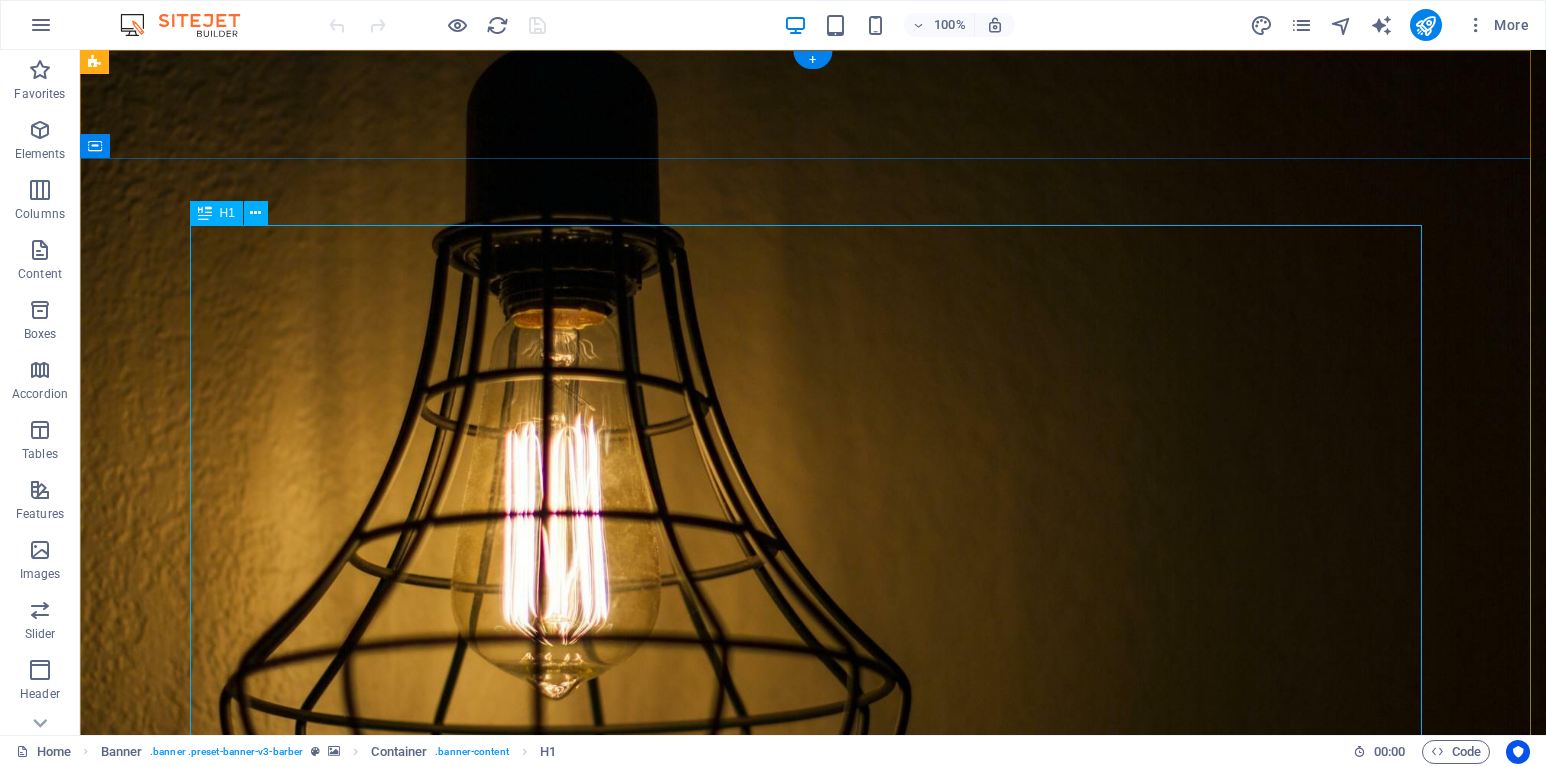 scroll, scrollTop: 0, scrollLeft: 0, axis: both 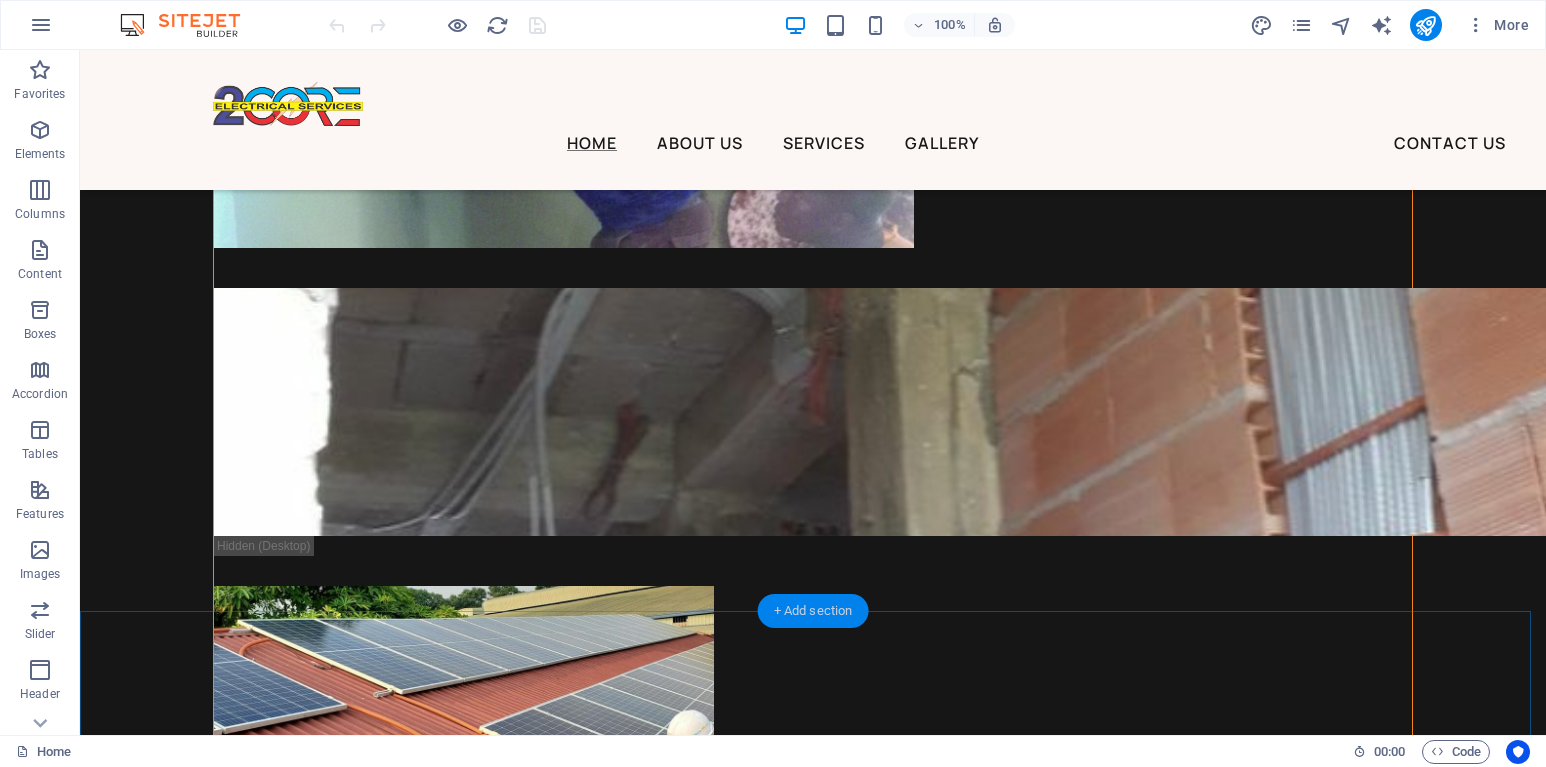 click on "+ Add section" at bounding box center (813, 611) 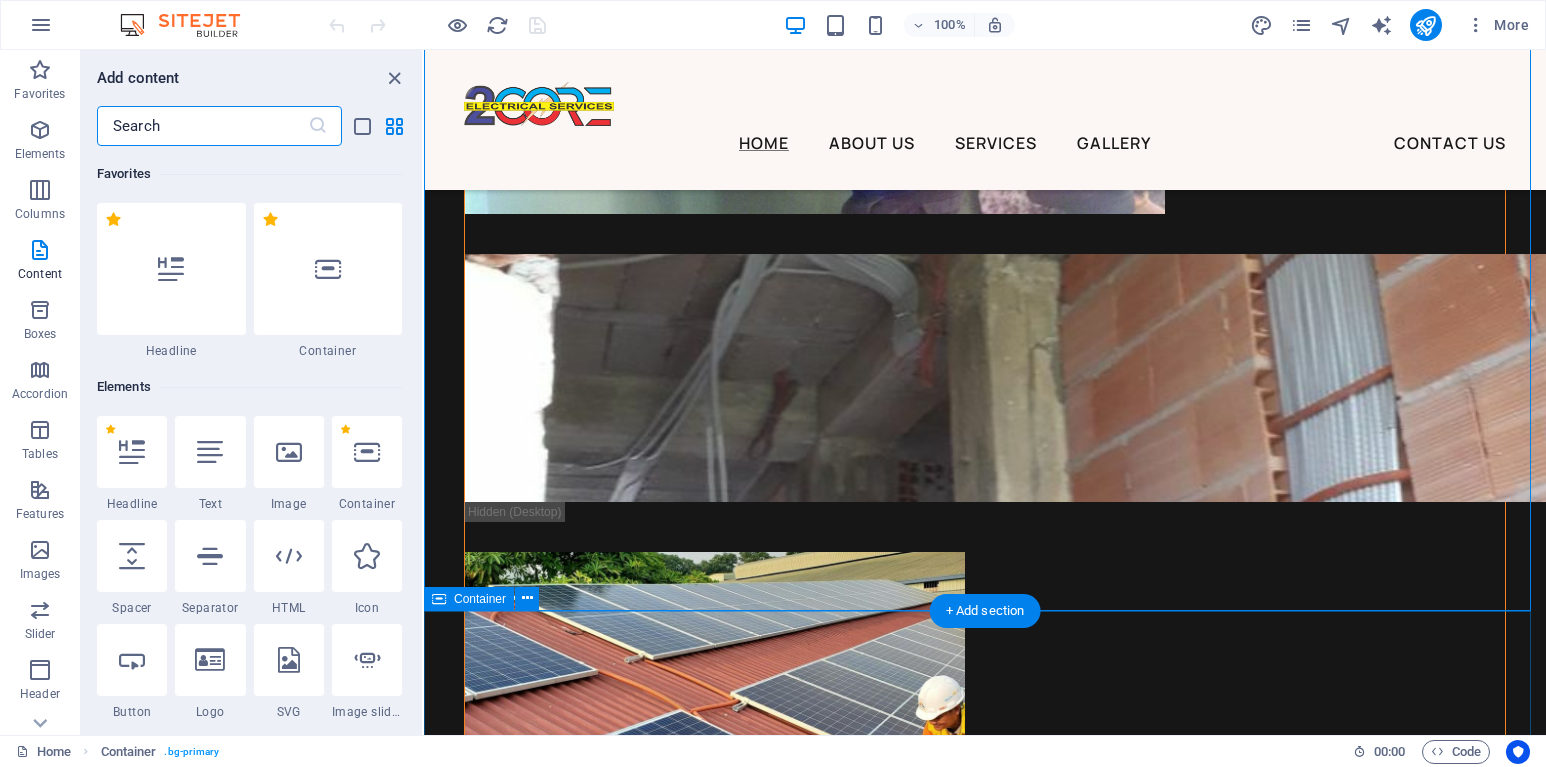 scroll, scrollTop: 7420, scrollLeft: 0, axis: vertical 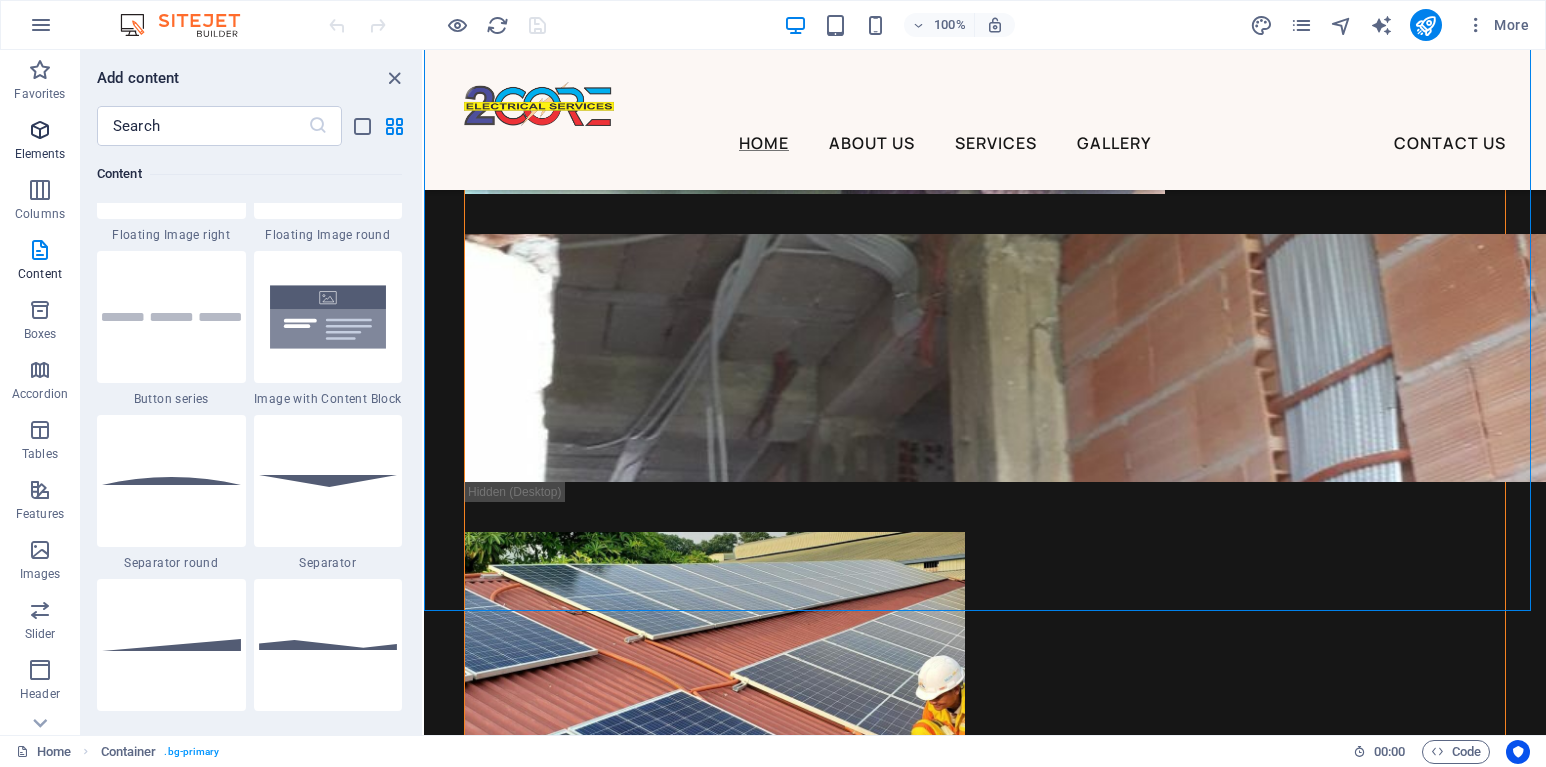 click at bounding box center (40, 130) 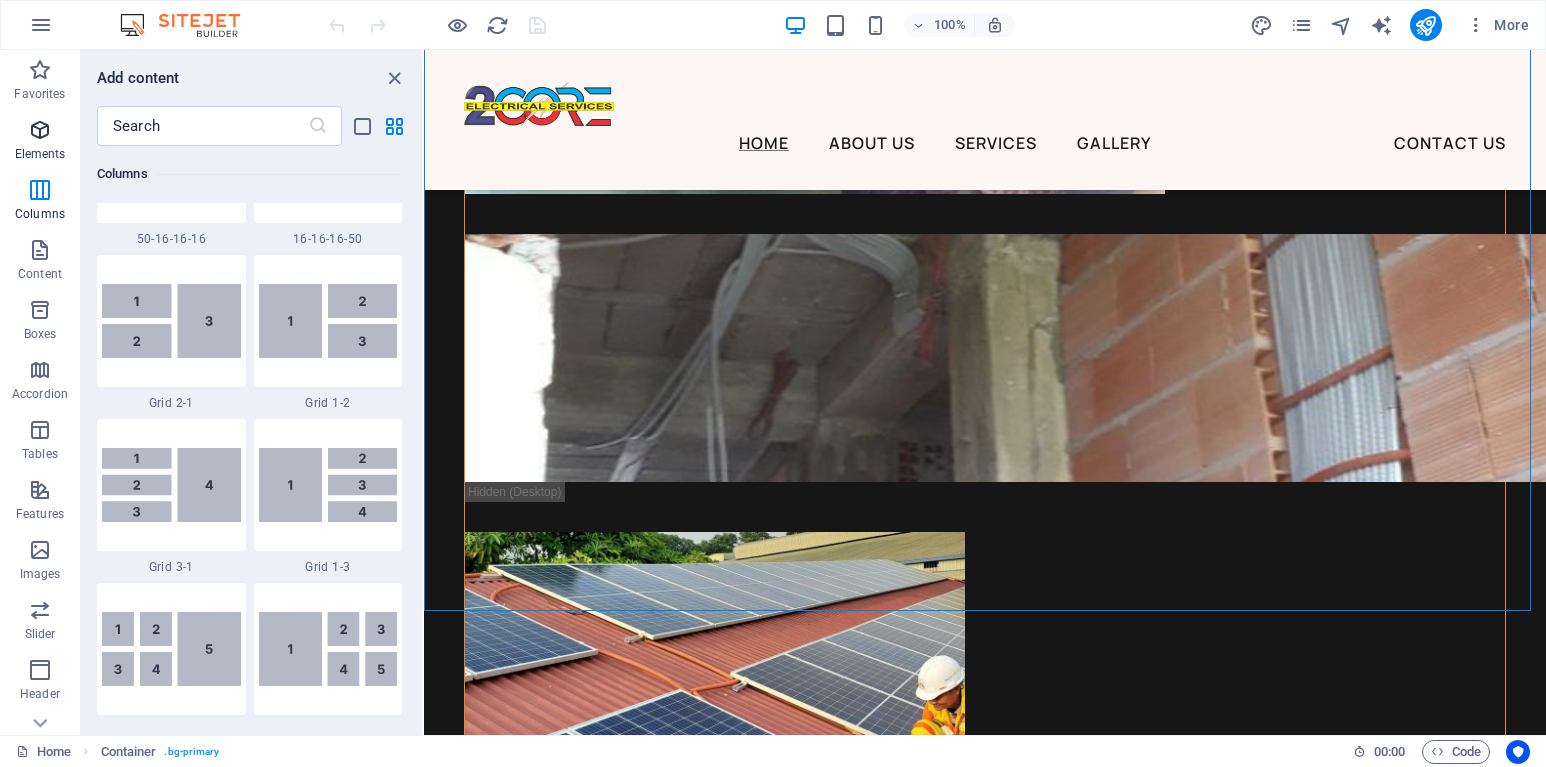 scroll, scrollTop: 213, scrollLeft: 0, axis: vertical 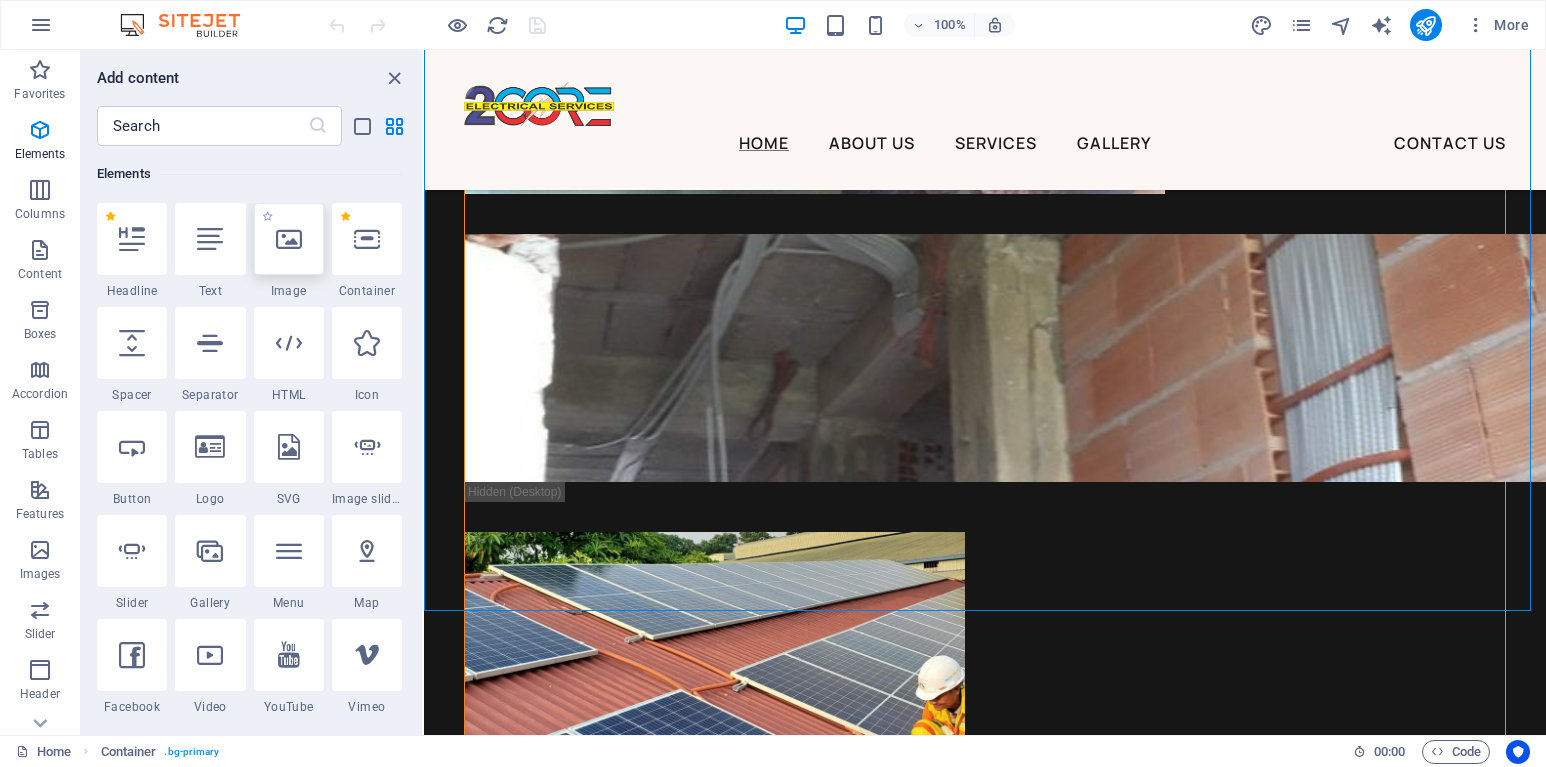 click at bounding box center [289, 239] 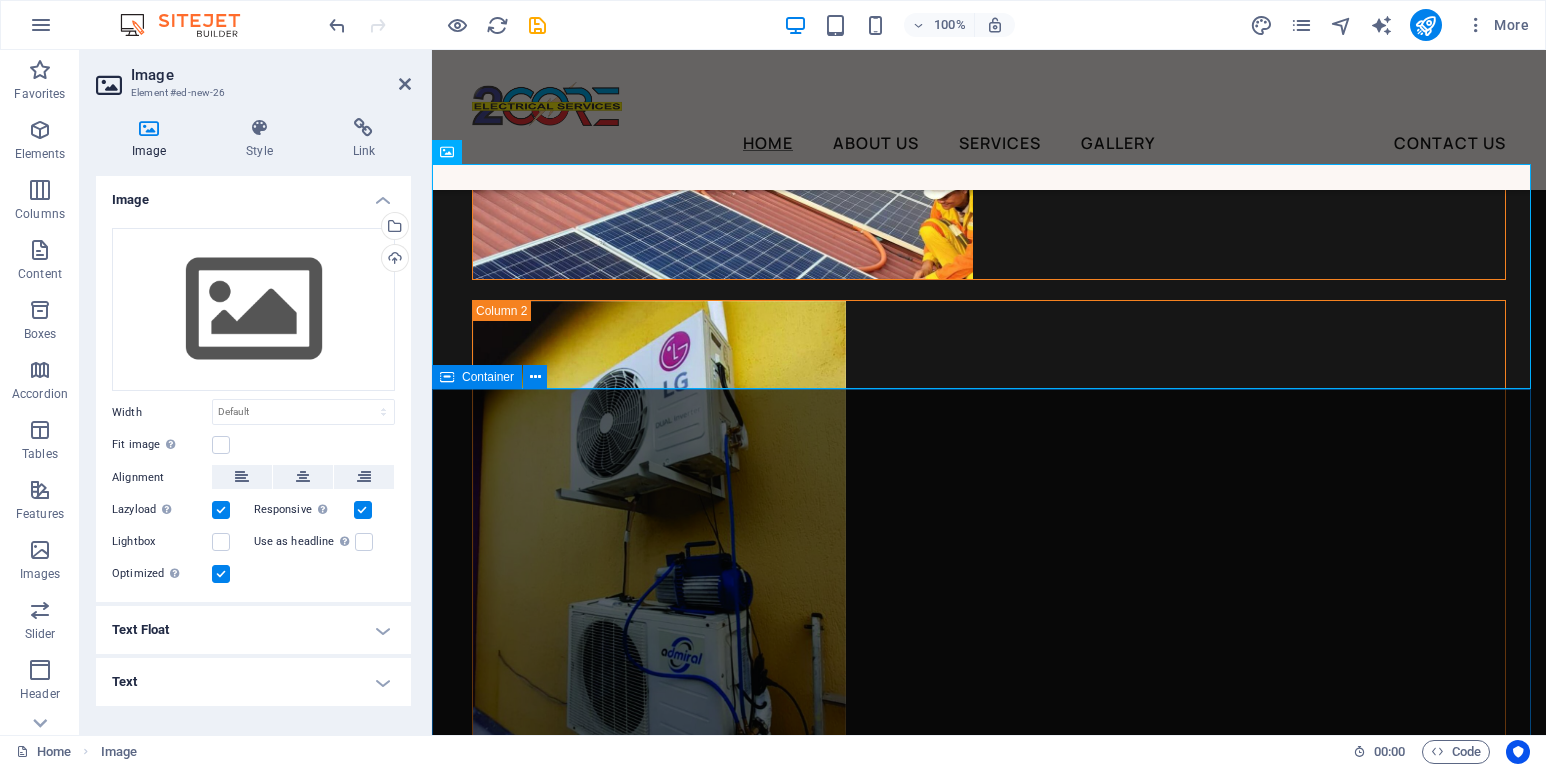 scroll, scrollTop: 7888, scrollLeft: 0, axis: vertical 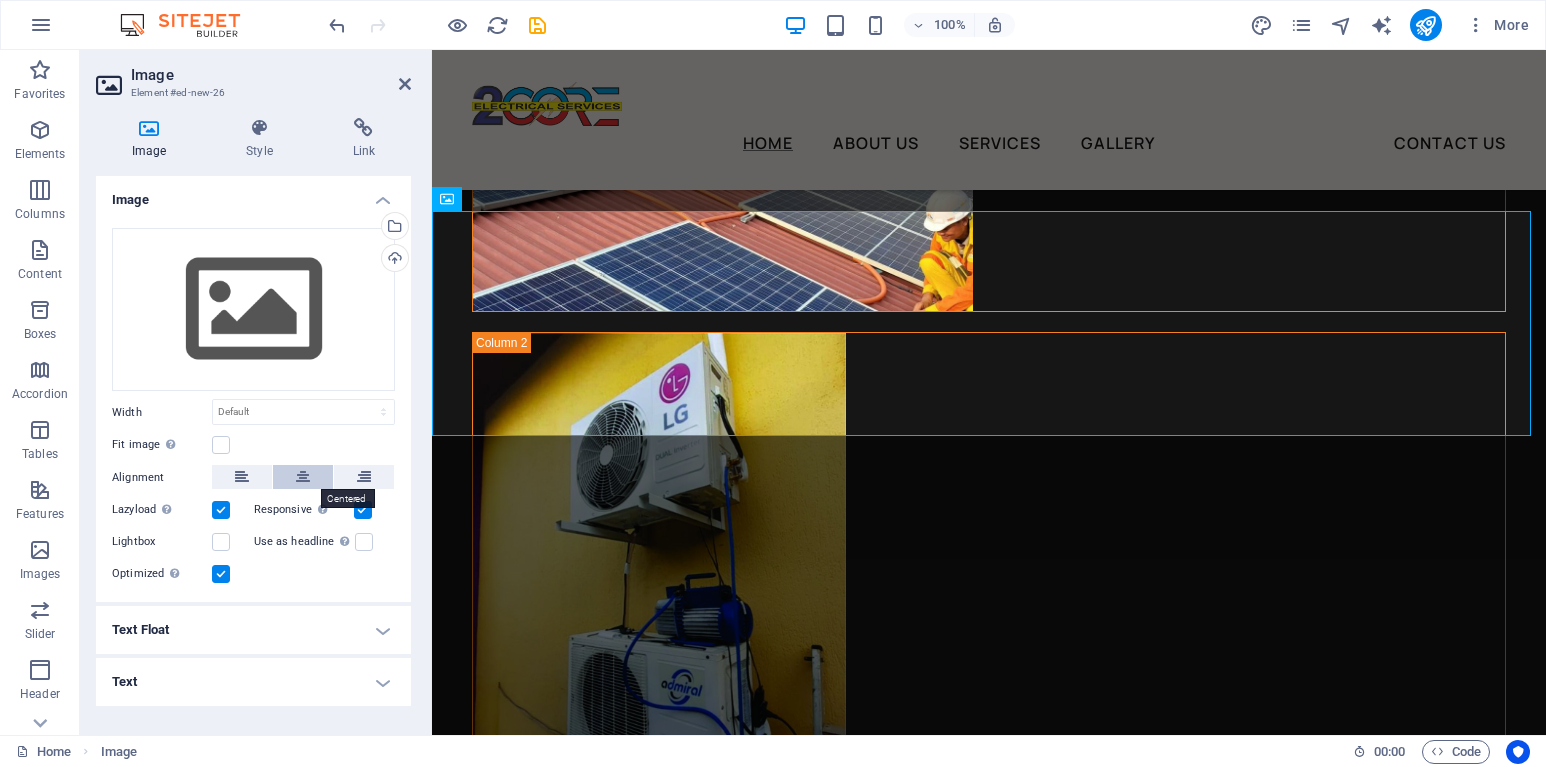 click at bounding box center [303, 477] 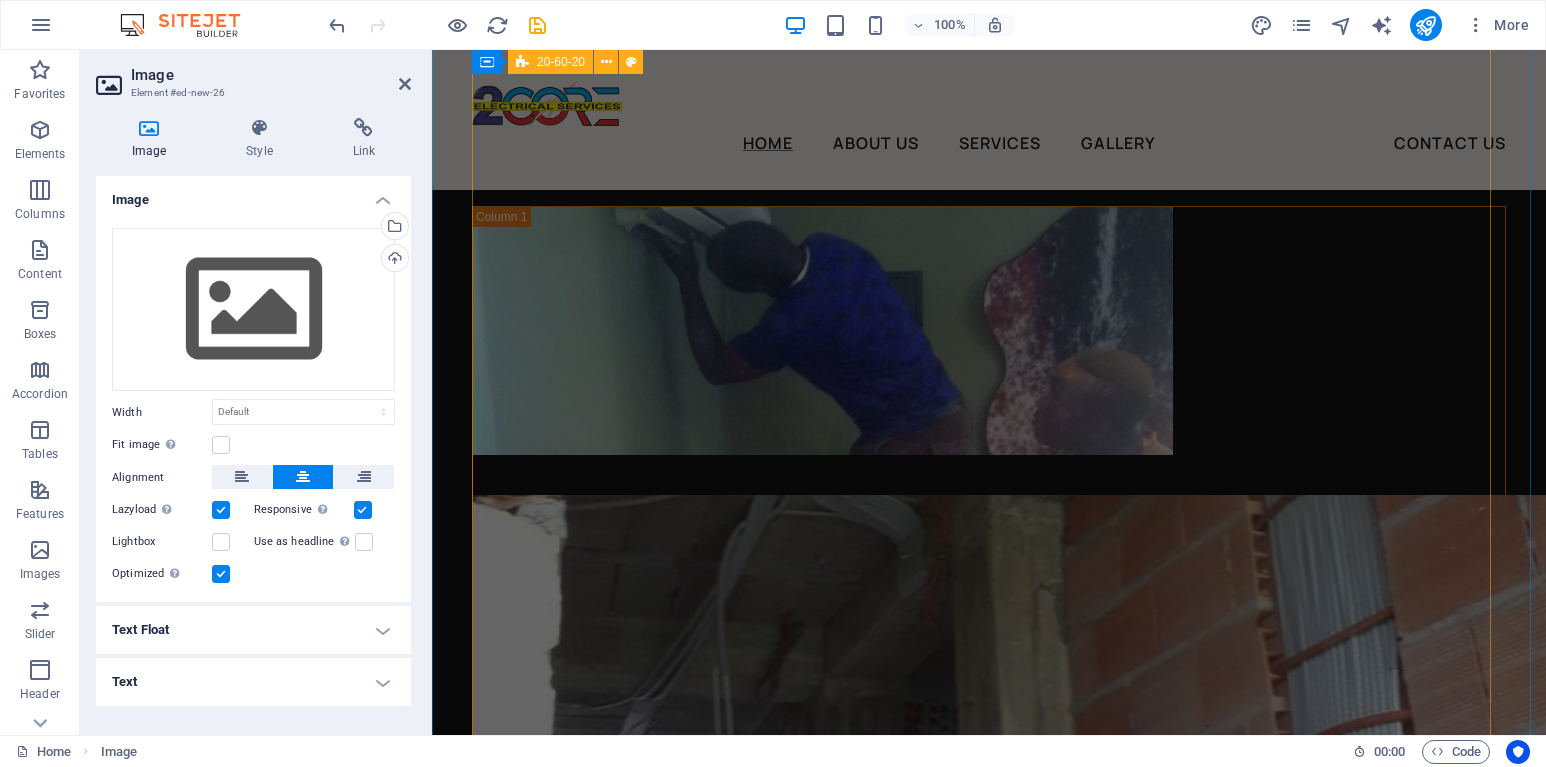scroll, scrollTop: 7188, scrollLeft: 0, axis: vertical 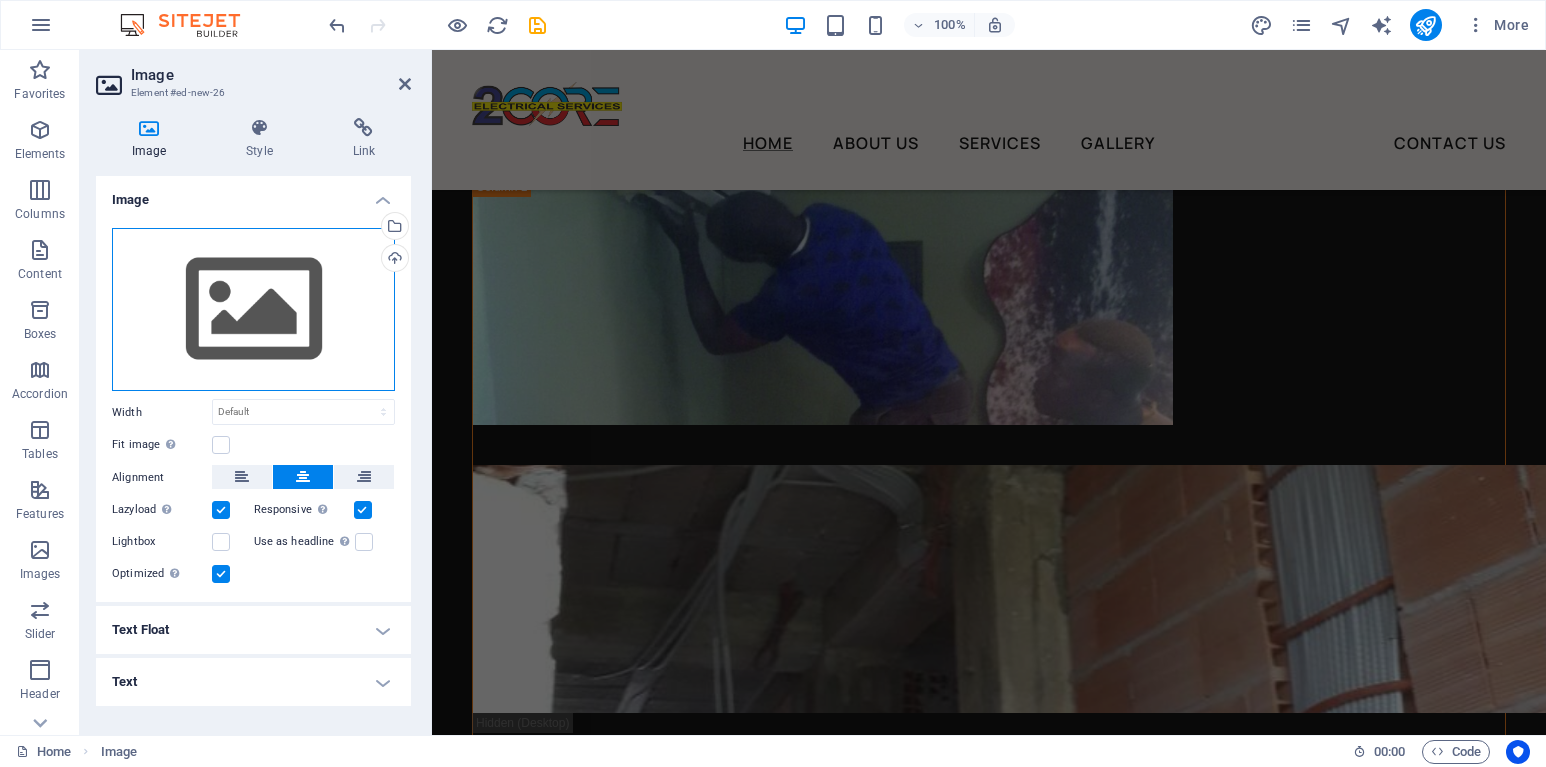 click on "Drag files here, click to choose files or select files from Files or our free stock photos & videos" at bounding box center (253, 310) 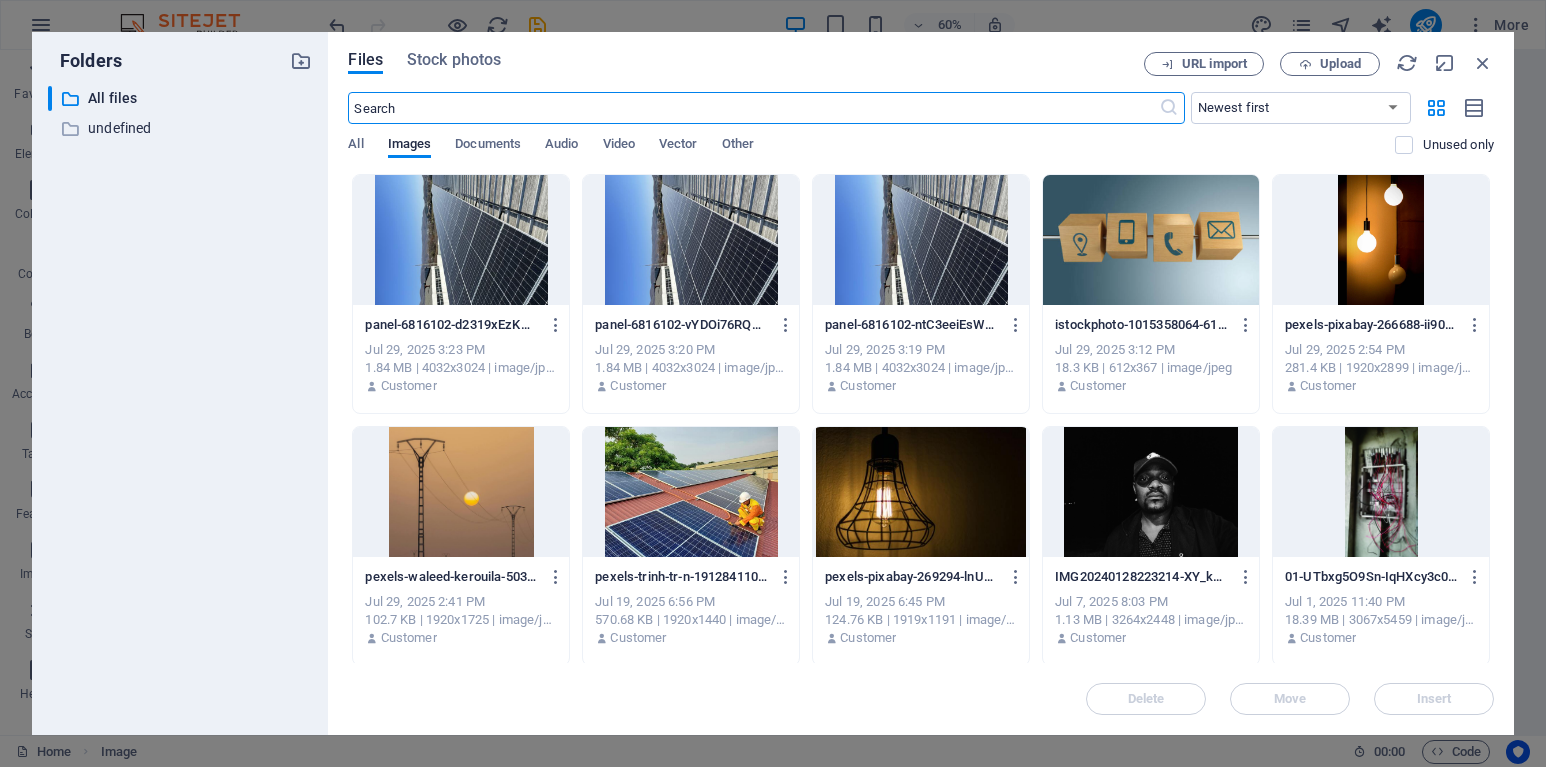 scroll, scrollTop: 7264, scrollLeft: 0, axis: vertical 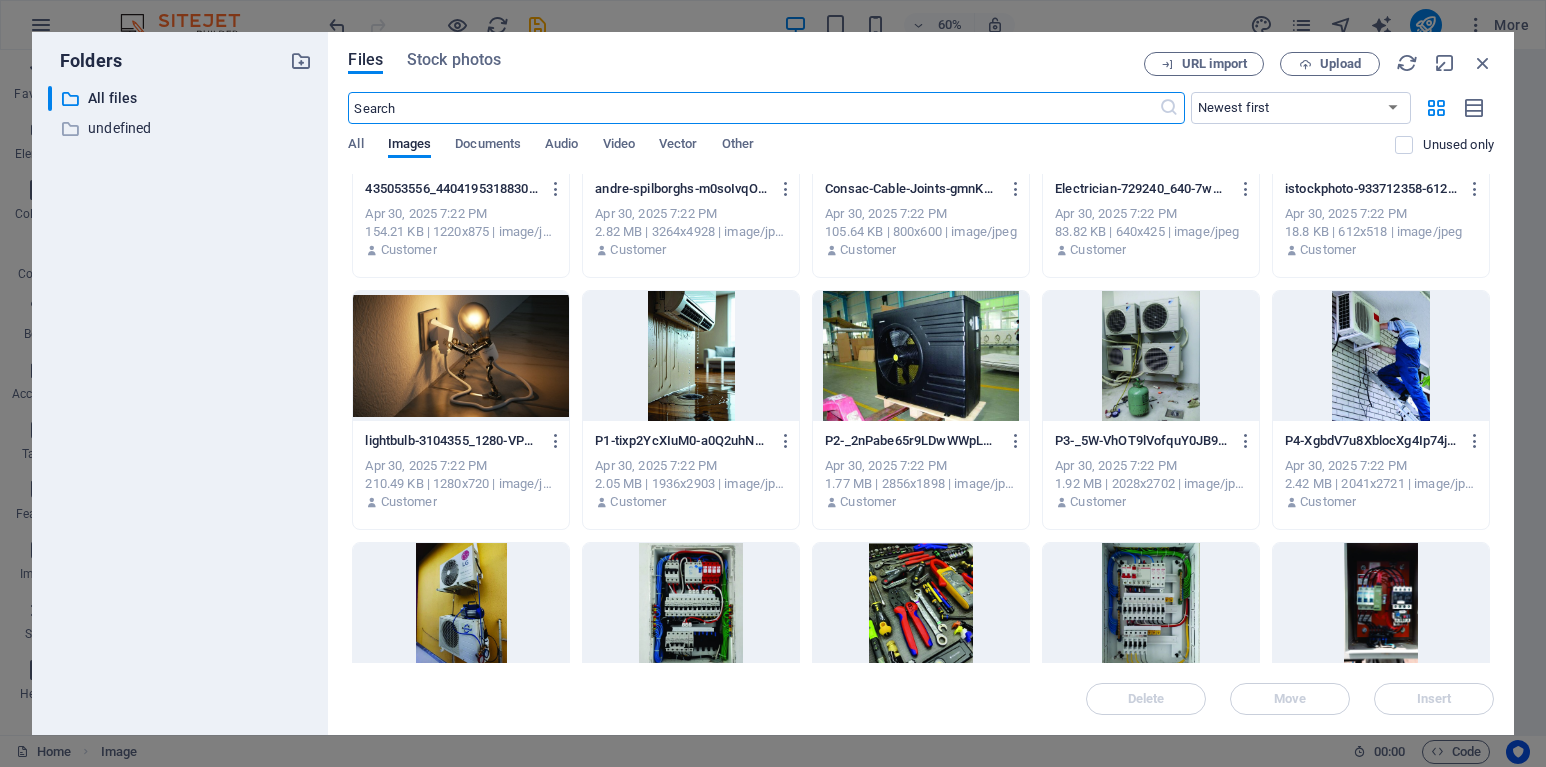 click at bounding box center [1381, 356] 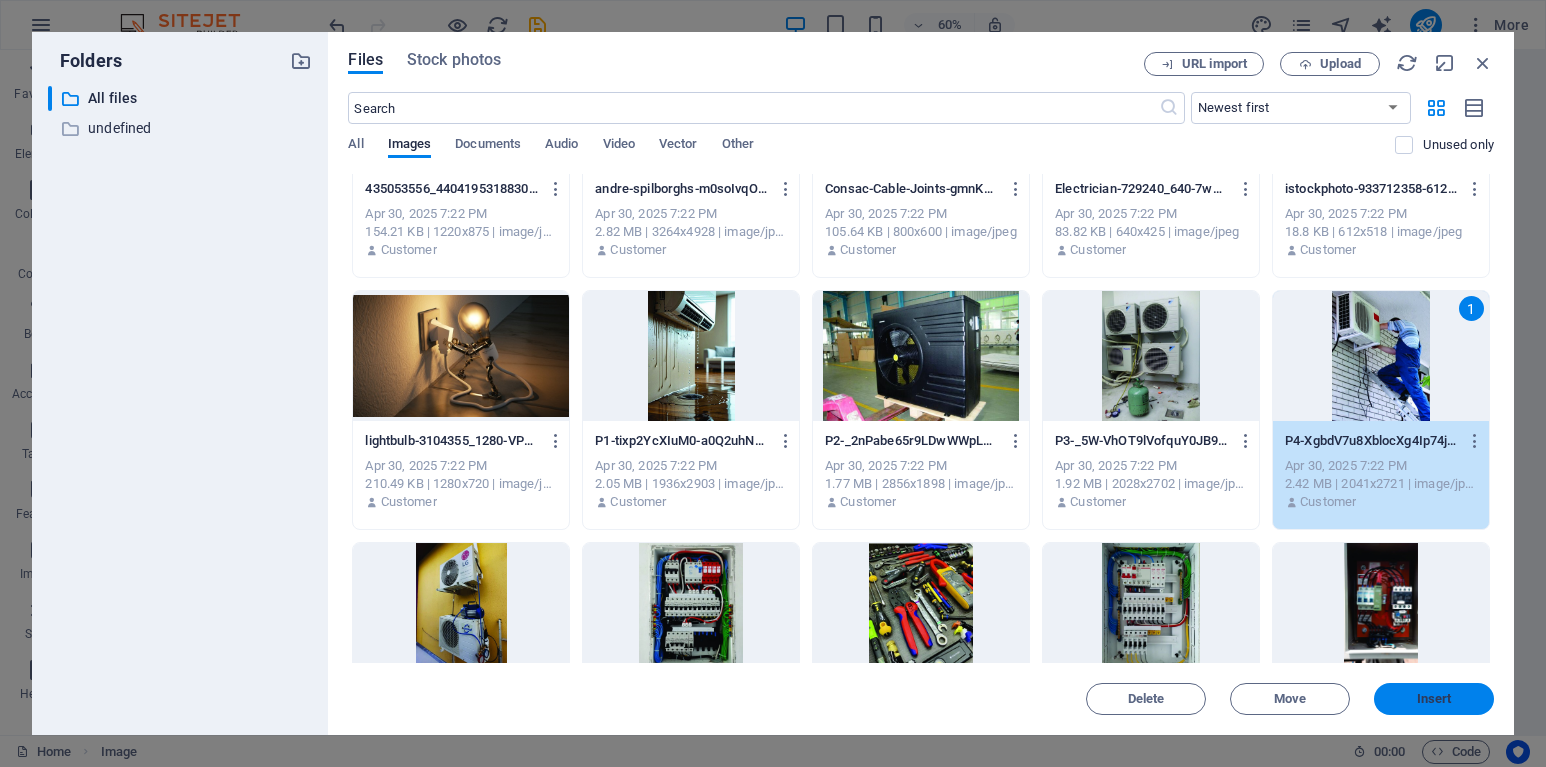 click on "Insert" at bounding box center (1434, 699) 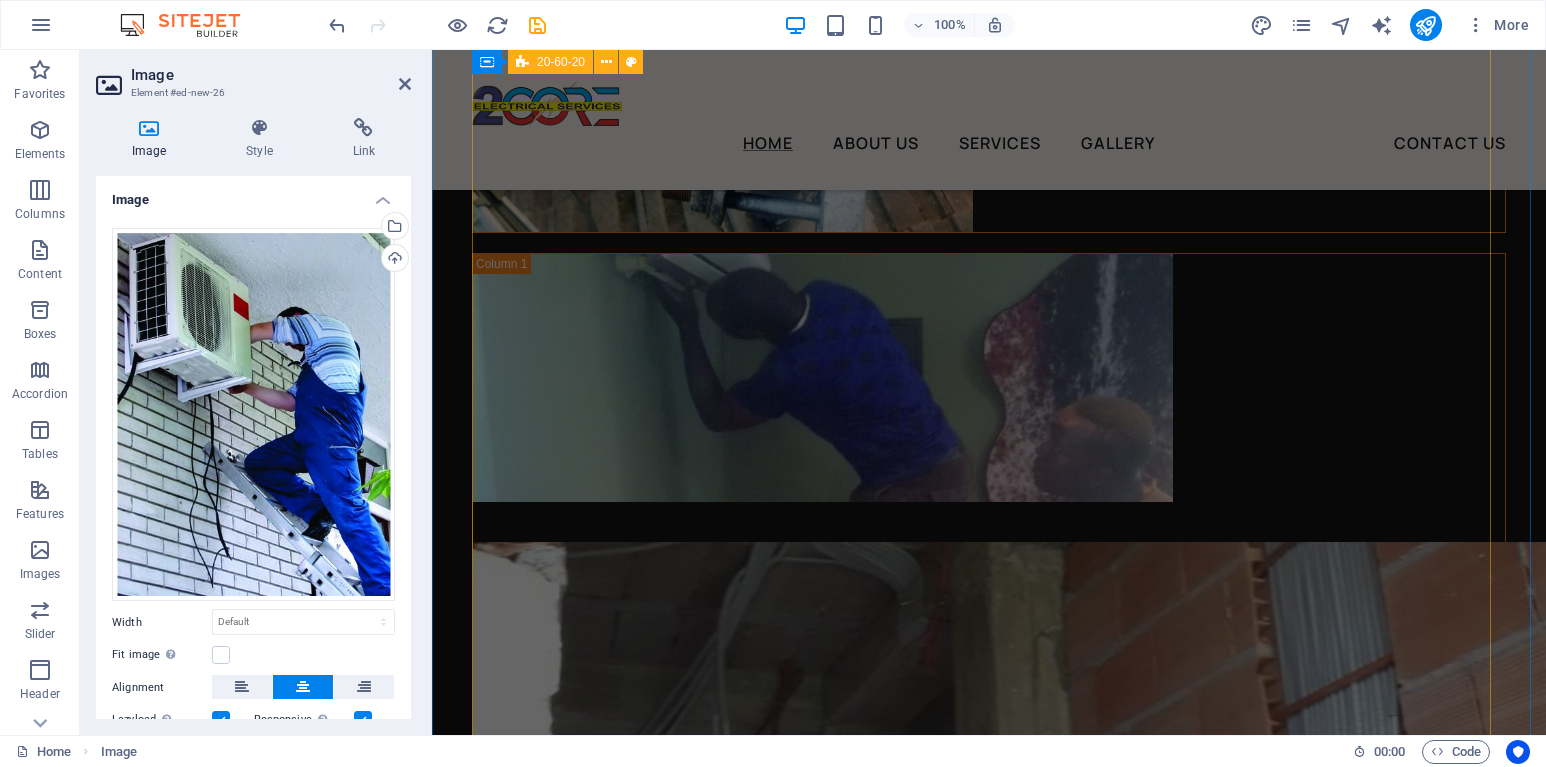scroll, scrollTop: 7119, scrollLeft: 0, axis: vertical 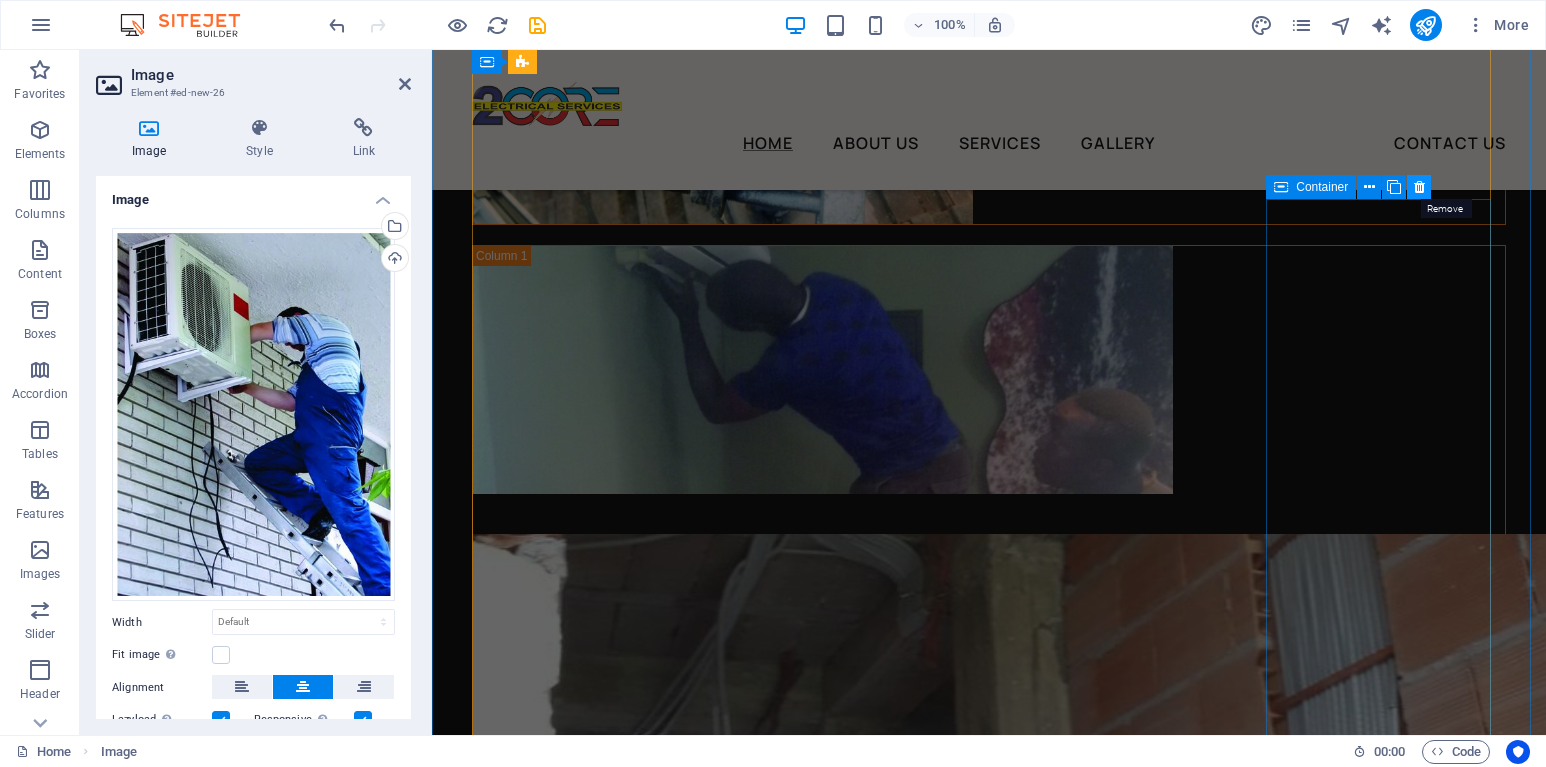 click at bounding box center (1419, 187) 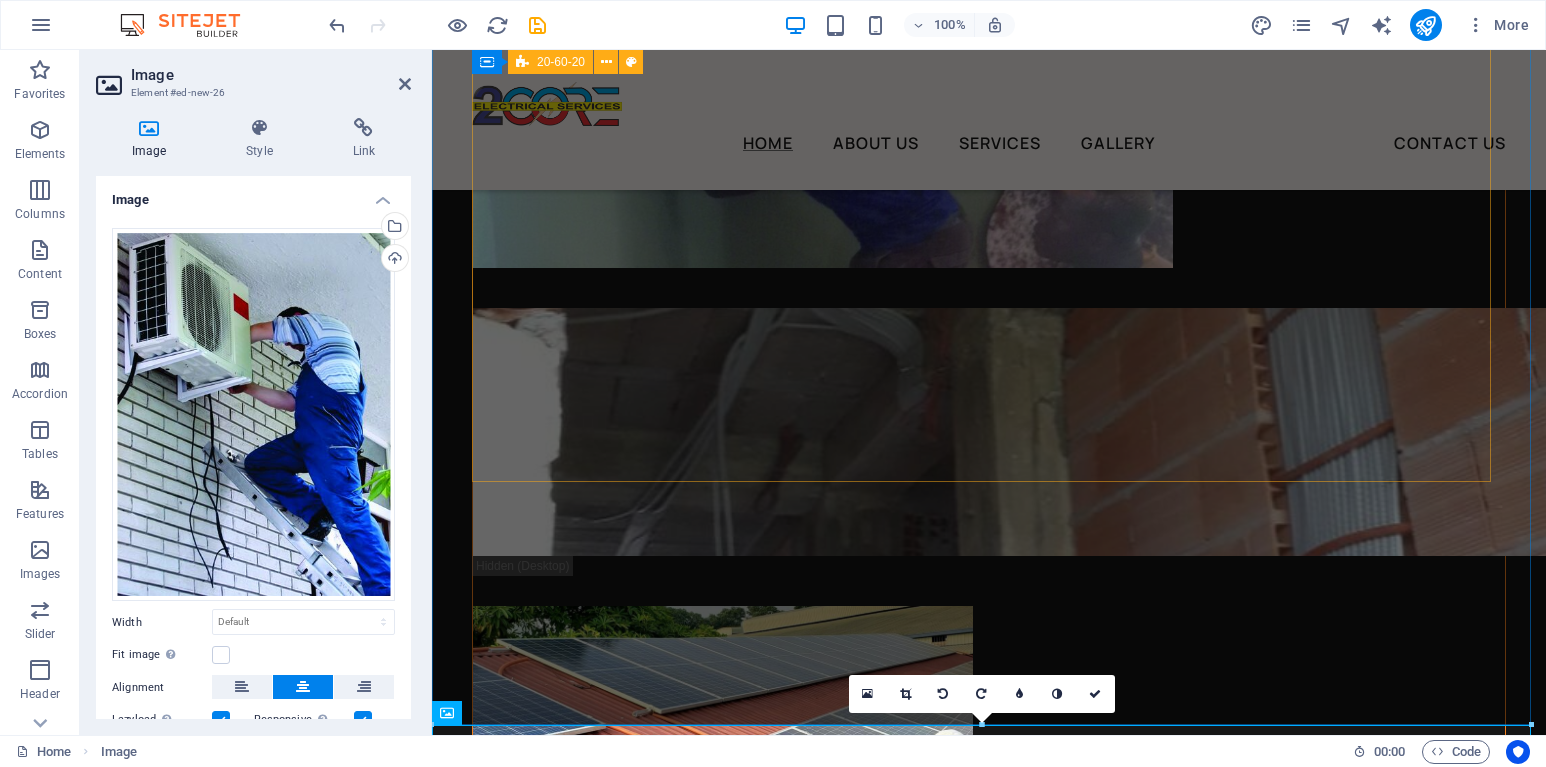 scroll, scrollTop: 7419, scrollLeft: 0, axis: vertical 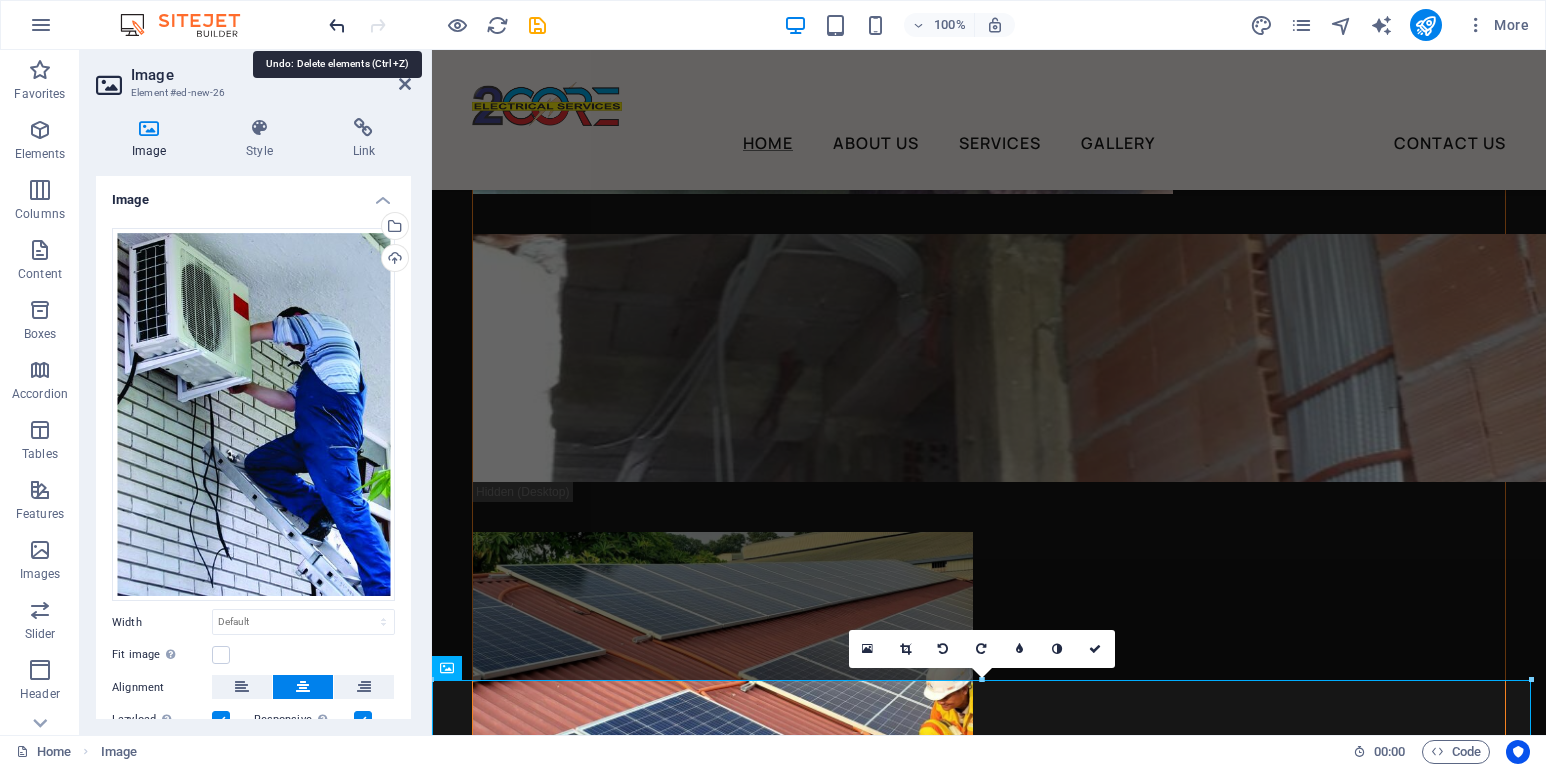 click at bounding box center [337, 25] 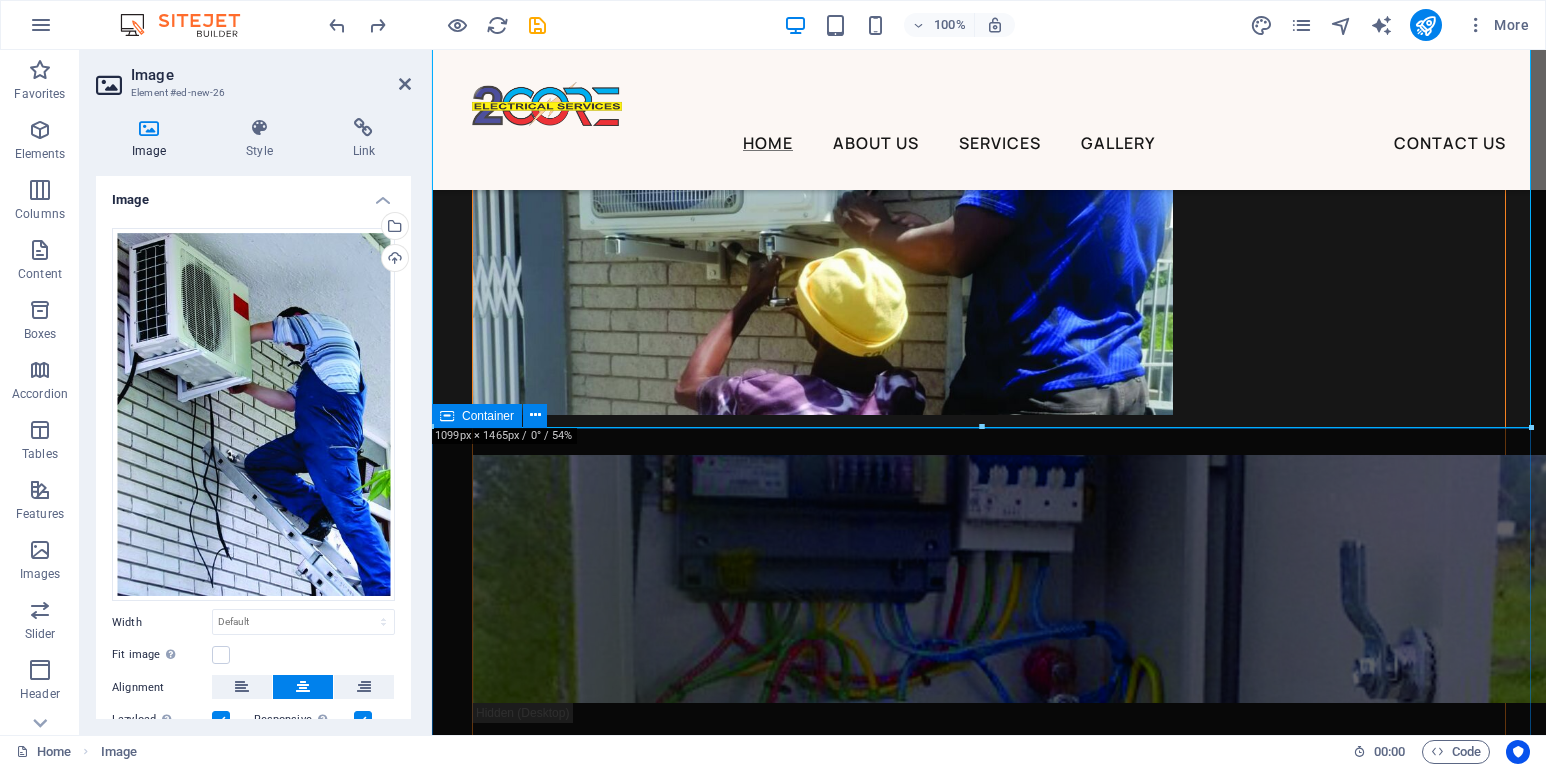 scroll, scrollTop: 9119, scrollLeft: 0, axis: vertical 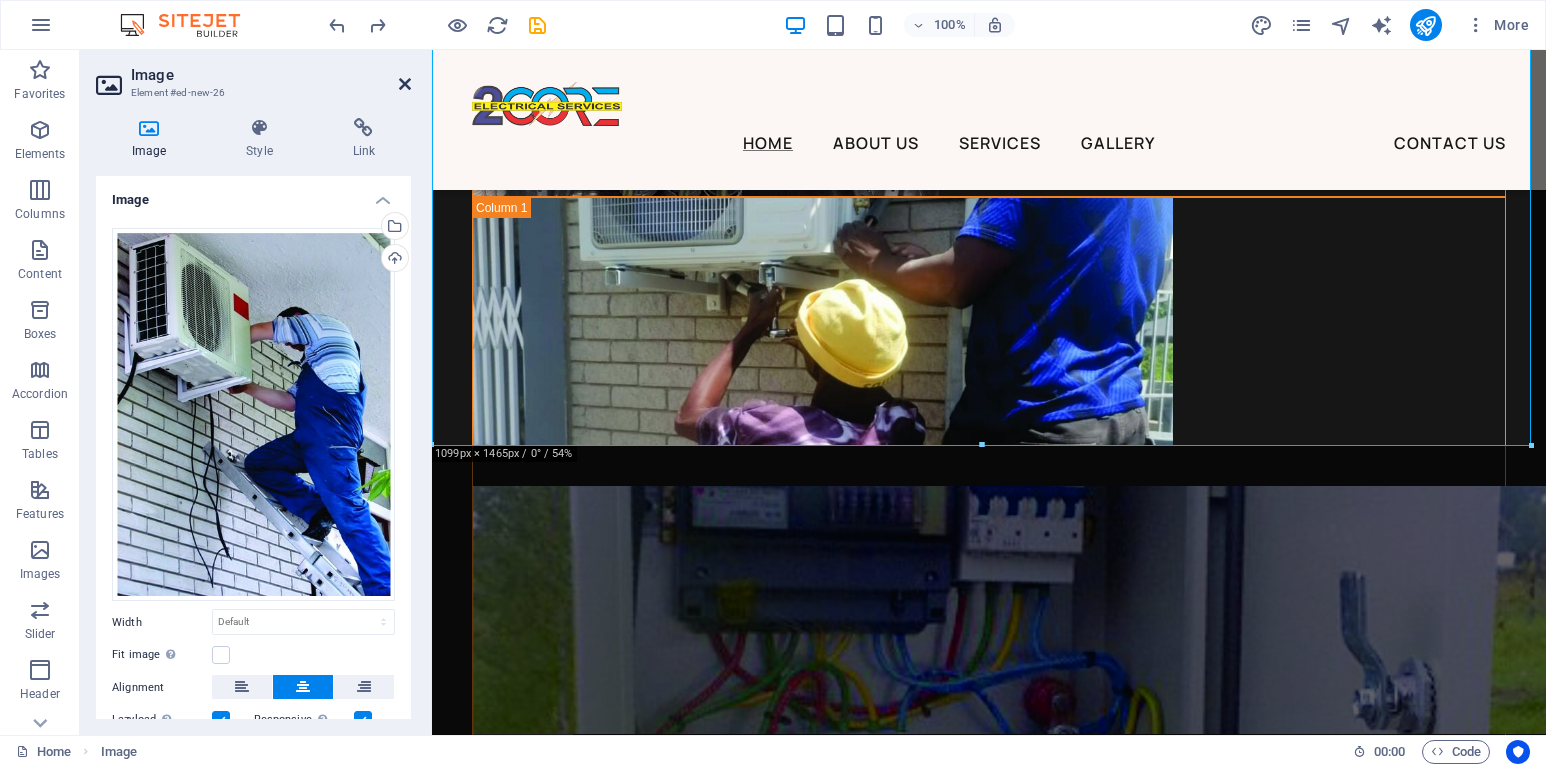 click at bounding box center [405, 84] 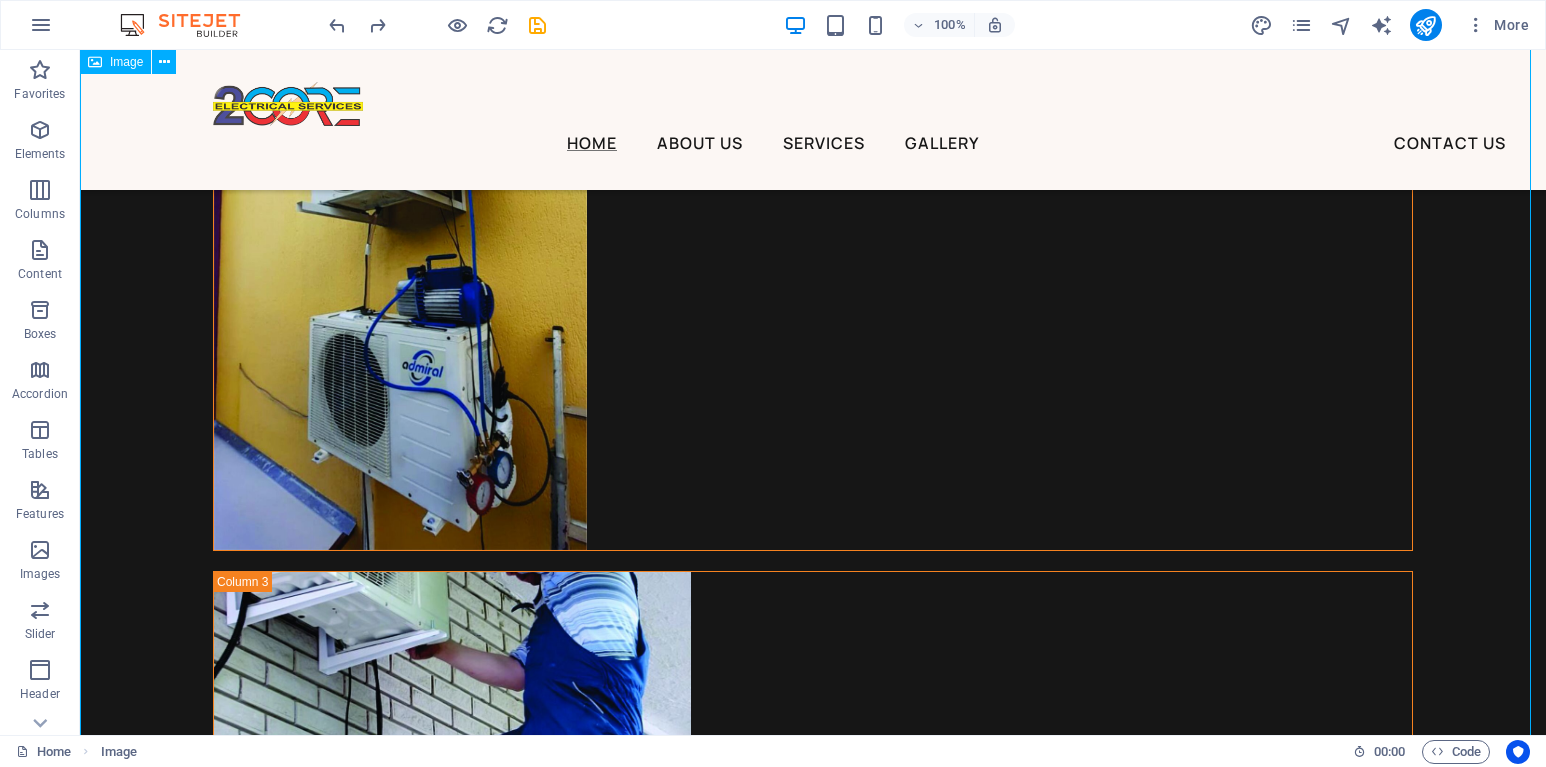 scroll, scrollTop: 8031, scrollLeft: 0, axis: vertical 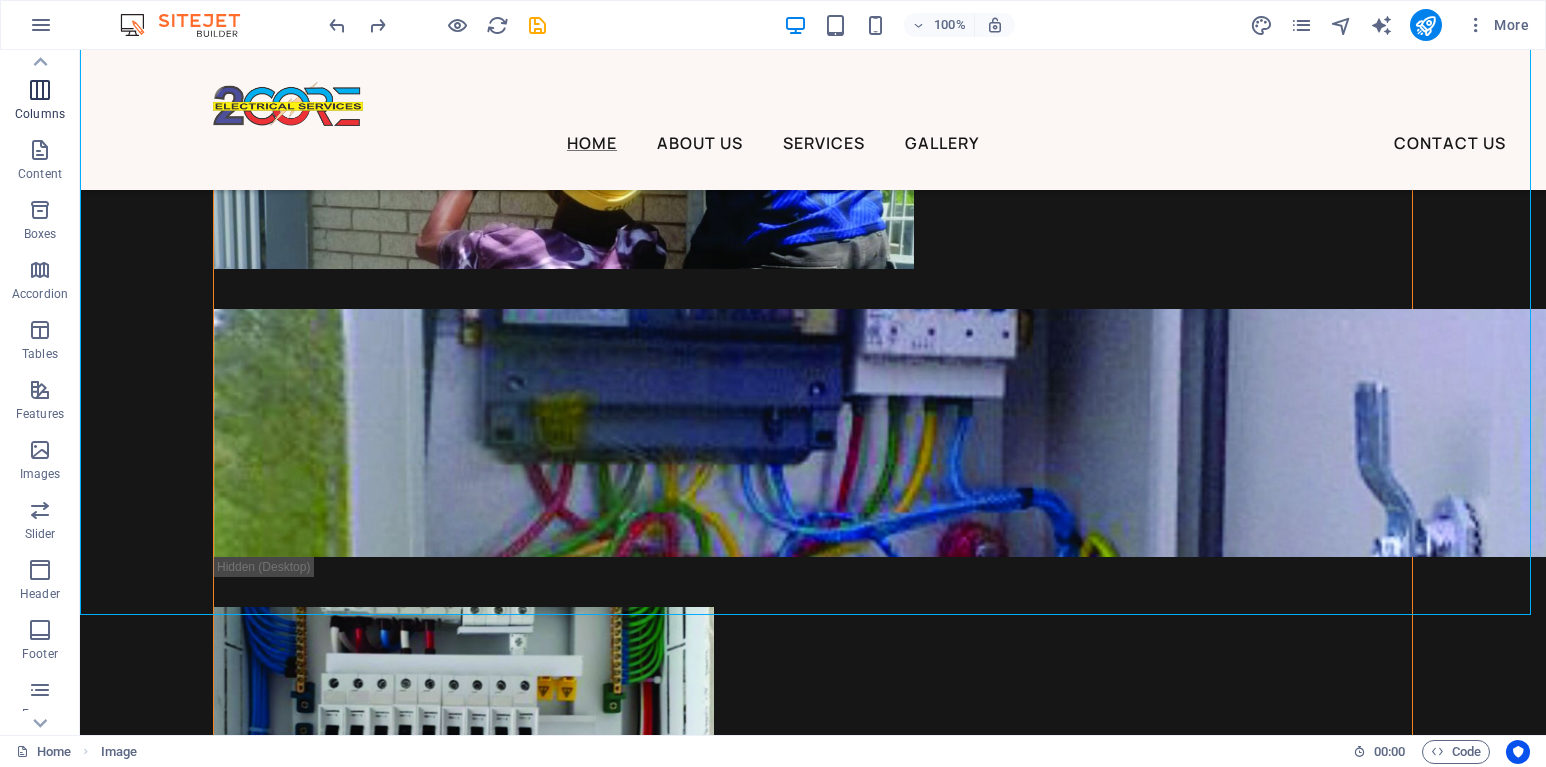 click on "Columns" at bounding box center [40, 102] 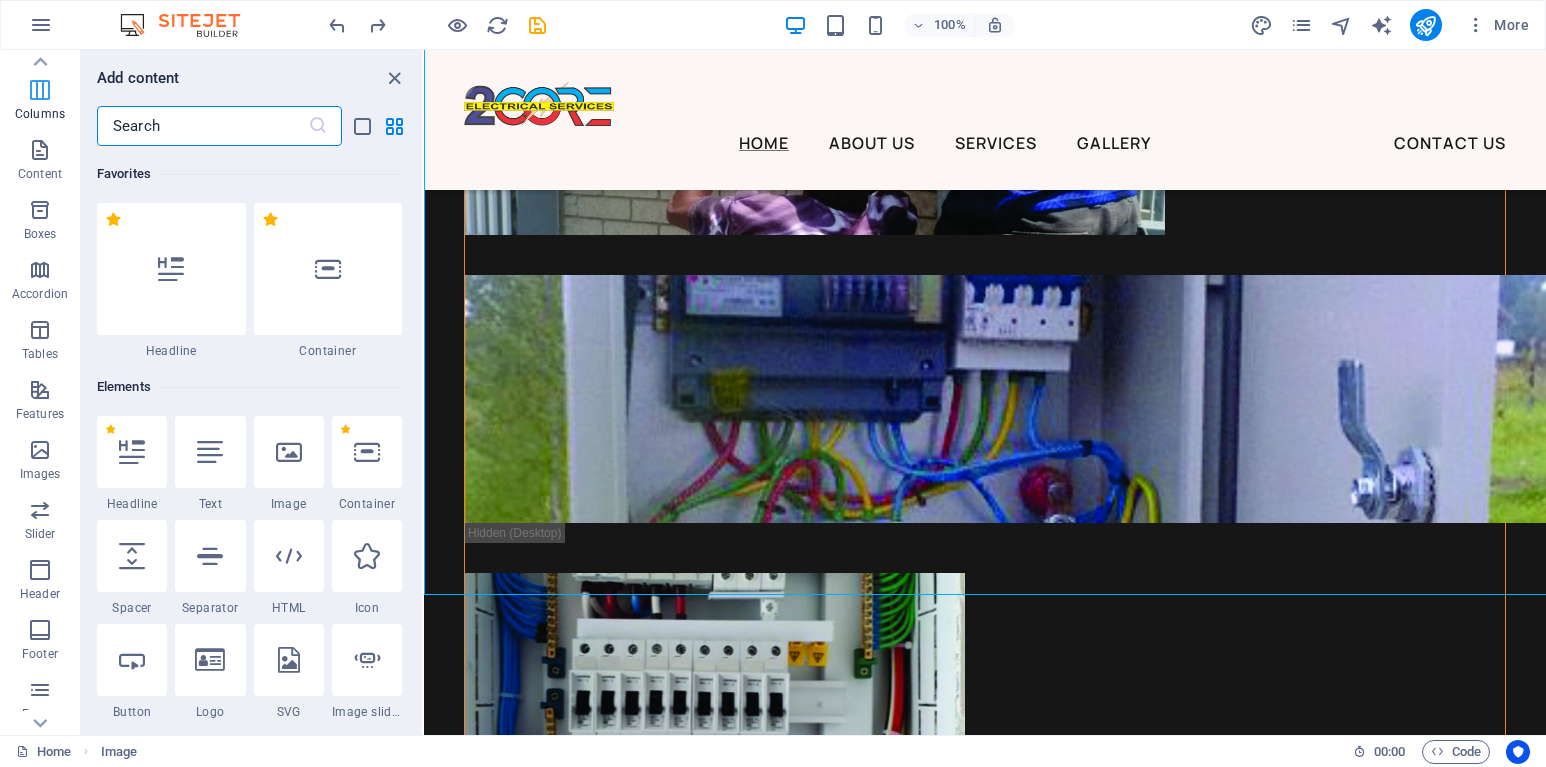 scroll, scrollTop: 9351, scrollLeft: 0, axis: vertical 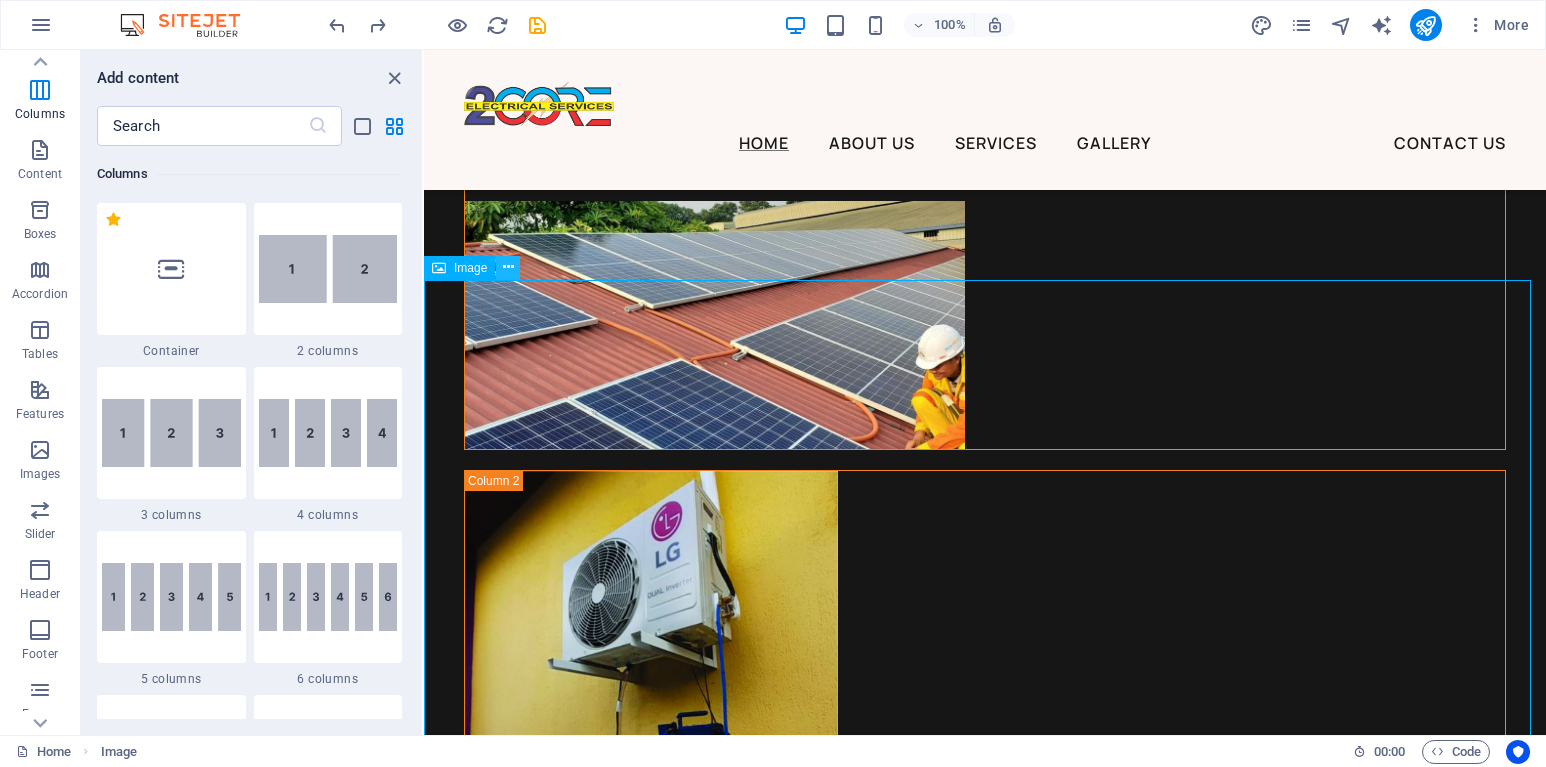 click at bounding box center [508, 267] 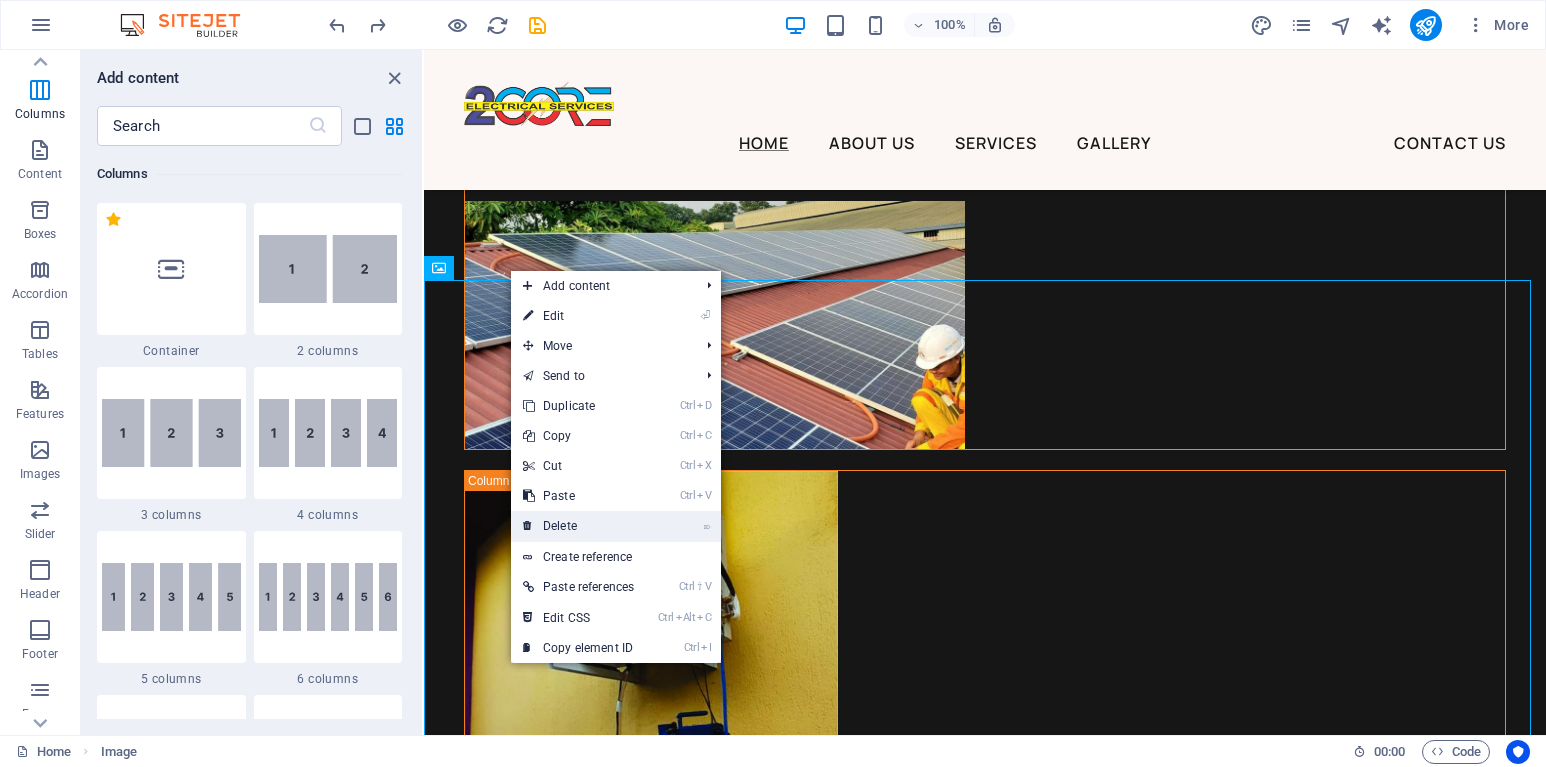 click on "⌦  Delete" at bounding box center (578, 526) 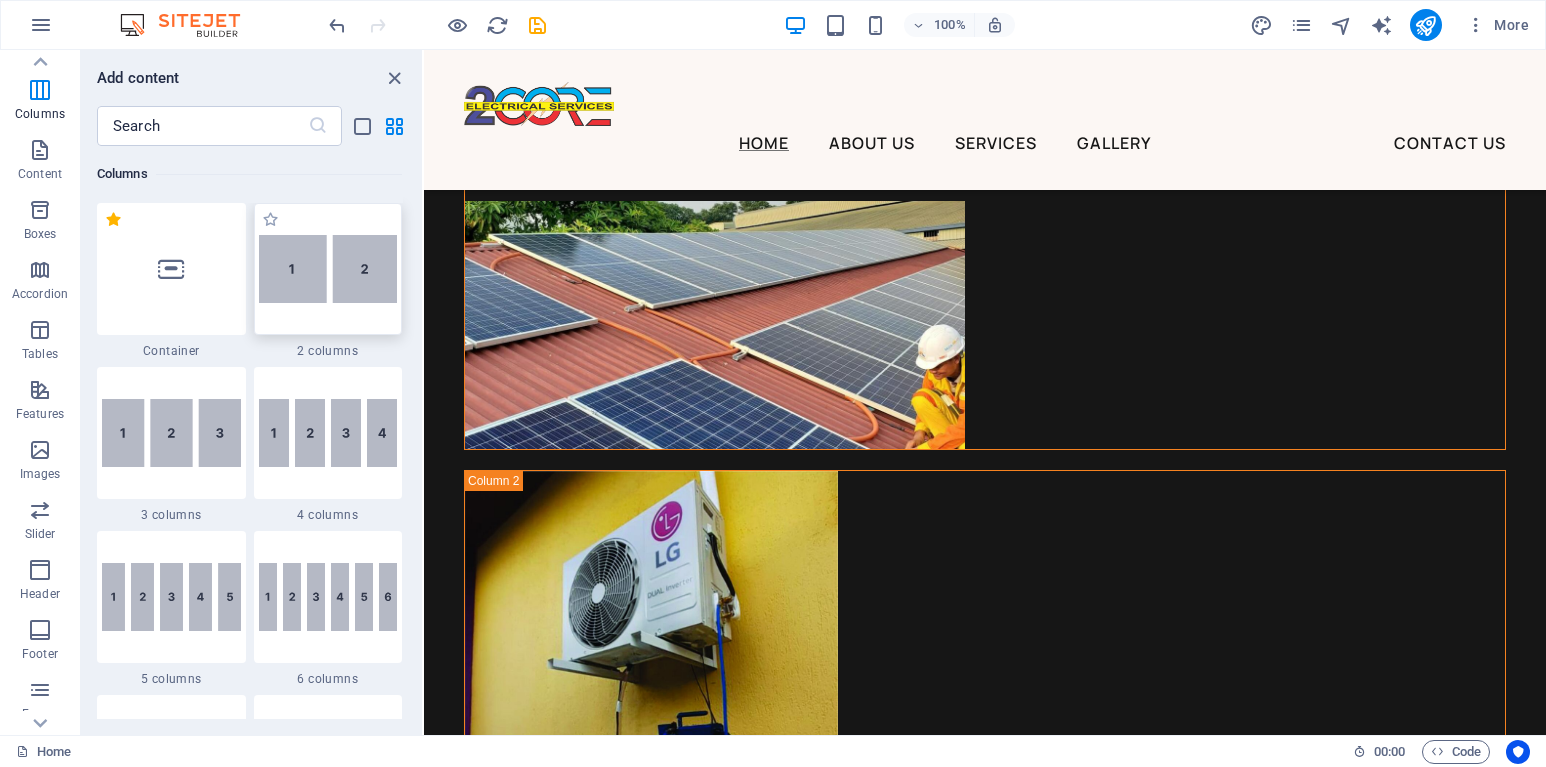 click at bounding box center [328, 269] 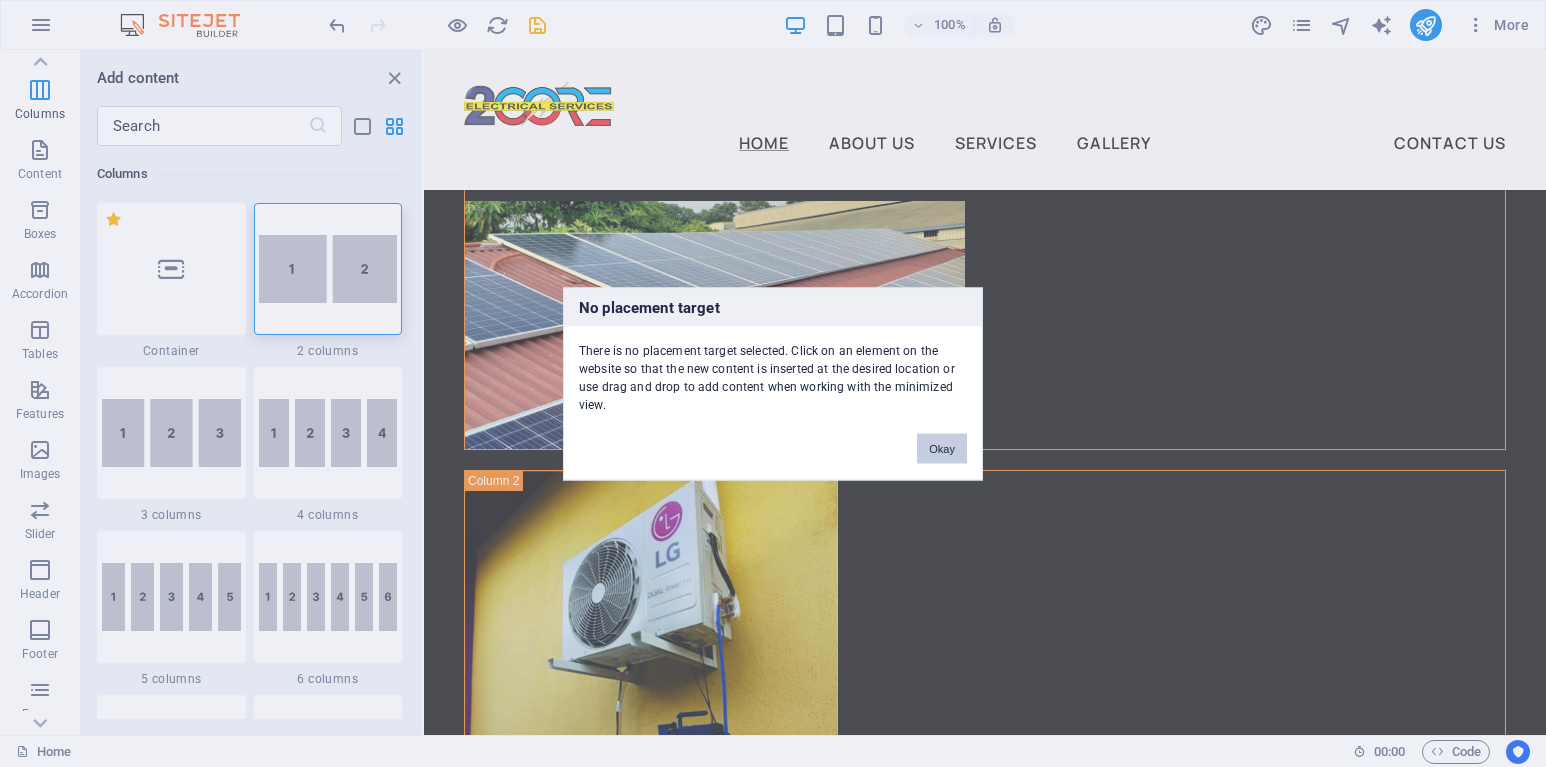 click on "Okay" at bounding box center [942, 448] 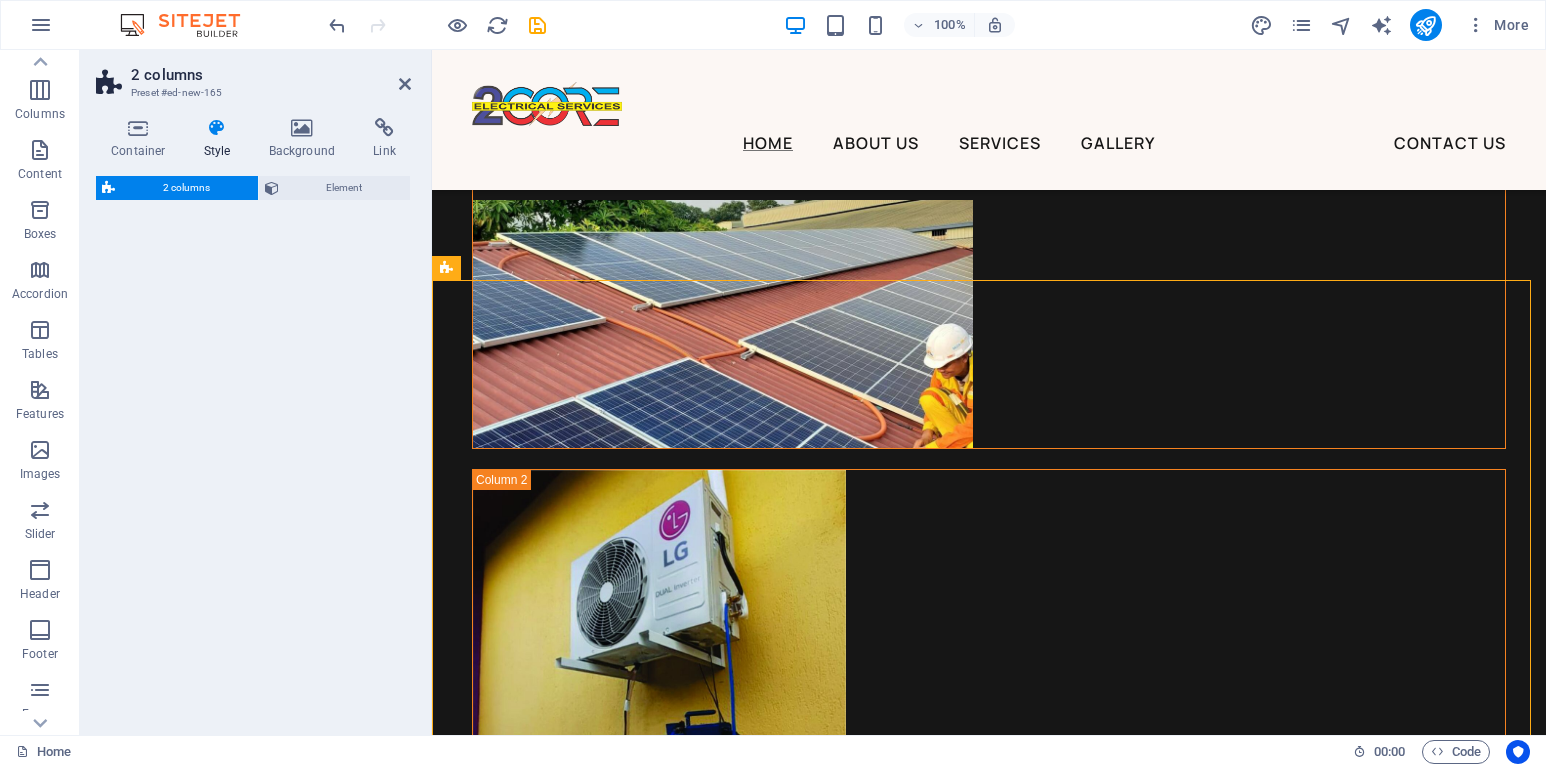 scroll, scrollTop: 7819, scrollLeft: 0, axis: vertical 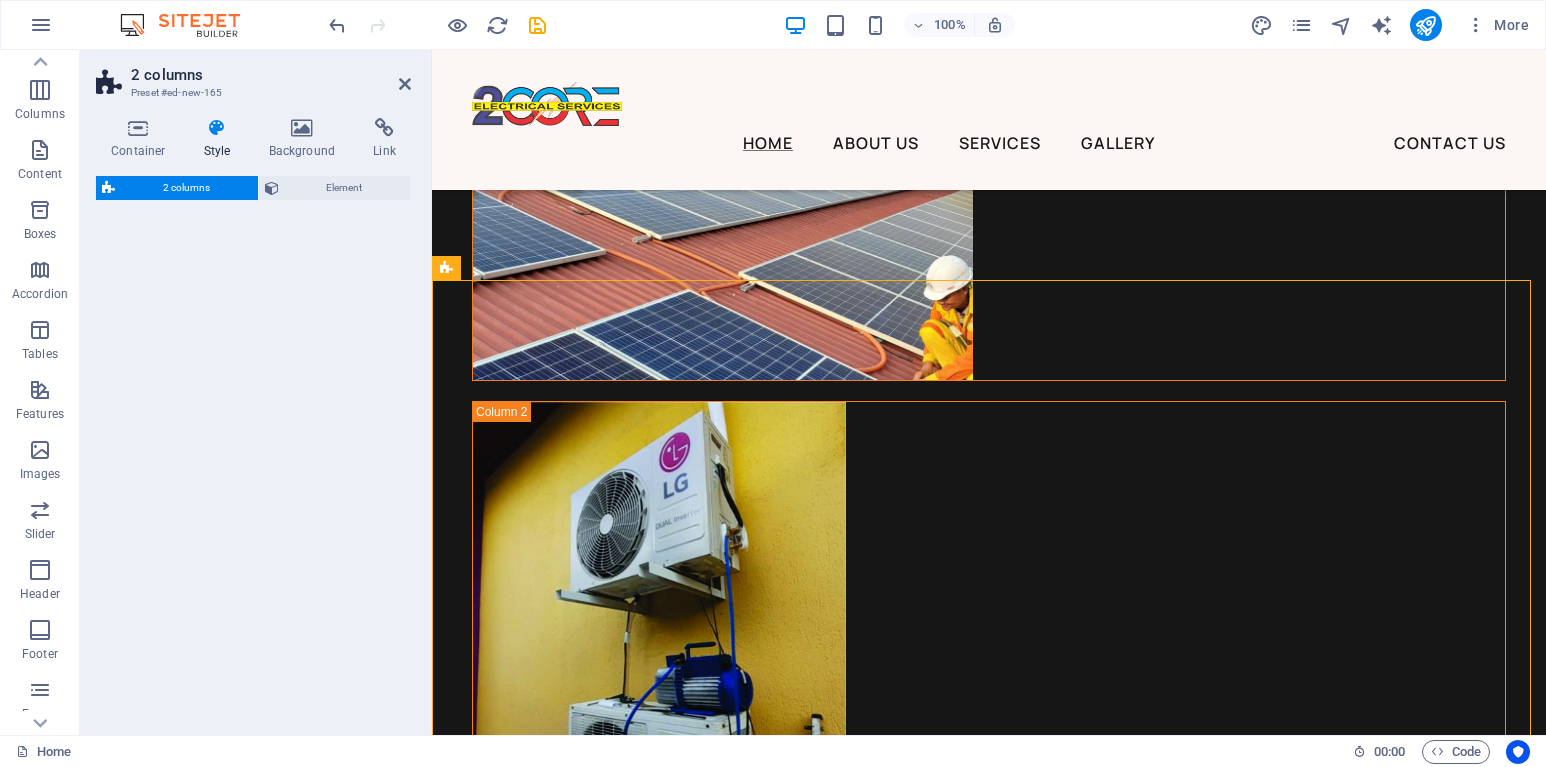 select on "rem" 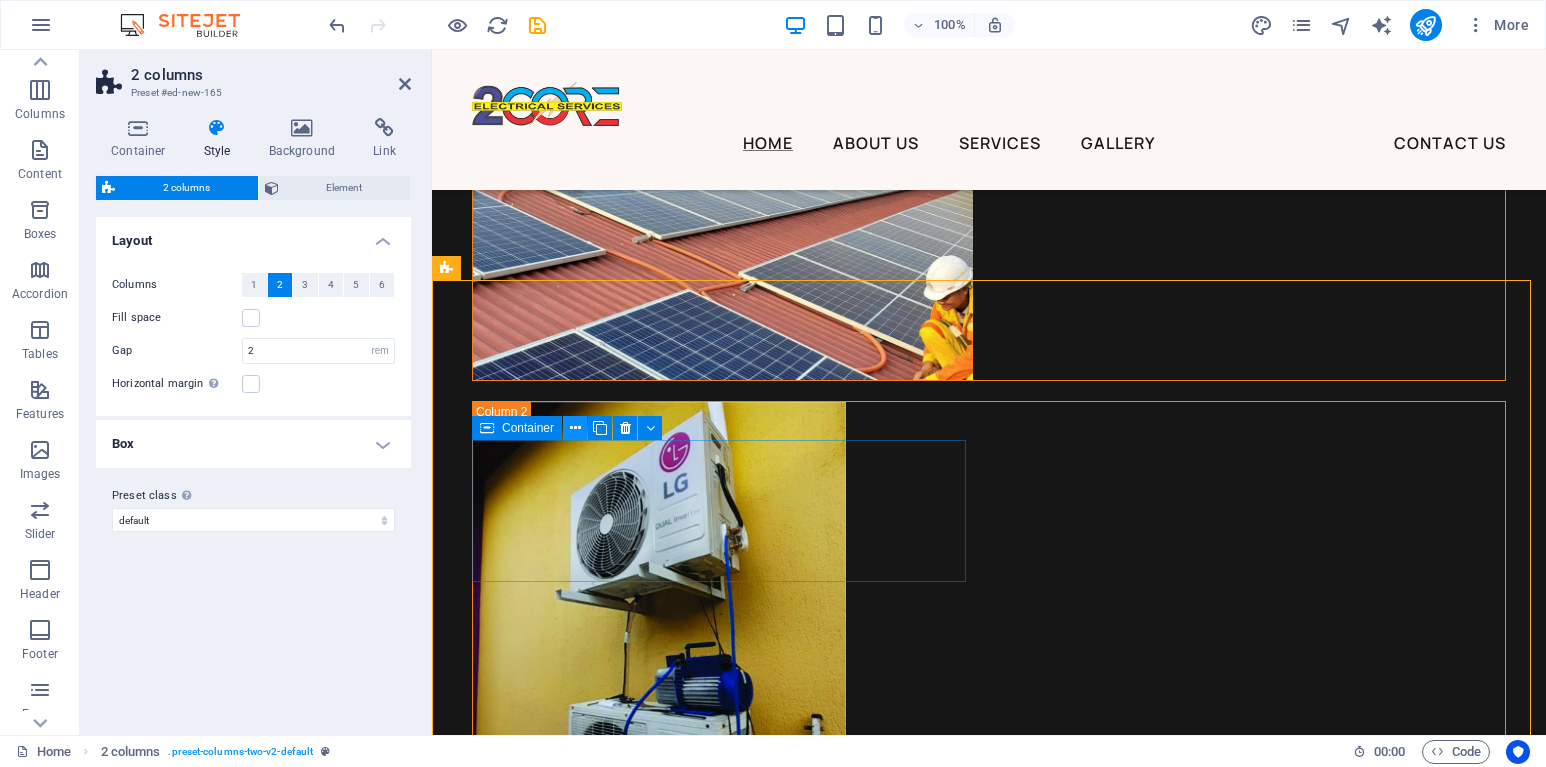 click at bounding box center (575, 428) 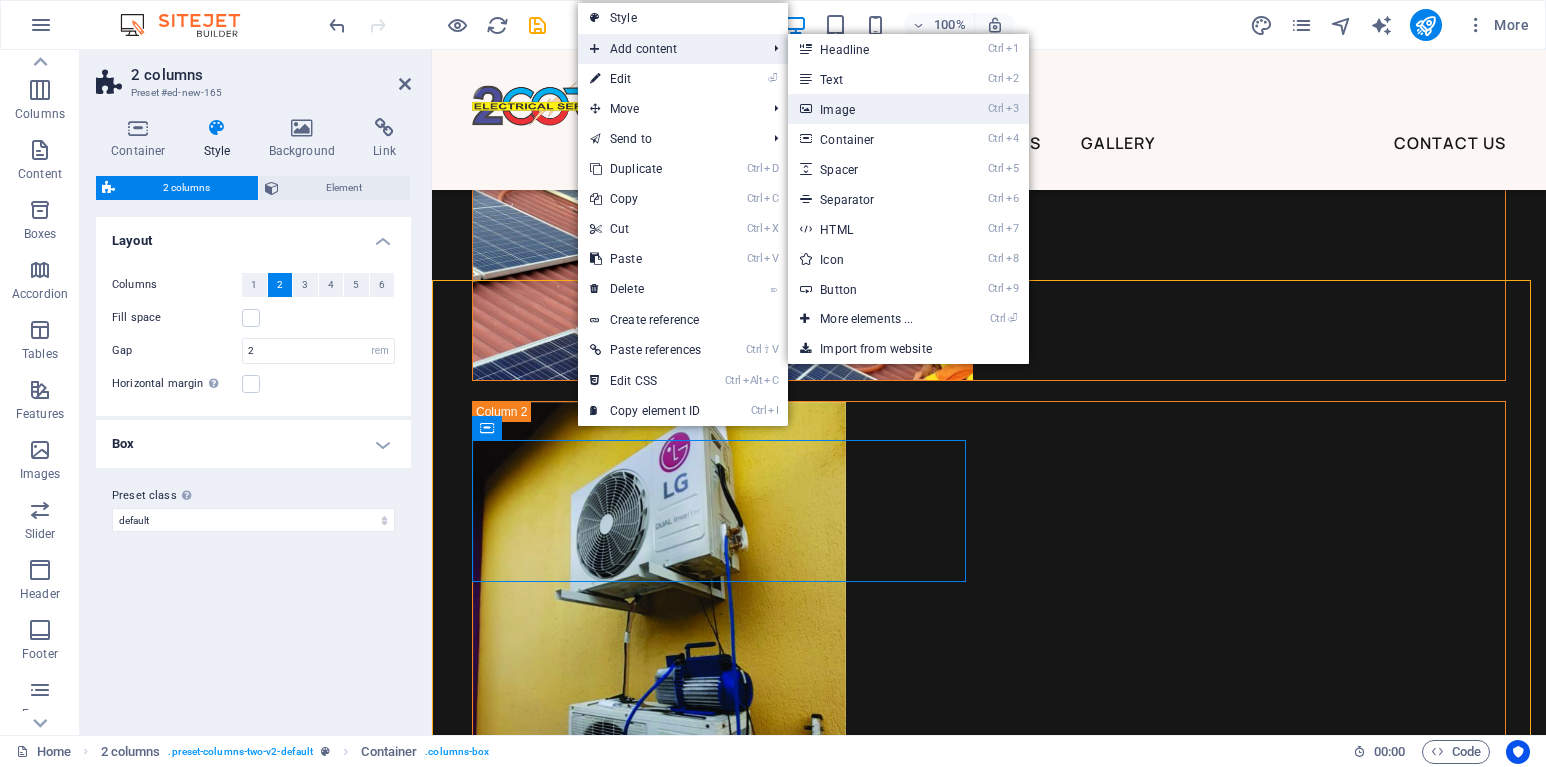 drag, startPoint x: 873, startPoint y: 110, endPoint x: 439, endPoint y: 56, distance: 437.34656 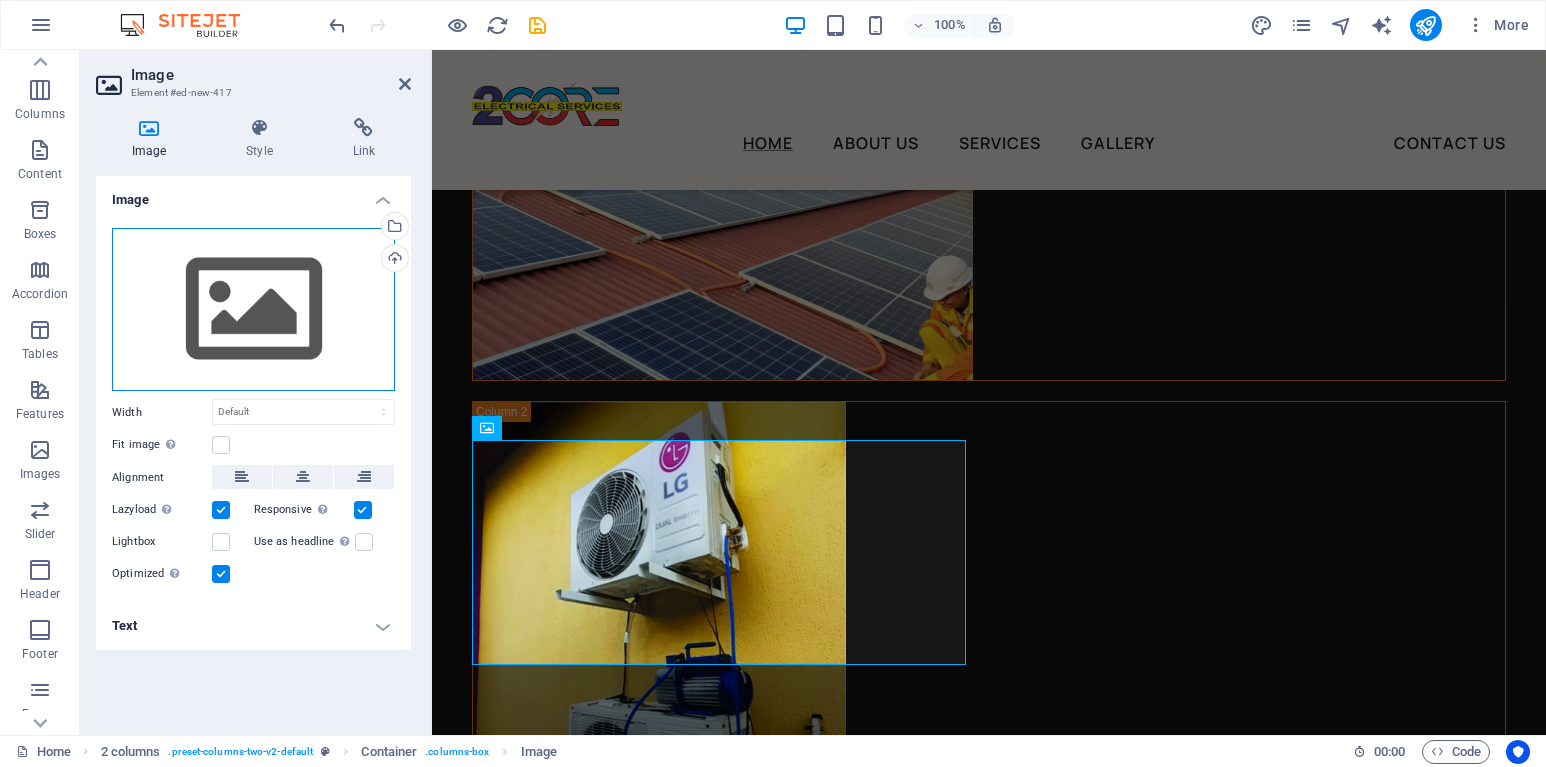 click on "Drag files here, click to choose files or select files from Files or our free stock photos & videos" at bounding box center [253, 310] 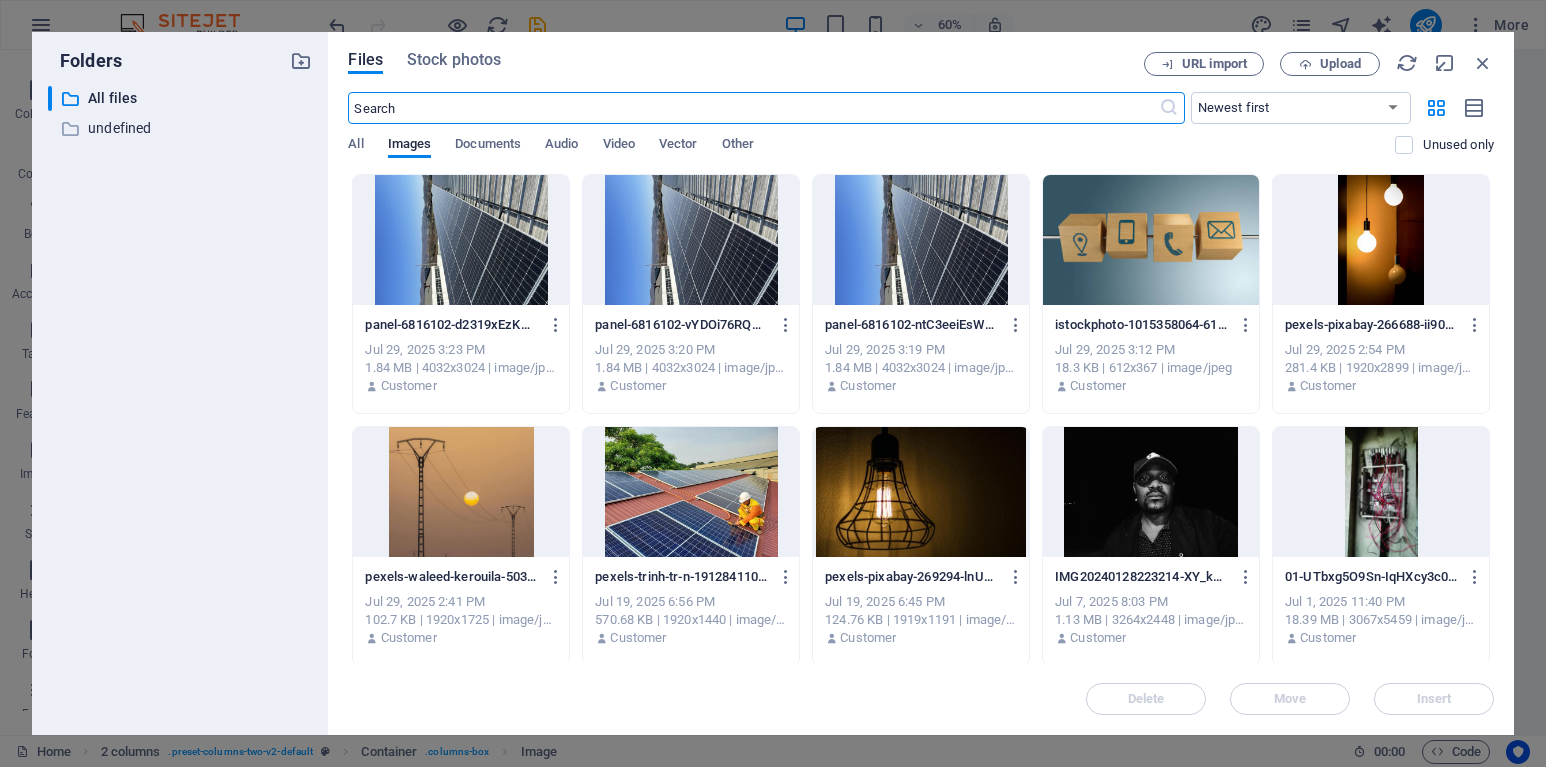 scroll, scrollTop: 7895, scrollLeft: 0, axis: vertical 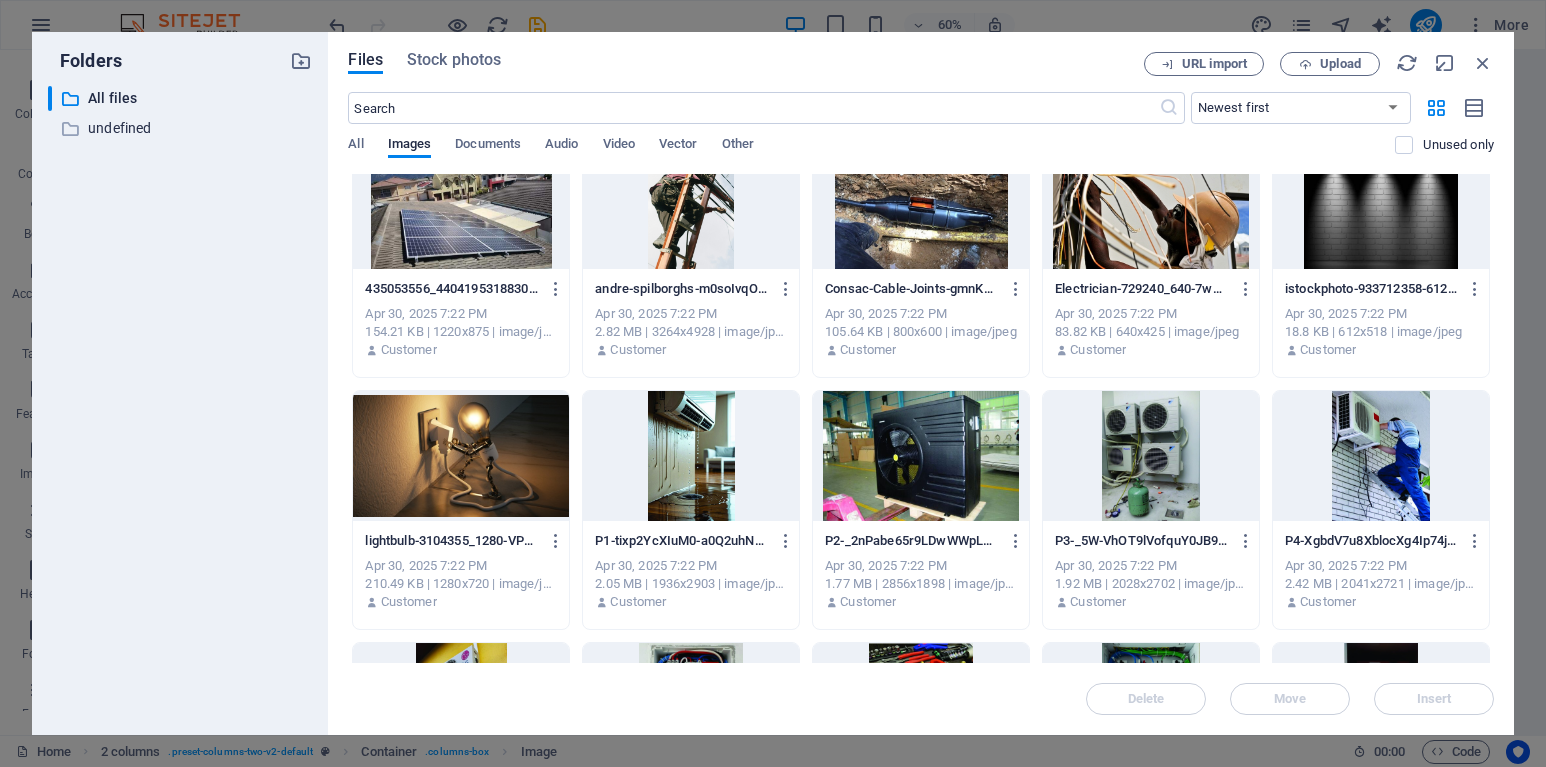 click at bounding box center [1381, 456] 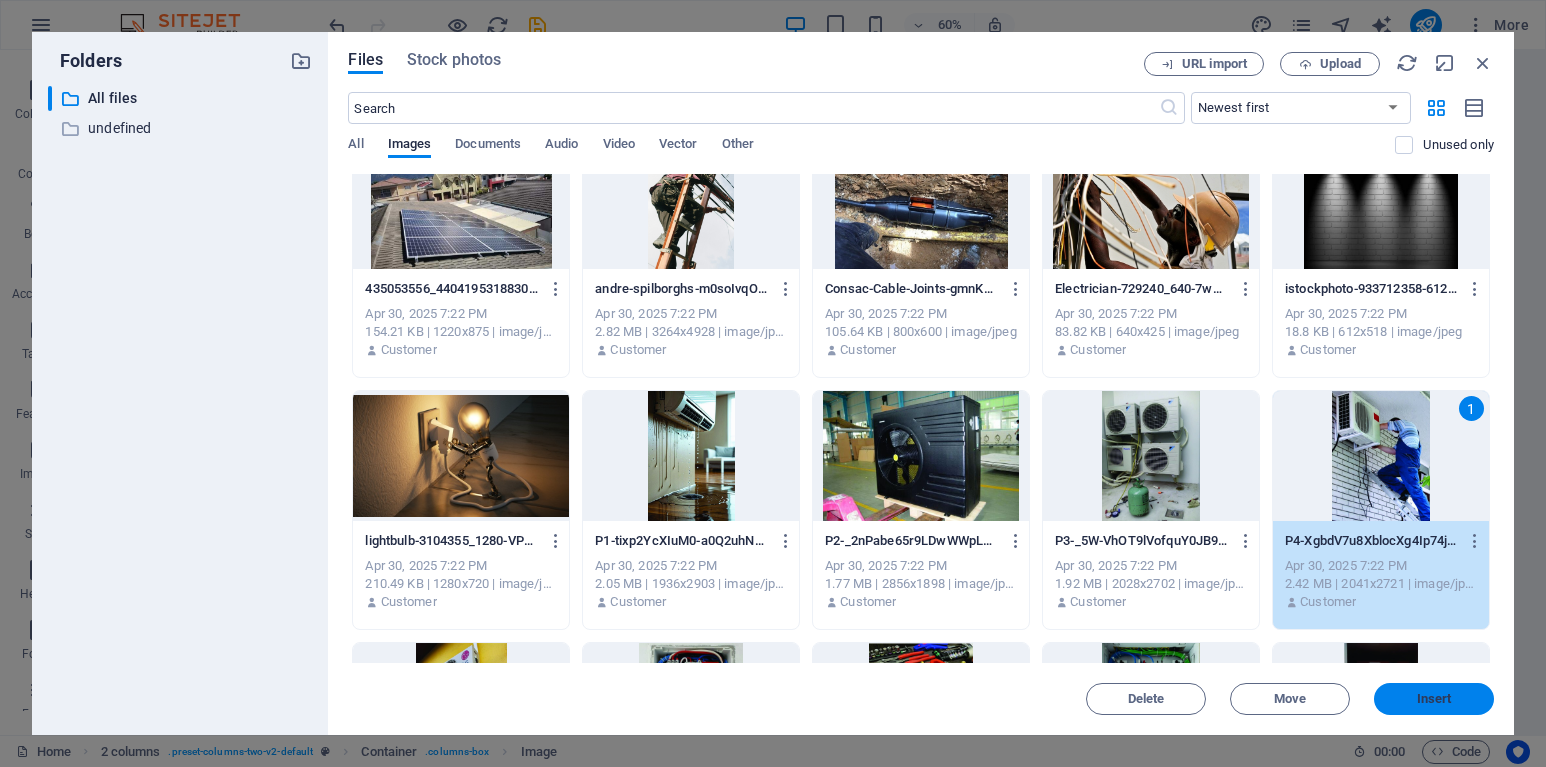 click on "Insert" at bounding box center [1434, 699] 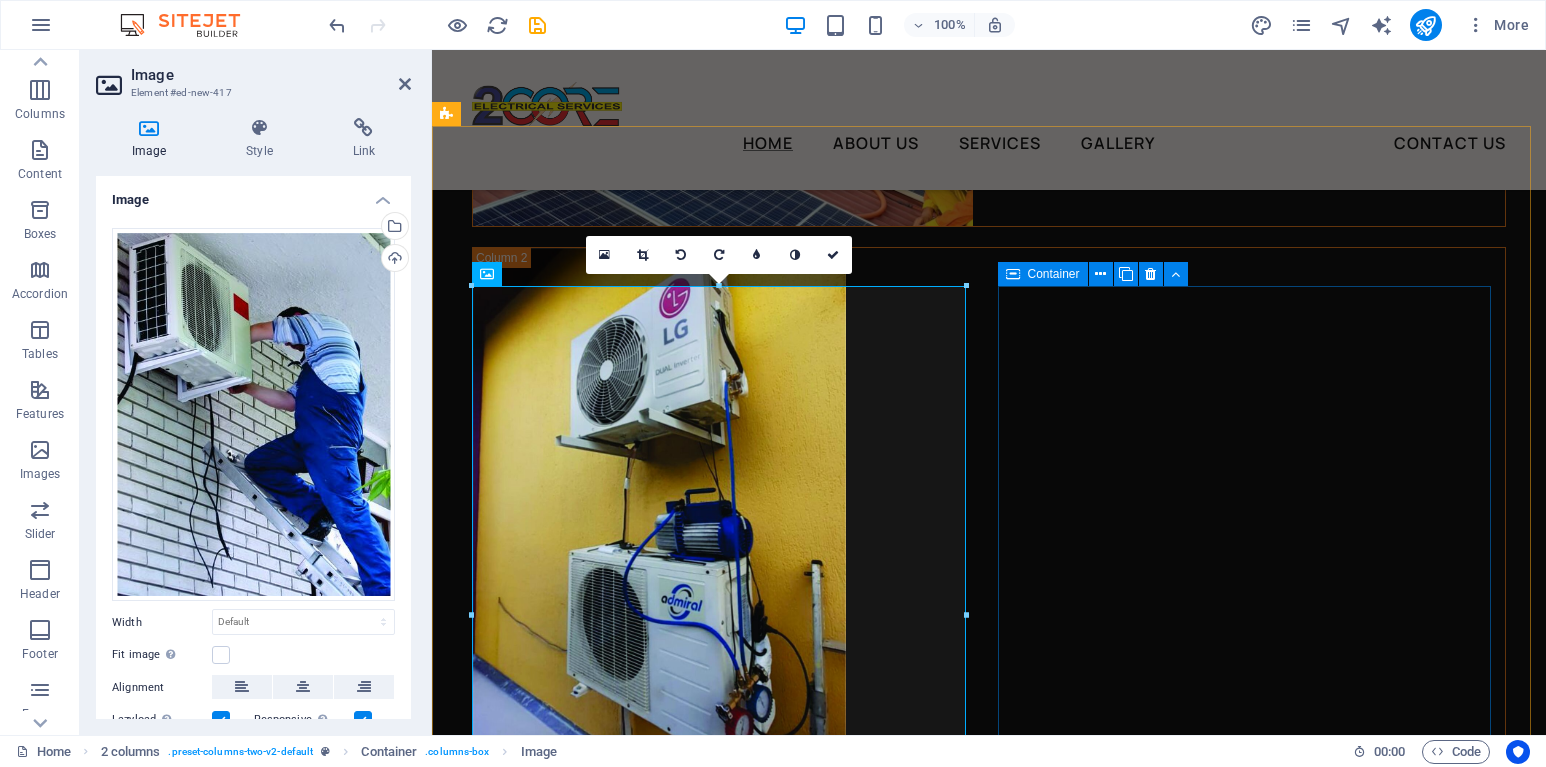 scroll, scrollTop: 7919, scrollLeft: 0, axis: vertical 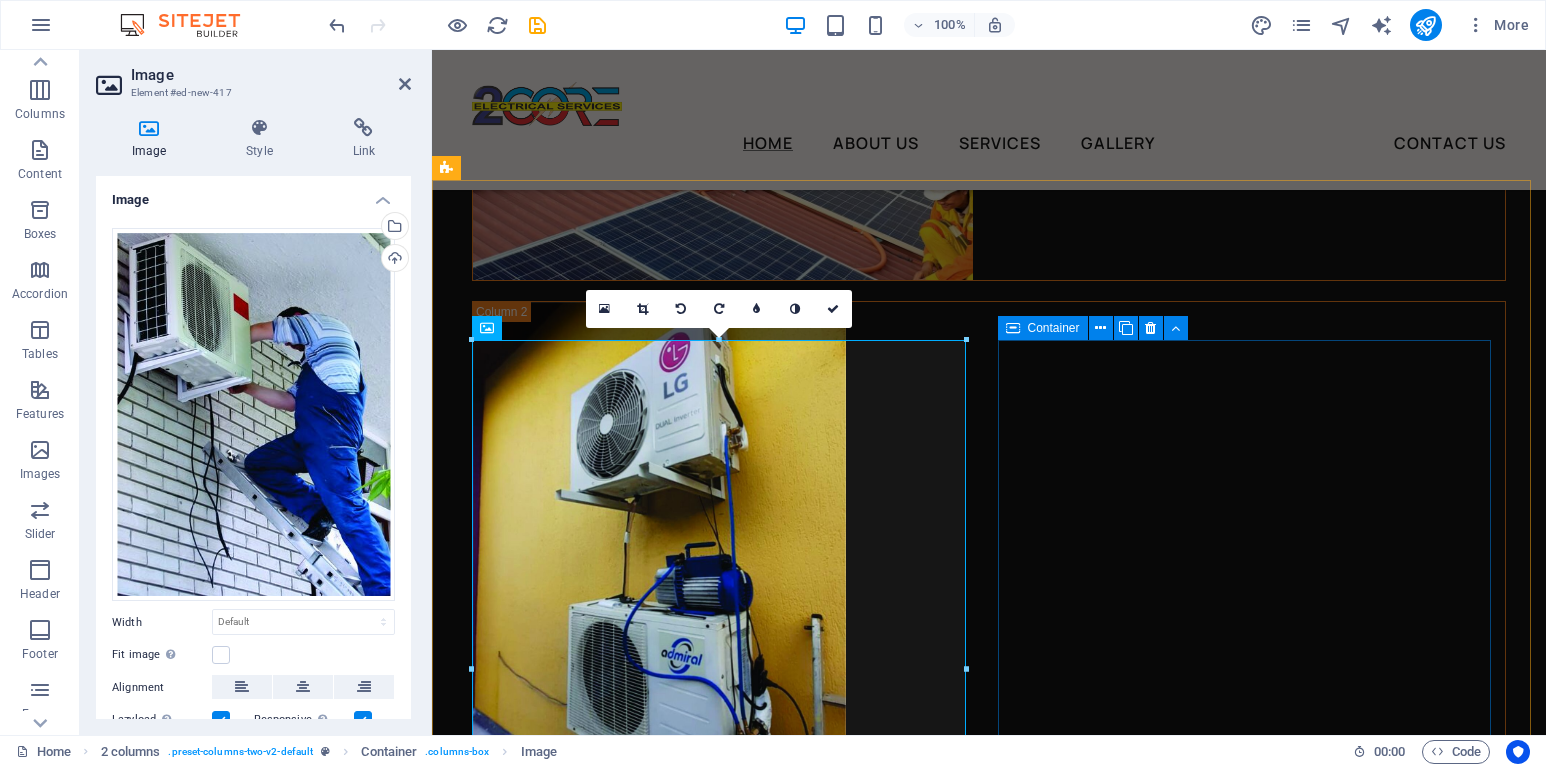 click on "Drop content here or  Add elements  Paste clipboard" at bounding box center [722, 6180] 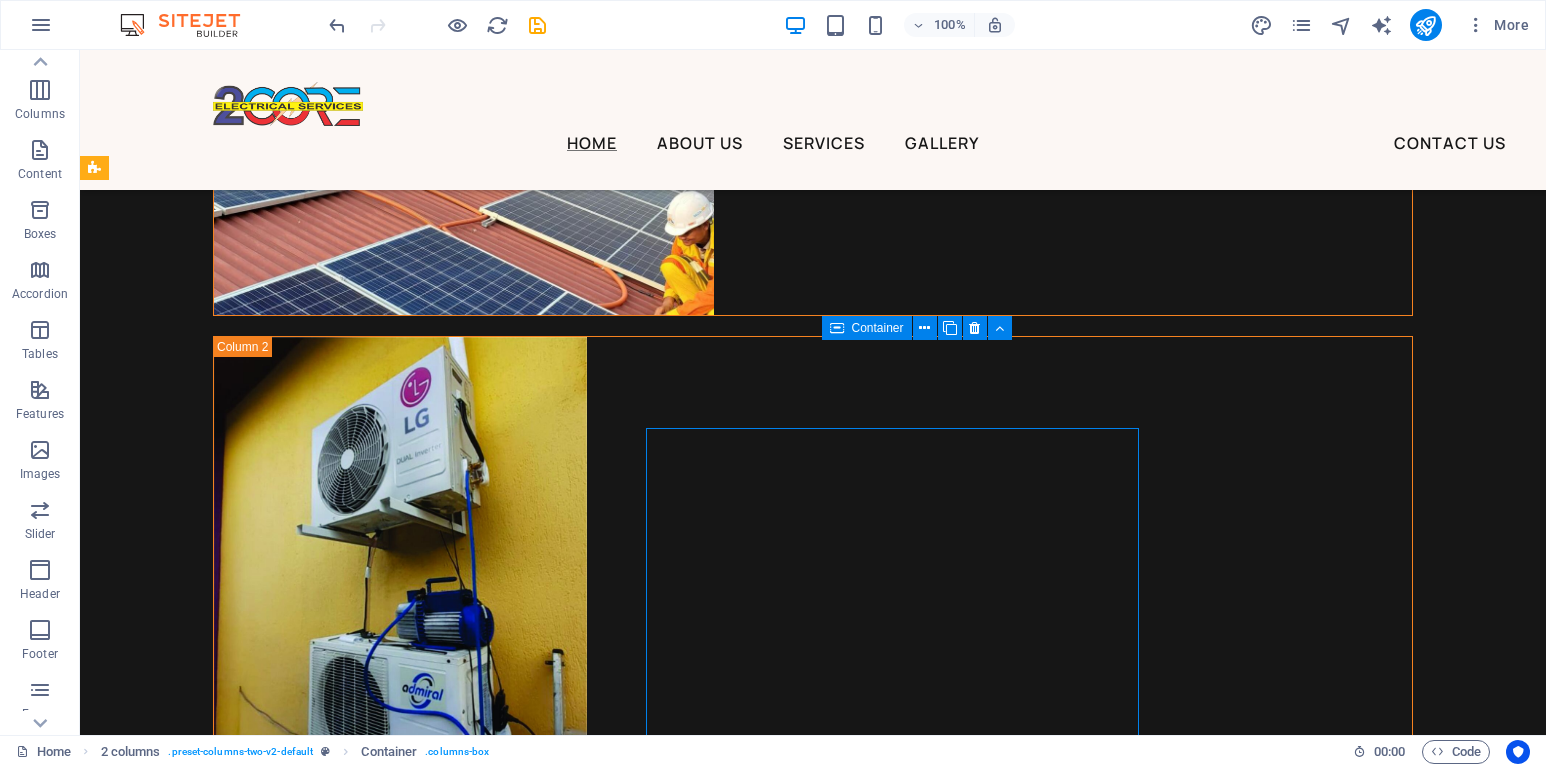 scroll, scrollTop: 7831, scrollLeft: 0, axis: vertical 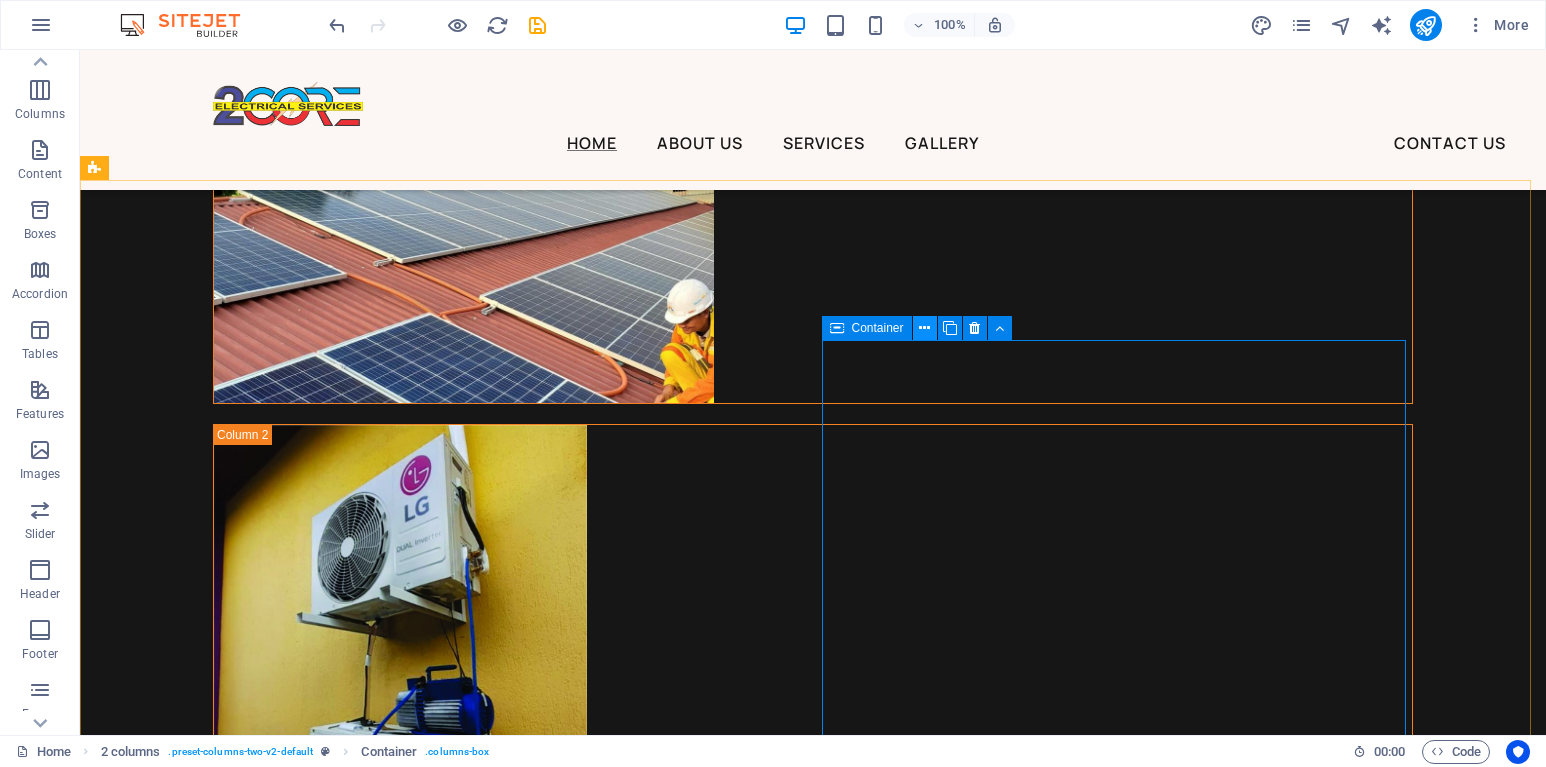 click at bounding box center [925, 328] 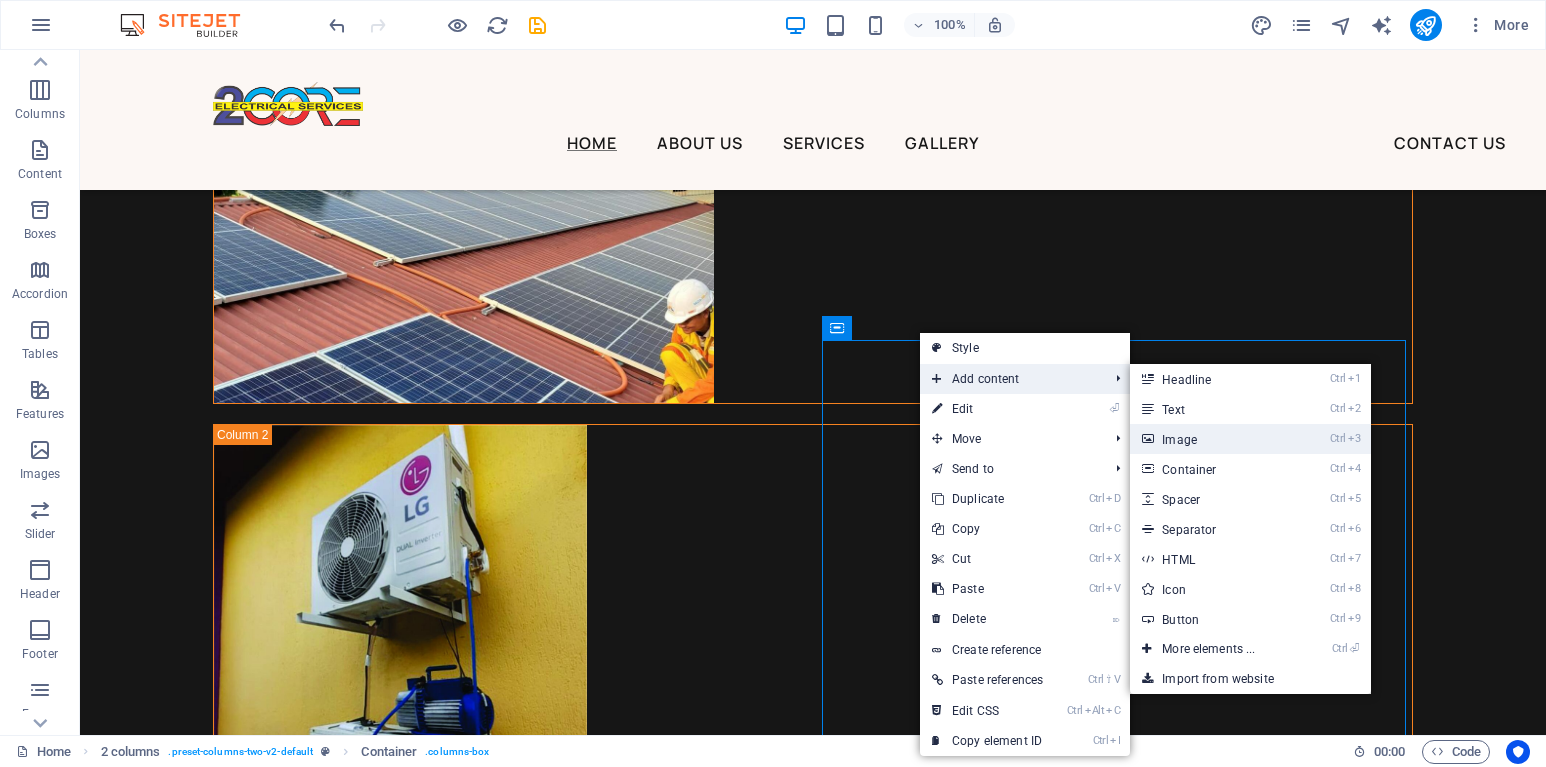 click on "Ctrl 3  Image" at bounding box center (1212, 439) 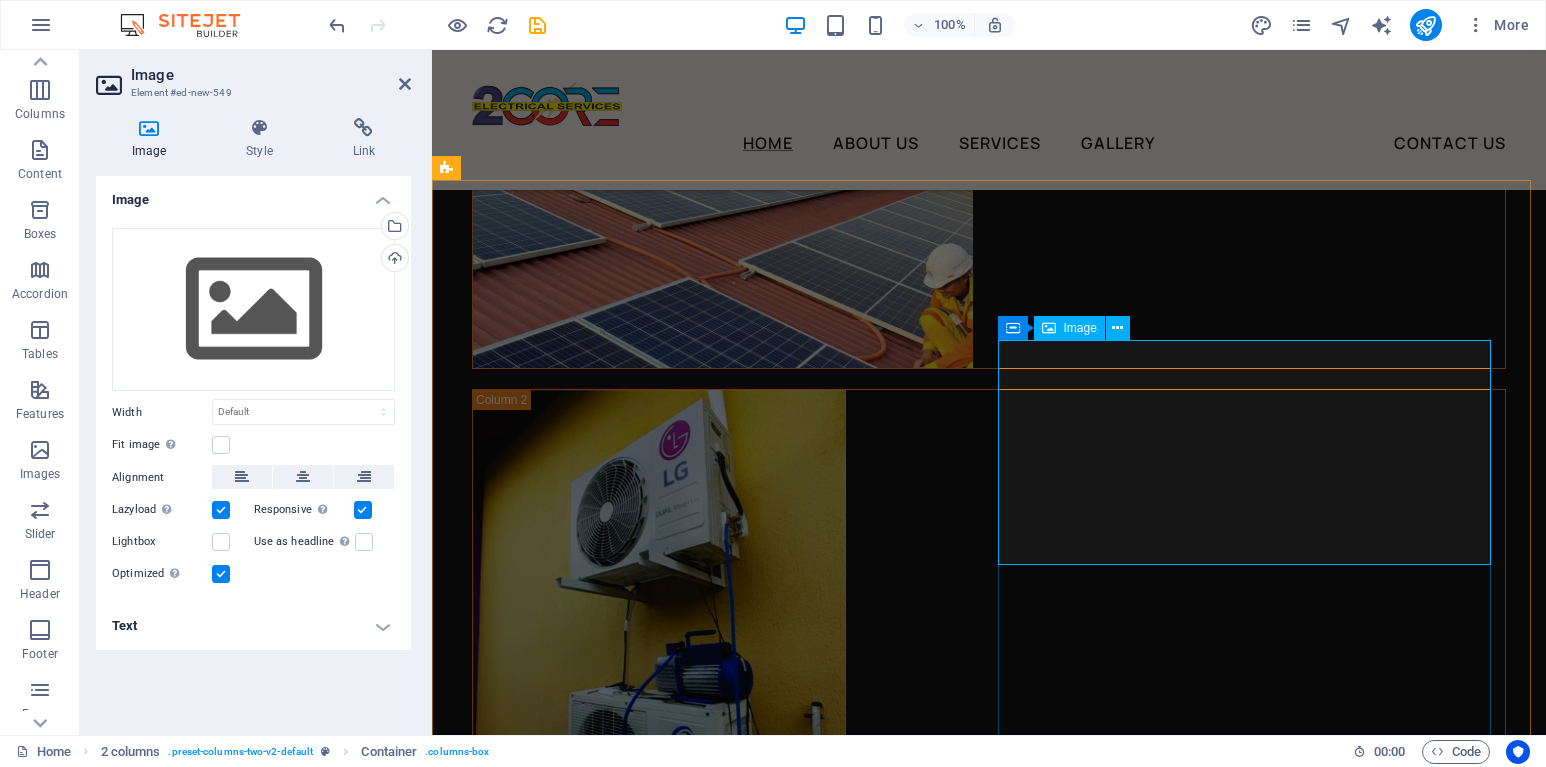 scroll, scrollTop: 7919, scrollLeft: 0, axis: vertical 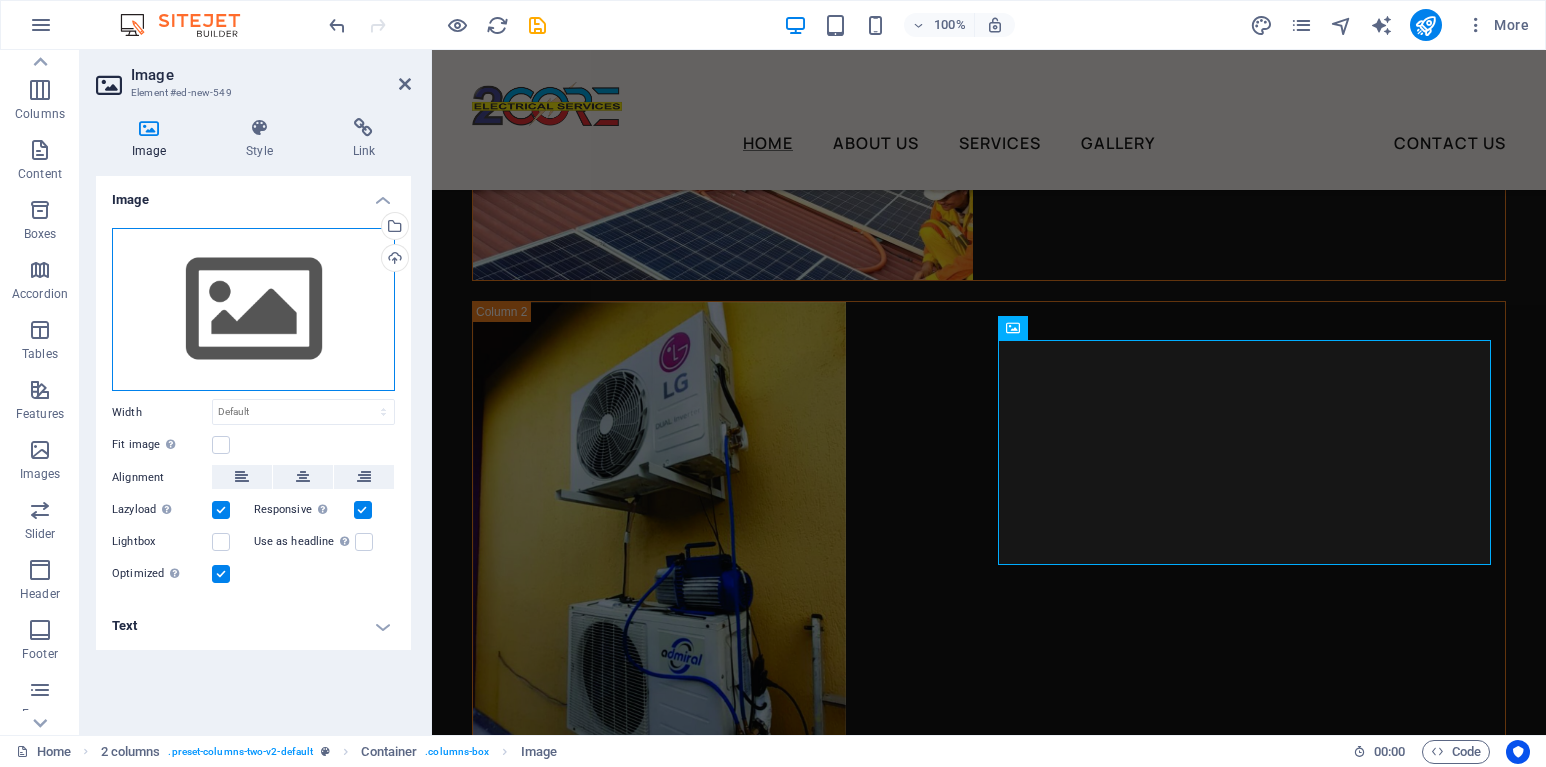 click on "Drag files here, click to choose files or select files from Files or our free stock photos & videos" at bounding box center [253, 310] 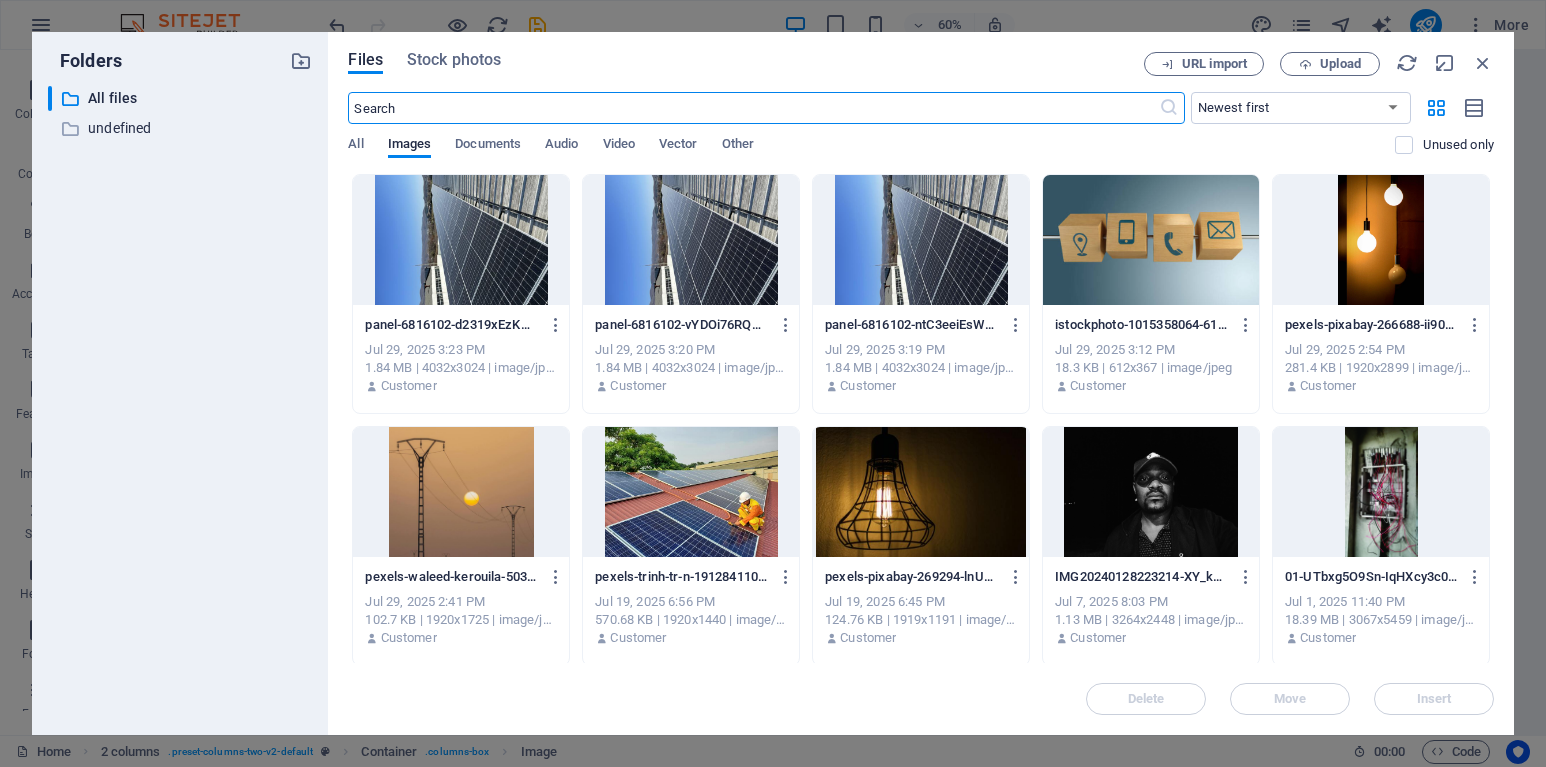 scroll, scrollTop: 7995, scrollLeft: 0, axis: vertical 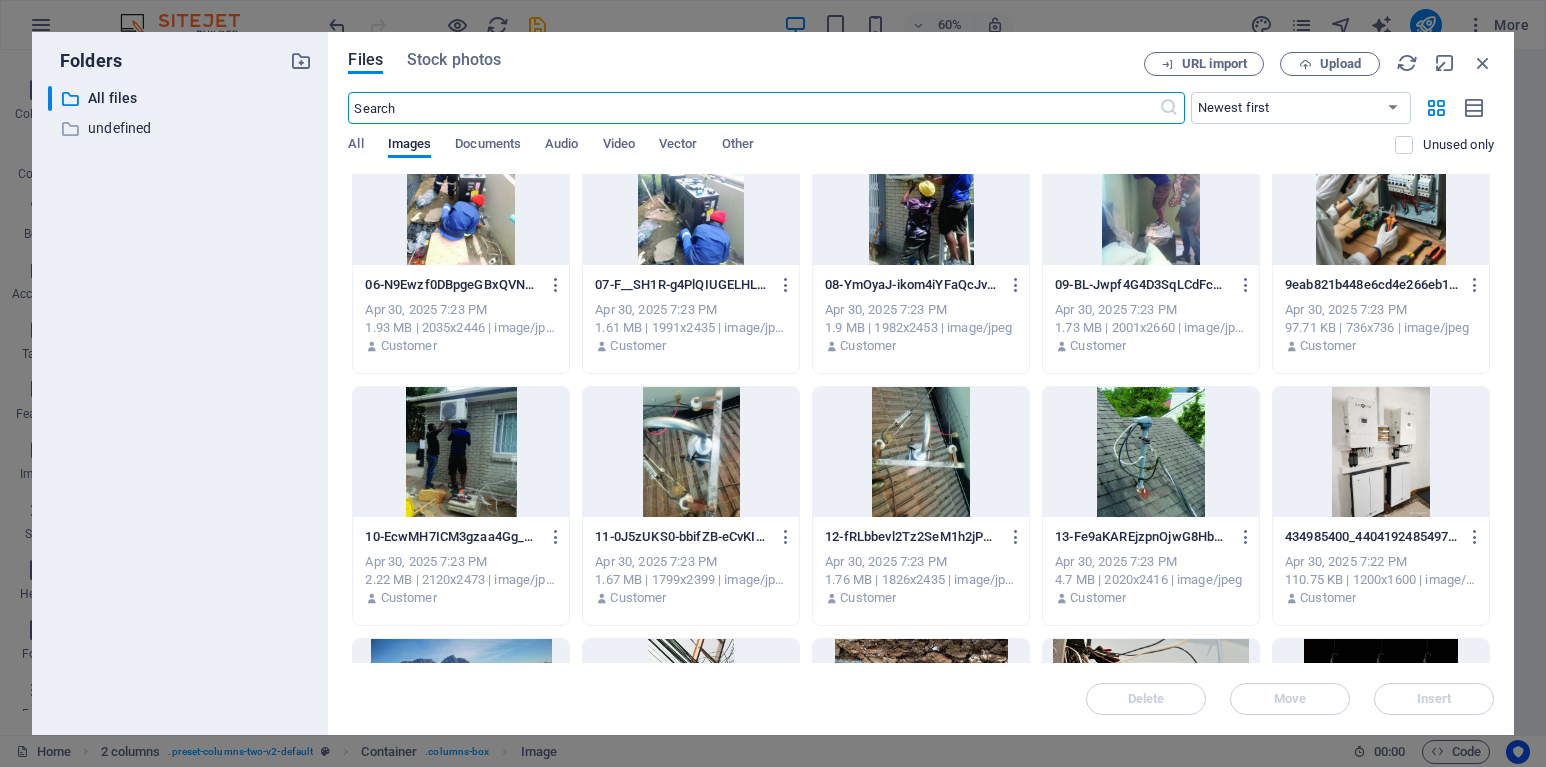 click at bounding box center [1151, 452] 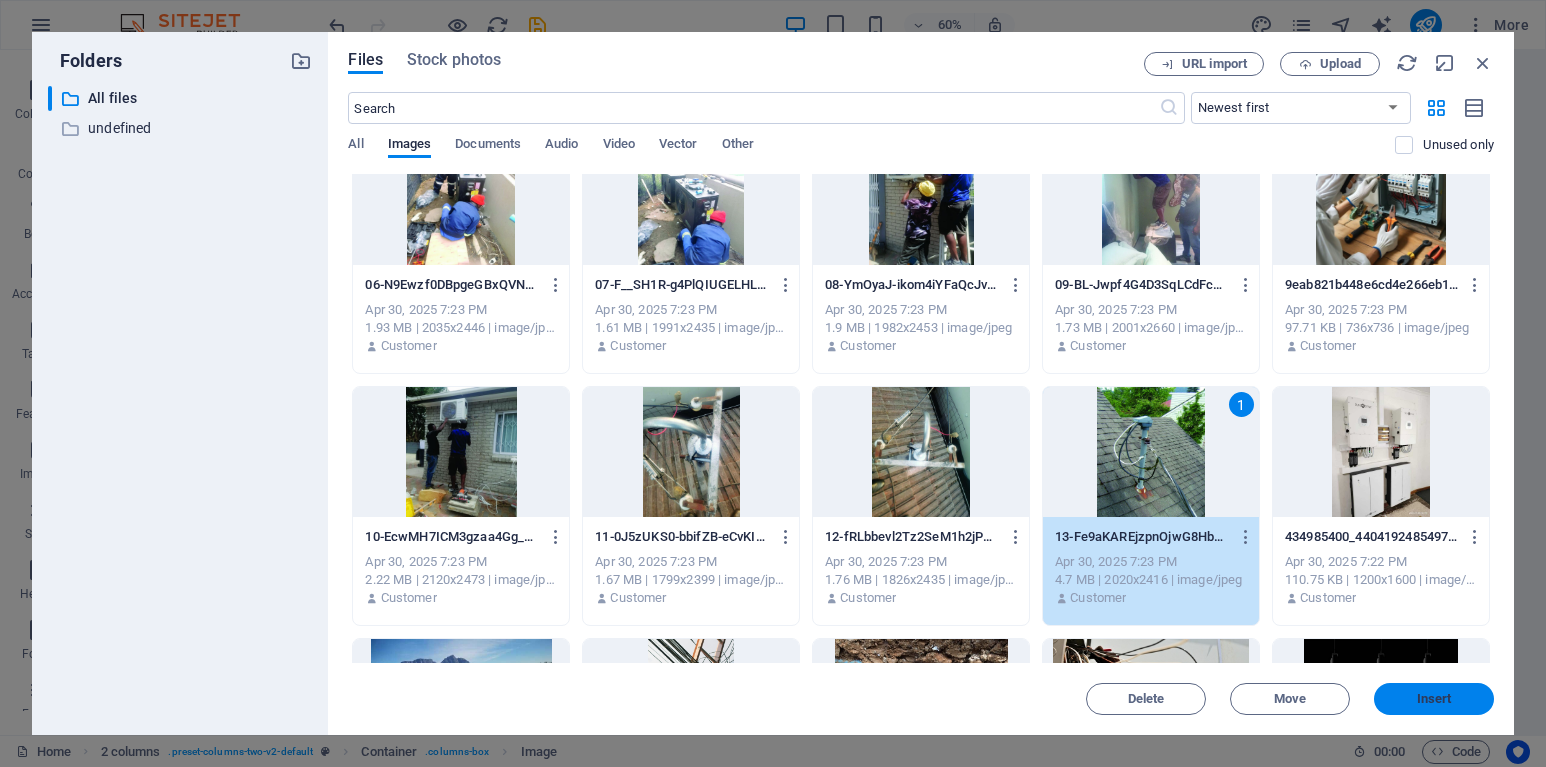 click on "Insert" at bounding box center [1434, 699] 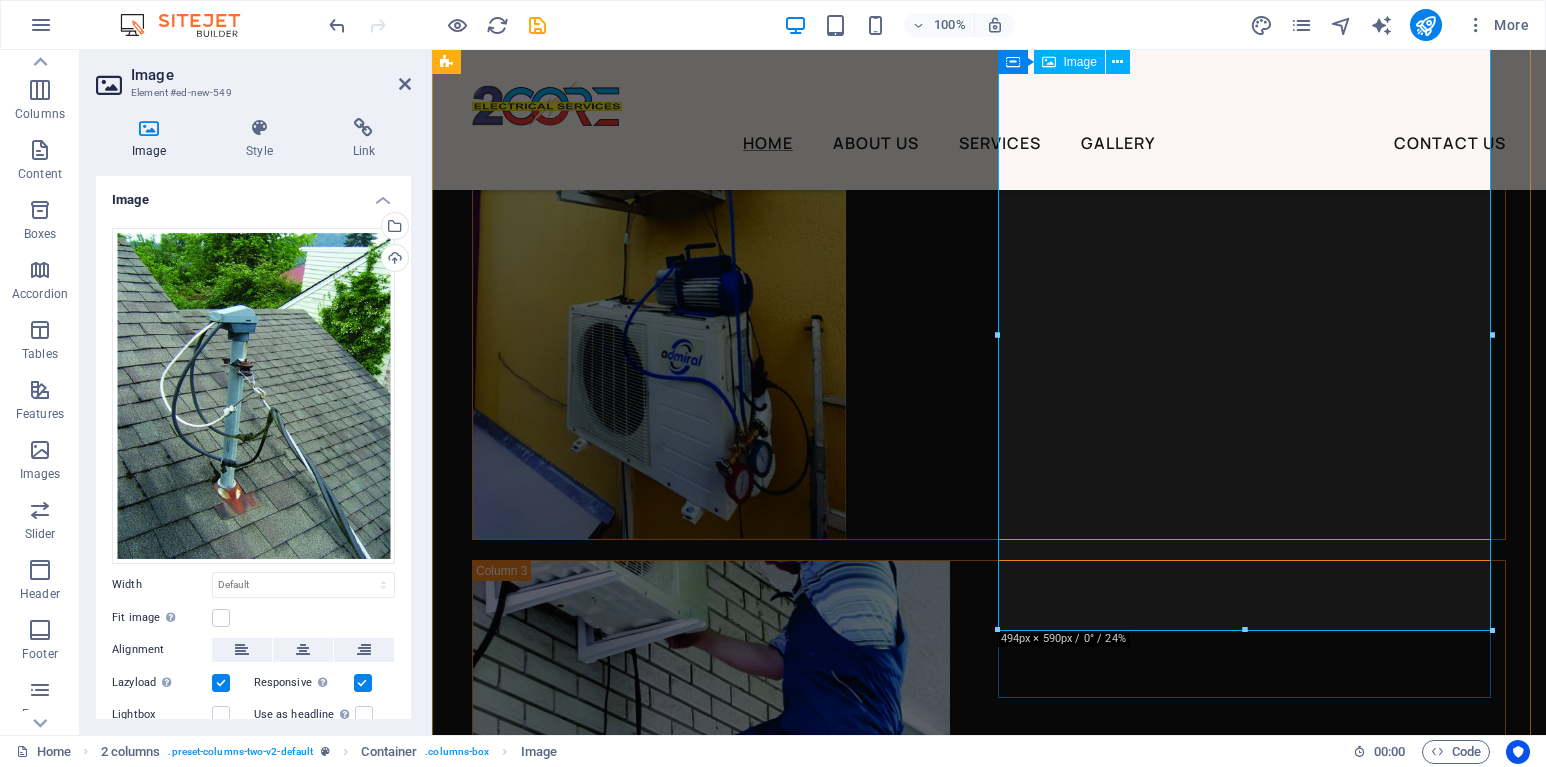 scroll, scrollTop: 8219, scrollLeft: 0, axis: vertical 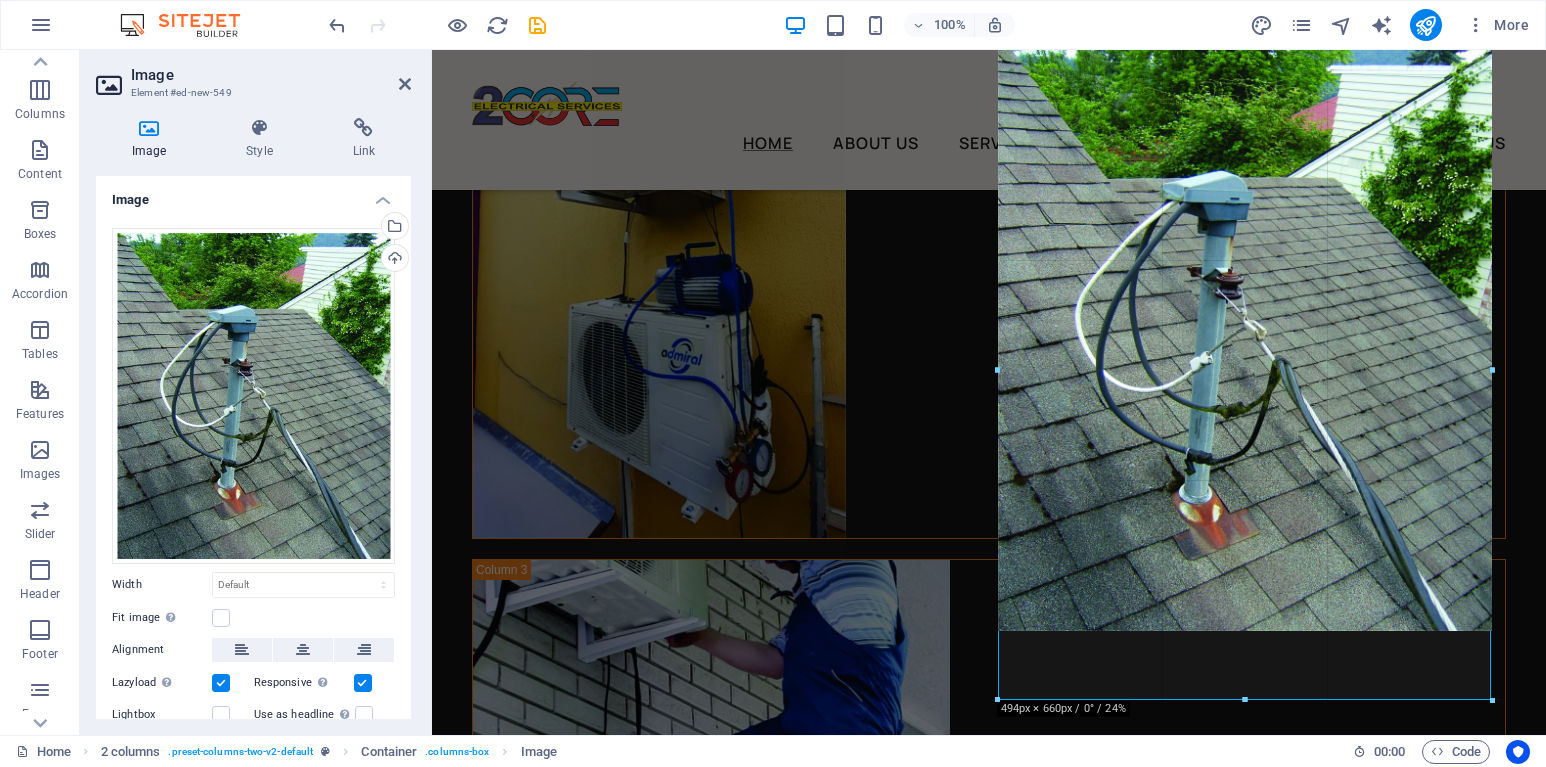 drag, startPoint x: 1247, startPoint y: 630, endPoint x: 1245, endPoint y: 700, distance: 70.028564 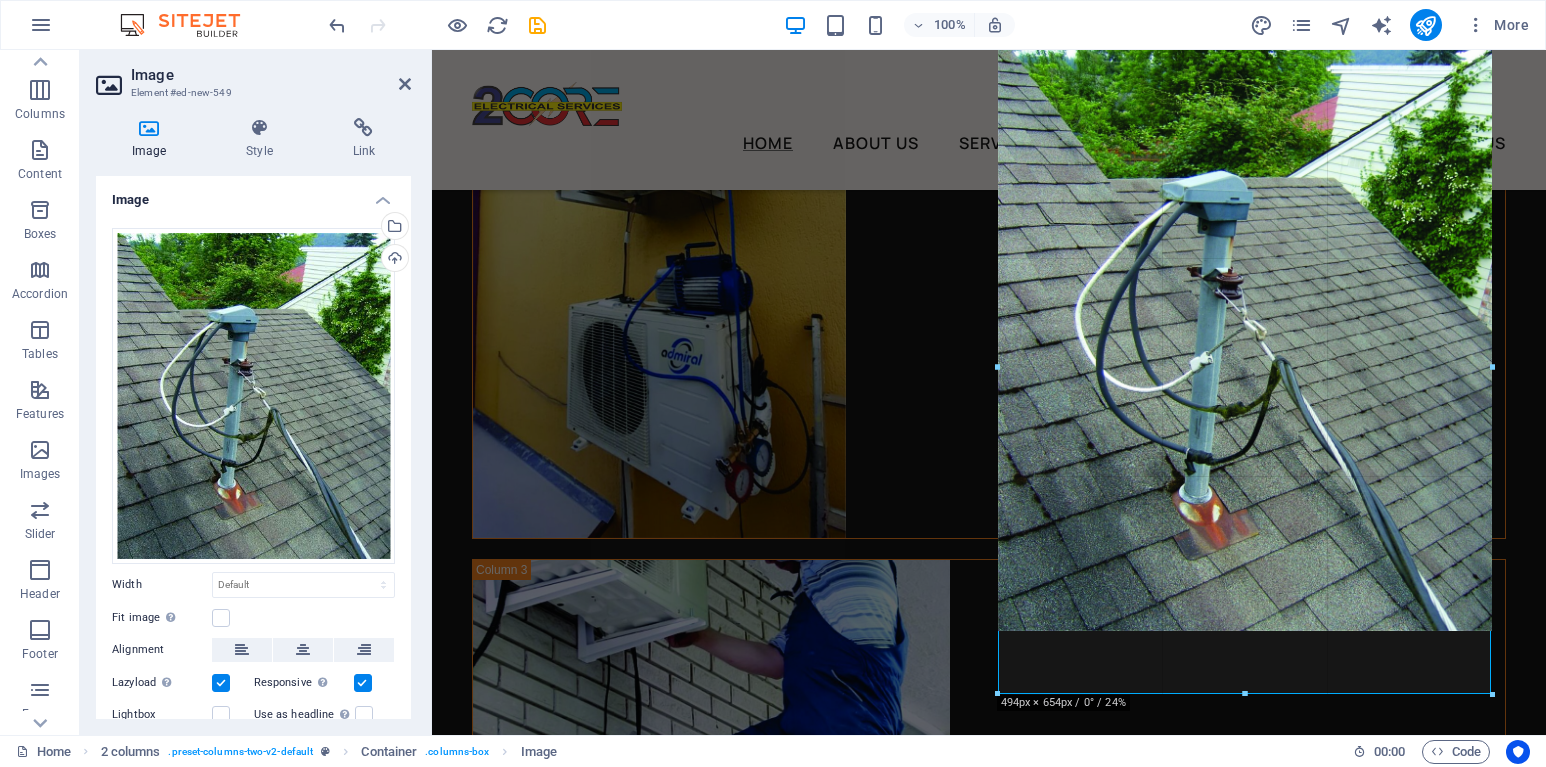 drag, startPoint x: 1487, startPoint y: 631, endPoint x: 1490, endPoint y: 695, distance: 64.070274 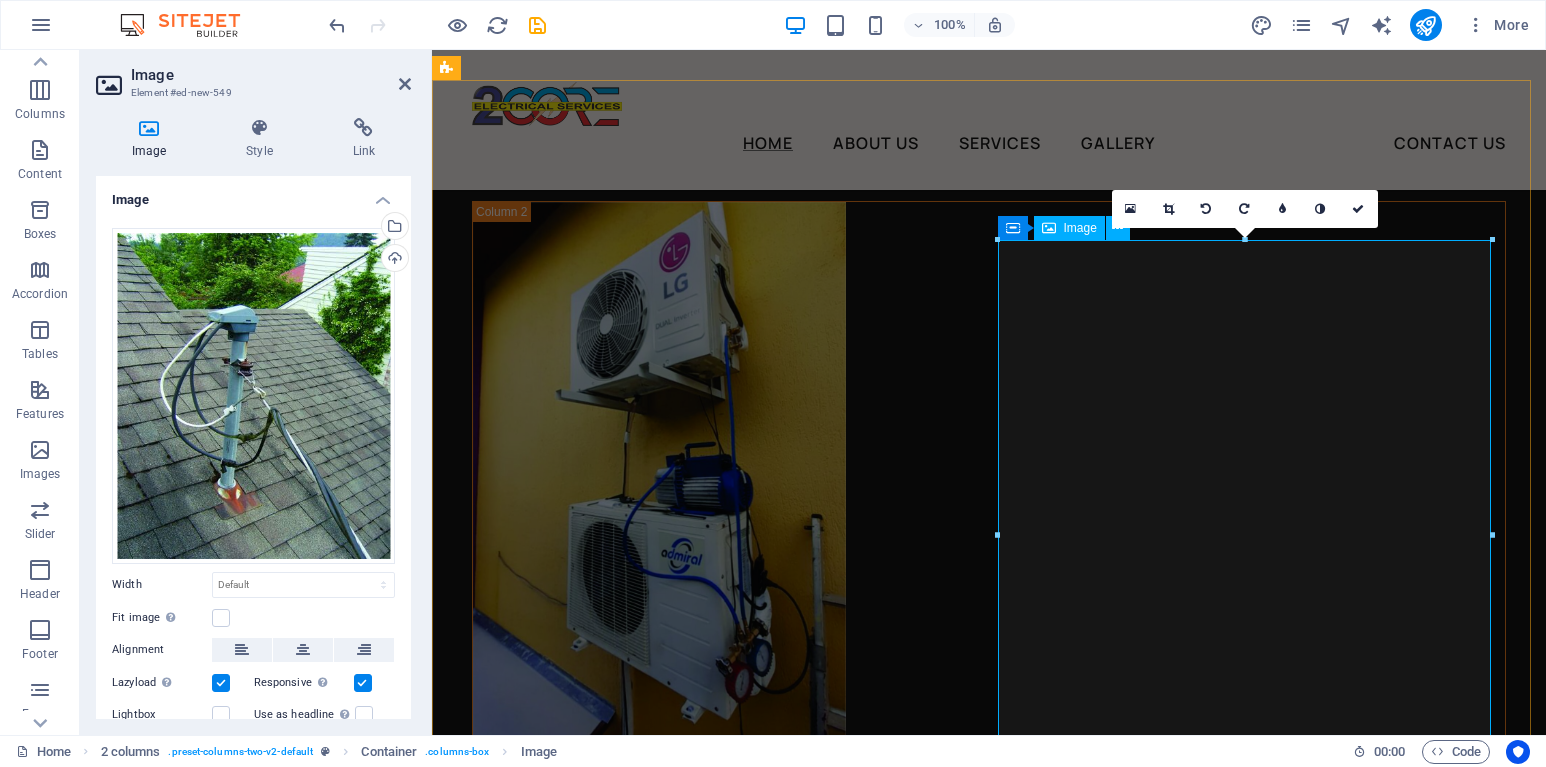 scroll, scrollTop: 8119, scrollLeft: 0, axis: vertical 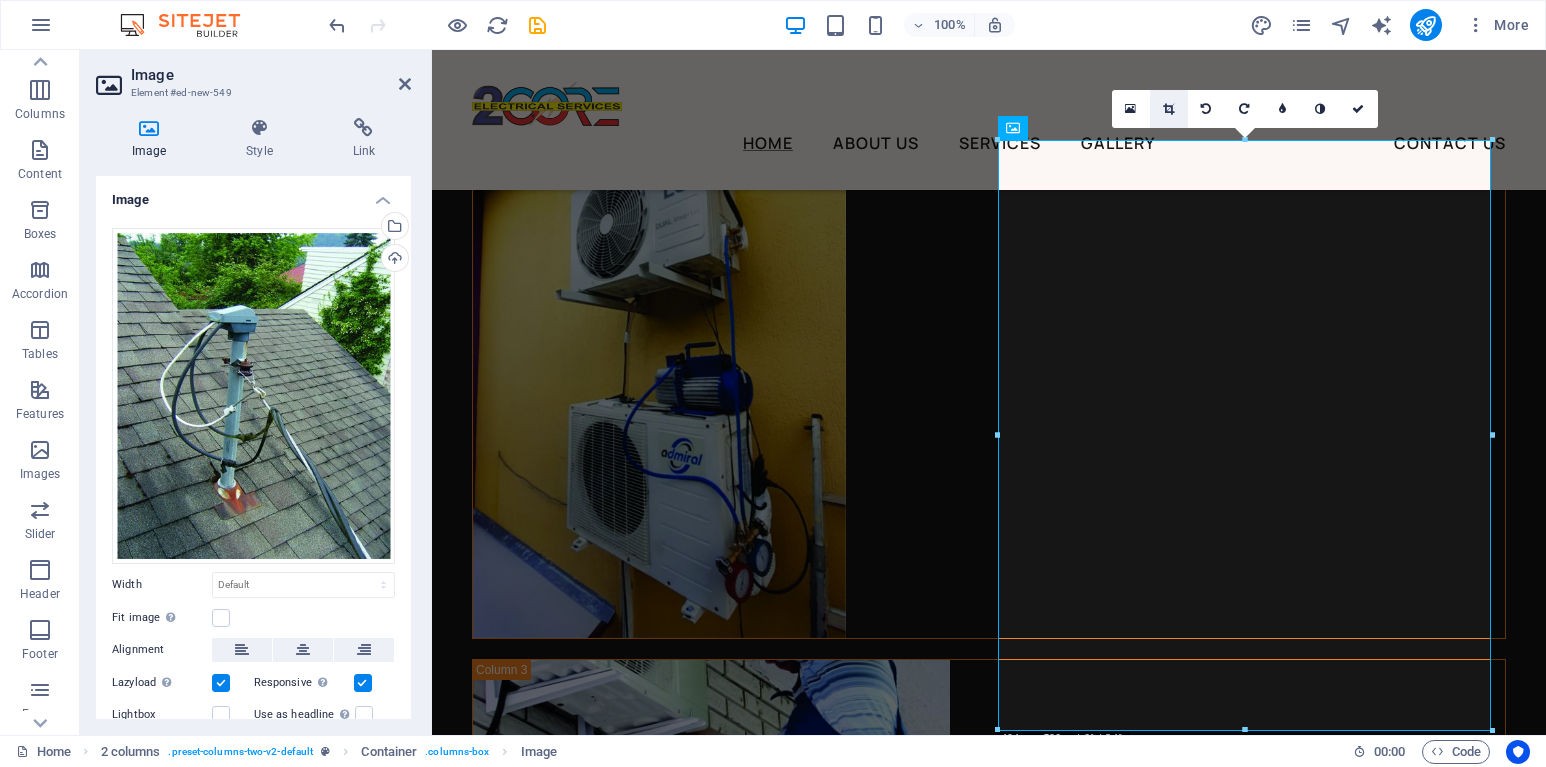 click at bounding box center (1168, 109) 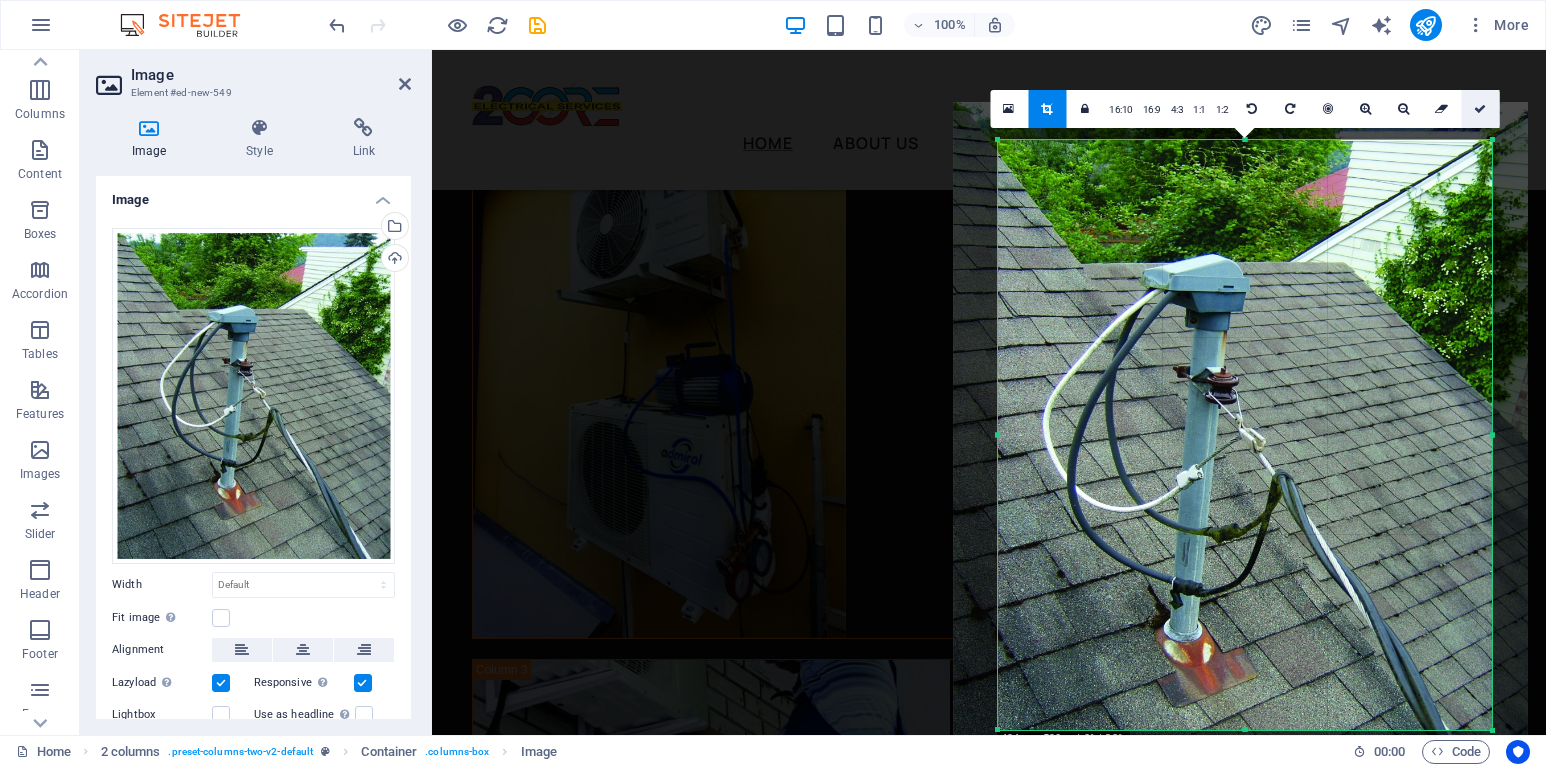 click at bounding box center [1480, 109] 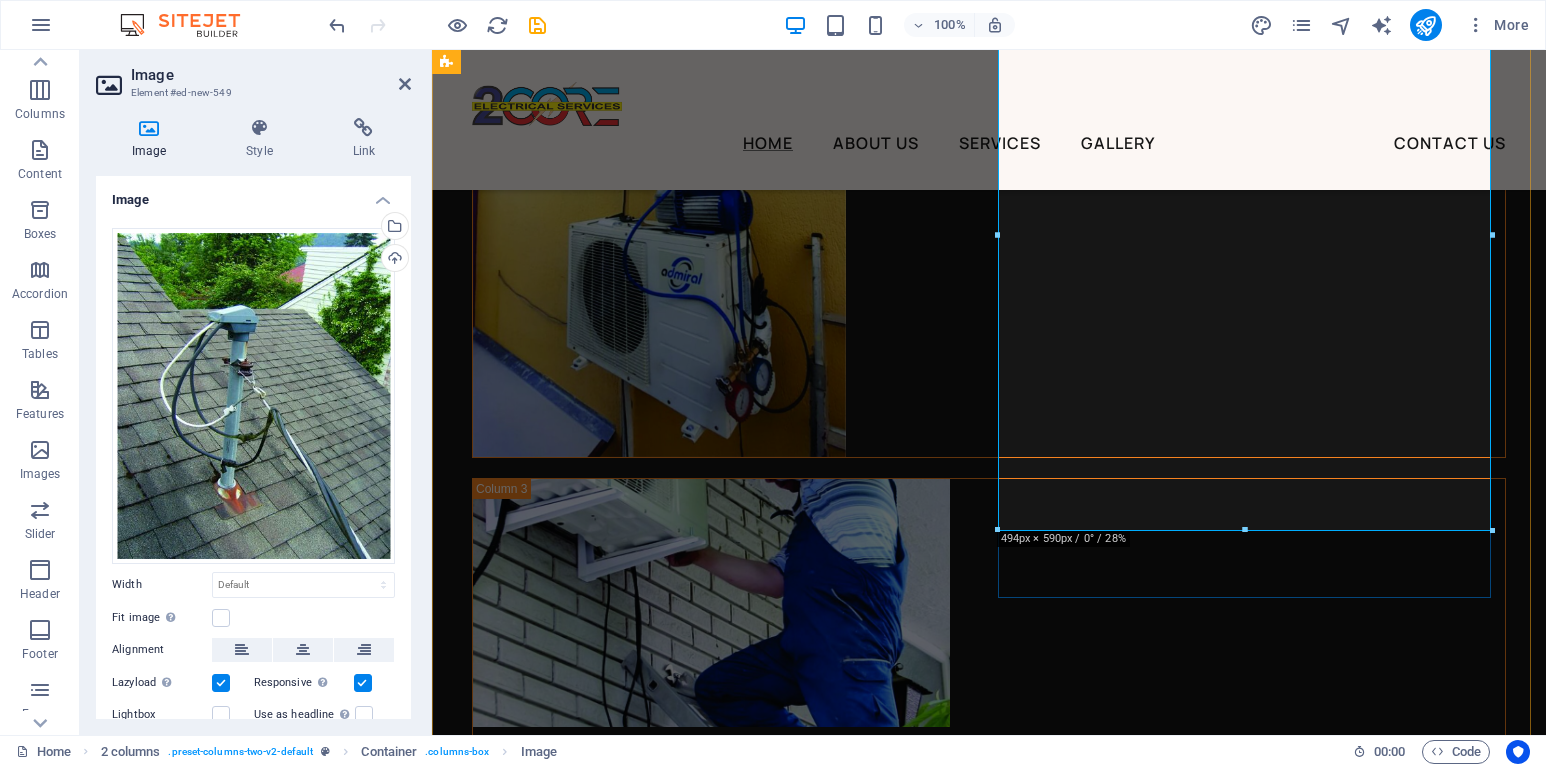 scroll, scrollTop: 8319, scrollLeft: 0, axis: vertical 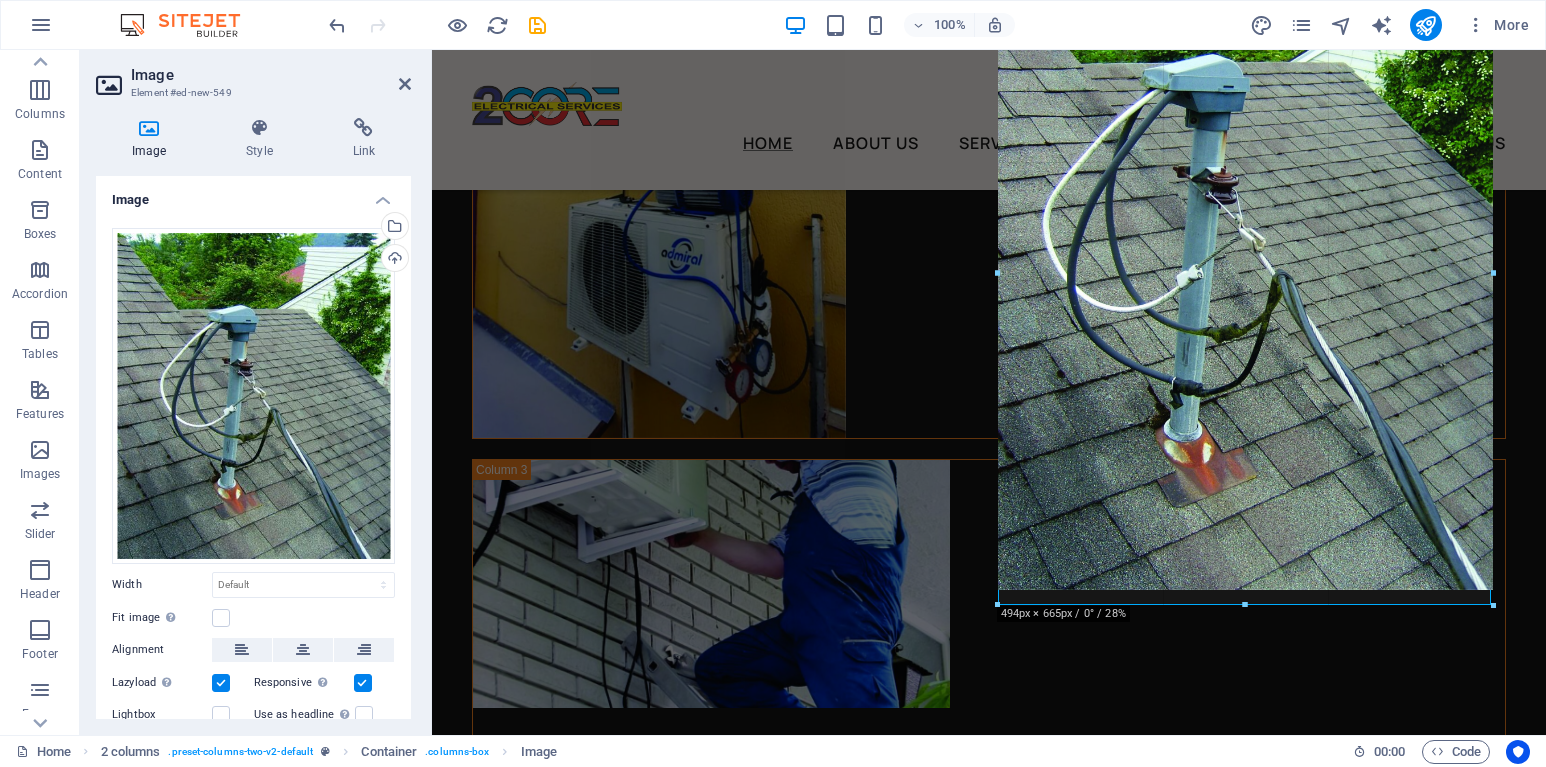 drag, startPoint x: 1241, startPoint y: 529, endPoint x: 1243, endPoint y: 604, distance: 75.026665 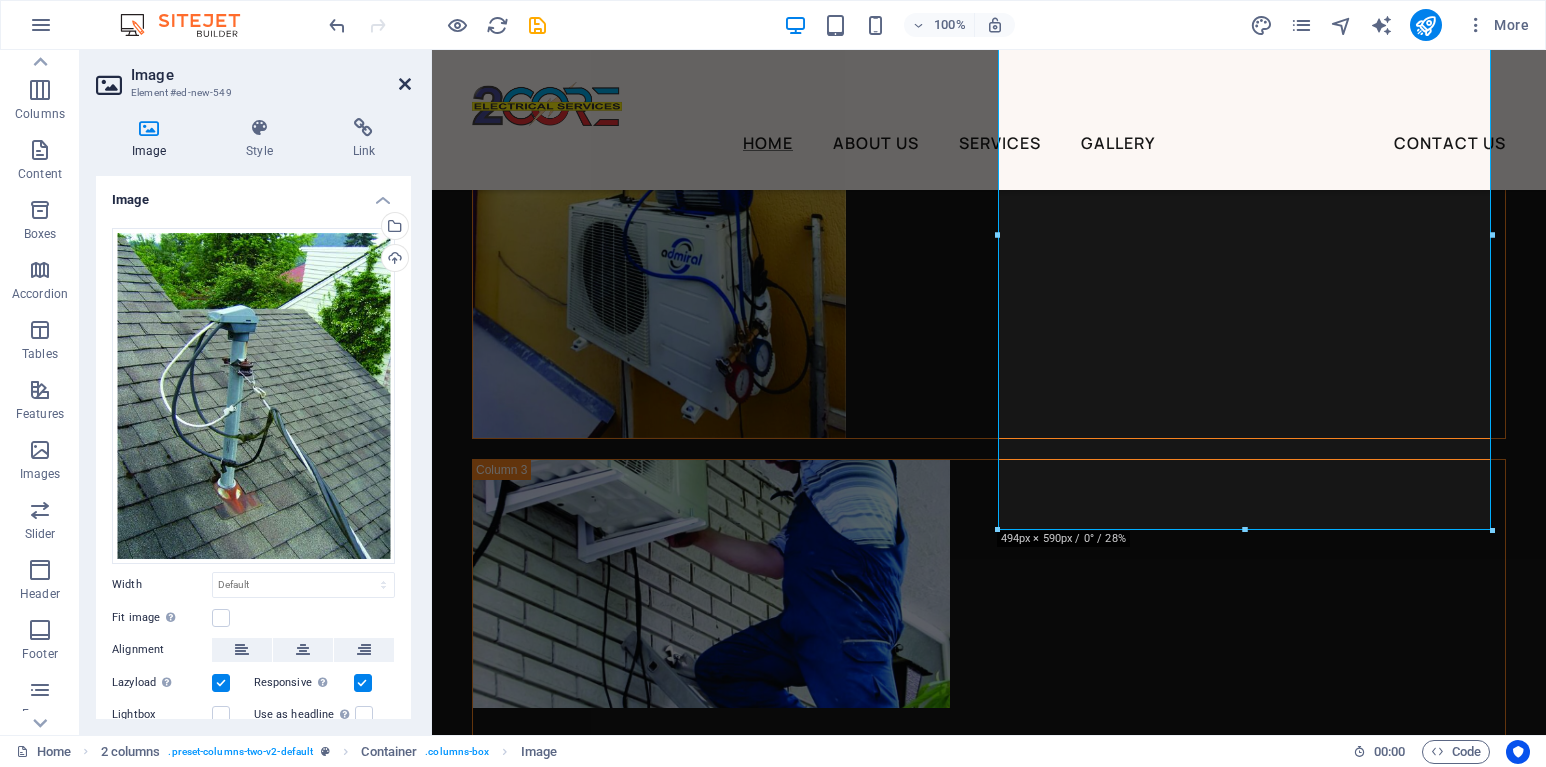 click at bounding box center (405, 84) 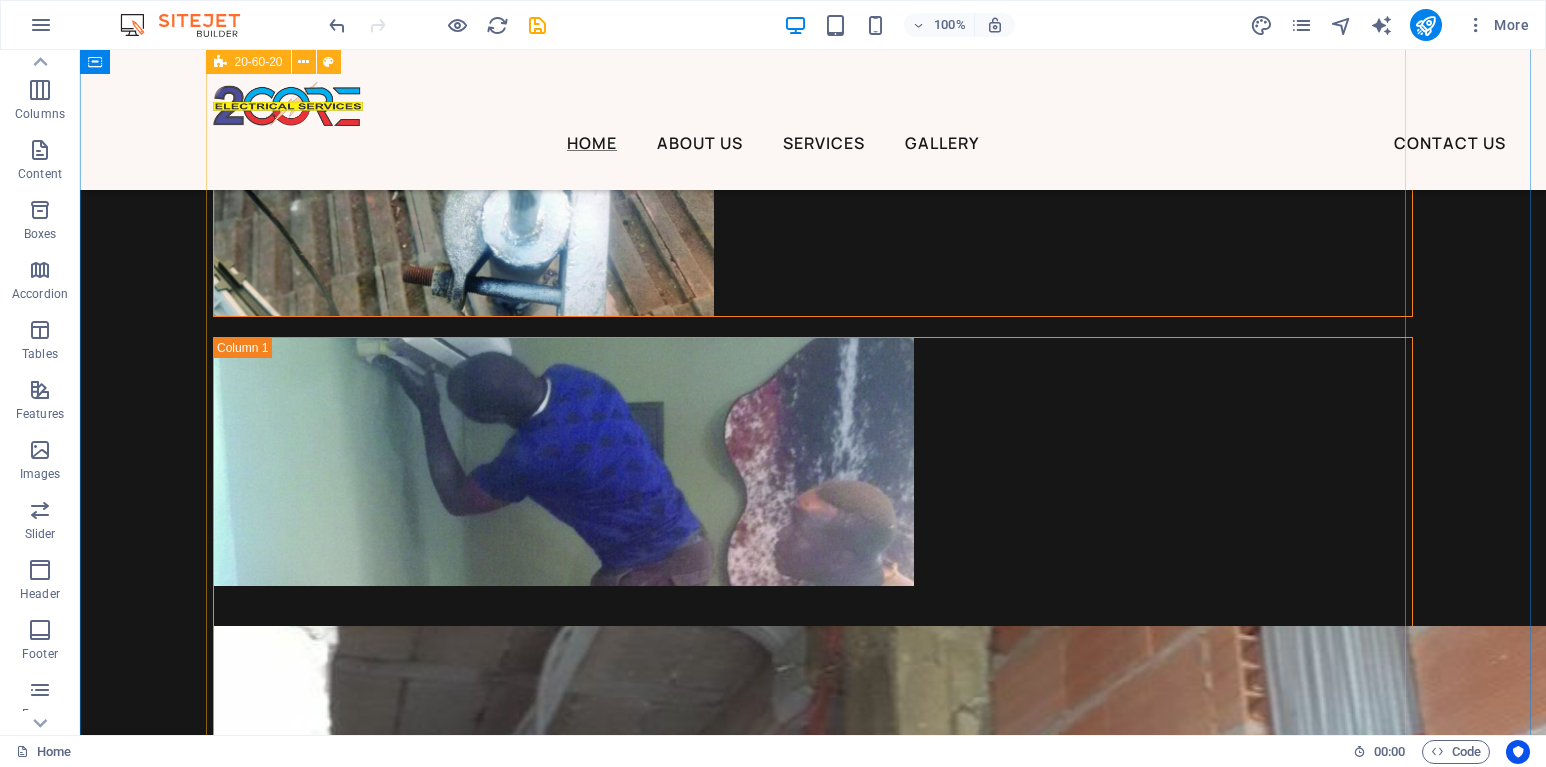 scroll, scrollTop: 7031, scrollLeft: 0, axis: vertical 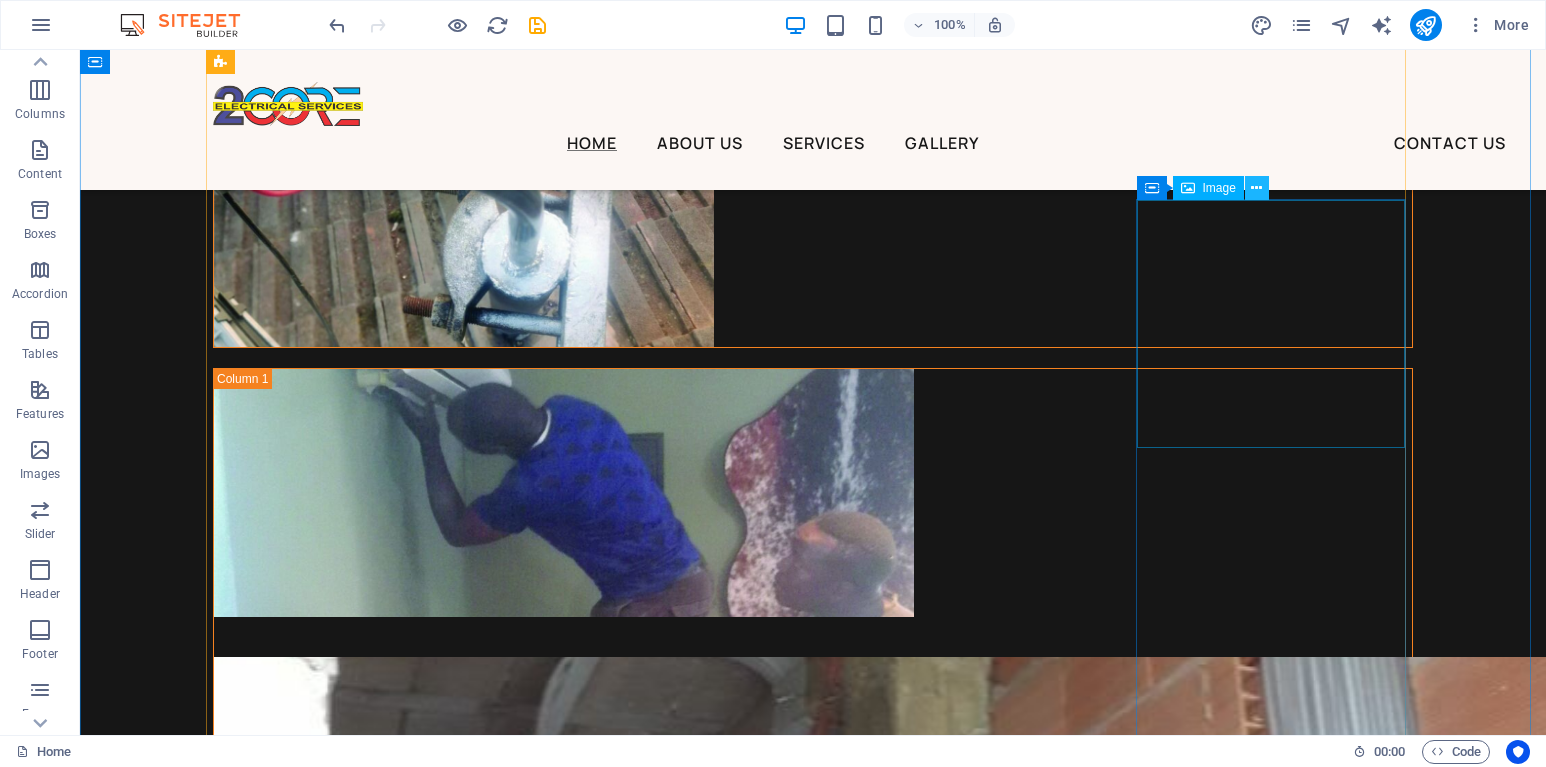 click at bounding box center (1256, 188) 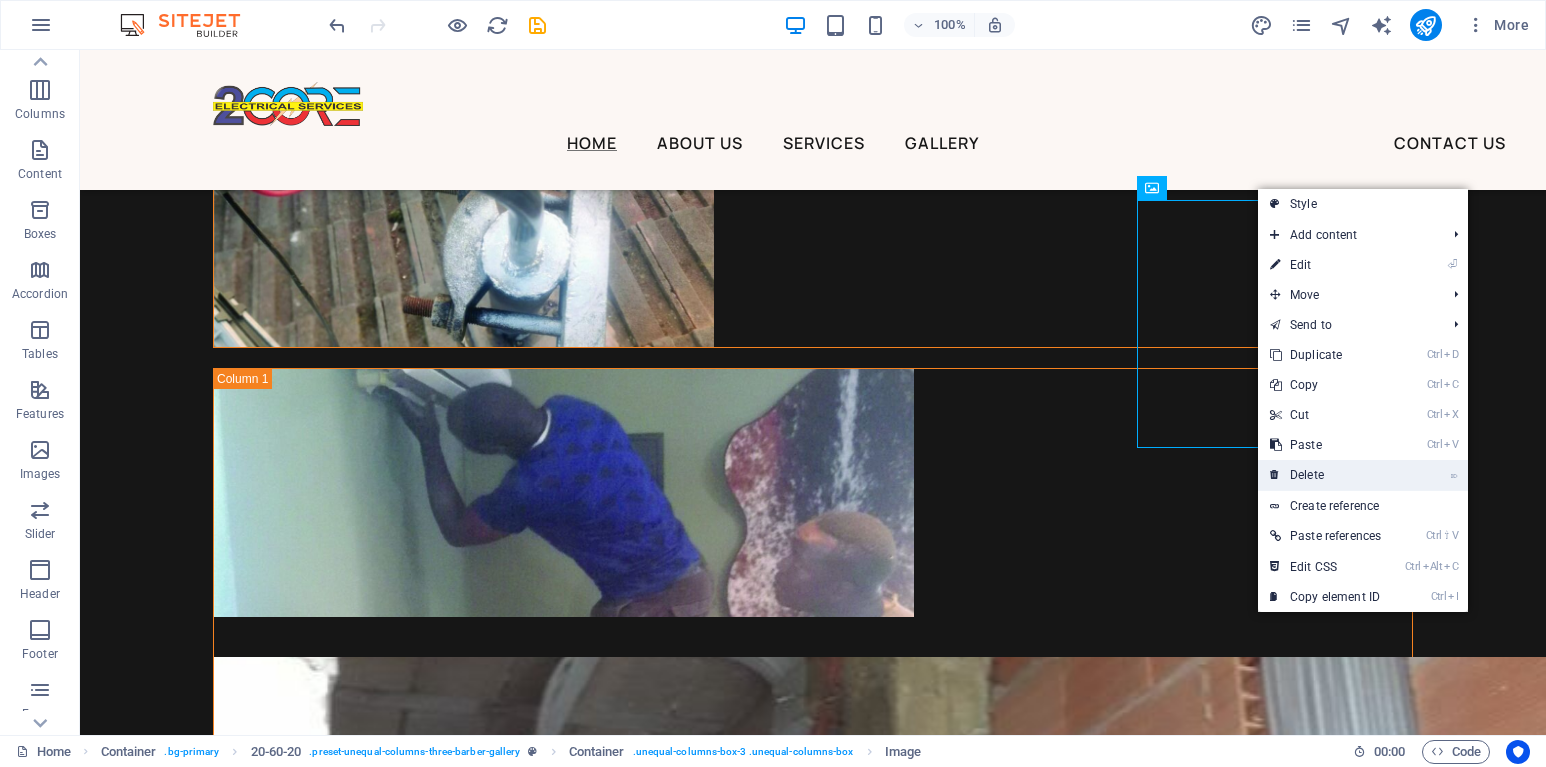 click on "⌦  Delete" at bounding box center [1325, 475] 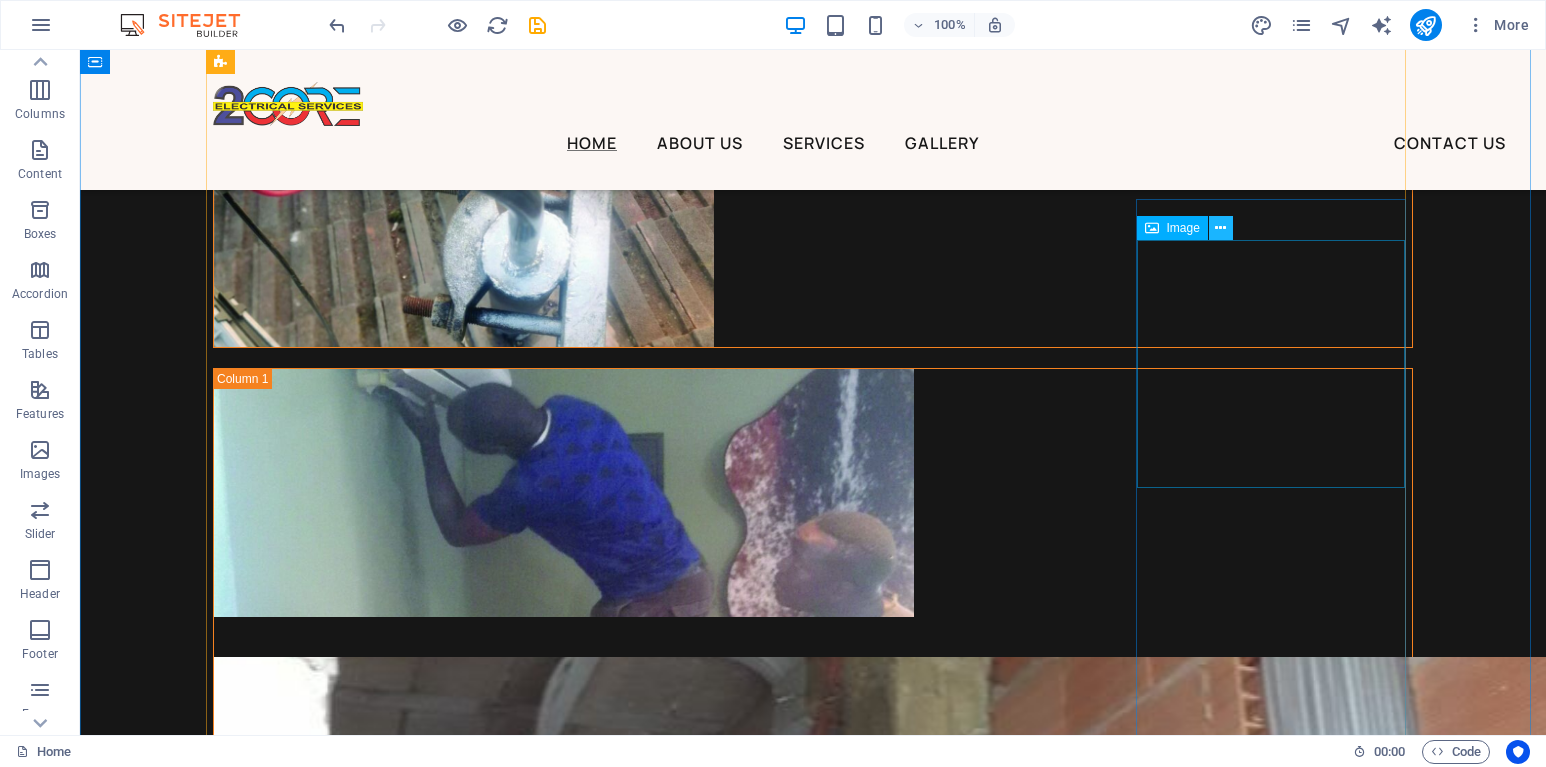 click at bounding box center (1220, 228) 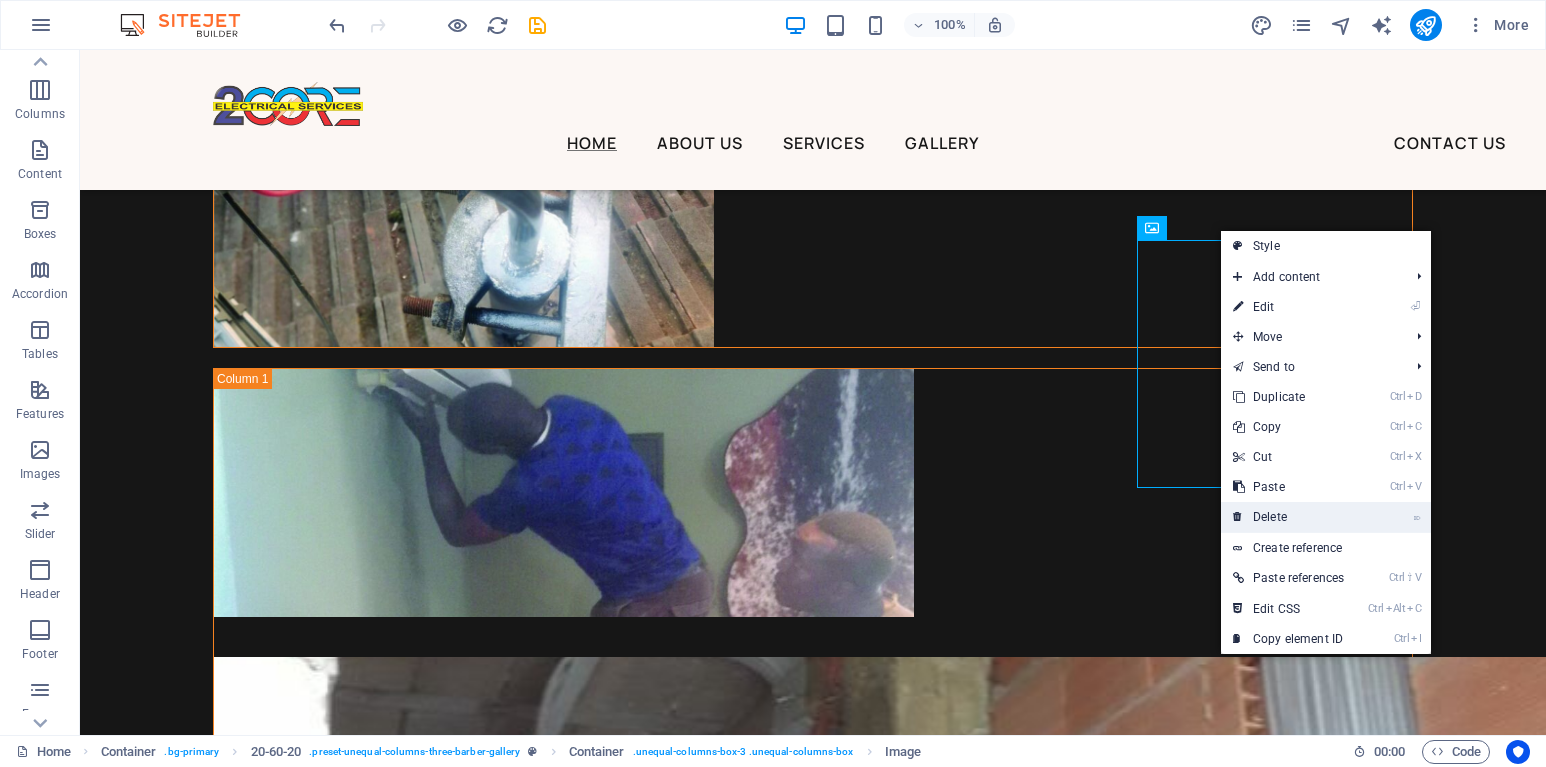 drag, startPoint x: 1296, startPoint y: 511, endPoint x: 1213, endPoint y: 460, distance: 97.41663 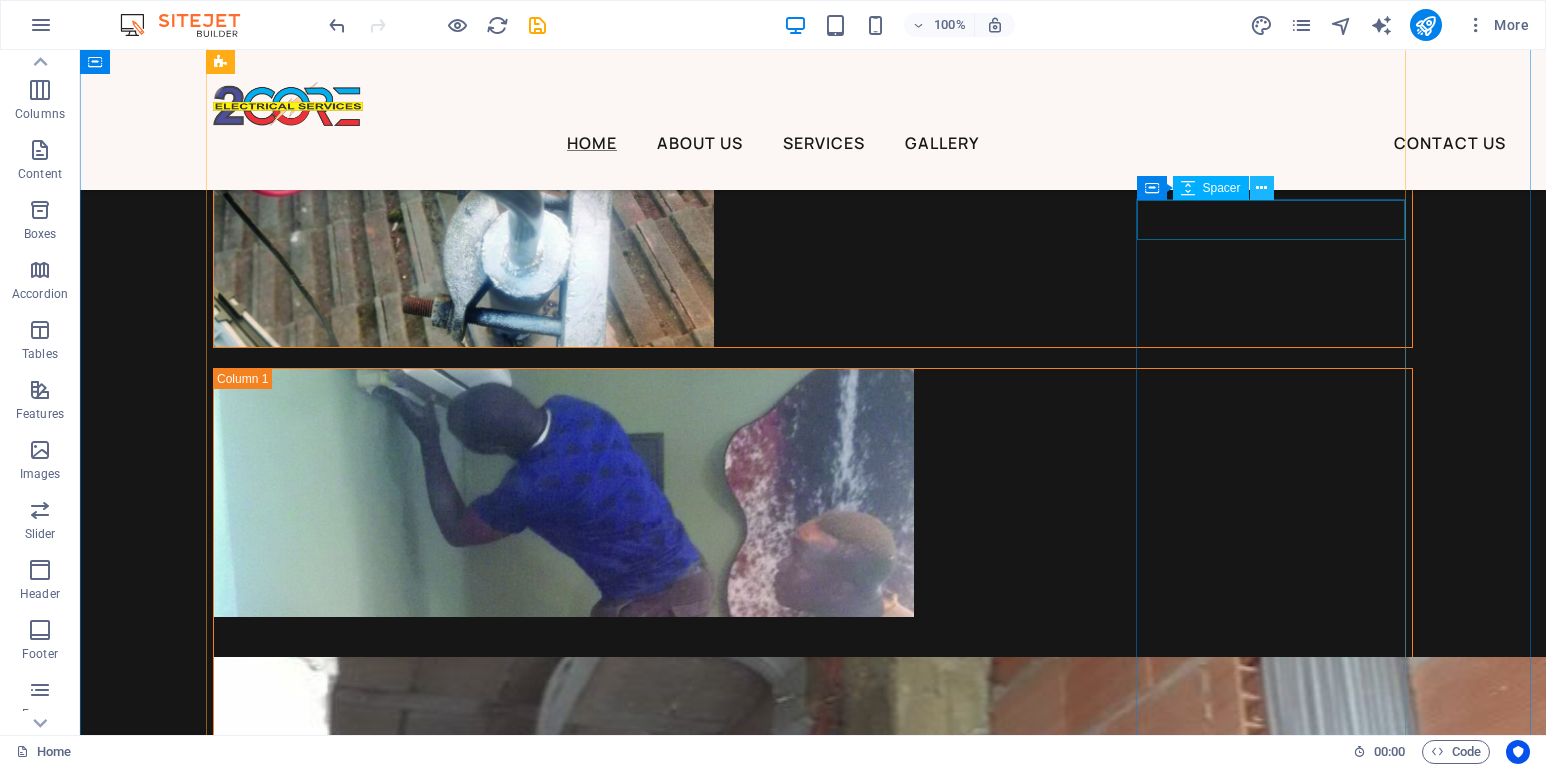 click at bounding box center (1261, 188) 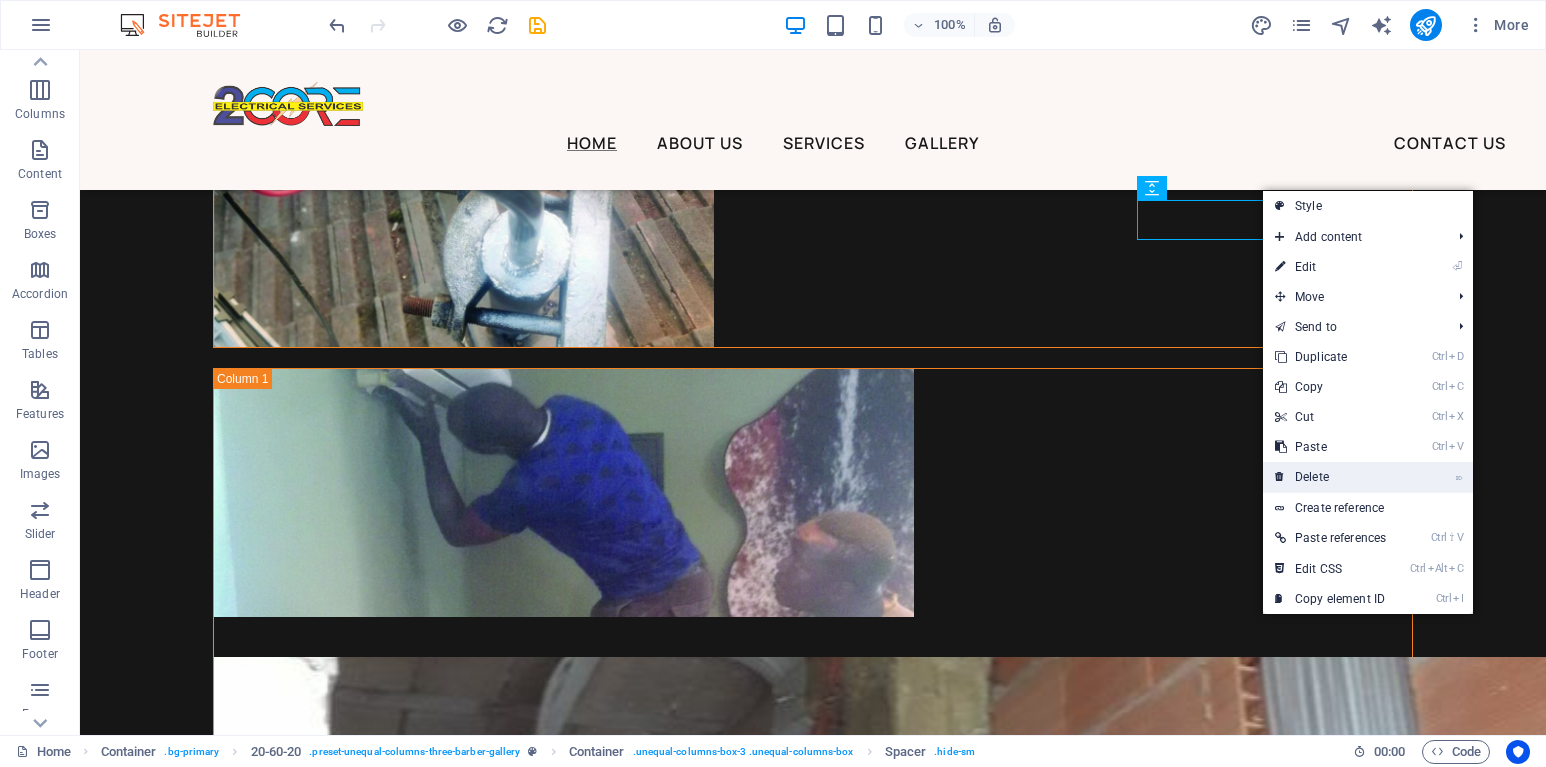 click on "⌦  Delete" at bounding box center (1330, 477) 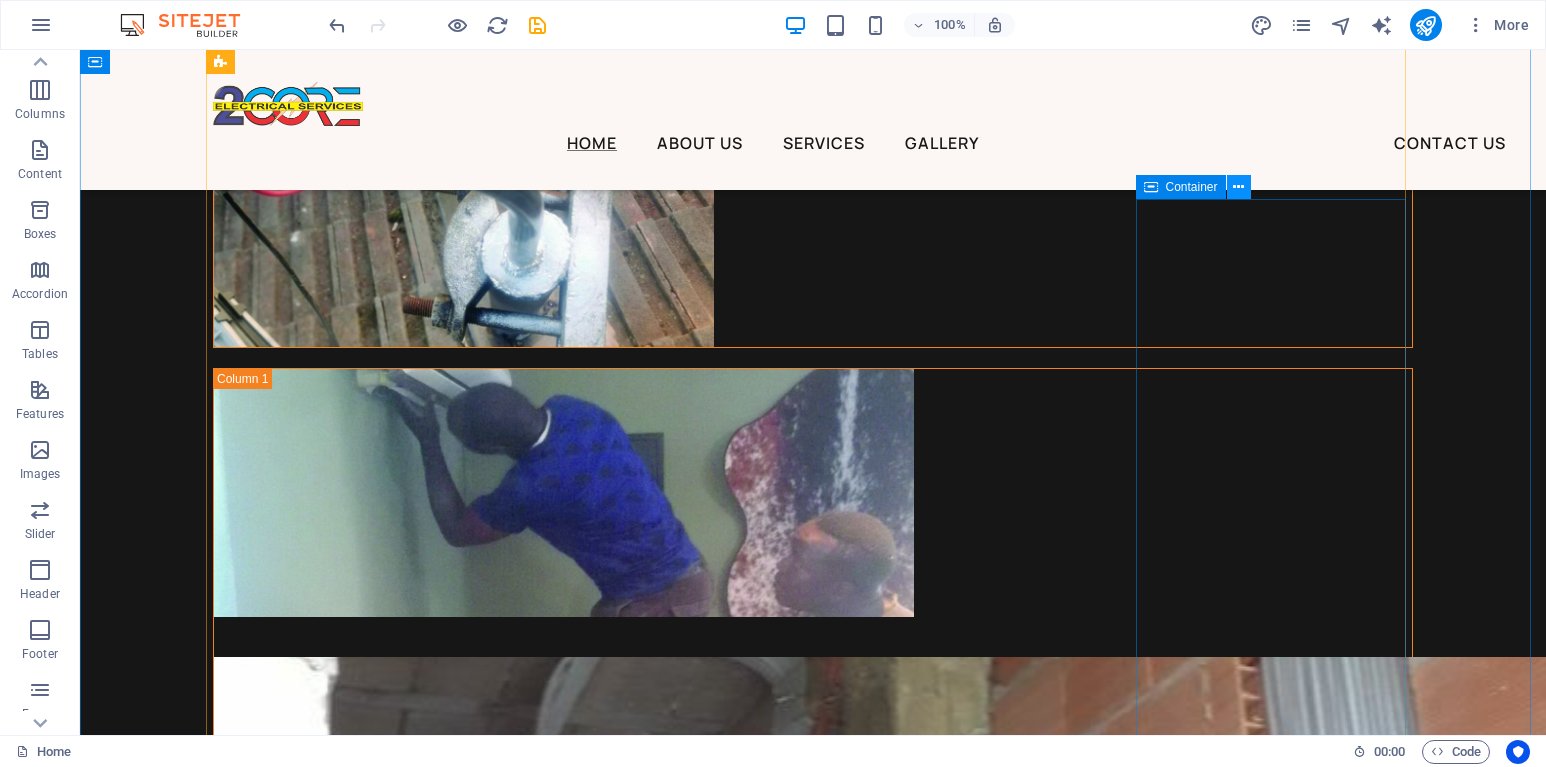 click at bounding box center (1238, 187) 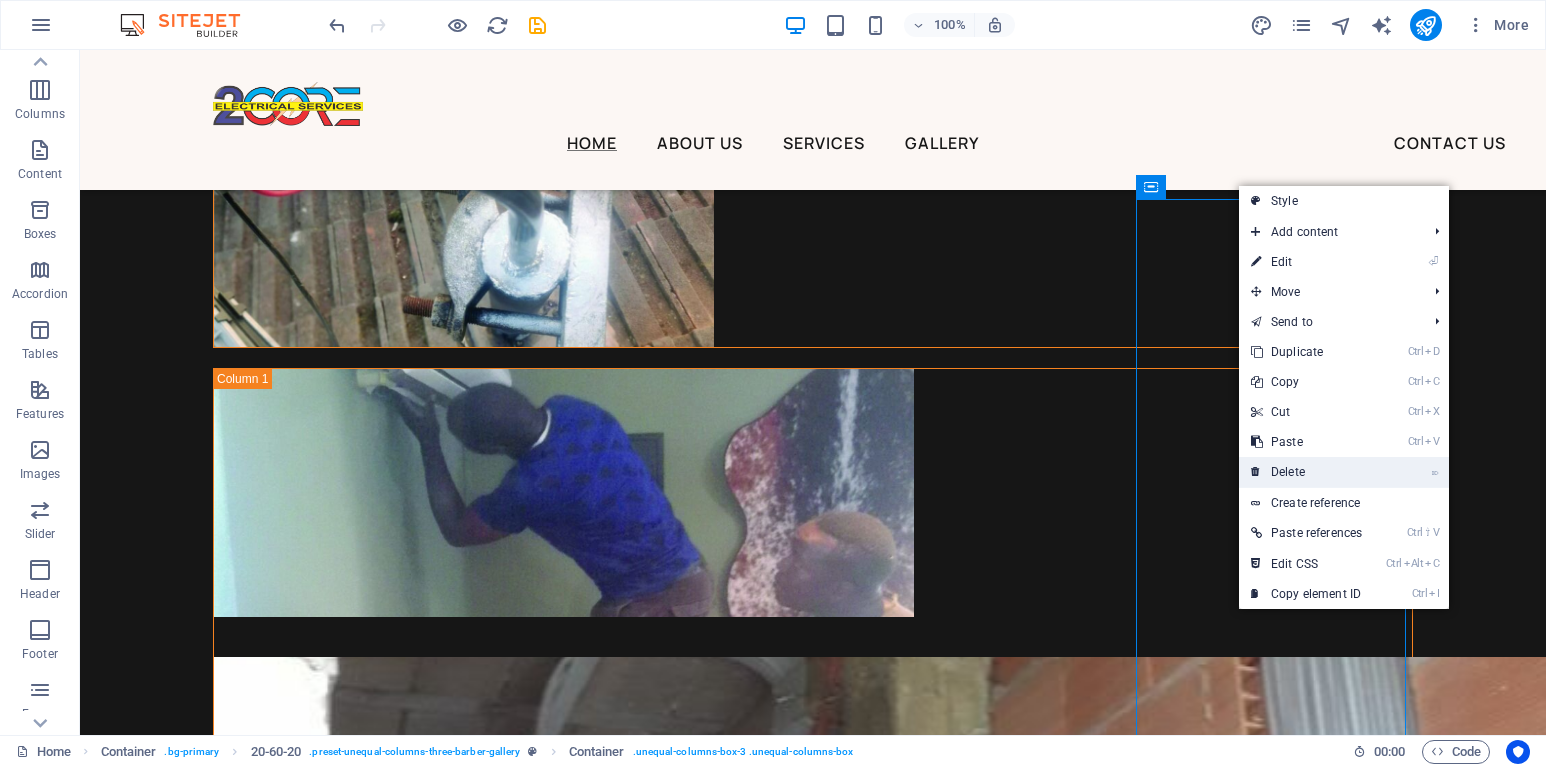 click on "⌦  Delete" at bounding box center (1306, 472) 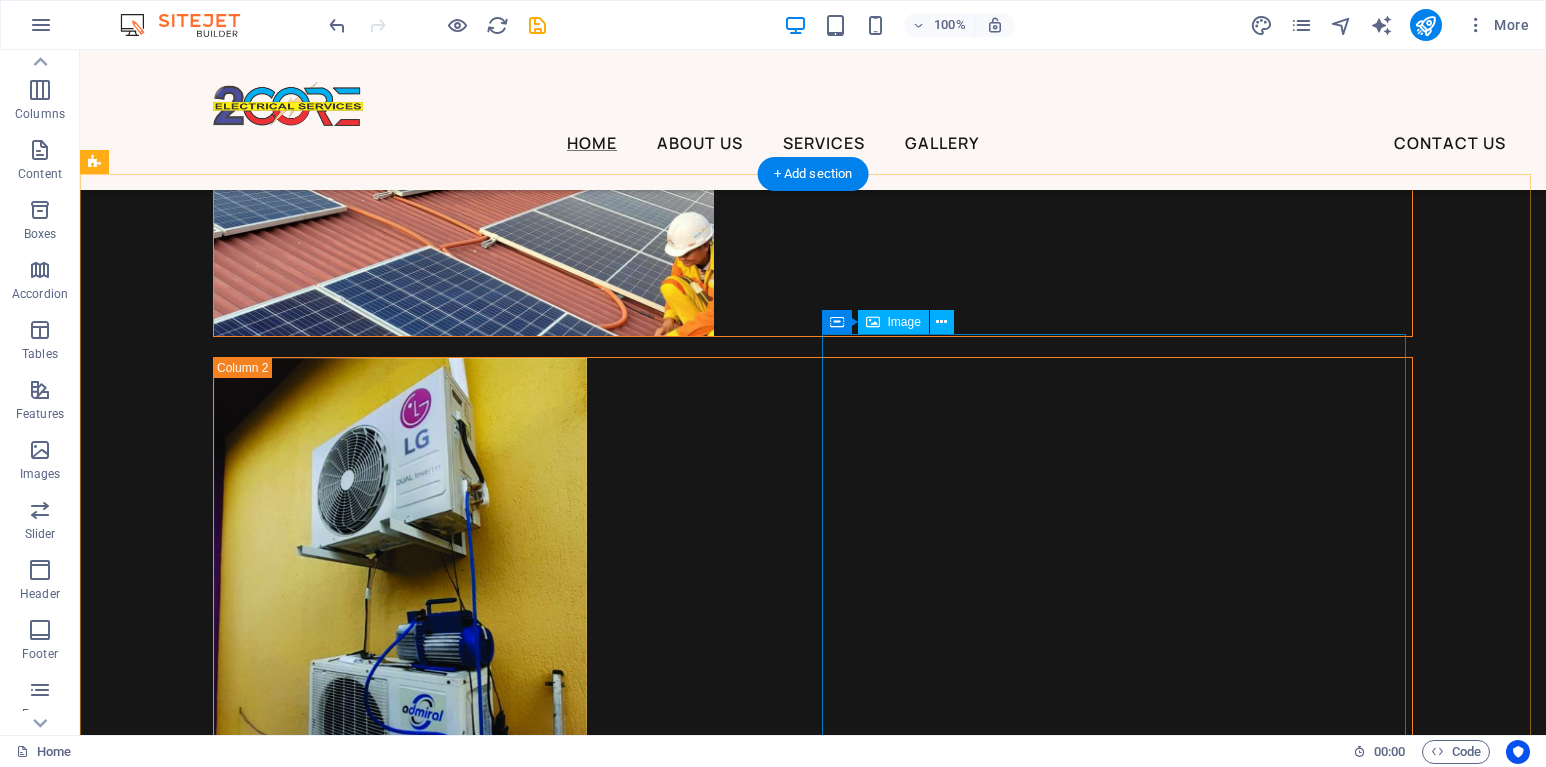 scroll, scrollTop: 7931, scrollLeft: 0, axis: vertical 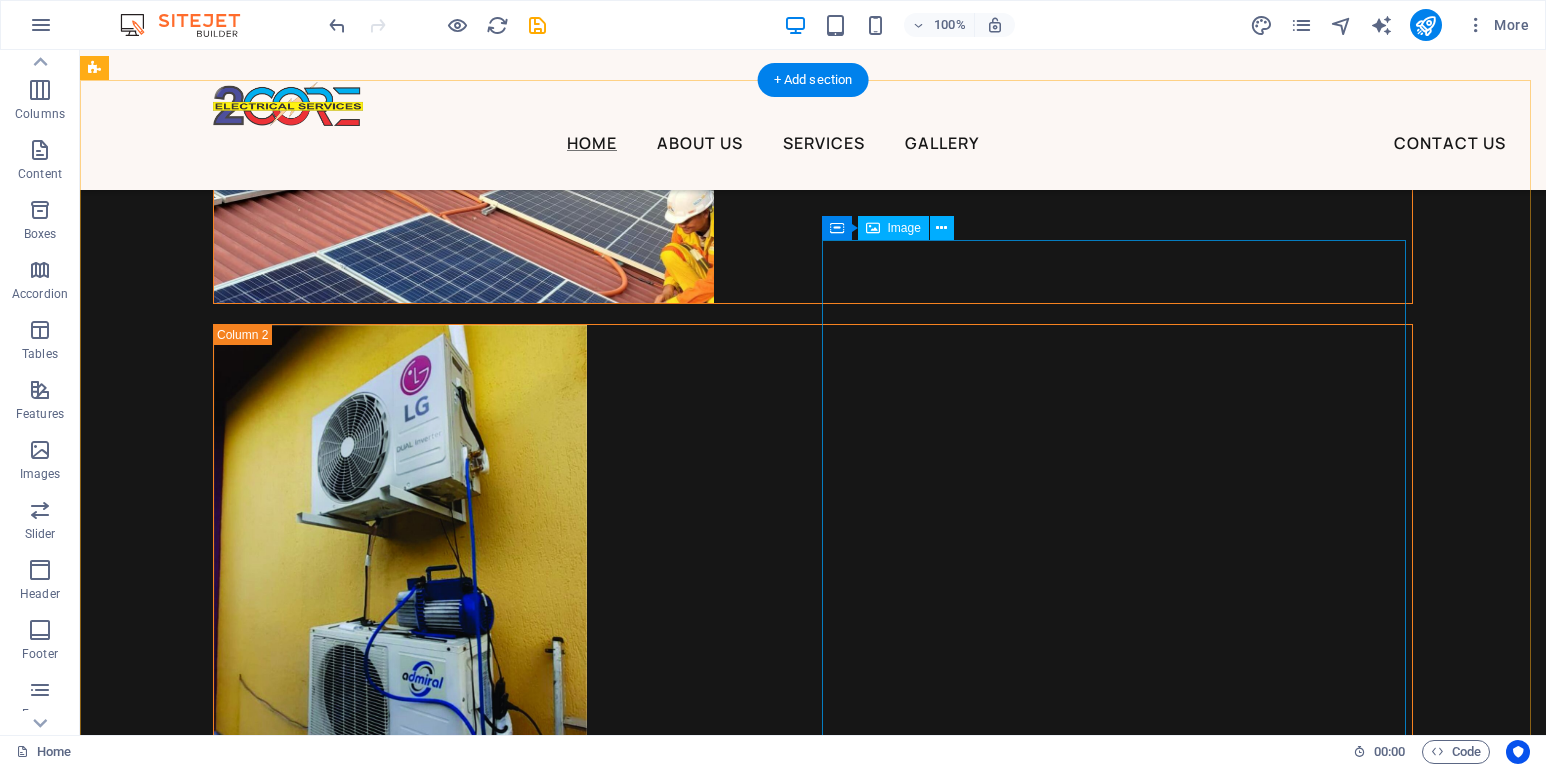 click at bounding box center (412, 6919) 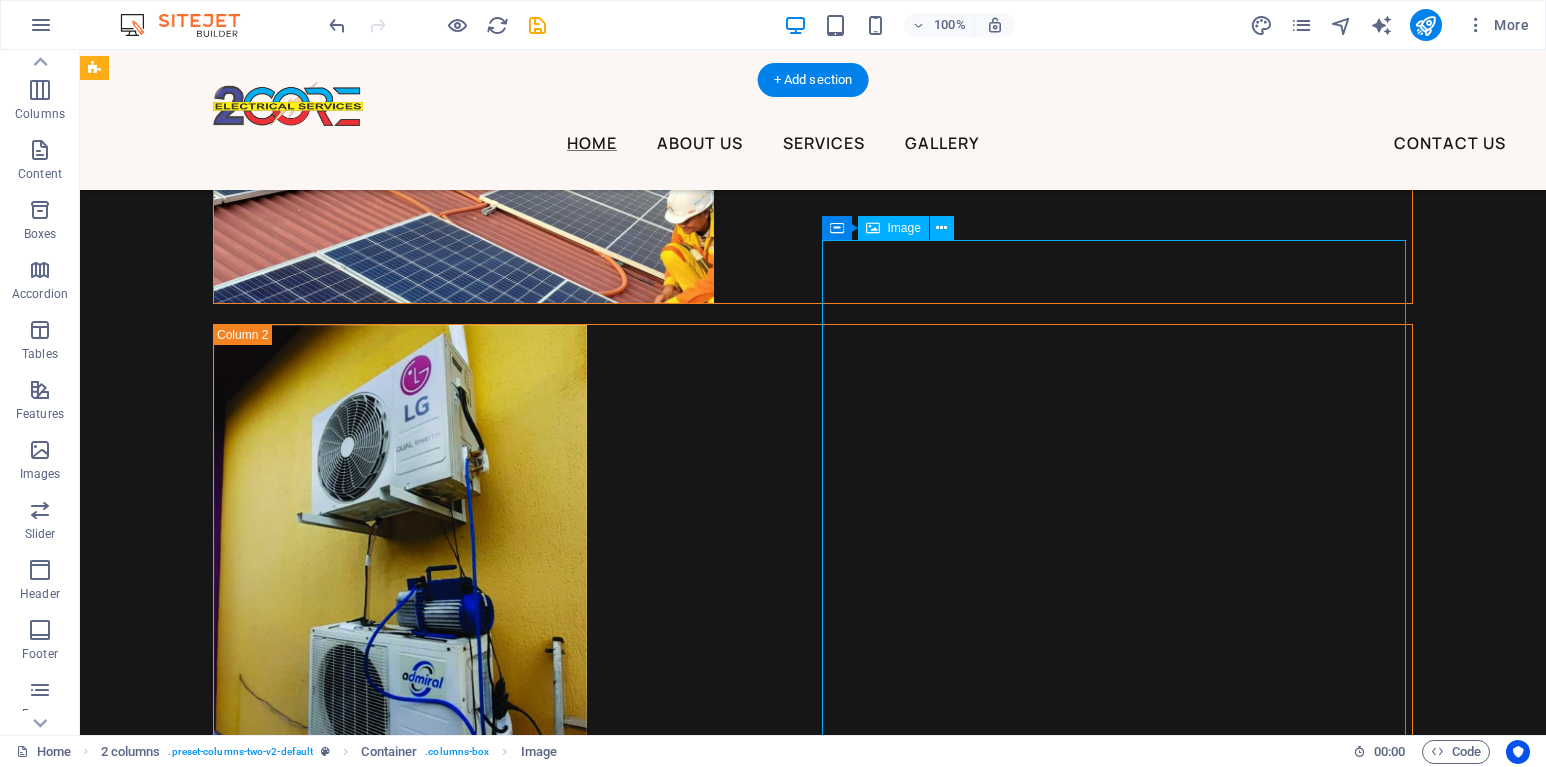 click at bounding box center (412, 6919) 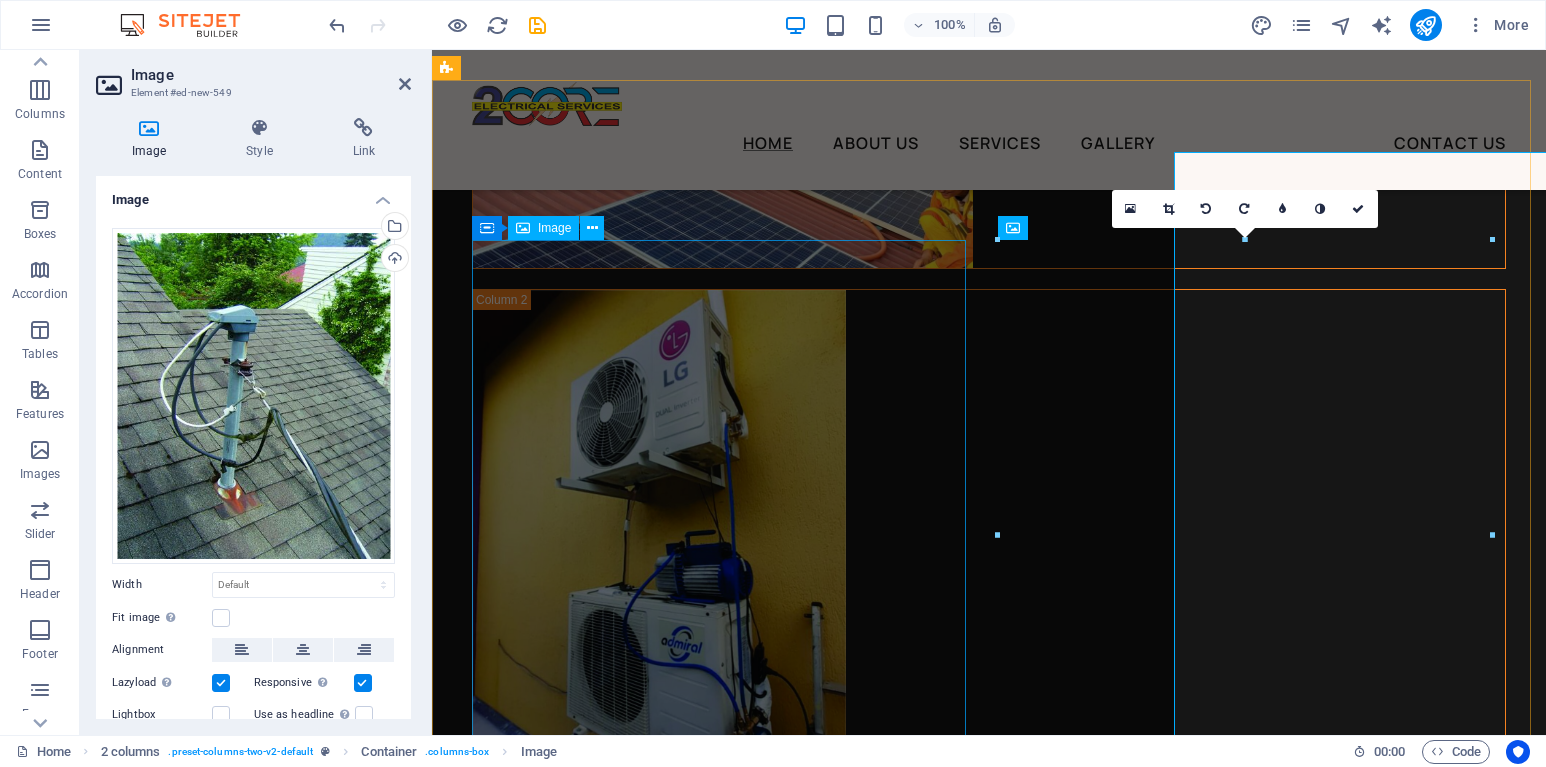scroll, scrollTop: 8019, scrollLeft: 0, axis: vertical 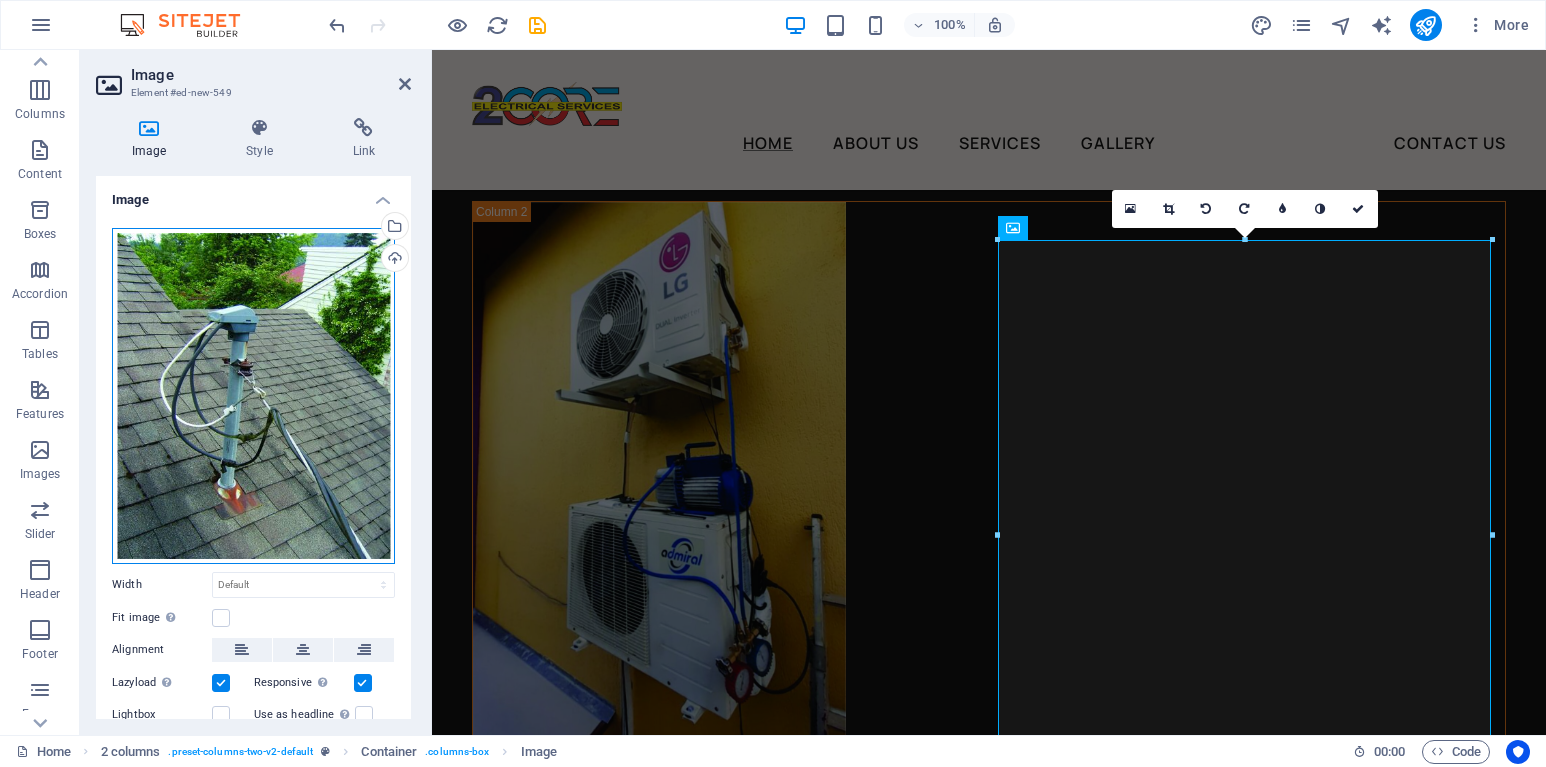 click on "Drag files here, click to choose files or select files from Files or our free stock photos & videos" at bounding box center (253, 396) 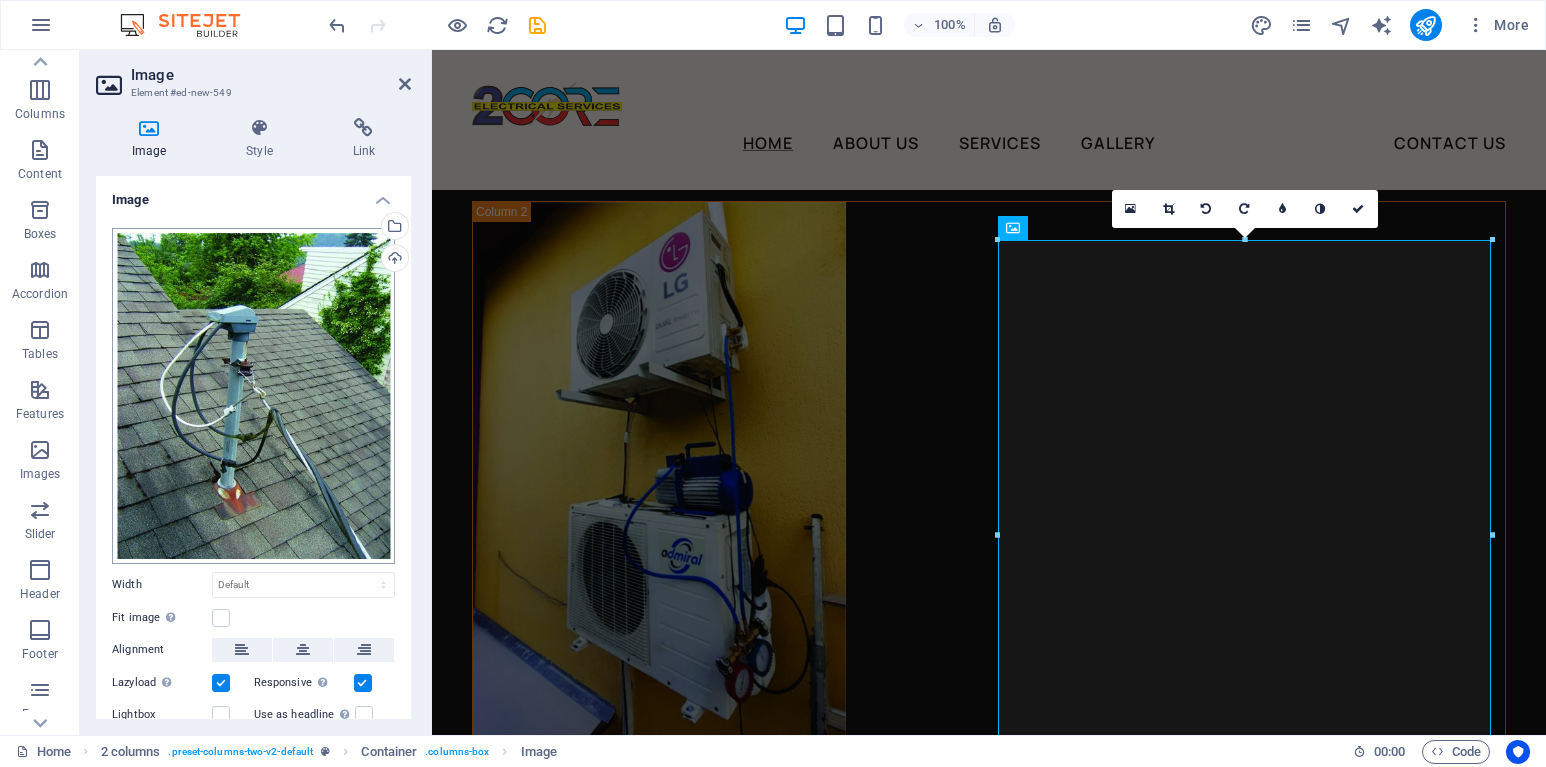 scroll, scrollTop: 7991, scrollLeft: 0, axis: vertical 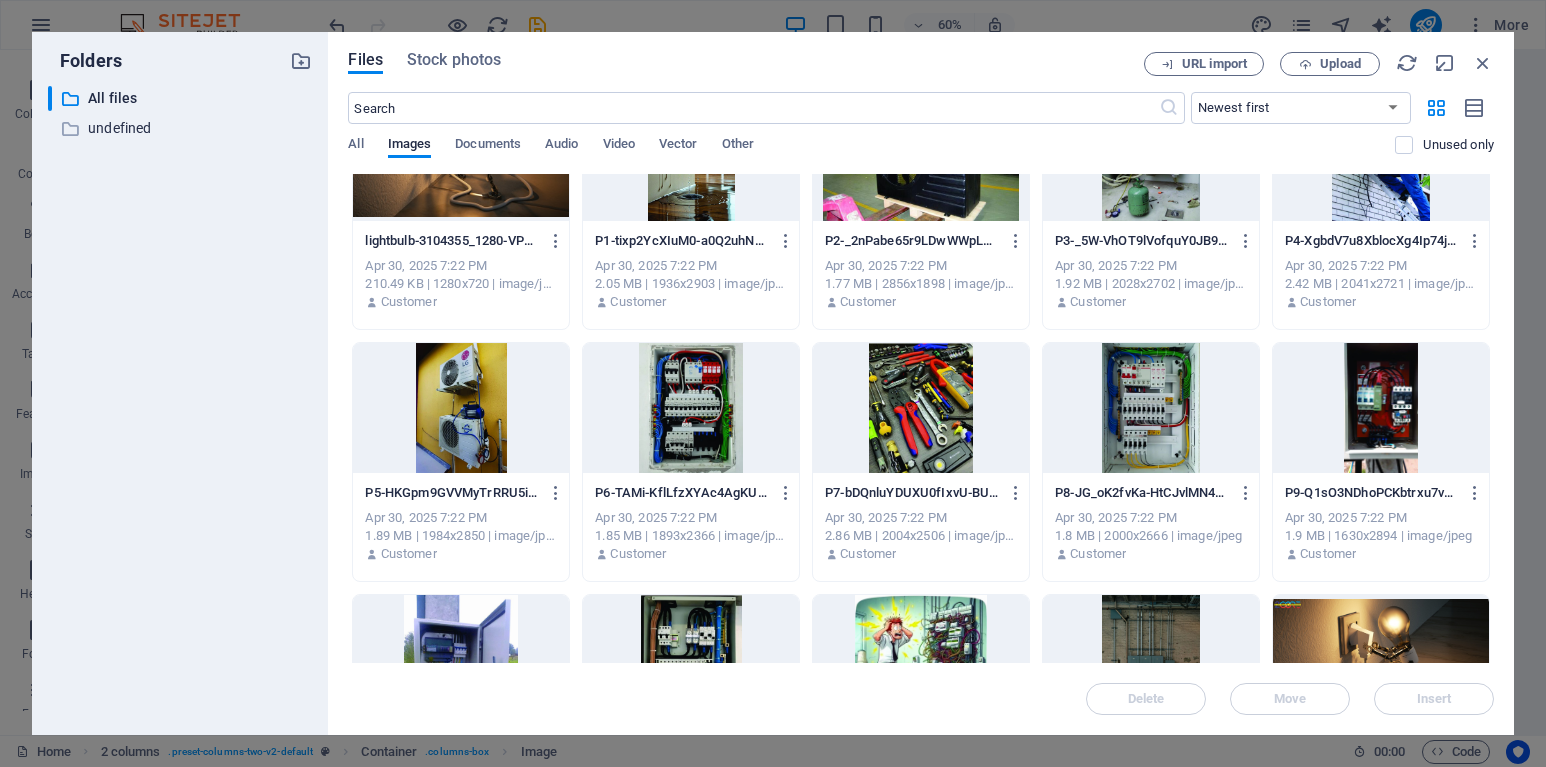 click at bounding box center (461, 408) 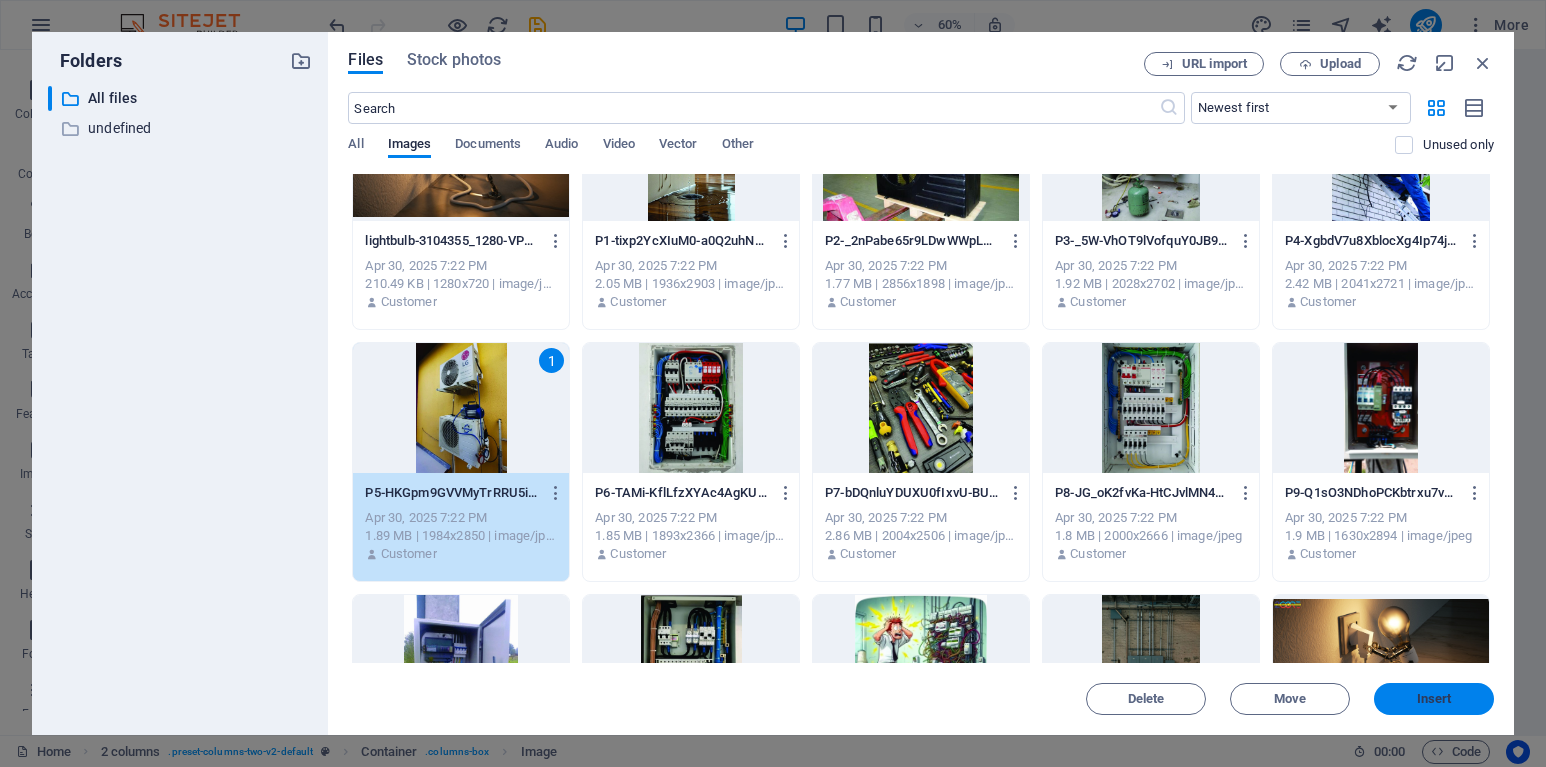 click on "Insert" at bounding box center (1434, 699) 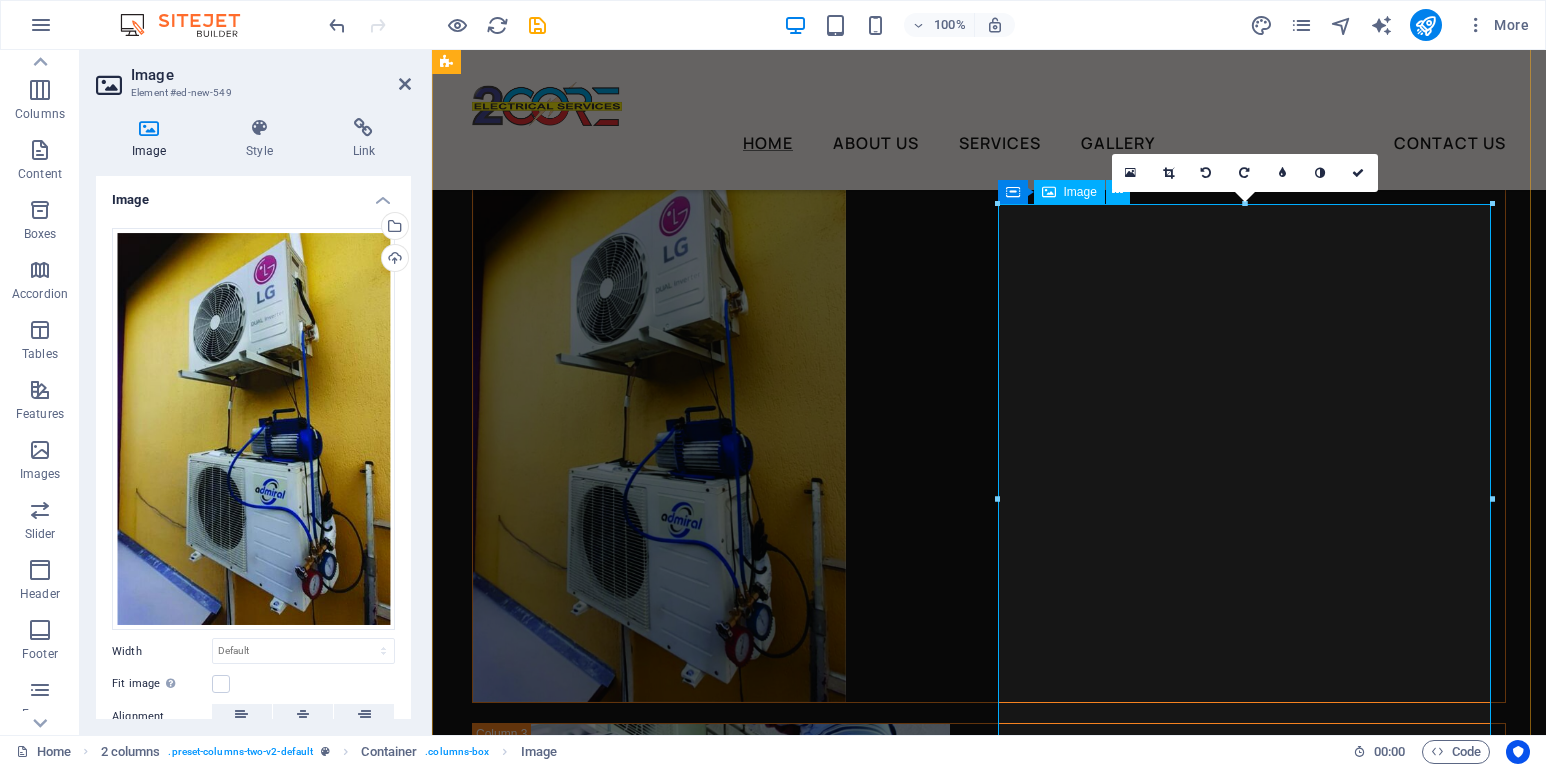 scroll, scrollTop: 8019, scrollLeft: 0, axis: vertical 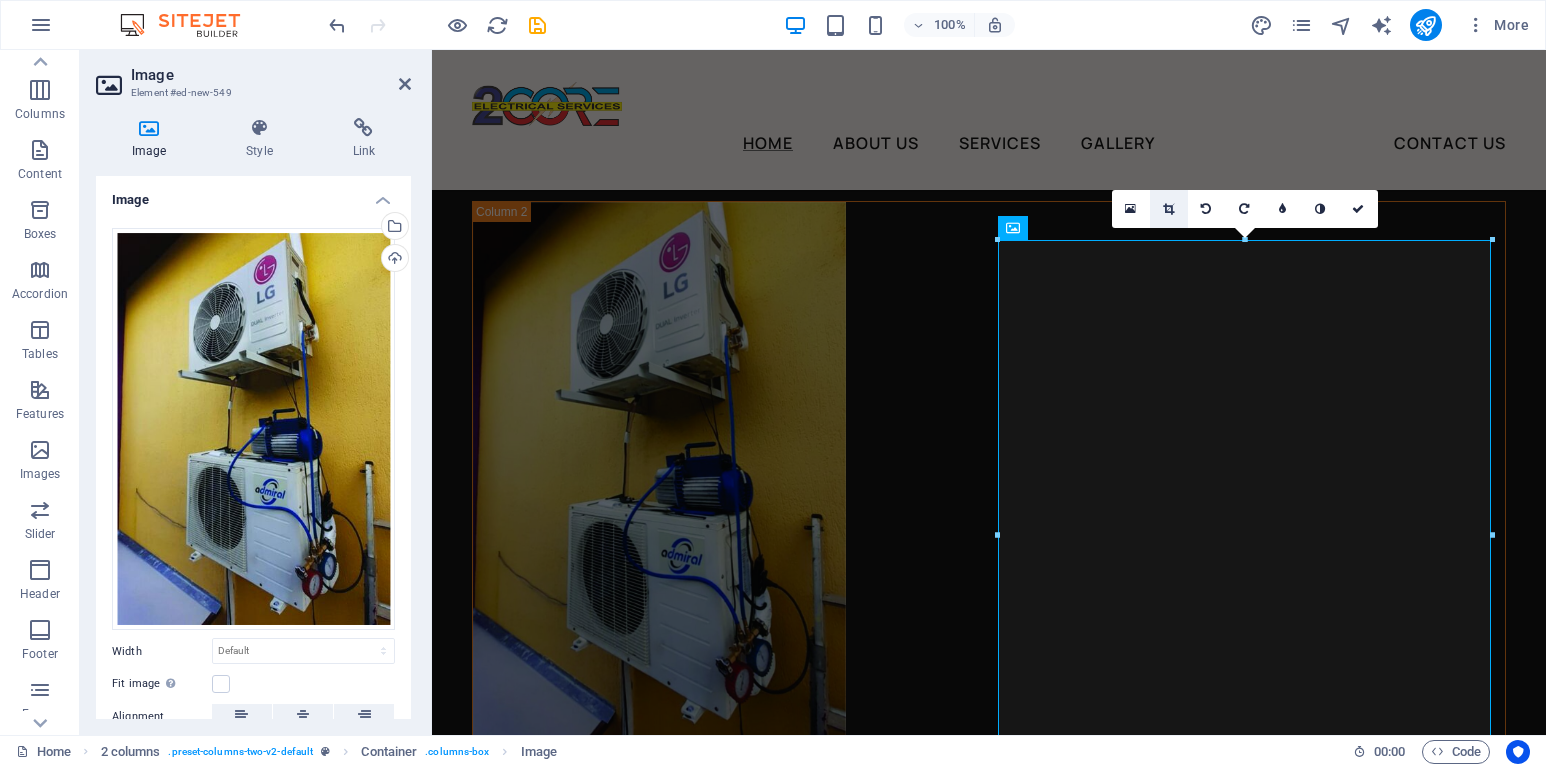 click at bounding box center (1168, 209) 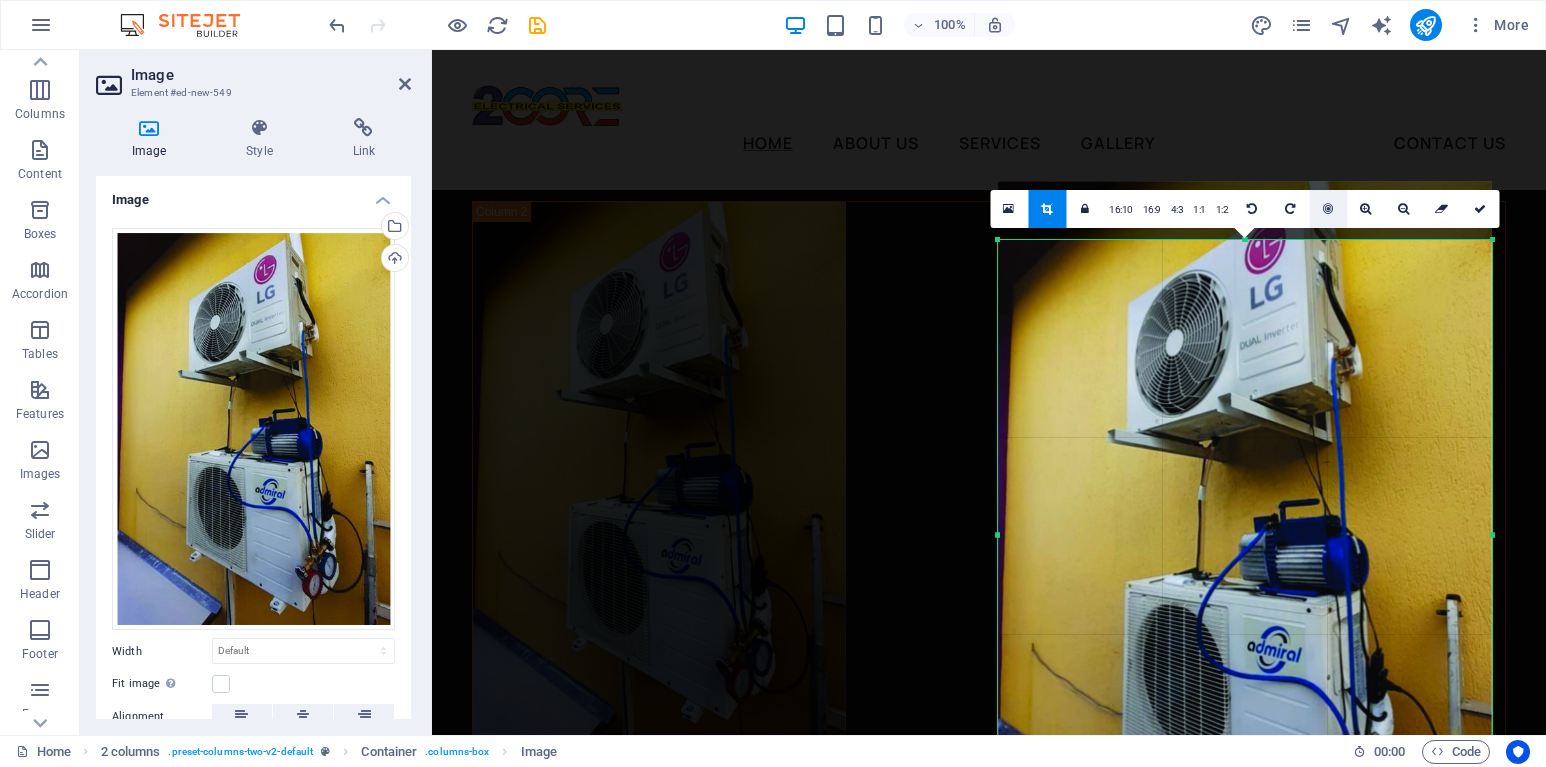 click at bounding box center (1328, 209) 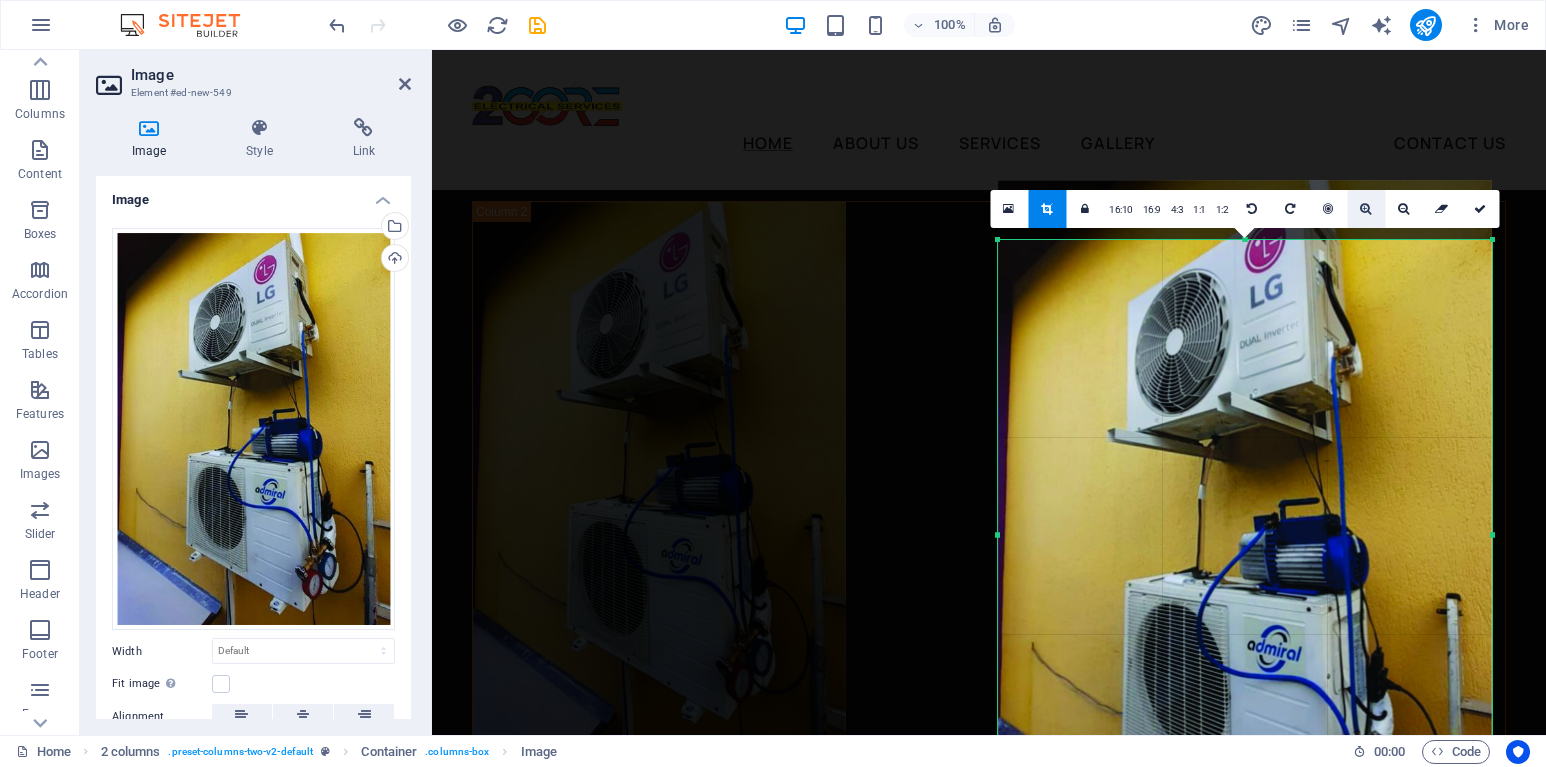 click at bounding box center [1365, 209] 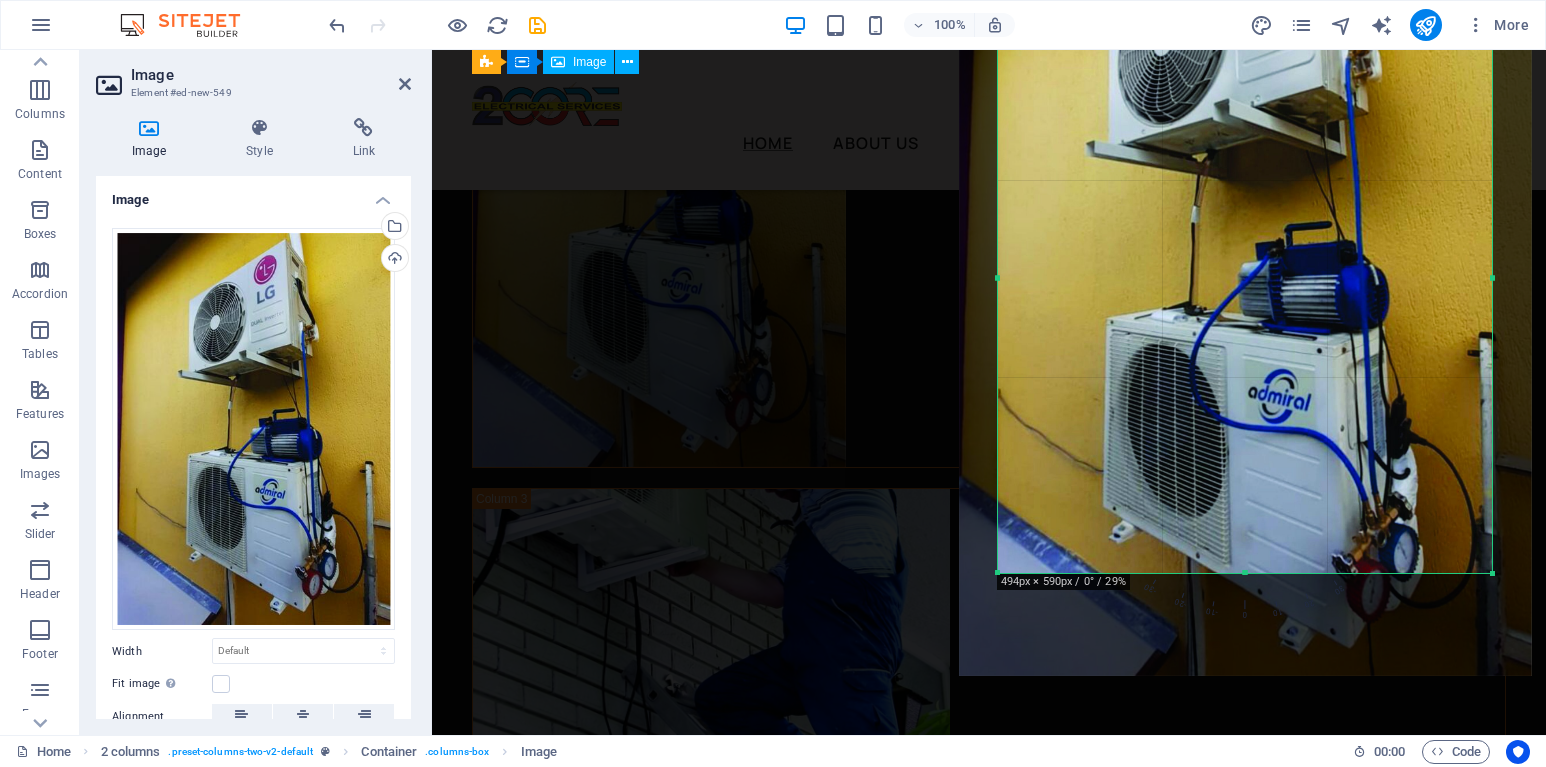 scroll, scrollTop: 8319, scrollLeft: 0, axis: vertical 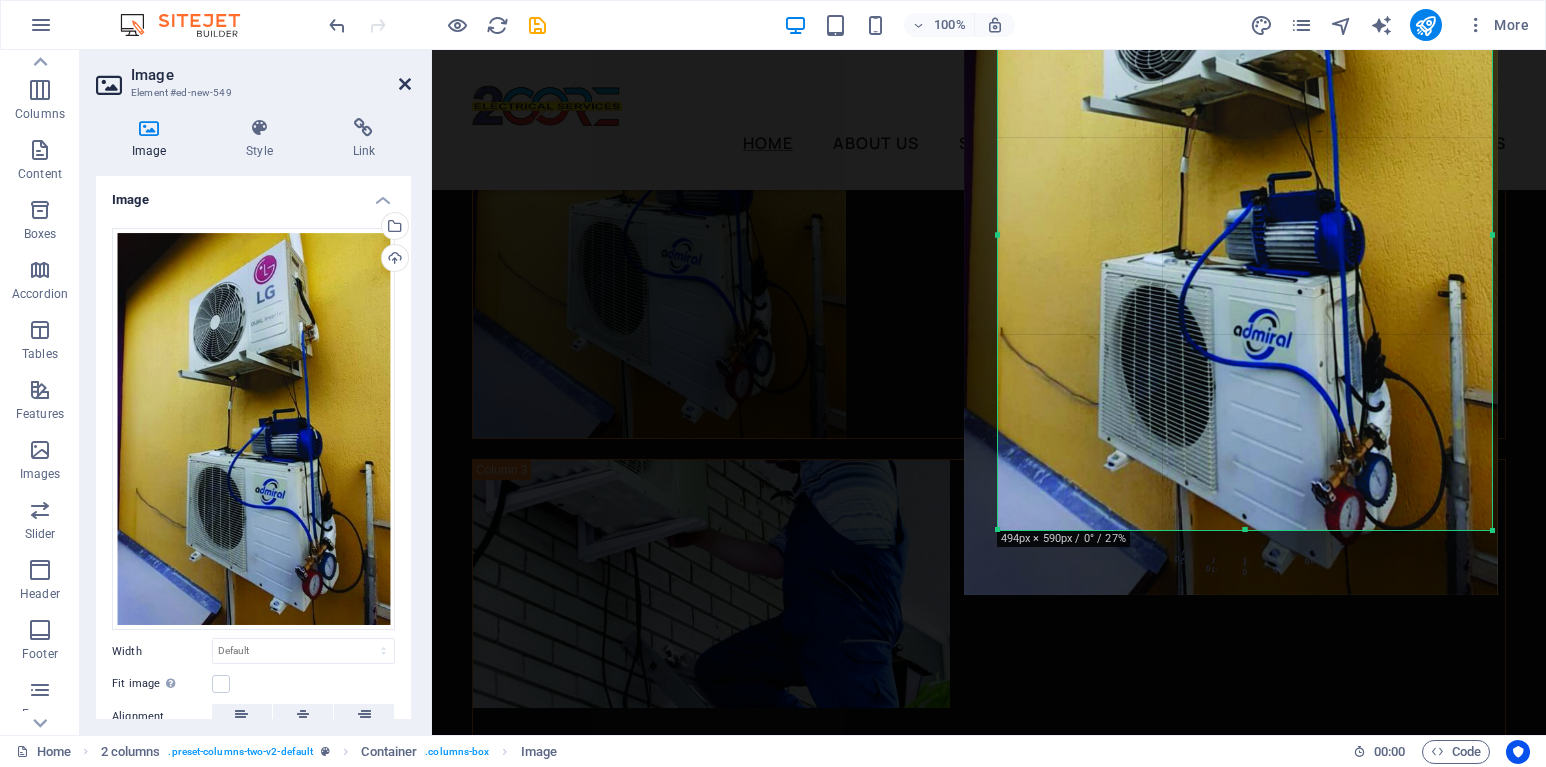 click at bounding box center [405, 84] 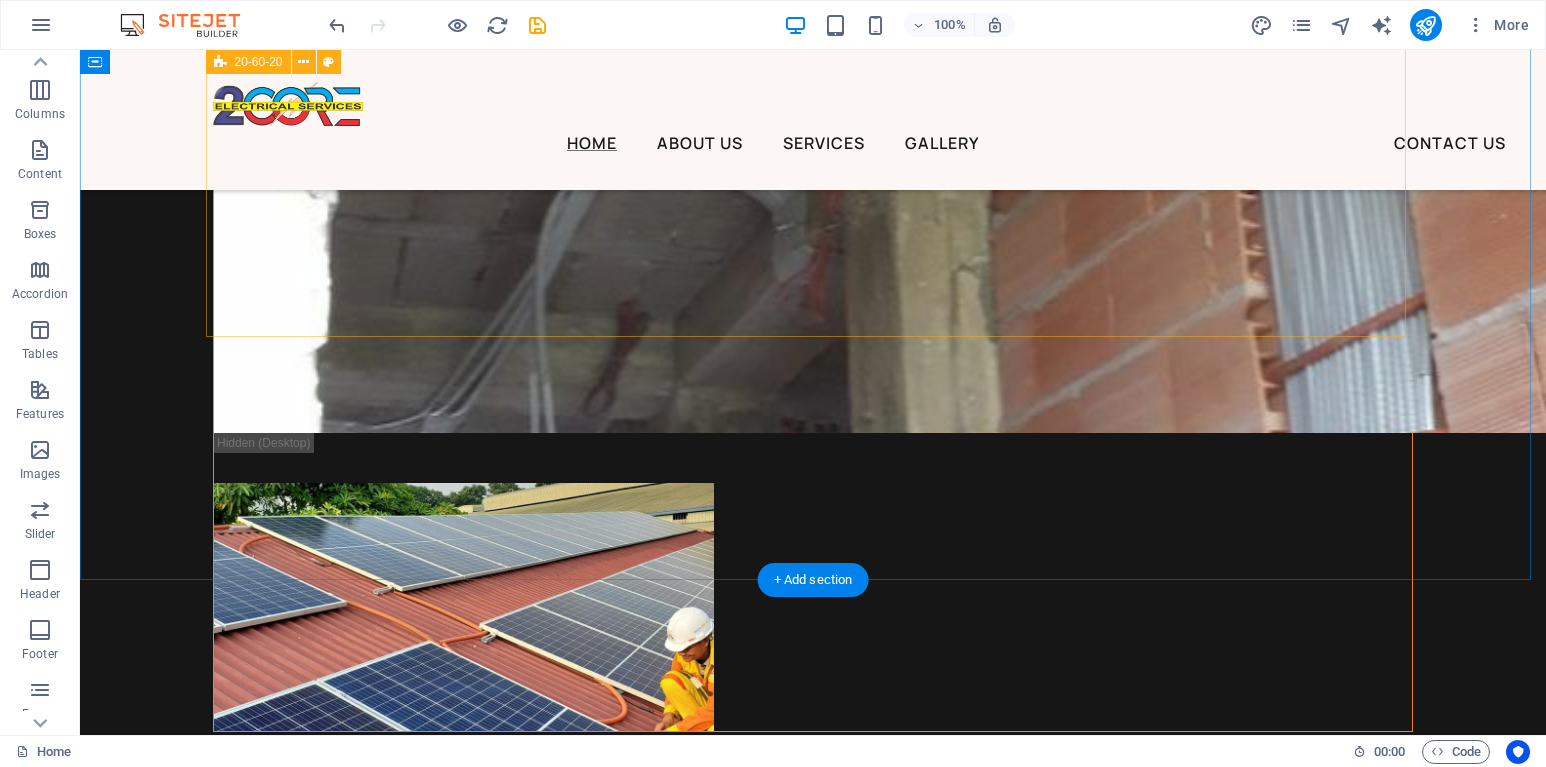 scroll, scrollTop: 7531, scrollLeft: 0, axis: vertical 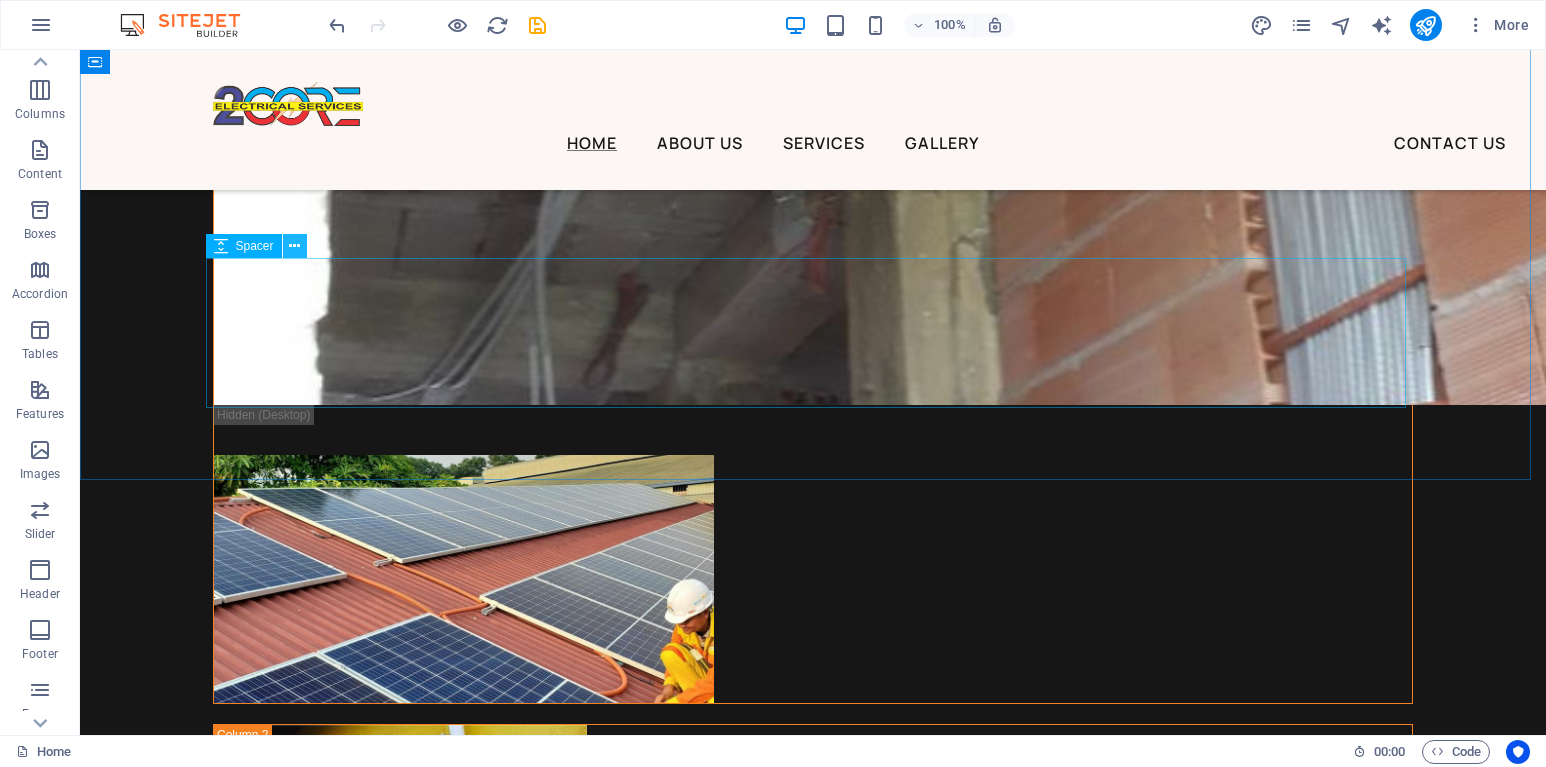 click at bounding box center [294, 246] 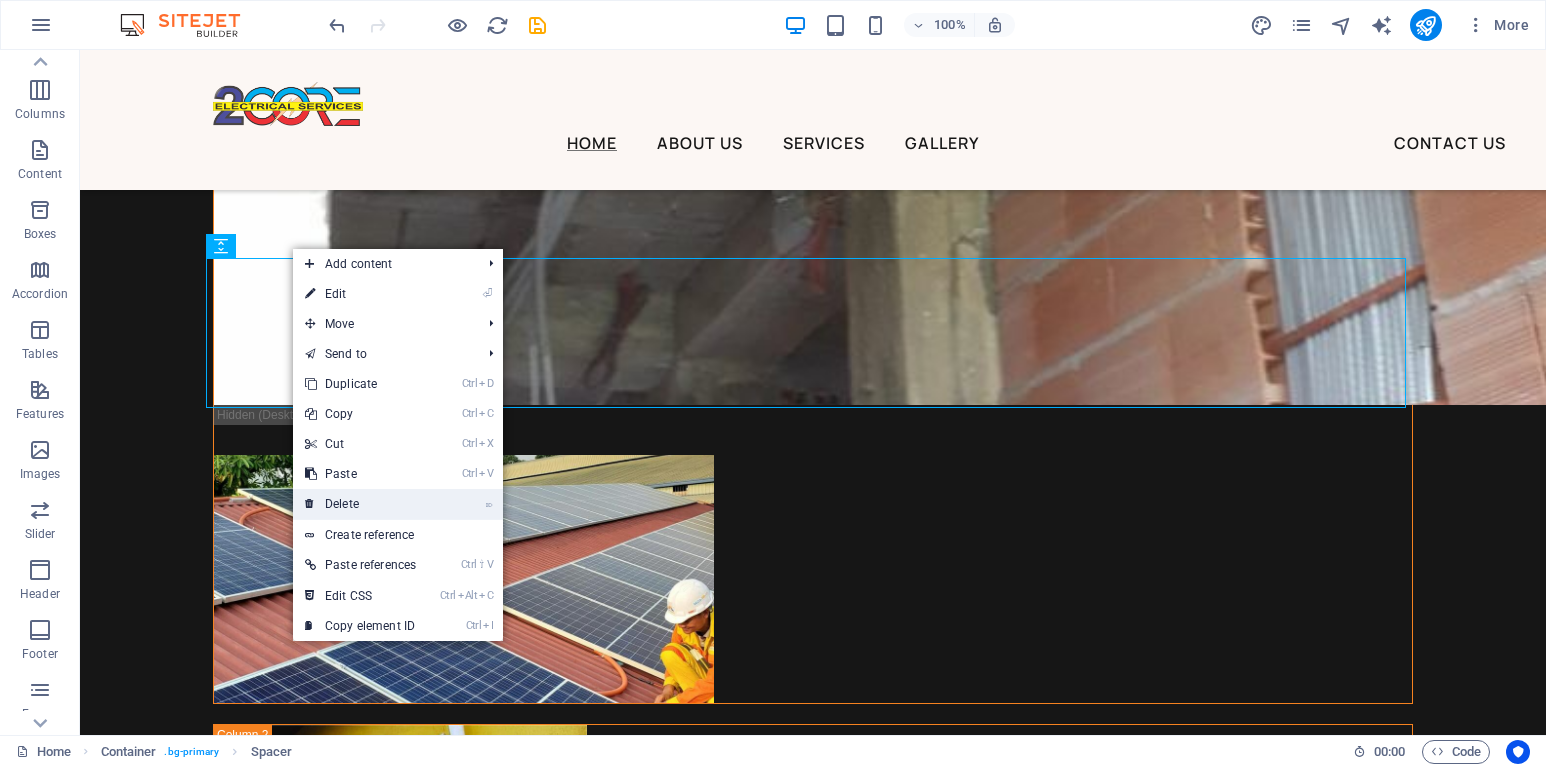 click on "⌦  Delete" at bounding box center [360, 504] 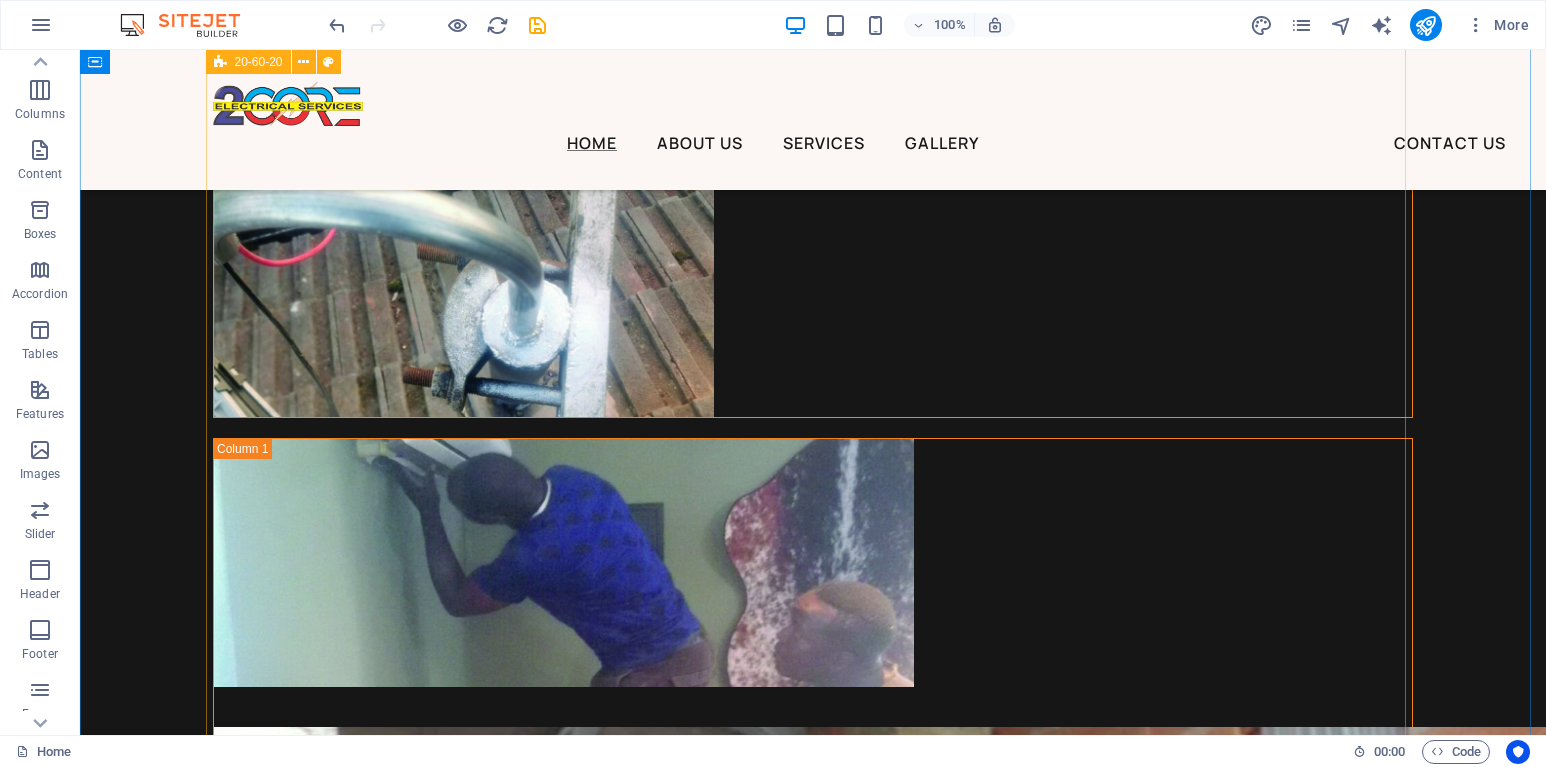 scroll, scrollTop: 6931, scrollLeft: 0, axis: vertical 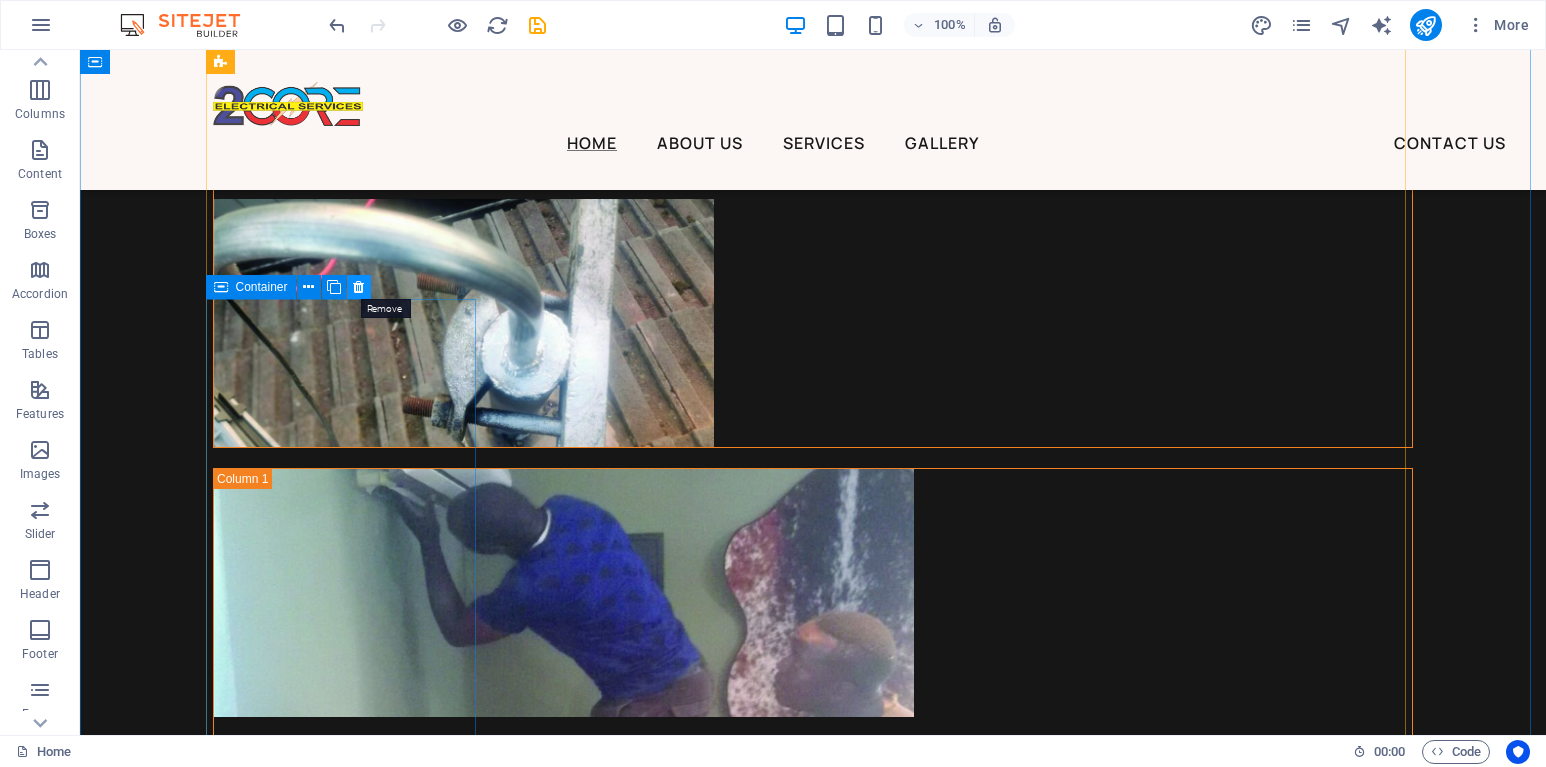 click at bounding box center [358, 287] 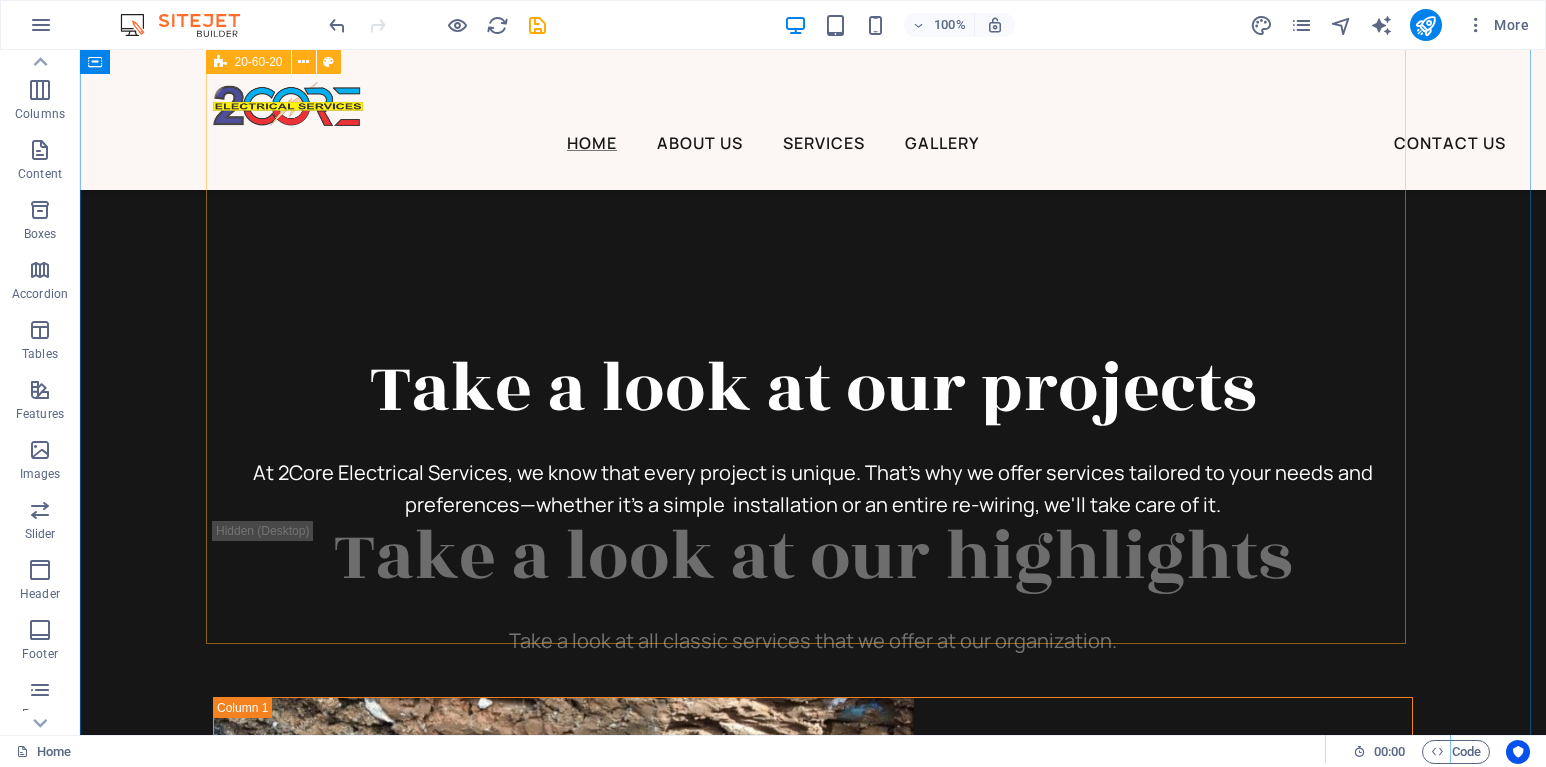 scroll, scrollTop: 5831, scrollLeft: 0, axis: vertical 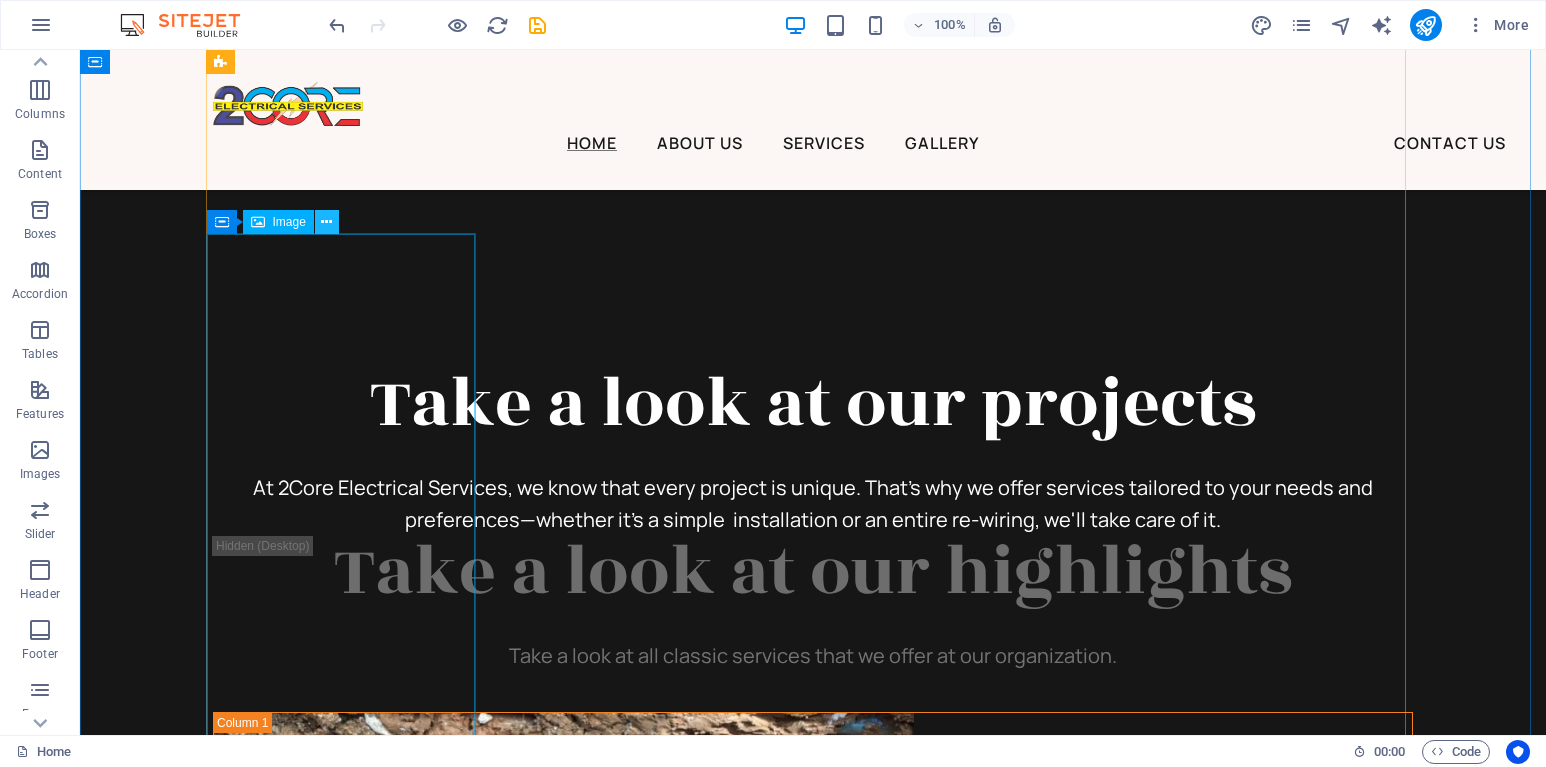 click at bounding box center [327, 222] 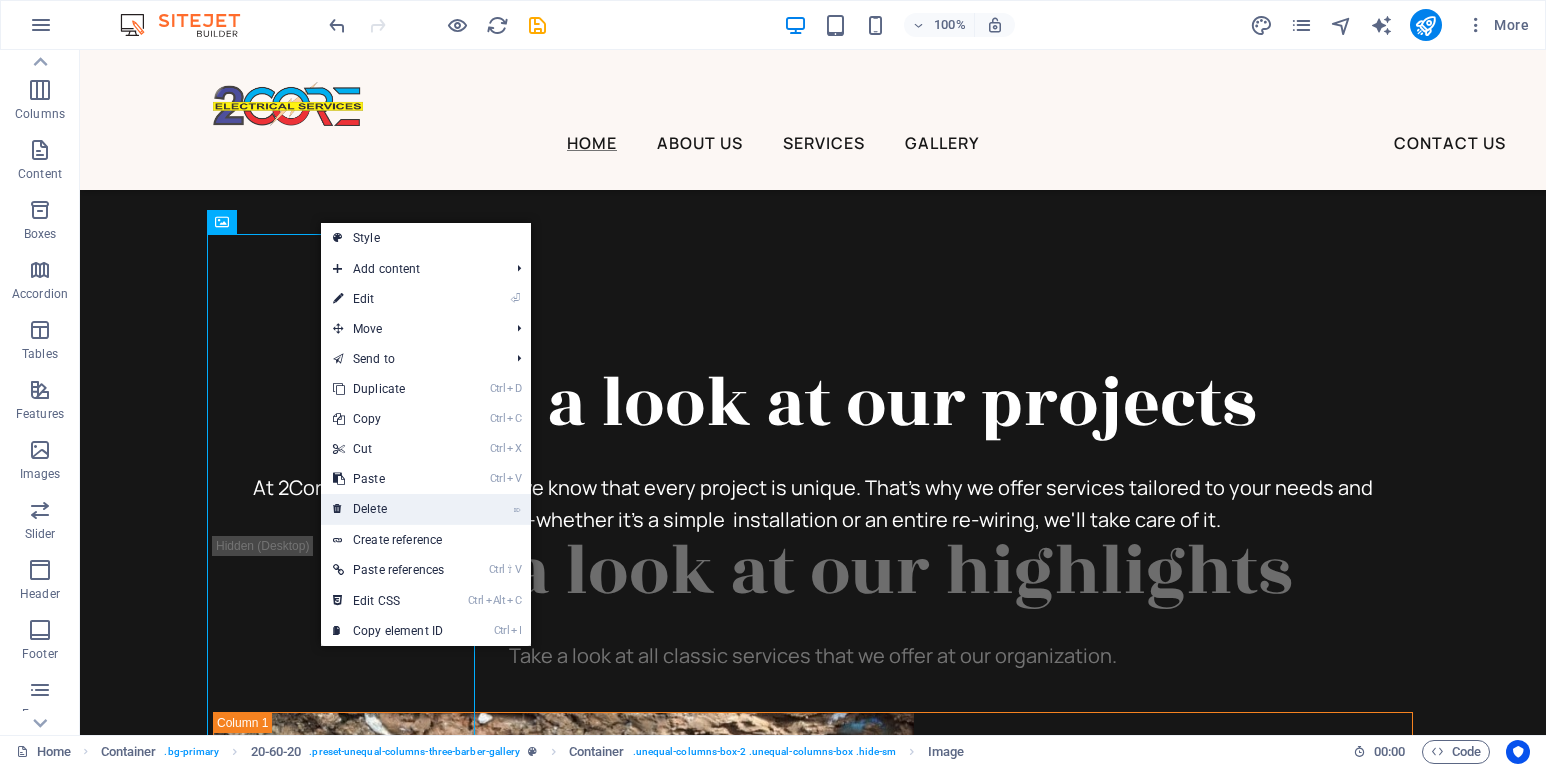 click on "⌦  Delete" at bounding box center (388, 509) 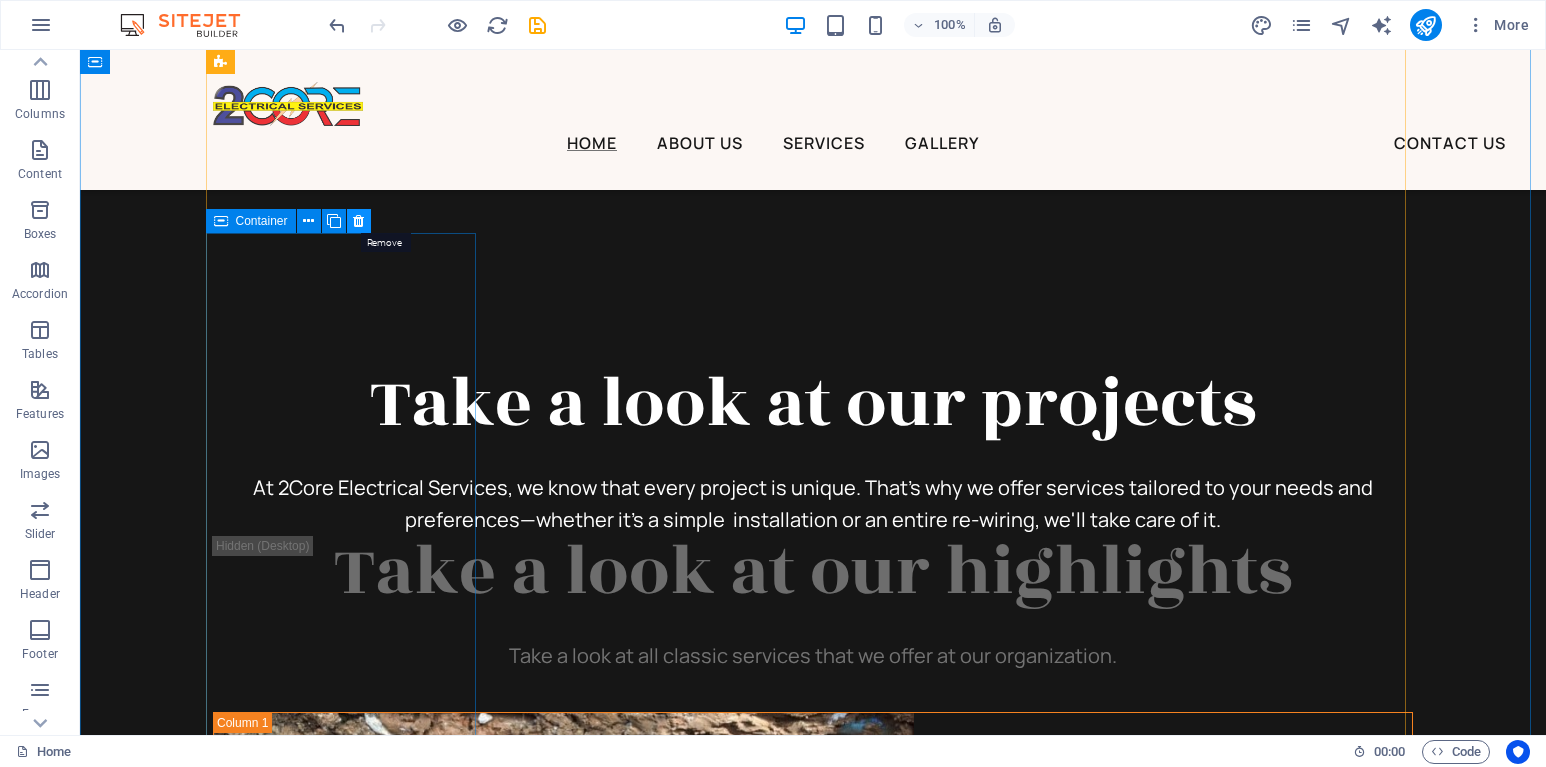 click at bounding box center (358, 221) 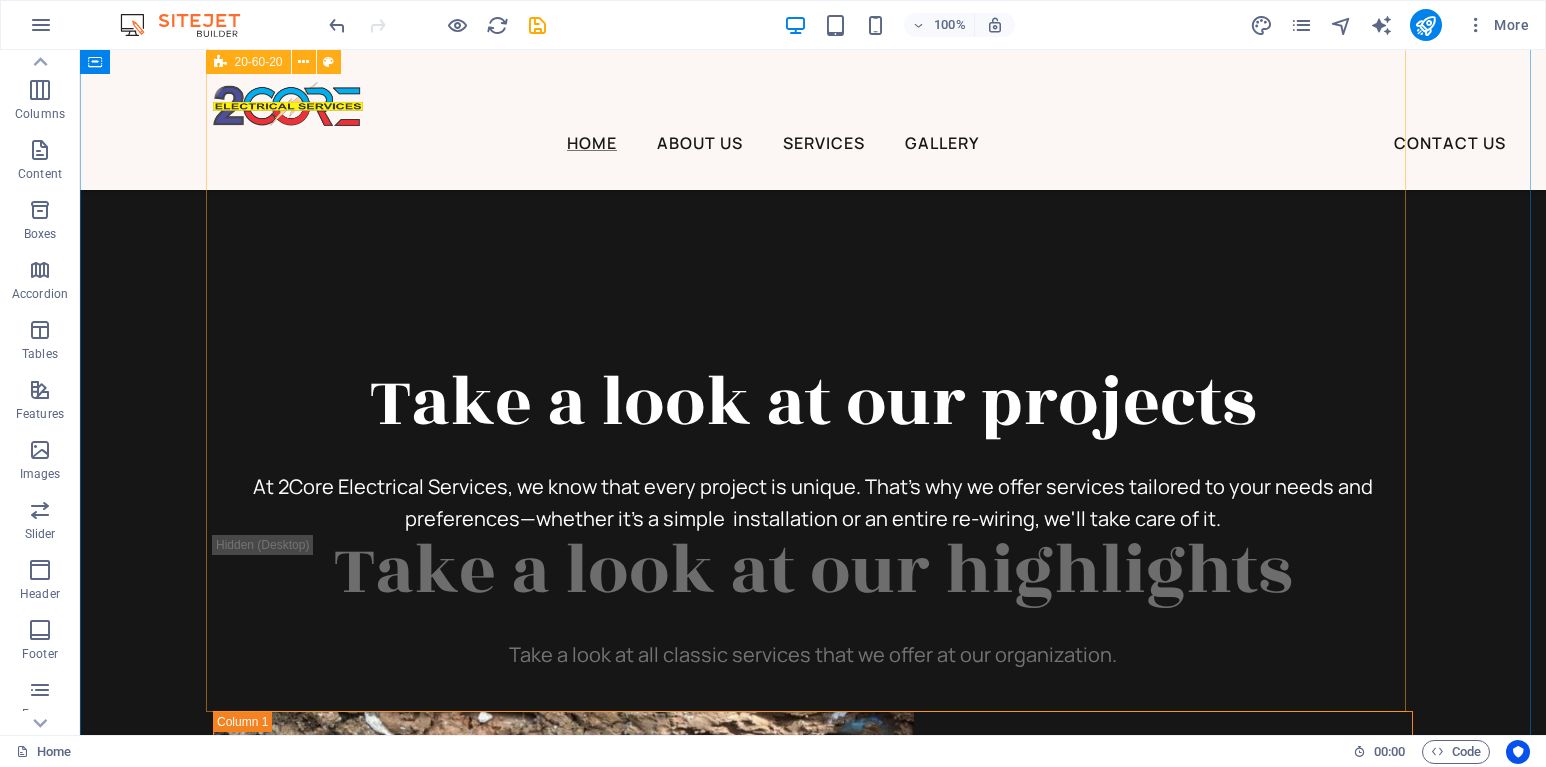 scroll, scrollTop: 5831, scrollLeft: 0, axis: vertical 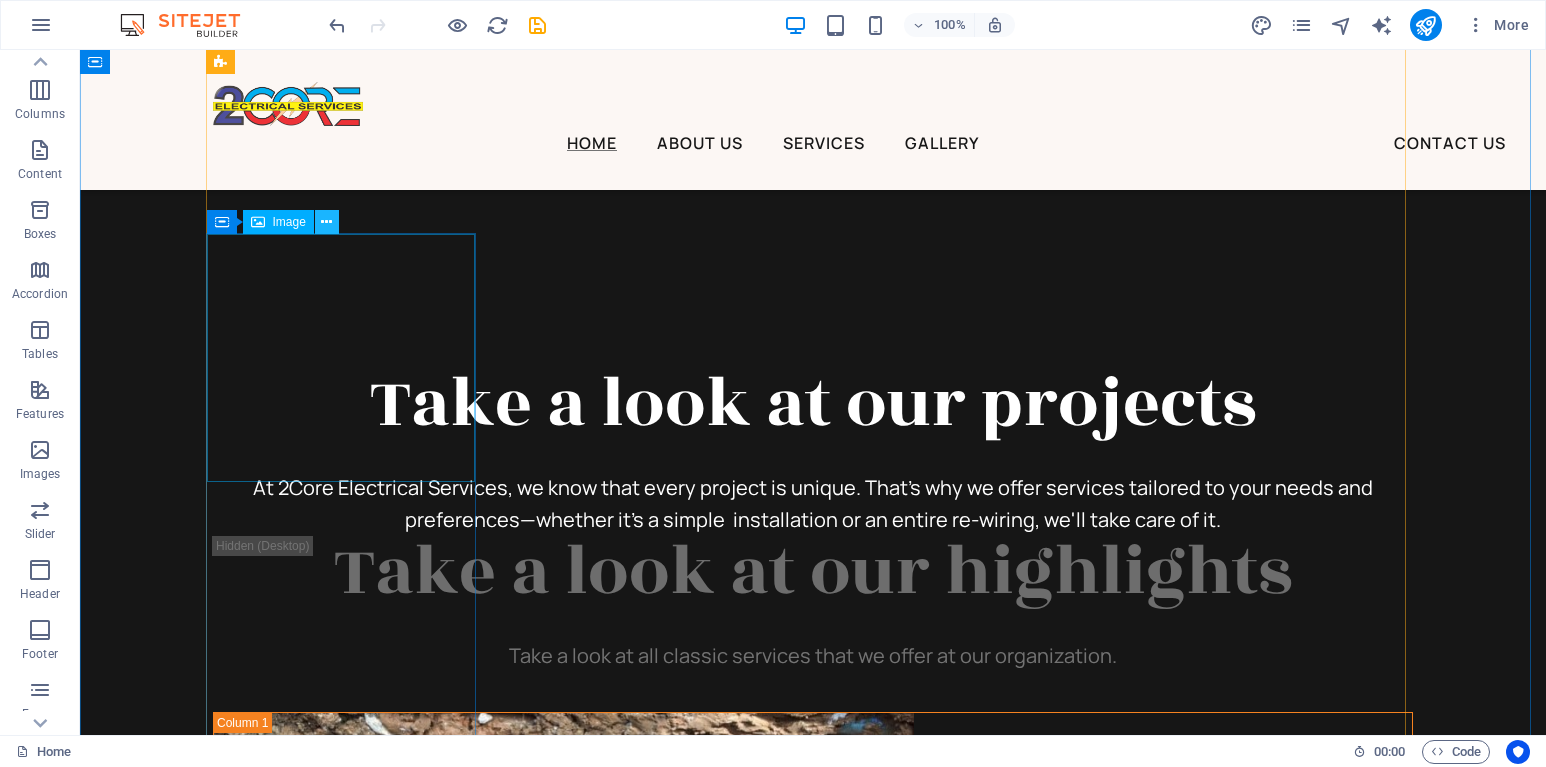 click at bounding box center [326, 222] 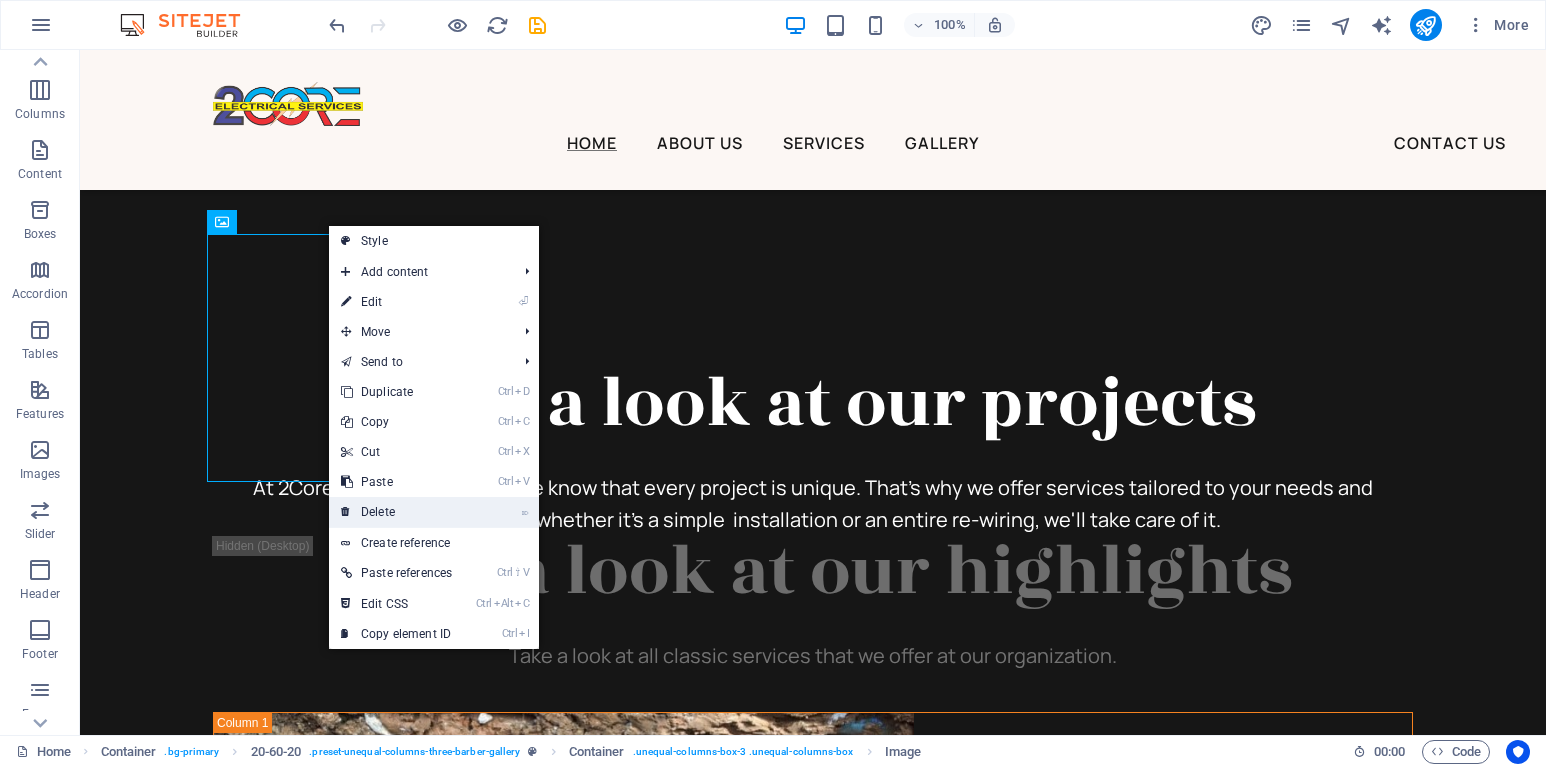 click on "⌦  Delete" at bounding box center [396, 512] 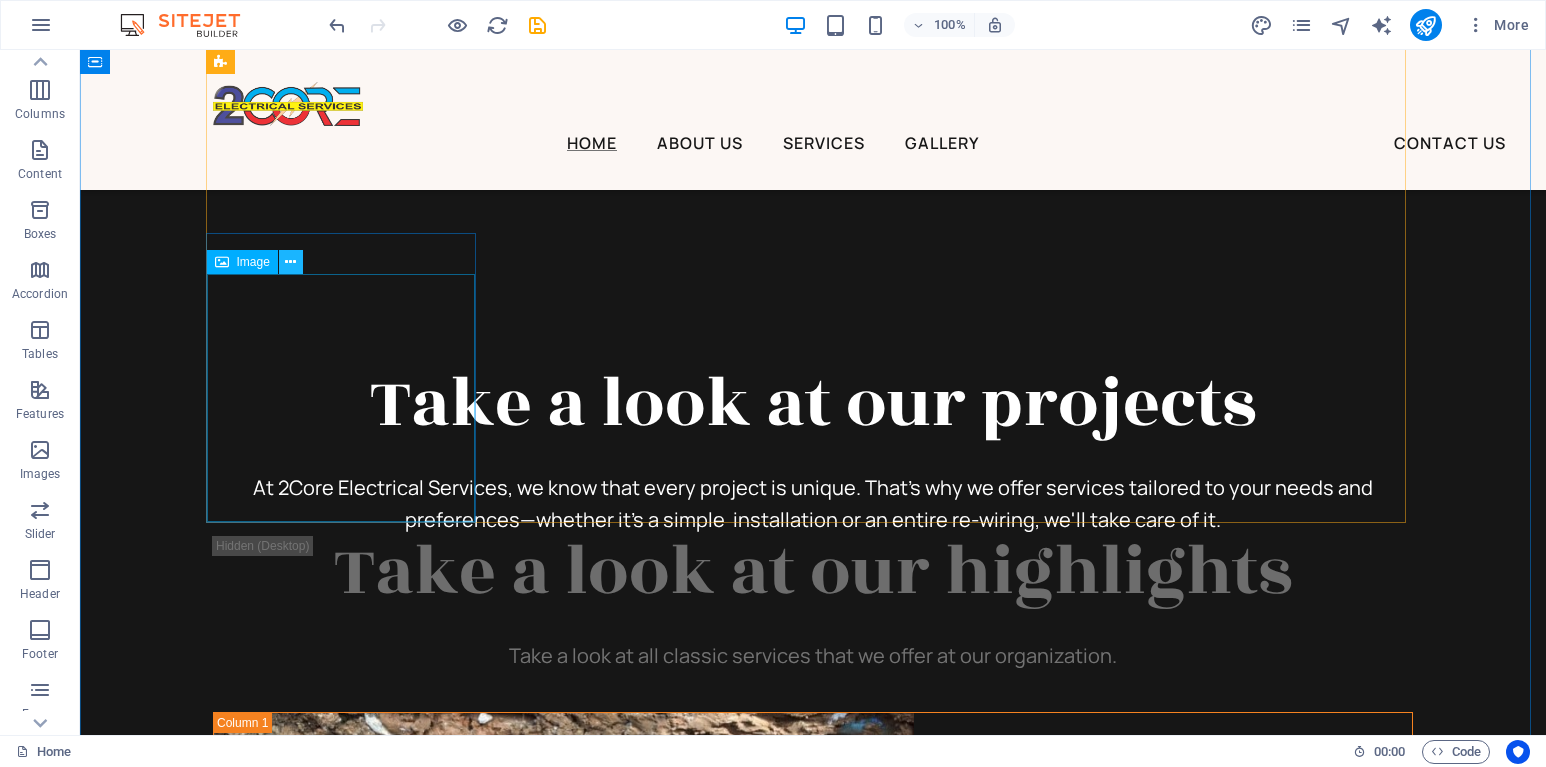 click at bounding box center (290, 262) 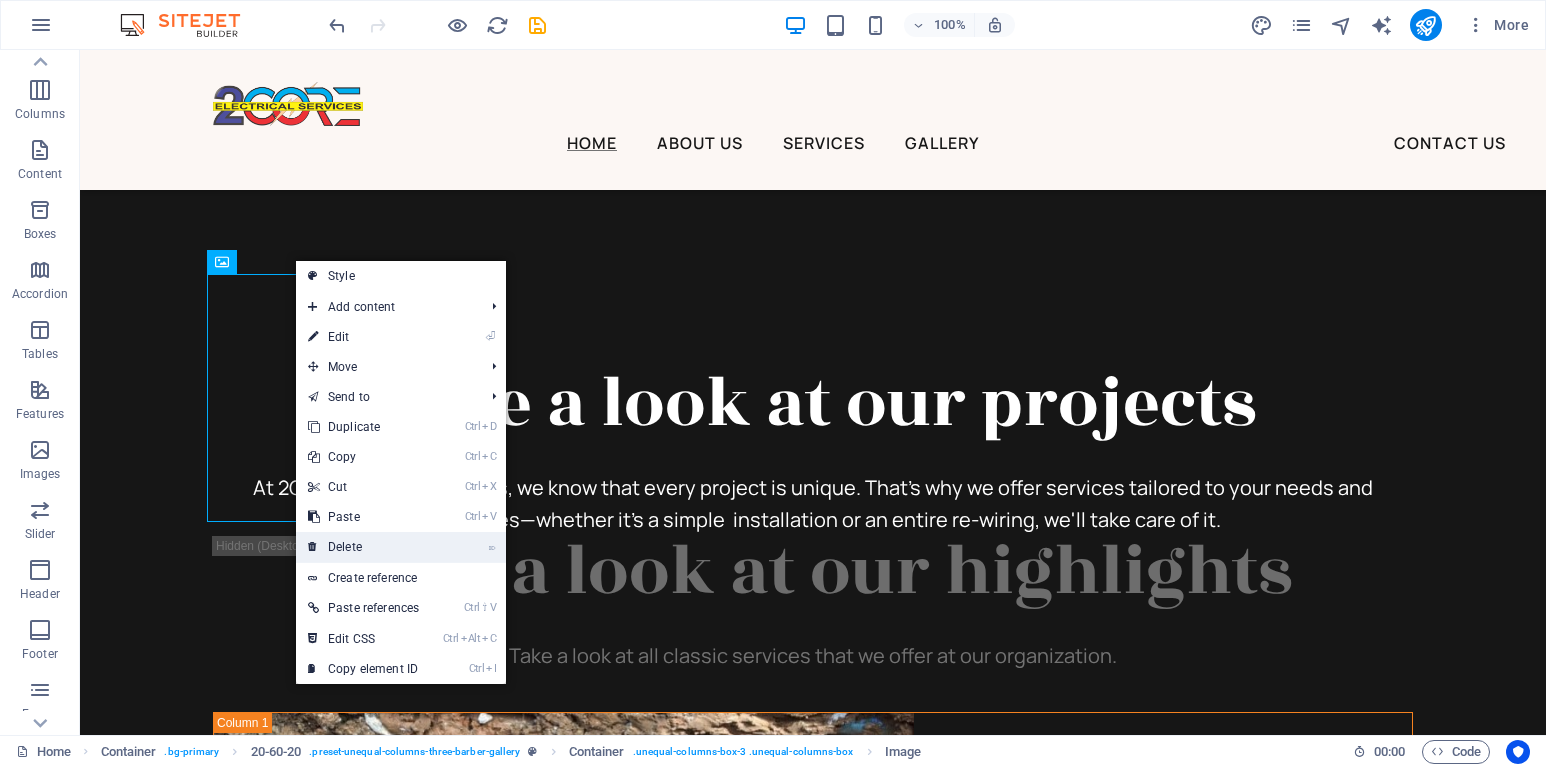 click on "⌦  Delete" at bounding box center (363, 547) 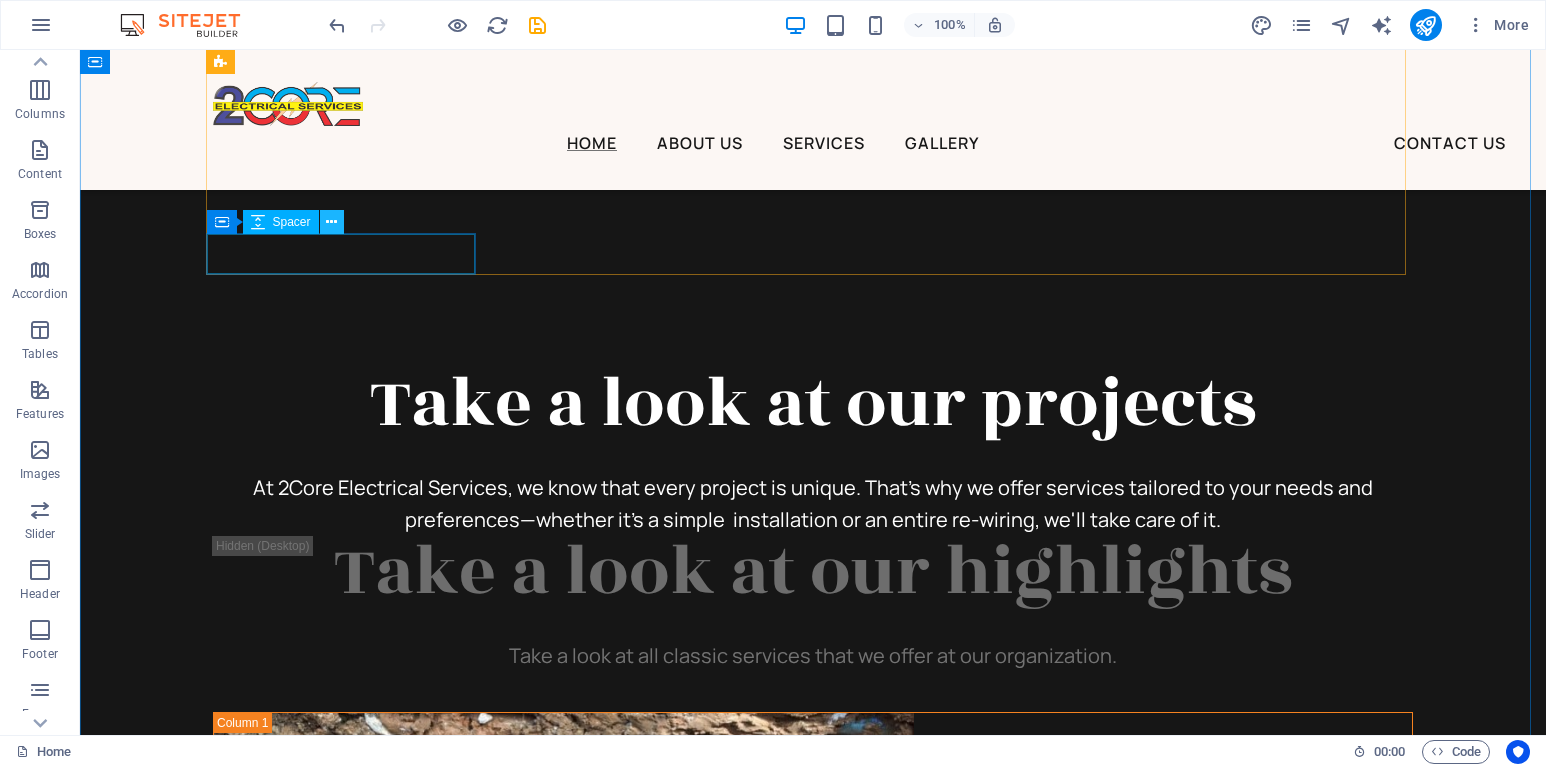click at bounding box center [331, 222] 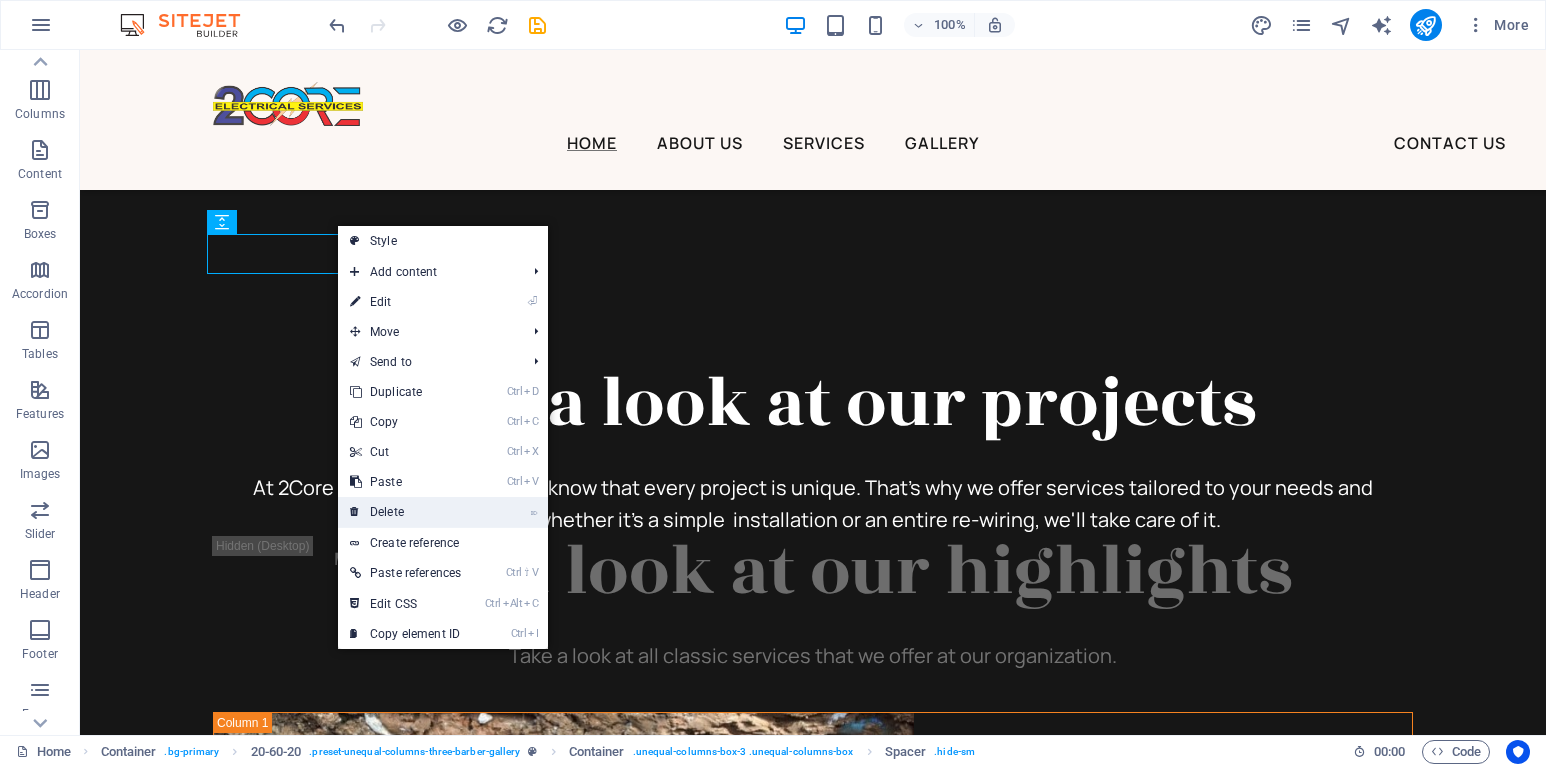 click on "⌦  Delete" at bounding box center (405, 512) 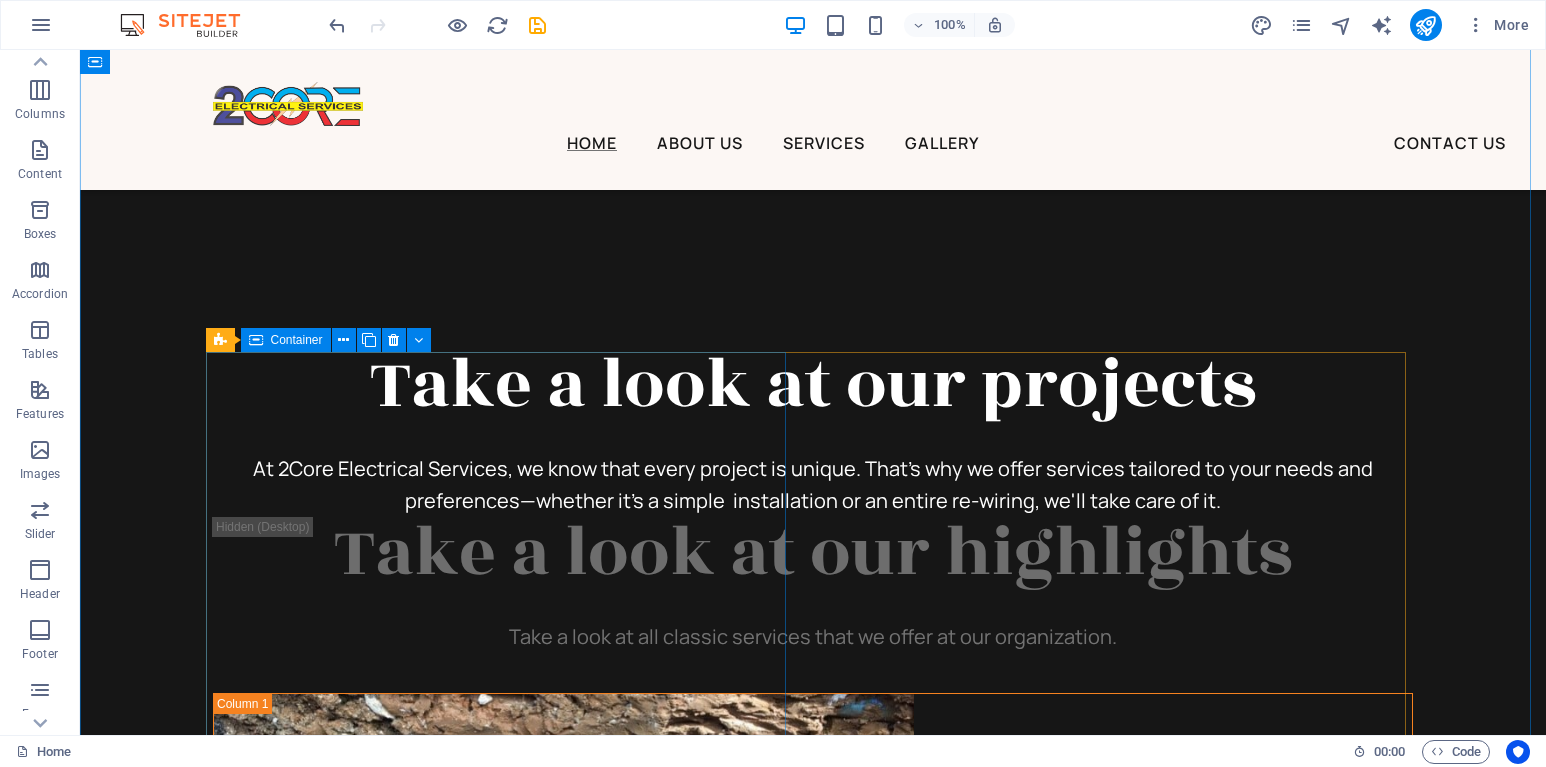 scroll, scrollTop: 5831, scrollLeft: 0, axis: vertical 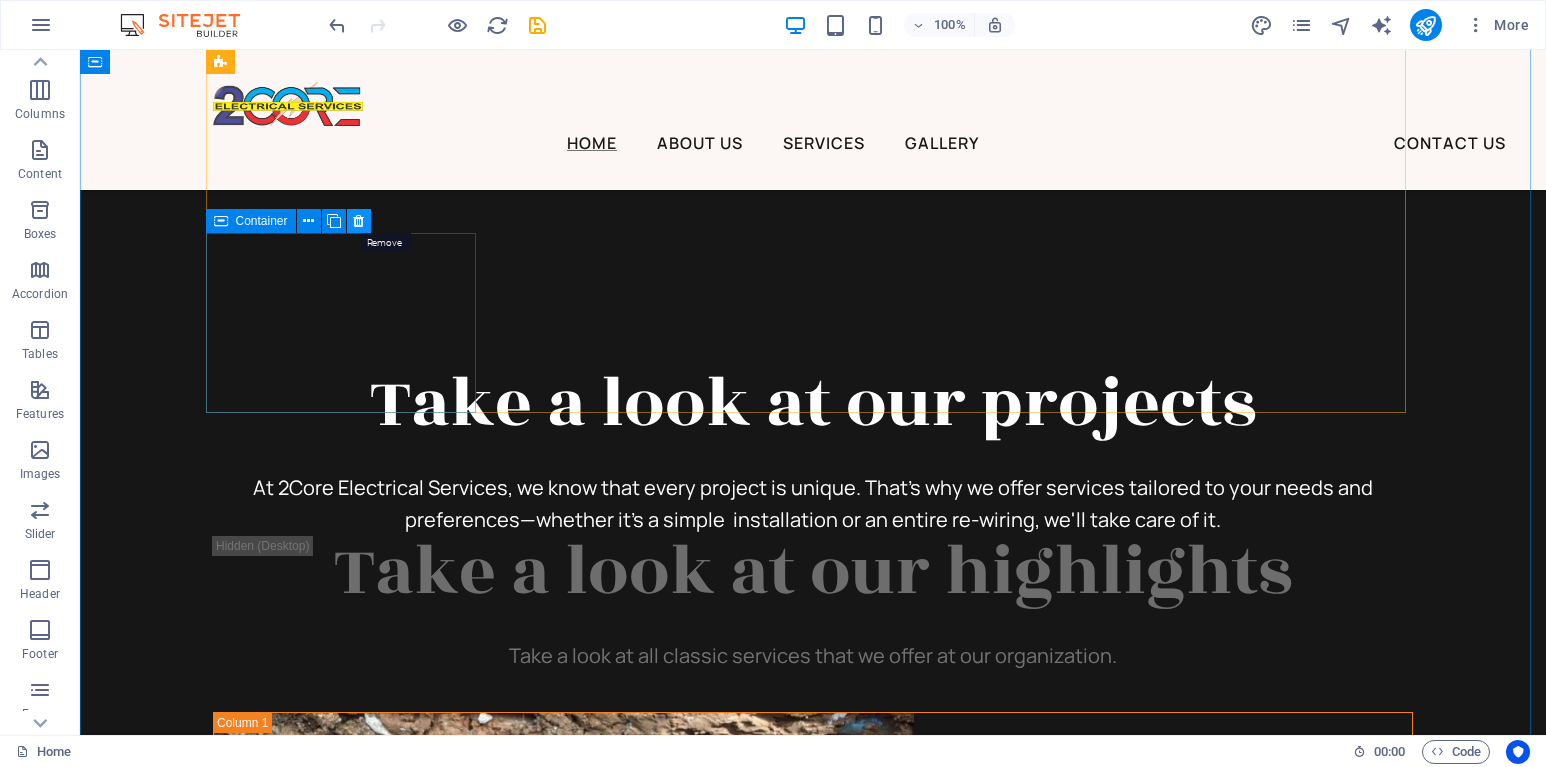 click at bounding box center [358, 221] 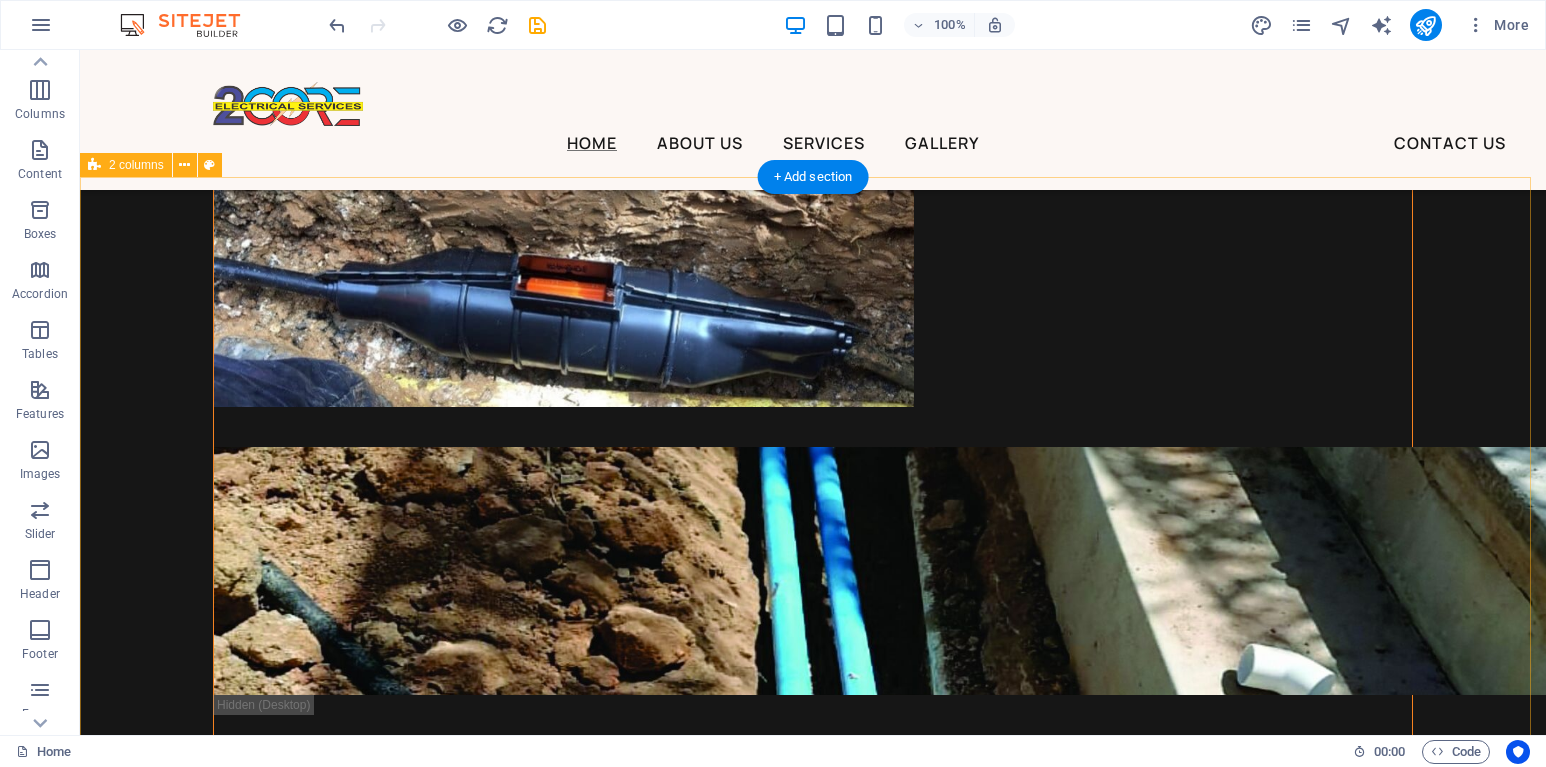 scroll, scrollTop: 6331, scrollLeft: 0, axis: vertical 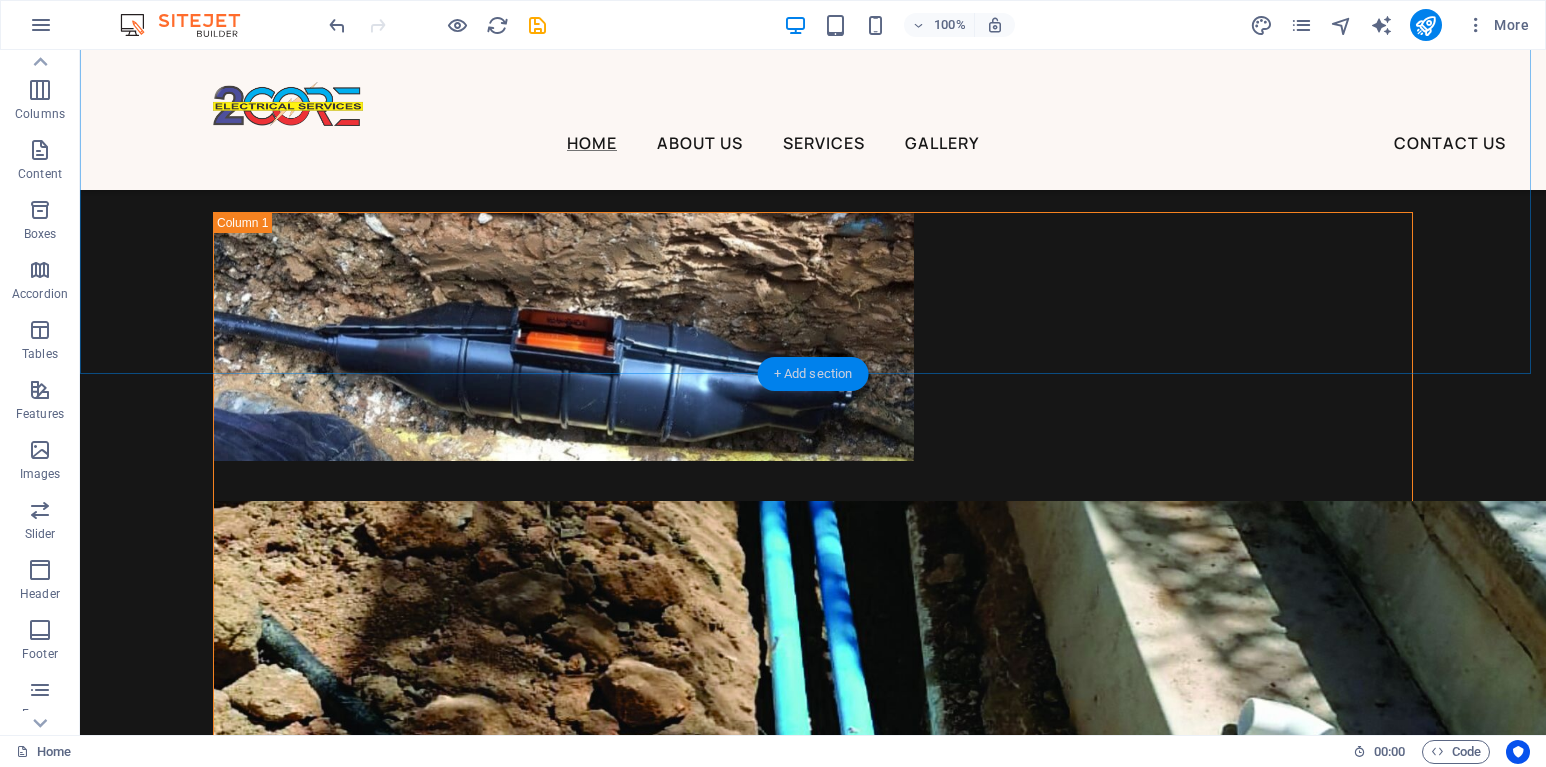 click on "+ Add section" at bounding box center [813, 374] 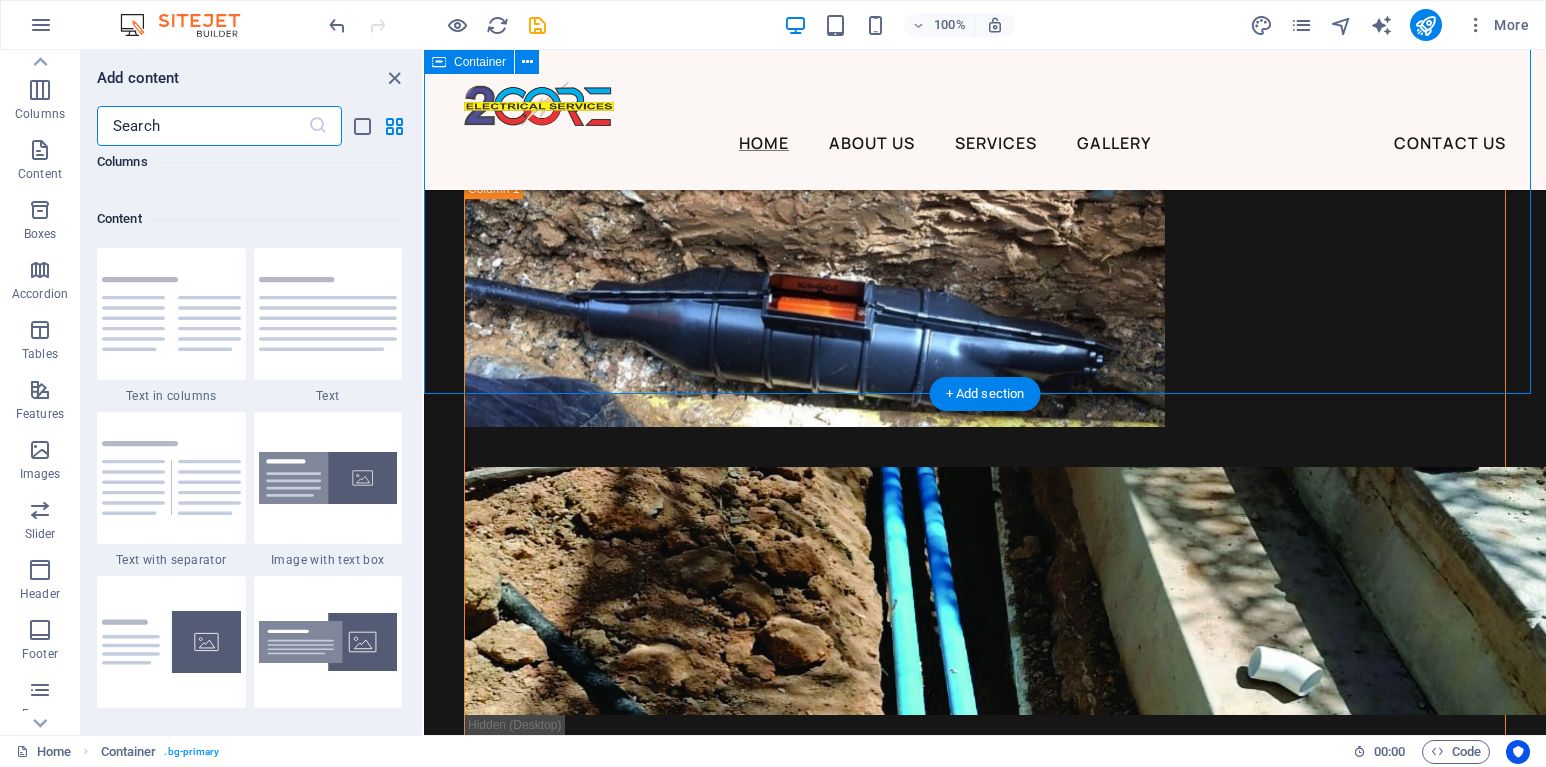 scroll, scrollTop: 3499, scrollLeft: 0, axis: vertical 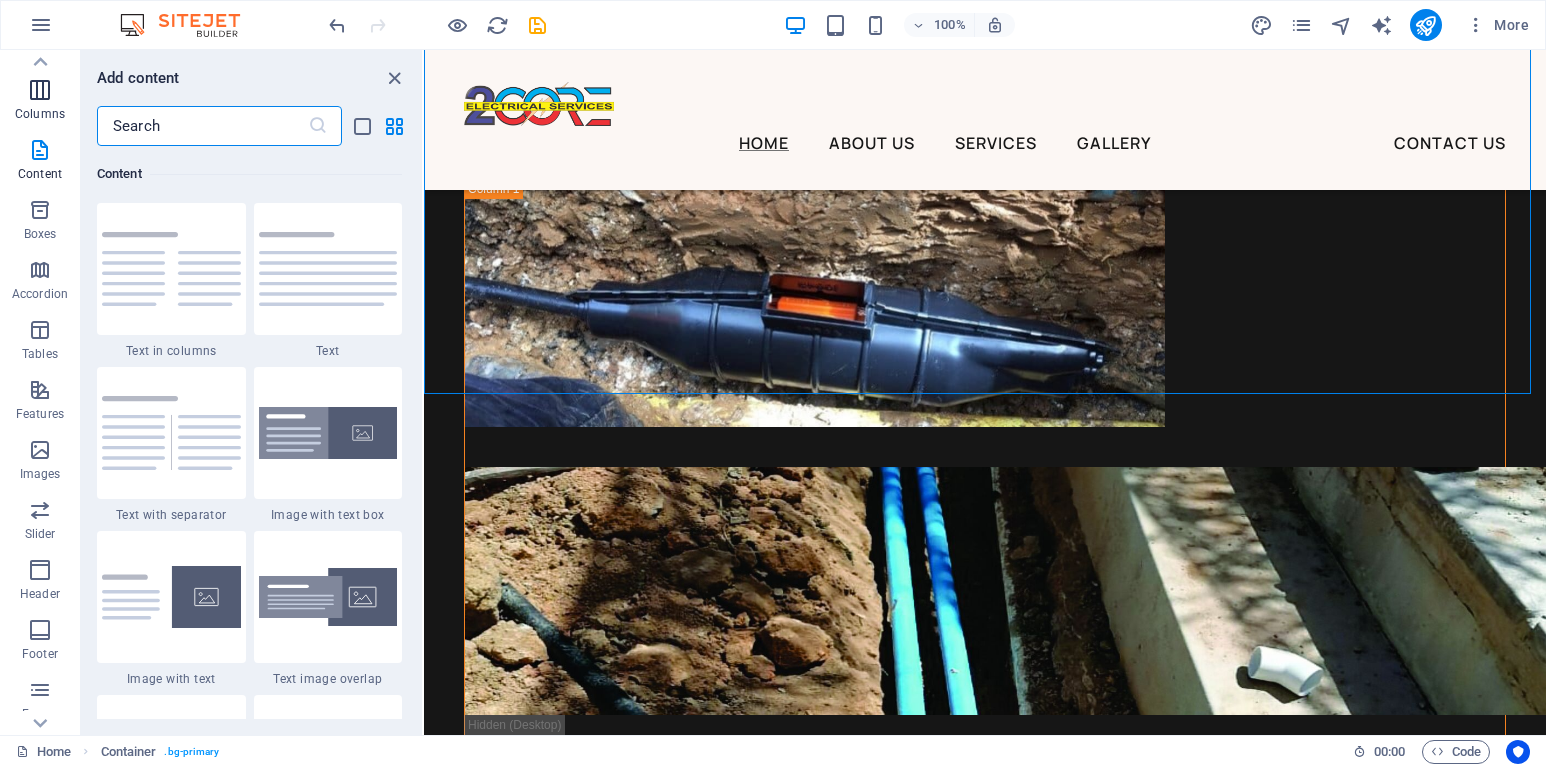 click at bounding box center [40, 90] 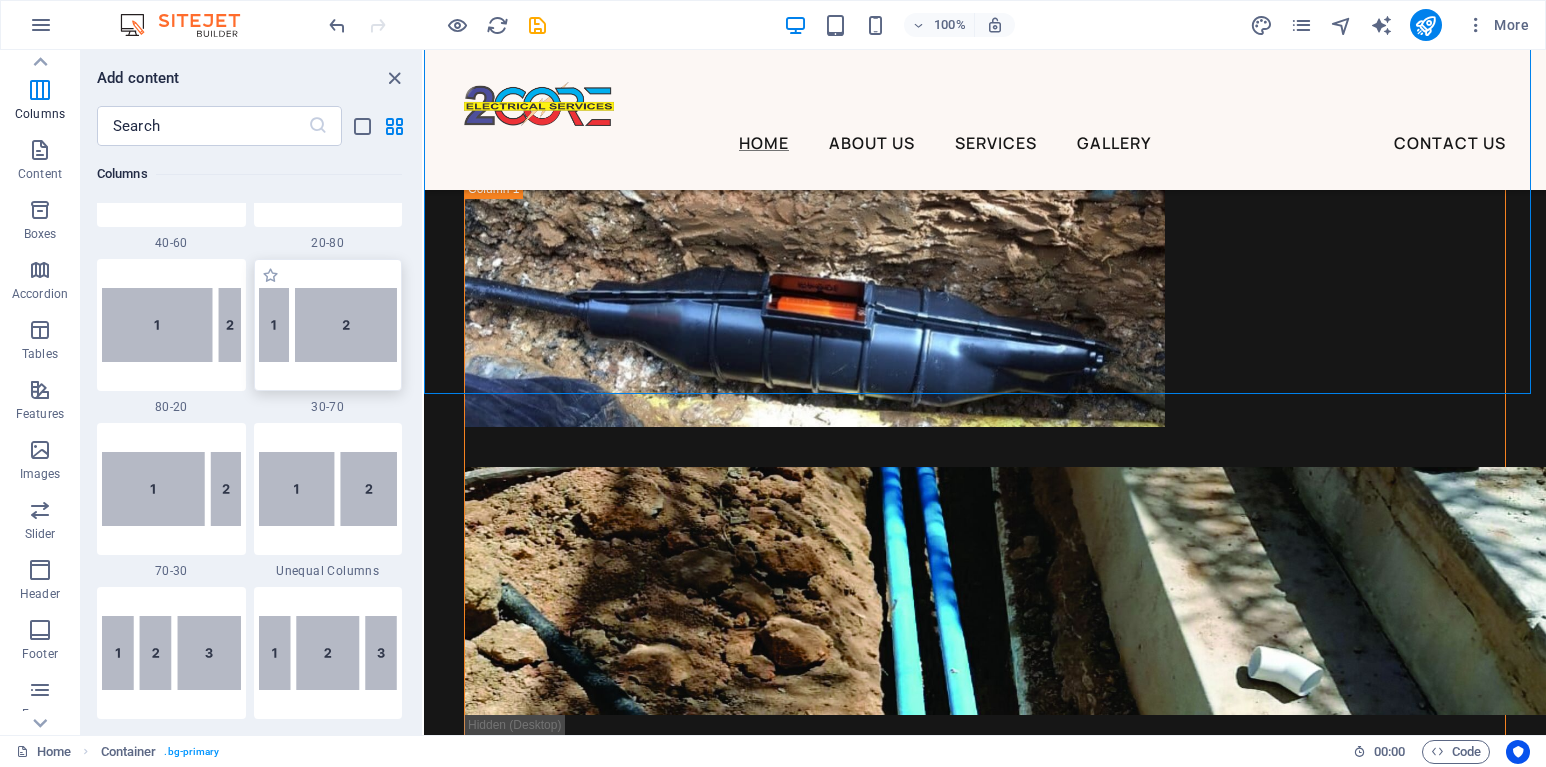 scroll, scrollTop: 1690, scrollLeft: 0, axis: vertical 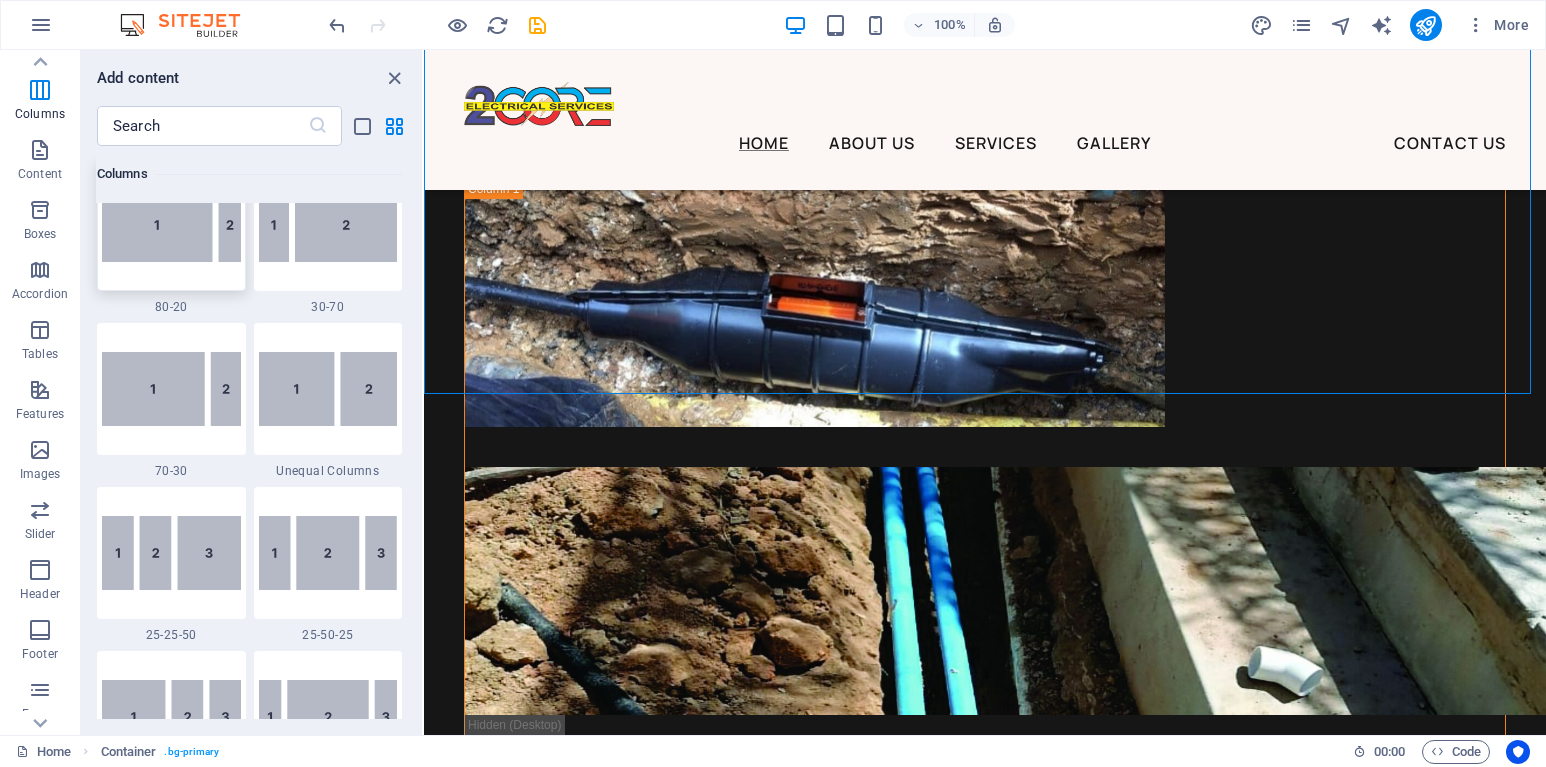 click at bounding box center [171, 225] 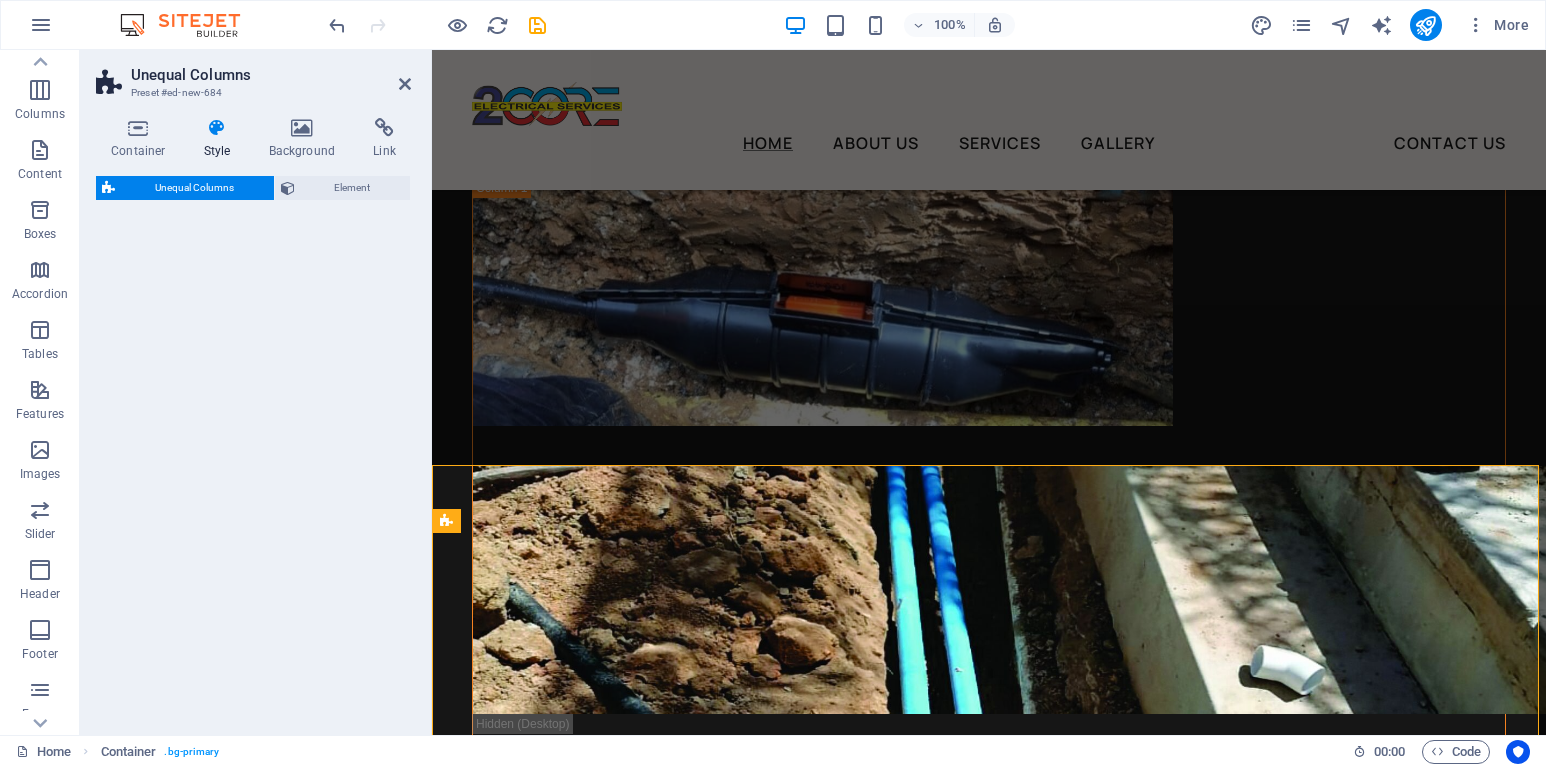 select on "%" 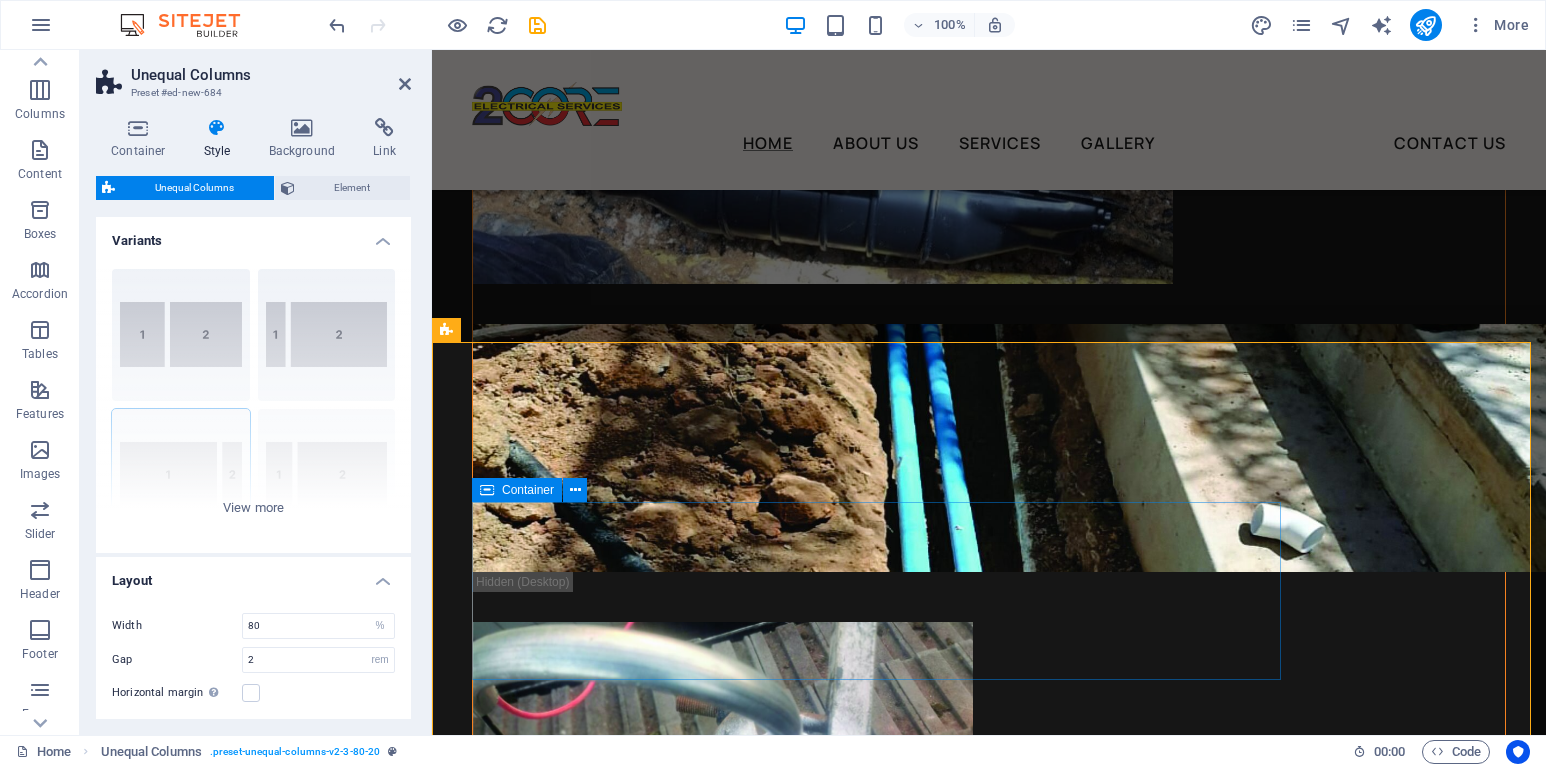 scroll, scrollTop: 6560, scrollLeft: 0, axis: vertical 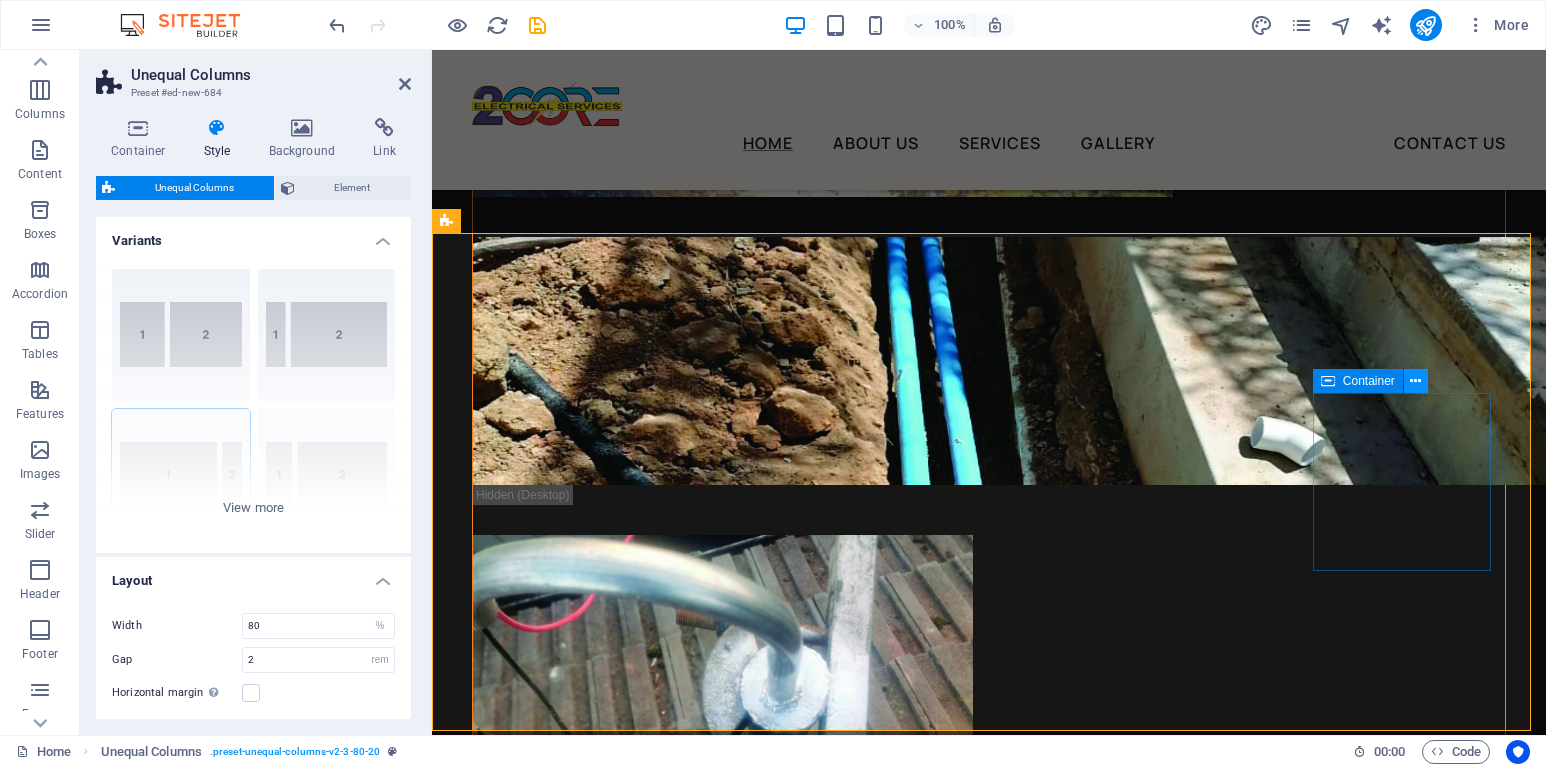 click at bounding box center (1415, 381) 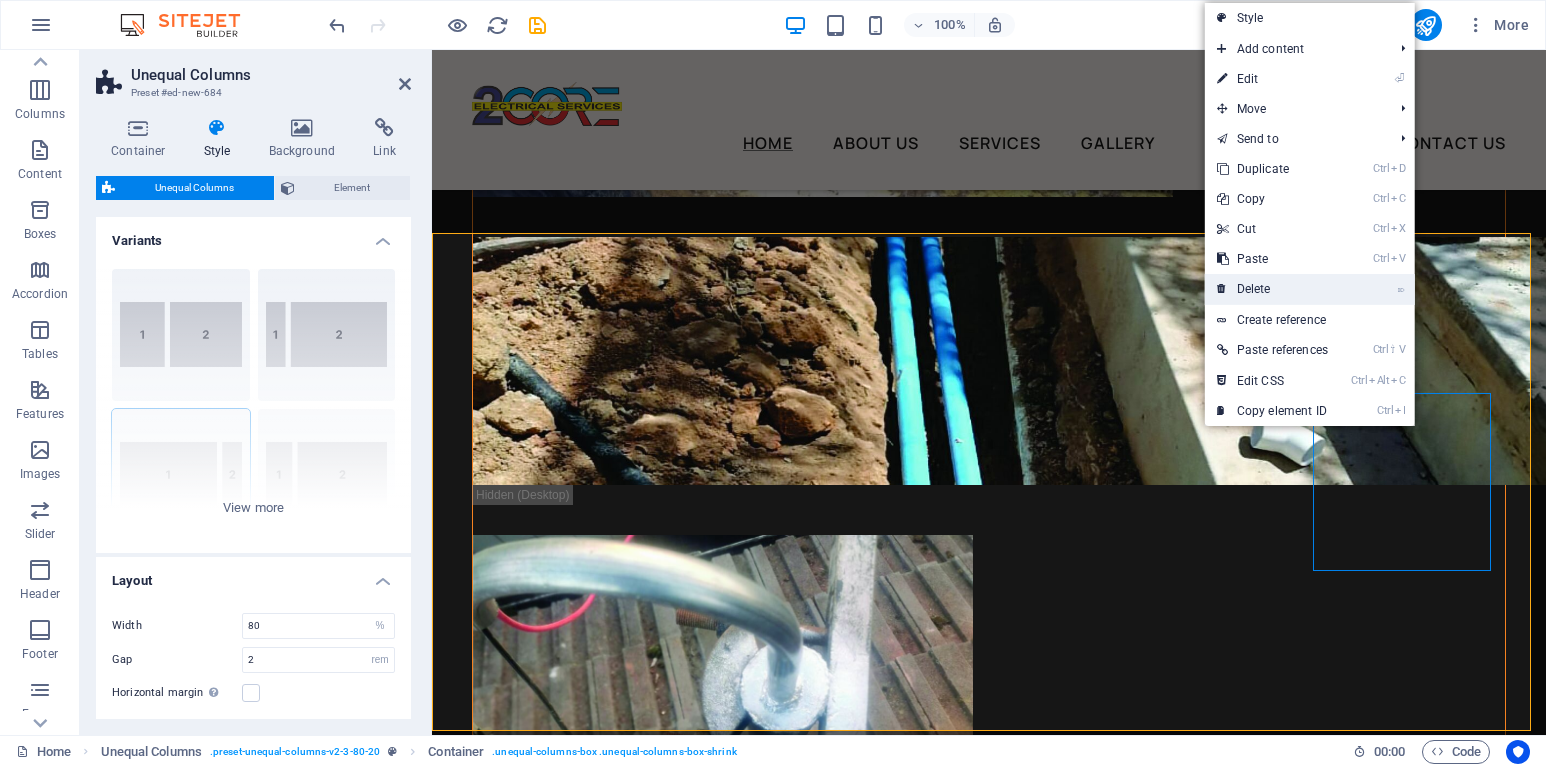 click on "⌦  Delete" at bounding box center (1272, 289) 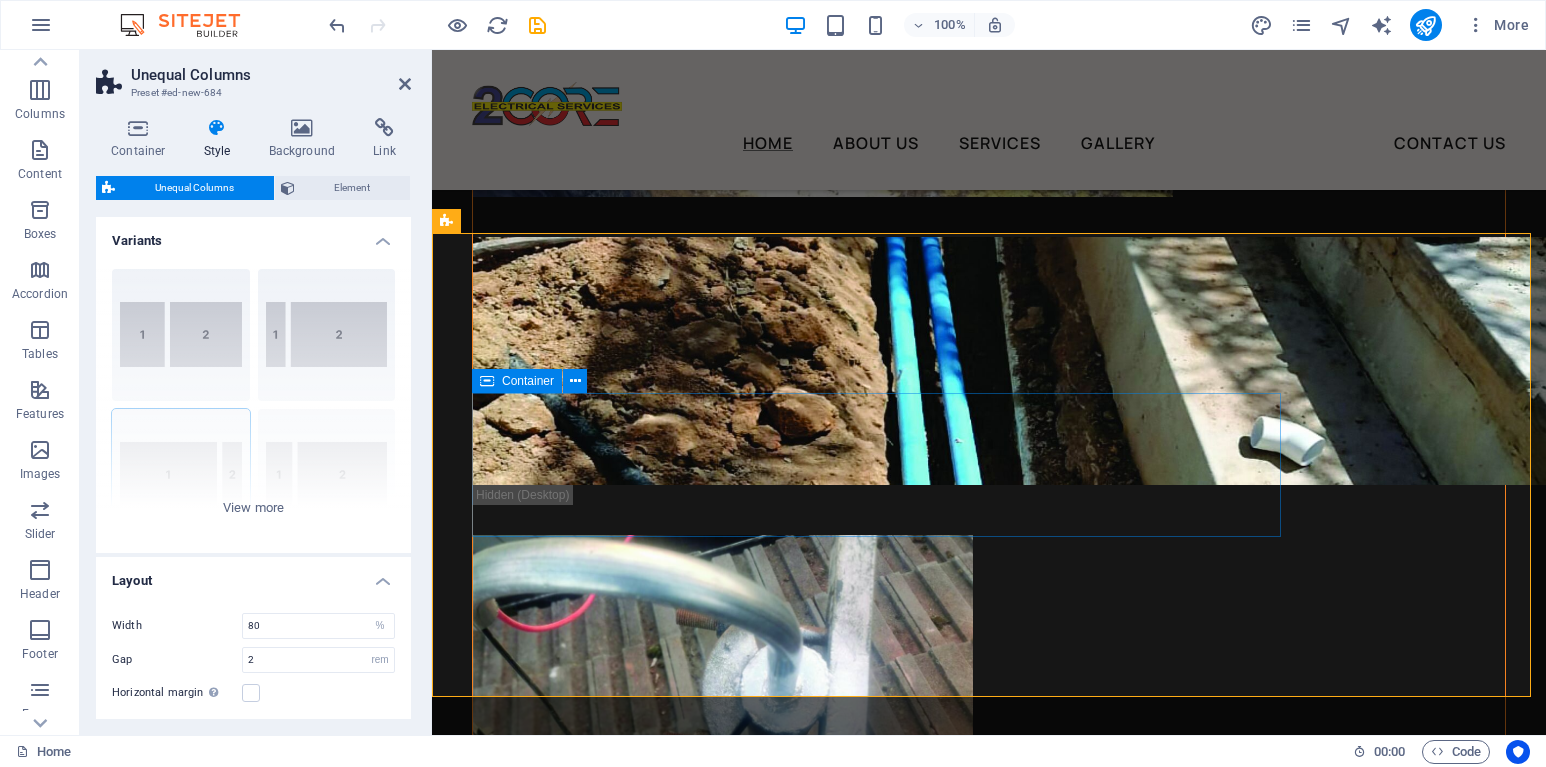 click on "Drop content here or  Add elements  Paste clipboard" at bounding box center (989, 3657) 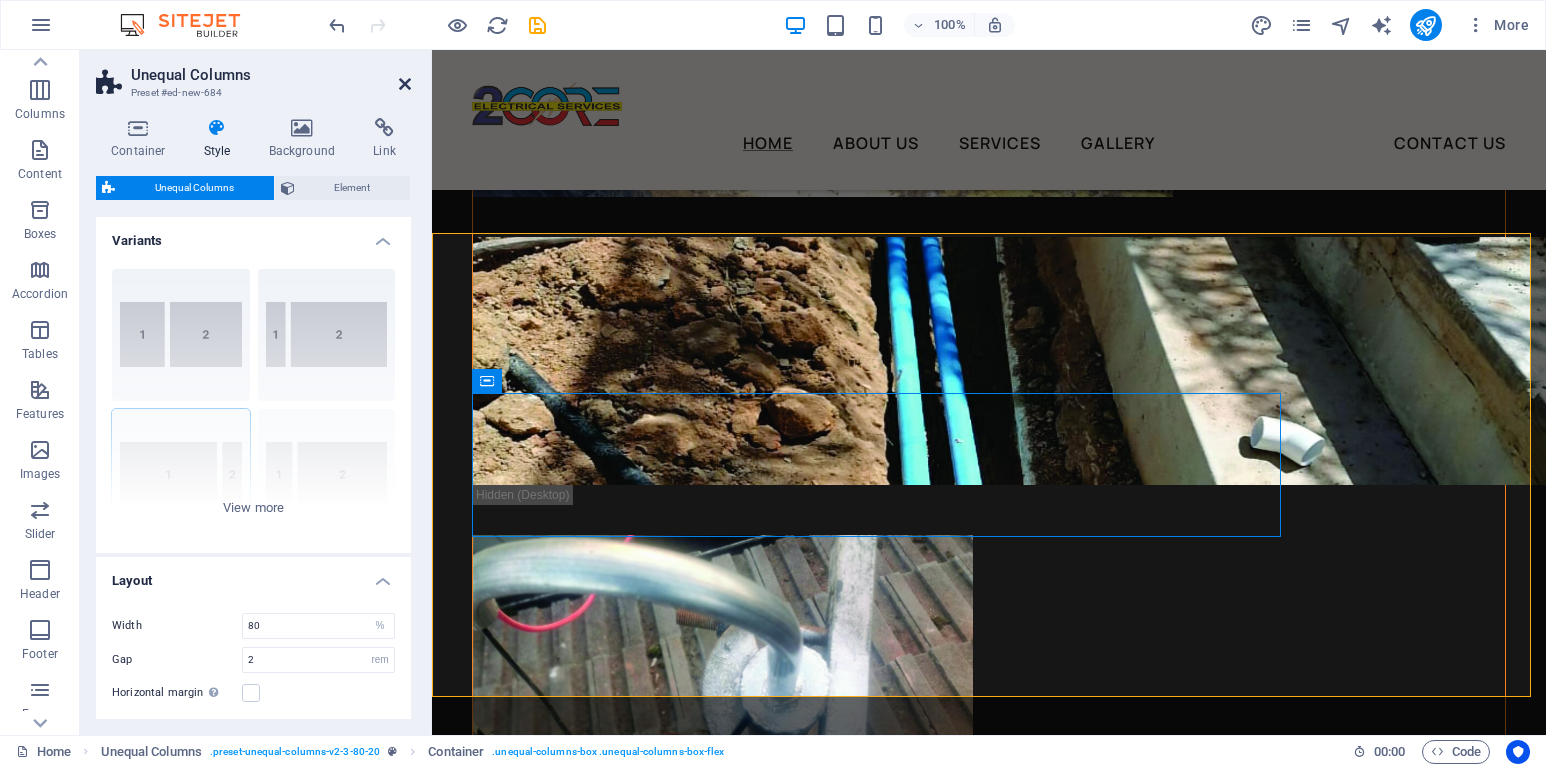 click at bounding box center [405, 84] 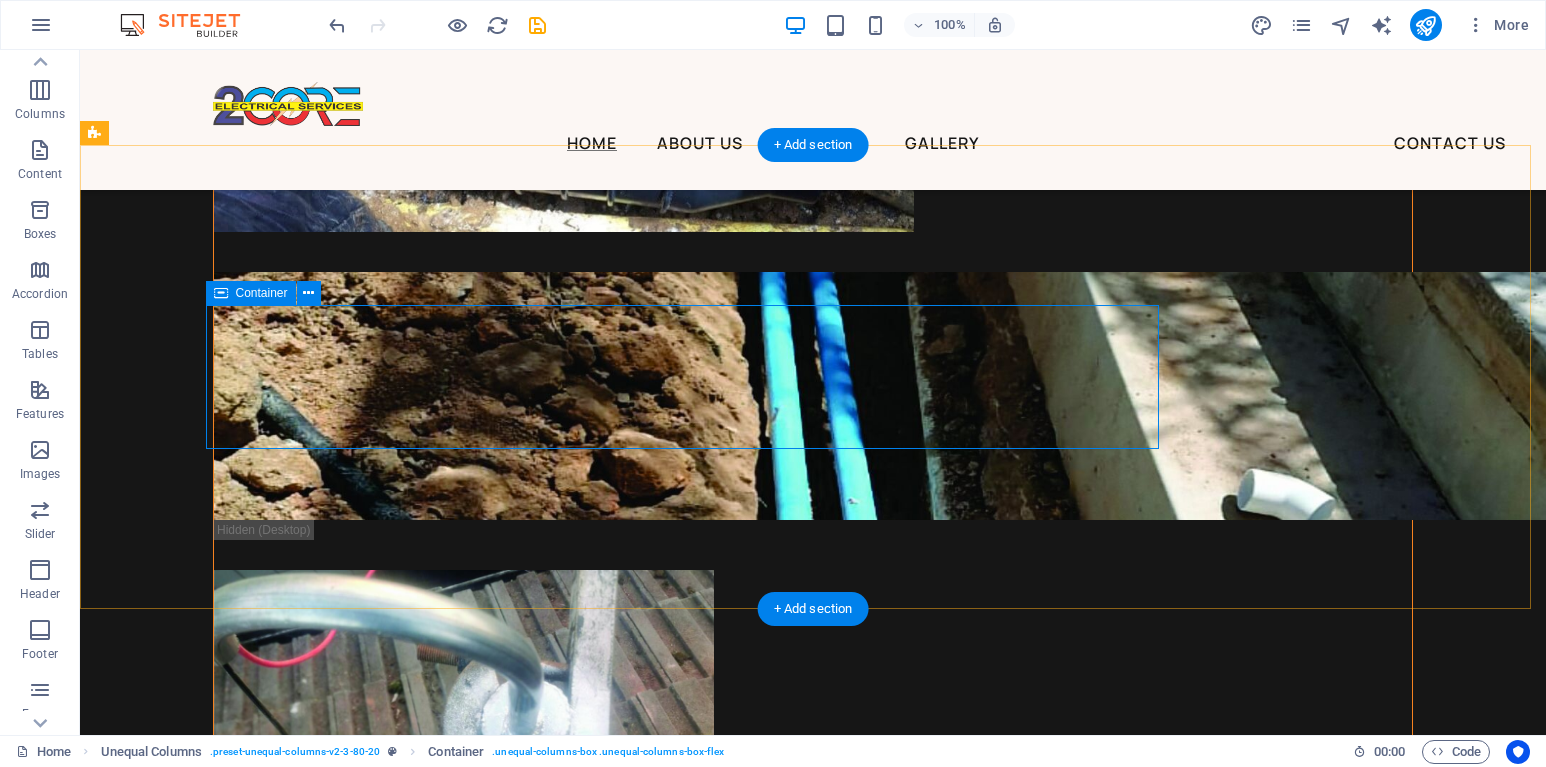 click on "Drop content here or  Add elements  Paste clipboard" at bounding box center [720, 3692] 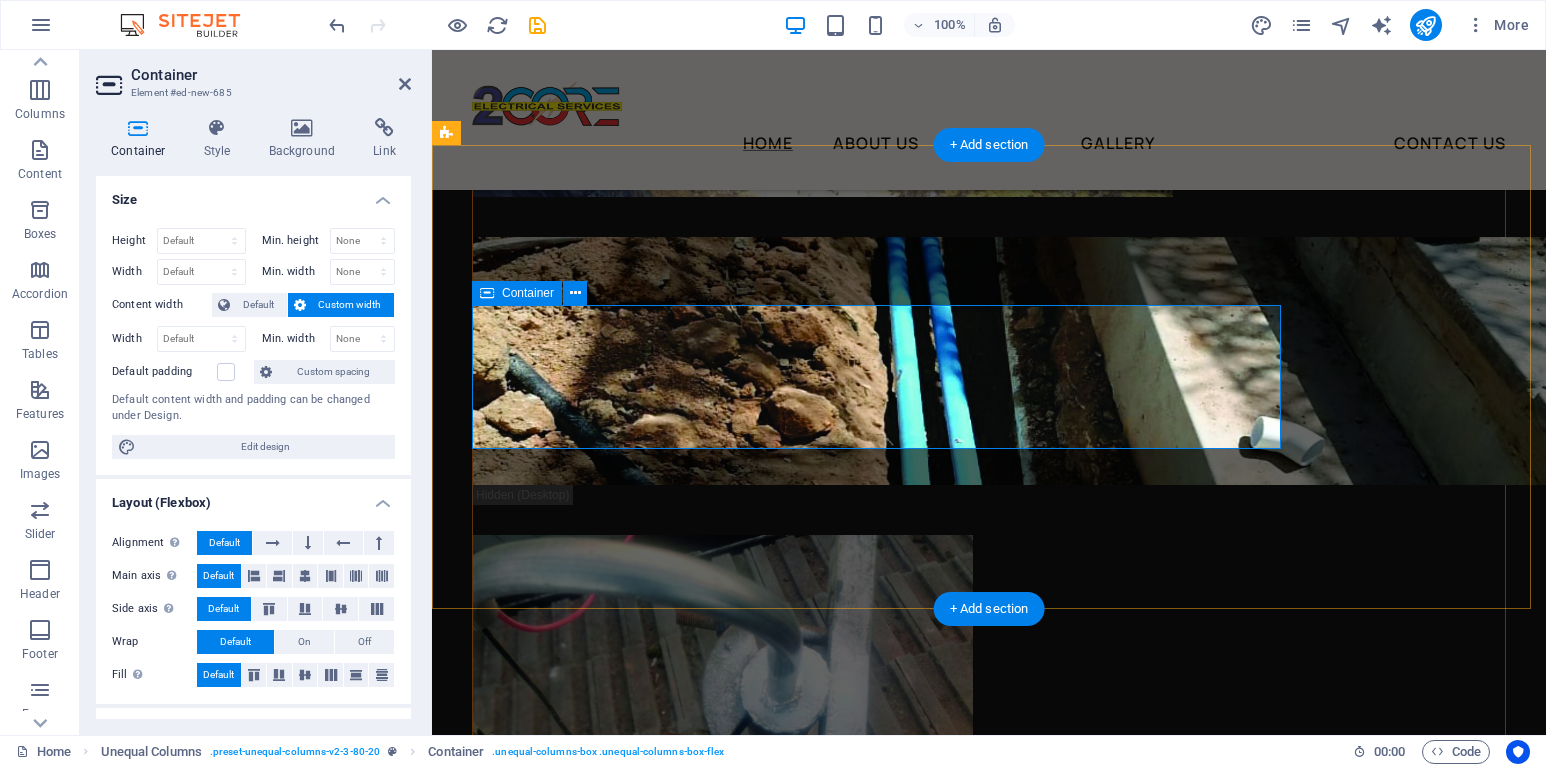 scroll, scrollTop: 6648, scrollLeft: 0, axis: vertical 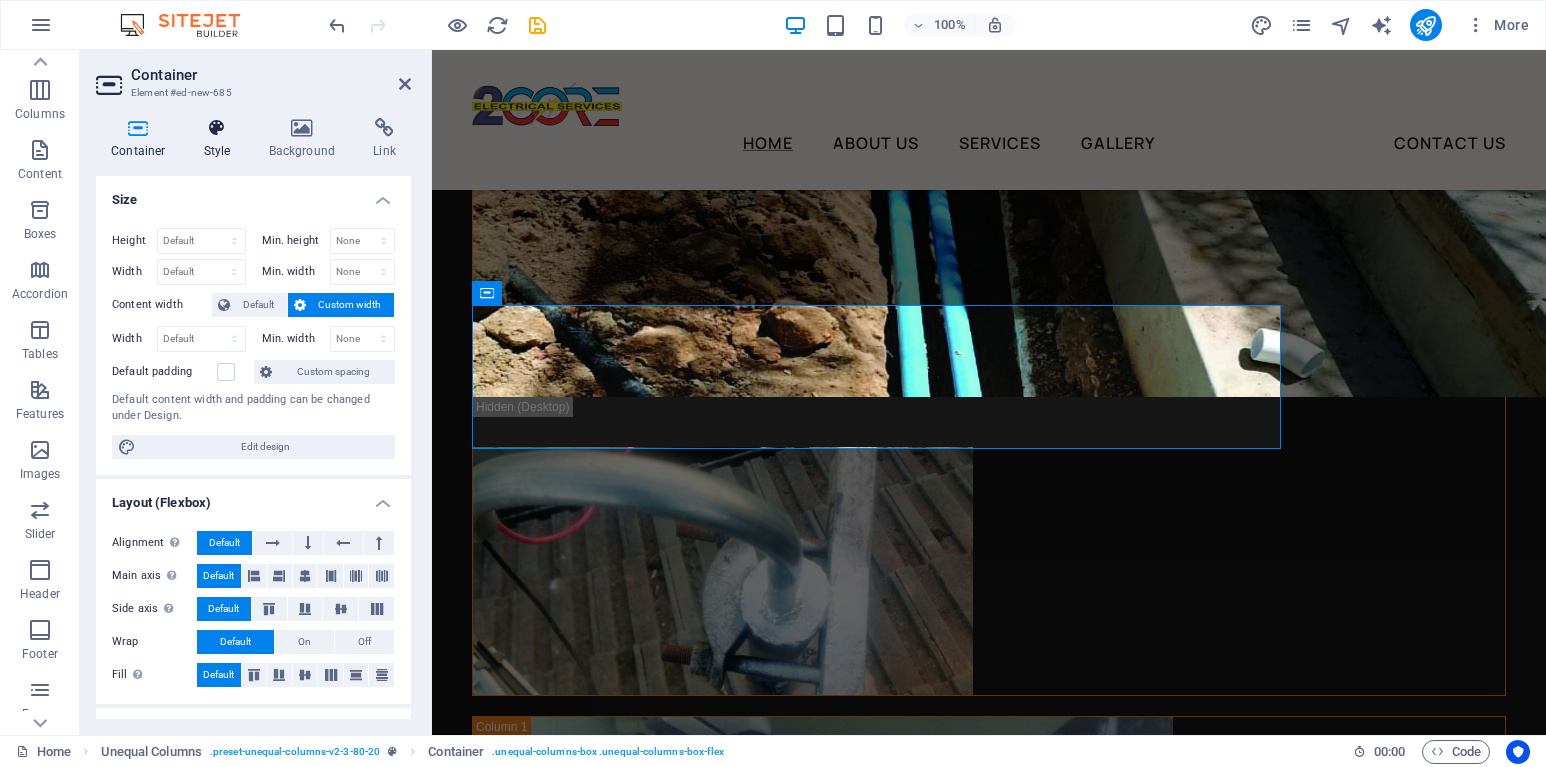 click at bounding box center [217, 128] 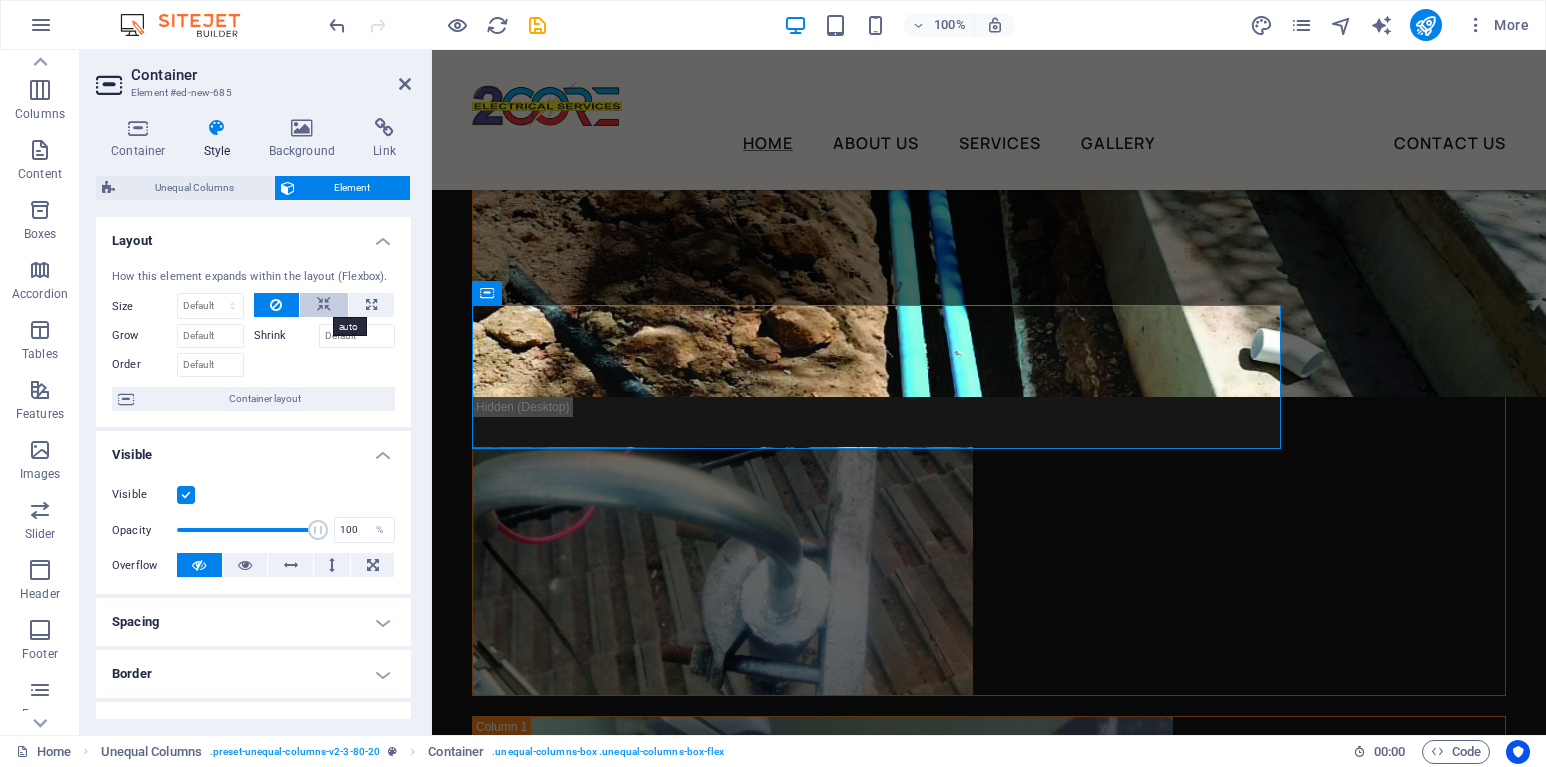 click at bounding box center (324, 305) 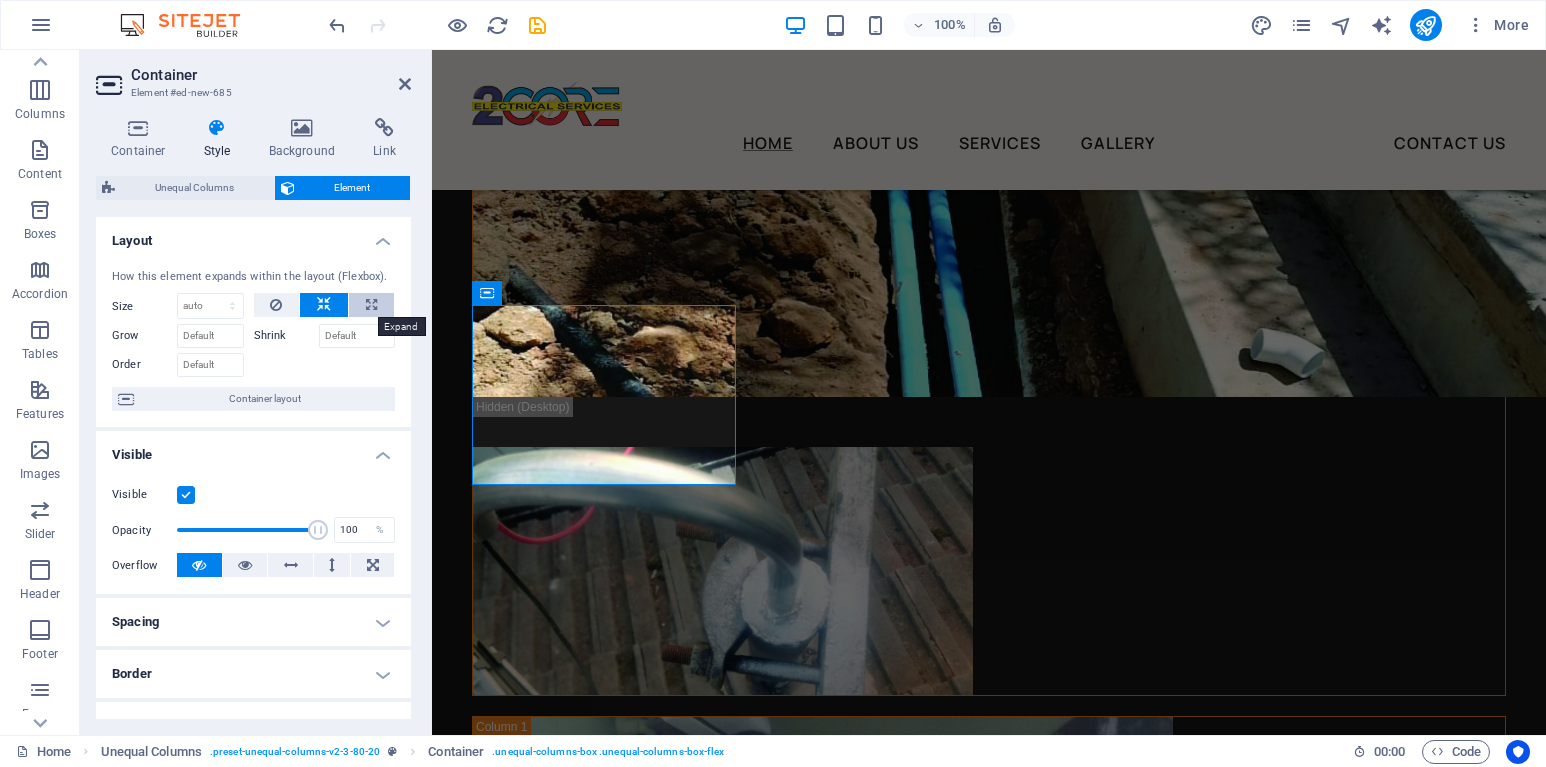 click at bounding box center (371, 305) 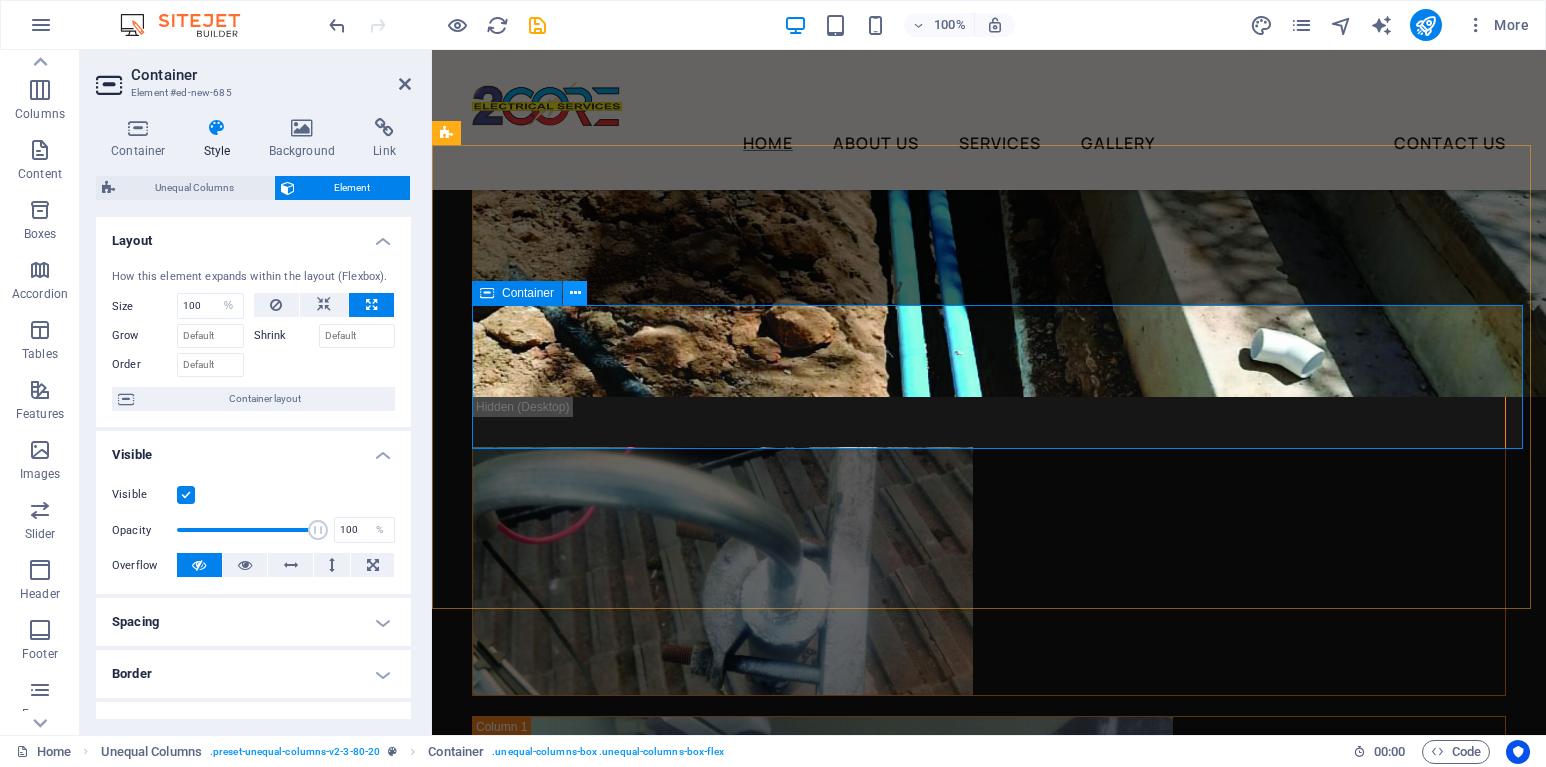click at bounding box center [575, 293] 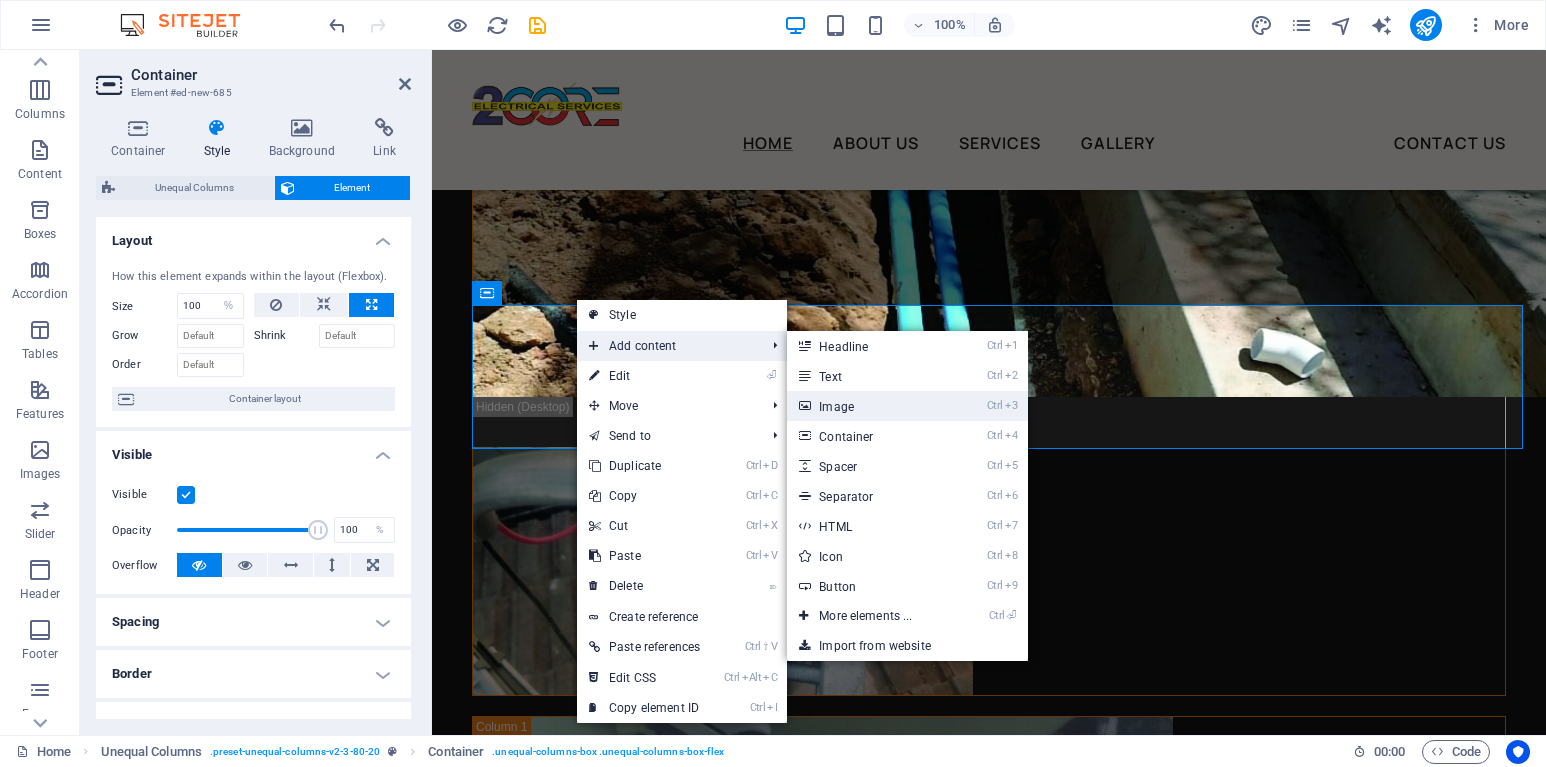 click on "Ctrl 3  Image" at bounding box center (869, 406) 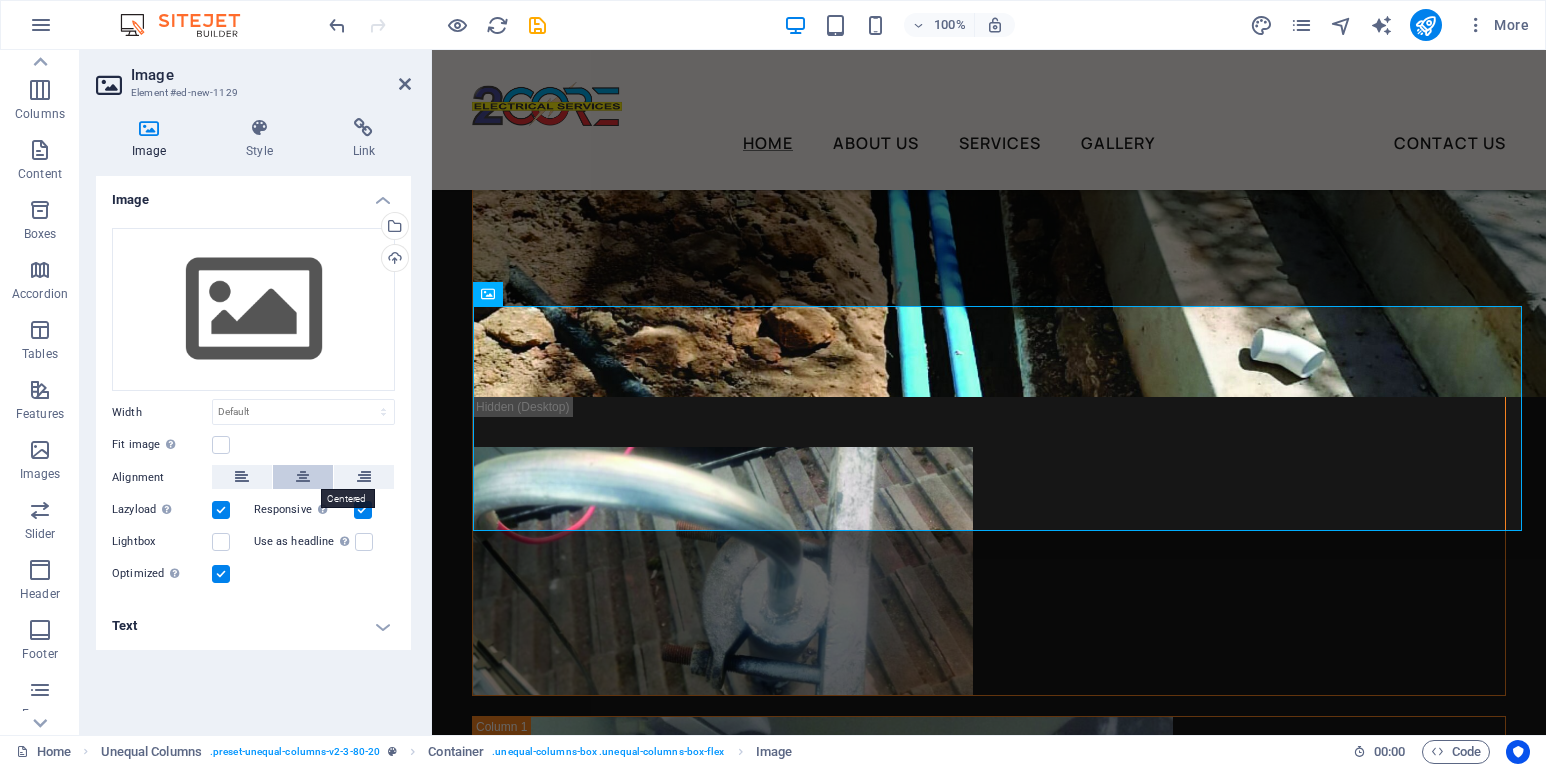 click at bounding box center (303, 477) 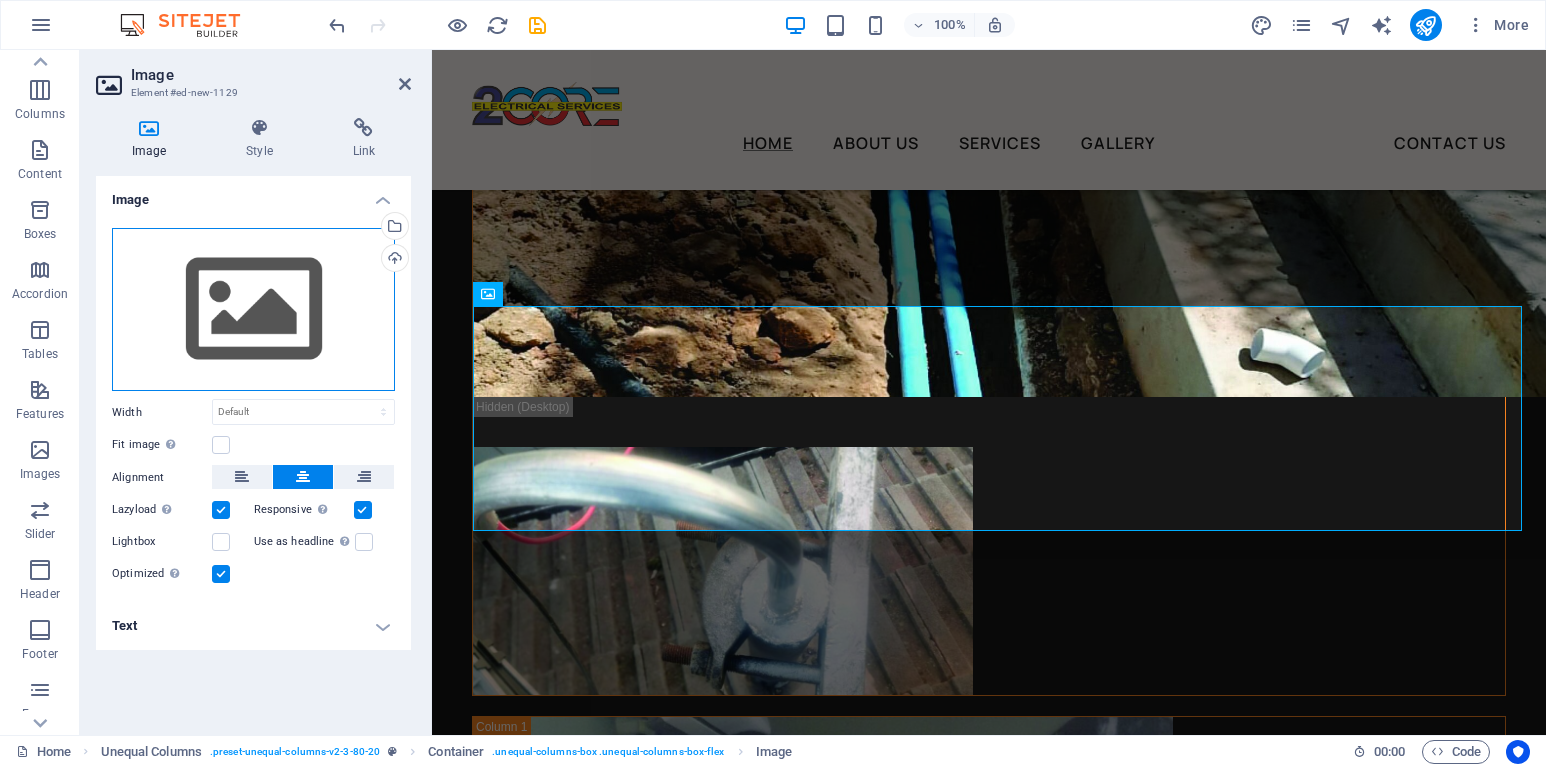click on "Drag files here, click to choose files or select files from Files or our free stock photos & videos" at bounding box center (253, 310) 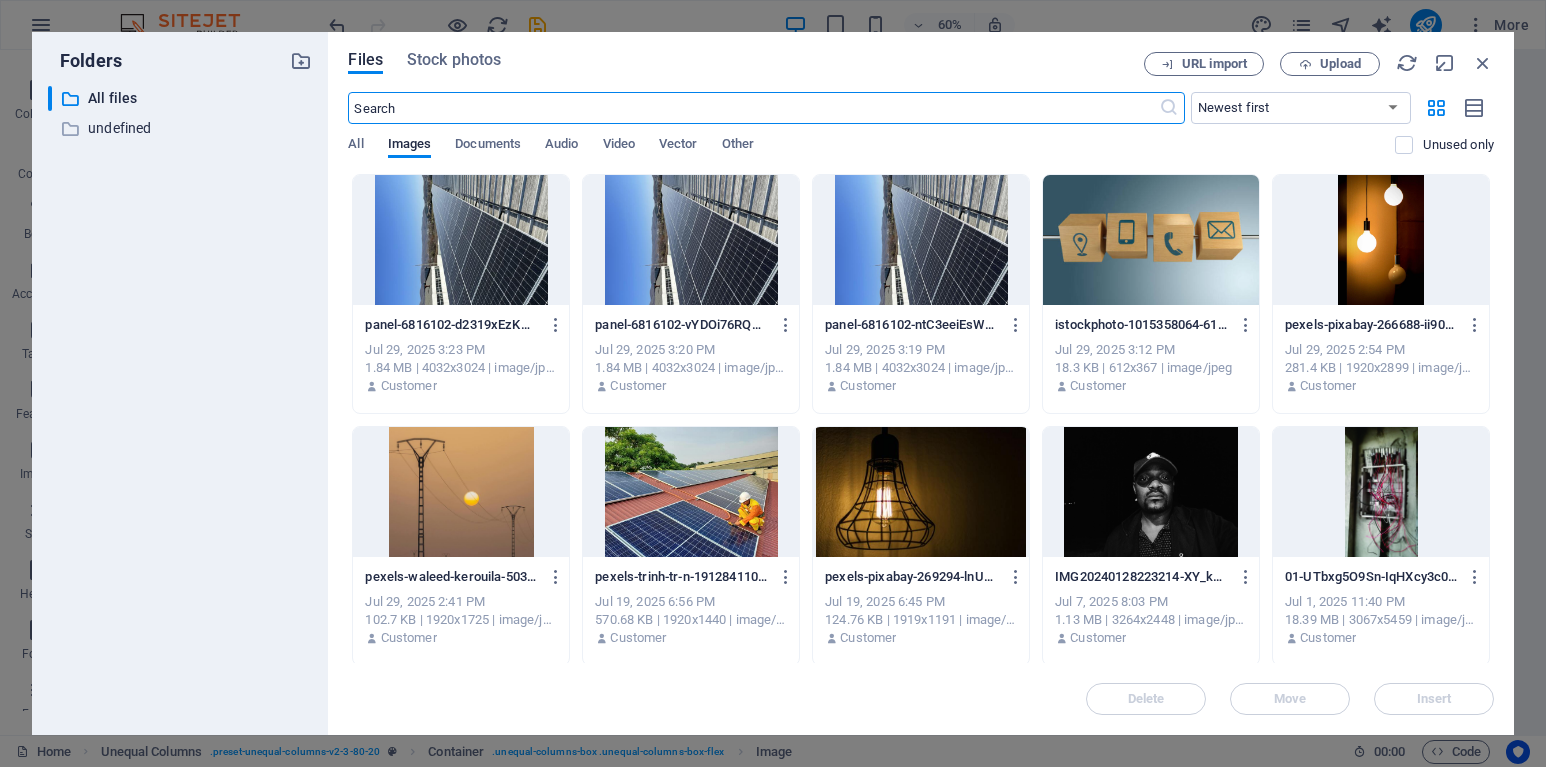 scroll, scrollTop: 6724, scrollLeft: 0, axis: vertical 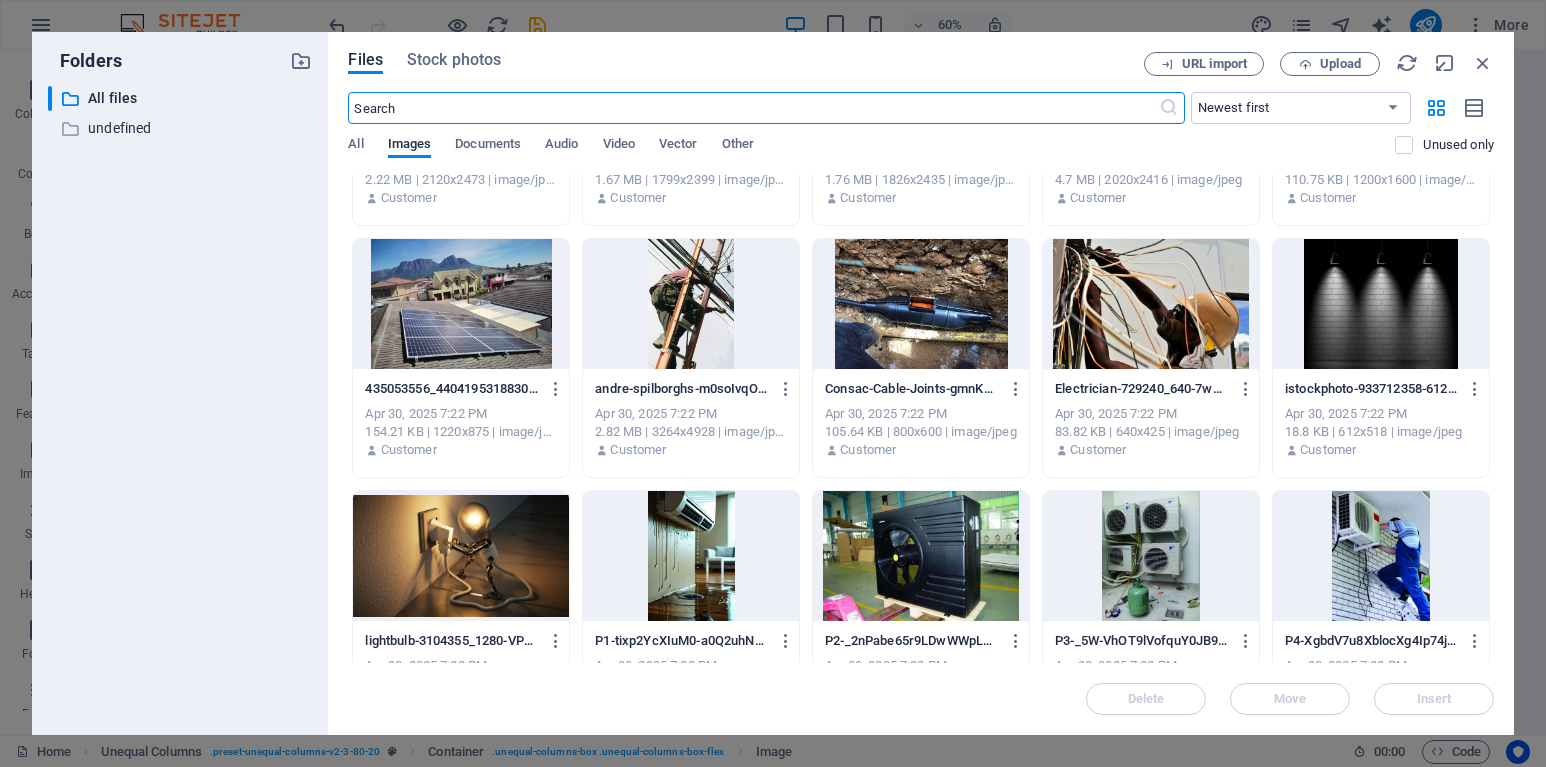 click at bounding box center (691, 556) 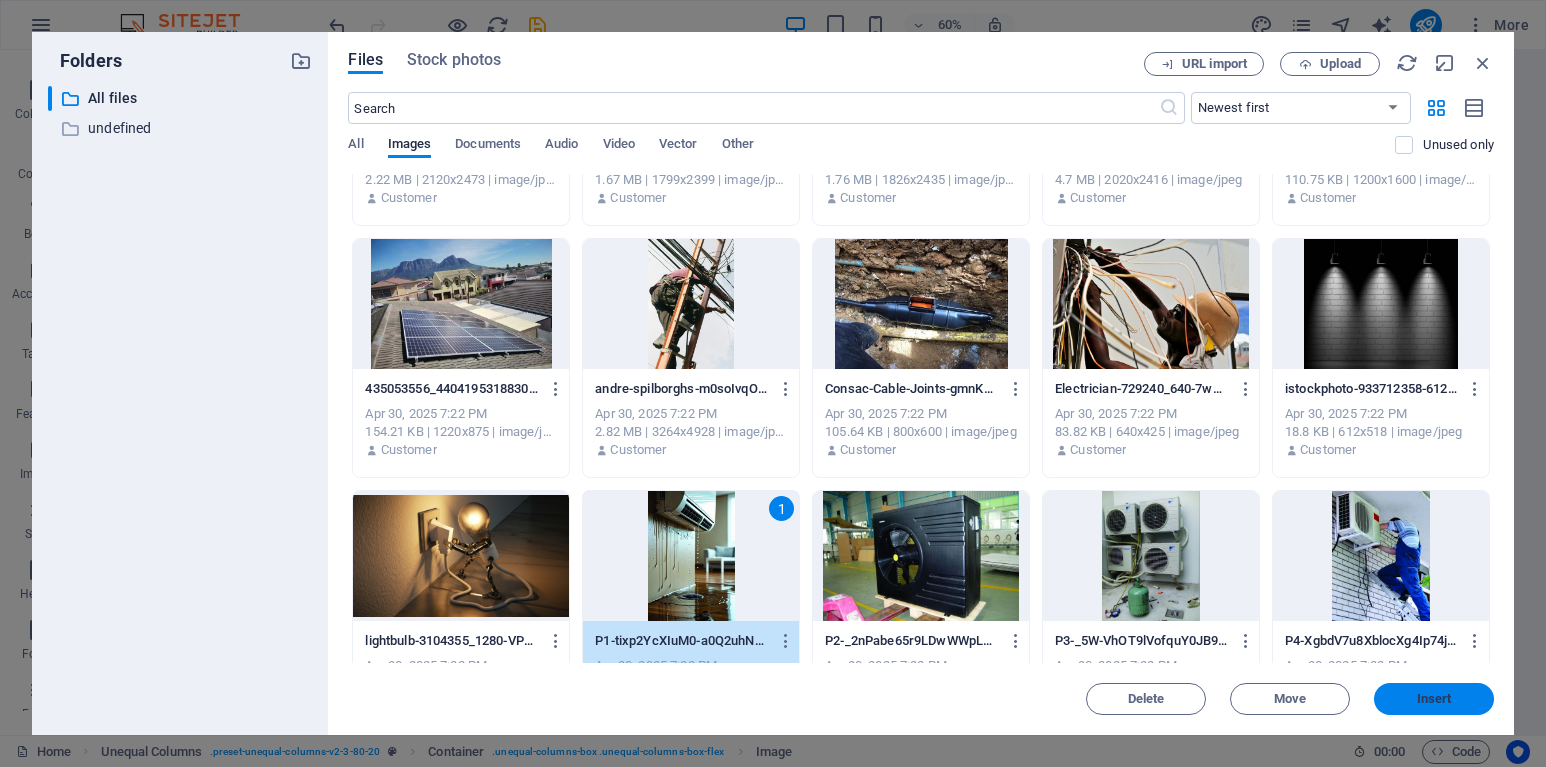 click on "Insert" at bounding box center [1434, 699] 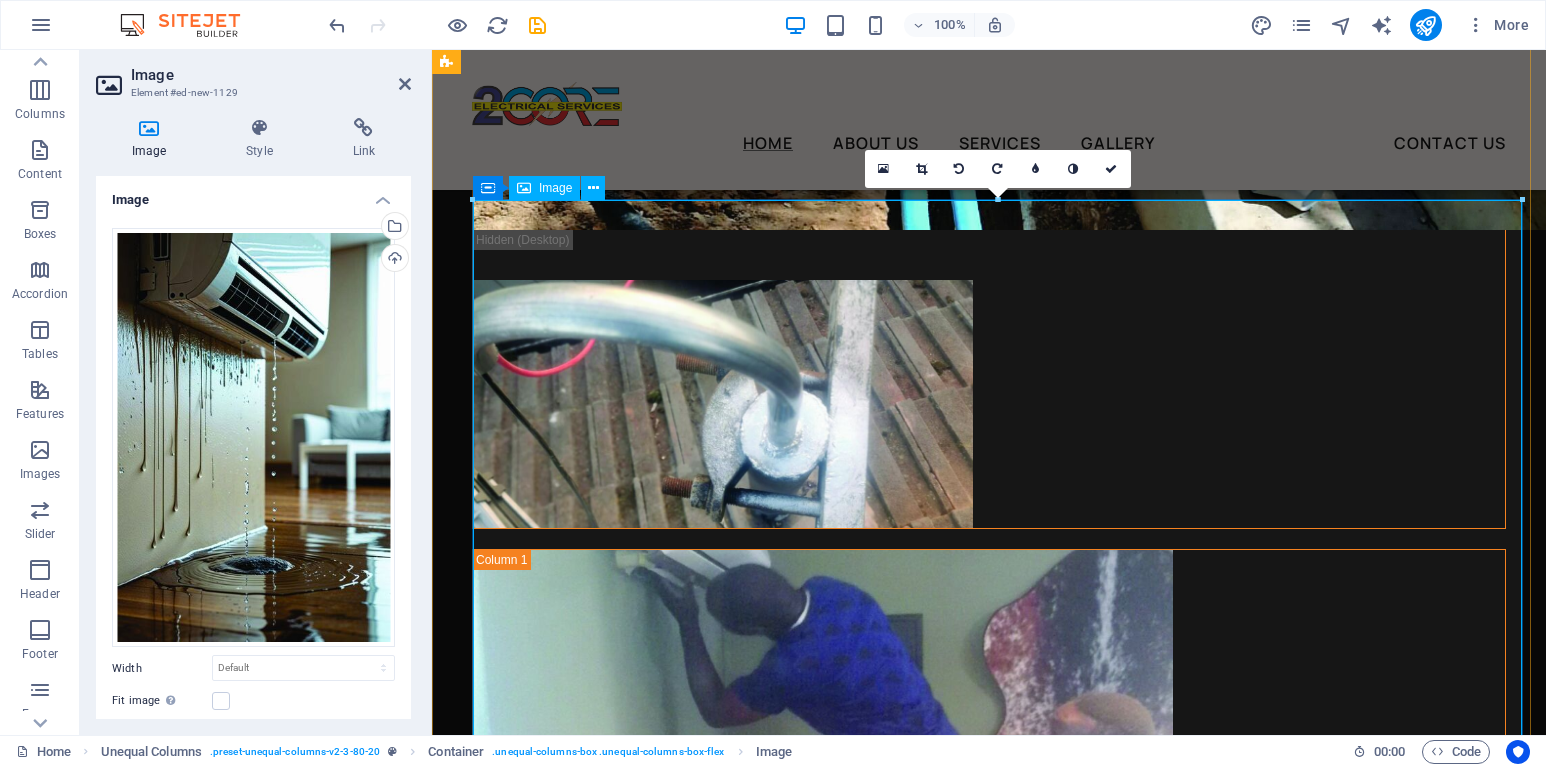 scroll, scrollTop: 6848, scrollLeft: 0, axis: vertical 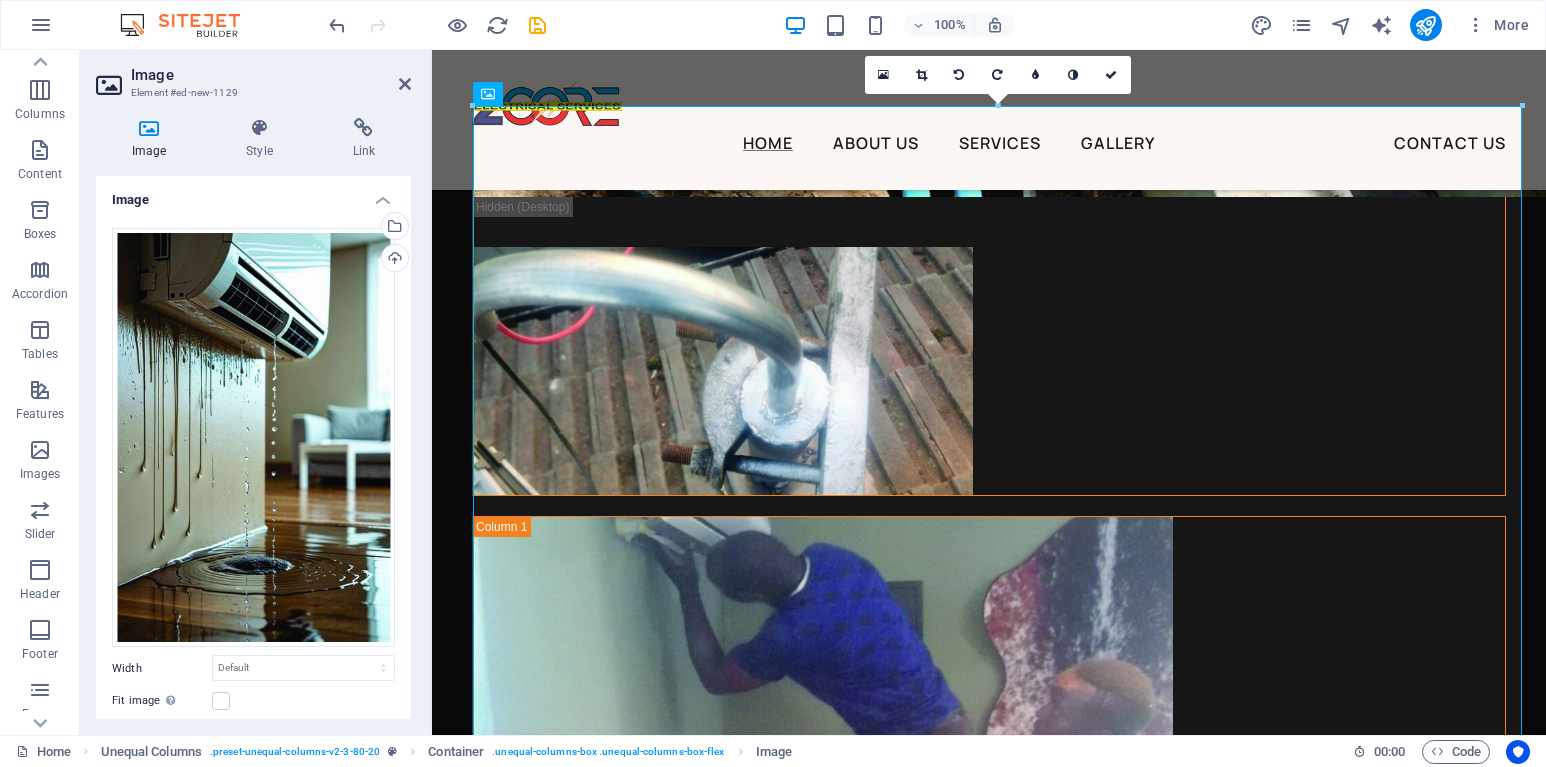 click at bounding box center (921, 75) 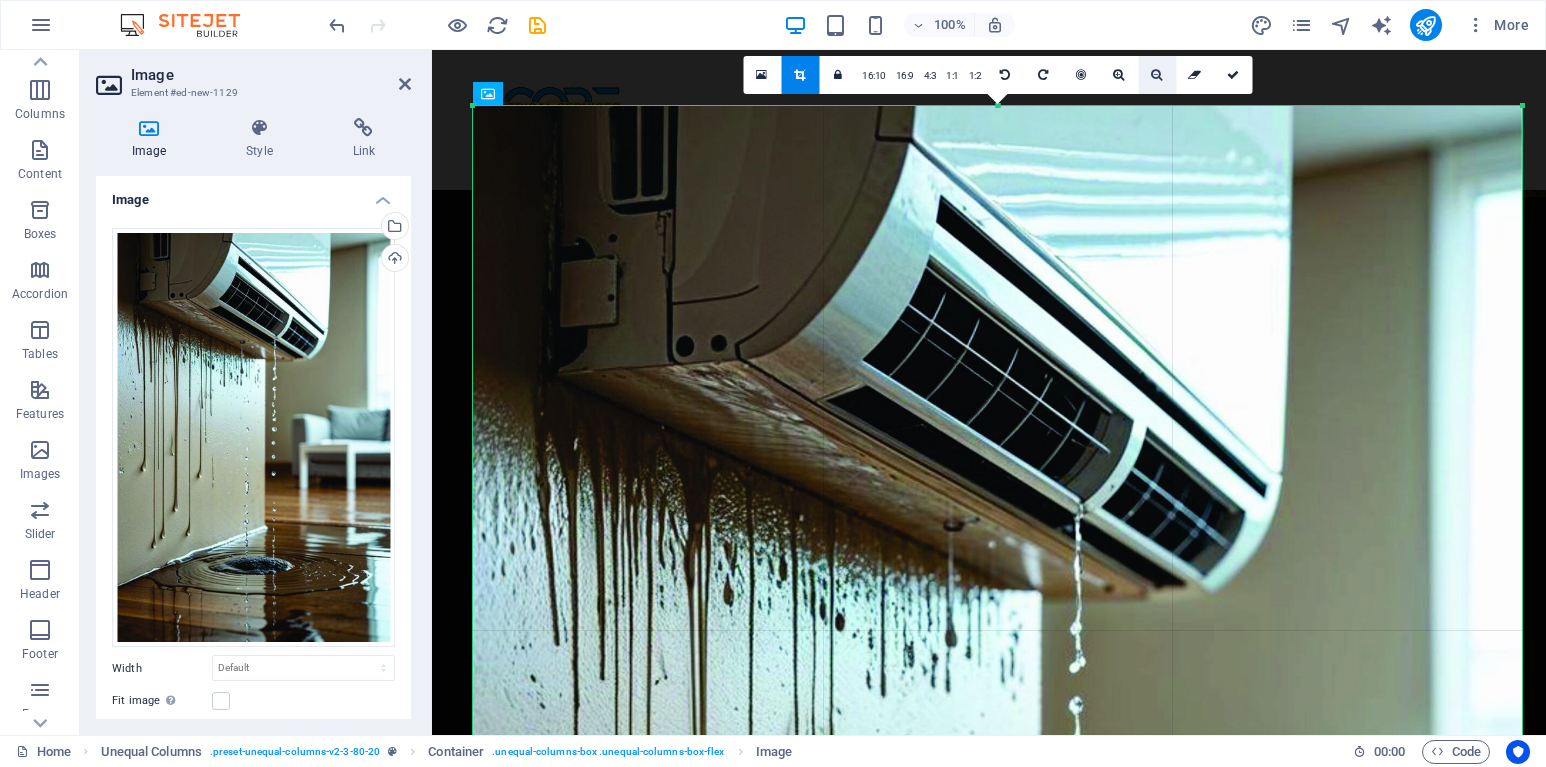 click at bounding box center (1156, 75) 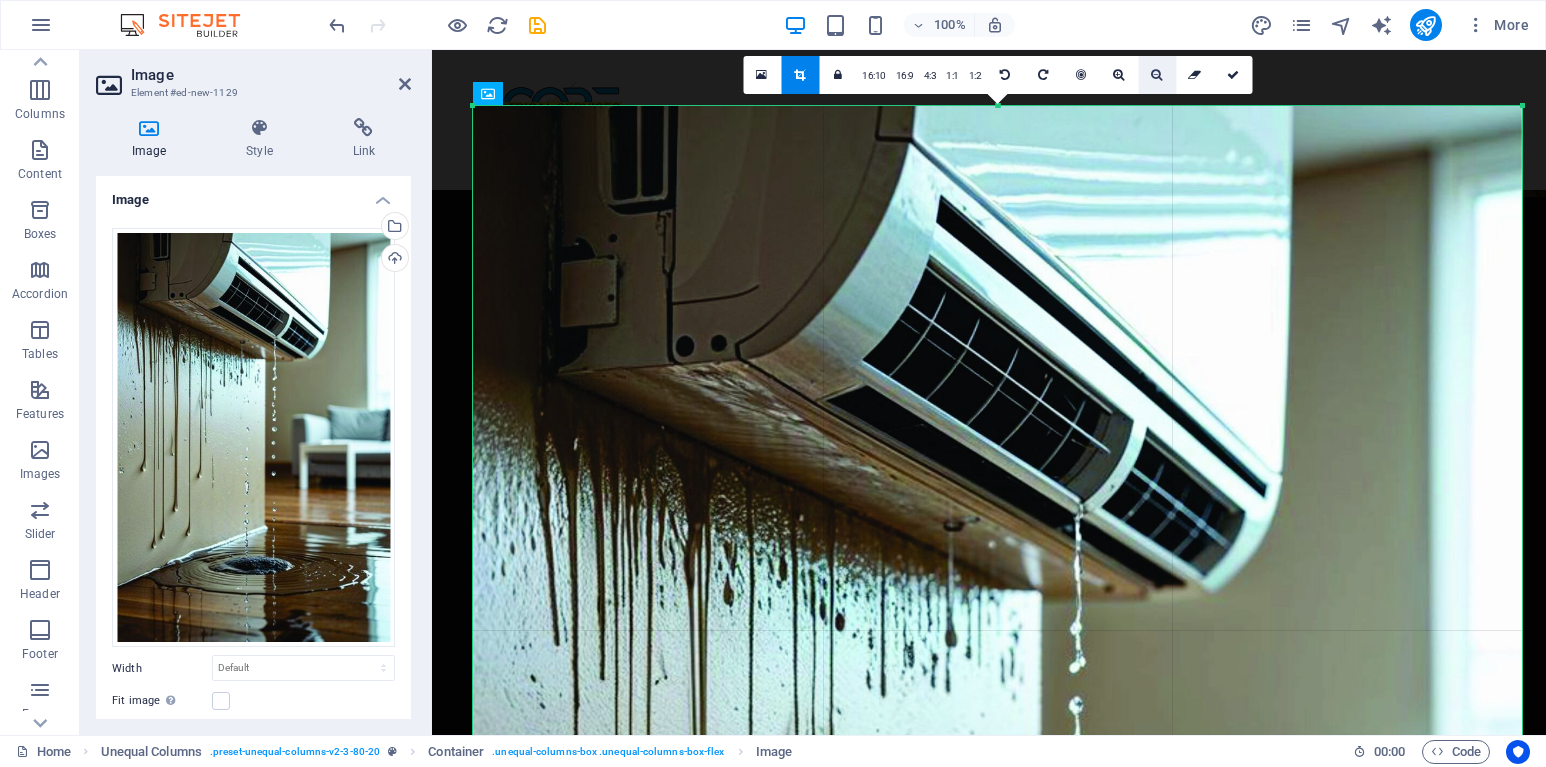 click at bounding box center (1156, 75) 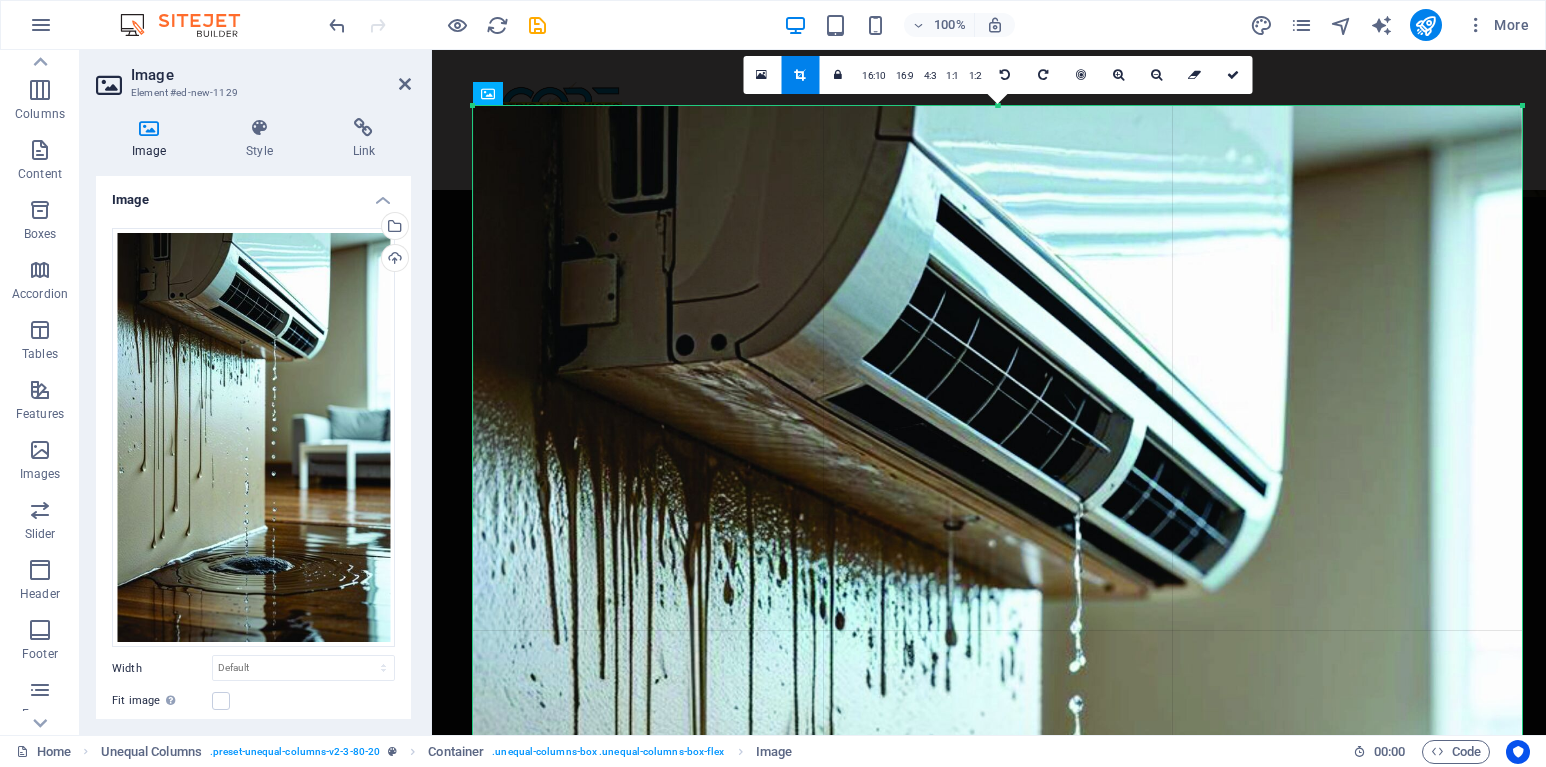 click at bounding box center (997, 891) 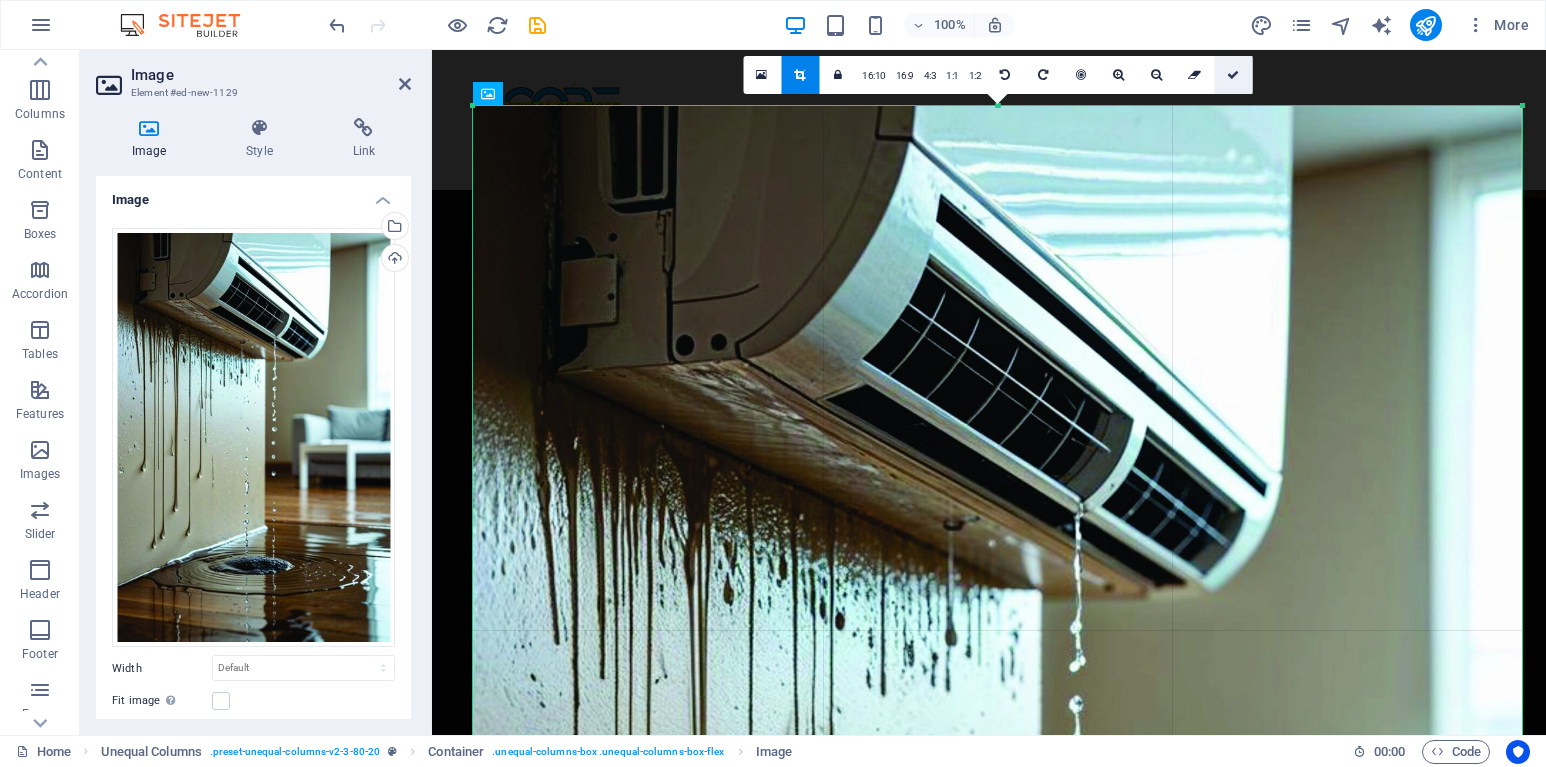click at bounding box center [1233, 75] 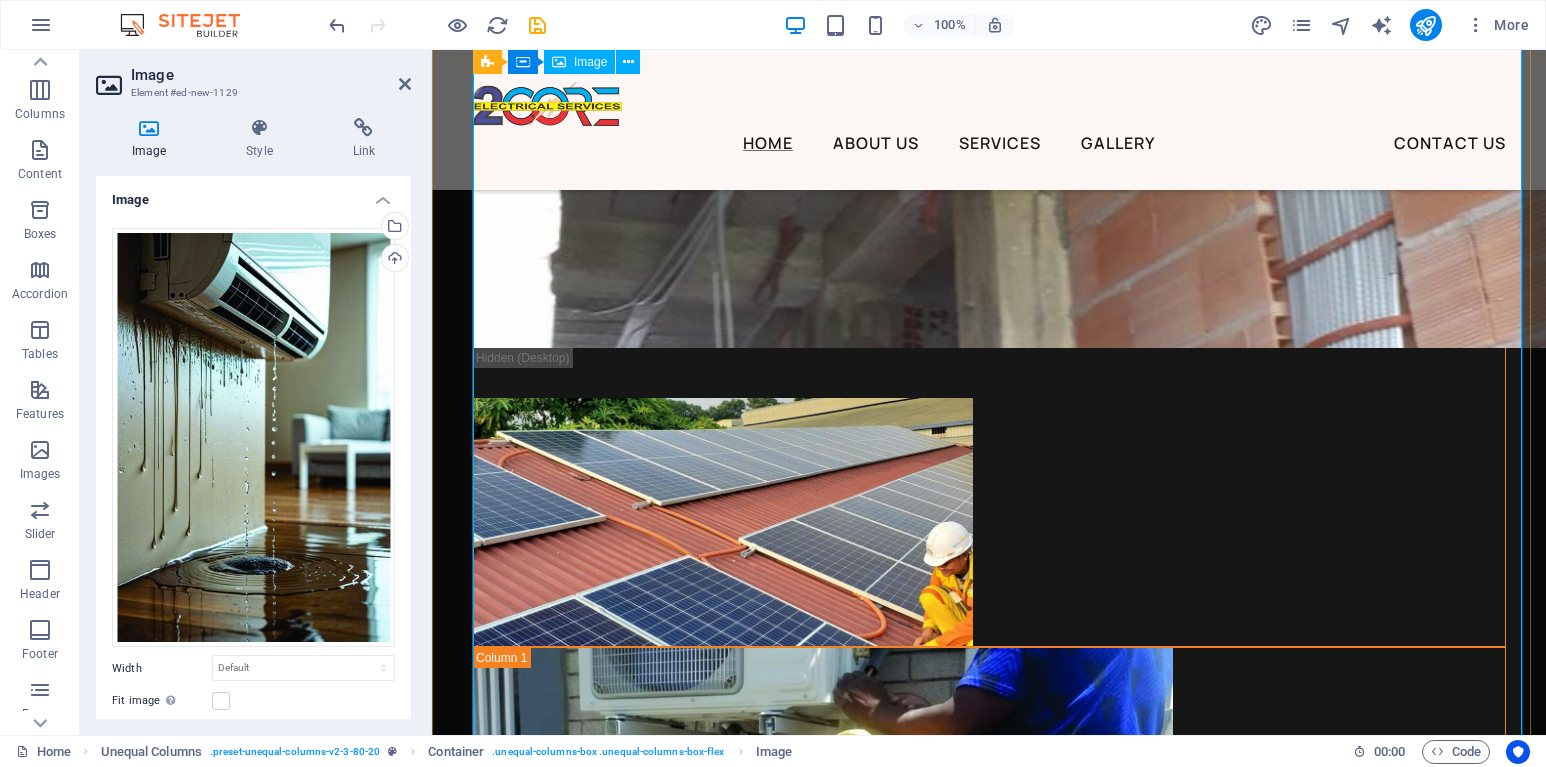 scroll, scrollTop: 7548, scrollLeft: 0, axis: vertical 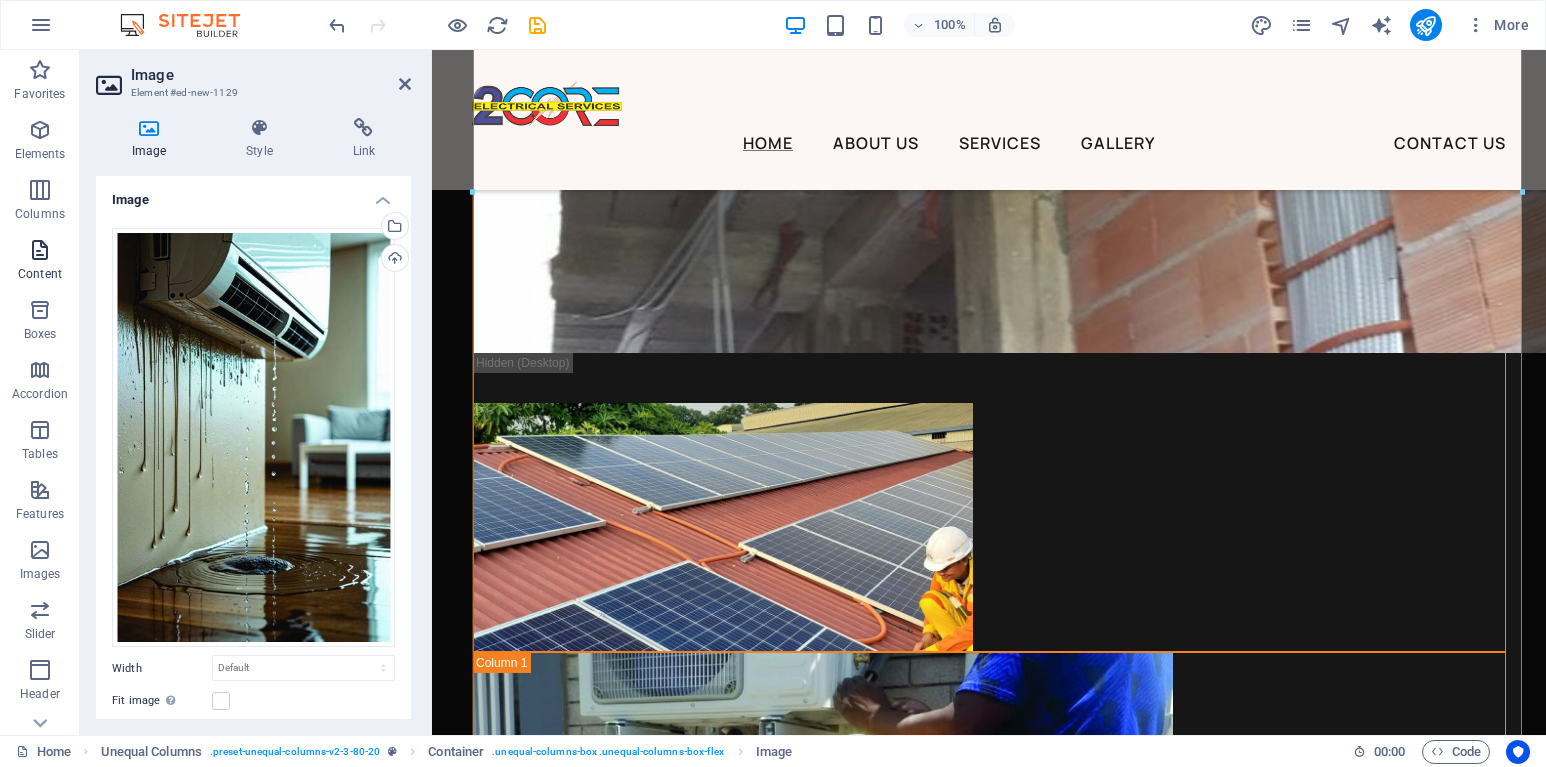 click at bounding box center (40, 250) 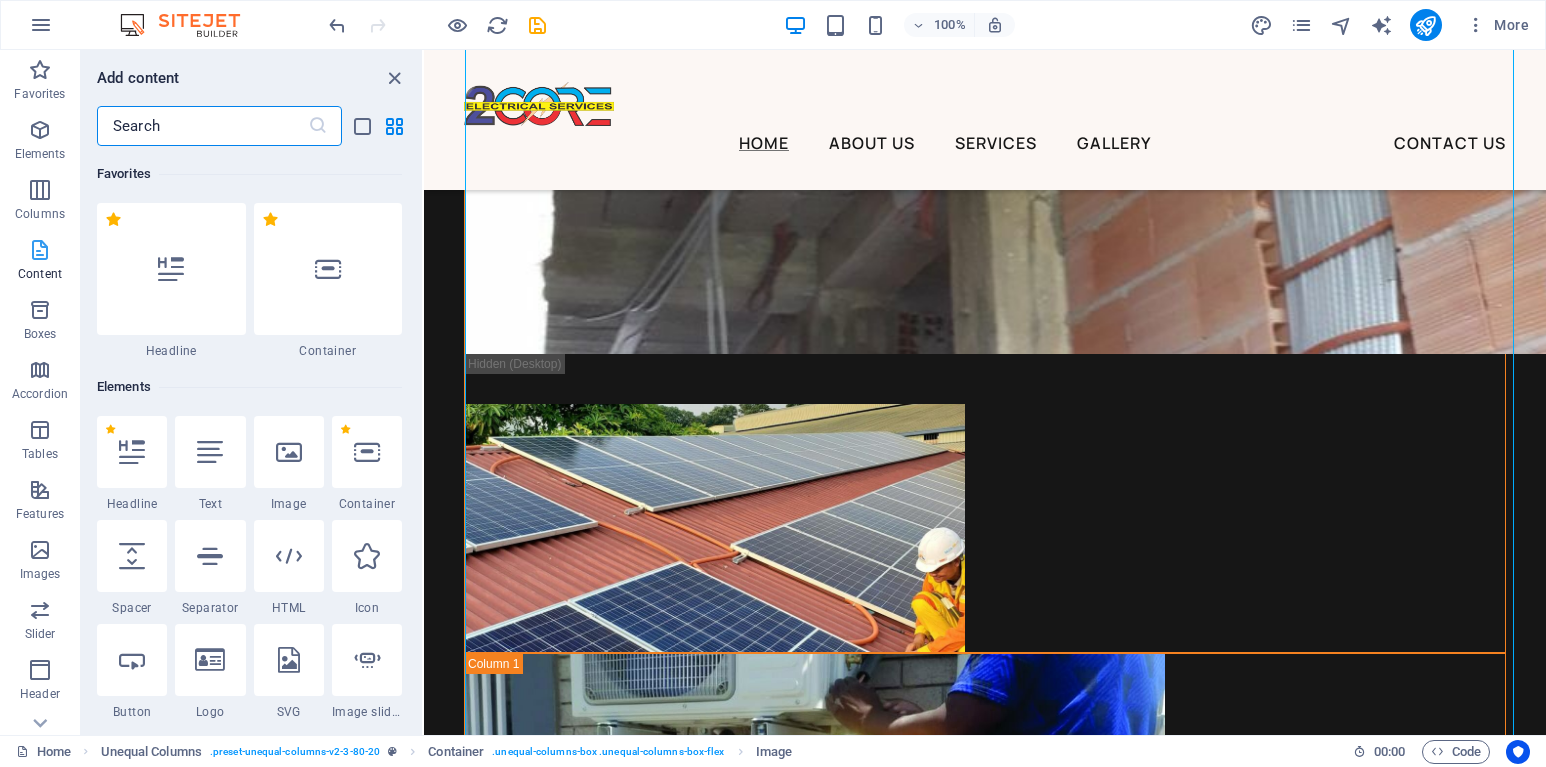 scroll, scrollTop: 7480, scrollLeft: 0, axis: vertical 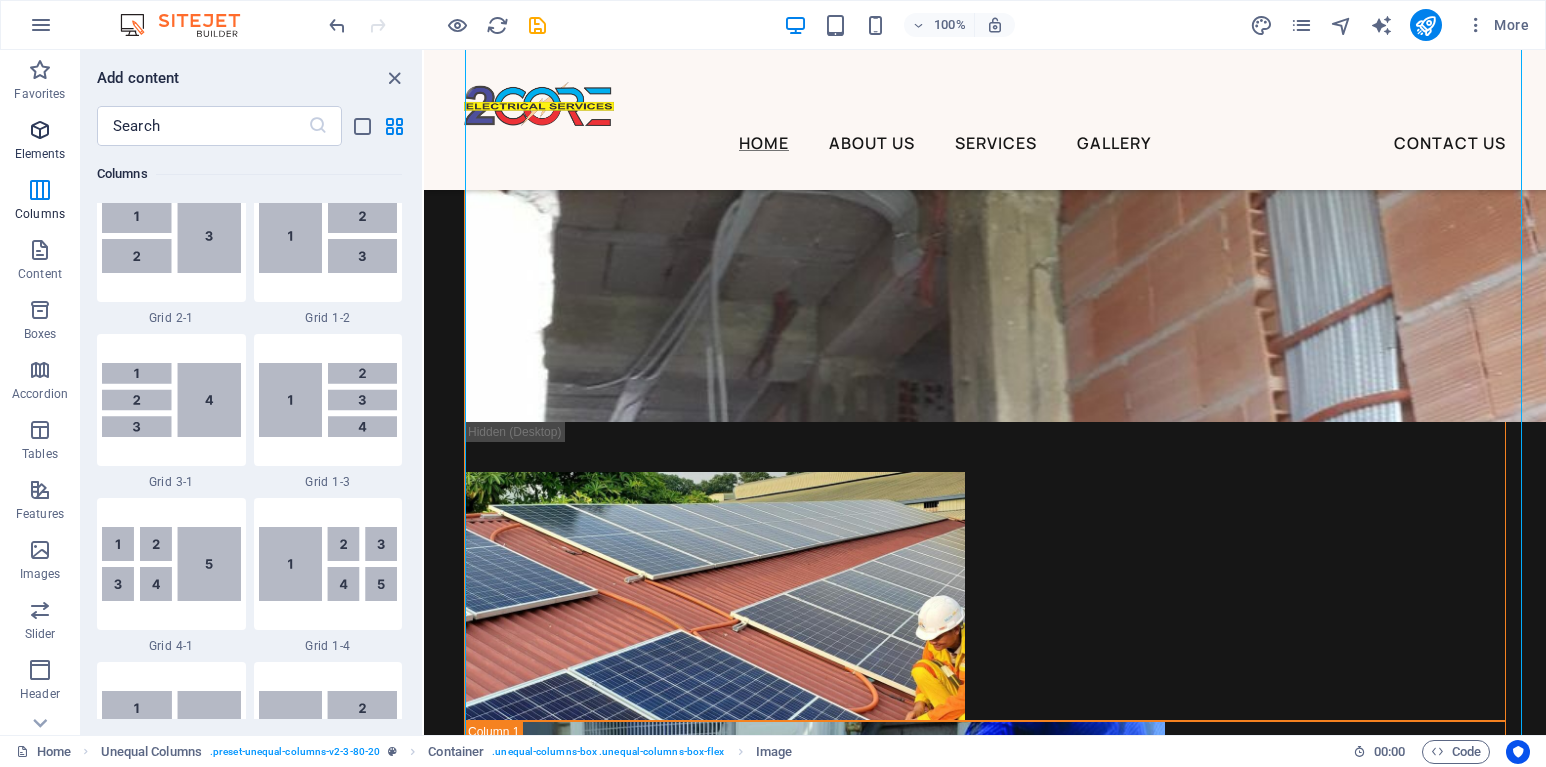 click at bounding box center (40, 130) 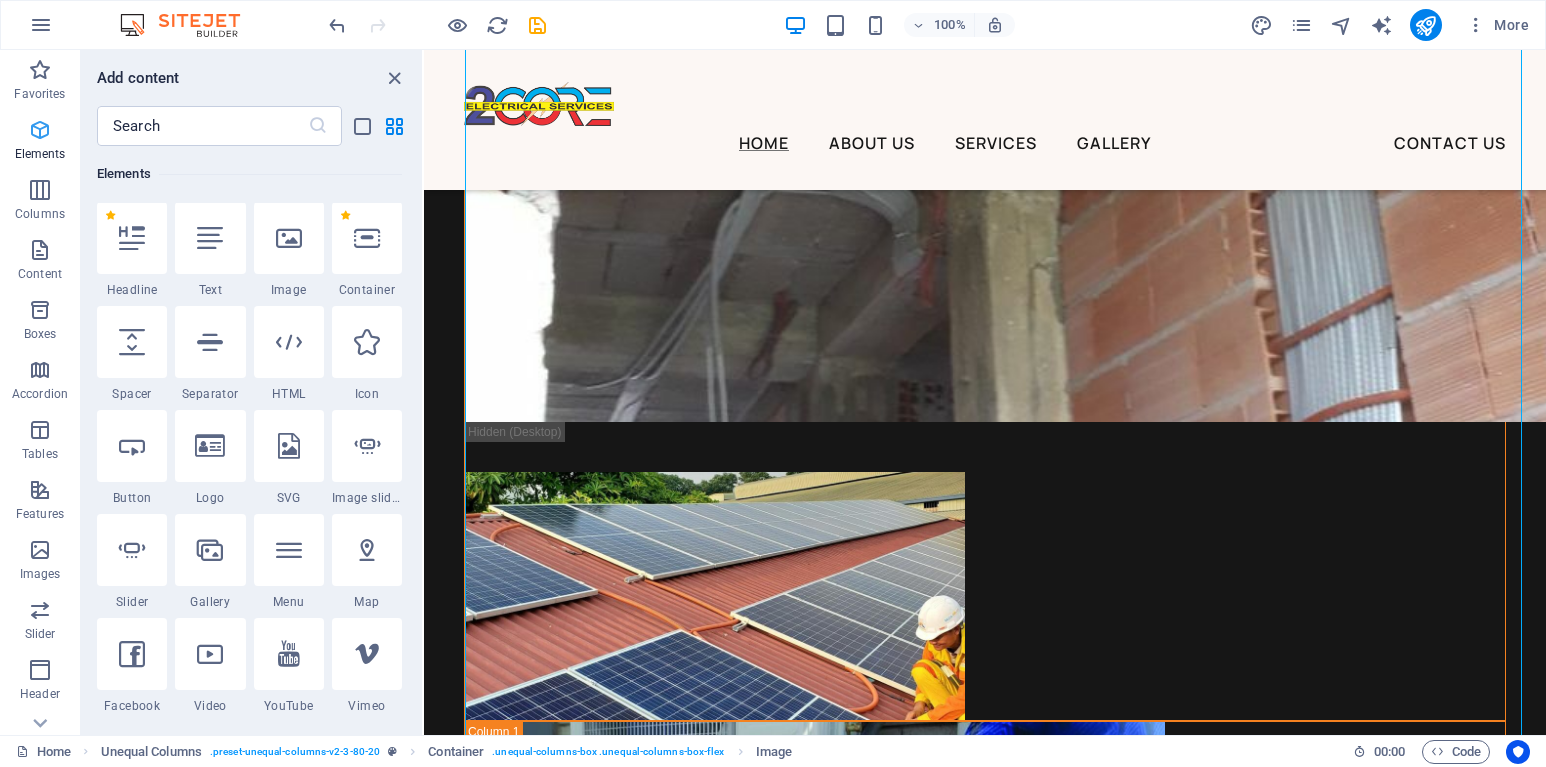 scroll, scrollTop: 213, scrollLeft: 0, axis: vertical 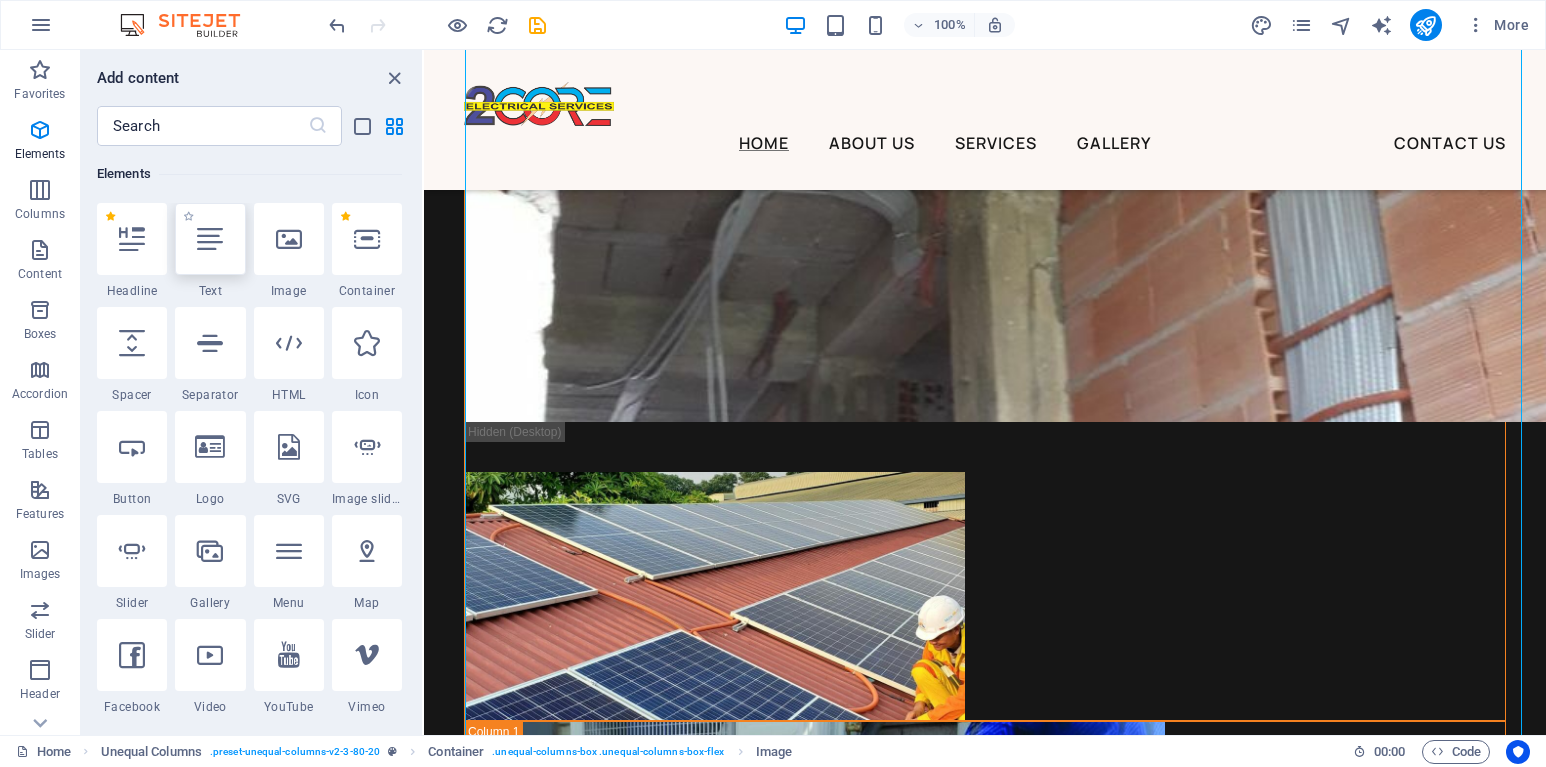 click at bounding box center (210, 239) 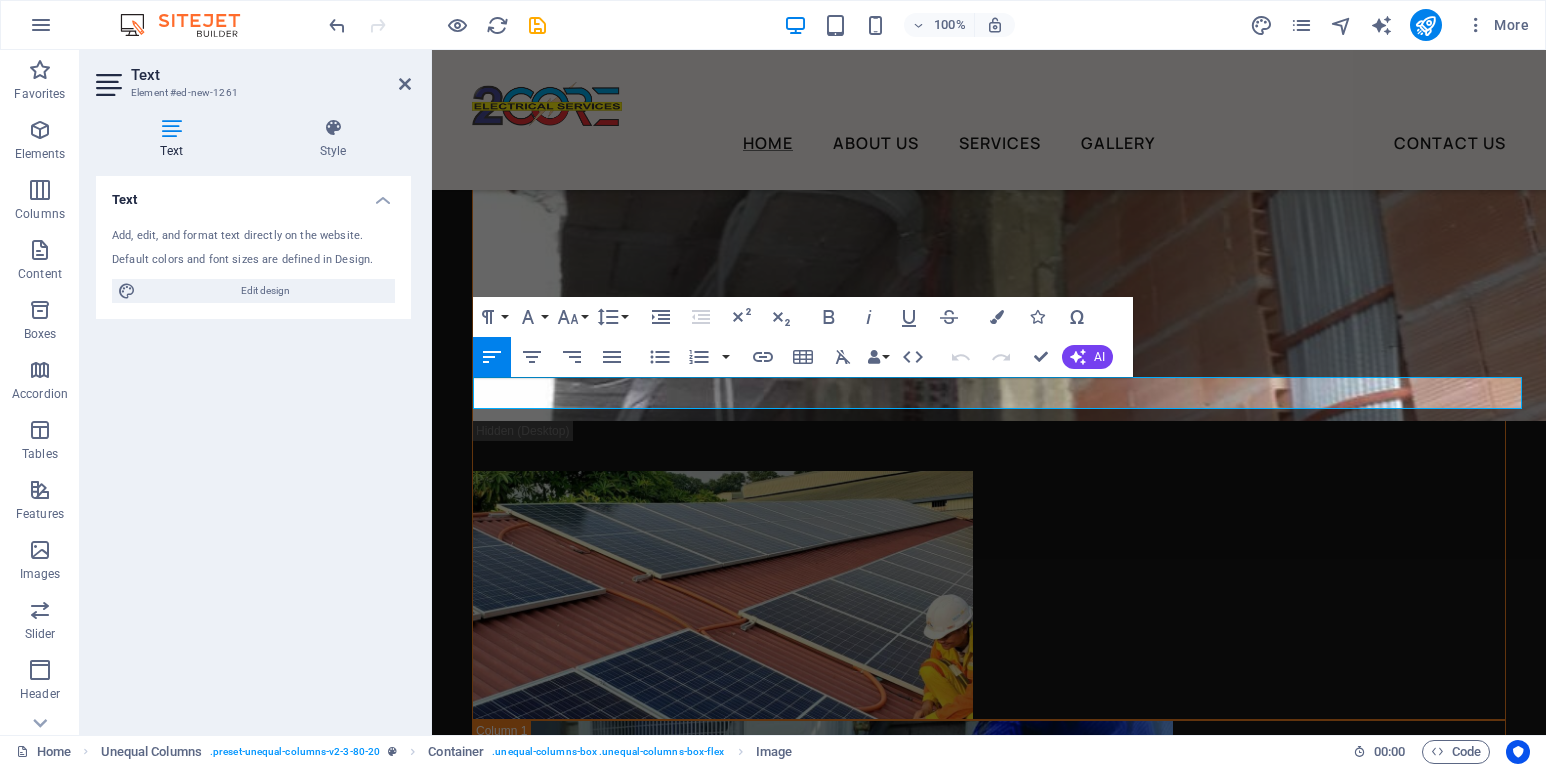 scroll, scrollTop: 6577, scrollLeft: 0, axis: vertical 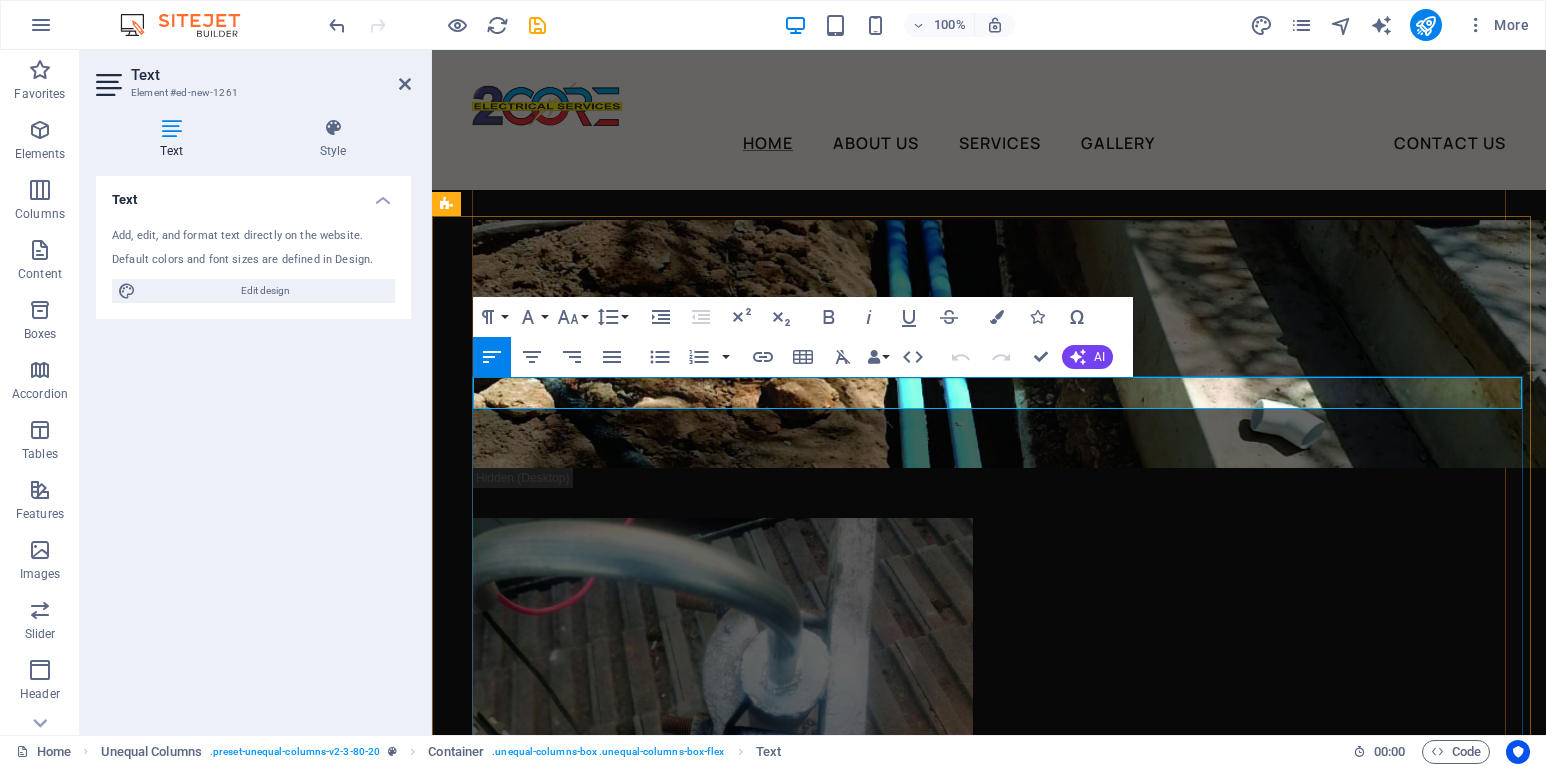 click on "New text element" at bounding box center [989, 3585] 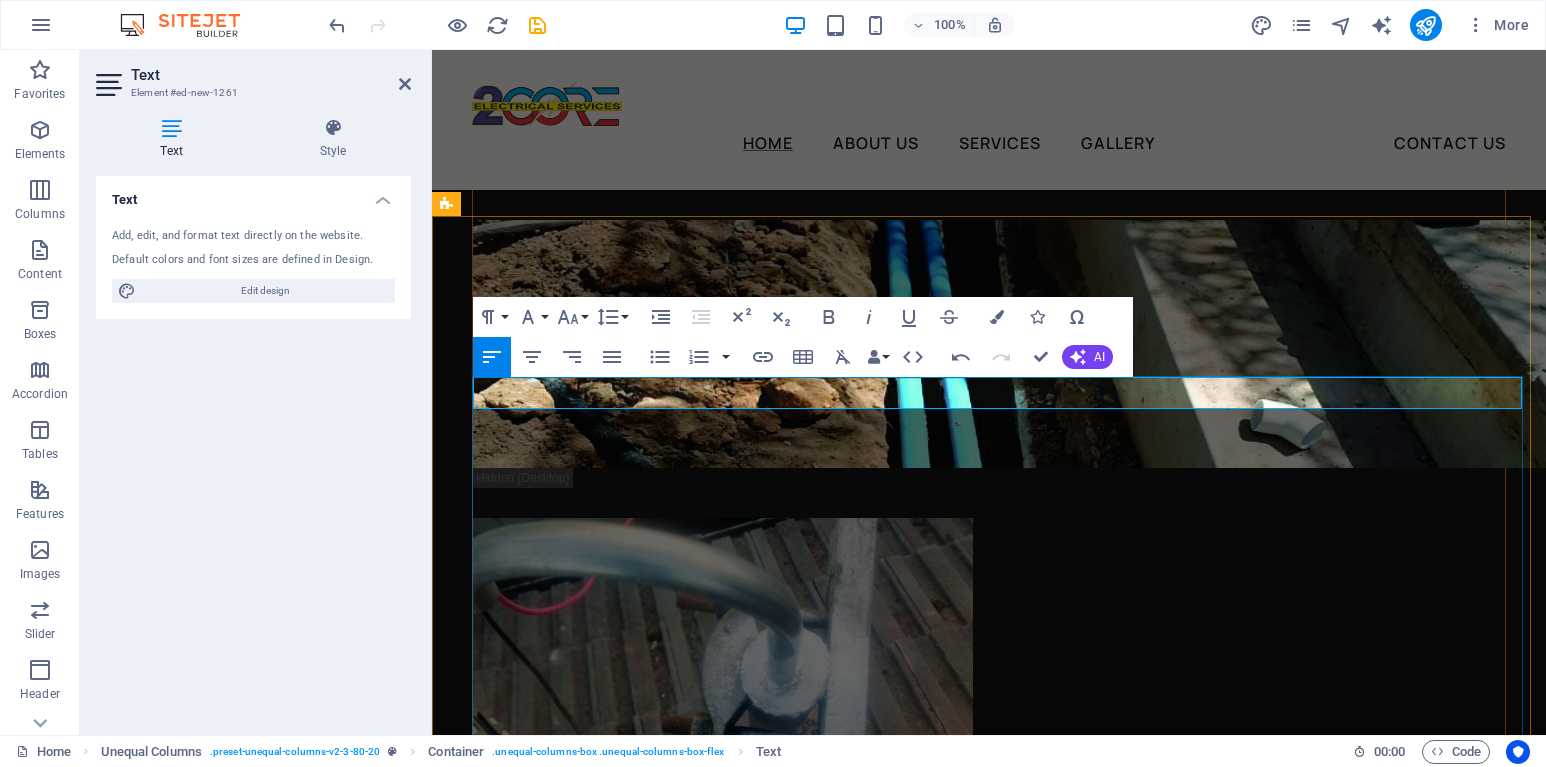 type 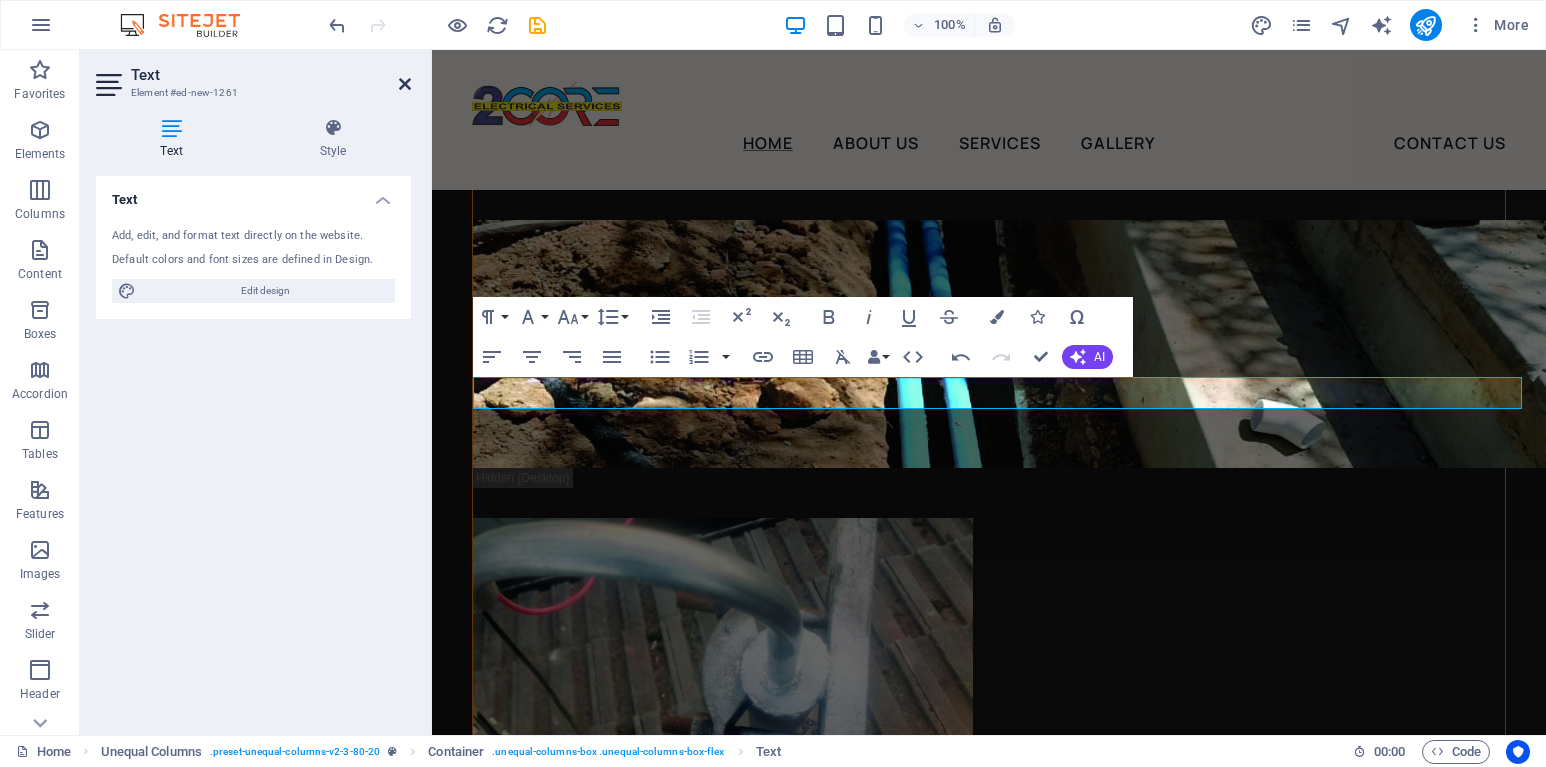 click at bounding box center [405, 84] 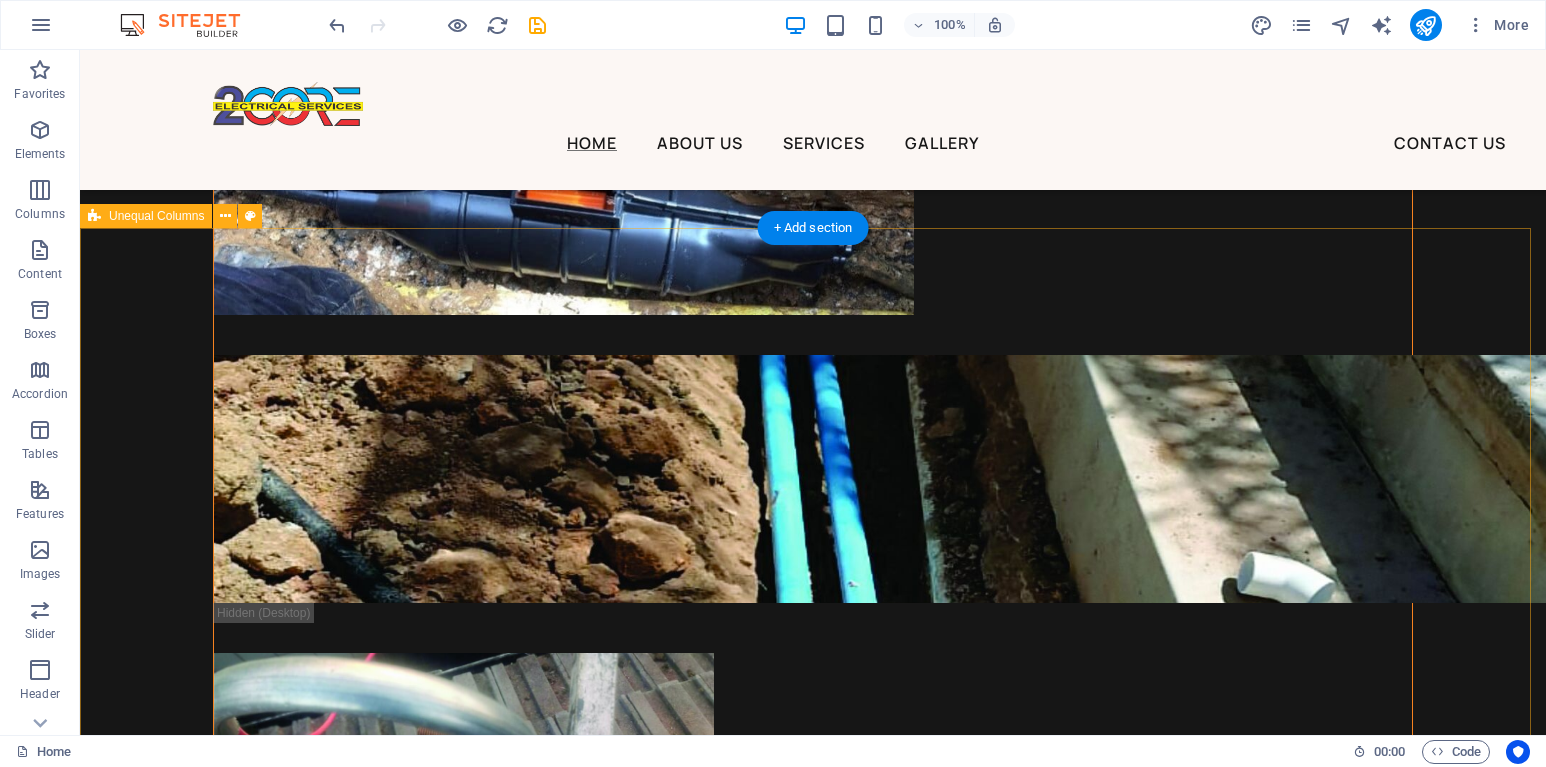 scroll, scrollTop: 6577, scrollLeft: 0, axis: vertical 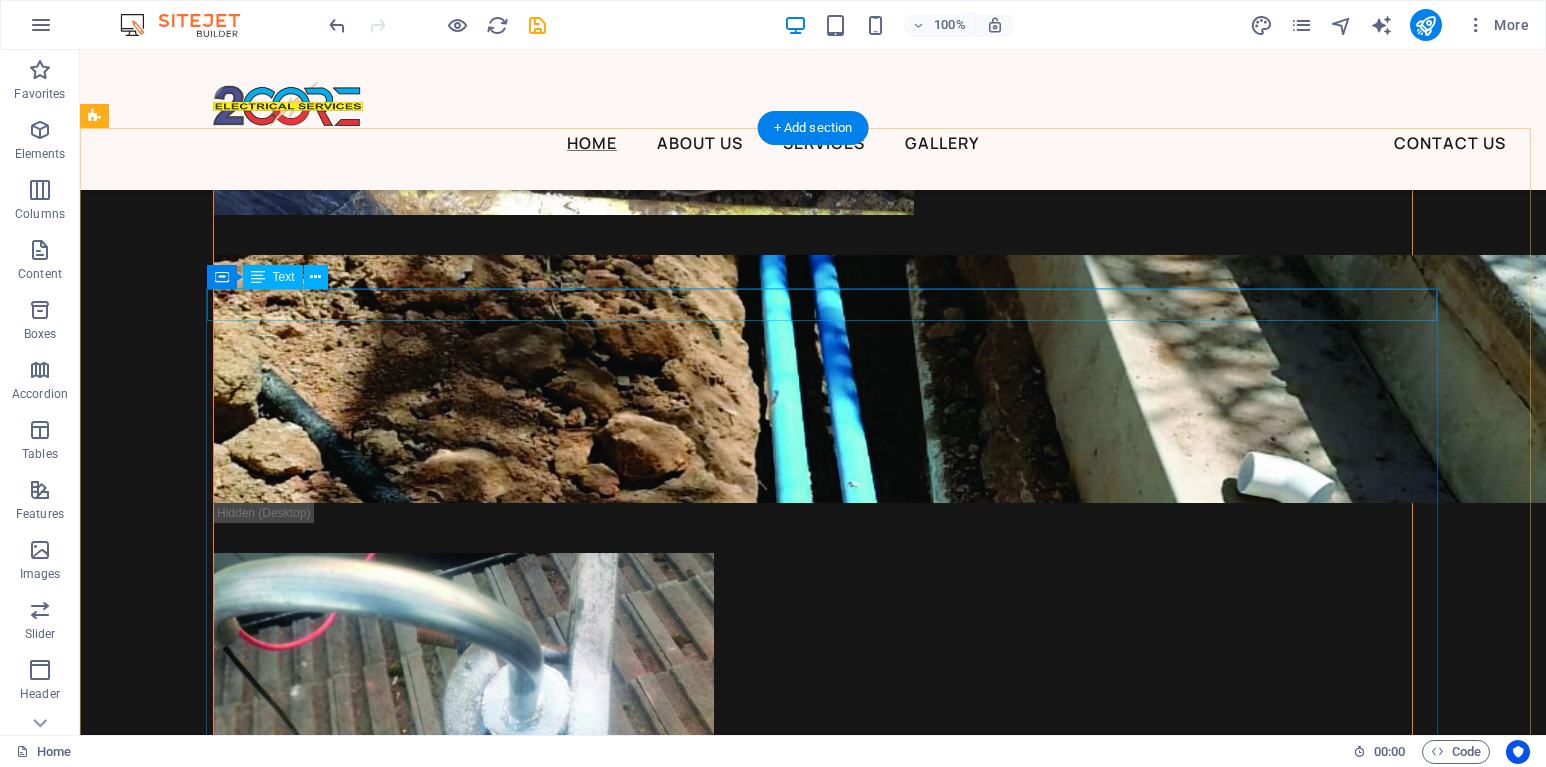 click on "Dont panic when sometthing like this happens to your home. We are just a call away" at bounding box center [720, 3620] 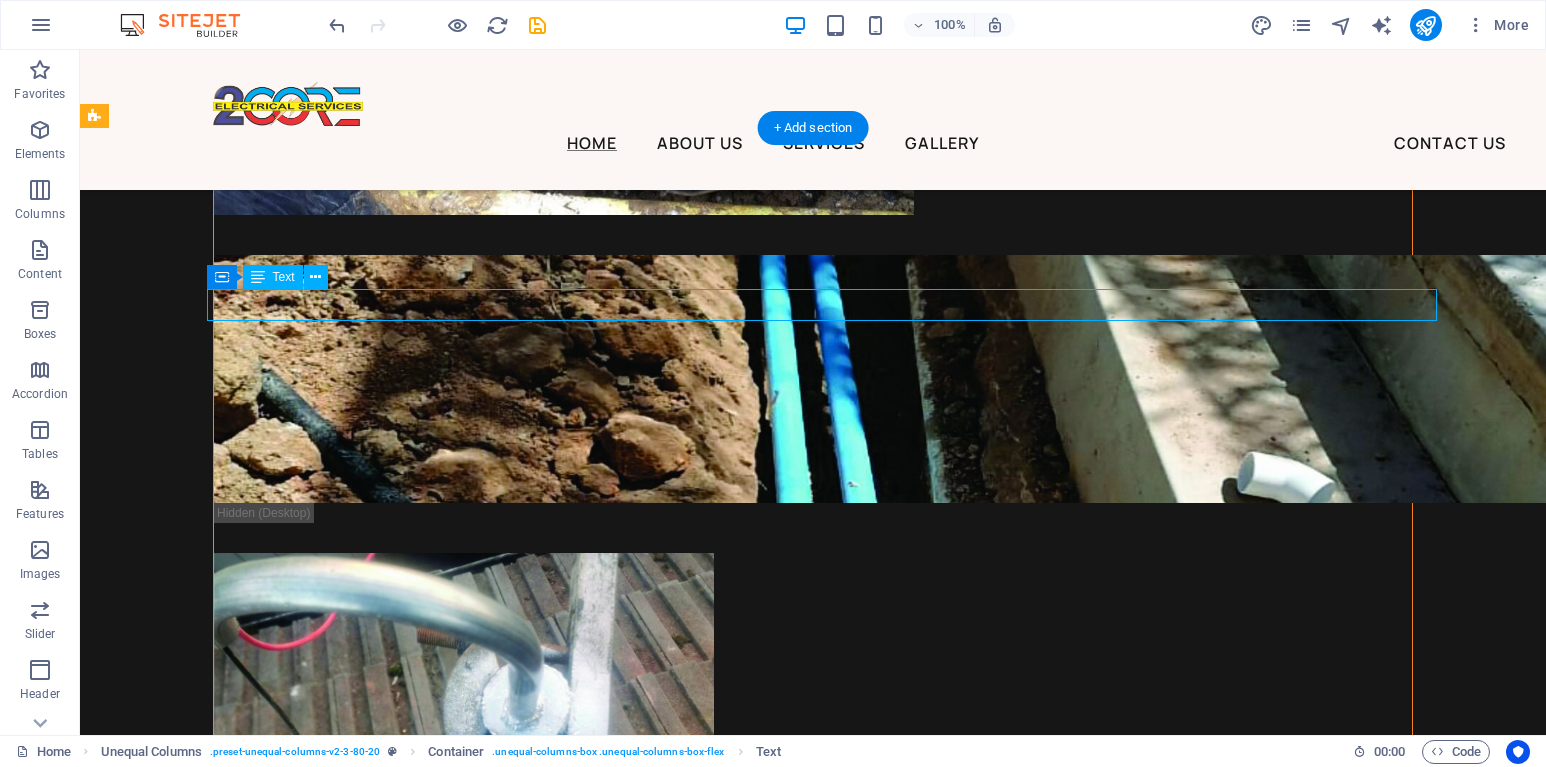 click on "Dont panic when sometthing like this happens to your home. We are just a call away" at bounding box center (720, 3620) 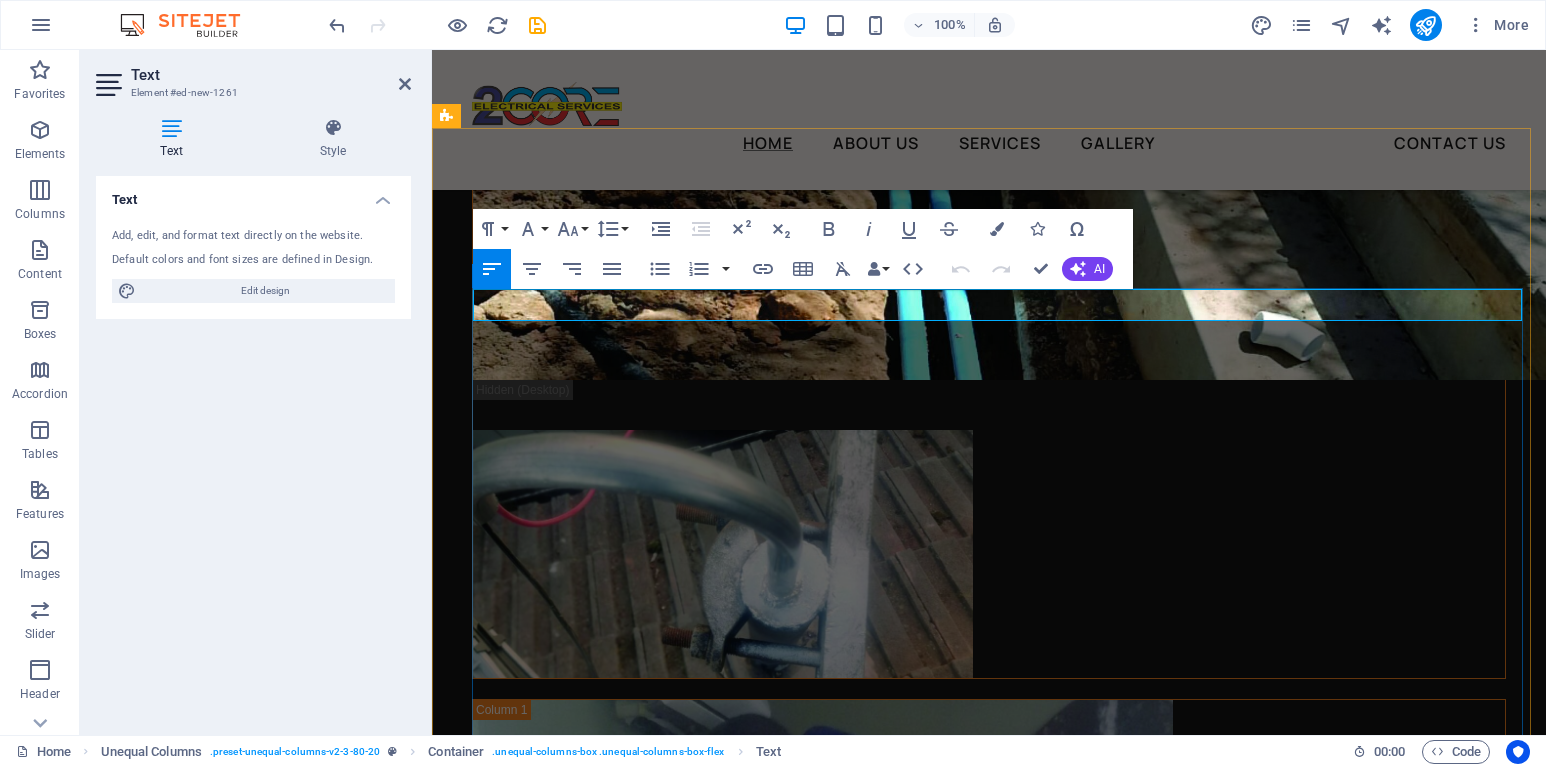 drag, startPoint x: 1233, startPoint y: 308, endPoint x: 479, endPoint y: 317, distance: 754.0537 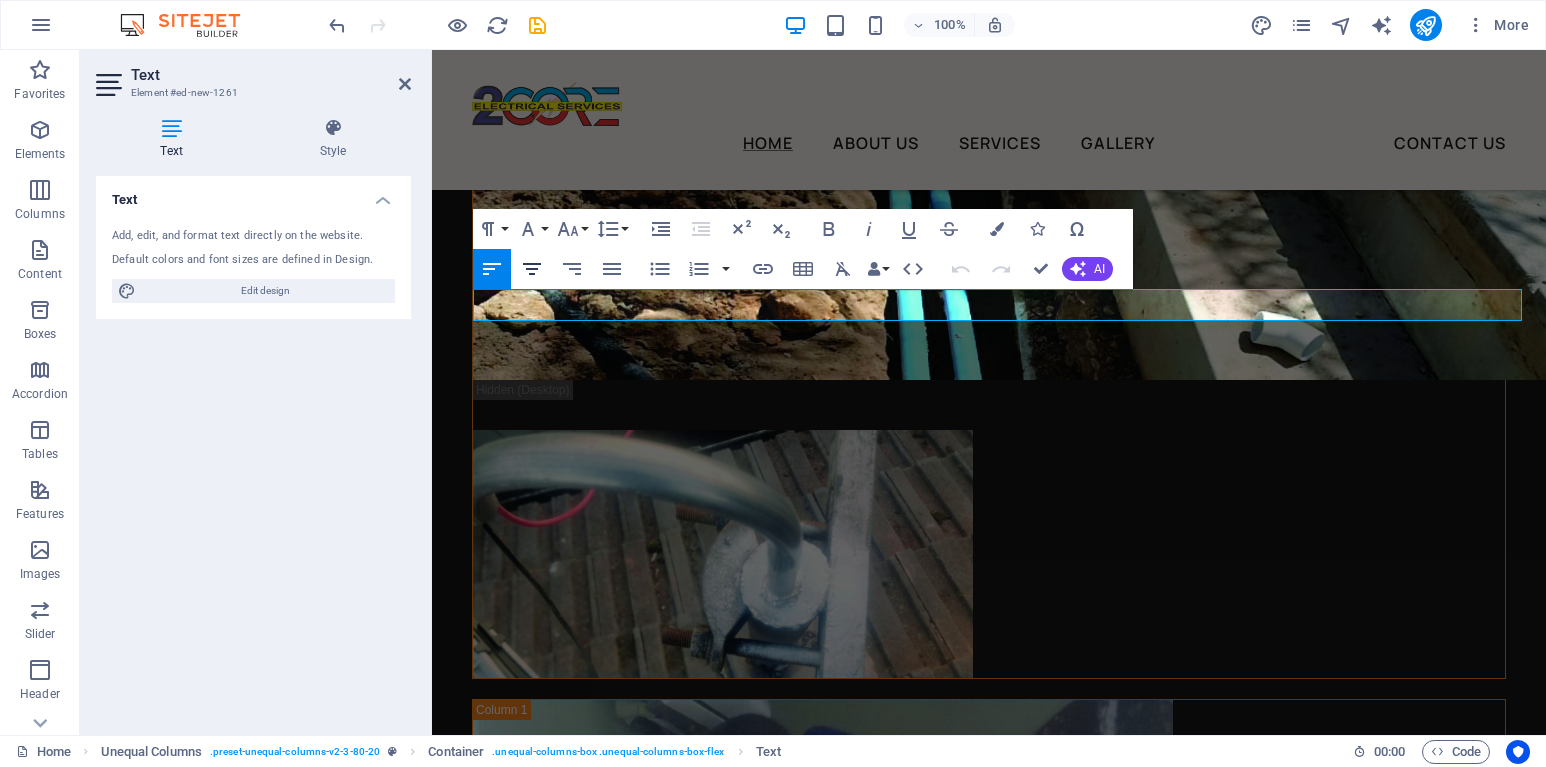 click 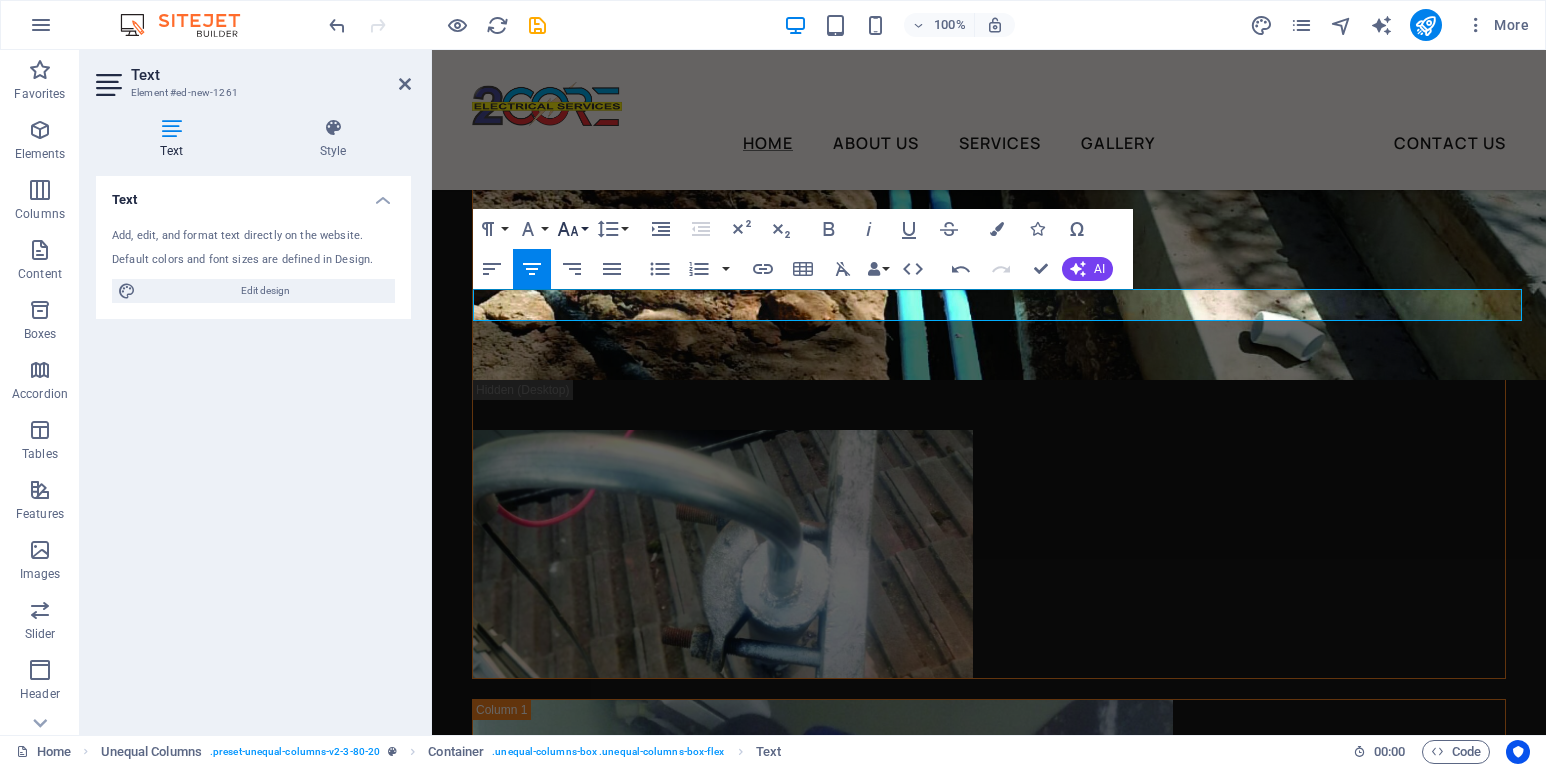 click on "Font Size" at bounding box center [572, 229] 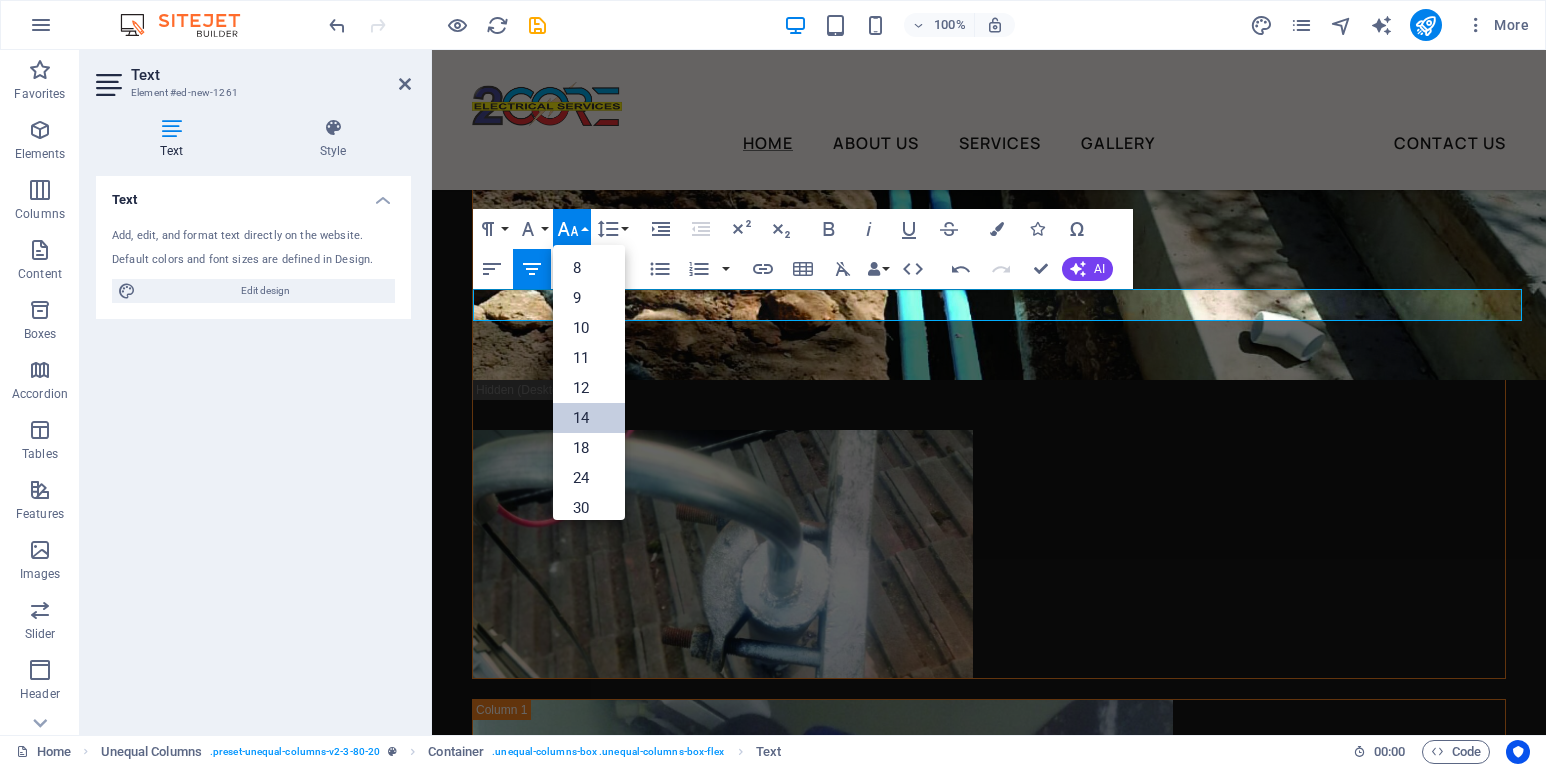click on "14" at bounding box center [589, 418] 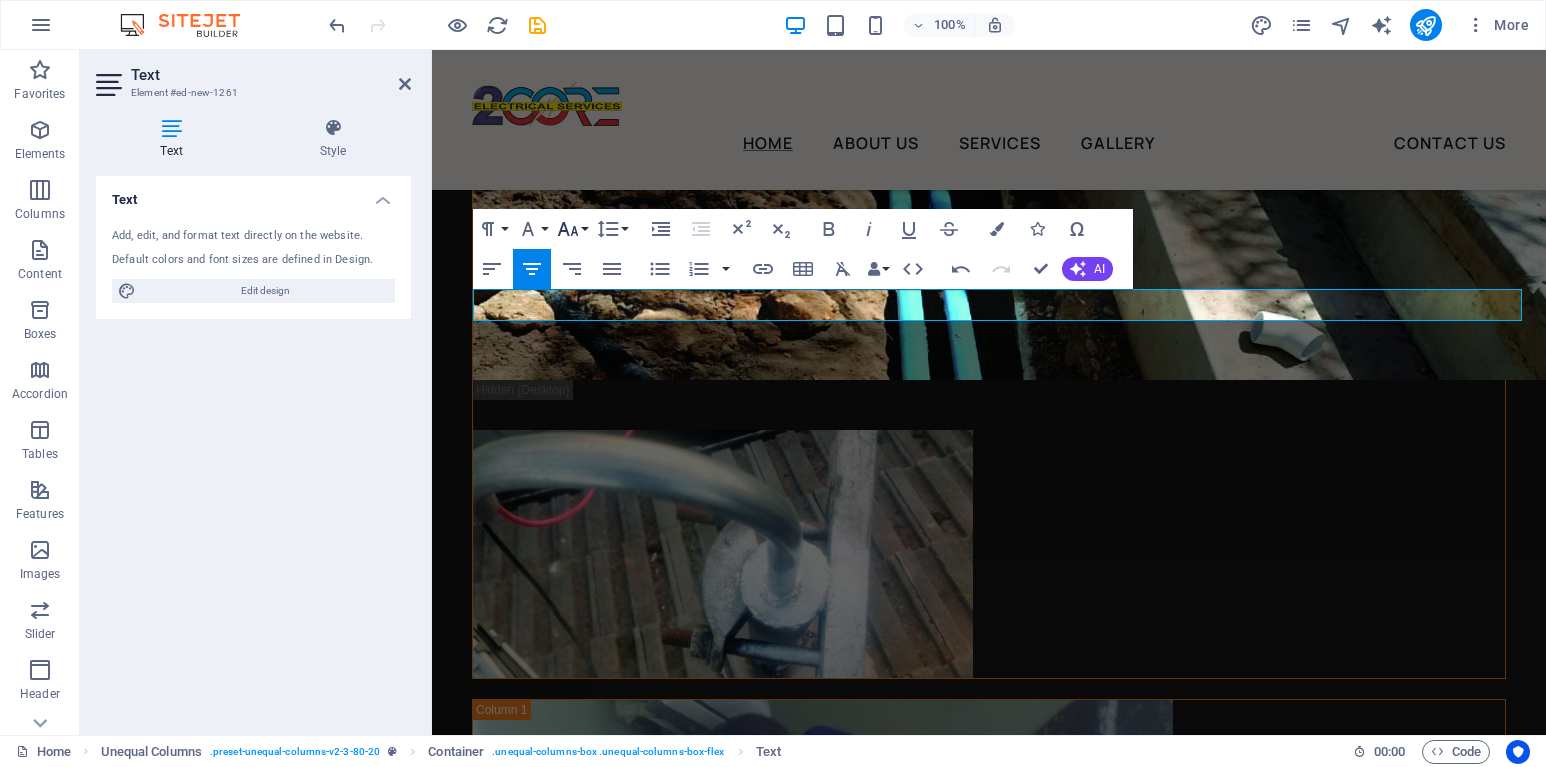 click on "Font Size" at bounding box center [572, 229] 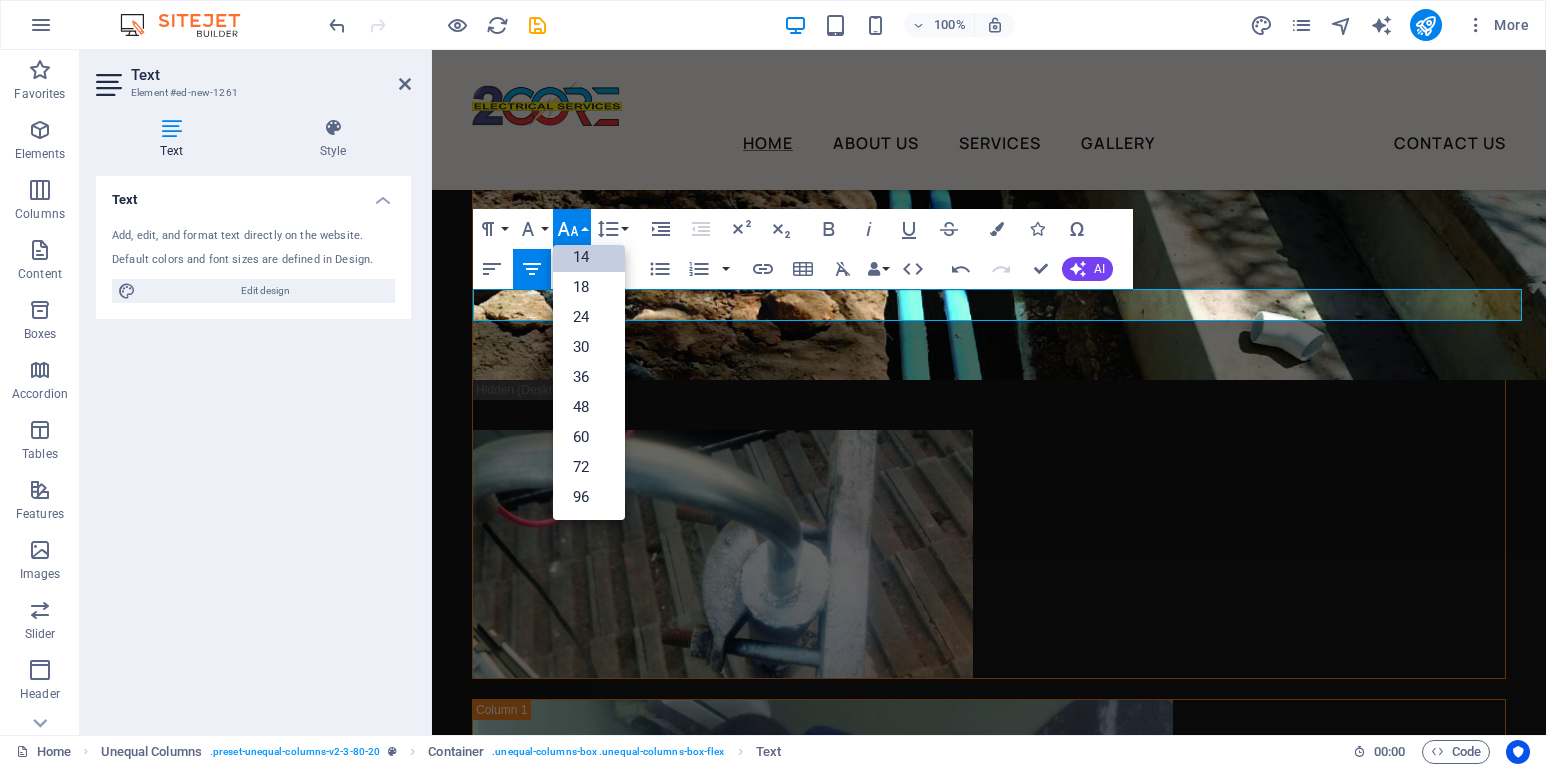 scroll, scrollTop: 161, scrollLeft: 0, axis: vertical 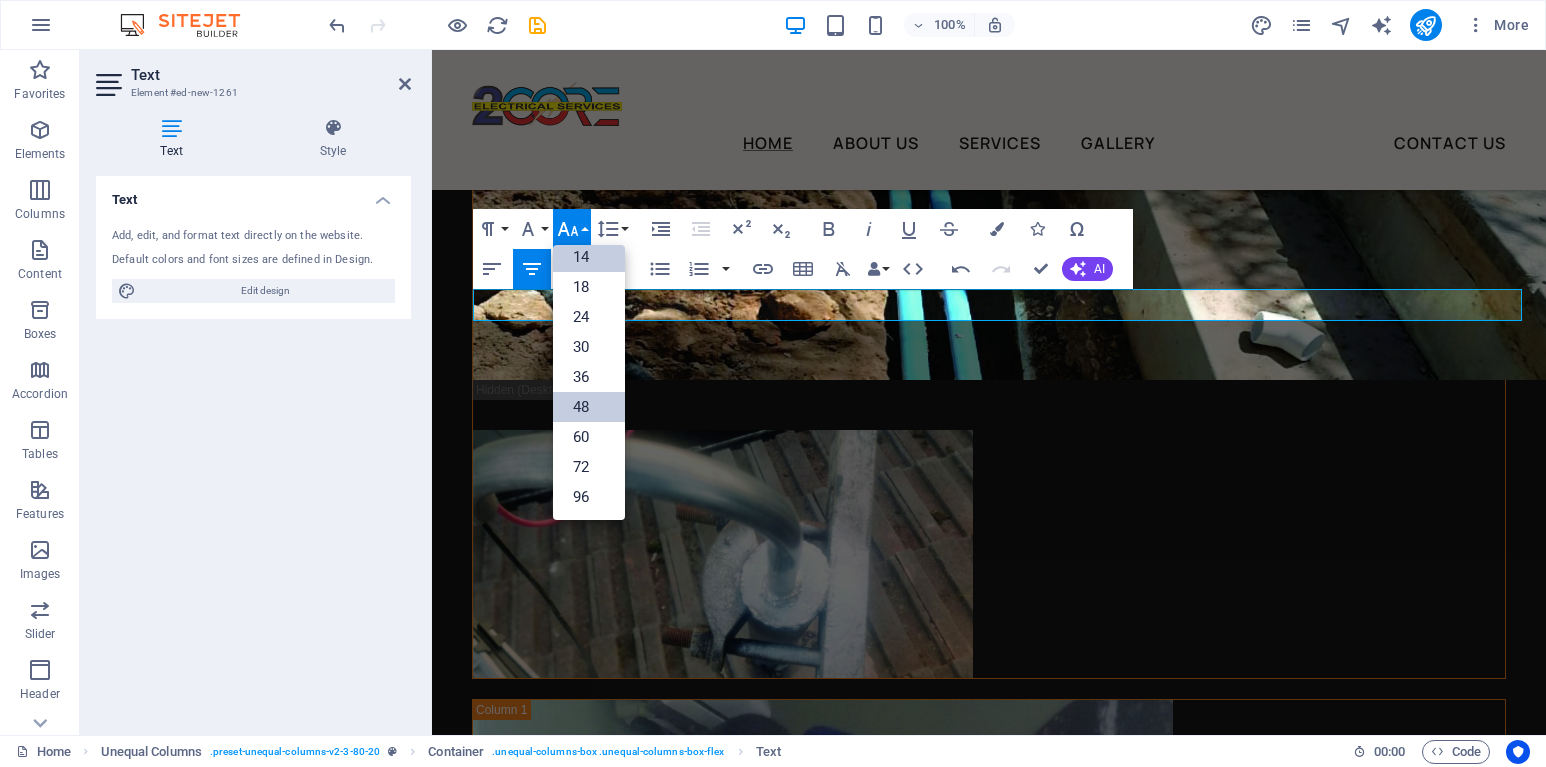 click on "48" at bounding box center [589, 407] 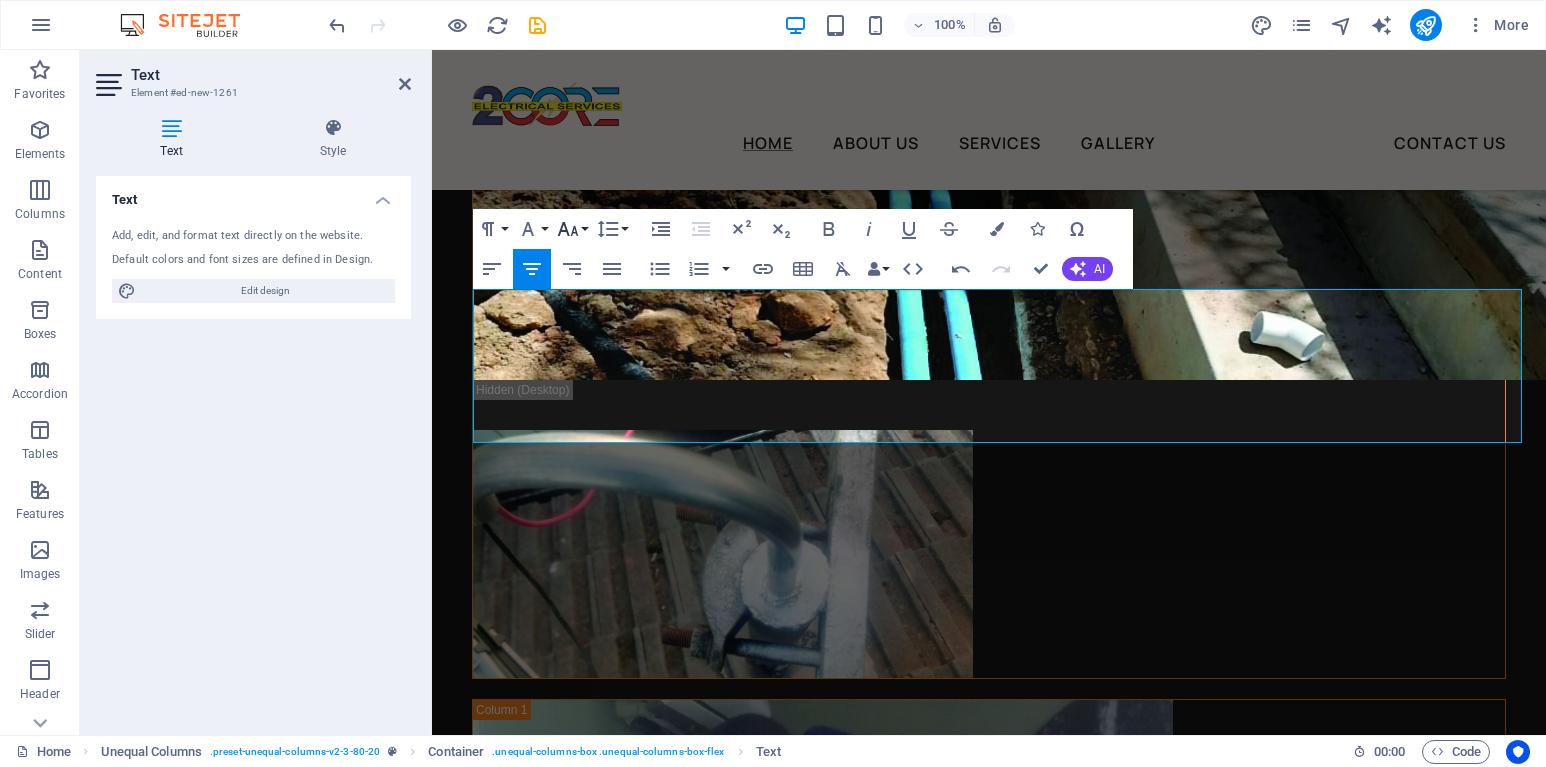click on "Font Size" at bounding box center (572, 229) 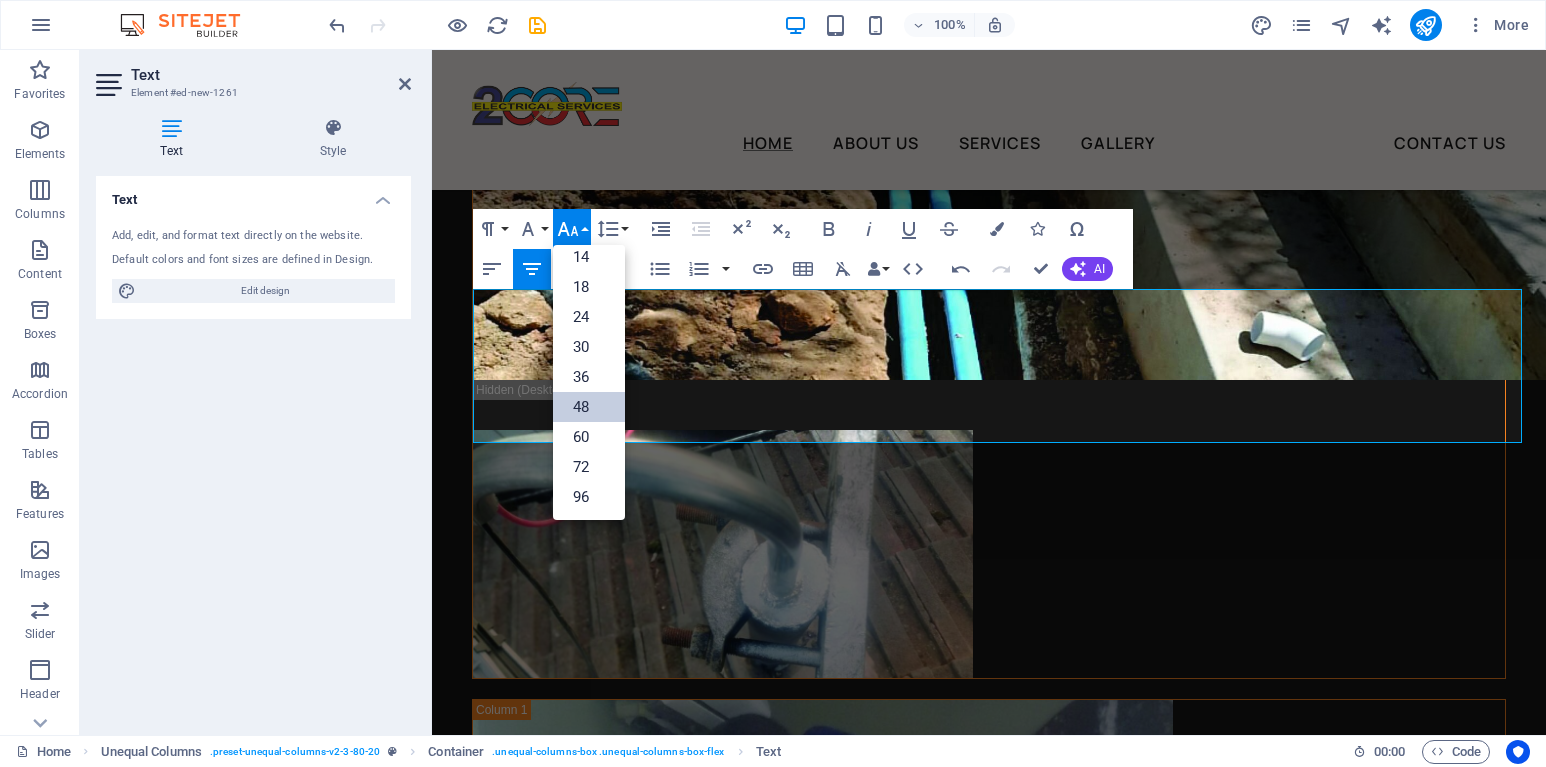 scroll, scrollTop: 161, scrollLeft: 0, axis: vertical 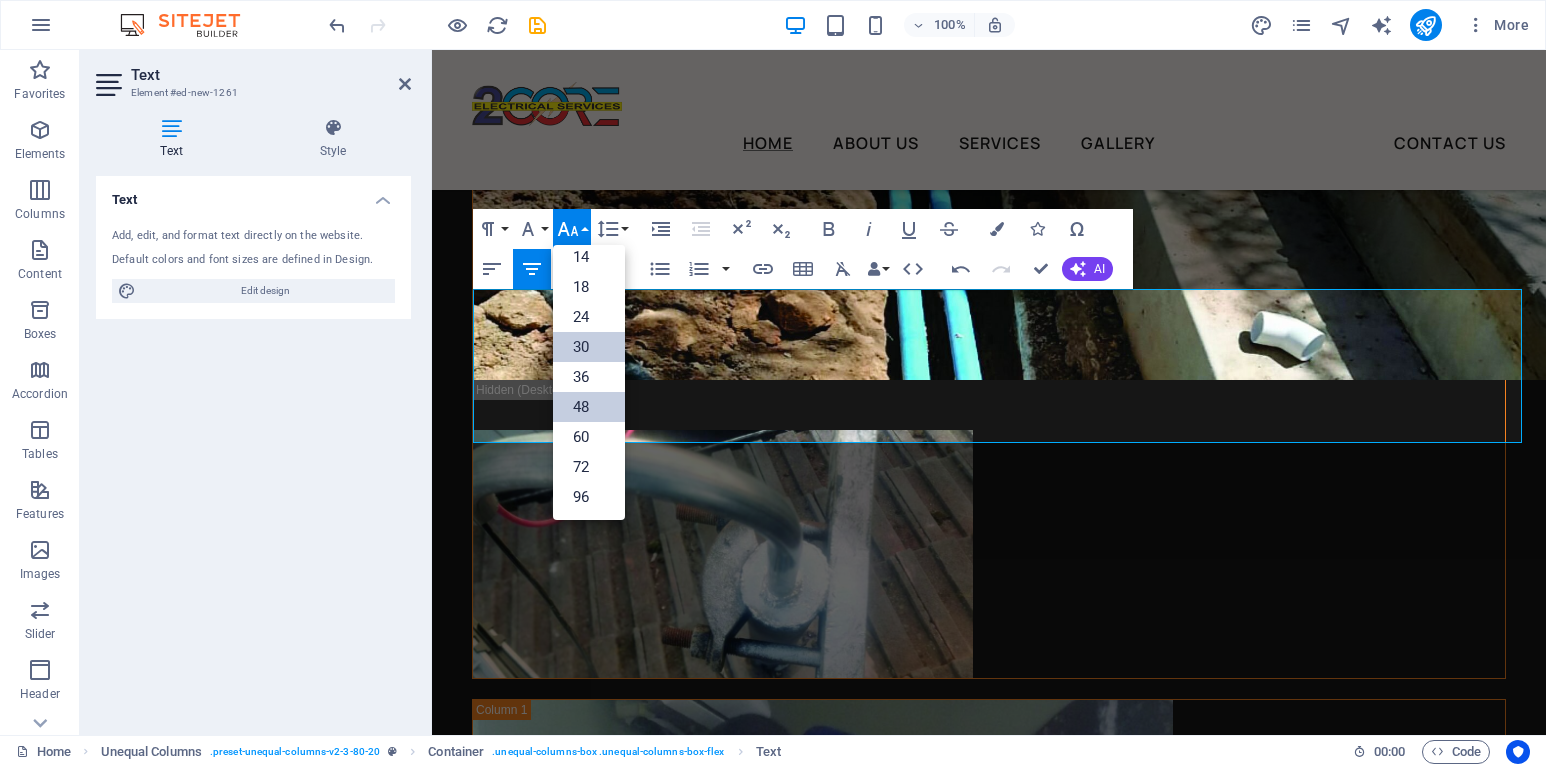 click on "30" at bounding box center (589, 347) 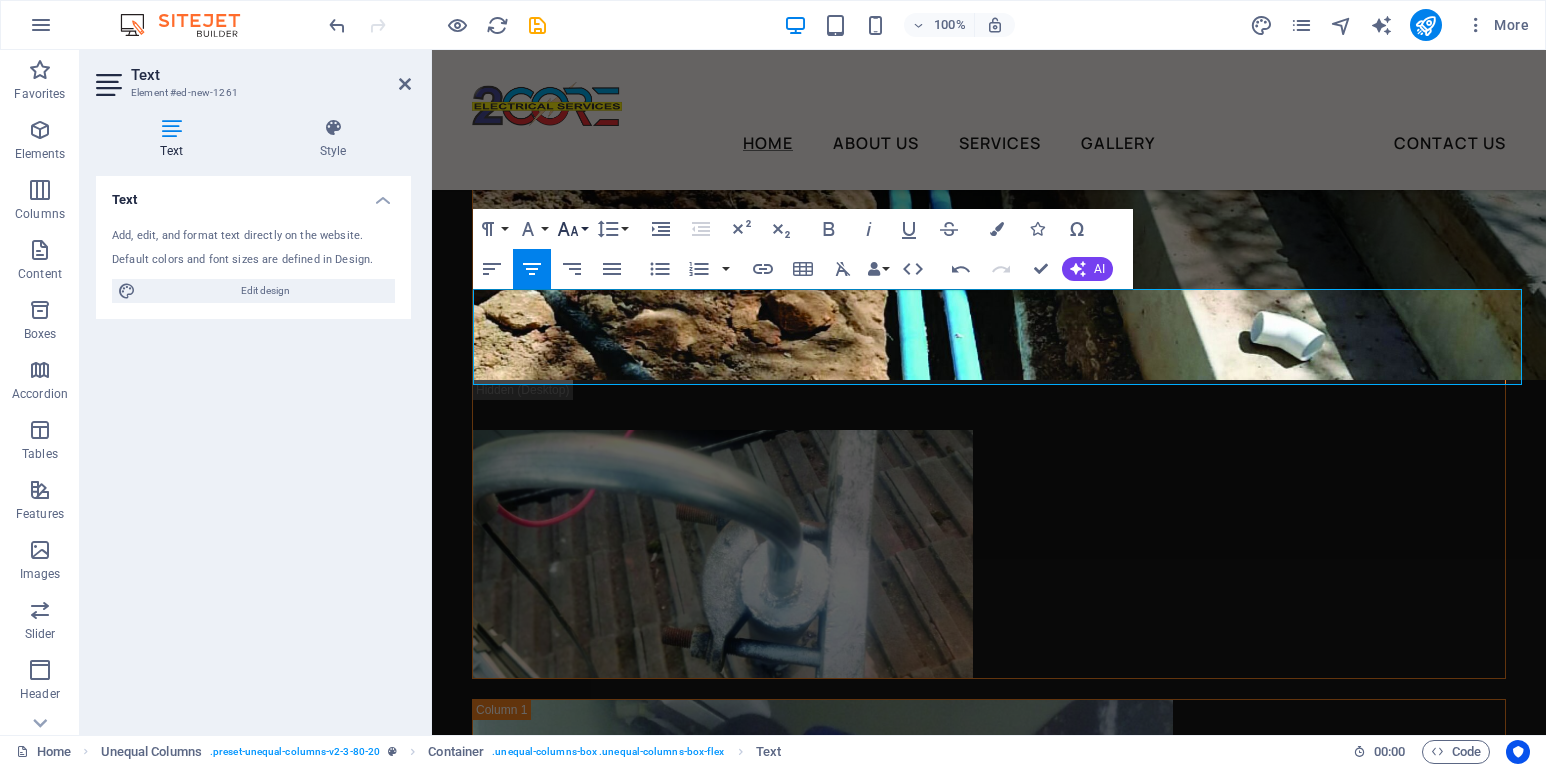 click on "Font Size" at bounding box center [572, 229] 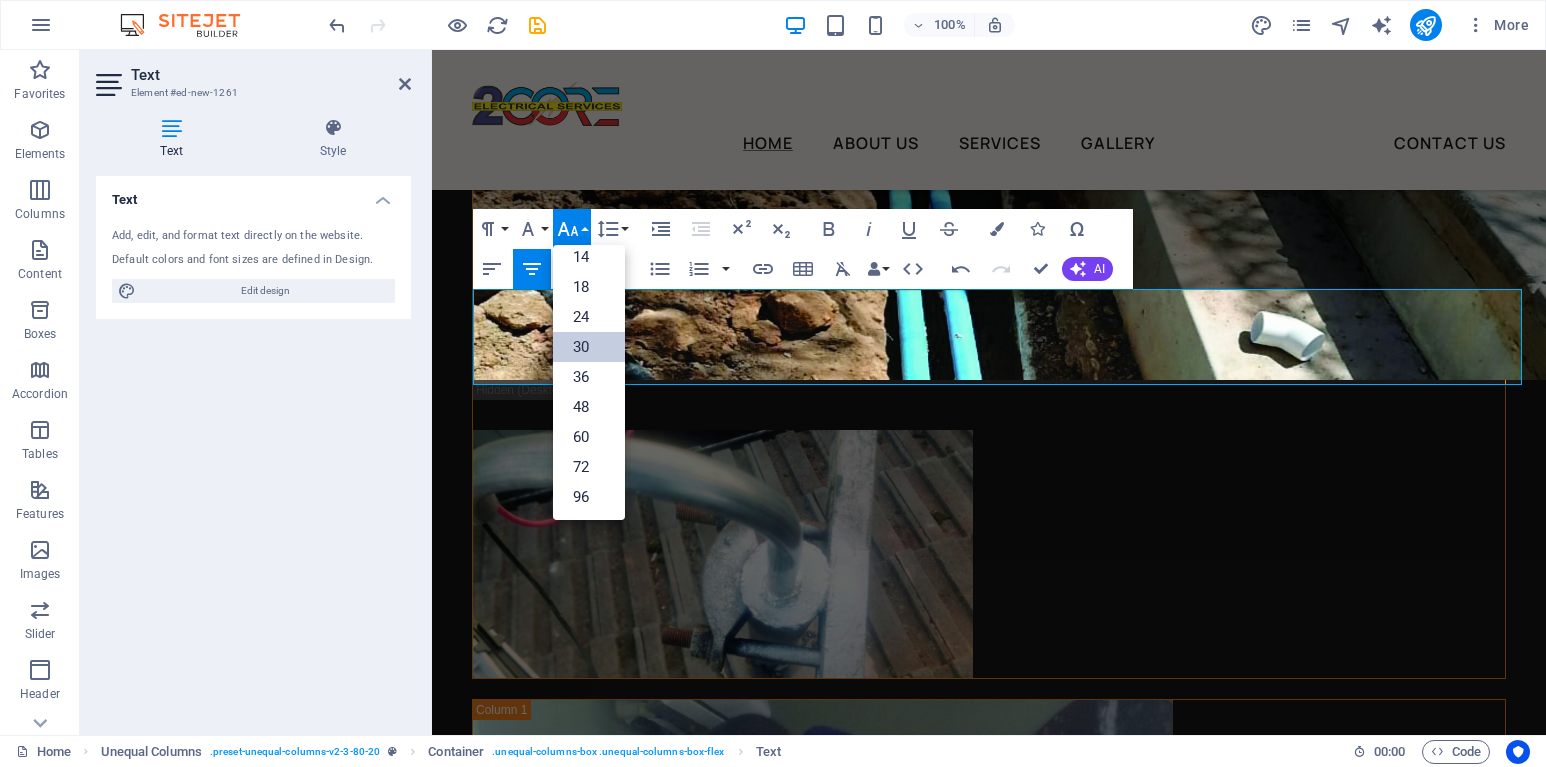 scroll, scrollTop: 161, scrollLeft: 0, axis: vertical 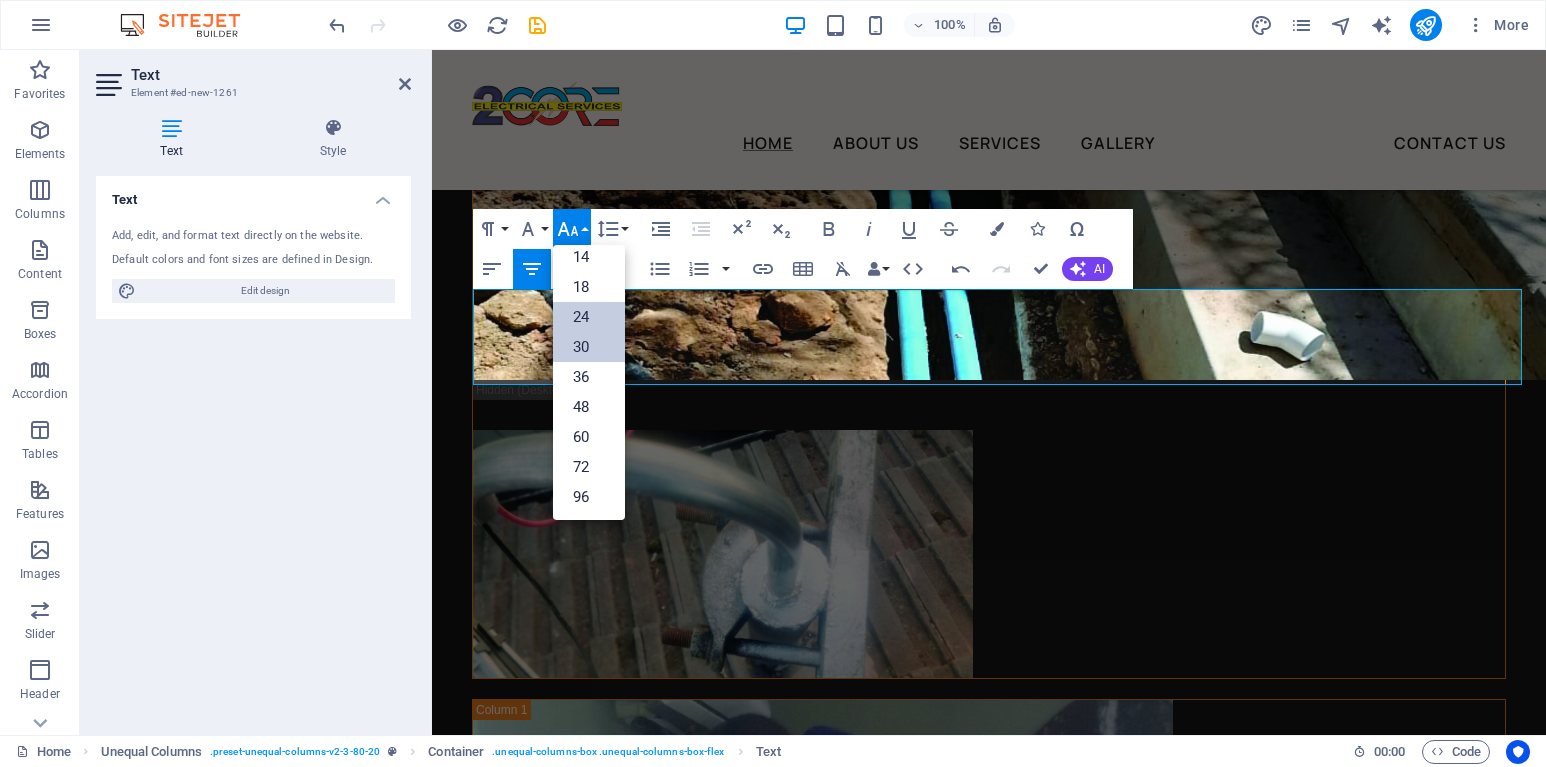 click on "24" at bounding box center (589, 317) 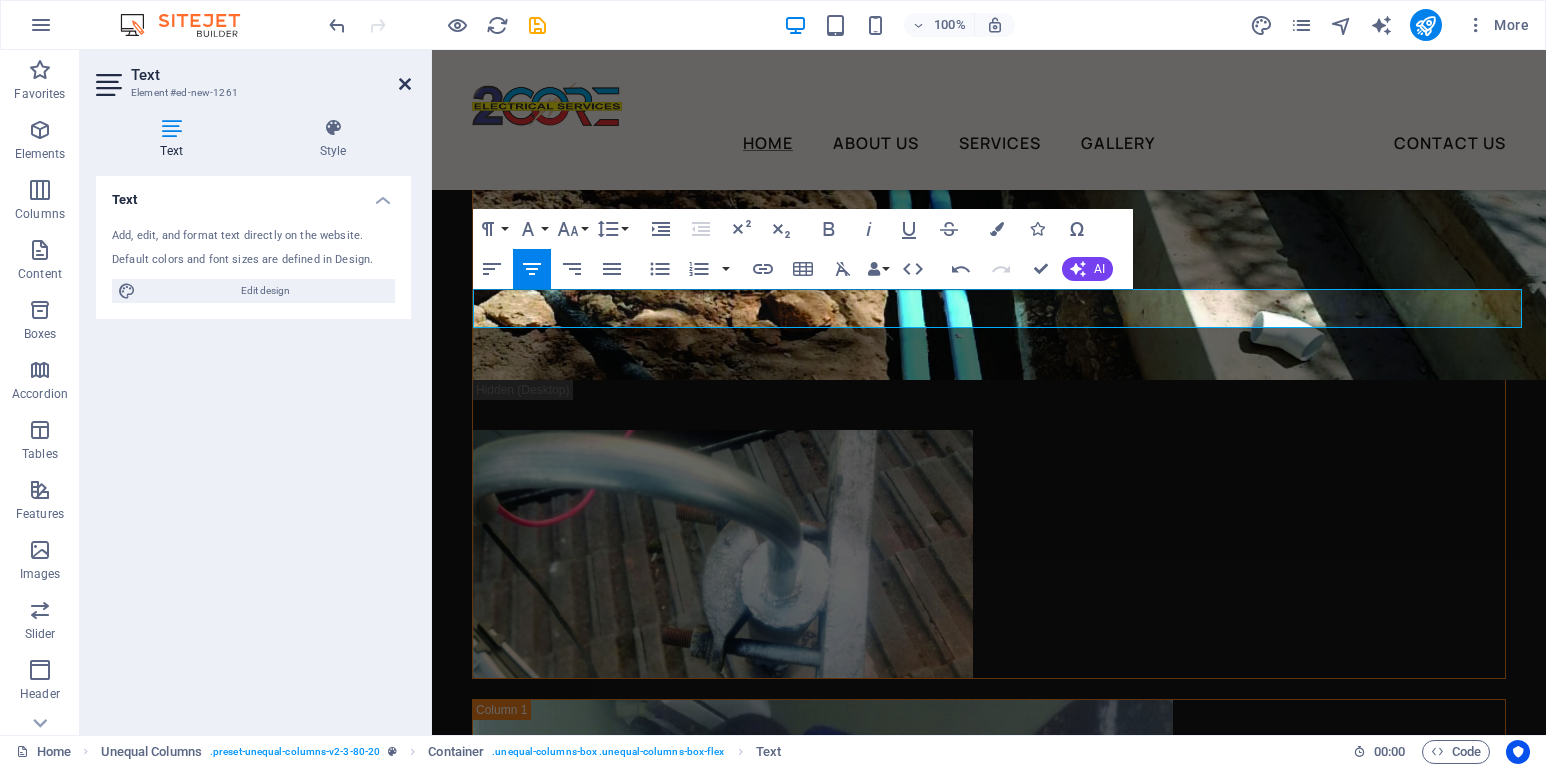 click at bounding box center [405, 84] 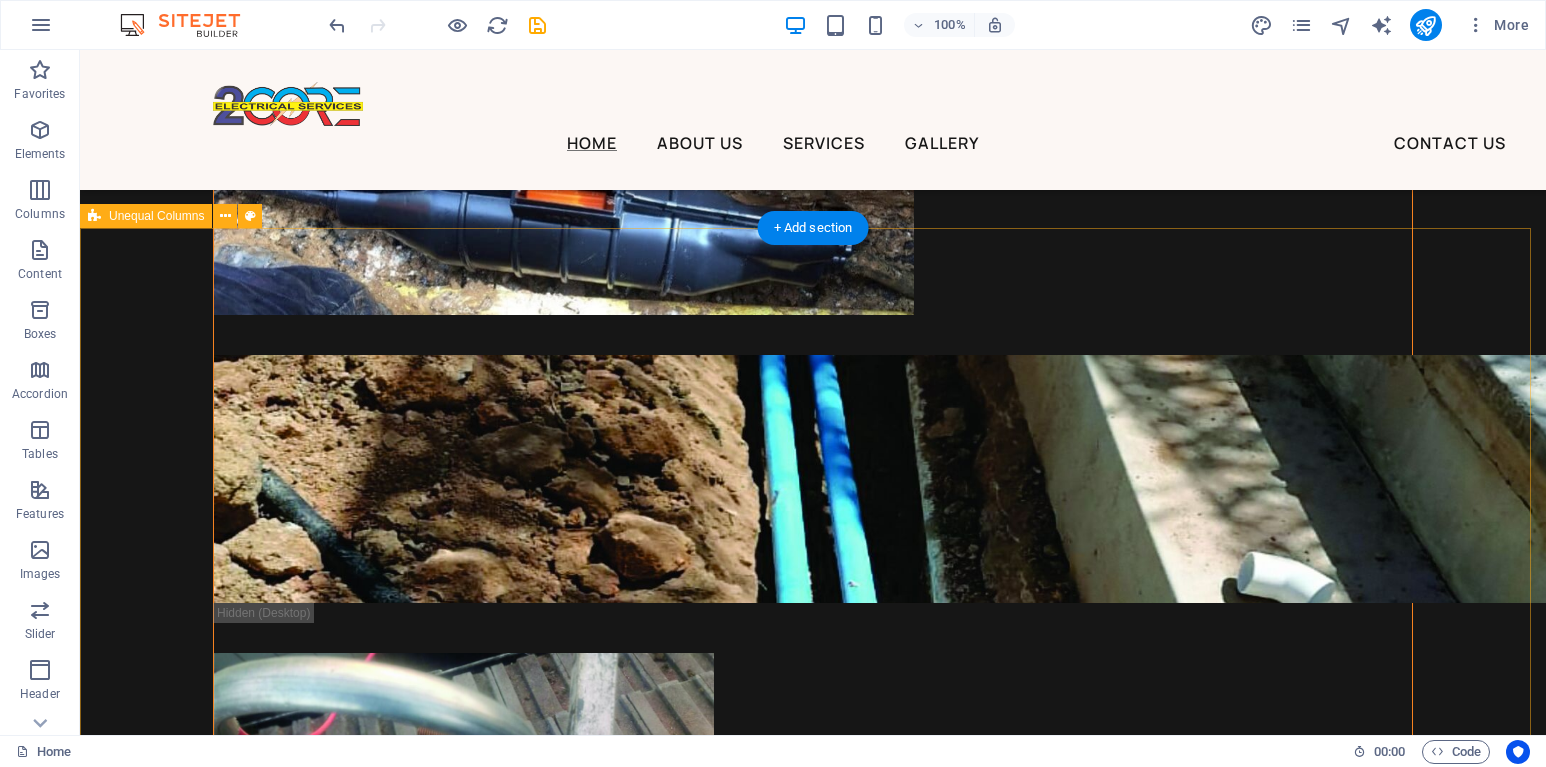 scroll, scrollTop: 6377, scrollLeft: 0, axis: vertical 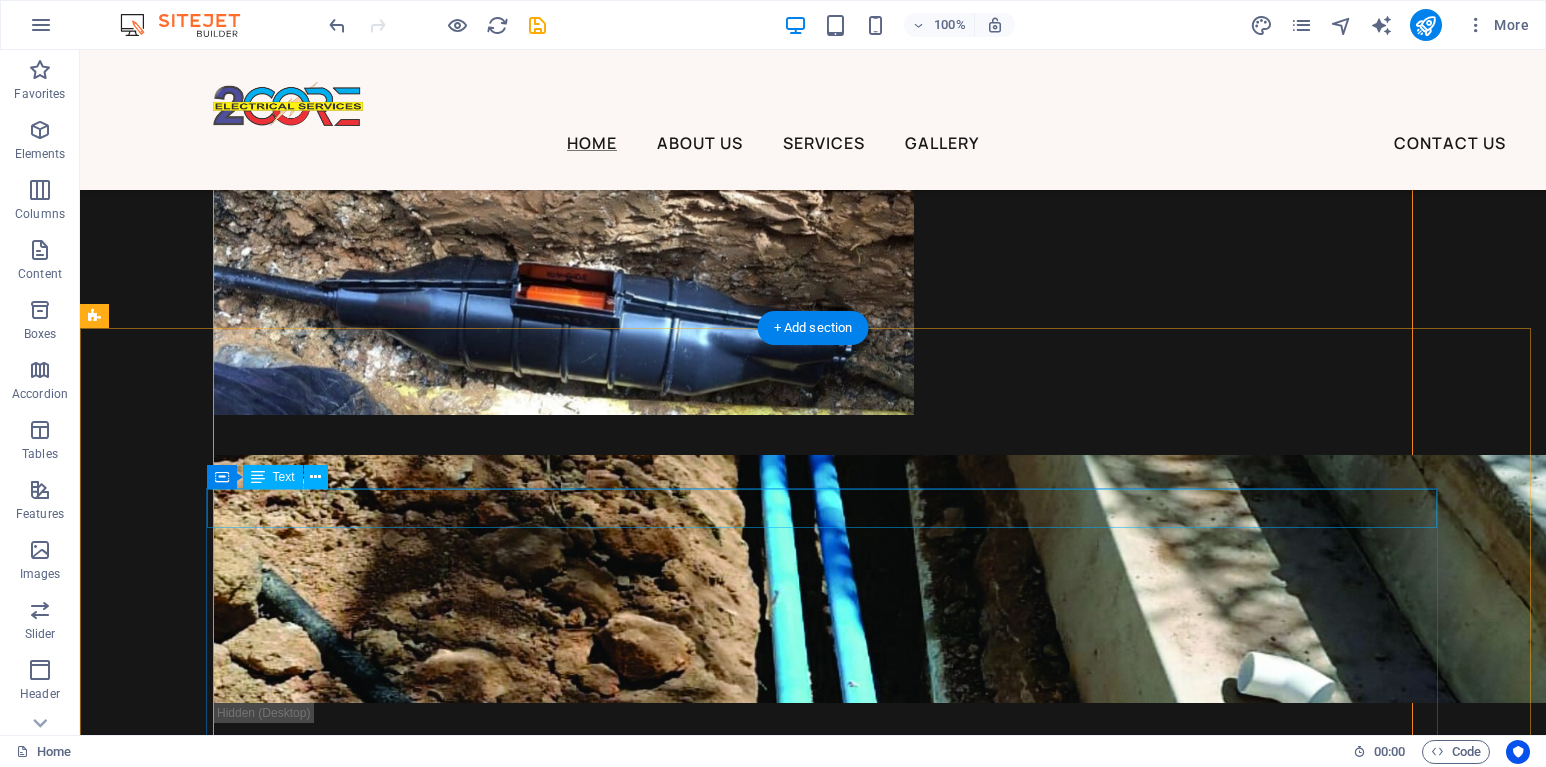 click on "Dont panic when sometthing like this happens to your home. We are just a call away" at bounding box center [720, 3823] 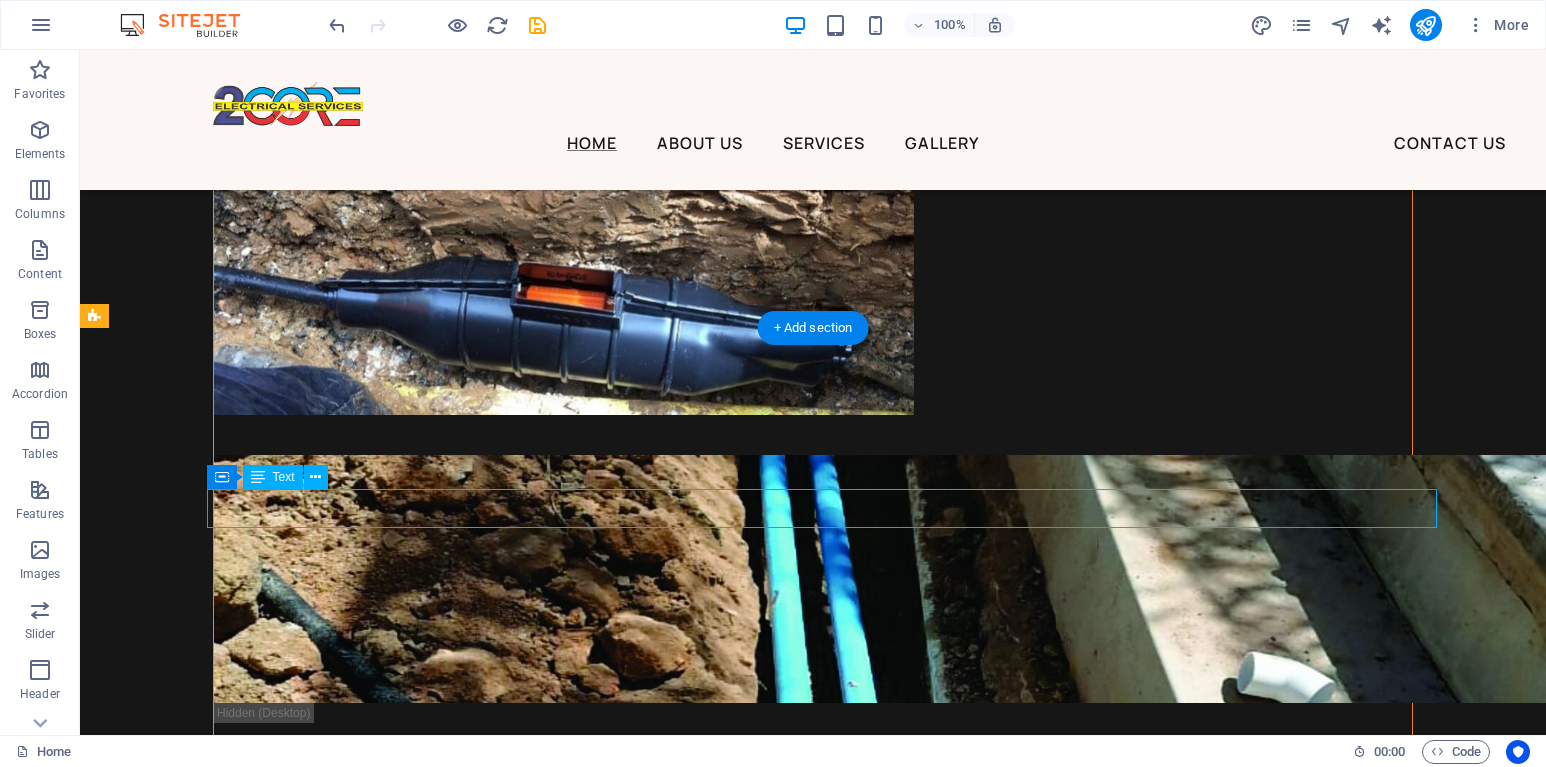 click on "Dont panic when sometthing like this happens to your home. We are just a call away" at bounding box center (720, 3823) 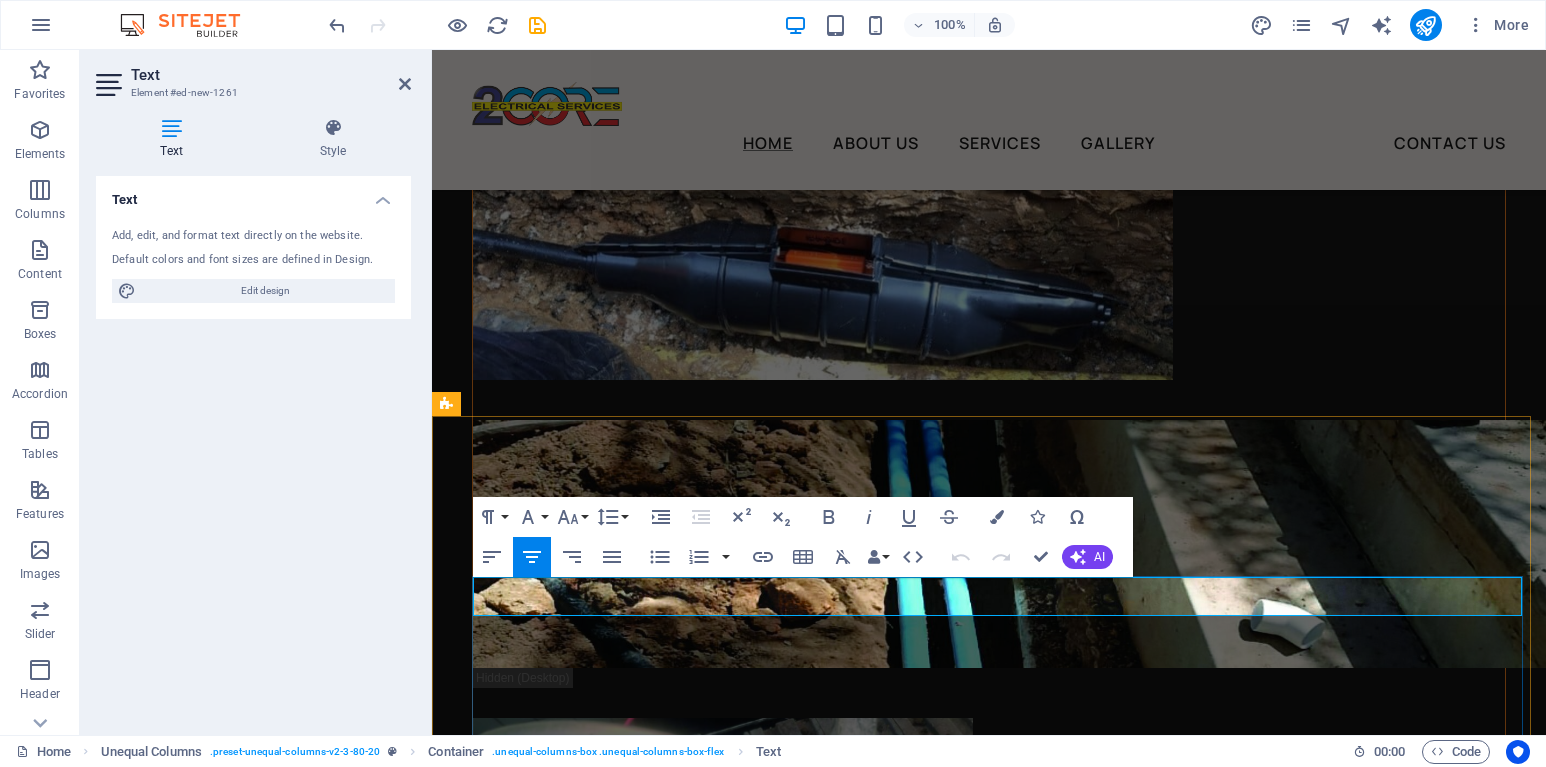 click on "Dont panic when sometthing like this happens to your home. We are just a call away" at bounding box center [989, 3787] 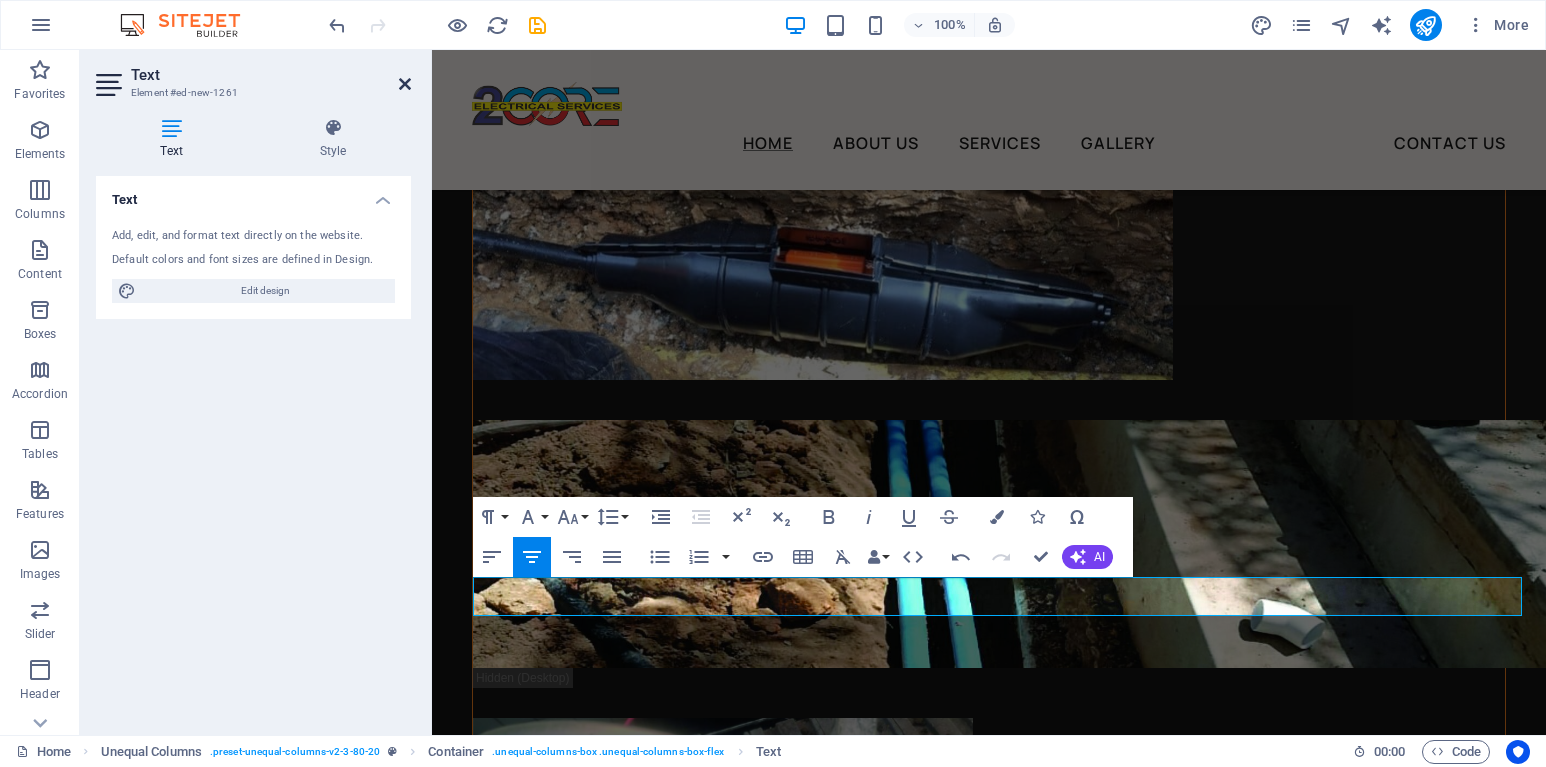 click at bounding box center (405, 84) 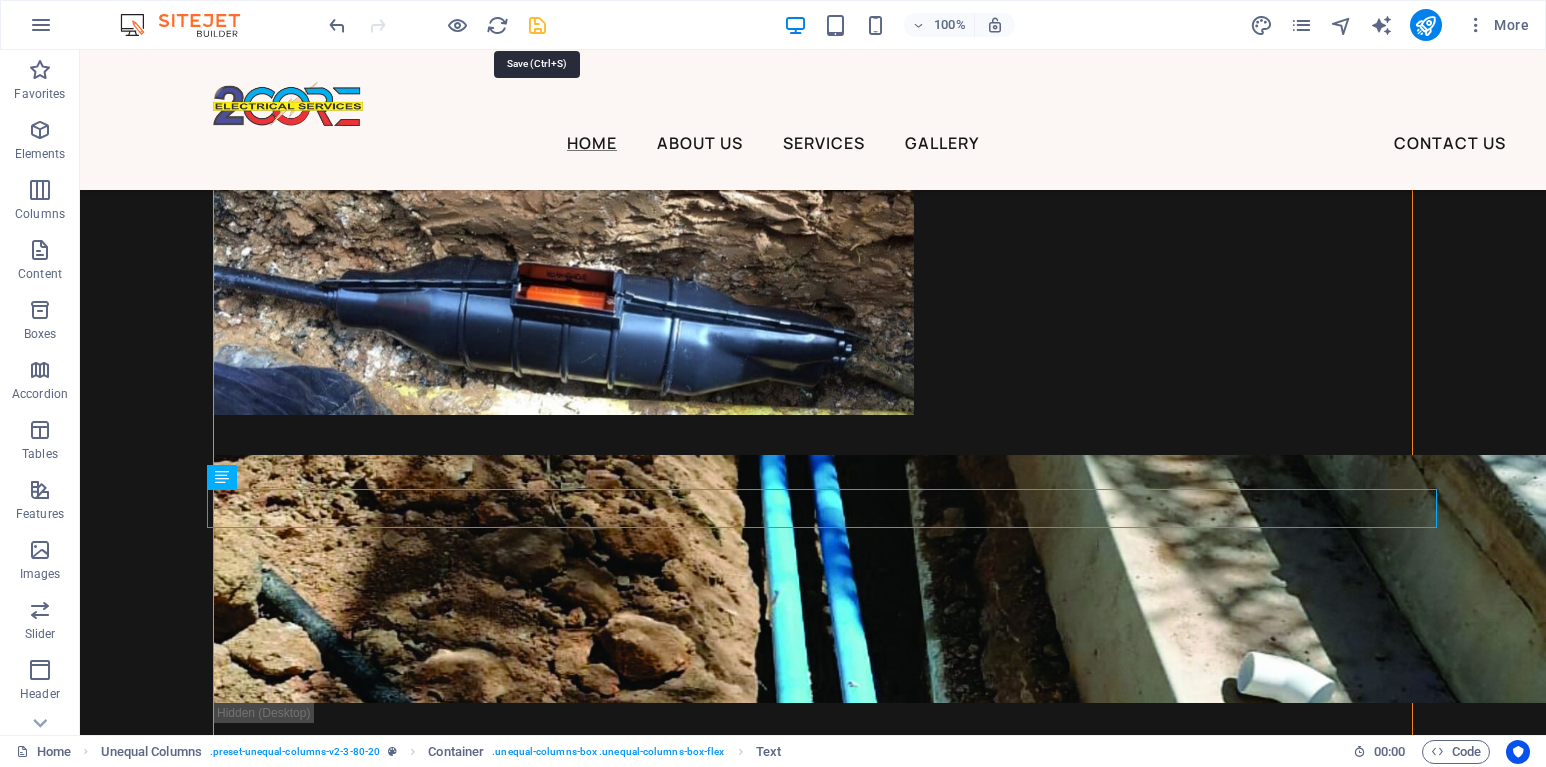 click at bounding box center [537, 25] 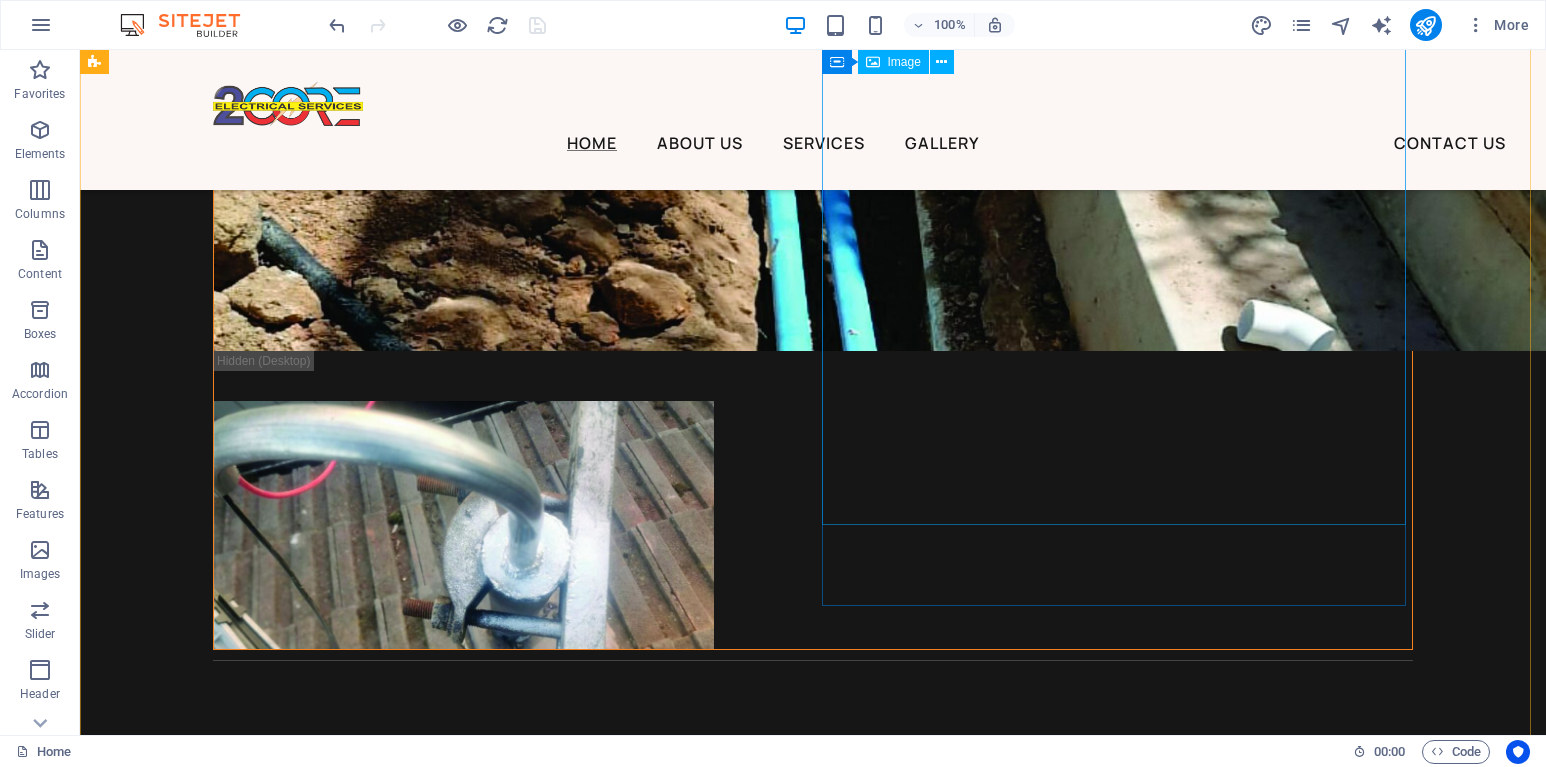 scroll, scrollTop: 9177, scrollLeft: 0, axis: vertical 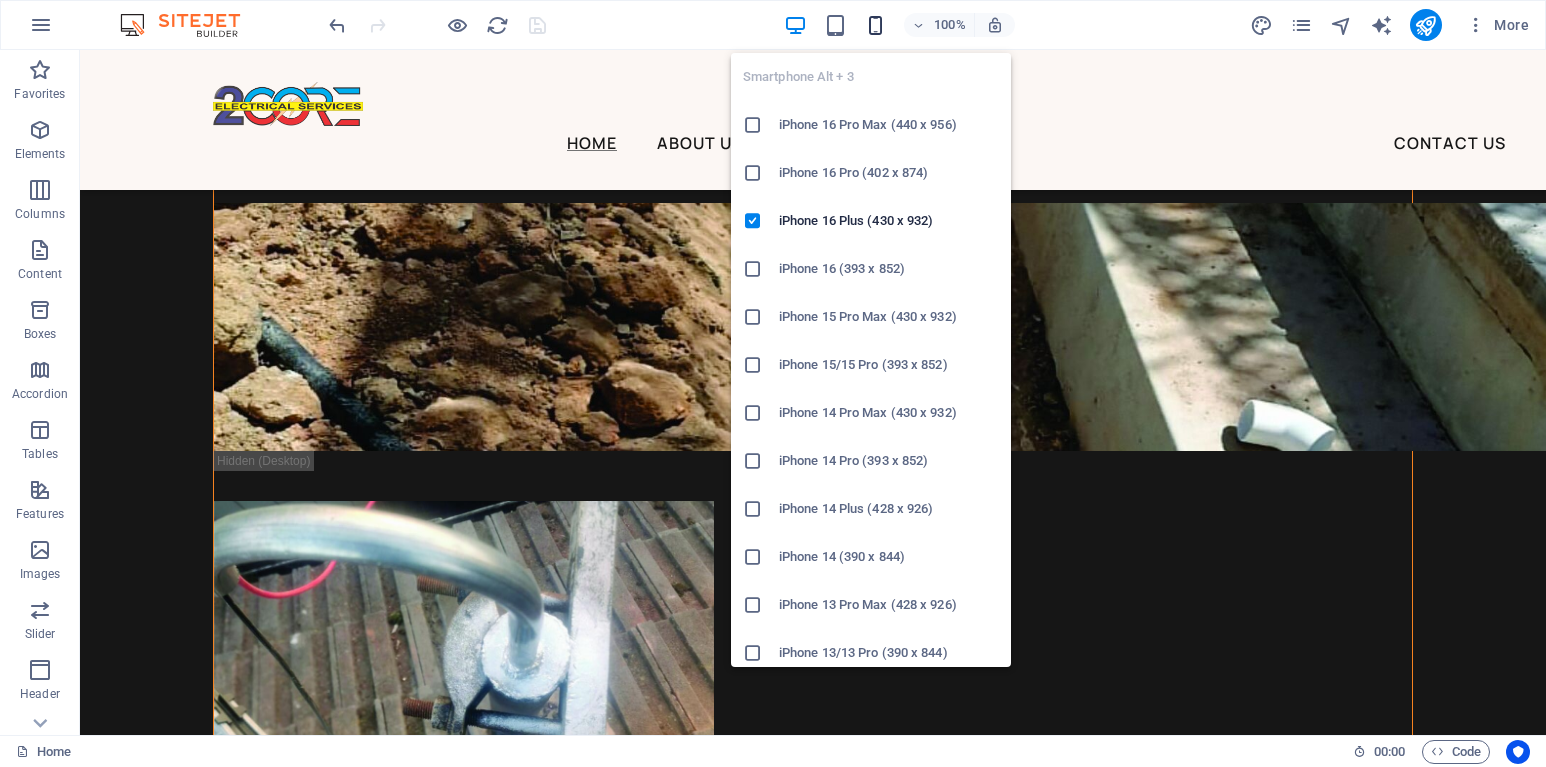 click at bounding box center [875, 25] 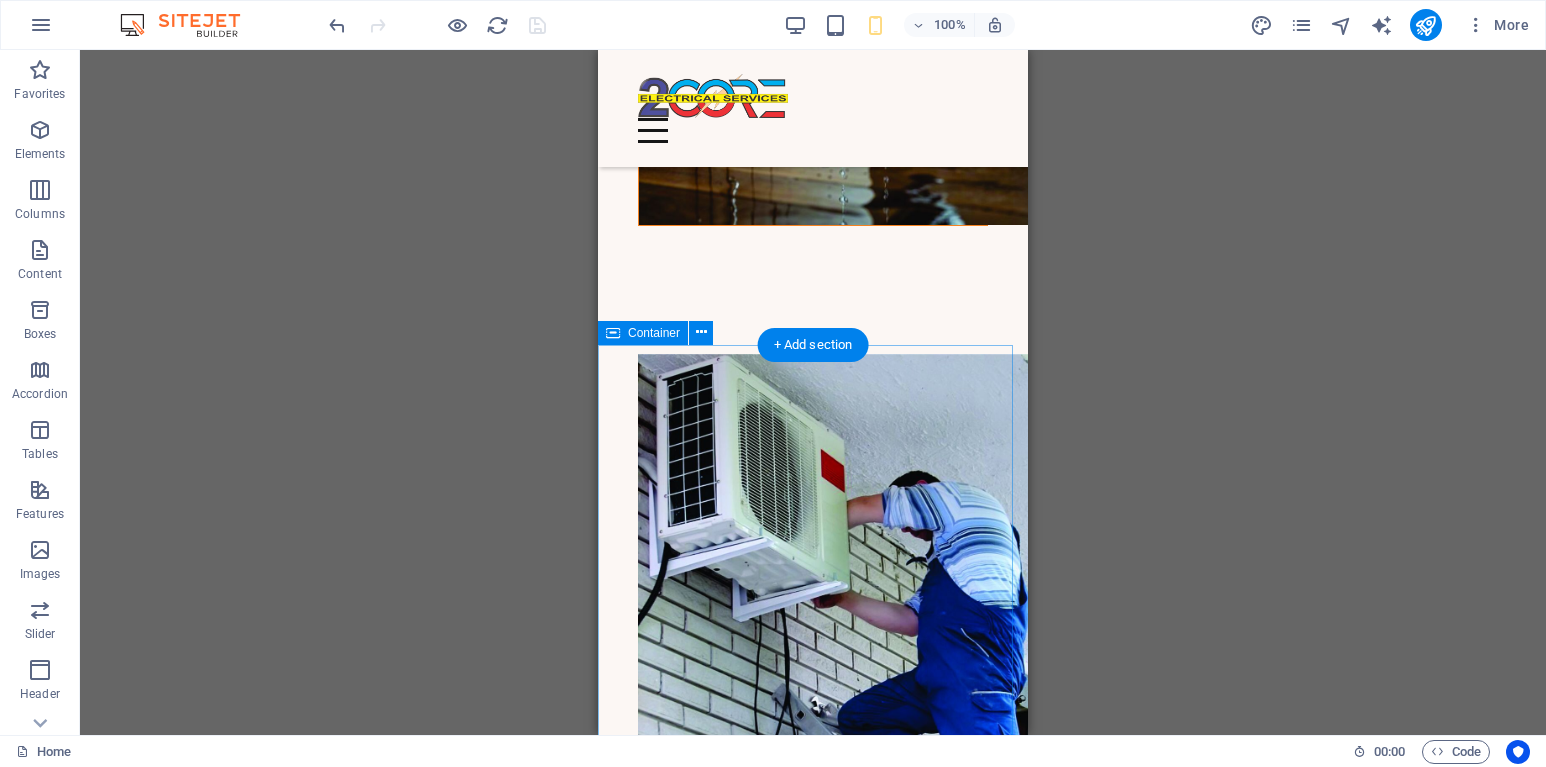 scroll, scrollTop: 7385, scrollLeft: 0, axis: vertical 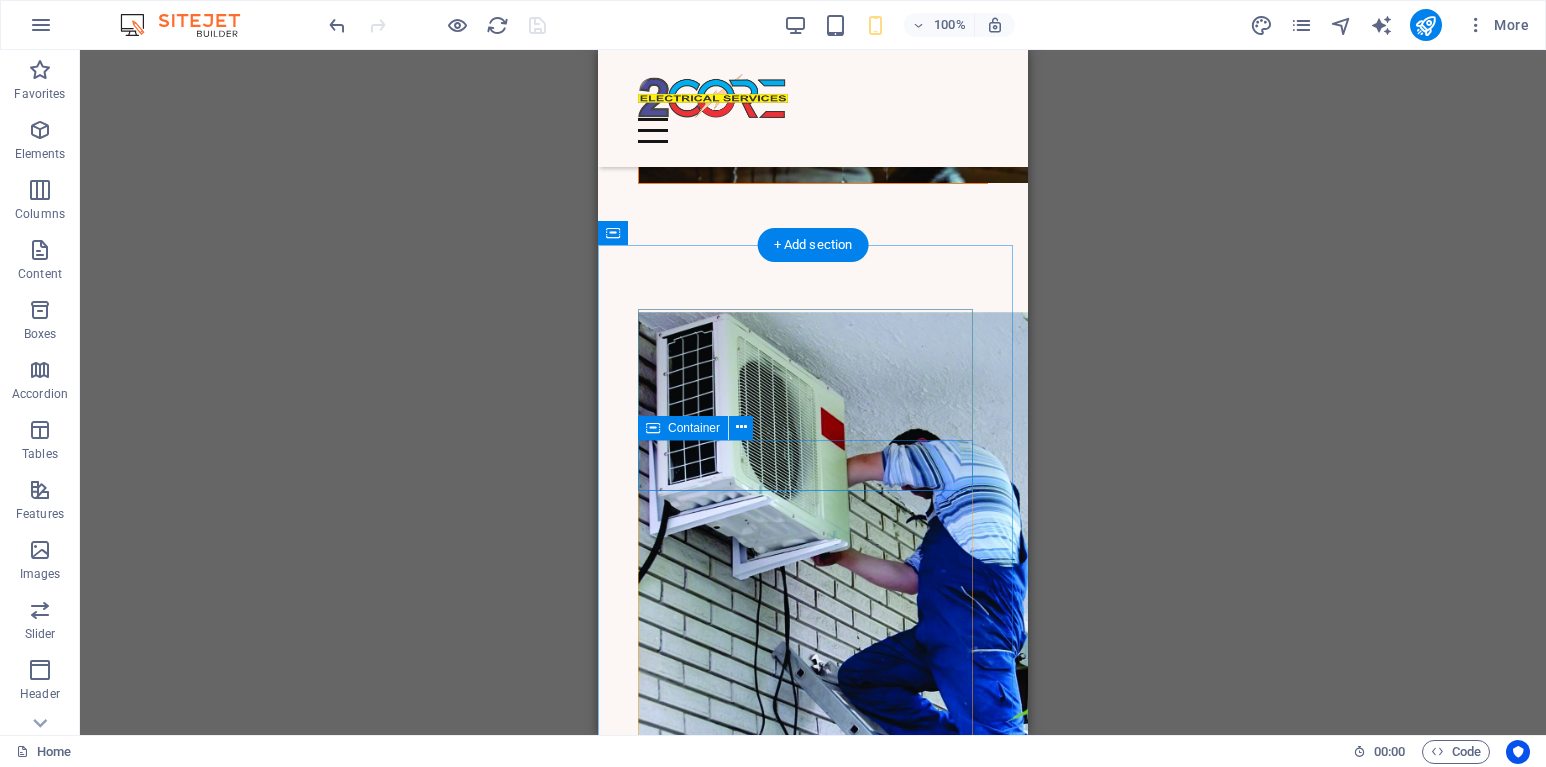 click on "6 Bartlett Bend Cape Town   7441" at bounding box center (813, 2099) 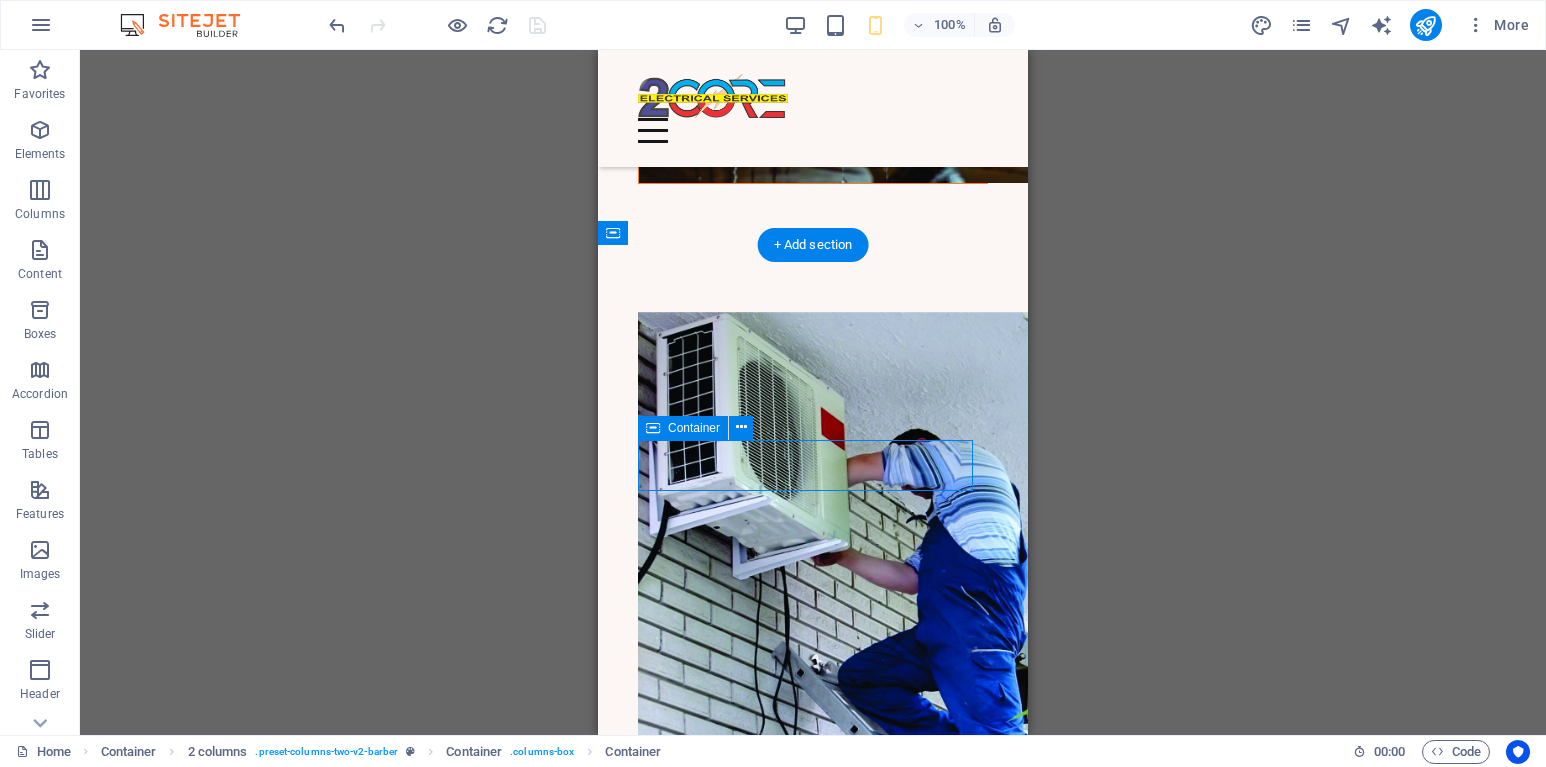 click on "6 Bartlett Bend Cape Town   7441" at bounding box center [813, 2099] 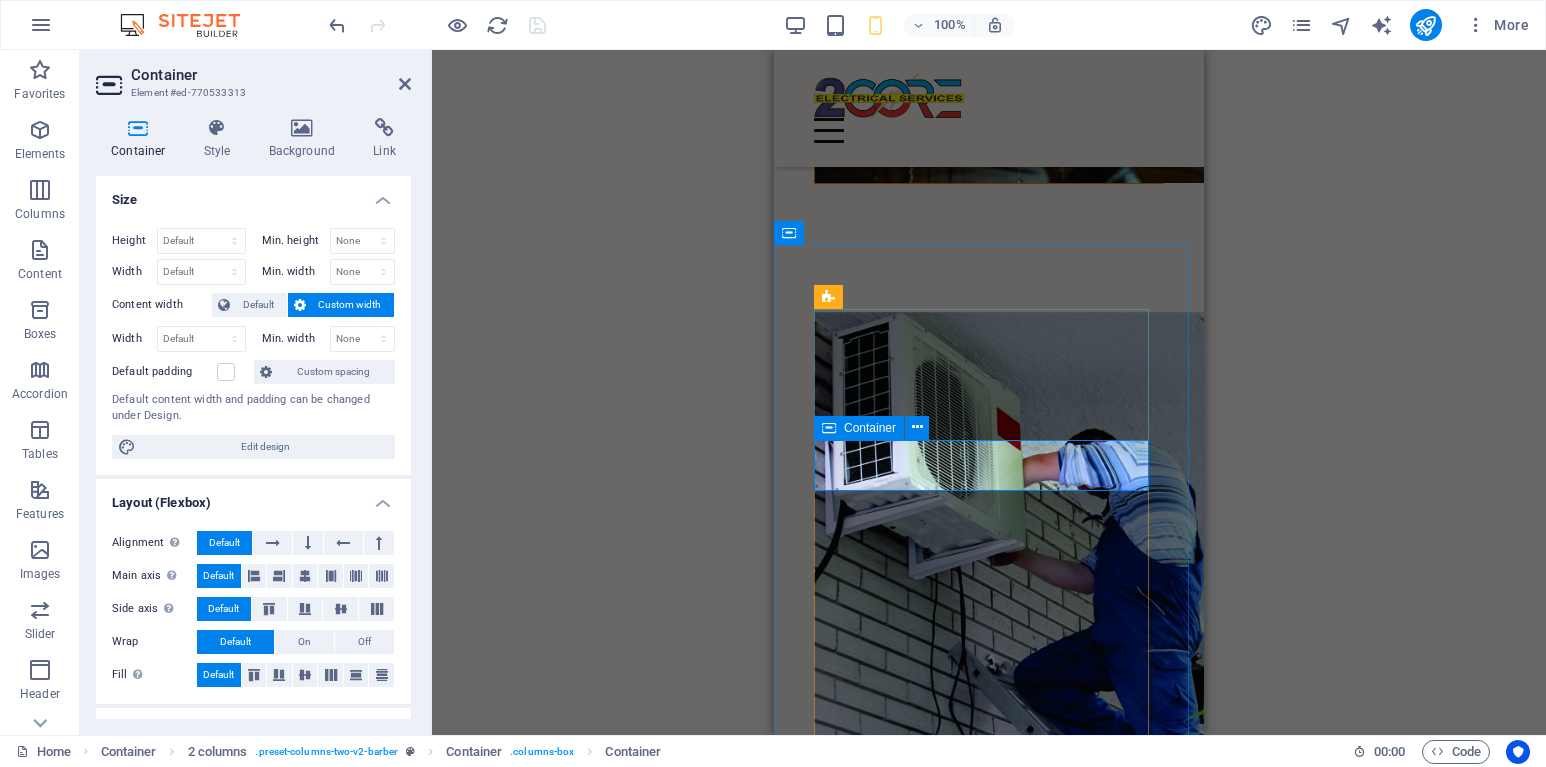 drag, startPoint x: 986, startPoint y: 473, endPoint x: 862, endPoint y: 450, distance: 126.11503 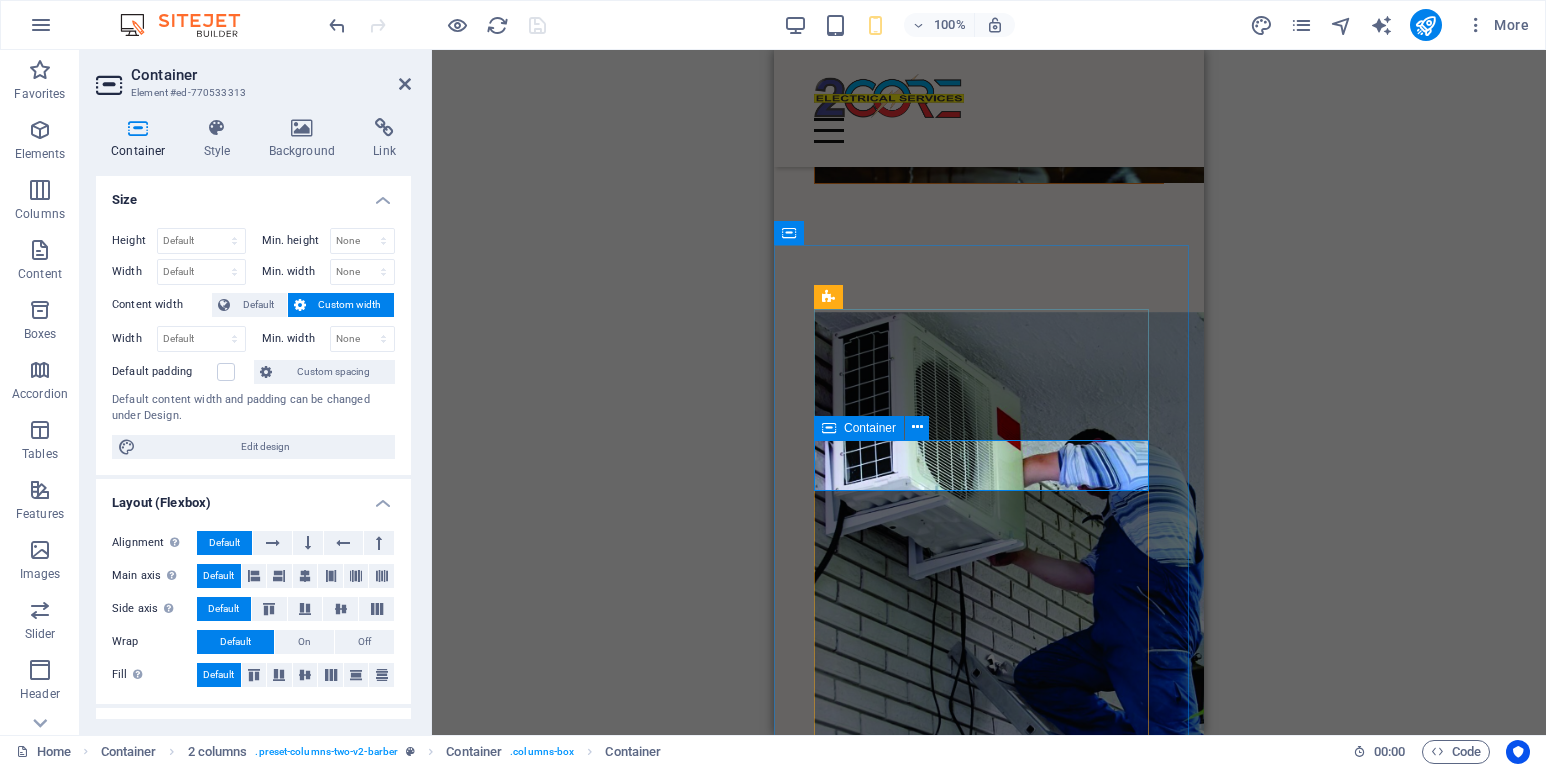click on "6 Bartlett Bend Cape Town   7441" at bounding box center [989, 2099] 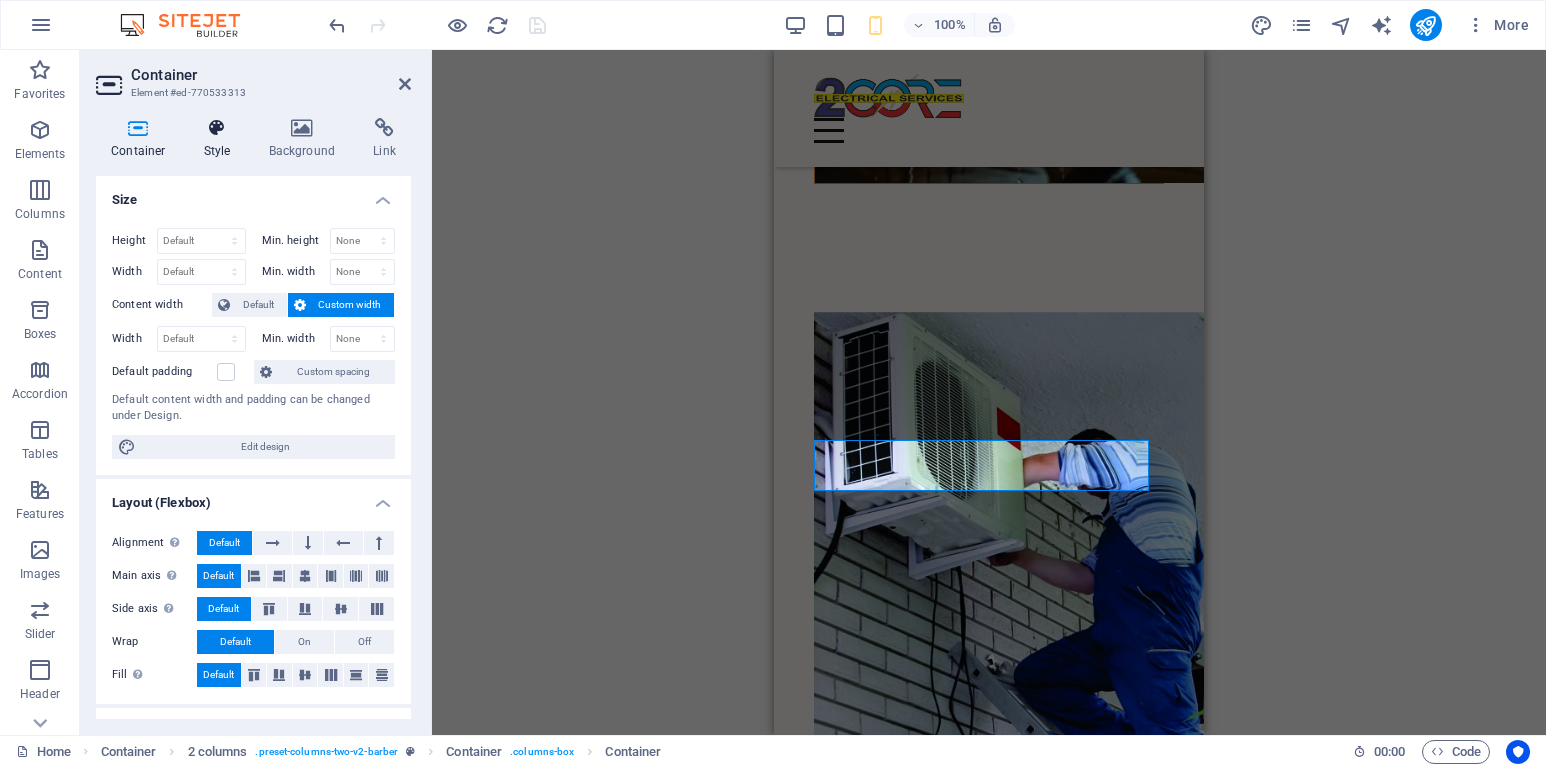 click at bounding box center [217, 128] 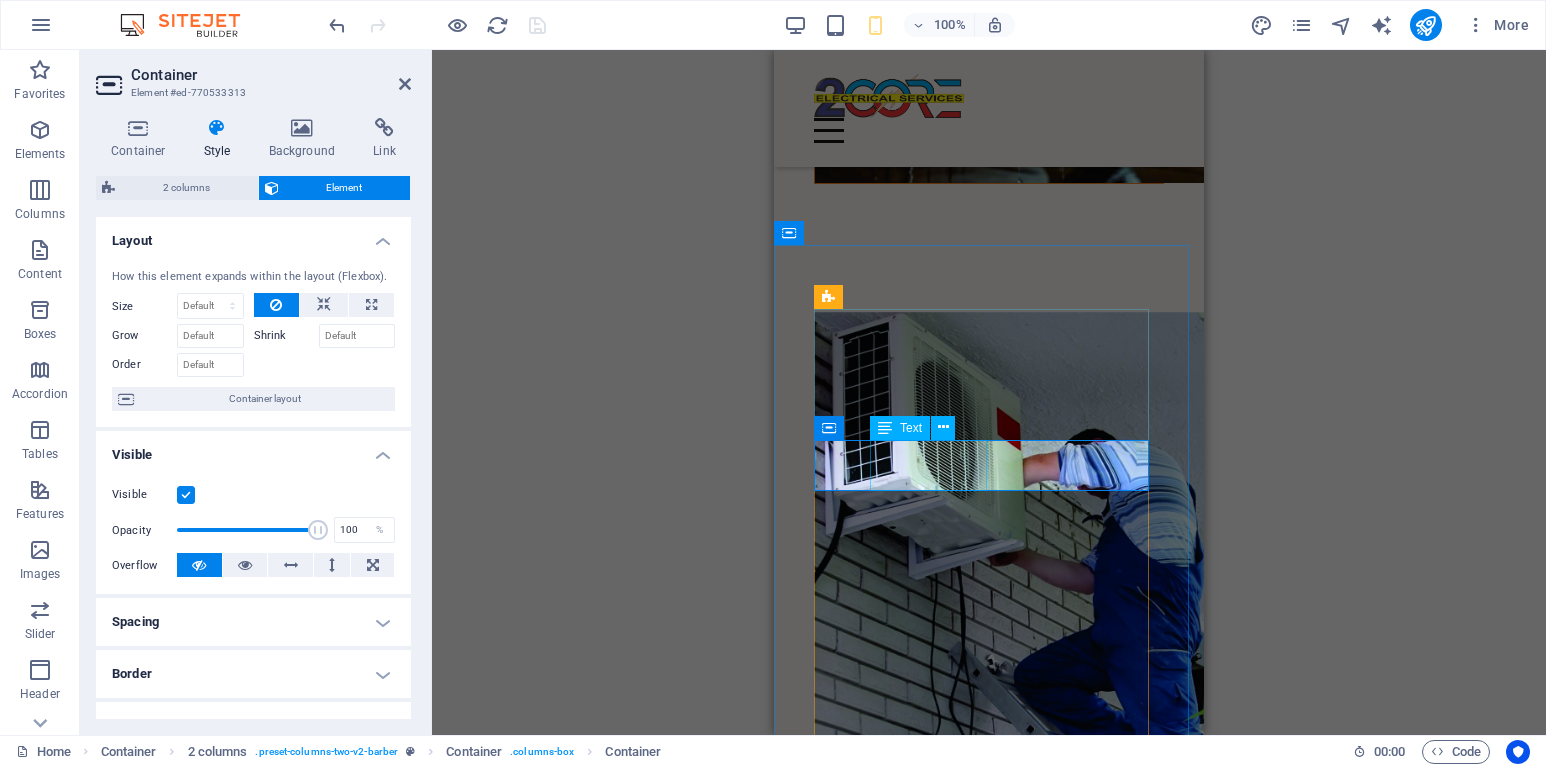 click at bounding box center [885, 428] 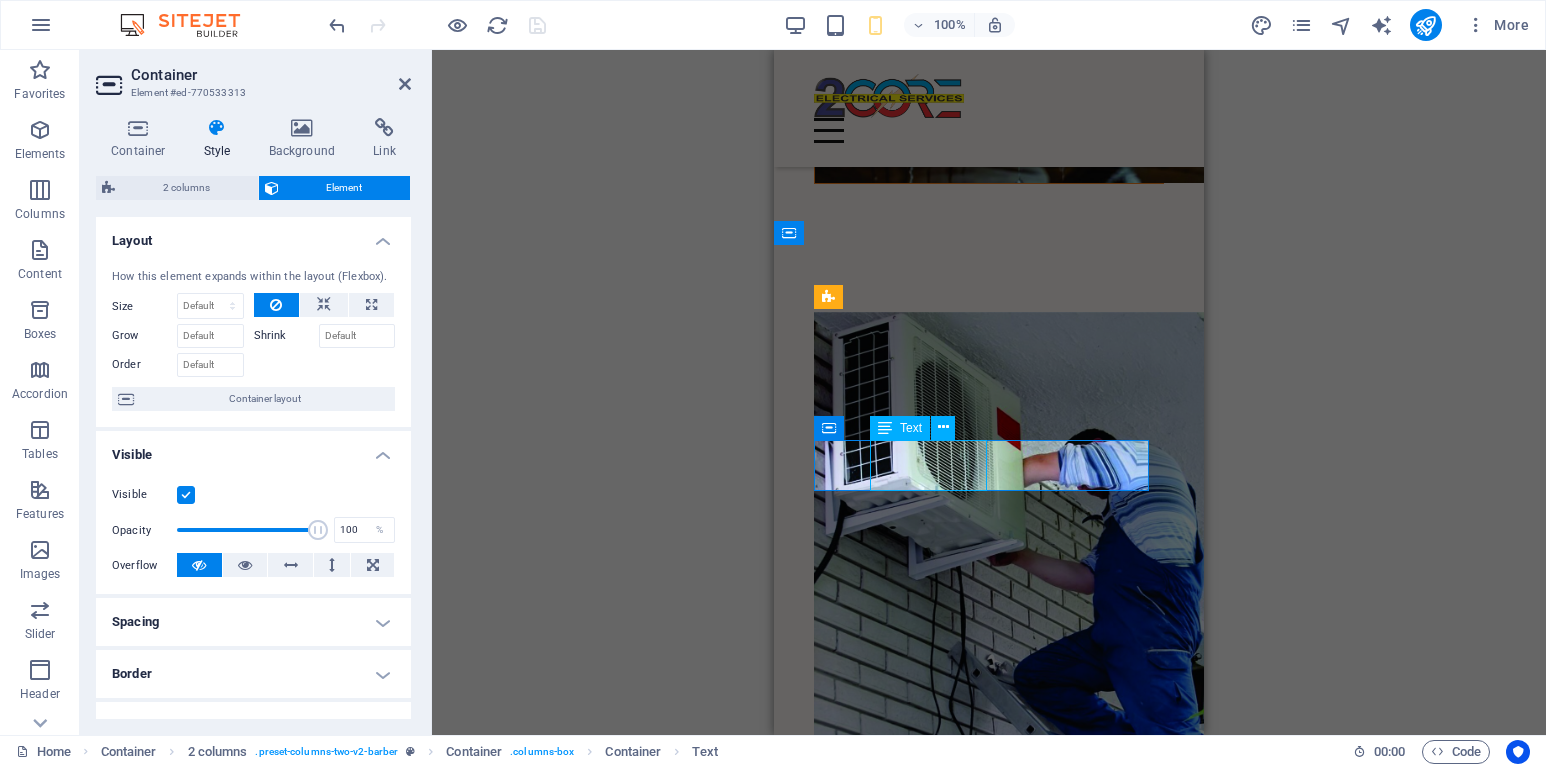 click at bounding box center [885, 428] 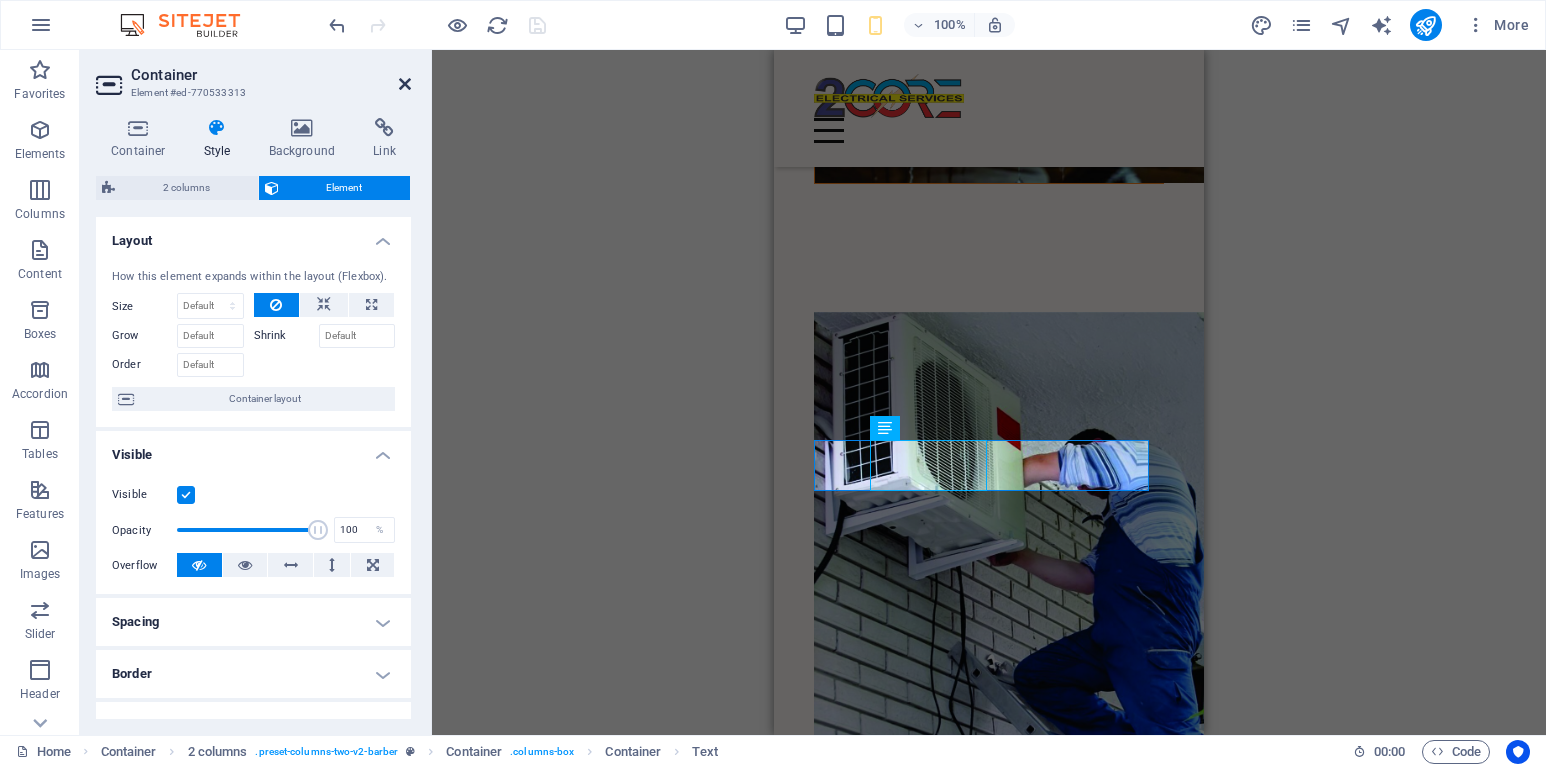click at bounding box center [405, 84] 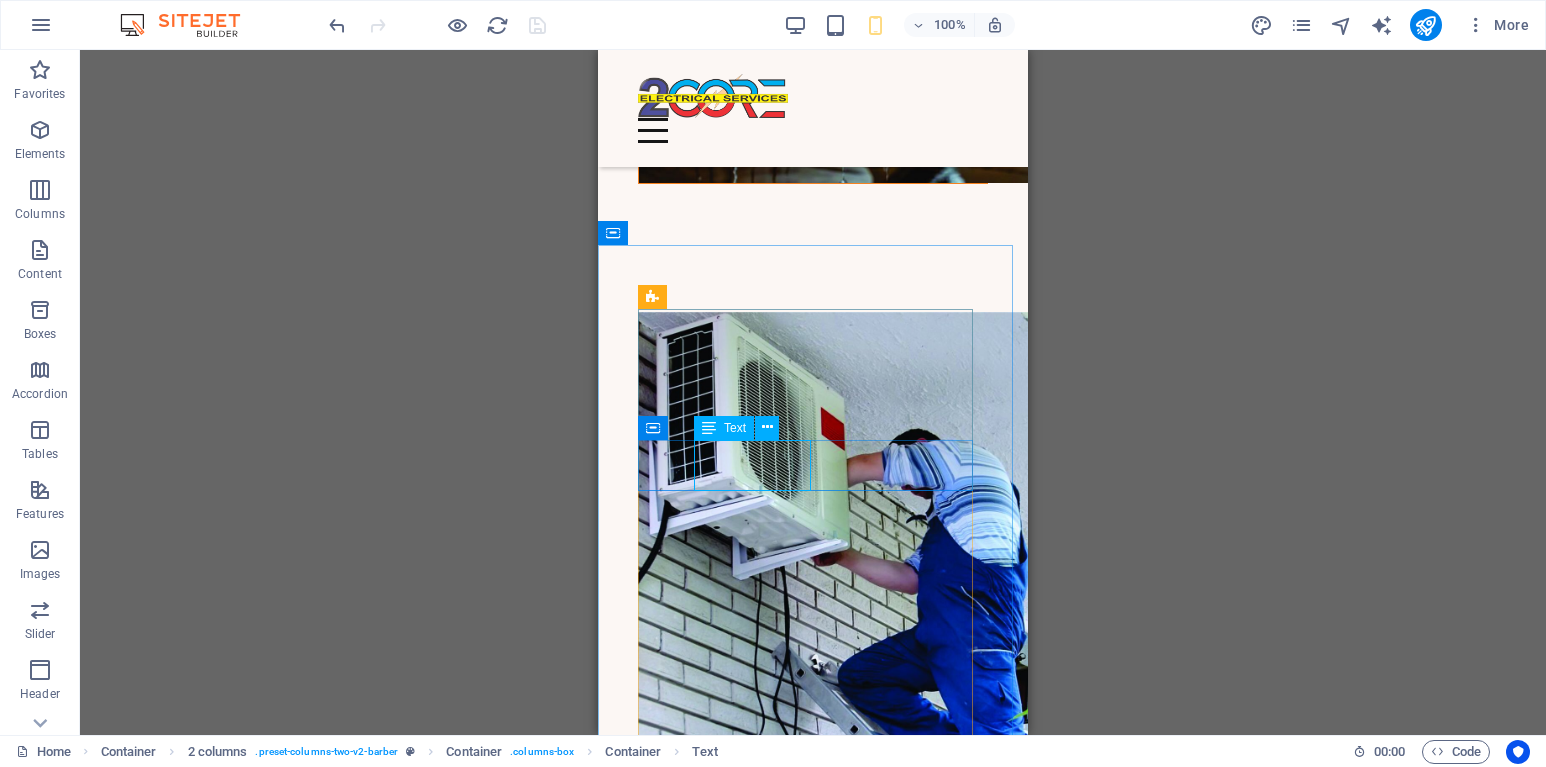 click on "Text" at bounding box center [735, 428] 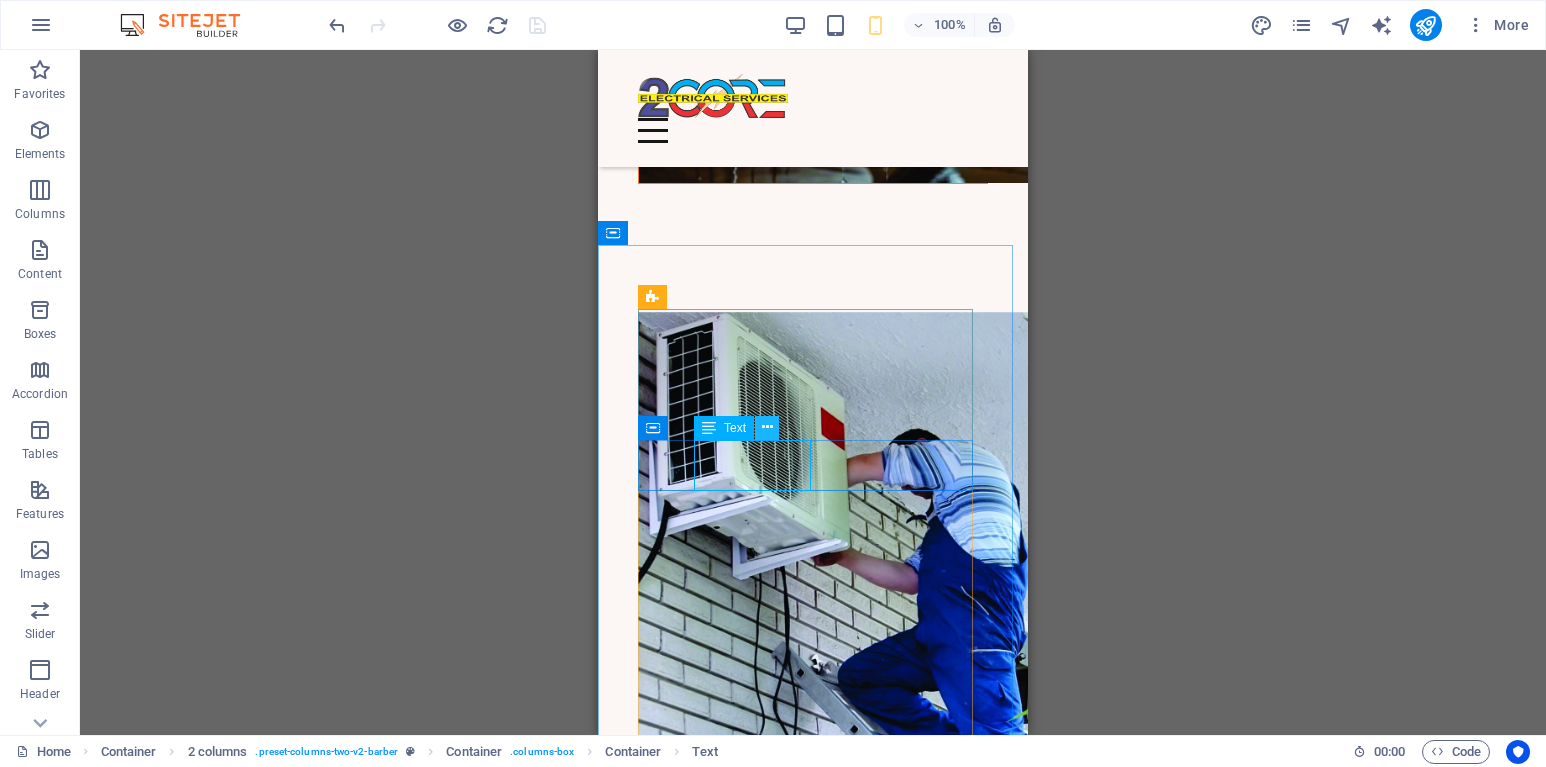 click at bounding box center [767, 427] 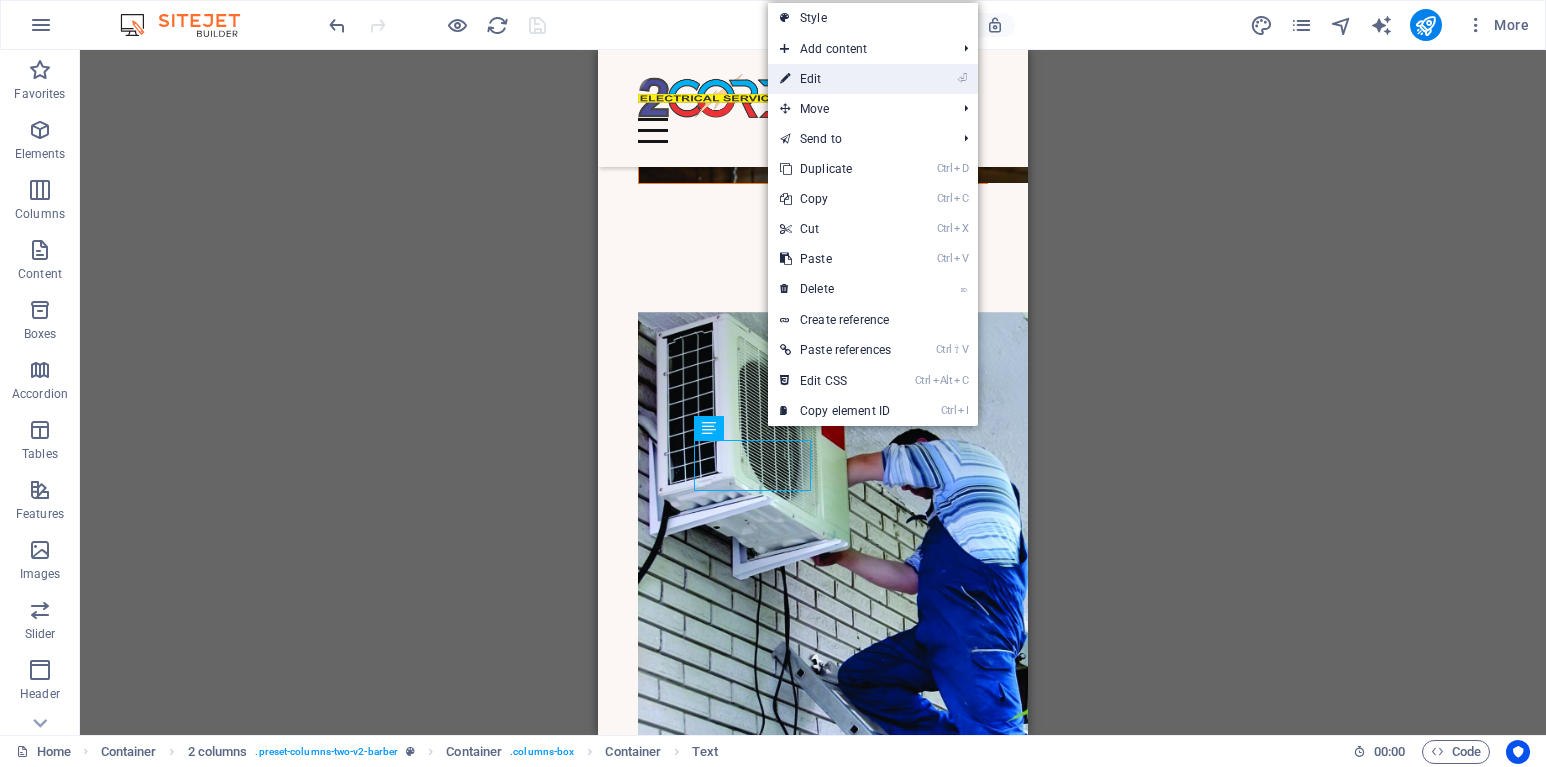 click on "⏎  Edit" at bounding box center (835, 79) 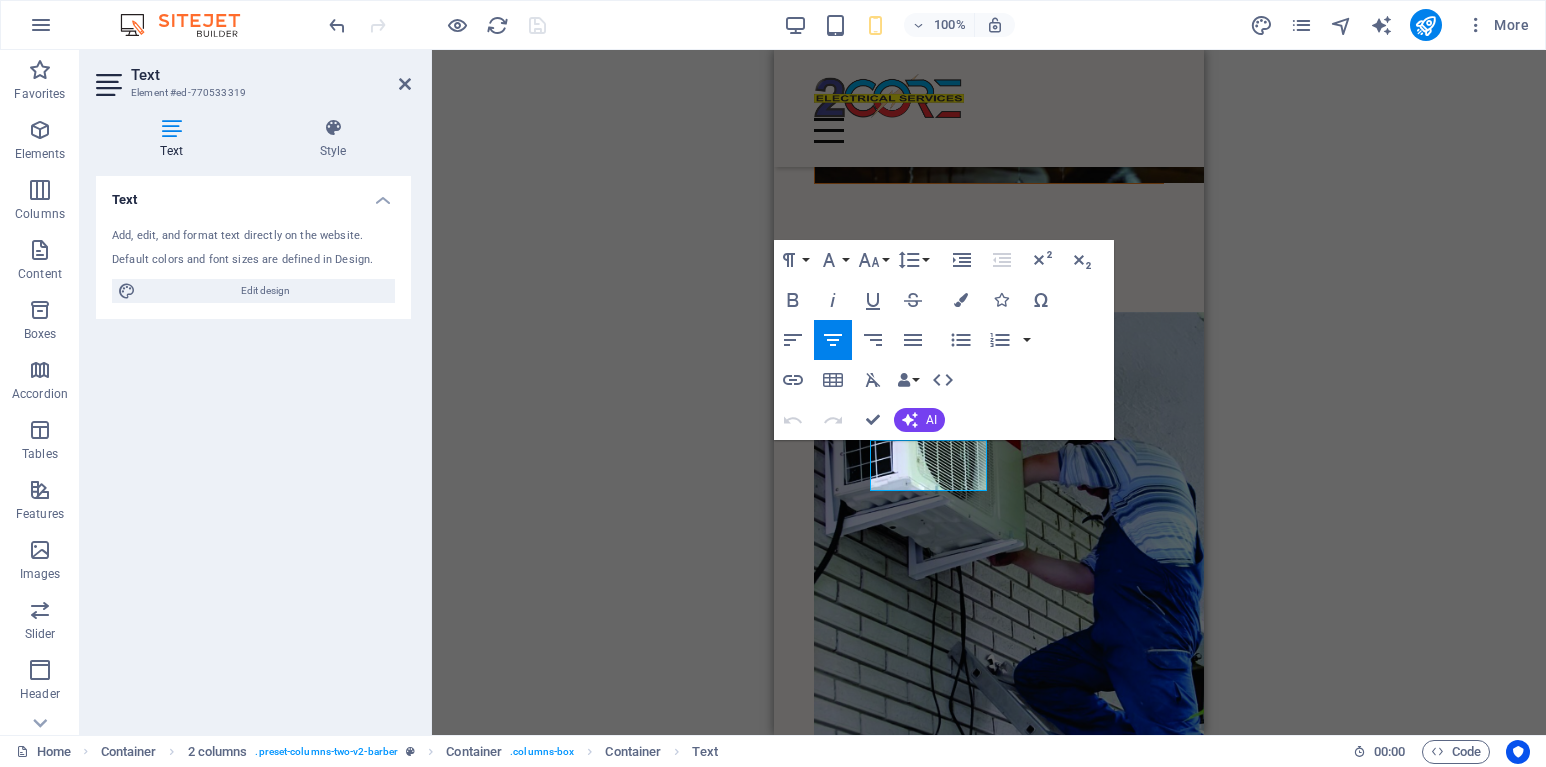 click 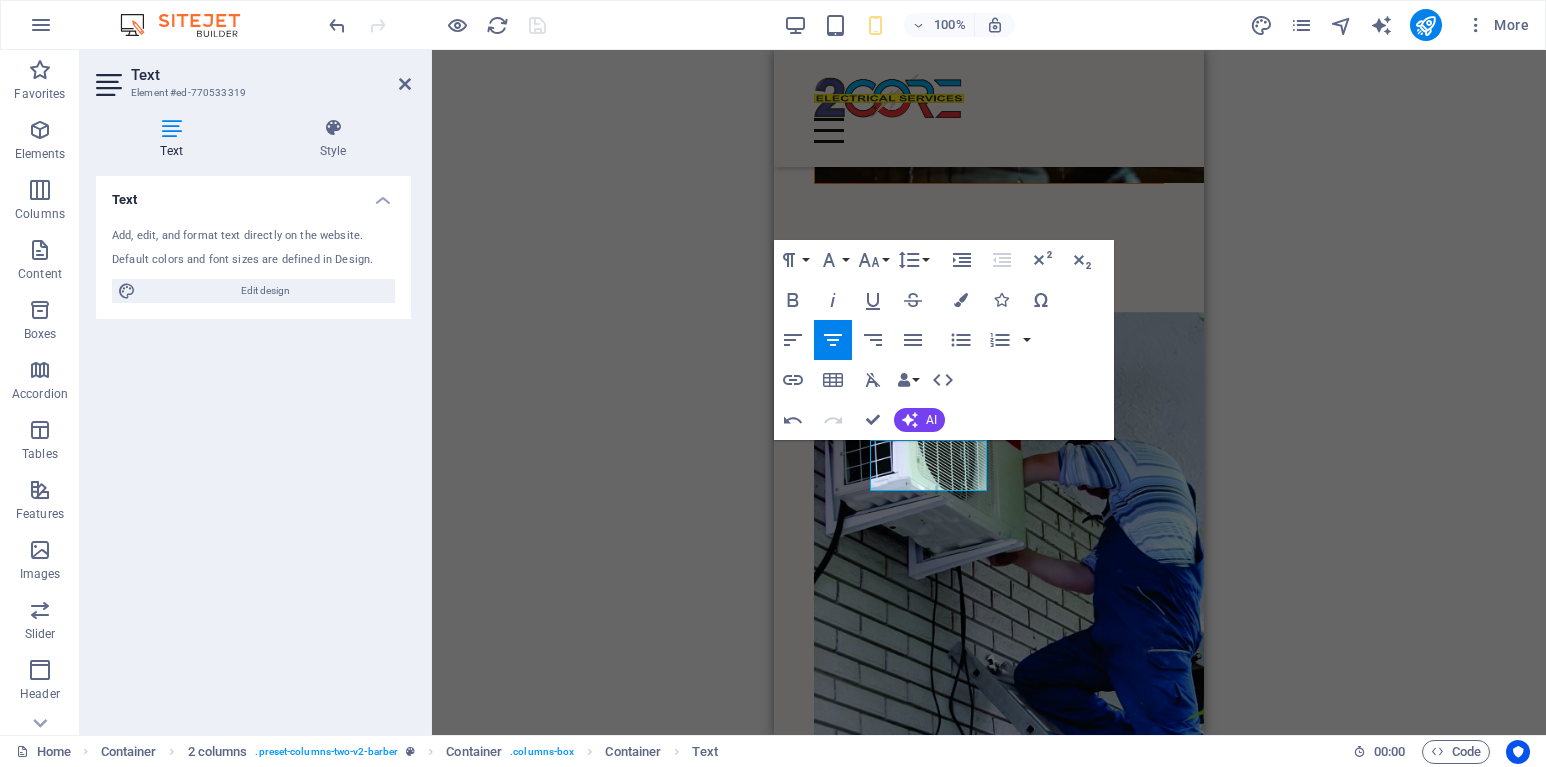 click 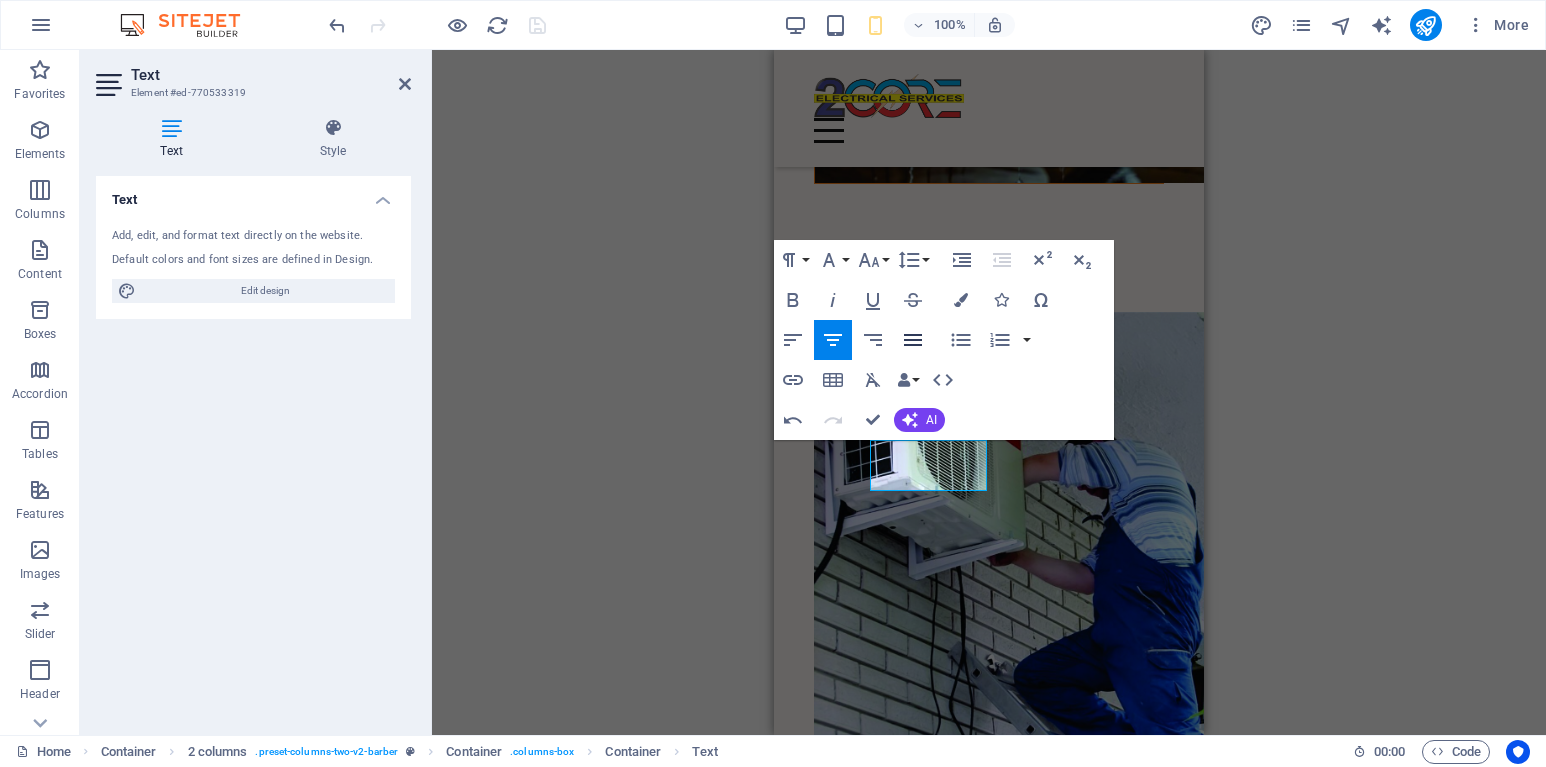 click 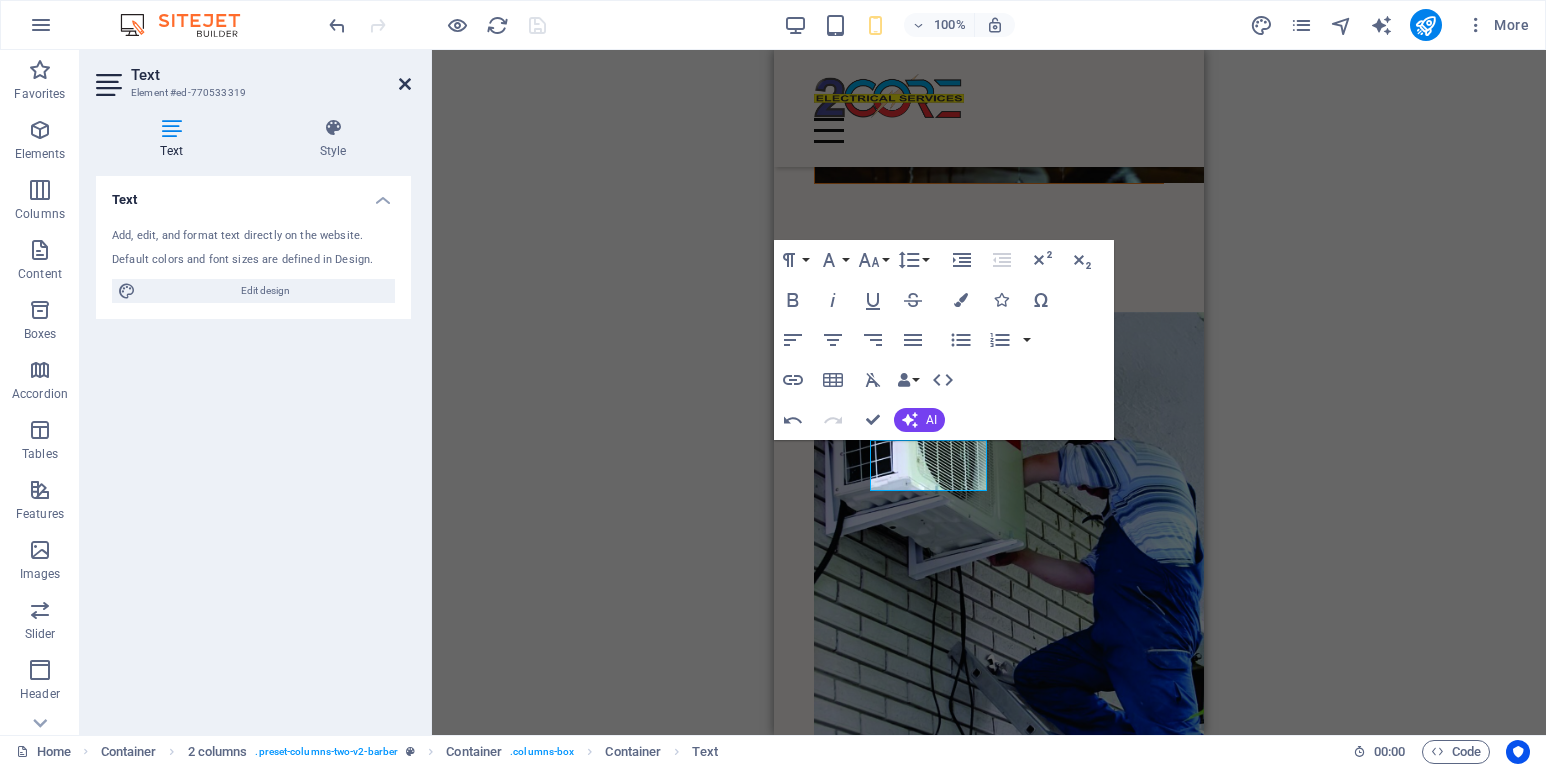click at bounding box center (405, 84) 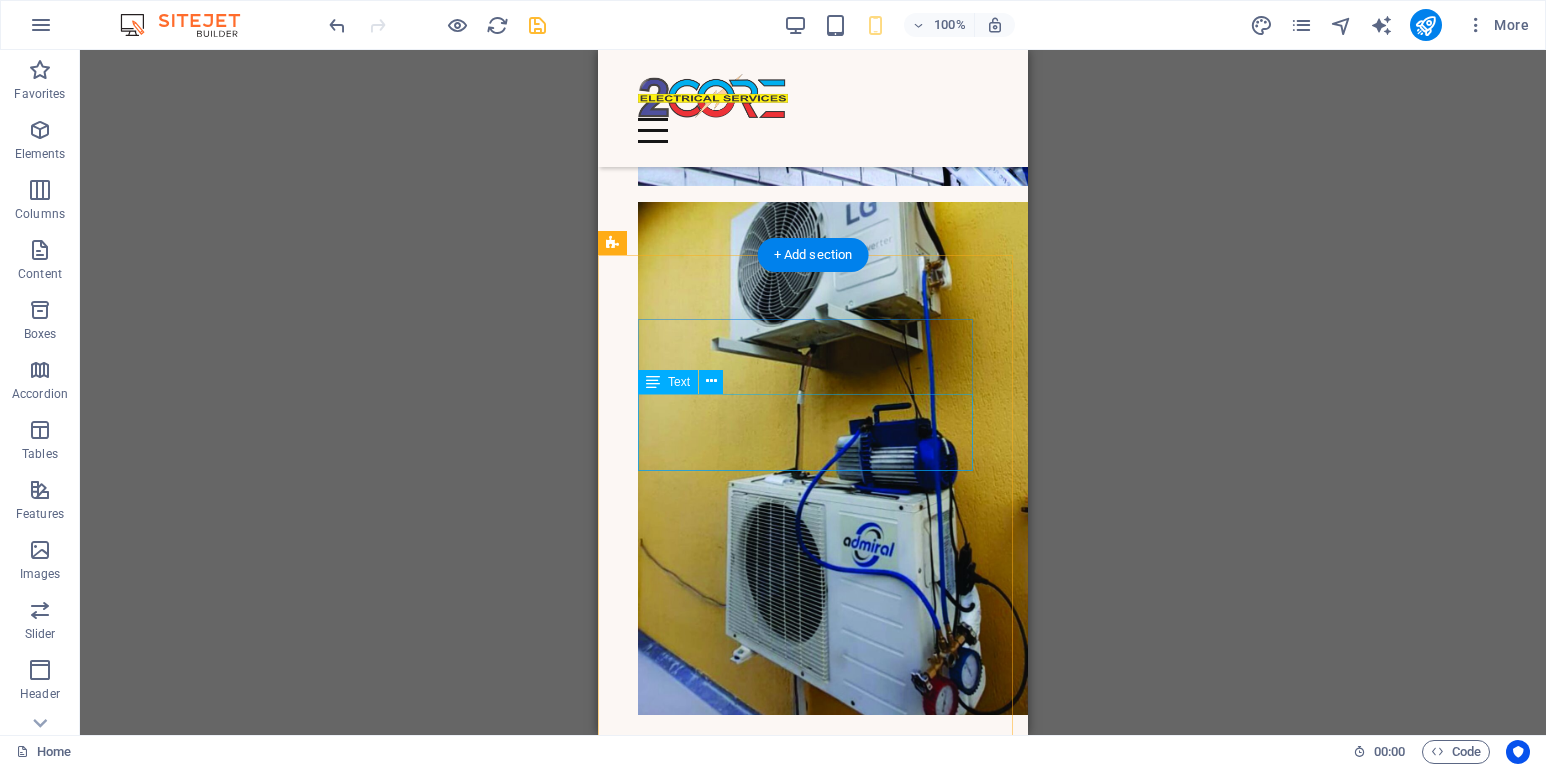 scroll, scrollTop: 8185, scrollLeft: 0, axis: vertical 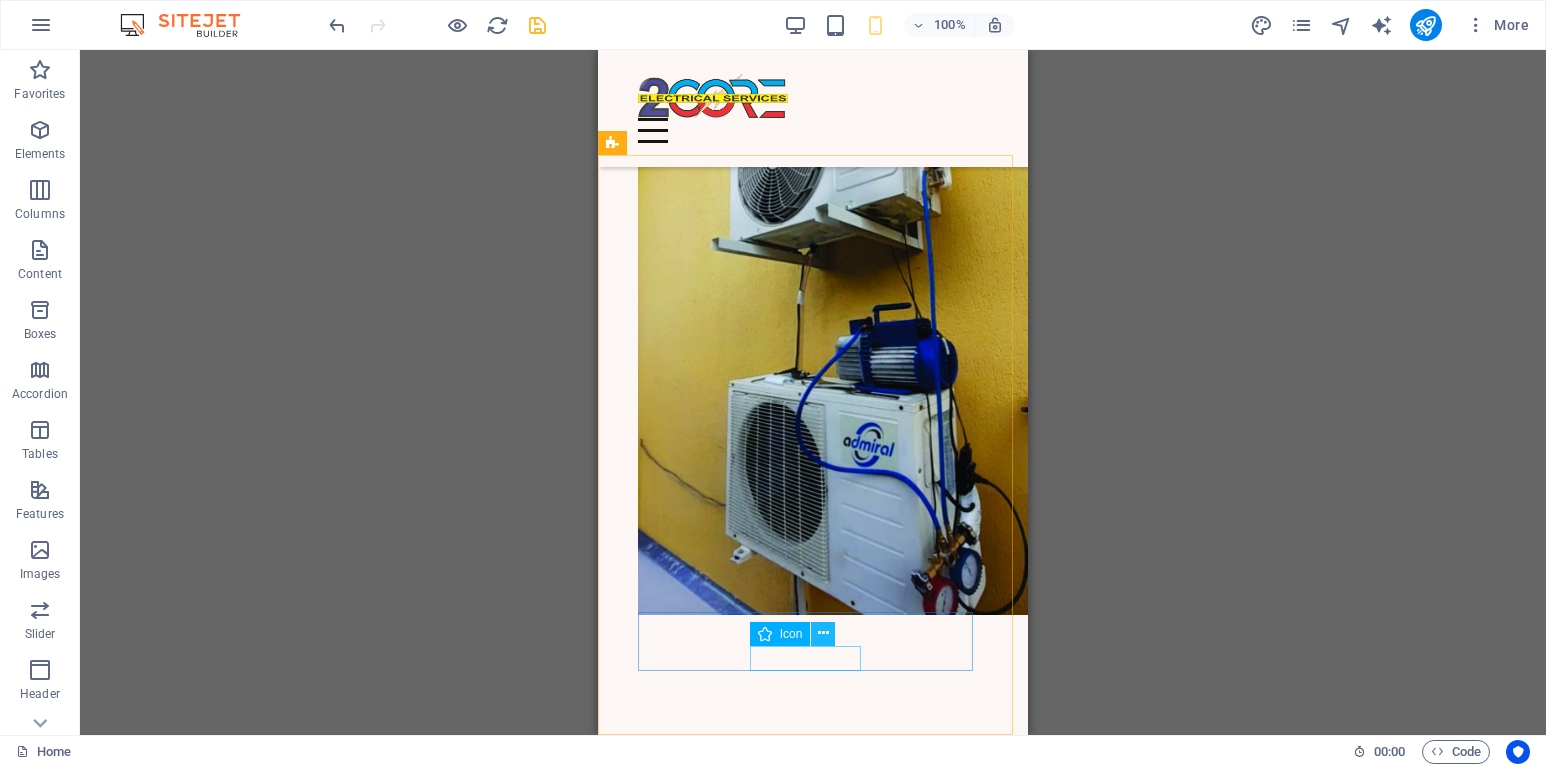 click at bounding box center [823, 633] 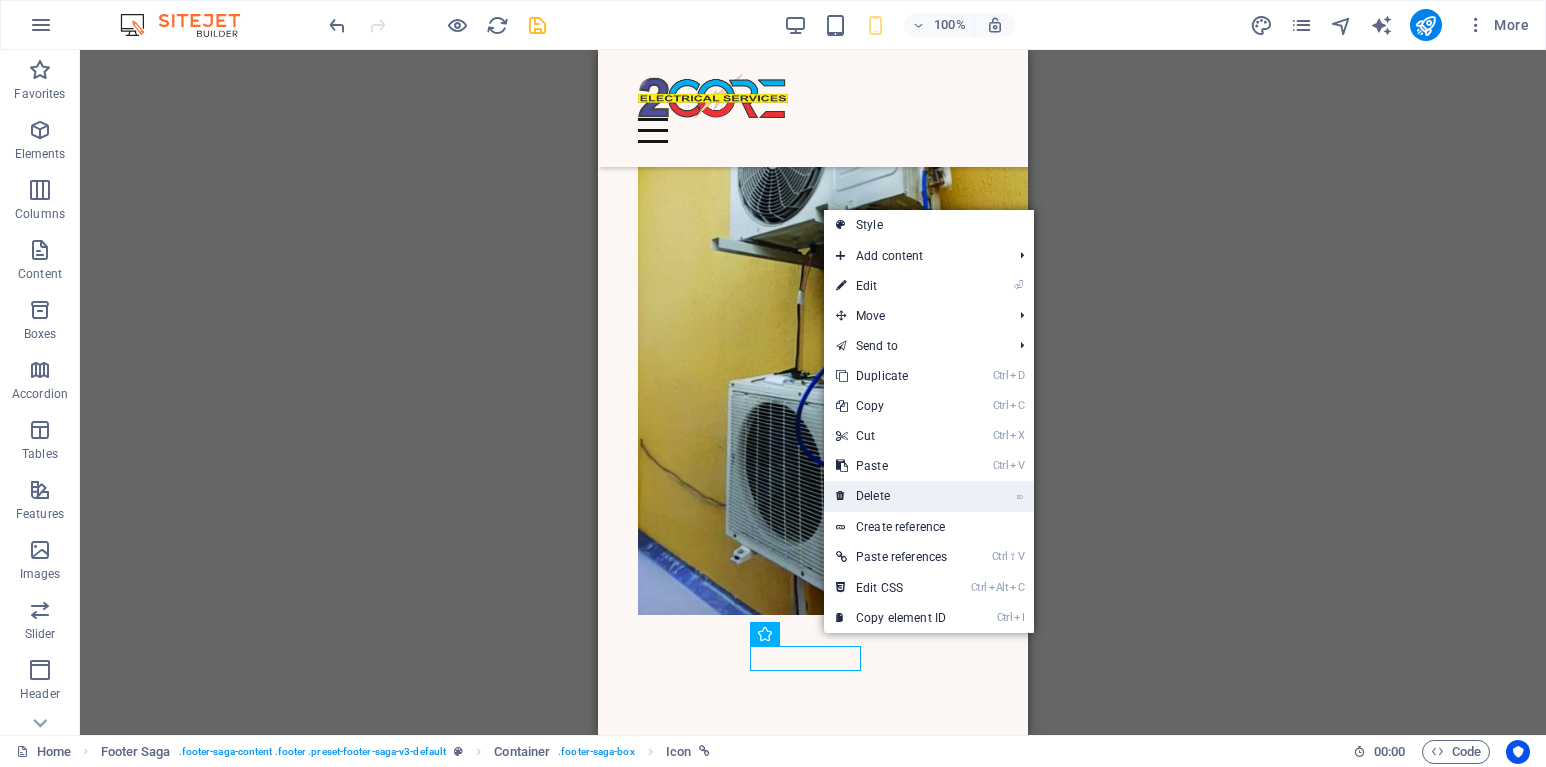click on "⌦  Delete" at bounding box center (891, 496) 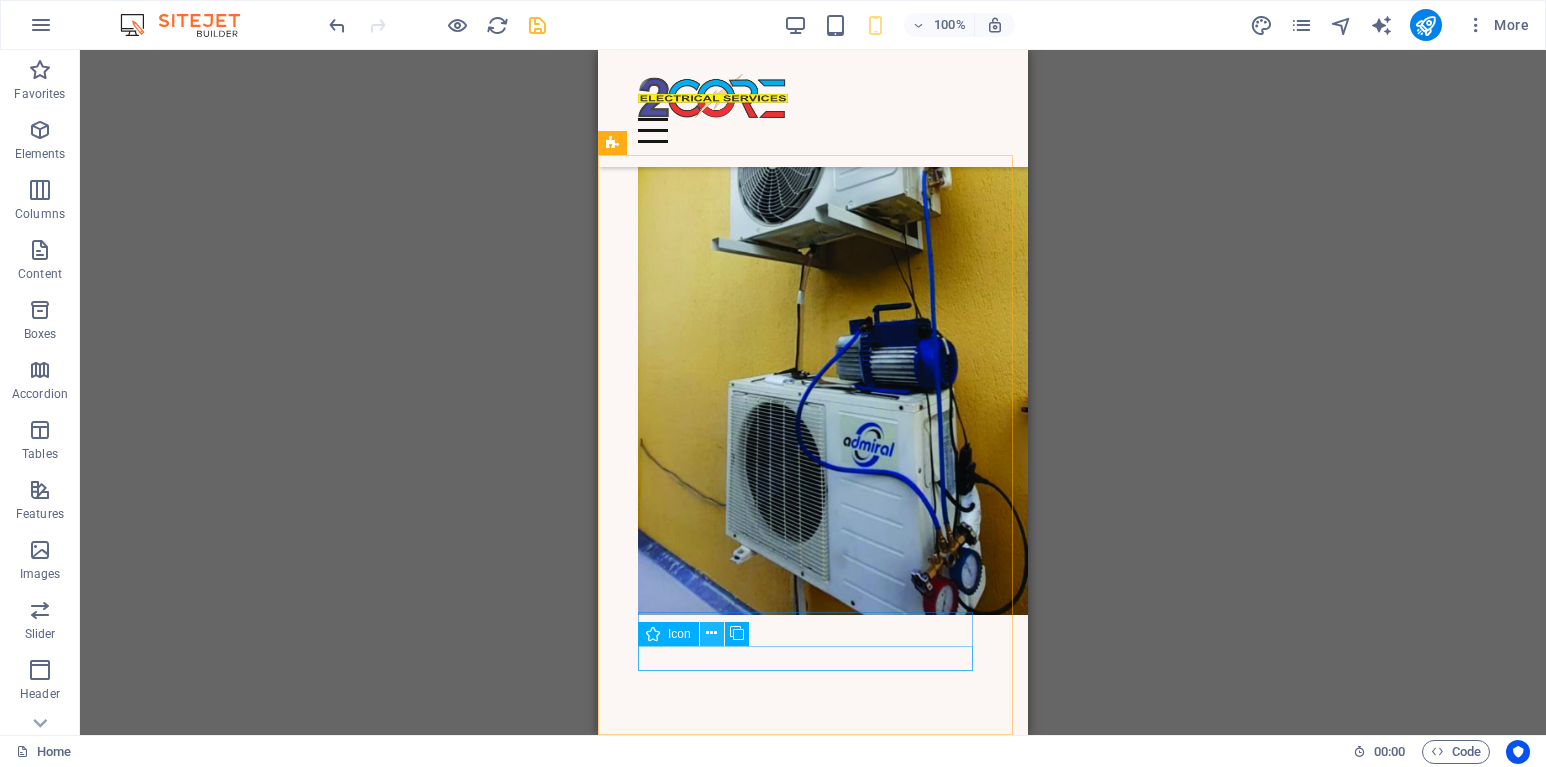 click at bounding box center (711, 633) 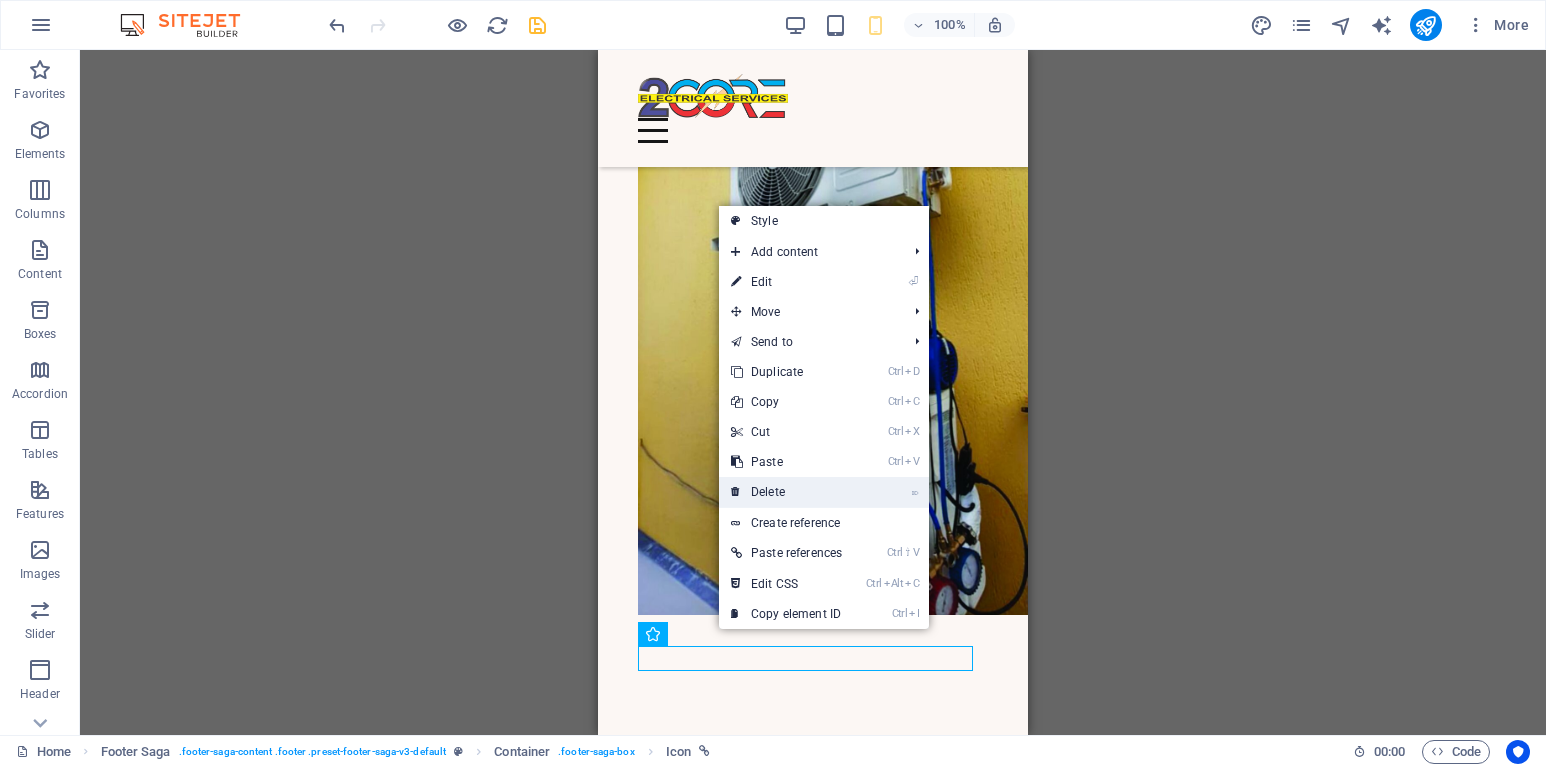 click on "⌦  Delete" at bounding box center [786, 492] 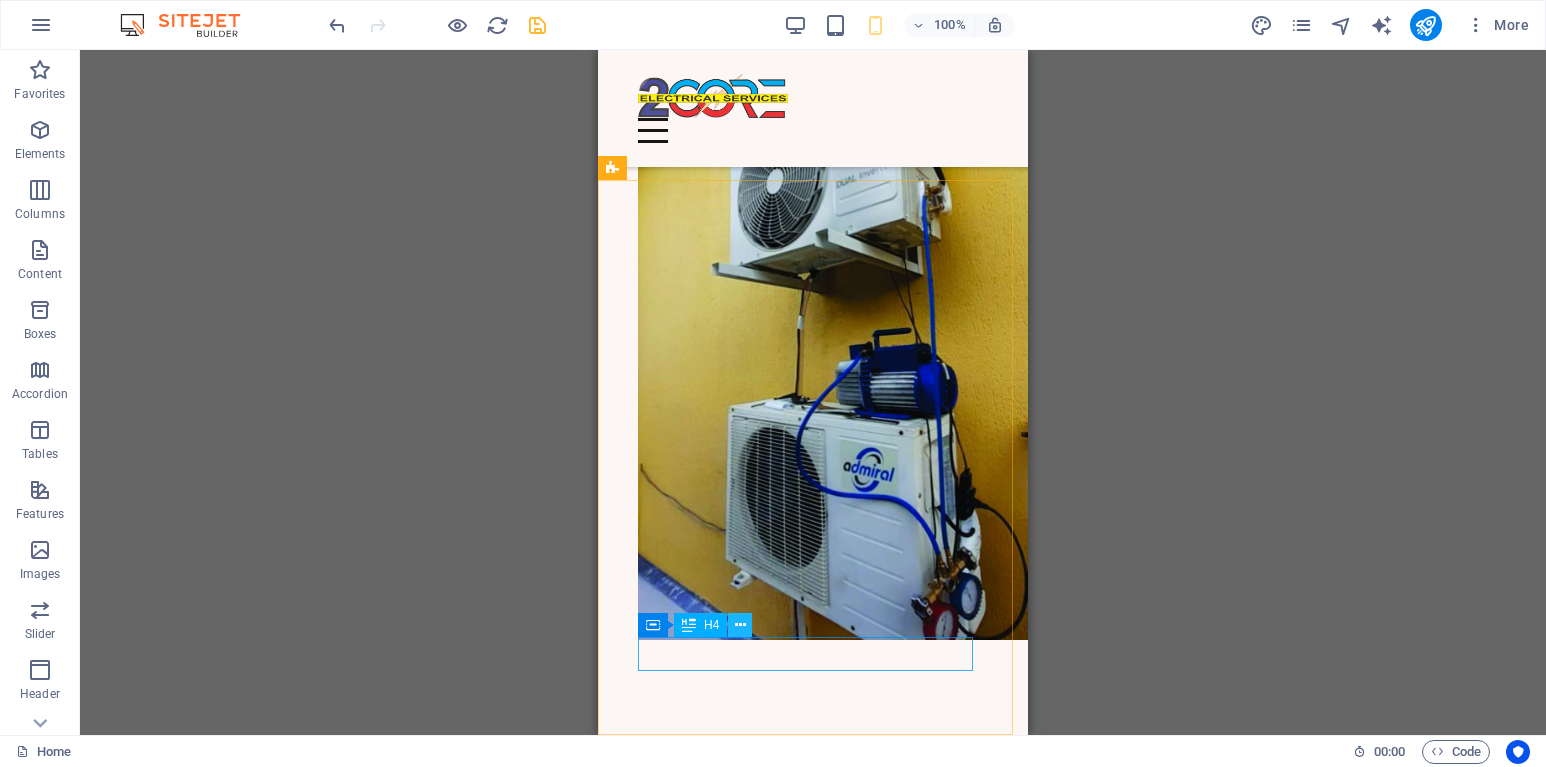 click at bounding box center (740, 625) 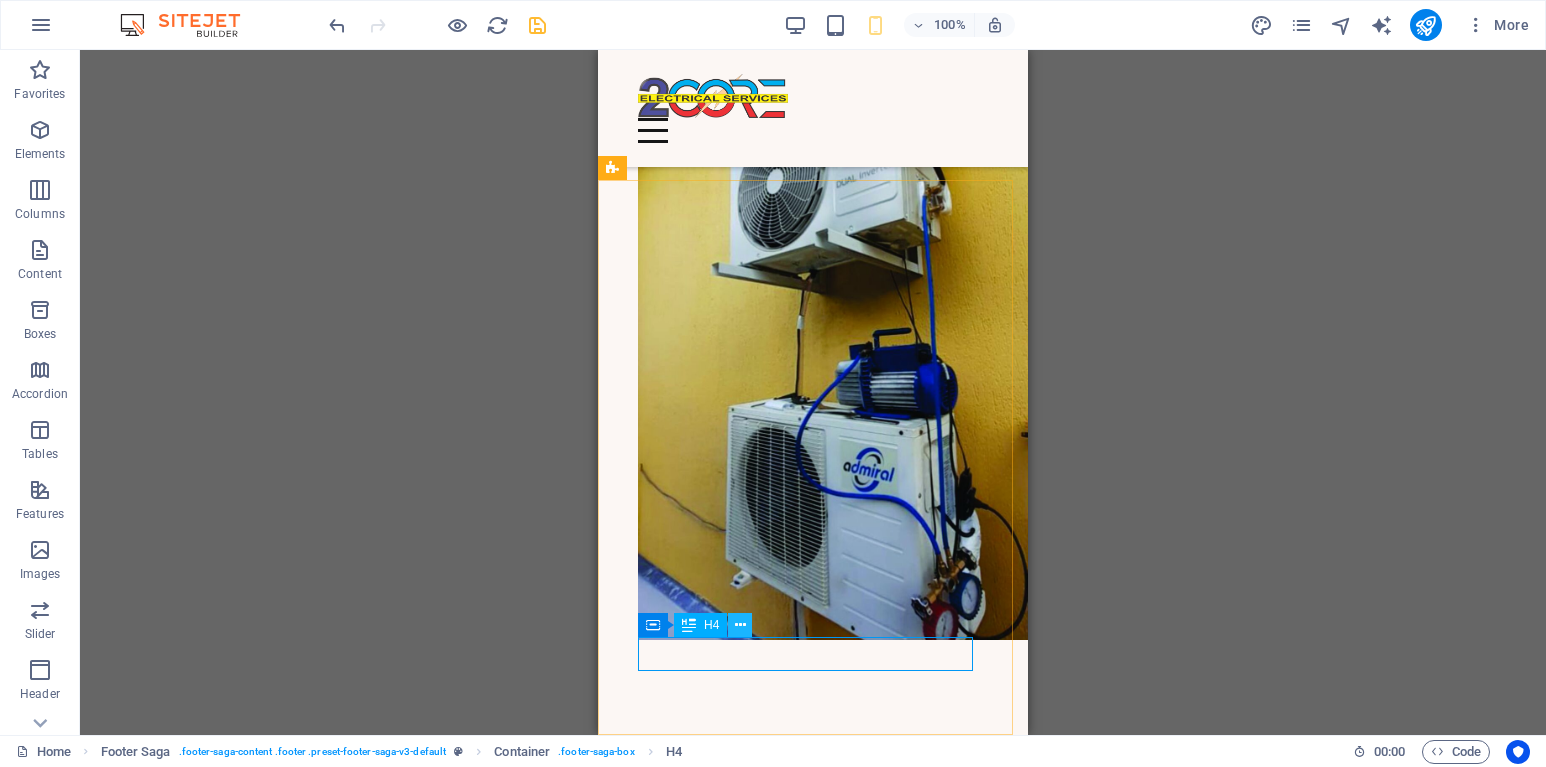 click at bounding box center [740, 625] 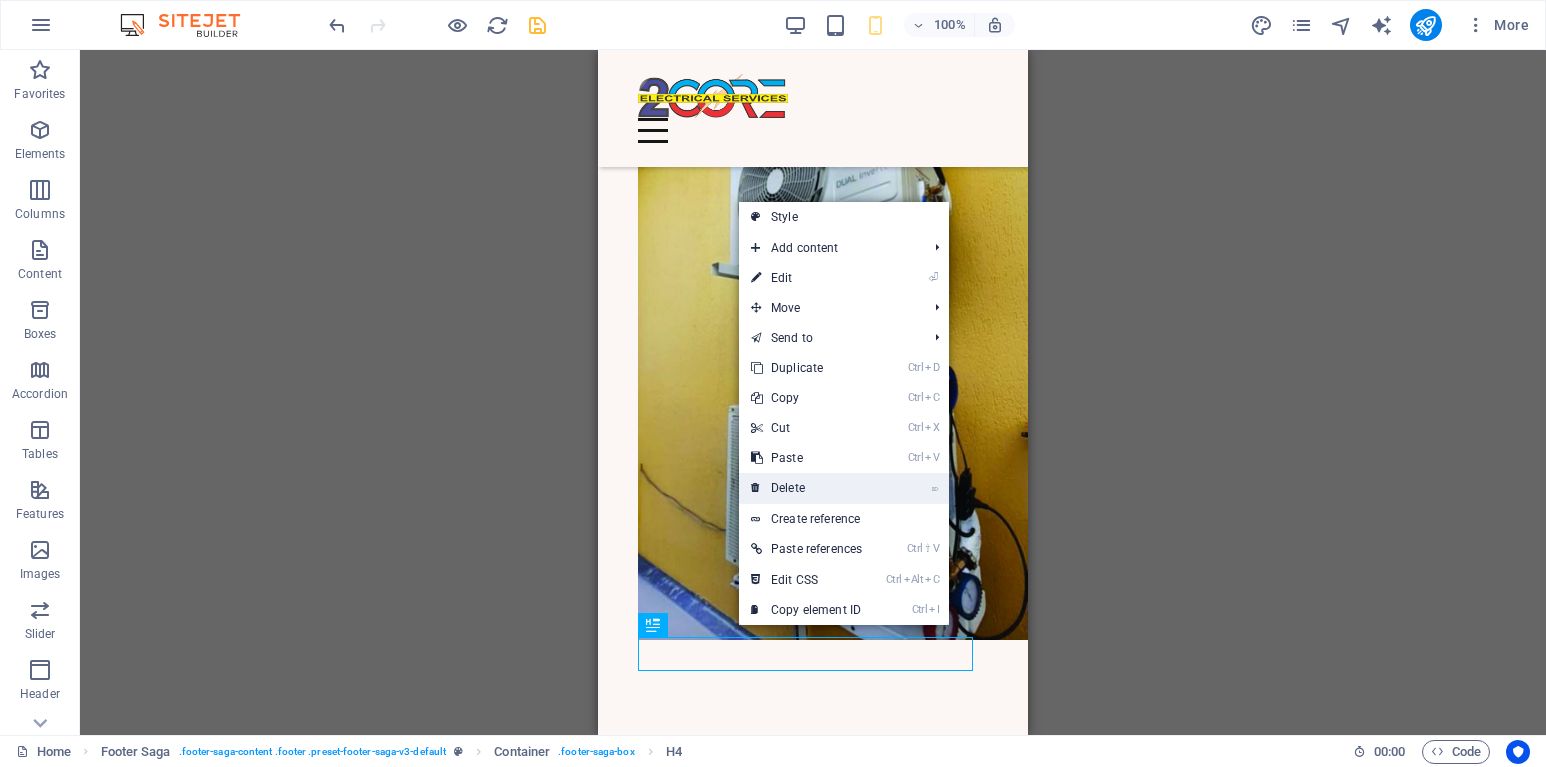 click on "⌦  Delete" at bounding box center (806, 488) 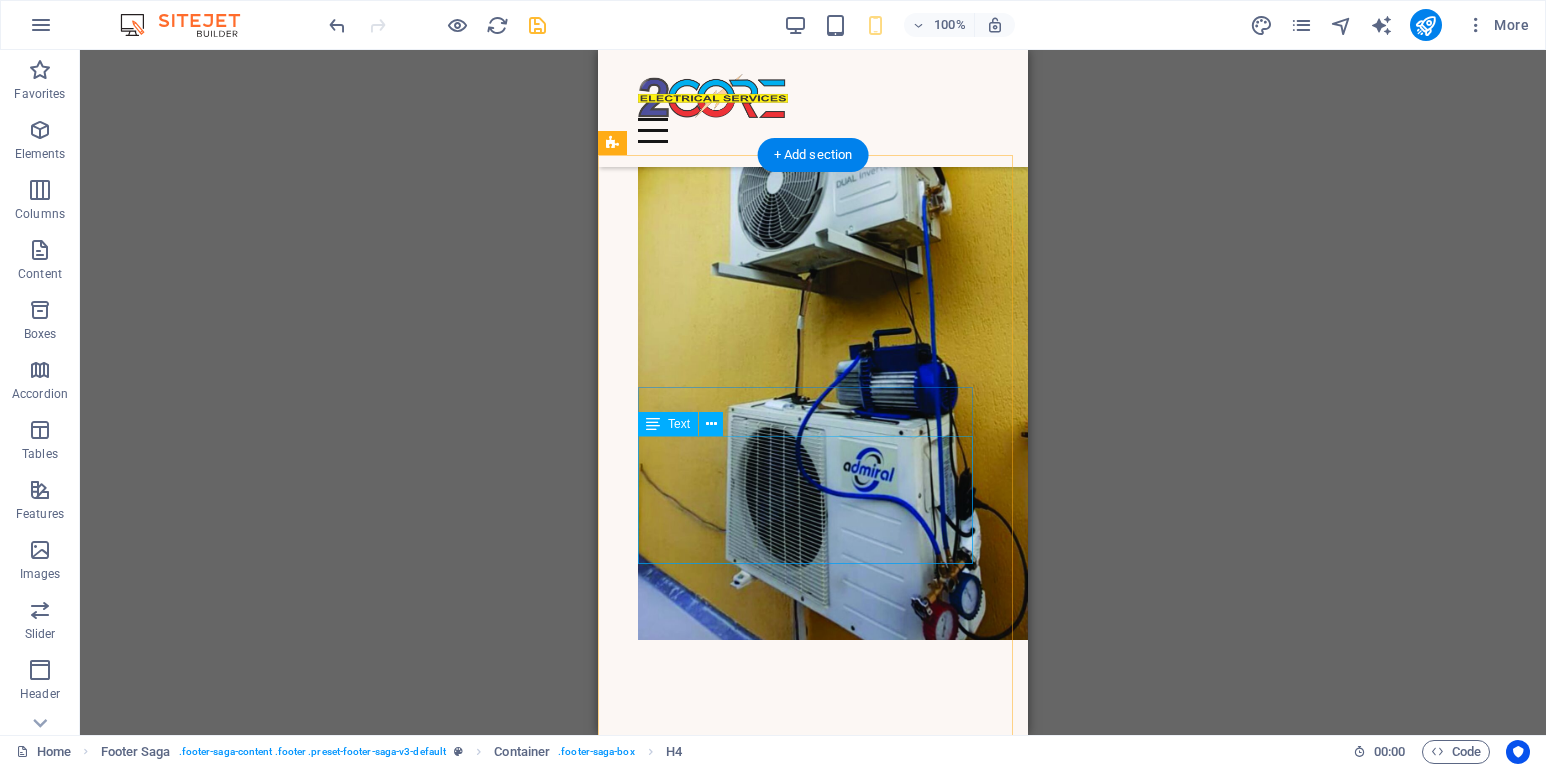 scroll, scrollTop: 8185, scrollLeft: 0, axis: vertical 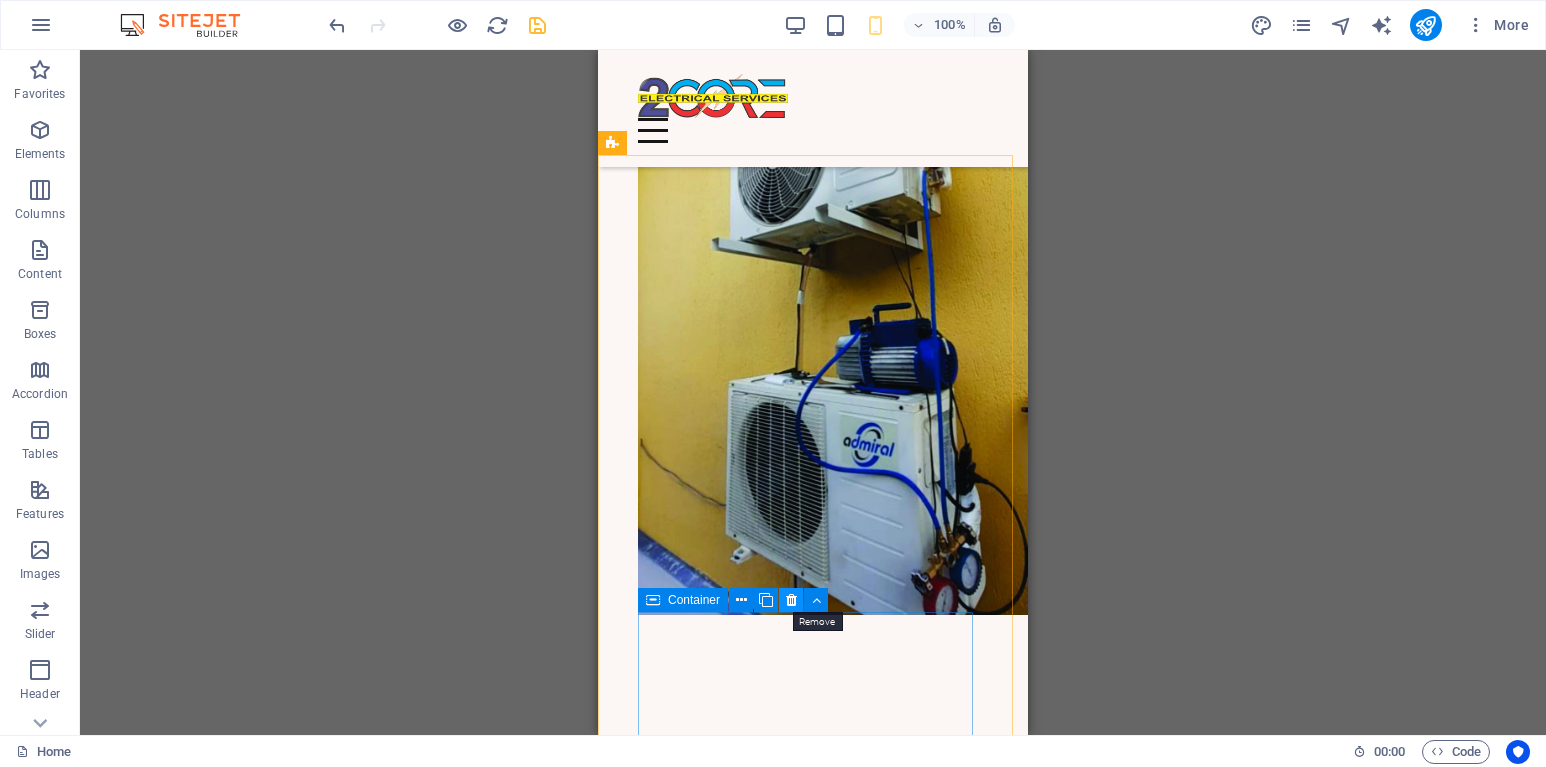 click at bounding box center [791, 600] 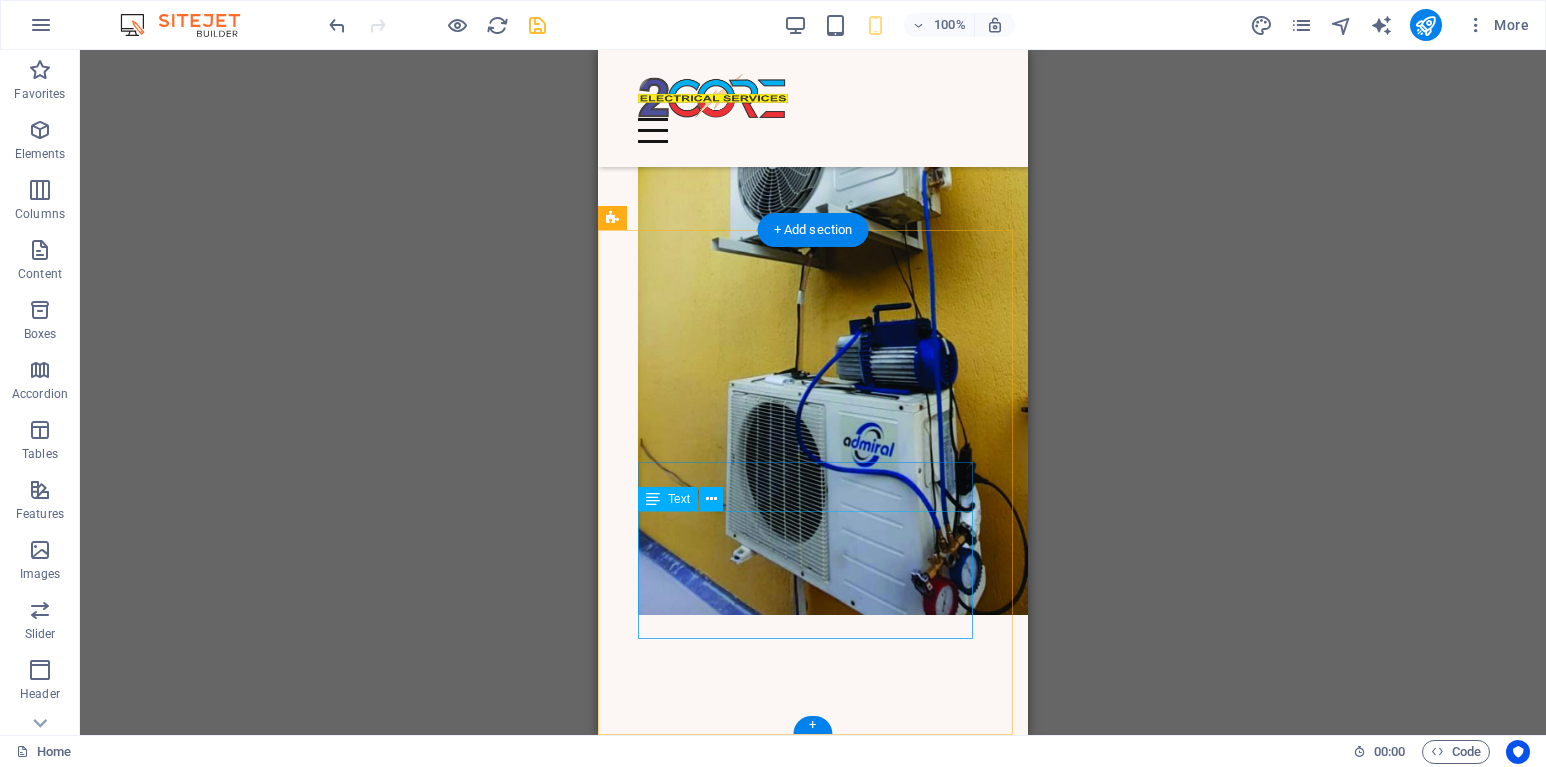 scroll, scrollTop: 8110, scrollLeft: 0, axis: vertical 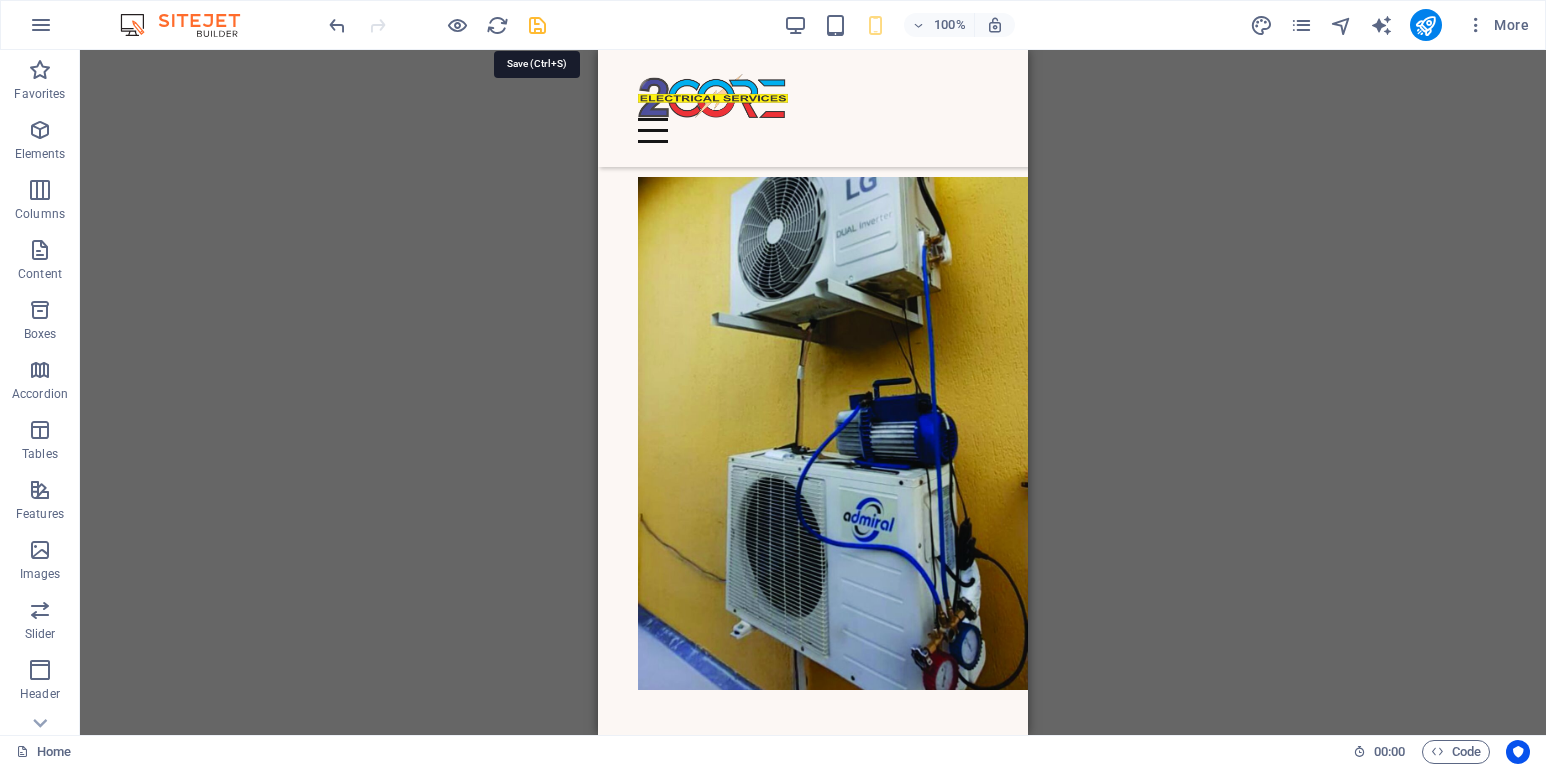 click at bounding box center [537, 25] 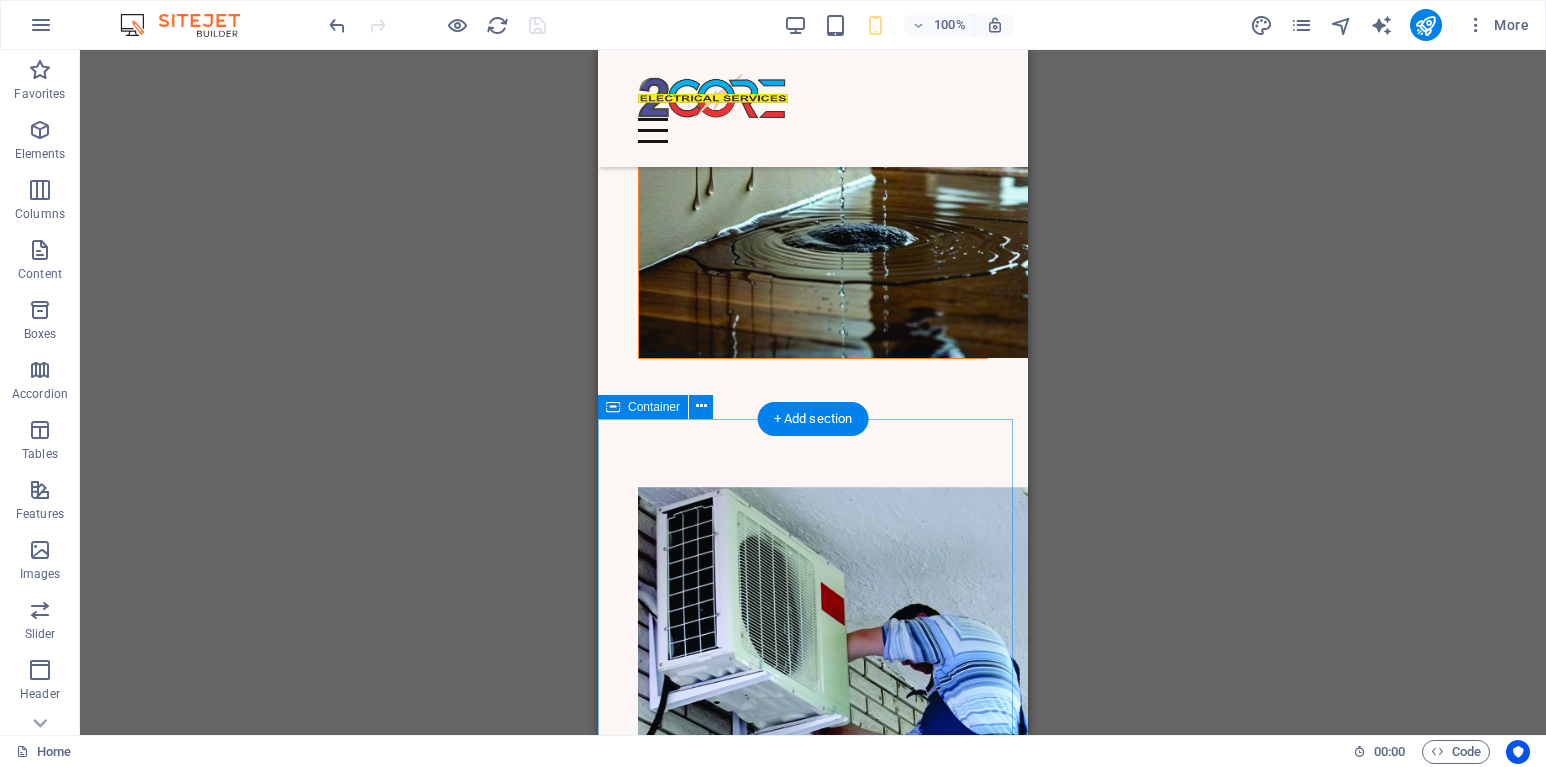 scroll, scrollTop: 7310, scrollLeft: 0, axis: vertical 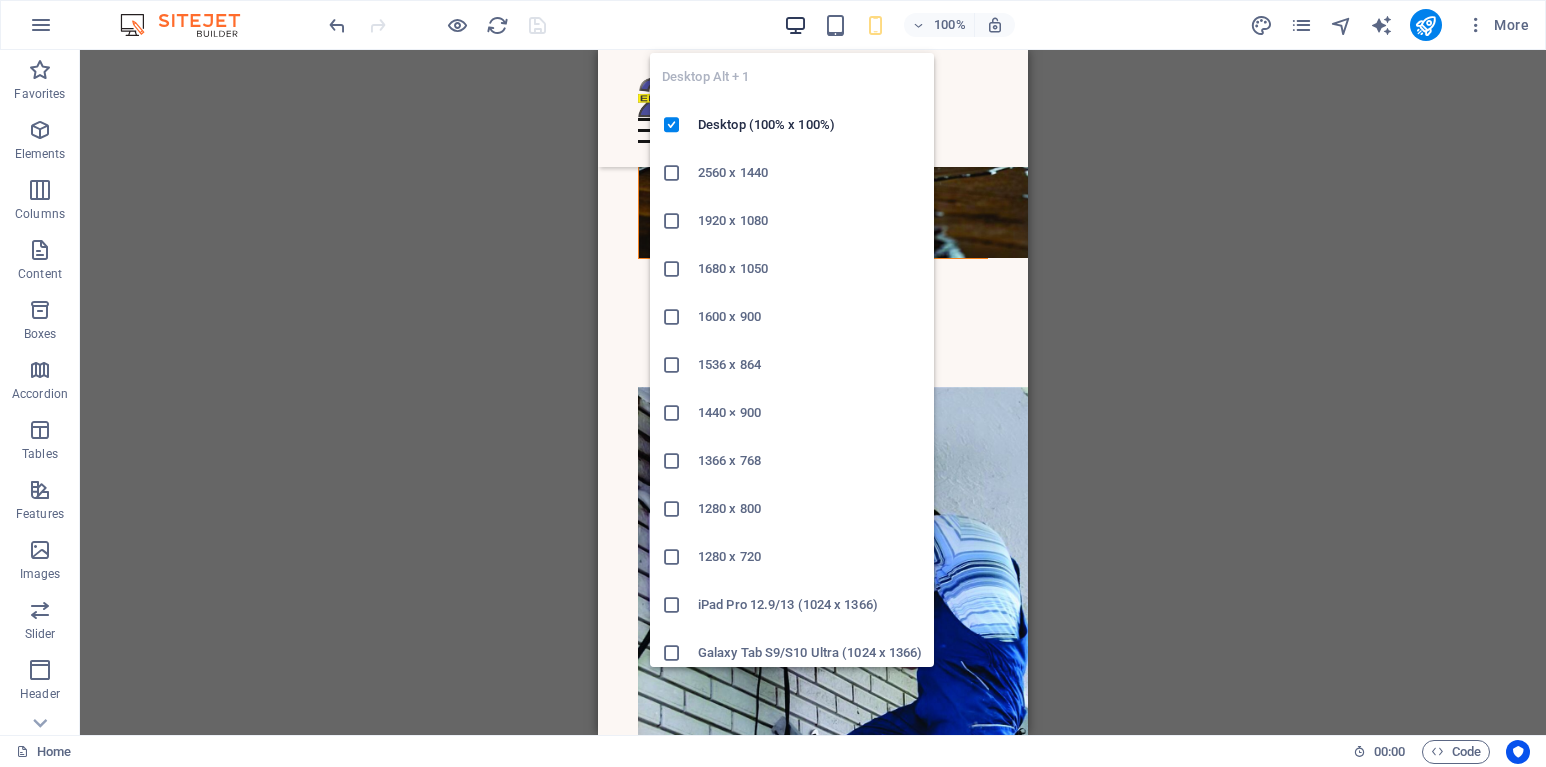 click at bounding box center (795, 25) 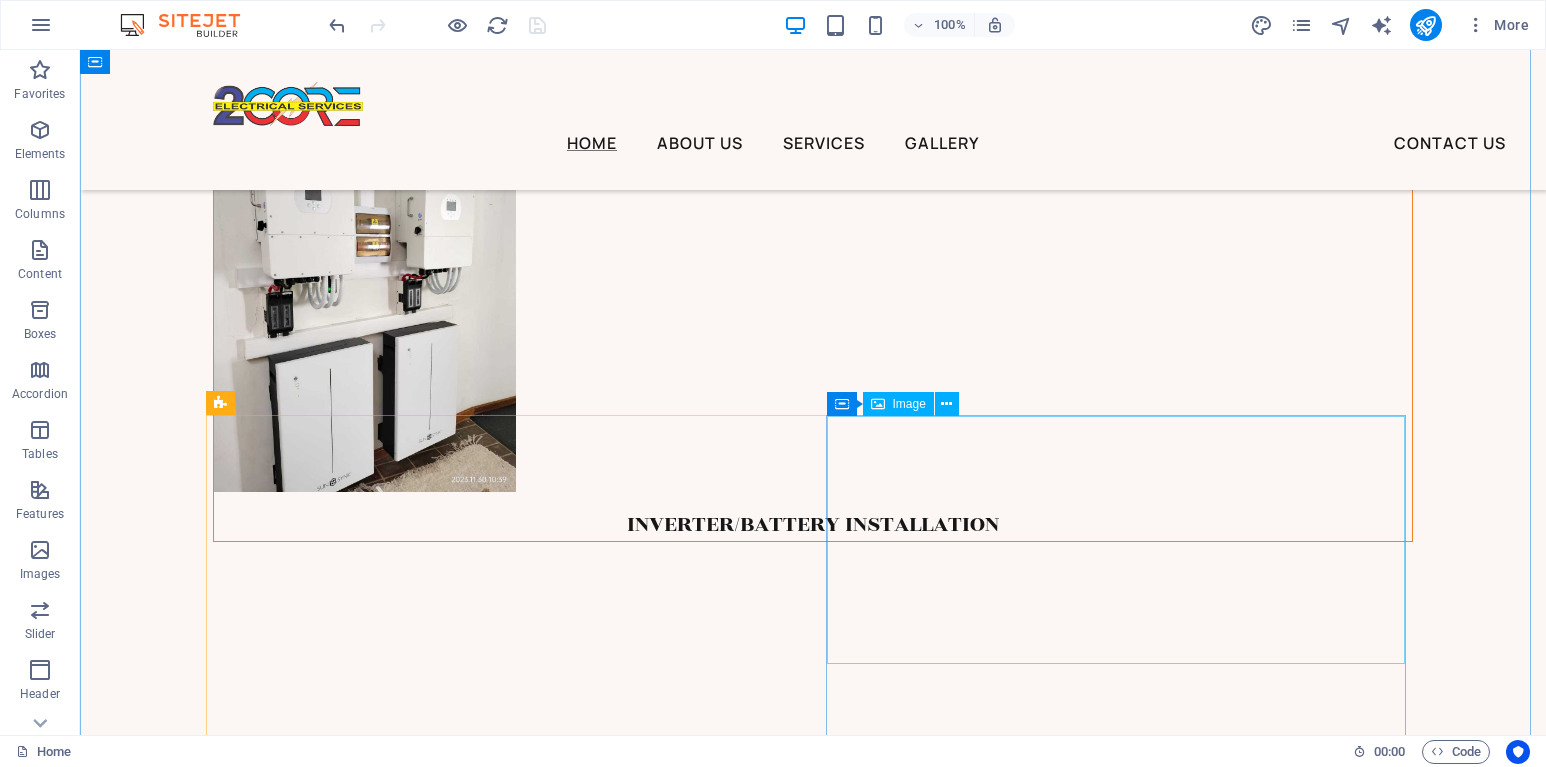scroll, scrollTop: 5010, scrollLeft: 0, axis: vertical 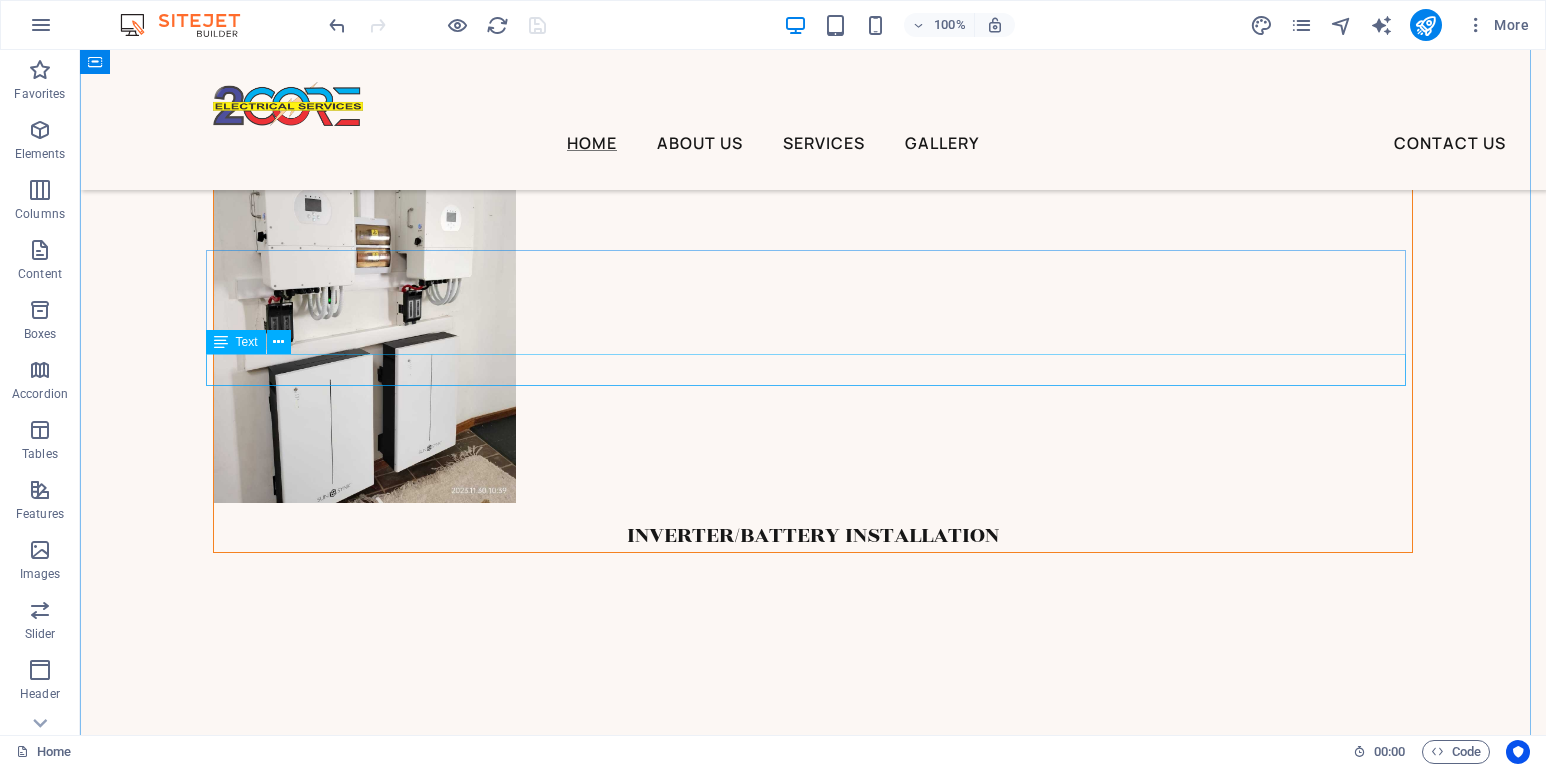 click on "Take a look at all classic services that we offer at our organization." at bounding box center [813, 1477] 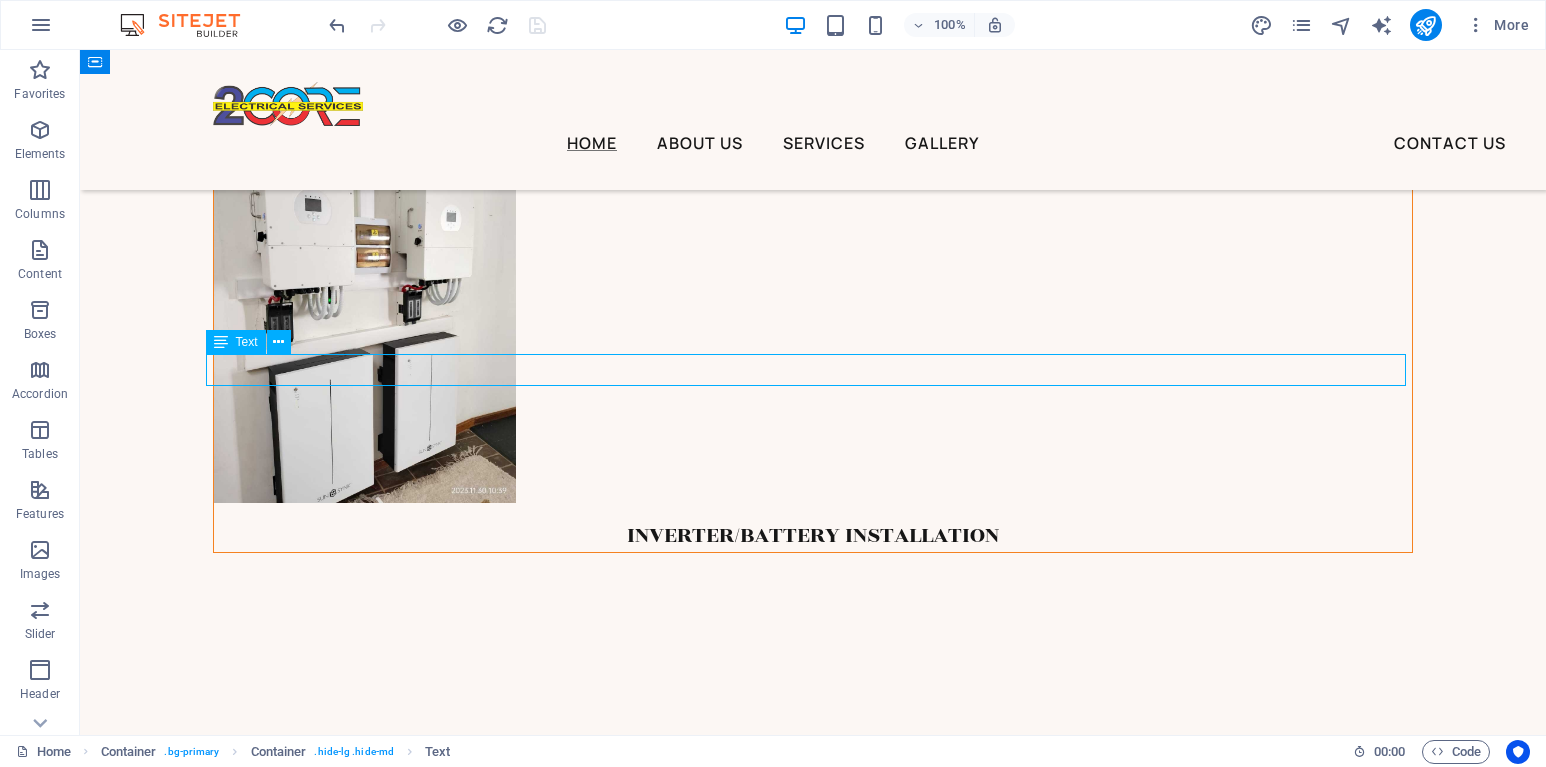 click on "Take a look at all classic services that we offer at our organization." at bounding box center [813, 1477] 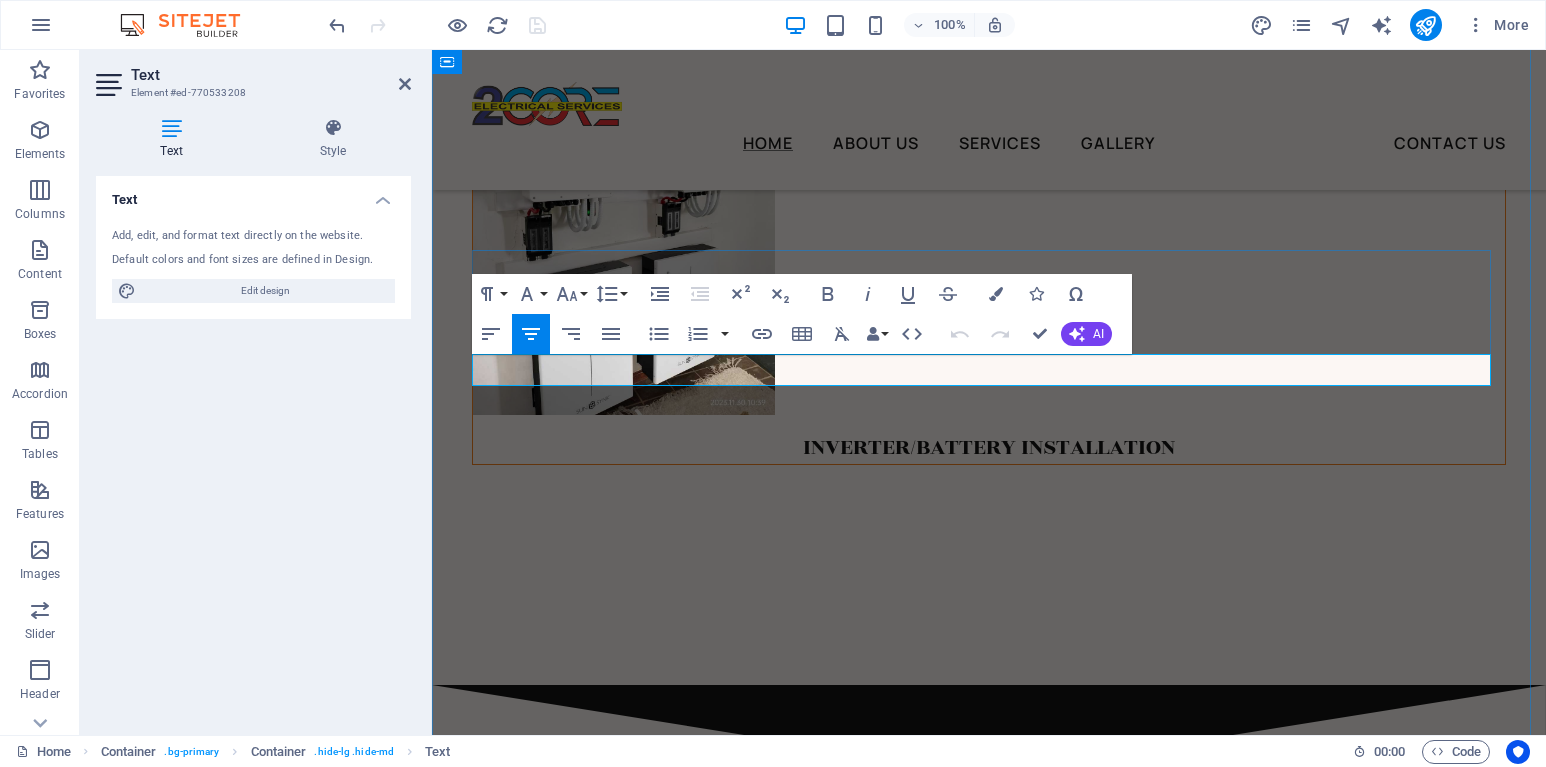 click on "Take a look at all classic services that we offer at our organization." at bounding box center [989, 1353] 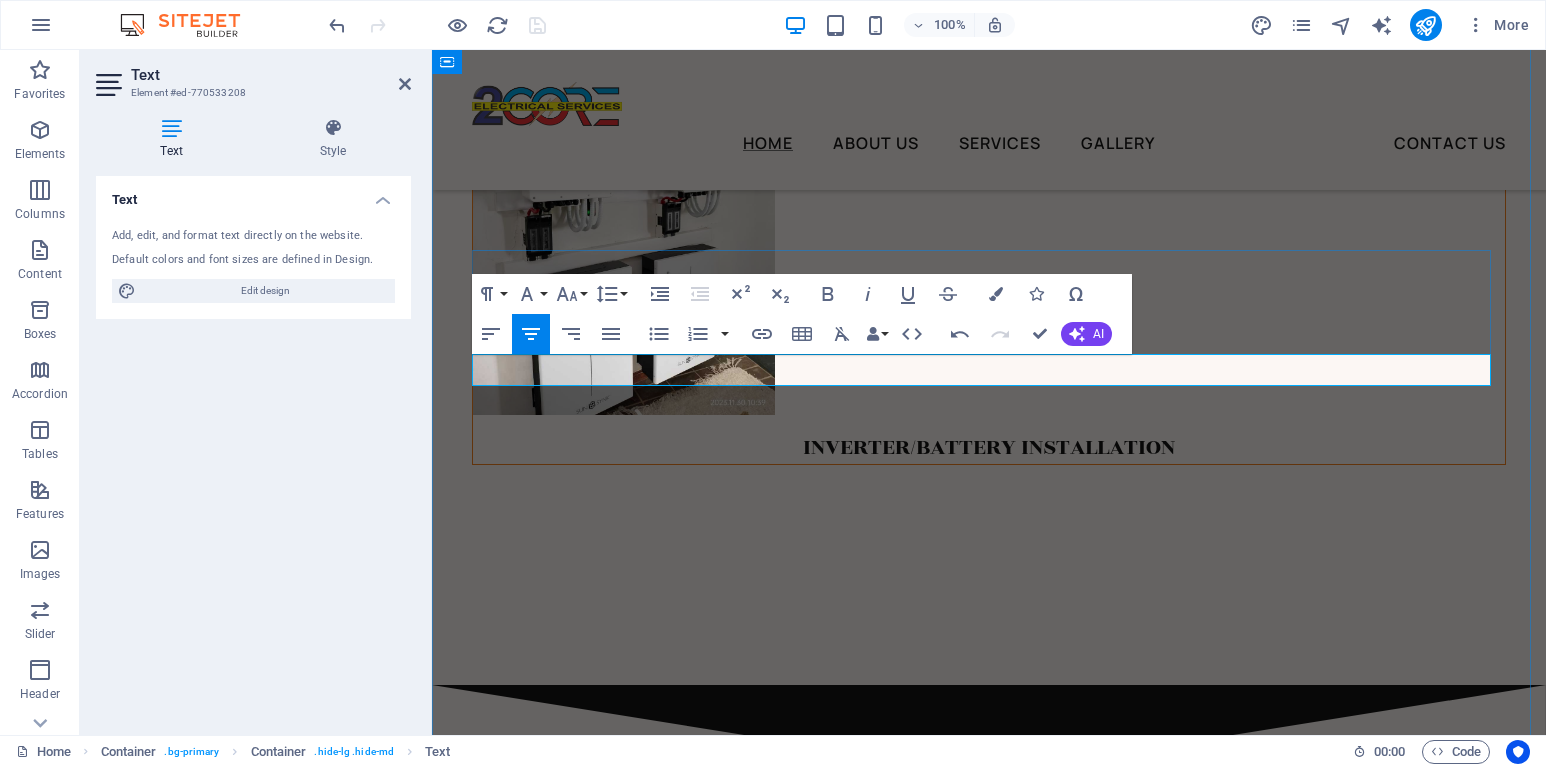 type 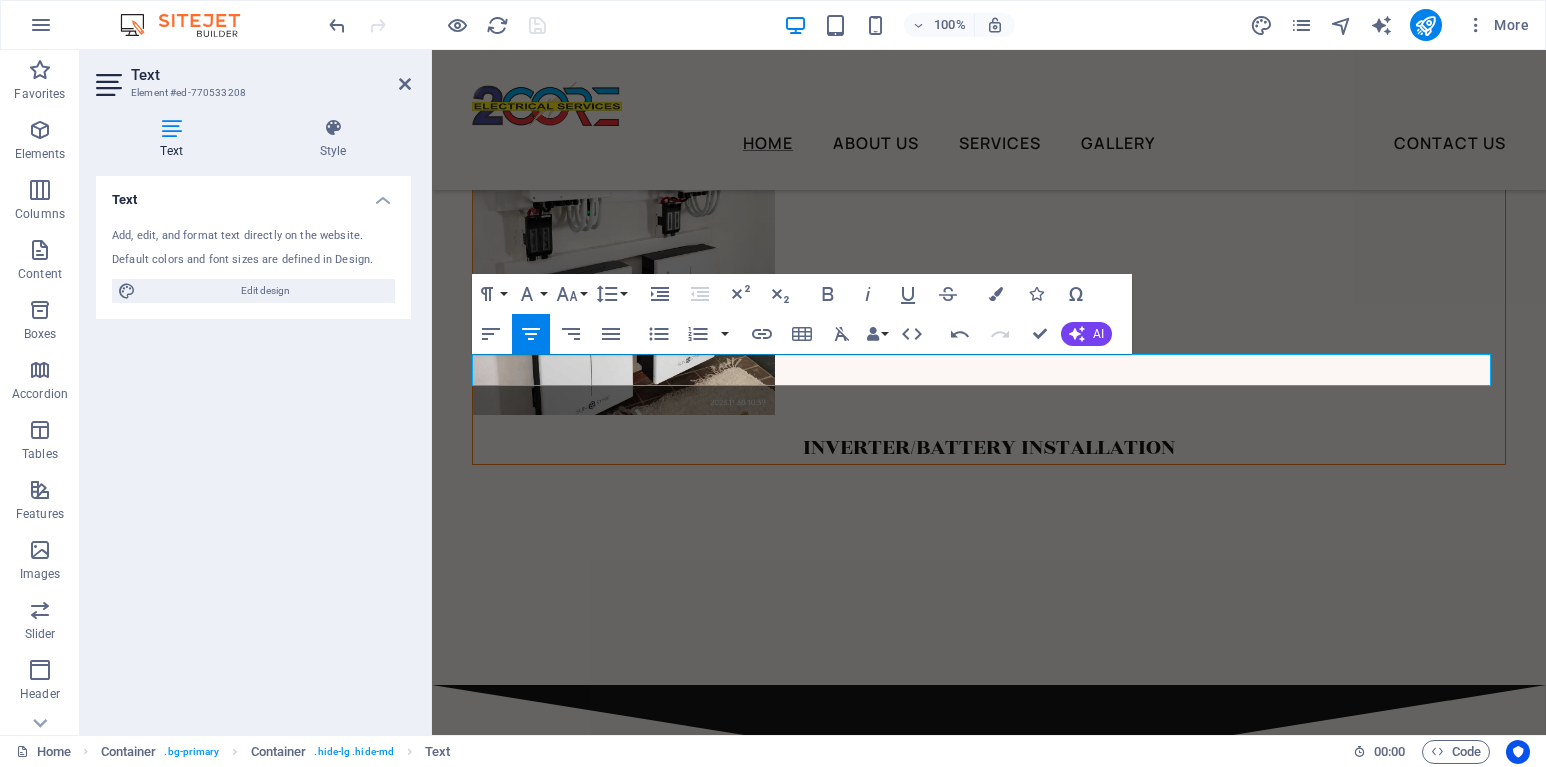 click 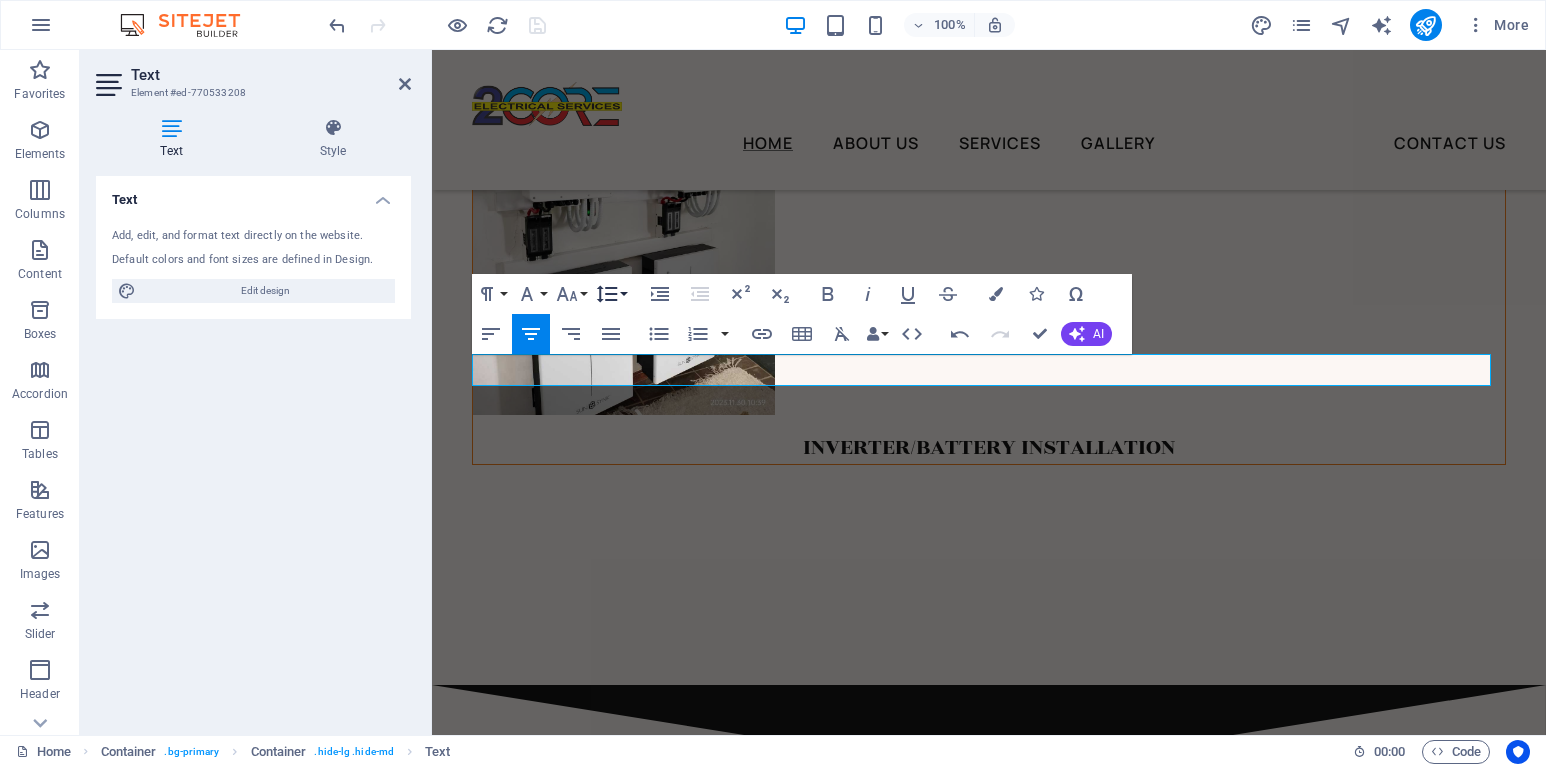 click on "Line Height" at bounding box center [611, 294] 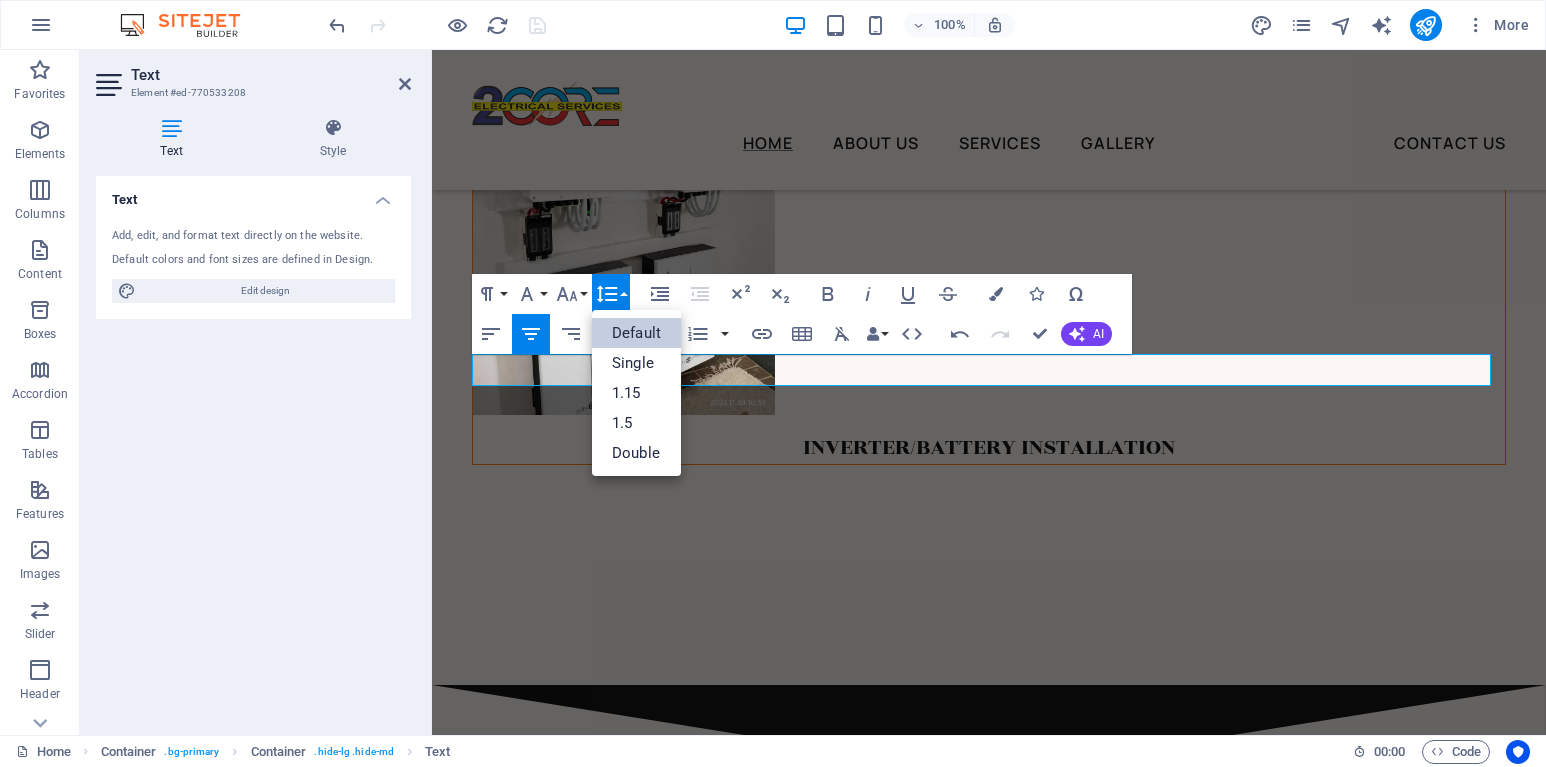 scroll, scrollTop: 0, scrollLeft: 0, axis: both 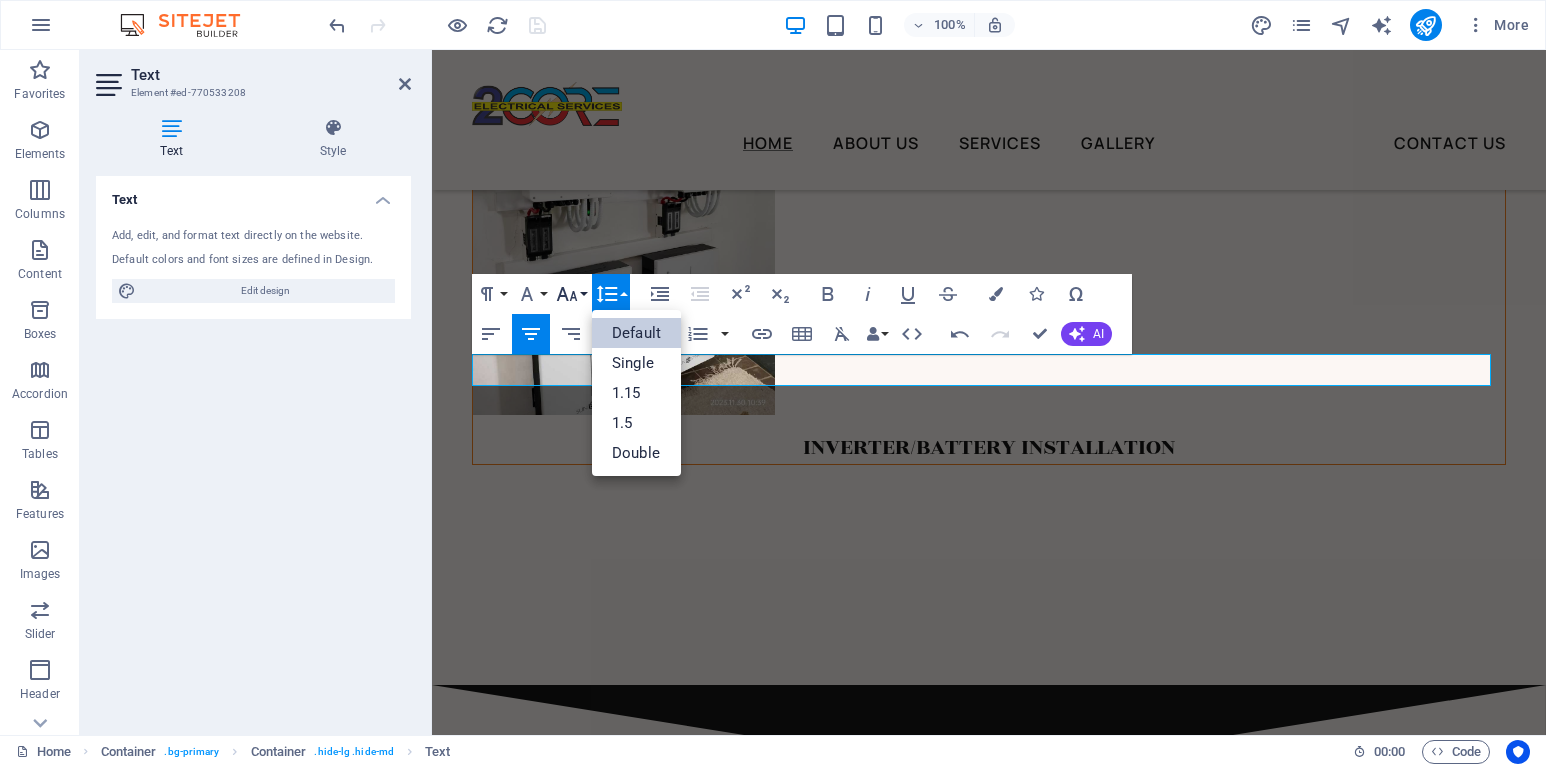click on "Font Size" at bounding box center (571, 294) 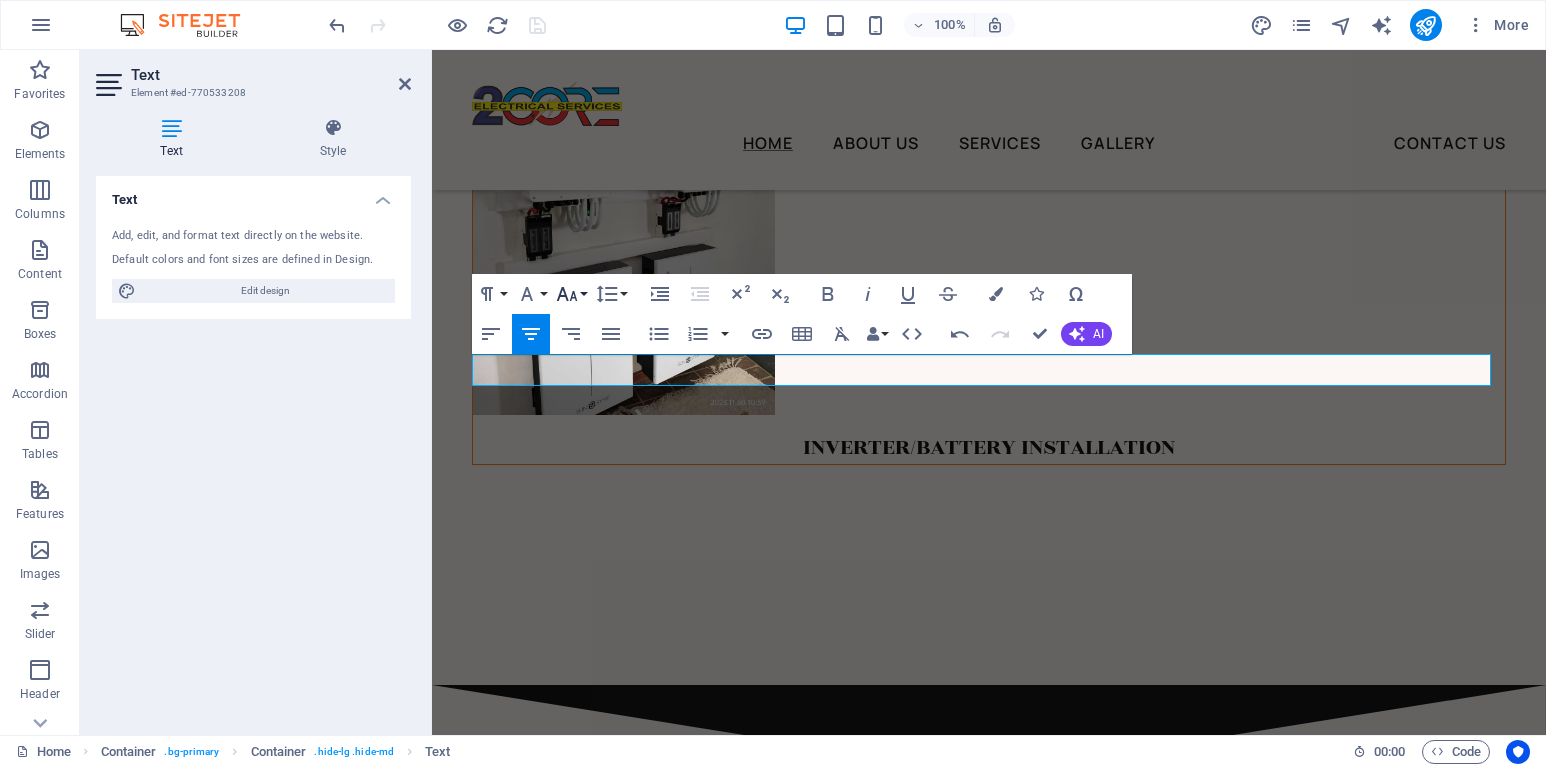 click on "Font Size" at bounding box center (571, 294) 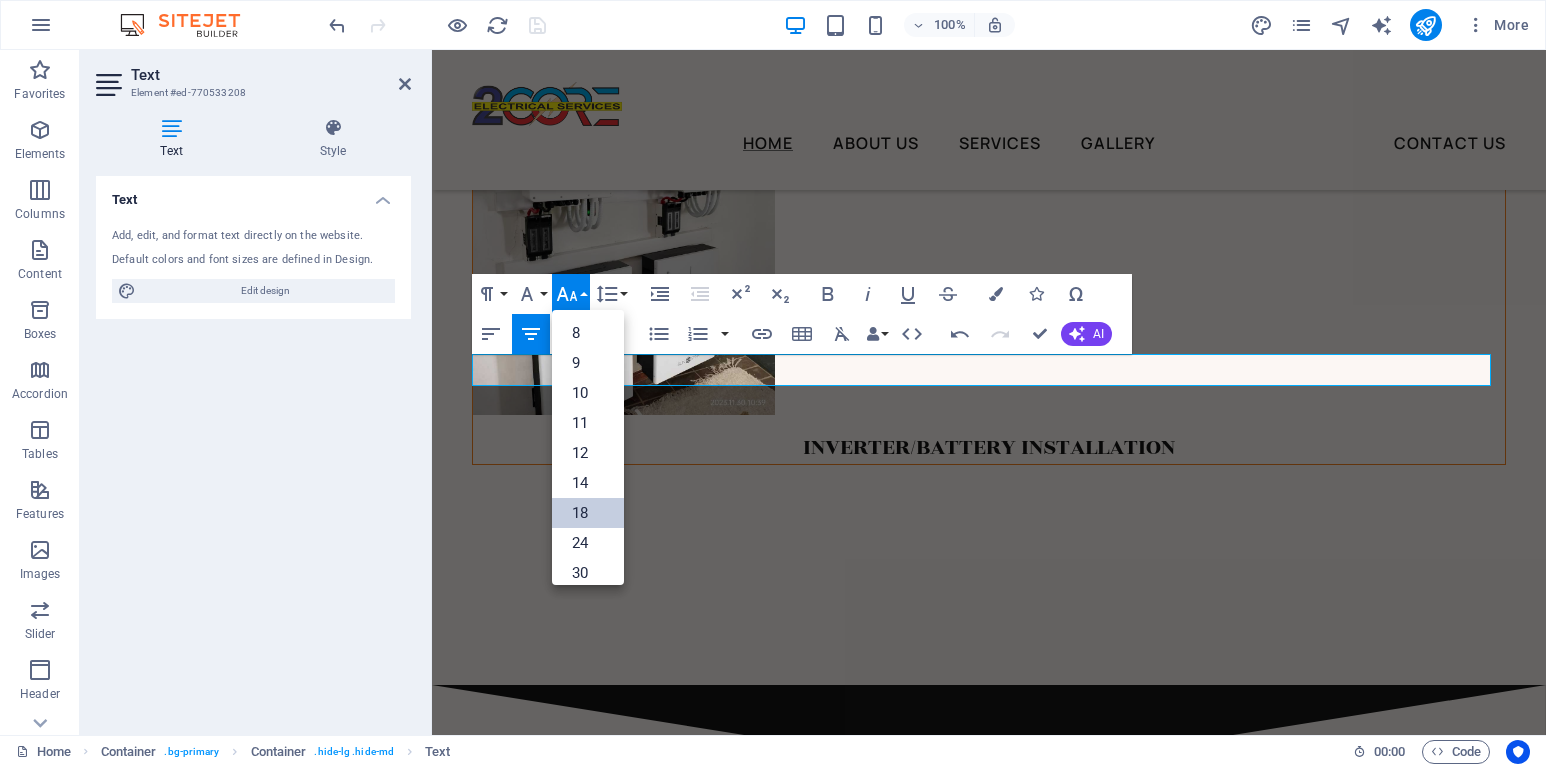 click on "18" at bounding box center [588, 513] 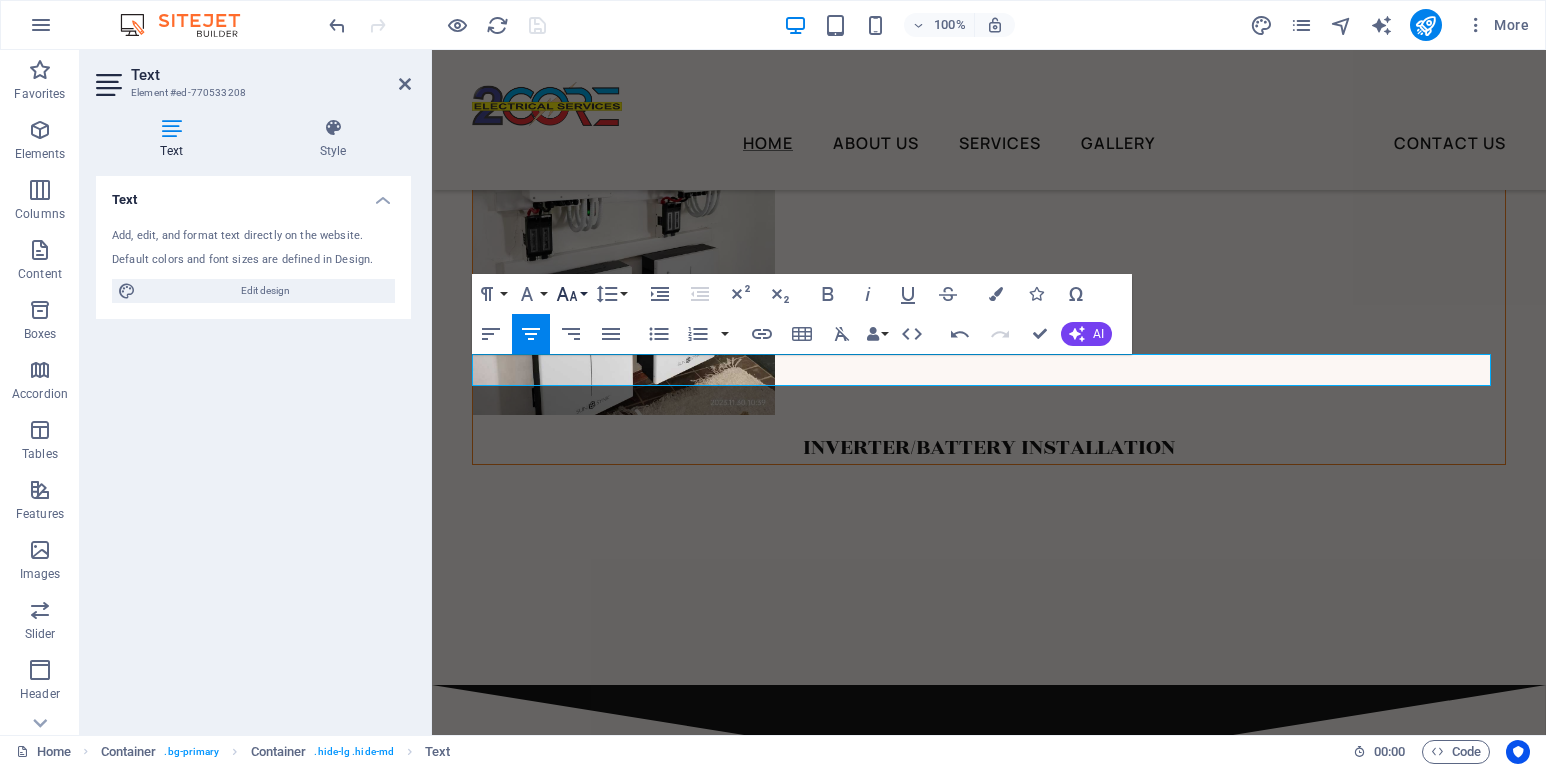 click on "Font Size" at bounding box center (571, 294) 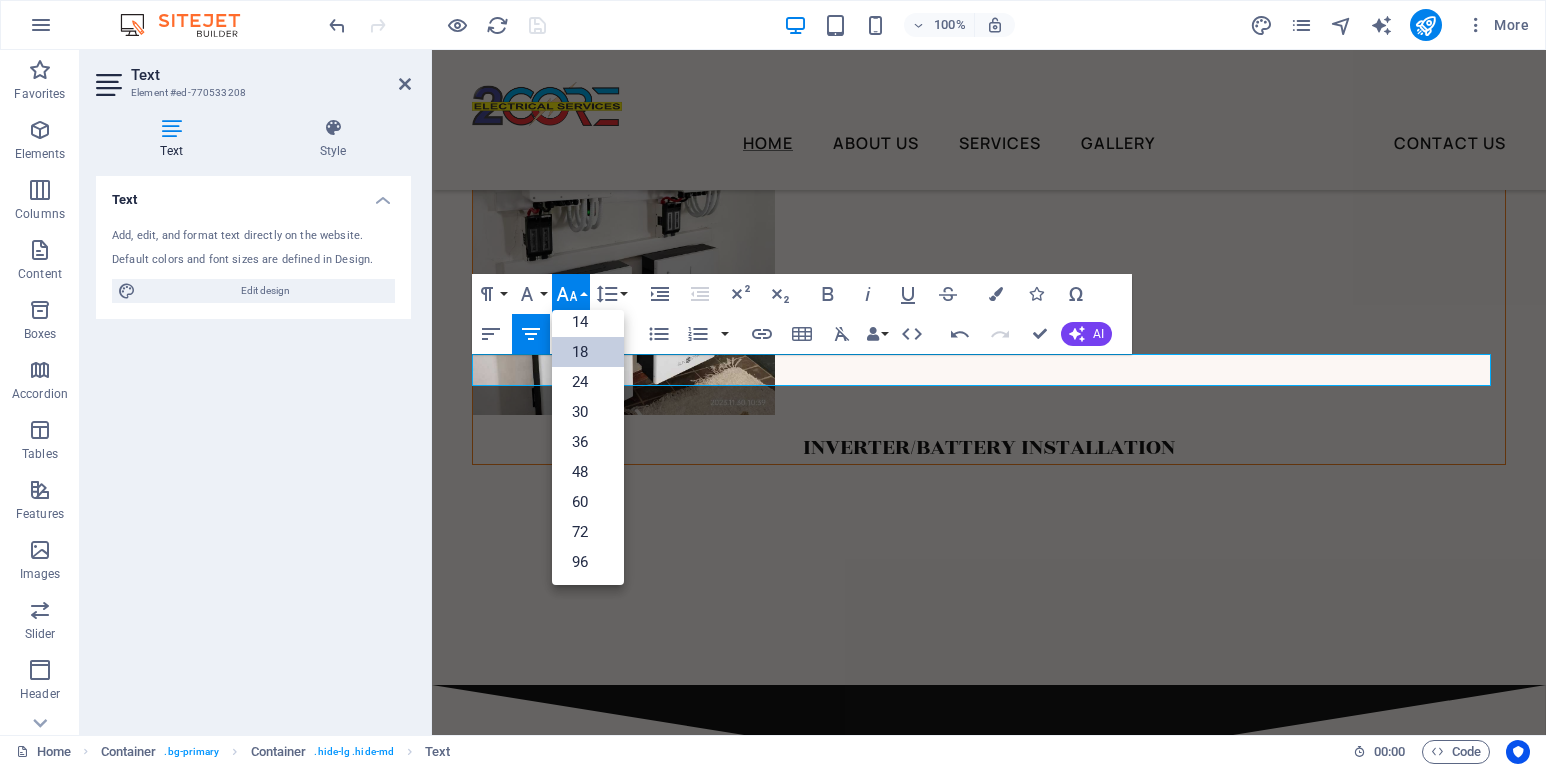 scroll, scrollTop: 161, scrollLeft: 0, axis: vertical 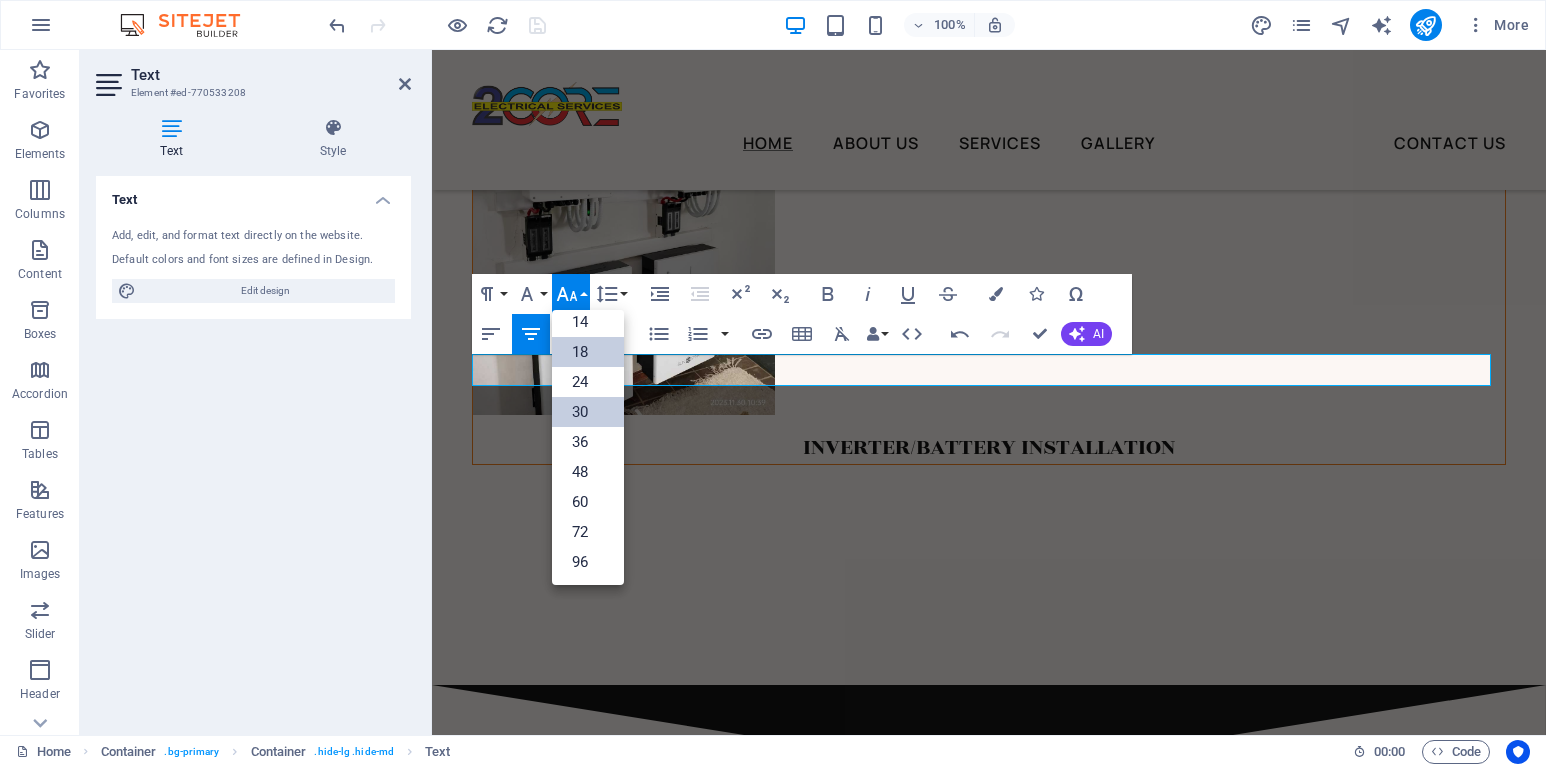 click on "30" at bounding box center [588, 412] 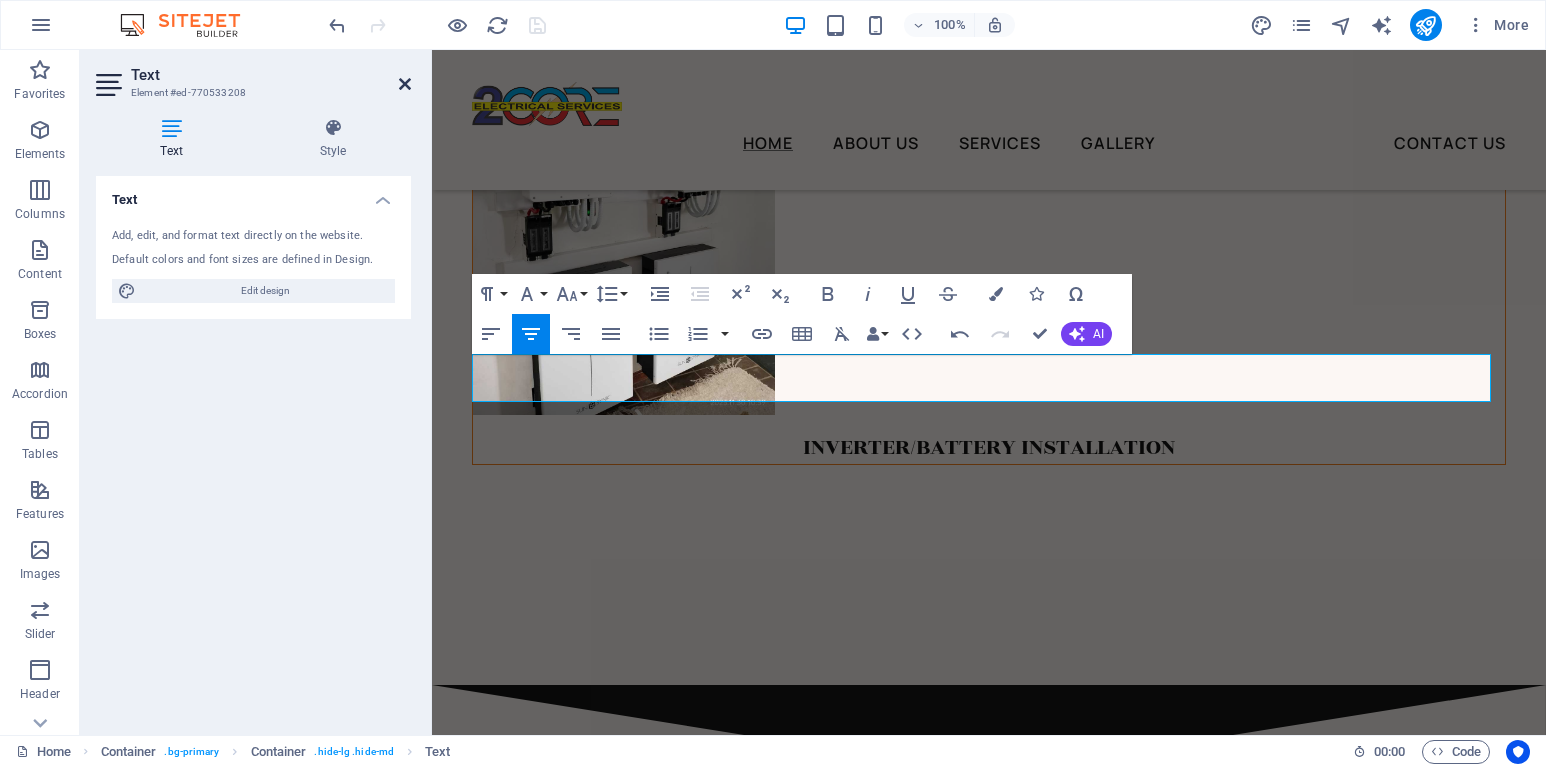 click at bounding box center (405, 84) 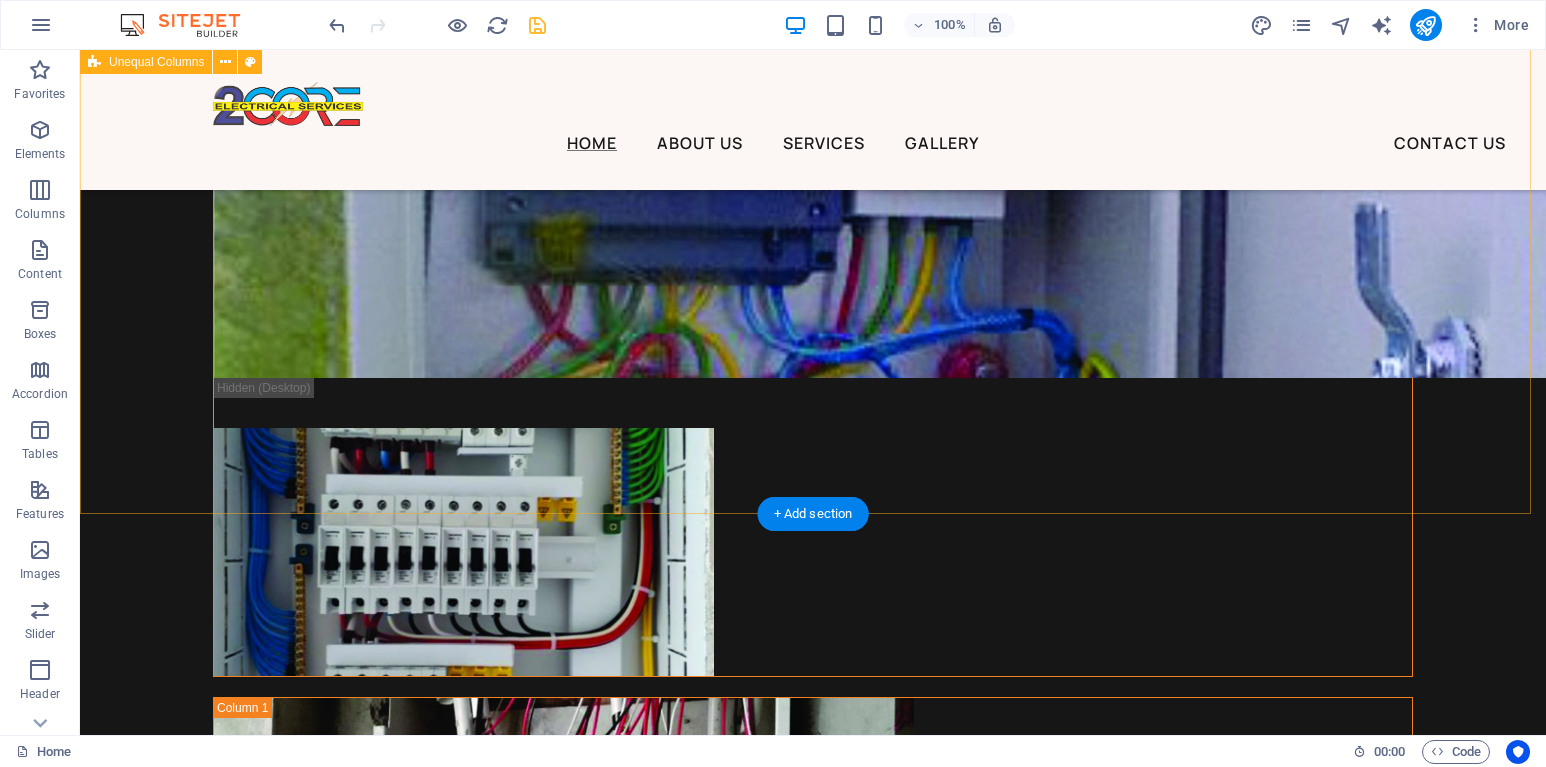 scroll, scrollTop: 8510, scrollLeft: 0, axis: vertical 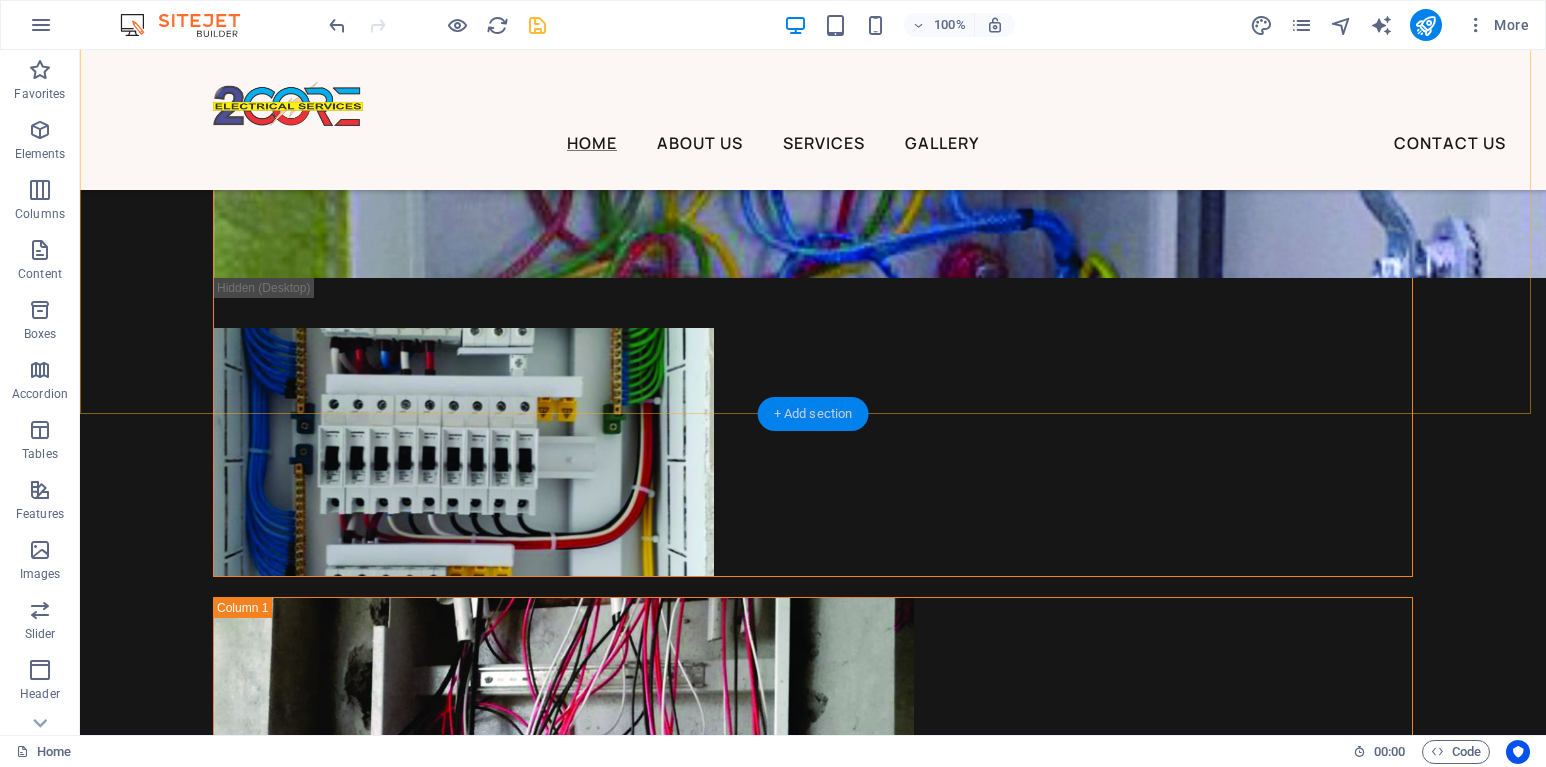 click on "+ Add section" at bounding box center [813, 414] 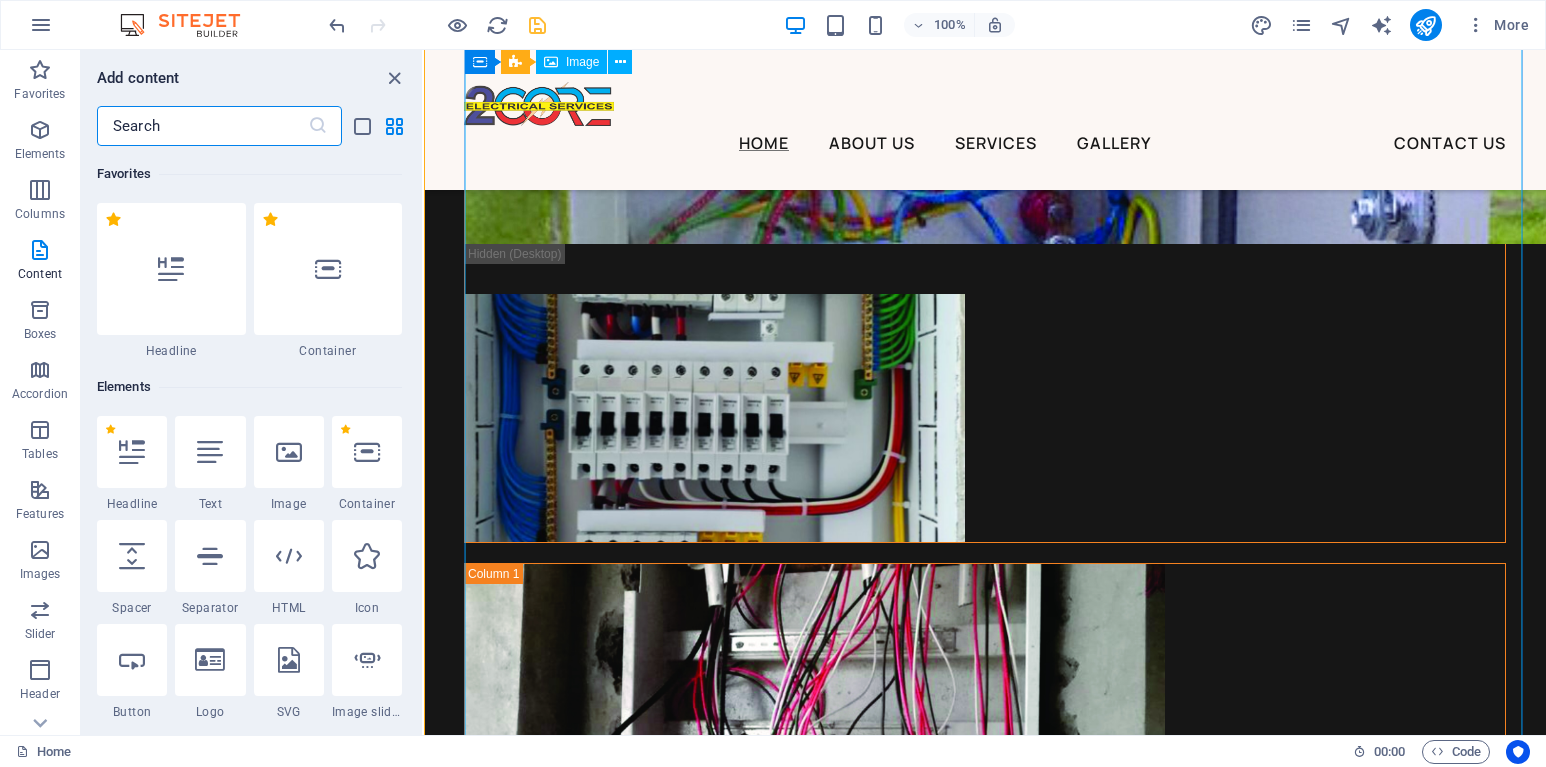 scroll, scrollTop: 7320, scrollLeft: 0, axis: vertical 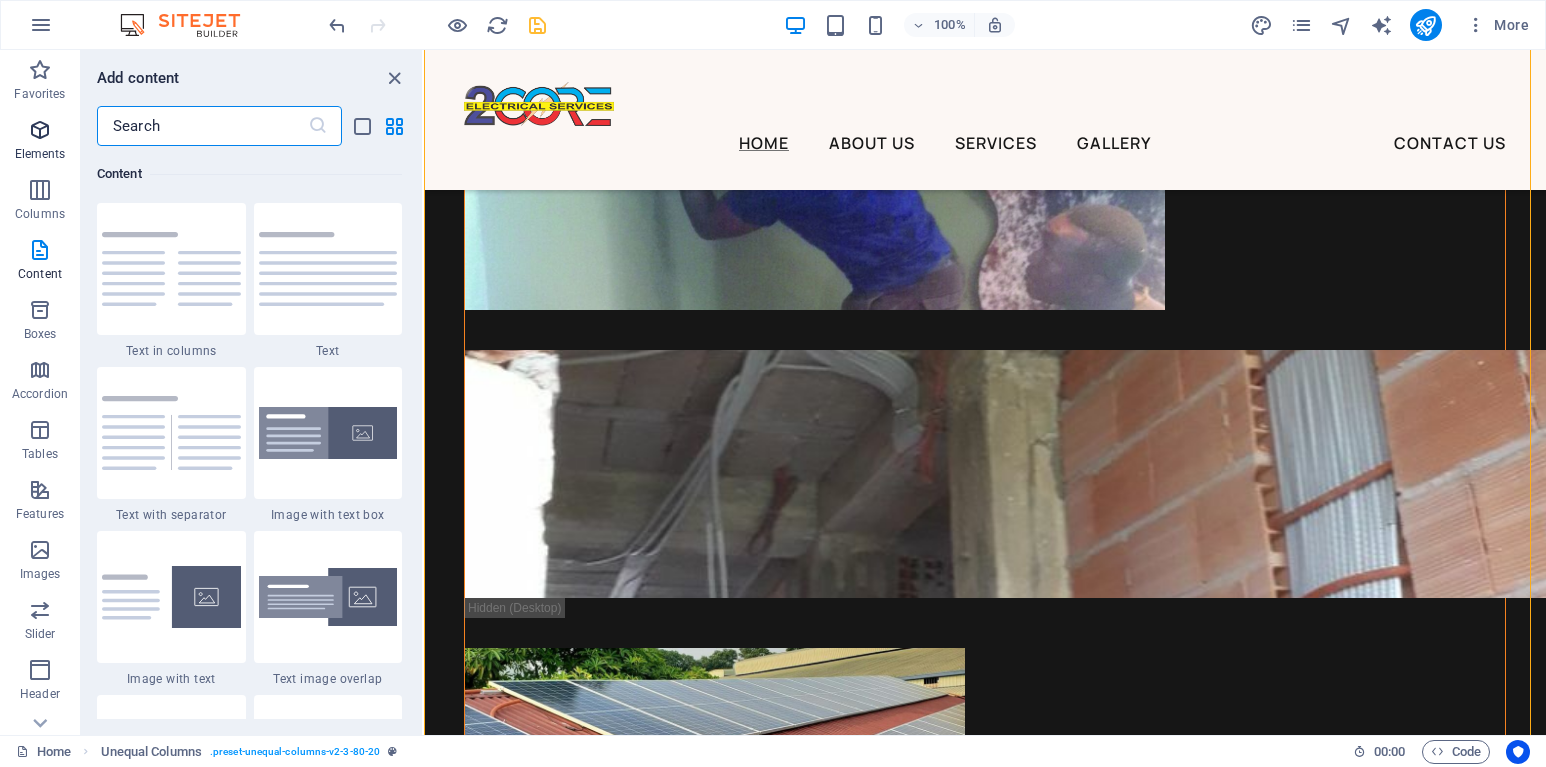 click at bounding box center (40, 130) 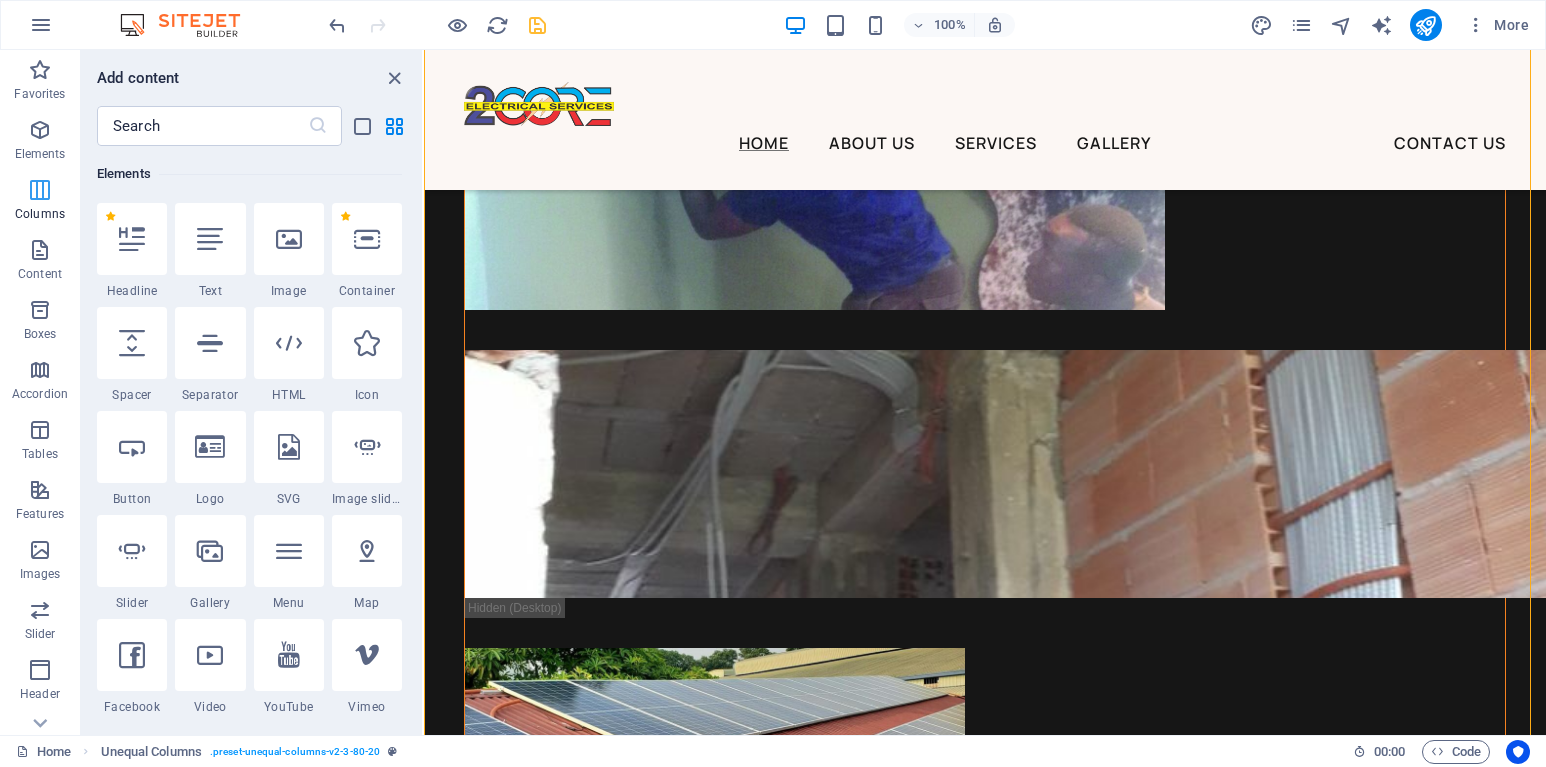 scroll, scrollTop: 213, scrollLeft: 0, axis: vertical 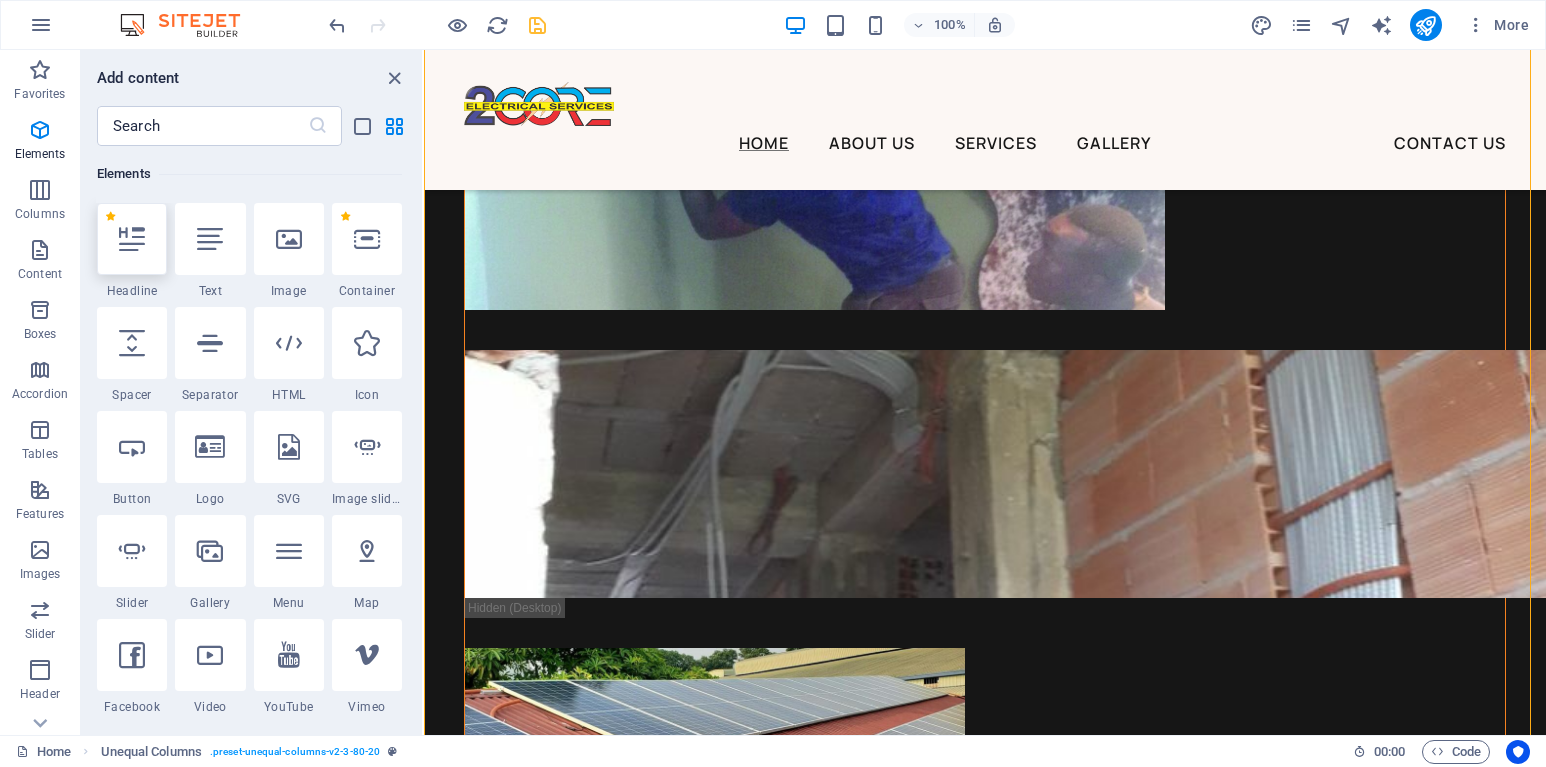 click at bounding box center [132, 239] 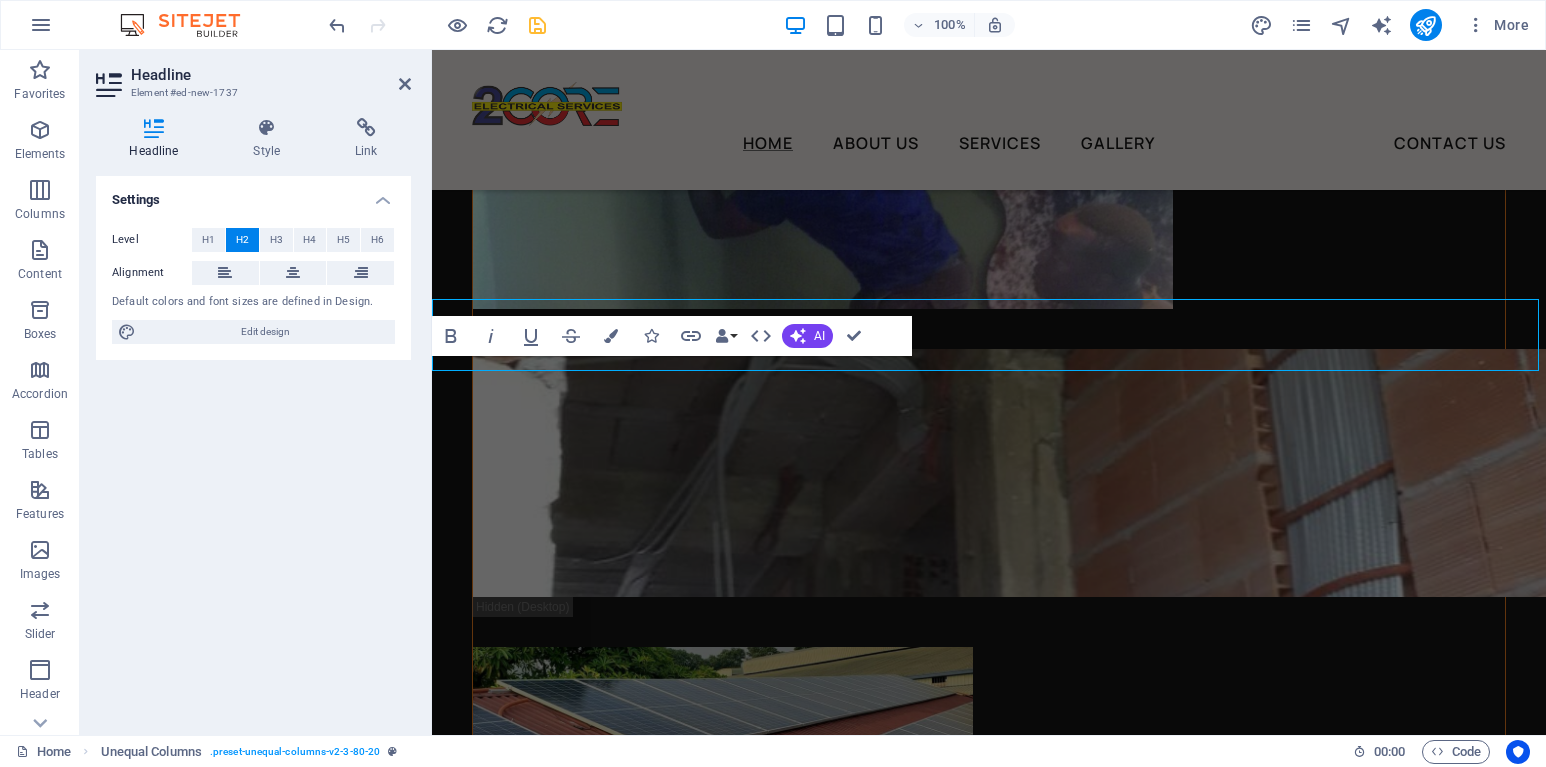 scroll, scrollTop: 8384, scrollLeft: 0, axis: vertical 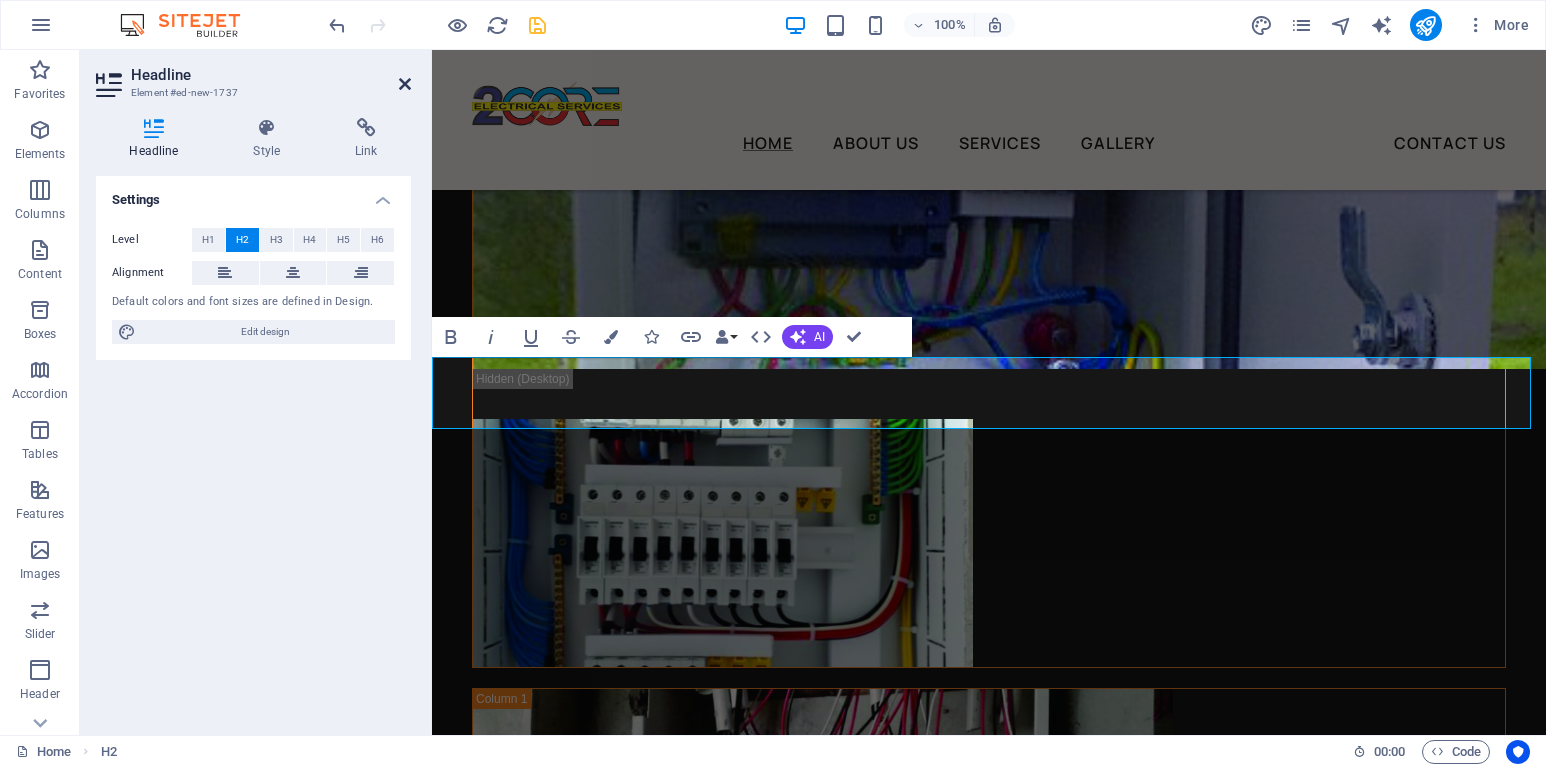 drag, startPoint x: 409, startPoint y: 81, endPoint x: 329, endPoint y: 30, distance: 94.873604 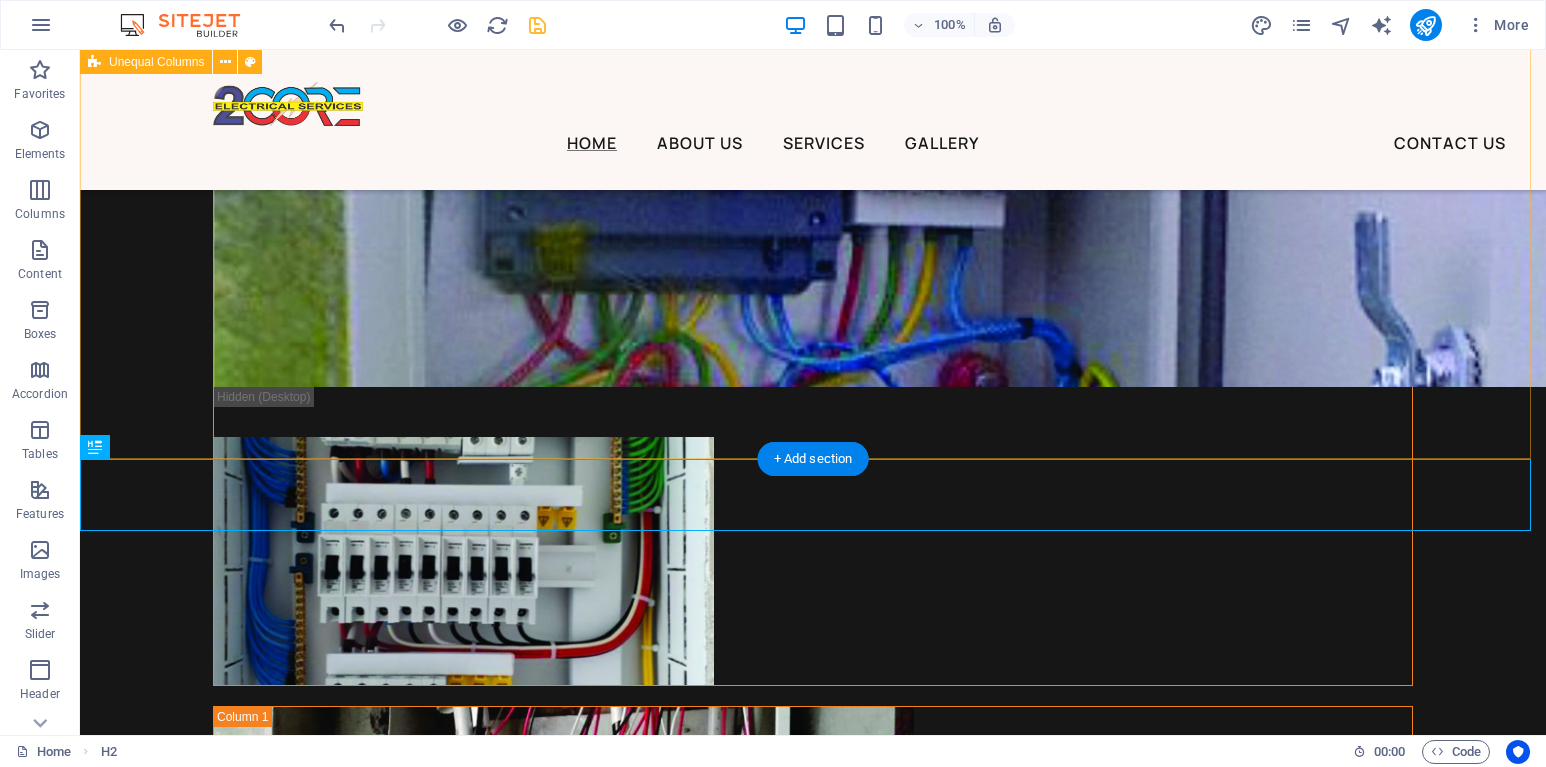 scroll, scrollTop: 8396, scrollLeft: 0, axis: vertical 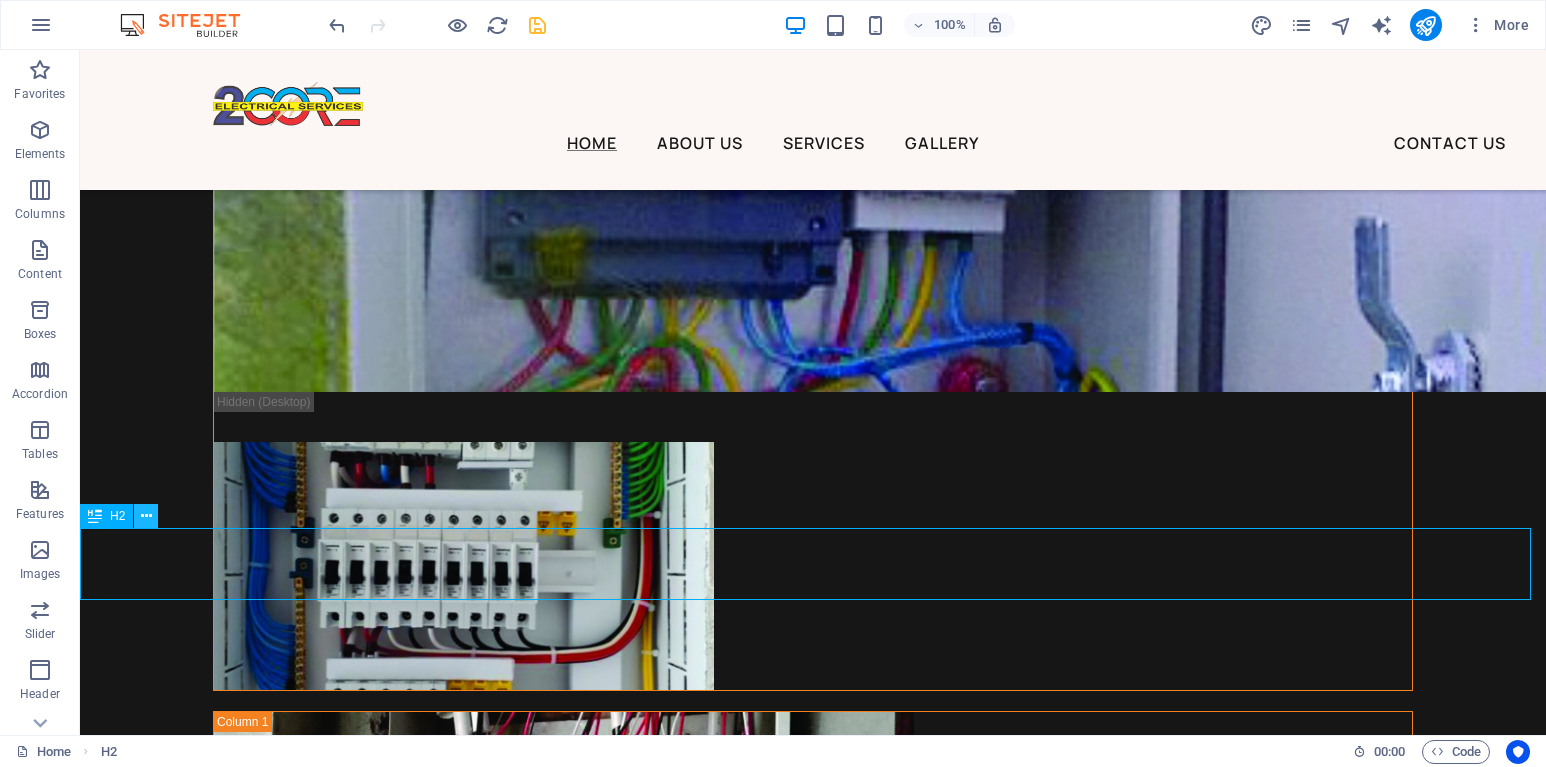 click at bounding box center (146, 516) 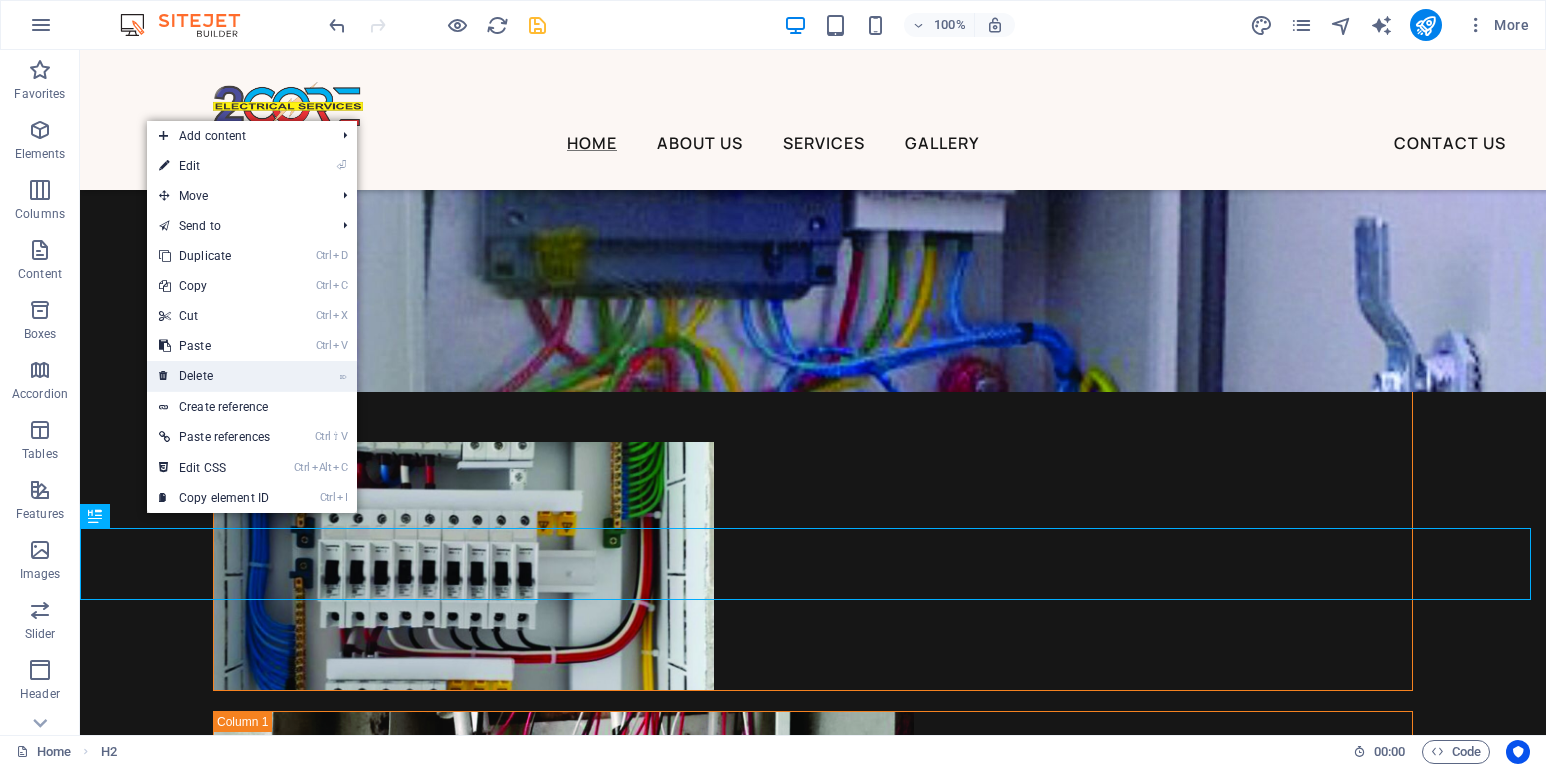 click on "⌦  Delete" at bounding box center [214, 376] 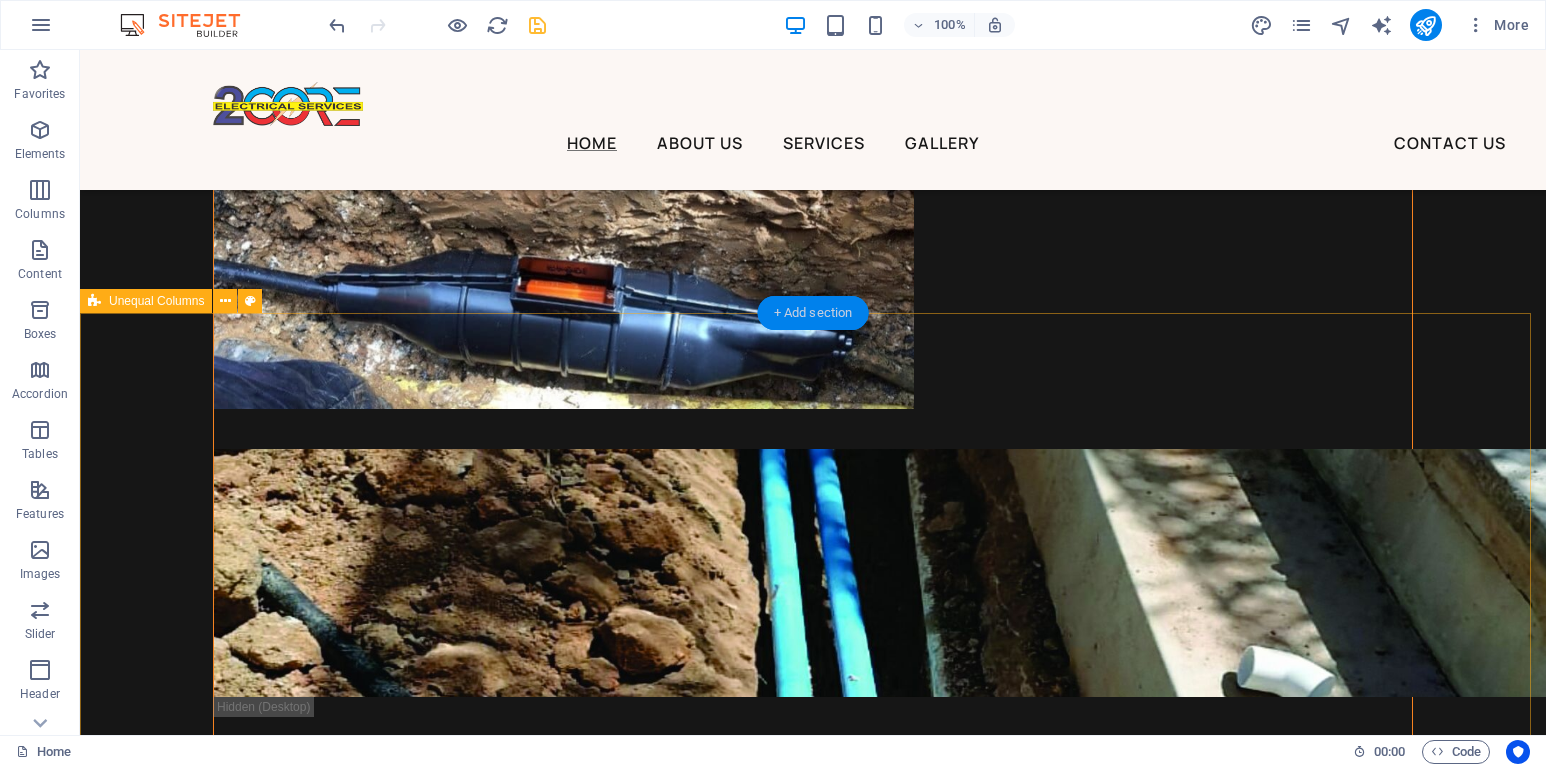 scroll, scrollTop: 6396, scrollLeft: 0, axis: vertical 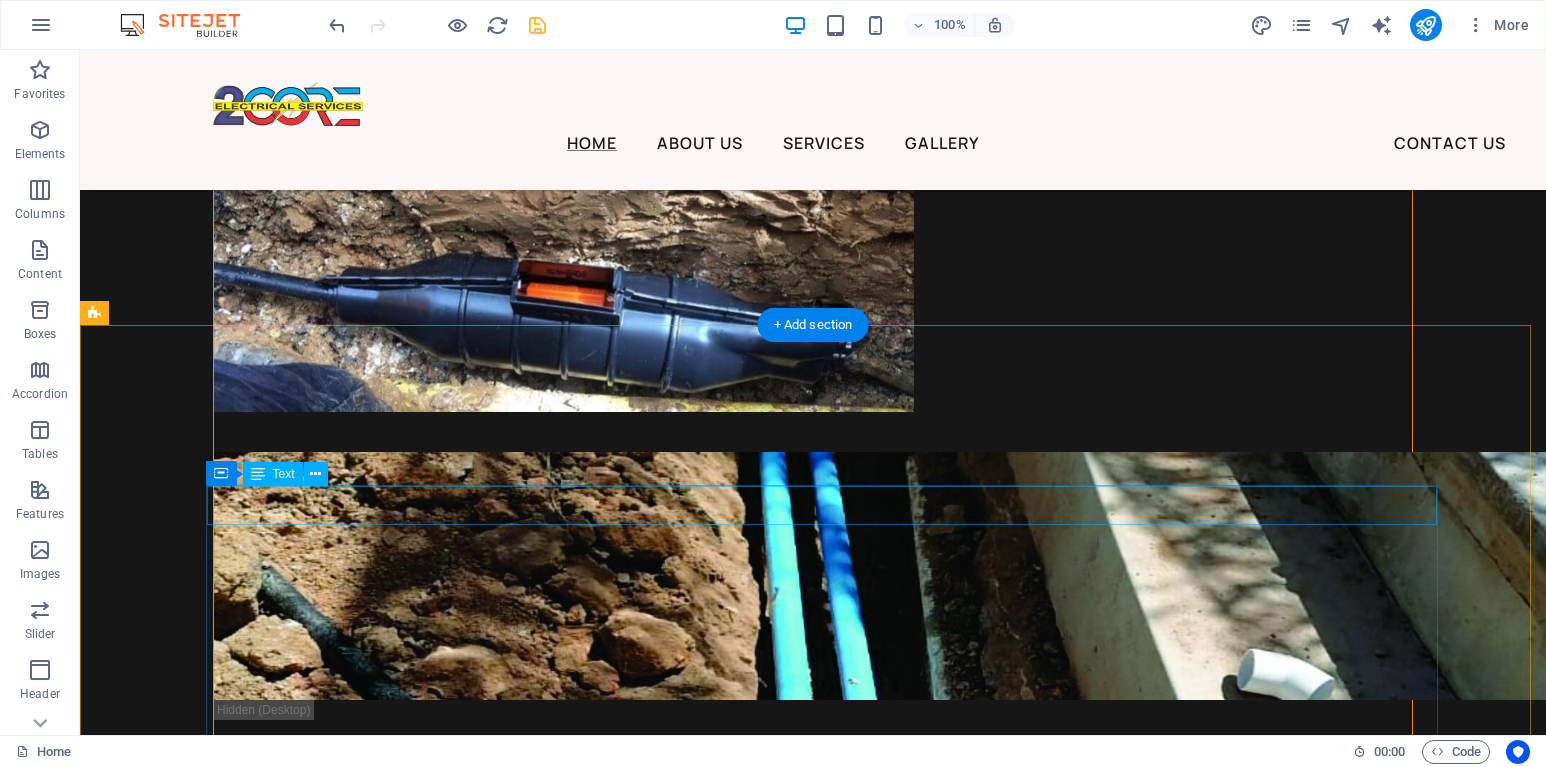click on "Don't panic when something like this happens to your home. We are just a call away" at bounding box center [720, 3820] 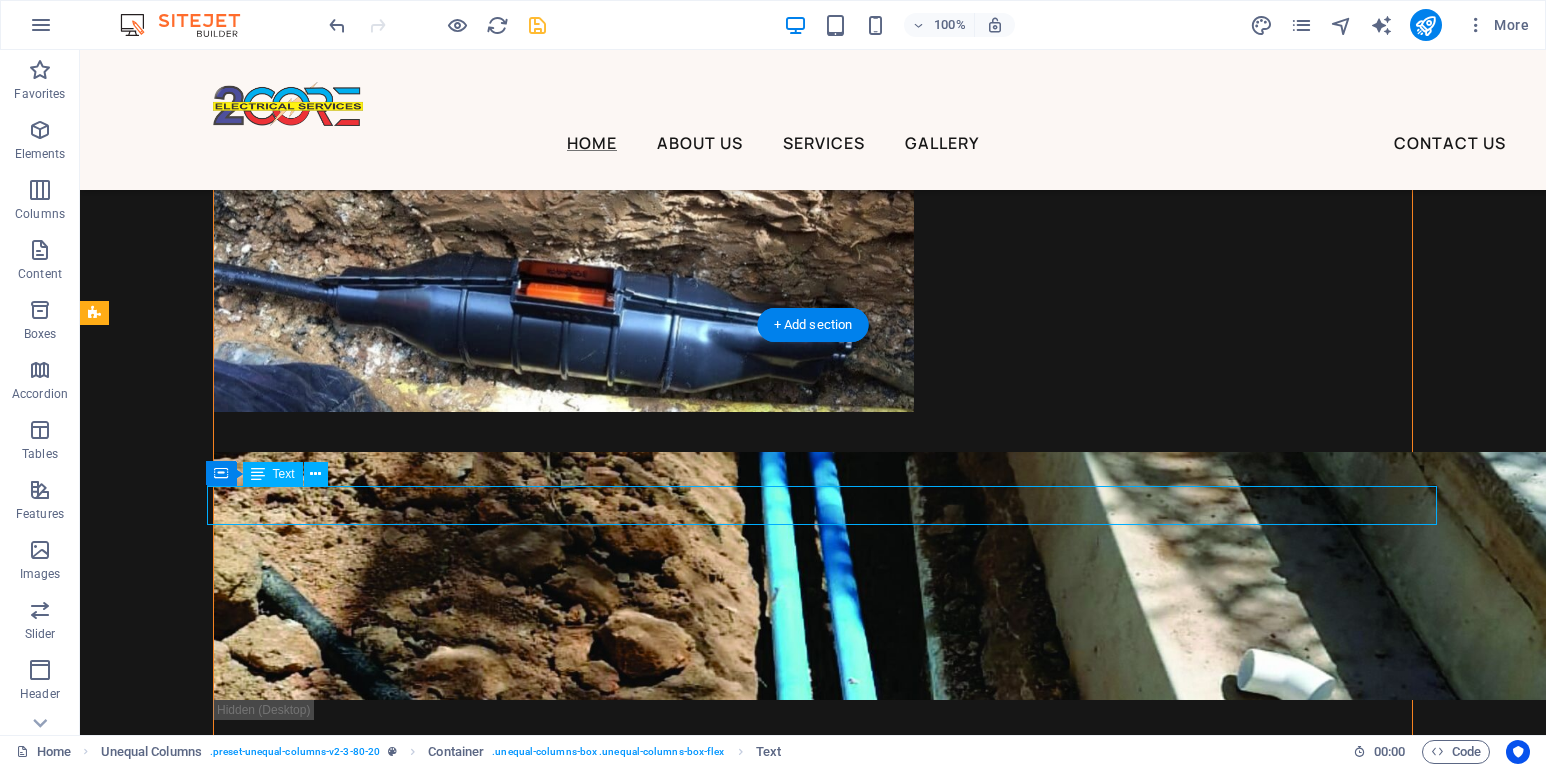 click on "Don't panic when something like this happens to your home. We are just a call away" at bounding box center (720, 3820) 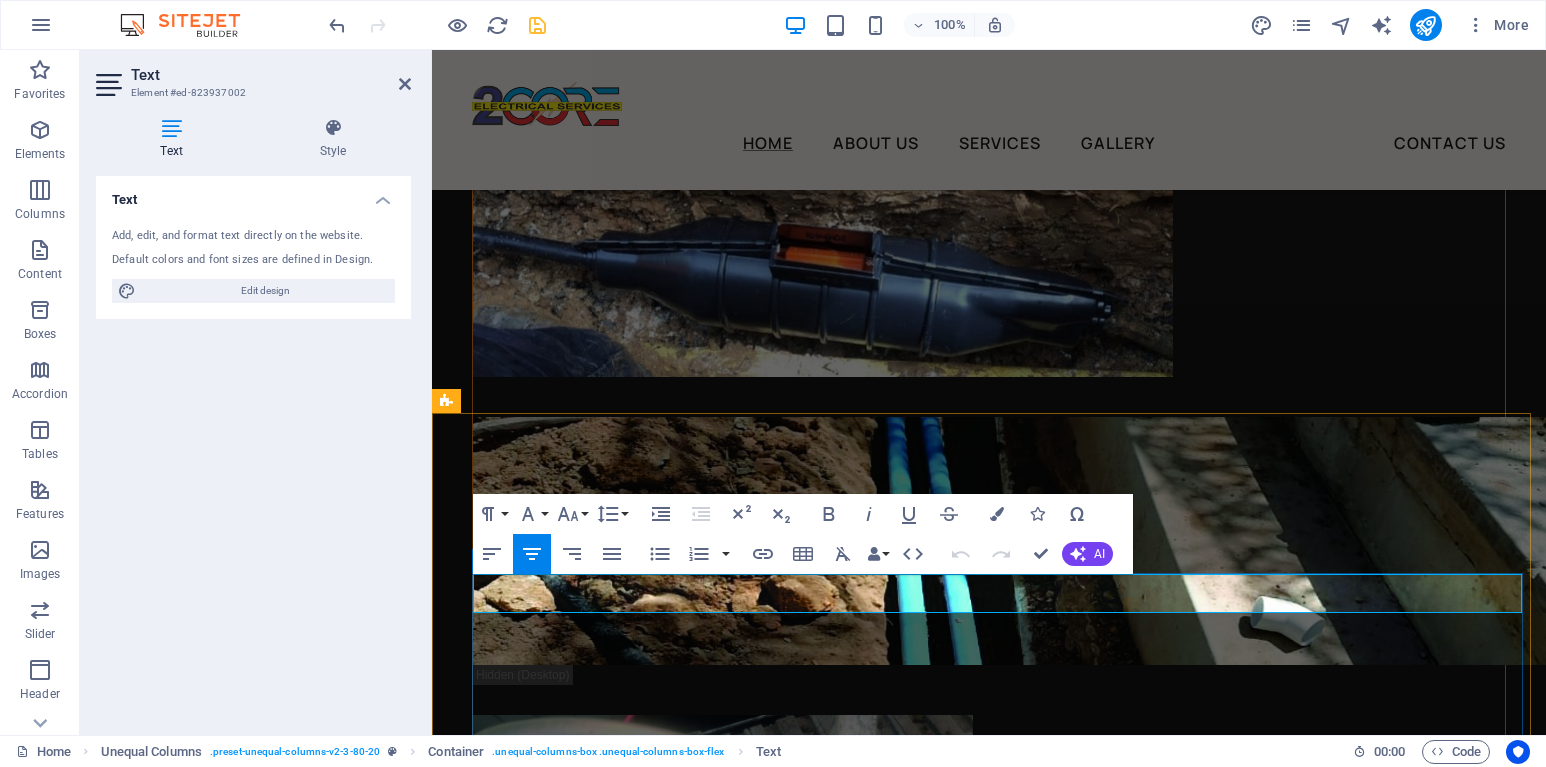 drag, startPoint x: 1464, startPoint y: 592, endPoint x: 540, endPoint y: 599, distance: 924.0265 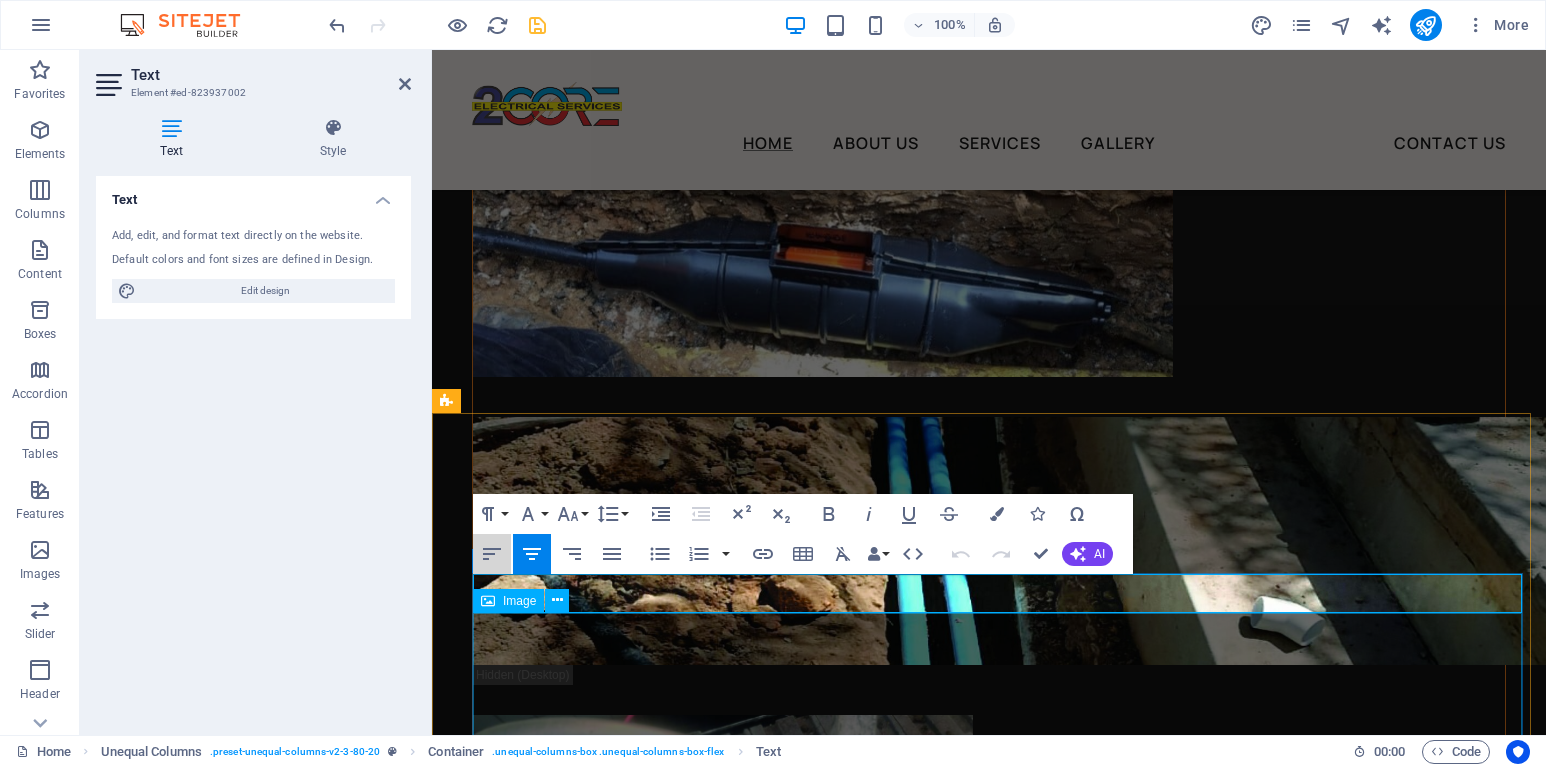 drag, startPoint x: 905, startPoint y: 623, endPoint x: 517, endPoint y: 667, distance: 390.48688 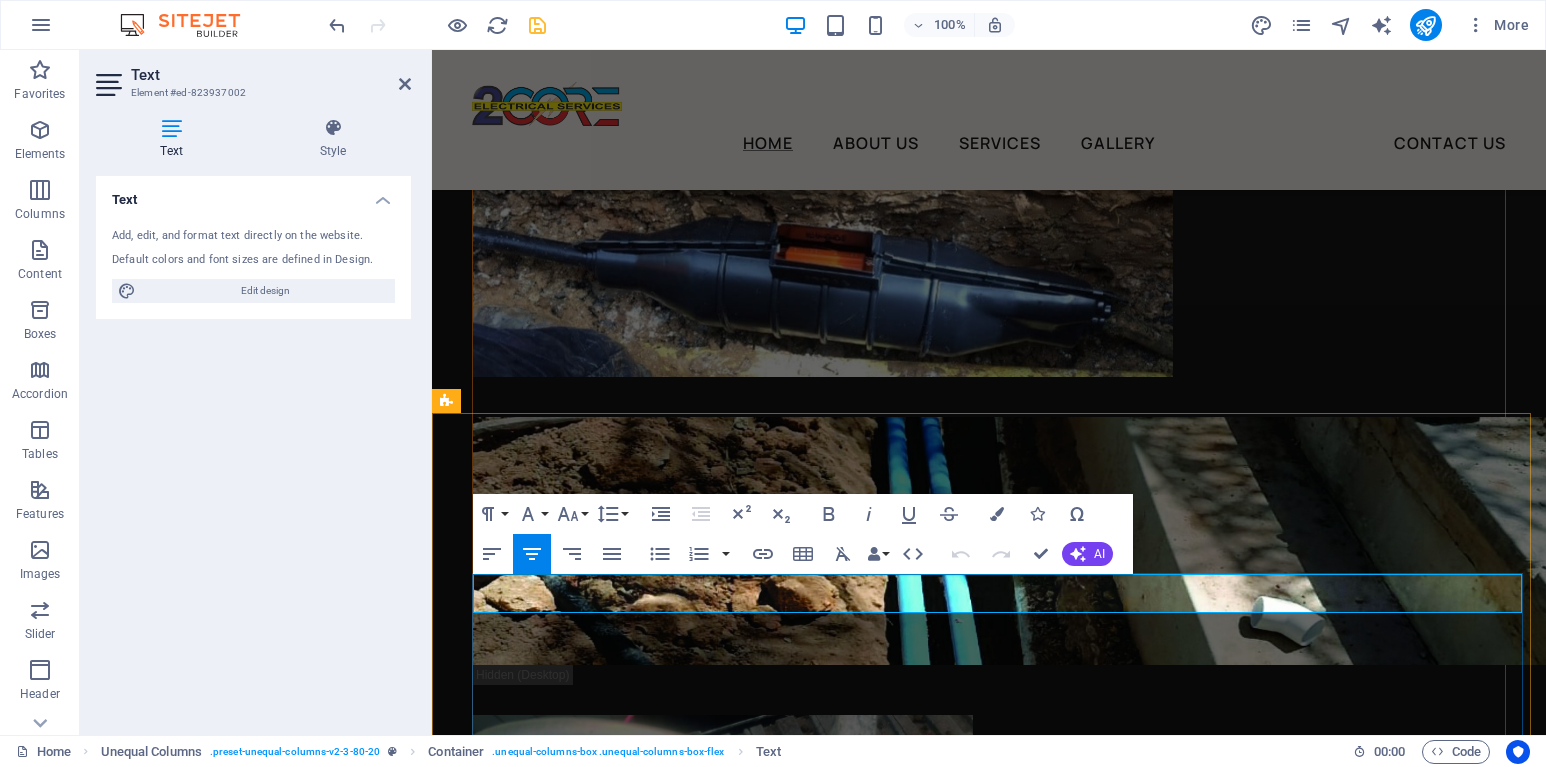 click on "Don't panic when something like this happens to your home. We are just a call away" at bounding box center [989, 3785] 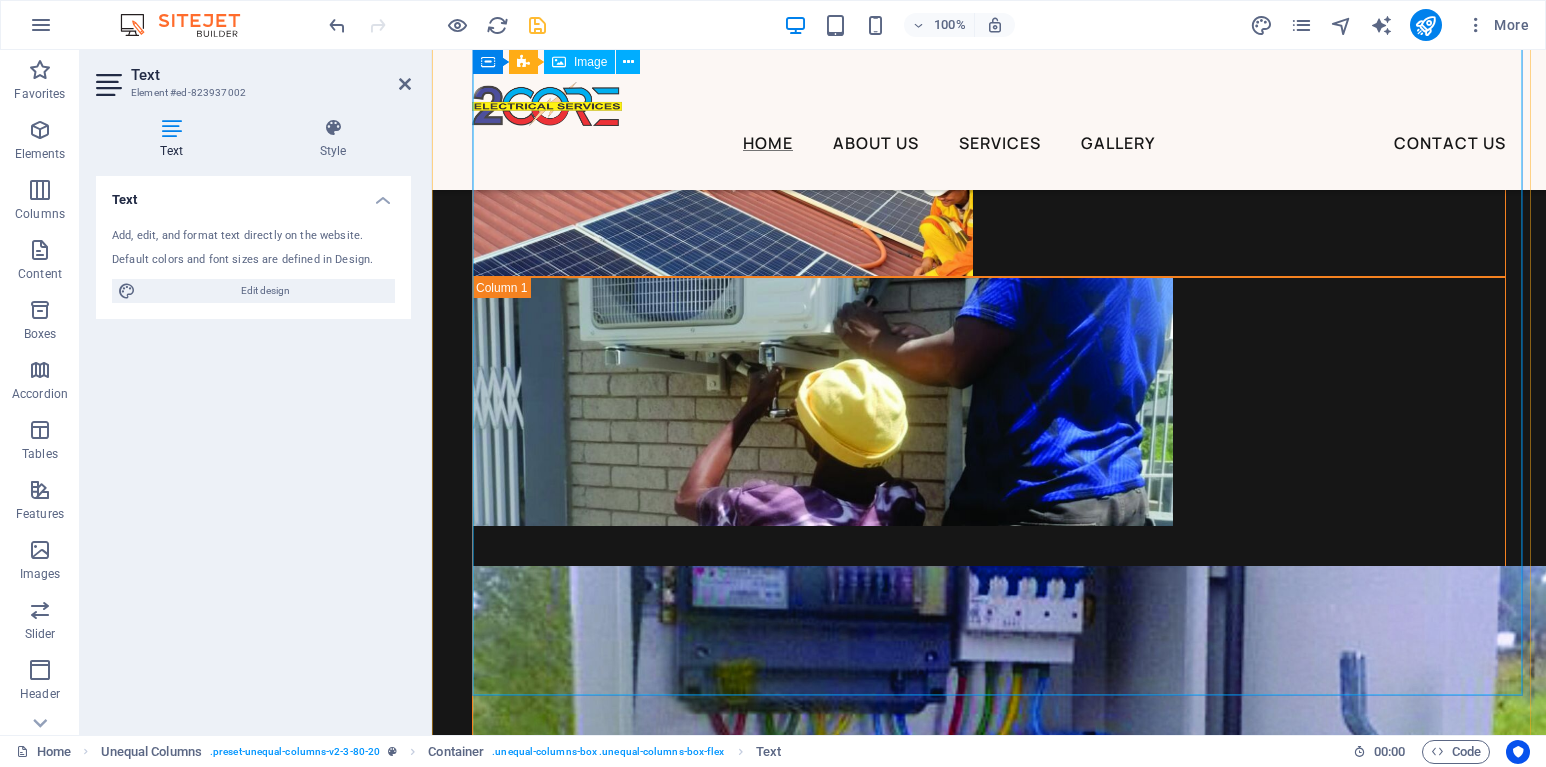 scroll, scrollTop: 8096, scrollLeft: 0, axis: vertical 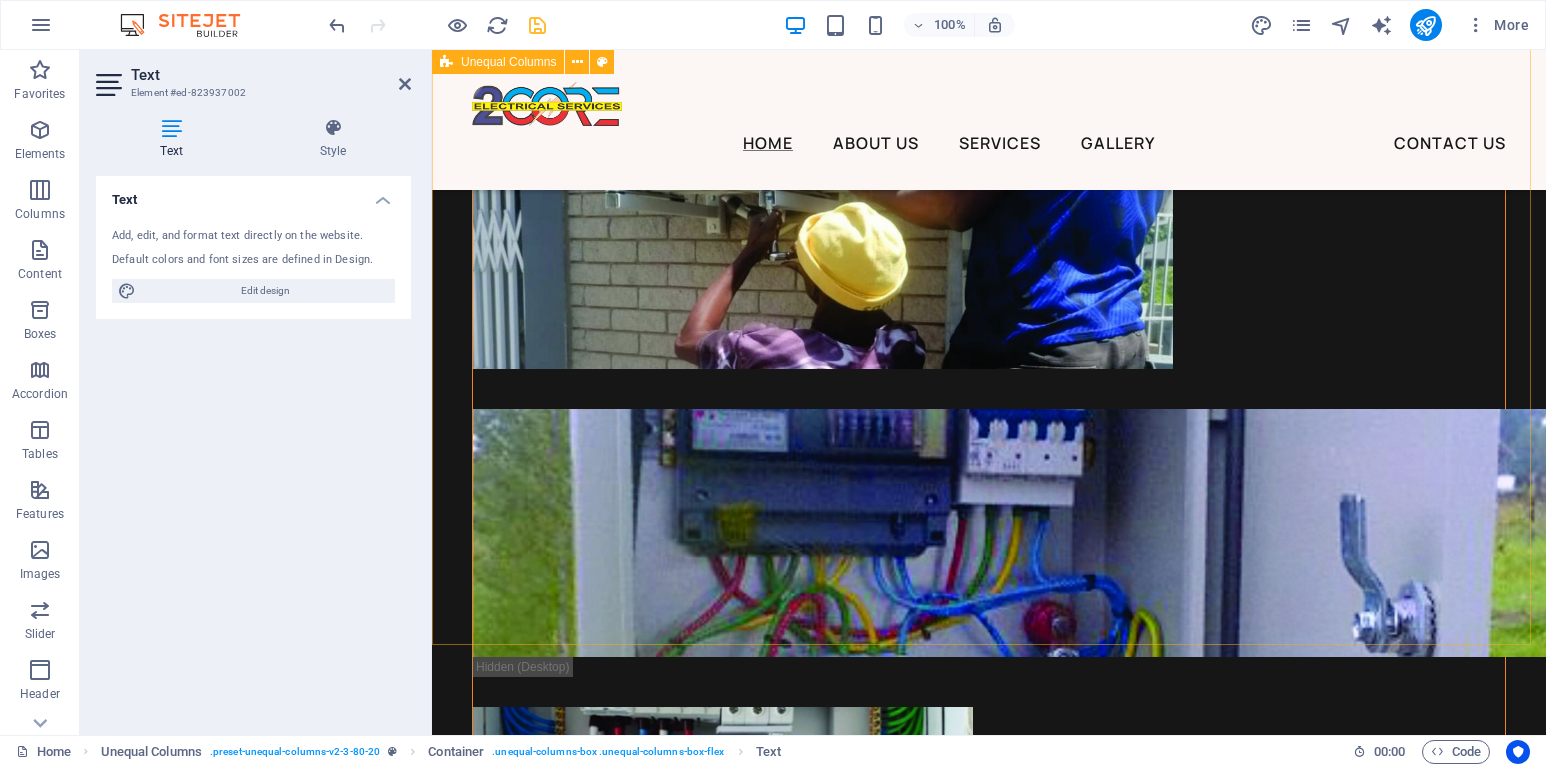 click on "Don't panic when something like this happens to your home. We are just a call away" at bounding box center (989, 2919) 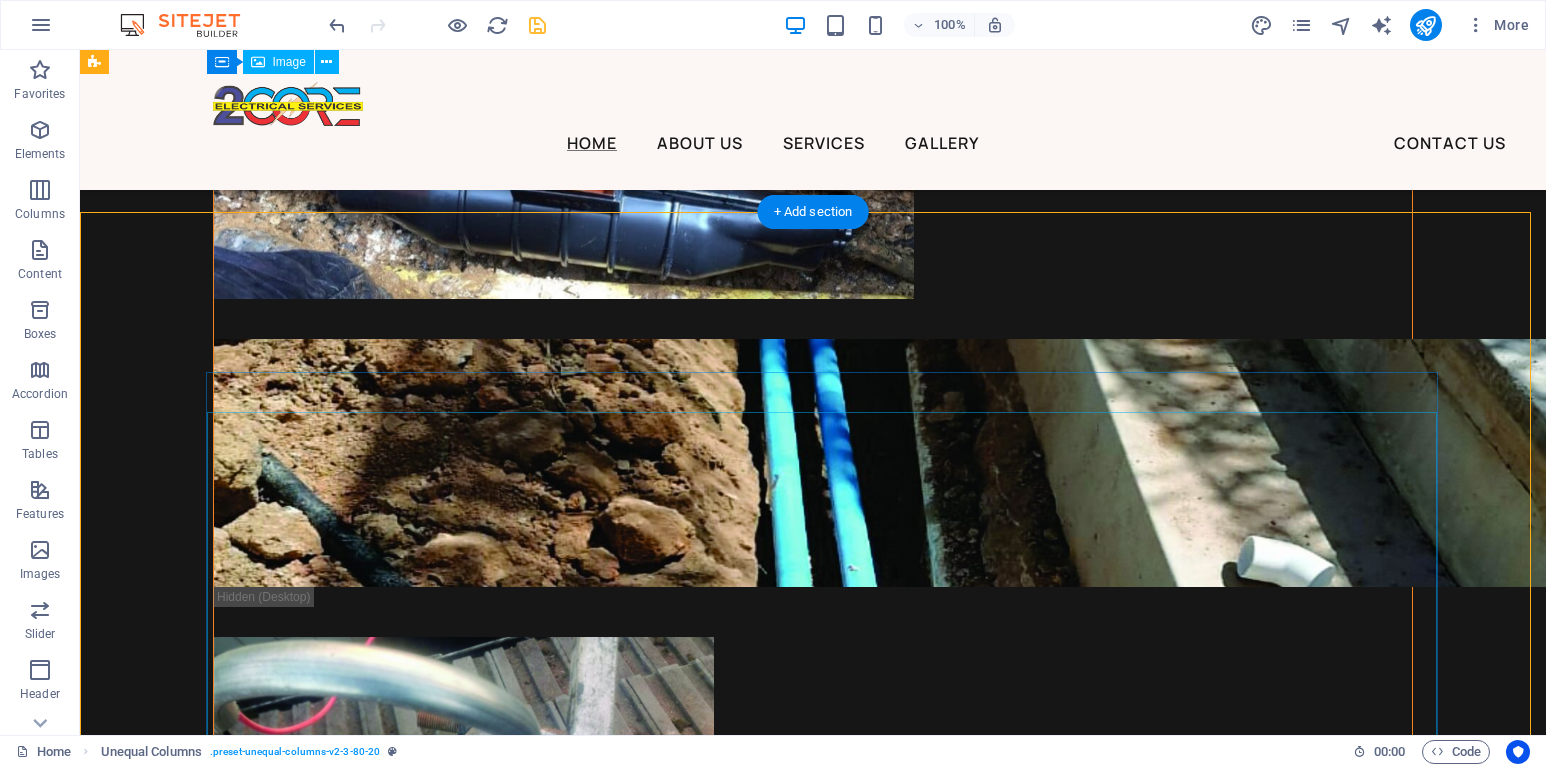 scroll, scrollTop: 6508, scrollLeft: 0, axis: vertical 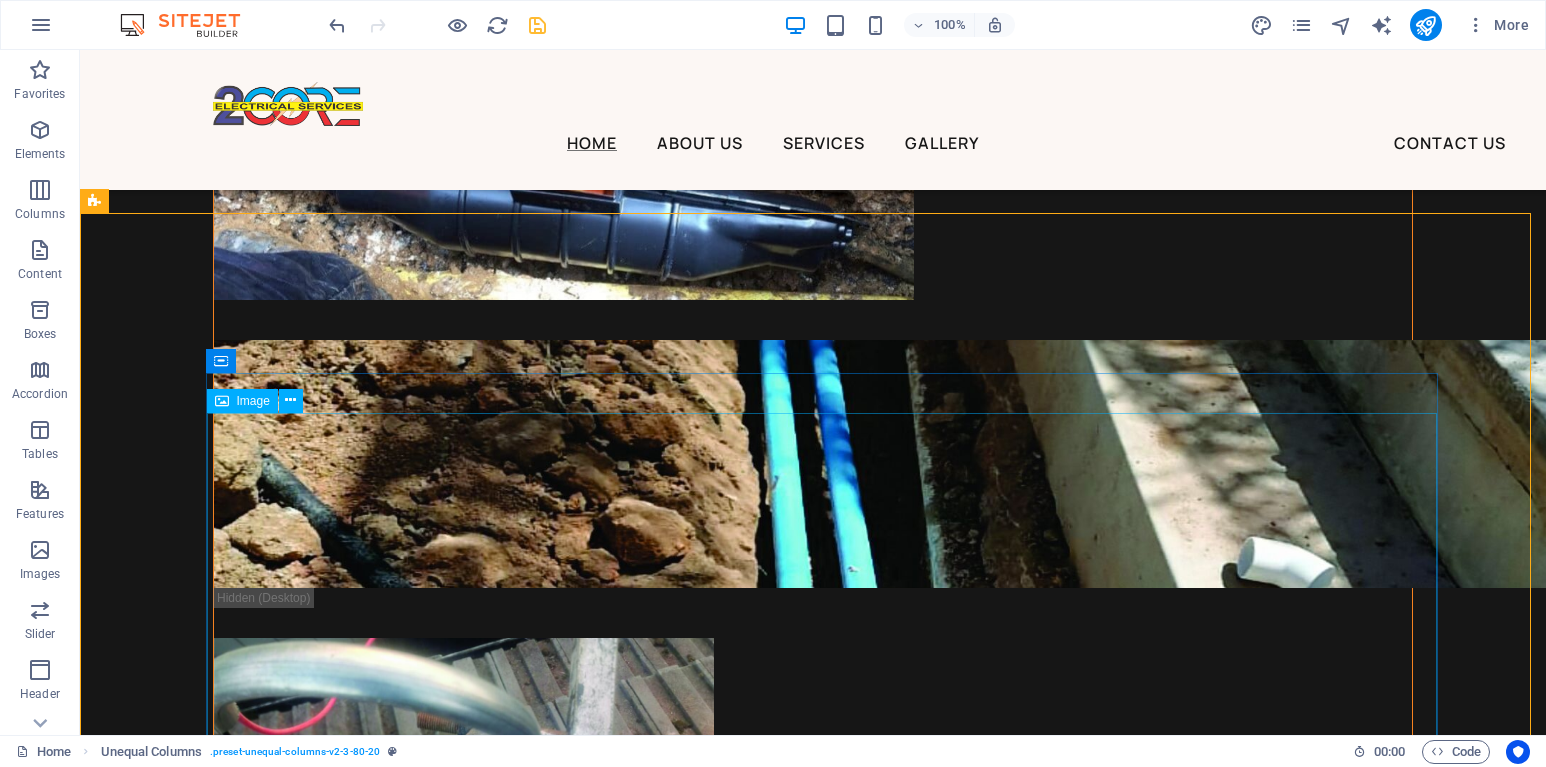 click on "Image" at bounding box center [242, 401] 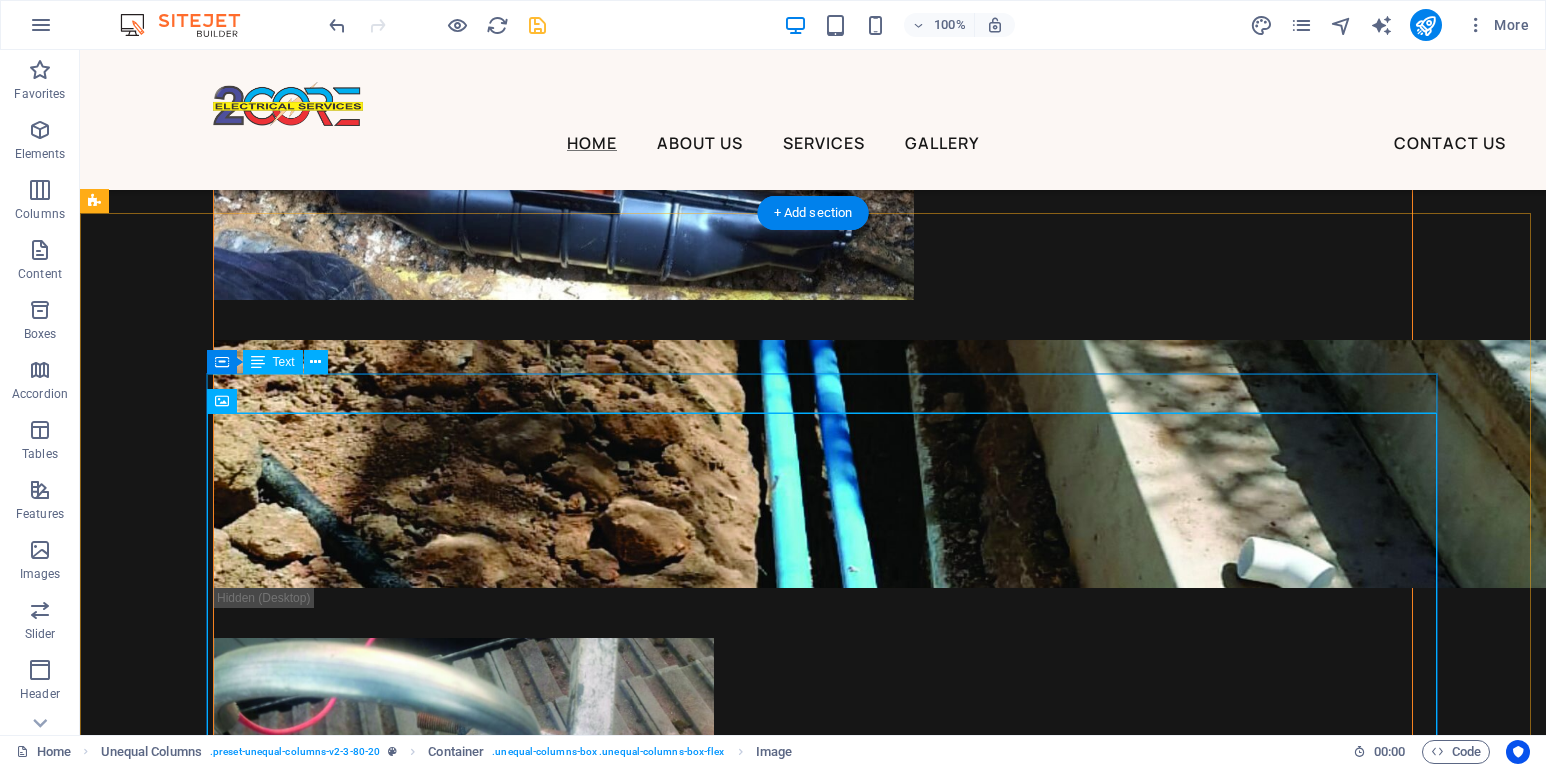 click on "Don't panic when something like this happens to your home. We are just a call away" at bounding box center (720, 3708) 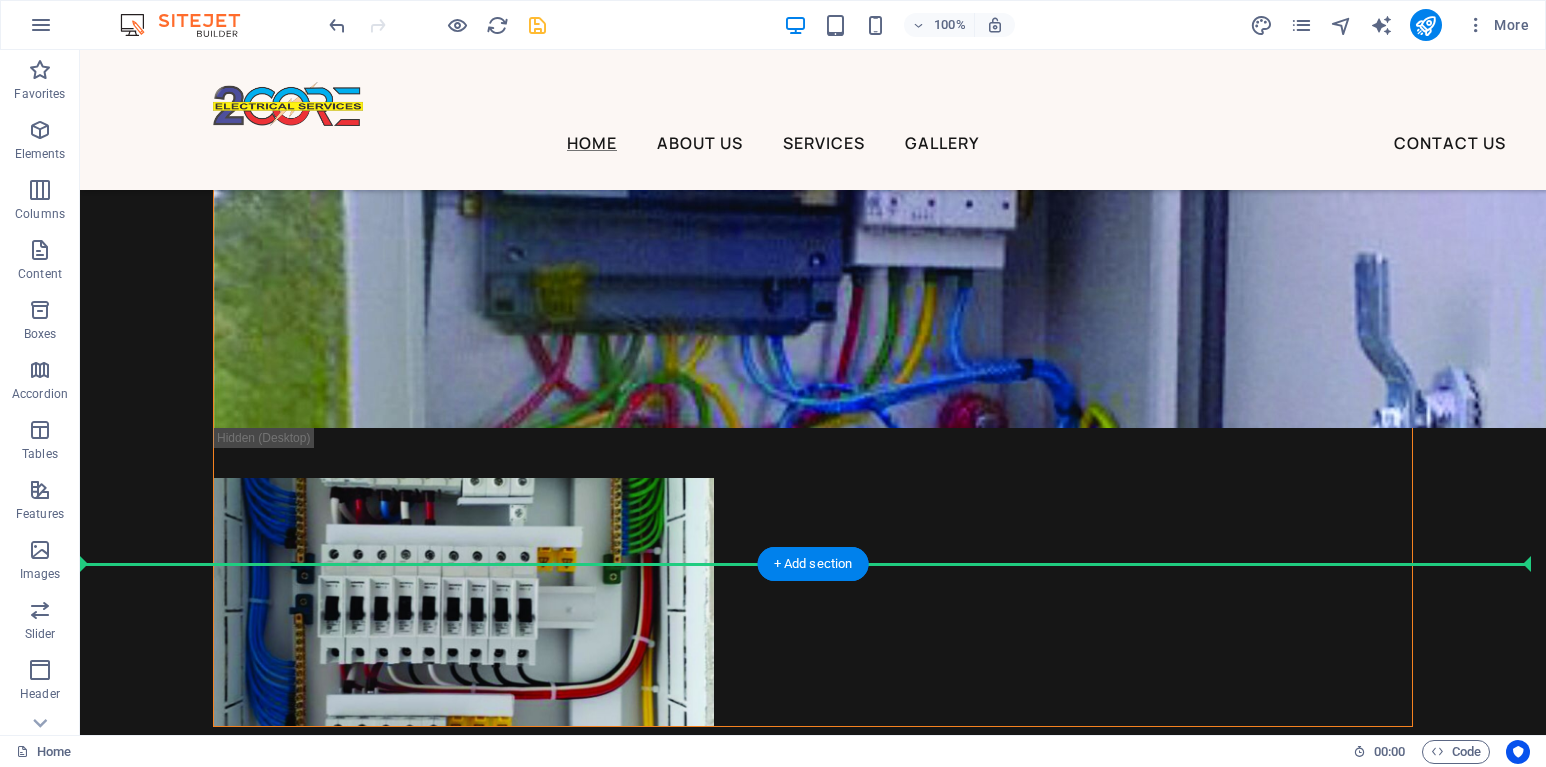 scroll, scrollTop: 8321, scrollLeft: 0, axis: vertical 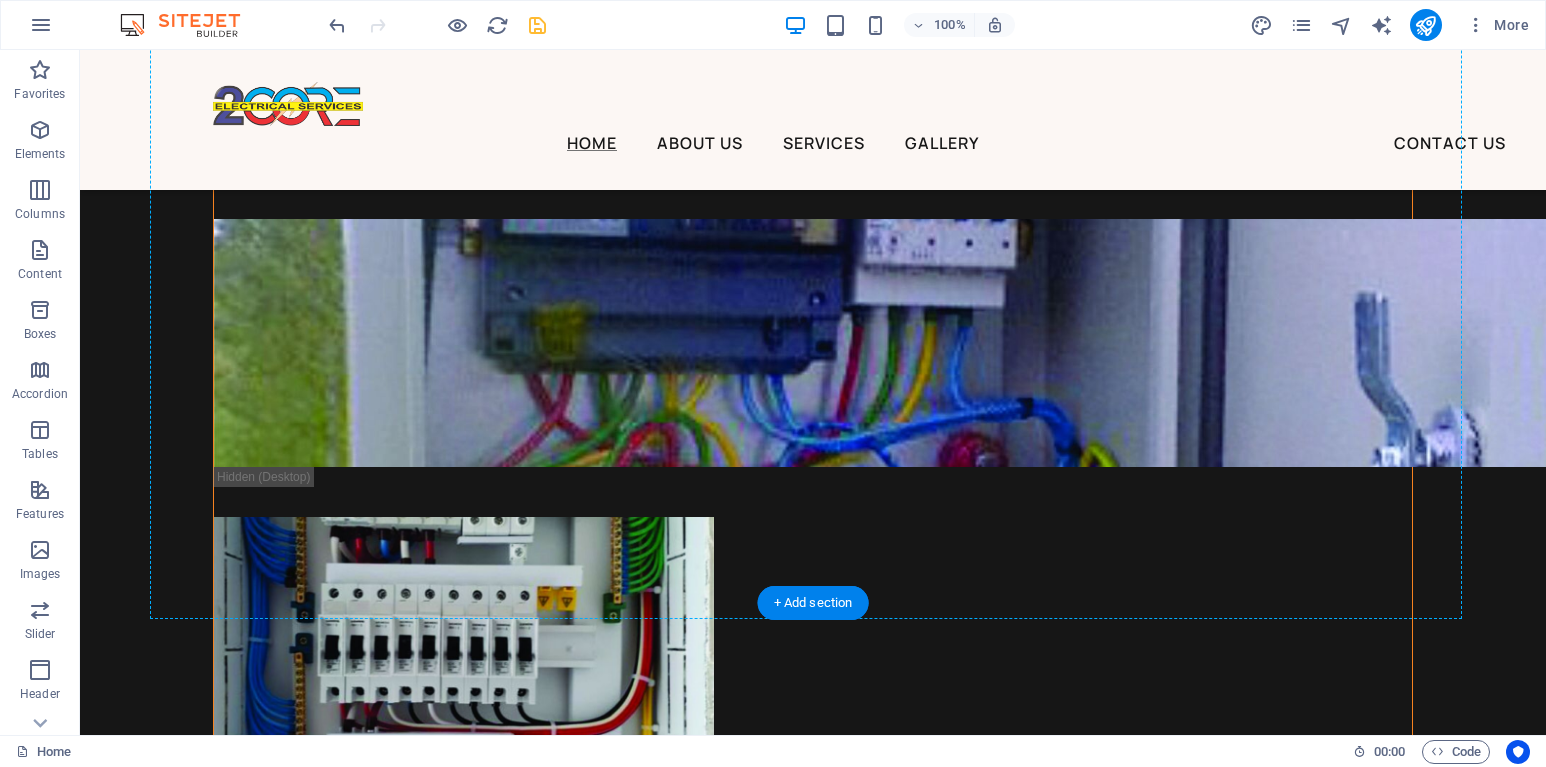drag, startPoint x: 365, startPoint y: 409, endPoint x: 256, endPoint y: 393, distance: 110.16805 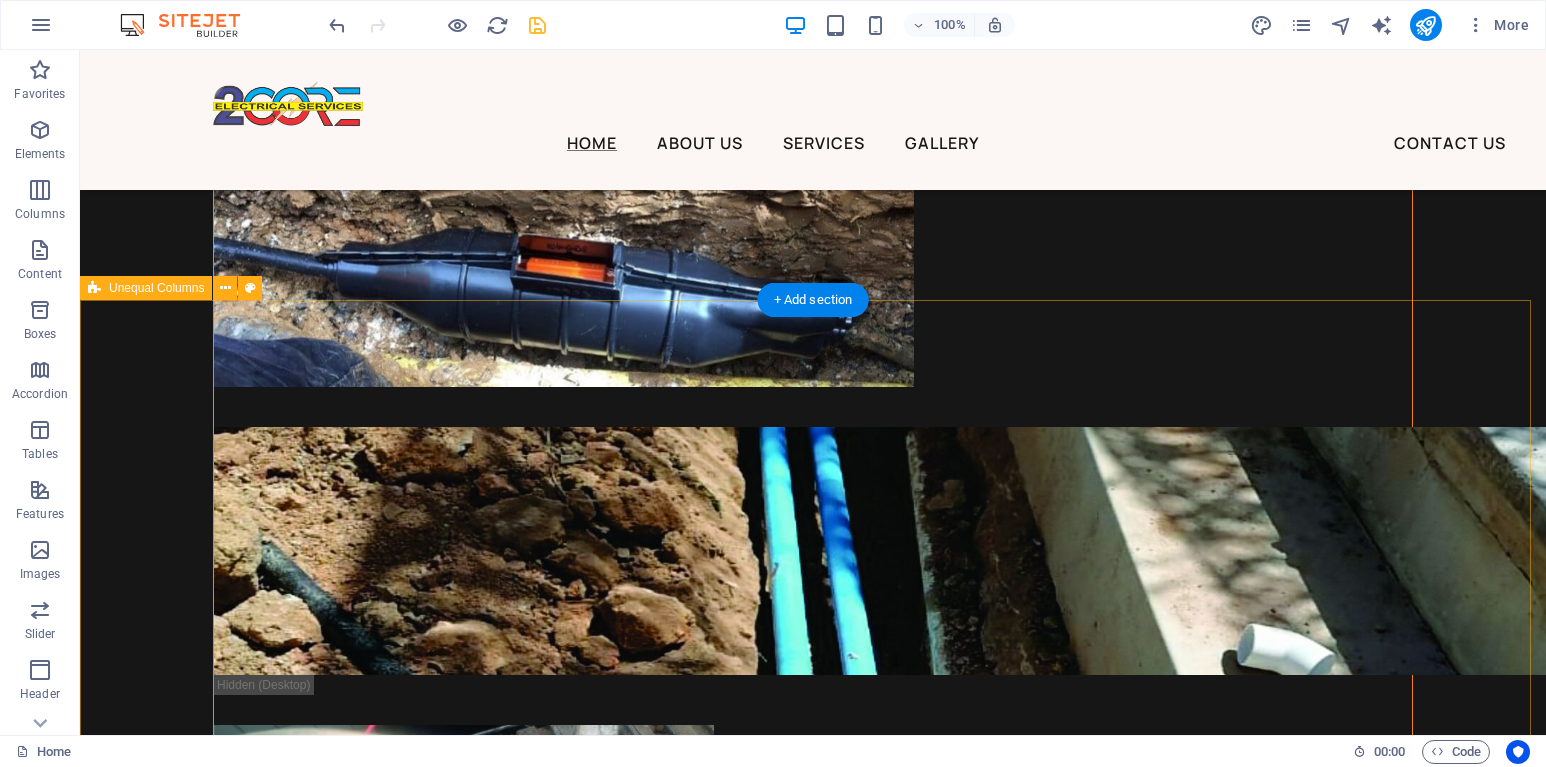 scroll, scrollTop: 6521, scrollLeft: 0, axis: vertical 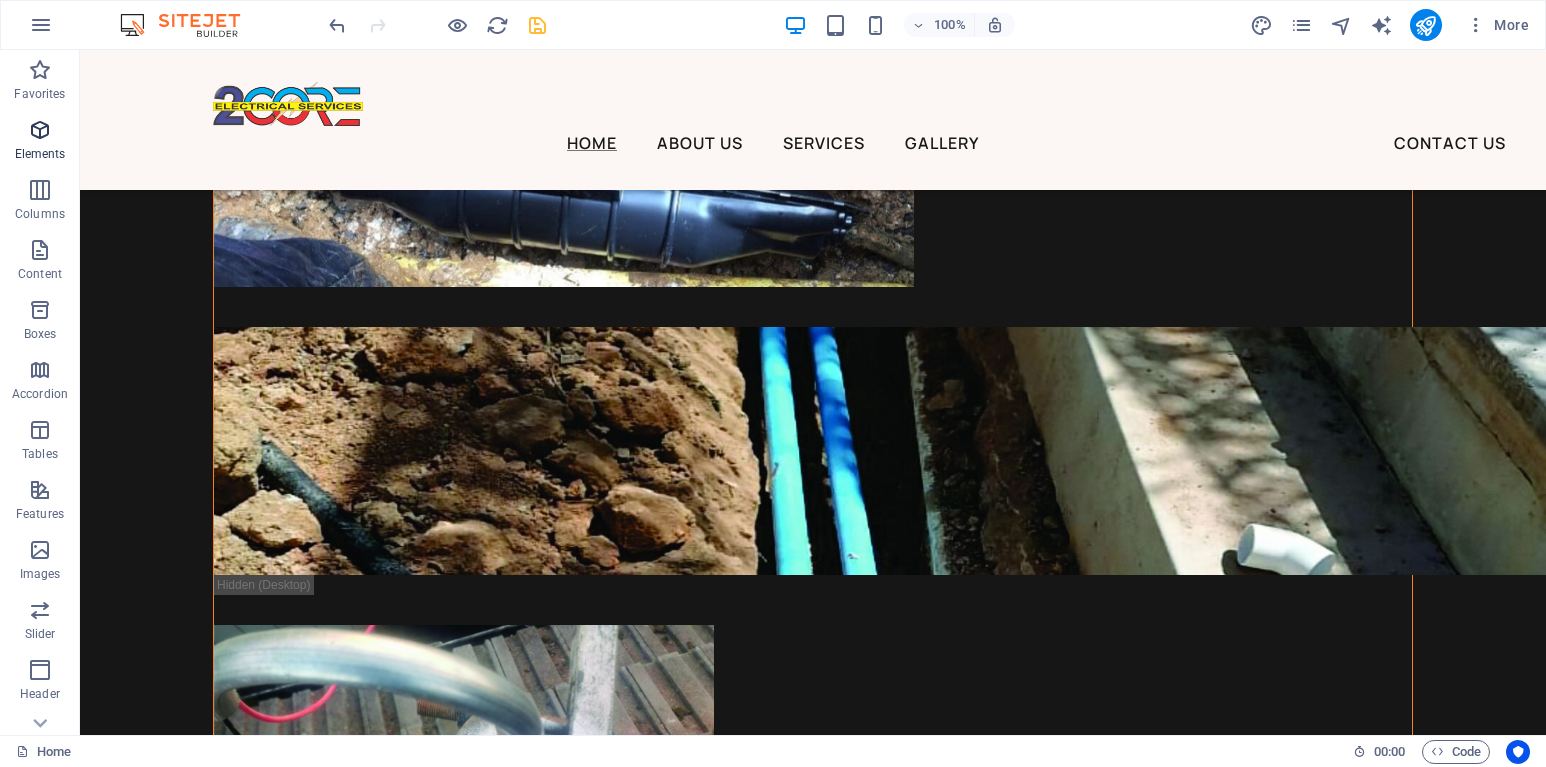 click on "Elements" at bounding box center [40, 142] 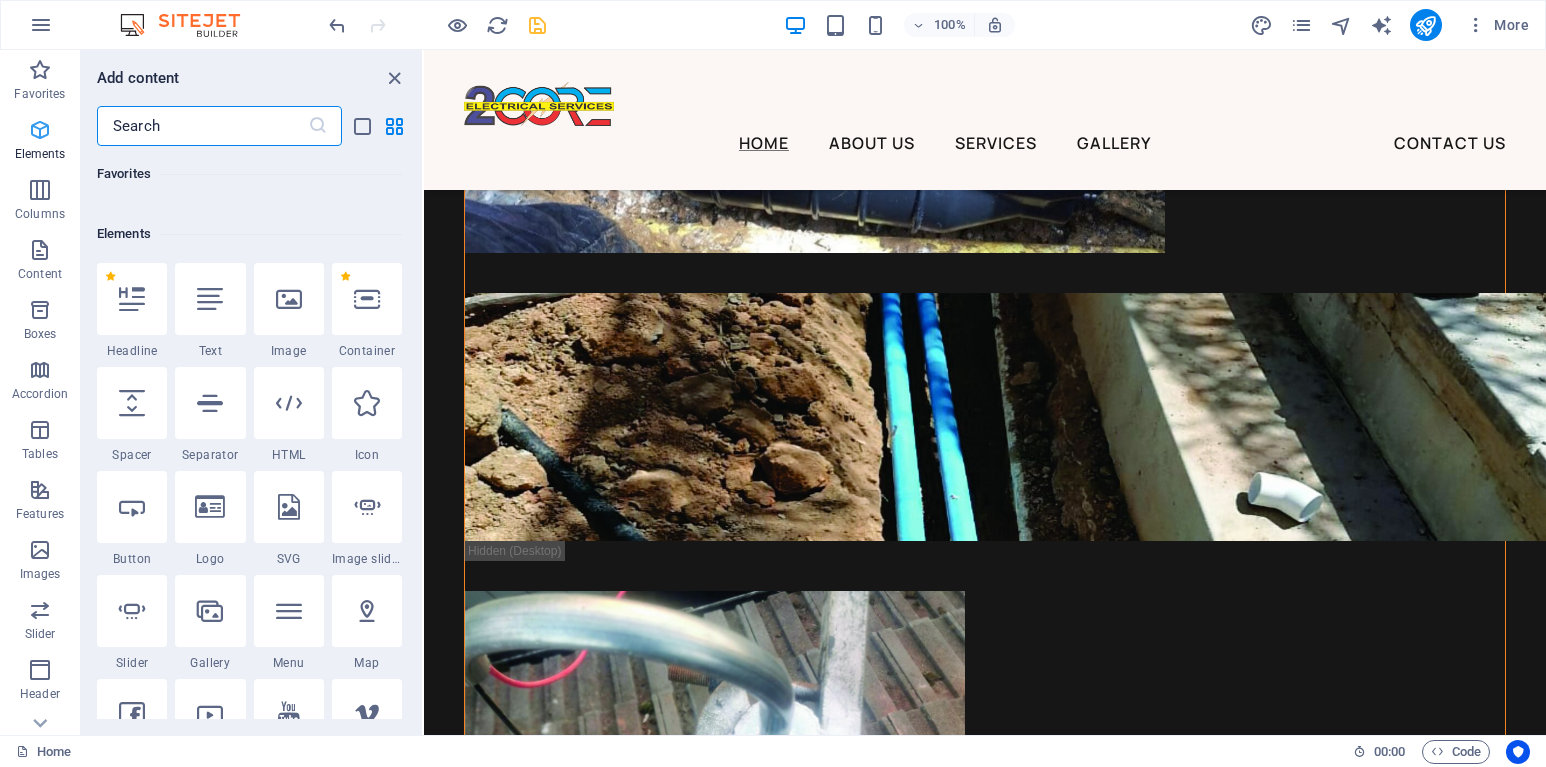 scroll, scrollTop: 213, scrollLeft: 0, axis: vertical 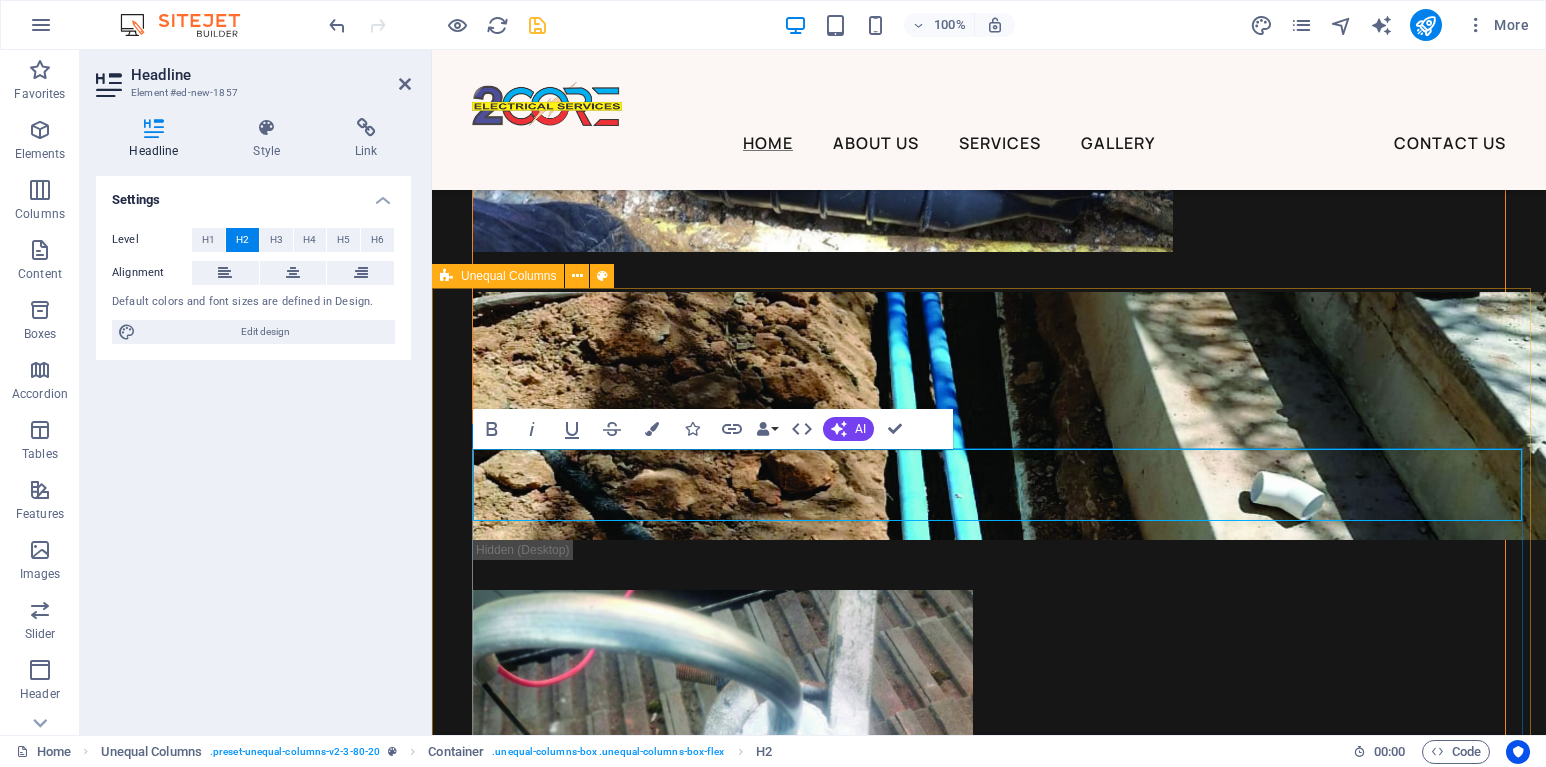 type 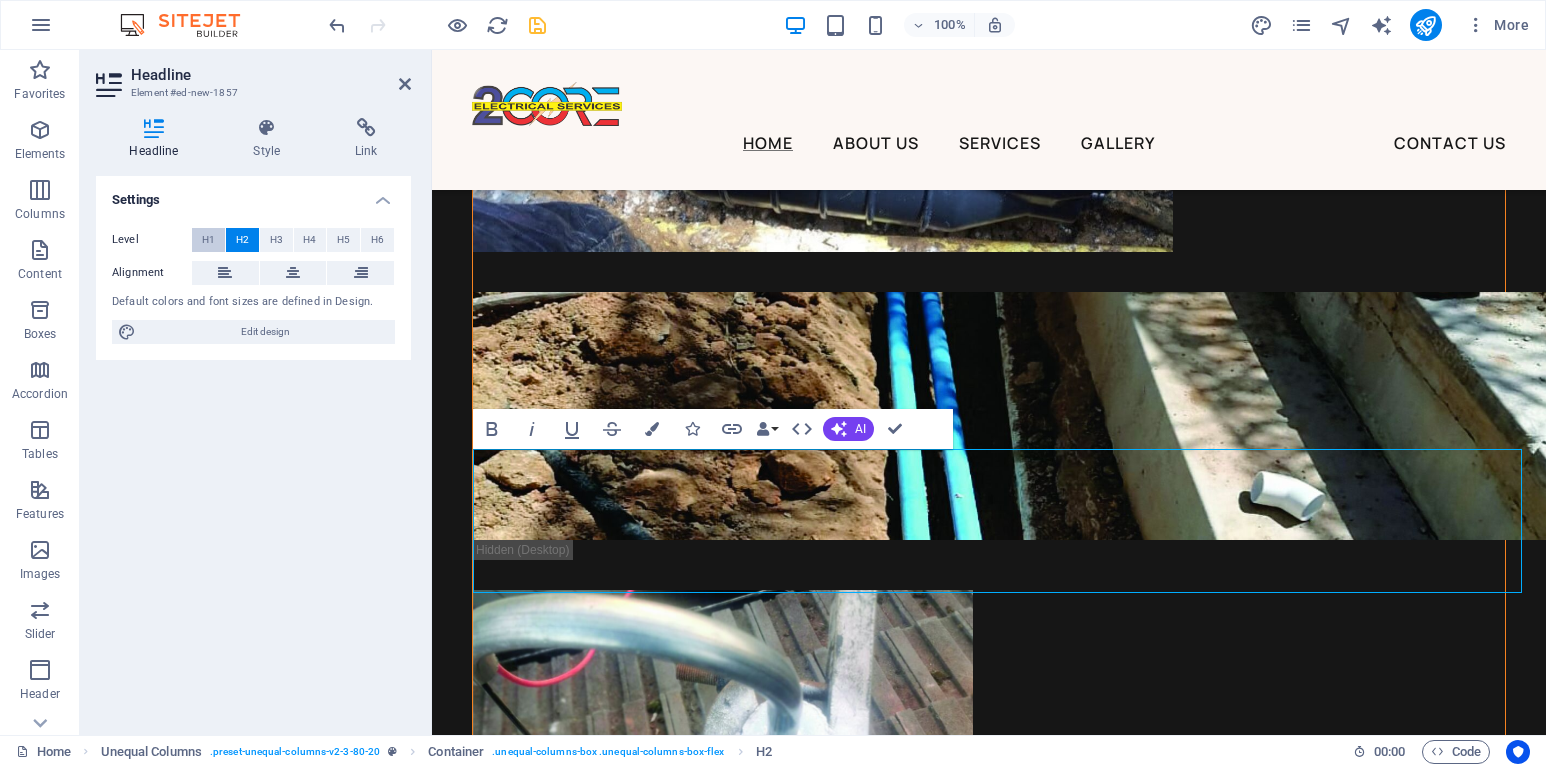 click on "H1" at bounding box center (208, 240) 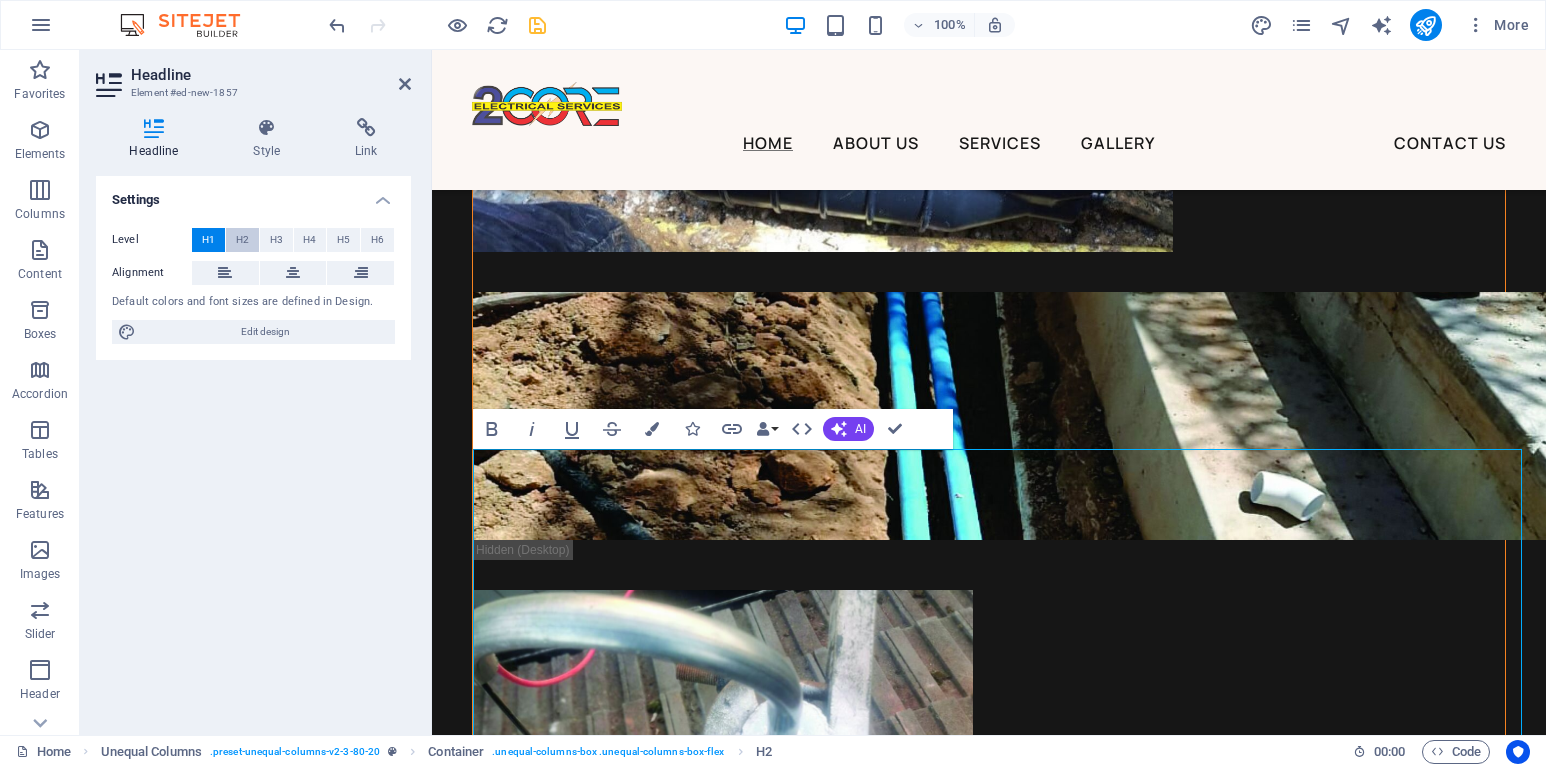 click on "H2" at bounding box center (242, 240) 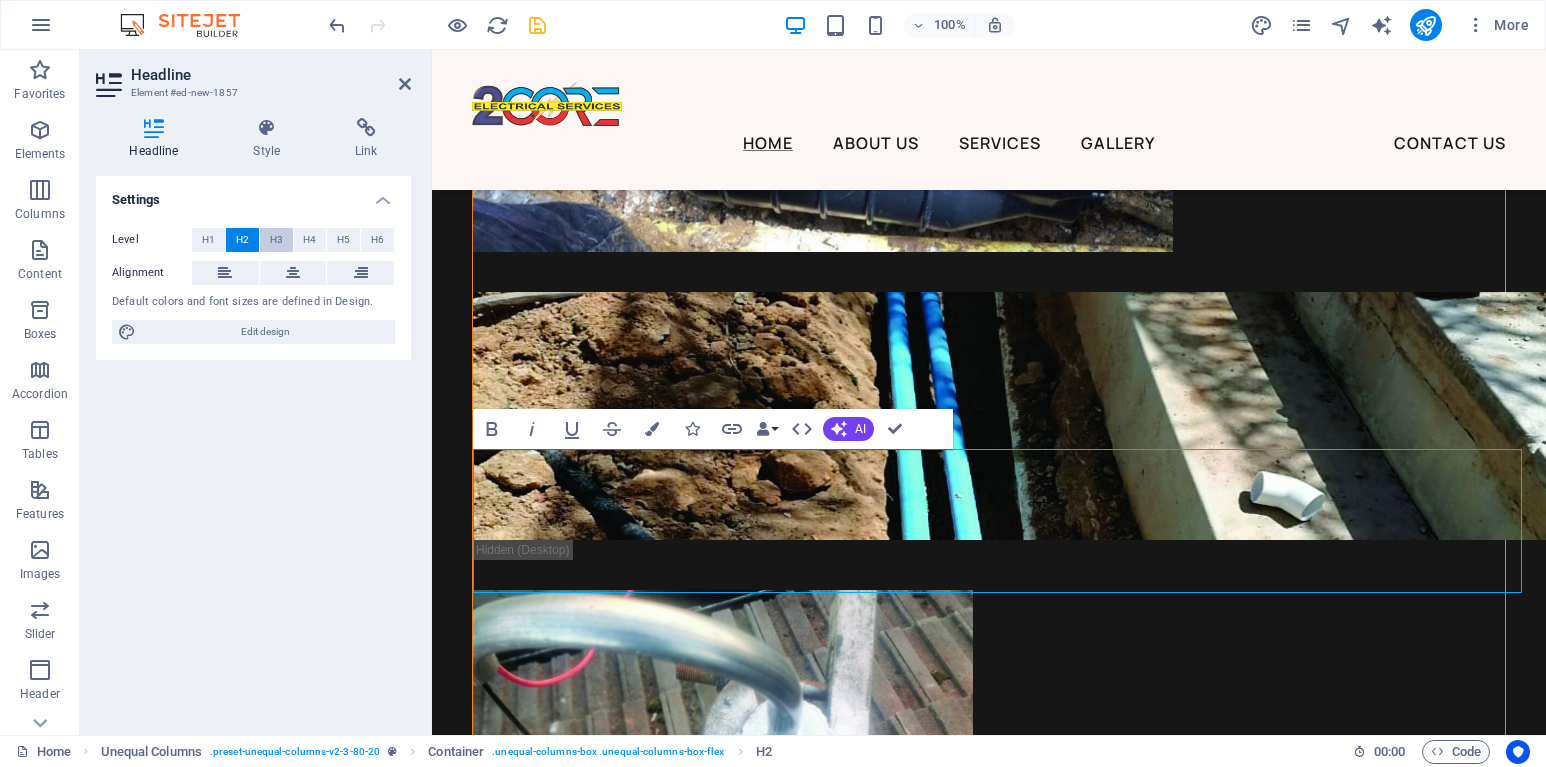 click on "H3" at bounding box center (276, 240) 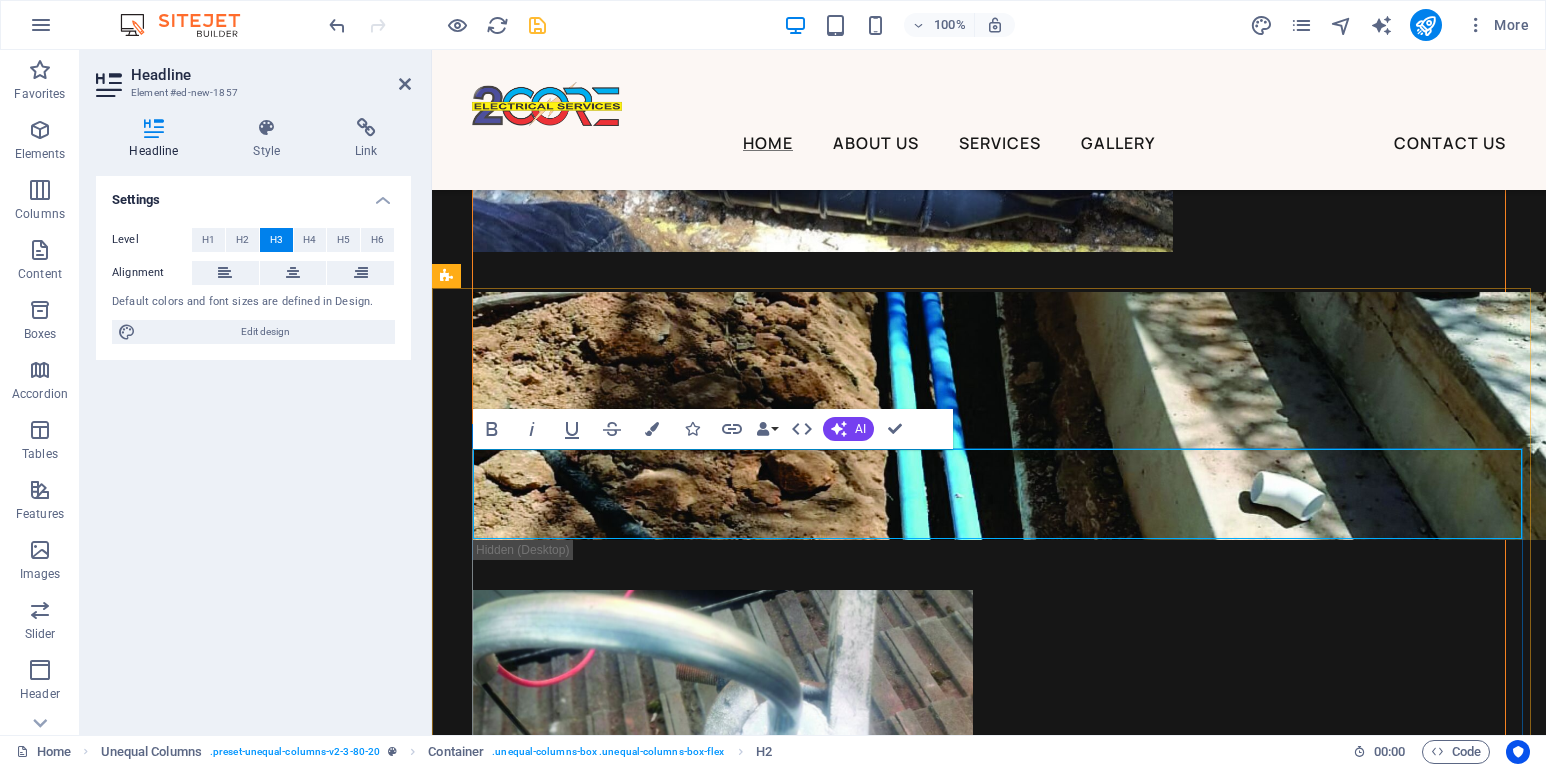 drag, startPoint x: 1483, startPoint y: 497, endPoint x: 484, endPoint y: 521, distance: 999.28827 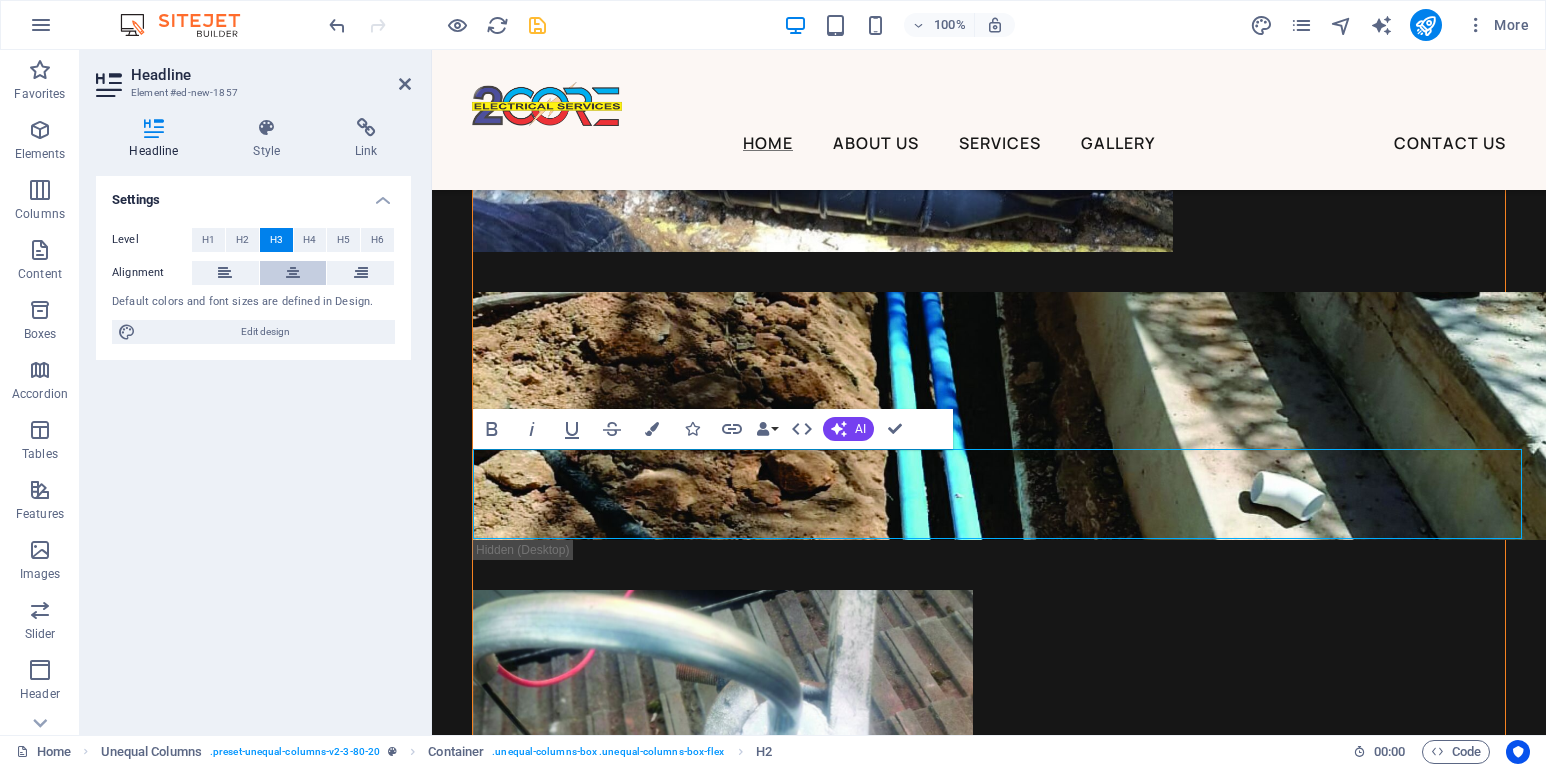 click at bounding box center (293, 273) 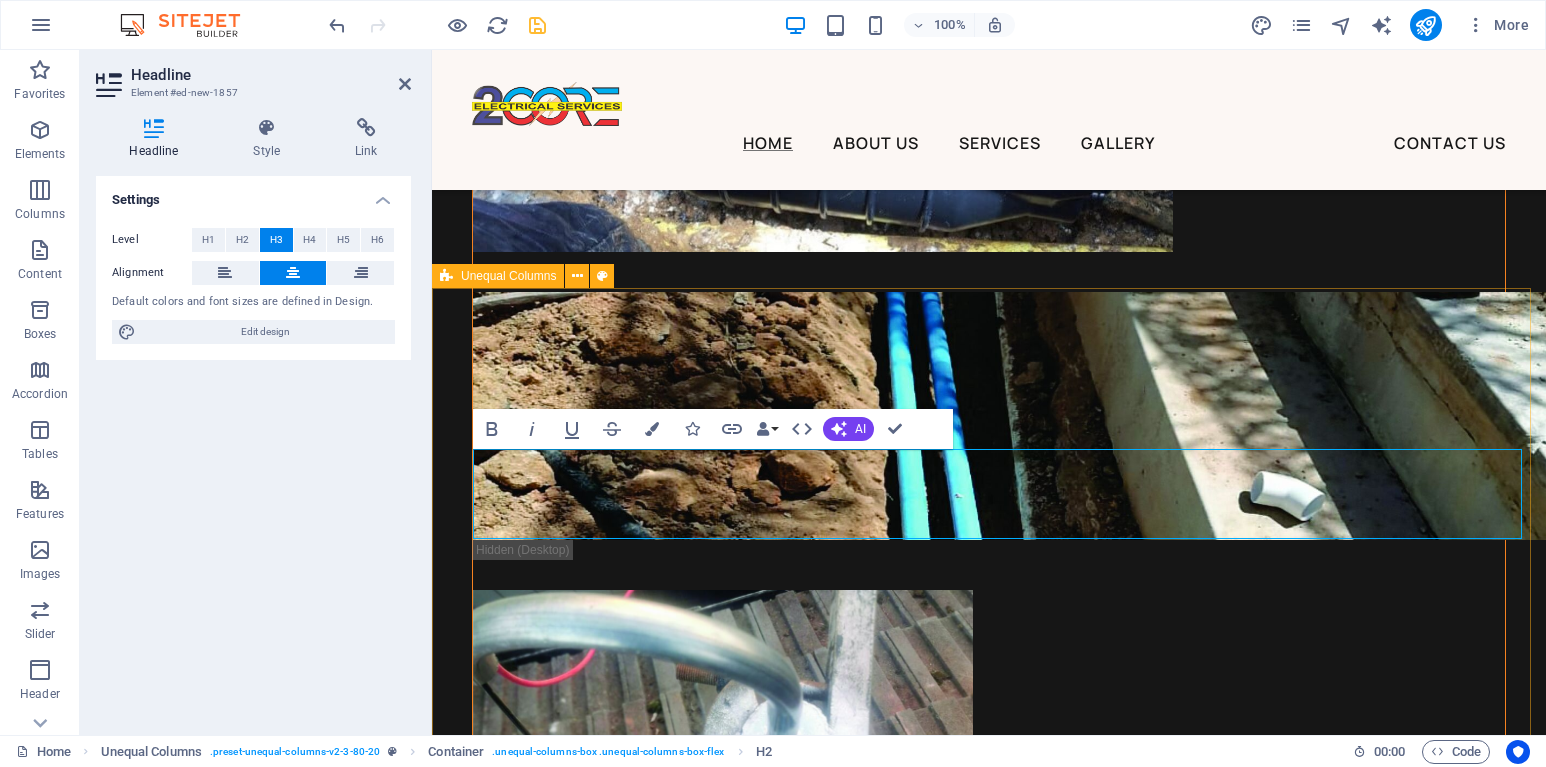 click on "​Take a look at our aircon services Don't panic when something like this happens to your home. We are just a call away" at bounding box center (989, 4539) 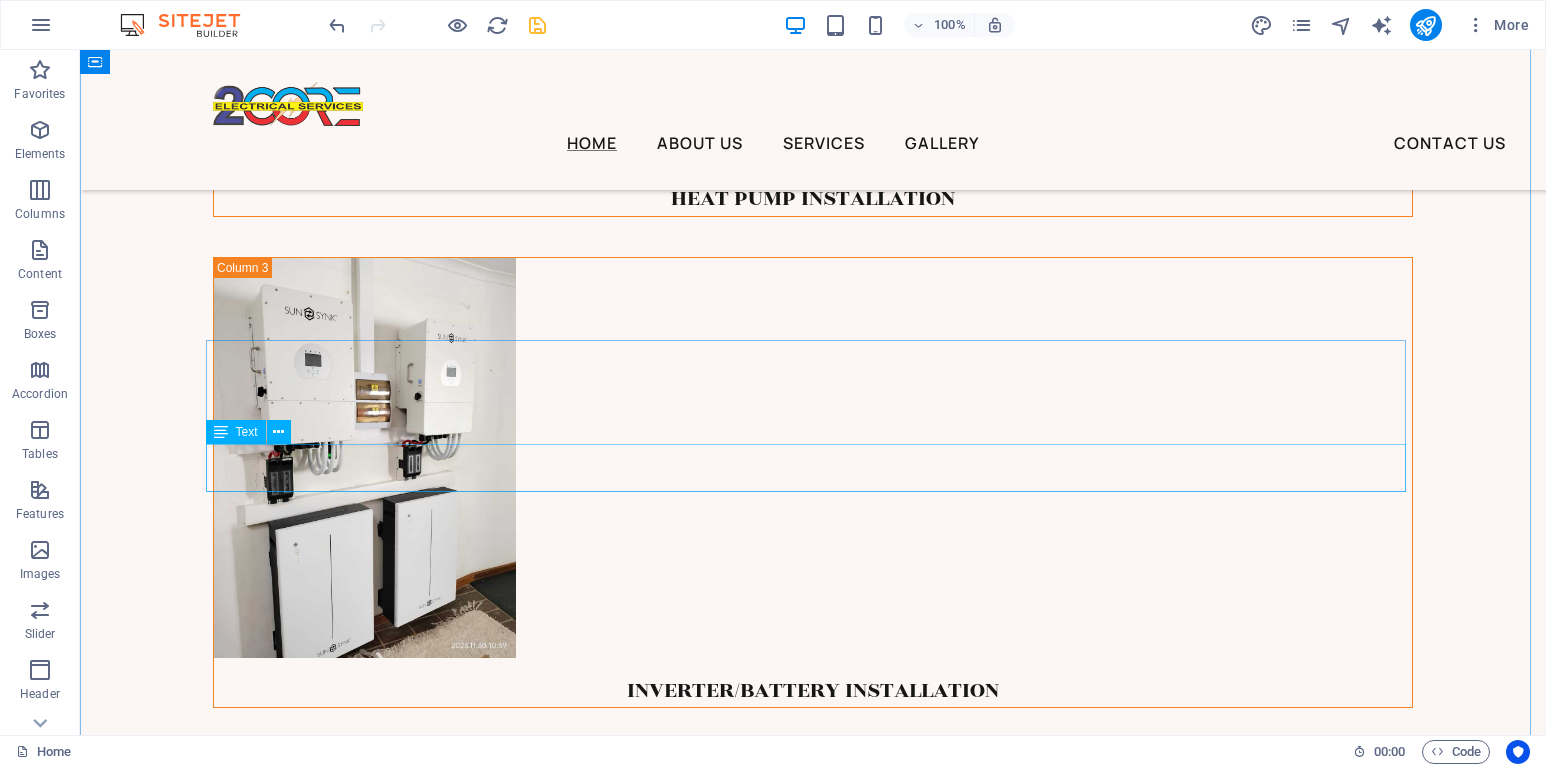 scroll, scrollTop: 4821, scrollLeft: 0, axis: vertical 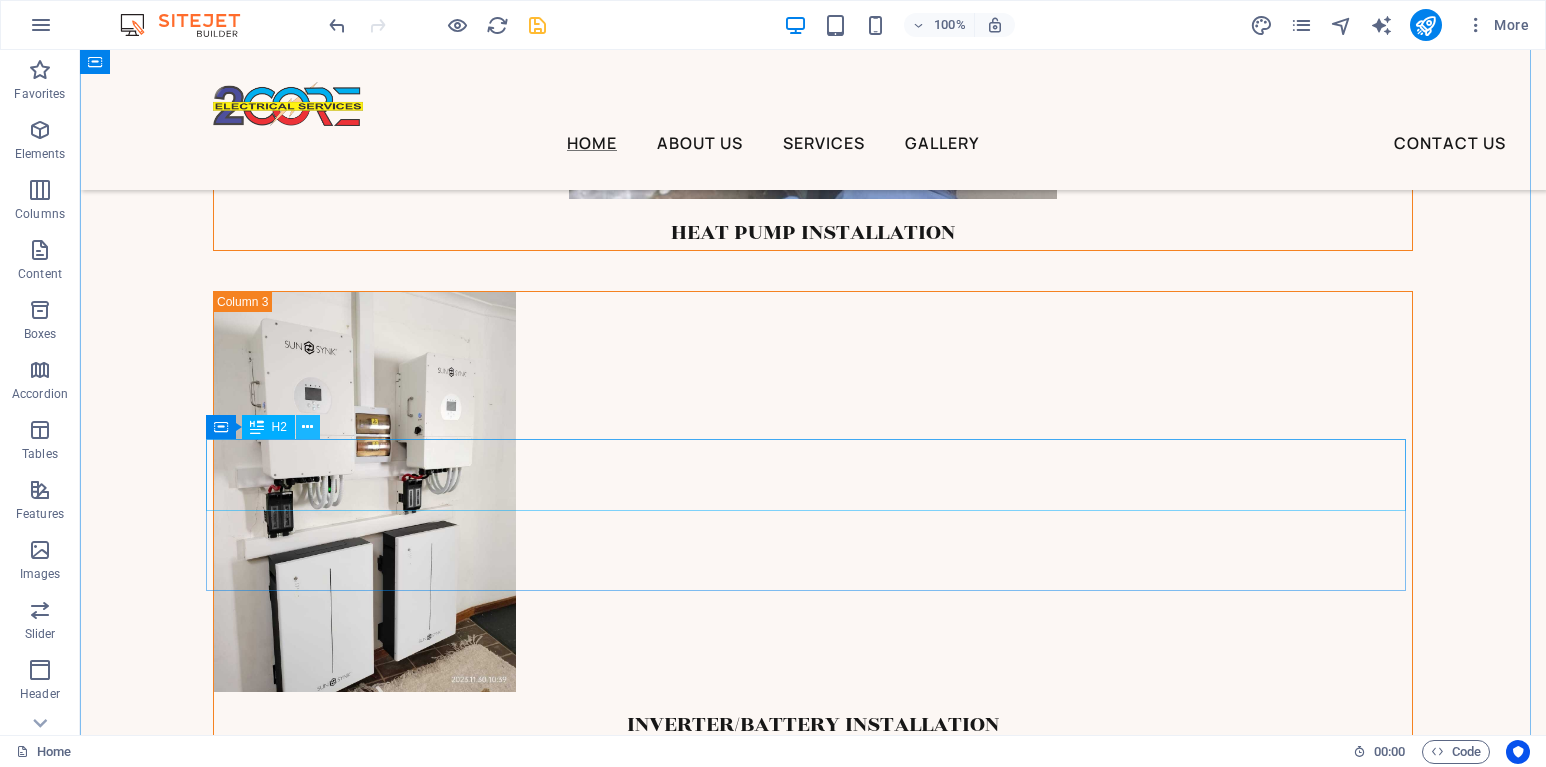 click at bounding box center (307, 427) 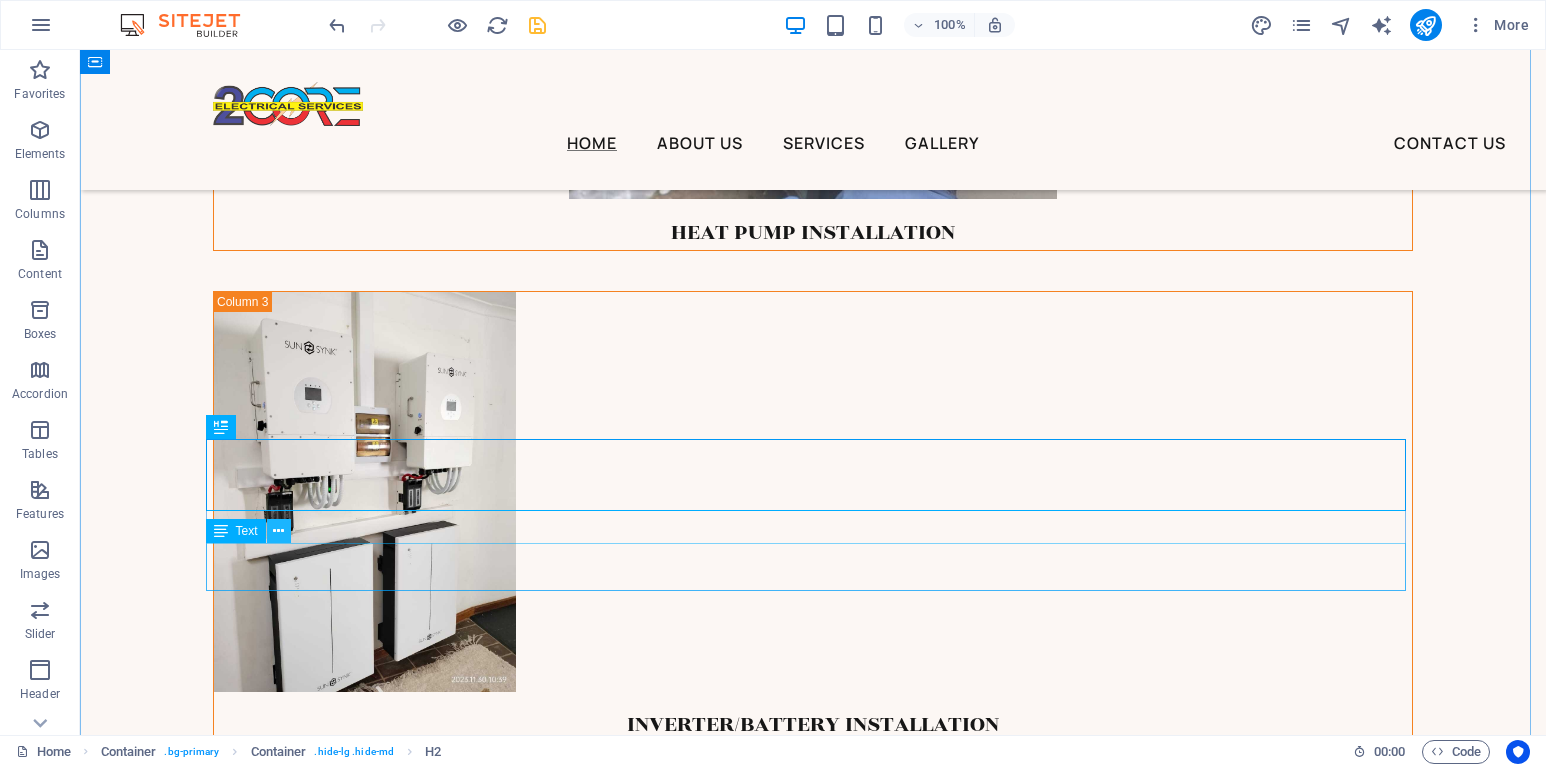 click at bounding box center (278, 531) 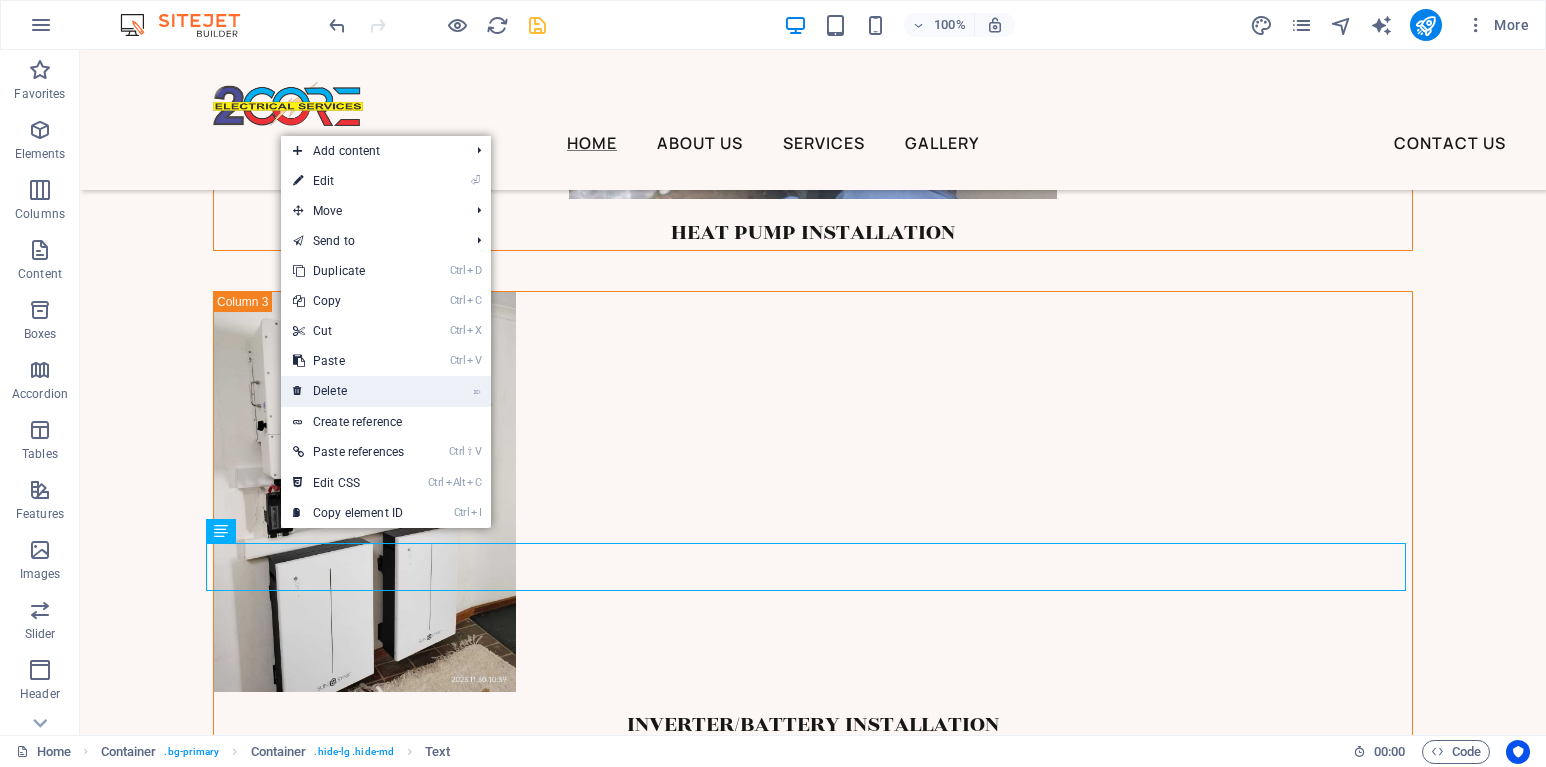 click on "⌦  Delete" at bounding box center (348, 391) 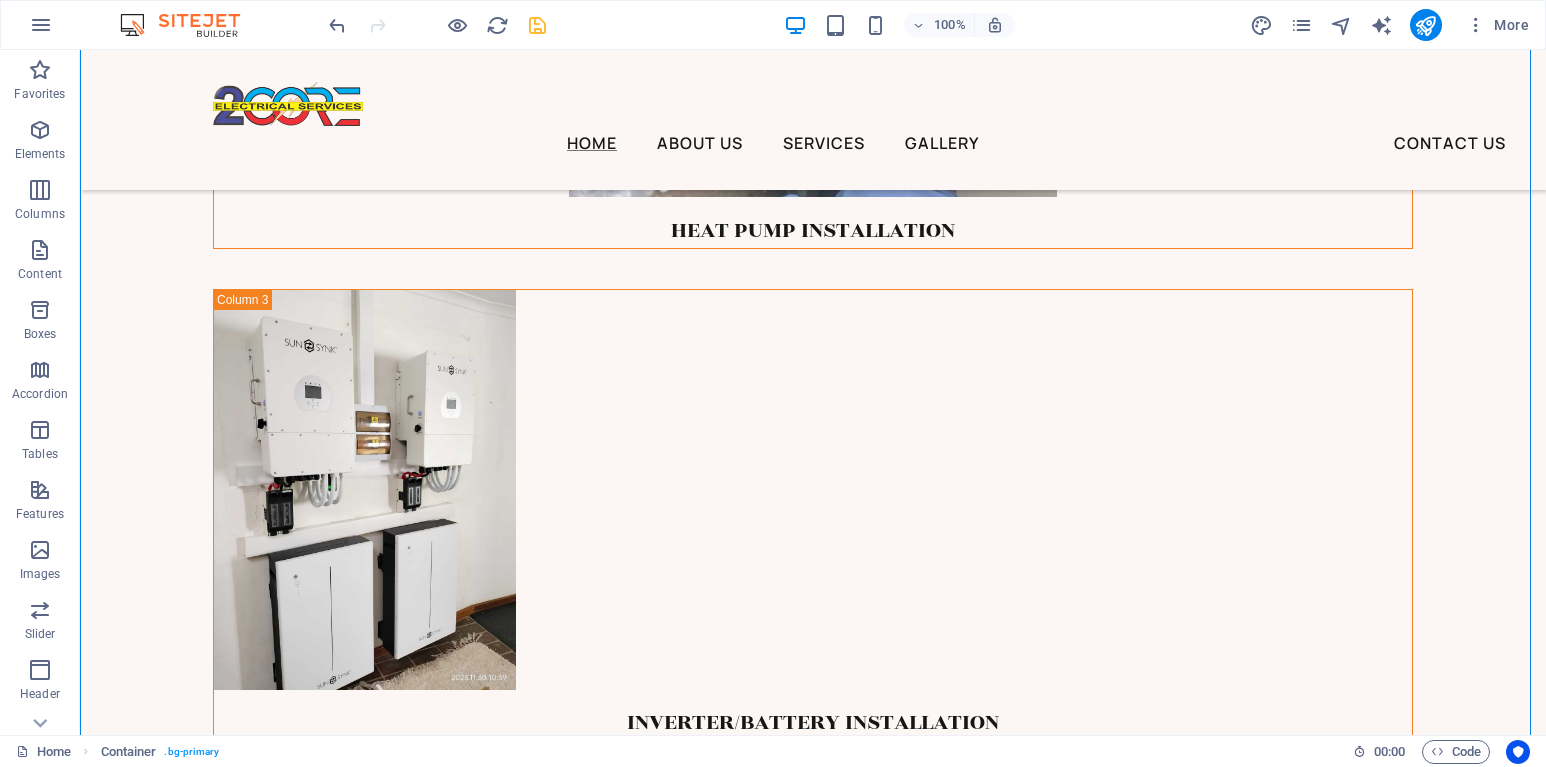 scroll, scrollTop: 4824, scrollLeft: 0, axis: vertical 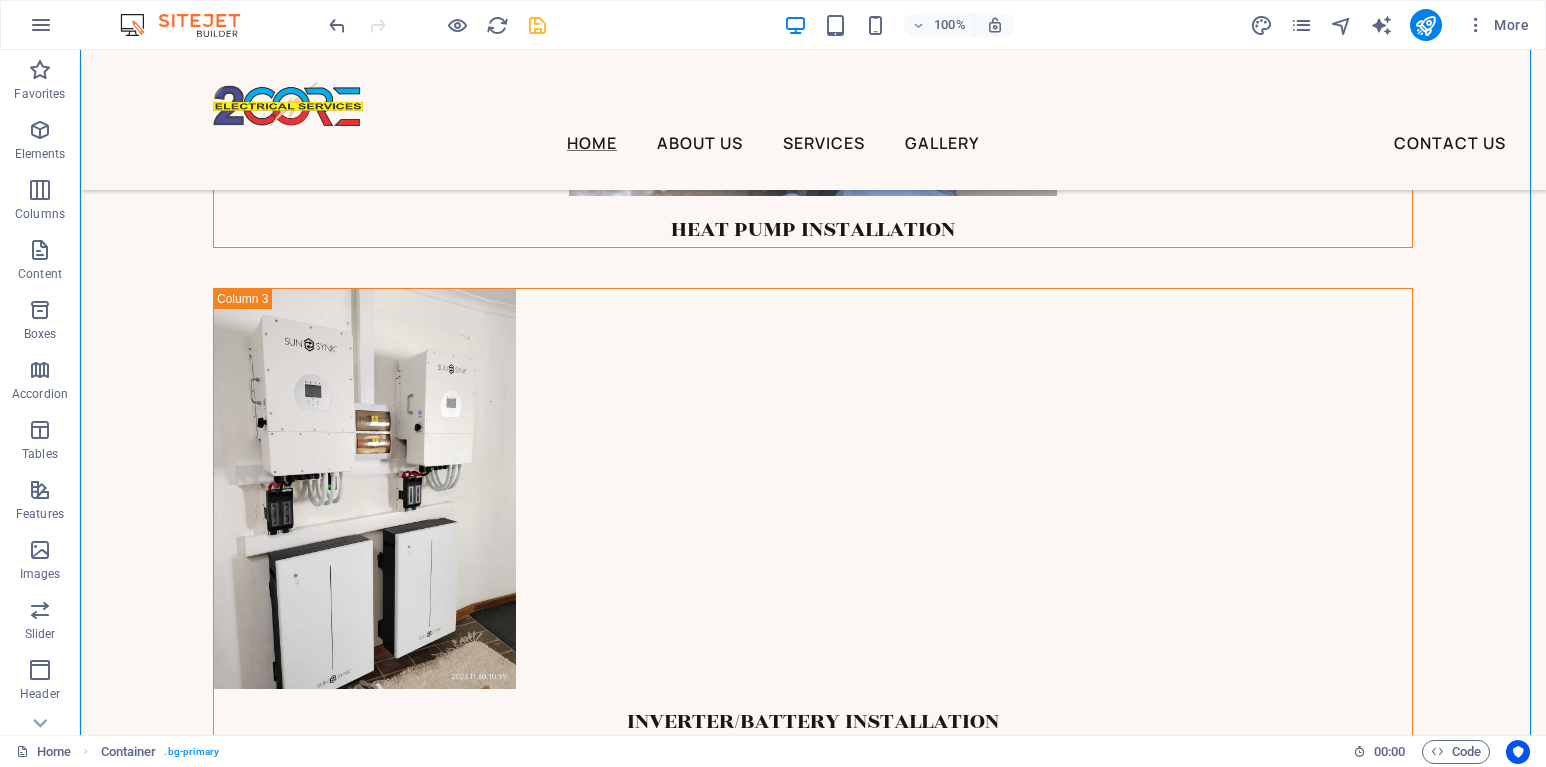 drag, startPoint x: 341, startPoint y: 473, endPoint x: 219, endPoint y: 540, distance: 139.18692 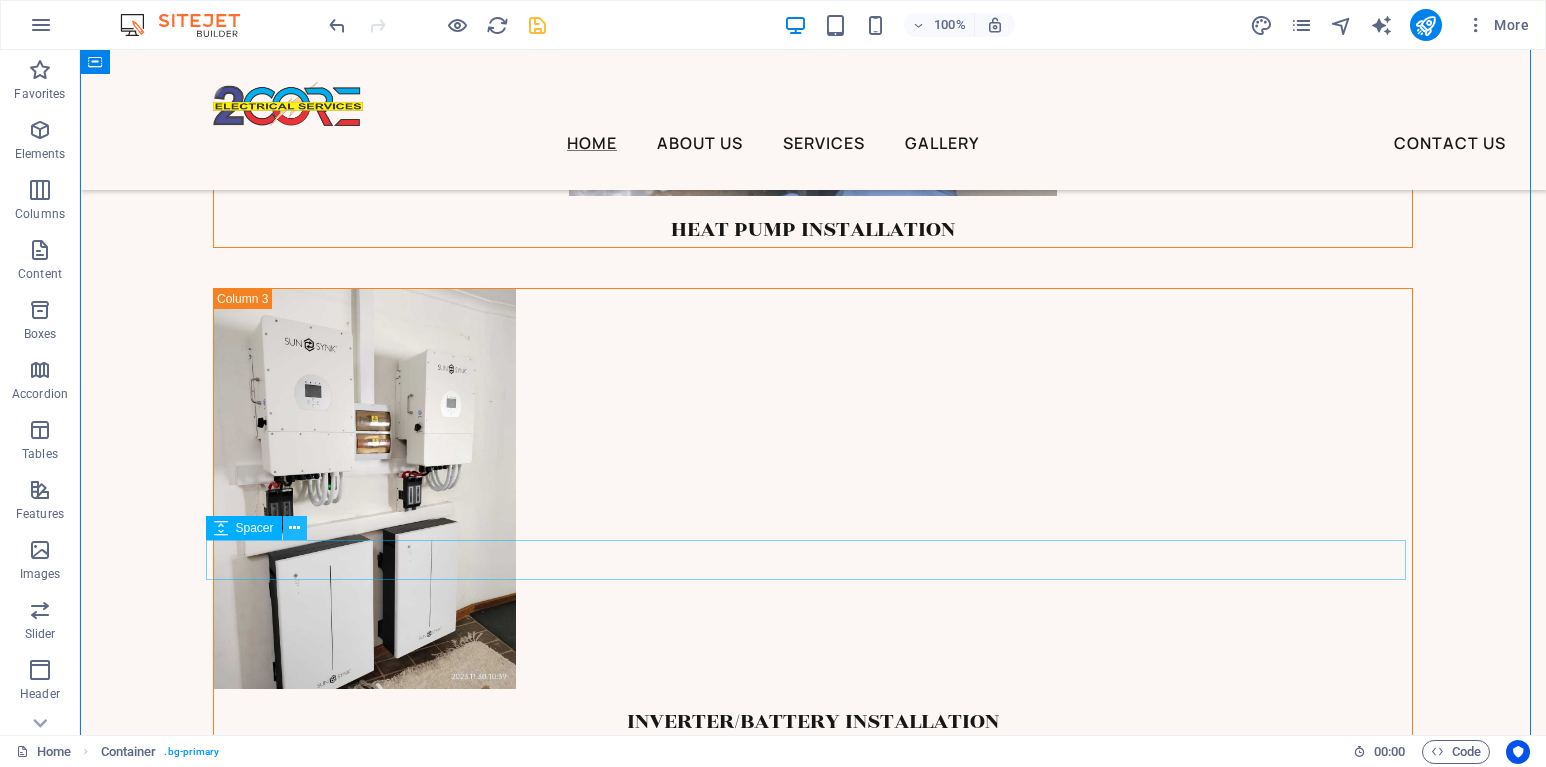 click at bounding box center [294, 528] 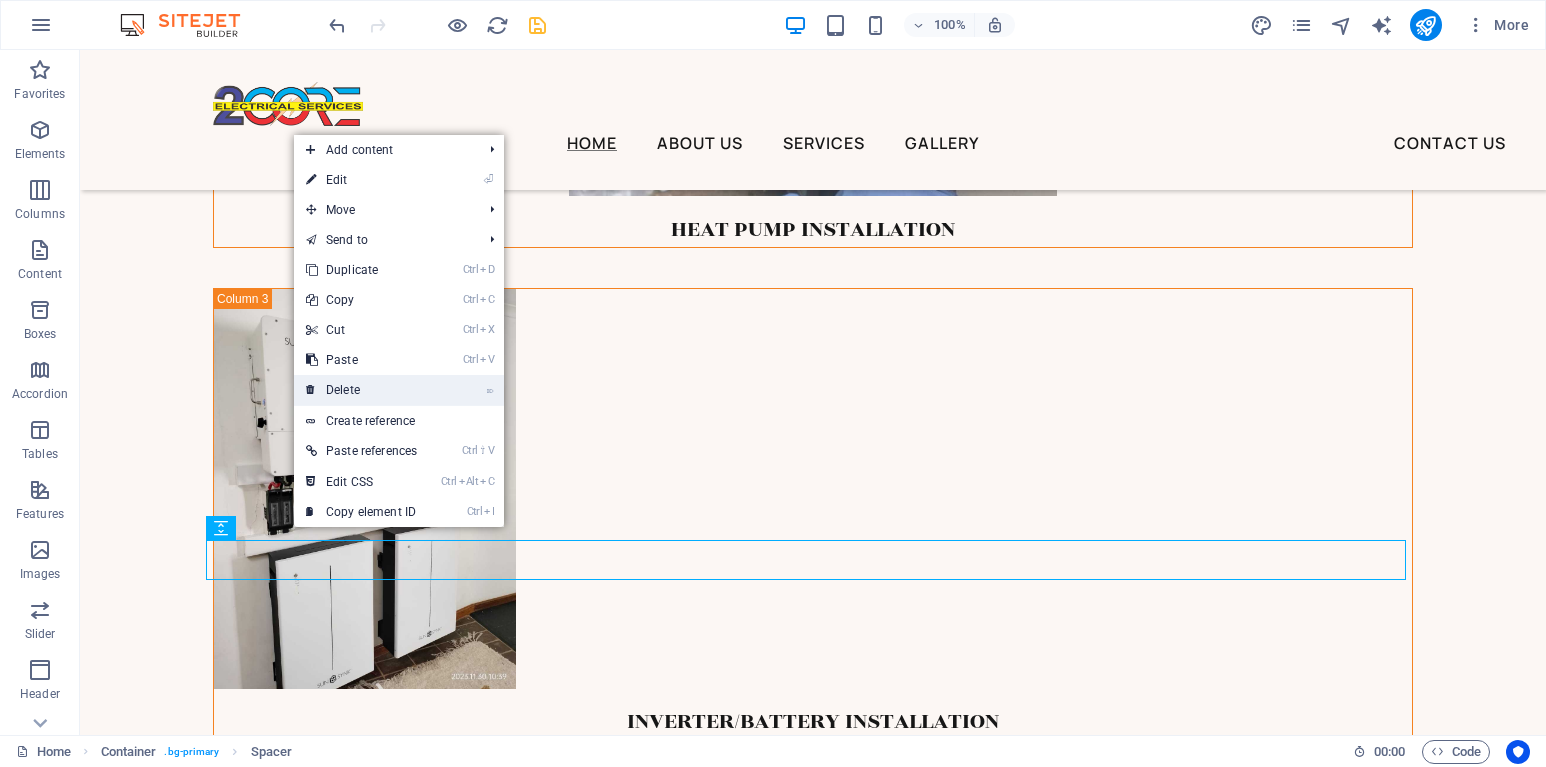 click on "⌦  Delete" at bounding box center [361, 390] 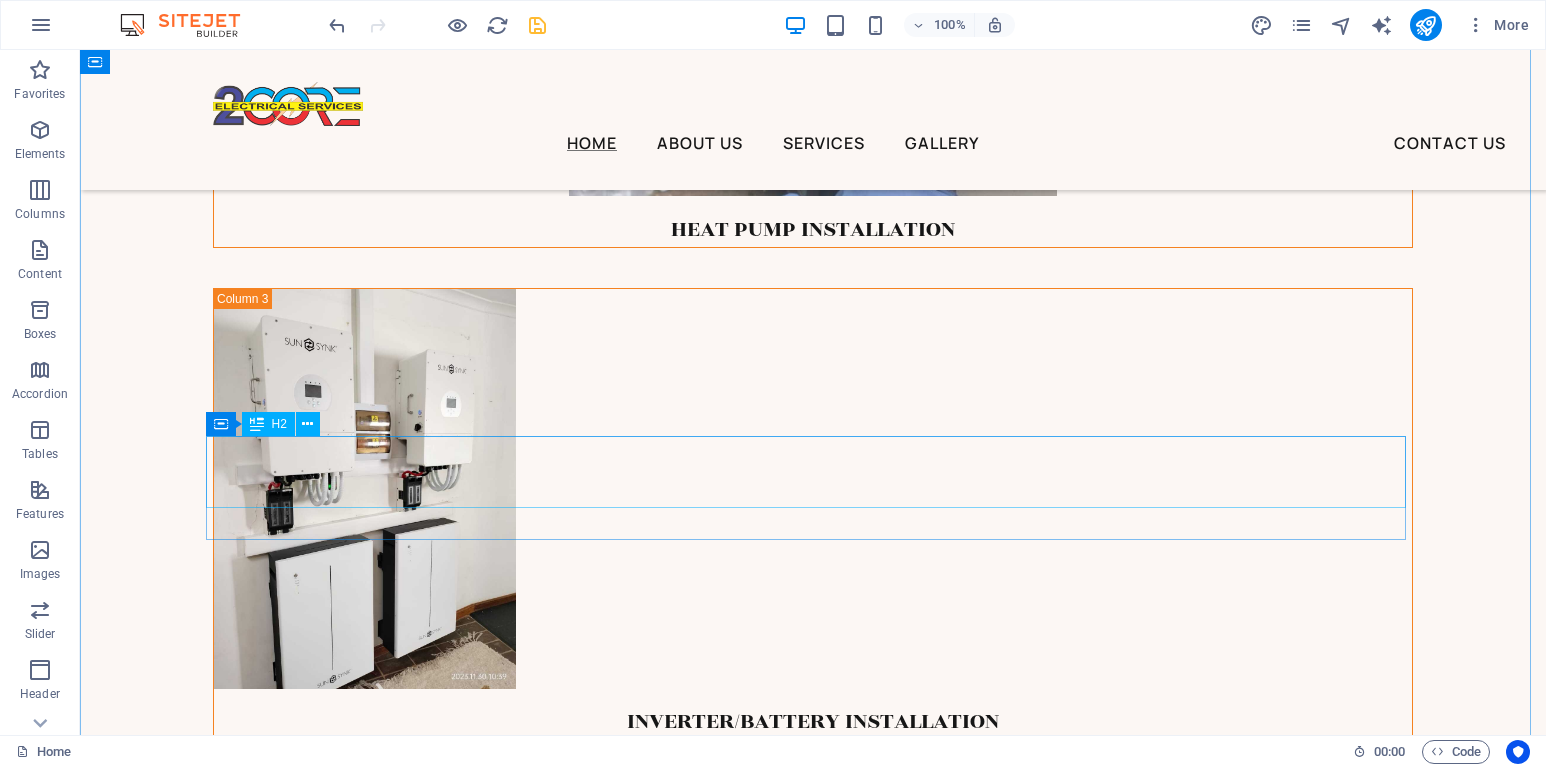 click on "Take a look at our highlights" at bounding box center (813, 1579) 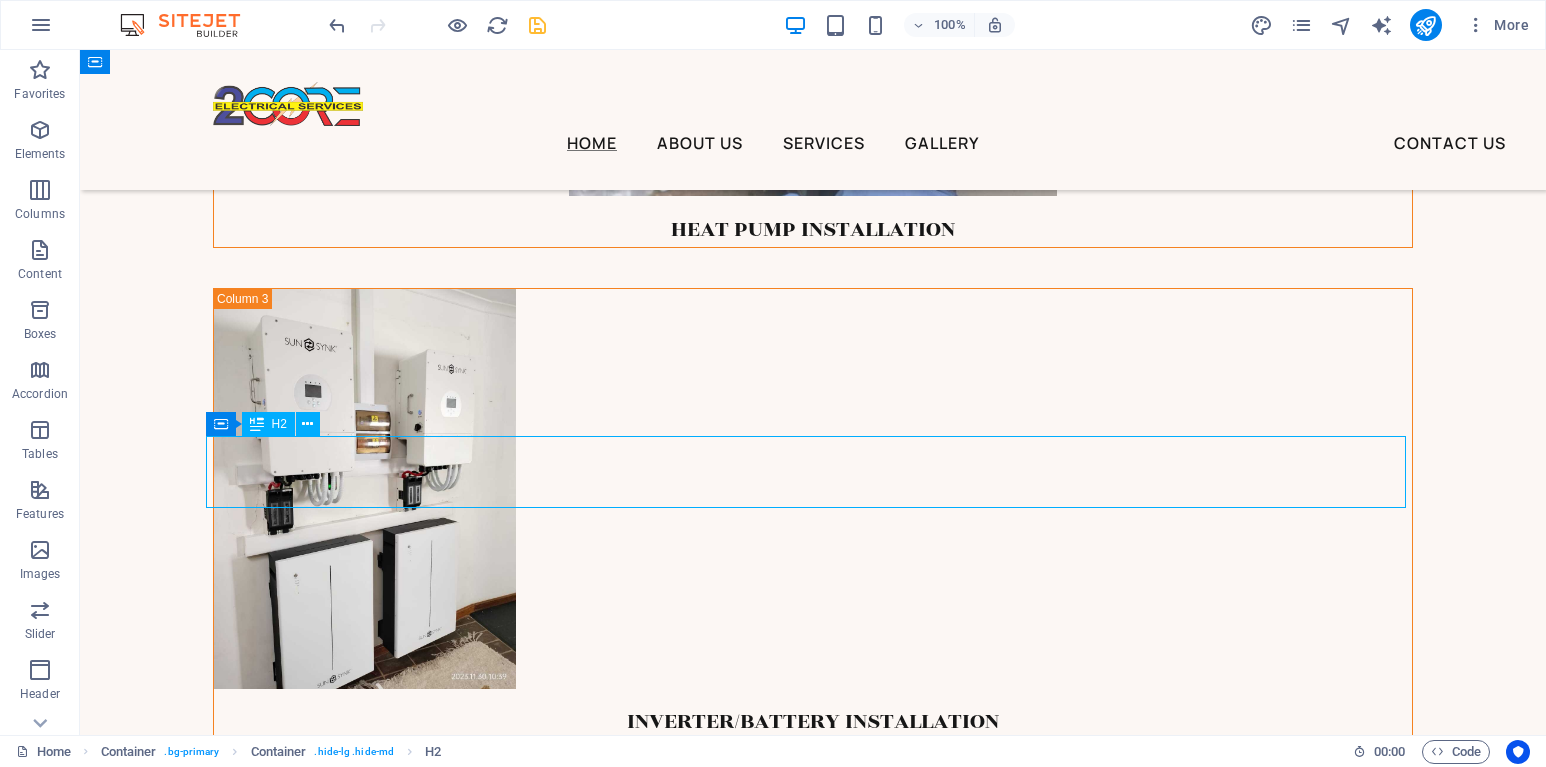 click on "Take a look at our highlights" at bounding box center [813, 1579] 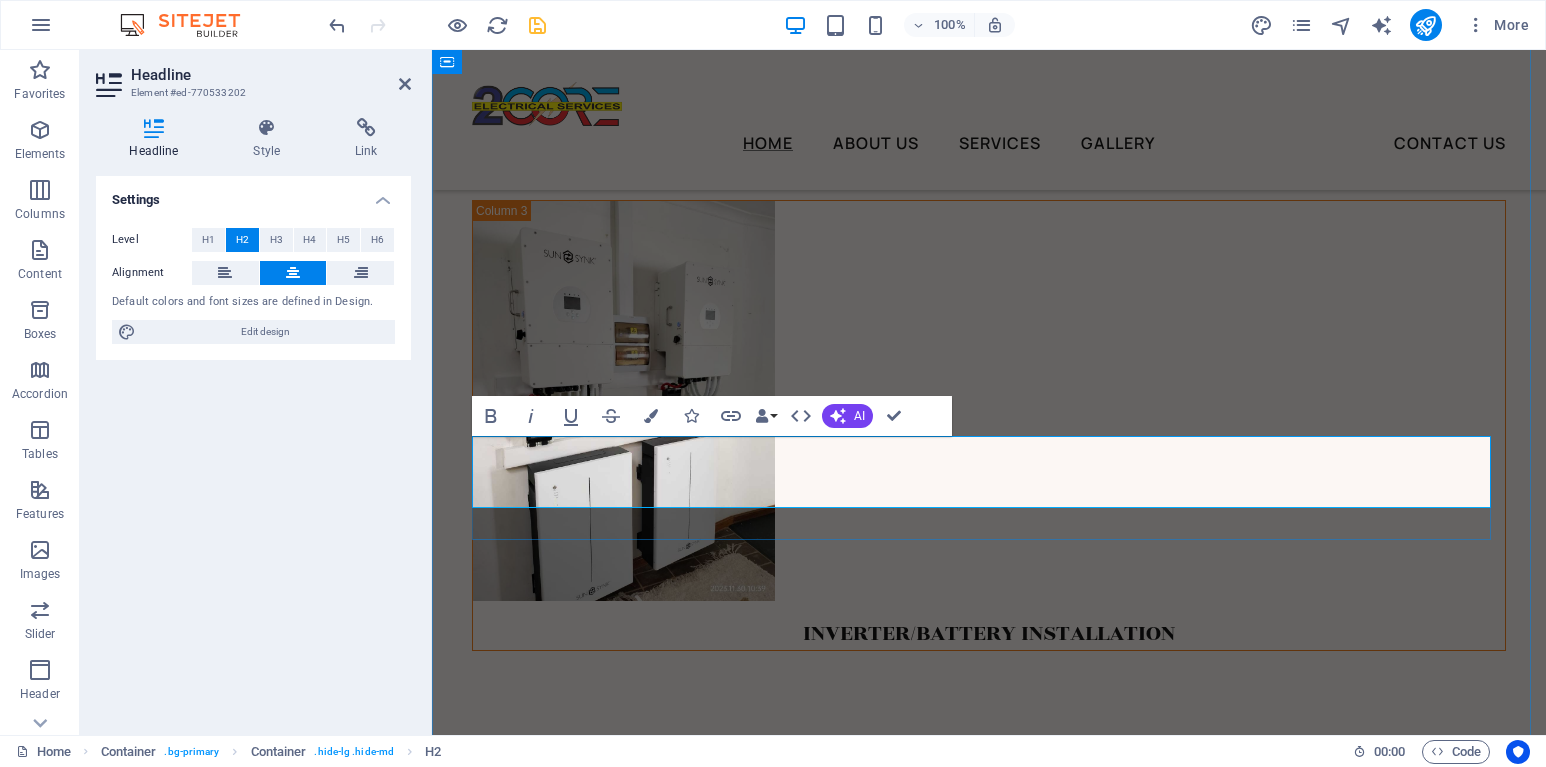 click on "Take a look at our highlights" at bounding box center [989, 1456] 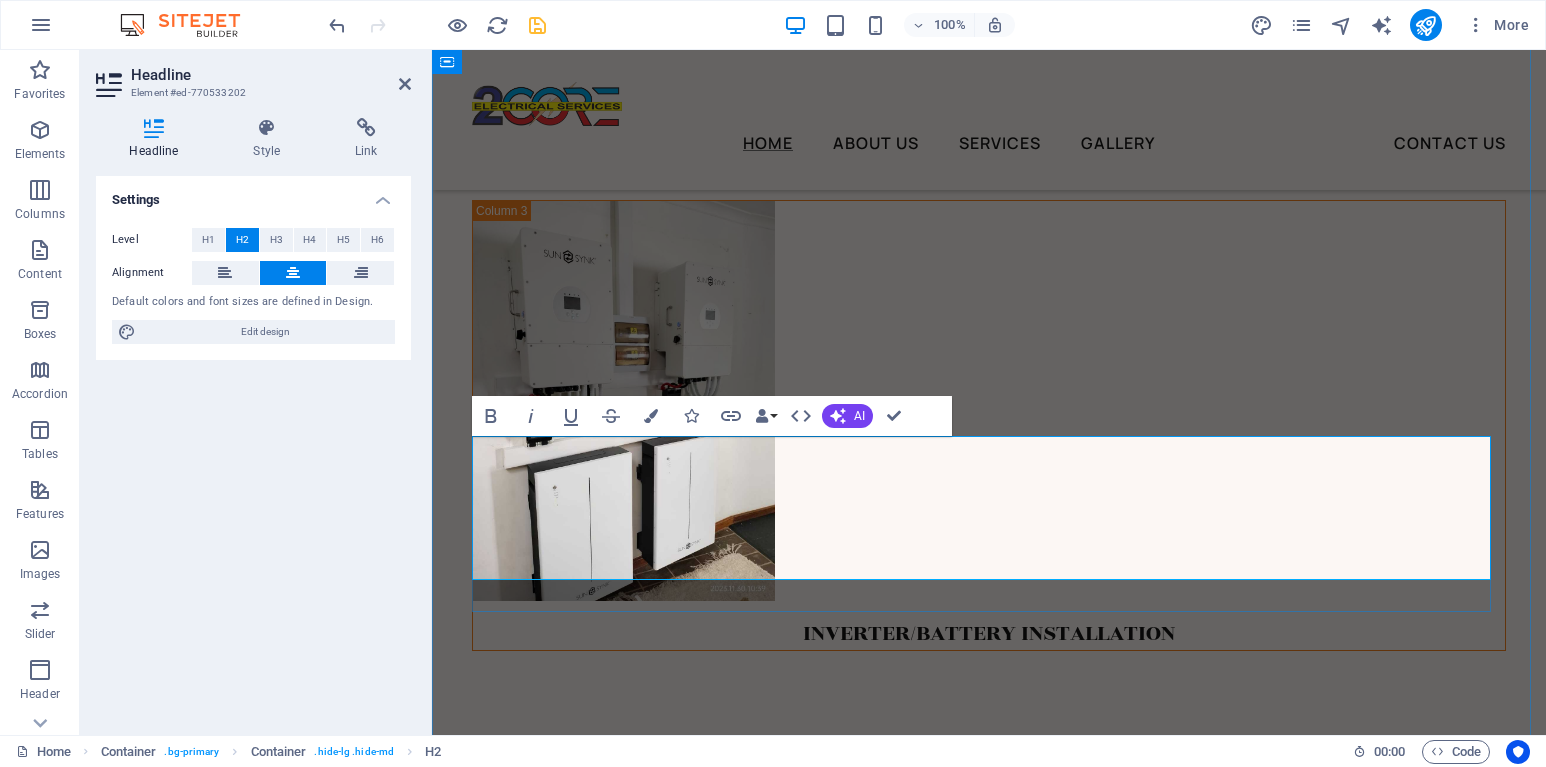 drag, startPoint x: 1109, startPoint y: 547, endPoint x: 536, endPoint y: 489, distance: 575.9279 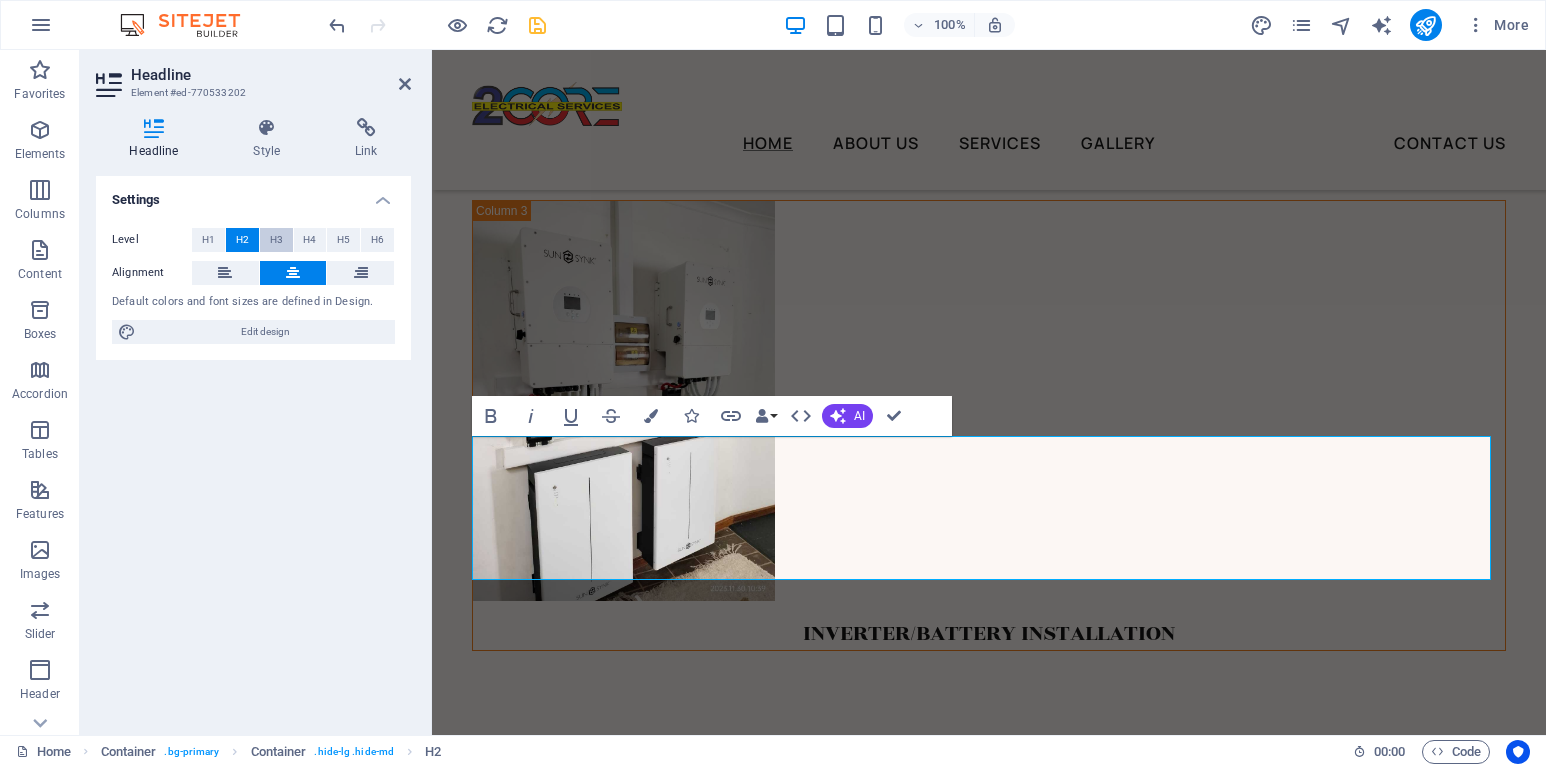 click on "H3" at bounding box center (276, 240) 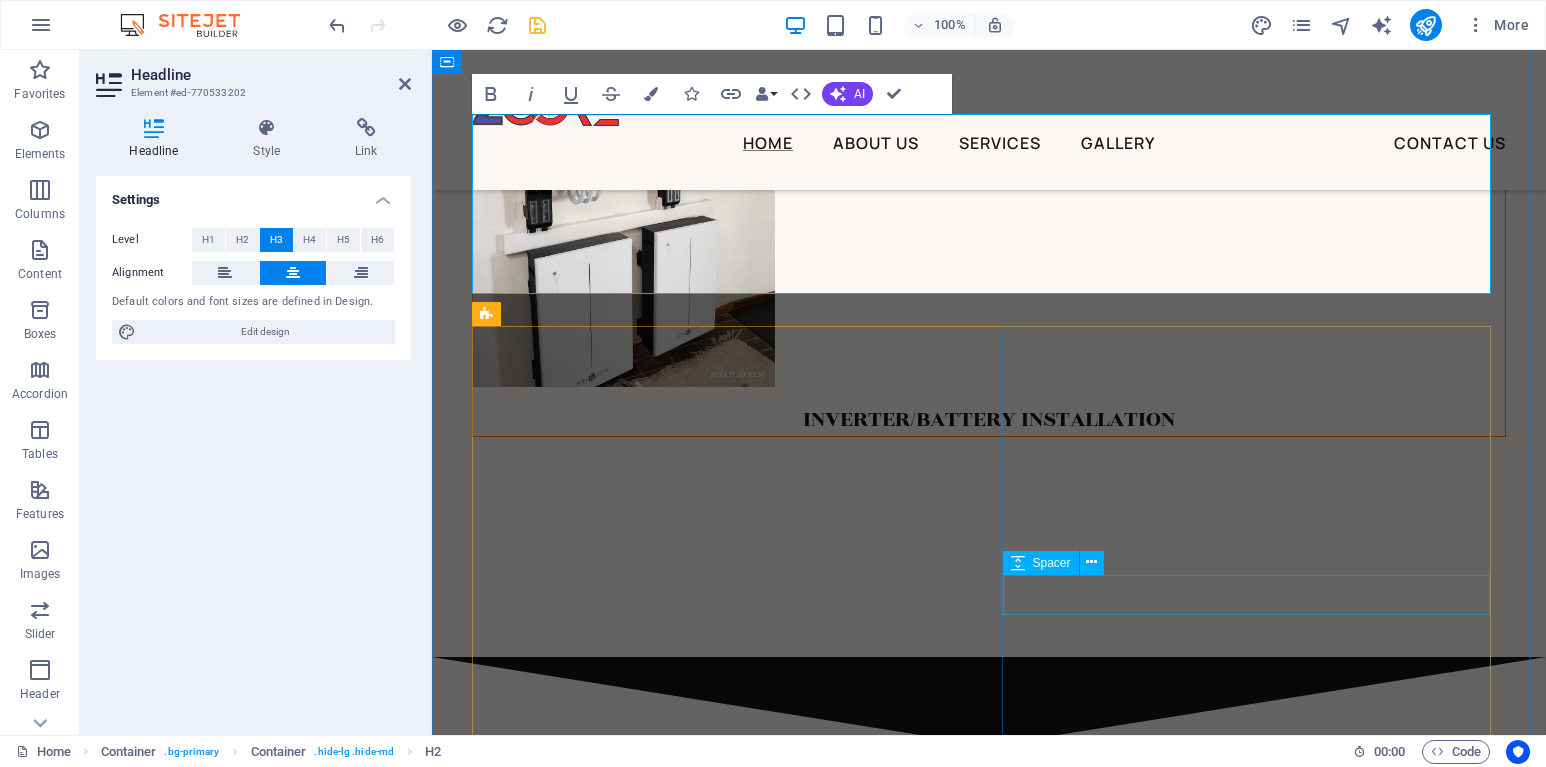 scroll, scrollTop: 5112, scrollLeft: 0, axis: vertical 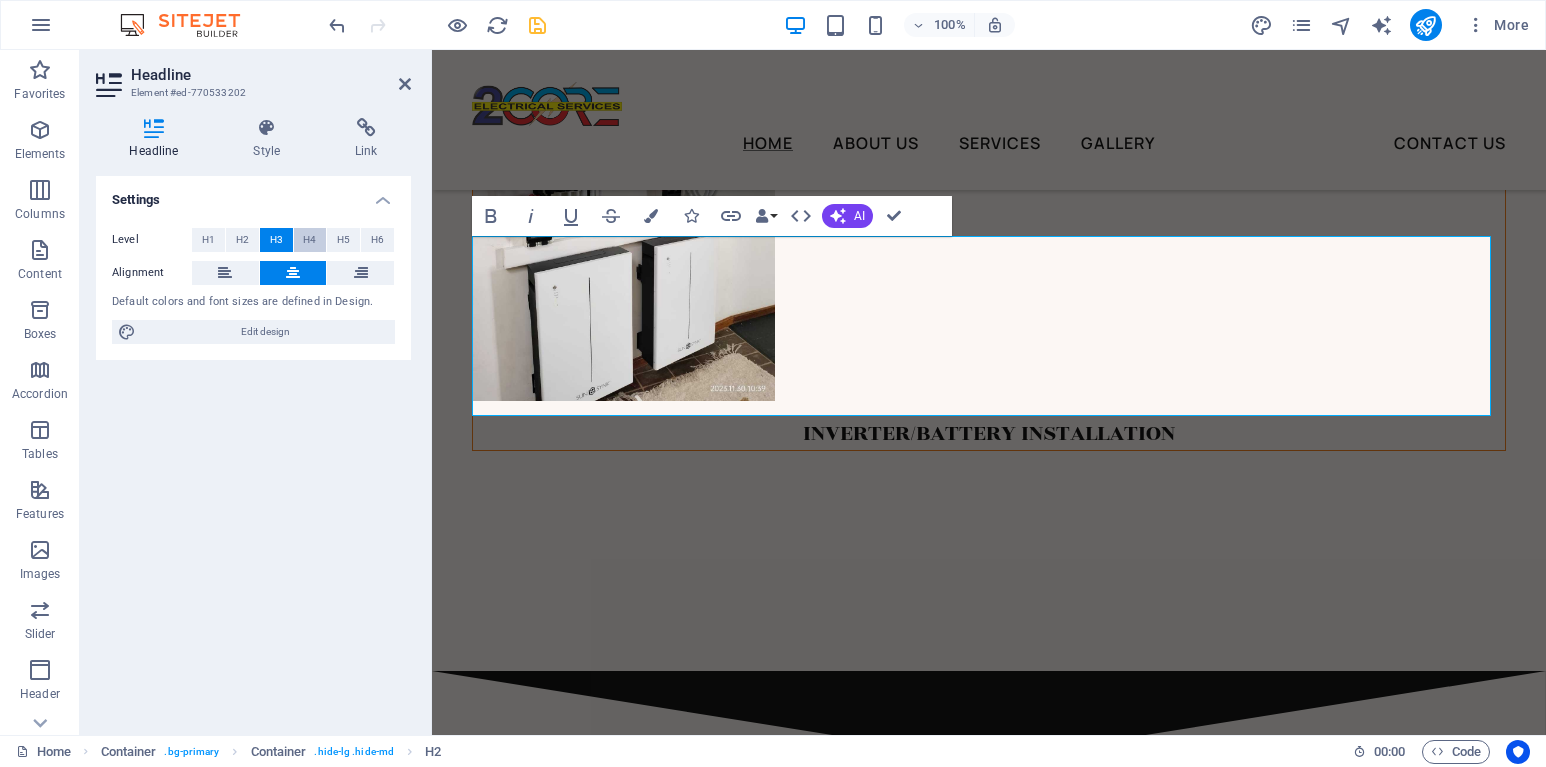 click on "H4" at bounding box center [309, 240] 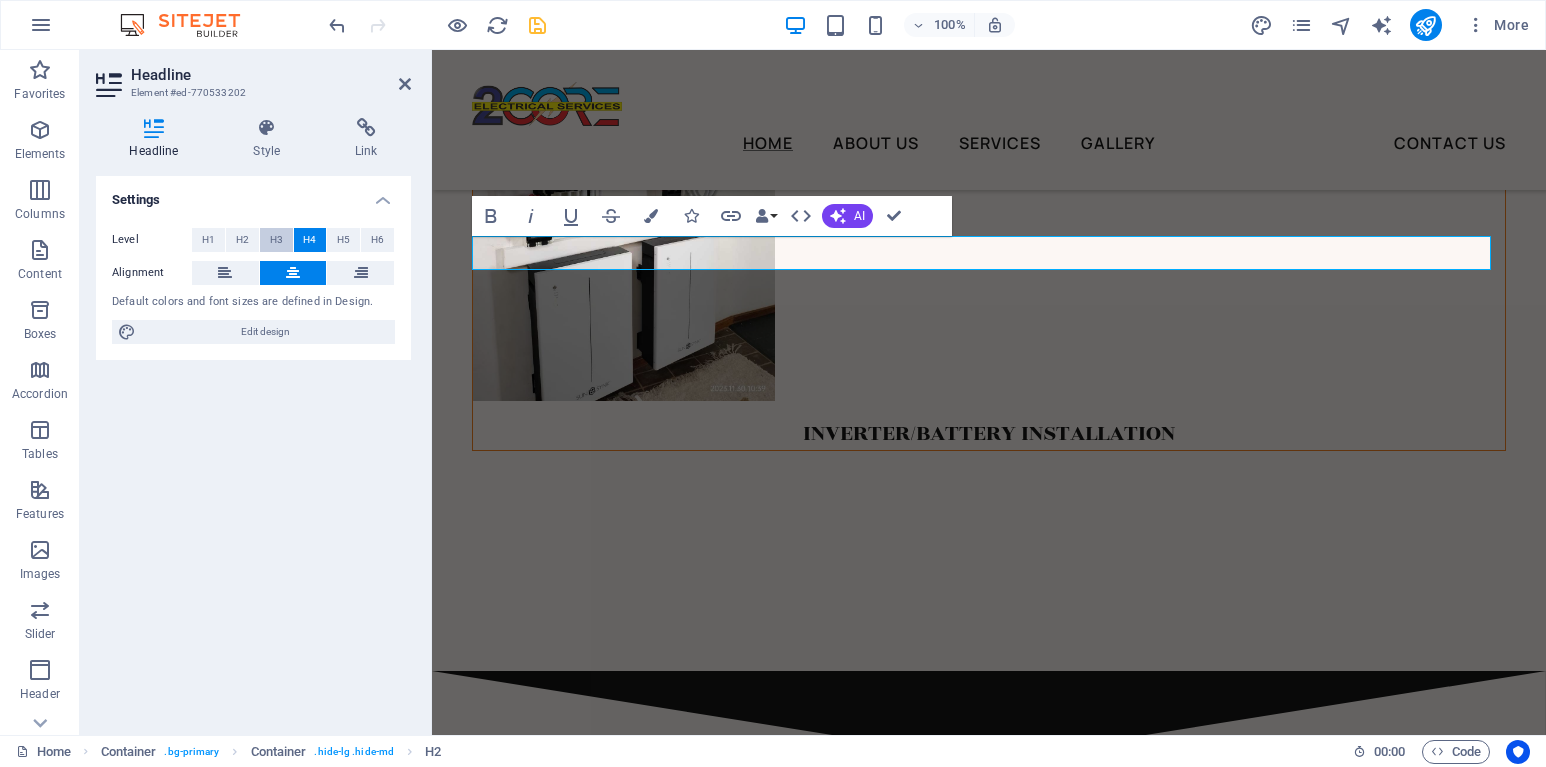 click on "H3" at bounding box center [276, 240] 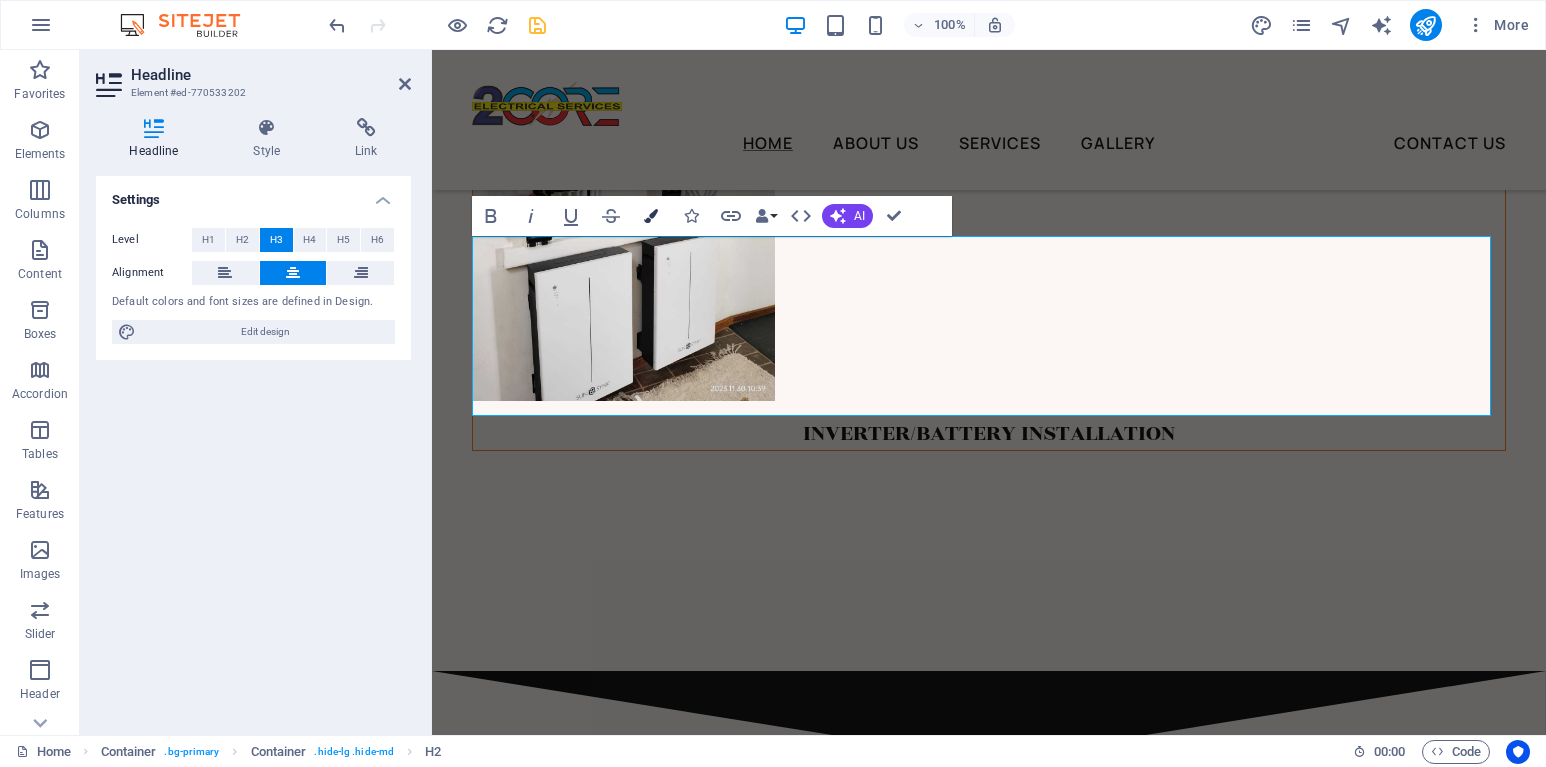 click at bounding box center (651, 216) 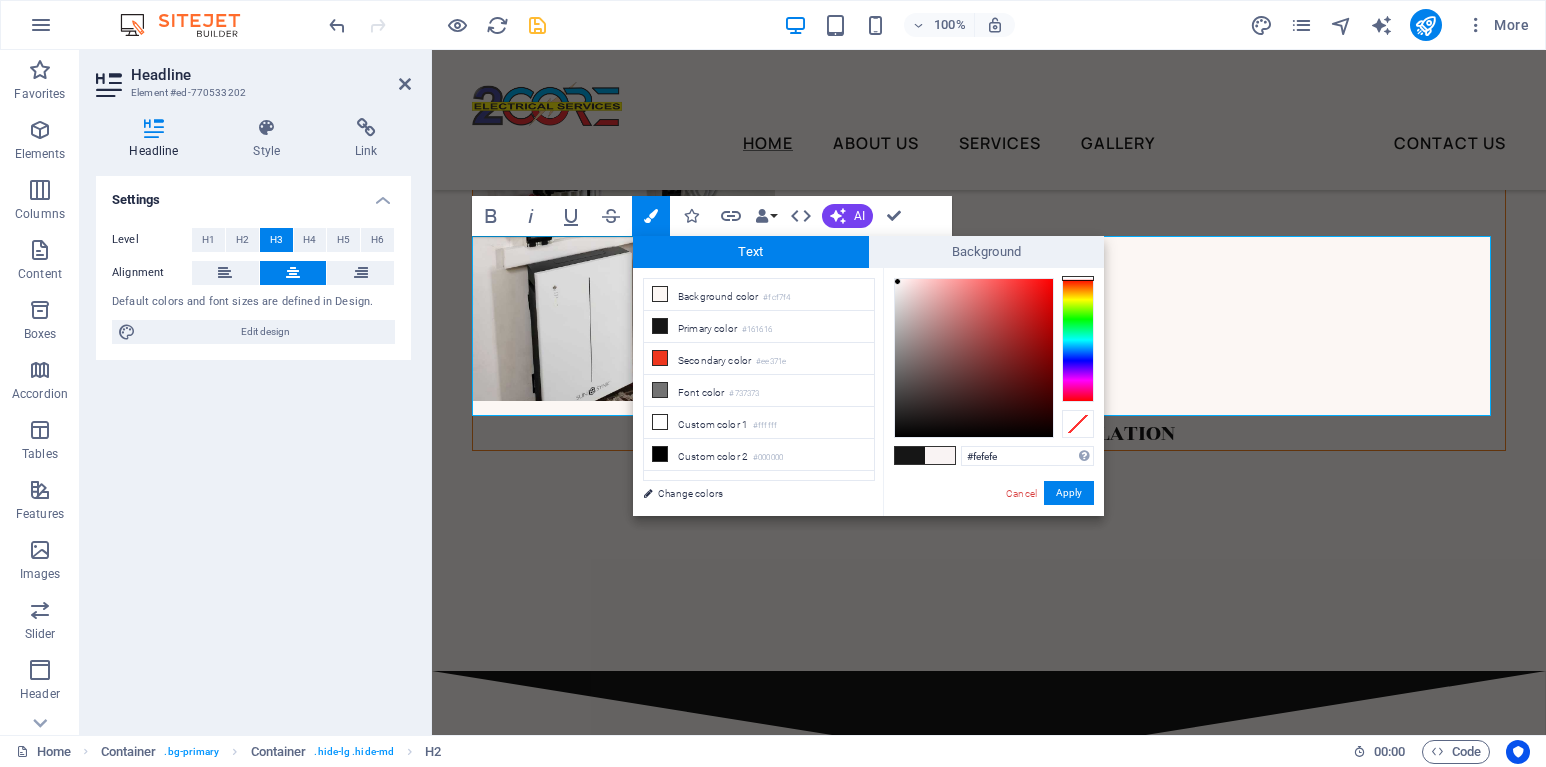 type on "#ffffff" 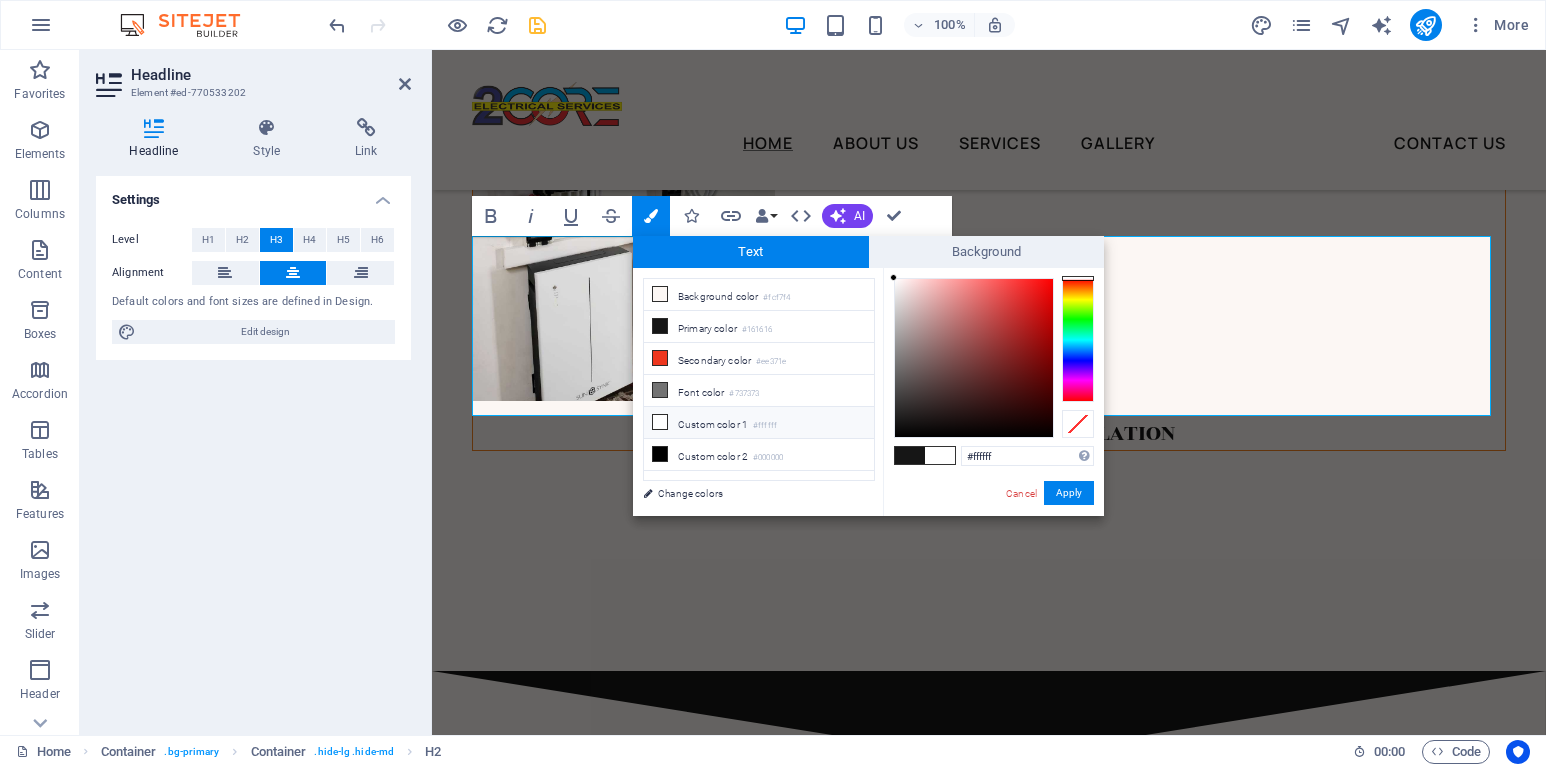 click at bounding box center [893, 277] 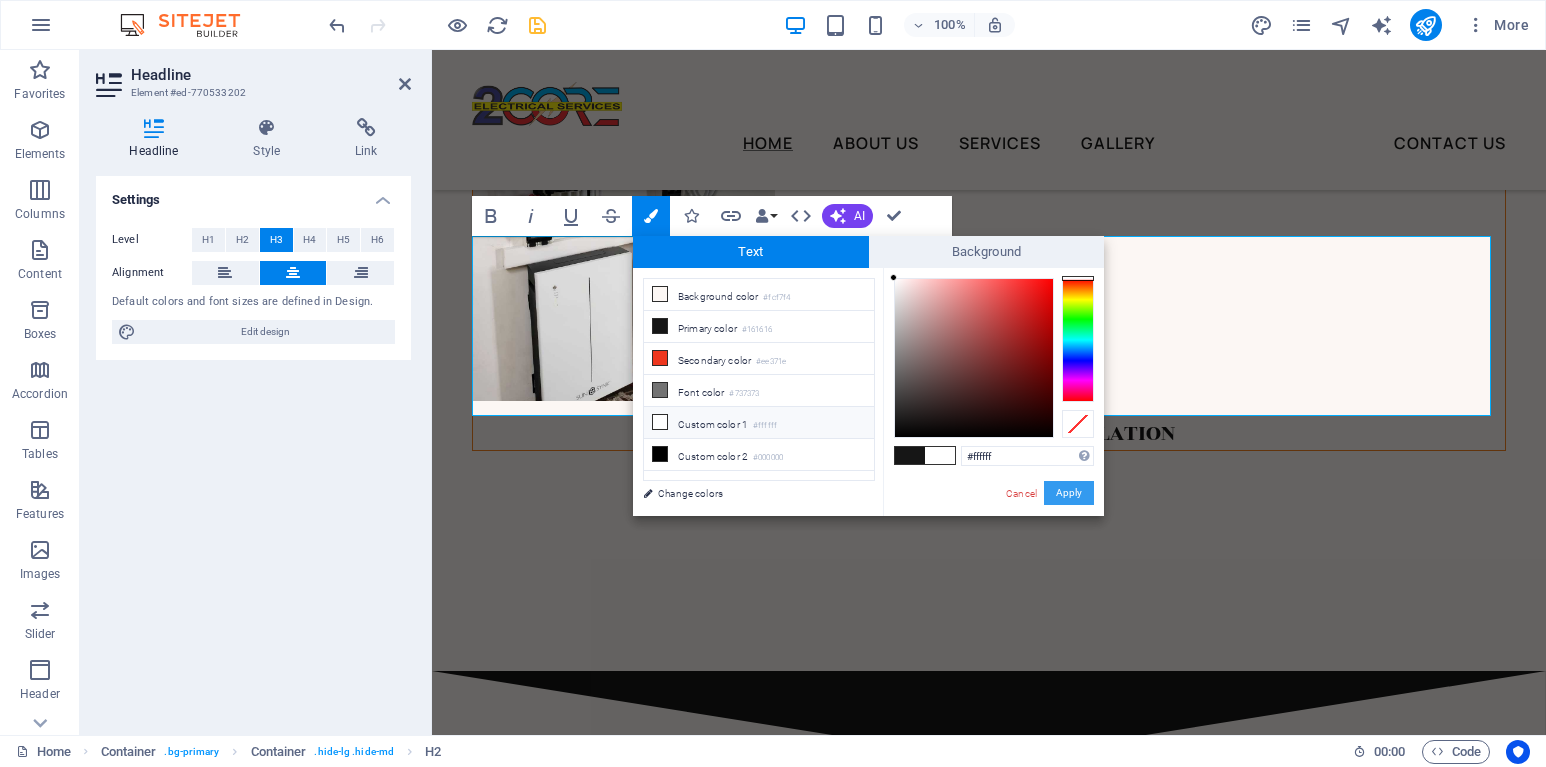 click on "Apply" at bounding box center [1069, 493] 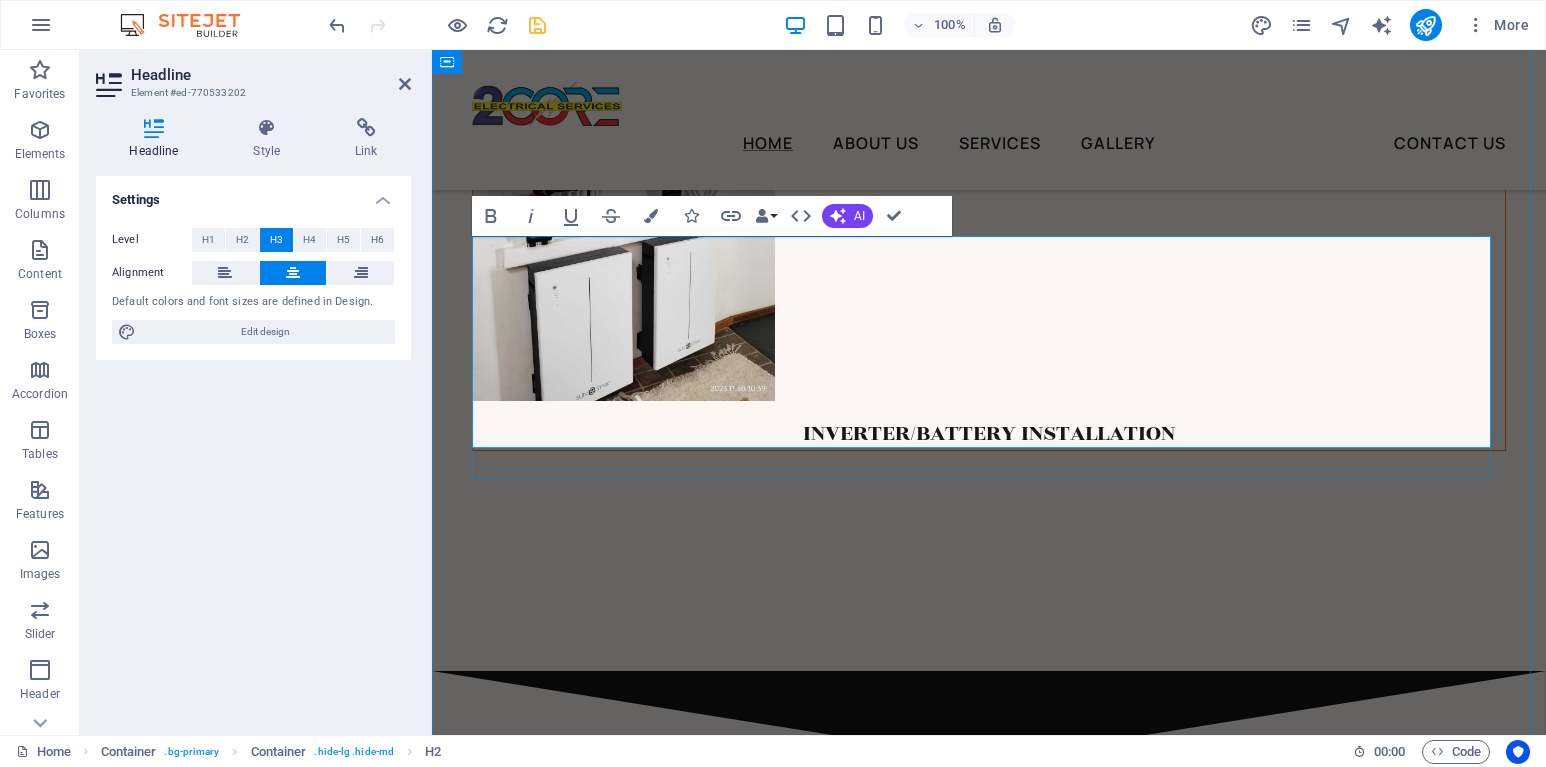 click on "Take a look at our electrical services" at bounding box center [989, 1341] 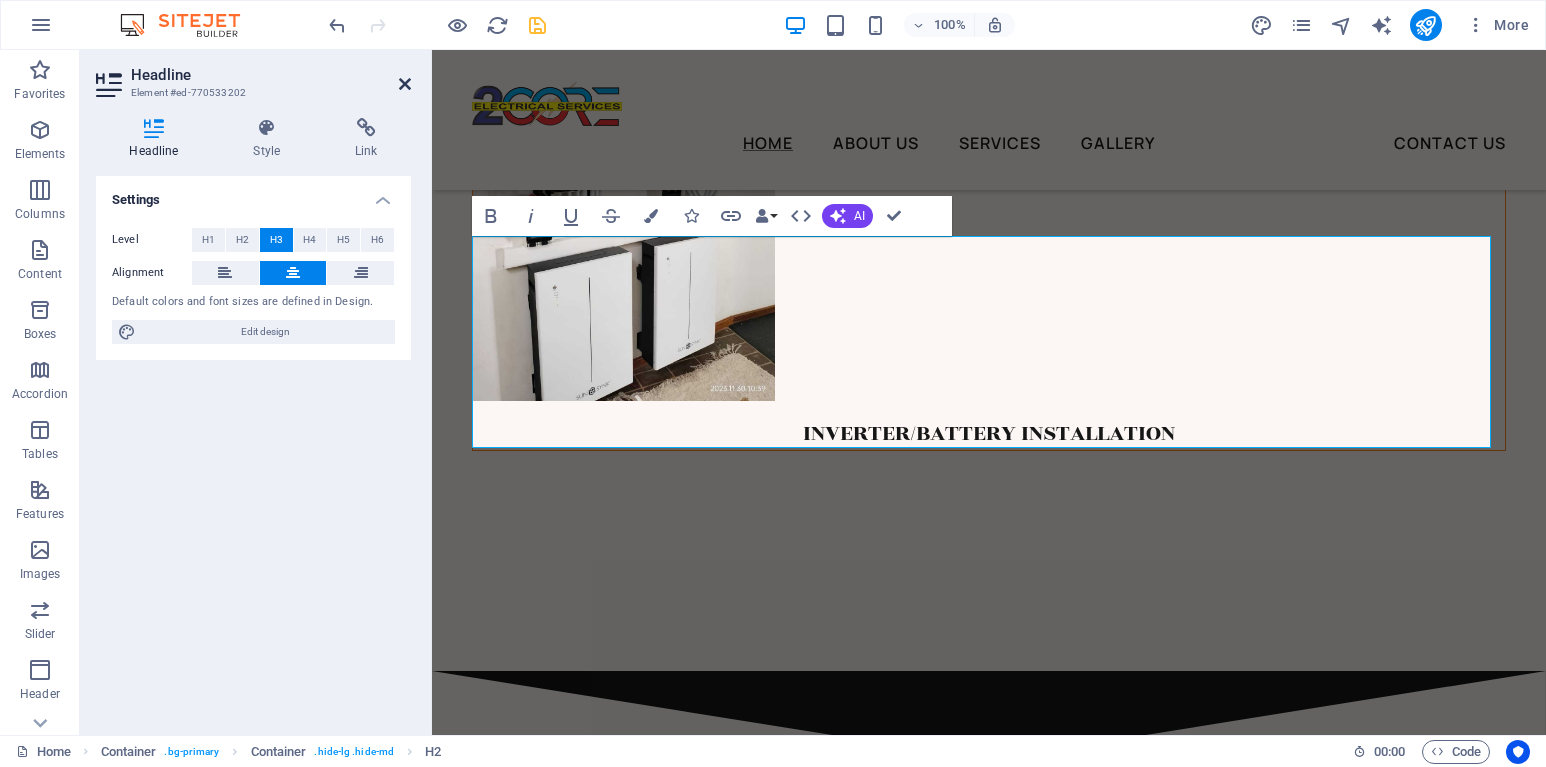 click at bounding box center (405, 84) 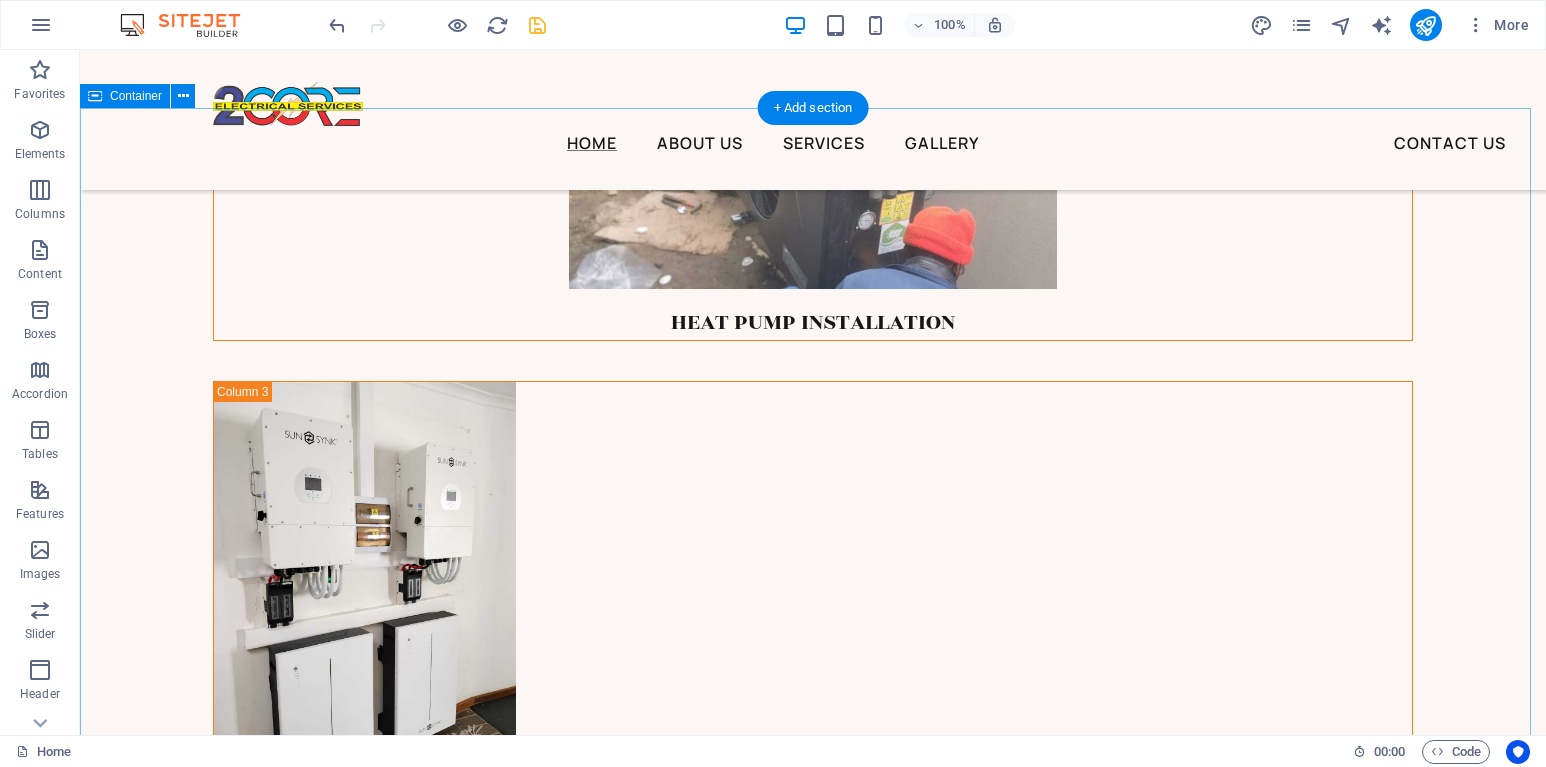 scroll, scrollTop: 4724, scrollLeft: 0, axis: vertical 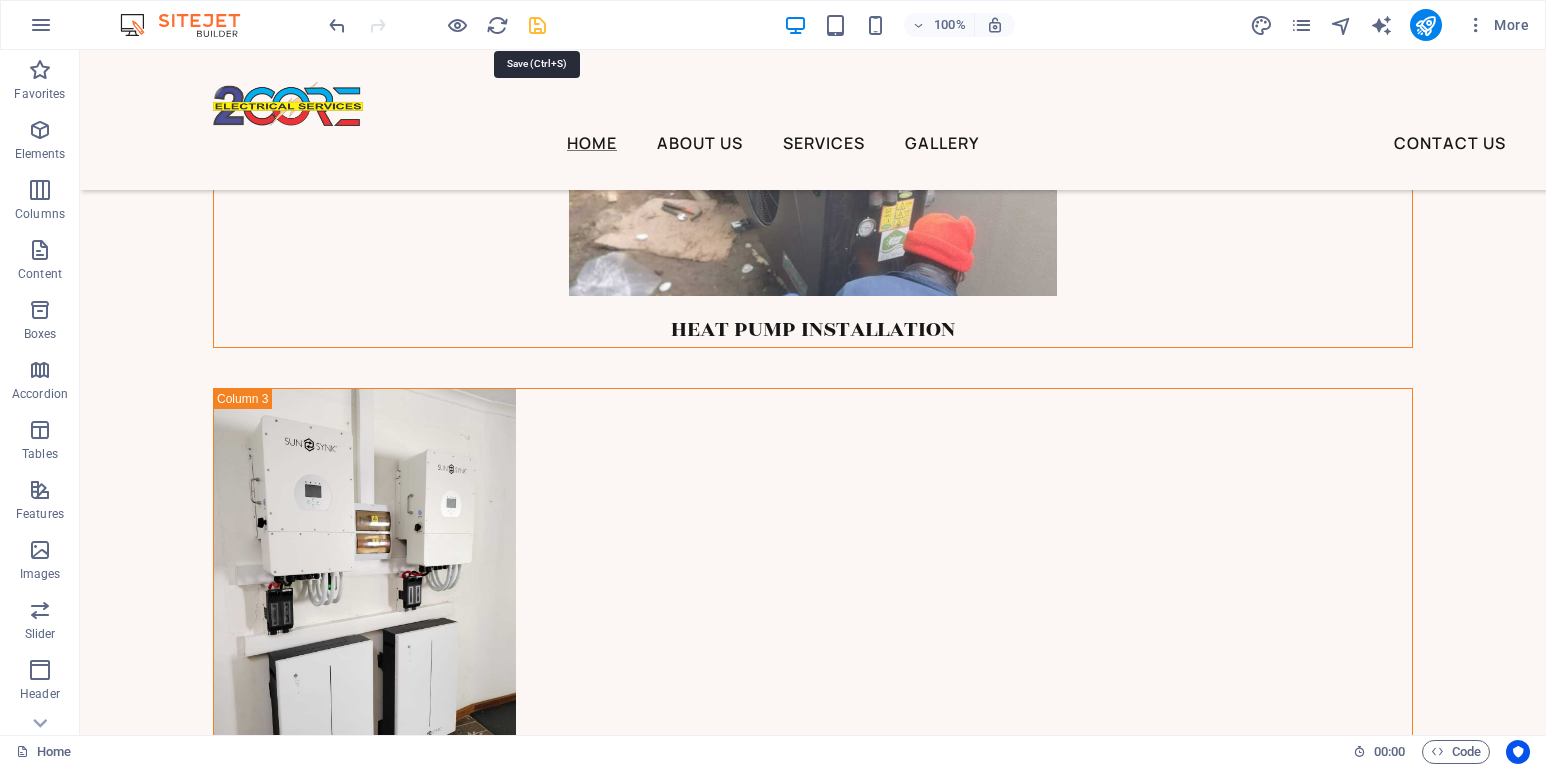 click at bounding box center (537, 25) 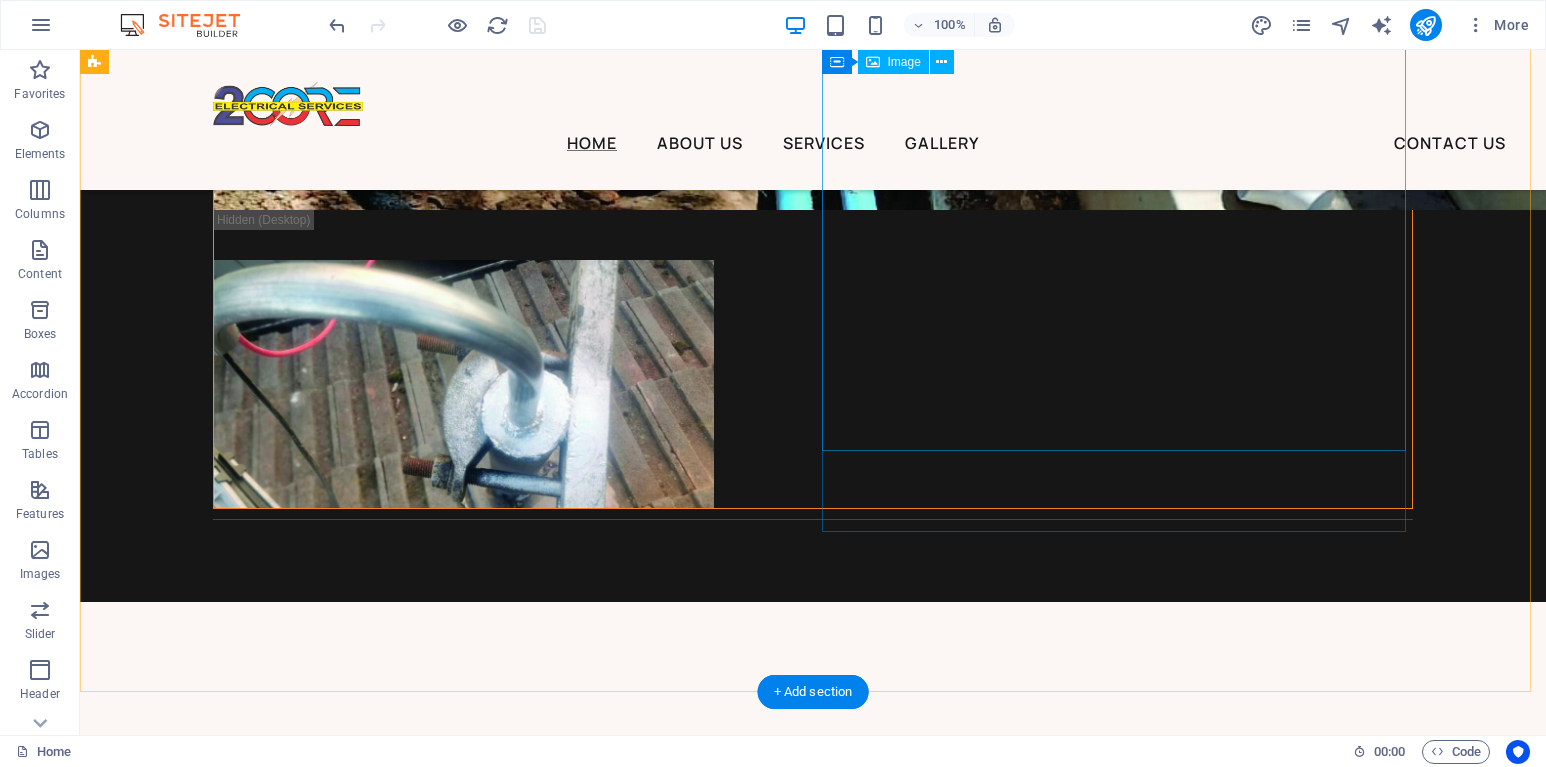 scroll, scrollTop: 9424, scrollLeft: 0, axis: vertical 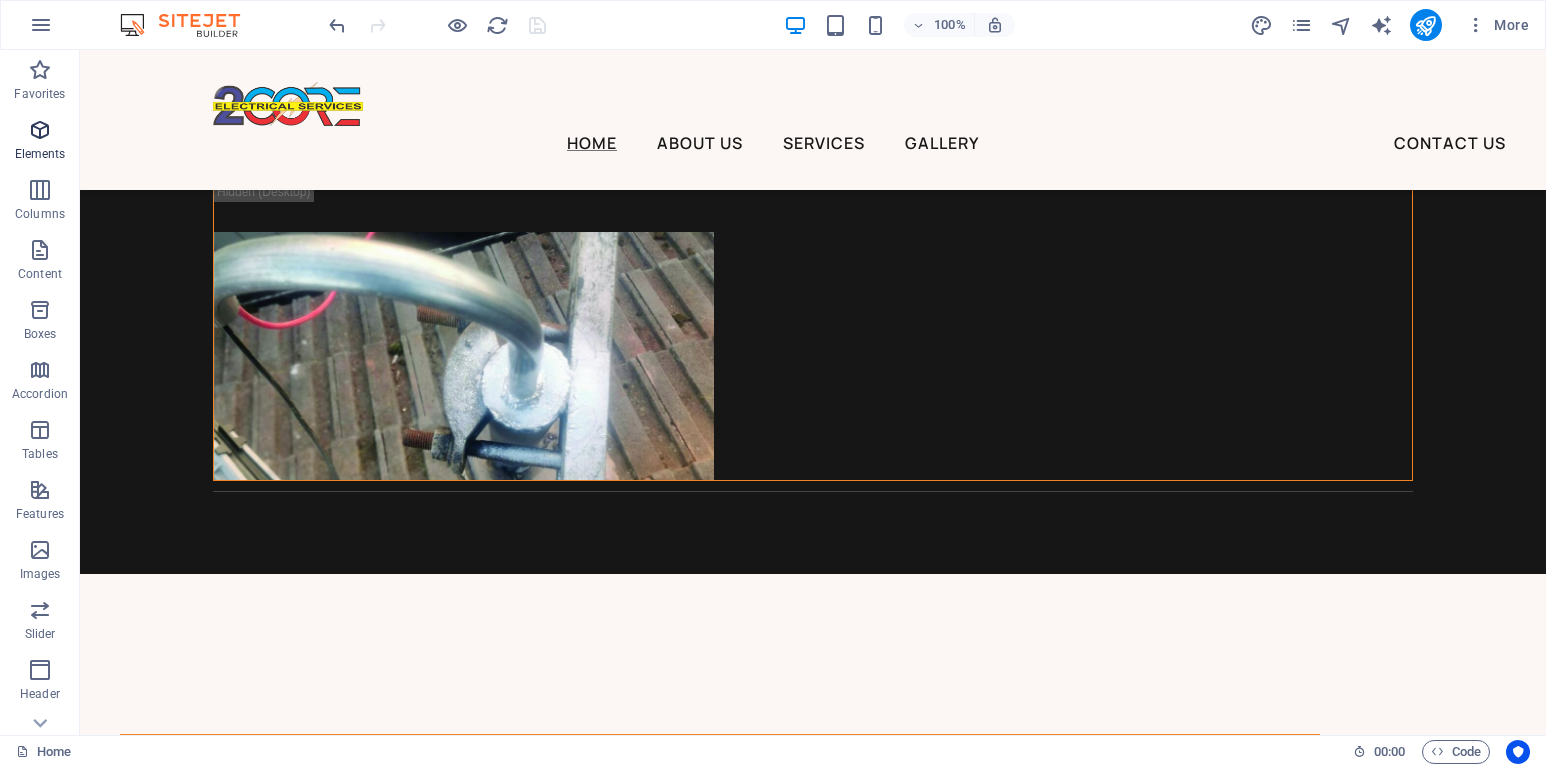 click on "Elements" at bounding box center [40, 154] 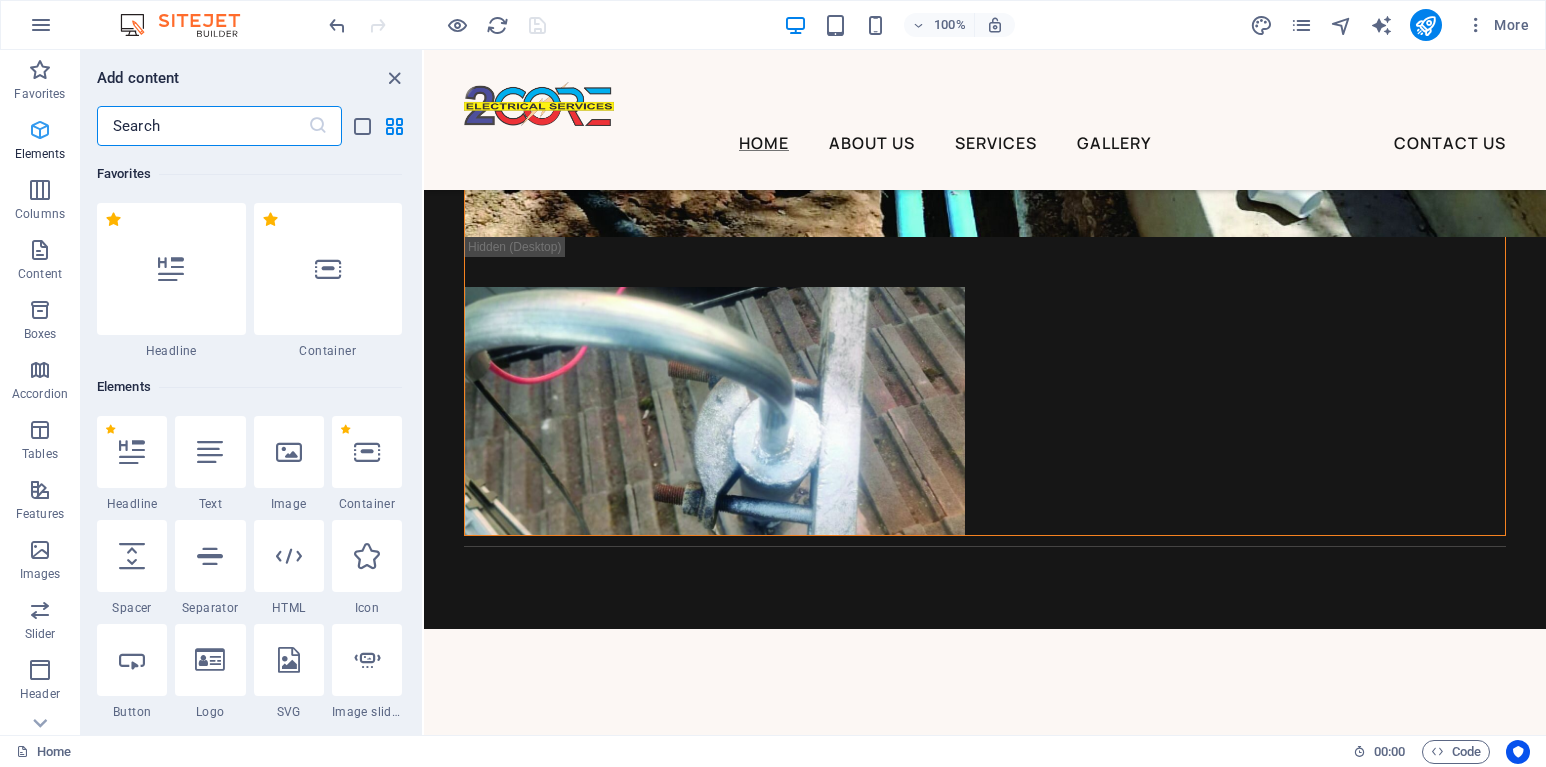 scroll, scrollTop: 9274, scrollLeft: 0, axis: vertical 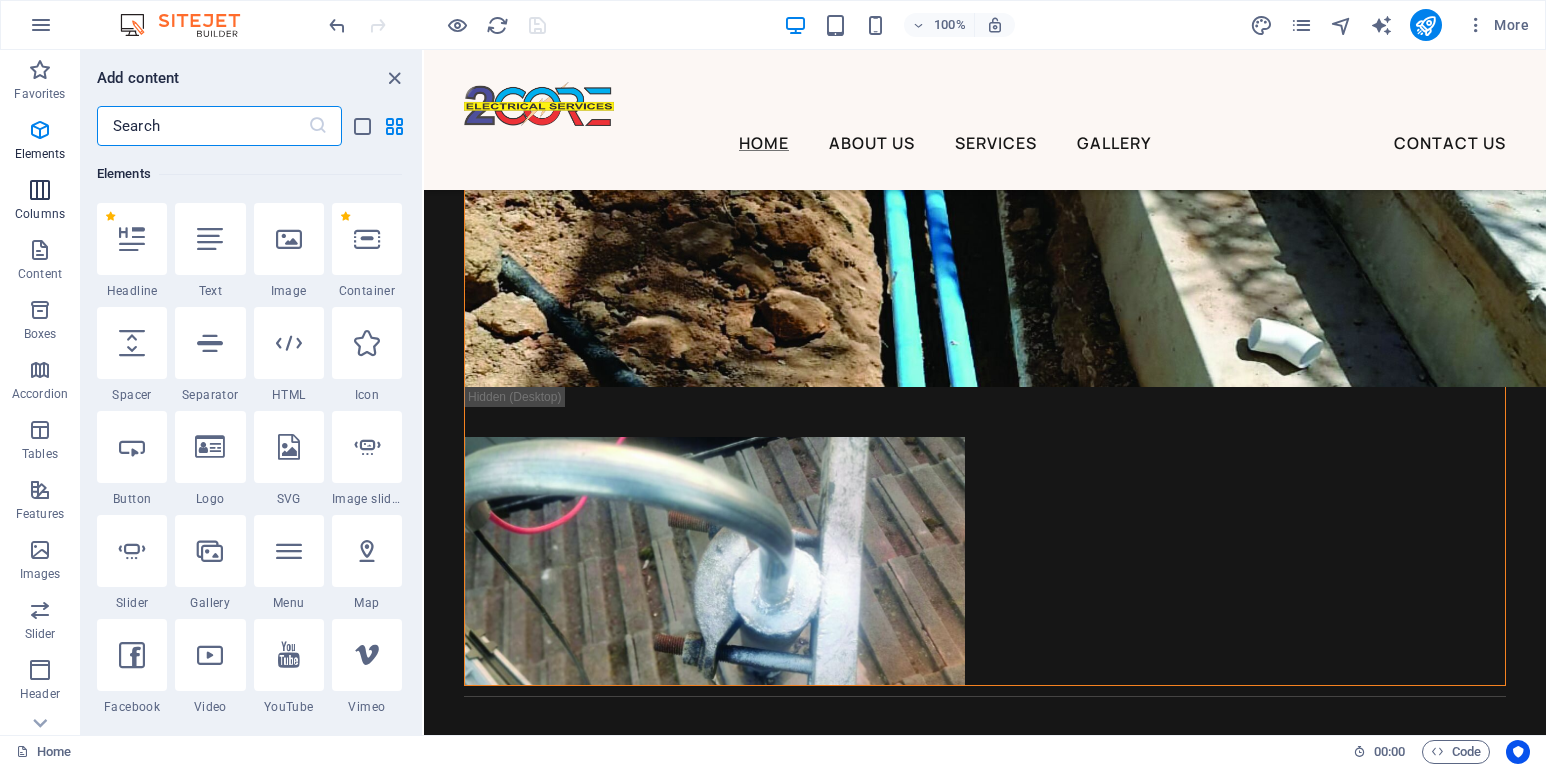 click at bounding box center [40, 190] 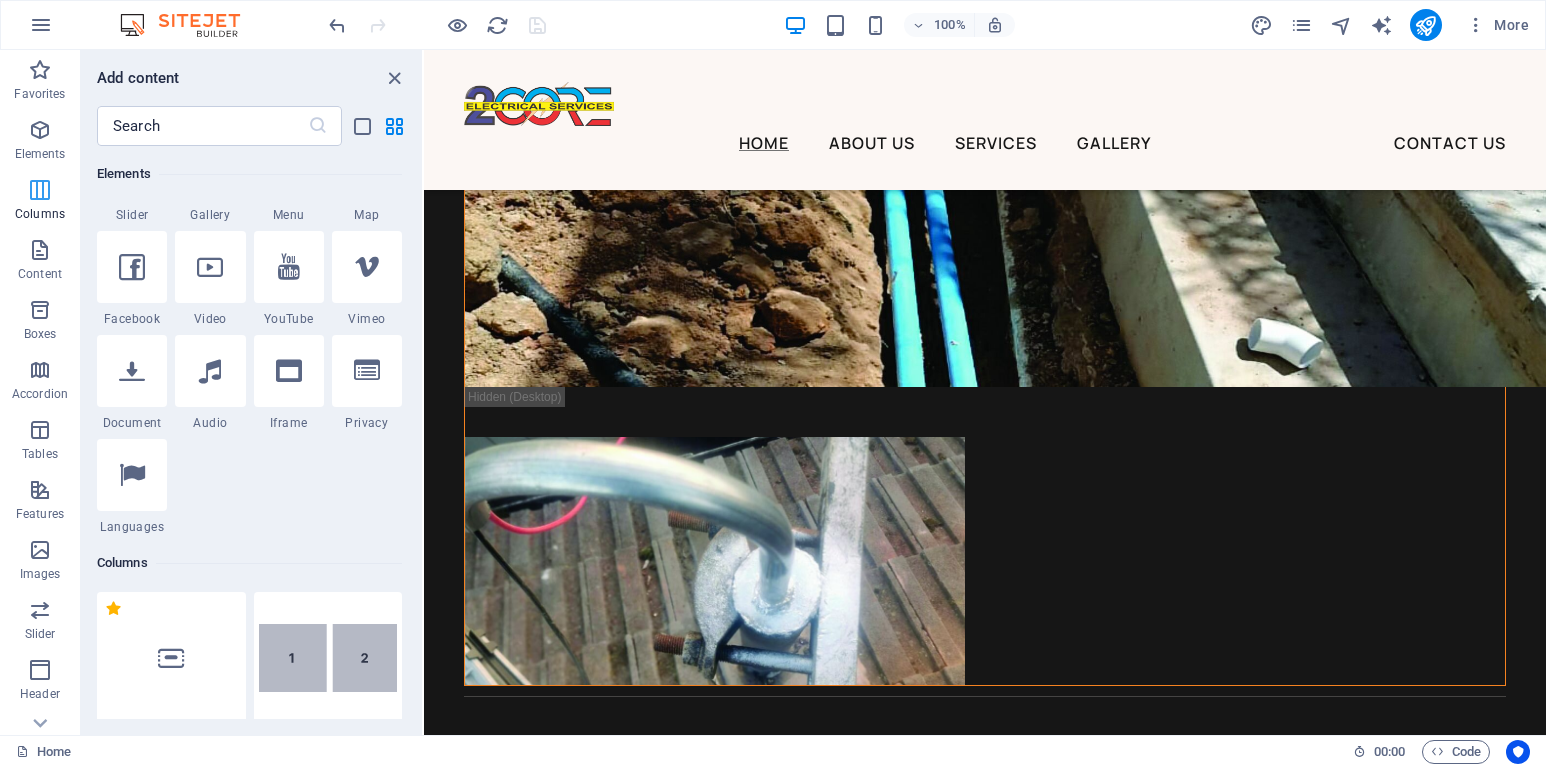 scroll, scrollTop: 990, scrollLeft: 0, axis: vertical 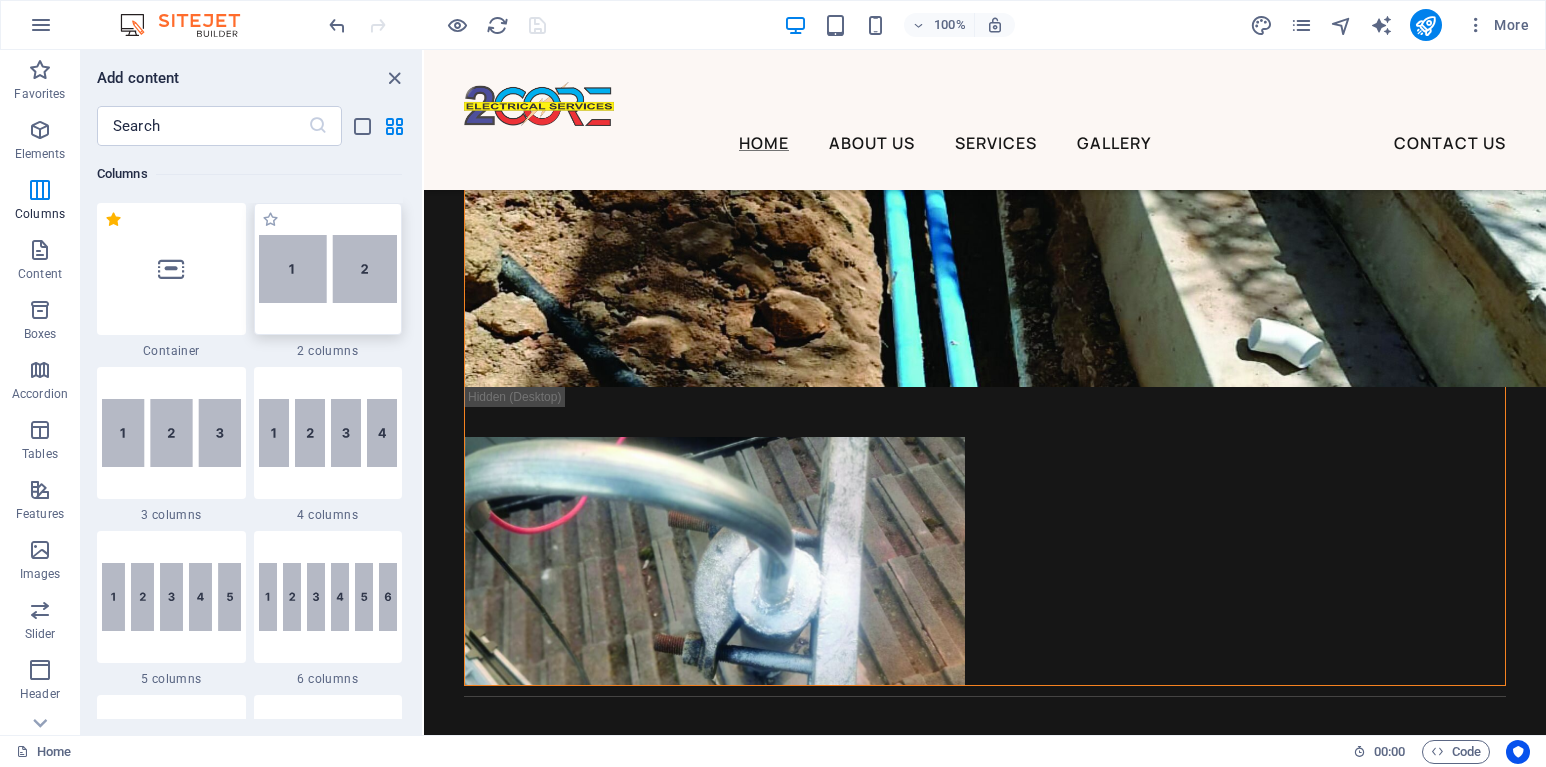 click at bounding box center (328, 269) 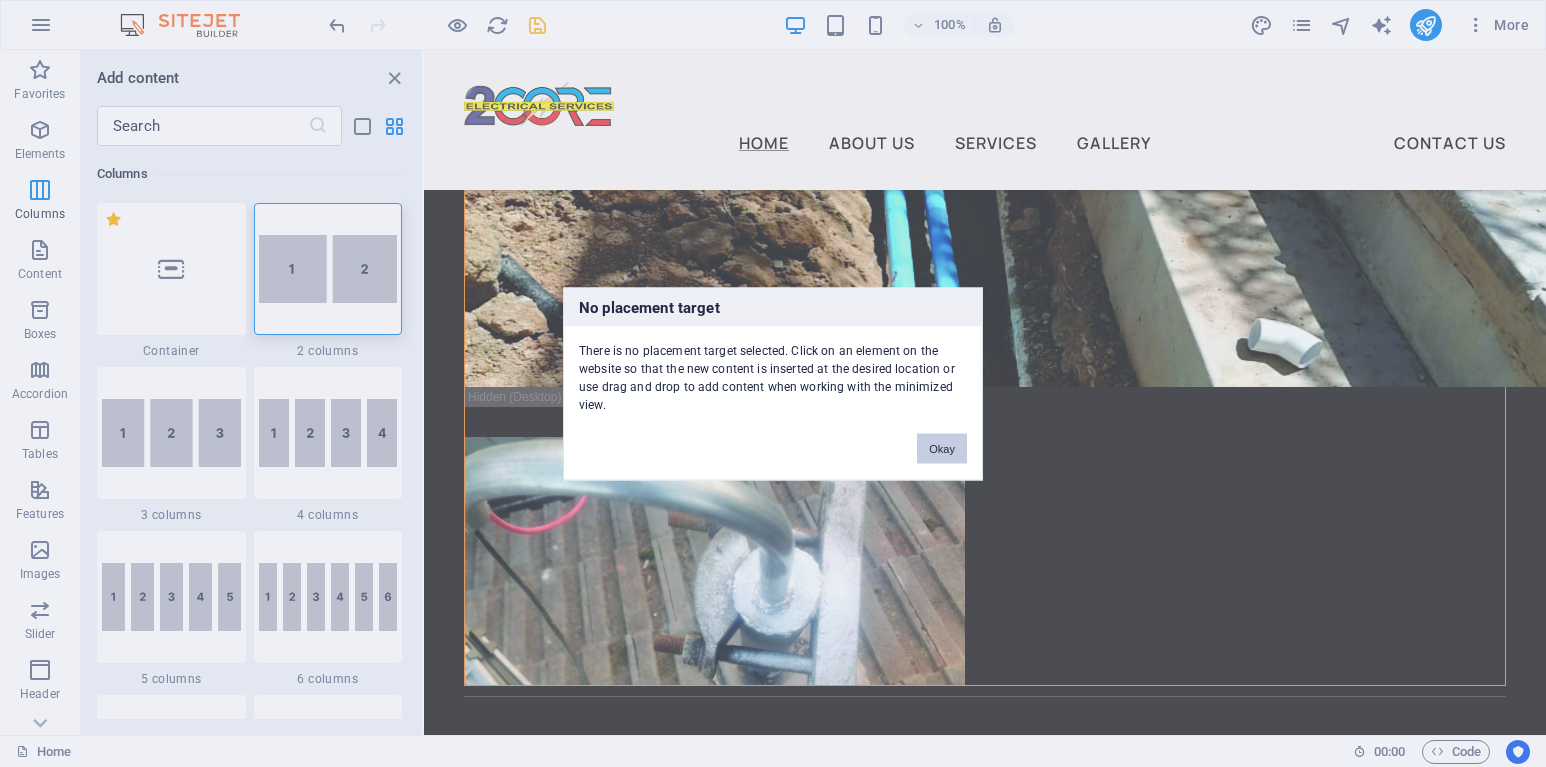 click on "Okay" at bounding box center [942, 448] 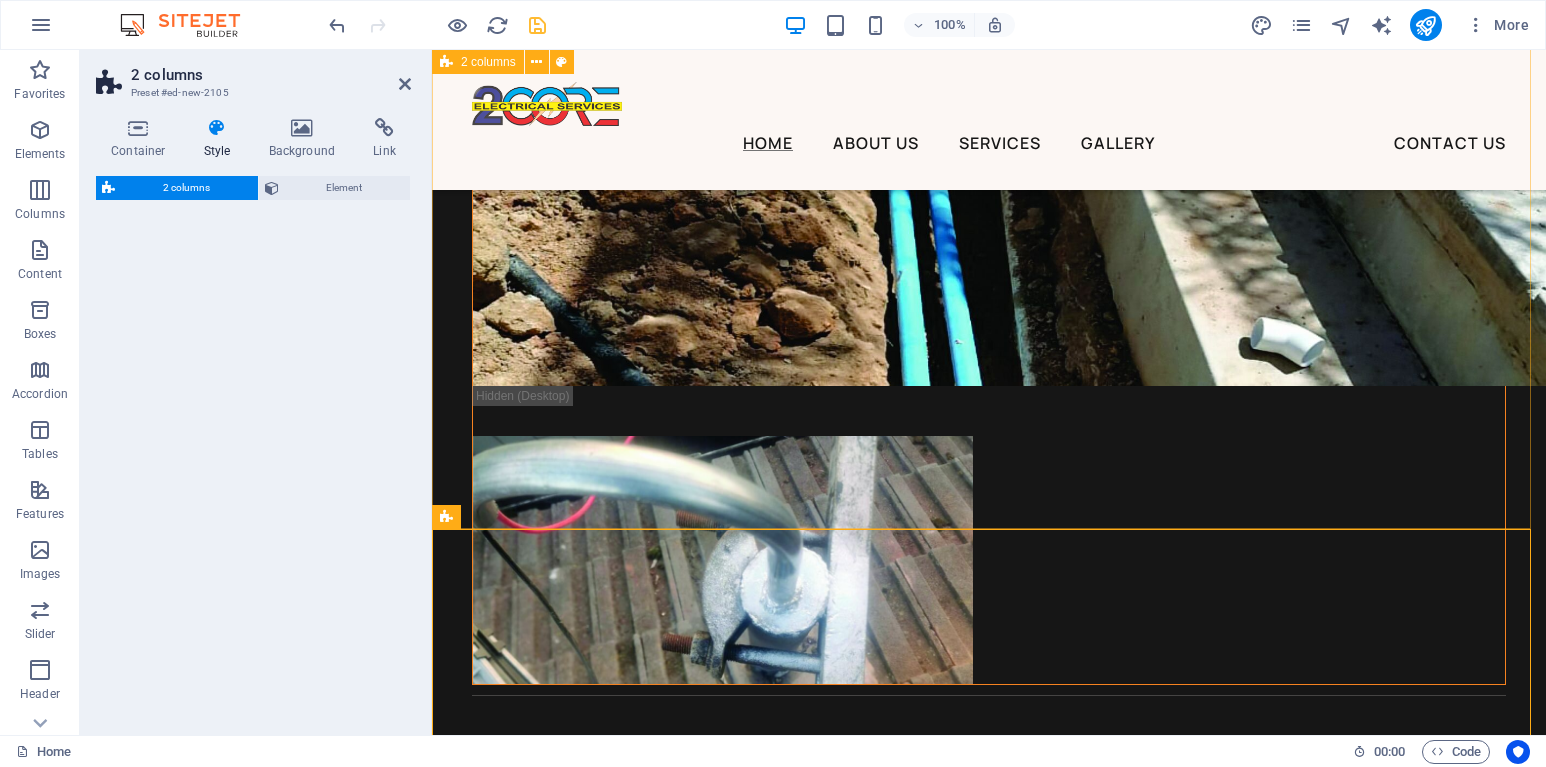 select on "rem" 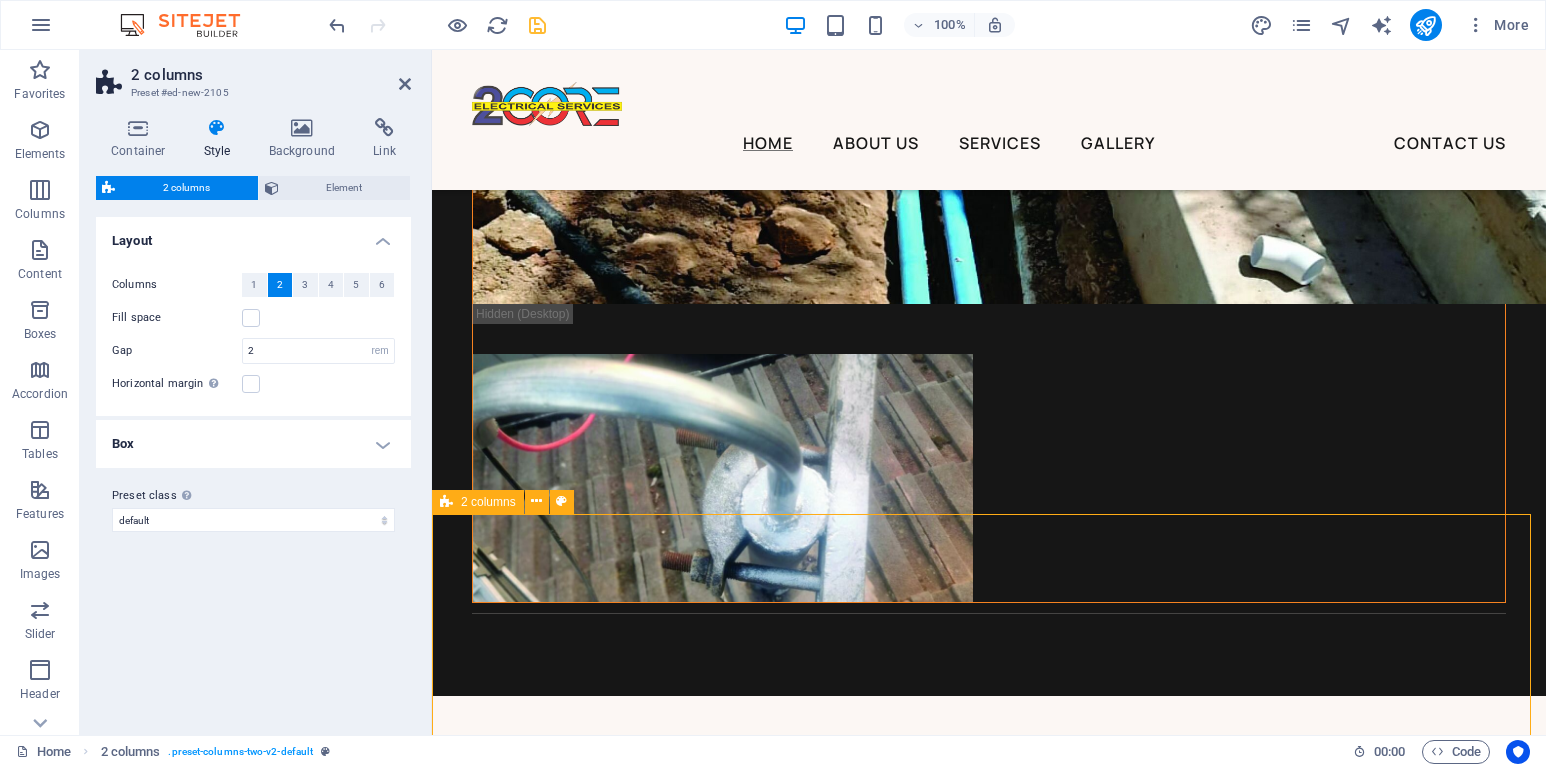 scroll, scrollTop: 9331, scrollLeft: 0, axis: vertical 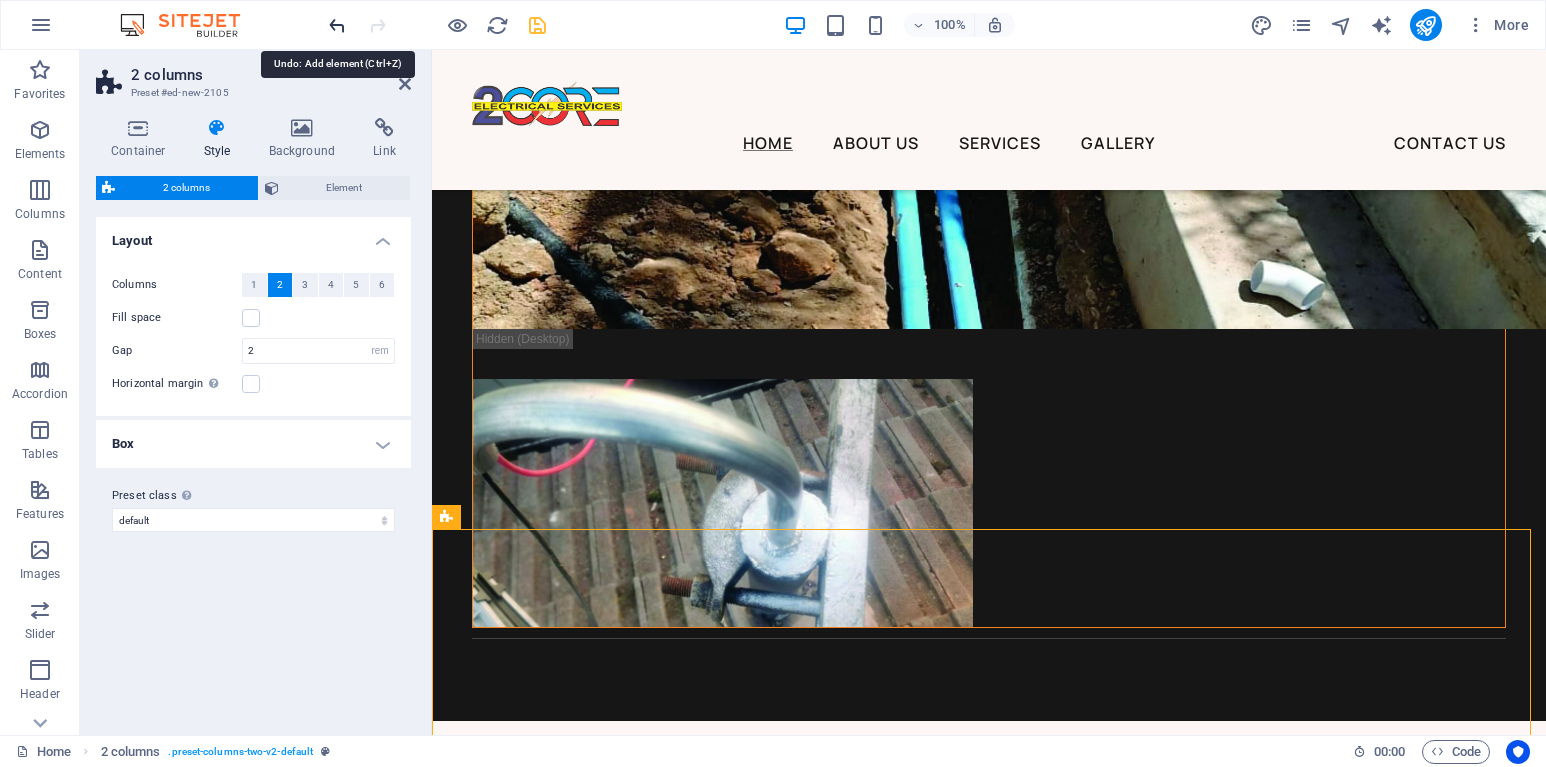 click at bounding box center (337, 25) 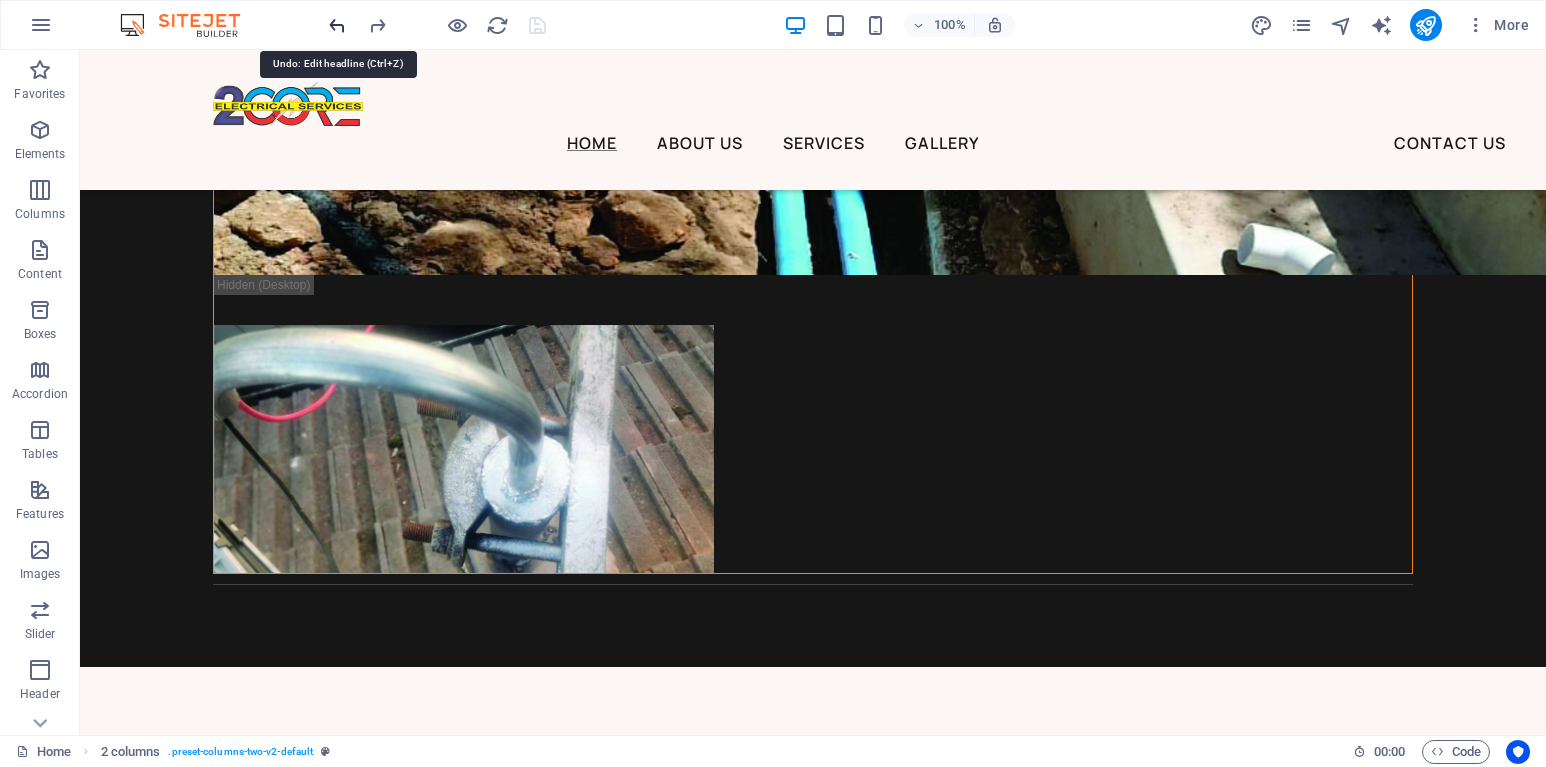 scroll, scrollTop: 9424, scrollLeft: 0, axis: vertical 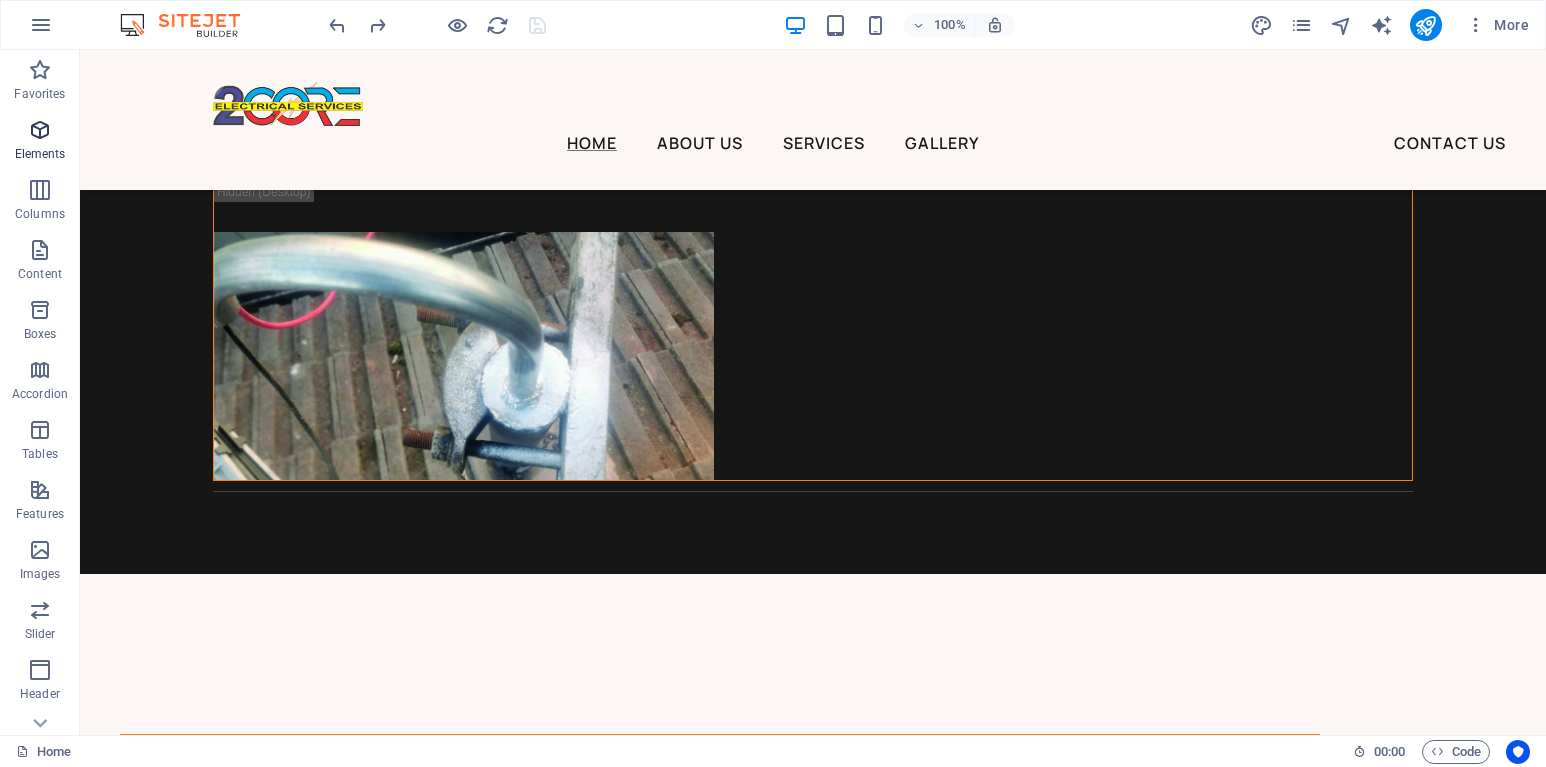 click on "Elements" at bounding box center [40, 142] 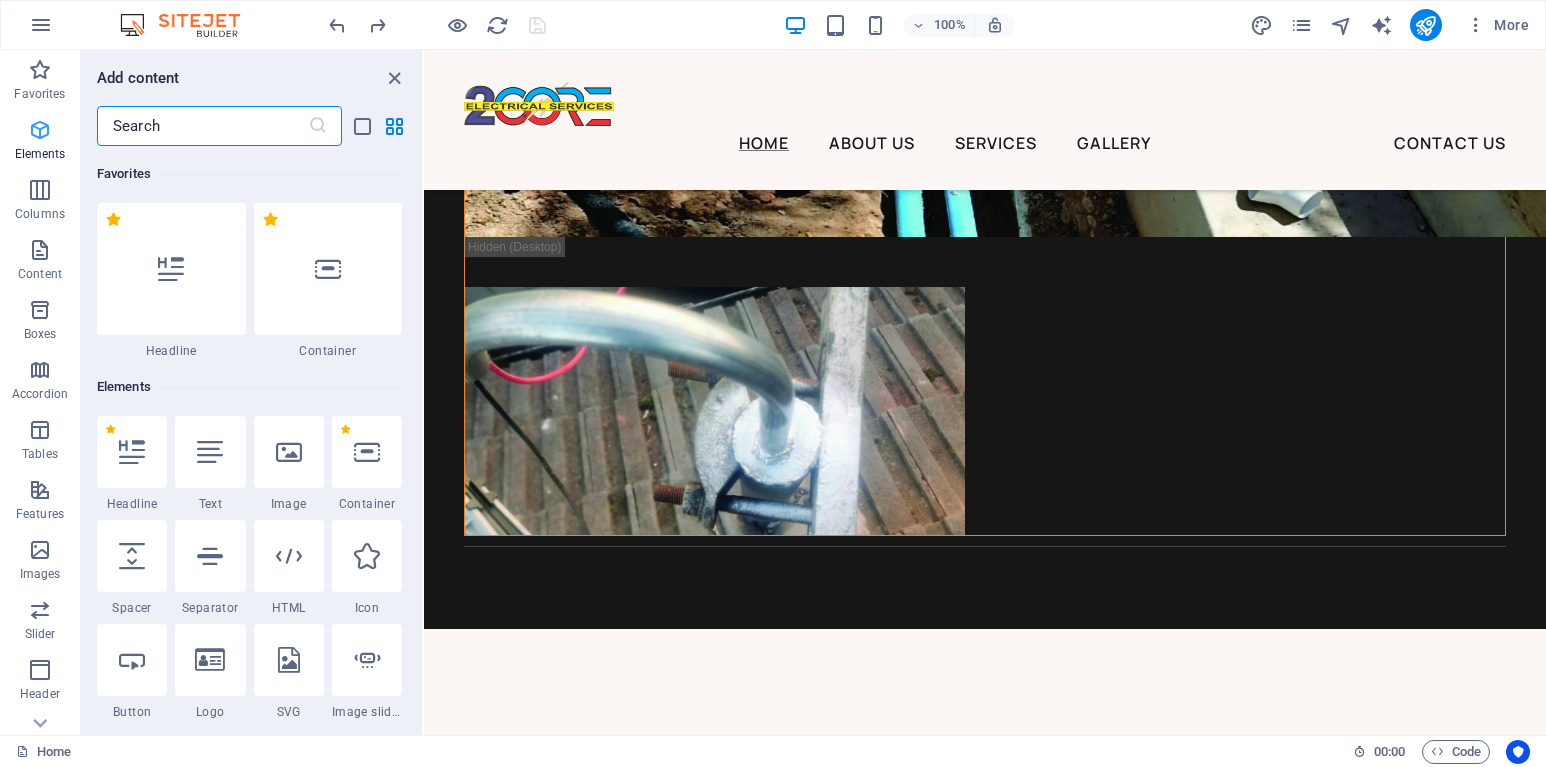 scroll, scrollTop: 9274, scrollLeft: 0, axis: vertical 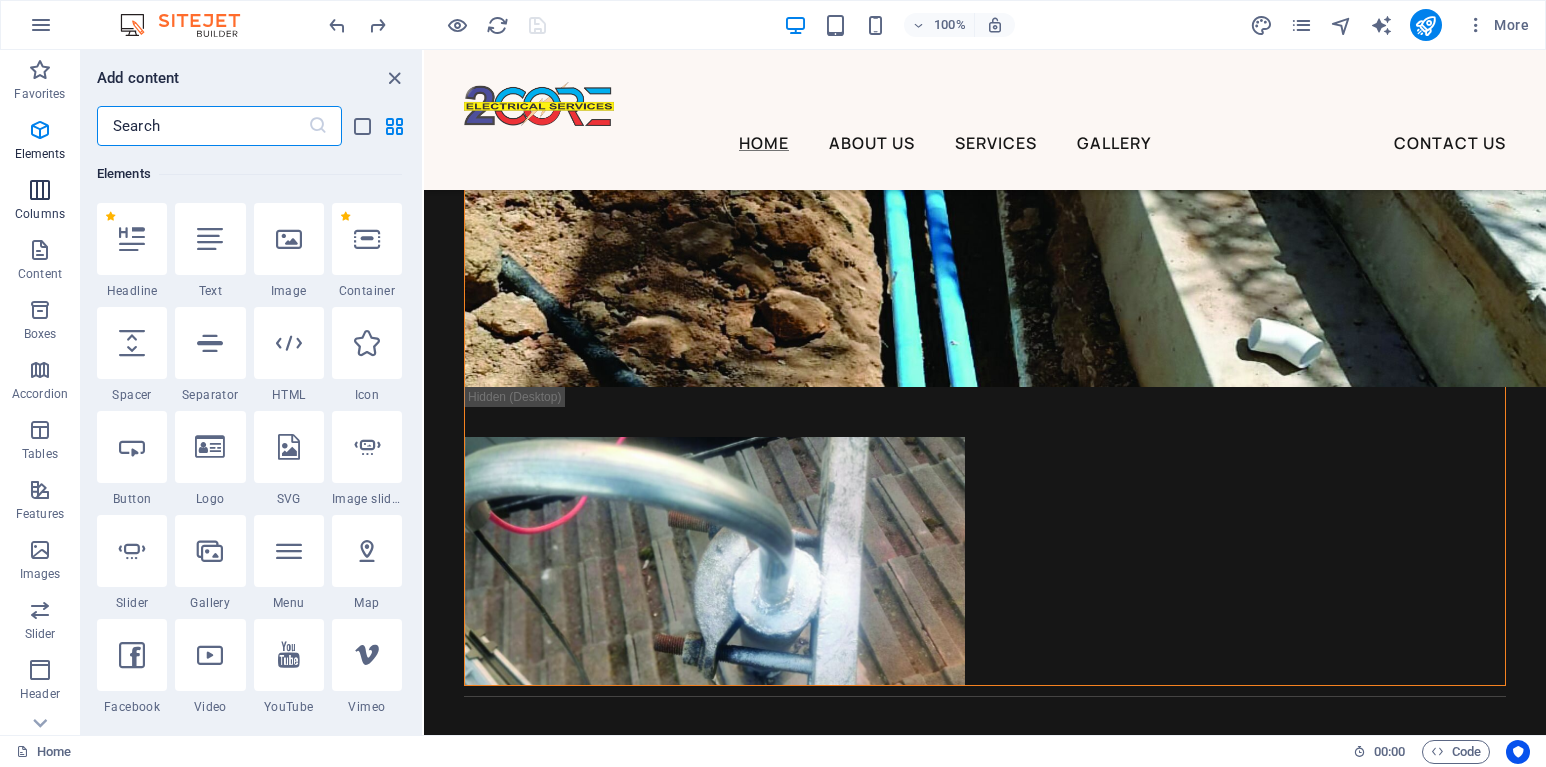 click at bounding box center [40, 190] 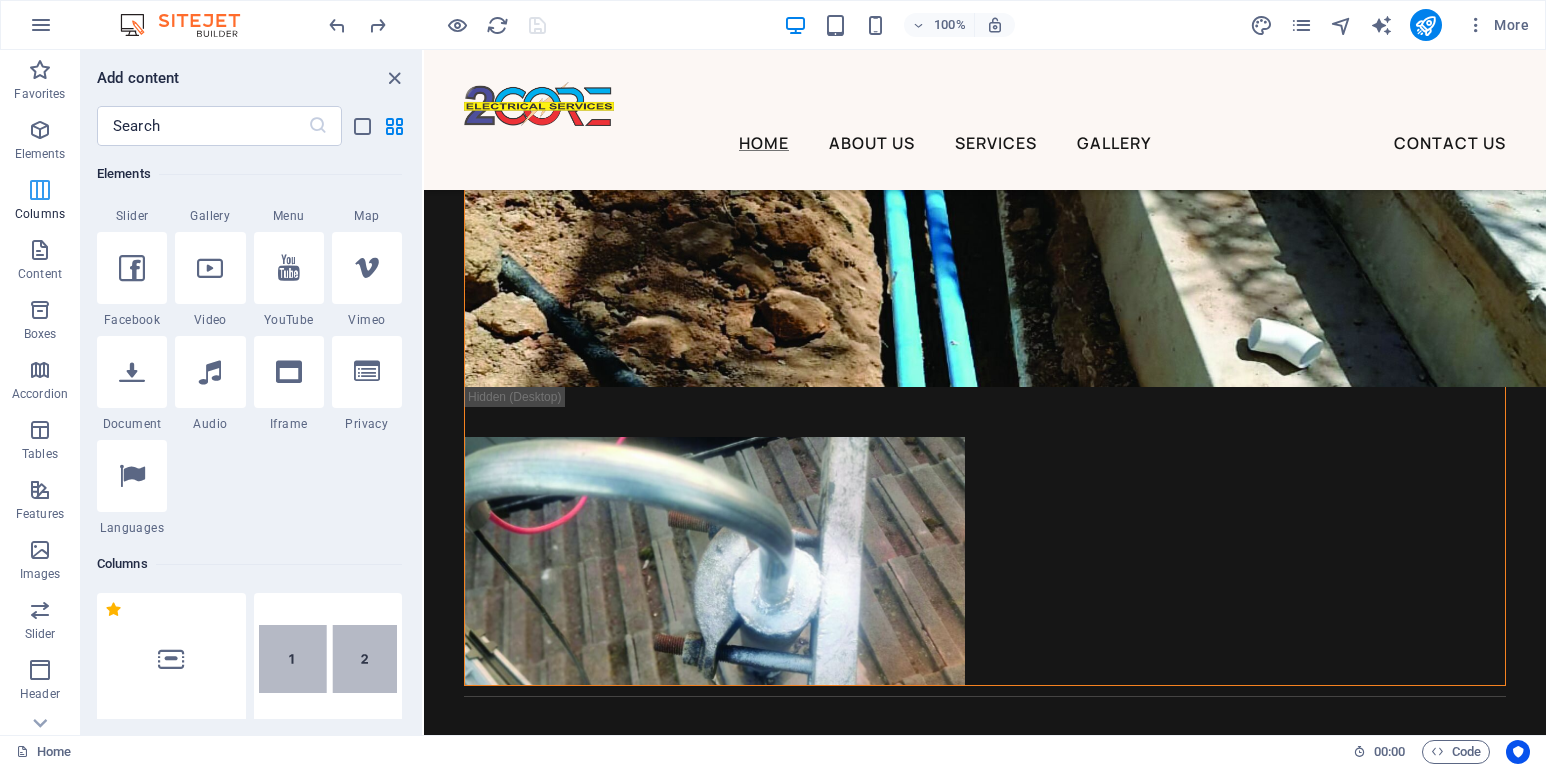 scroll, scrollTop: 990, scrollLeft: 0, axis: vertical 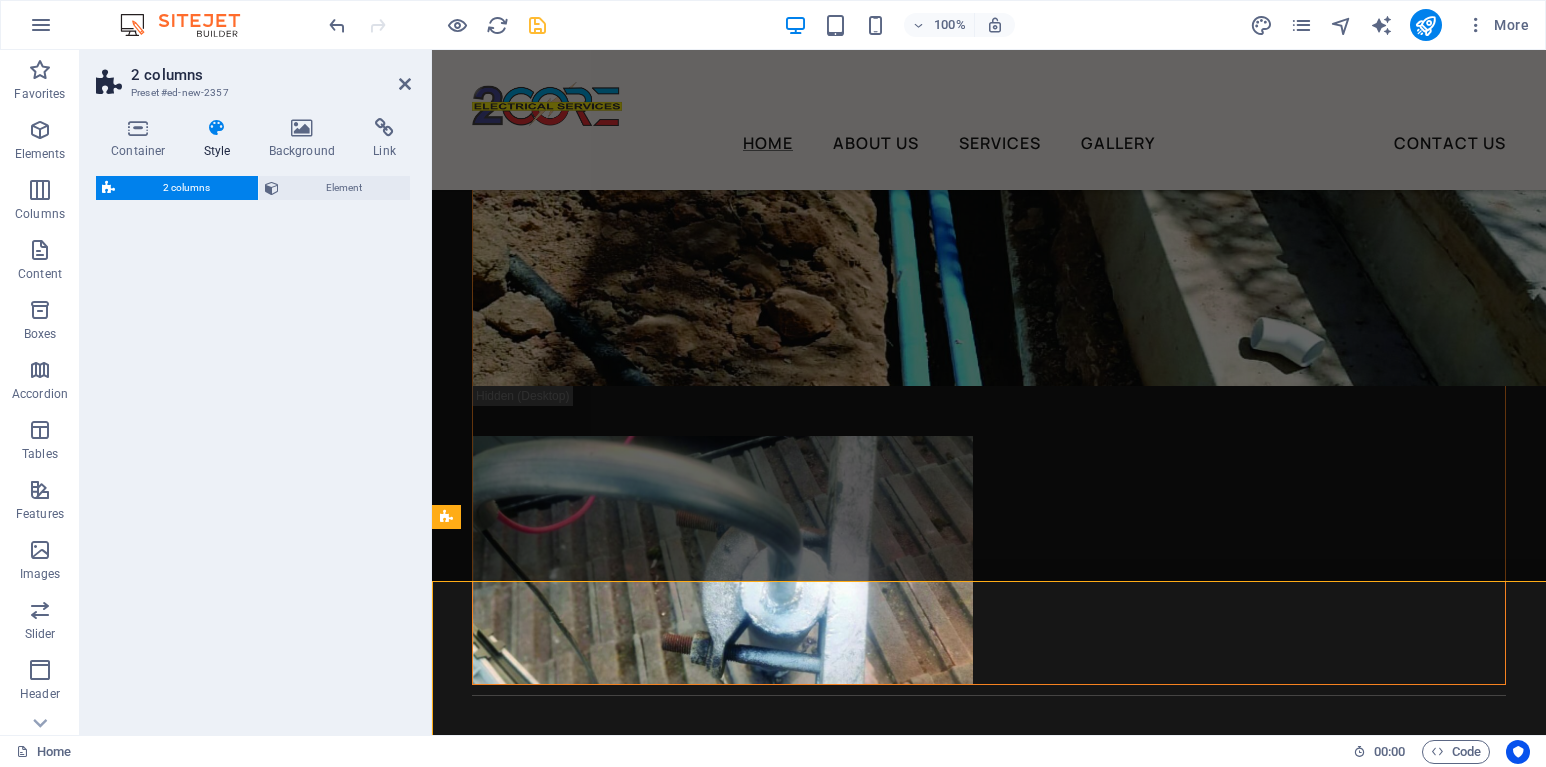 select on "rem" 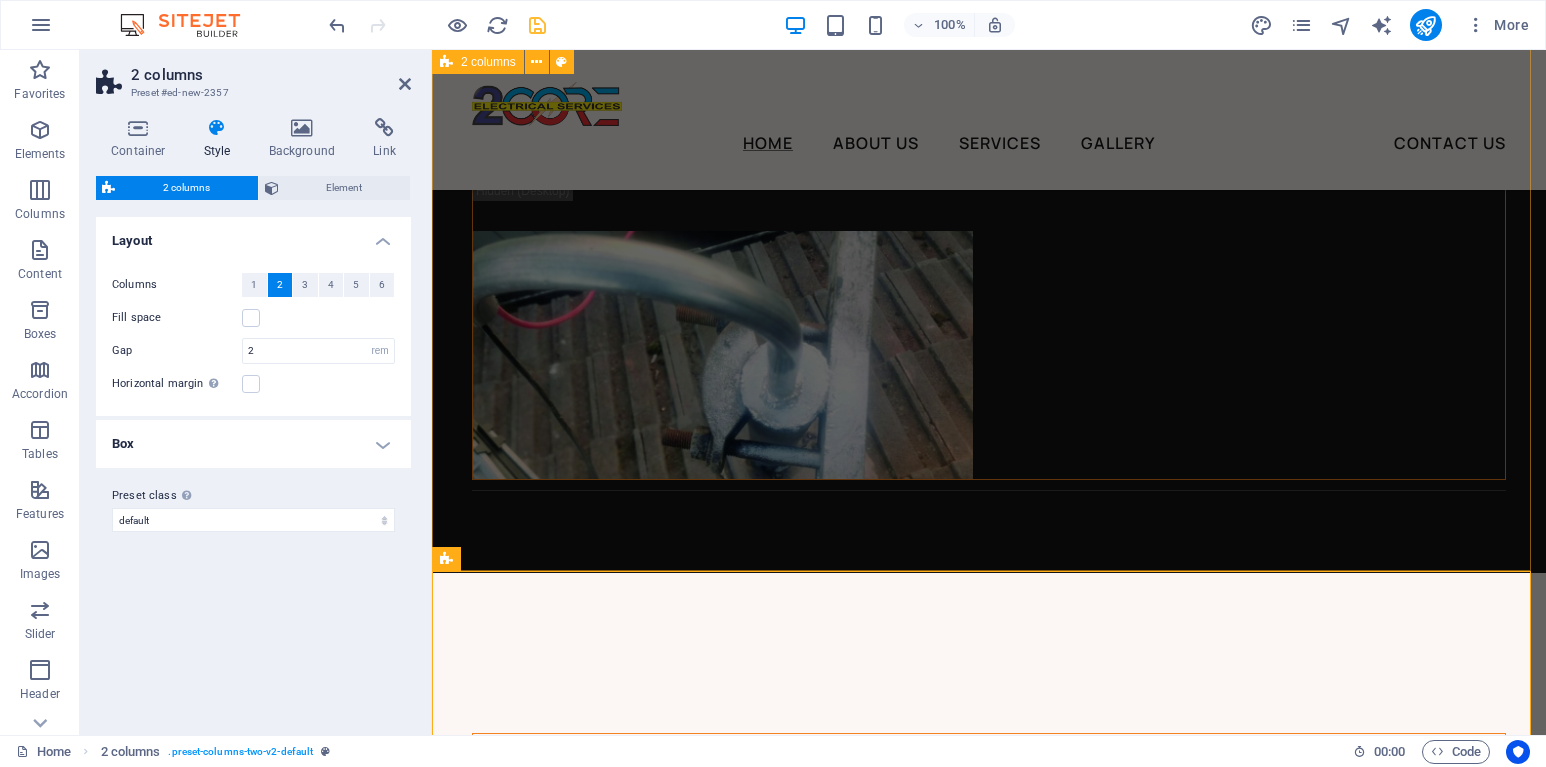 scroll, scrollTop: 9731, scrollLeft: 0, axis: vertical 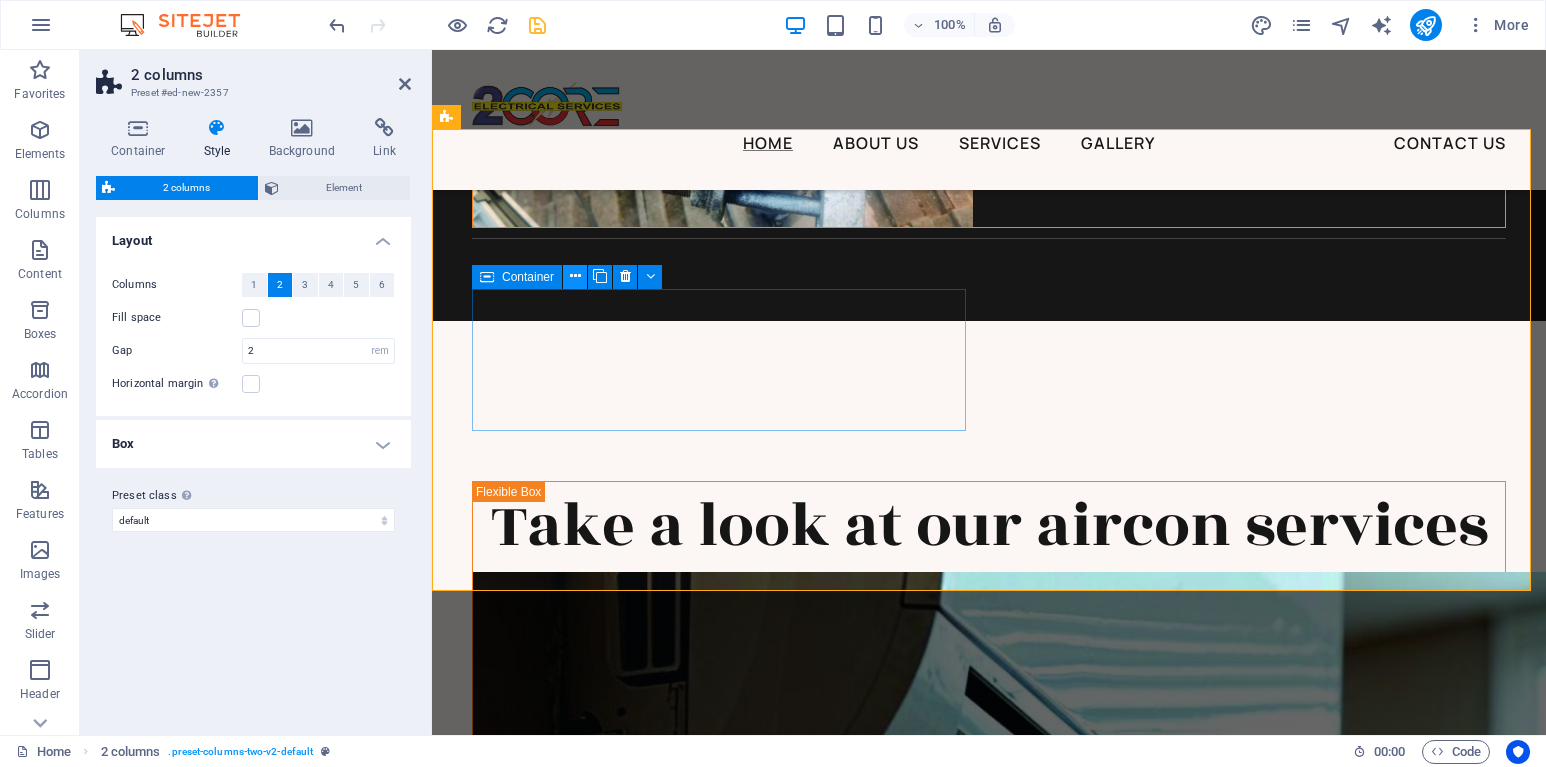 click at bounding box center [575, 276] 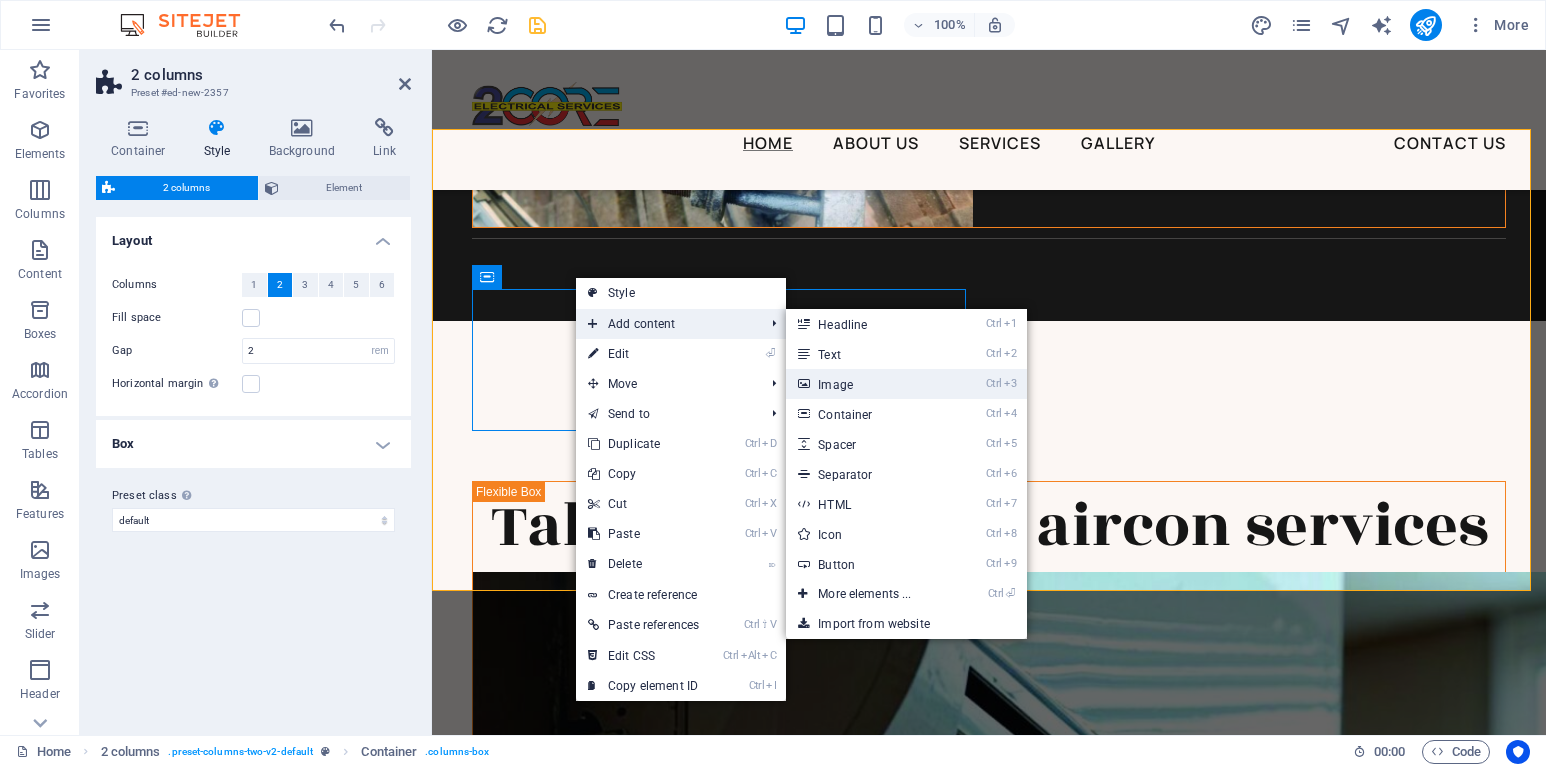 click on "Ctrl 3  Image" at bounding box center [868, 384] 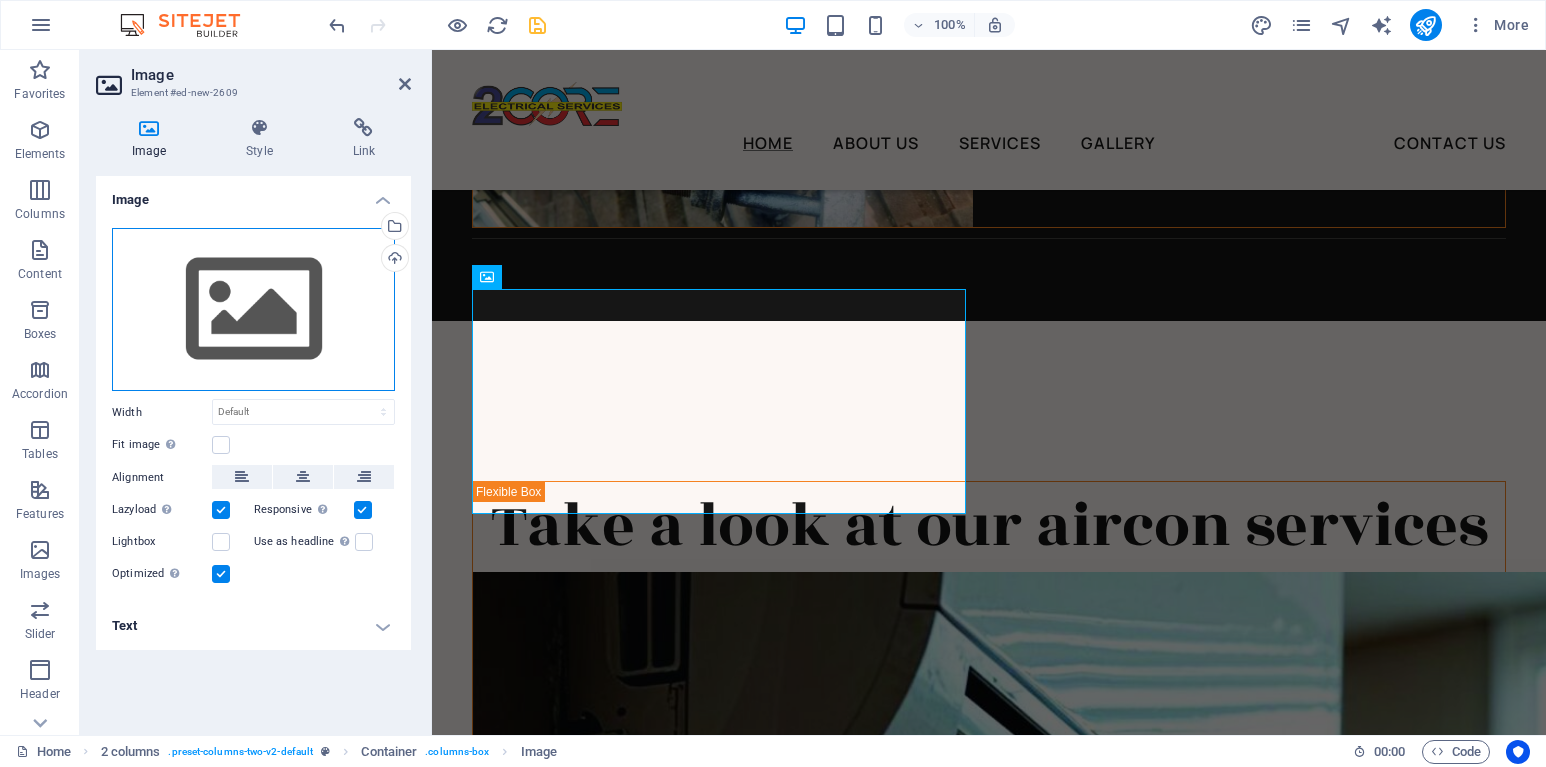 click on "Drag files here, click to choose files or select files from Files or our free stock photos & videos" at bounding box center [253, 310] 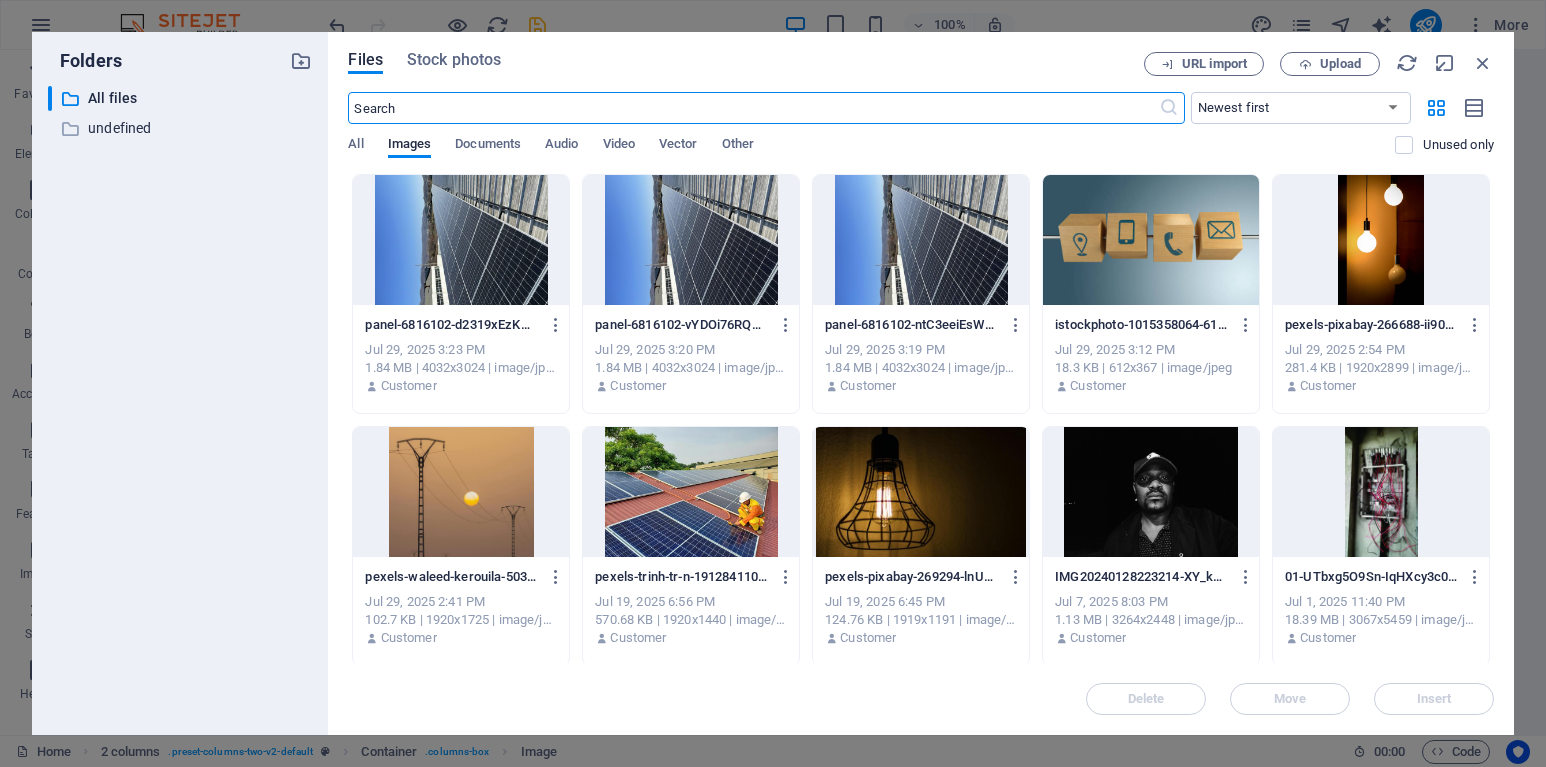 scroll, scrollTop: 9713, scrollLeft: 0, axis: vertical 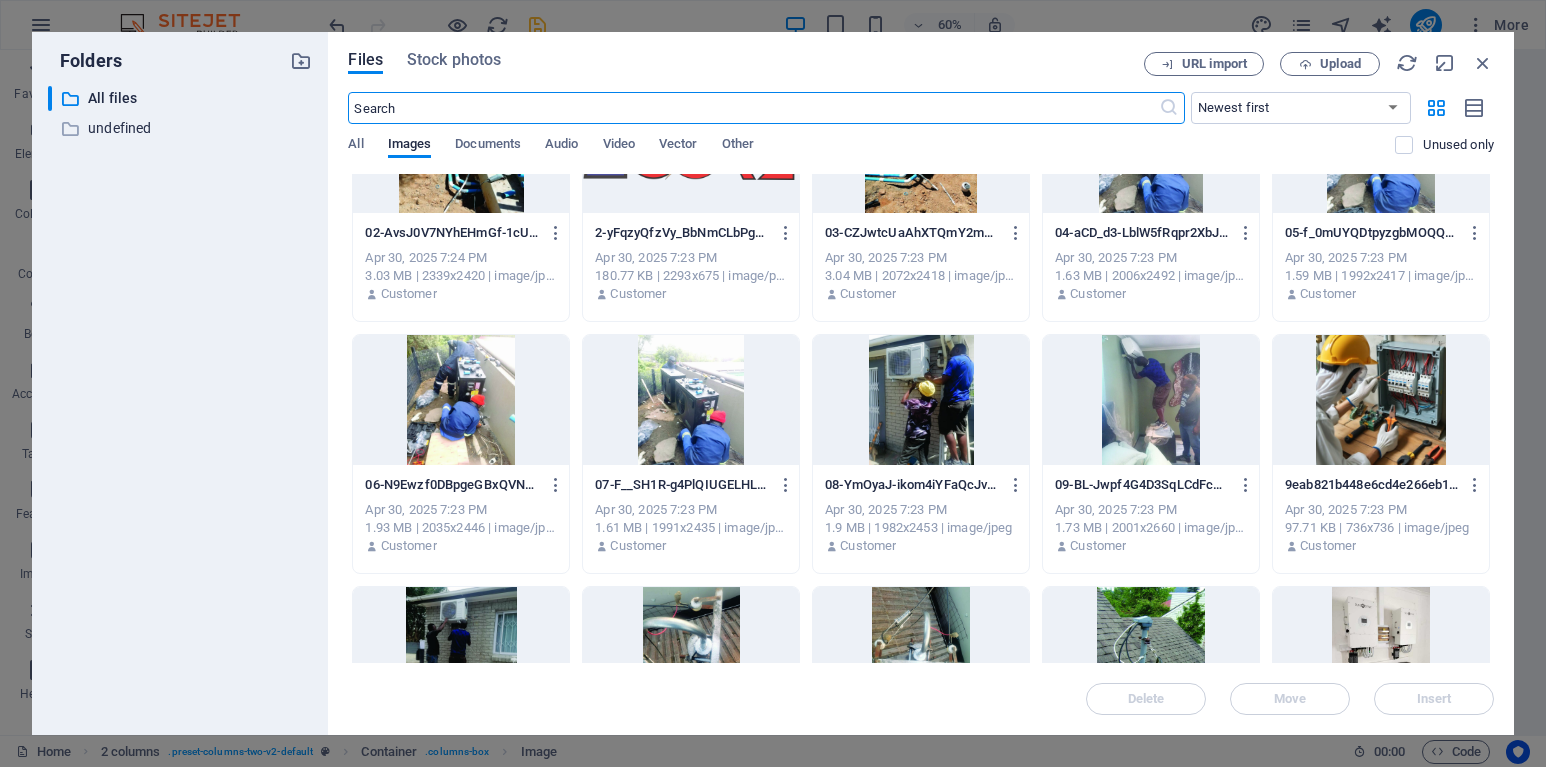 click at bounding box center [921, 400] 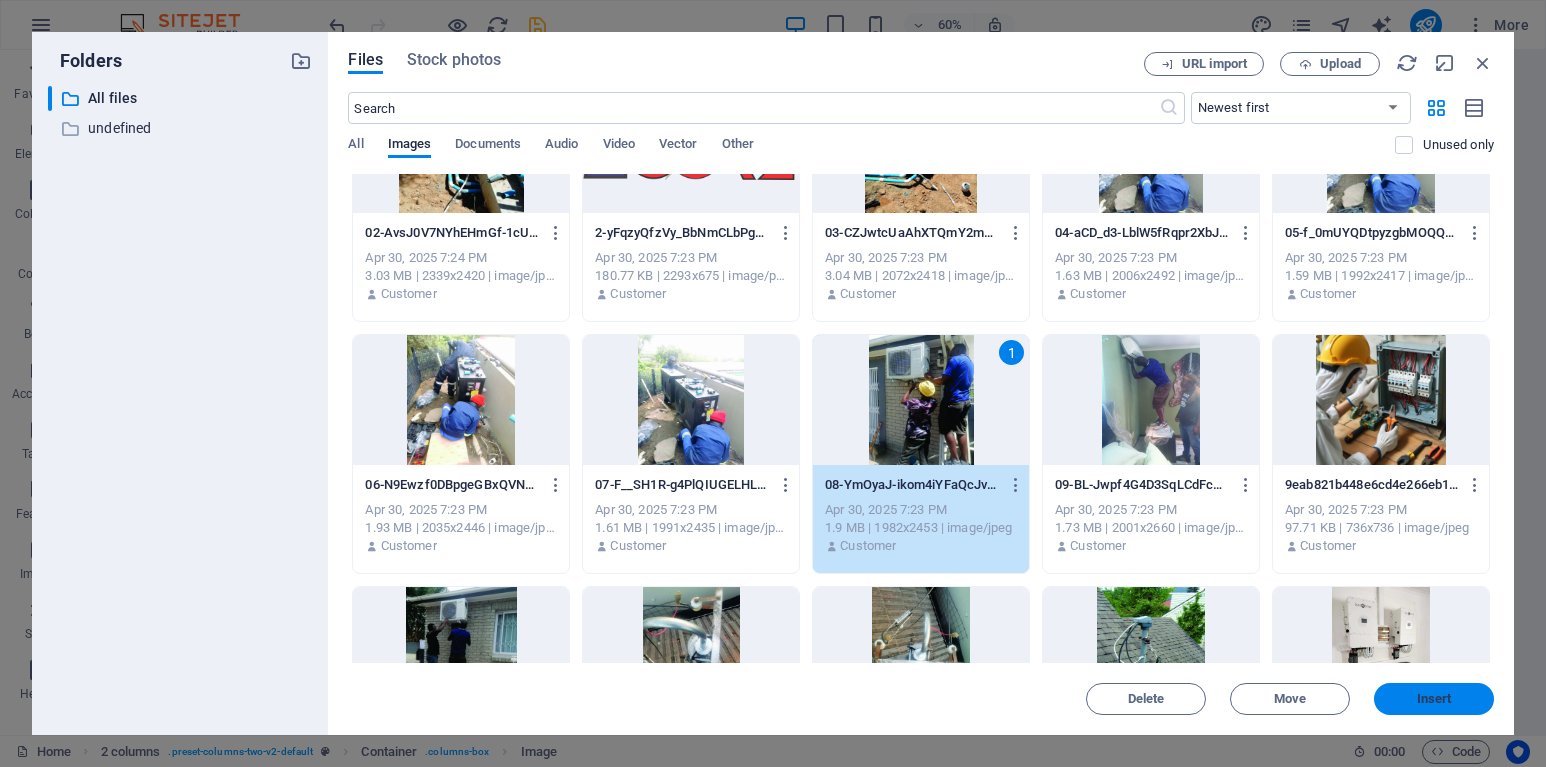 click on "Insert" at bounding box center [1434, 699] 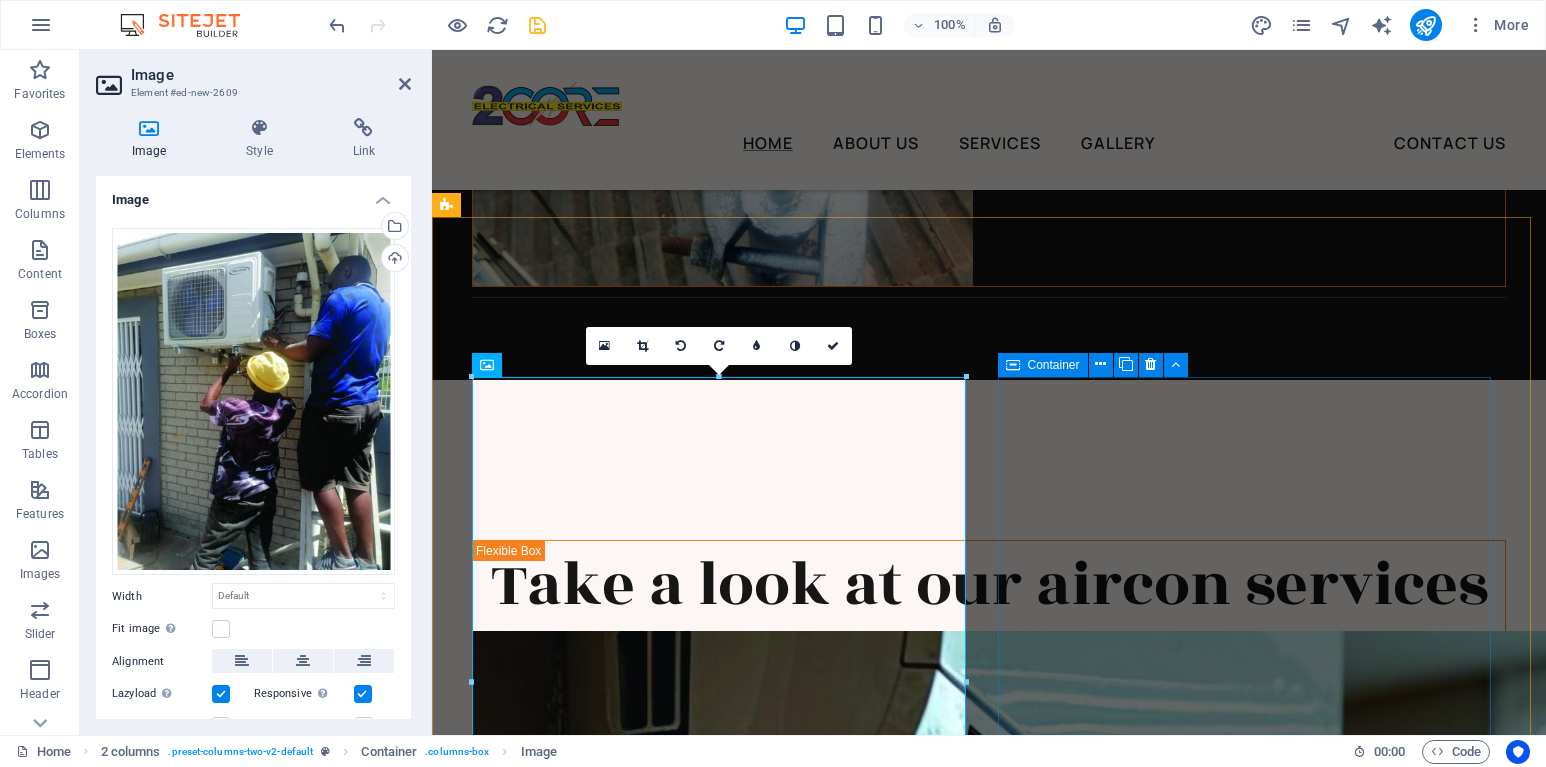 scroll, scrollTop: 9731, scrollLeft: 0, axis: vertical 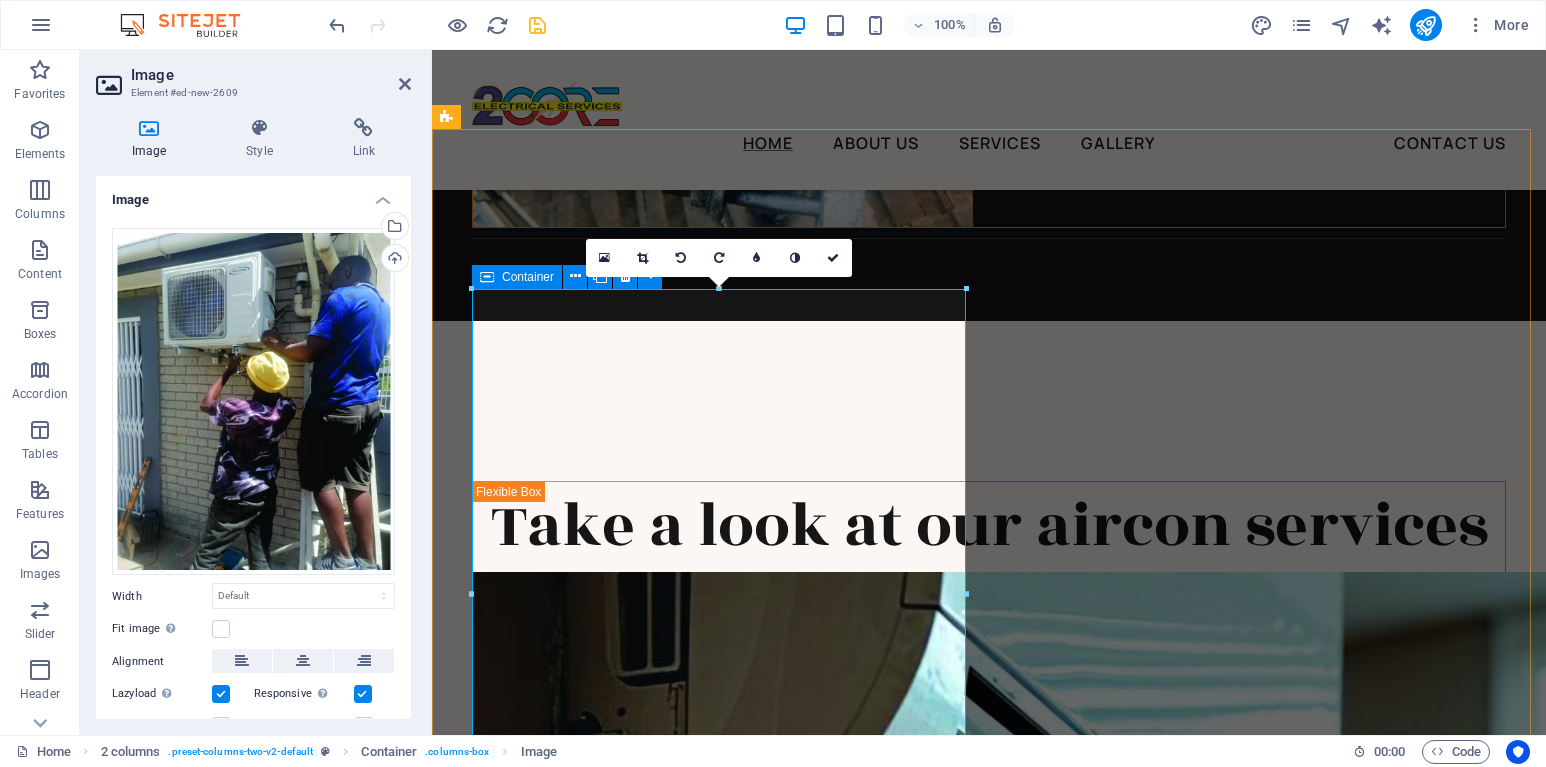 click on "Container" at bounding box center [517, 277] 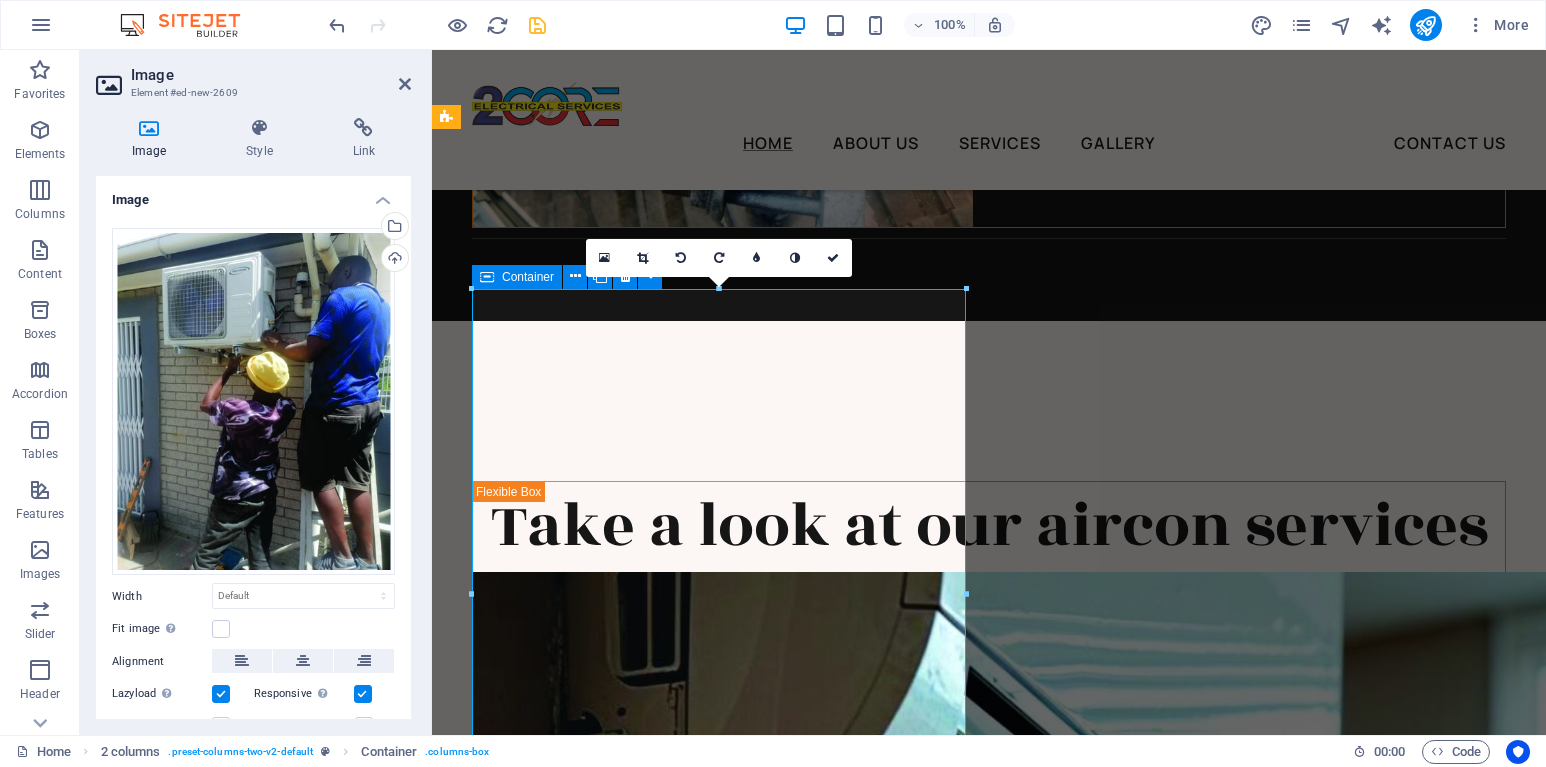 scroll, scrollTop: 9824, scrollLeft: 0, axis: vertical 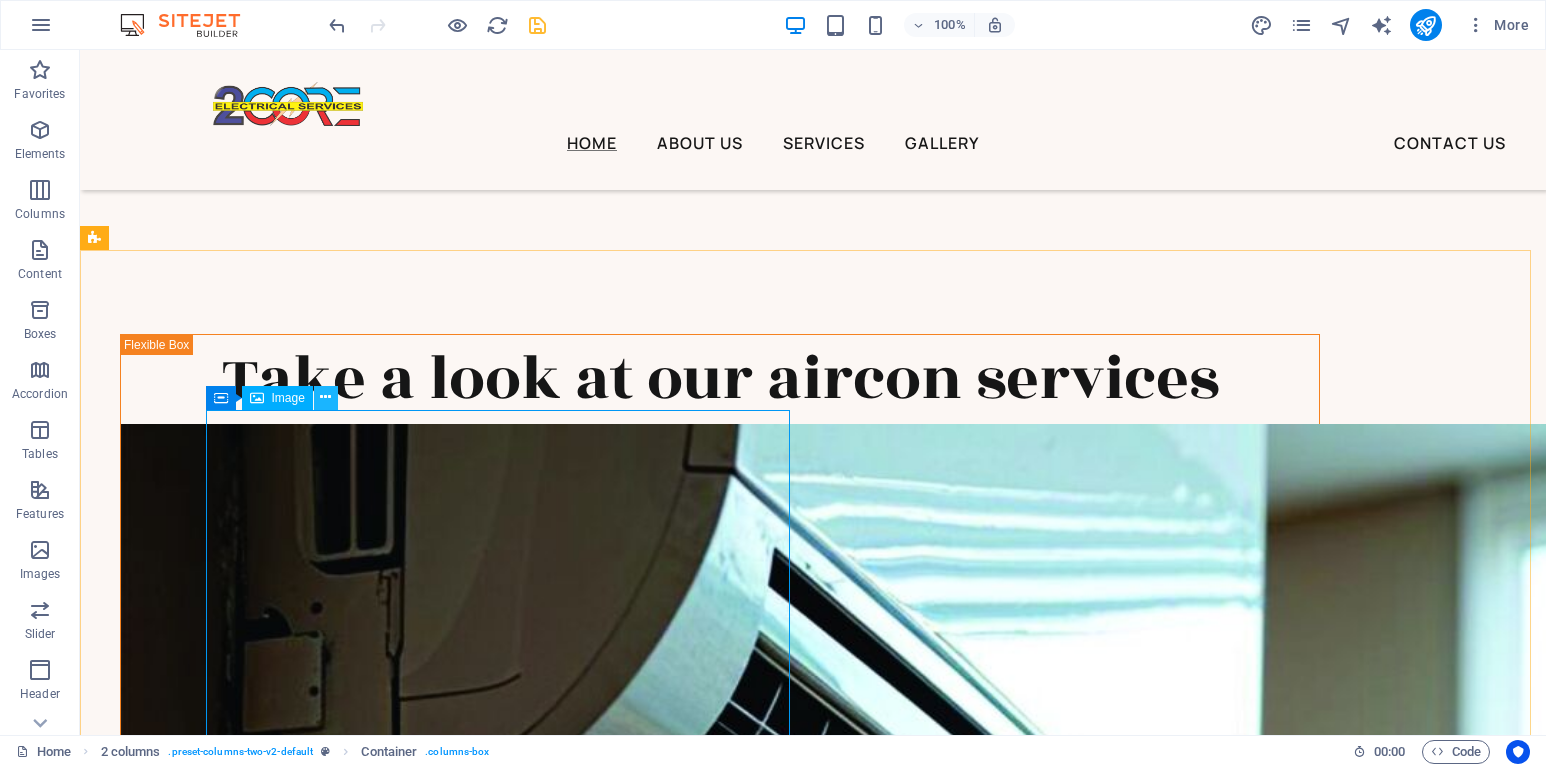 click at bounding box center (325, 397) 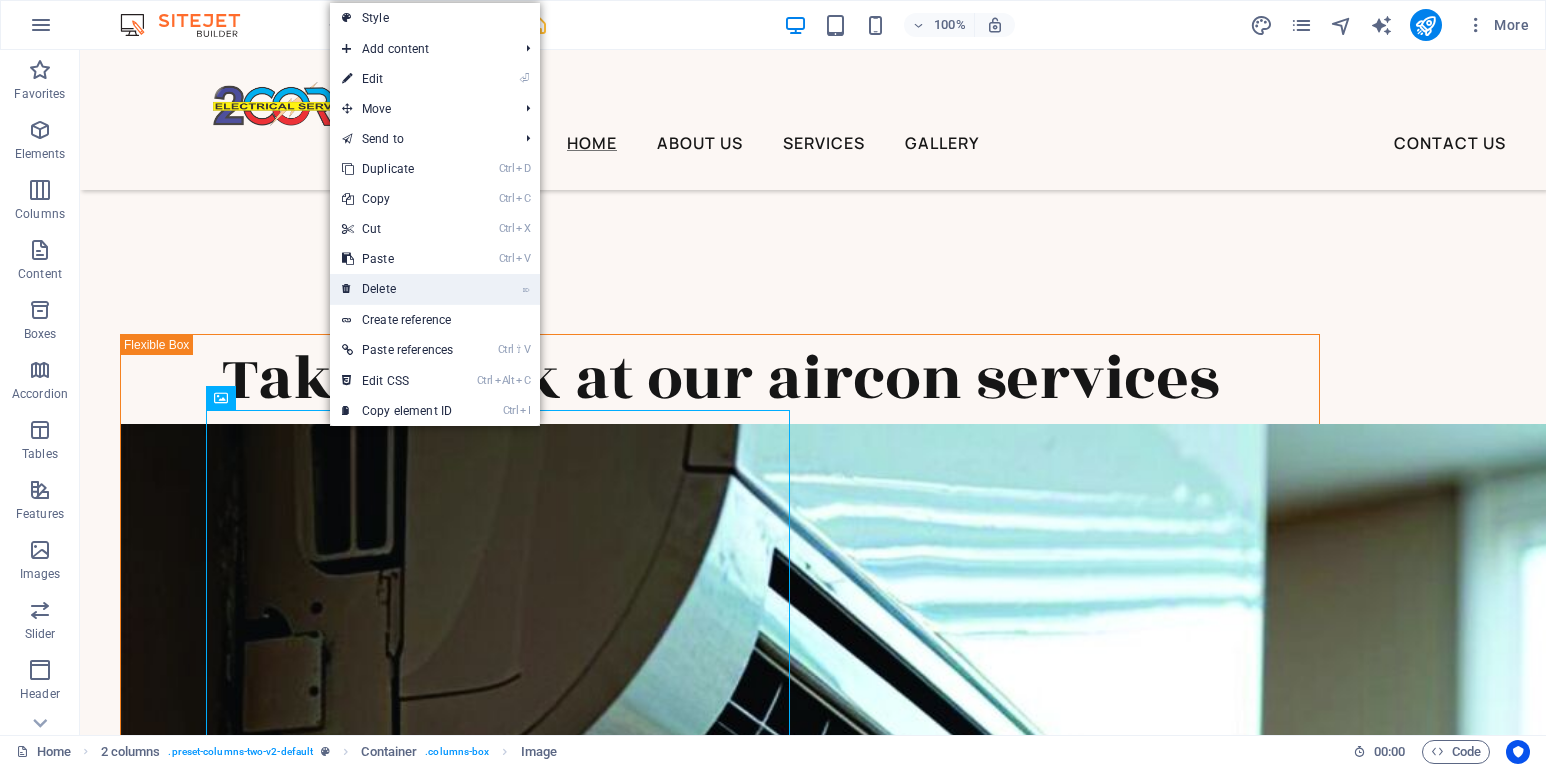 click on "⌦  Delete" at bounding box center [397, 289] 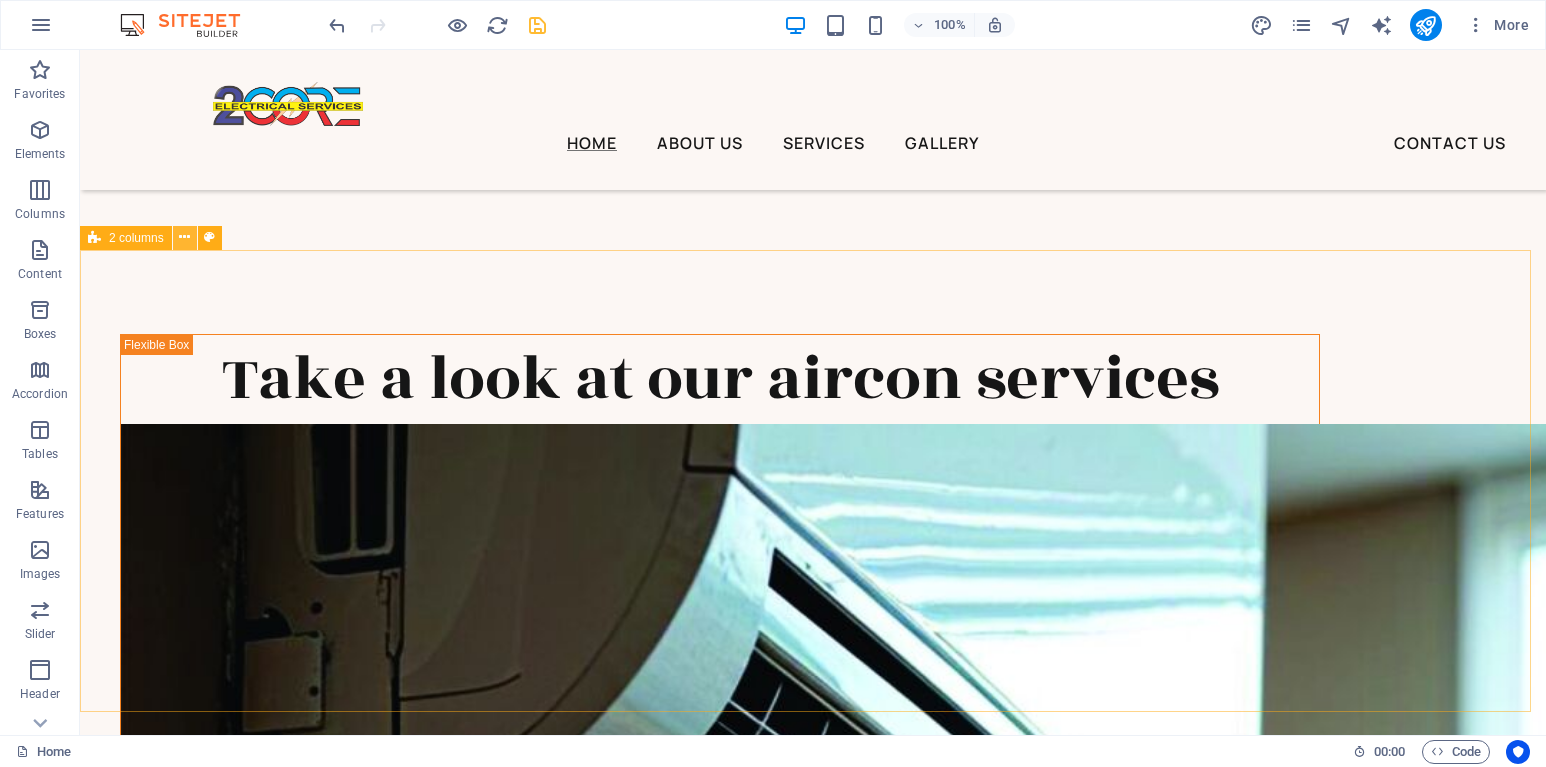 click at bounding box center [184, 237] 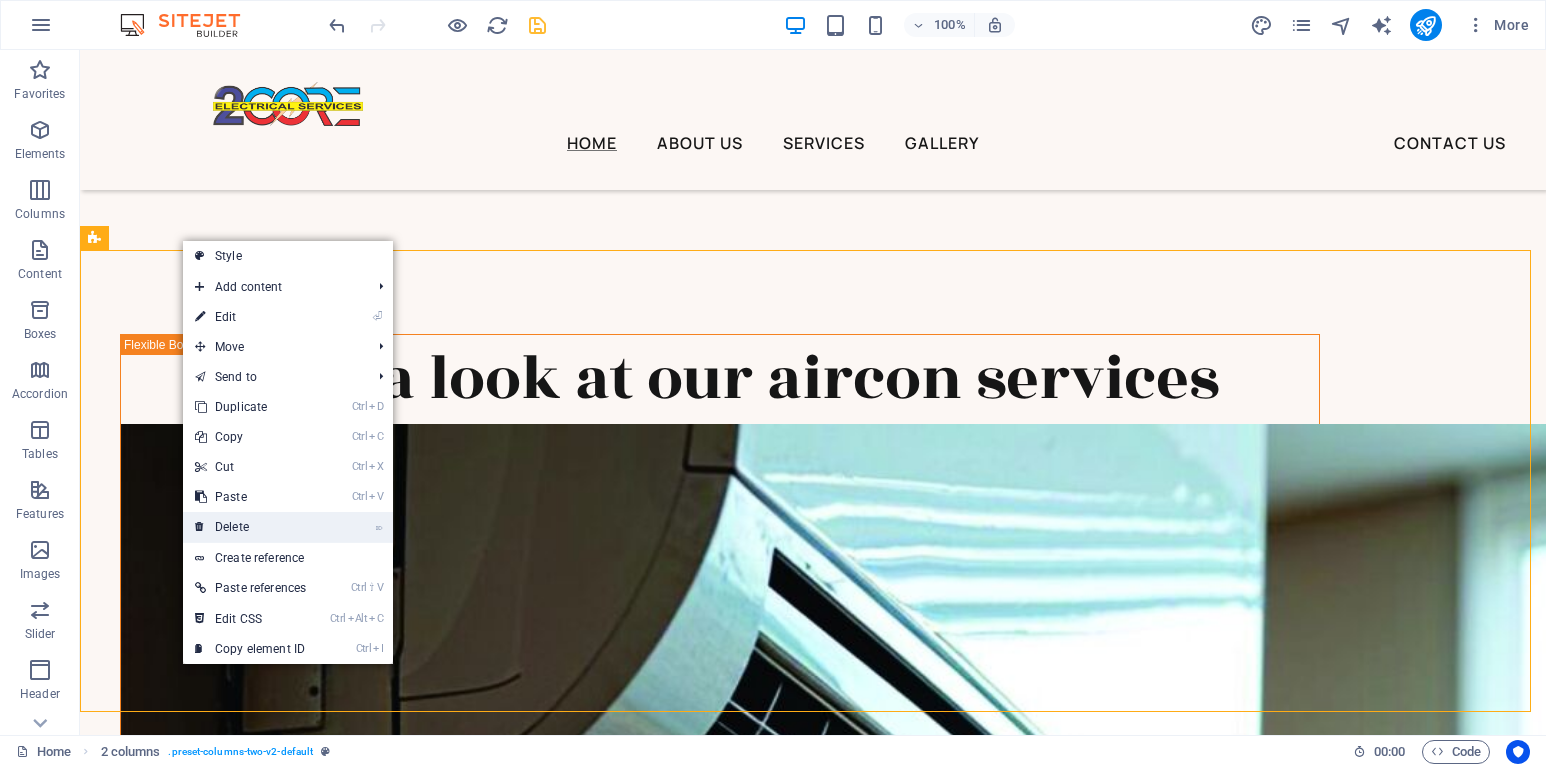 click on "⌦  Delete" at bounding box center (250, 527) 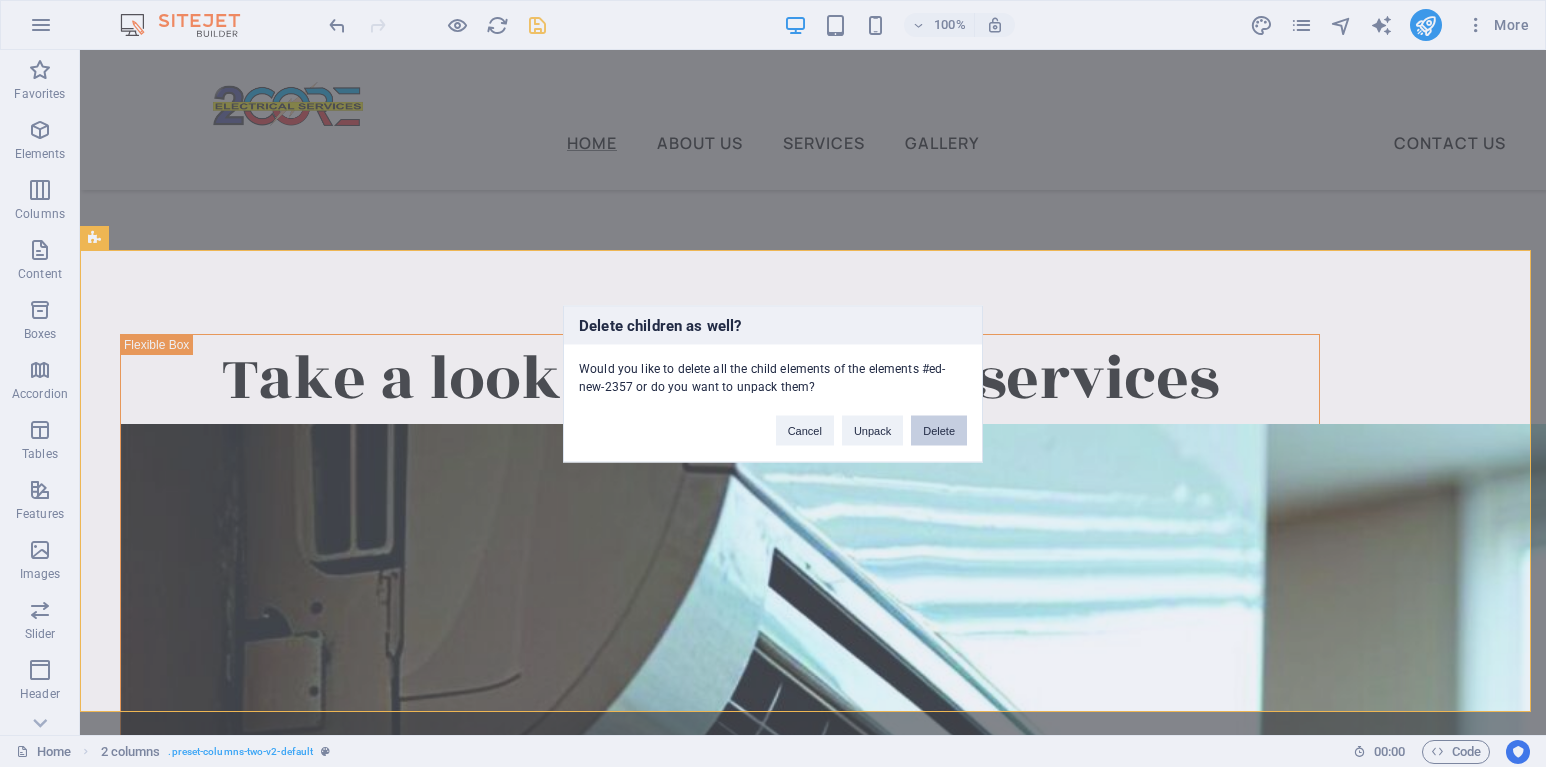 click on "Delete" at bounding box center [939, 430] 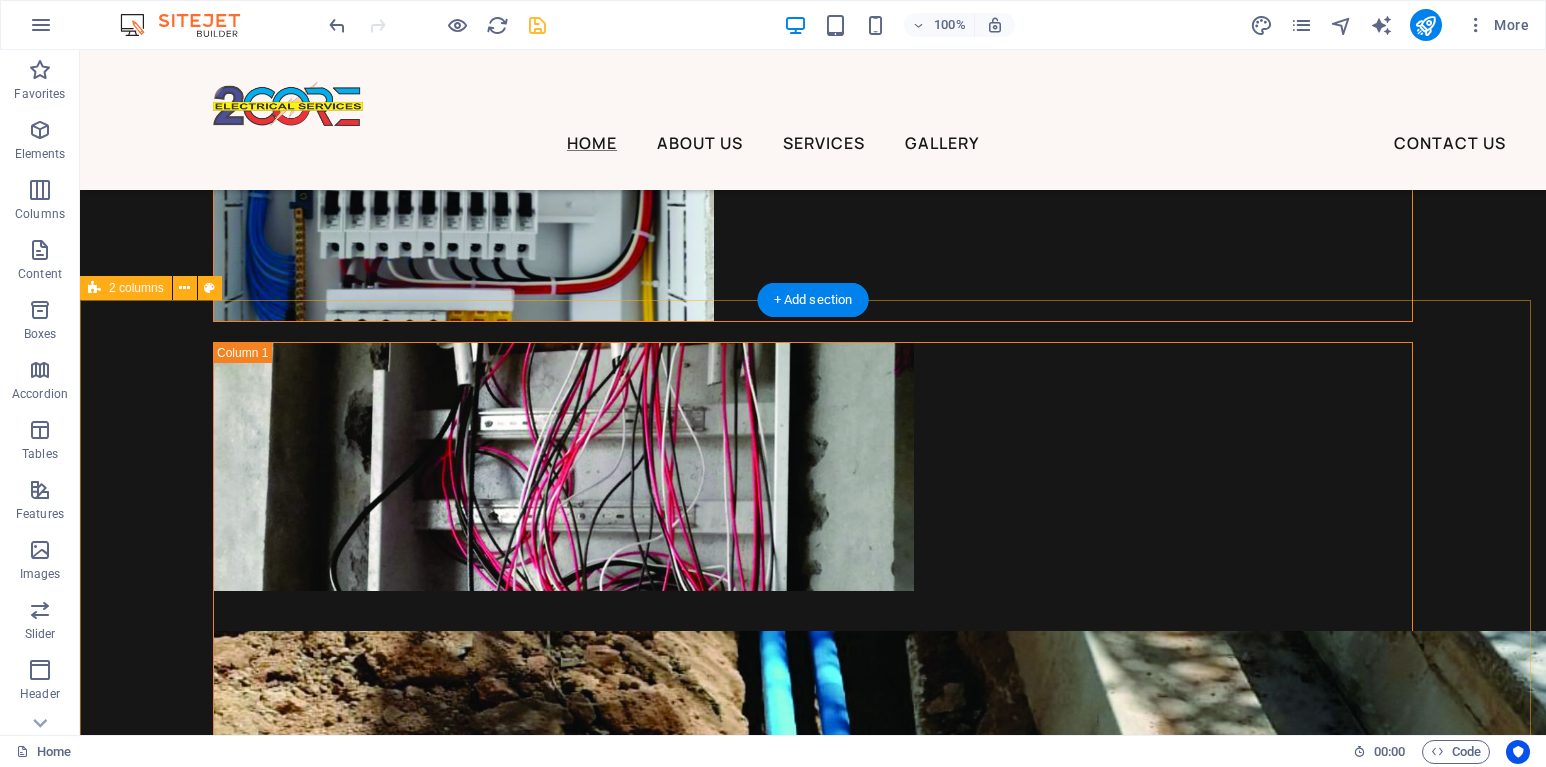 scroll, scrollTop: 8824, scrollLeft: 0, axis: vertical 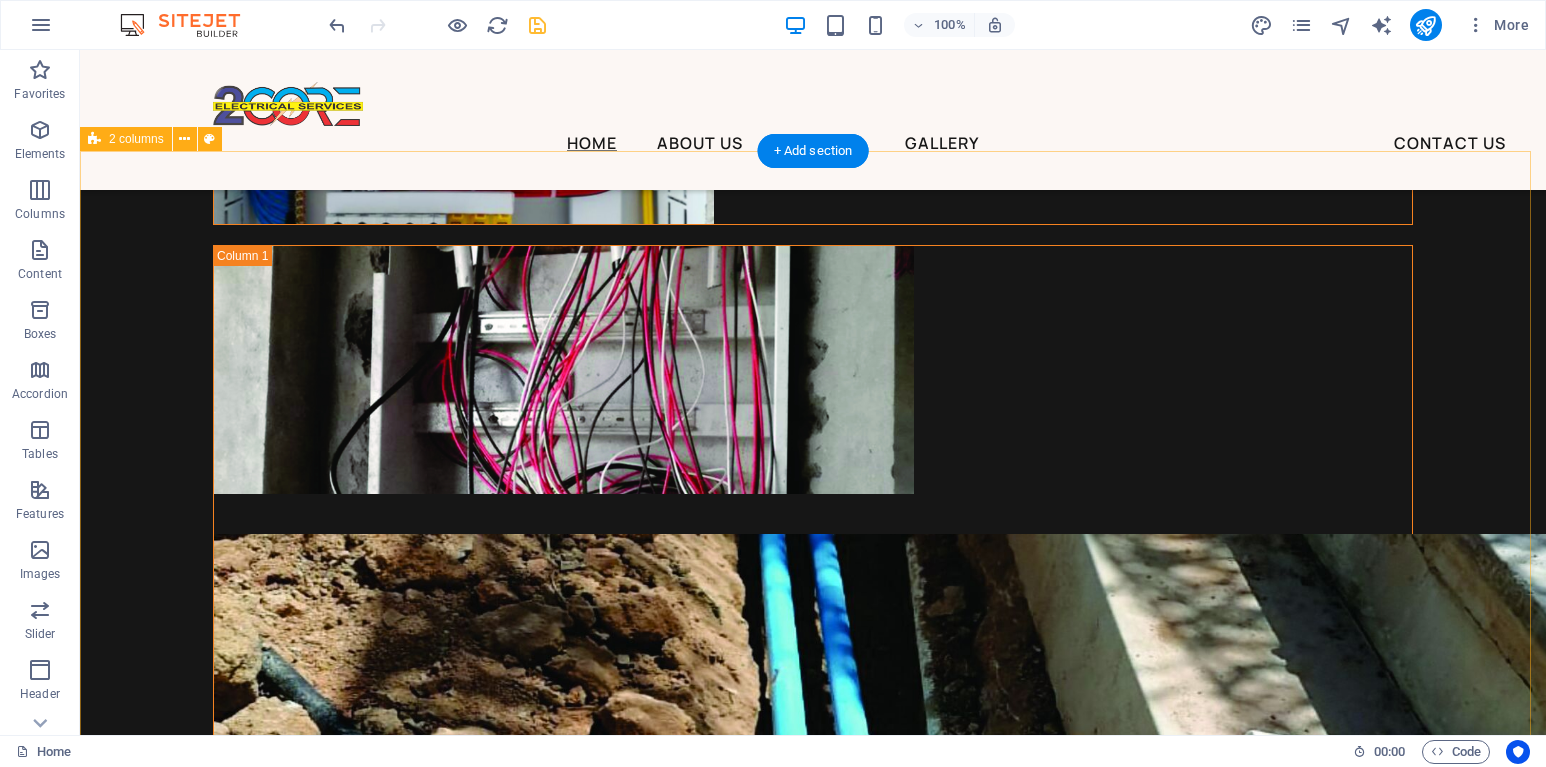 click at bounding box center (813, 5840) 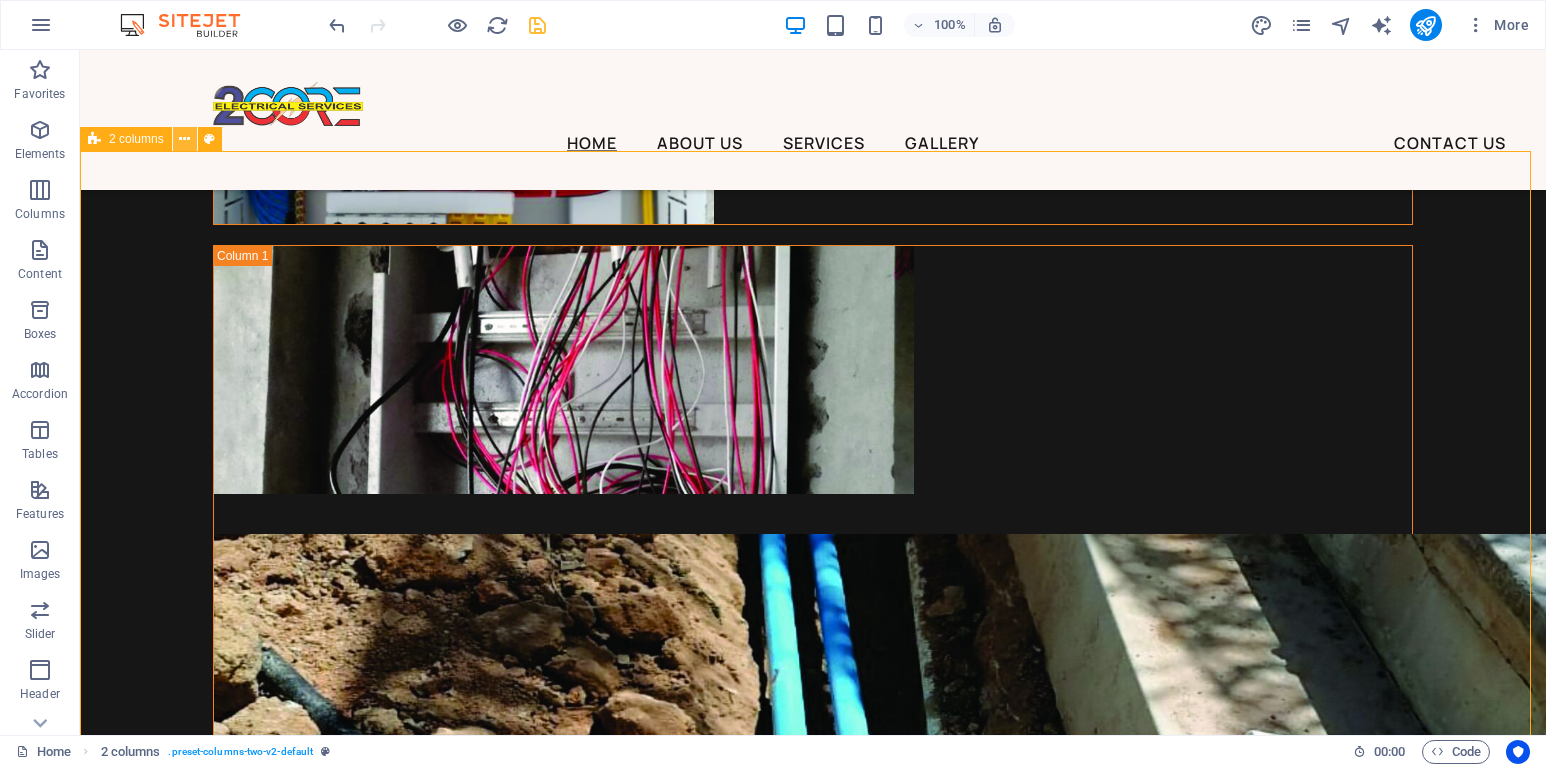 click at bounding box center [184, 139] 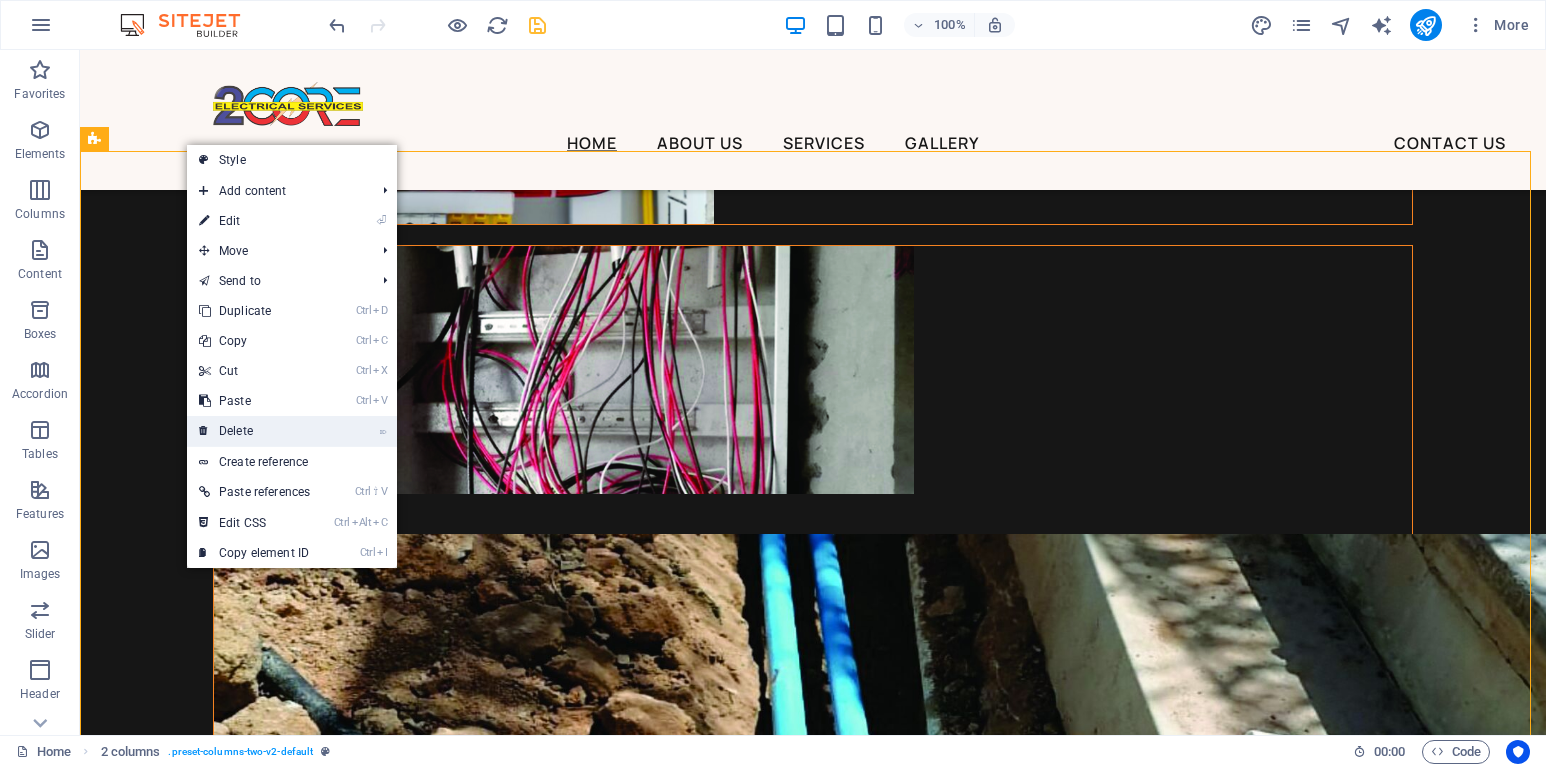 click on "⌦  Delete" at bounding box center [254, 431] 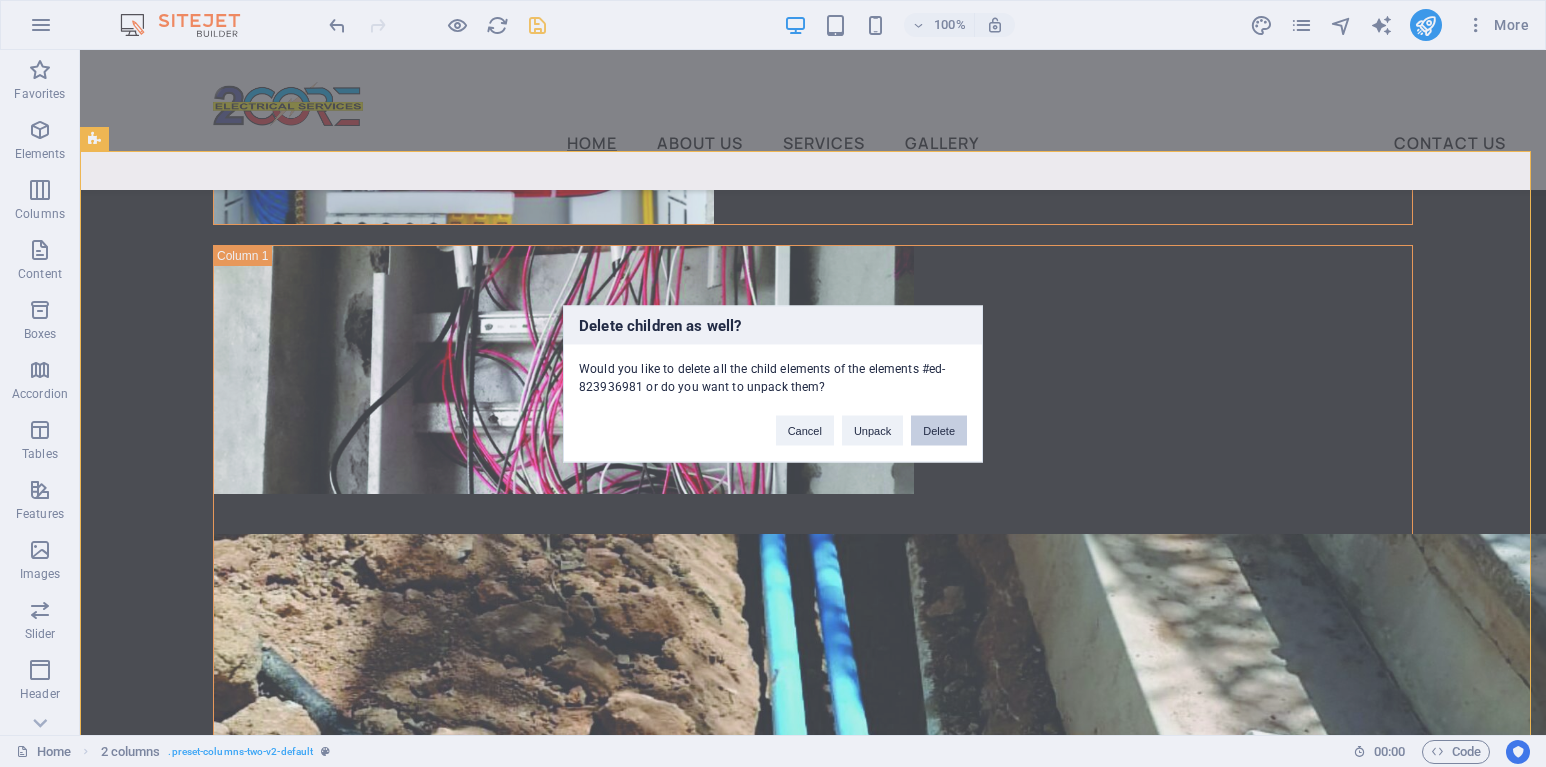 click on "Delete" at bounding box center [939, 430] 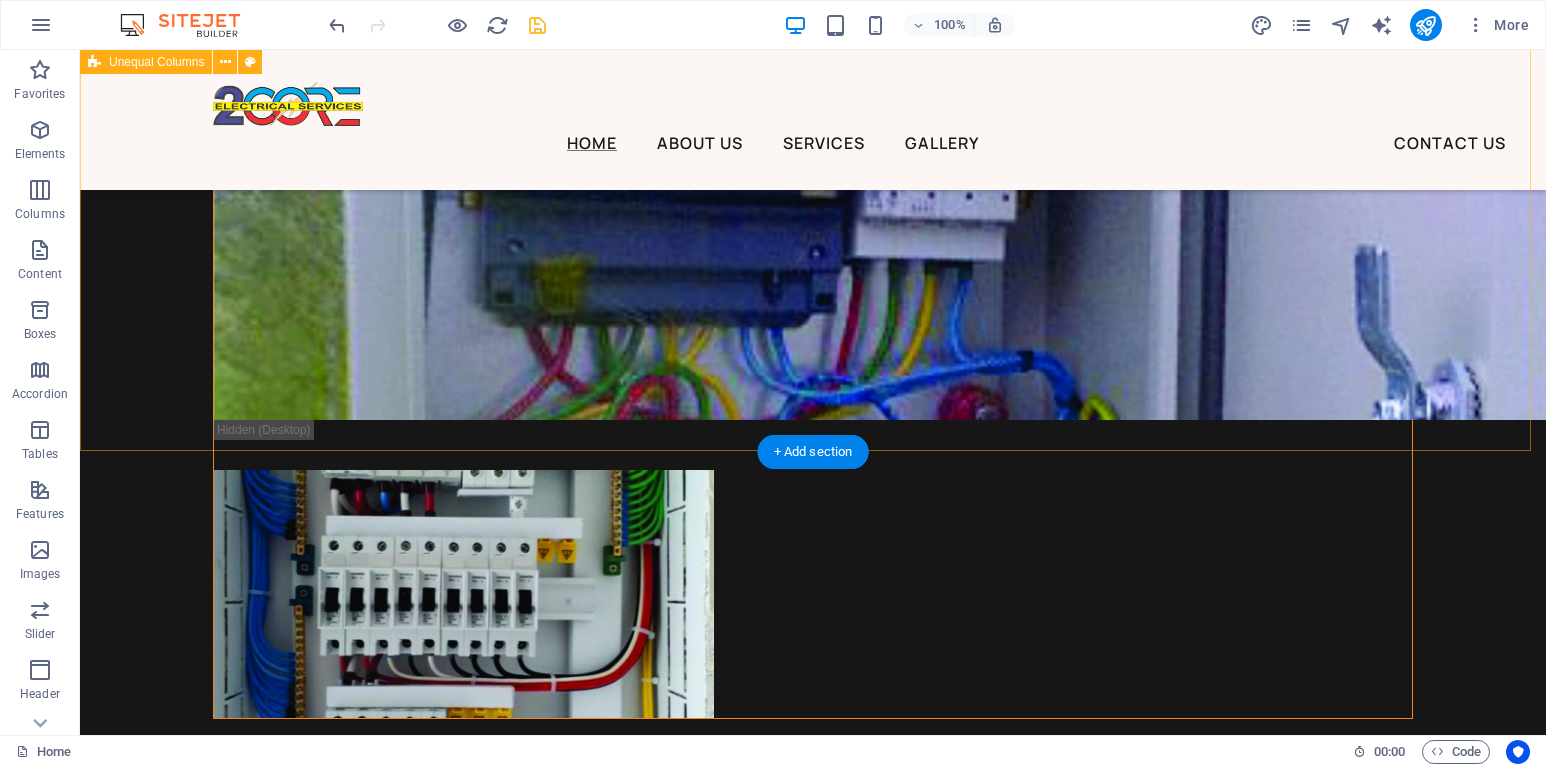scroll, scrollTop: 8524, scrollLeft: 0, axis: vertical 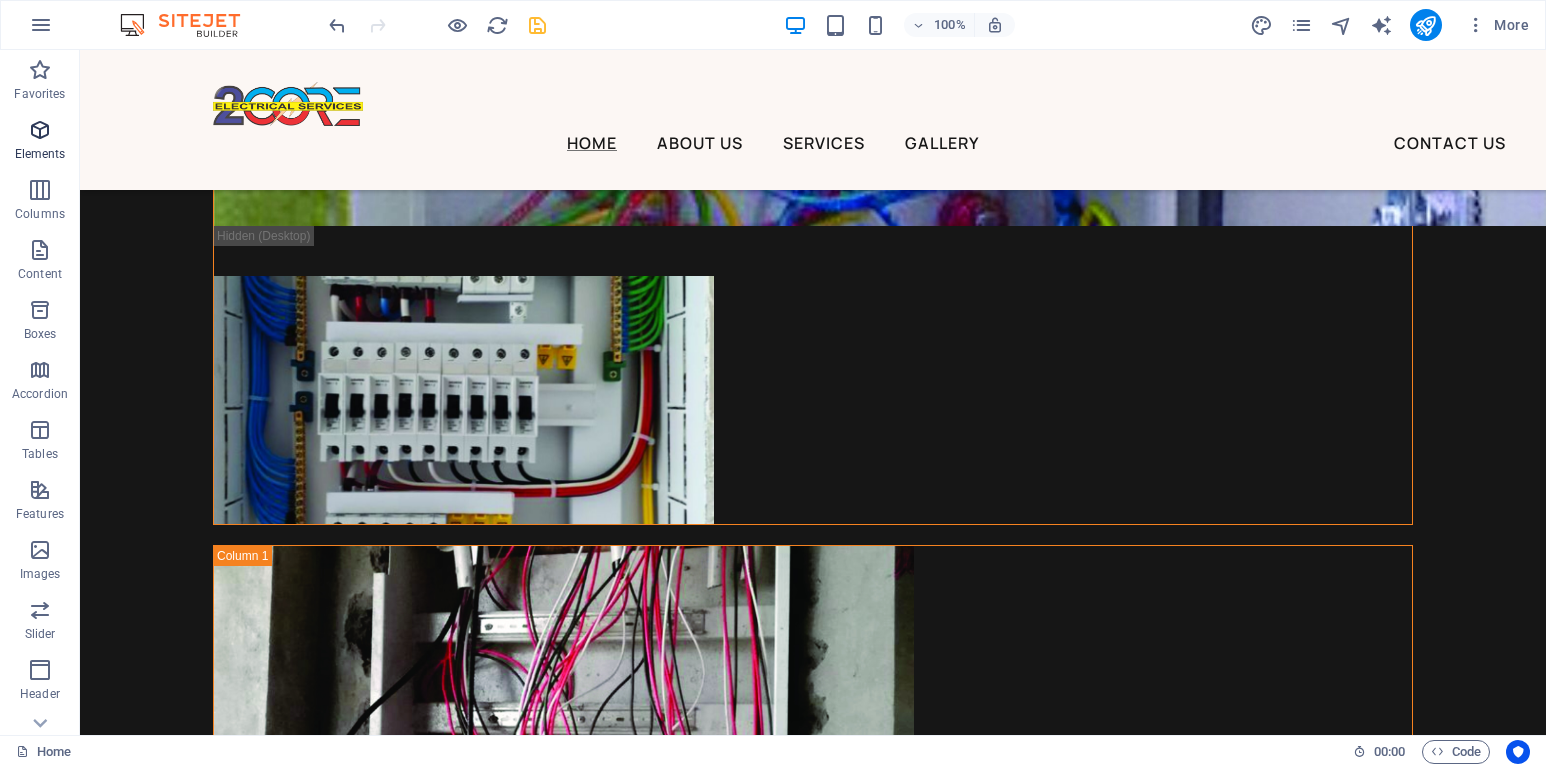 click at bounding box center [40, 130] 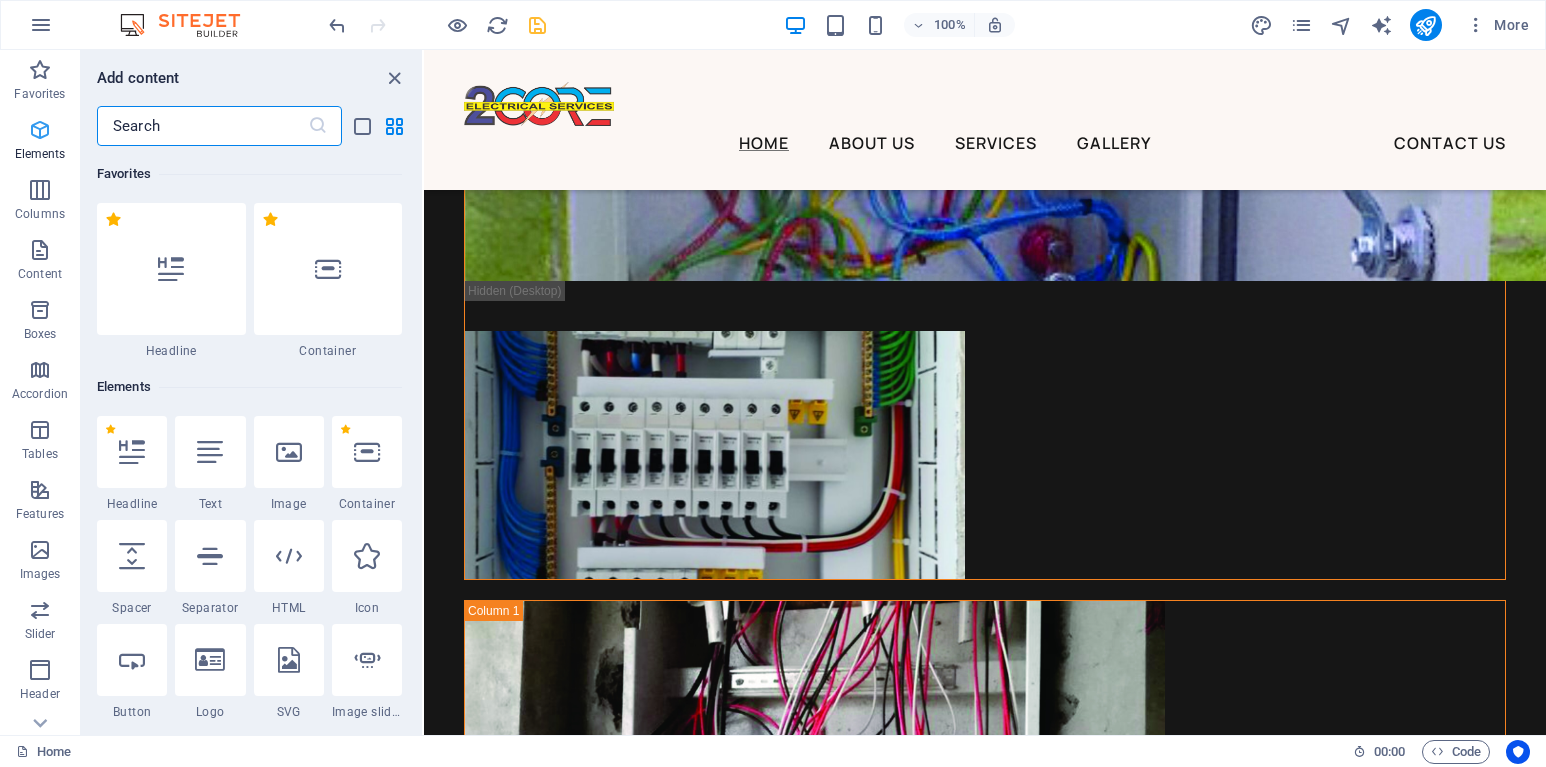 scroll, scrollTop: 8633, scrollLeft: 0, axis: vertical 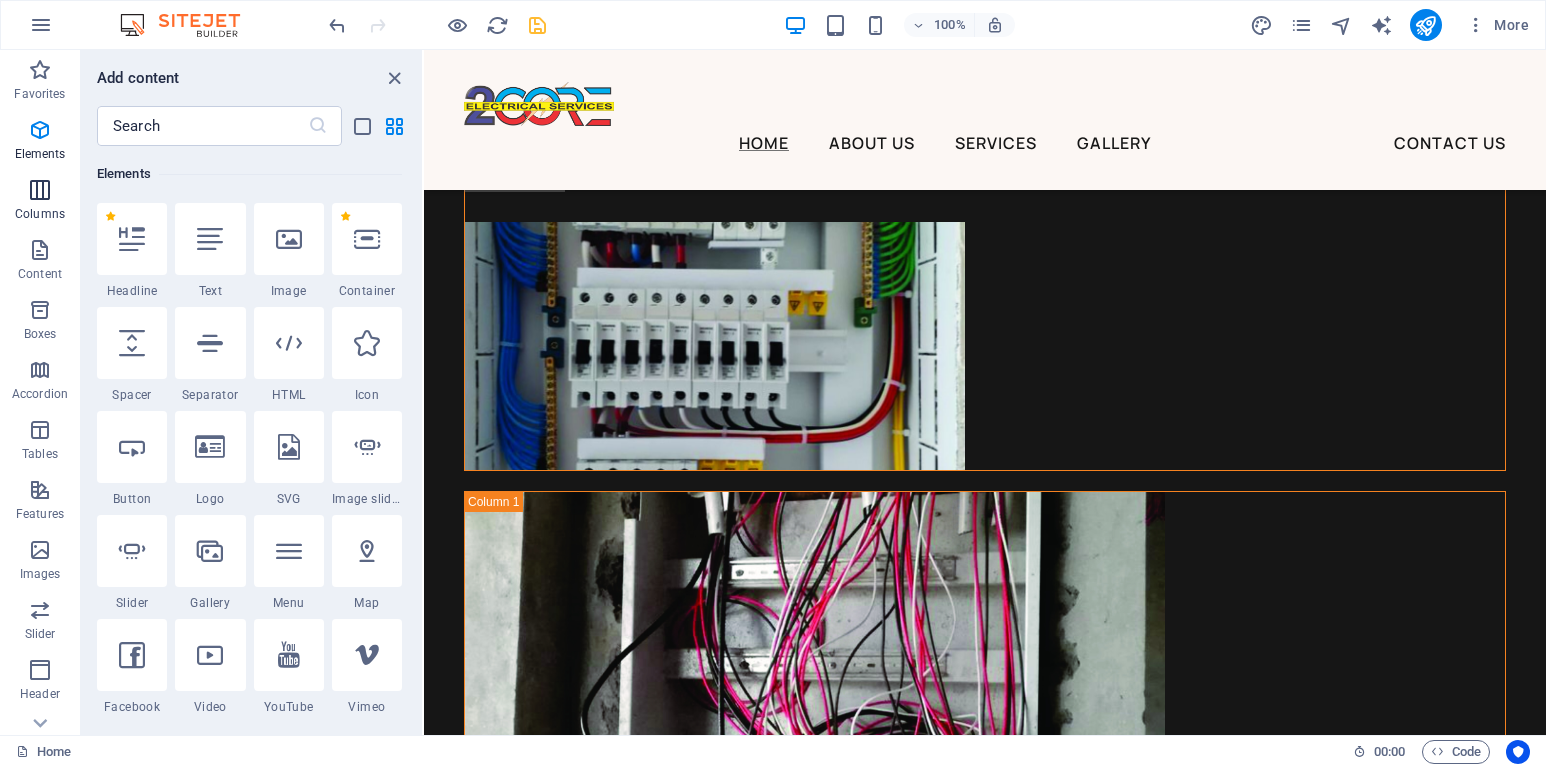 click on "Columns" at bounding box center [40, 202] 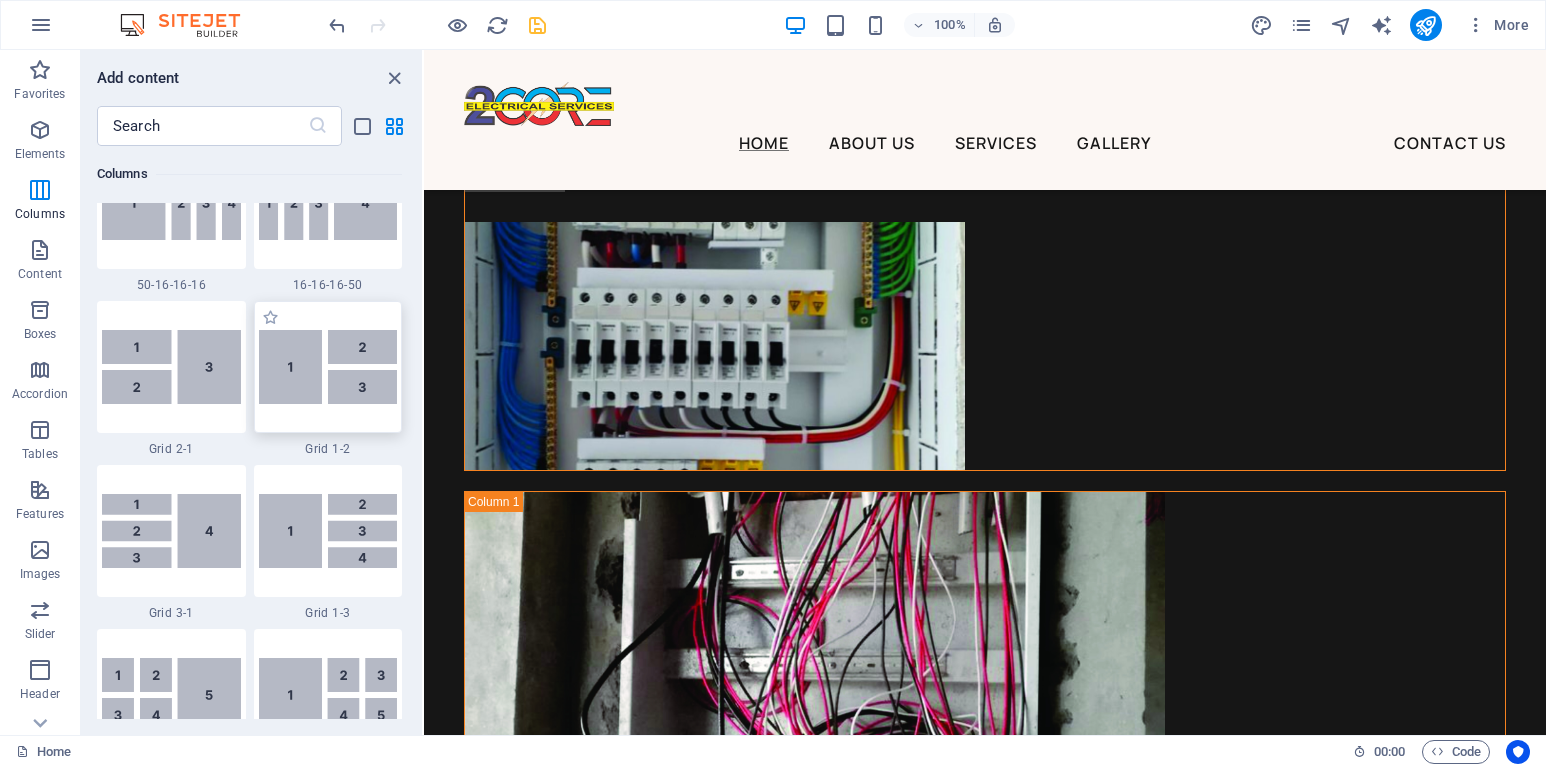 scroll, scrollTop: 2390, scrollLeft: 0, axis: vertical 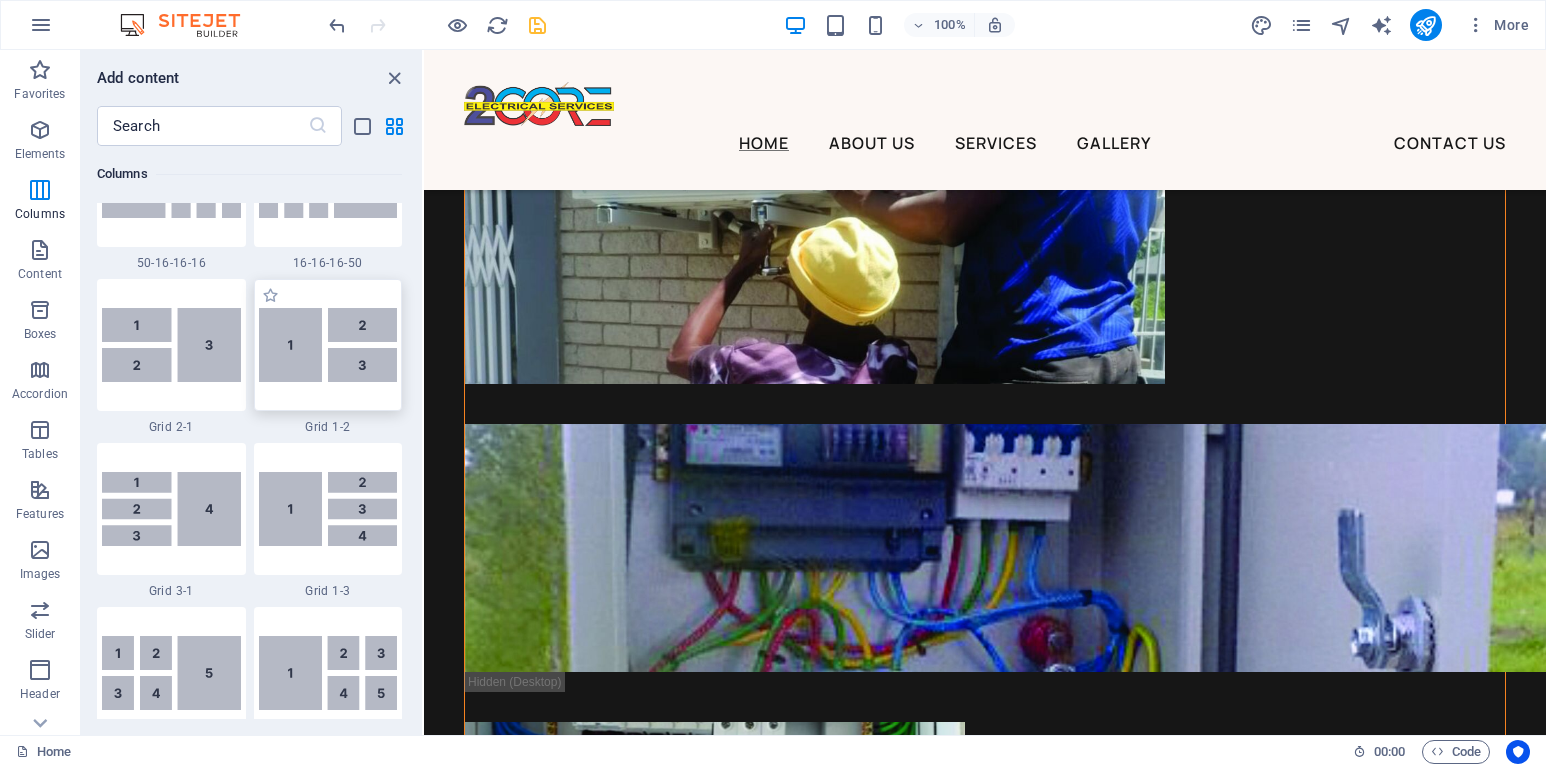 click at bounding box center [328, 345] 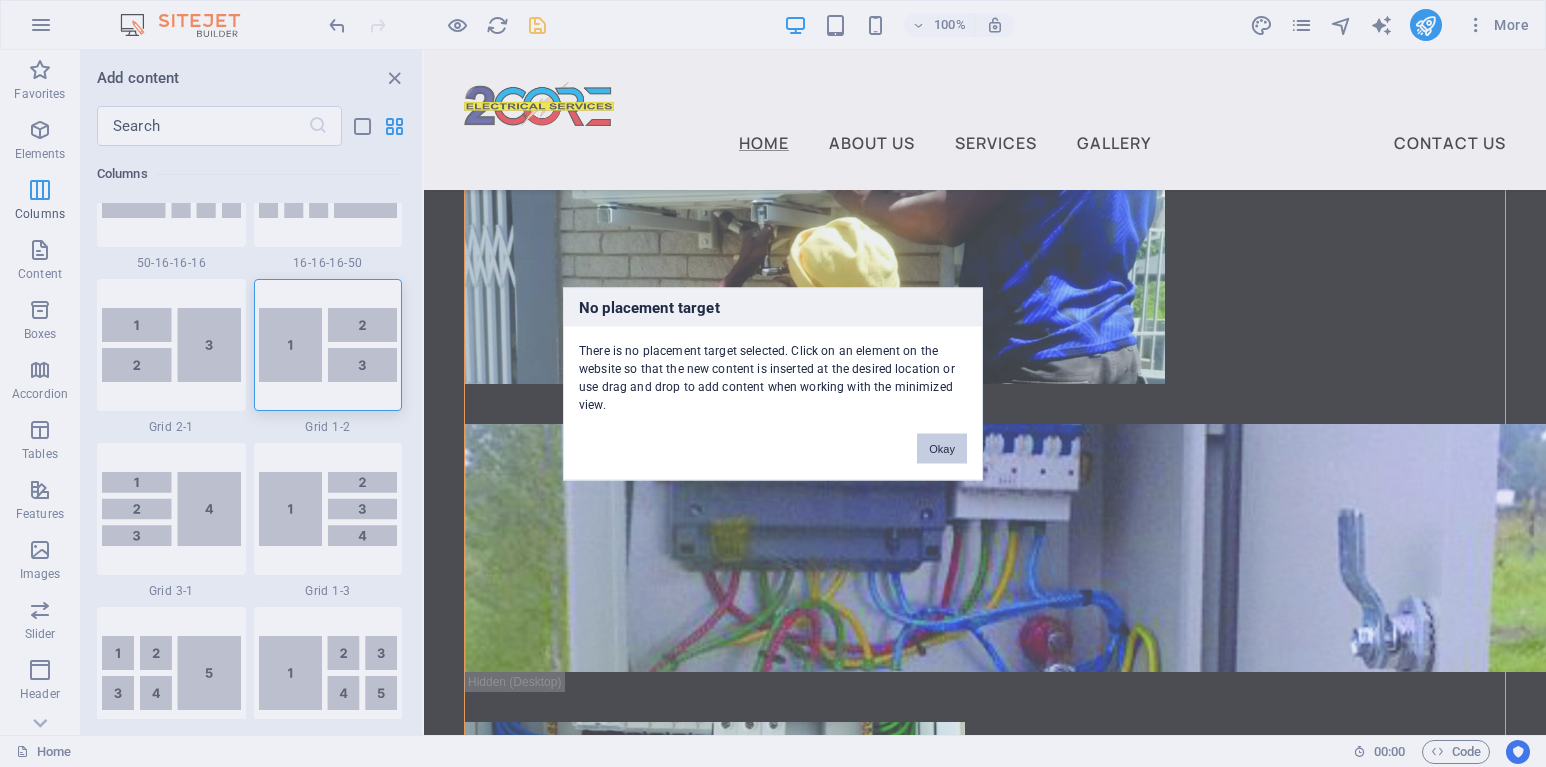 click on "Okay" at bounding box center [942, 448] 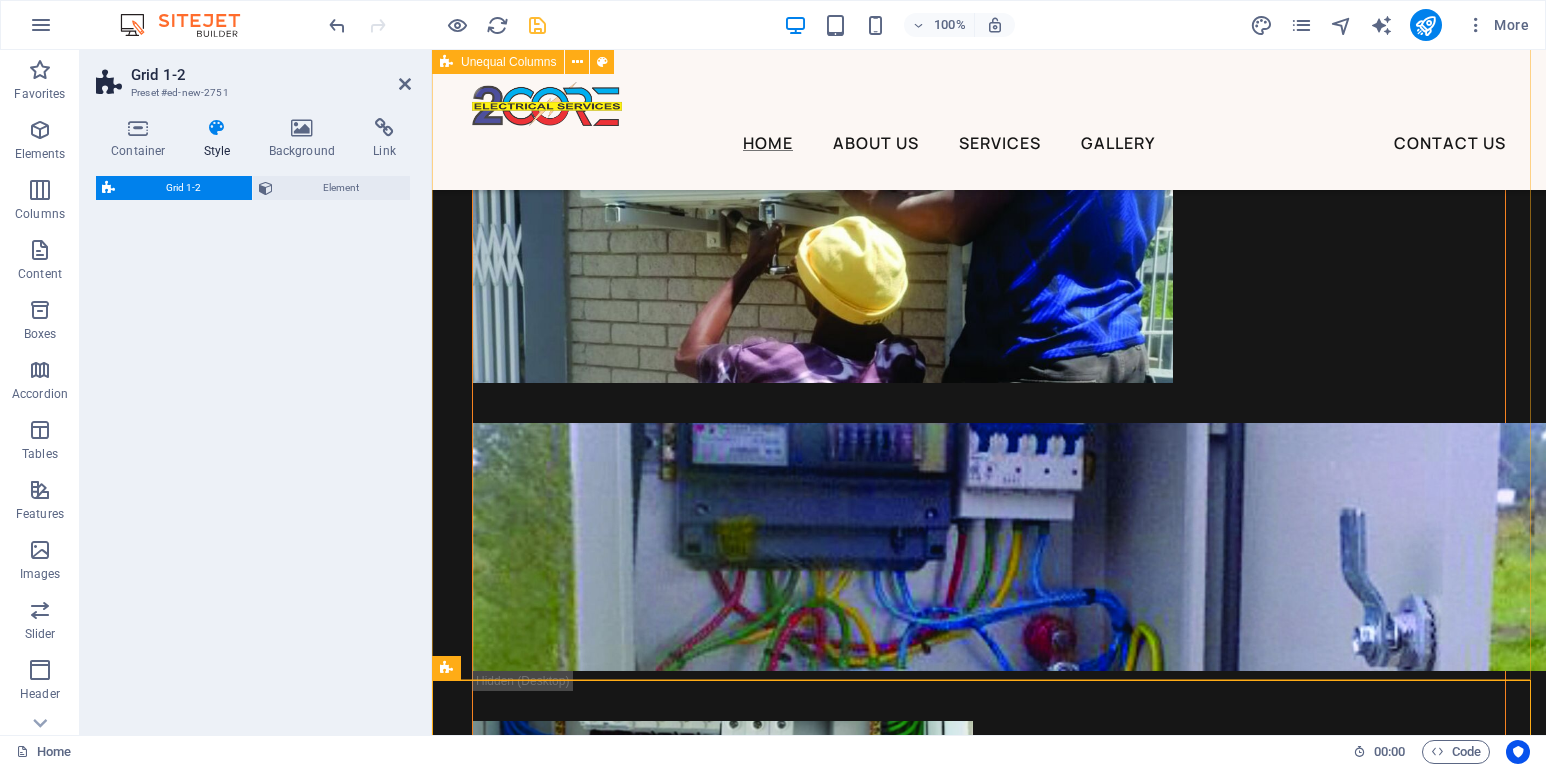scroll, scrollTop: 8202, scrollLeft: 0, axis: vertical 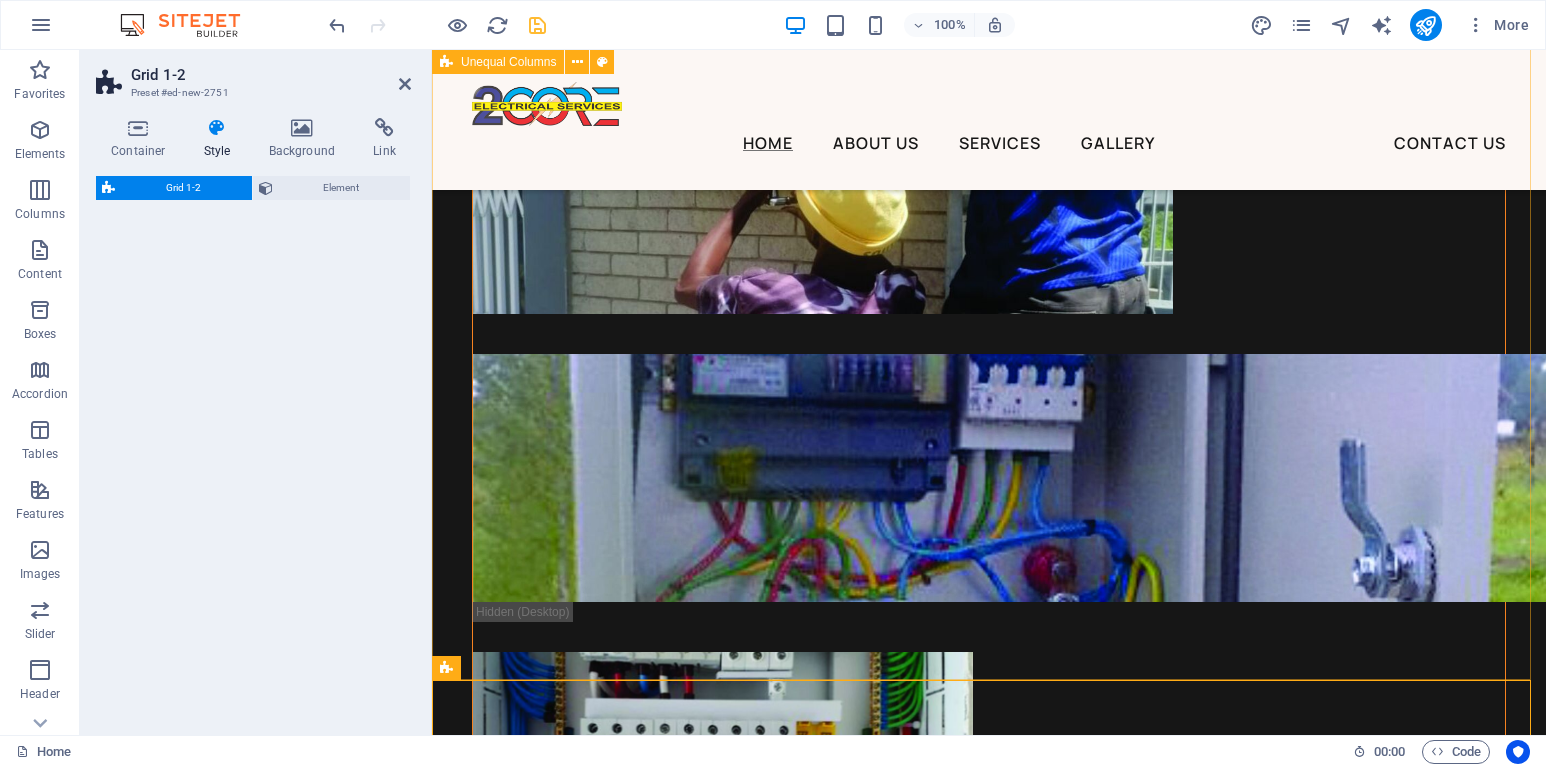 select on "rem" 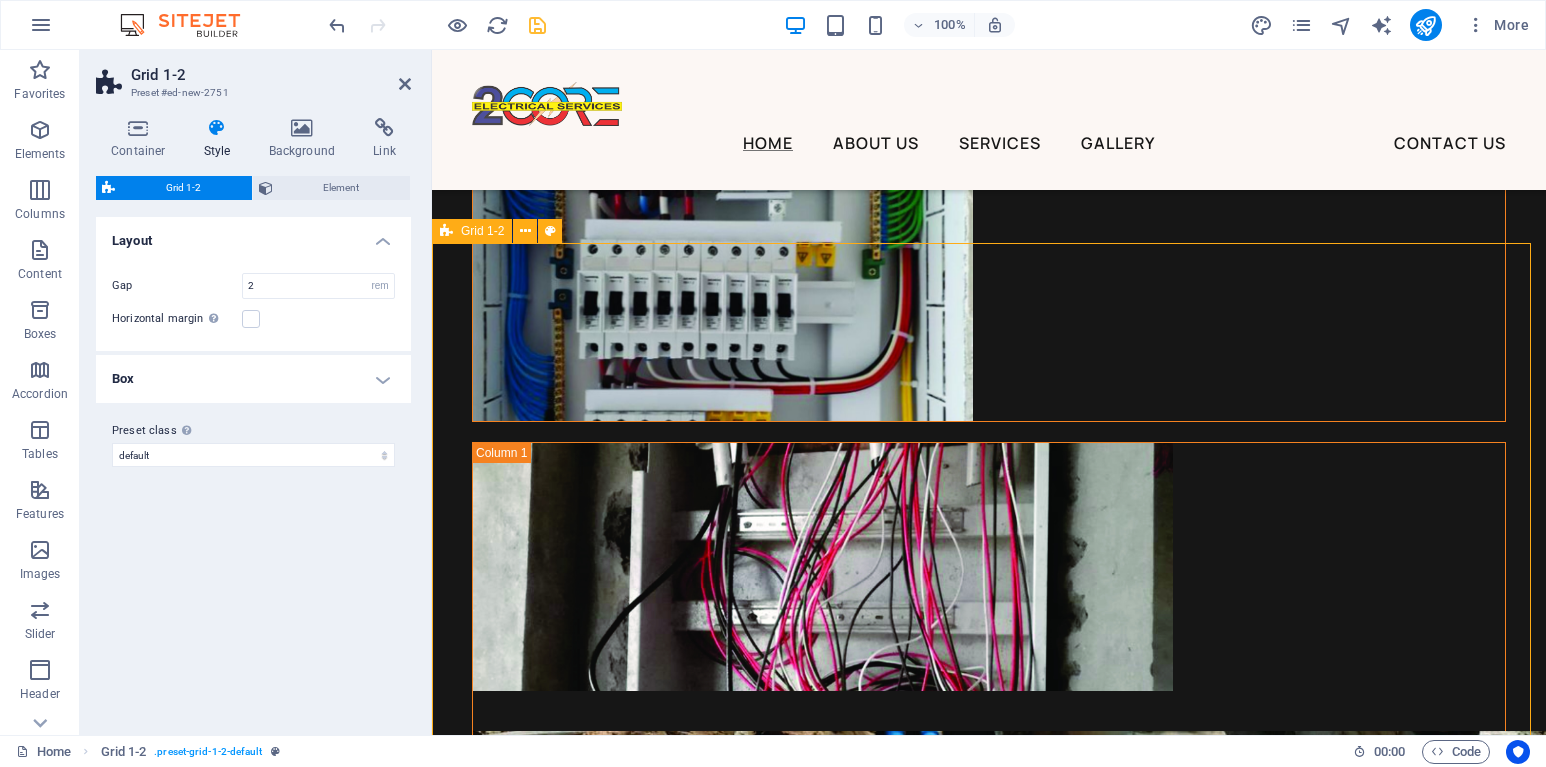 scroll, scrollTop: 8702, scrollLeft: 0, axis: vertical 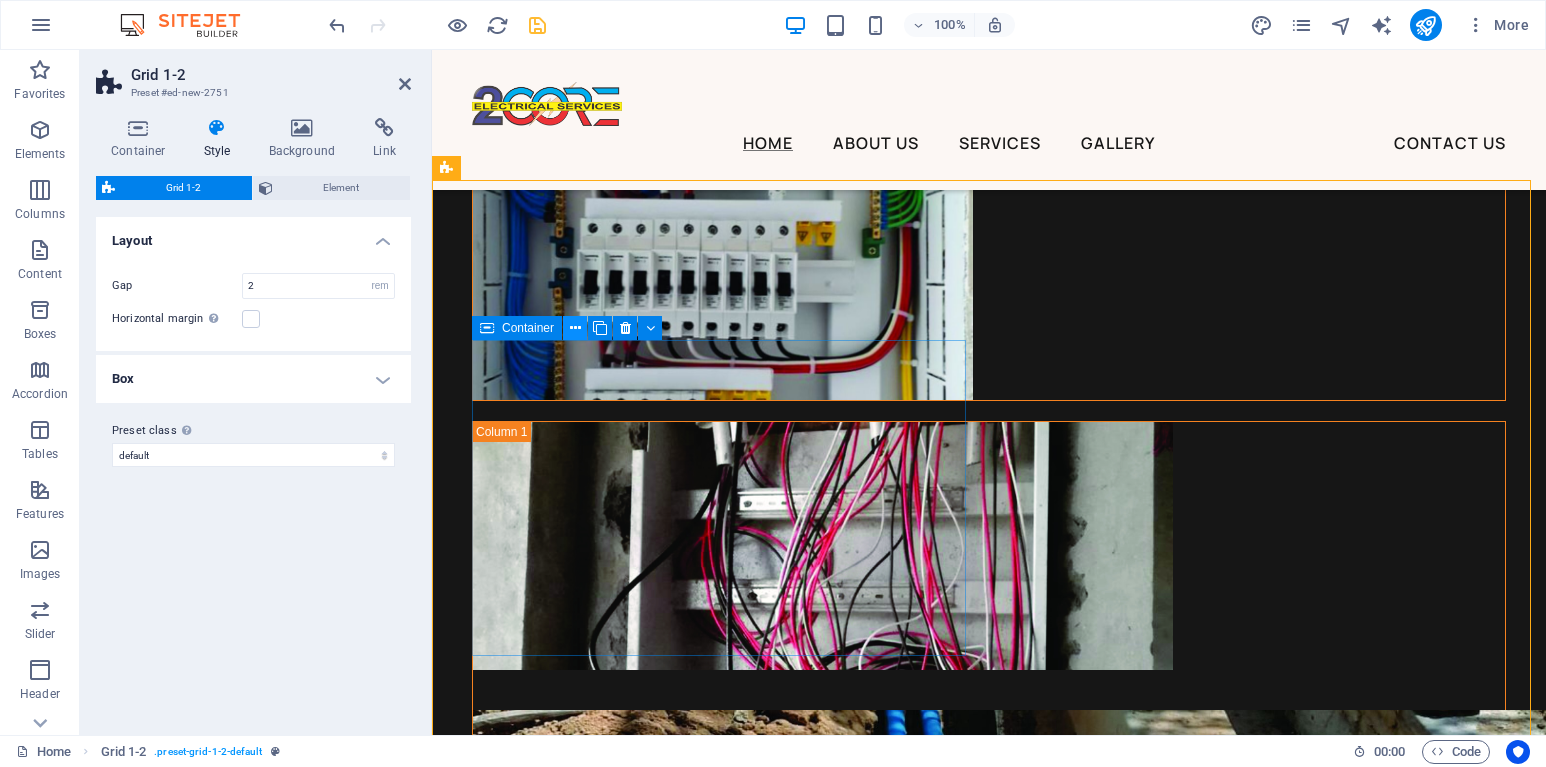click at bounding box center (575, 328) 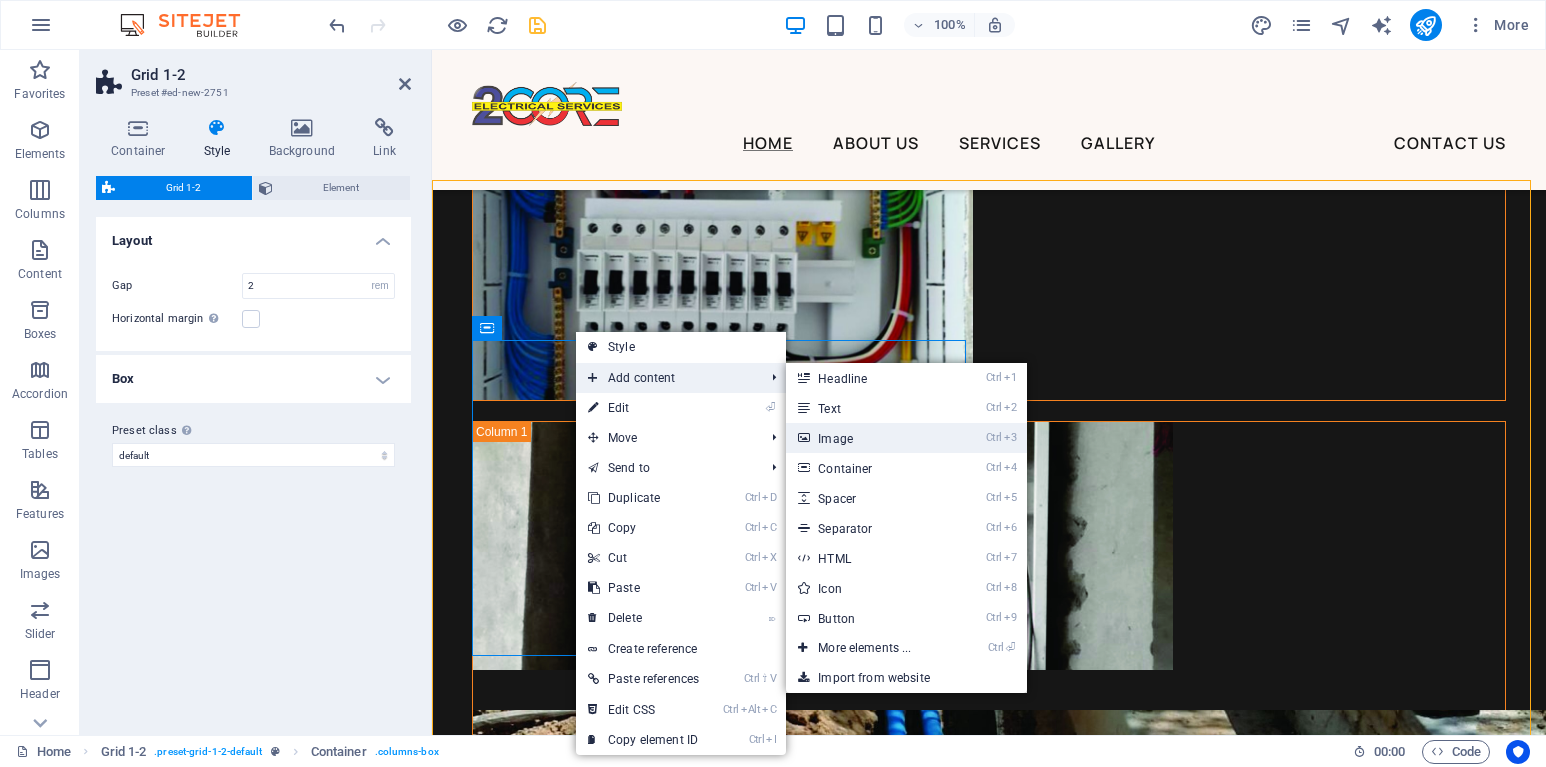 click on "Ctrl 3  Image" at bounding box center (868, 438) 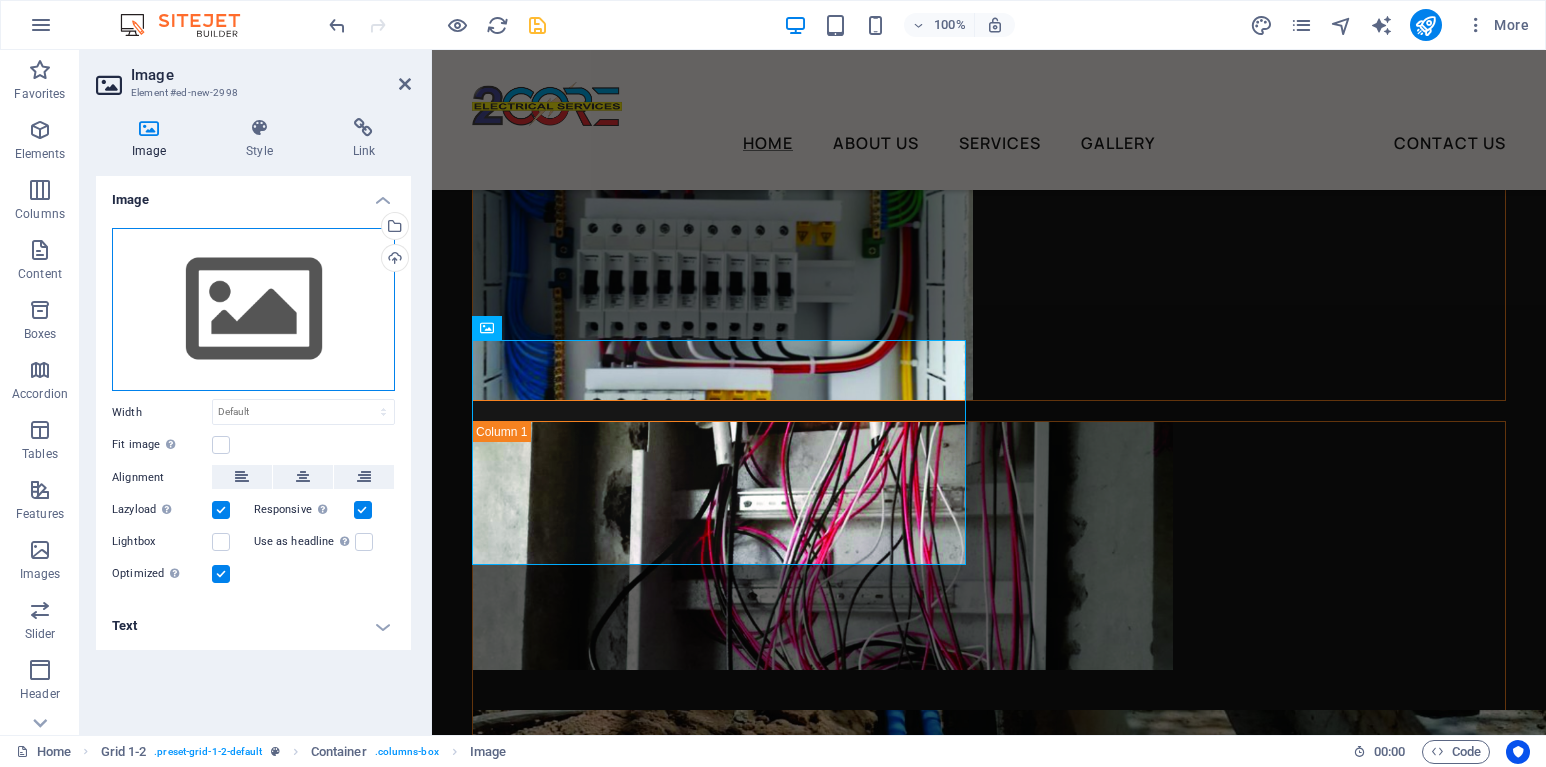 click on "Drag files here, click to choose files or select files from Files or our free stock photos & videos" at bounding box center [253, 310] 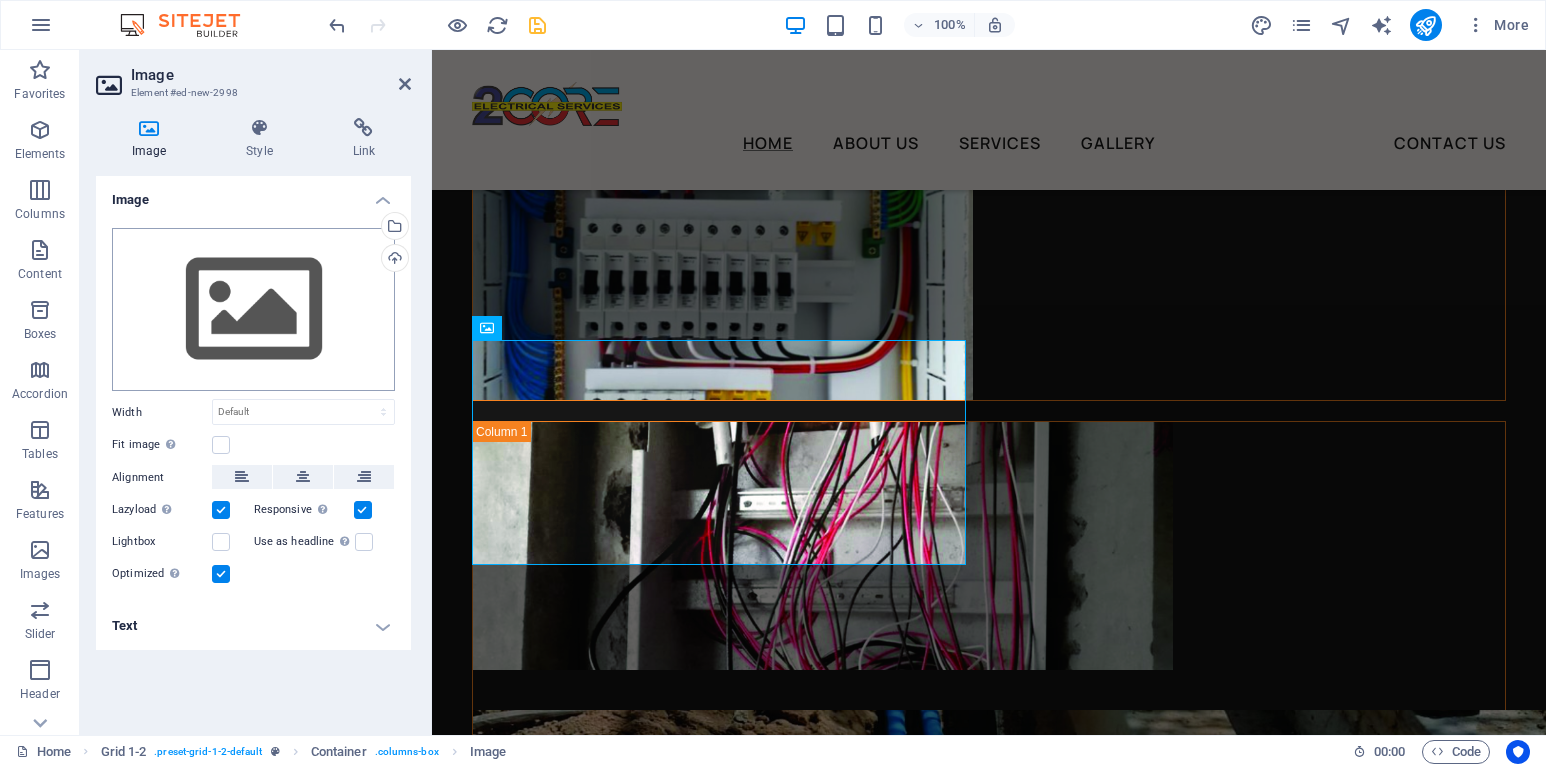 scroll, scrollTop: 8705, scrollLeft: 0, axis: vertical 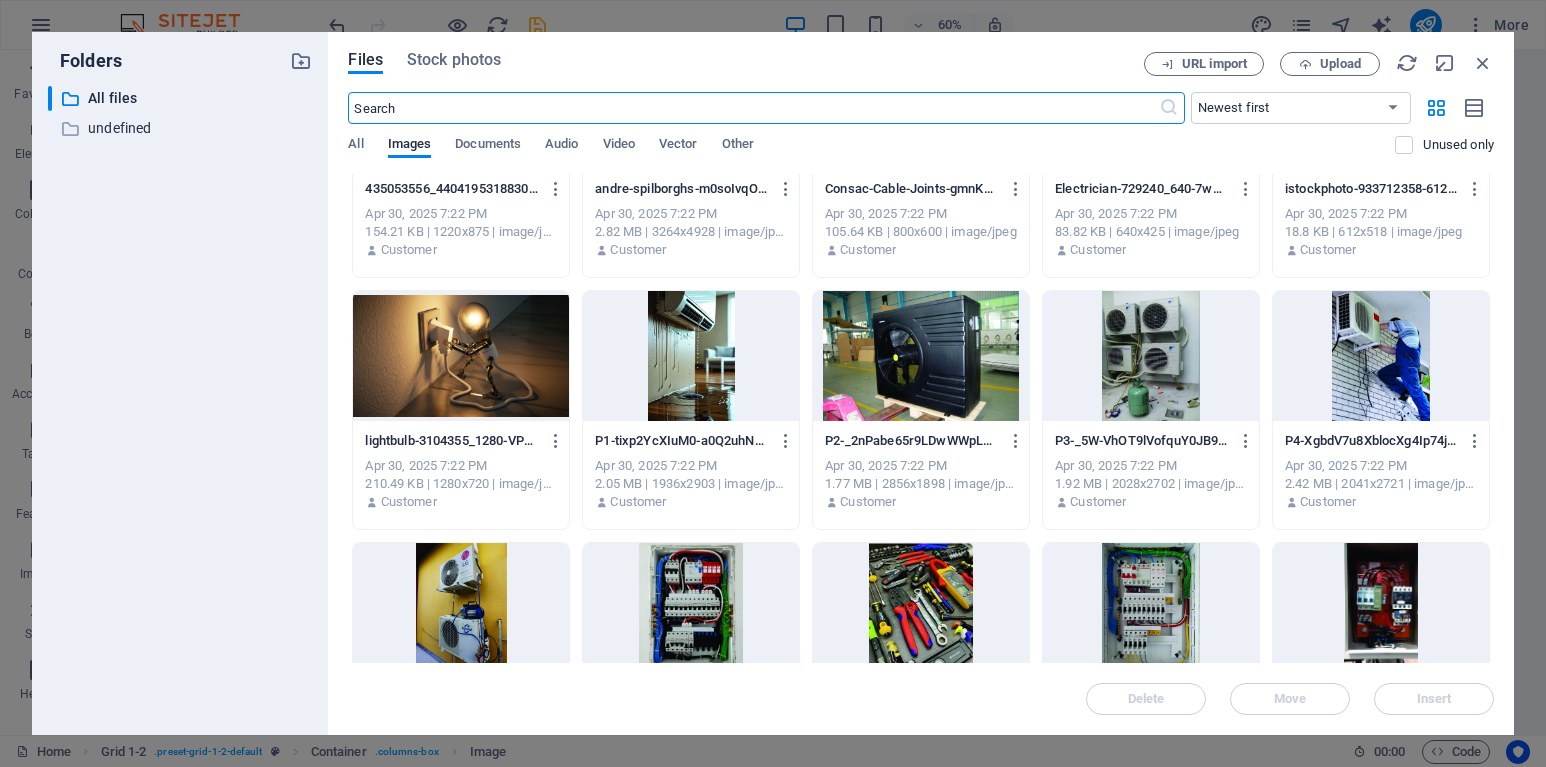 click at bounding box center (1381, 356) 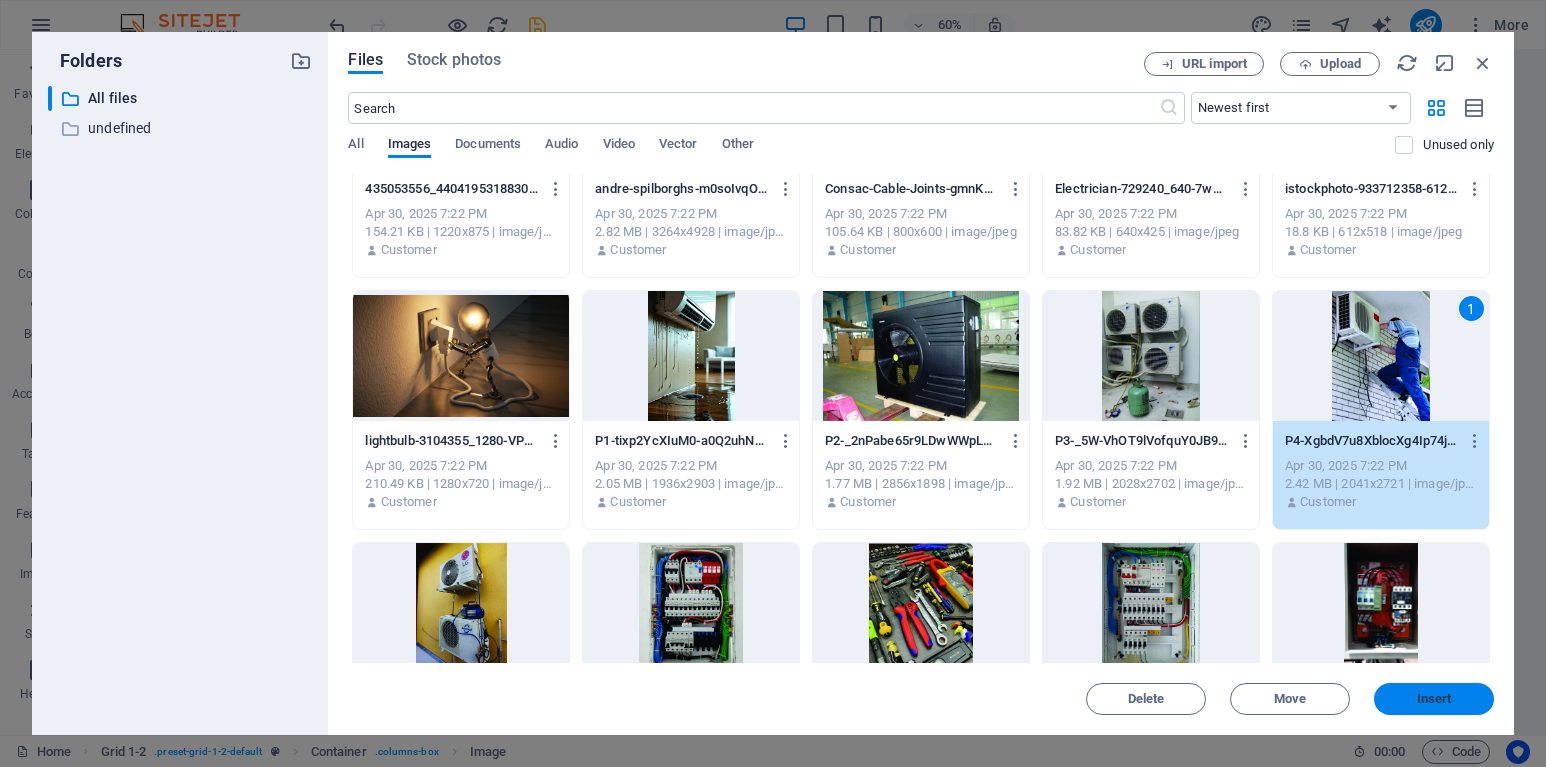 click on "Insert" at bounding box center (1434, 699) 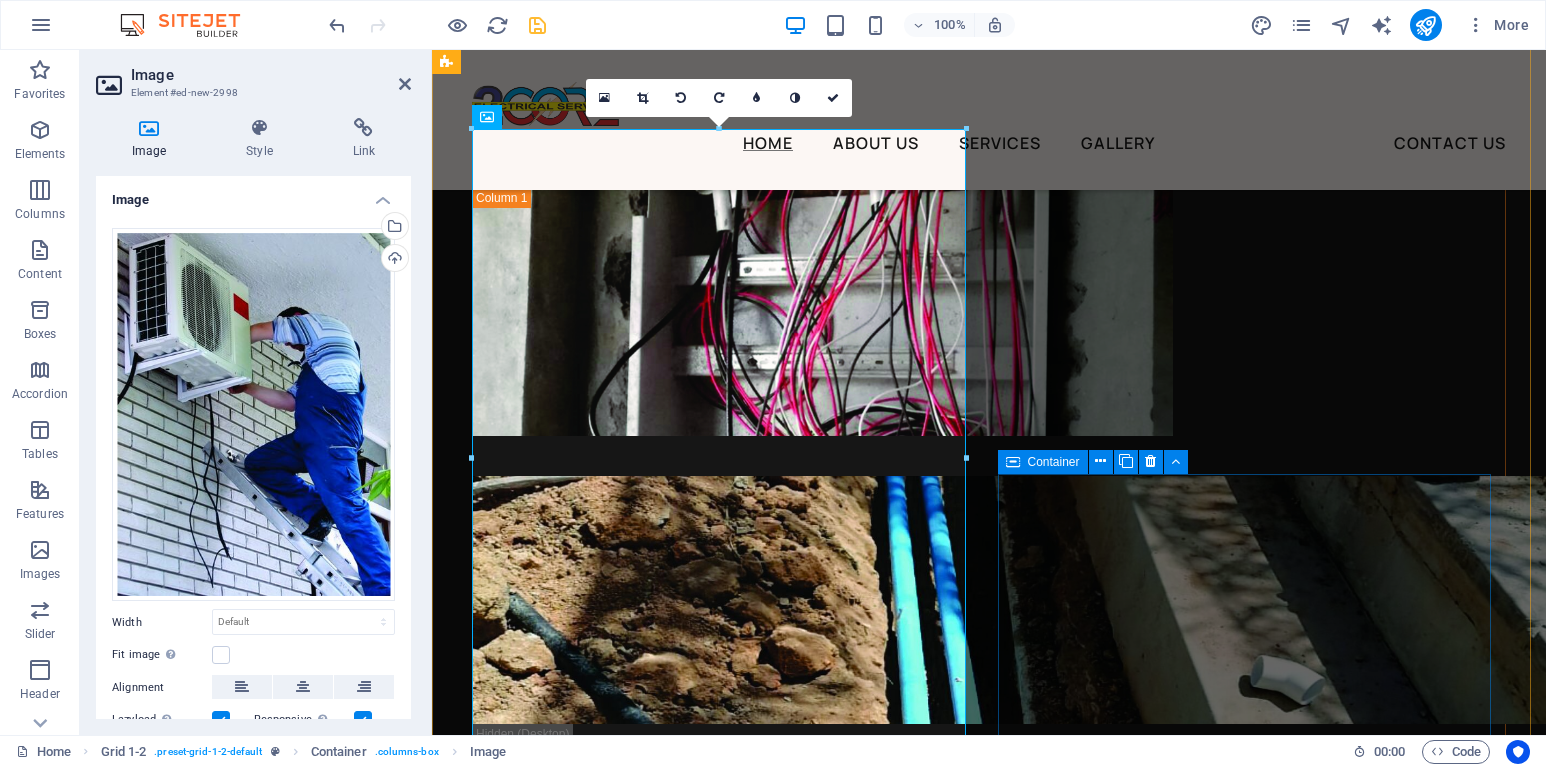 scroll, scrollTop: 8902, scrollLeft: 0, axis: vertical 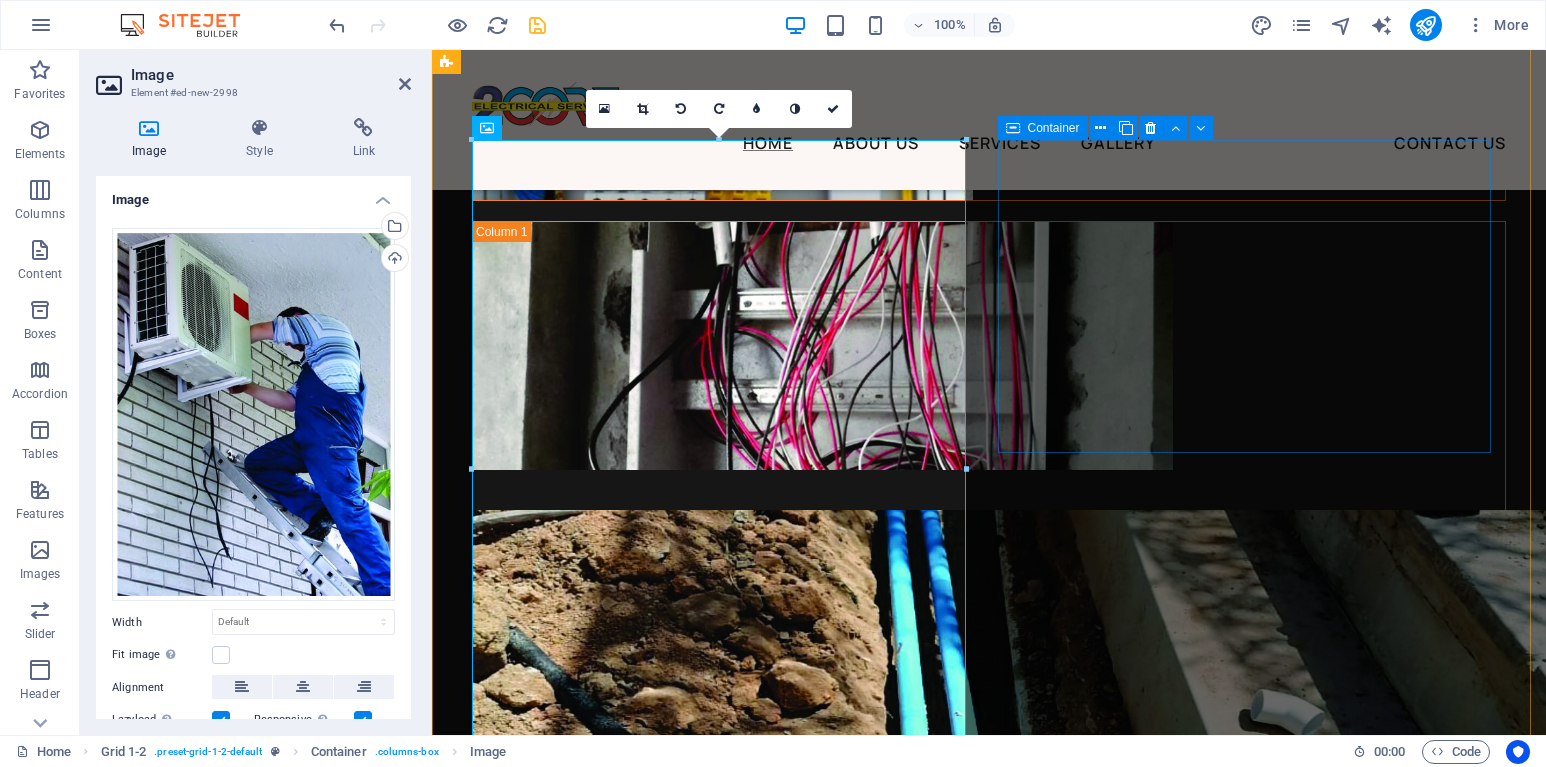 click on "Drop content here or  Add elements  Paste clipboard" at bounding box center (1660, 3558) 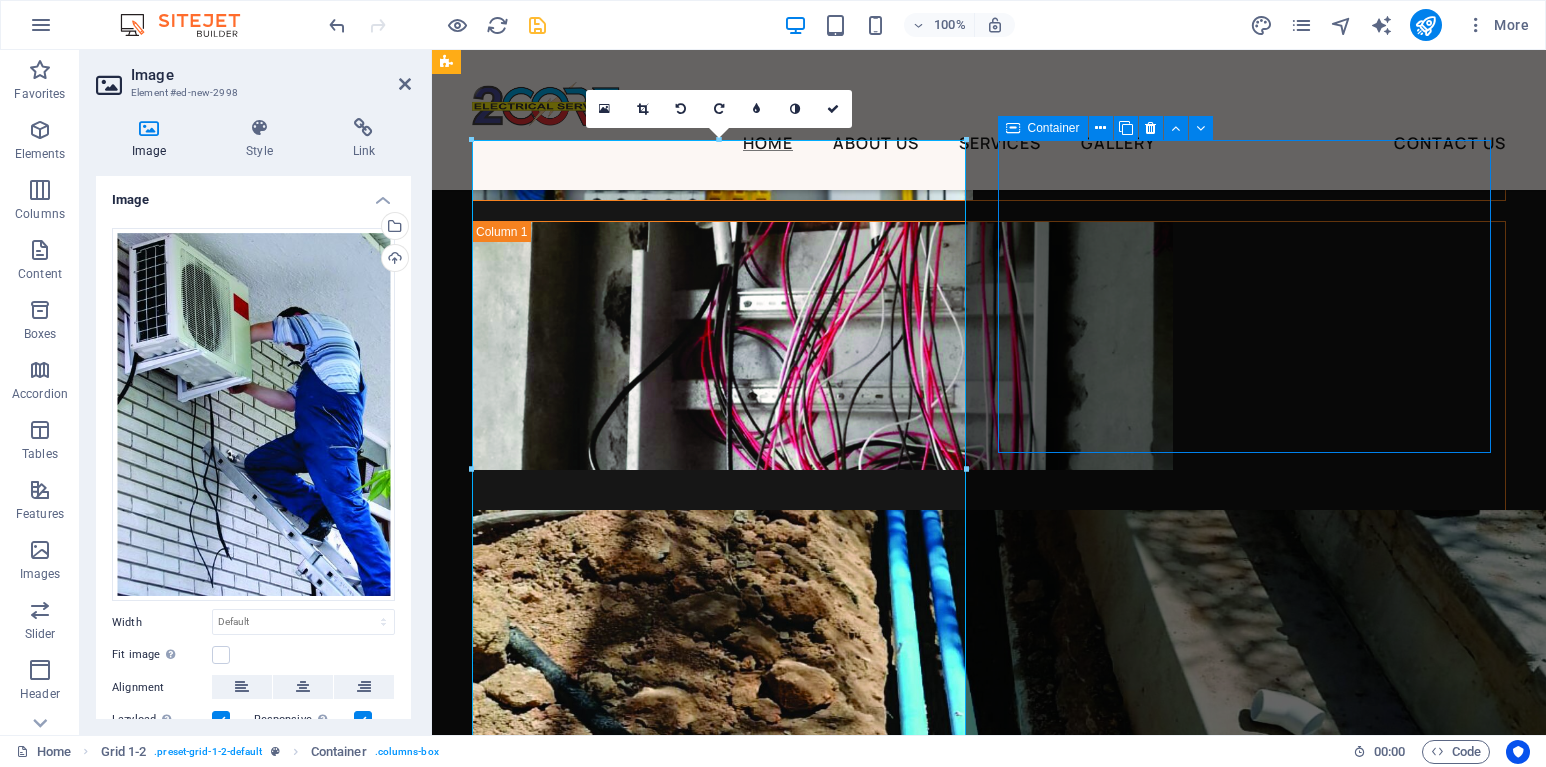 scroll, scrollTop: 8995, scrollLeft: 0, axis: vertical 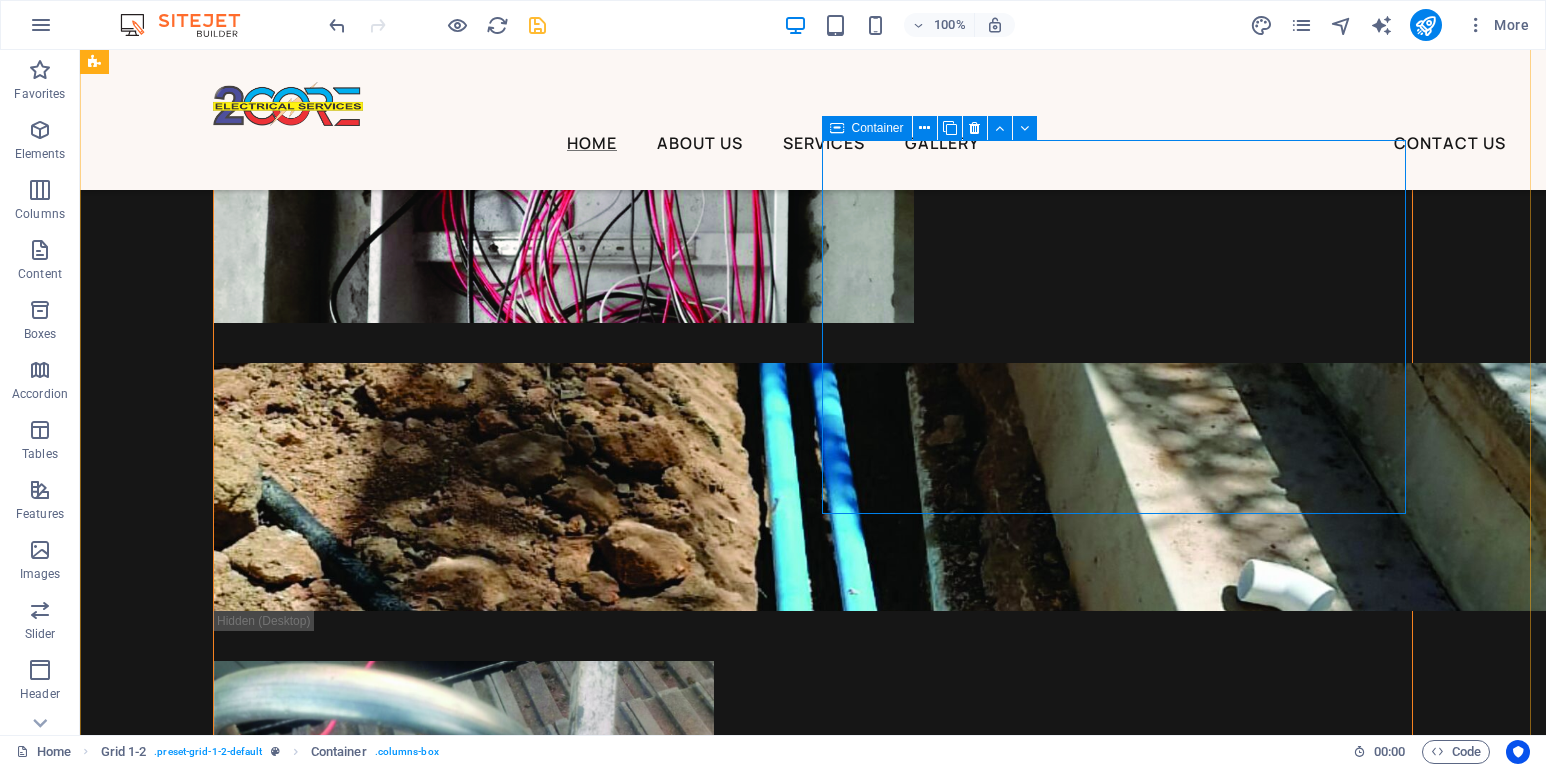 click on "Add elements" at bounding box center (1669, 3960) 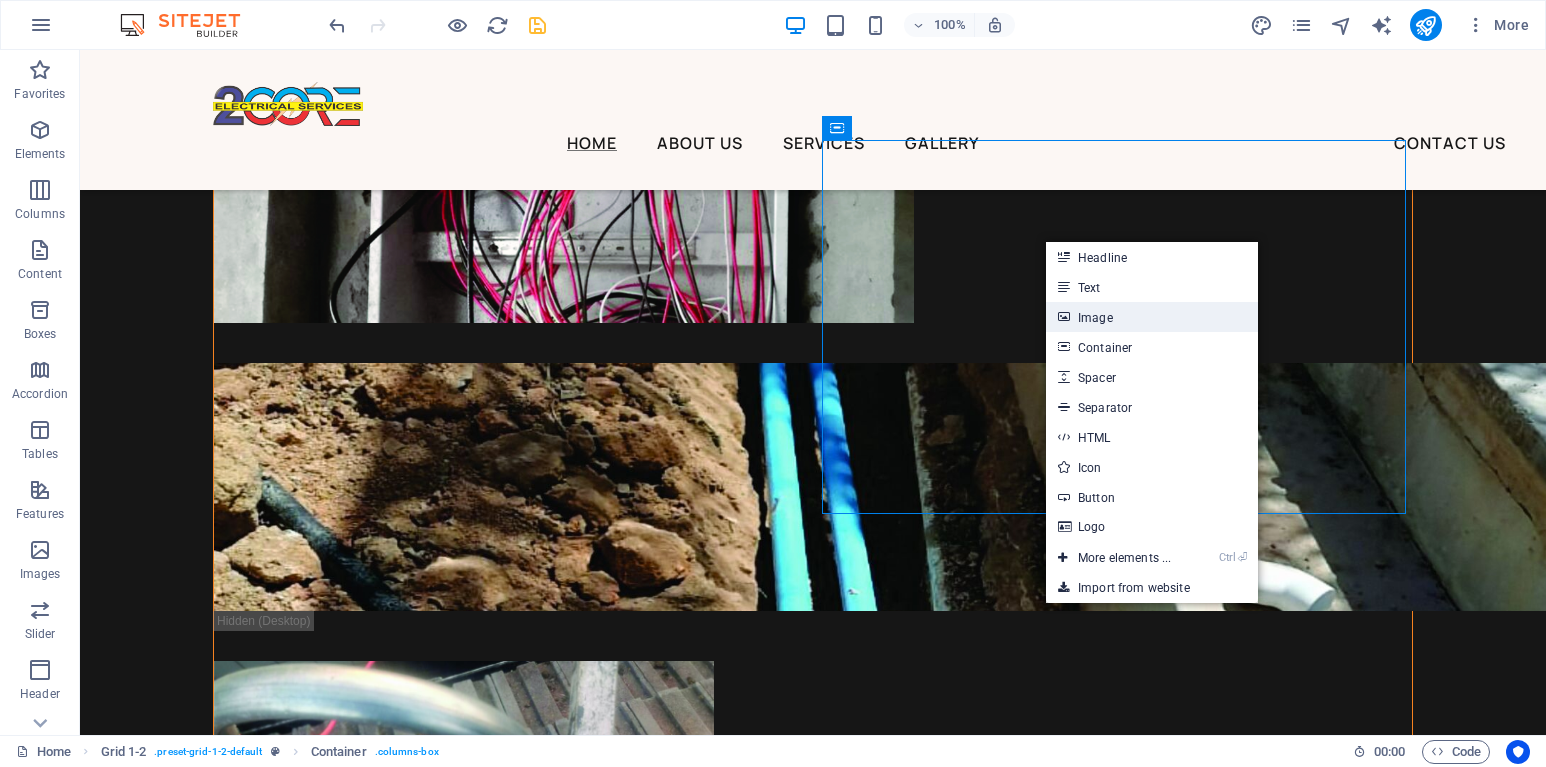 click on "Image" at bounding box center (1152, 317) 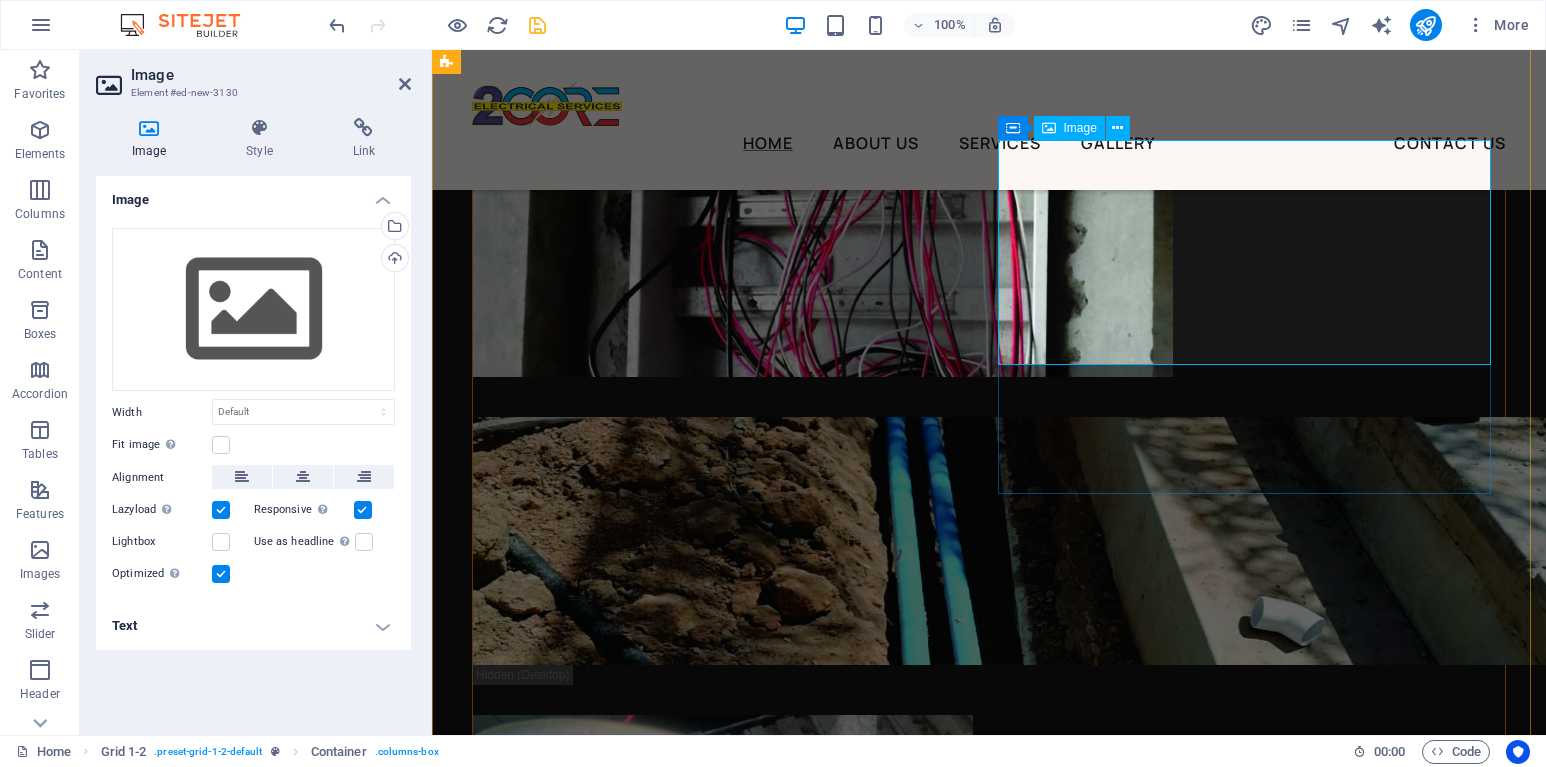 scroll, scrollTop: 8902, scrollLeft: 0, axis: vertical 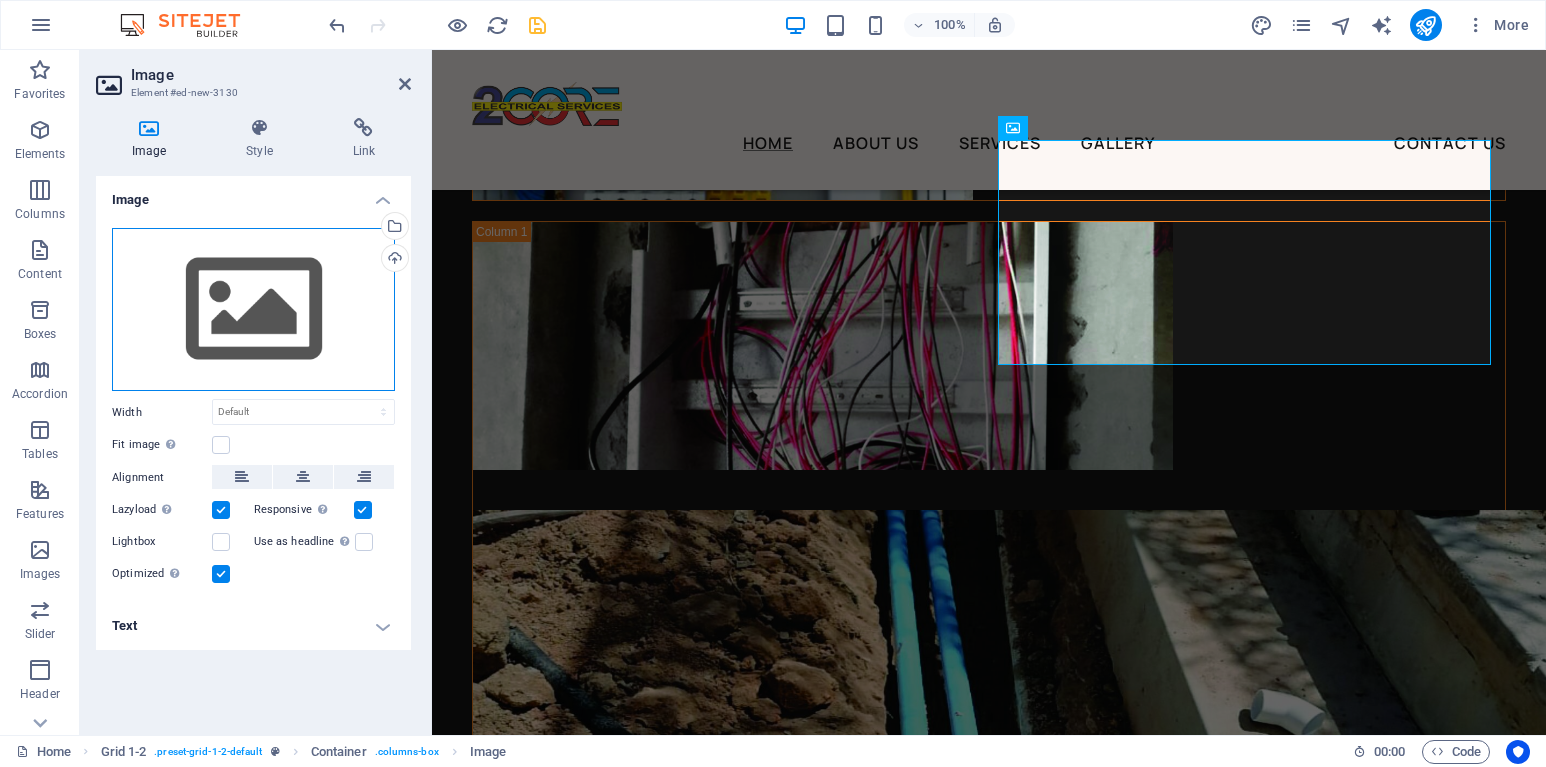 click on "Drag files here, click to choose files or select files from Files or our free stock photos & videos" at bounding box center (253, 310) 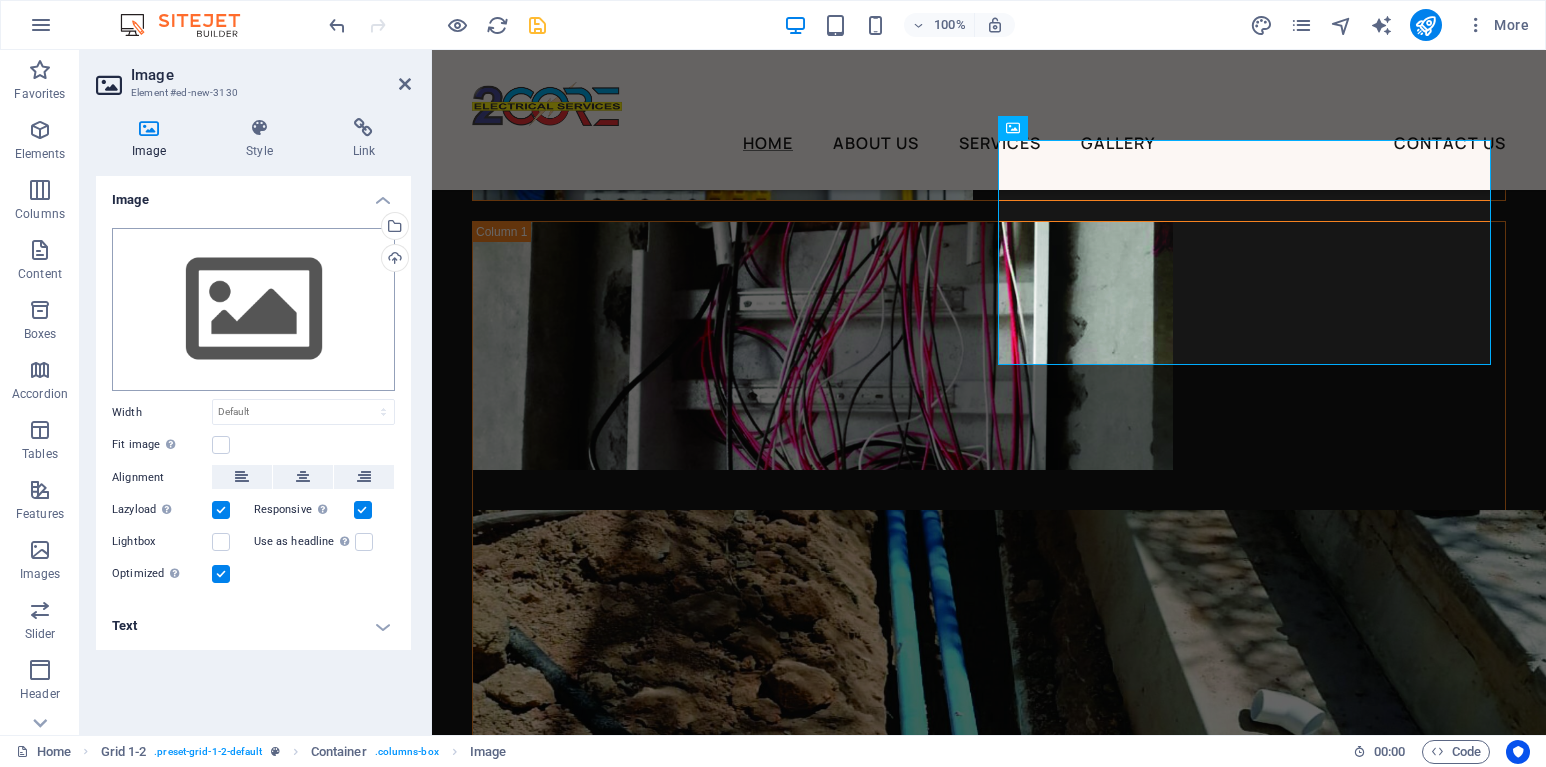 scroll, scrollTop: 8884, scrollLeft: 0, axis: vertical 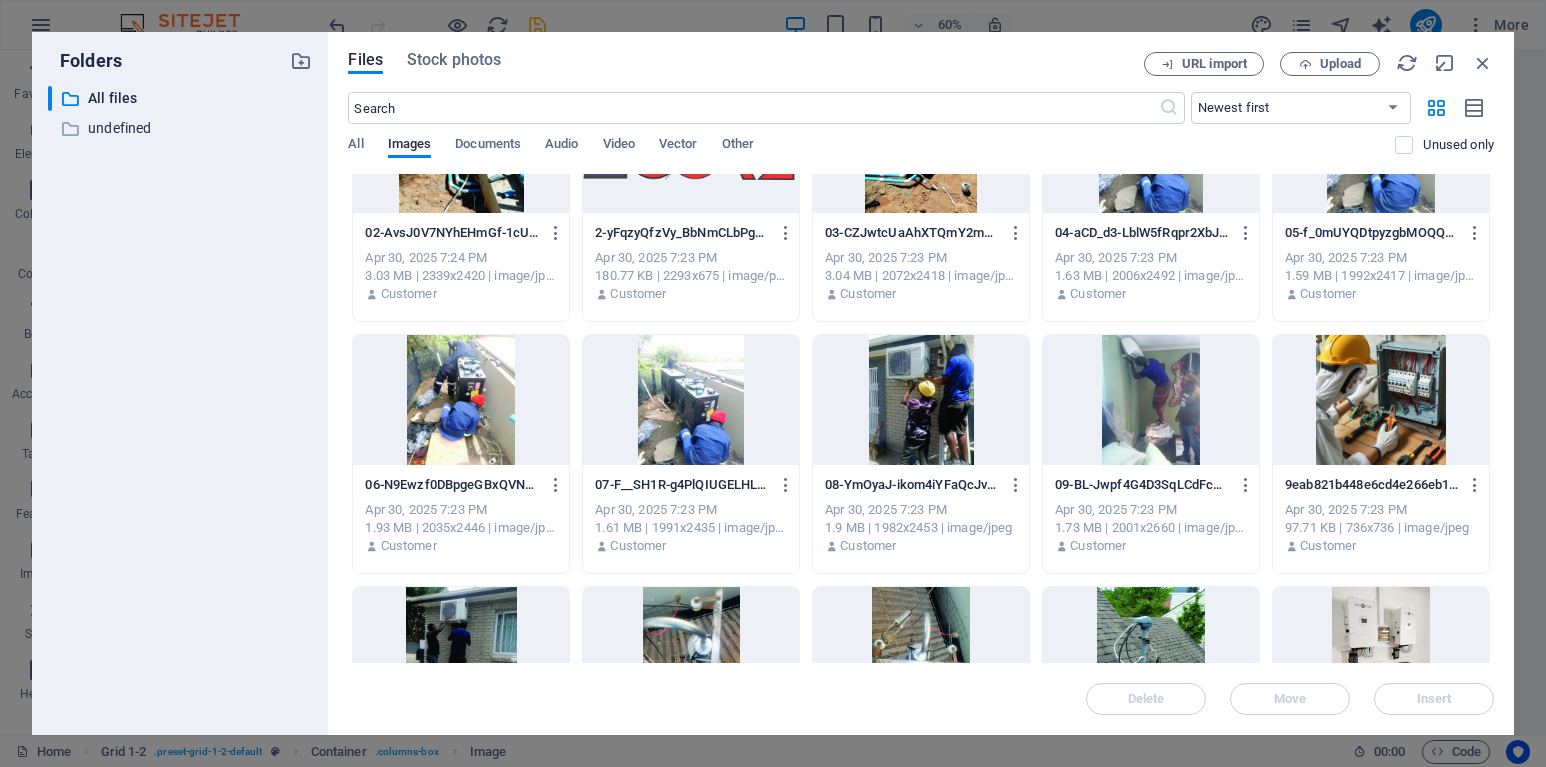 click at bounding box center (921, 400) 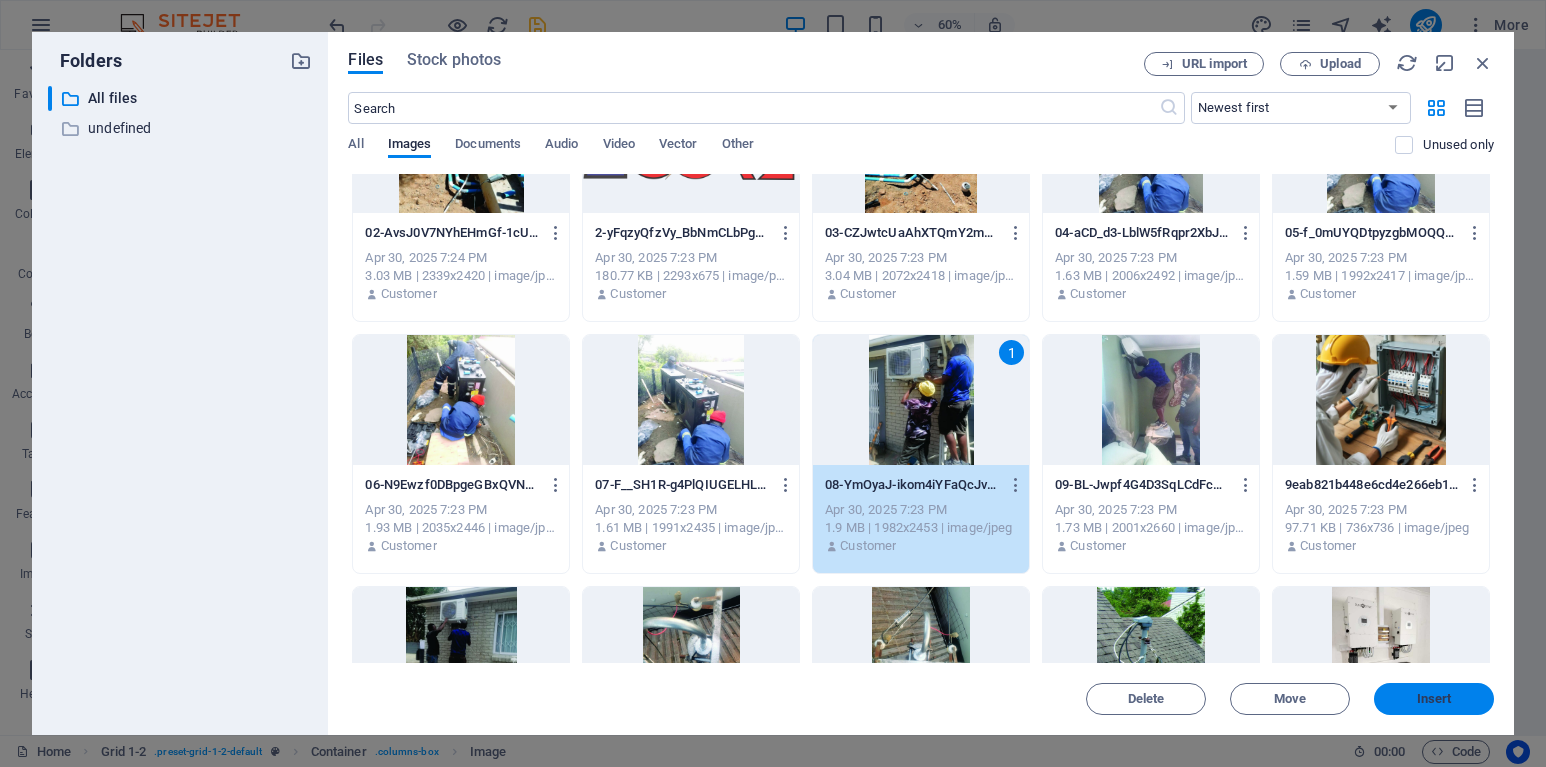 click on "Insert" at bounding box center (1434, 699) 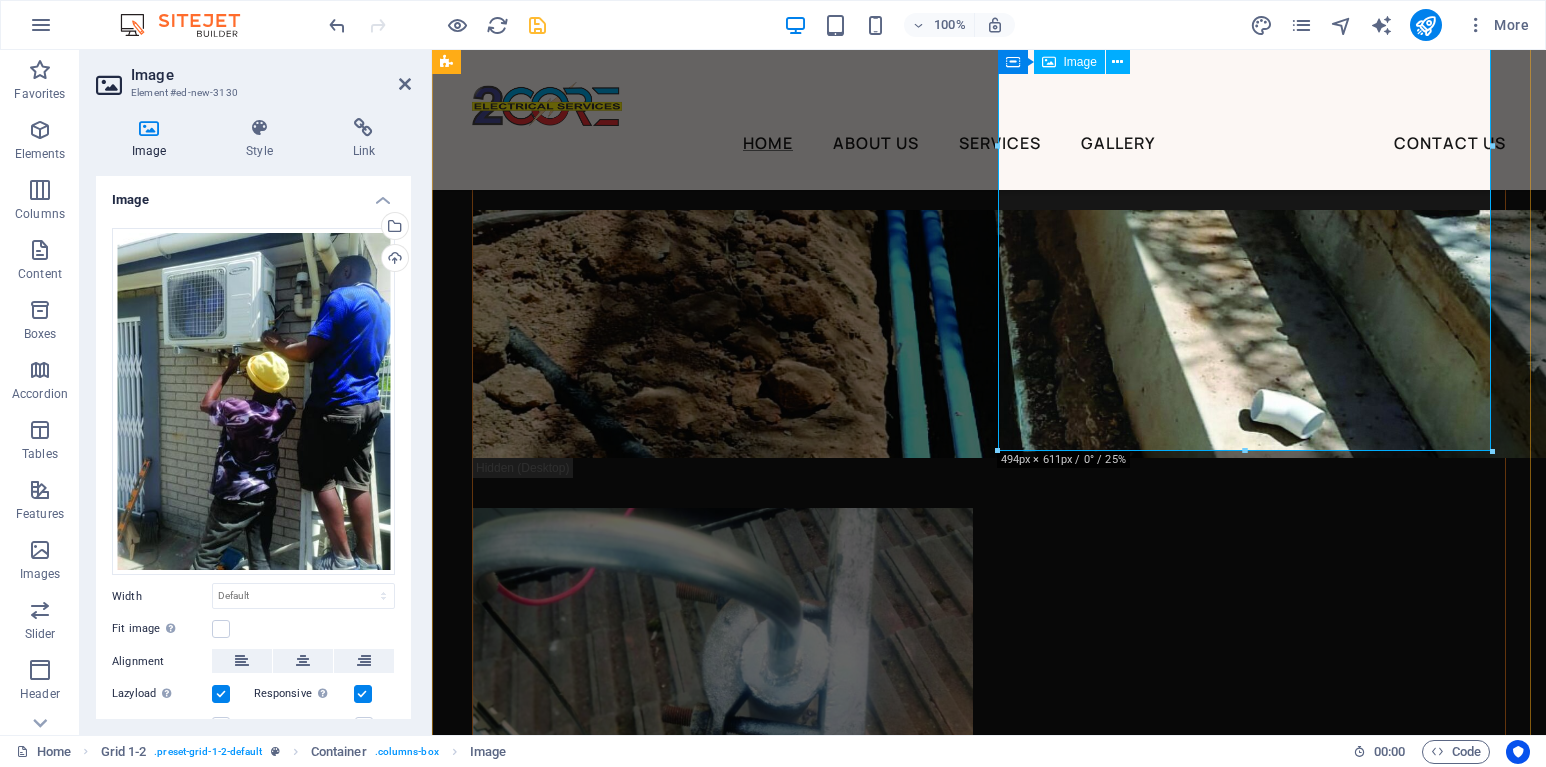 scroll, scrollTop: 9102, scrollLeft: 0, axis: vertical 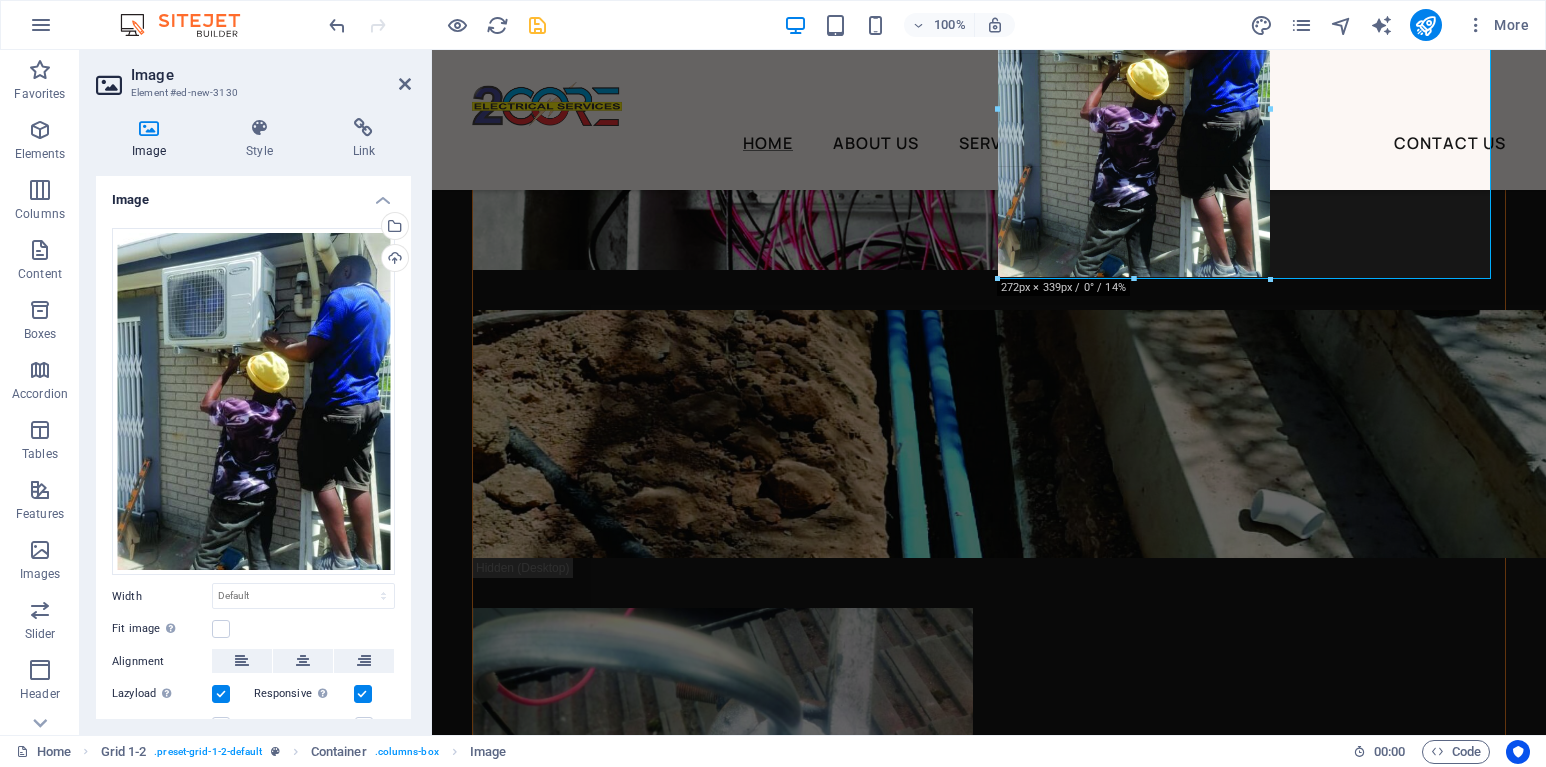 drag, startPoint x: 1248, startPoint y: 551, endPoint x: 806, endPoint y: 234, distance: 543.9237 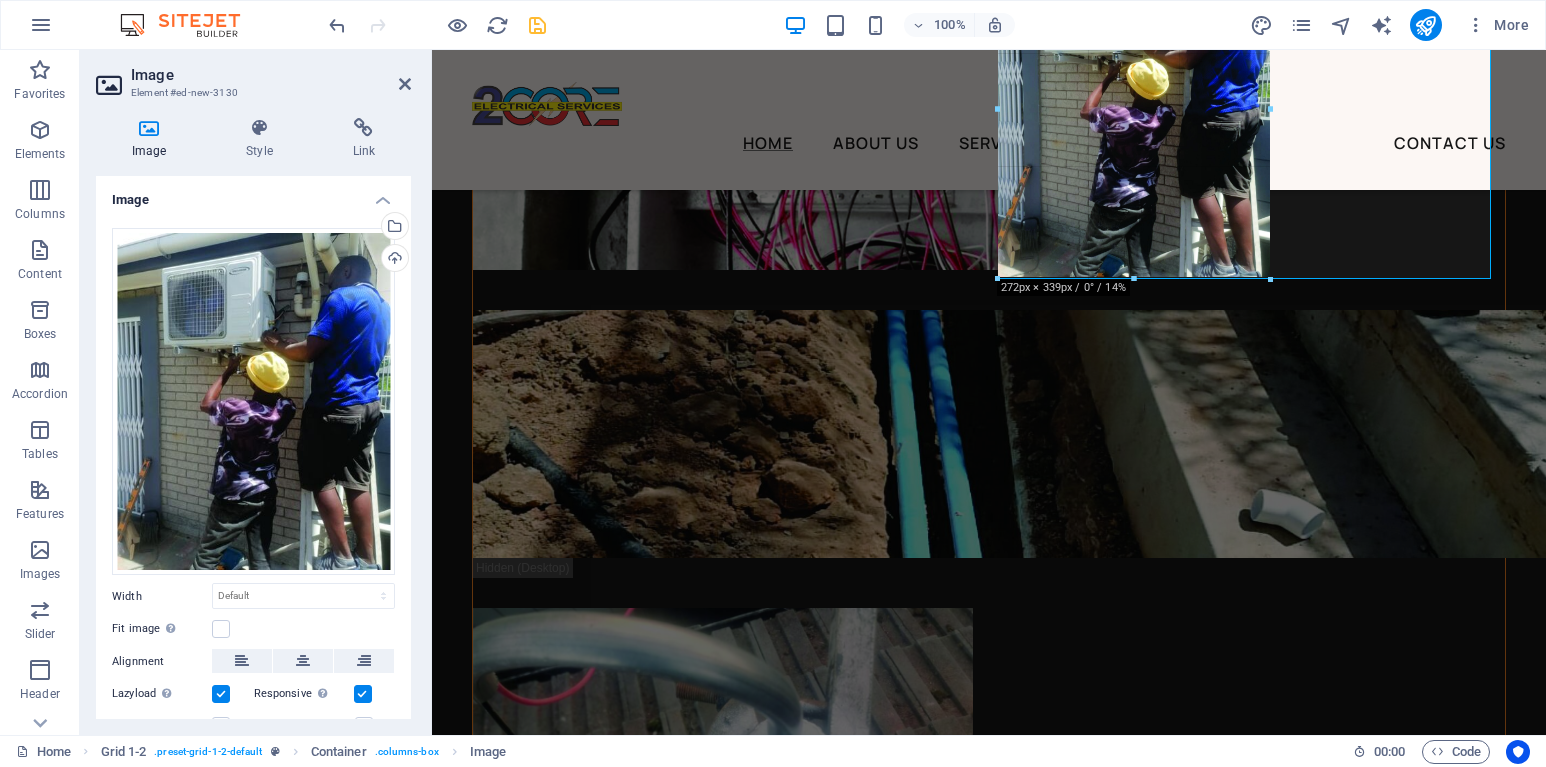 type on "270" 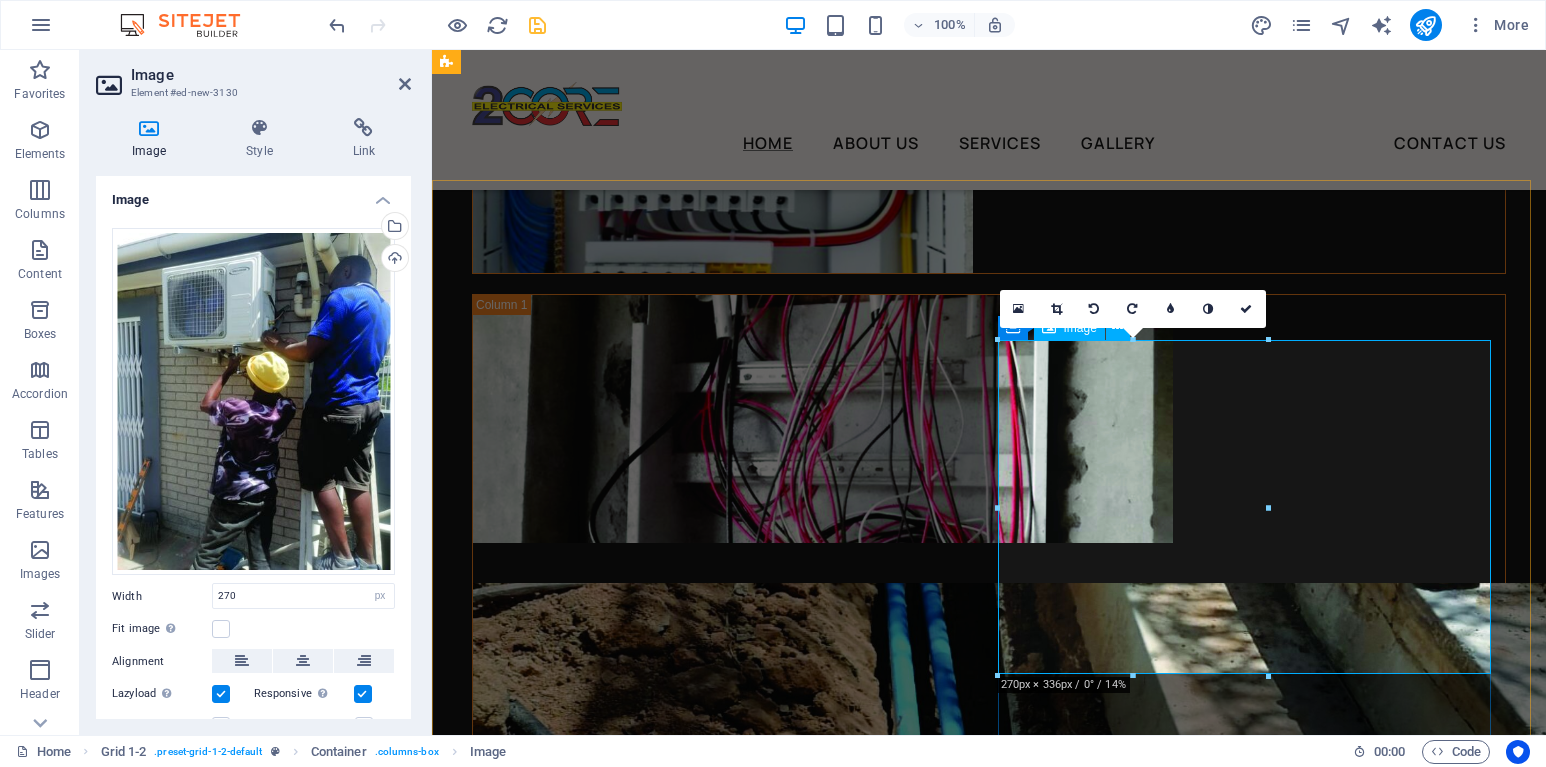 scroll, scrollTop: 8702, scrollLeft: 0, axis: vertical 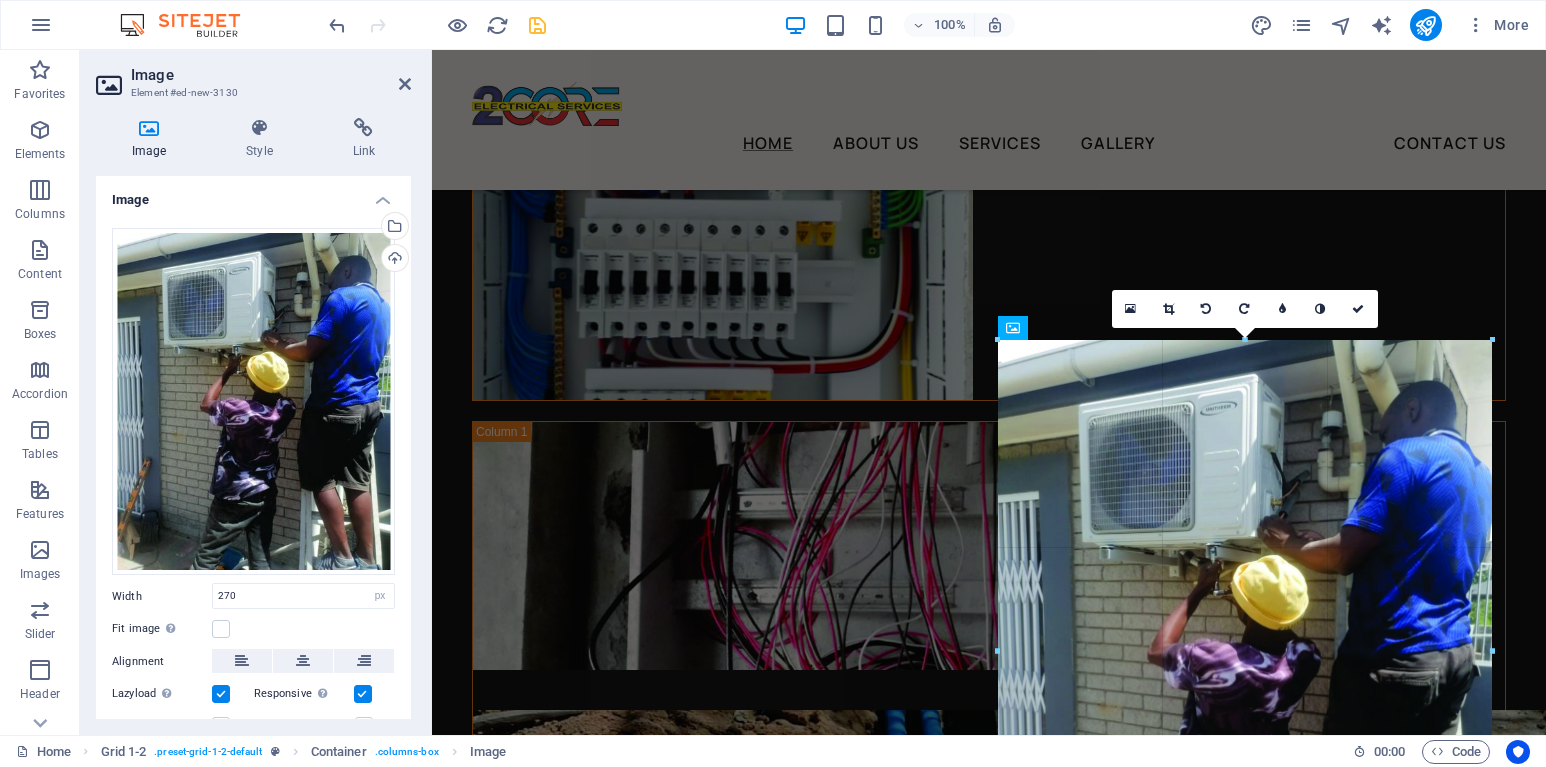 drag, startPoint x: 1268, startPoint y: 504, endPoint x: 1051, endPoint y: 475, distance: 218.92921 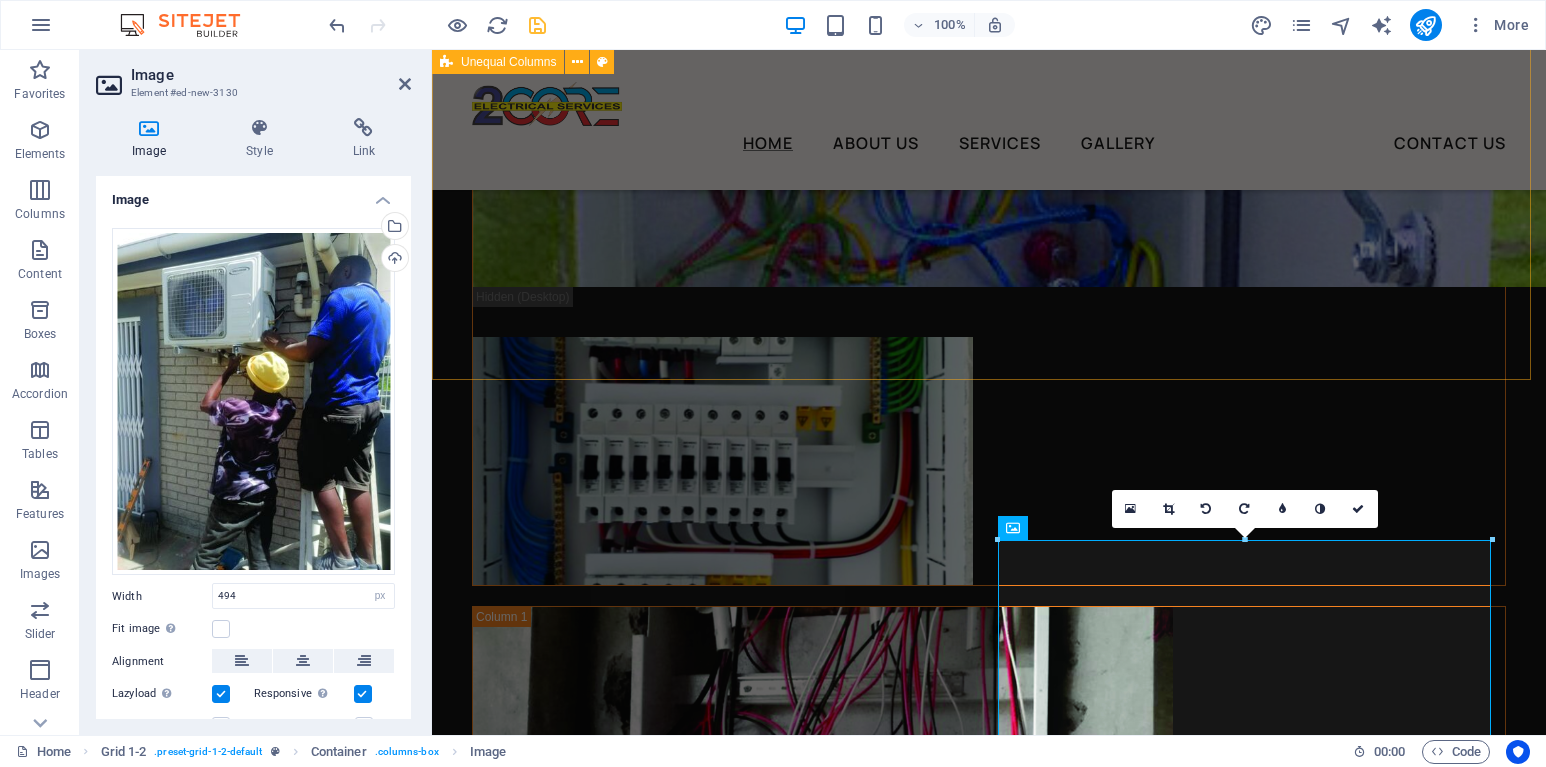 scroll, scrollTop: 8502, scrollLeft: 0, axis: vertical 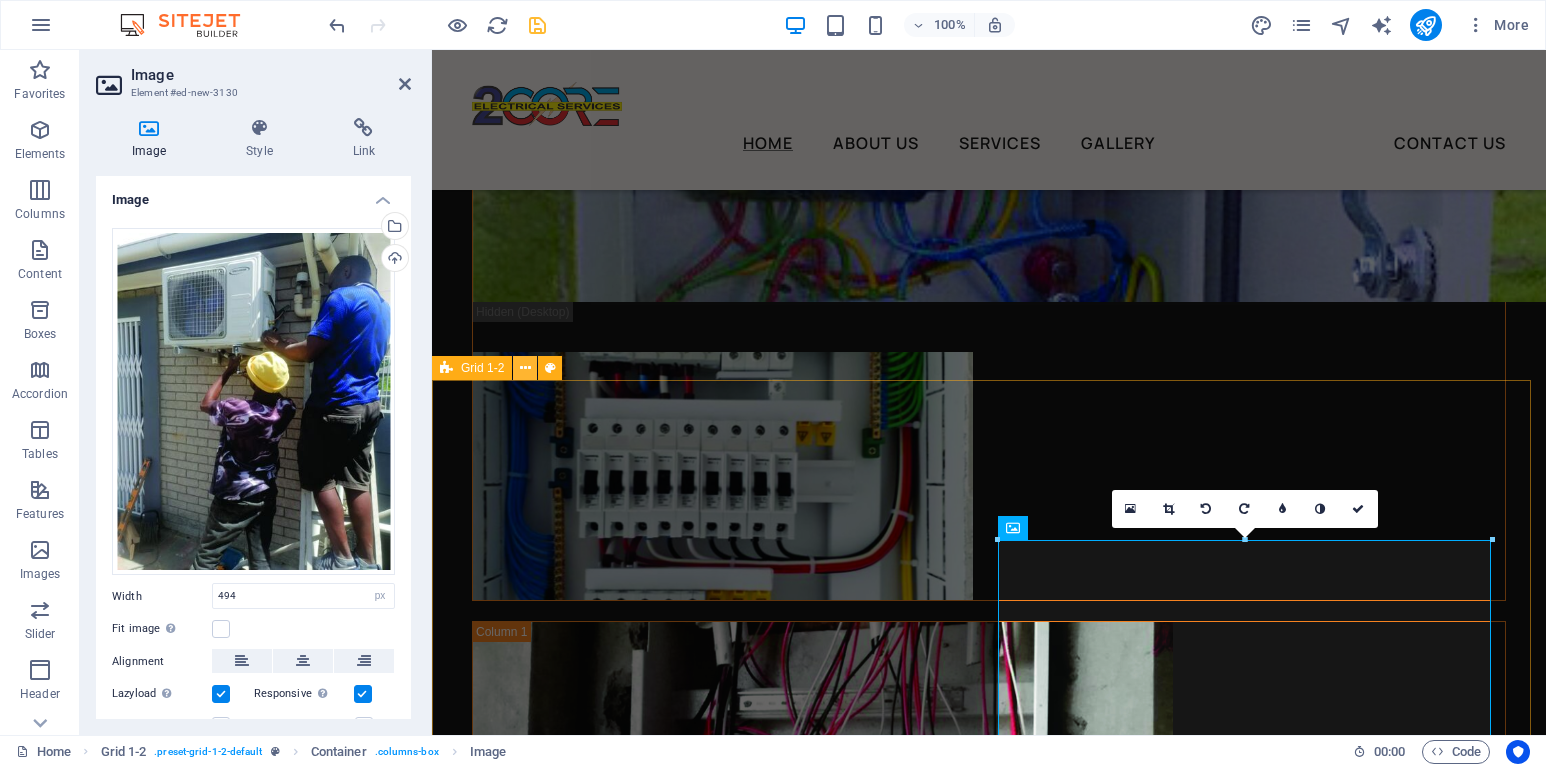 click at bounding box center [525, 368] 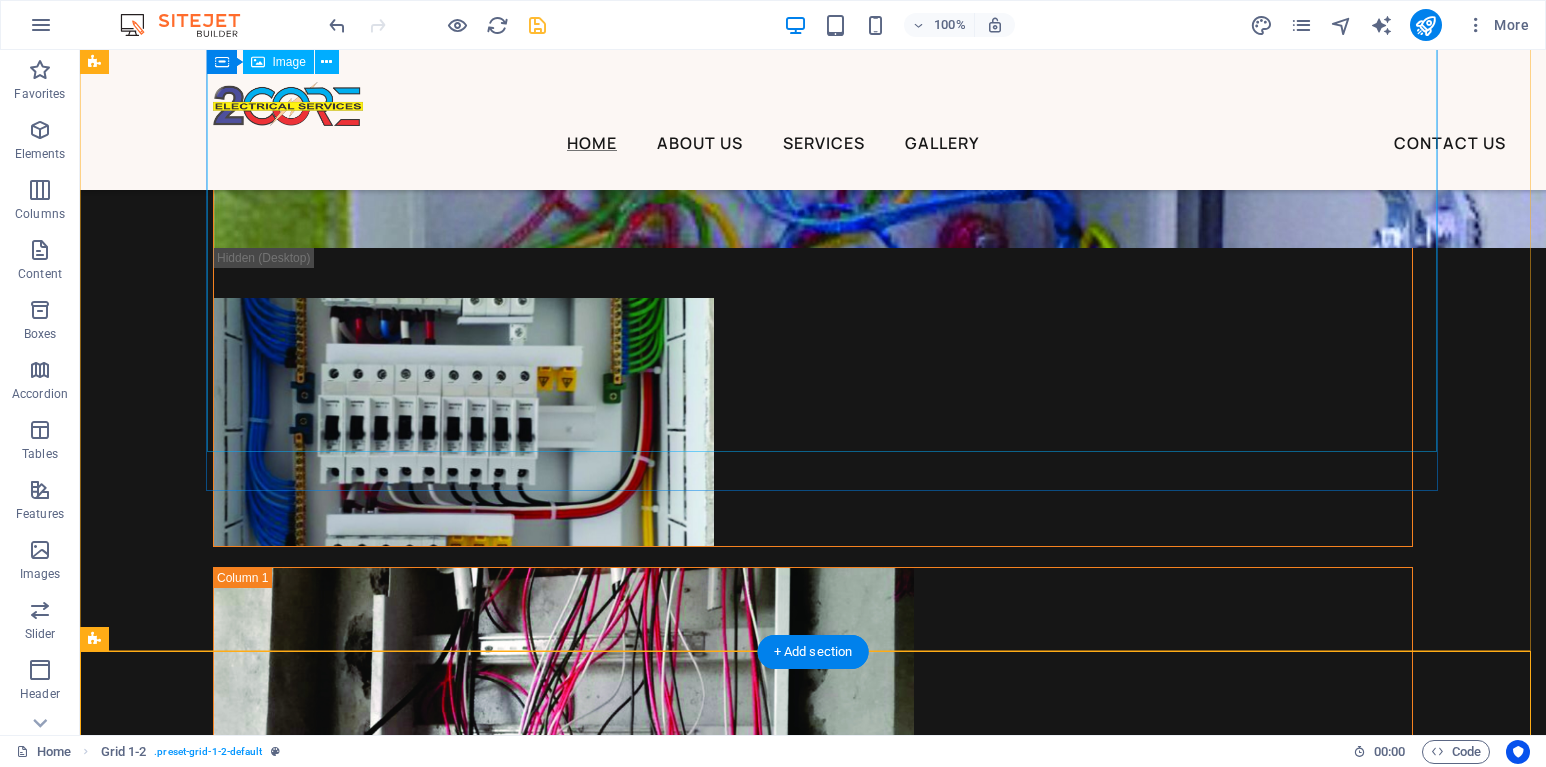 scroll, scrollTop: 8324, scrollLeft: 0, axis: vertical 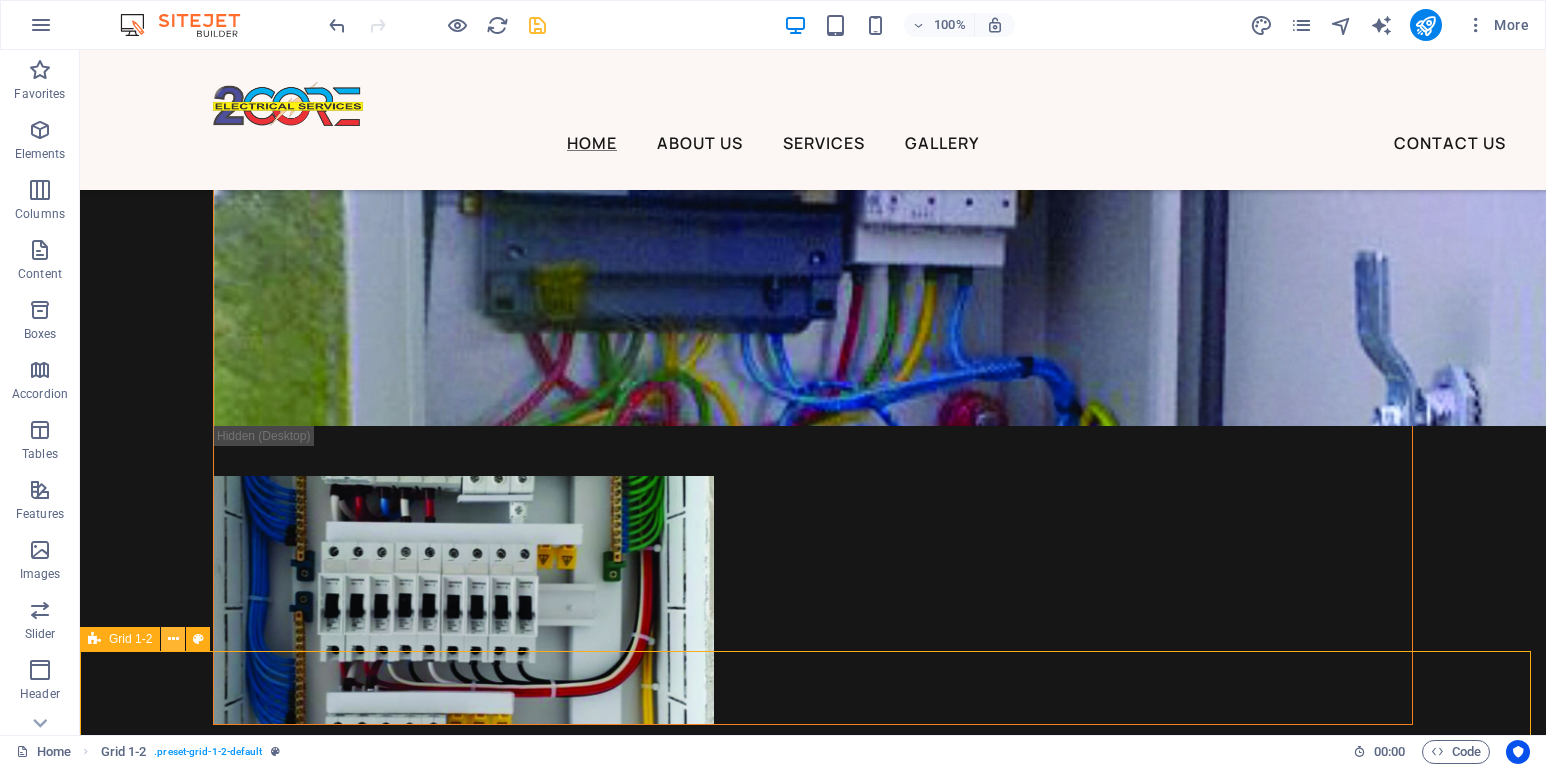 click at bounding box center [173, 639] 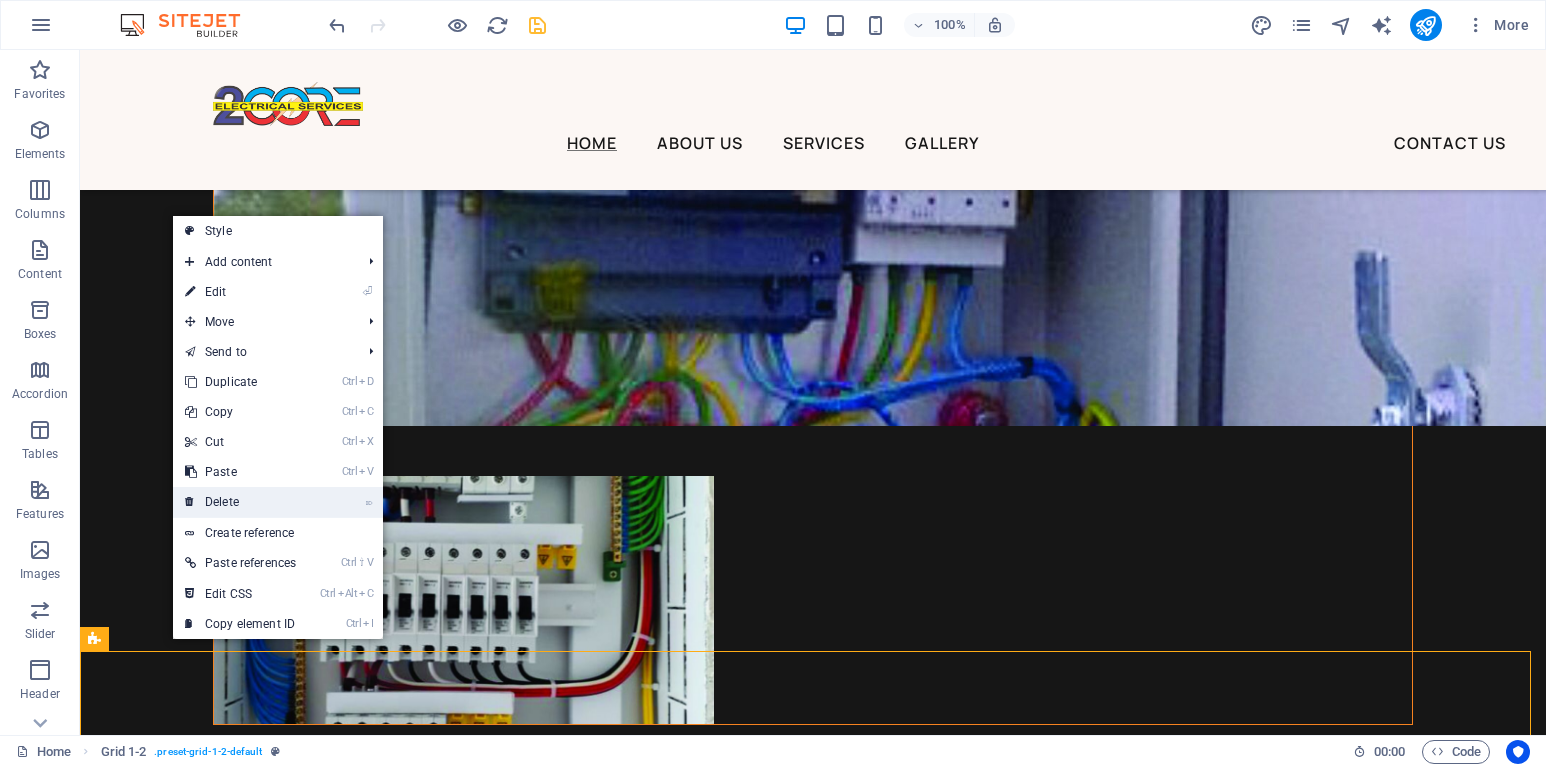 click on "⌦  Delete" at bounding box center (240, 502) 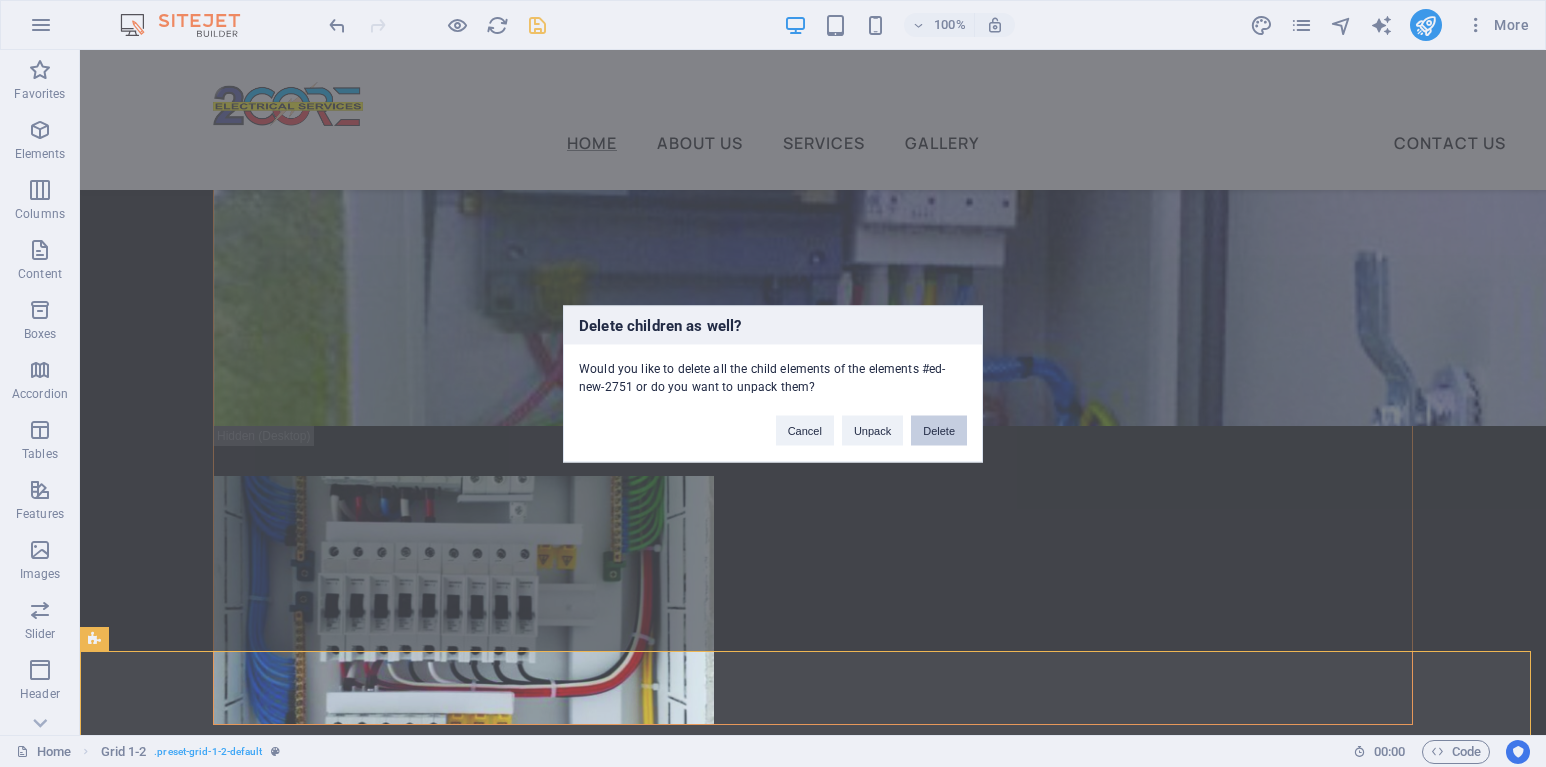 click on "Delete" at bounding box center (939, 430) 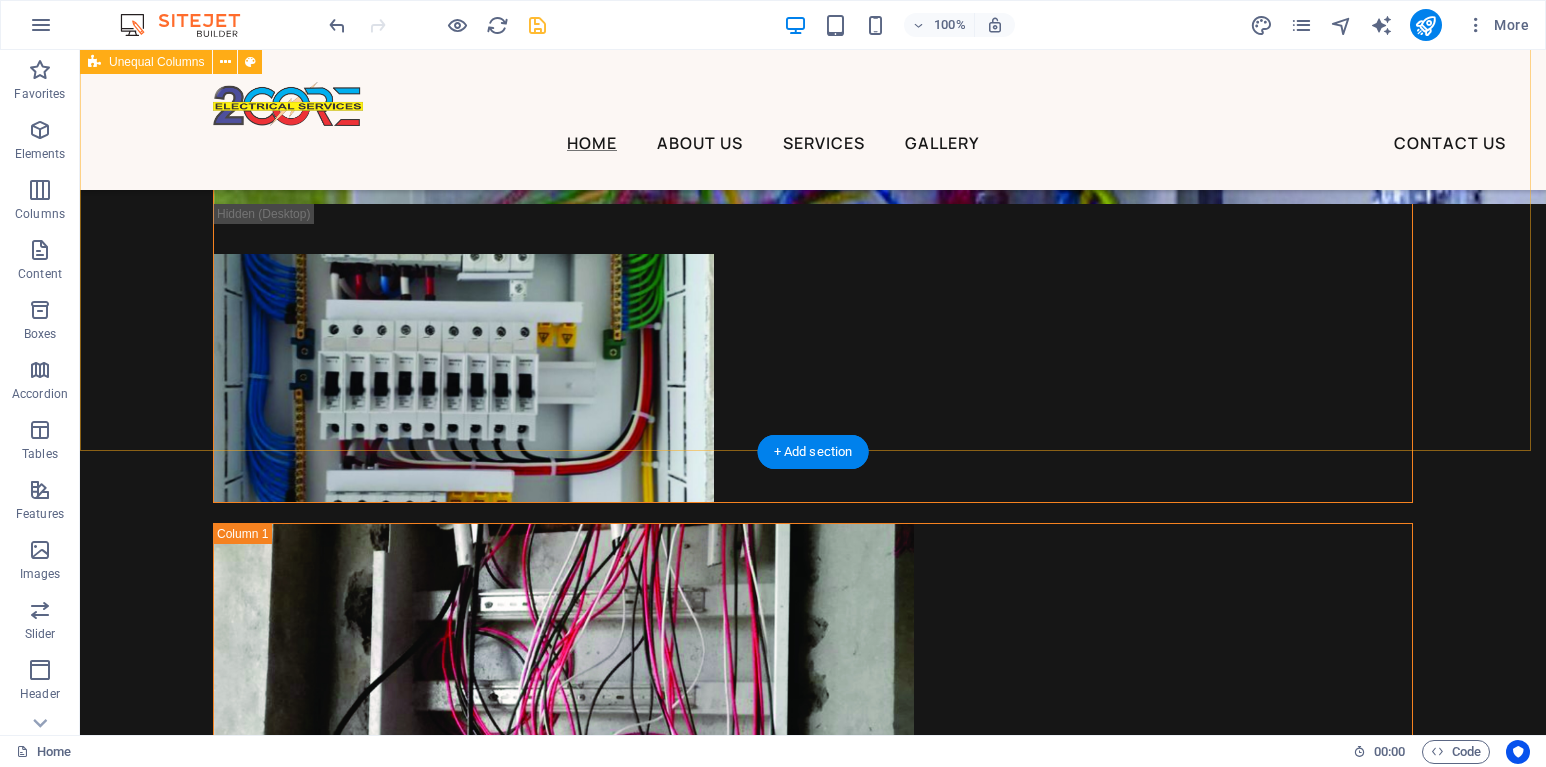 scroll, scrollTop: 8524, scrollLeft: 0, axis: vertical 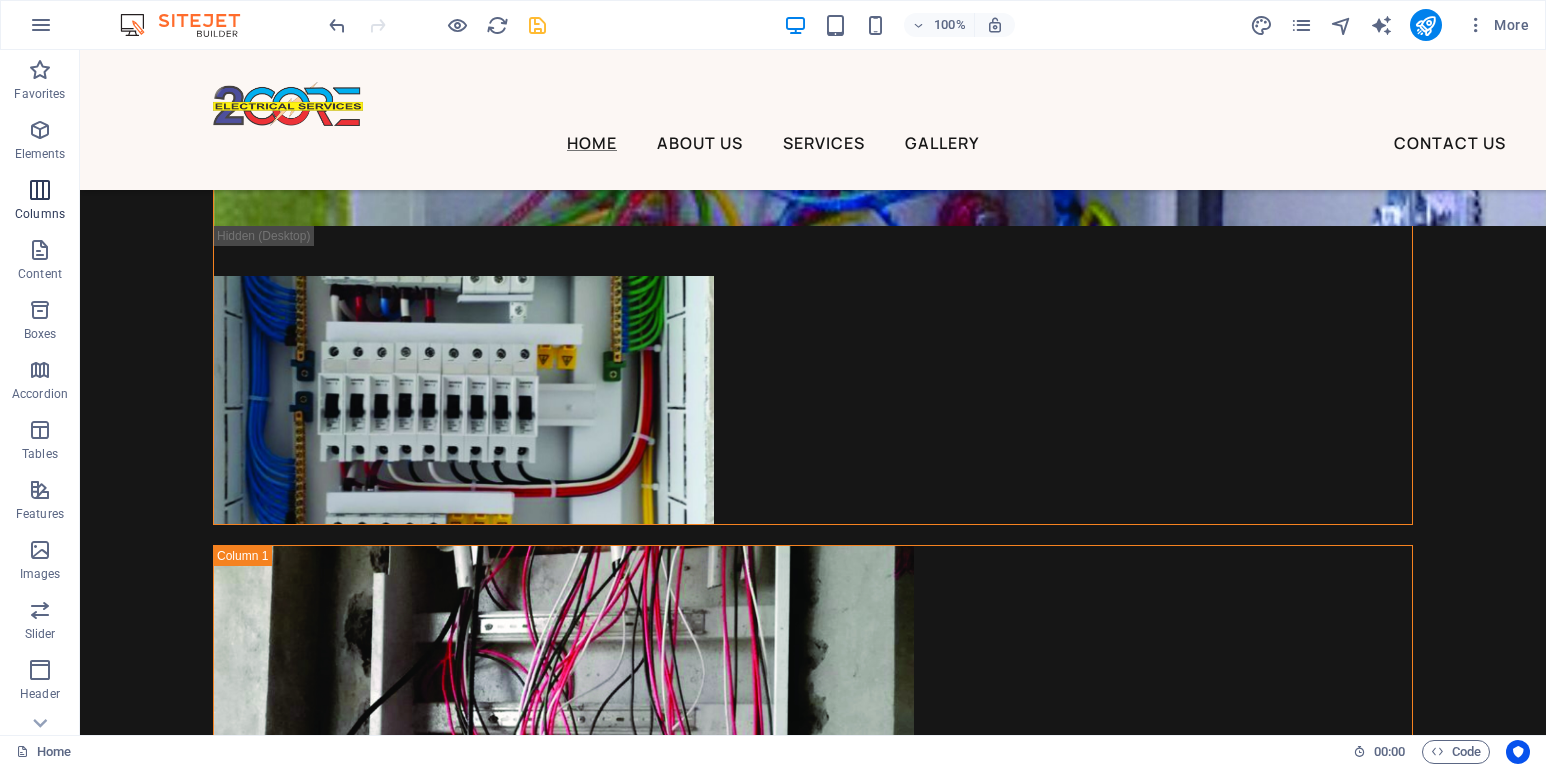 click at bounding box center [40, 190] 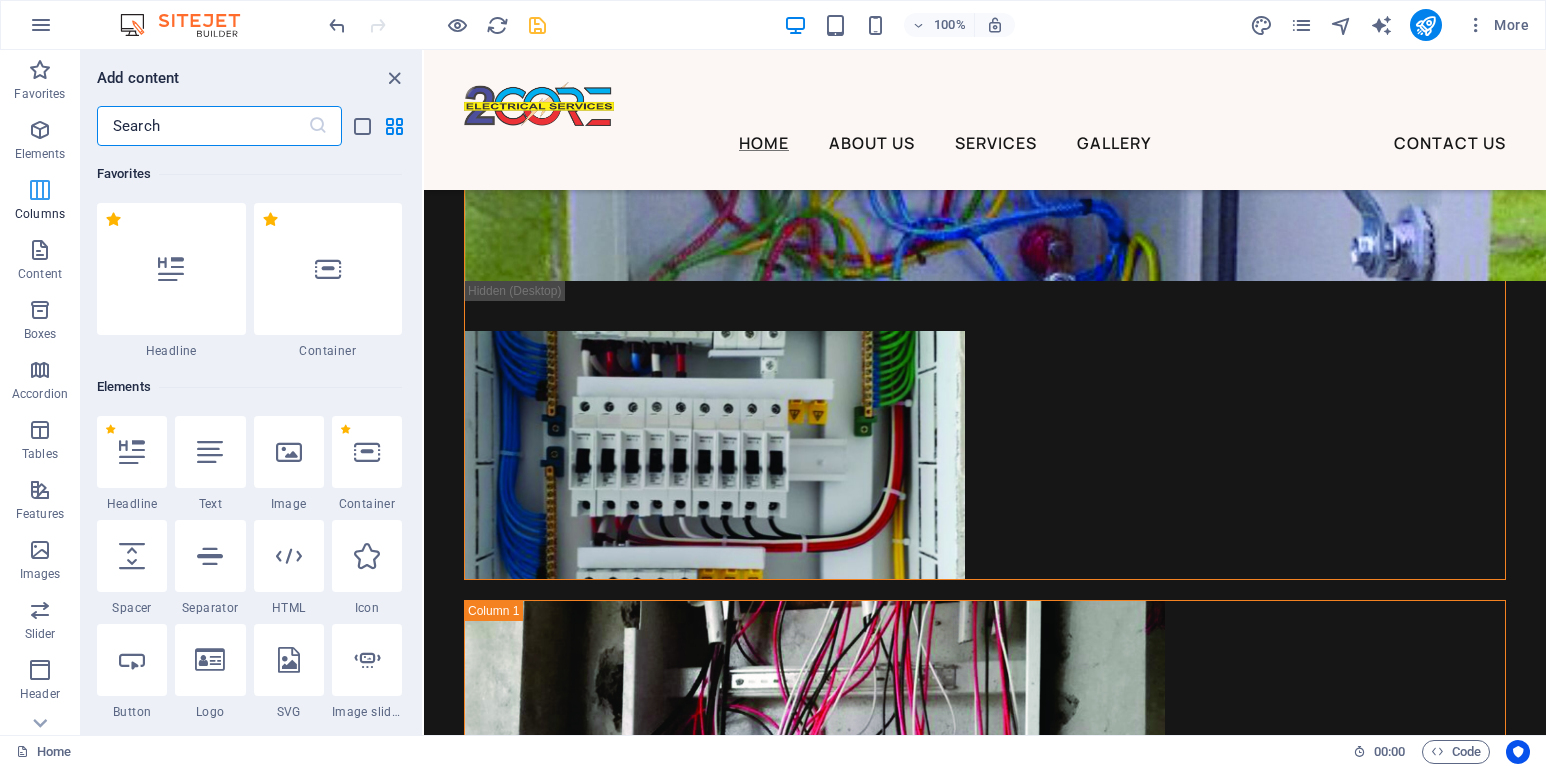 scroll, scrollTop: 8633, scrollLeft: 0, axis: vertical 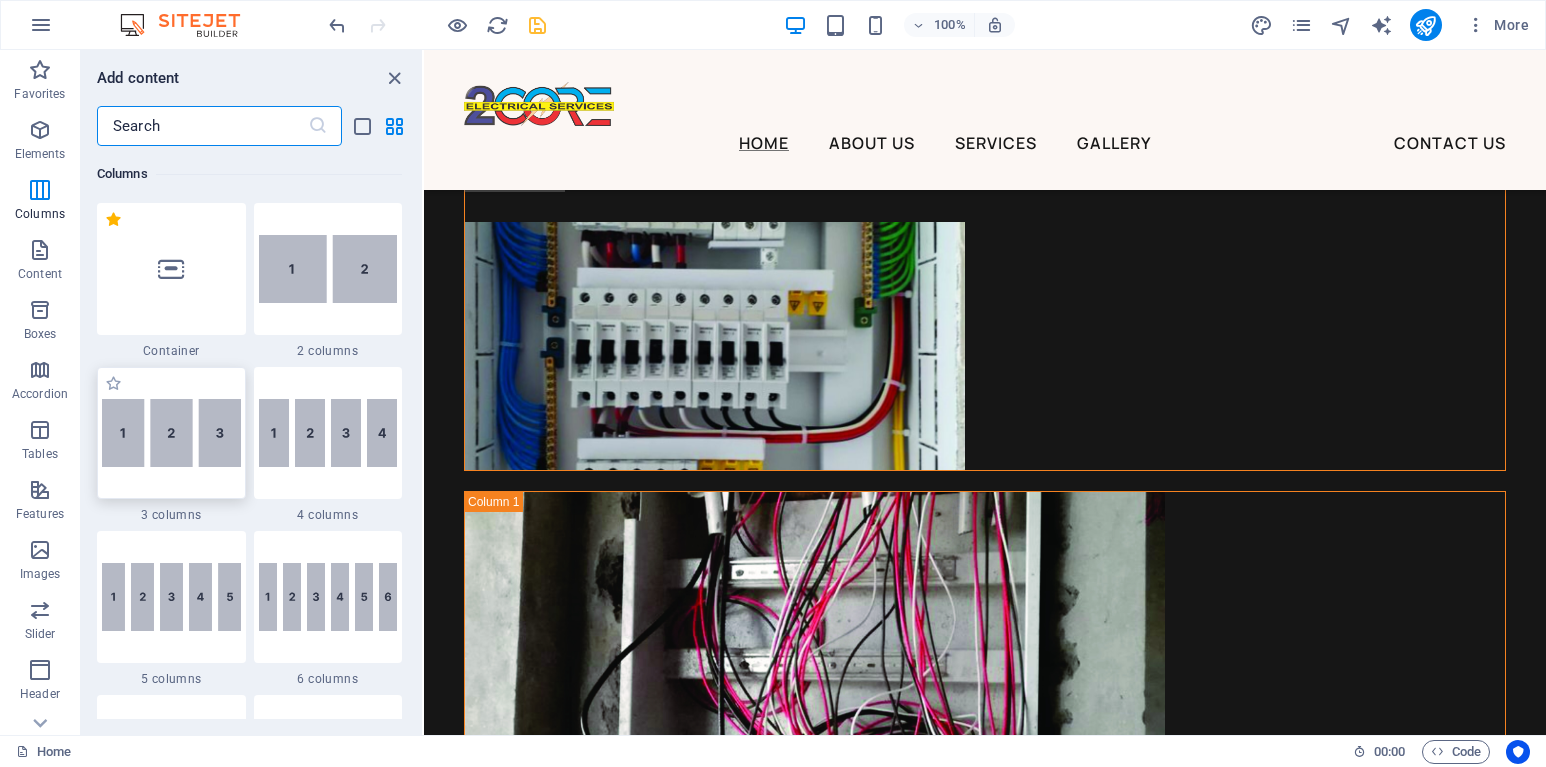click at bounding box center [171, 433] 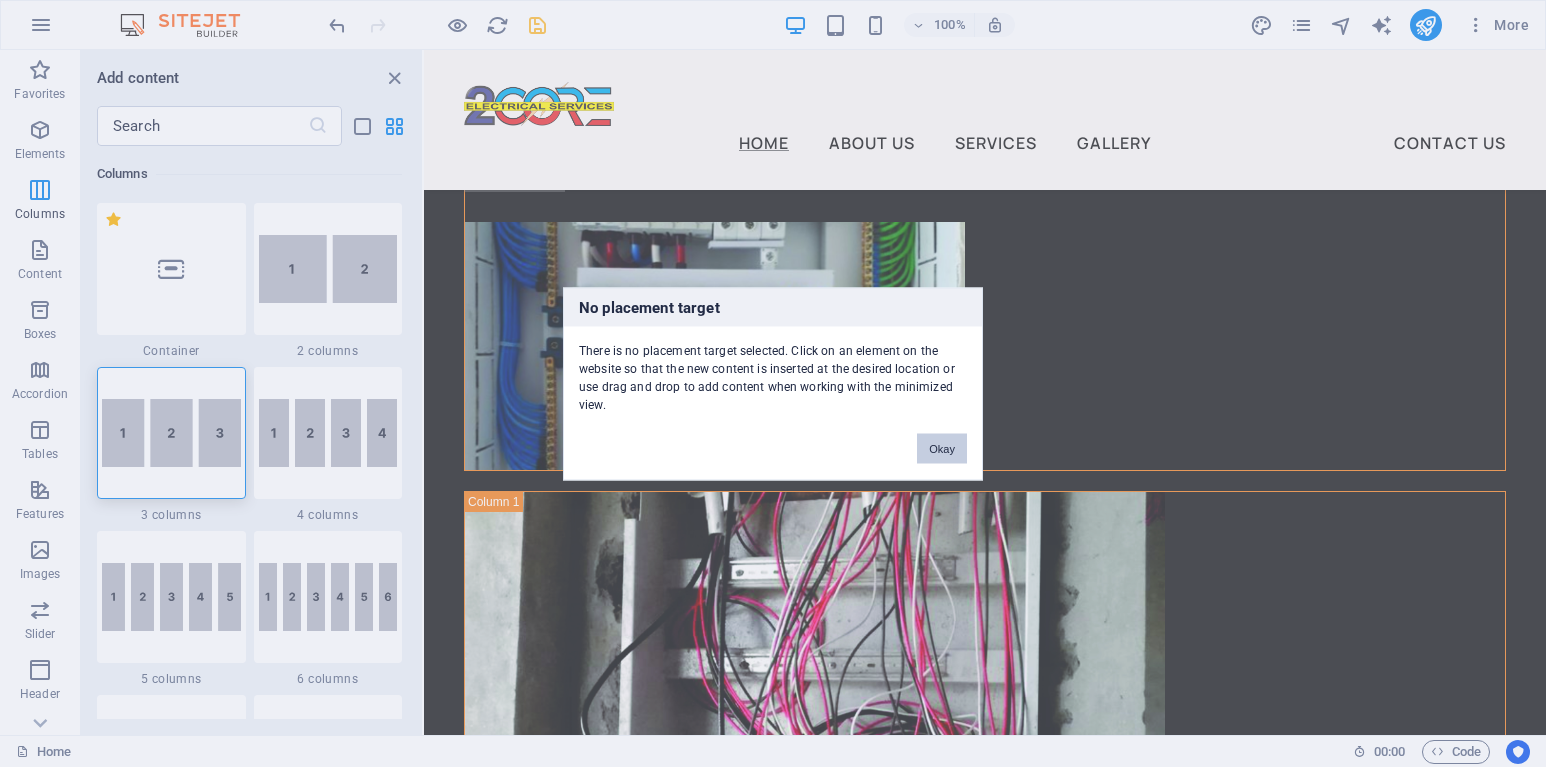 drag, startPoint x: 522, startPoint y: 398, endPoint x: 946, endPoint y: 448, distance: 426.93793 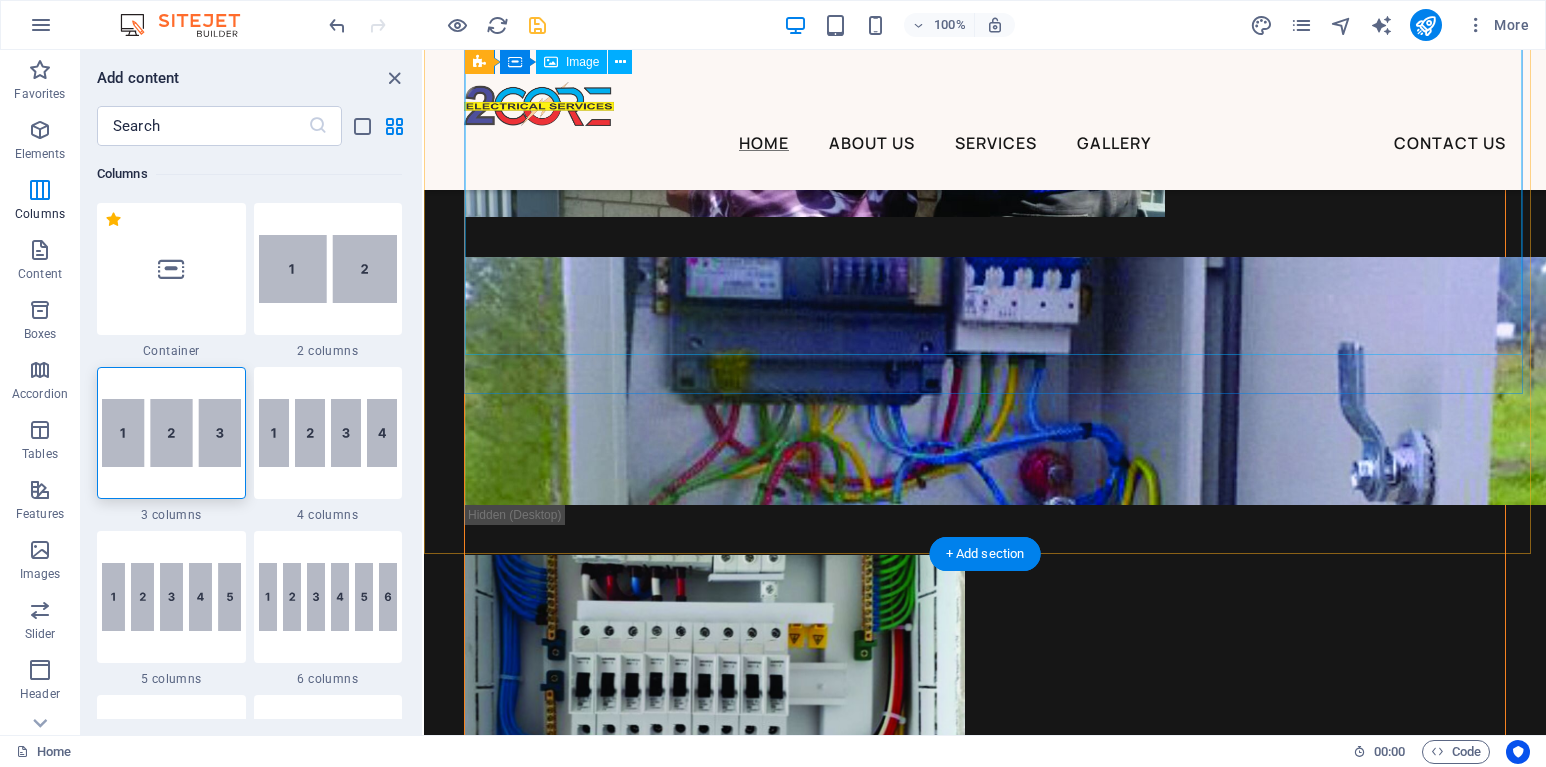 scroll, scrollTop: 8333, scrollLeft: 0, axis: vertical 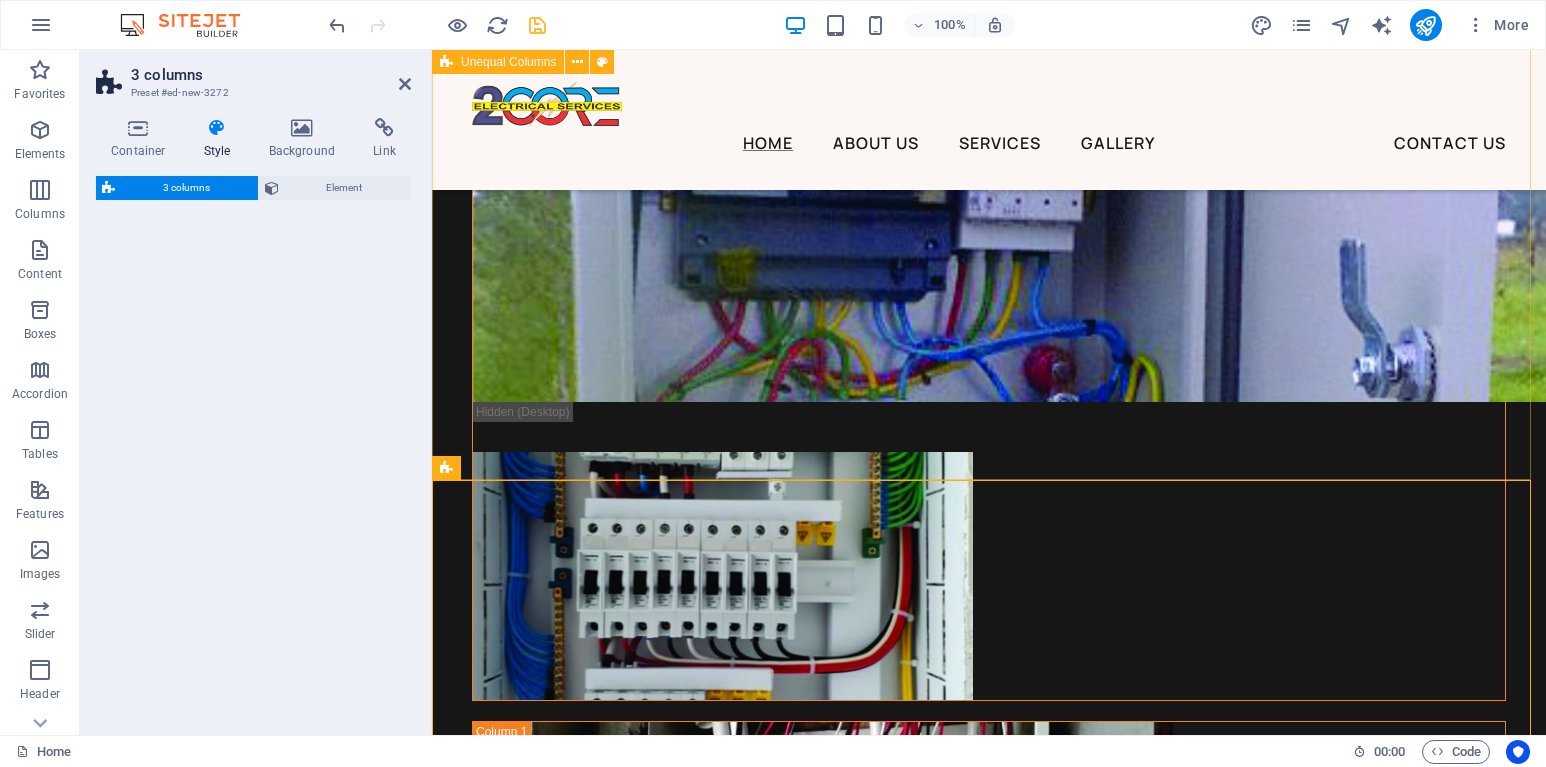 select on "rem" 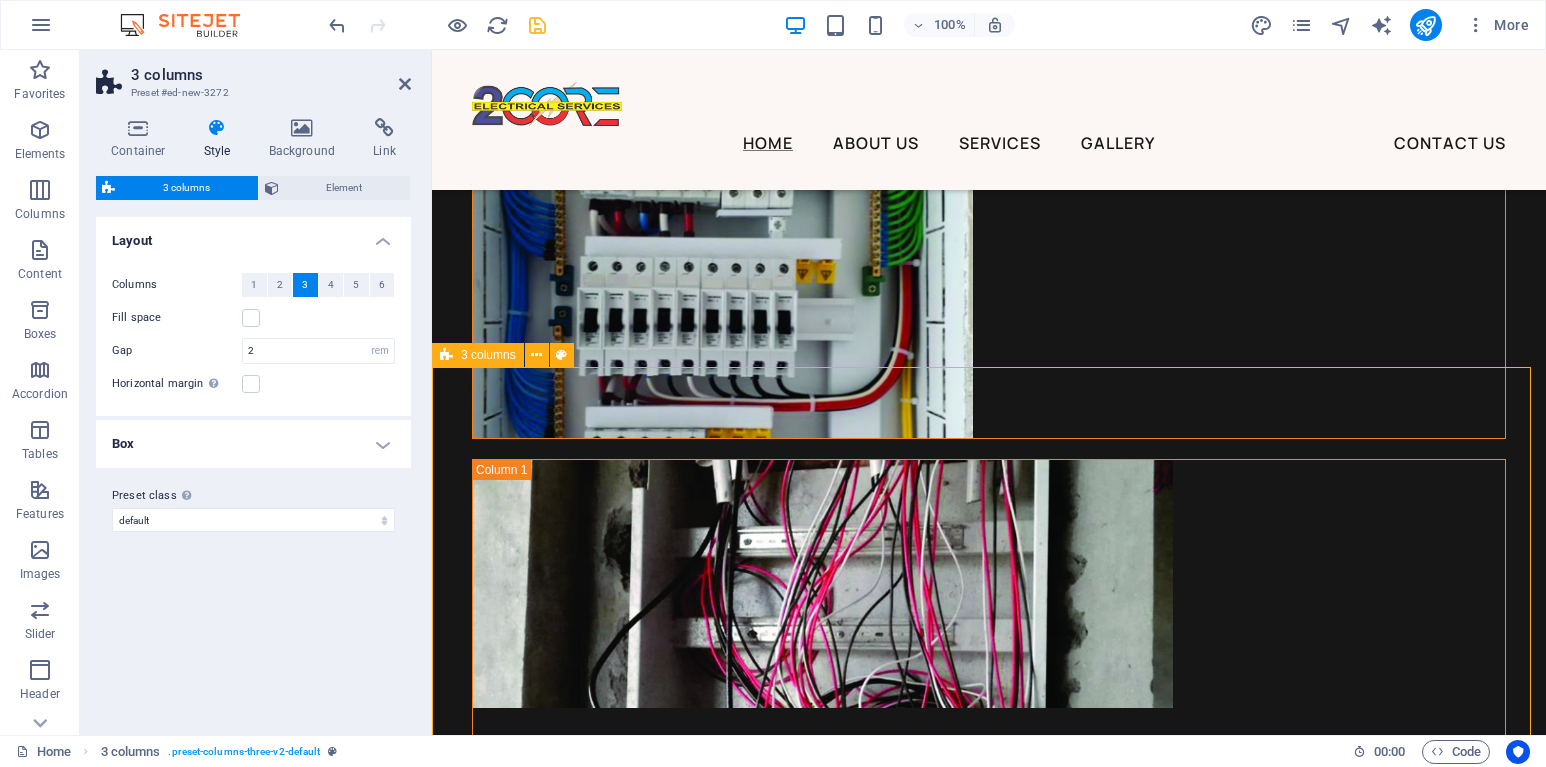 scroll, scrollTop: 8702, scrollLeft: 0, axis: vertical 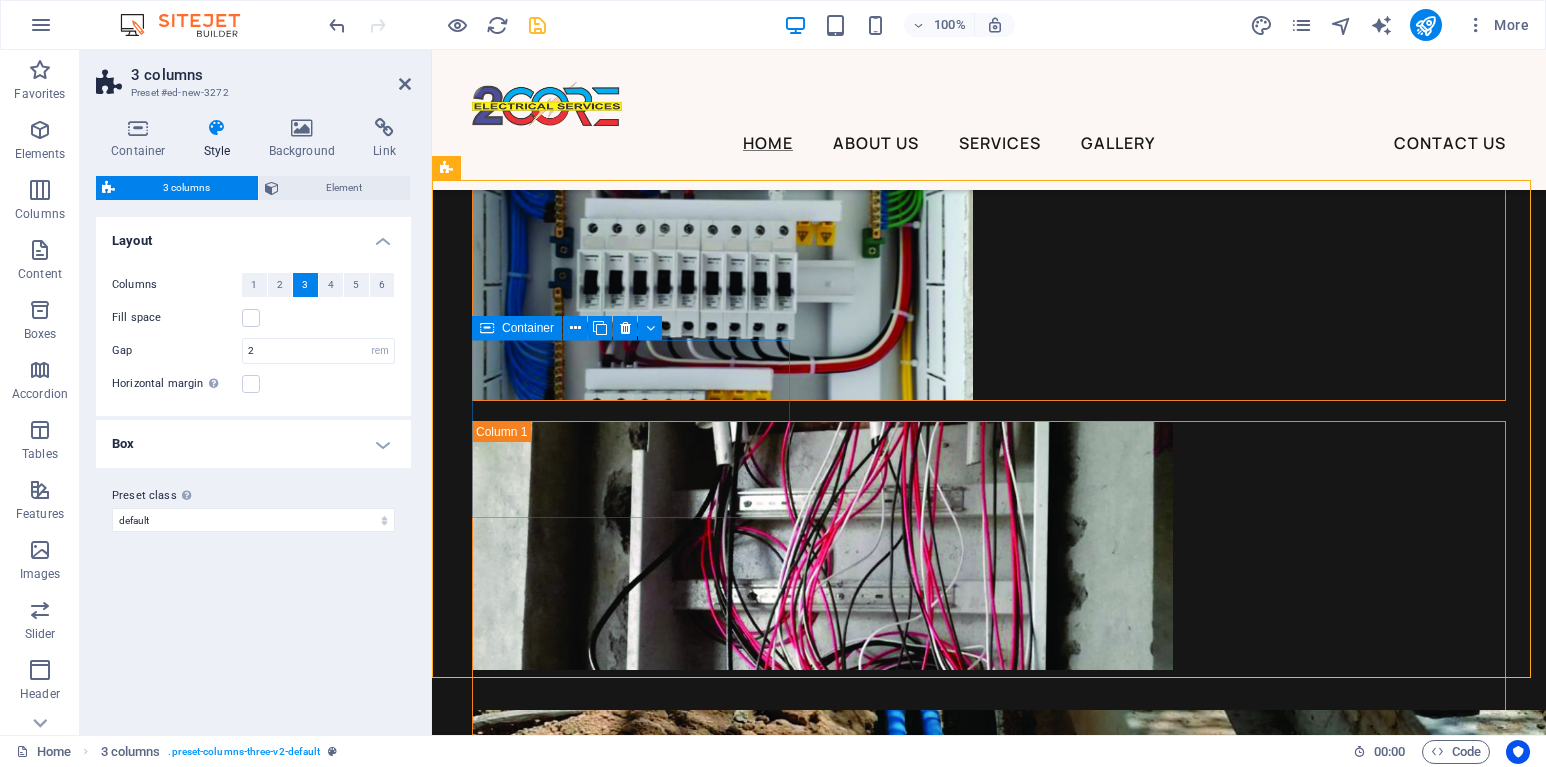 click on "Add elements" at bounding box center (574, 3730) 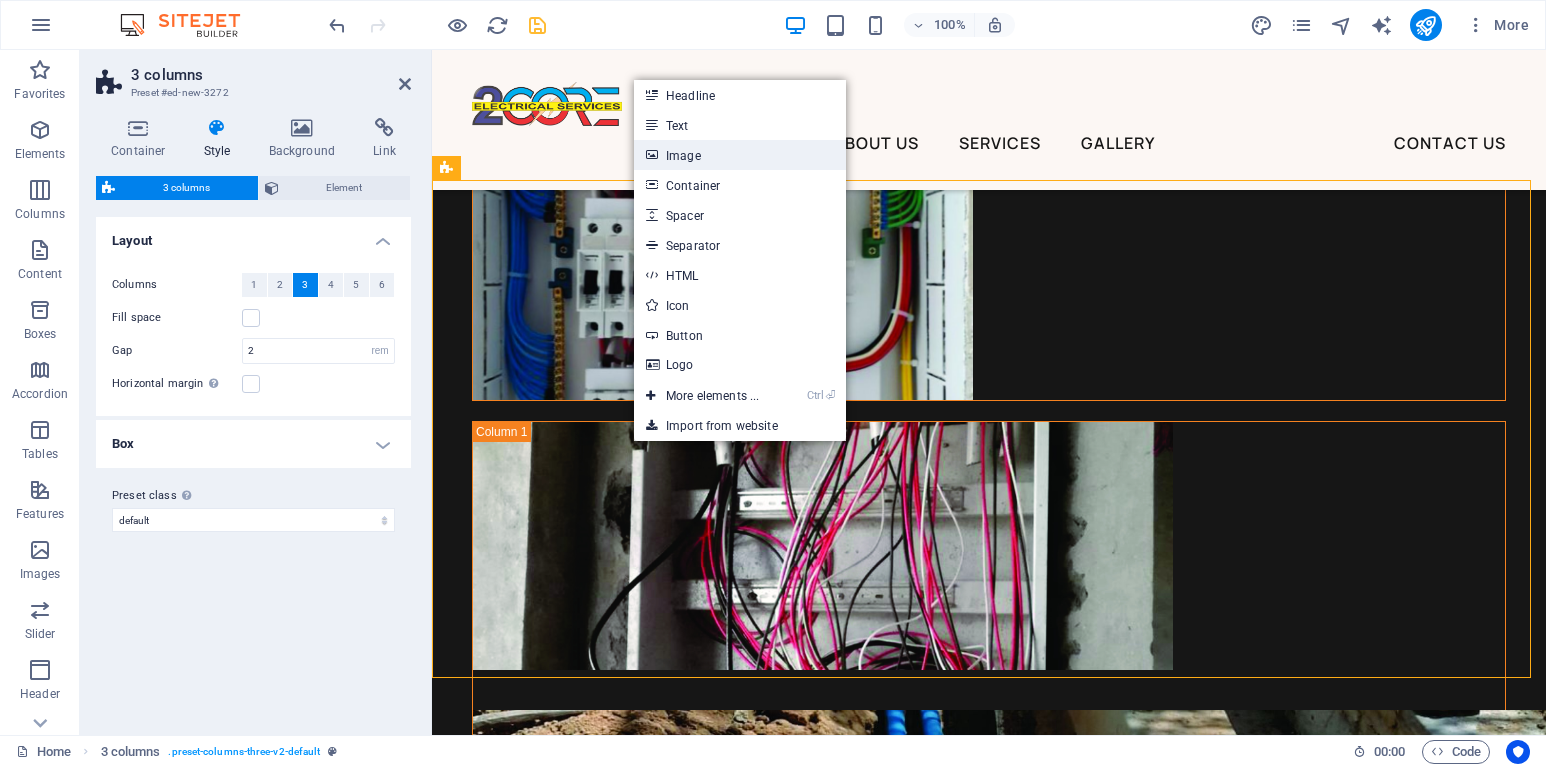 click on "Image" at bounding box center (740, 155) 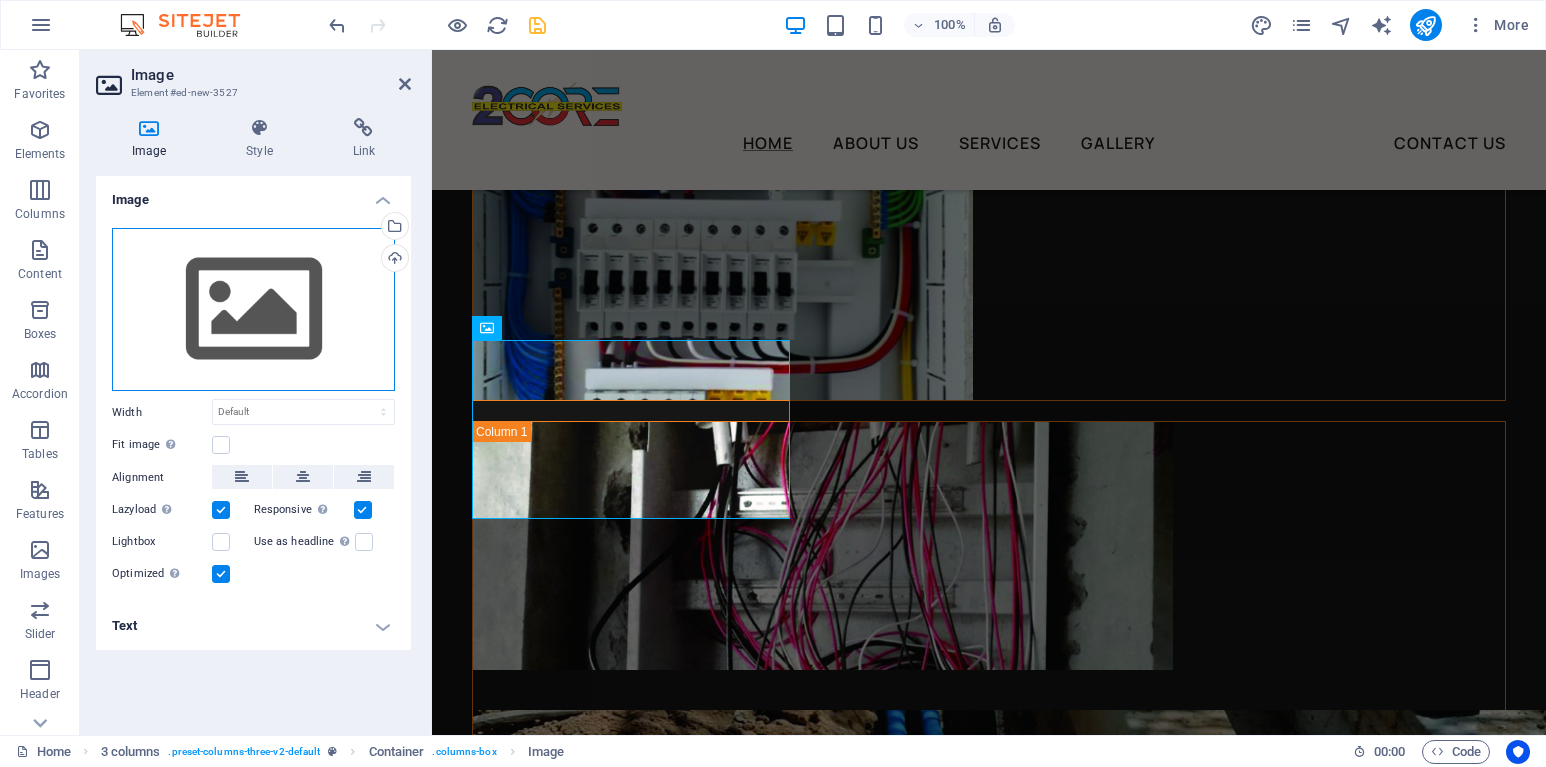 click on "Drag files here, click to choose files or select files from Files or our free stock photos & videos" at bounding box center (253, 310) 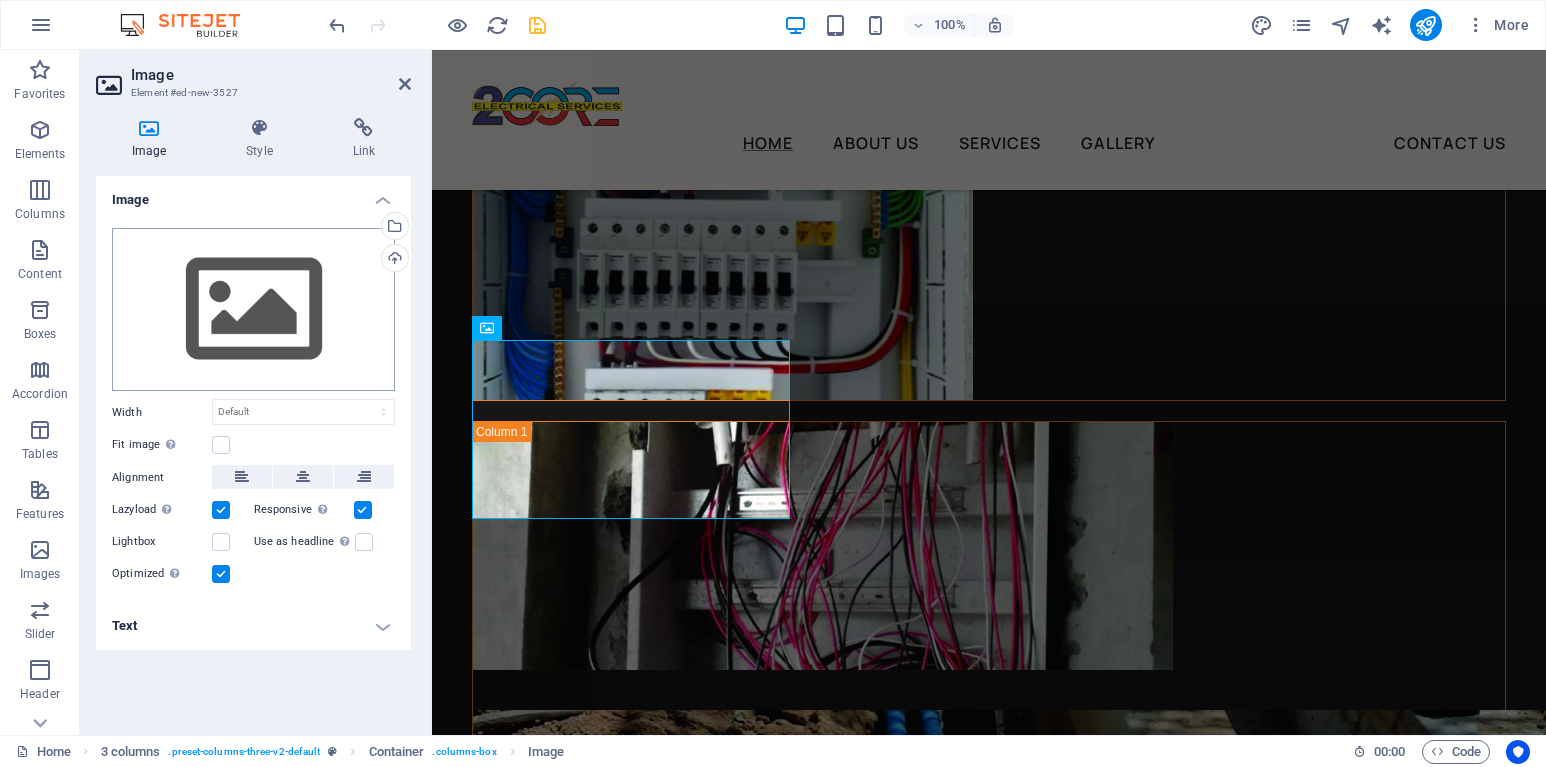 scroll, scrollTop: 8705, scrollLeft: 0, axis: vertical 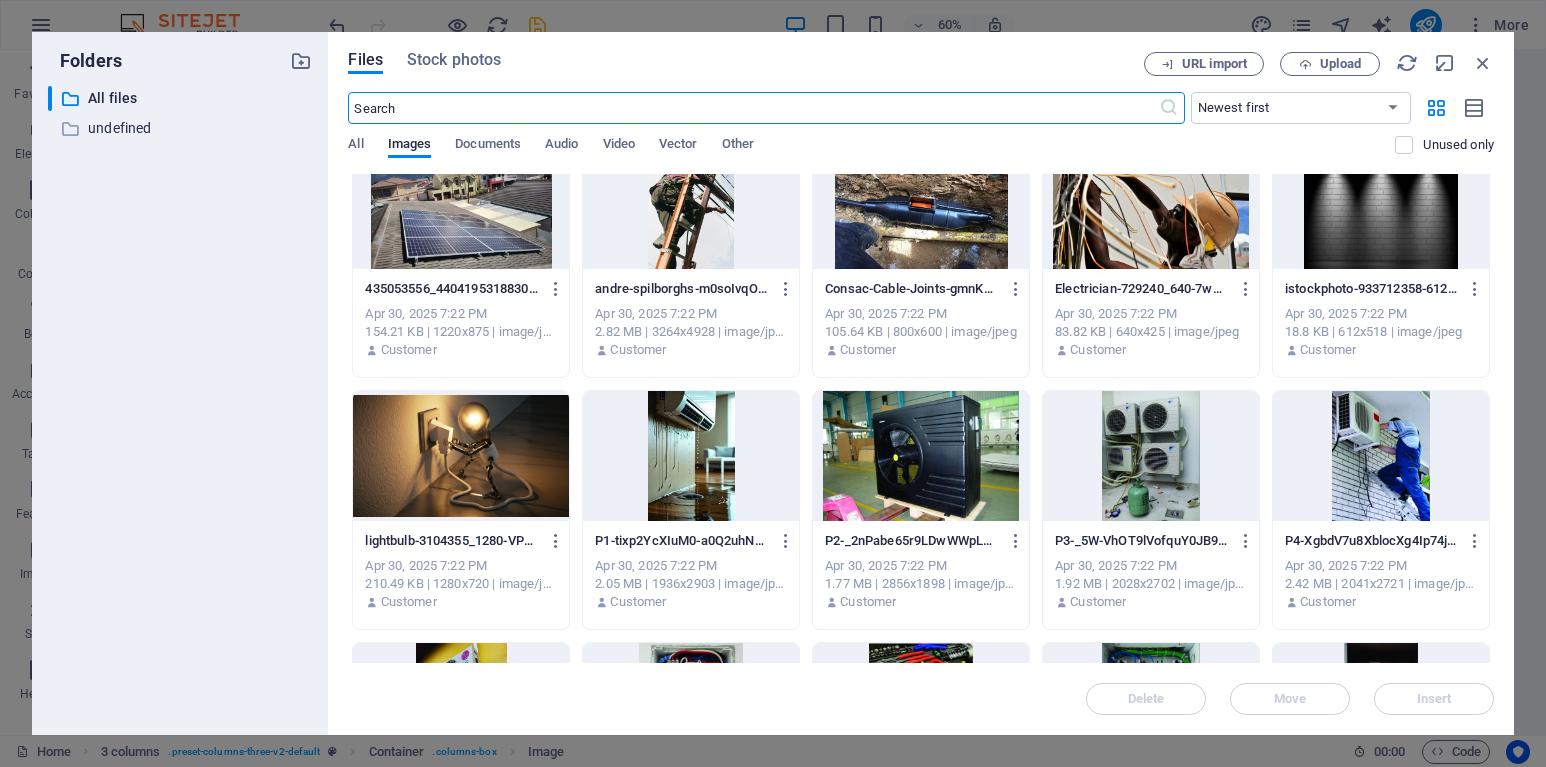 click at bounding box center (1381, 456) 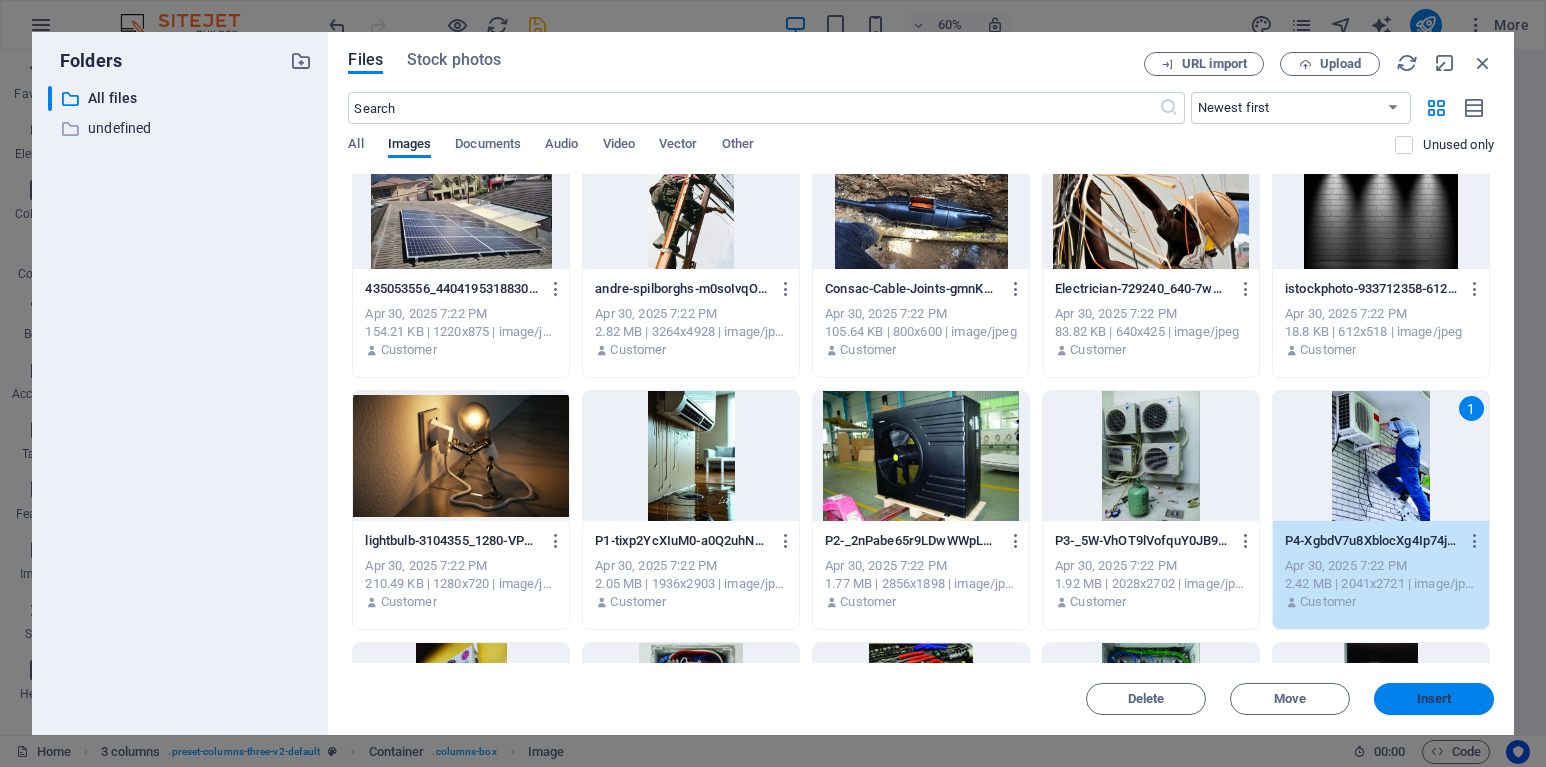 click on "Insert" at bounding box center (1434, 699) 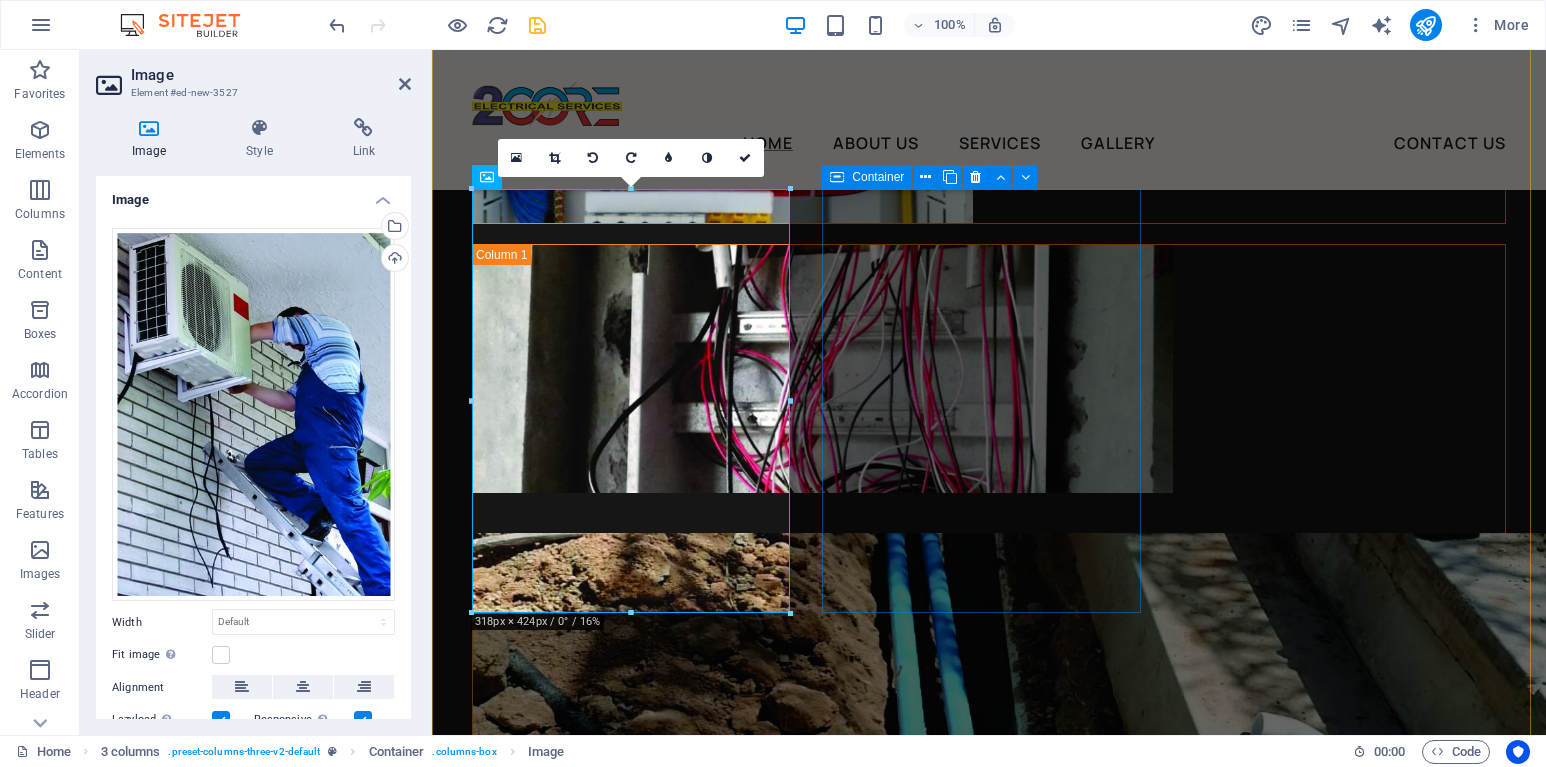 scroll, scrollTop: 8902, scrollLeft: 0, axis: vertical 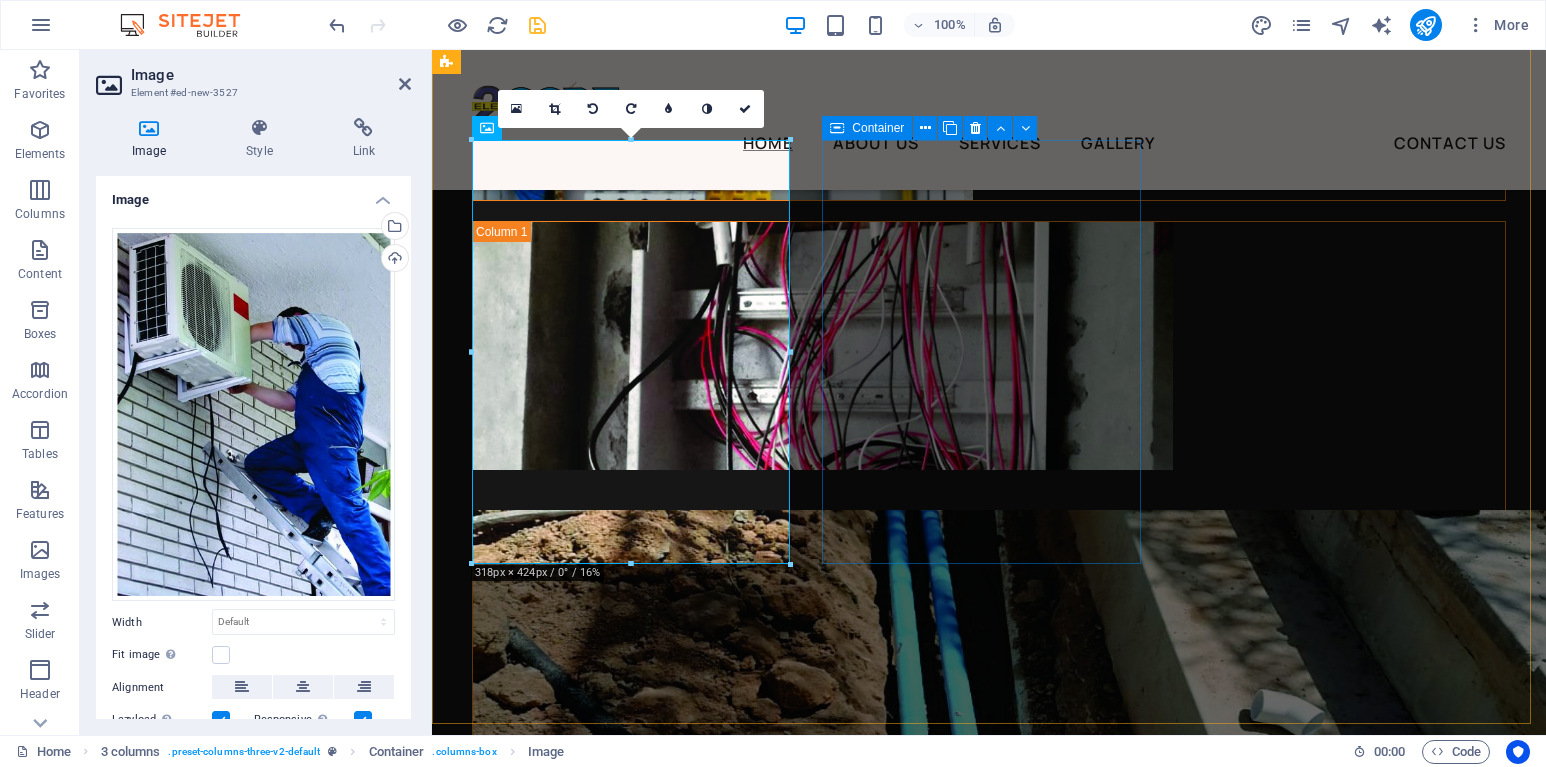 click on "Add elements" at bounding box center [574, 5031] 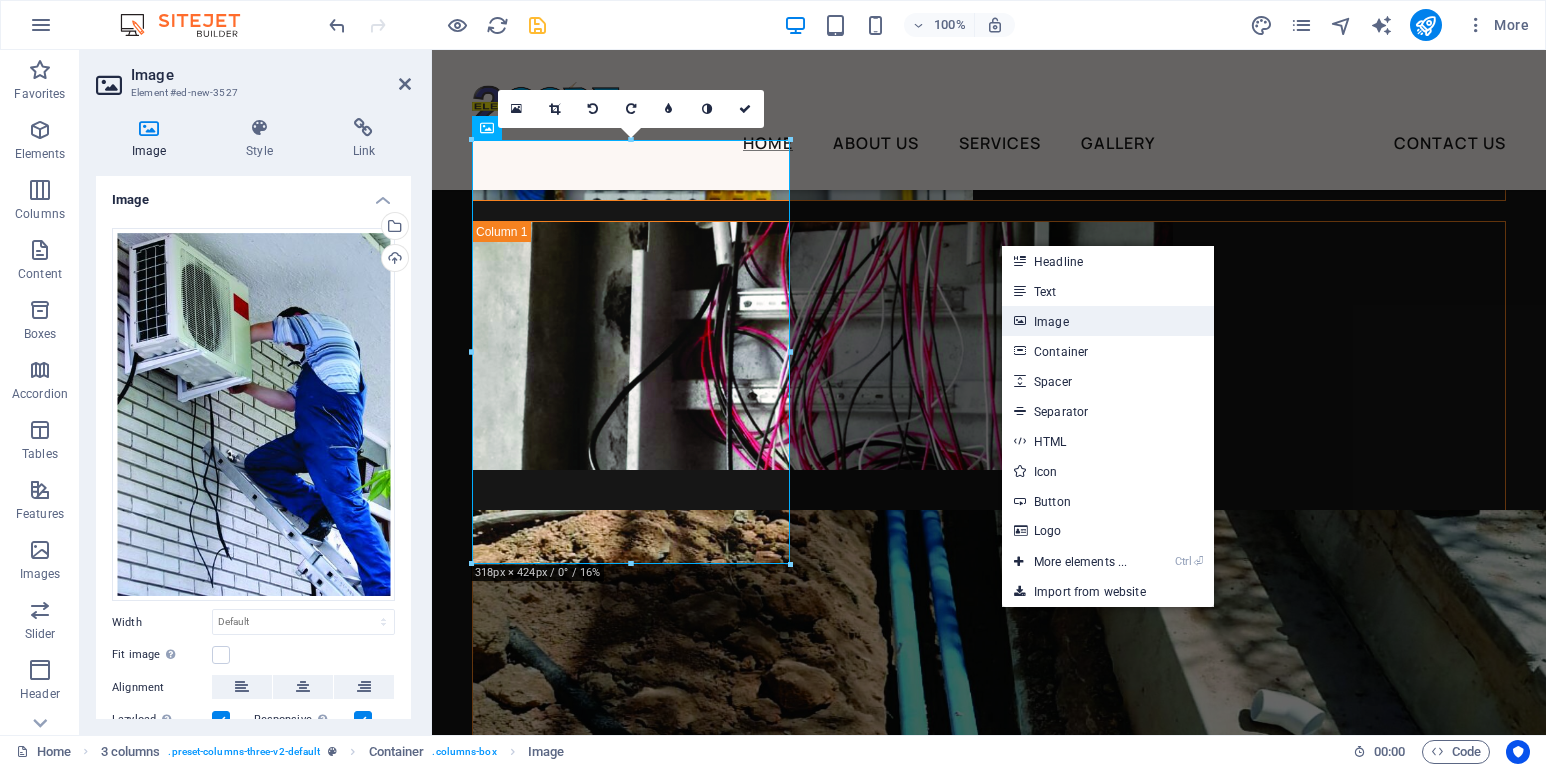 click on "Image" at bounding box center [1108, 321] 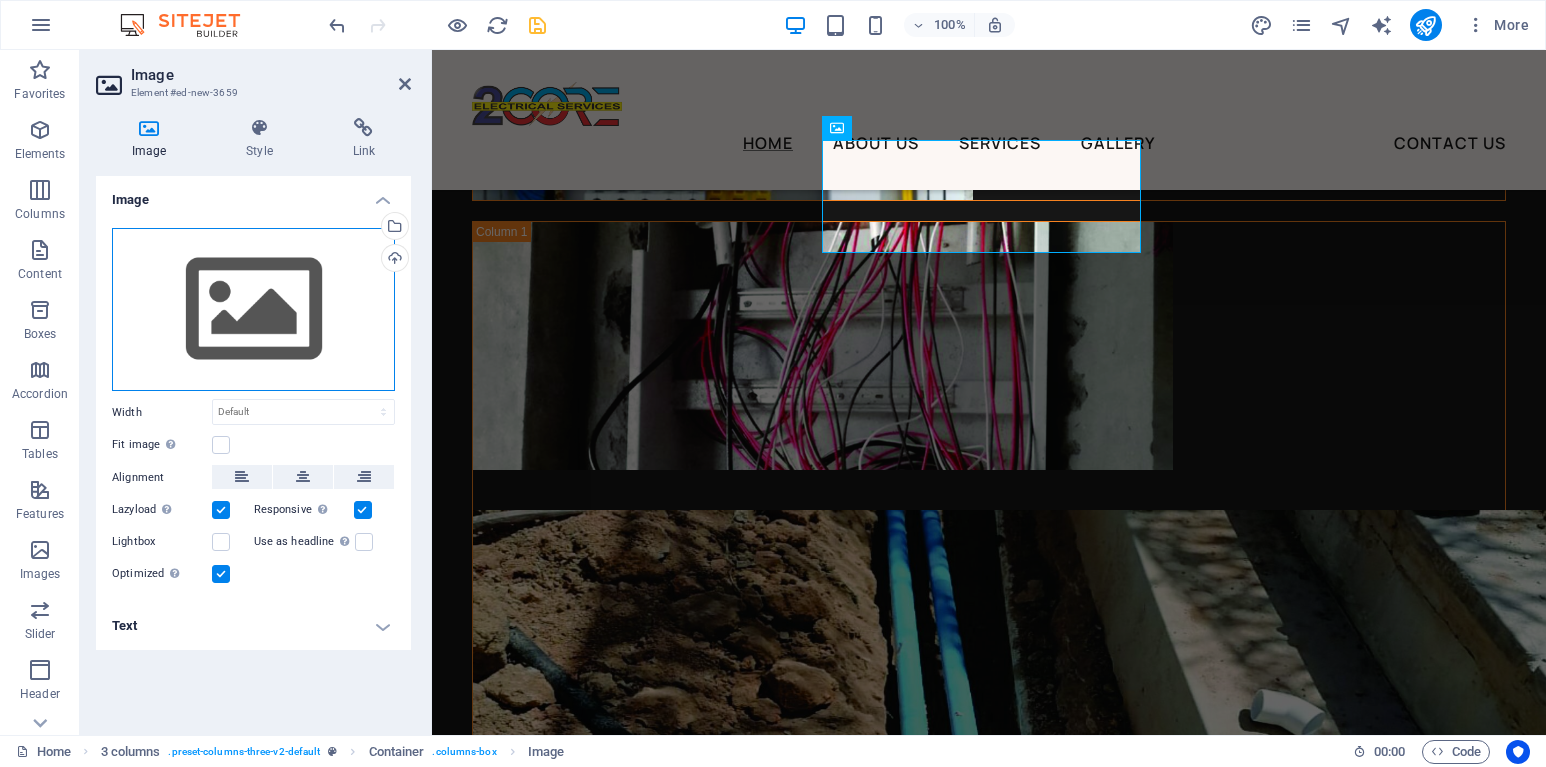 click on "Drag files here, click to choose files or select files from Files or our free stock photos & videos" at bounding box center [253, 310] 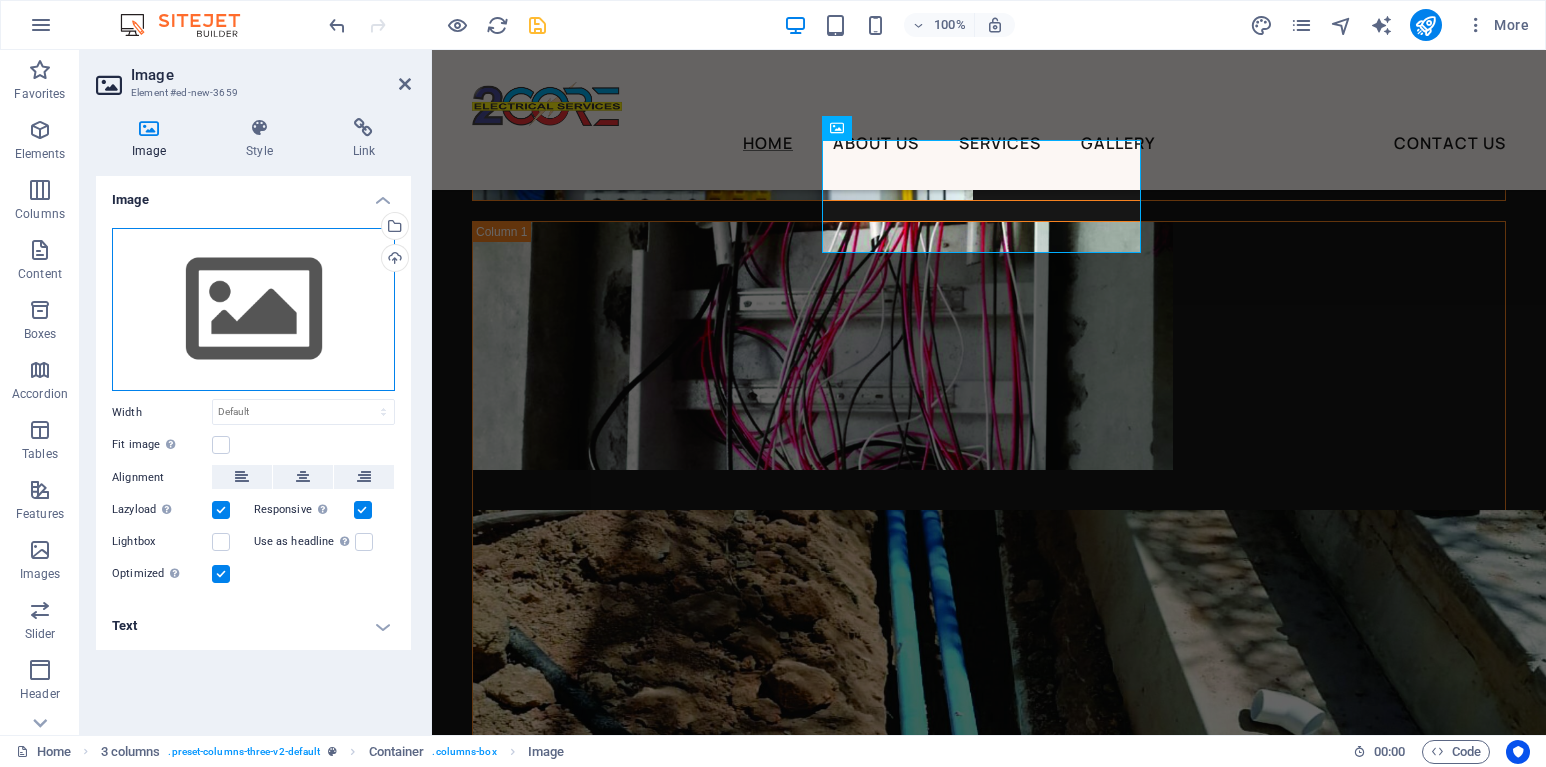 scroll, scrollTop: 8884, scrollLeft: 0, axis: vertical 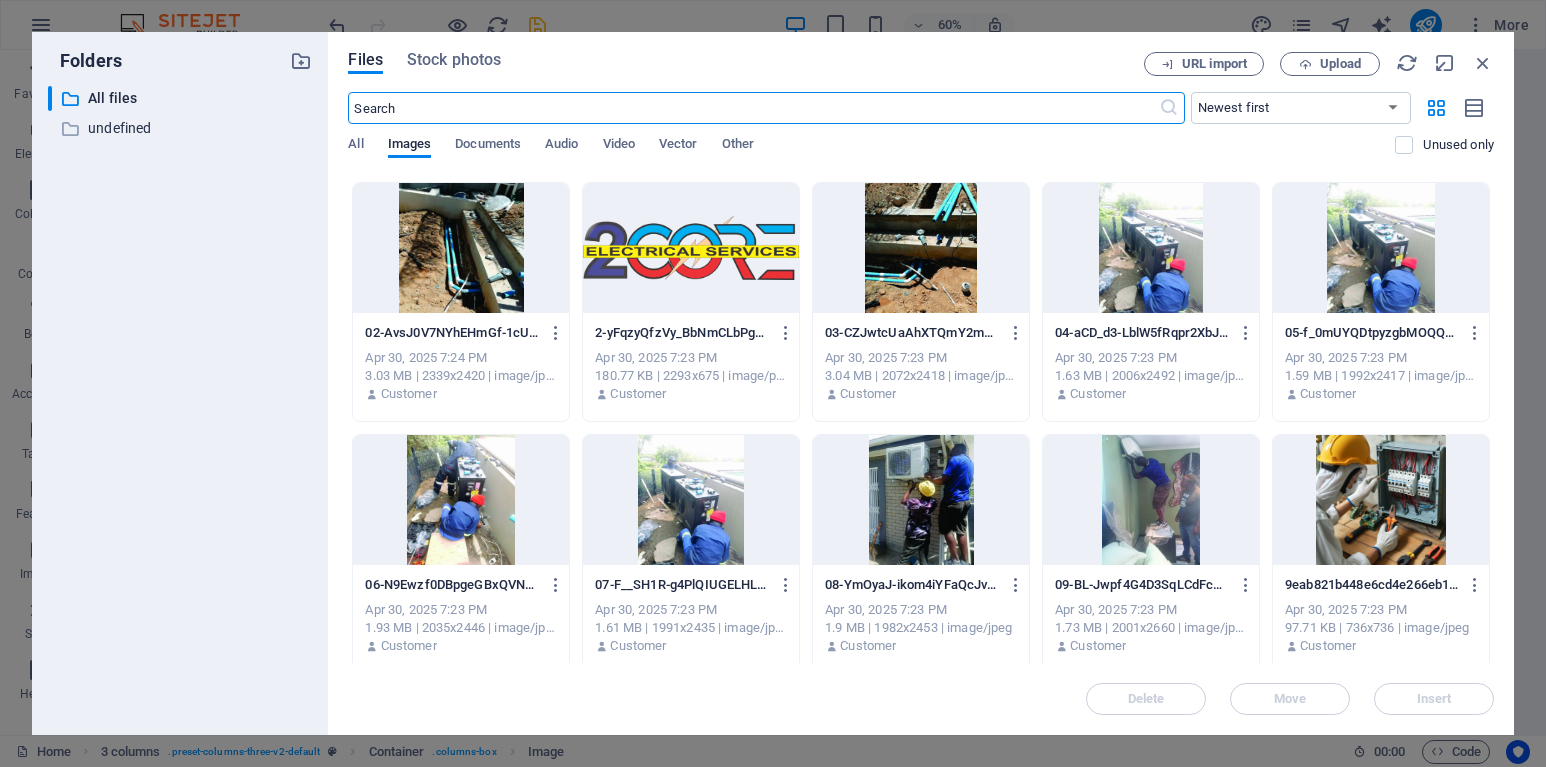 click at bounding box center [921, 500] 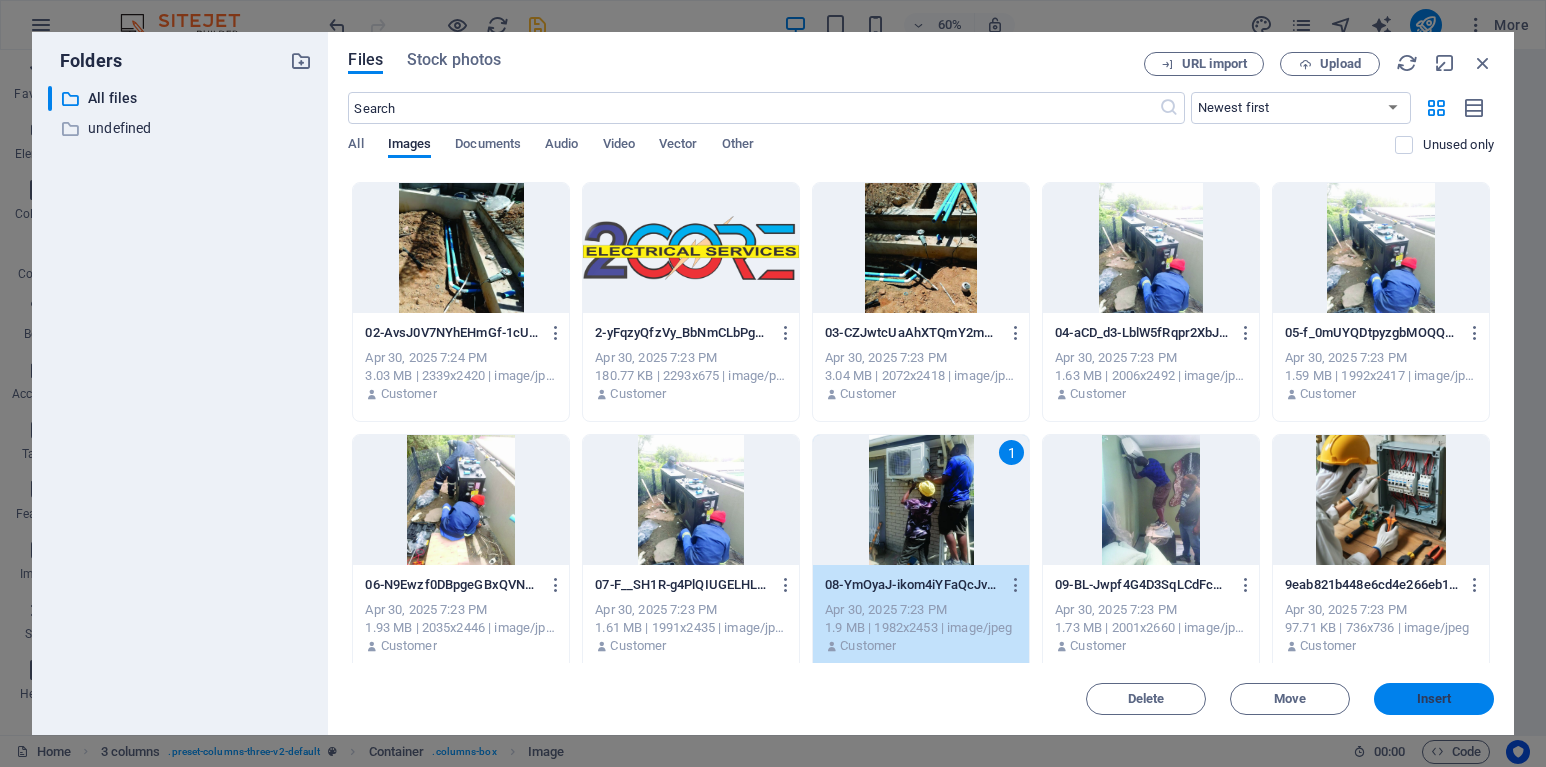 click on "Insert" at bounding box center [1434, 699] 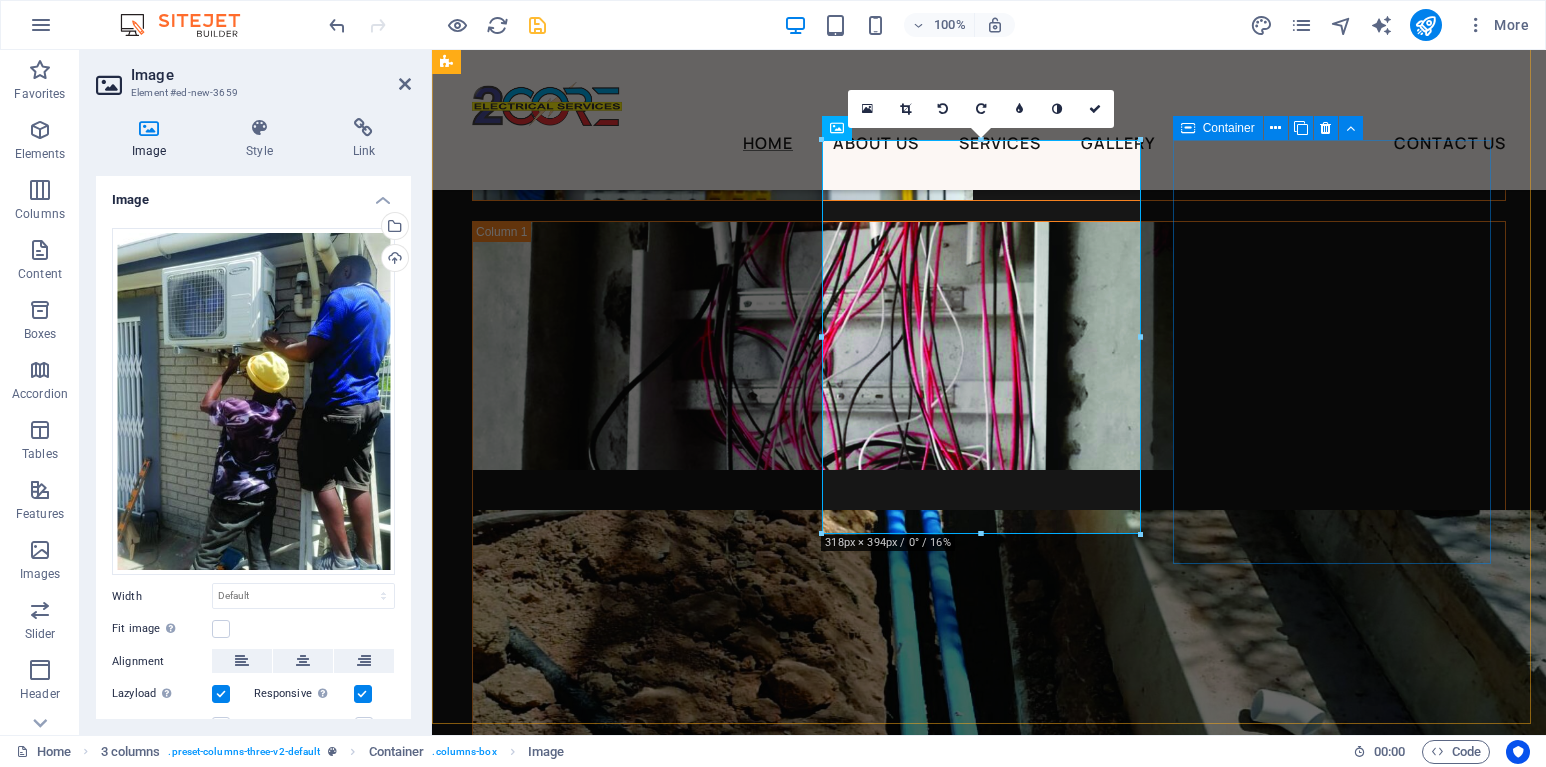 click on "Drop content here or  Add elements  Paste clipboard" at bounding box center [633, 6395] 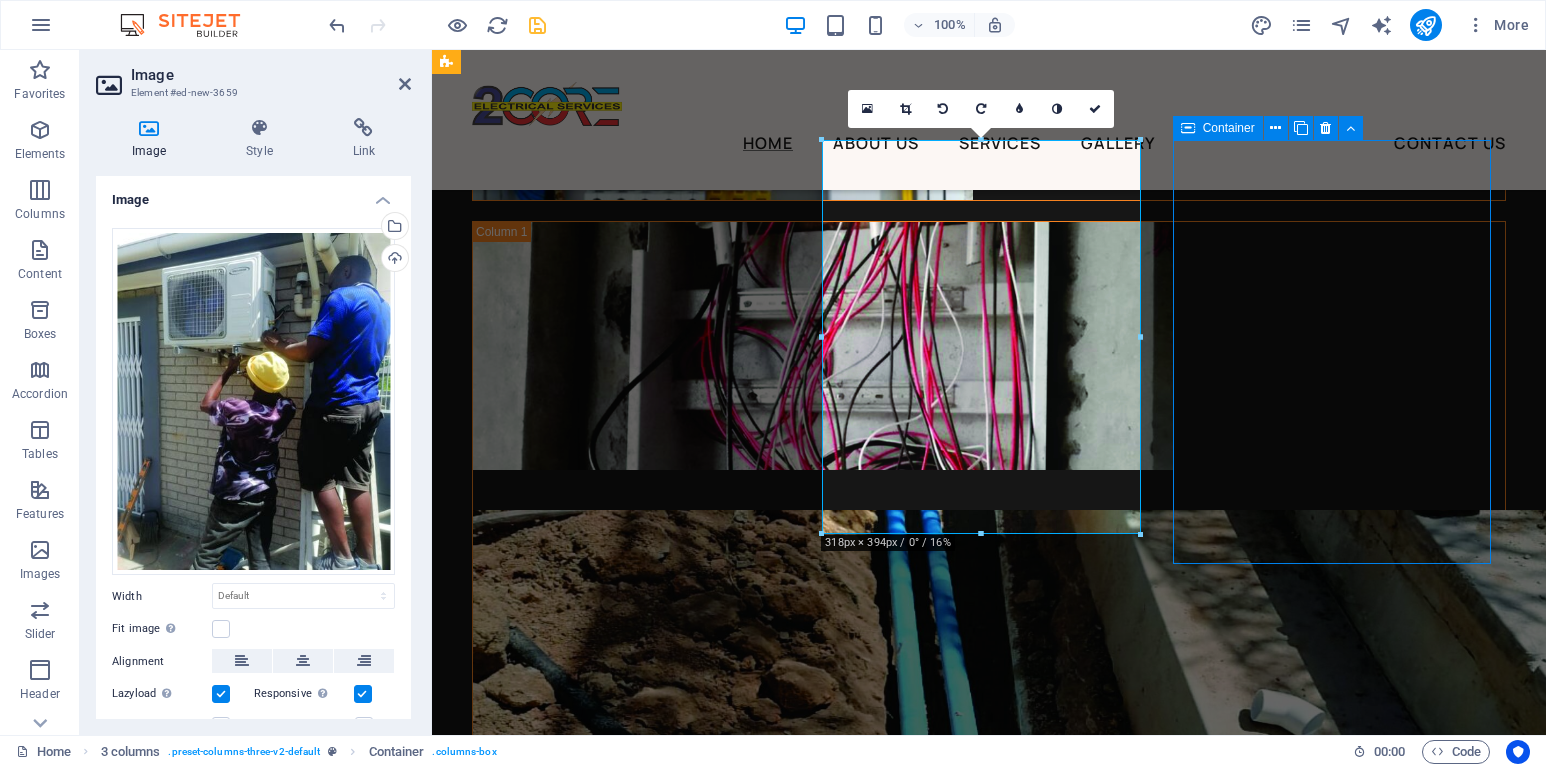 scroll, scrollTop: 8995, scrollLeft: 0, axis: vertical 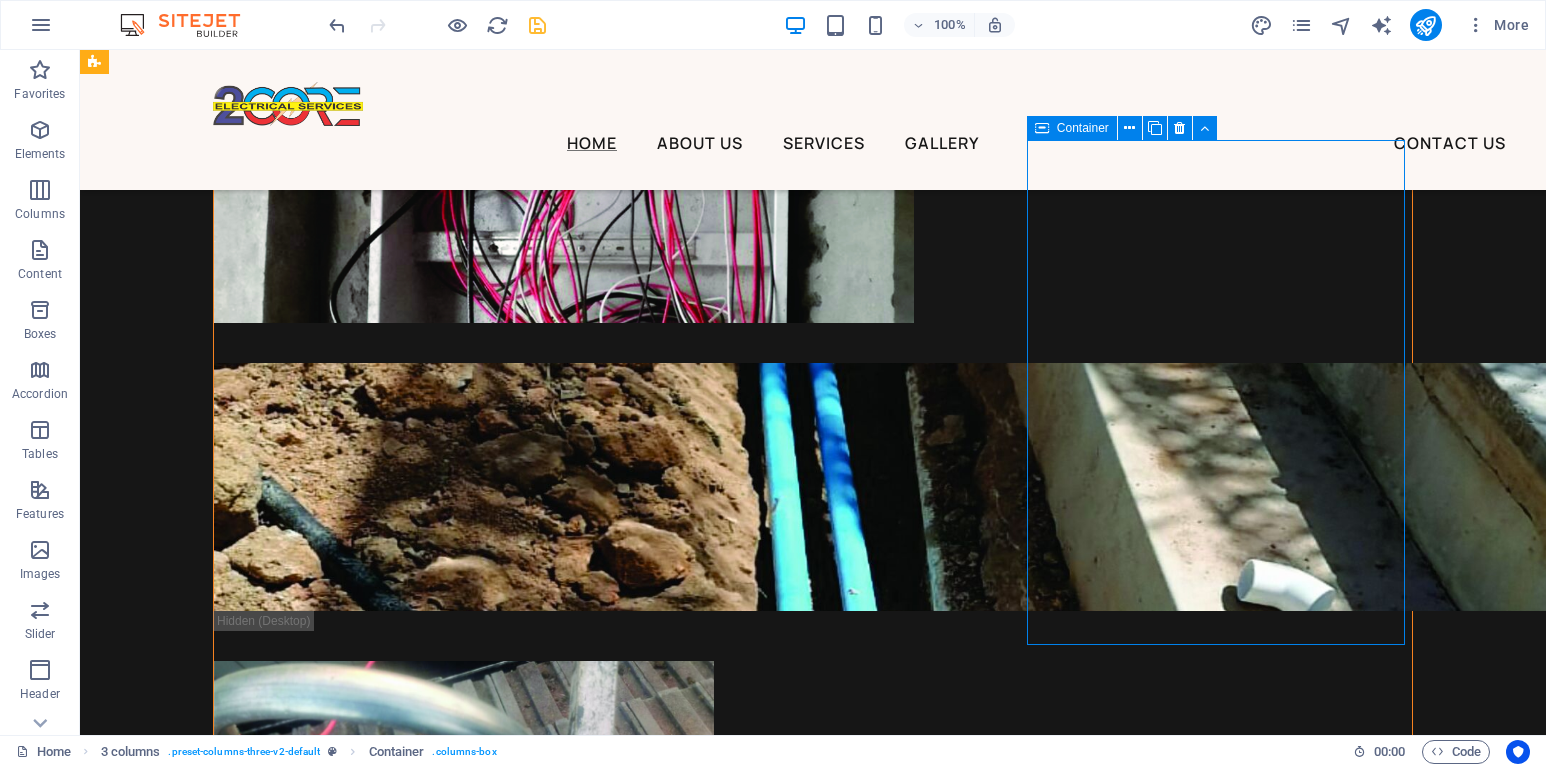 click on "Add elements" at bounding box center (250, 7710) 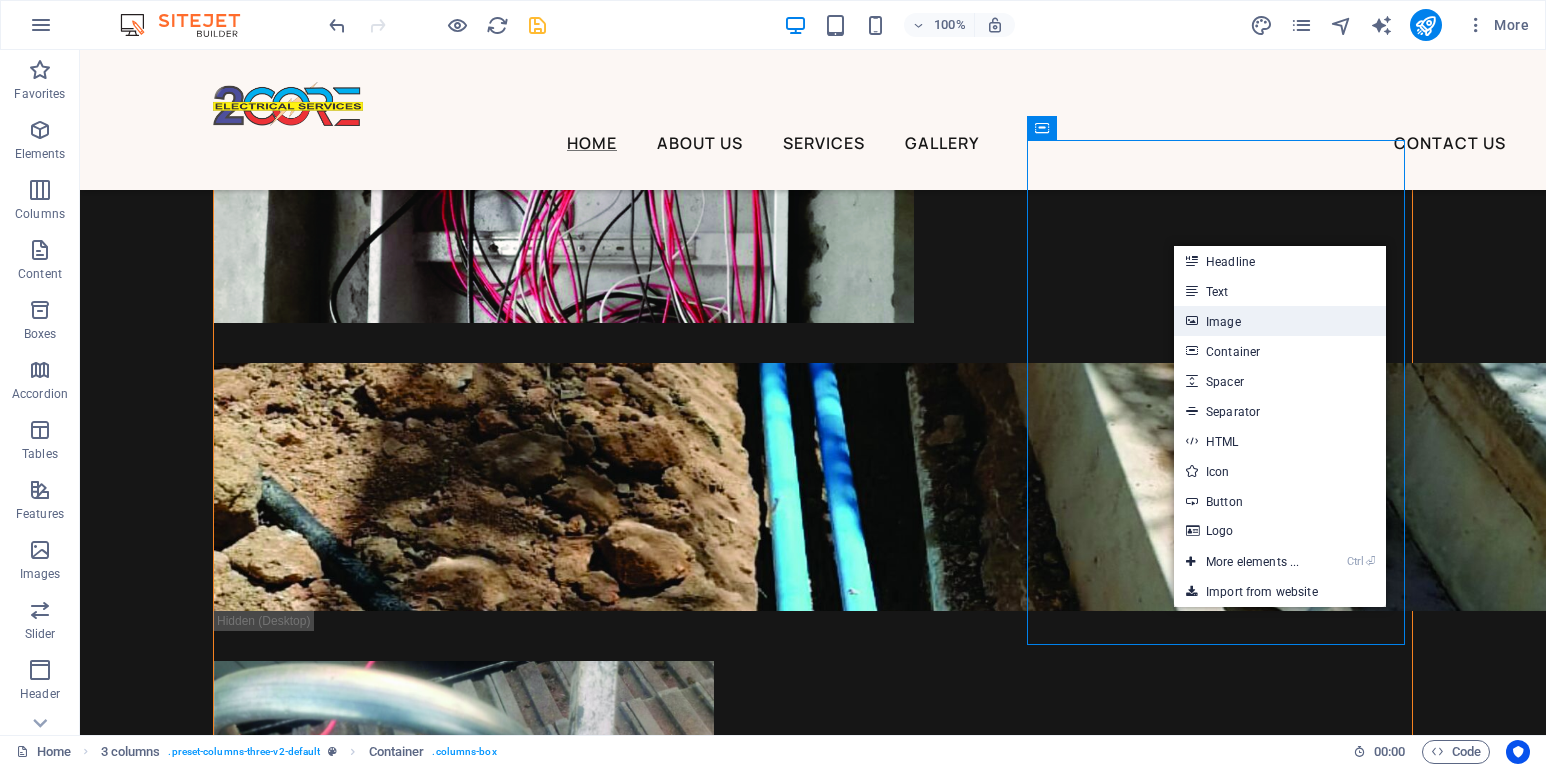 click on "Image" at bounding box center (1280, 321) 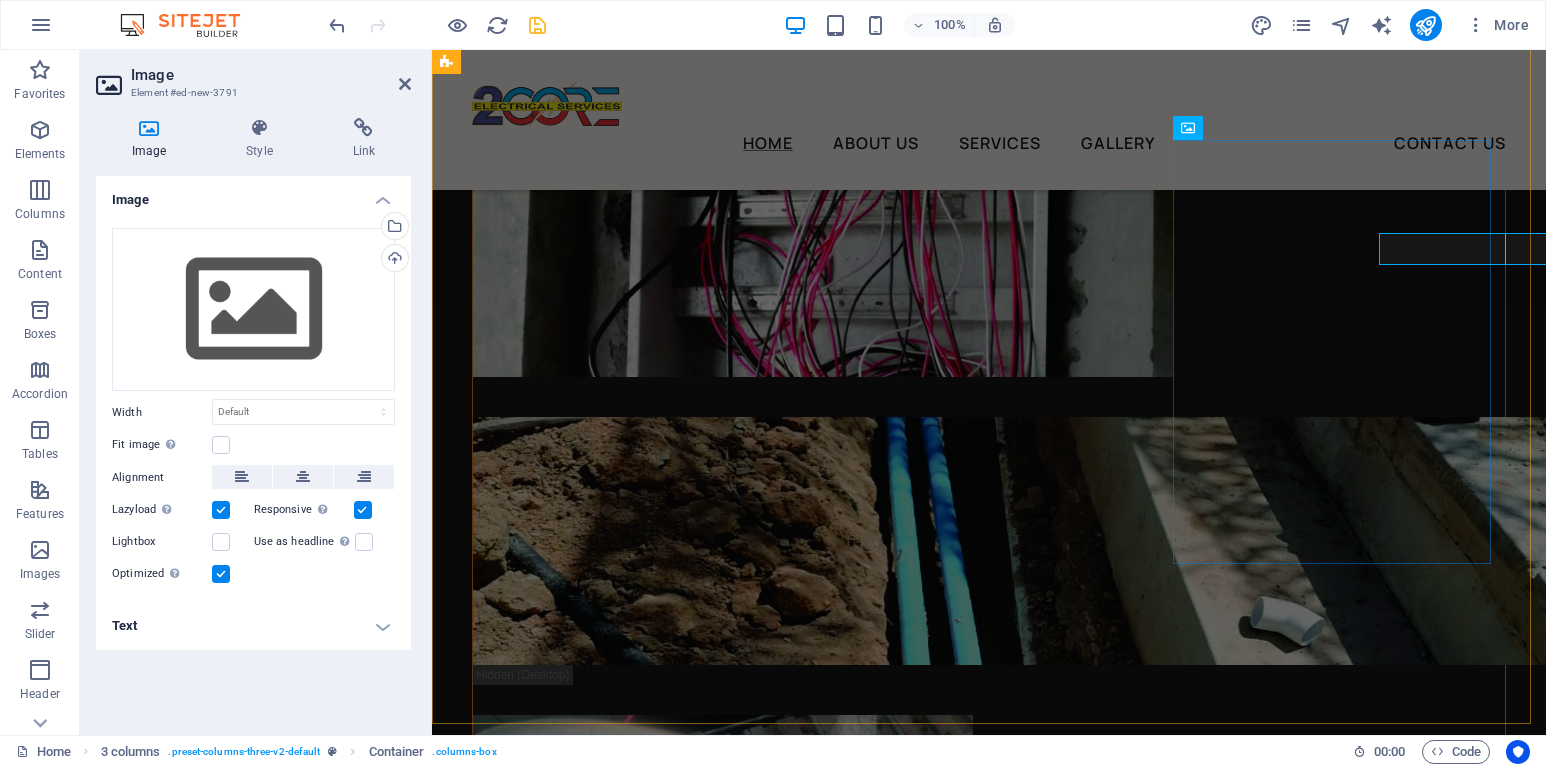 scroll, scrollTop: 8902, scrollLeft: 0, axis: vertical 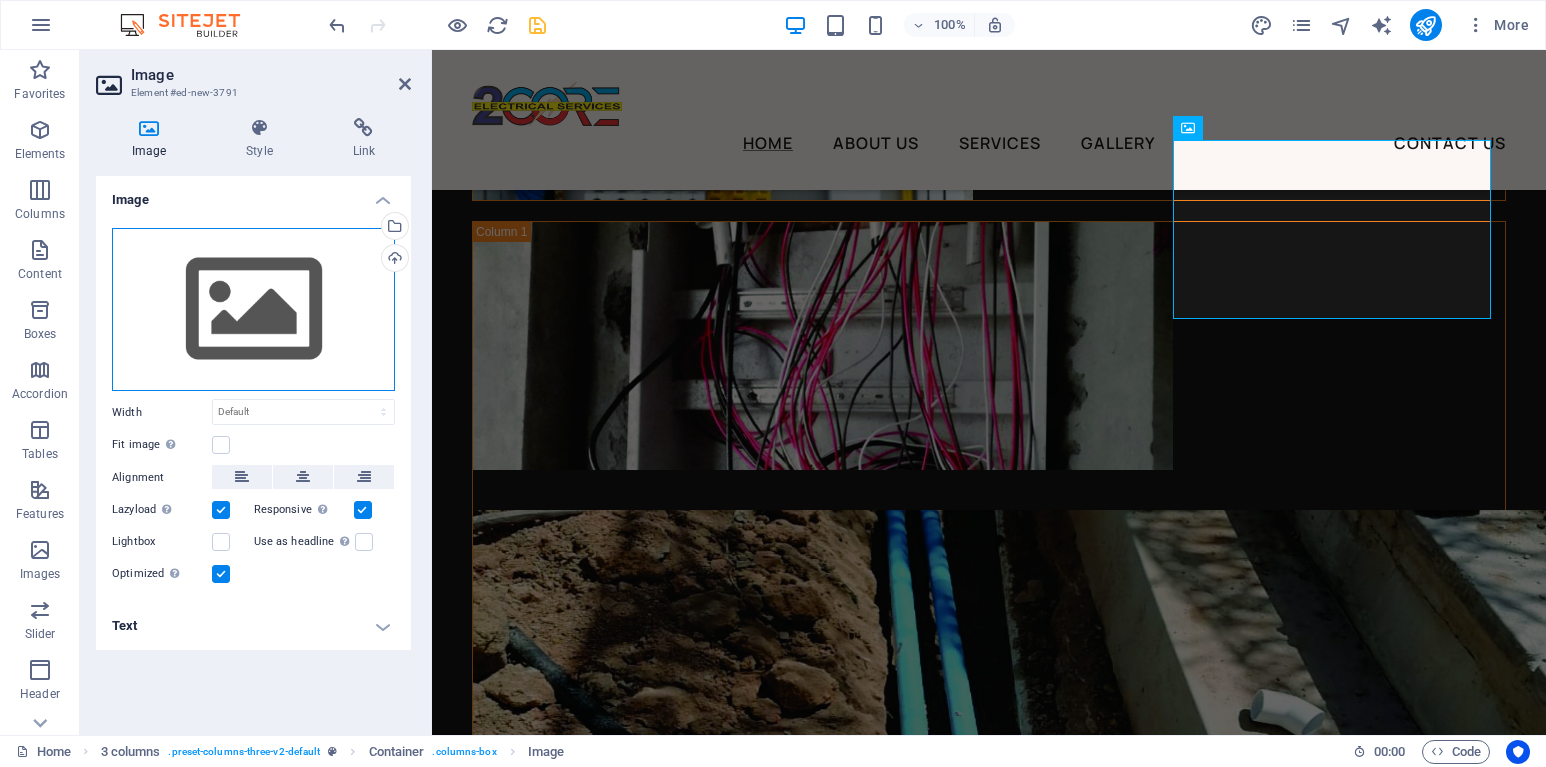 click on "Drag files here, click to choose files or select files from Files or our free stock photos & videos" at bounding box center [253, 310] 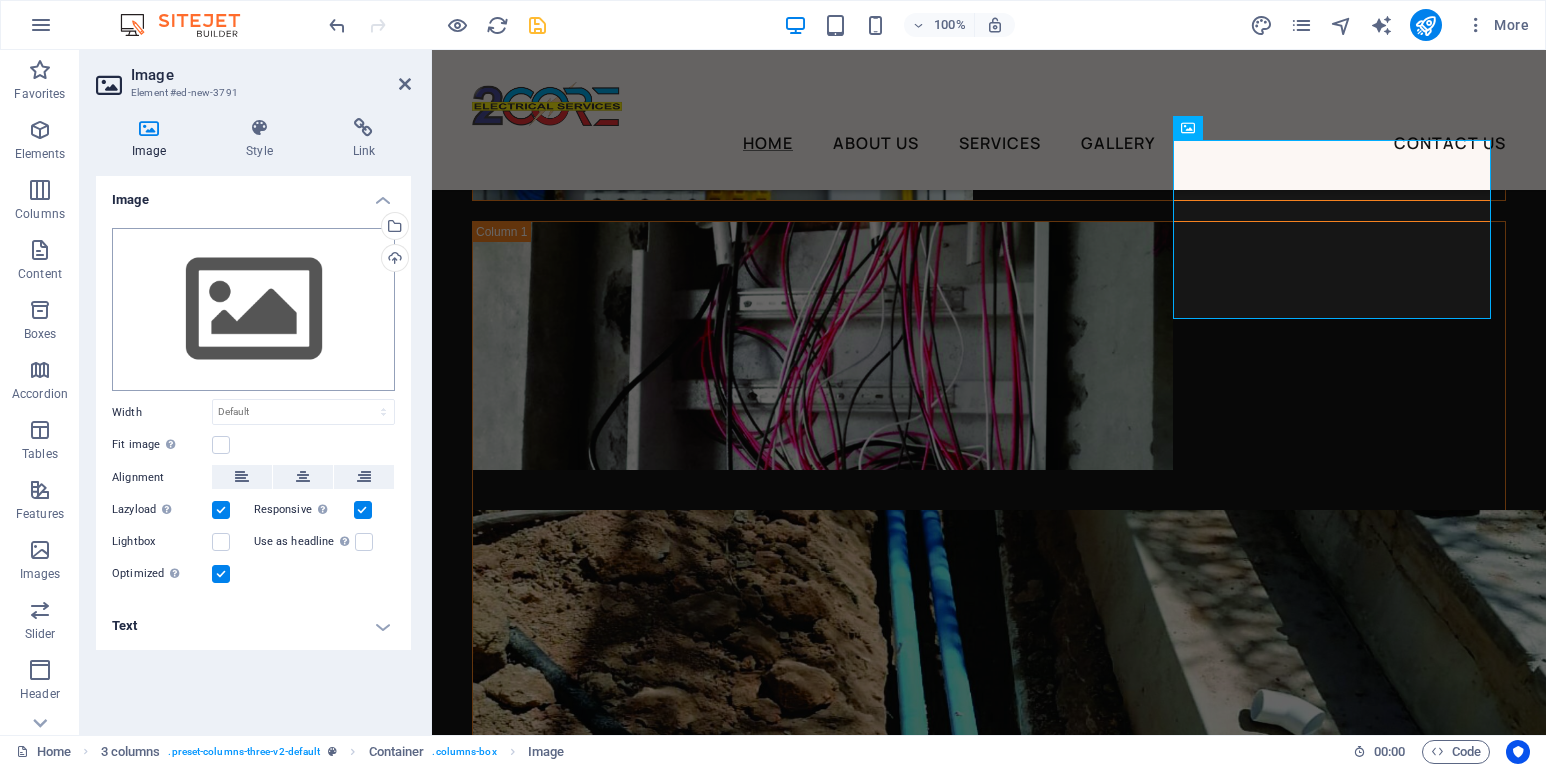 scroll, scrollTop: 8884, scrollLeft: 0, axis: vertical 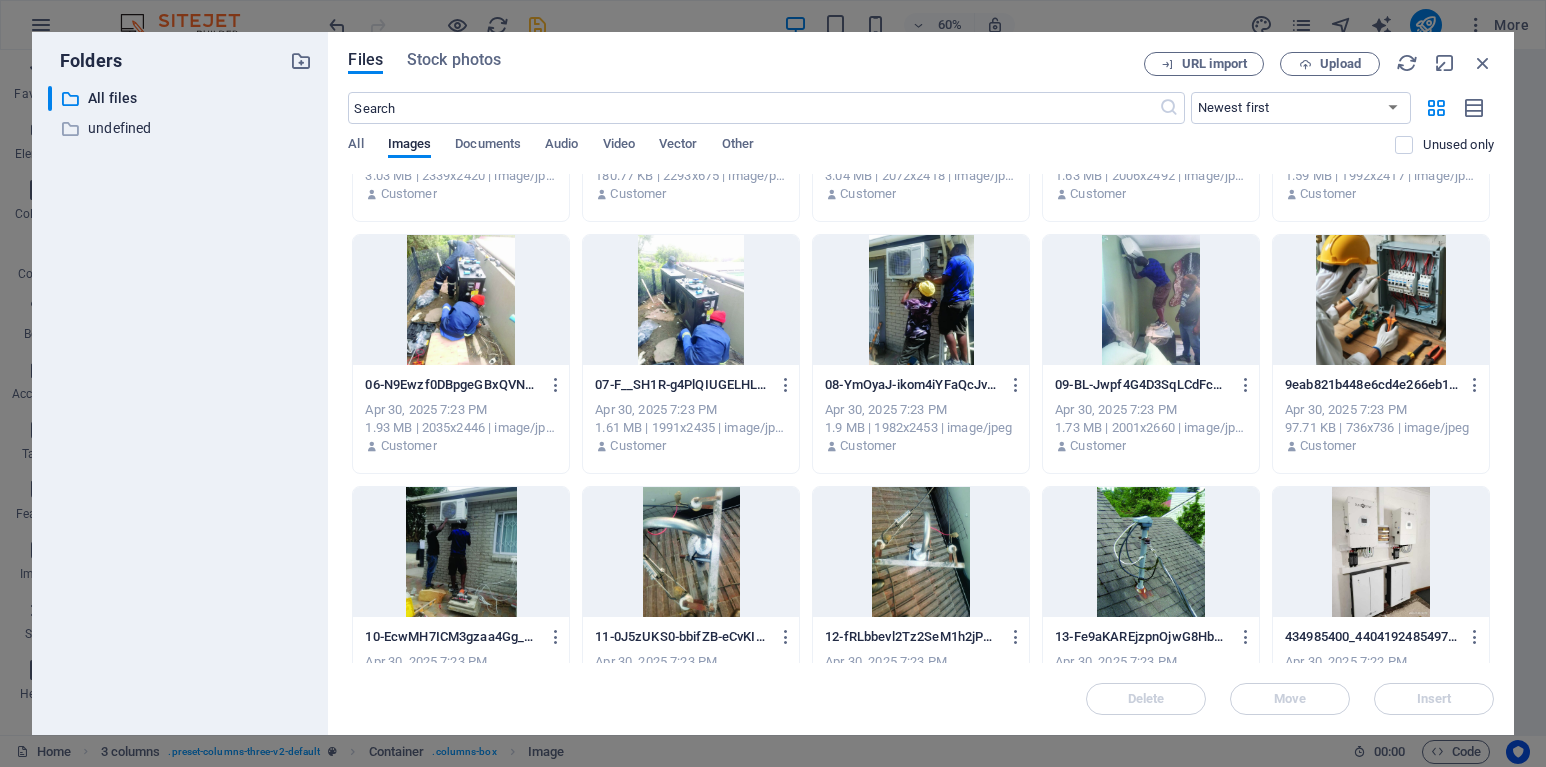 click at bounding box center [1151, 300] 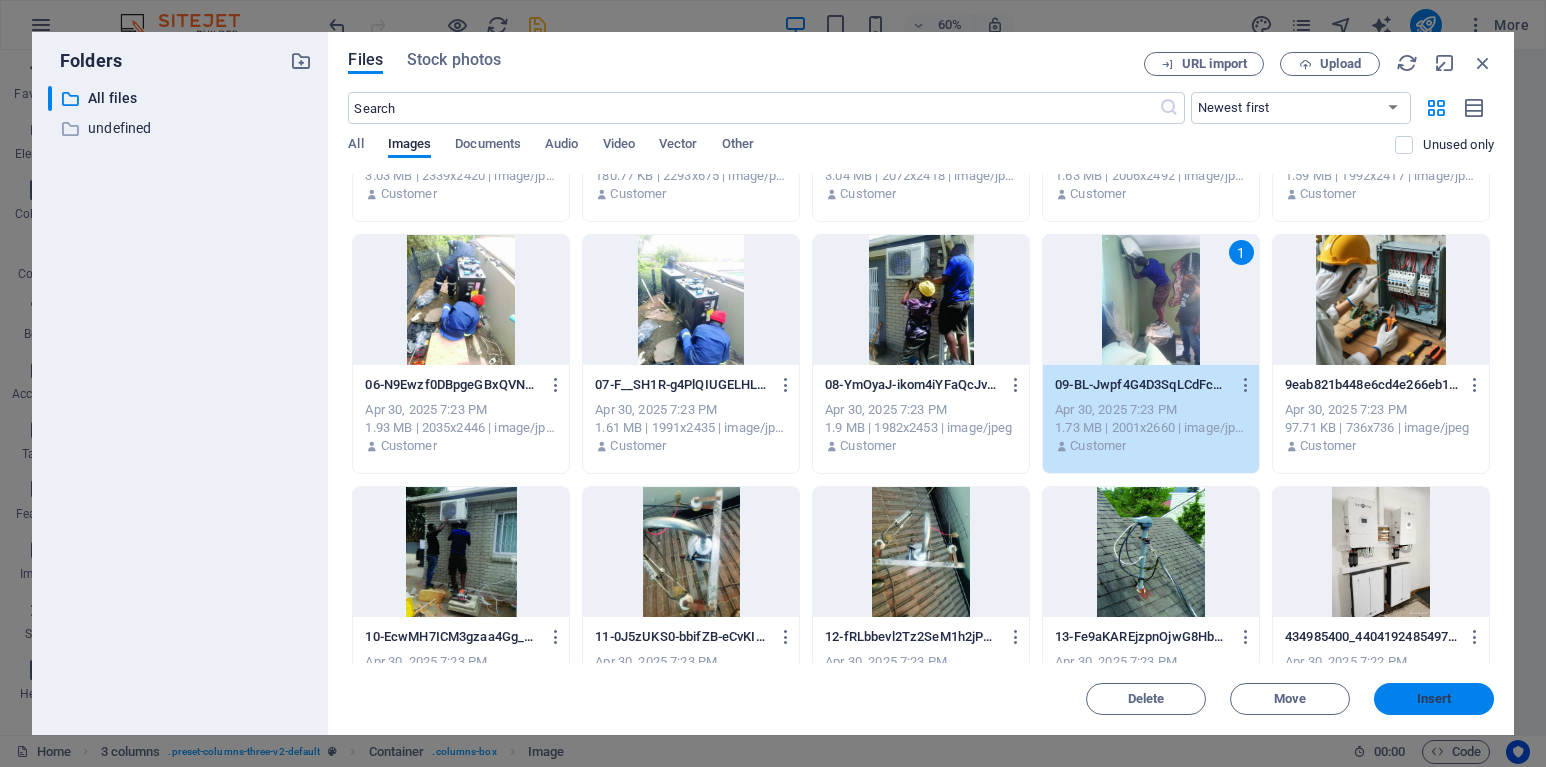 click on "Insert" at bounding box center [1434, 699] 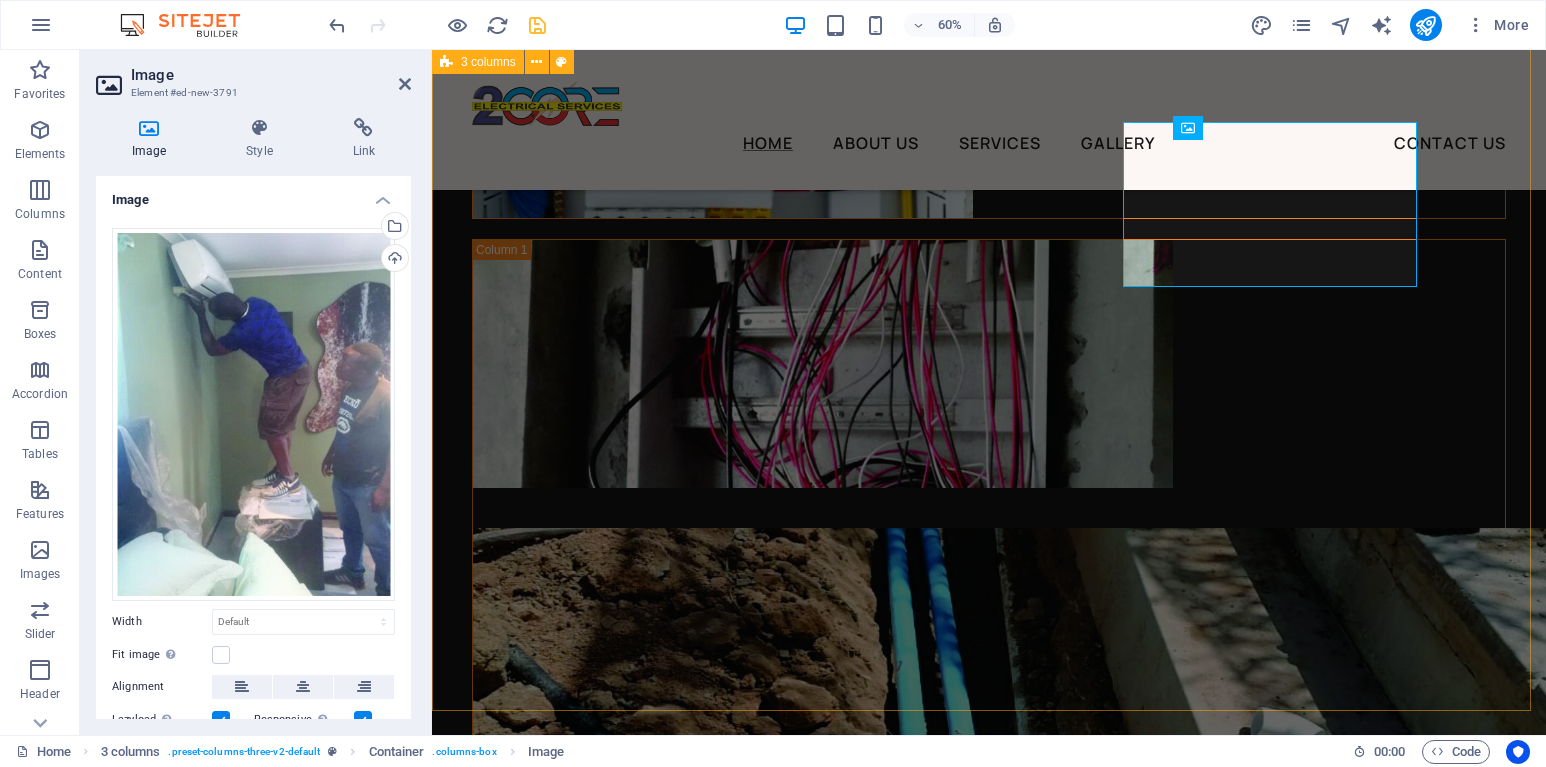 scroll, scrollTop: 8902, scrollLeft: 0, axis: vertical 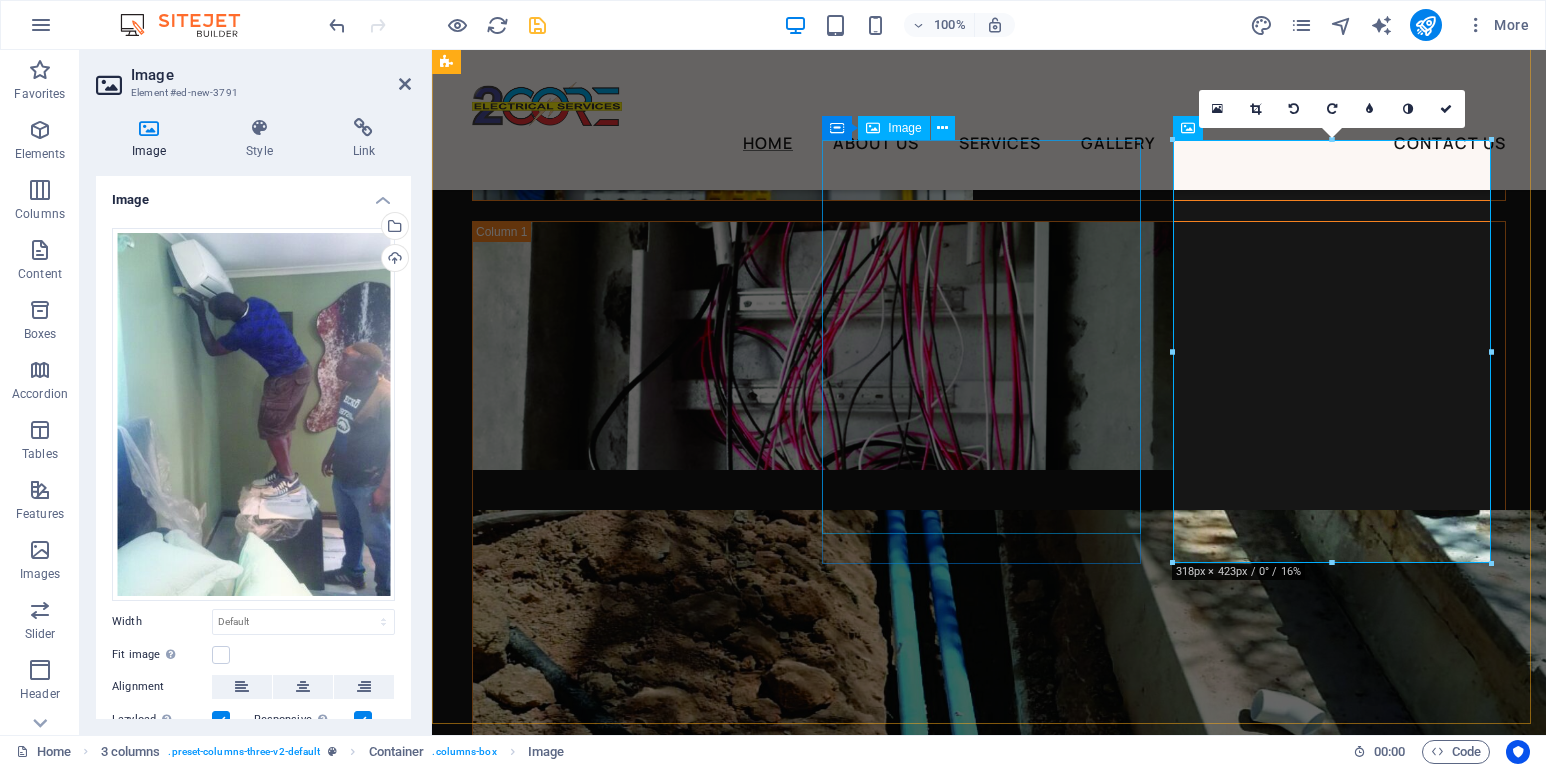 click at bounding box center (633, 5619) 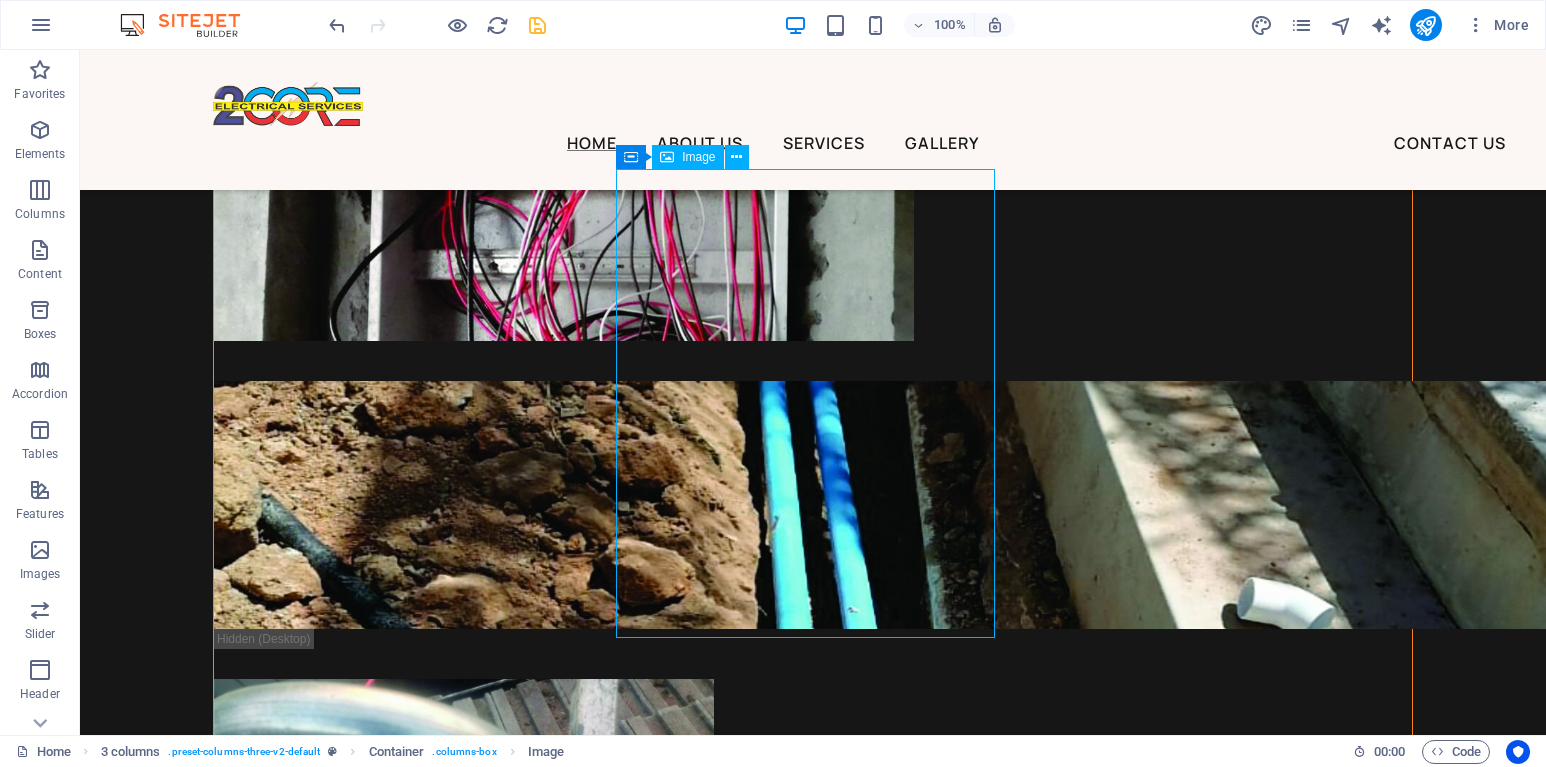 scroll, scrollTop: 8995, scrollLeft: 0, axis: vertical 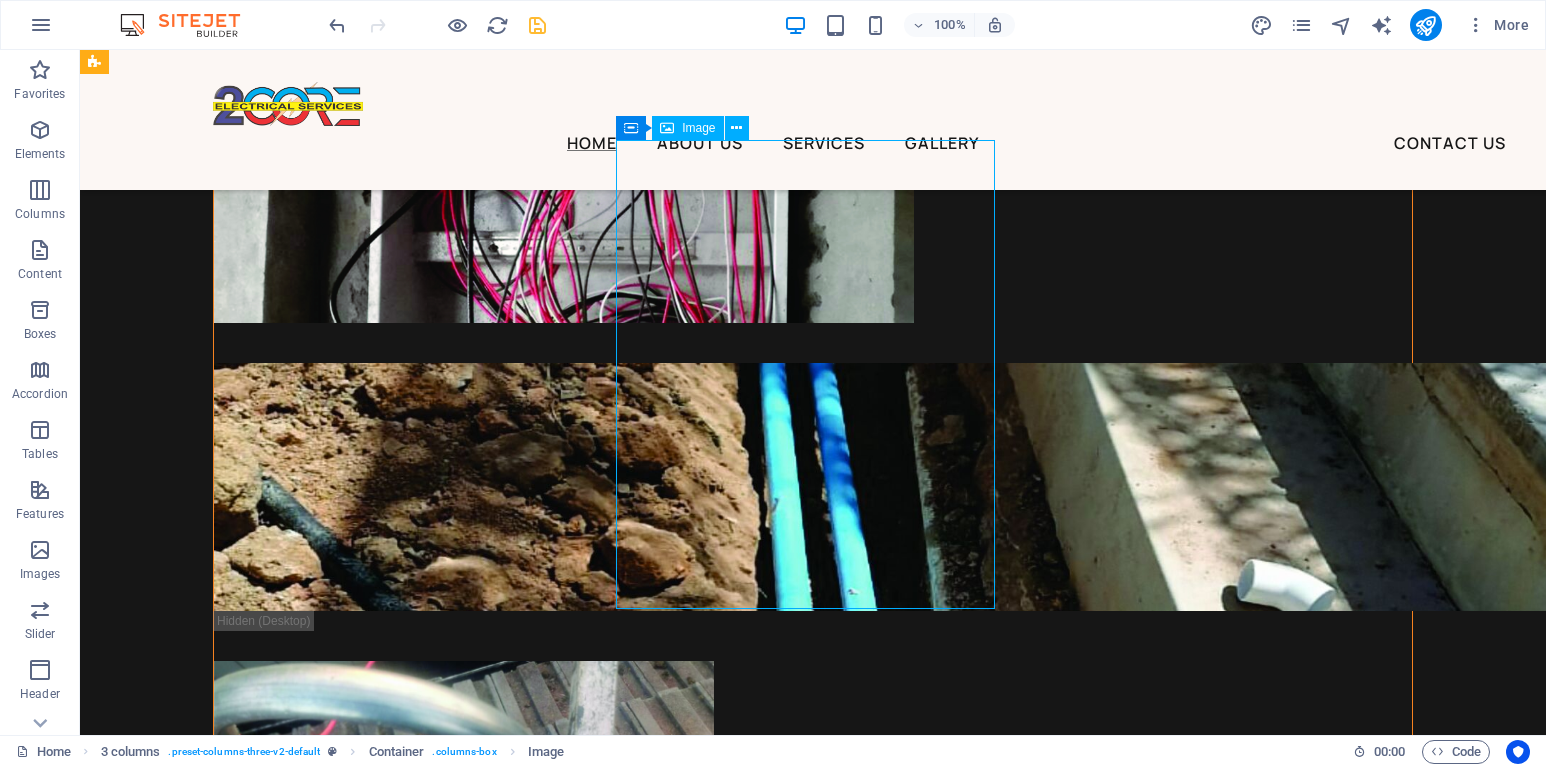 click at bounding box center [309, 6686] 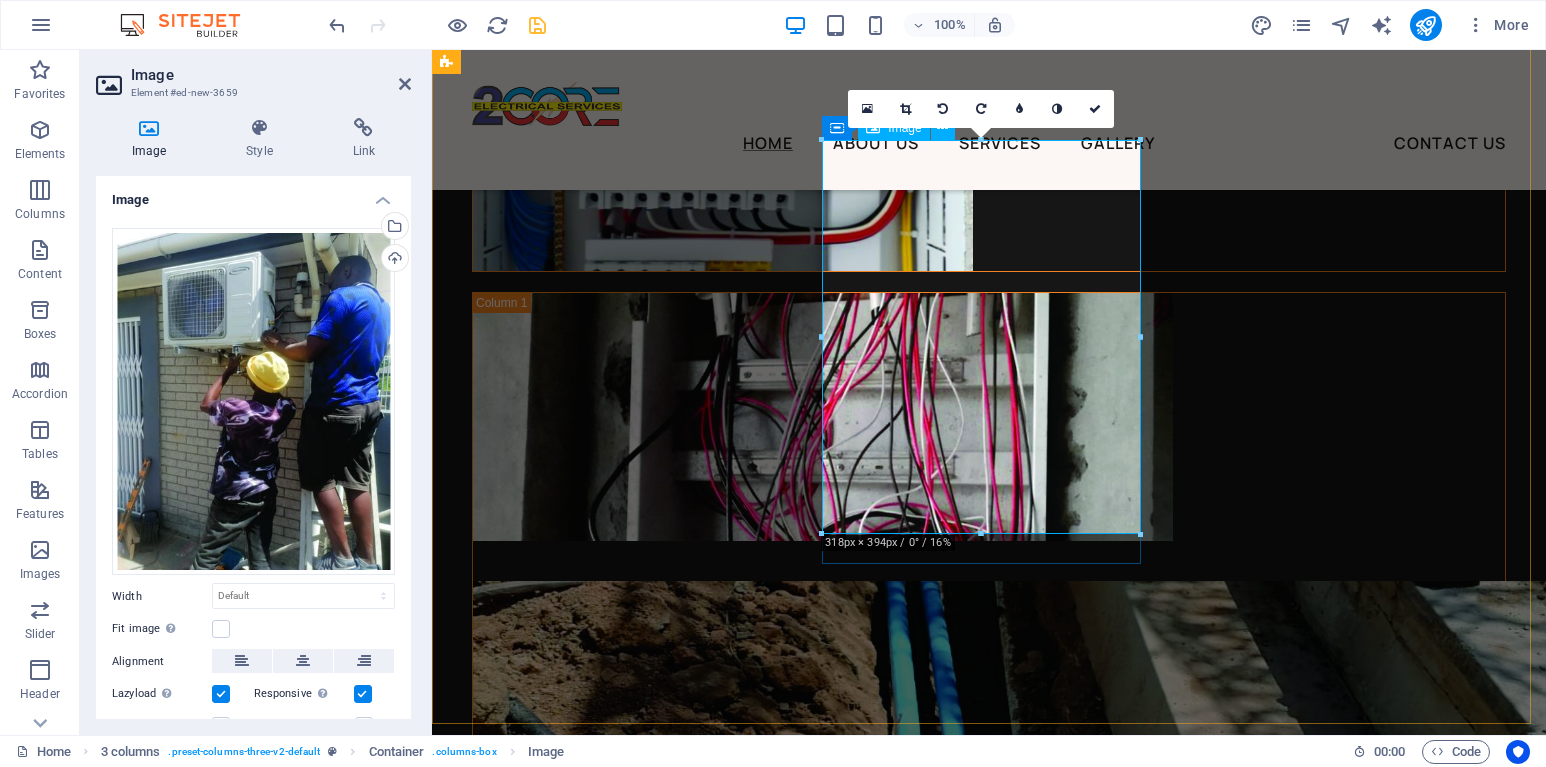 scroll, scrollTop: 8802, scrollLeft: 0, axis: vertical 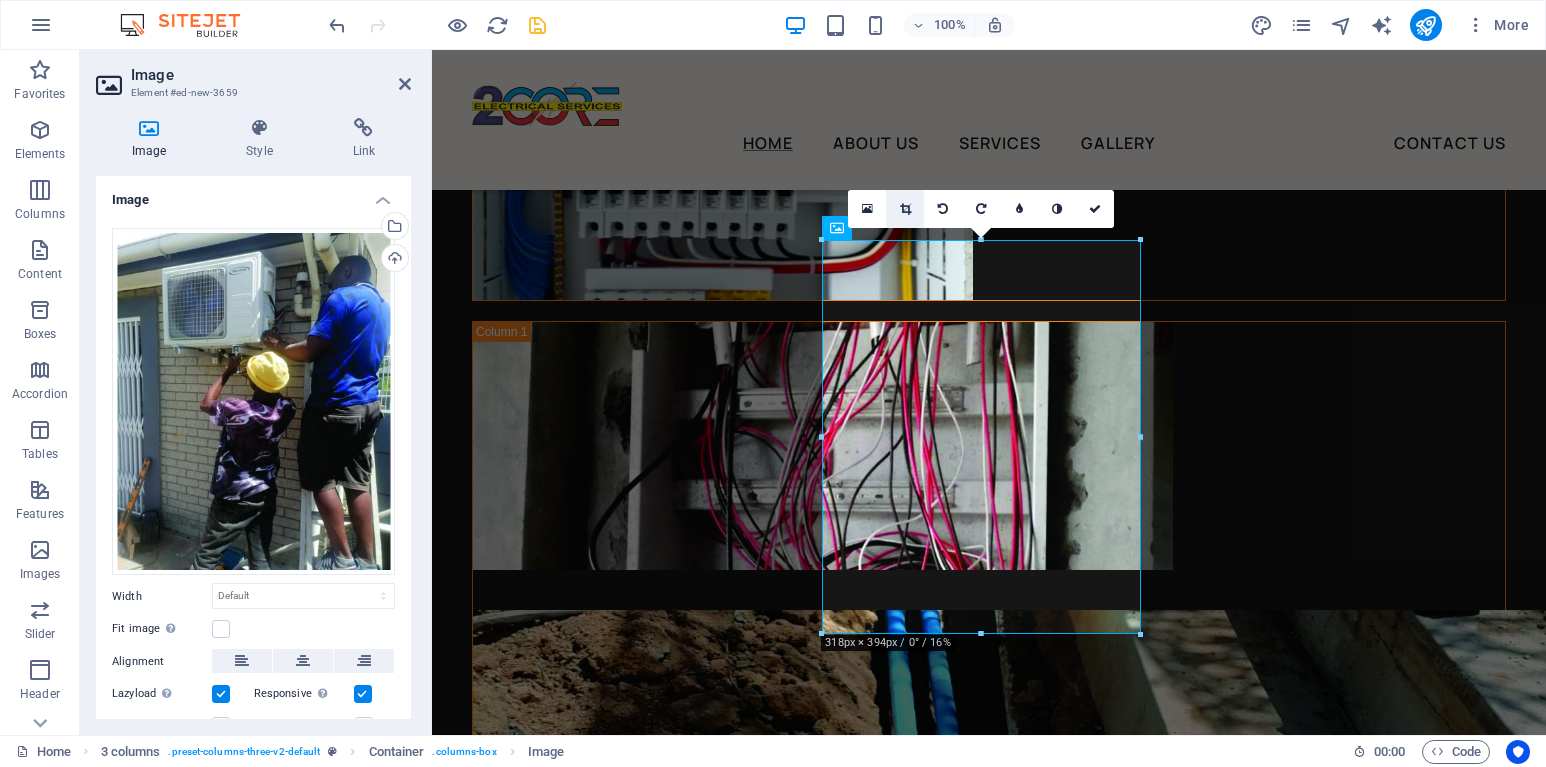 click at bounding box center [905, 209] 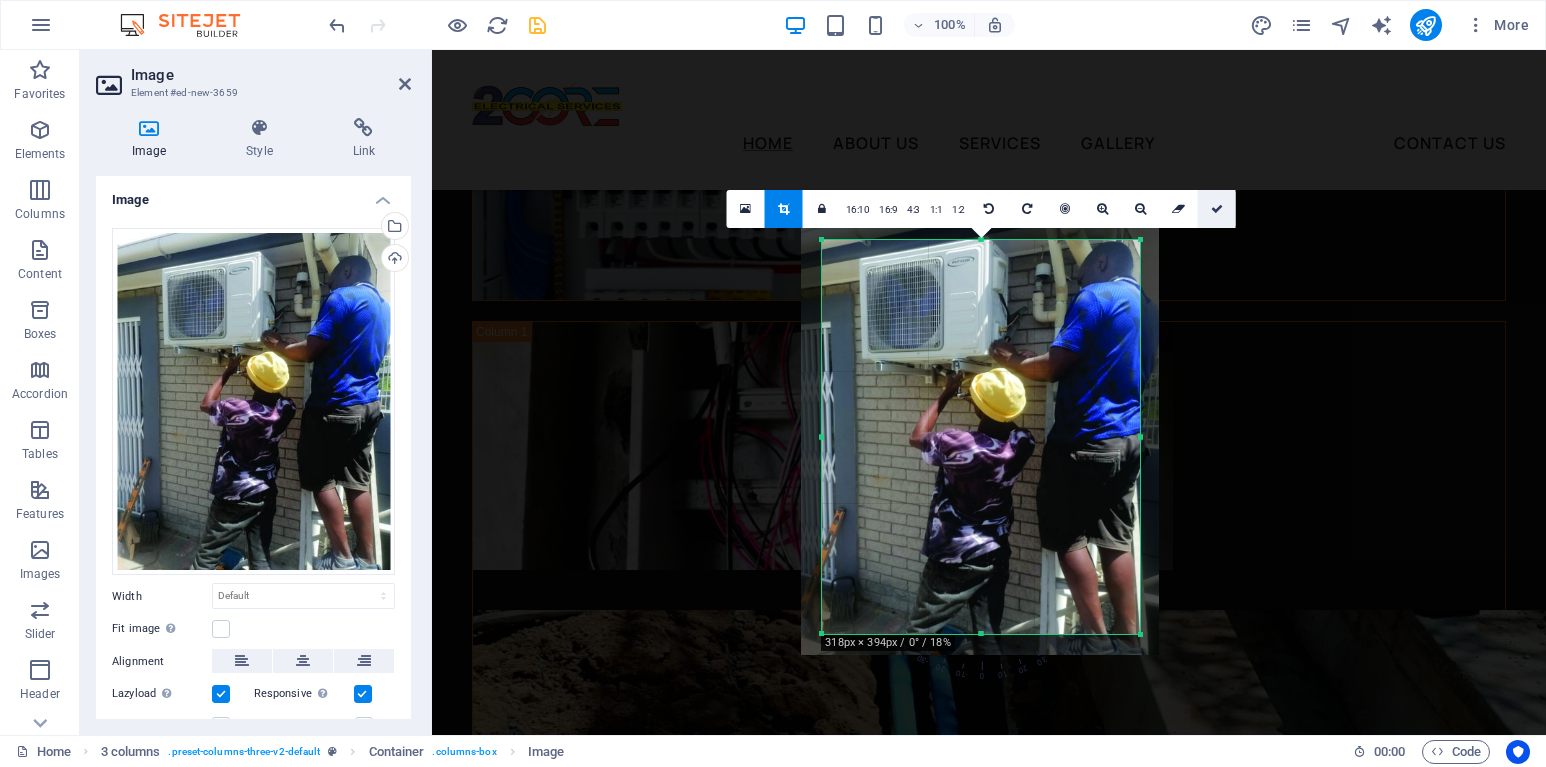 click at bounding box center [1217, 209] 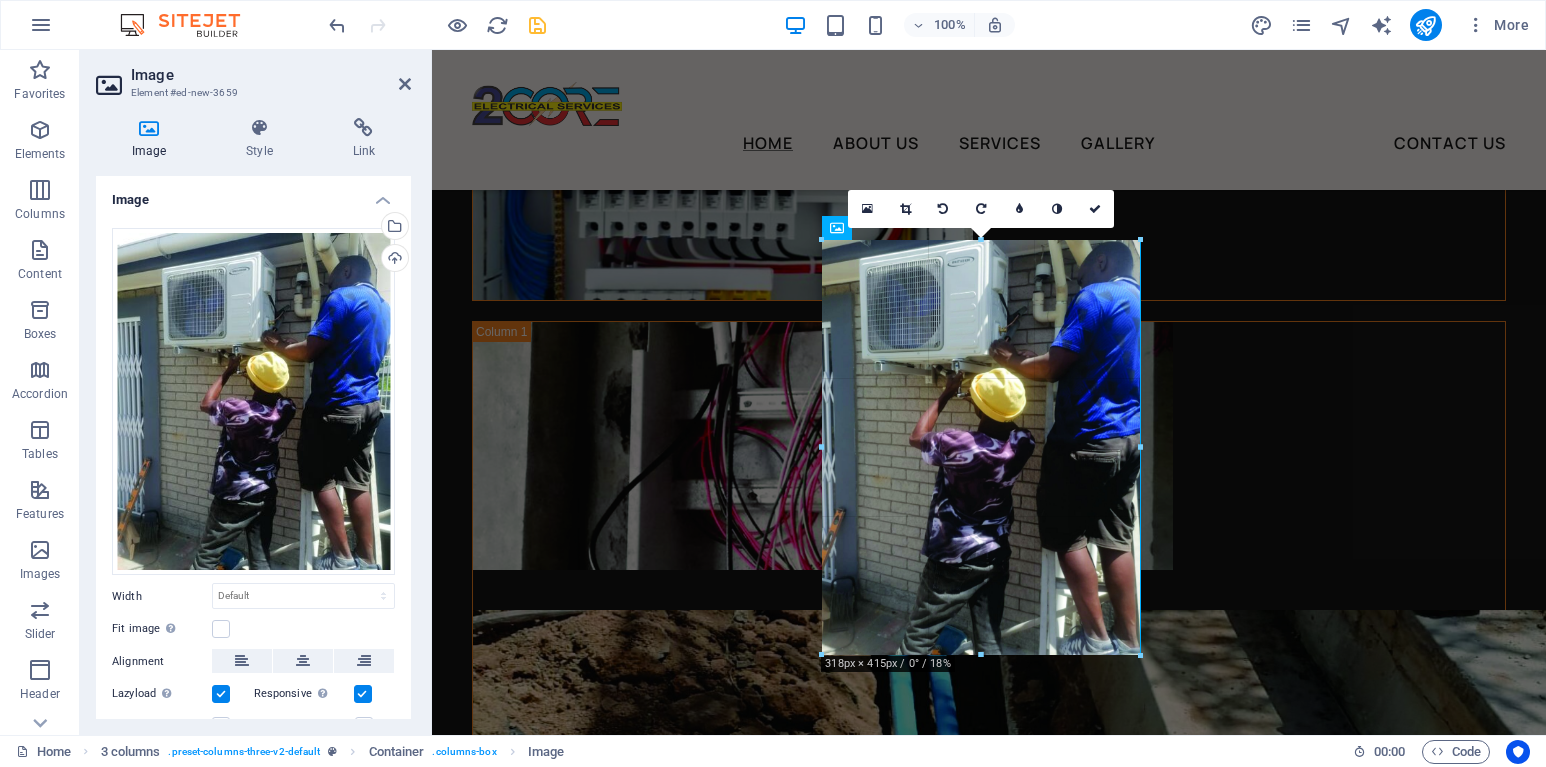 drag, startPoint x: 983, startPoint y: 634, endPoint x: 989, endPoint y: 659, distance: 25.70992 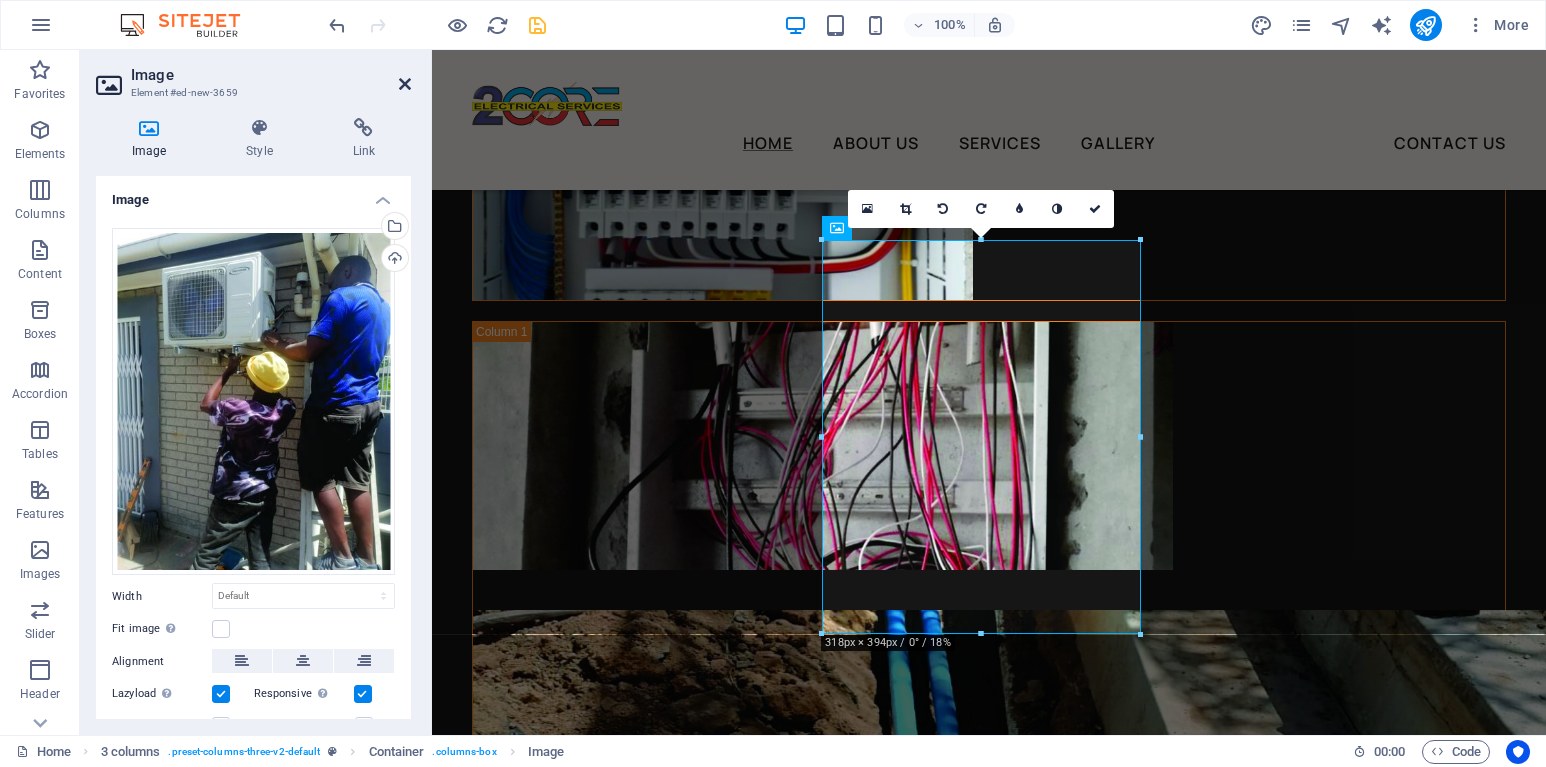 click at bounding box center [405, 84] 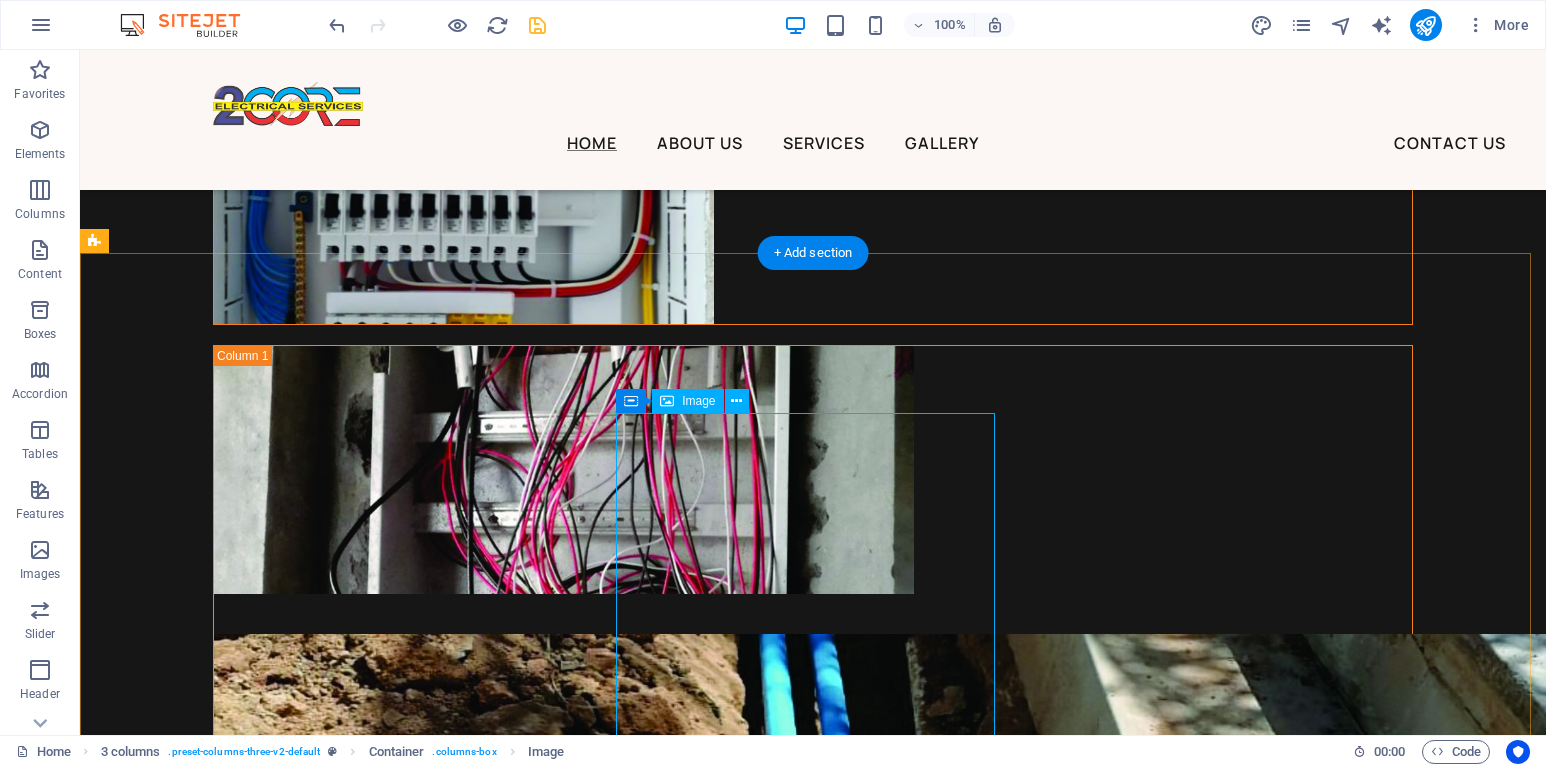 scroll, scrollTop: 8624, scrollLeft: 0, axis: vertical 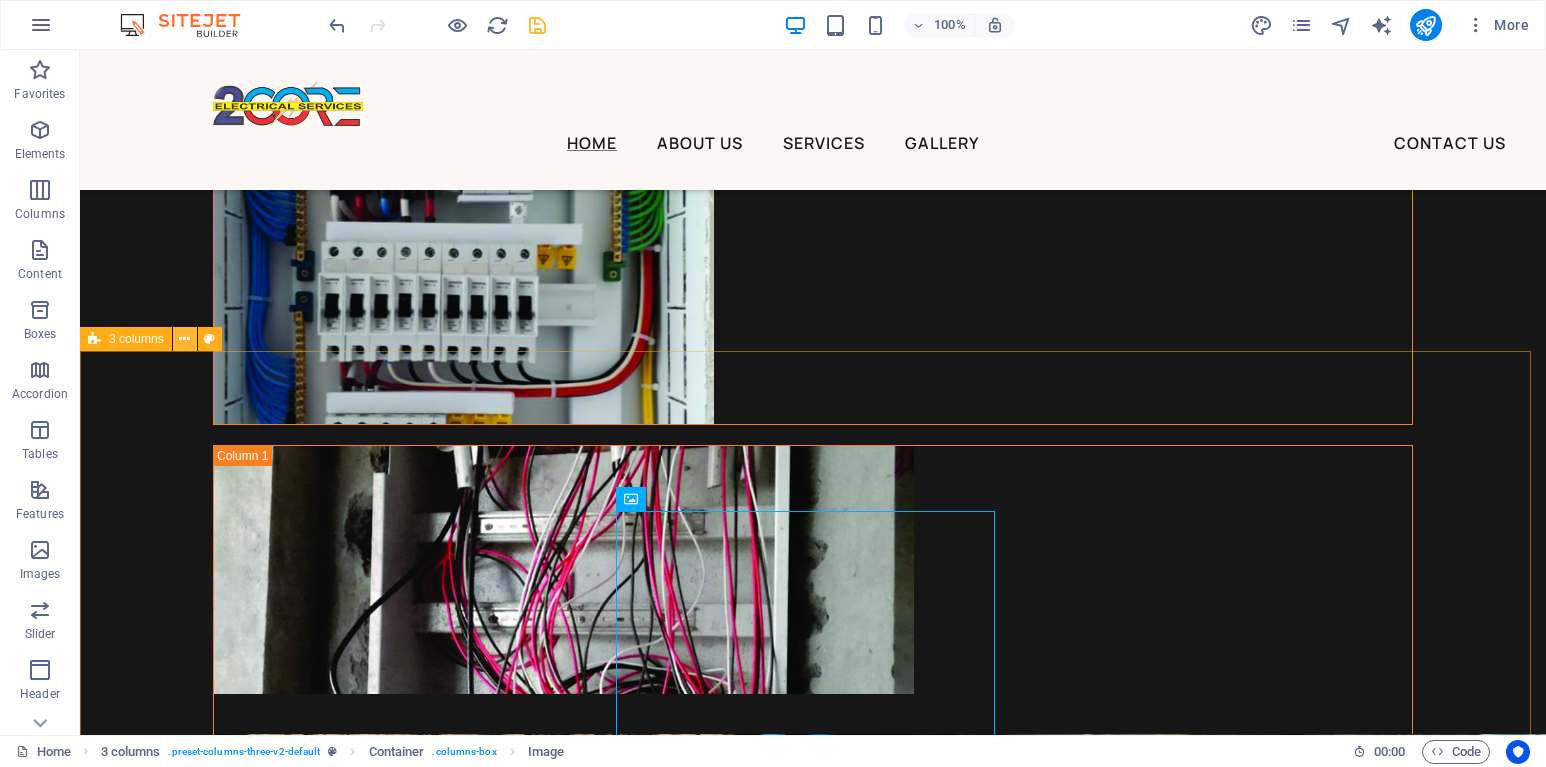 click at bounding box center [184, 339] 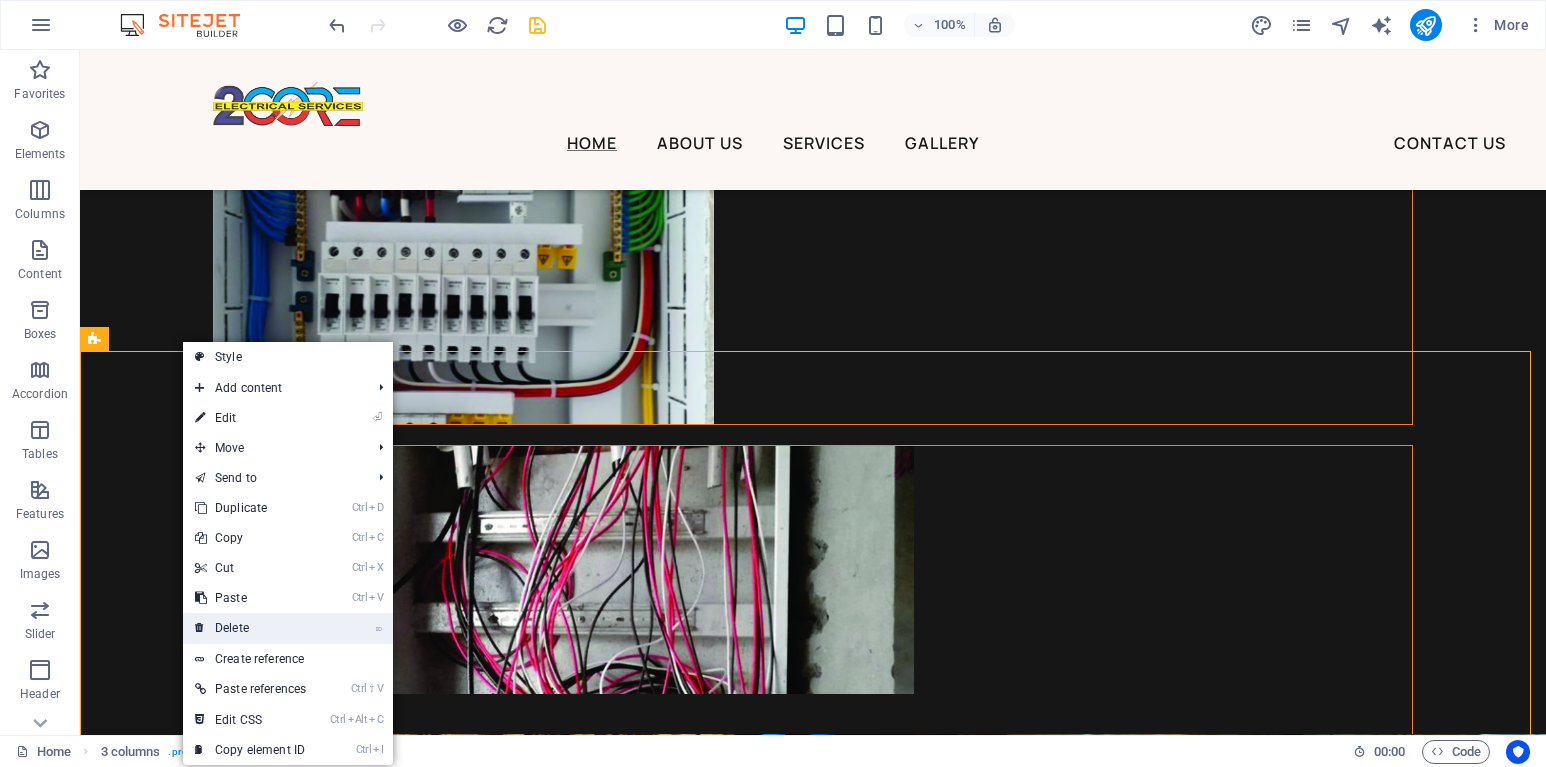 click on "⌦  Delete" at bounding box center (250, 628) 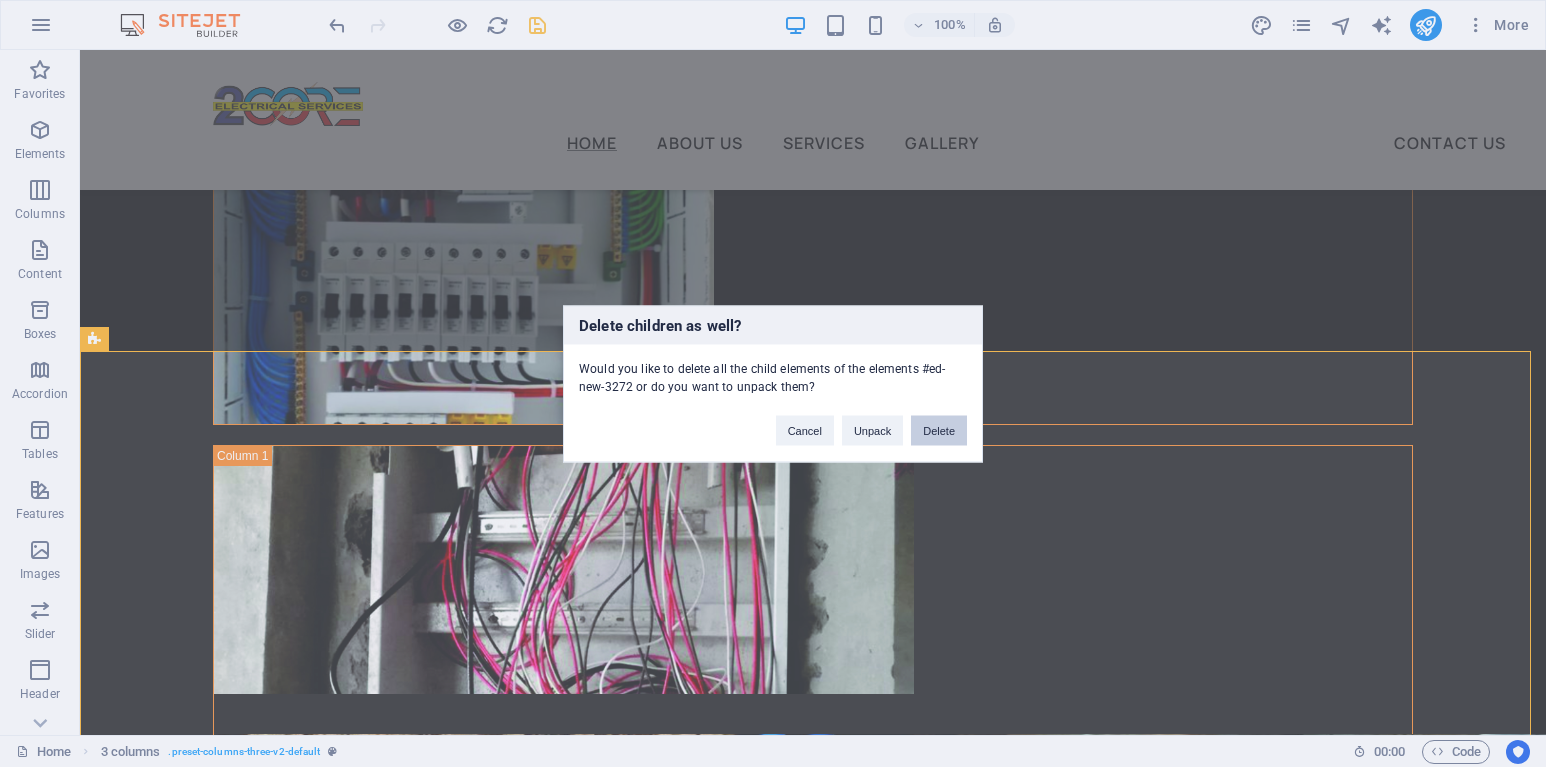 drag, startPoint x: 943, startPoint y: 432, endPoint x: 864, endPoint y: 381, distance: 94.031906 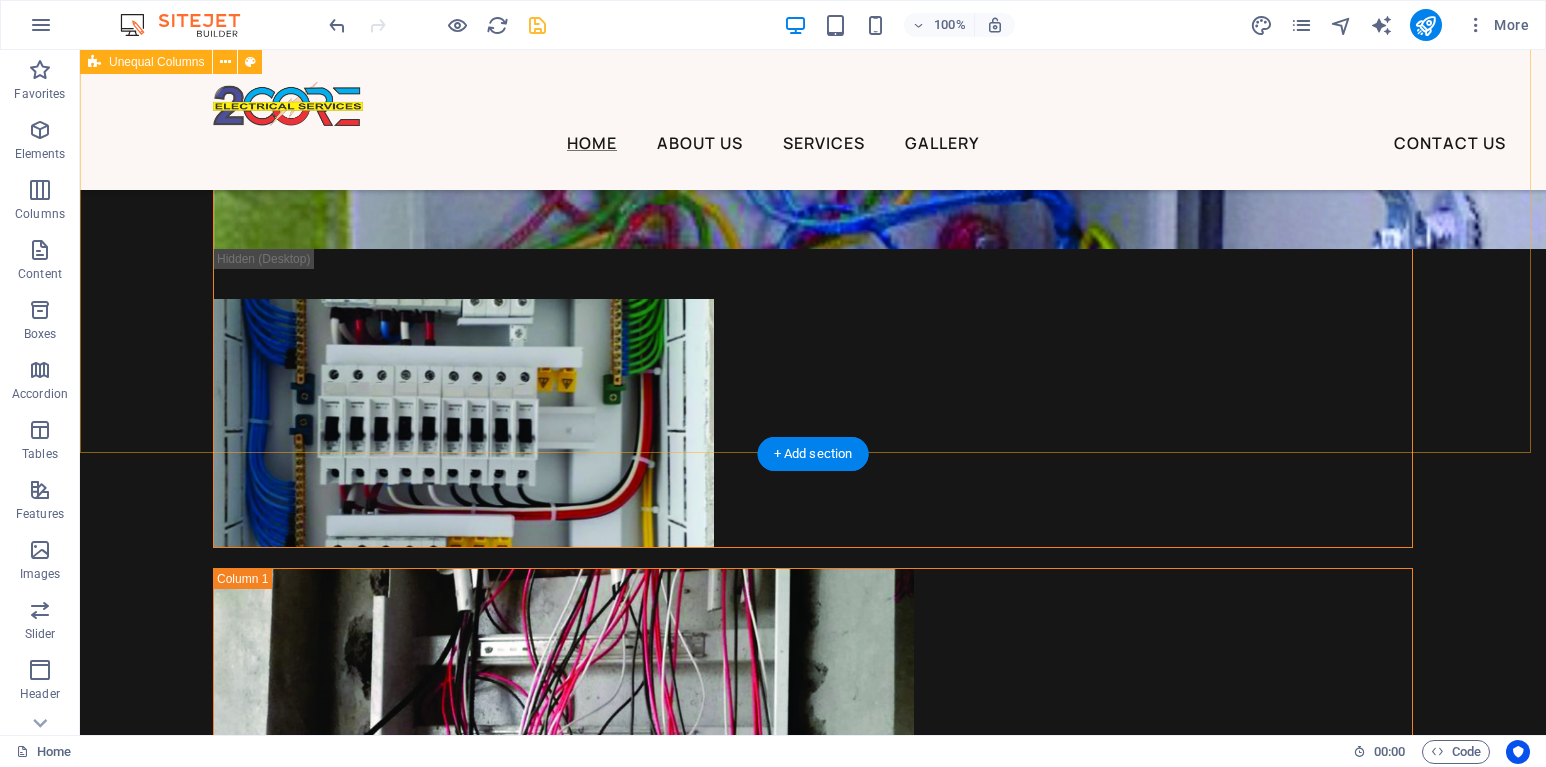 scroll, scrollTop: 8524, scrollLeft: 0, axis: vertical 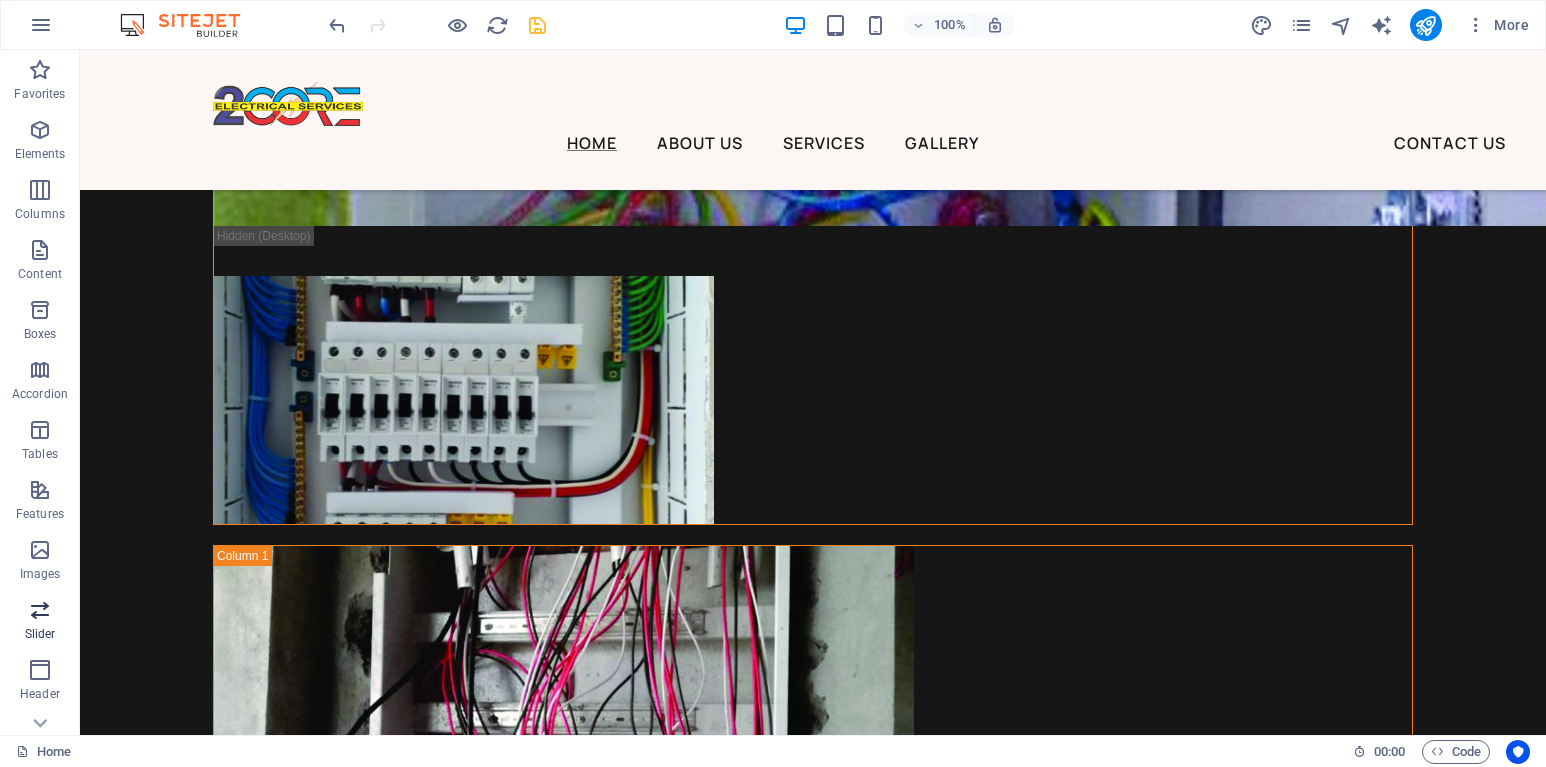 click on "Slider" at bounding box center (40, 622) 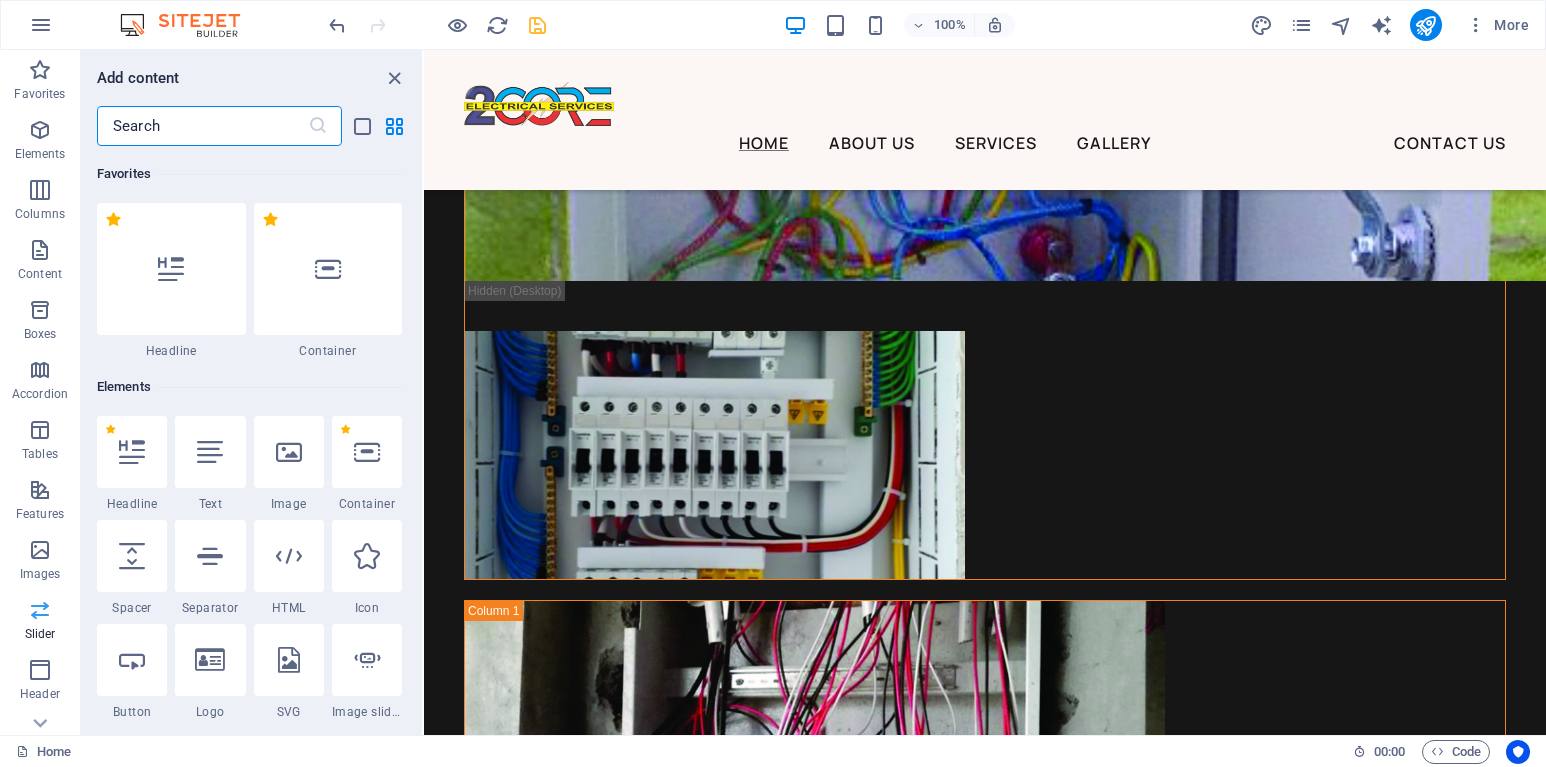 scroll, scrollTop: 8633, scrollLeft: 0, axis: vertical 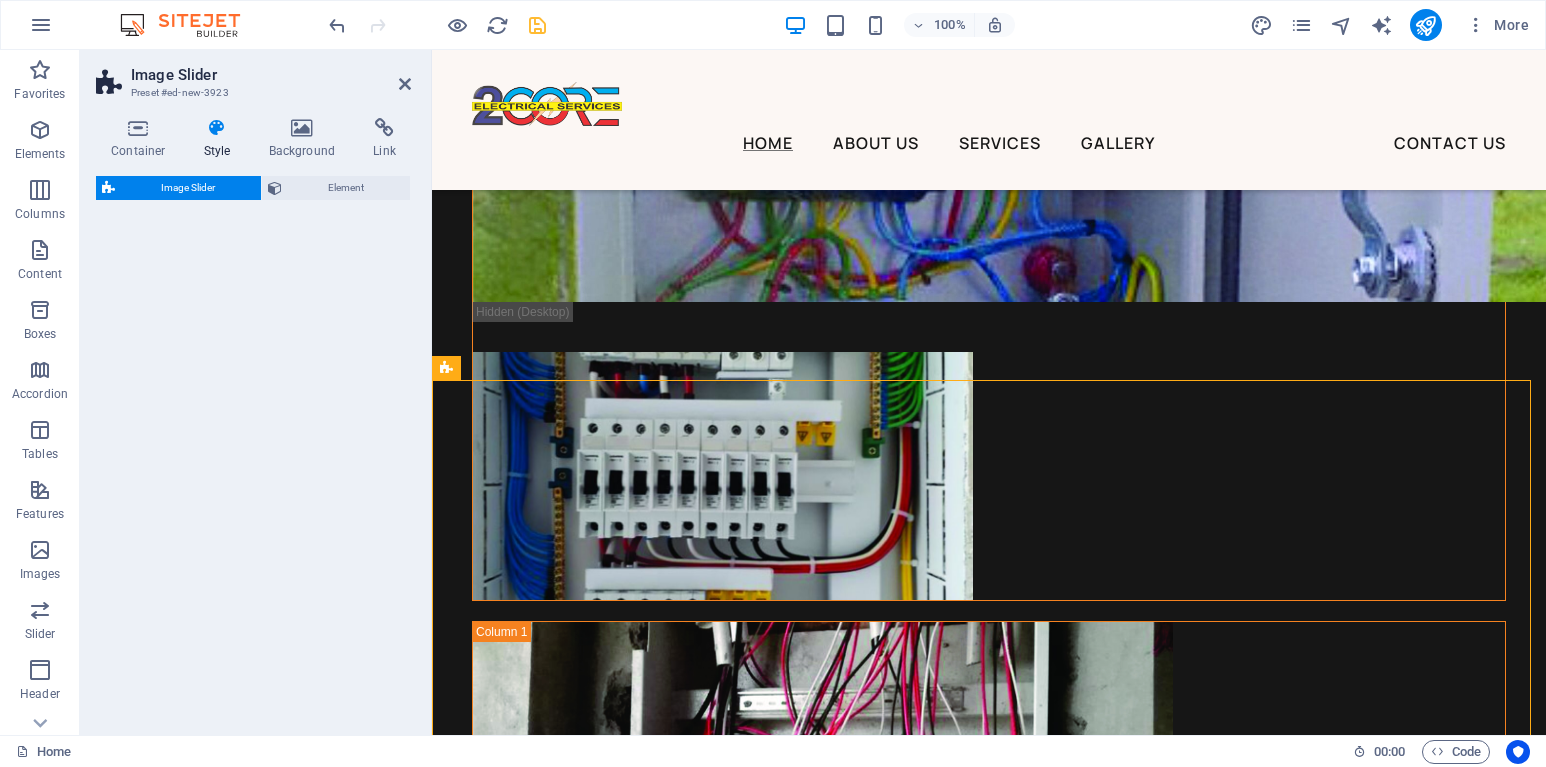 select on "rem" 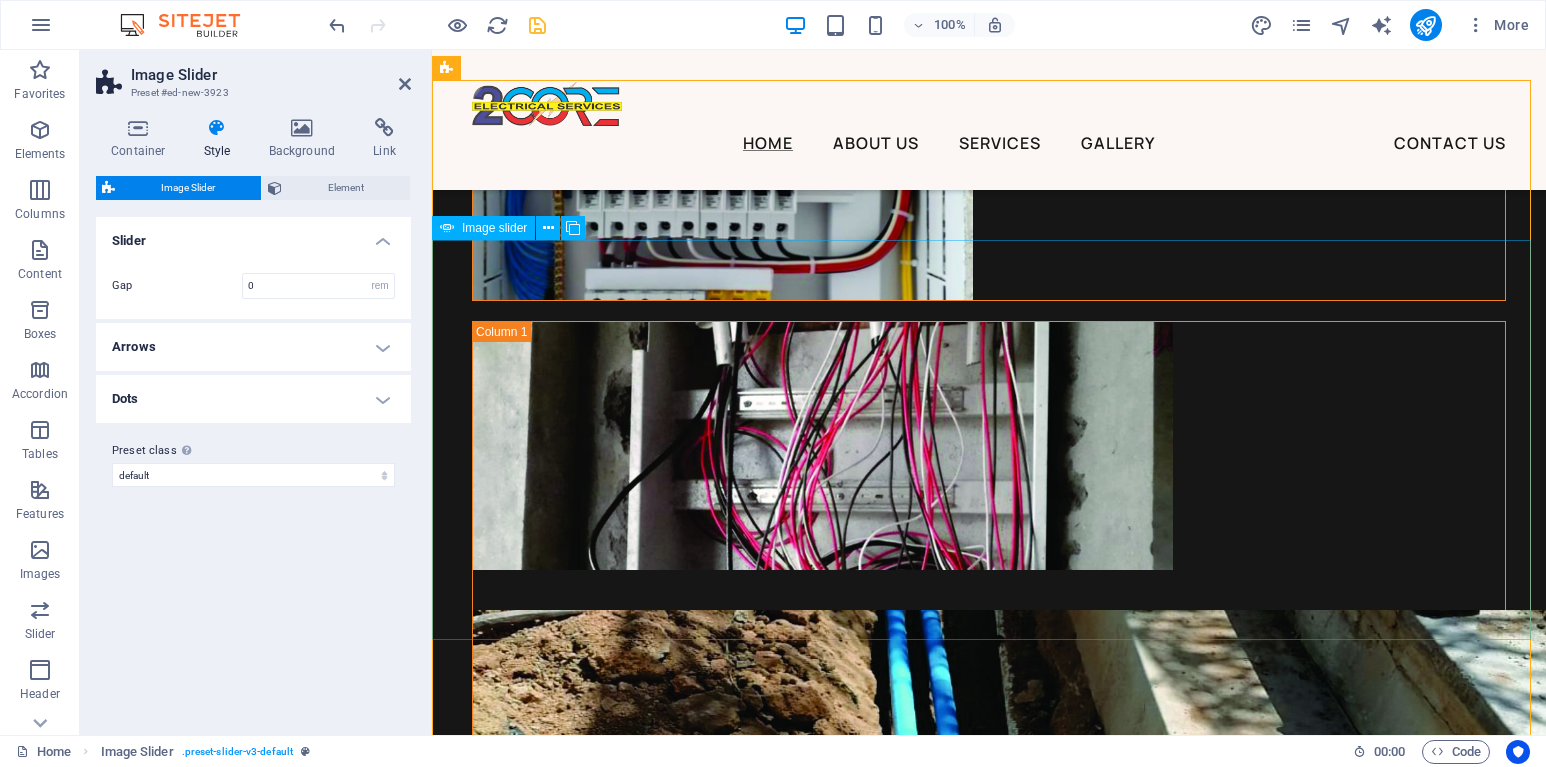 scroll, scrollTop: 8902, scrollLeft: 0, axis: vertical 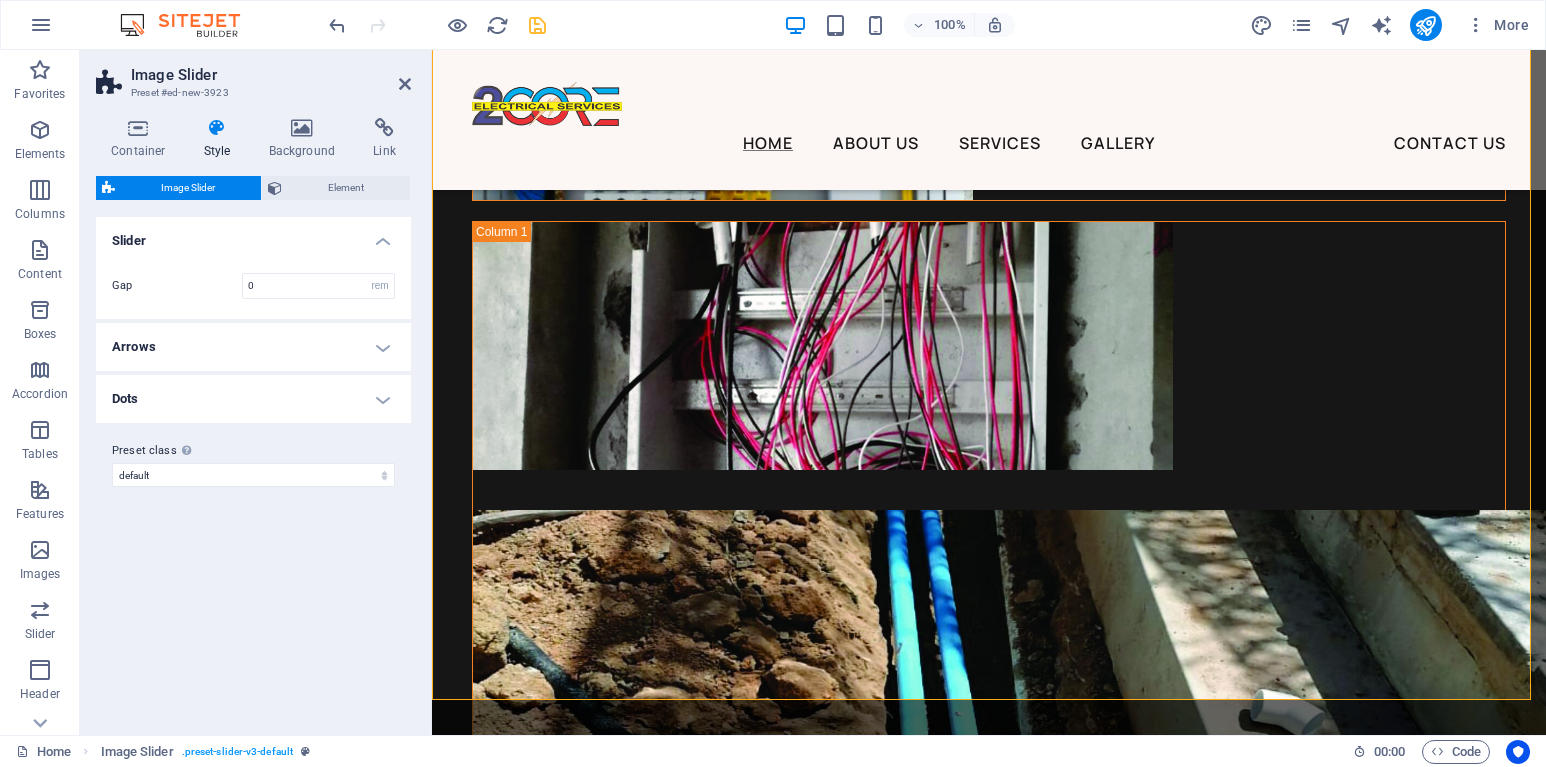 click on "Slider" at bounding box center [253, 235] 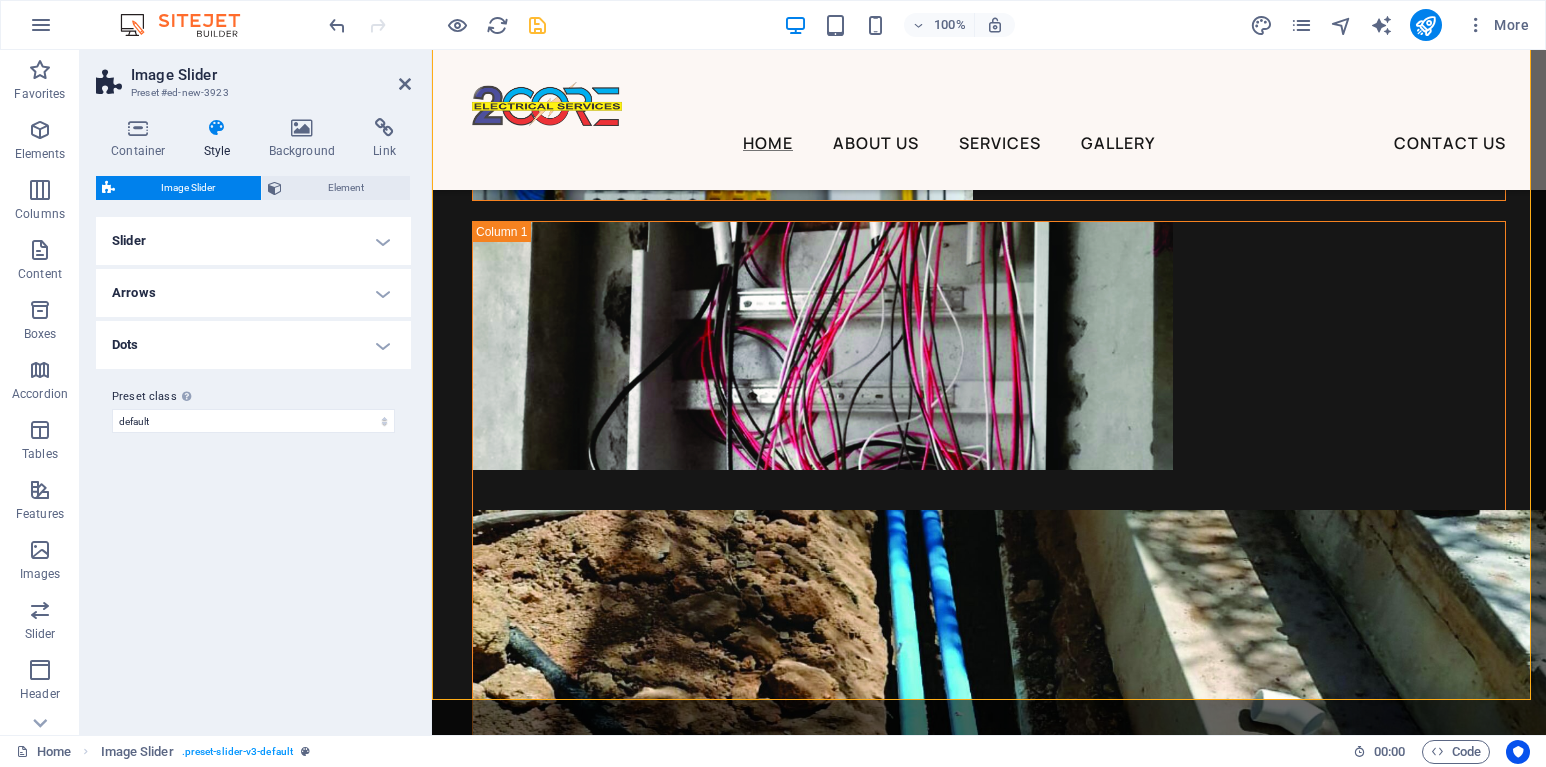click on "Slider" at bounding box center [253, 241] 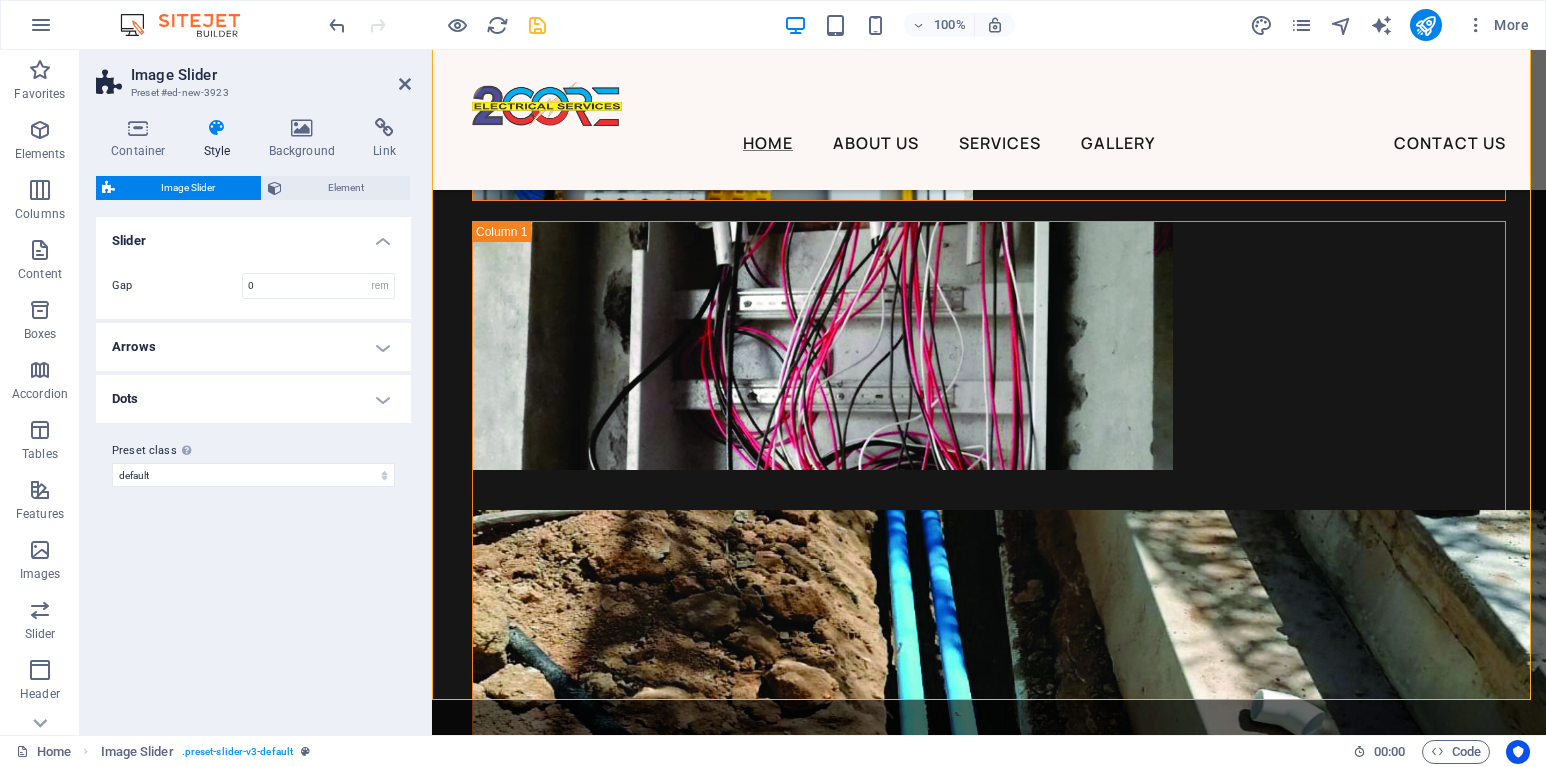 click on "Slider" at bounding box center (253, 235) 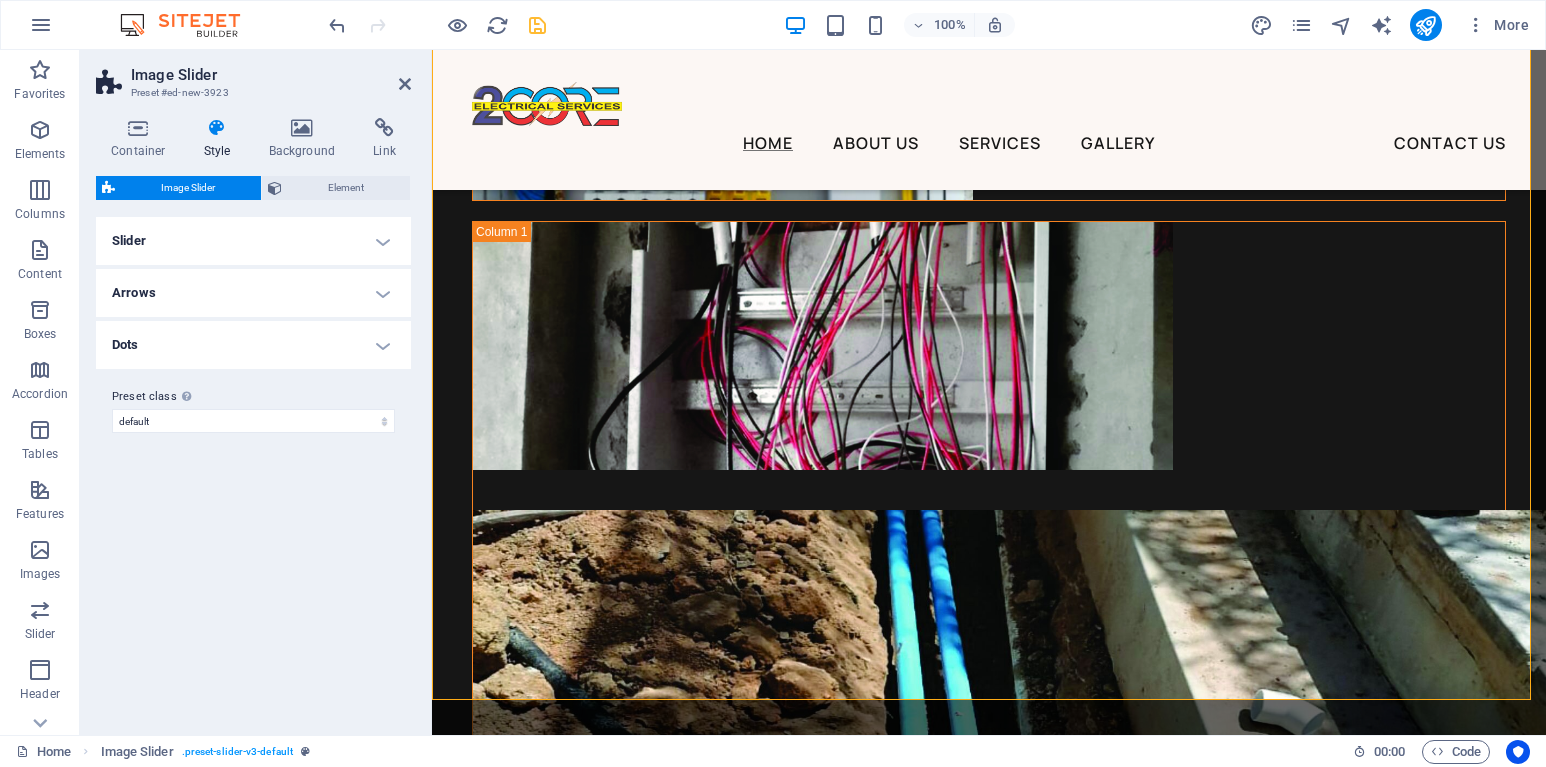 click on "Dots" at bounding box center [253, 345] 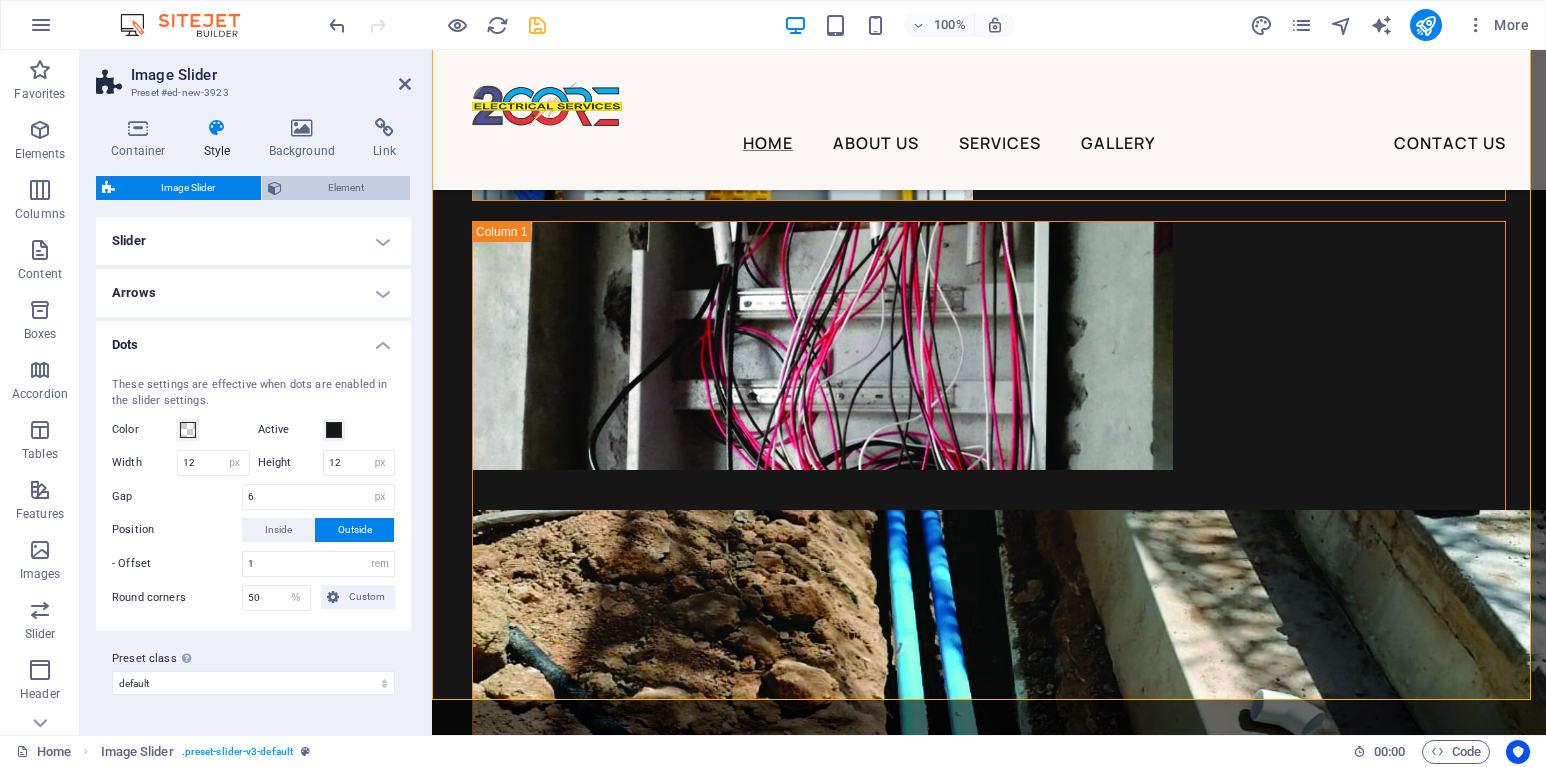 click on "Element" at bounding box center [346, 188] 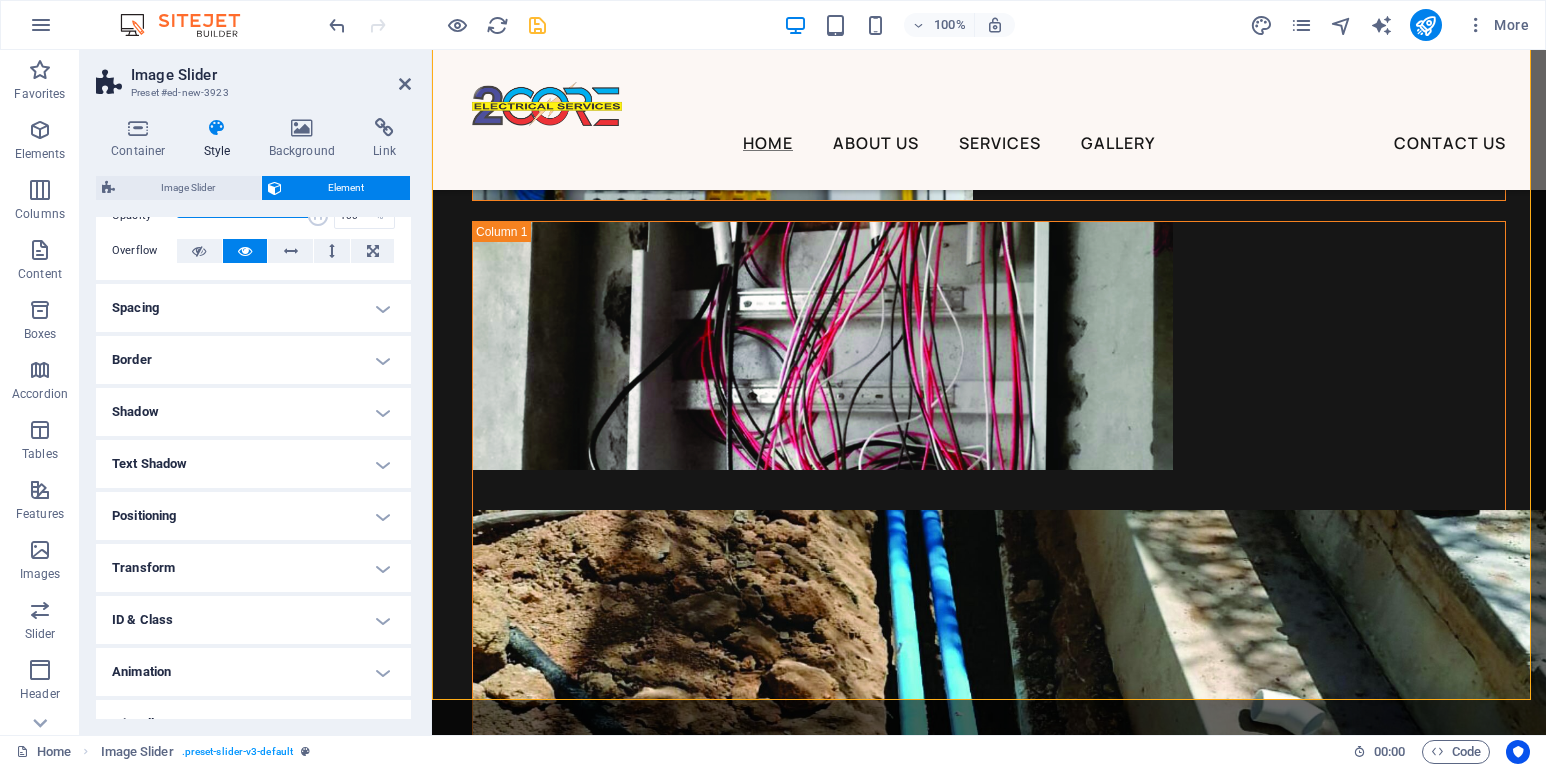 scroll, scrollTop: 0, scrollLeft: 0, axis: both 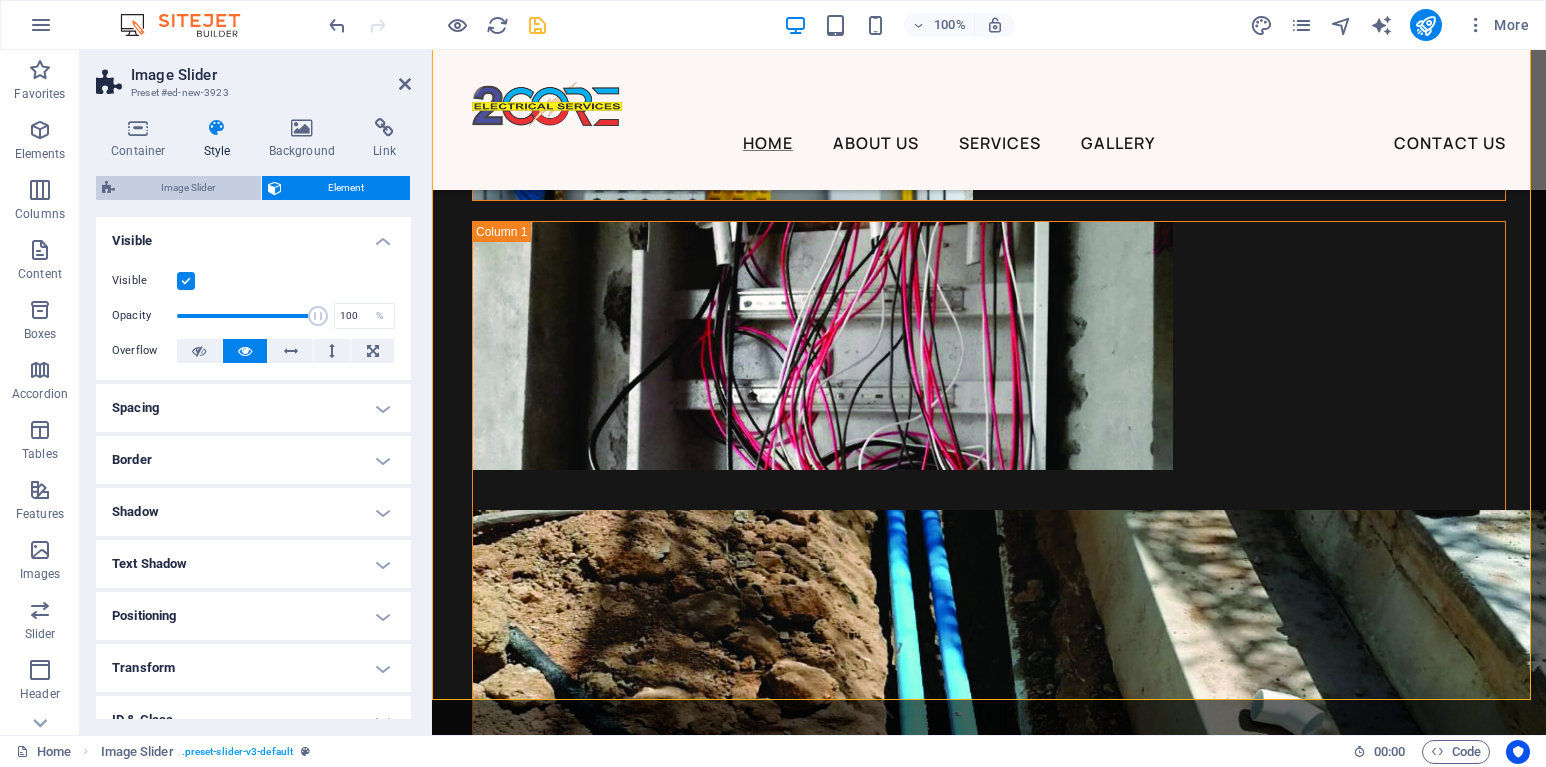 click on "Image Slider" at bounding box center [188, 188] 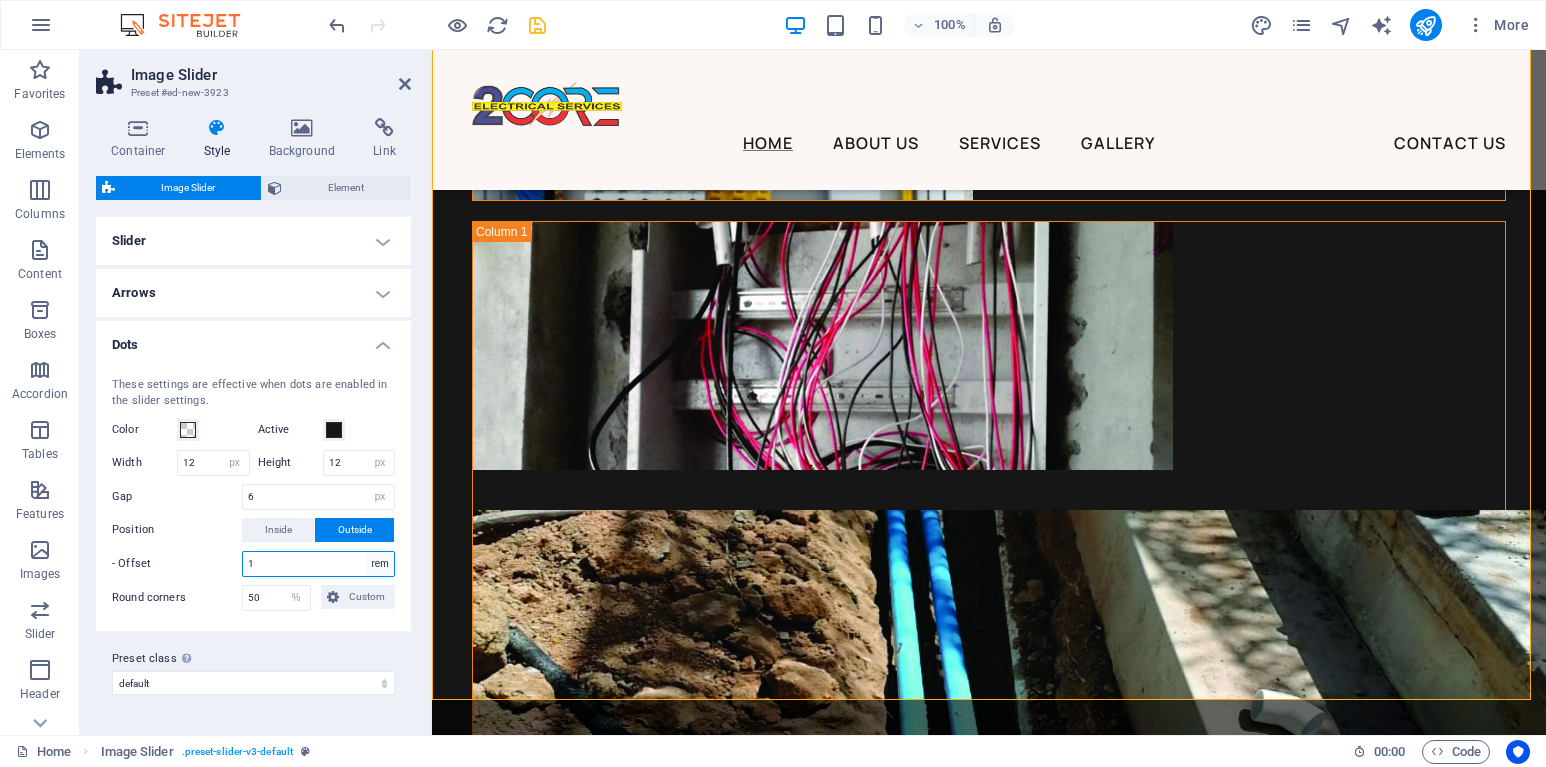click on "px rem % vh vw" at bounding box center (380, 564) 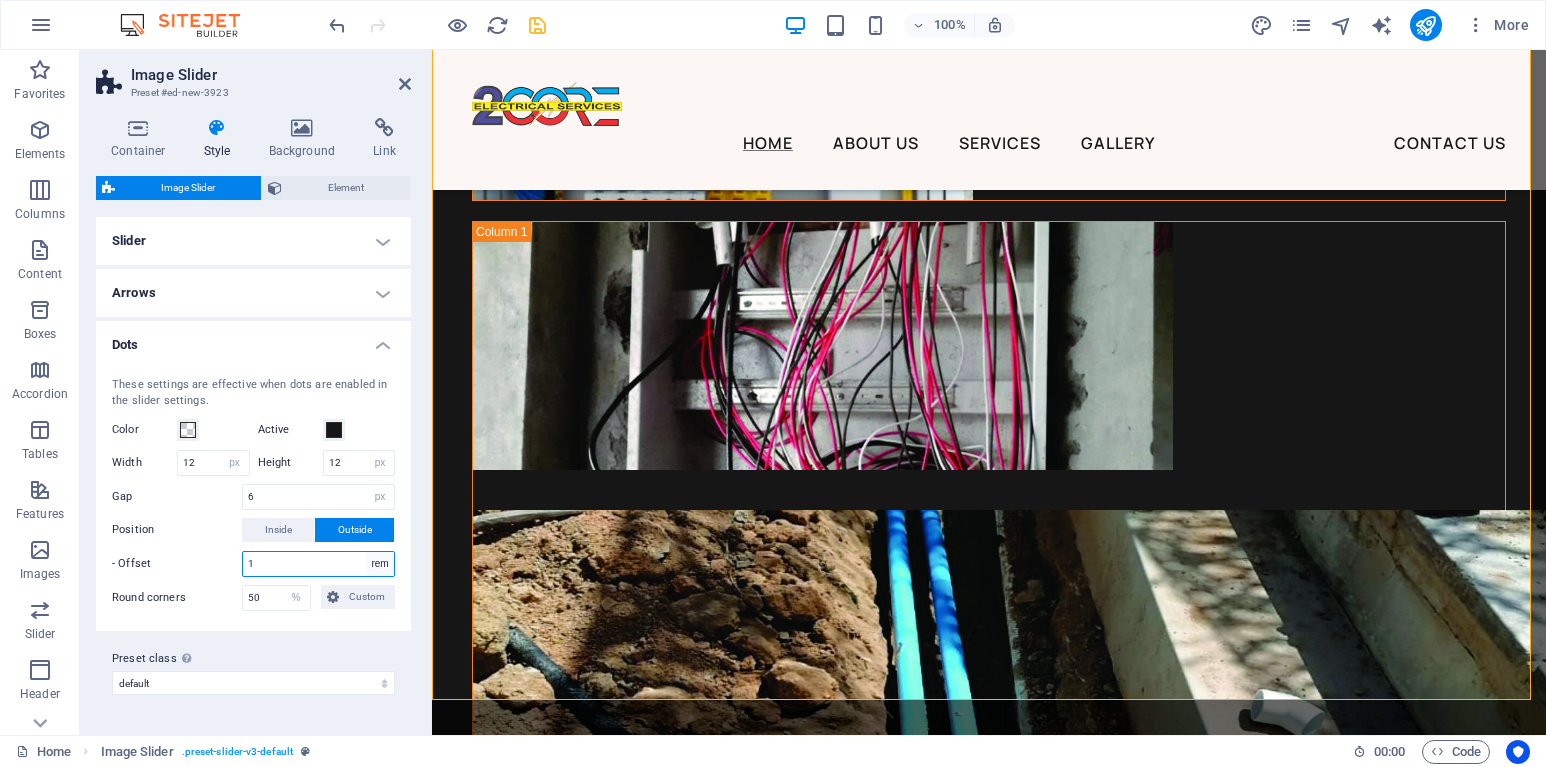 click on "px rem % vh vw" at bounding box center [380, 564] 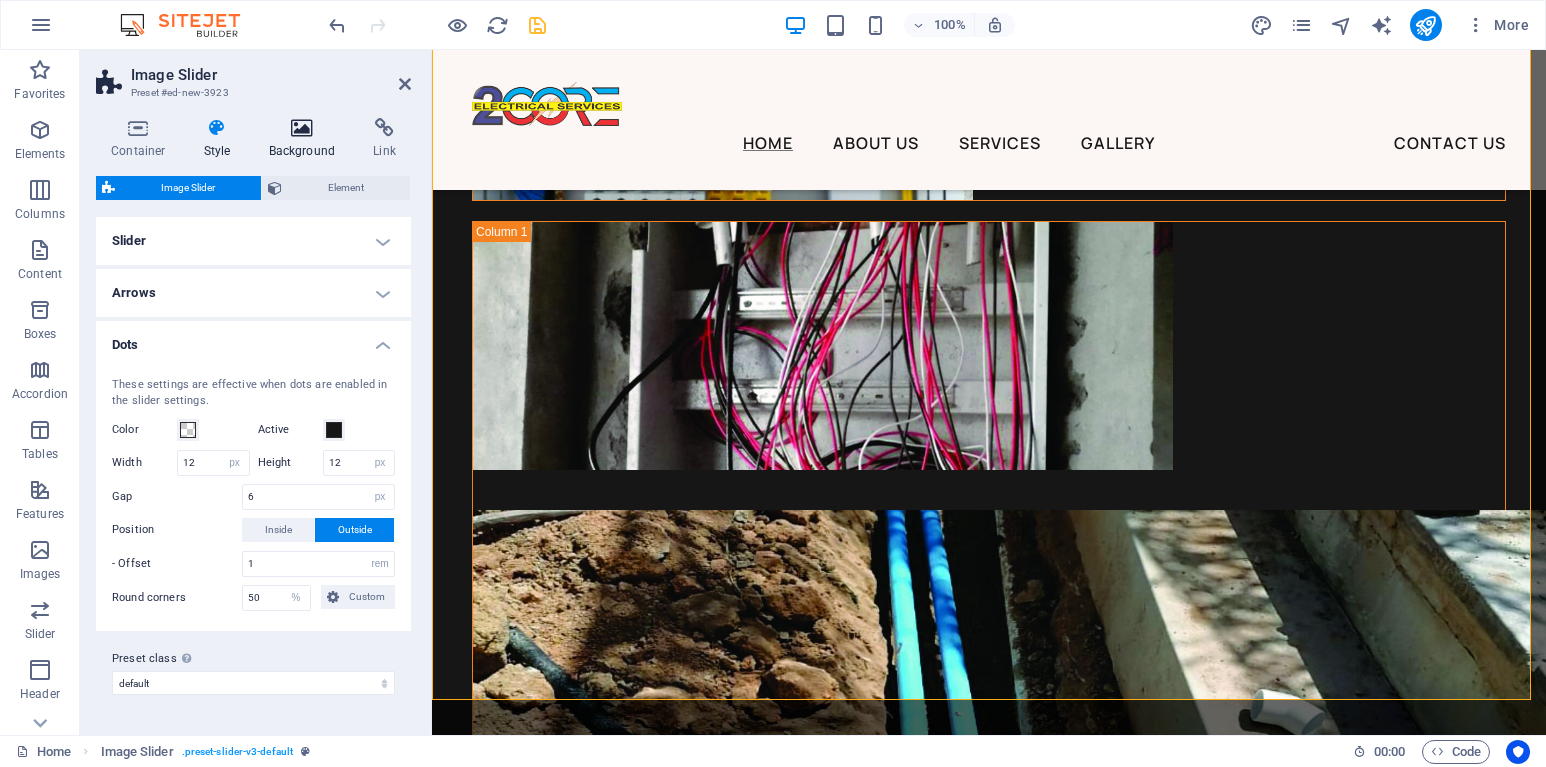 click at bounding box center [302, 128] 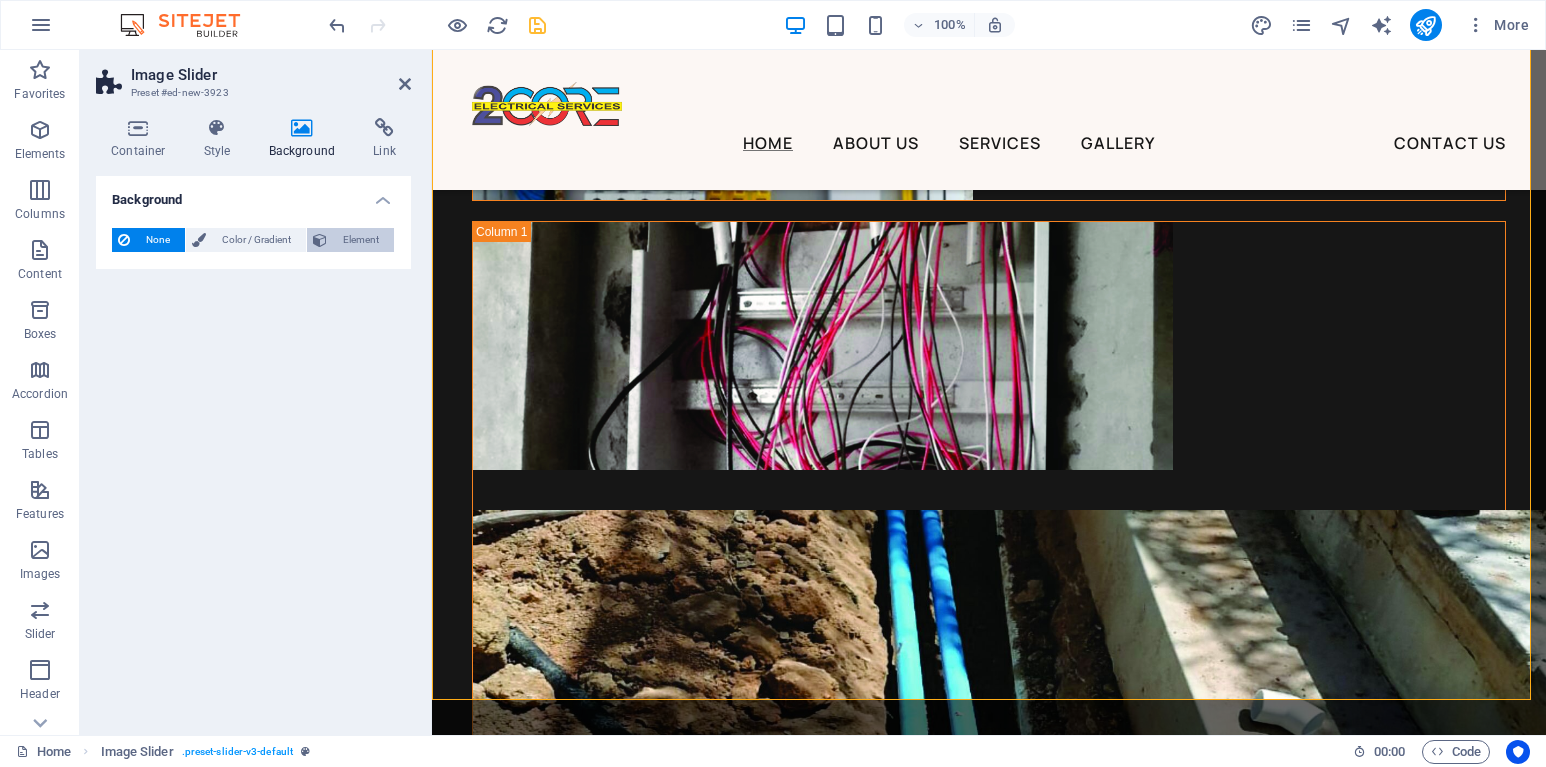 click on "Element" at bounding box center [360, 240] 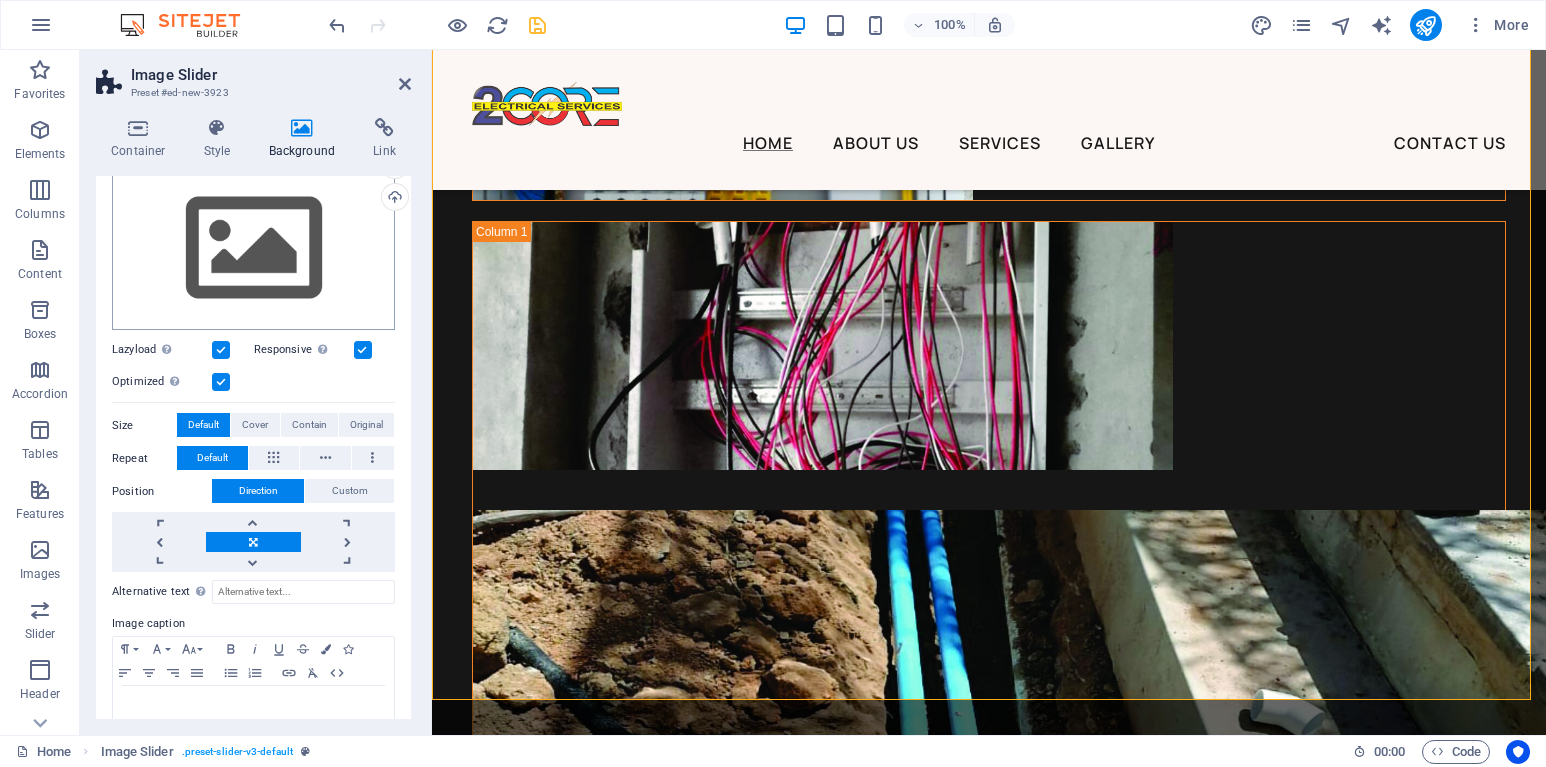 scroll, scrollTop: 200, scrollLeft: 0, axis: vertical 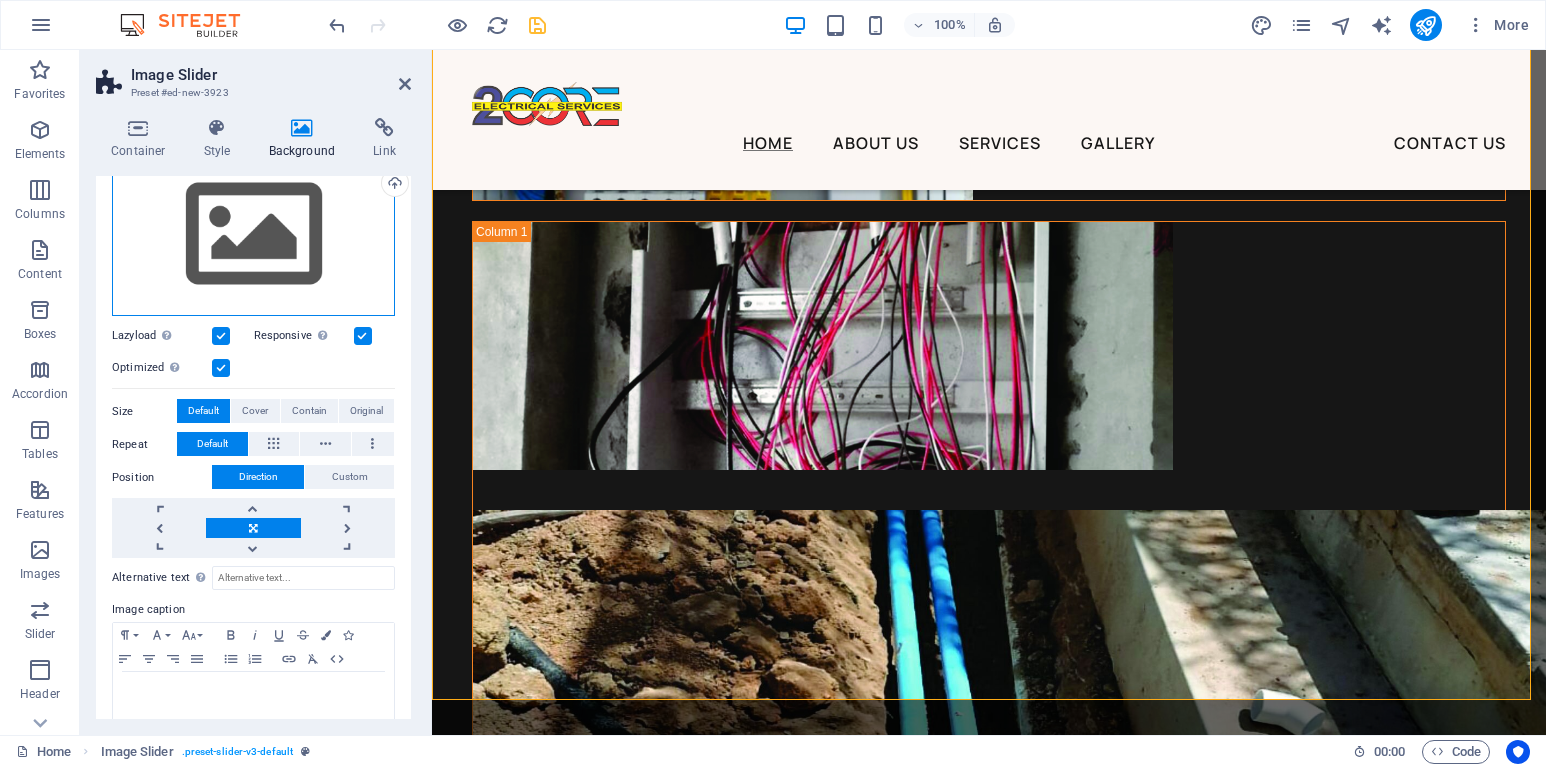 click on "Drag files here, click to choose files or select files from Files or our free stock photos & videos" at bounding box center (253, 235) 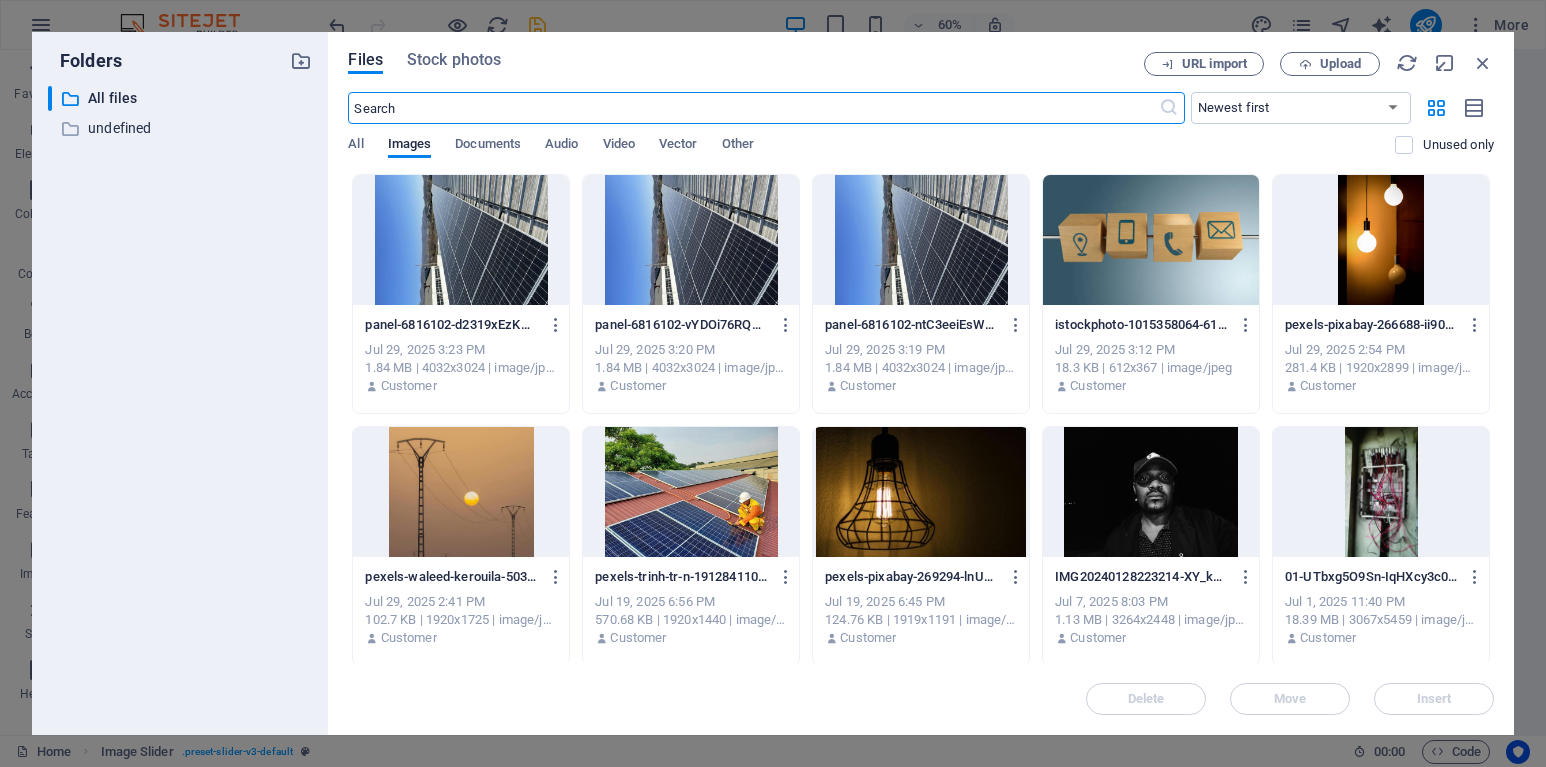 scroll, scrollTop: 8884, scrollLeft: 0, axis: vertical 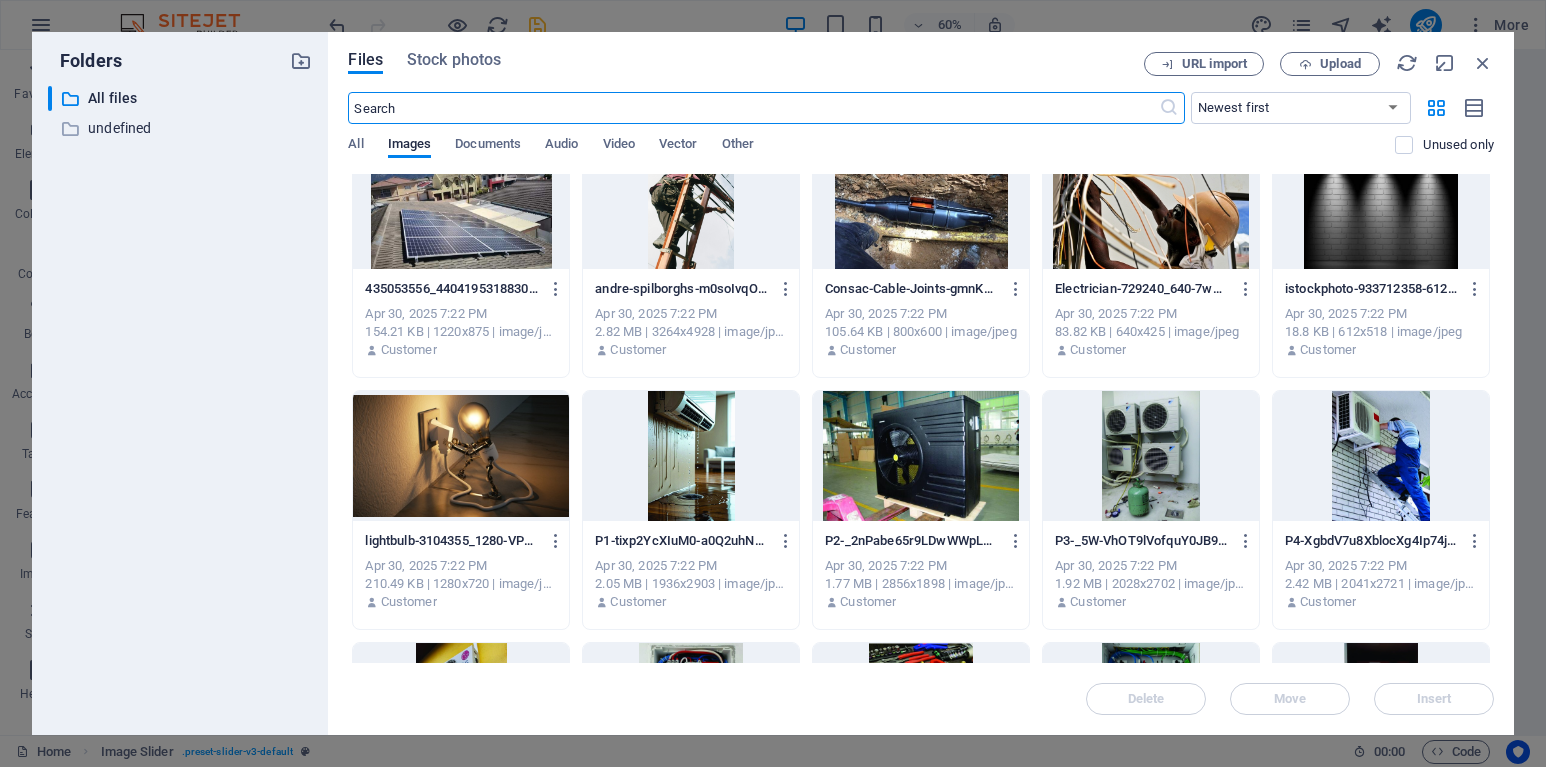 click at bounding box center [1381, 456] 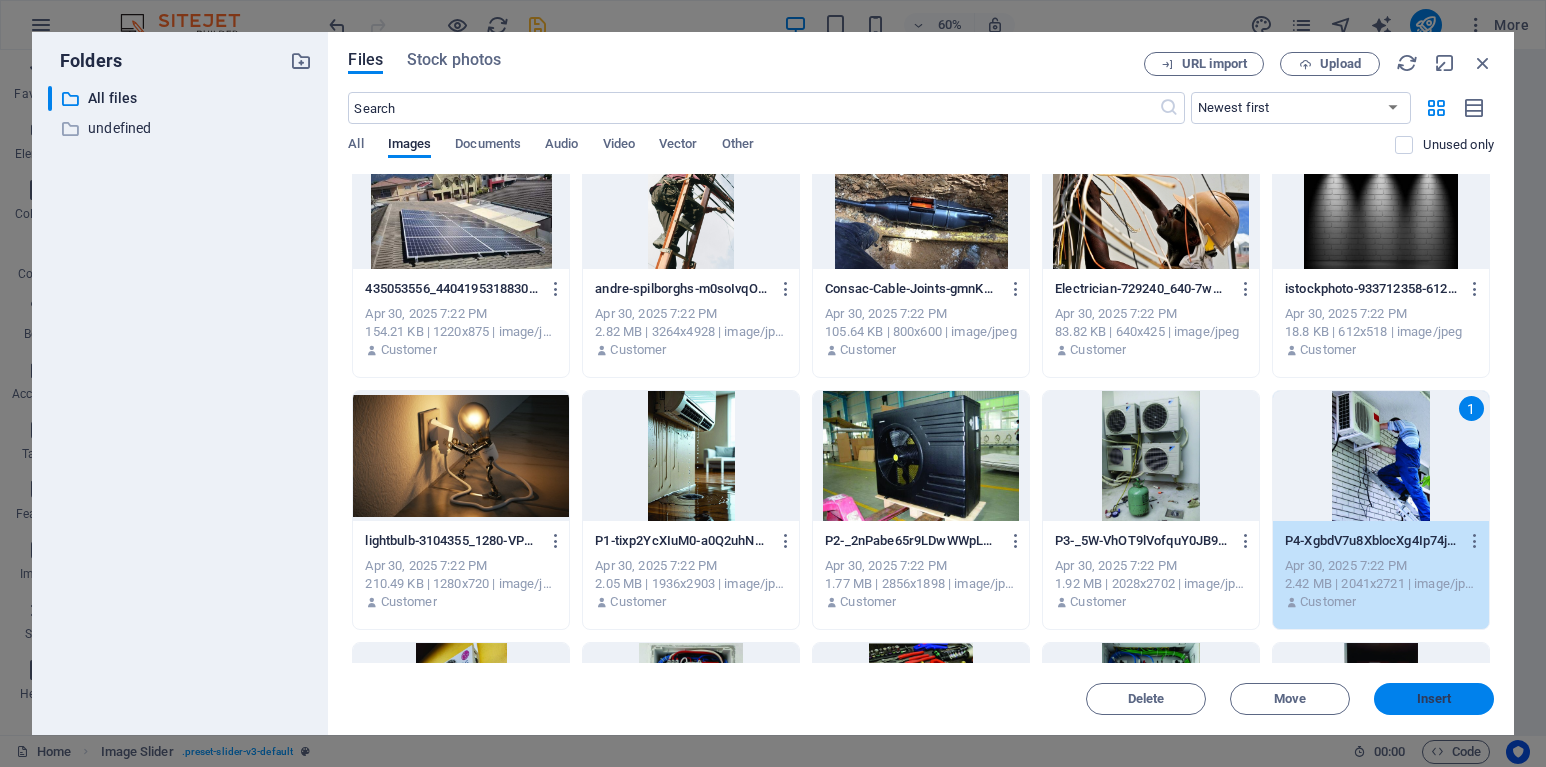 click on "Insert" at bounding box center [1434, 699] 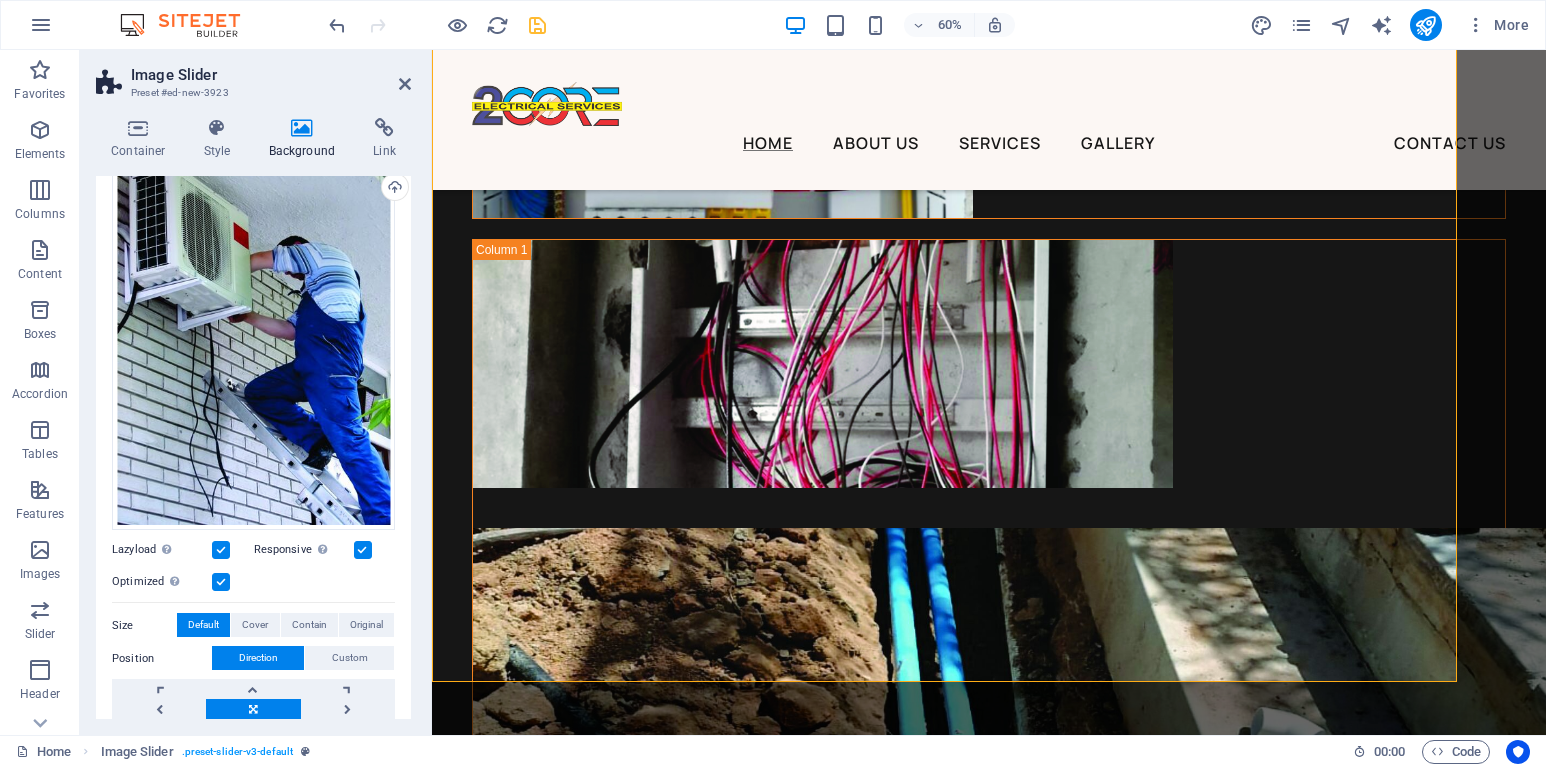 scroll, scrollTop: 8902, scrollLeft: 0, axis: vertical 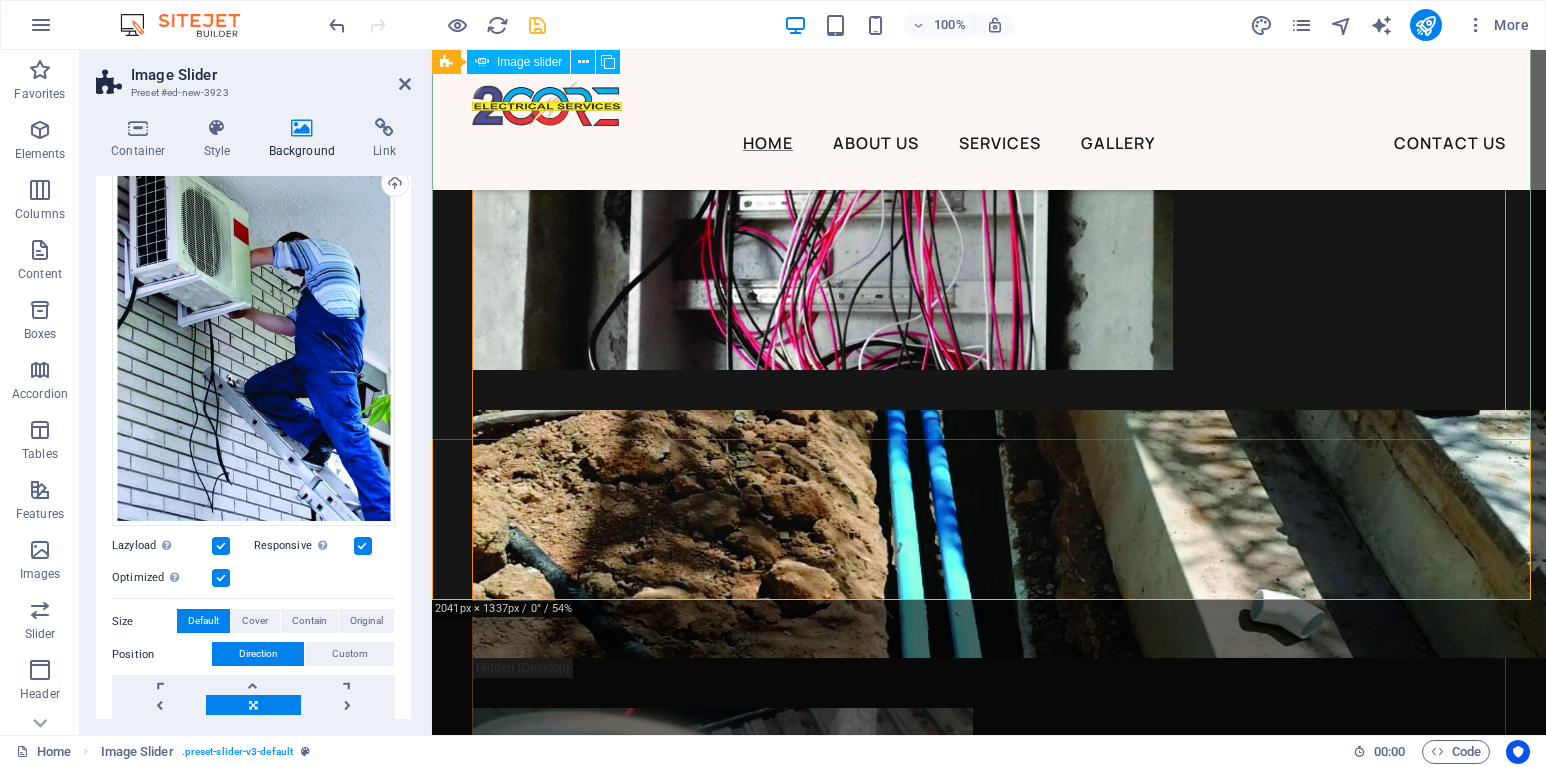 click on "1" at bounding box center (484, 4419) 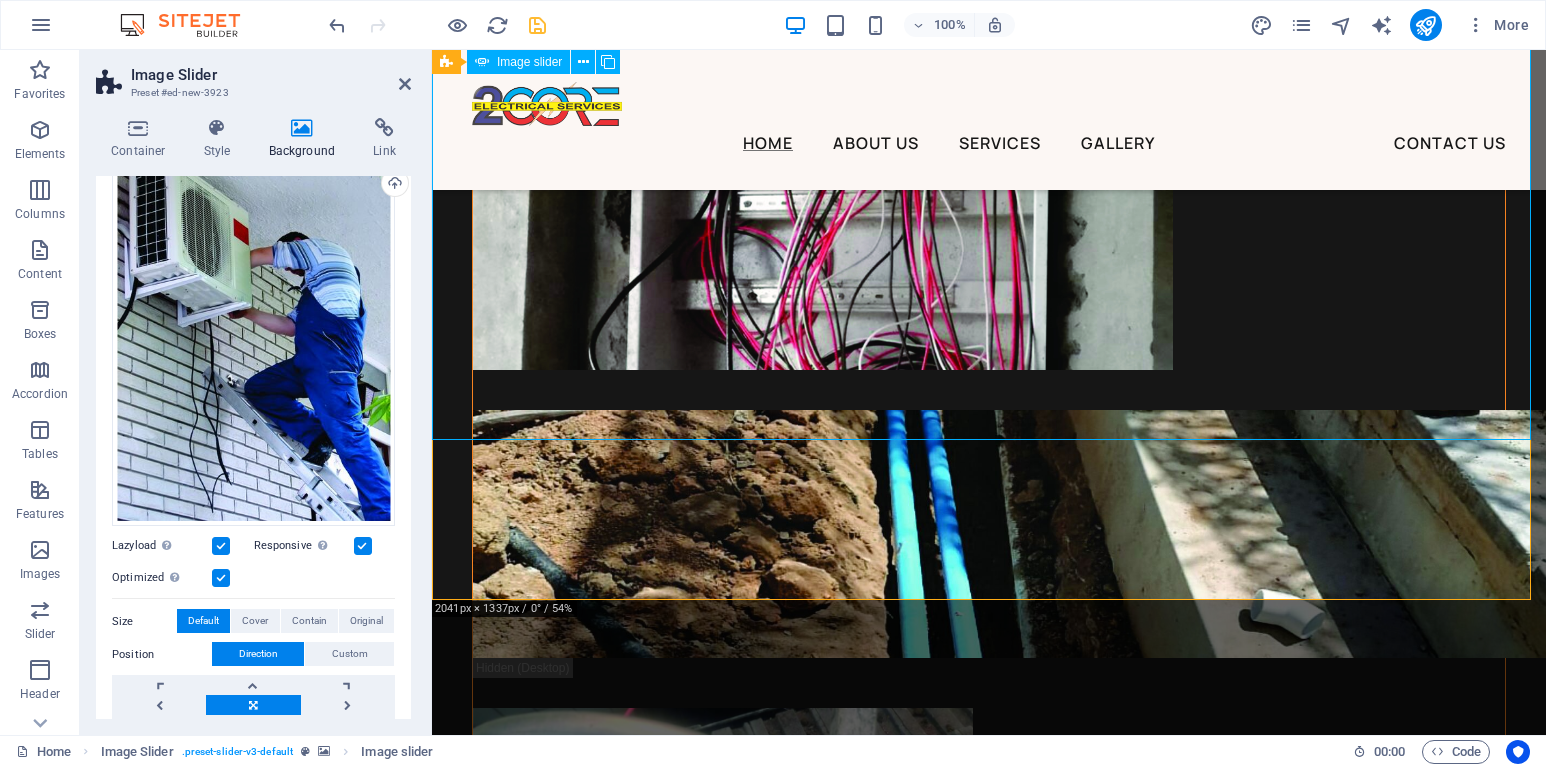 click at bounding box center [-155, 4738] 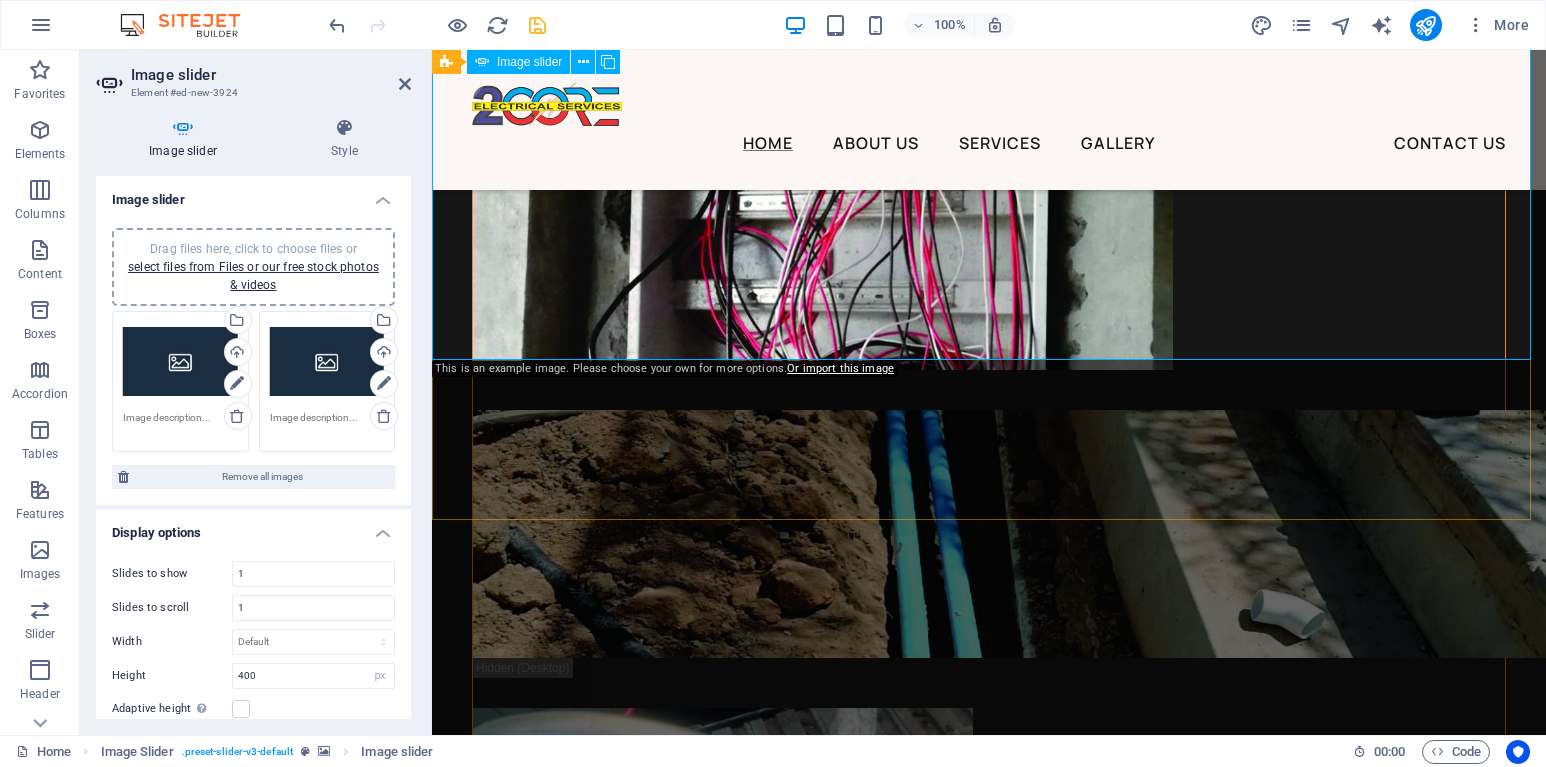 scroll, scrollTop: 9082, scrollLeft: 0, axis: vertical 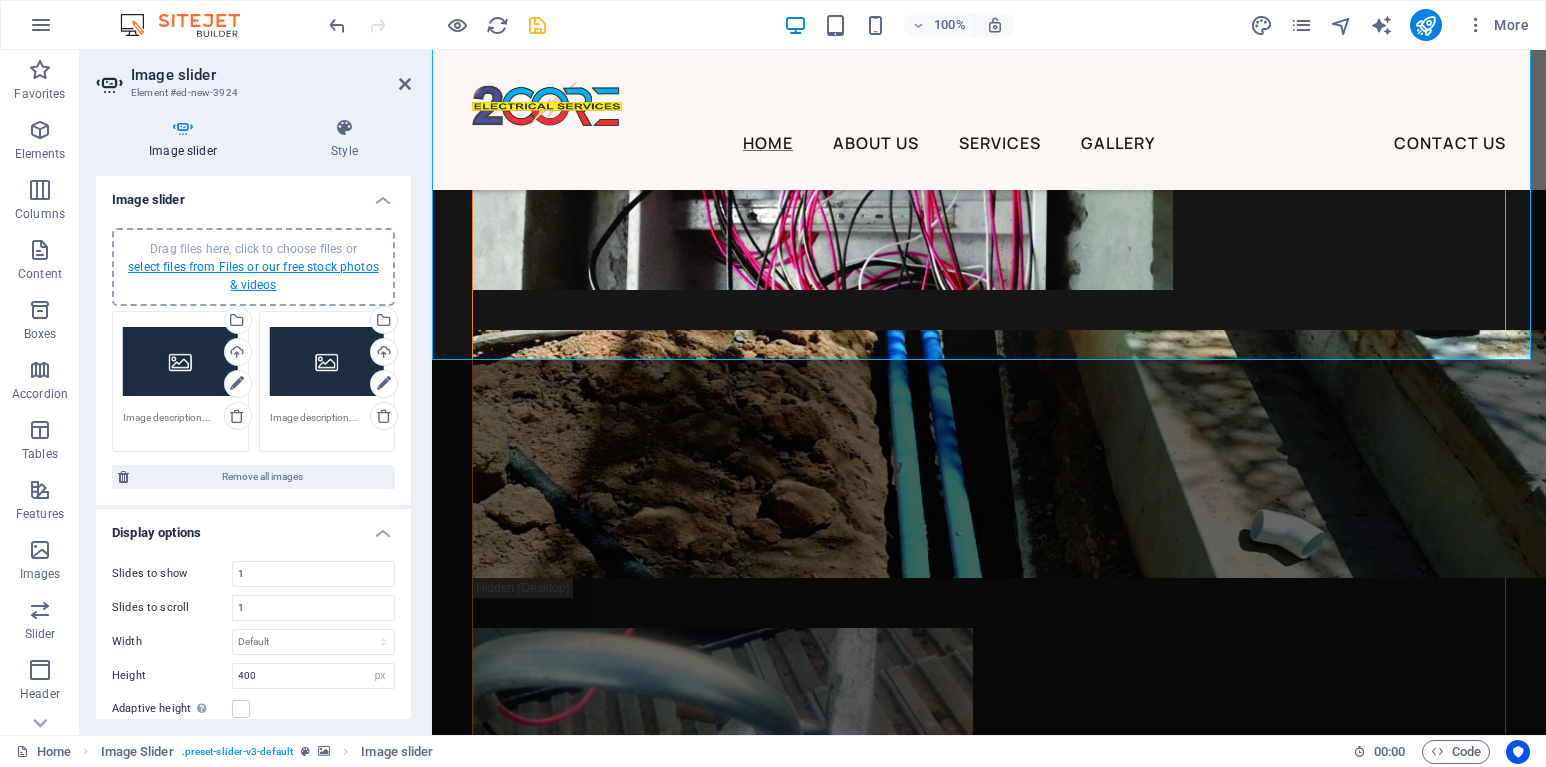 click on "select files from Files or our free stock photos & videos" at bounding box center [253, 276] 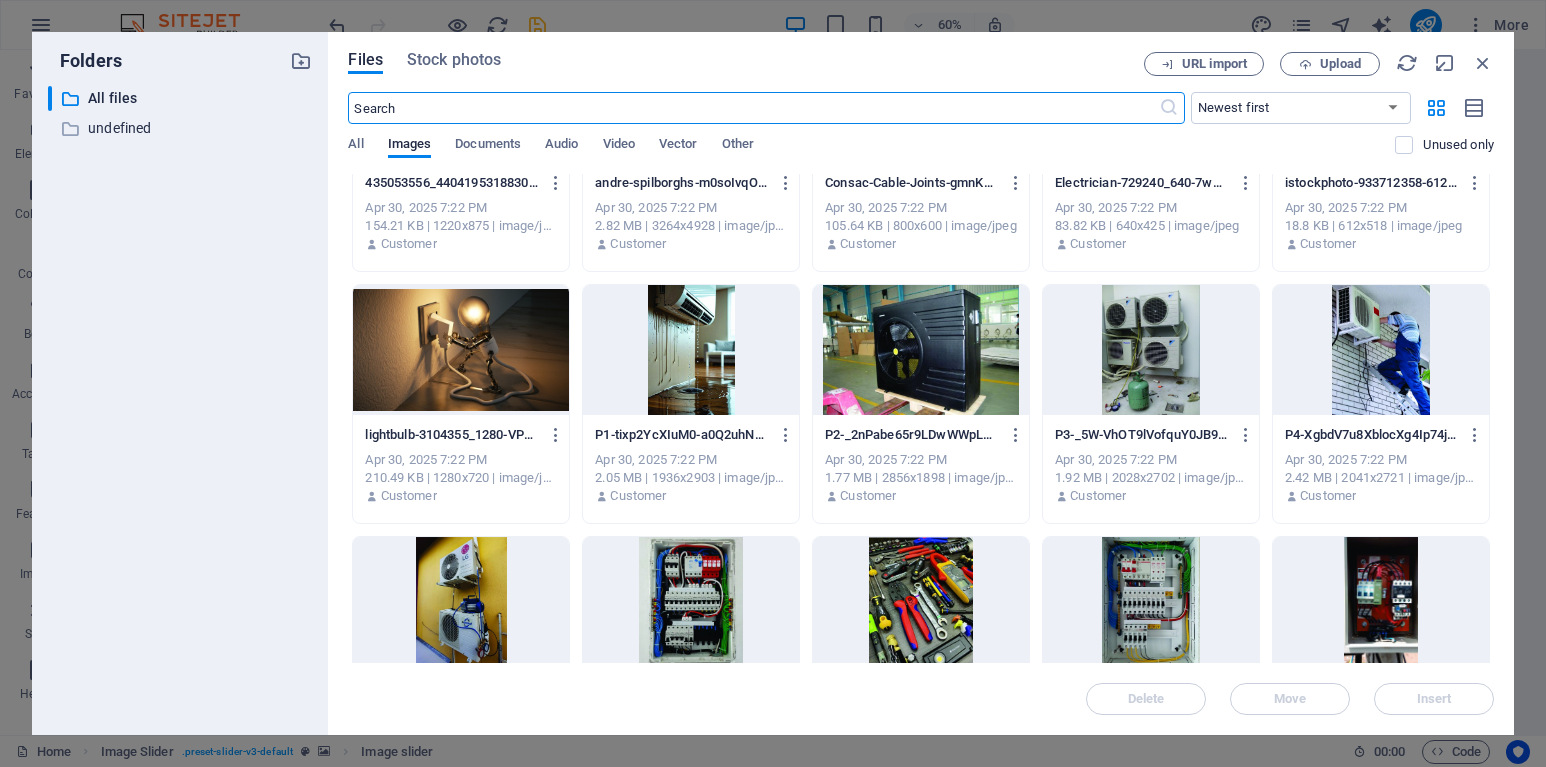scroll, scrollTop: 2000, scrollLeft: 0, axis: vertical 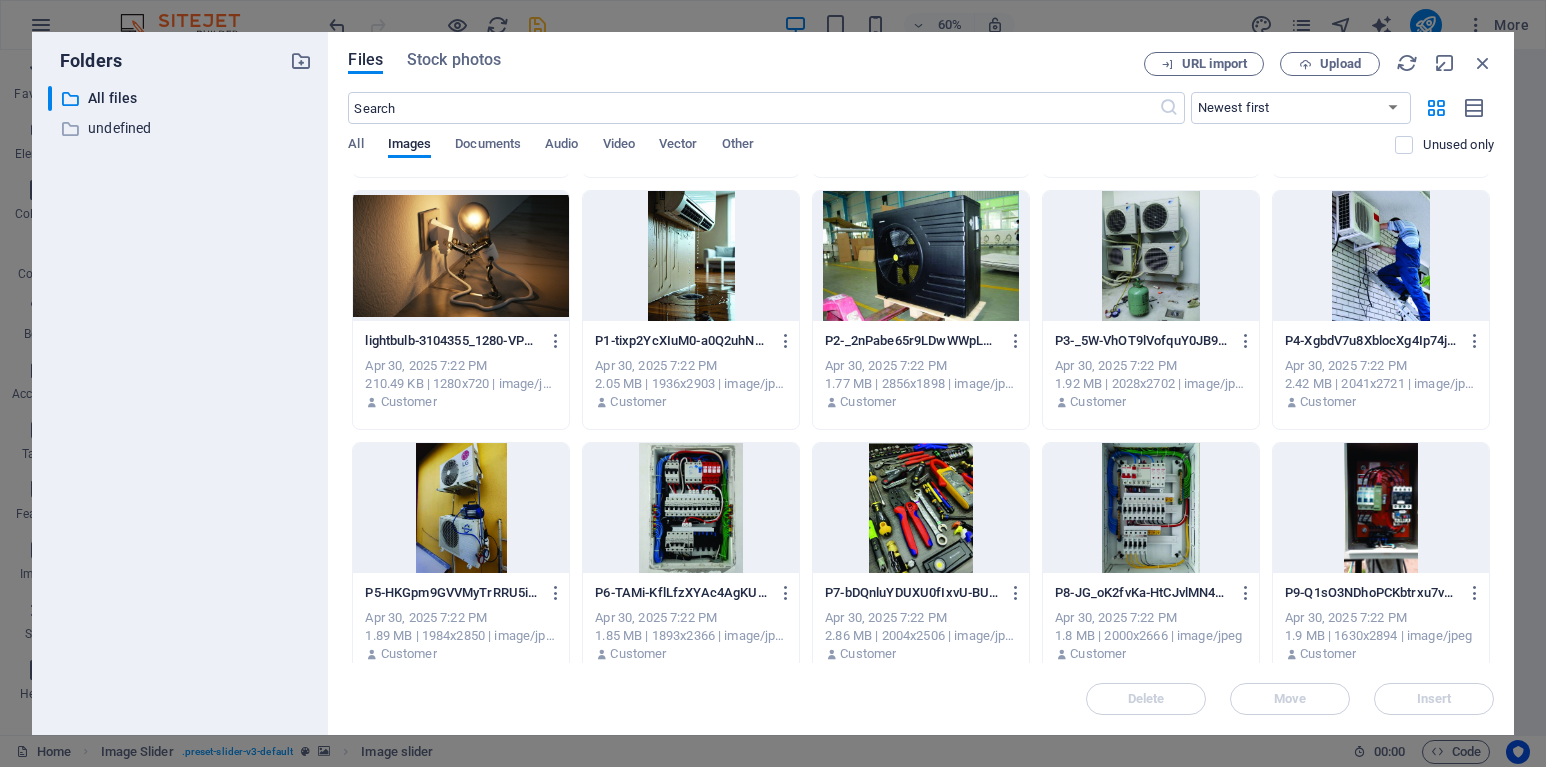click at bounding box center (461, 508) 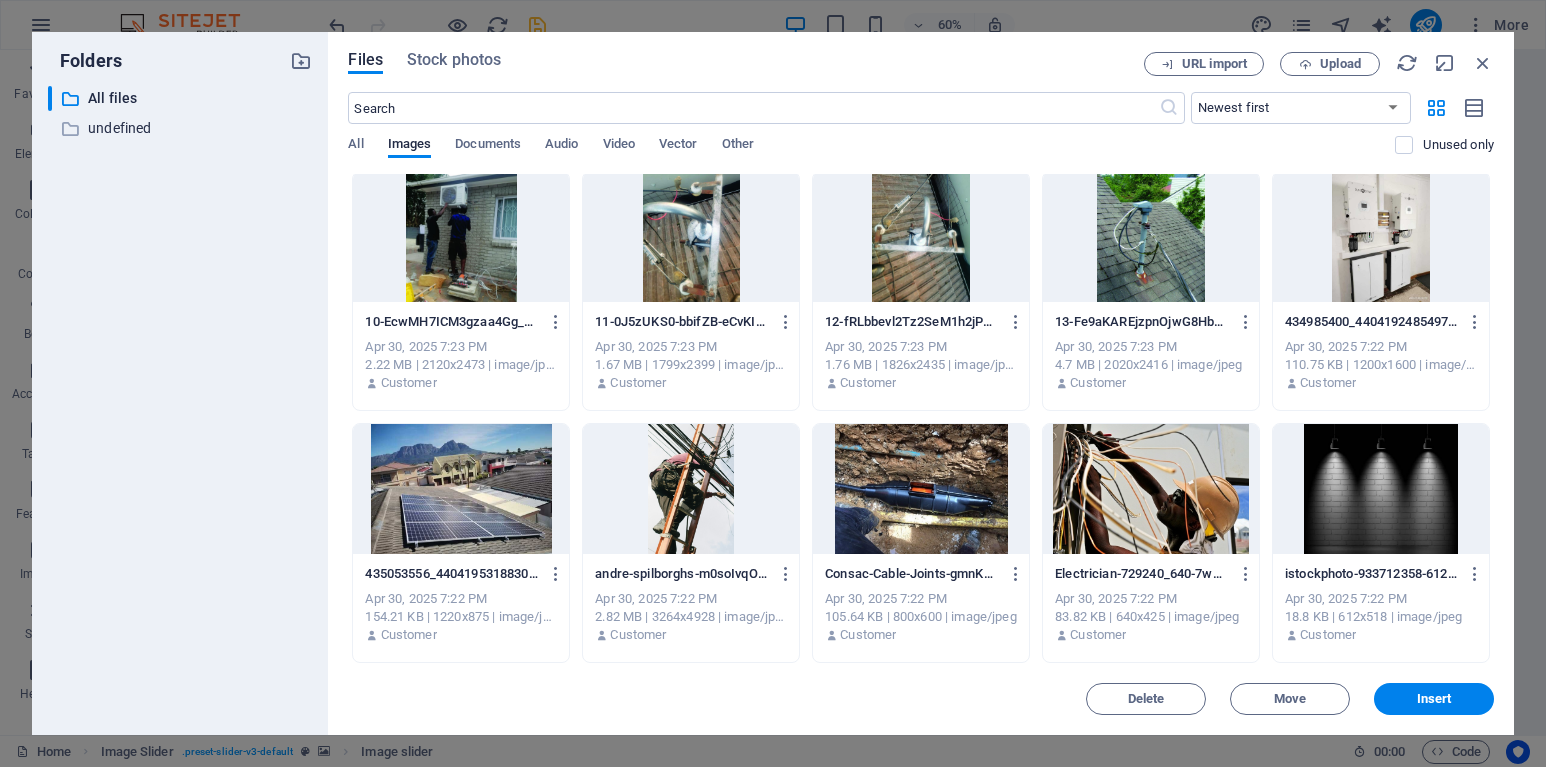 scroll, scrollTop: 1500, scrollLeft: 0, axis: vertical 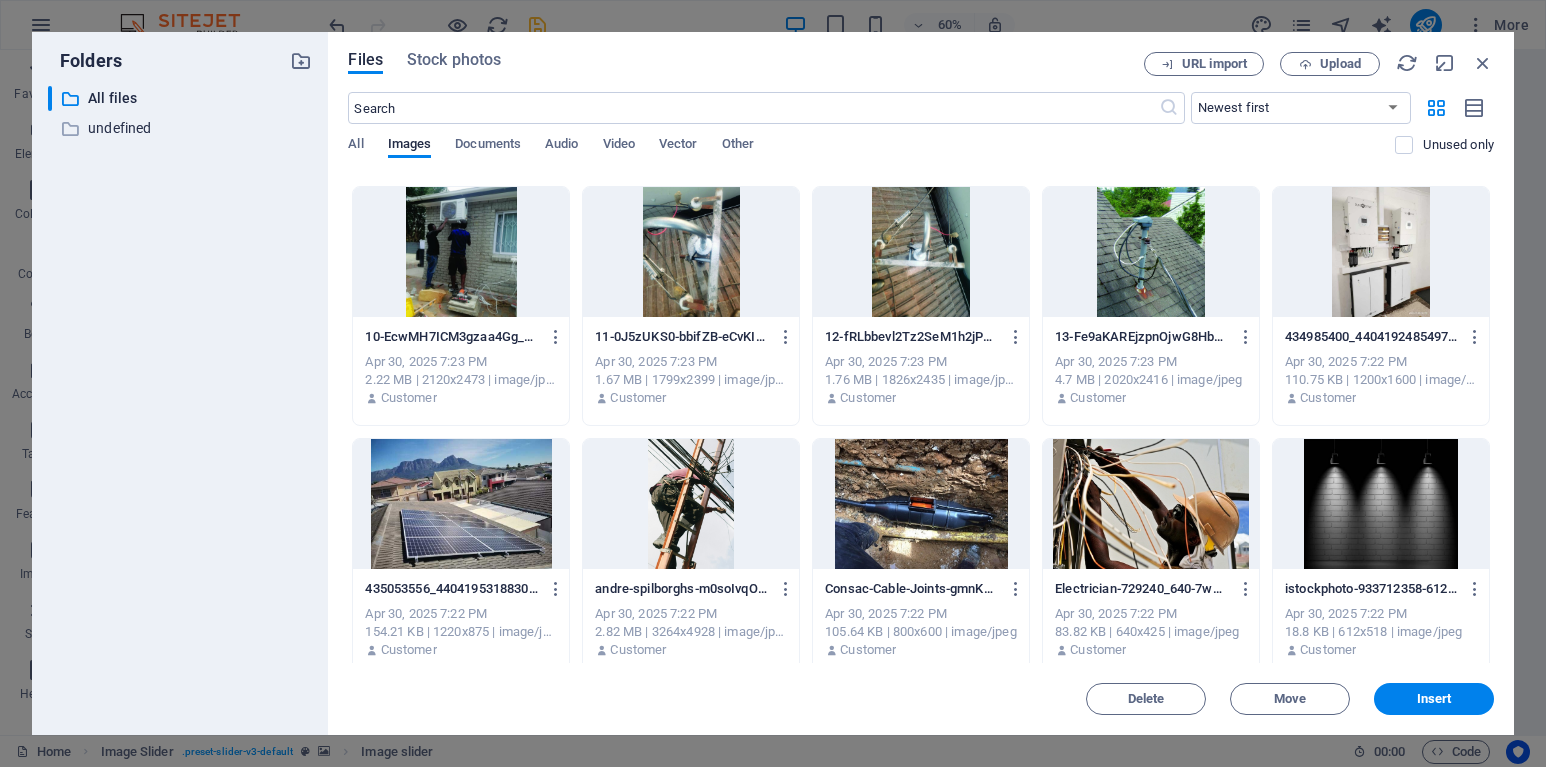 click at bounding box center [461, 252] 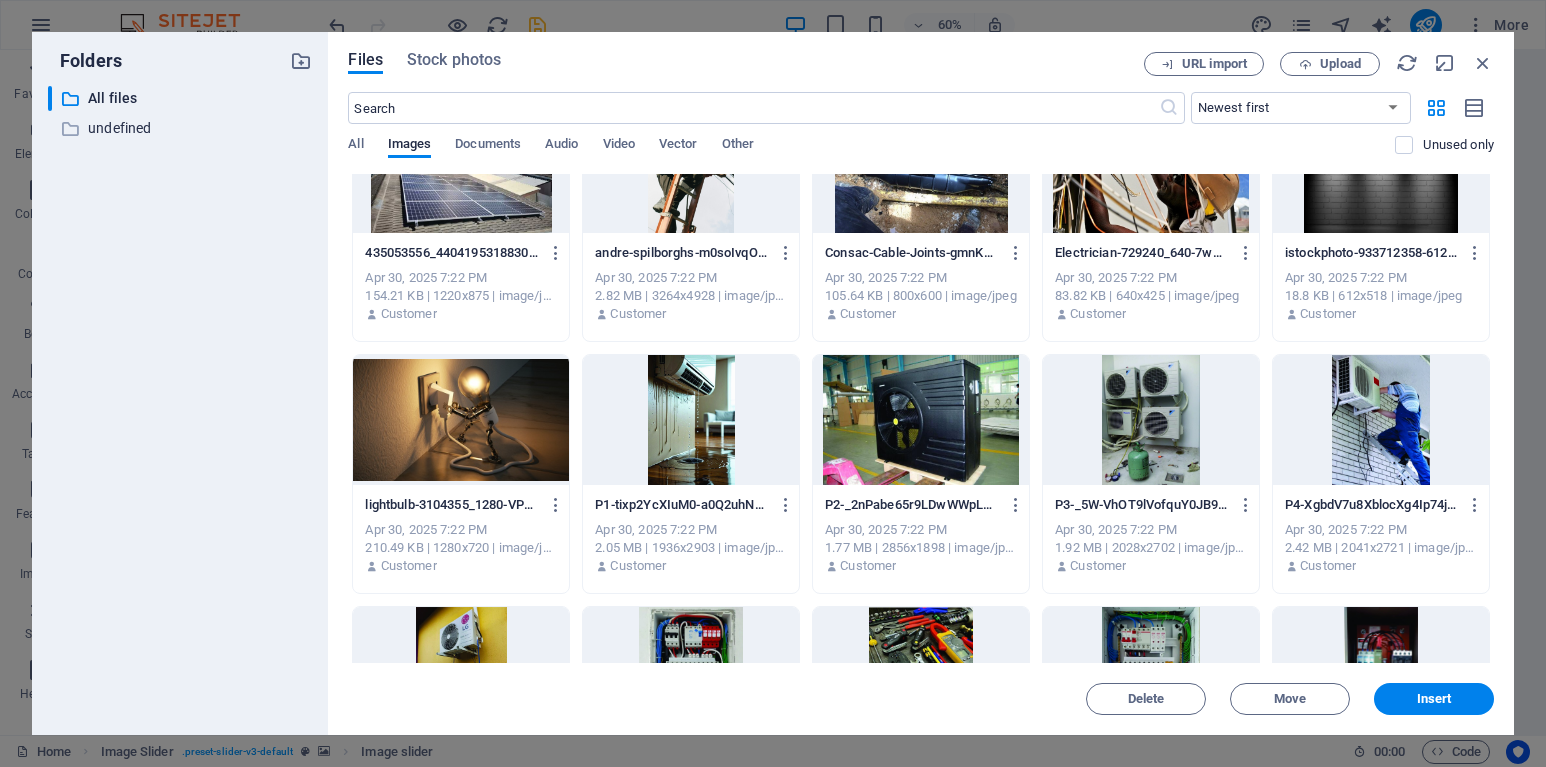 scroll, scrollTop: 1900, scrollLeft: 0, axis: vertical 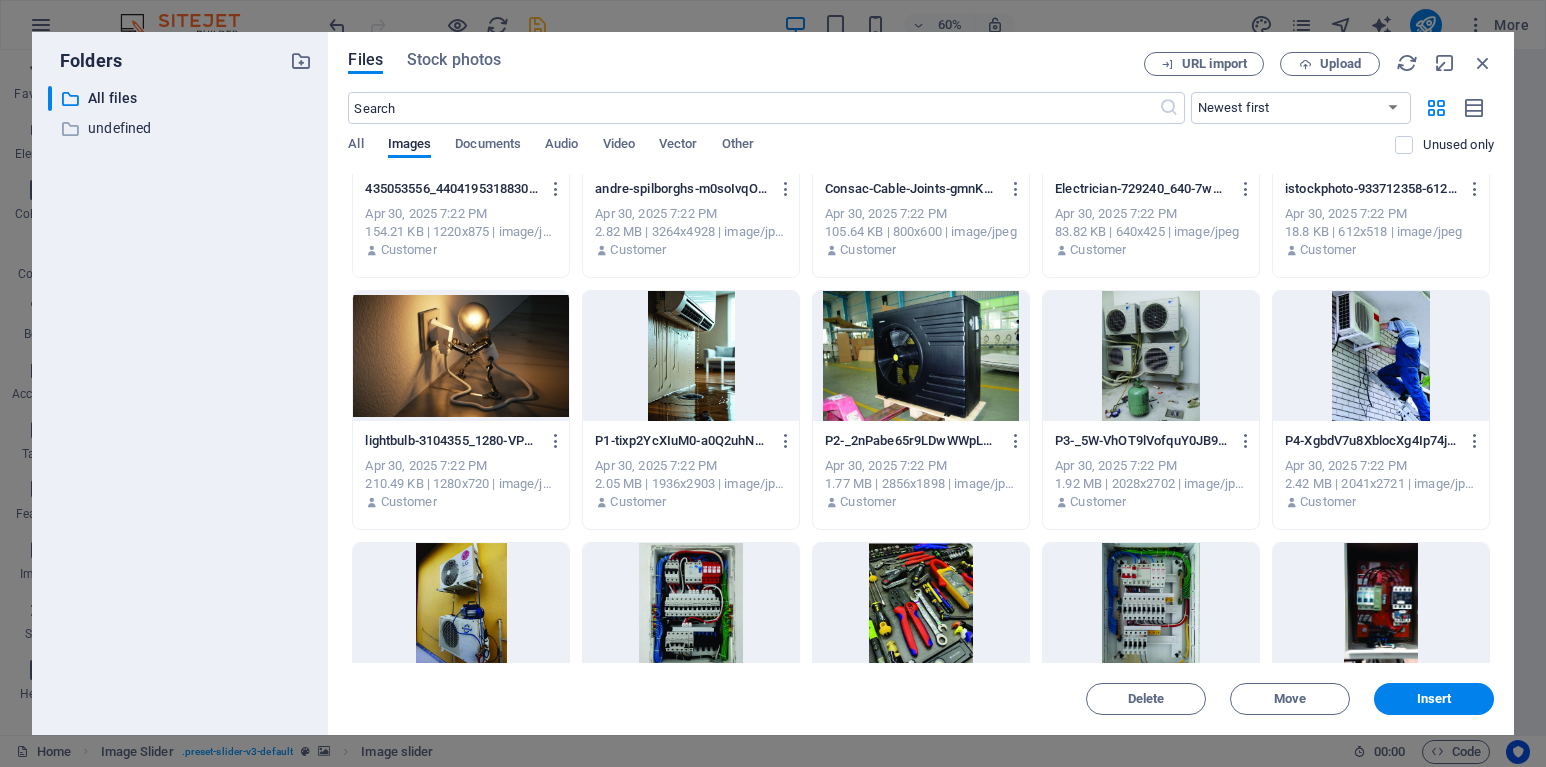 click at bounding box center [461, 608] 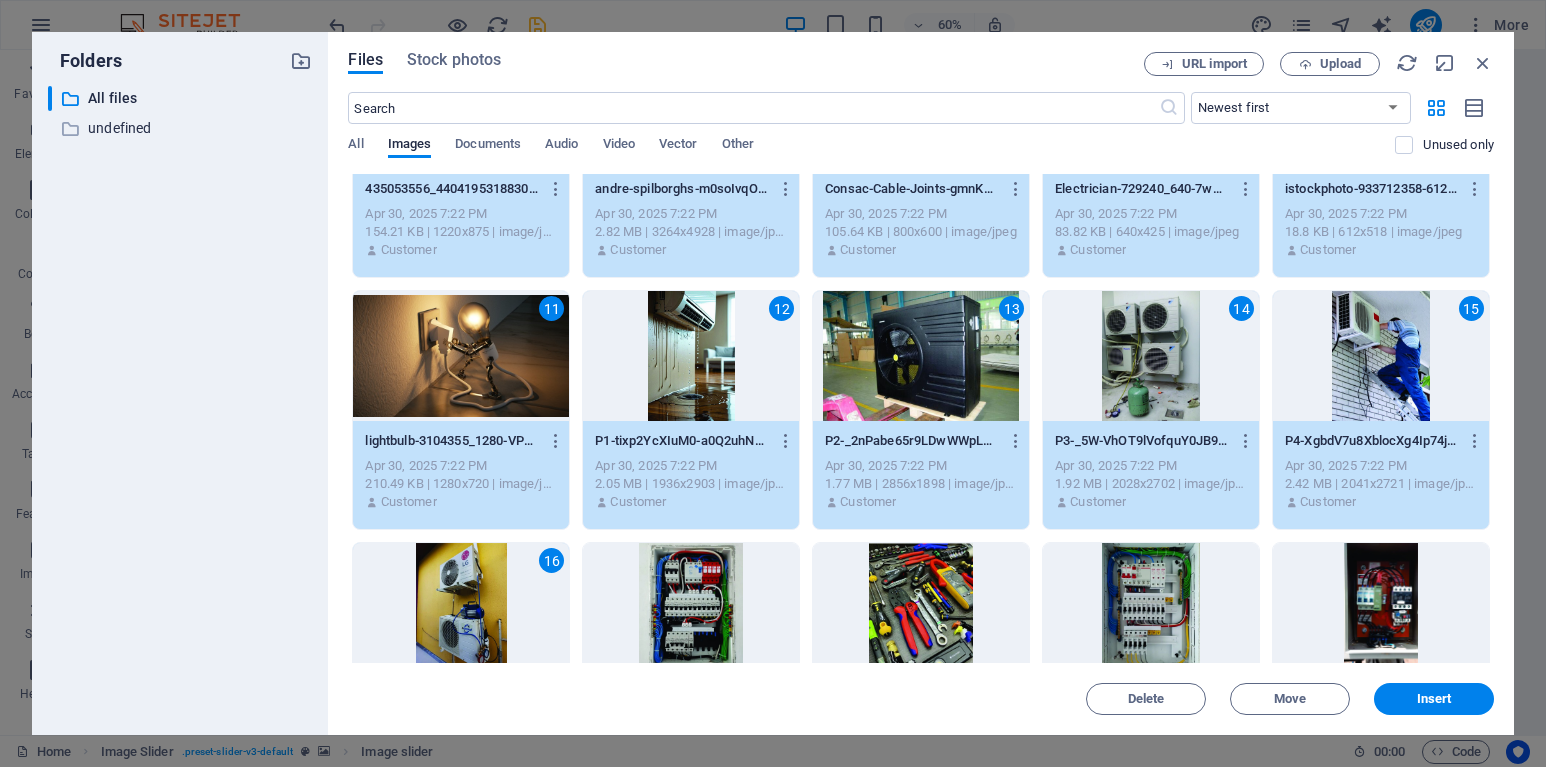 click on "16" at bounding box center (461, 608) 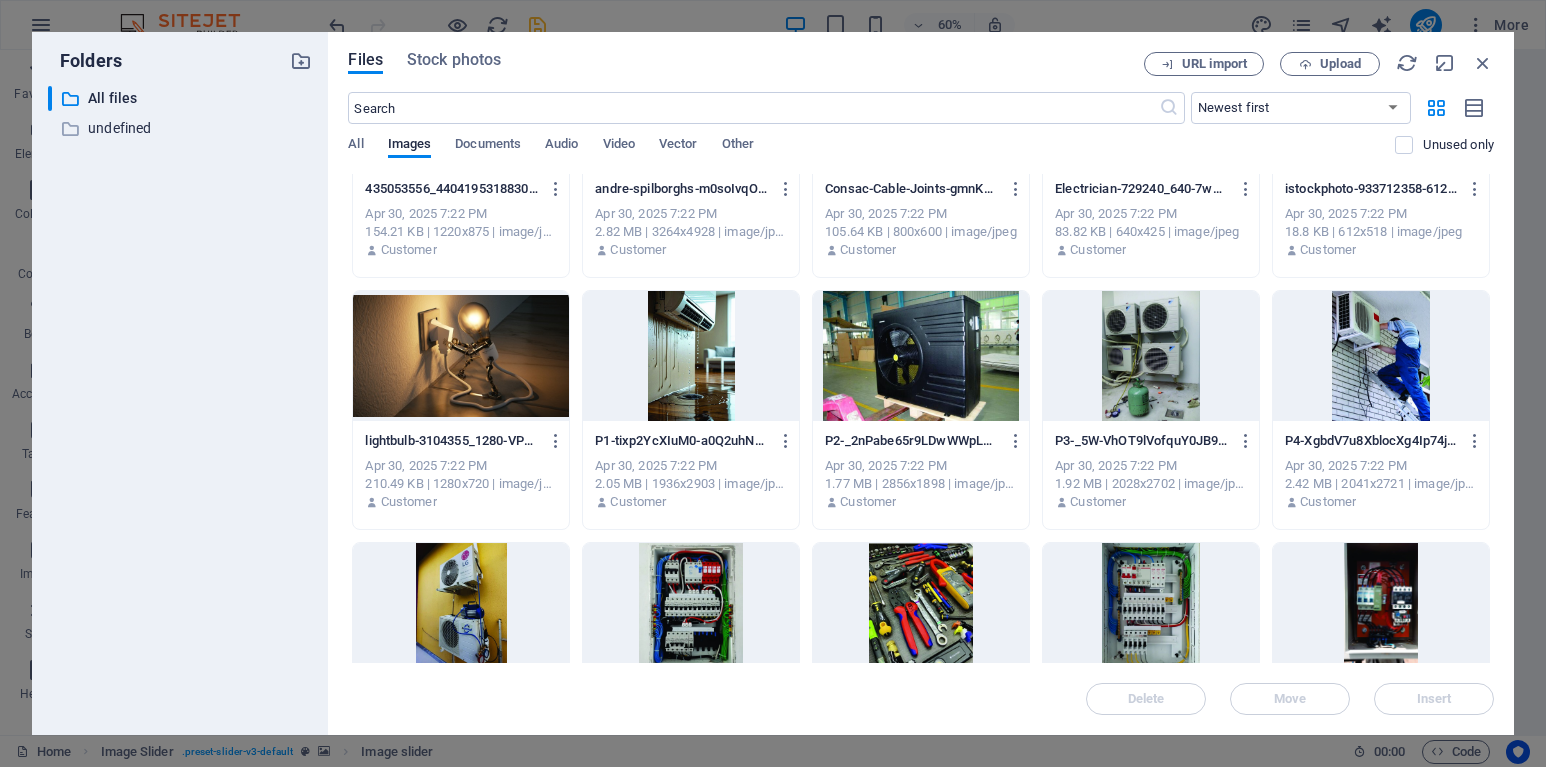 click at bounding box center (461, 608) 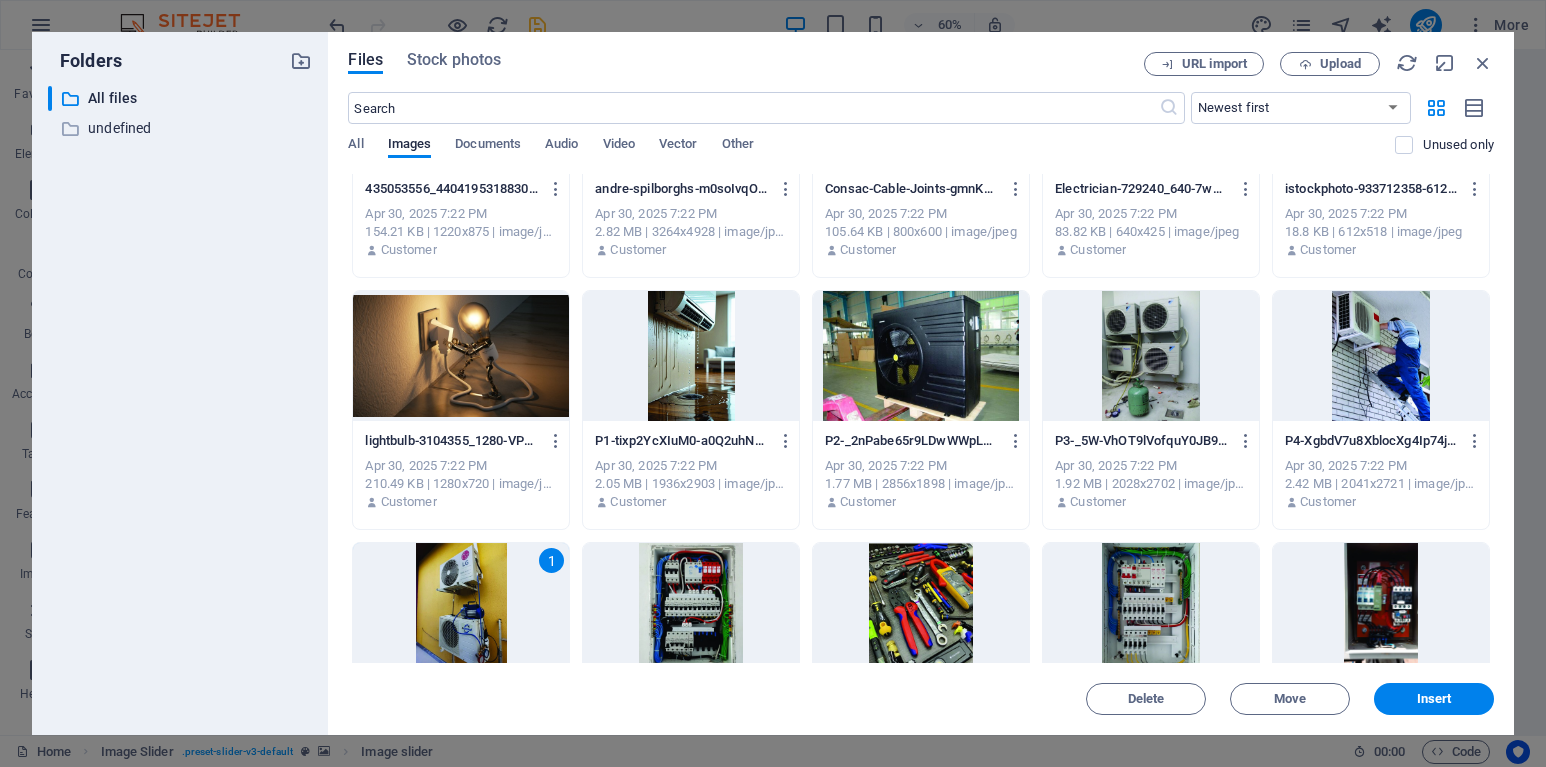 click at bounding box center (1381, 356) 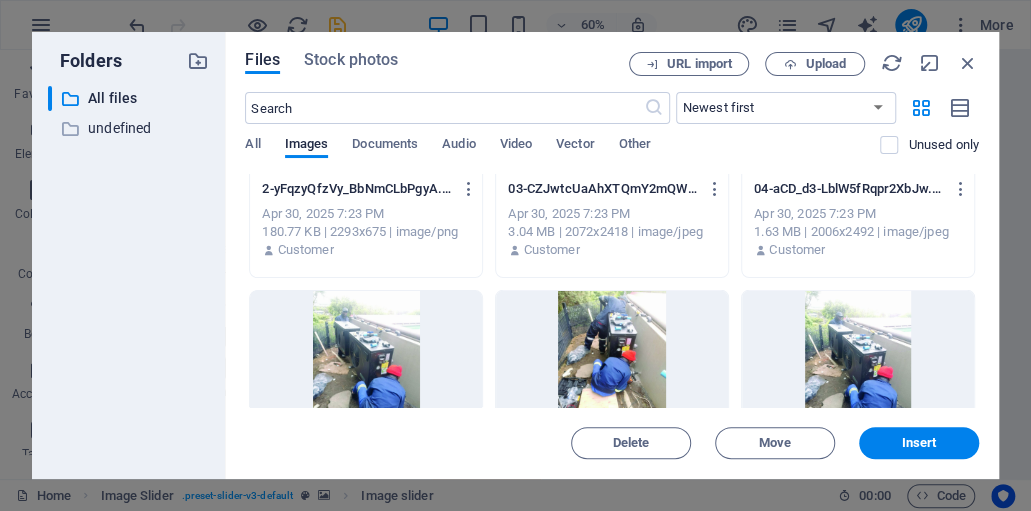 scroll, scrollTop: 7017, scrollLeft: 0, axis: vertical 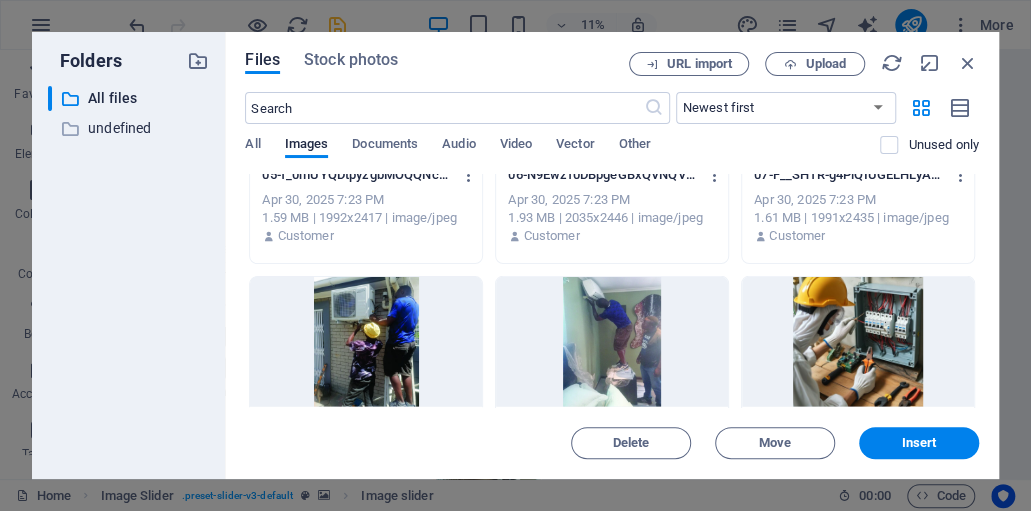 click at bounding box center (612, 342) 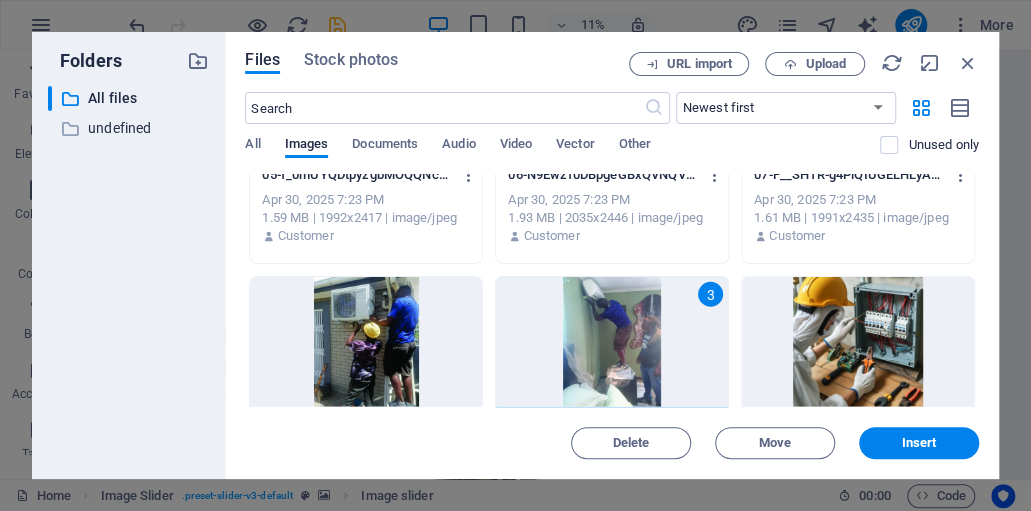 click at bounding box center (366, 342) 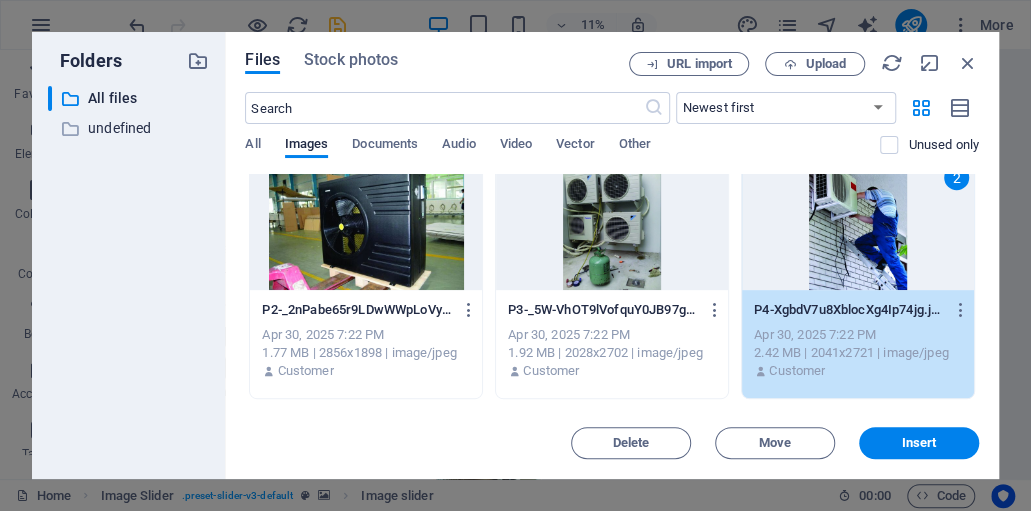 scroll, scrollTop: 3566, scrollLeft: 0, axis: vertical 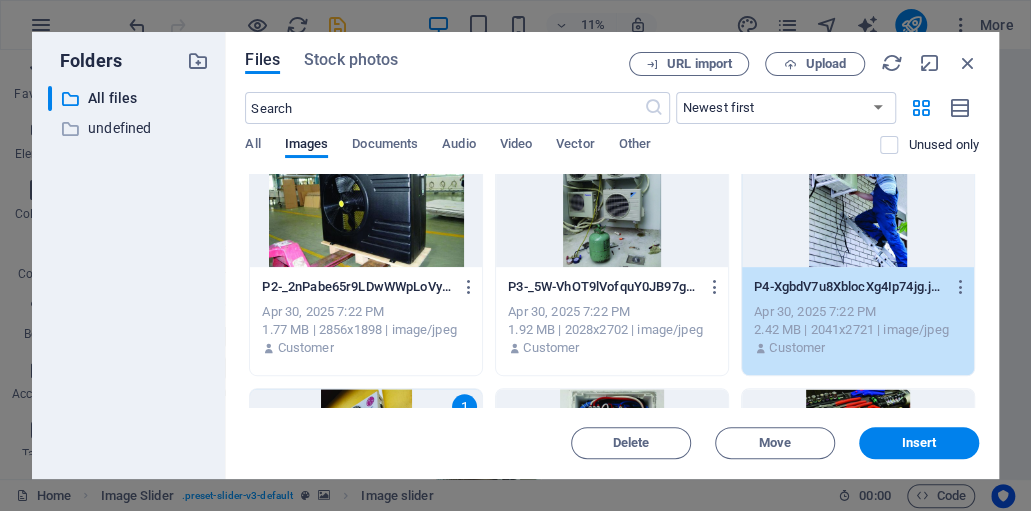 click at bounding box center [612, 202] 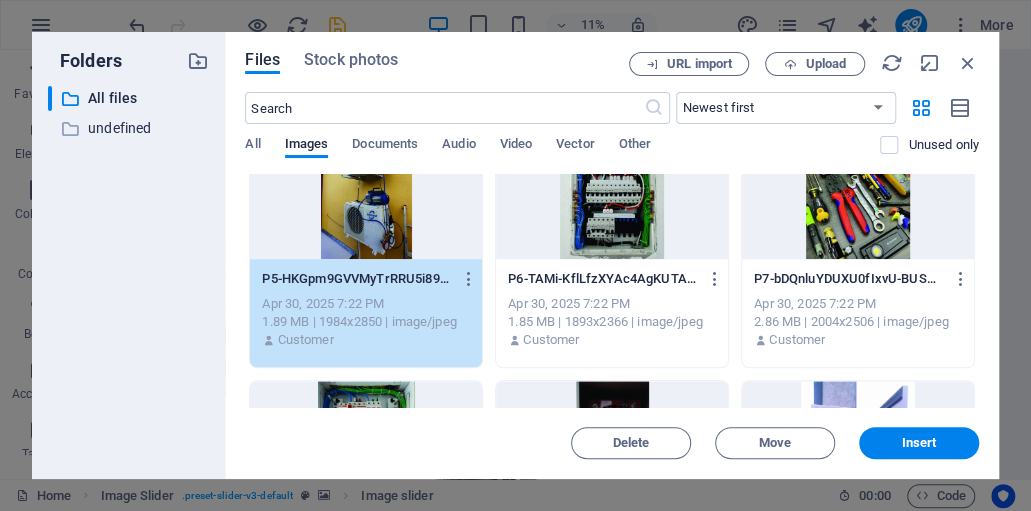 scroll, scrollTop: 3833, scrollLeft: 0, axis: vertical 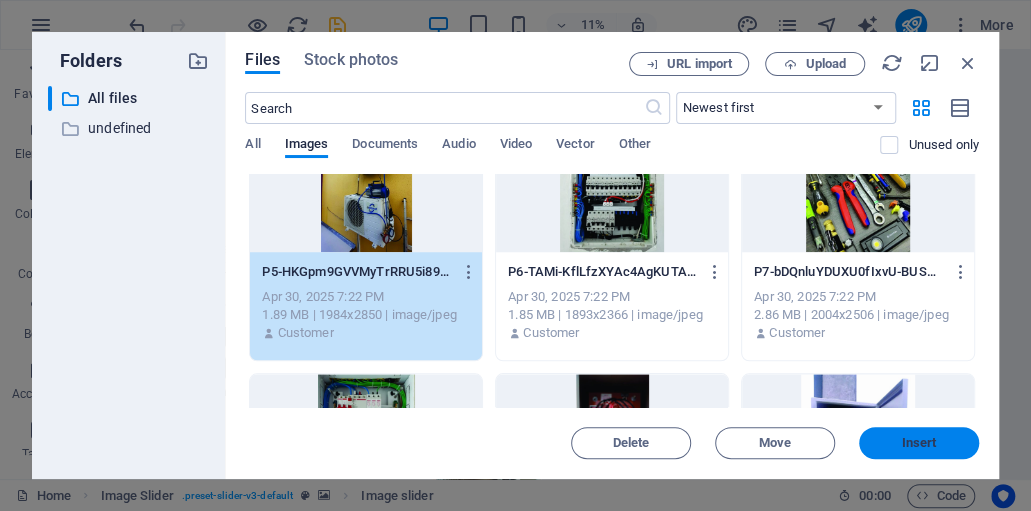 click on "Insert" at bounding box center (919, 443) 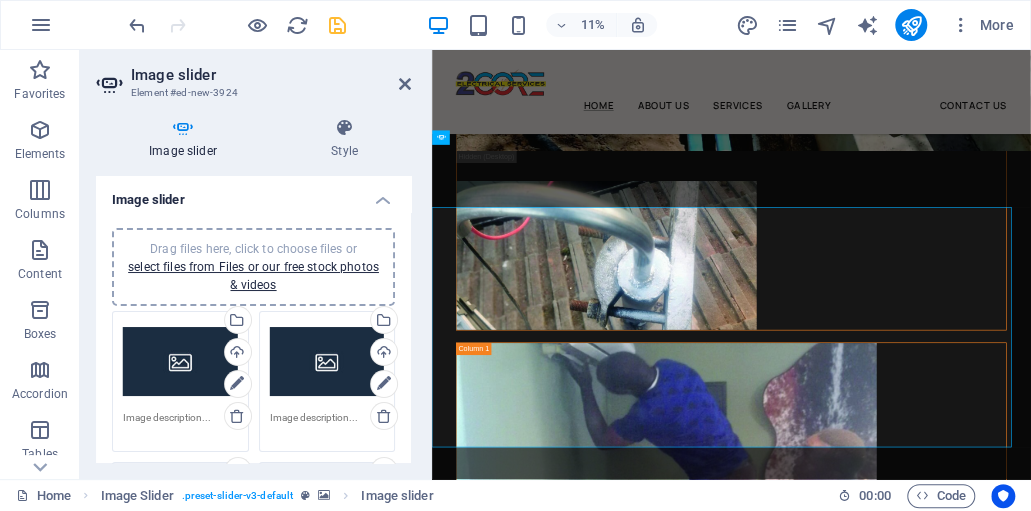 scroll, scrollTop: 8745, scrollLeft: 0, axis: vertical 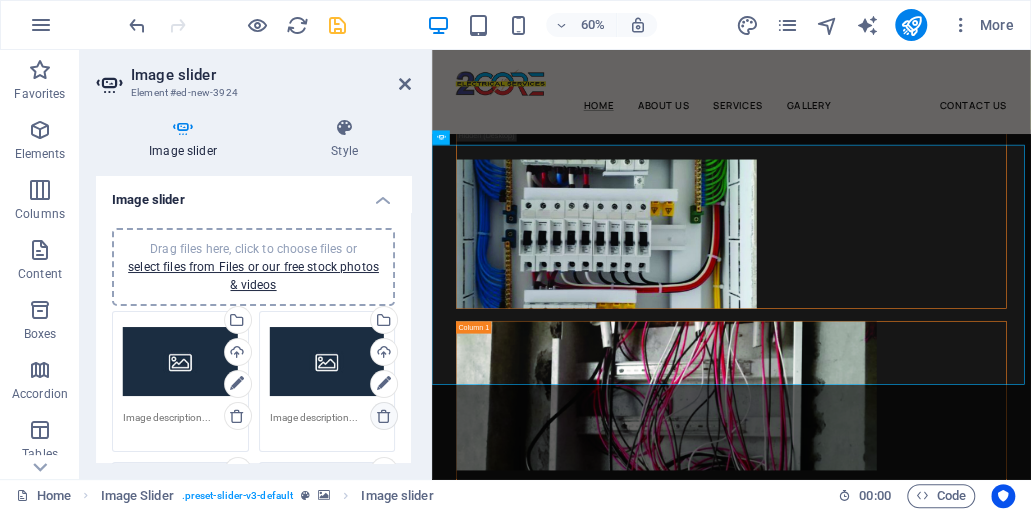 click at bounding box center [384, 416] 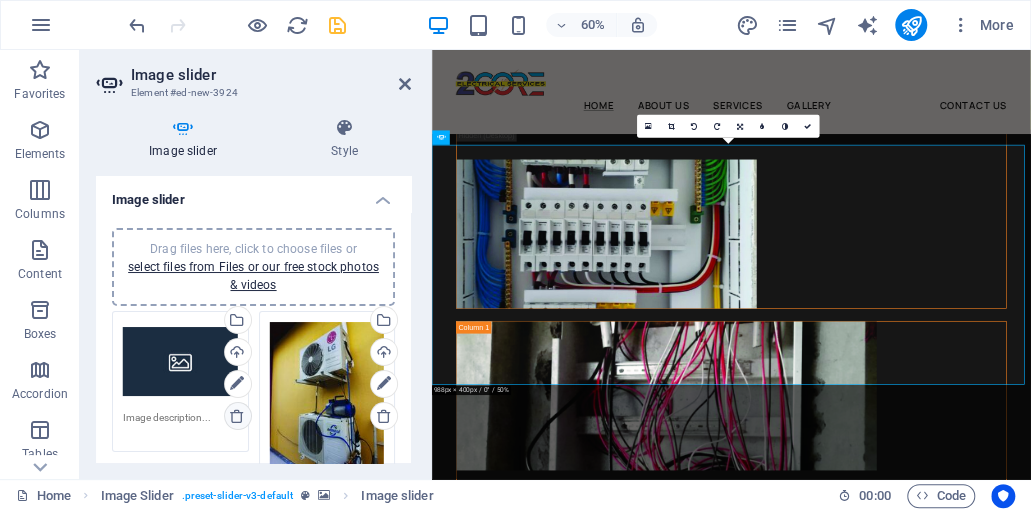 click at bounding box center [237, 416] 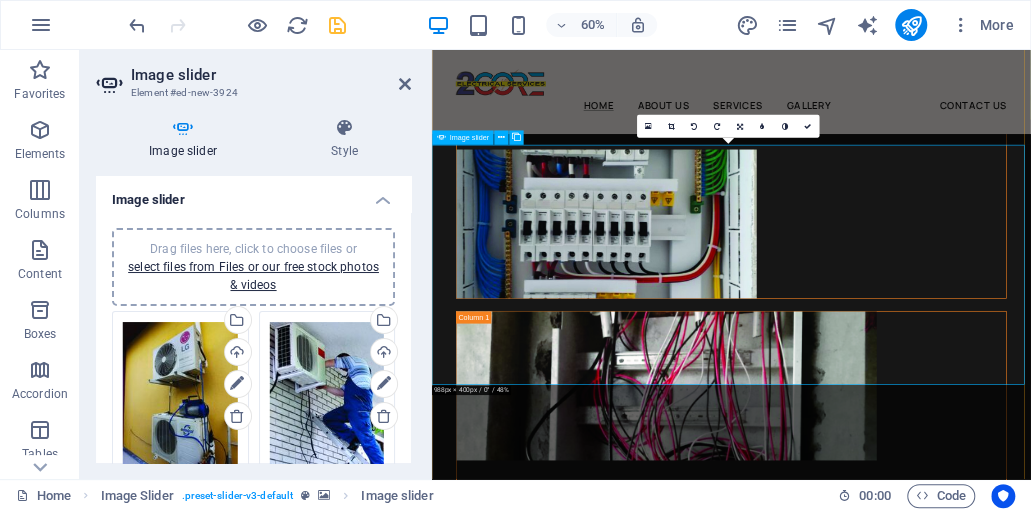 scroll, scrollTop: 8812, scrollLeft: 0, axis: vertical 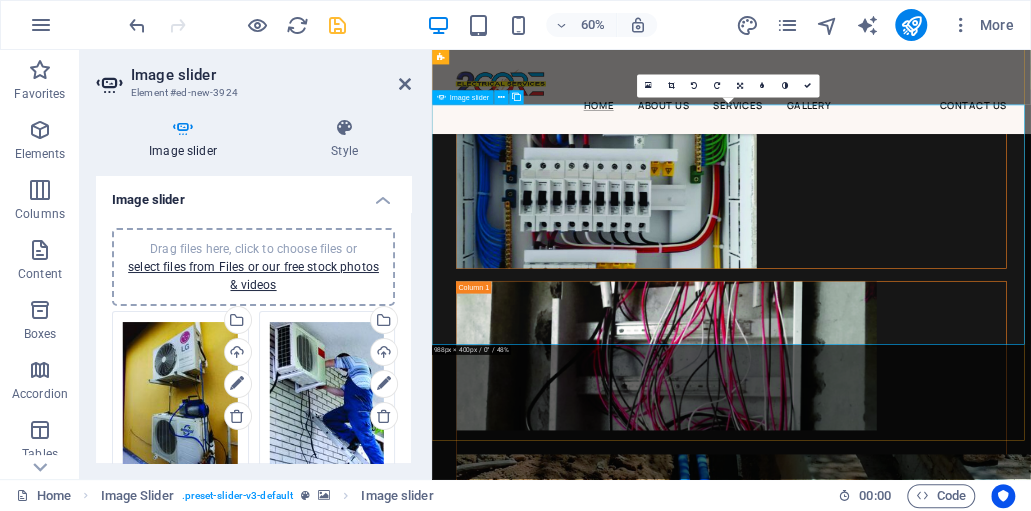 click at bounding box center [931, 7240] 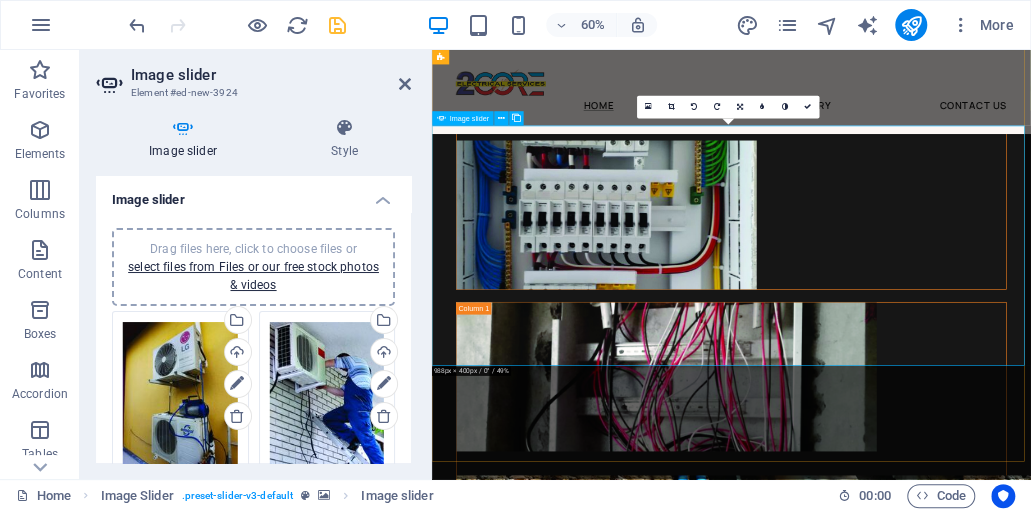 scroll, scrollTop: 8745, scrollLeft: 0, axis: vertical 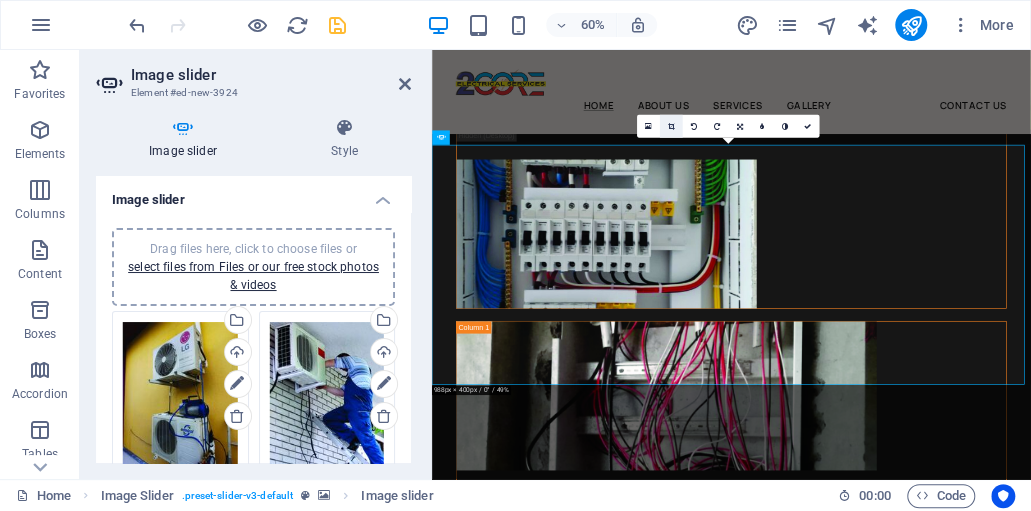 click at bounding box center (671, 126) 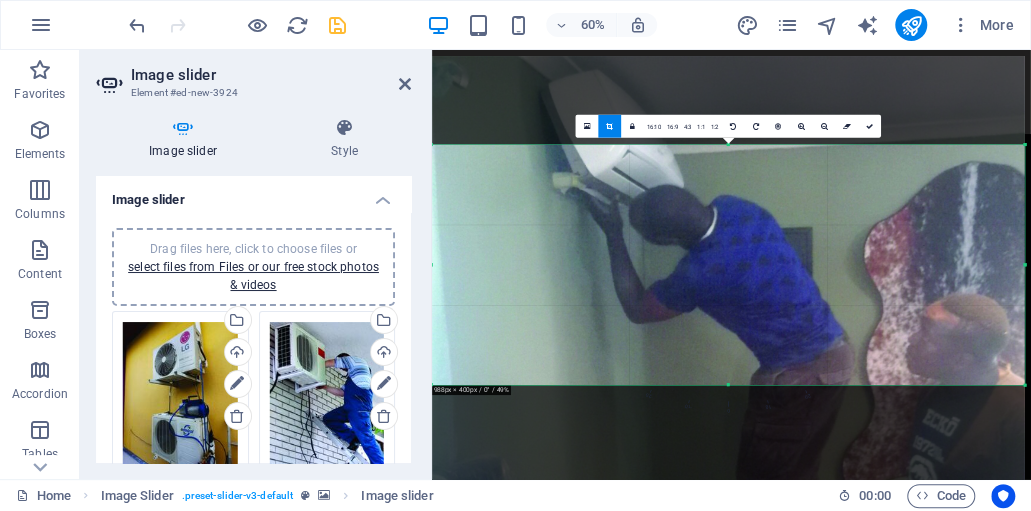 drag, startPoint x: 714, startPoint y: 220, endPoint x: 720, endPoint y: 346, distance: 126.14278 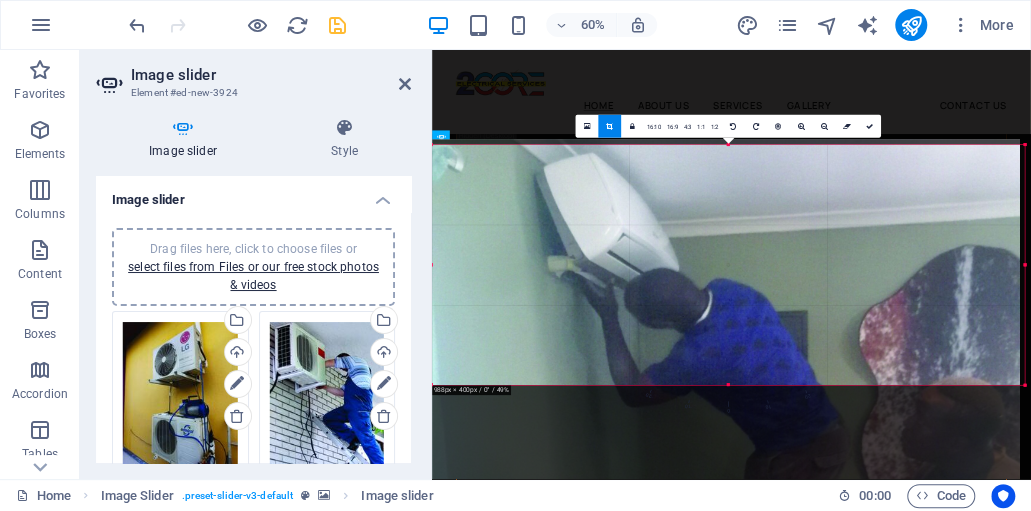 drag, startPoint x: 718, startPoint y: 211, endPoint x: 710, endPoint y: 291, distance: 80.399 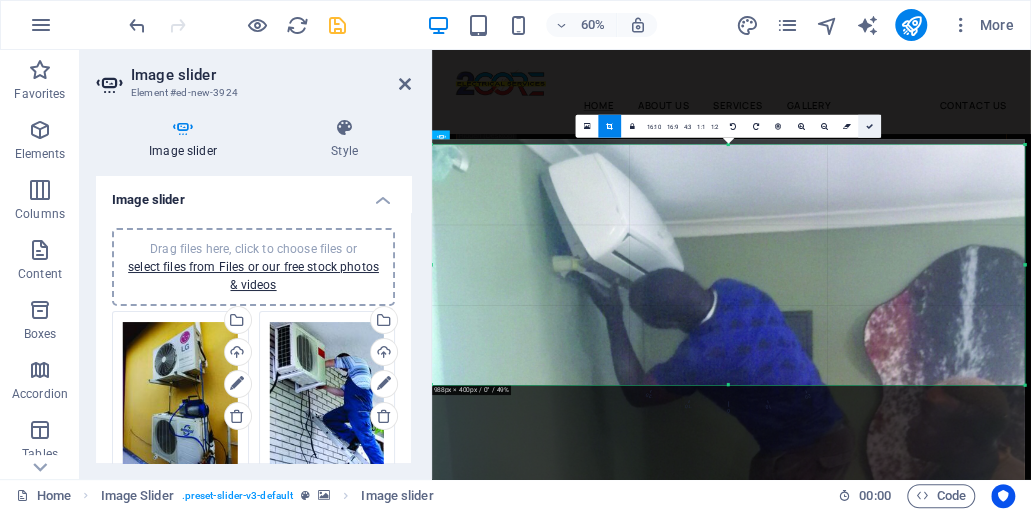 click at bounding box center [869, 126] 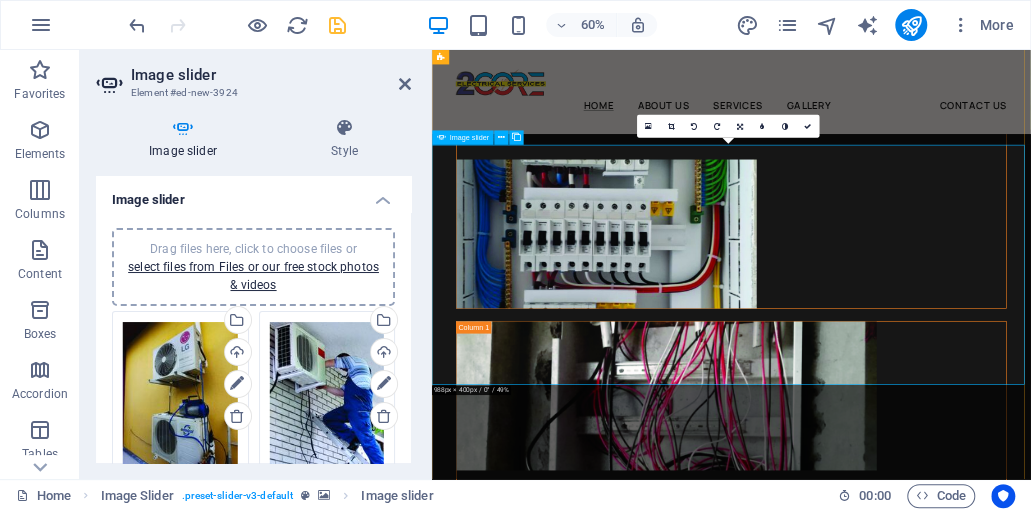 click at bounding box center [931, 7307] 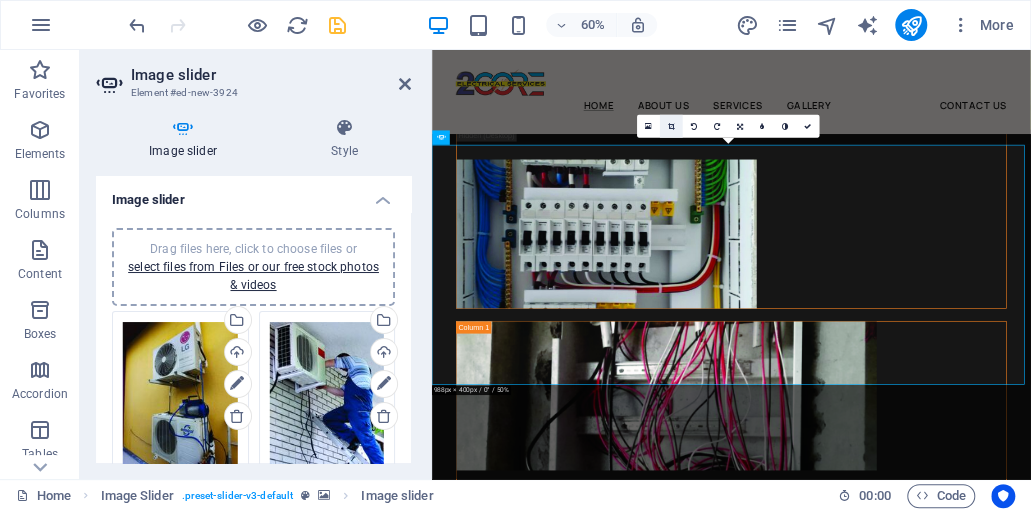 click at bounding box center (671, 126) 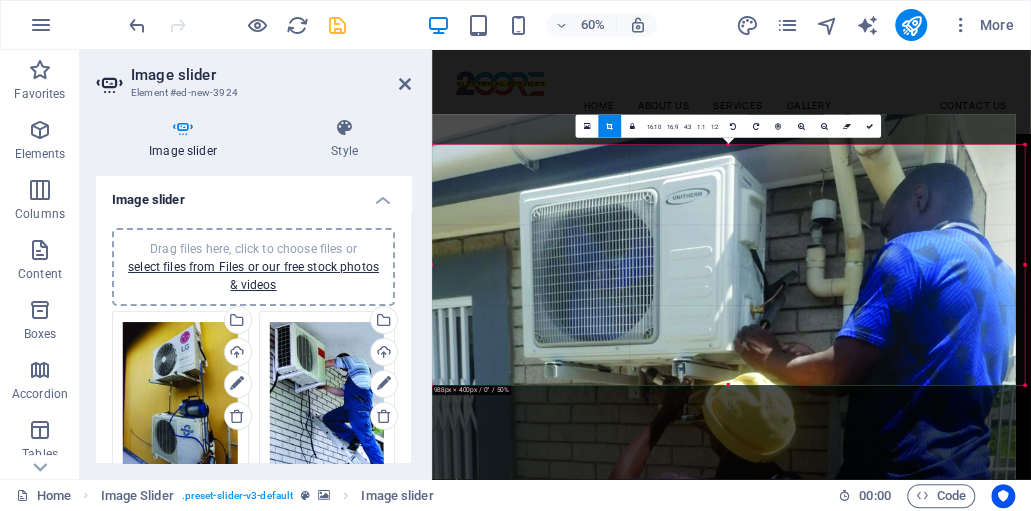 drag, startPoint x: 686, startPoint y: 200, endPoint x: 671, endPoint y: 396, distance: 196.57314 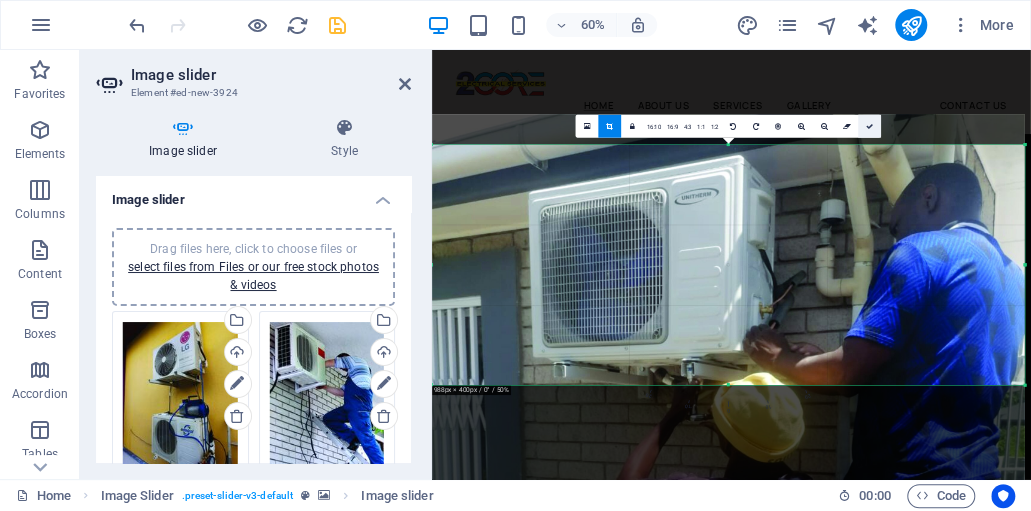 click at bounding box center (869, 126) 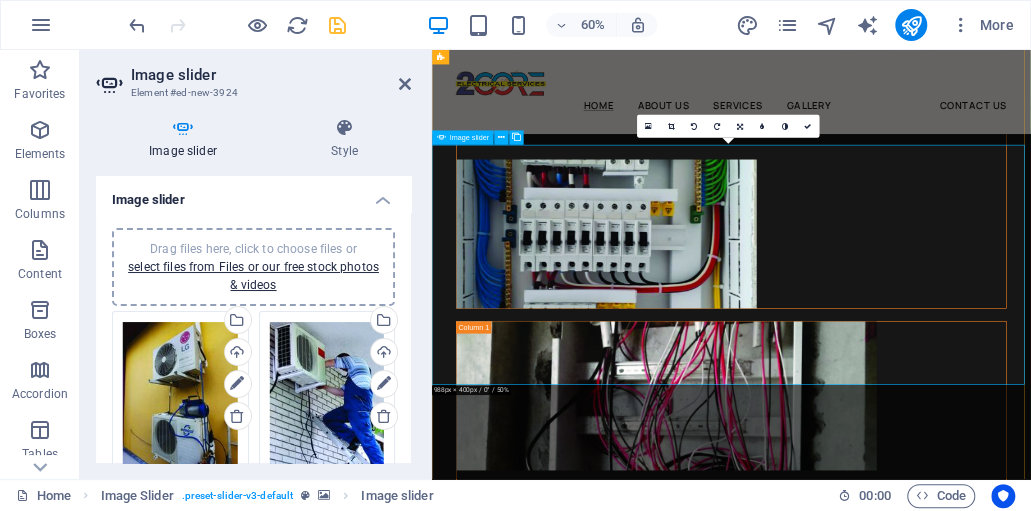 click at bounding box center (931, 7307) 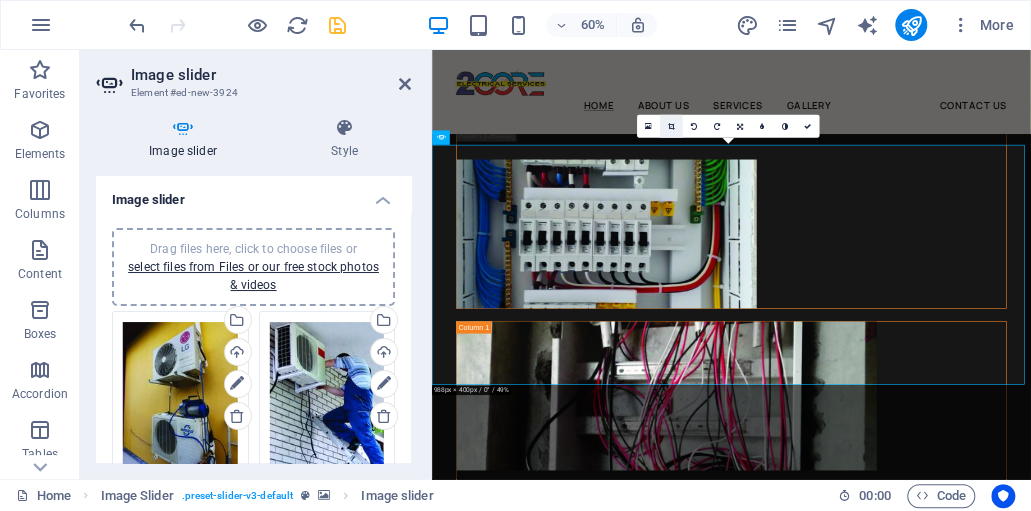 click at bounding box center (671, 126) 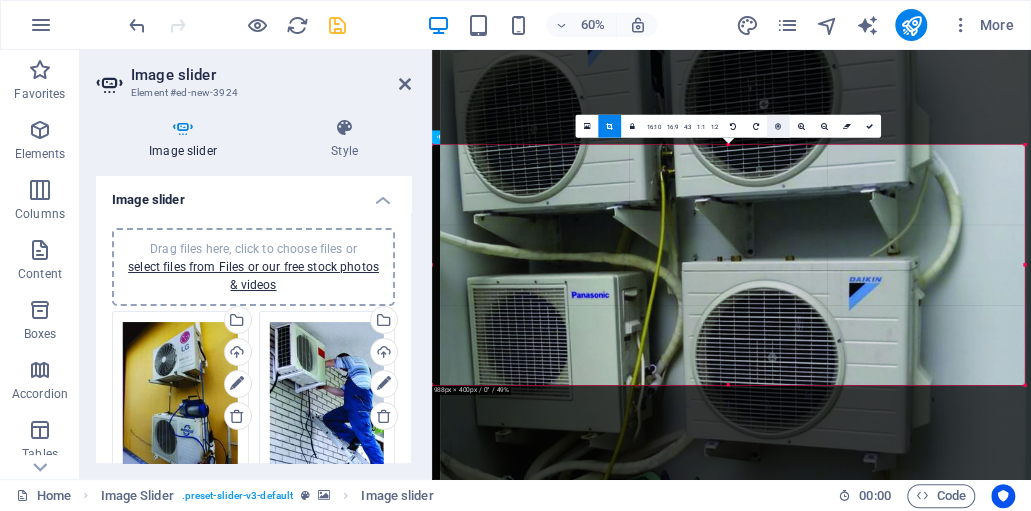 drag, startPoint x: 756, startPoint y: 198, endPoint x: 770, endPoint y: 136, distance: 63.560993 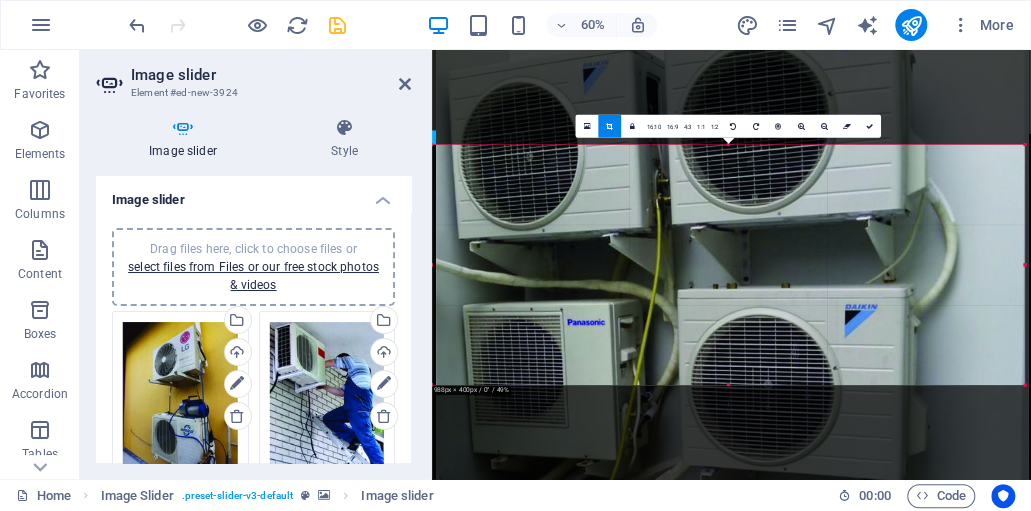 drag, startPoint x: 774, startPoint y: 300, endPoint x: 781, endPoint y: 212, distance: 88.27797 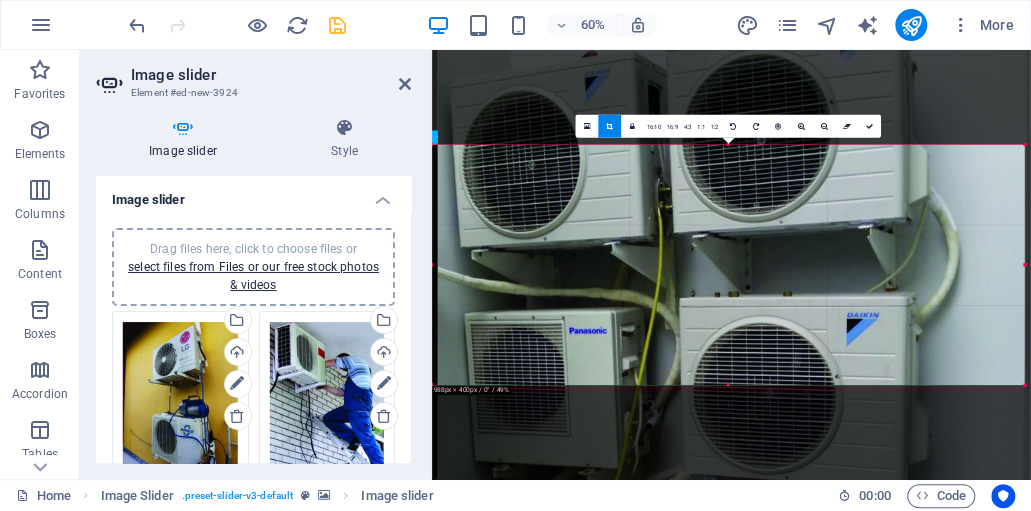 drag, startPoint x: 758, startPoint y: 342, endPoint x: 768, endPoint y: 239, distance: 103.4843 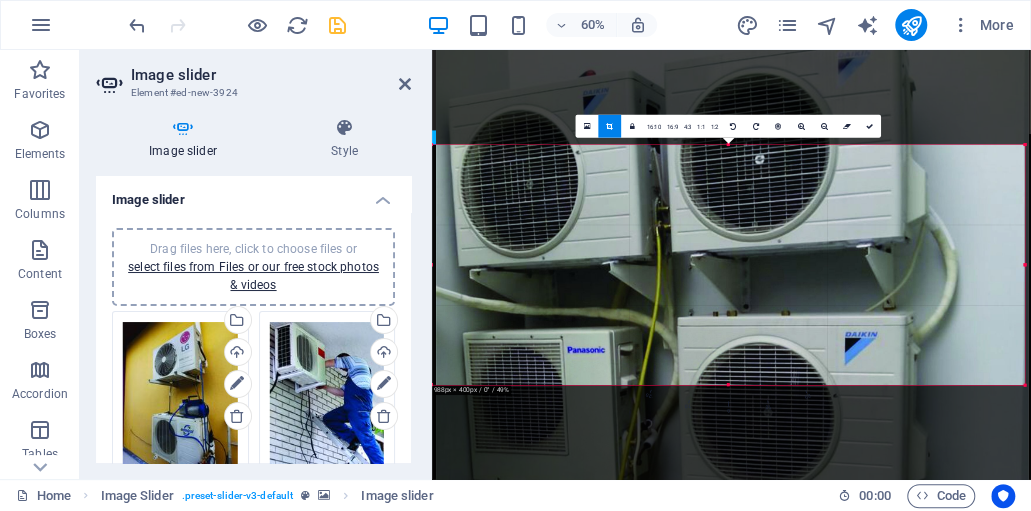 drag, startPoint x: 657, startPoint y: 250, endPoint x: 664, endPoint y: 170, distance: 80.305664 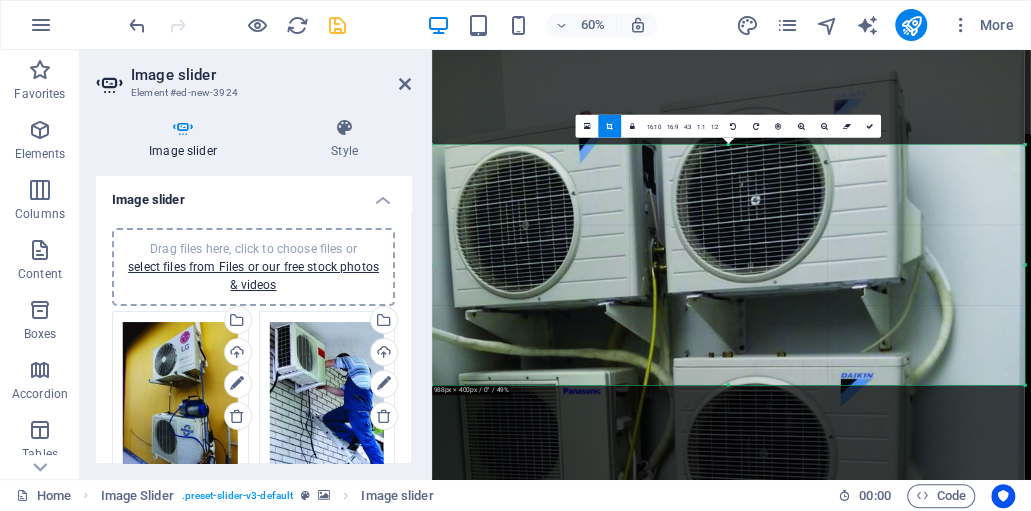drag, startPoint x: 860, startPoint y: 212, endPoint x: 860, endPoint y: 188, distance: 24 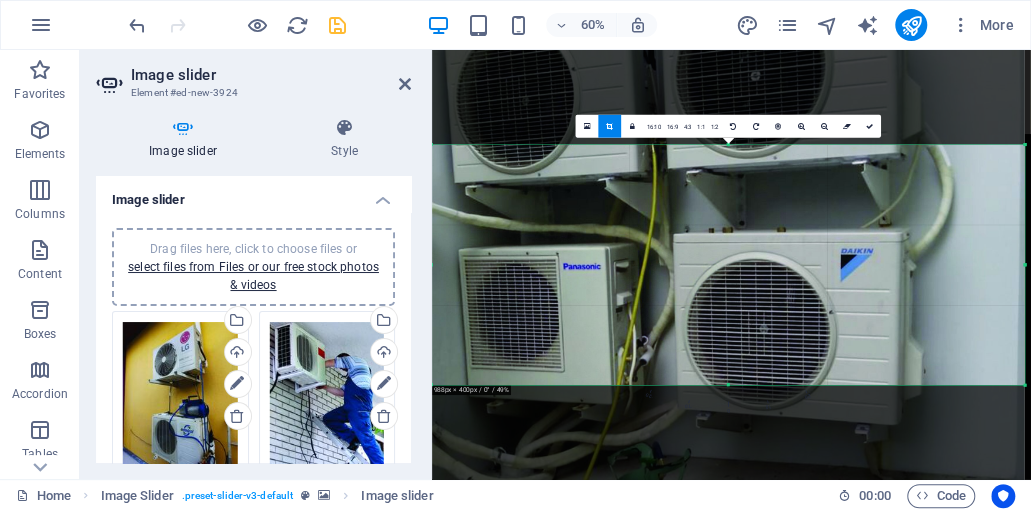 drag, startPoint x: 872, startPoint y: 368, endPoint x: 873, endPoint y: 92, distance: 276.0018 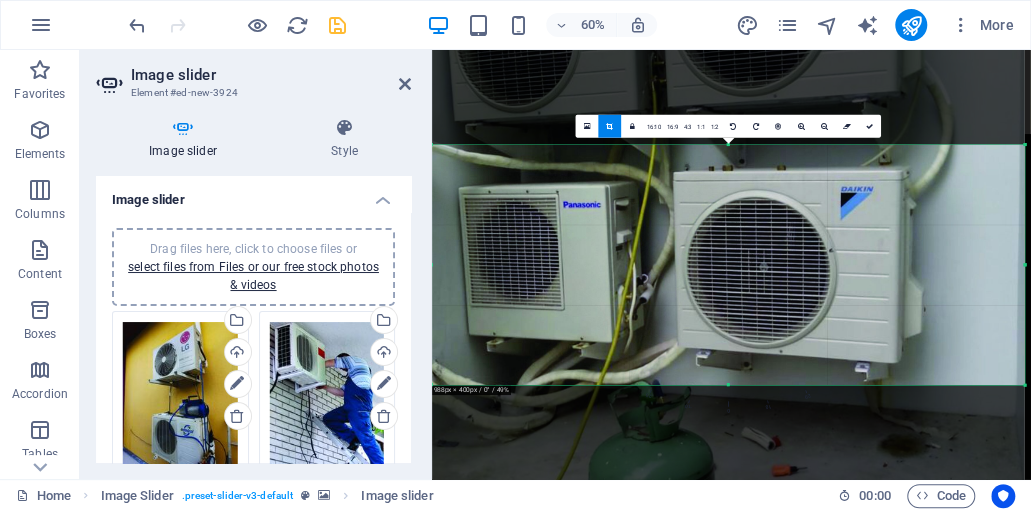 drag, startPoint x: 874, startPoint y: 354, endPoint x: 876, endPoint y: 98, distance: 256.0078 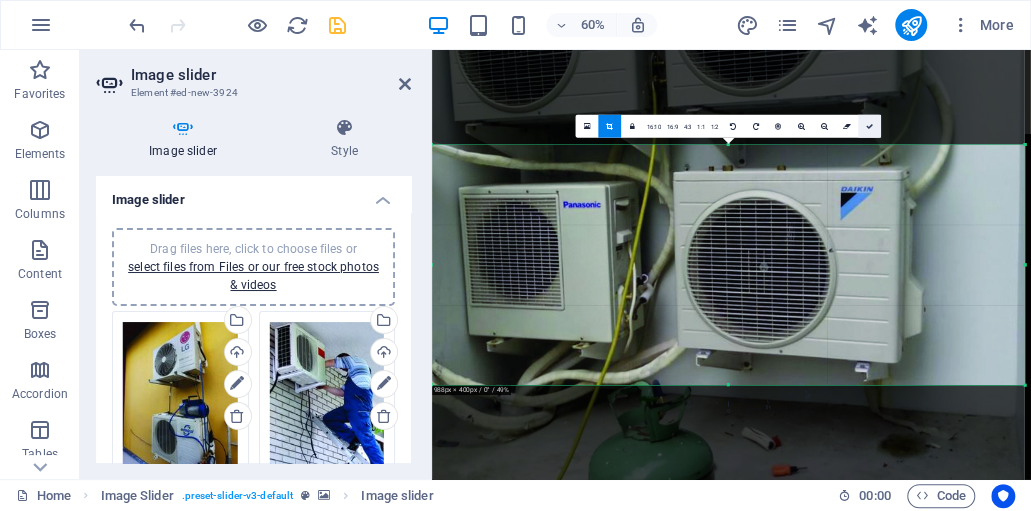 click at bounding box center [869, 126] 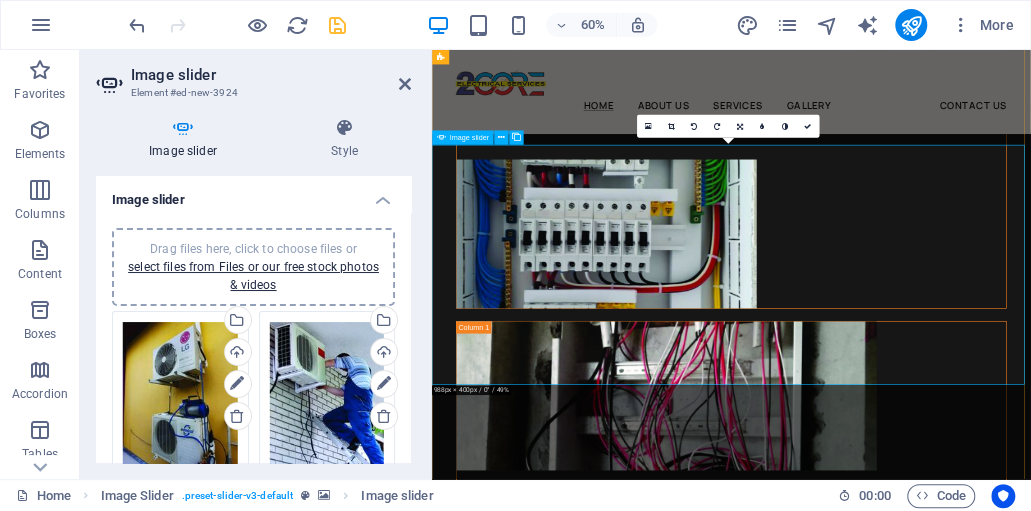 click at bounding box center (931, 7307) 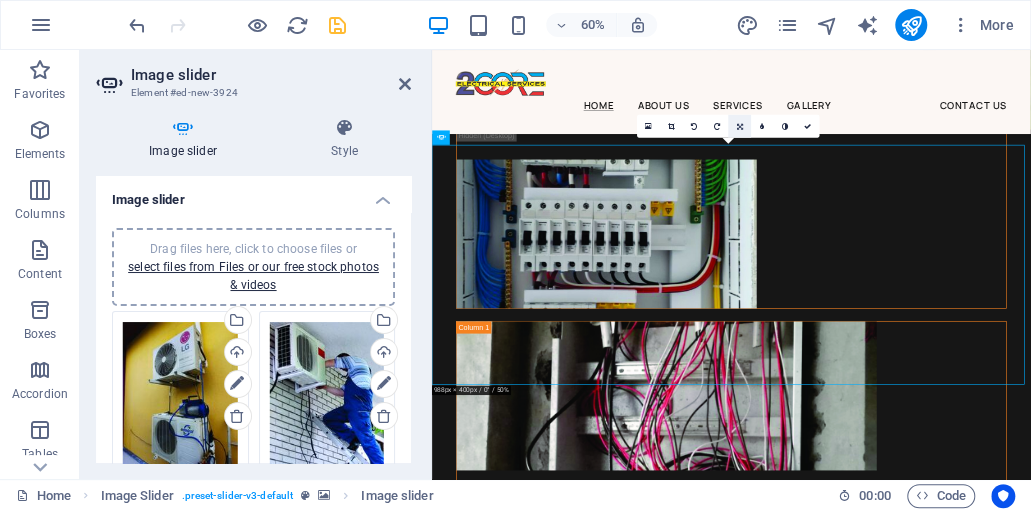 click at bounding box center [740, 126] 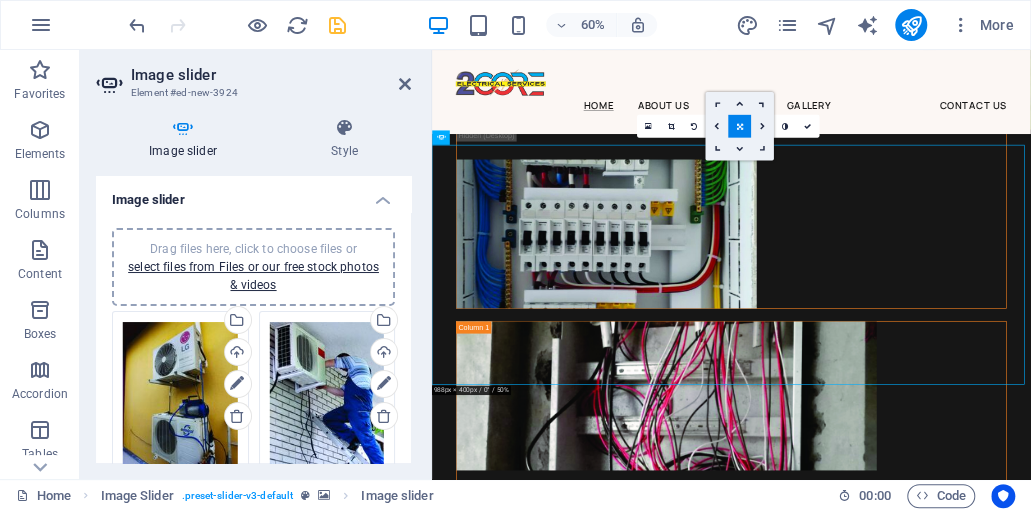 click at bounding box center [740, 126] 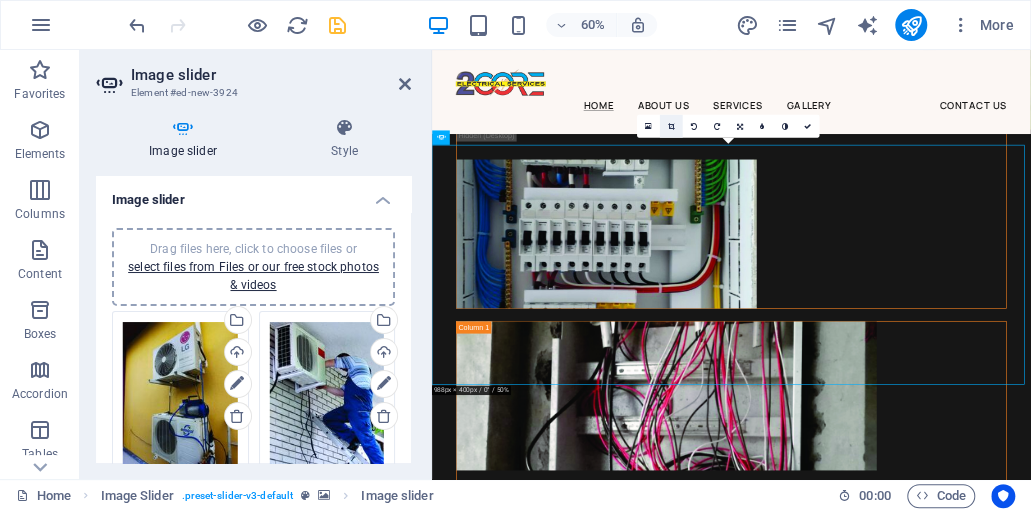 click at bounding box center [671, 126] 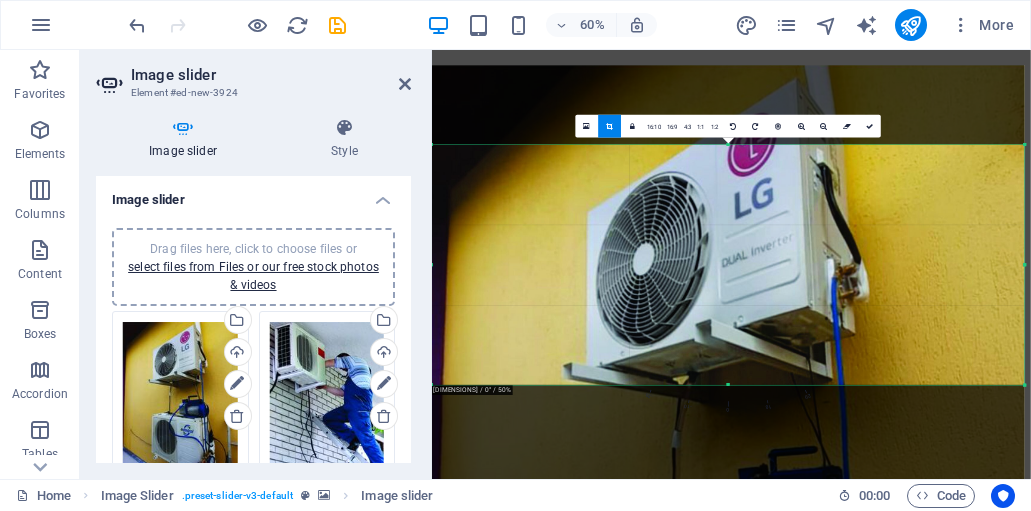 select on "px" 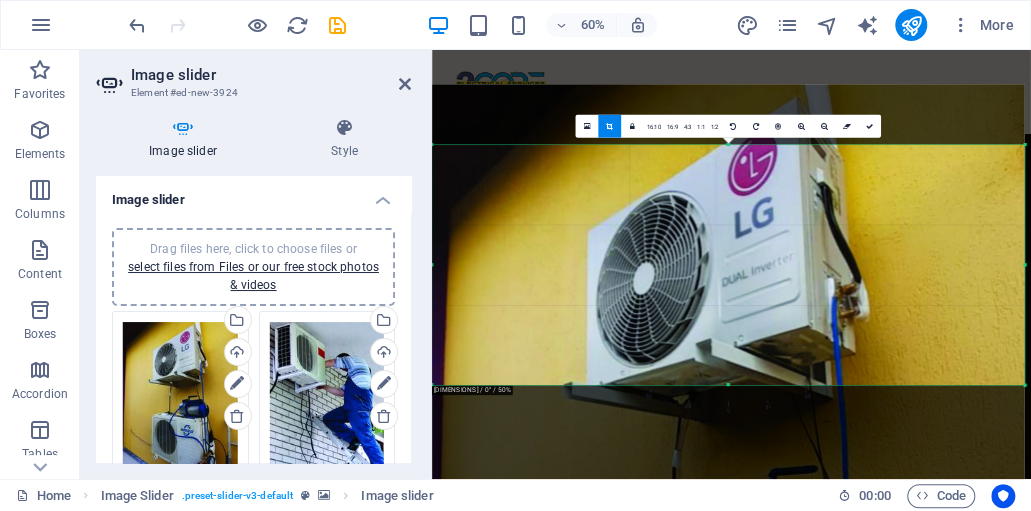 scroll, scrollTop: 8745, scrollLeft: 0, axis: vertical 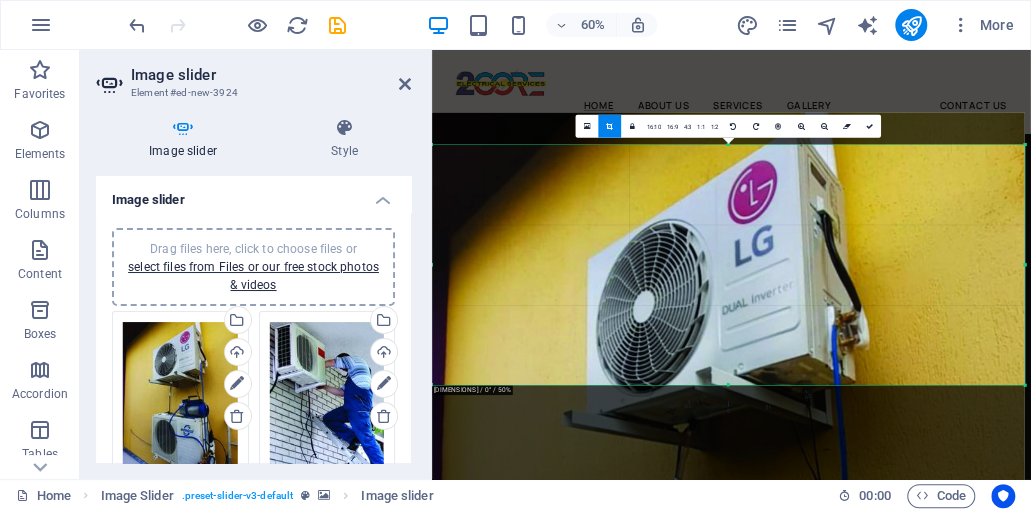 click at bounding box center [728, 539] 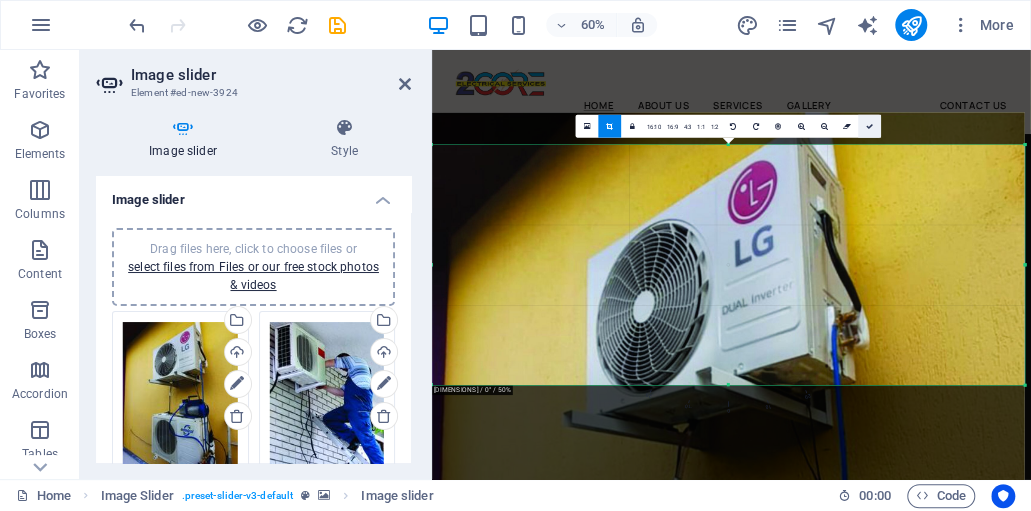 click at bounding box center (869, 126) 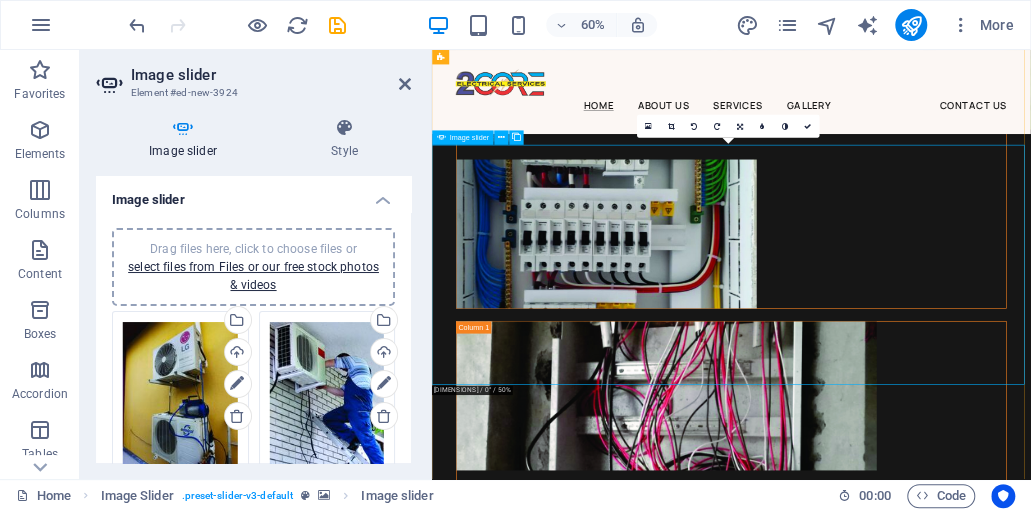 click at bounding box center [931, 7309] 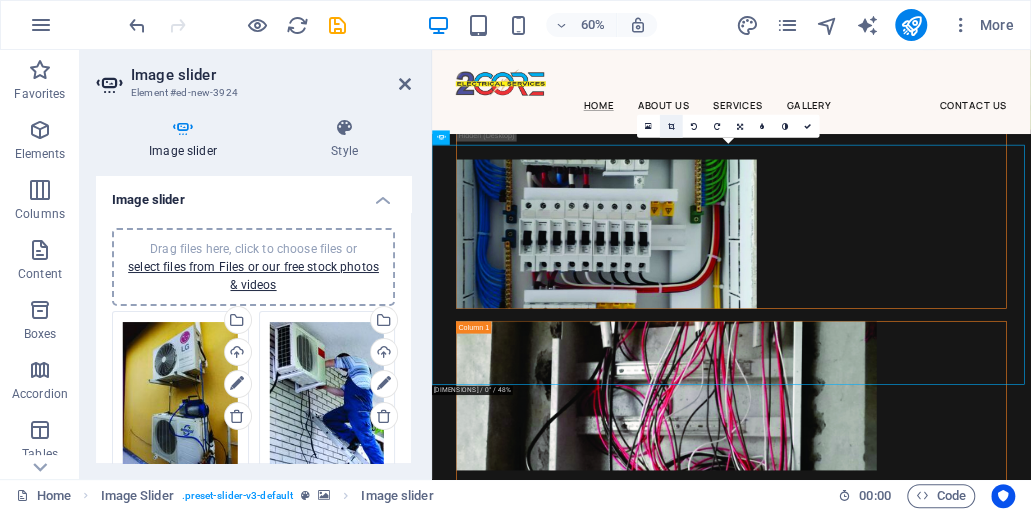 click at bounding box center (671, 126) 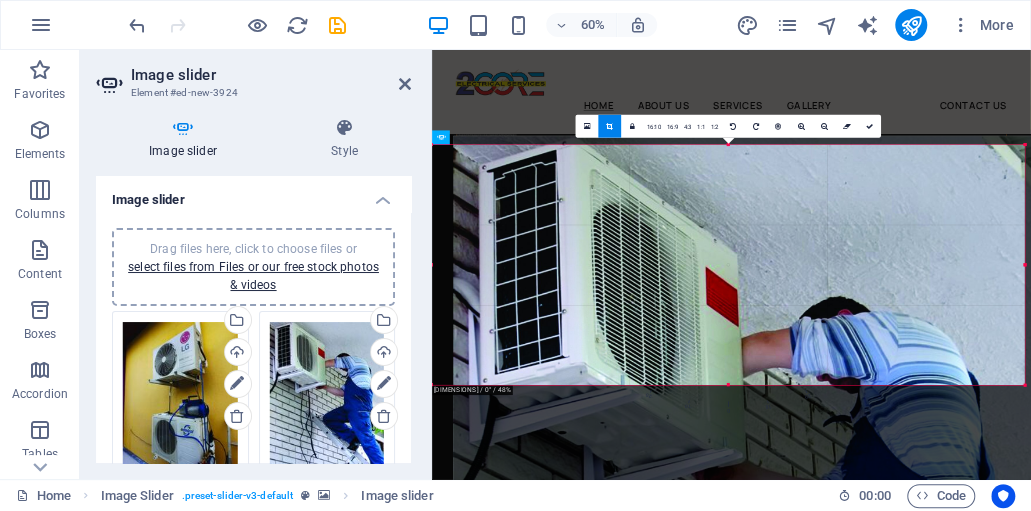 drag, startPoint x: 784, startPoint y: 178, endPoint x: 820, endPoint y: 438, distance: 262.48047 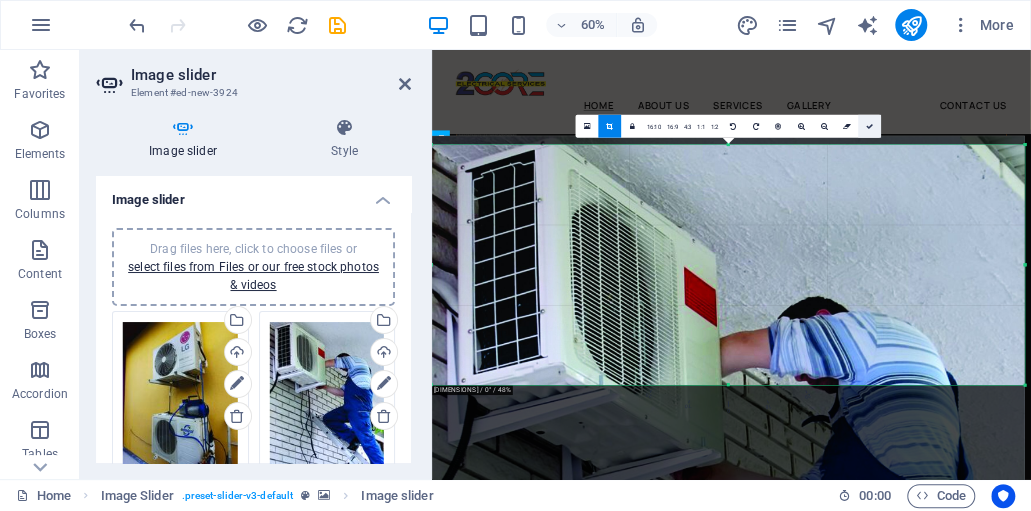 click at bounding box center [869, 126] 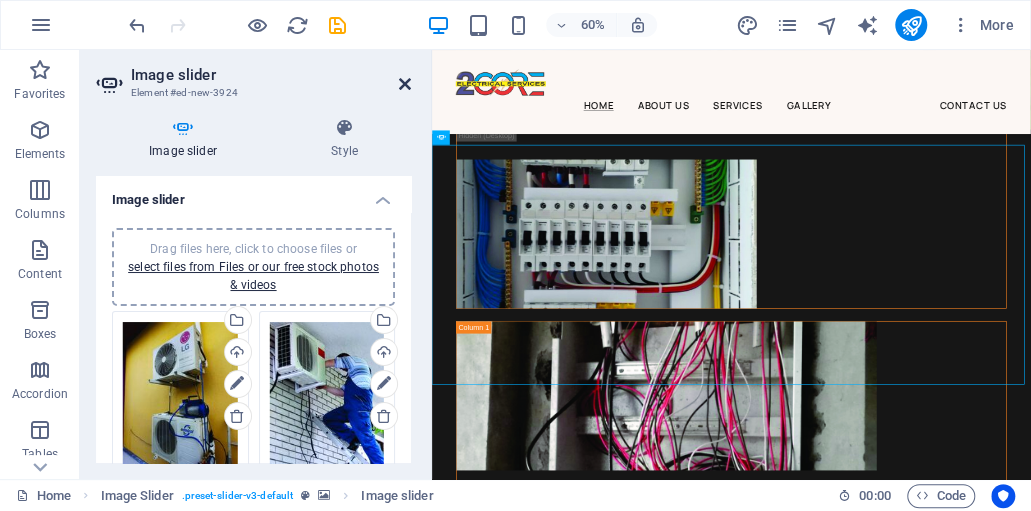 click at bounding box center (405, 84) 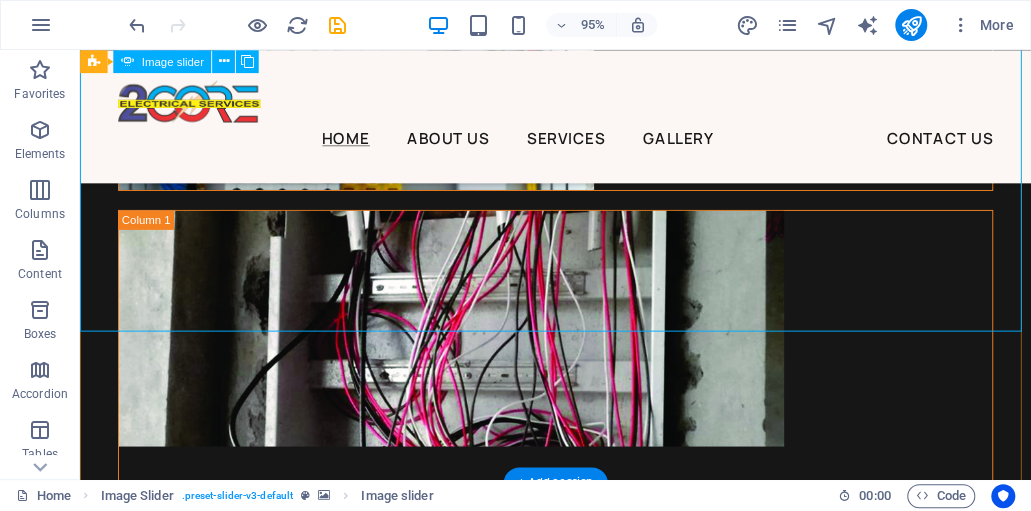 scroll, scrollTop: 8945, scrollLeft: 0, axis: vertical 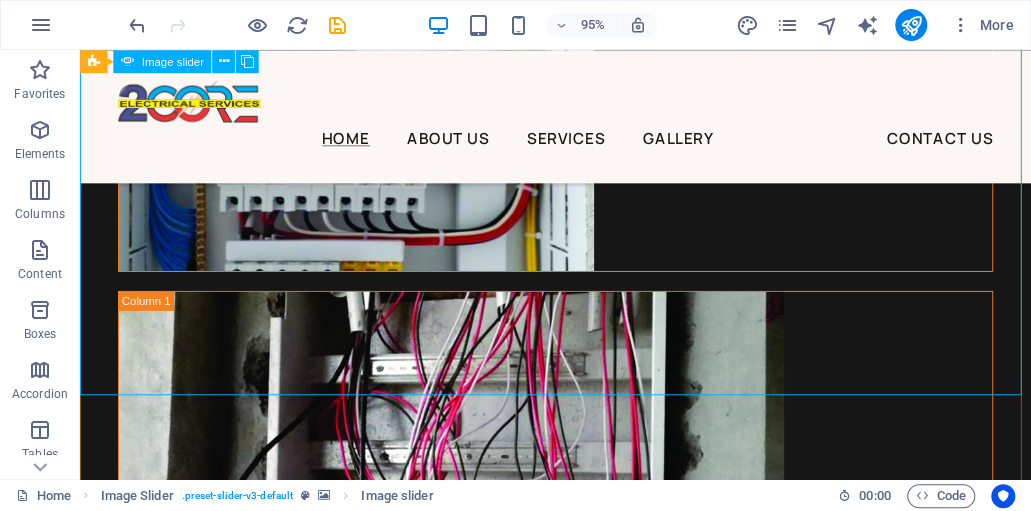 click on "3" at bounding box center (132, 4489) 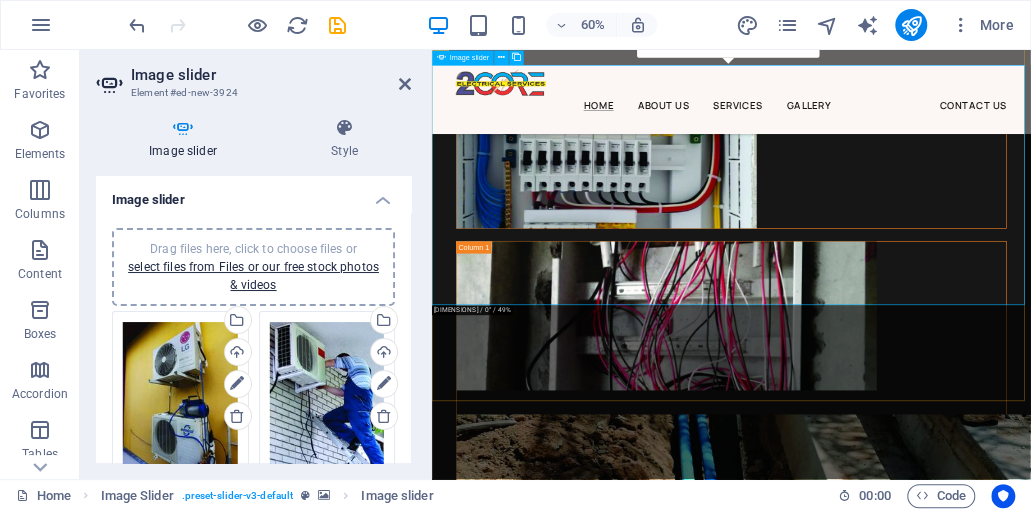 scroll, scrollTop: 8812, scrollLeft: 0, axis: vertical 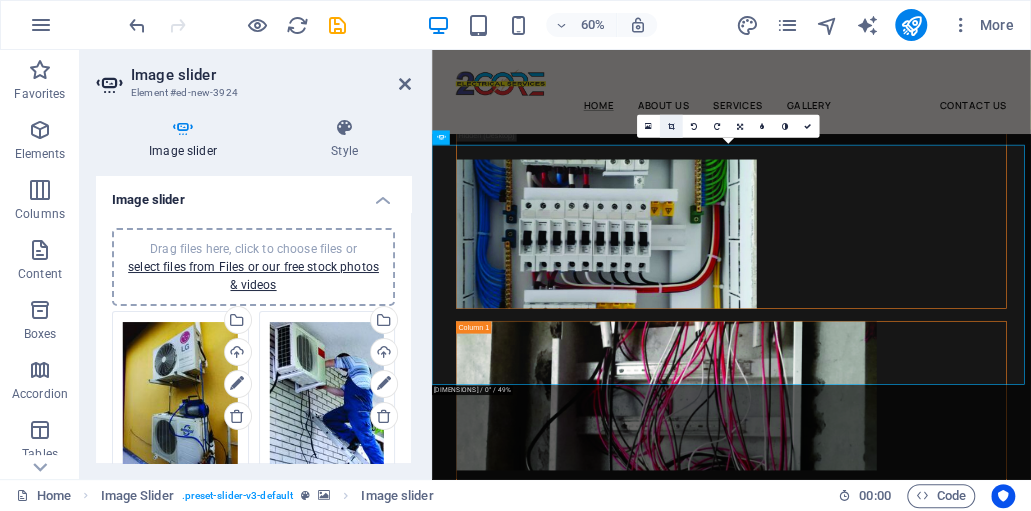 click at bounding box center (671, 126) 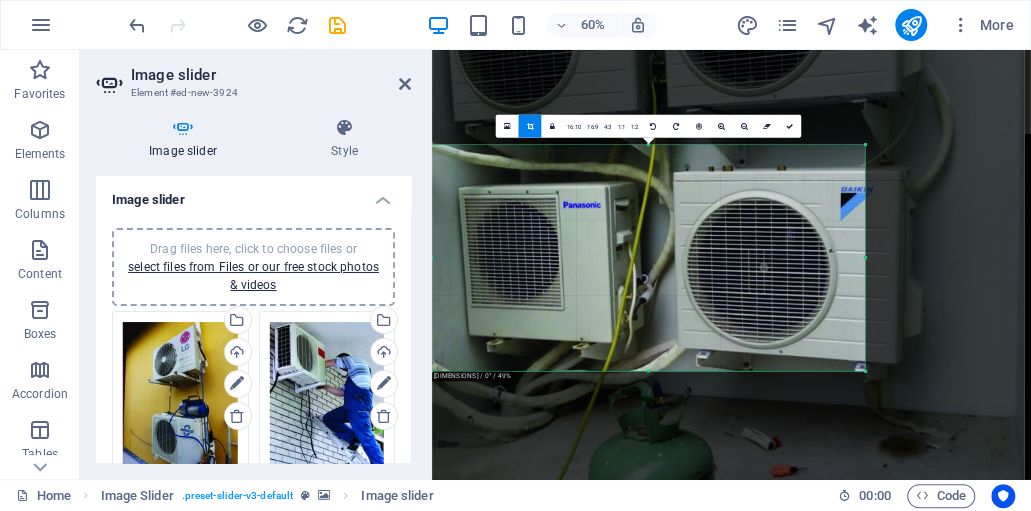 drag, startPoint x: 1025, startPoint y: 385, endPoint x: 759, endPoint y: 362, distance: 266.99252 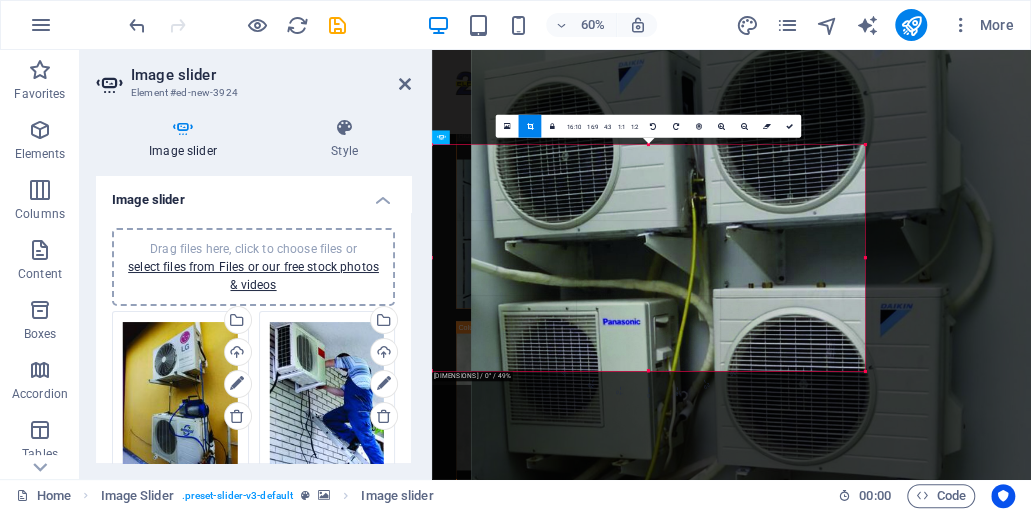 drag, startPoint x: 622, startPoint y: 268, endPoint x: 688, endPoint y: 268, distance: 66 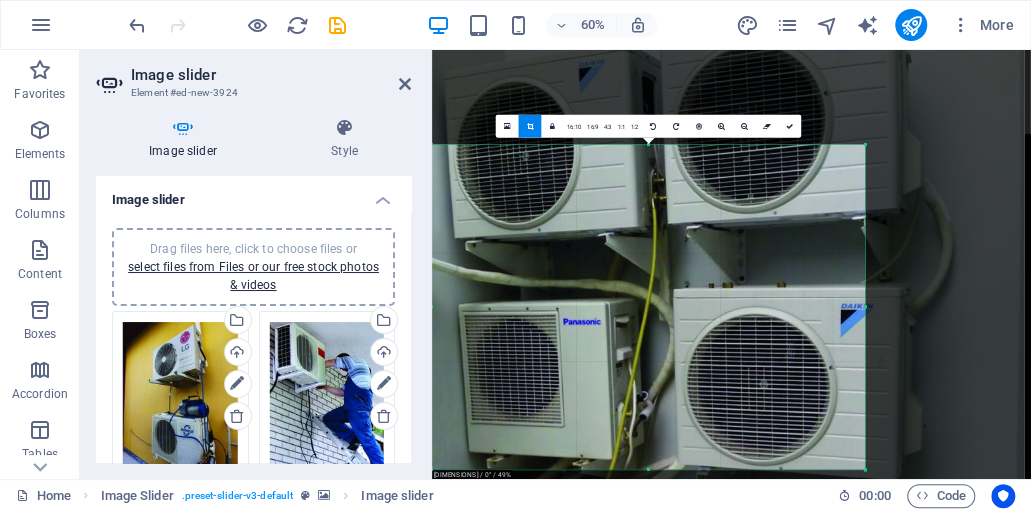 drag, startPoint x: 649, startPoint y: 370, endPoint x: 635, endPoint y: 532, distance: 162.6038 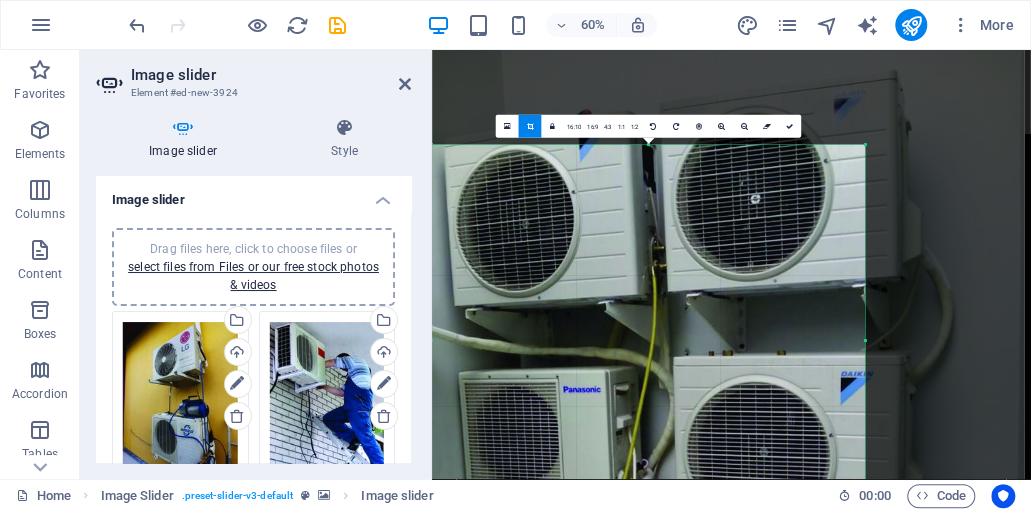 drag, startPoint x: 649, startPoint y: 144, endPoint x: 668, endPoint y: 31, distance: 114.58621 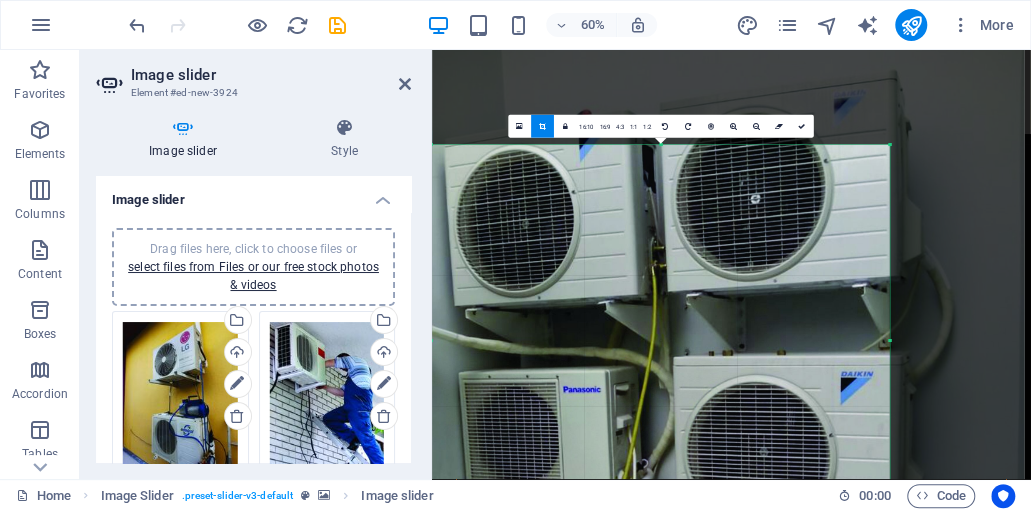 drag, startPoint x: 867, startPoint y: 342, endPoint x: 908, endPoint y: 332, distance: 42.201897 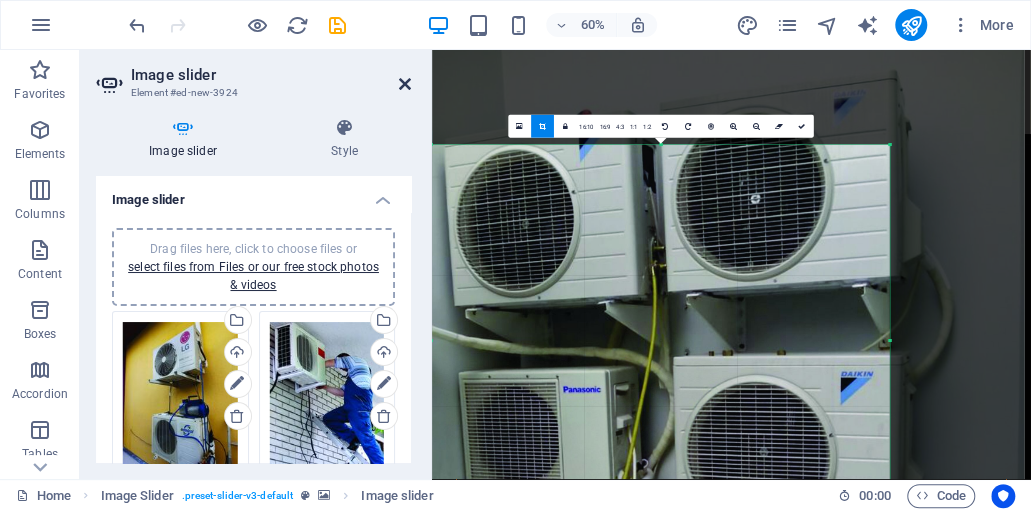 click at bounding box center [405, 84] 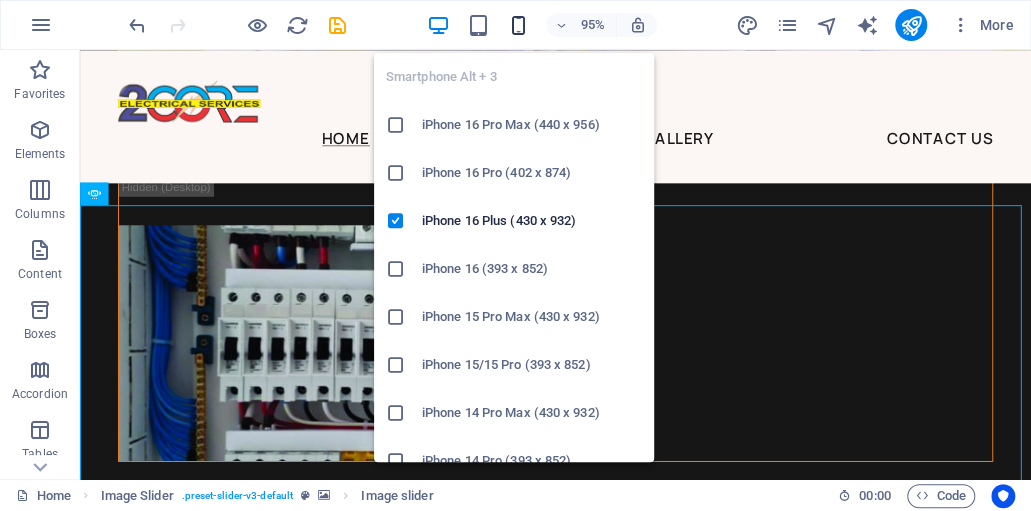 click at bounding box center (518, 25) 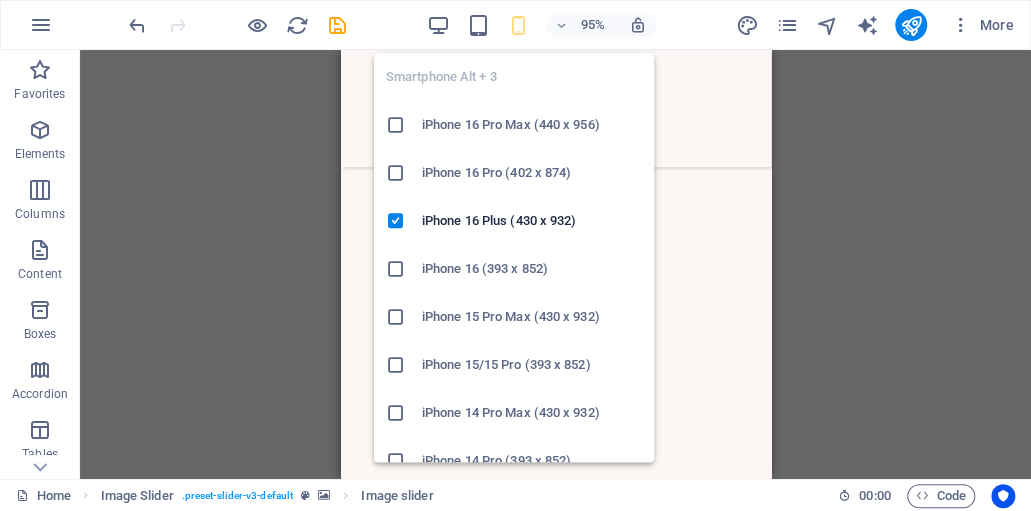scroll, scrollTop: 6756, scrollLeft: 0, axis: vertical 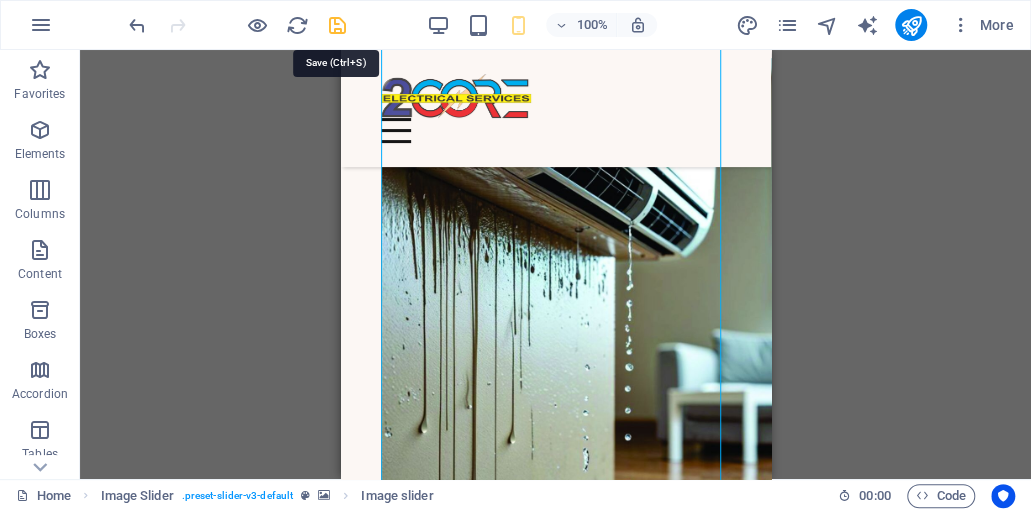 click at bounding box center [337, 25] 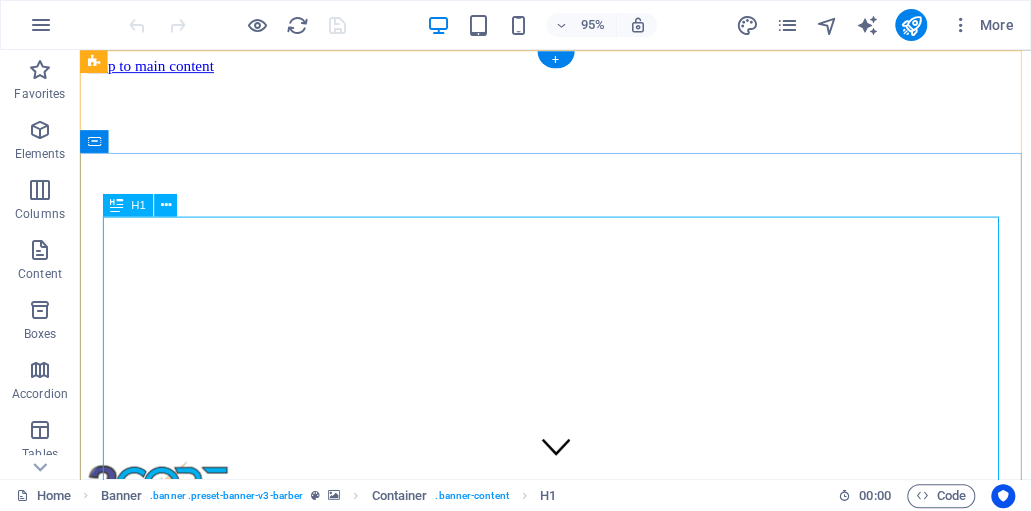scroll, scrollTop: 0, scrollLeft: 0, axis: both 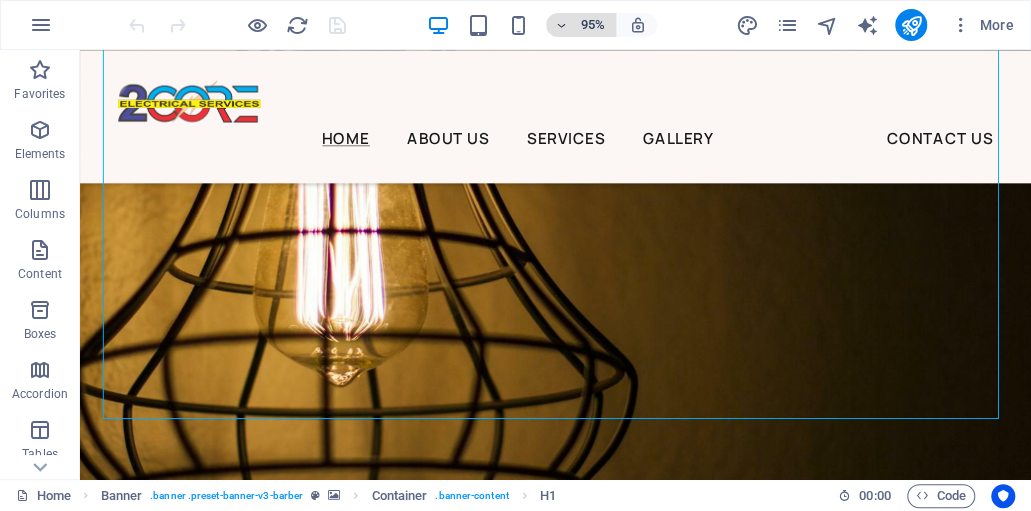 click at bounding box center (561, 25) 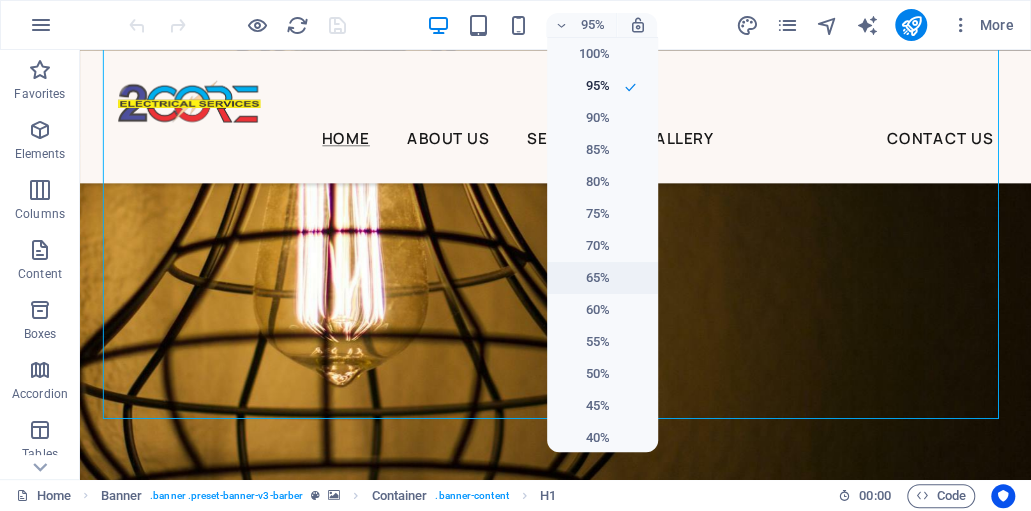click on "65%" at bounding box center (584, 278) 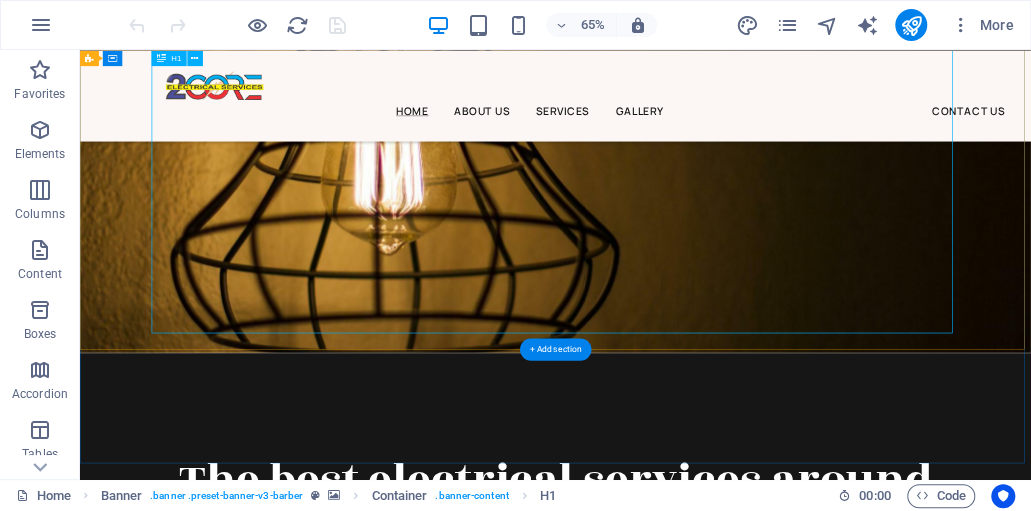 scroll, scrollTop: 333, scrollLeft: 0, axis: vertical 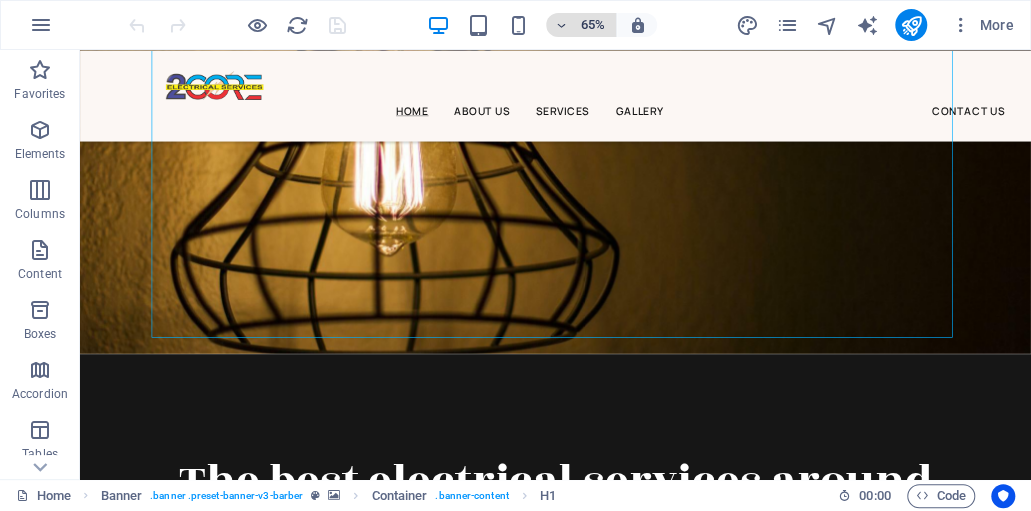 click at bounding box center (561, 25) 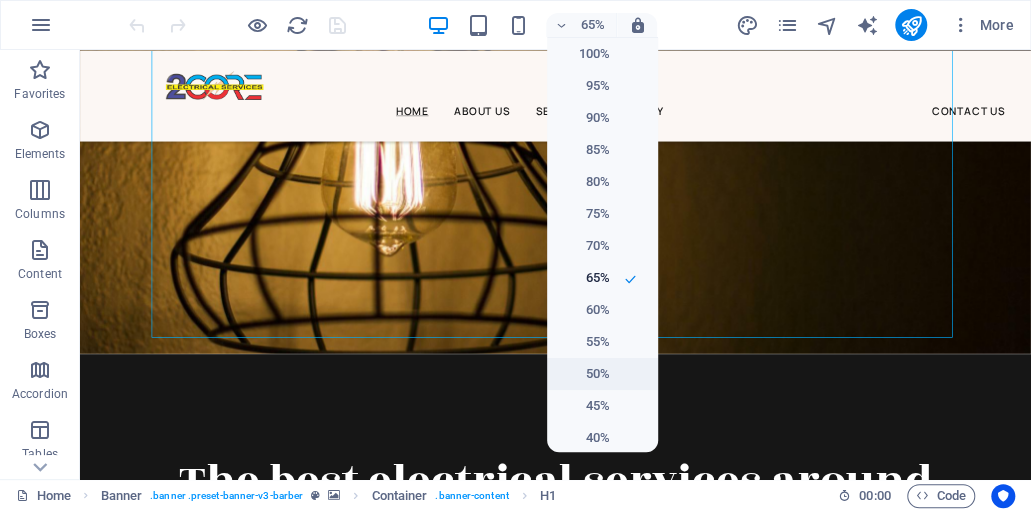 click on "50%" at bounding box center [584, 374] 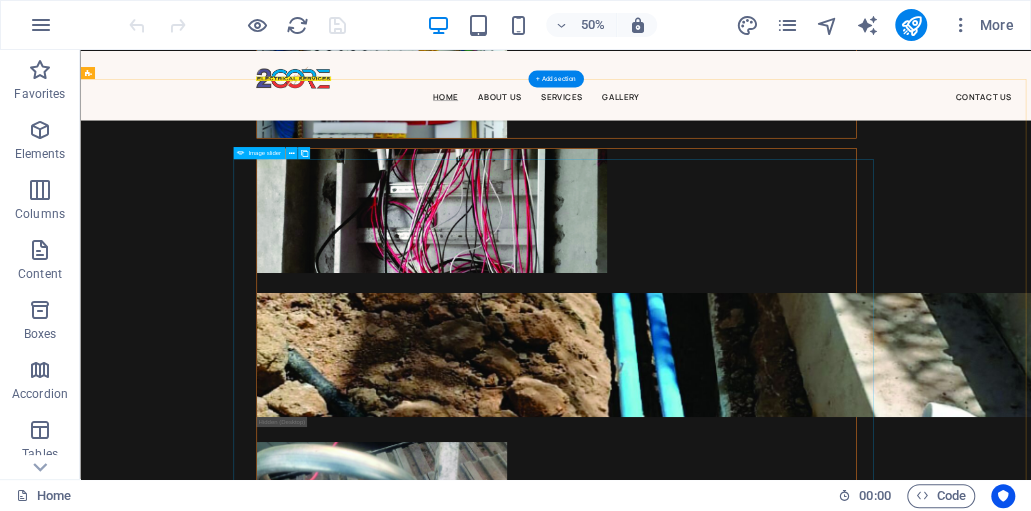 scroll, scrollTop: 8933, scrollLeft: 0, axis: vertical 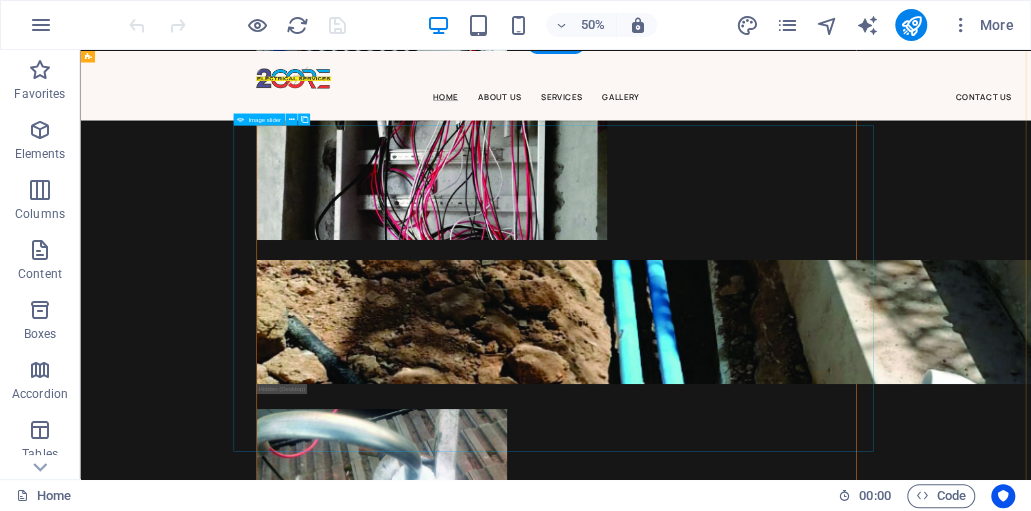 click at bounding box center [1031, 9423] 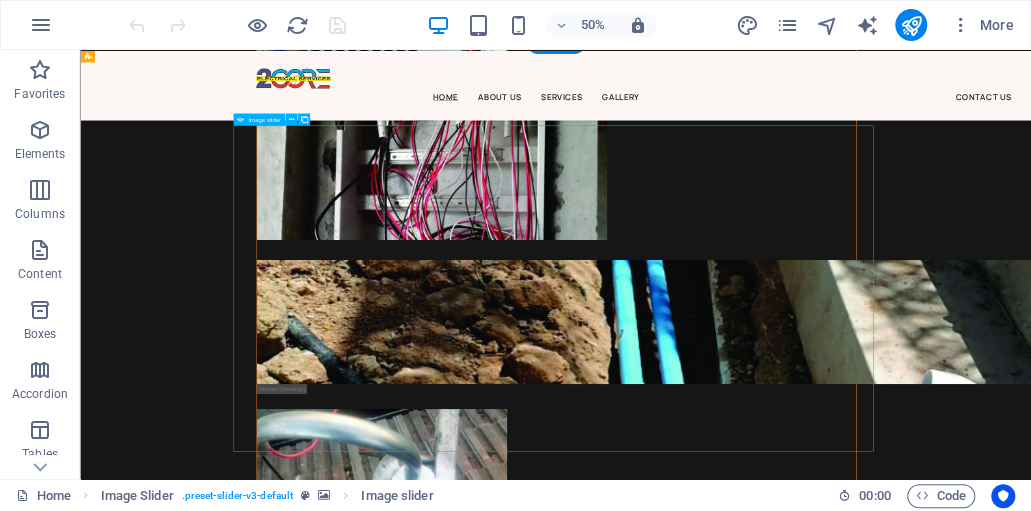 click at bounding box center [1031, 9423] 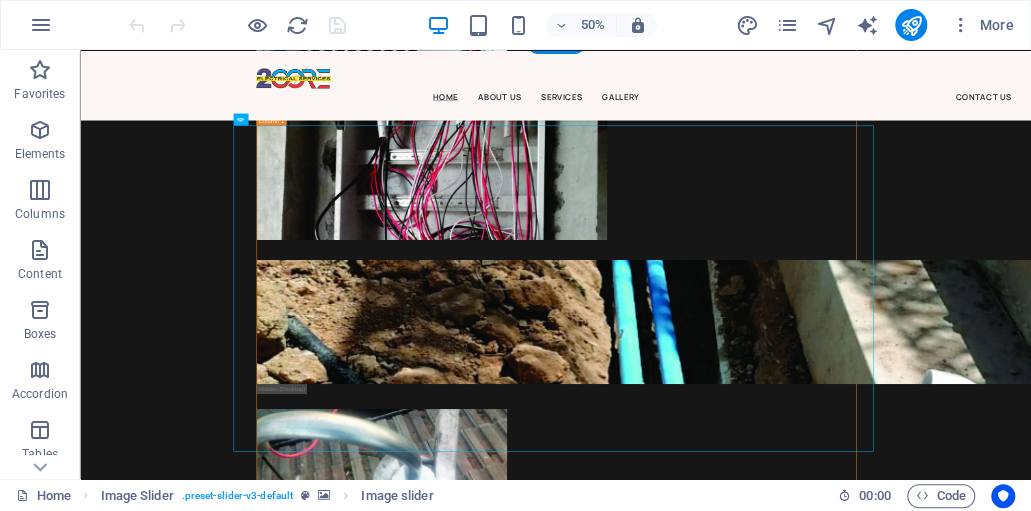 click at bounding box center (1031, 4894) 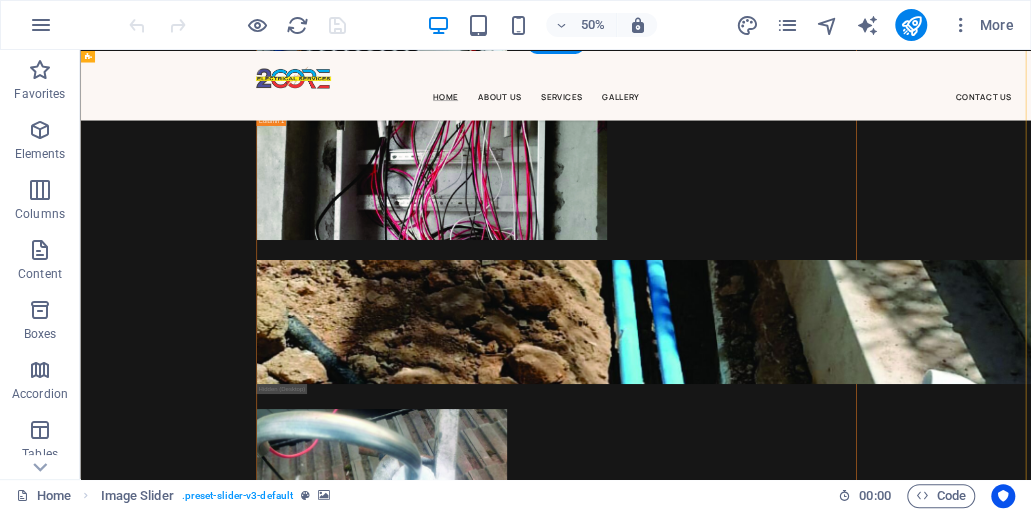 click at bounding box center (1031, 4894) 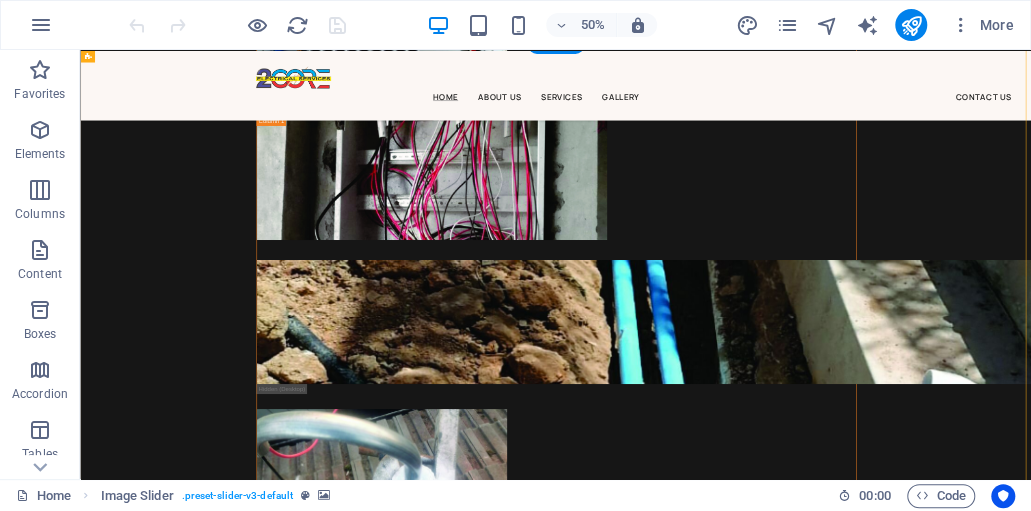 select on "region" 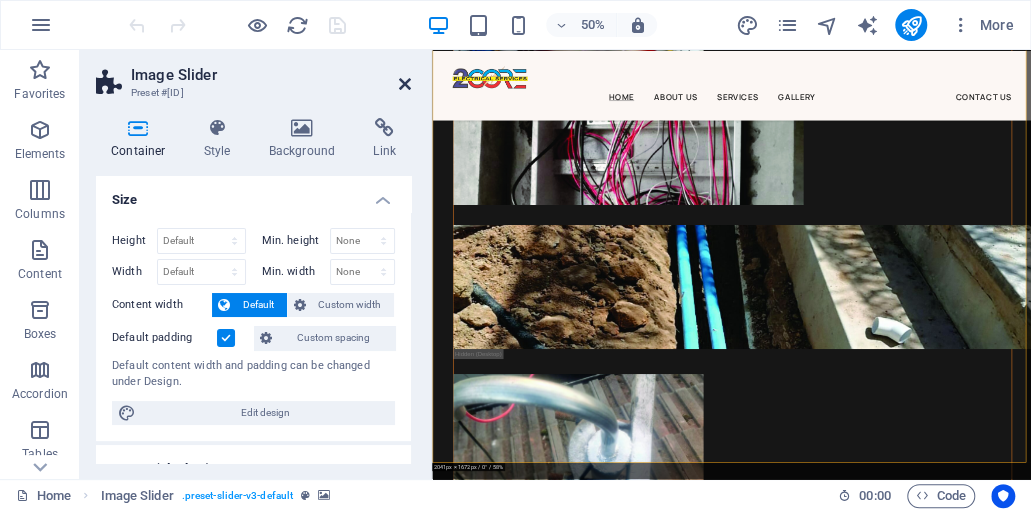 click at bounding box center [405, 84] 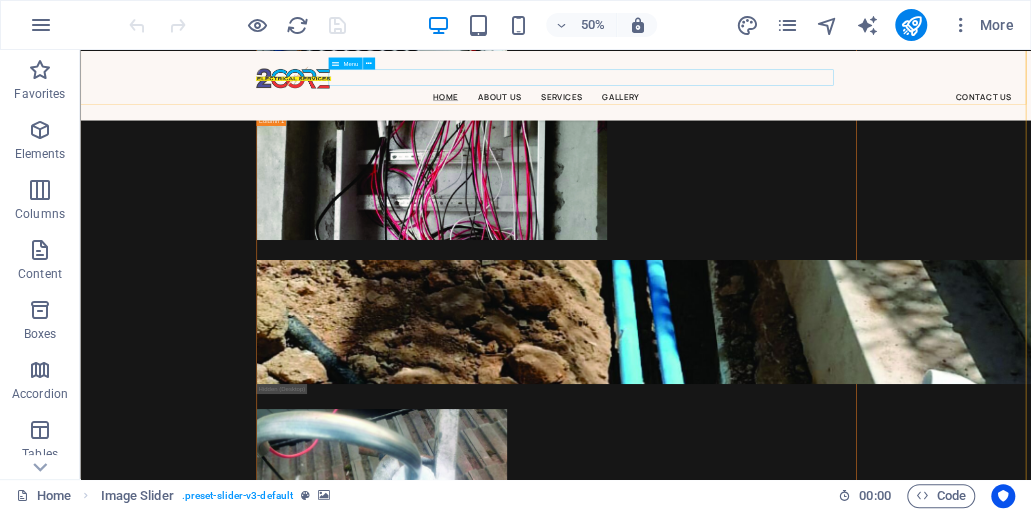 scroll, scrollTop: 9022, scrollLeft: 0, axis: vertical 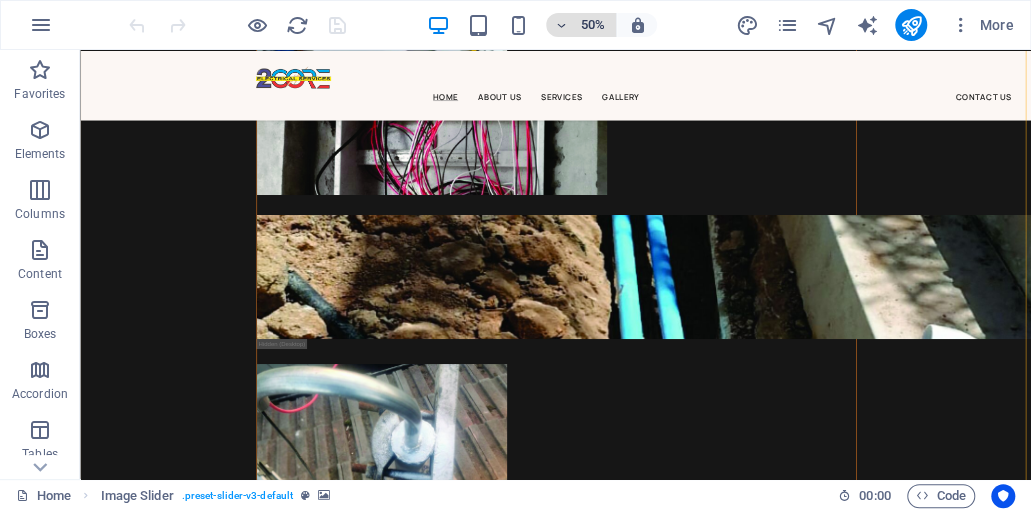 click at bounding box center [561, 25] 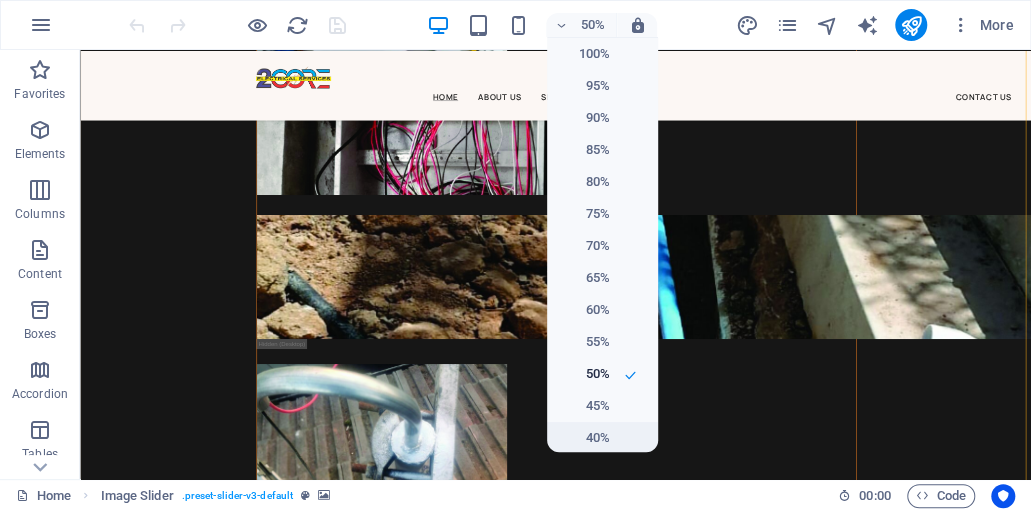 click on "40%" at bounding box center [584, 438] 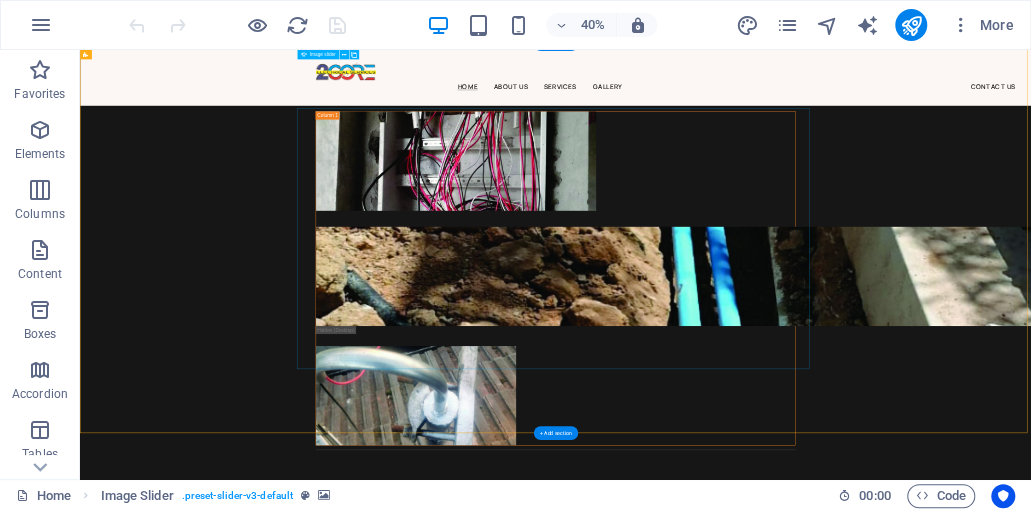 scroll, scrollTop: 8889, scrollLeft: 0, axis: vertical 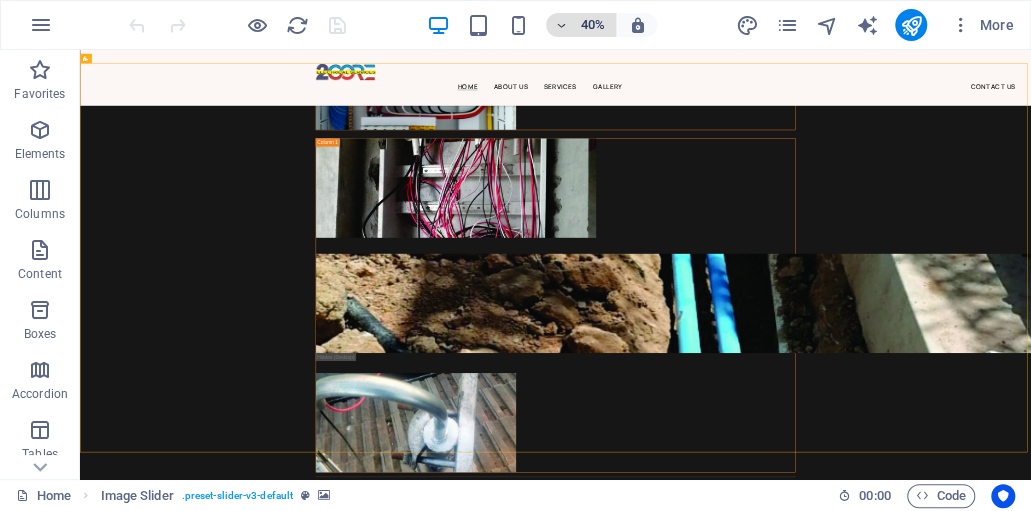 click at bounding box center (561, 25) 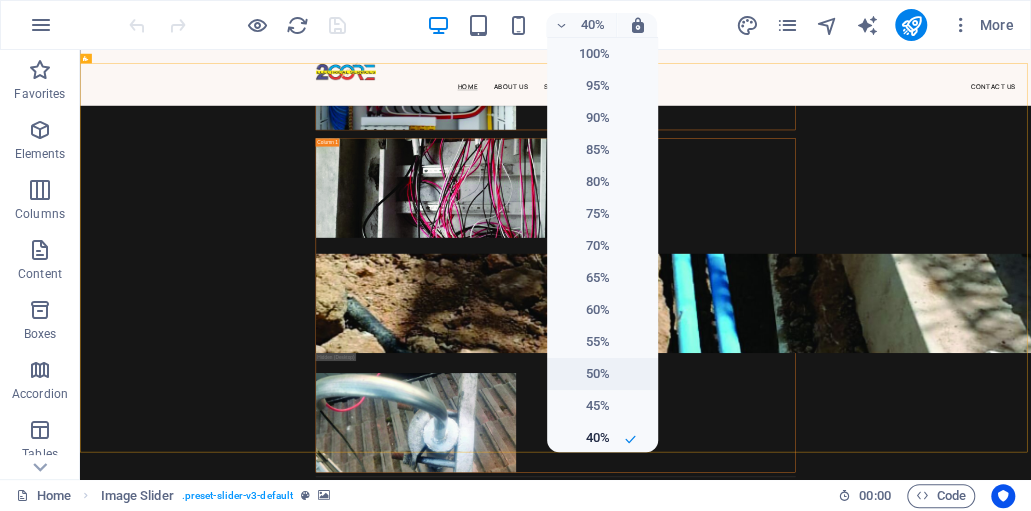 click on "50%" at bounding box center (584, 374) 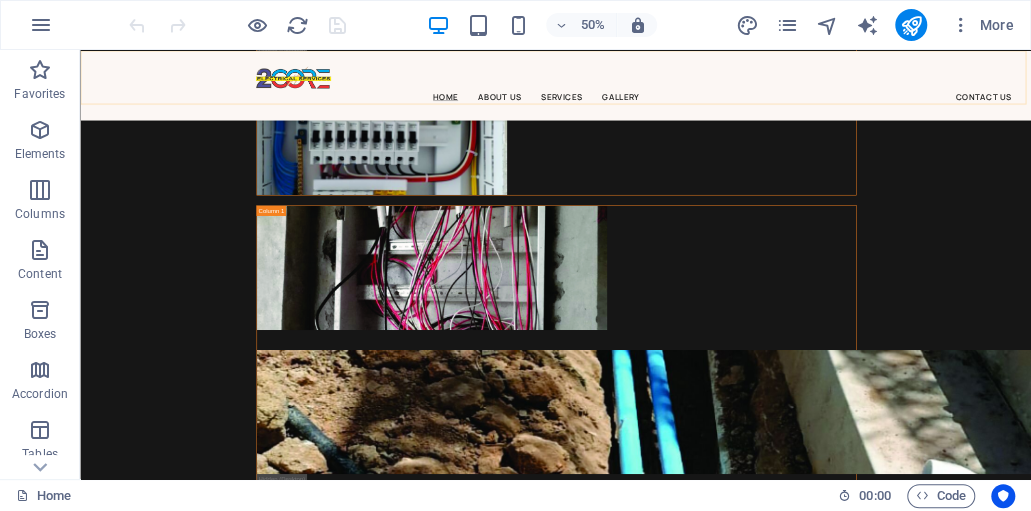 scroll, scrollTop: 8745, scrollLeft: 0, axis: vertical 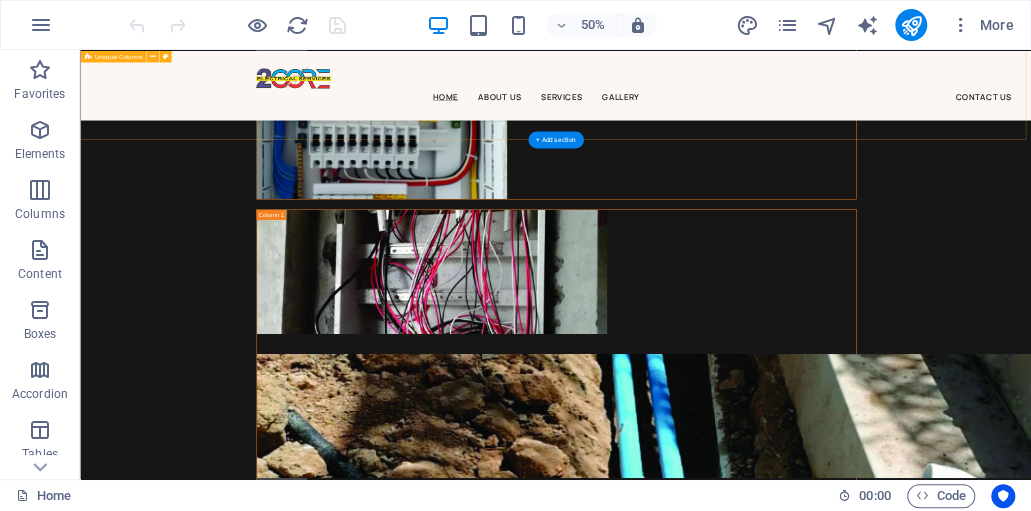 click on "Take a look at our aircon services Don't panic when something like this happens to your home. We are just a call away" at bounding box center [1031, 2945] 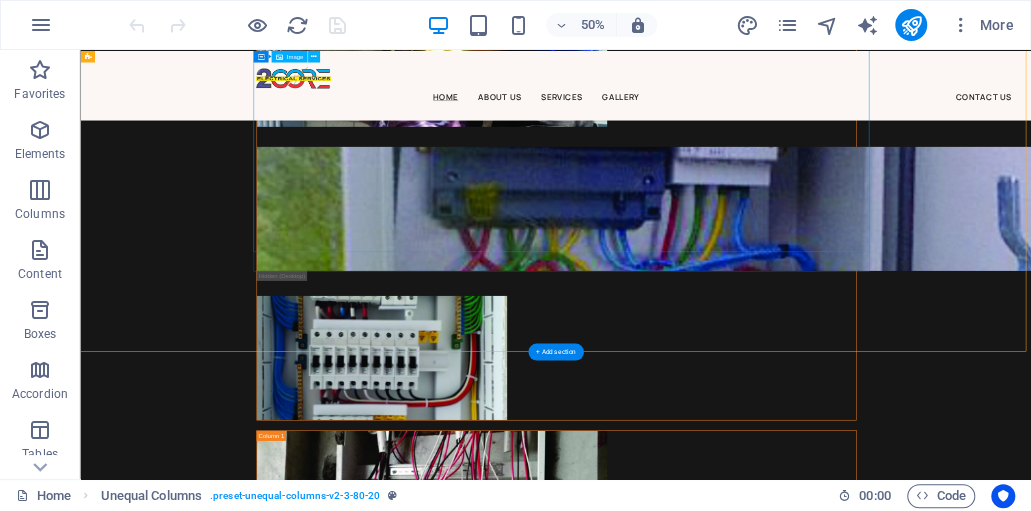 scroll, scrollTop: 8278, scrollLeft: 0, axis: vertical 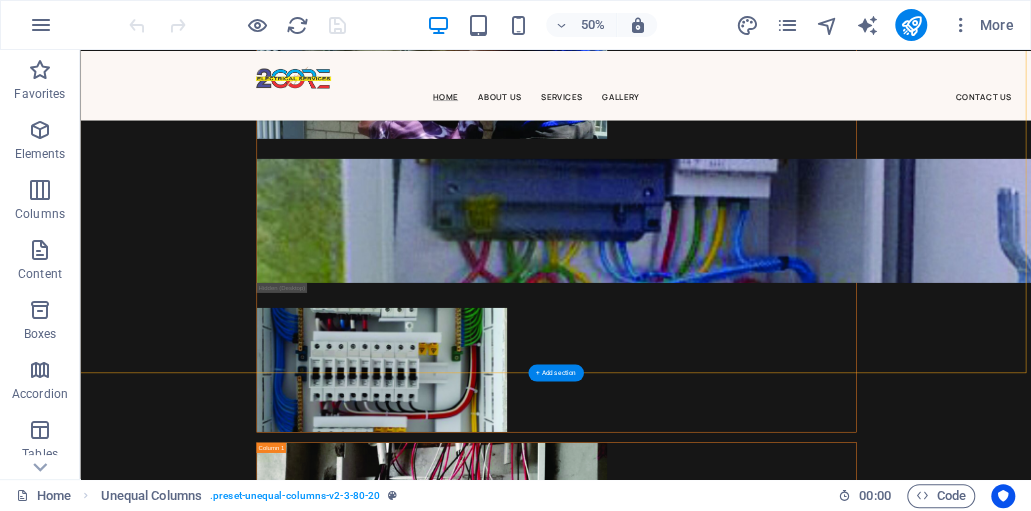 click at bounding box center [1031, 5549] 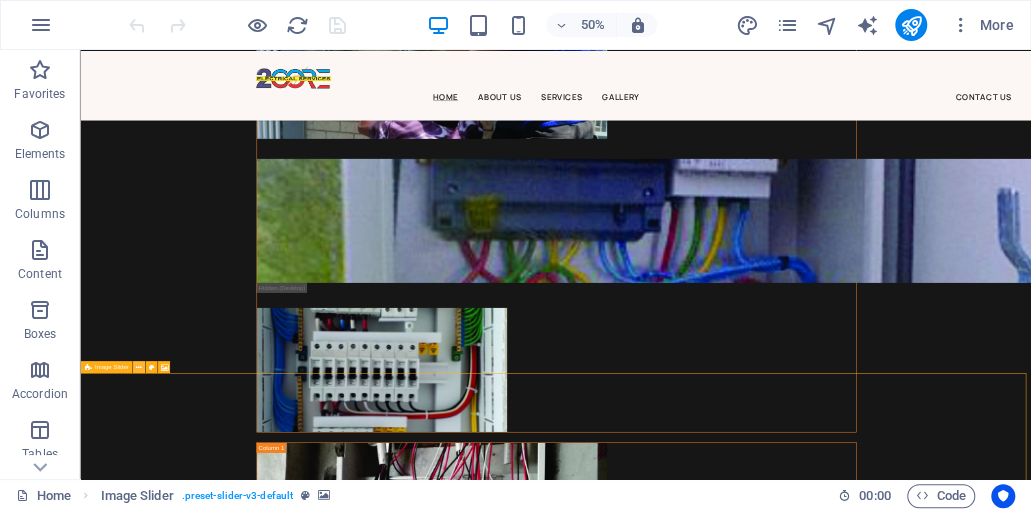 click at bounding box center (139, 366) 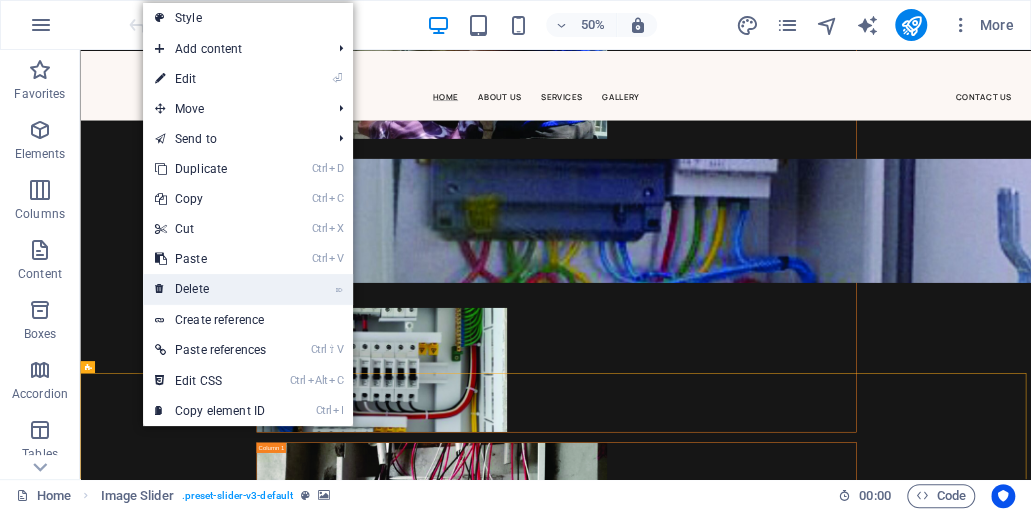 click on "⌦  Delete" at bounding box center (210, 289) 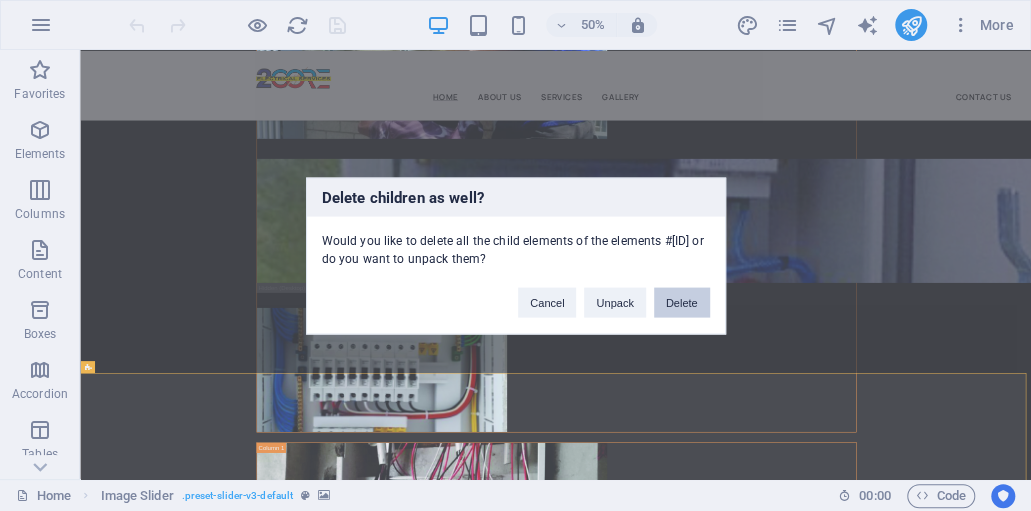 click on "Delete" at bounding box center [682, 302] 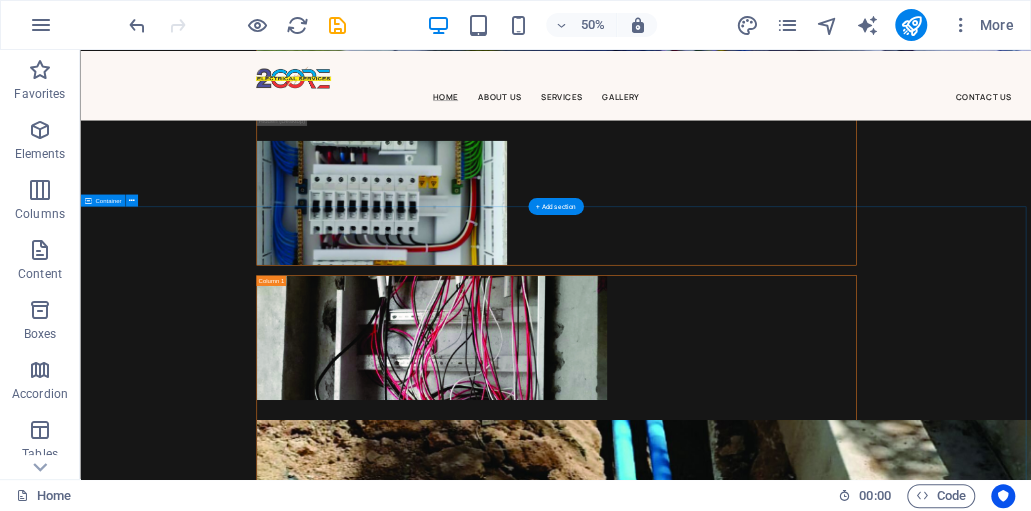 scroll, scrollTop: 8678, scrollLeft: 0, axis: vertical 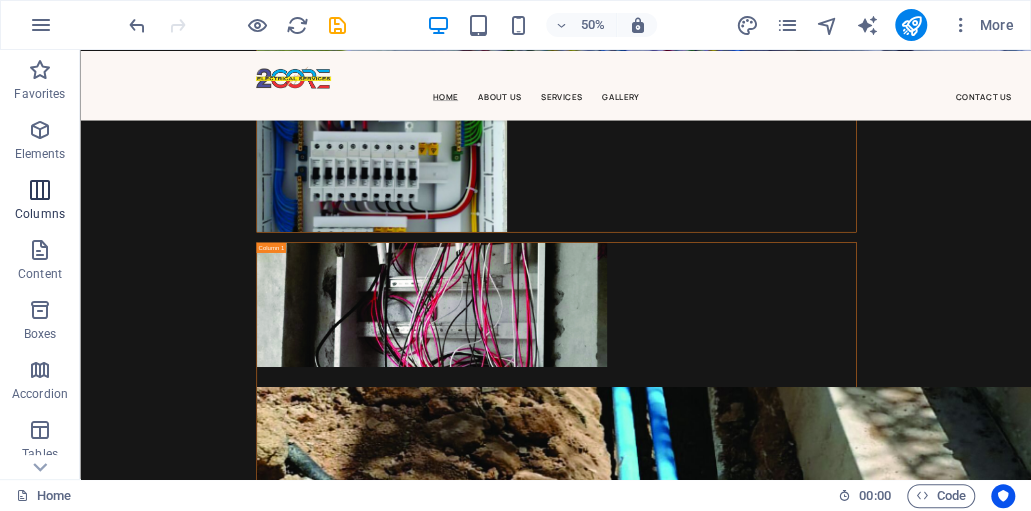 click at bounding box center (40, 190) 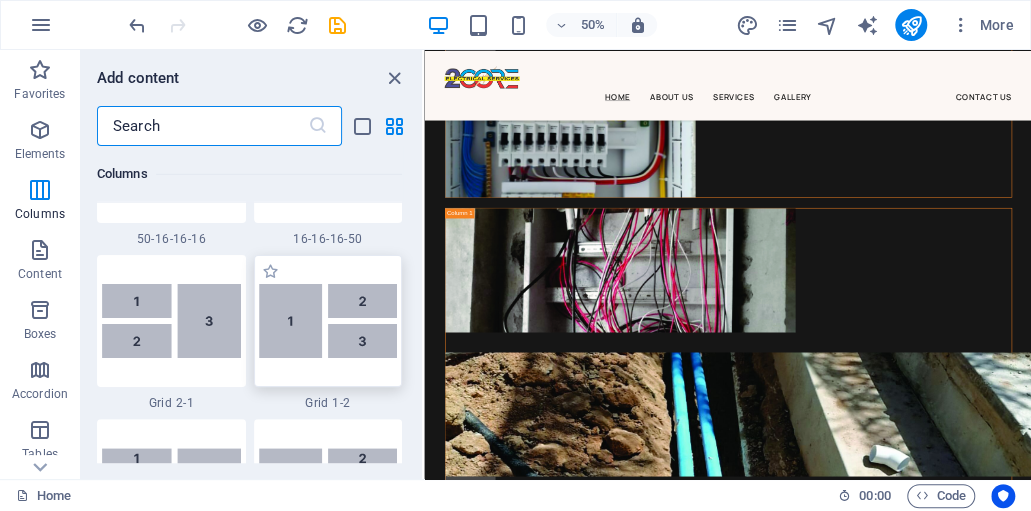 scroll, scrollTop: 2390, scrollLeft: 0, axis: vertical 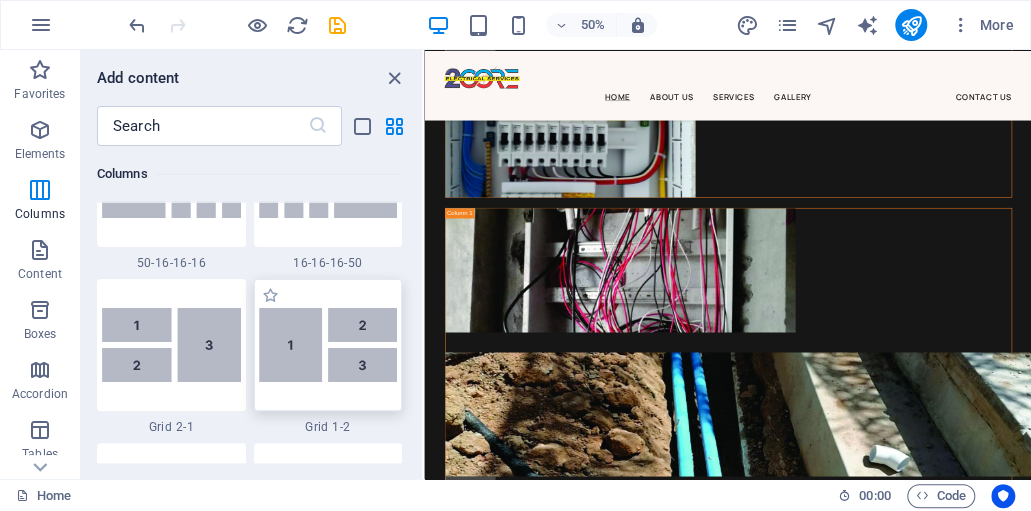 click at bounding box center (328, 345) 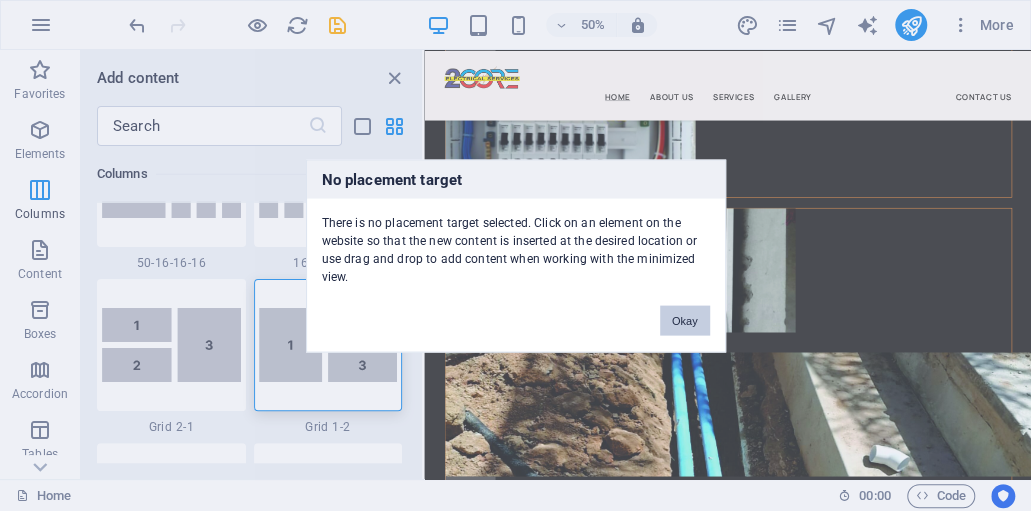 click on "Okay" at bounding box center (685, 320) 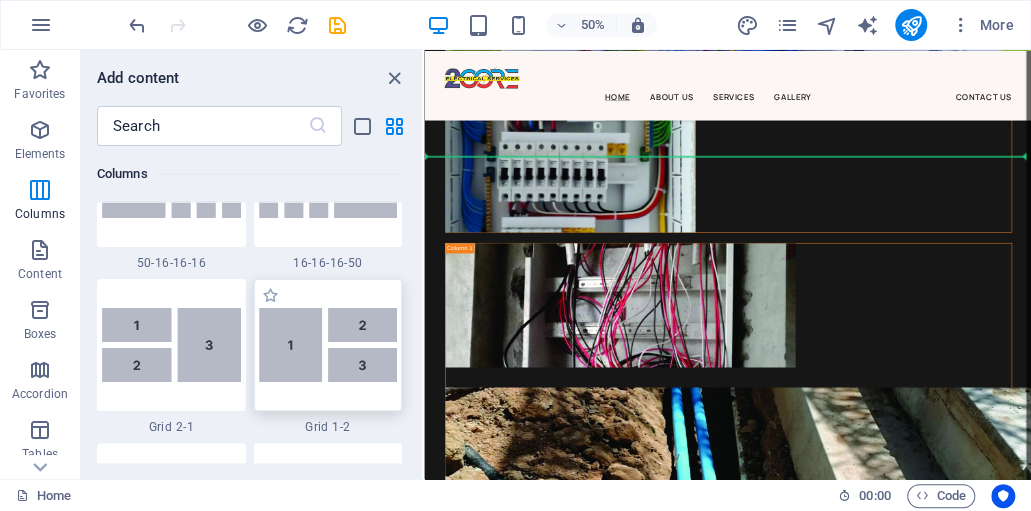 scroll, scrollTop: 8592, scrollLeft: 0, axis: vertical 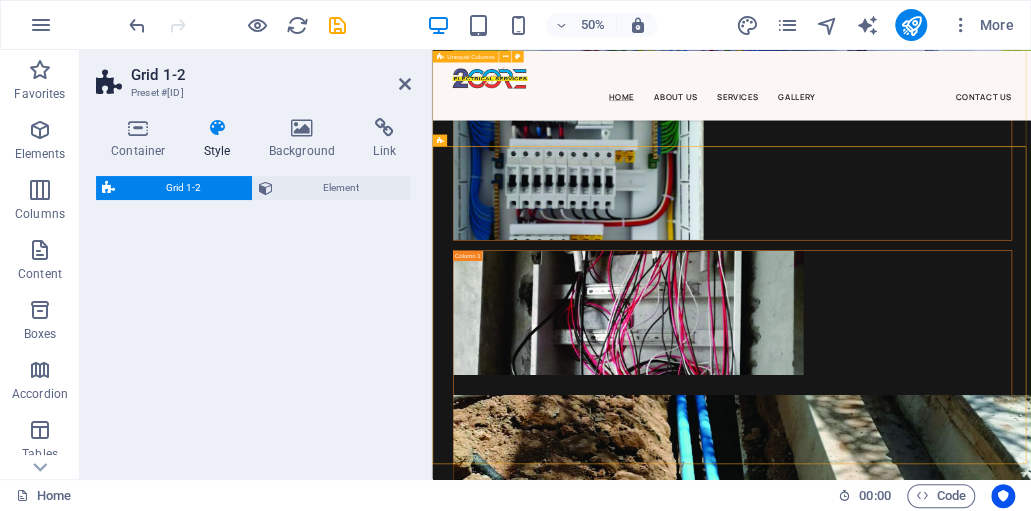 select on "rem" 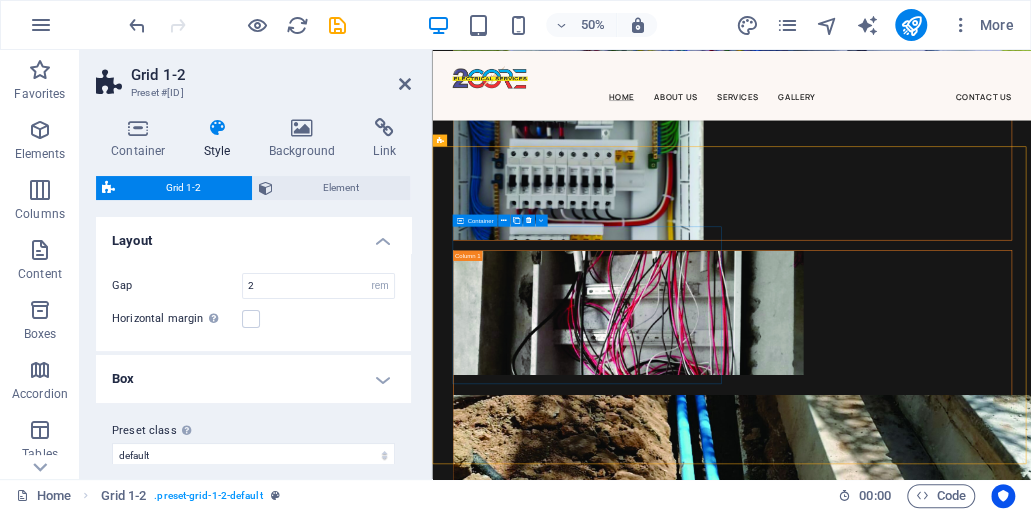 click on "Add elements" at bounding box center (684, 3884) 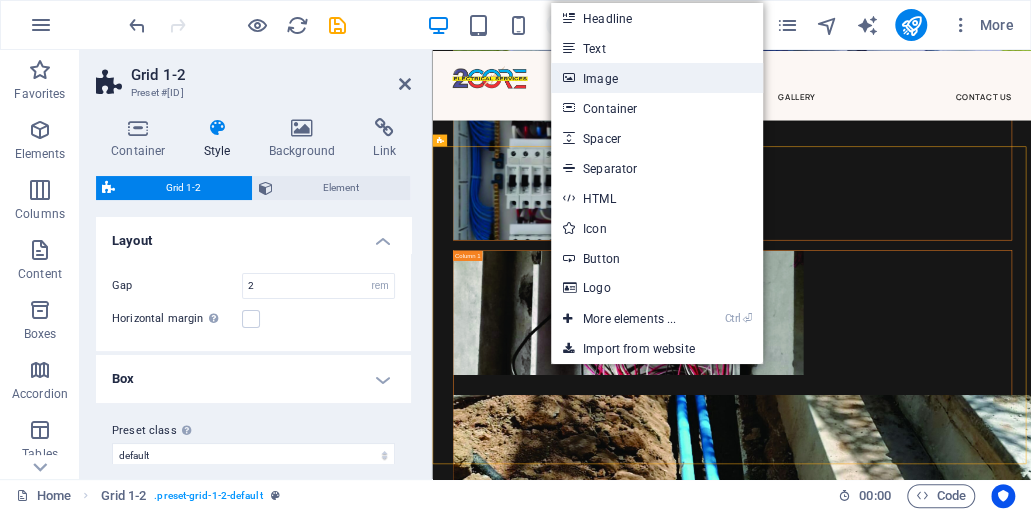 click on "Image" at bounding box center [657, 78] 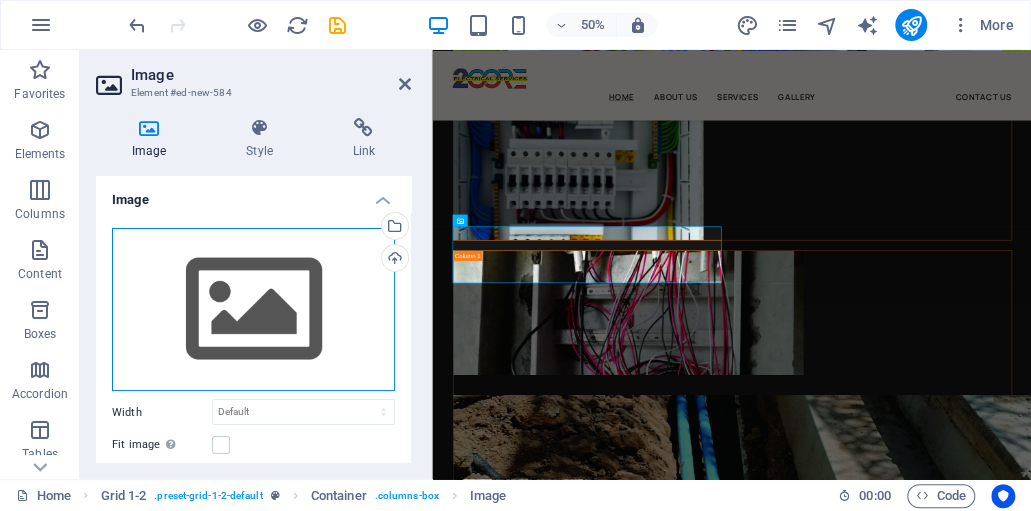 click on "Drag files here, click to choose files or select files from Files or our free stock photos & videos" at bounding box center [253, 310] 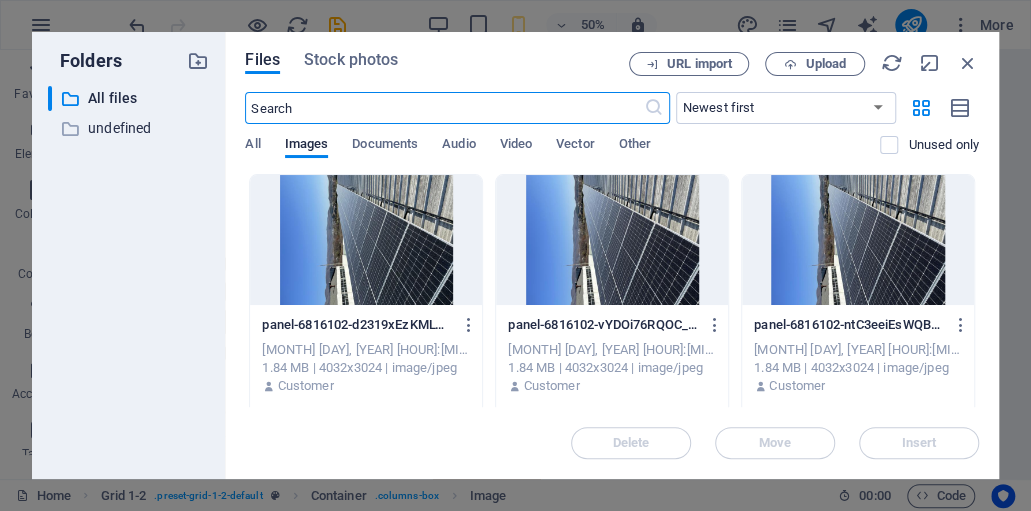 scroll, scrollTop: 7325, scrollLeft: 0, axis: vertical 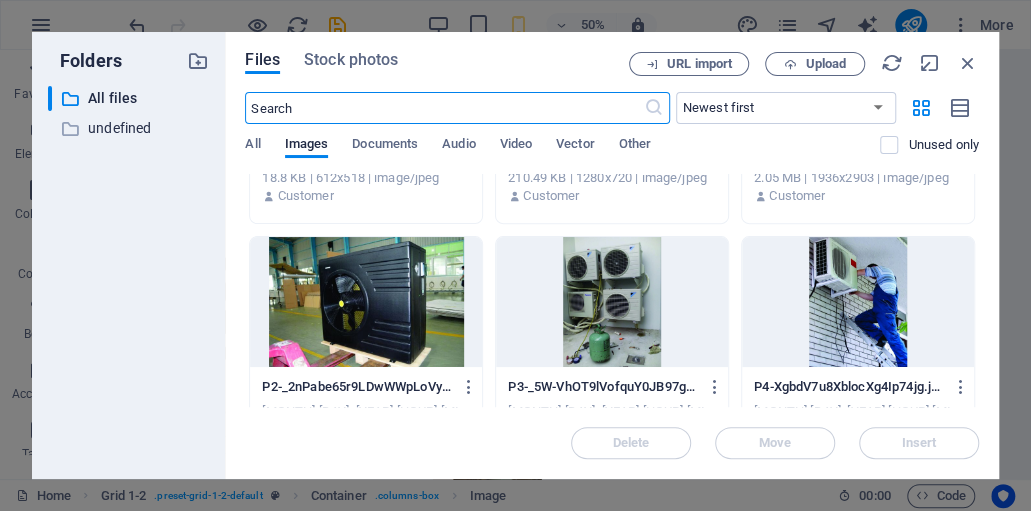 click at bounding box center [858, 302] 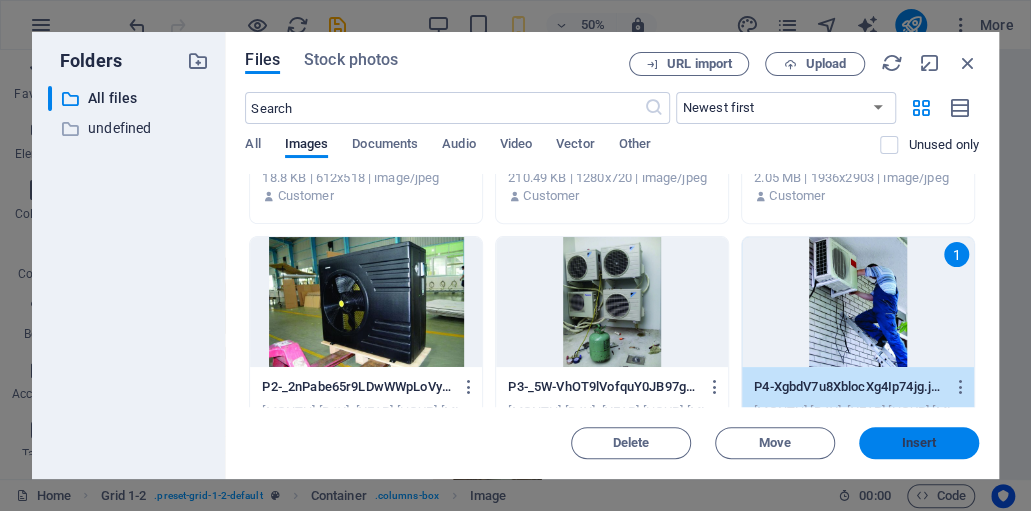 click on "Insert" at bounding box center [919, 443] 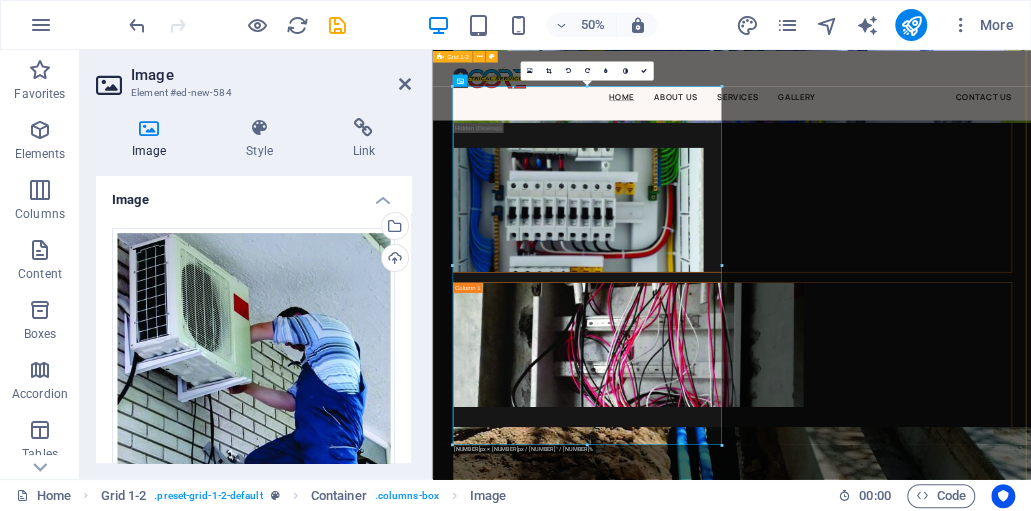 scroll, scrollTop: 8873, scrollLeft: 0, axis: vertical 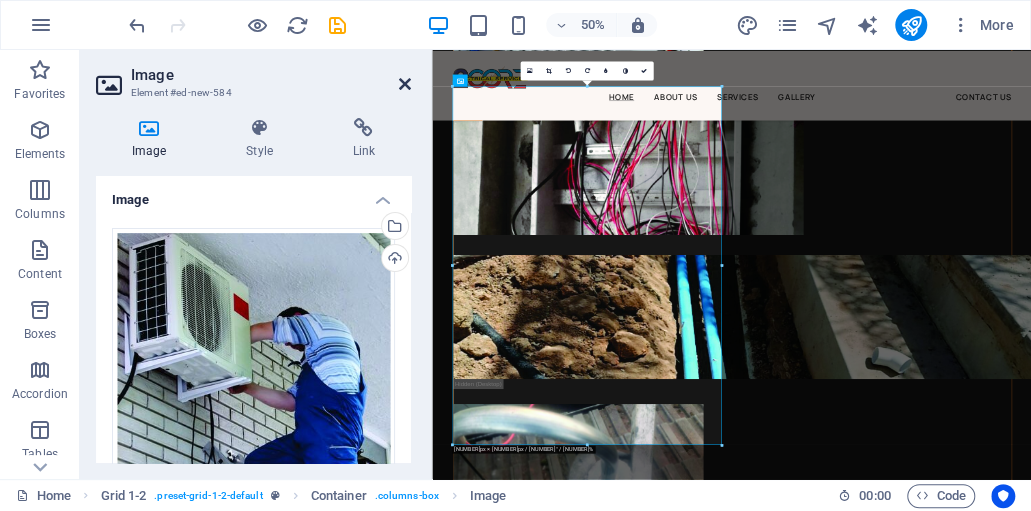 click at bounding box center [405, 84] 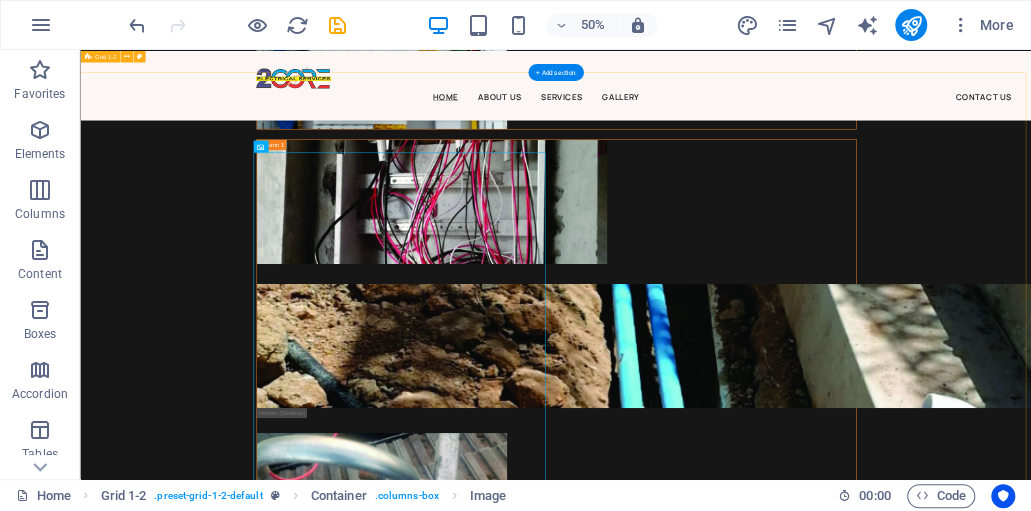 scroll, scrollTop: 8879, scrollLeft: 0, axis: vertical 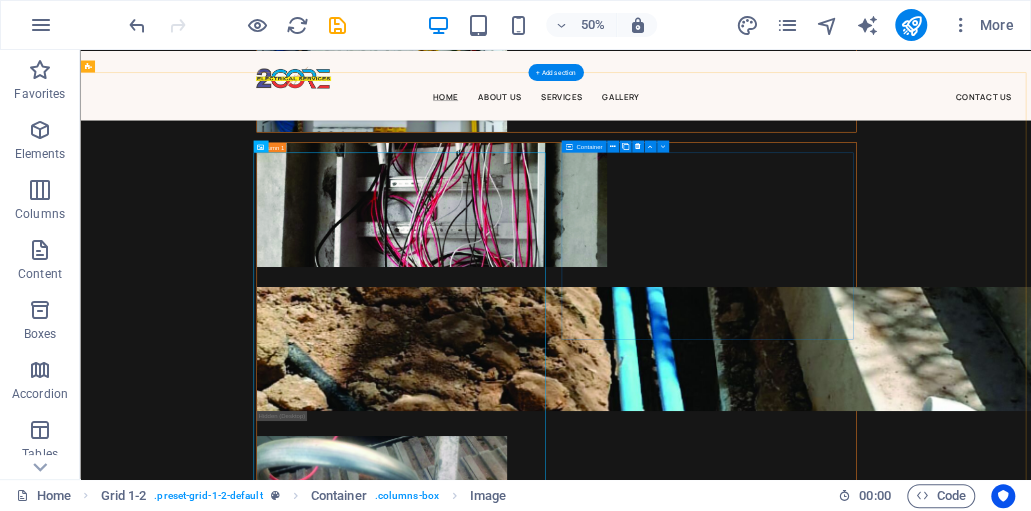 click on "Add elements" at bounding box center [2105, 4773] 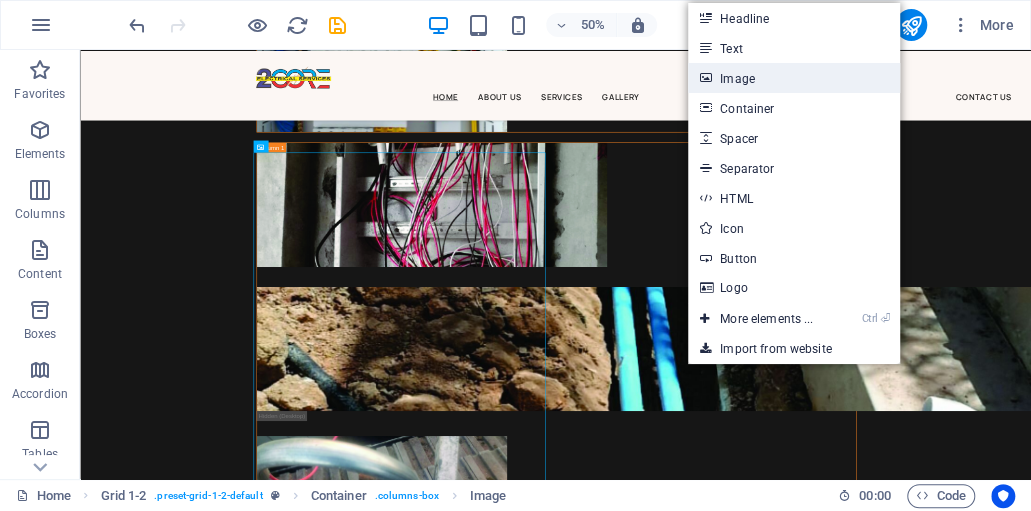click on "Image" at bounding box center [794, 78] 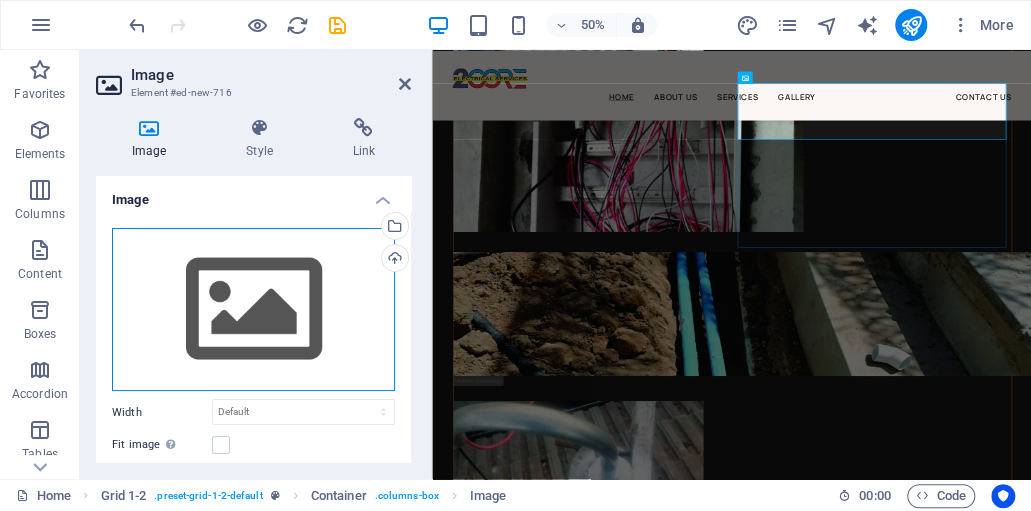 click on "Drag files here, click to choose files or select files from Files or our free stock photos & videos" at bounding box center (253, 310) 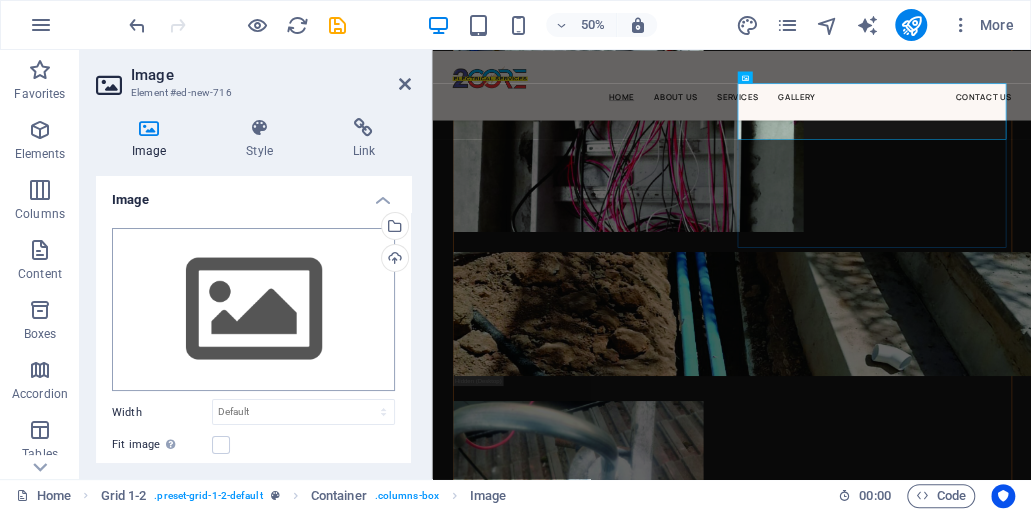 scroll, scrollTop: 7511, scrollLeft: 0, axis: vertical 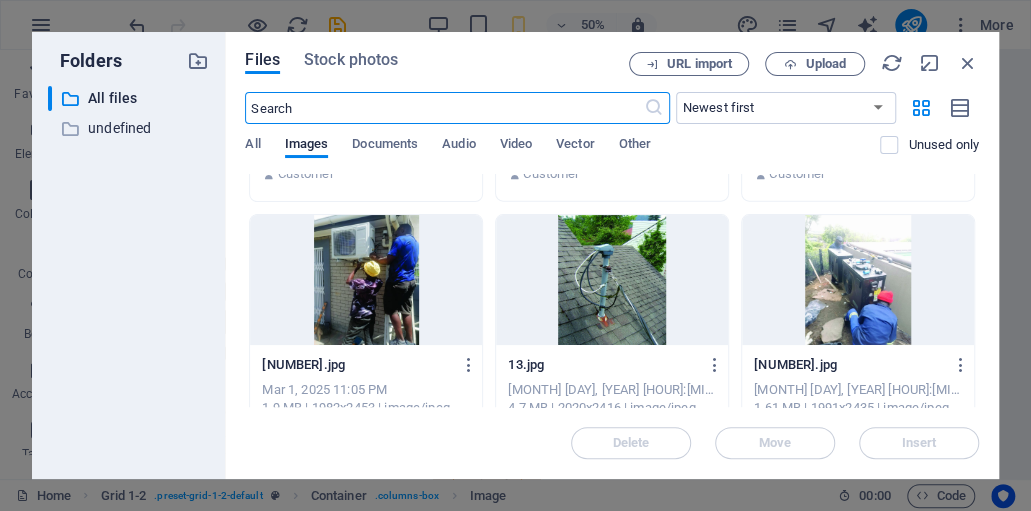 click at bounding box center (366, 280) 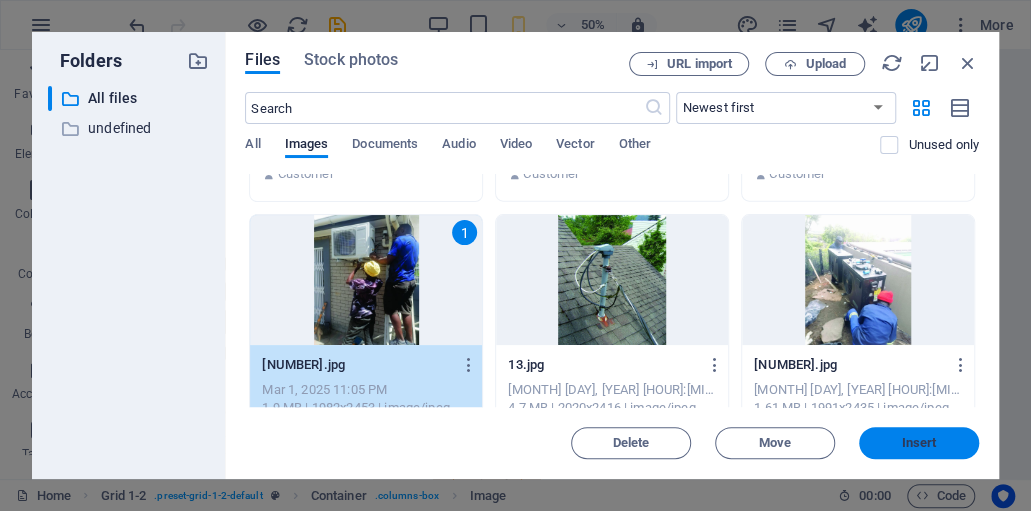 click on "Insert" at bounding box center (919, 443) 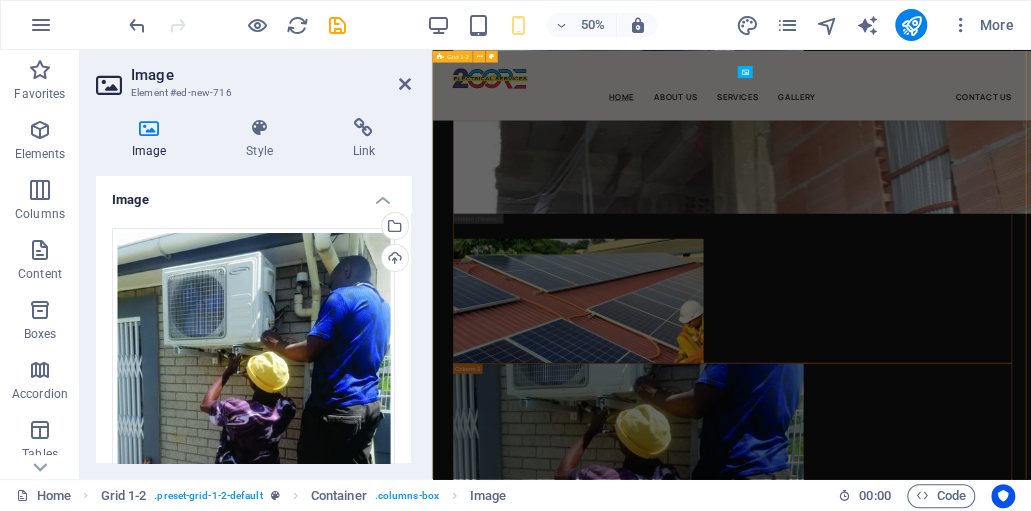 scroll, scrollTop: 8890, scrollLeft: 0, axis: vertical 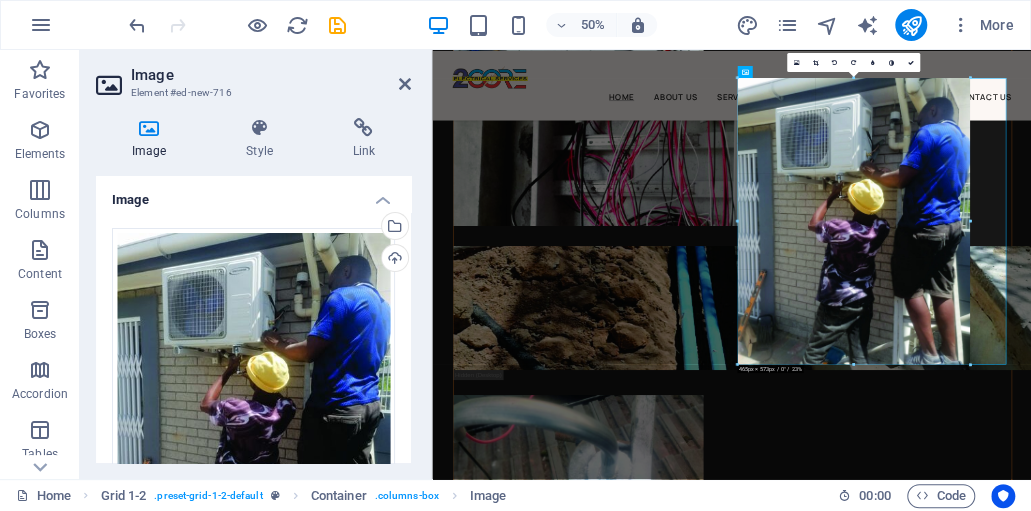 drag, startPoint x: 1003, startPoint y: 410, endPoint x: 928, endPoint y: 184, distance: 238.11972 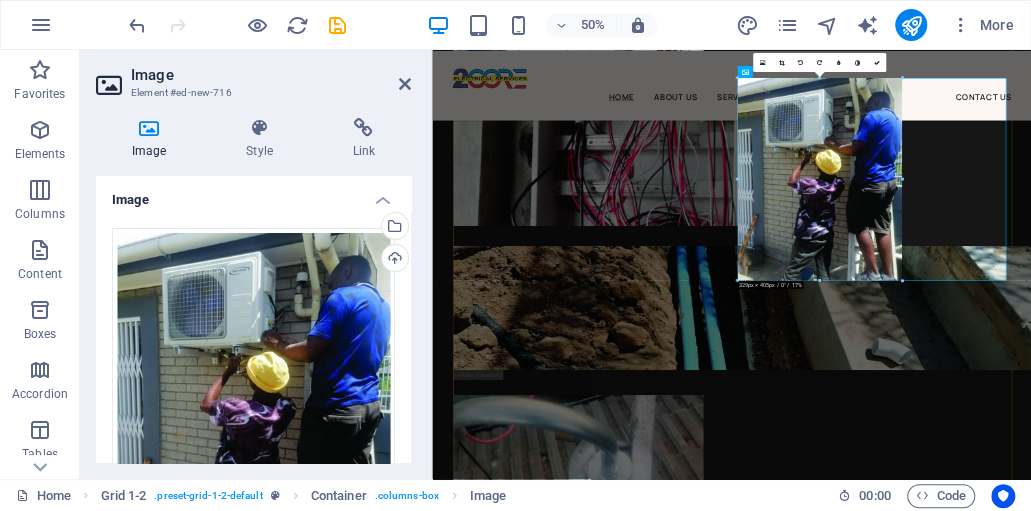 drag, startPoint x: 855, startPoint y: 366, endPoint x: 879, endPoint y: 186, distance: 181.59296 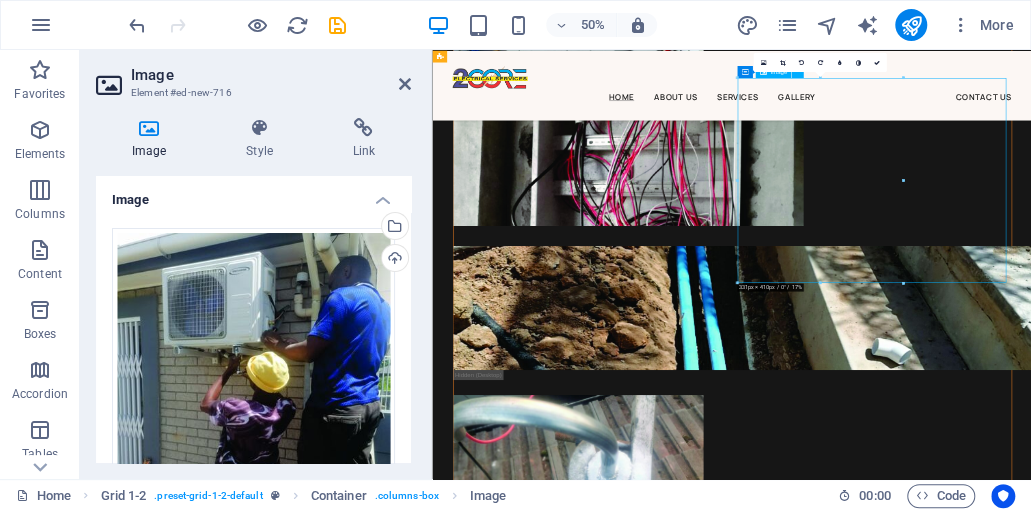 drag, startPoint x: 1238, startPoint y: 232, endPoint x: 1246, endPoint y: 274, distance: 42.755116 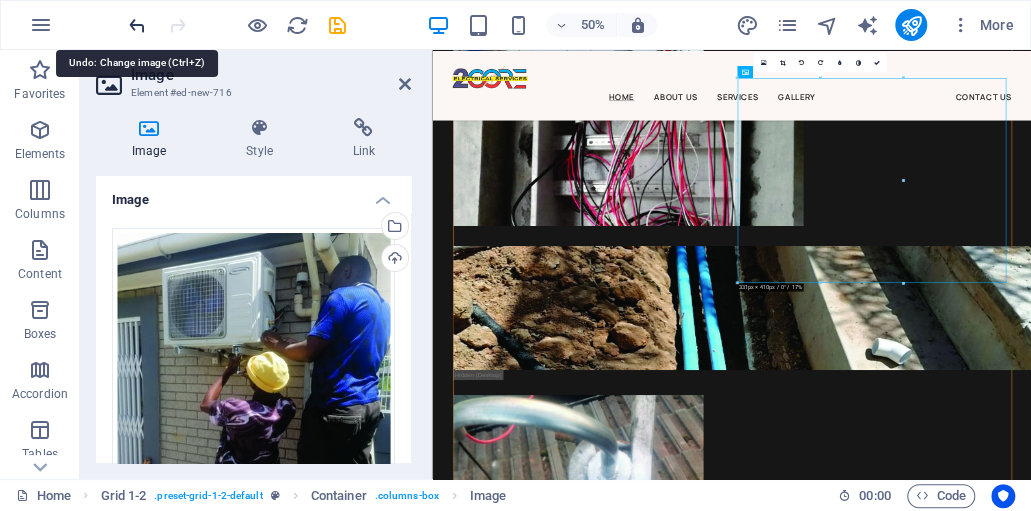 click at bounding box center [137, 25] 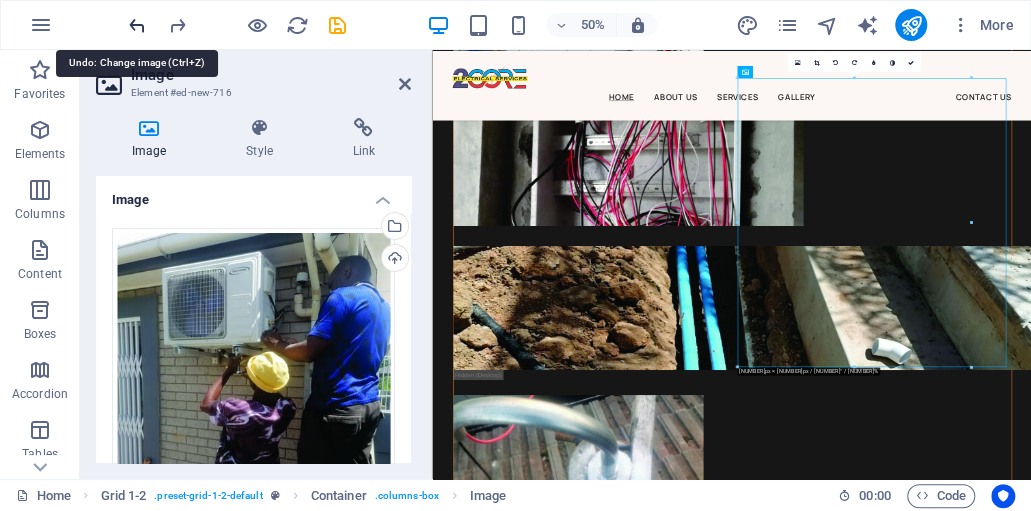 click at bounding box center [137, 25] 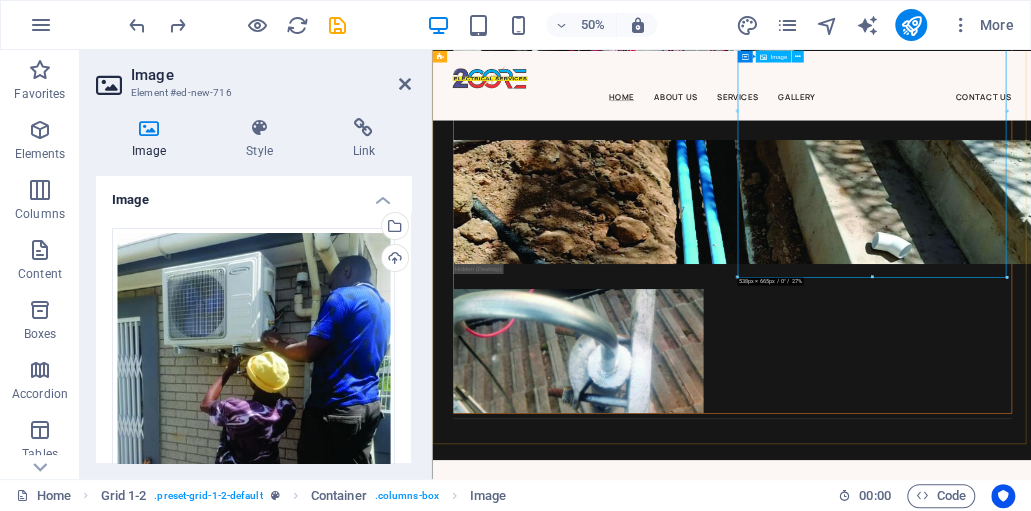 scroll, scrollTop: 9156, scrollLeft: 0, axis: vertical 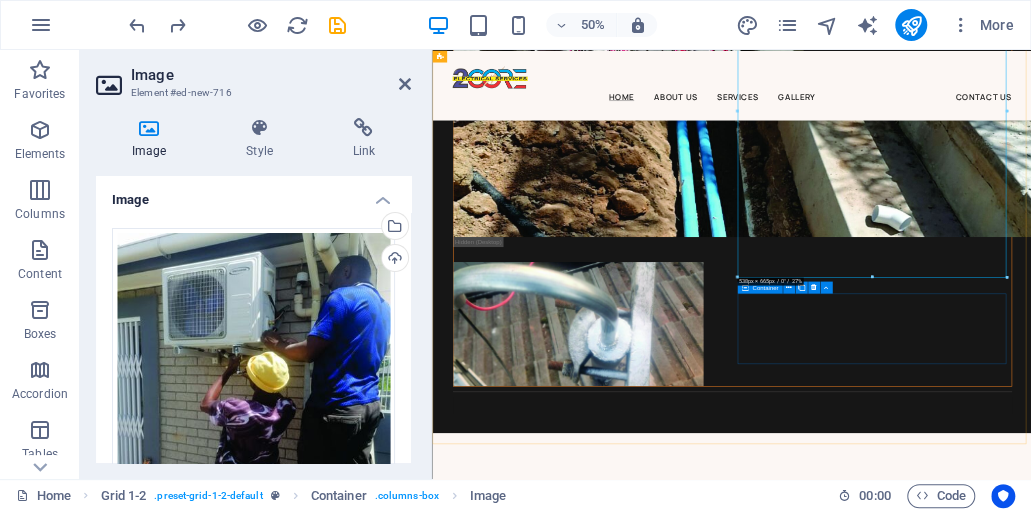 click on "Add elements" at bounding box center [2242, 4835] 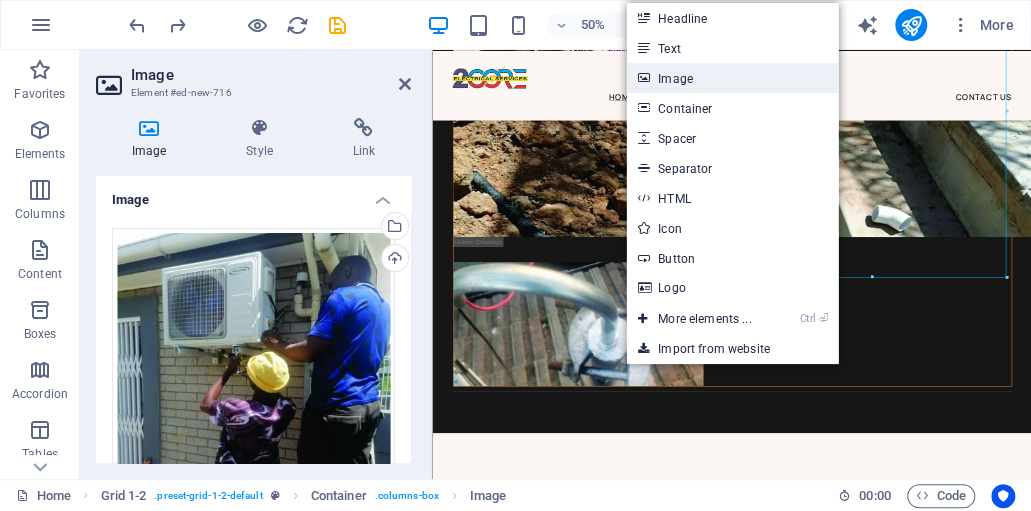 click on "Image" at bounding box center (732, 78) 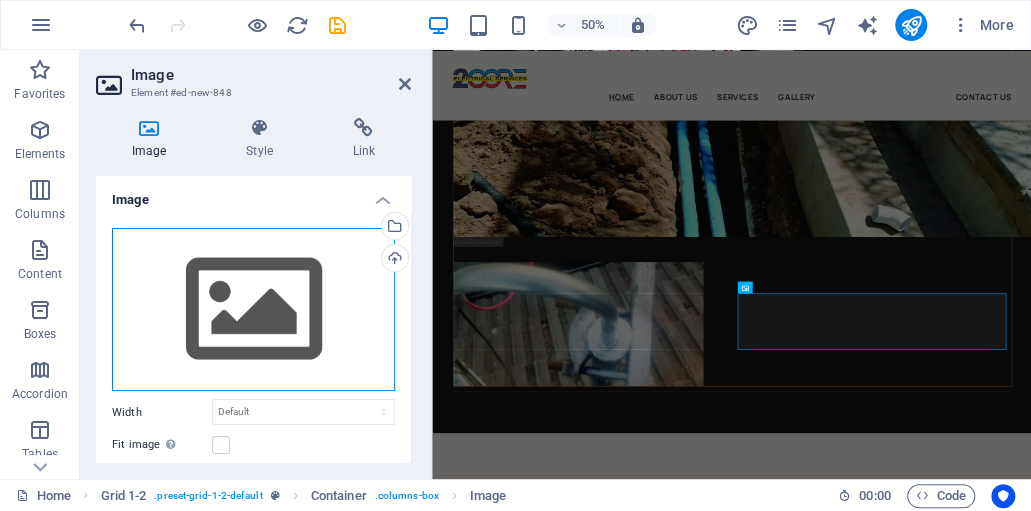 click on "Drag files here, click to choose files or select files from Files or our free stock photos & videos" at bounding box center [253, 310] 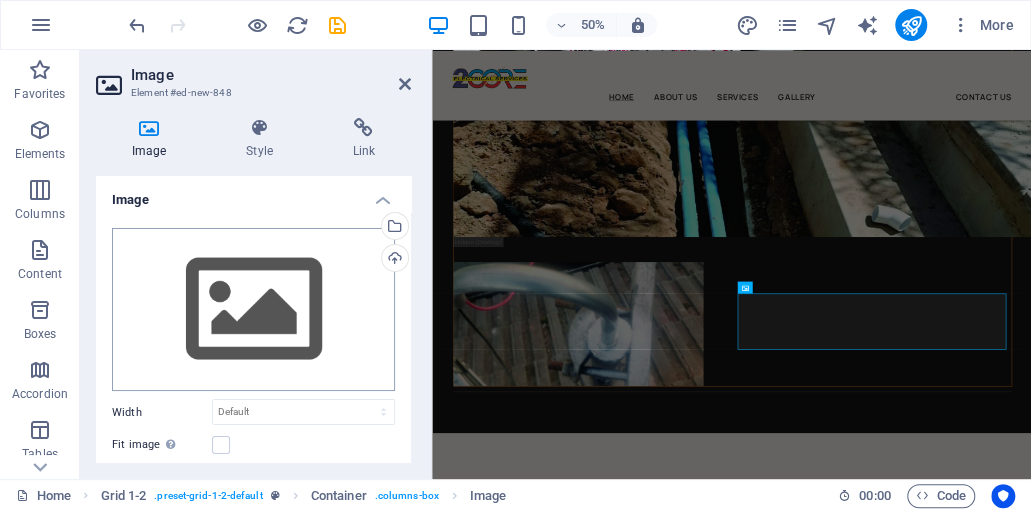 scroll, scrollTop: 8043, scrollLeft: 0, axis: vertical 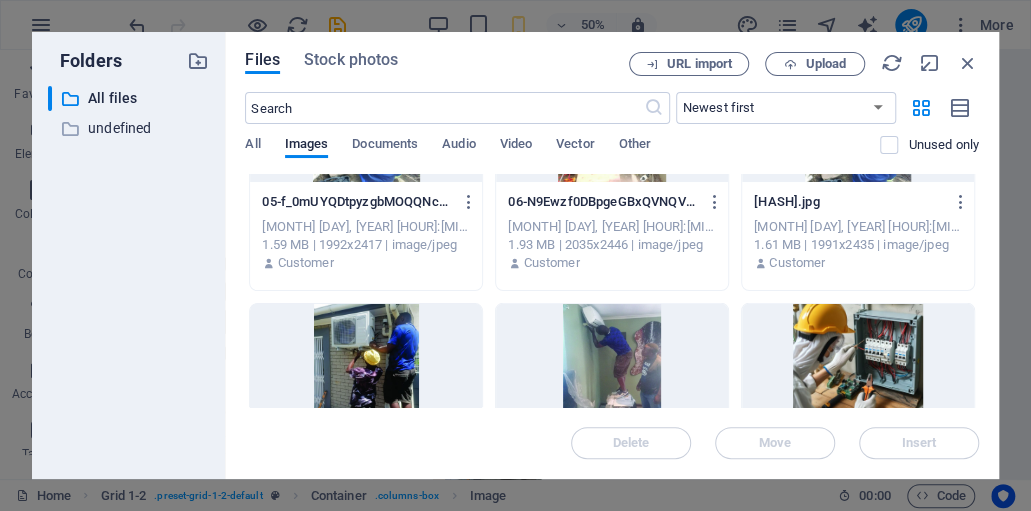 click at bounding box center (612, 369) 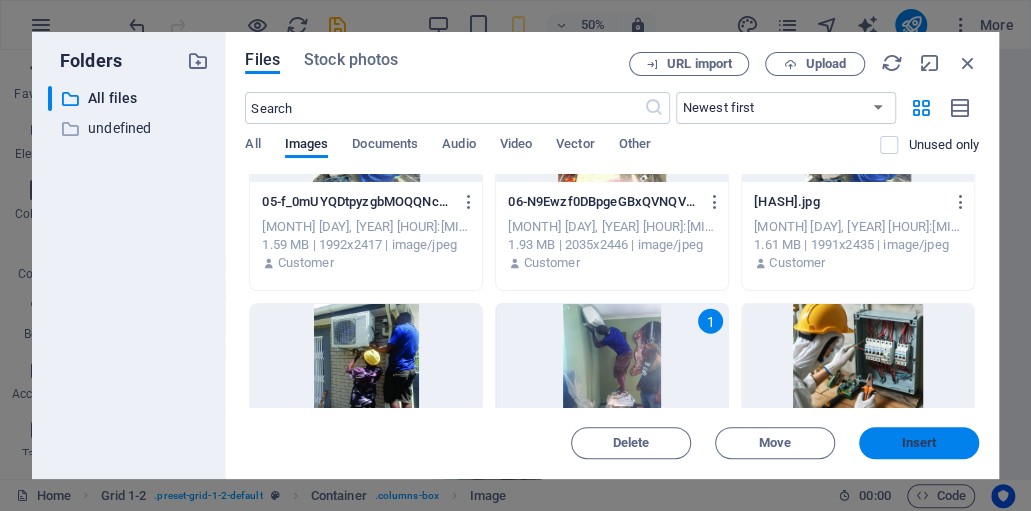 click on "Insert" at bounding box center (919, 443) 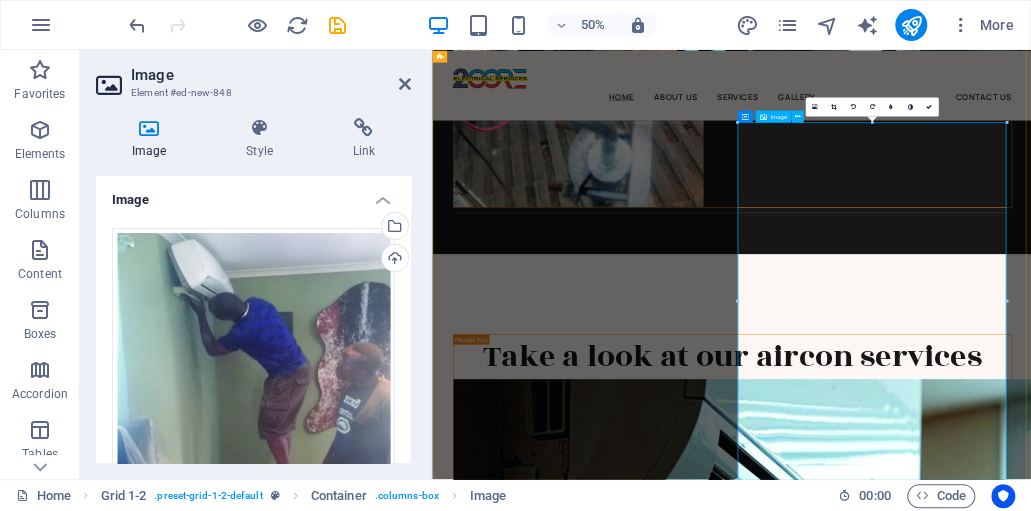 scroll, scrollTop: 9490, scrollLeft: 0, axis: vertical 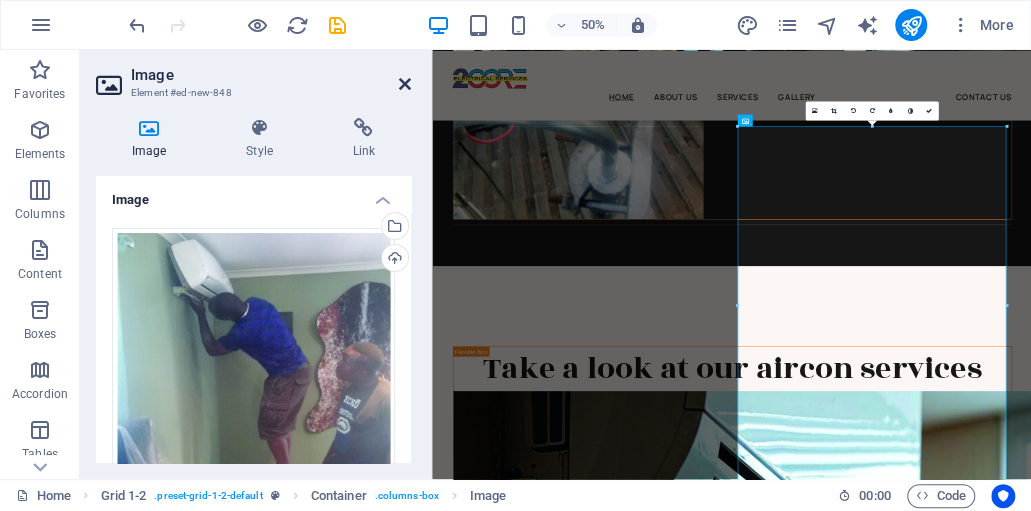 click at bounding box center (405, 84) 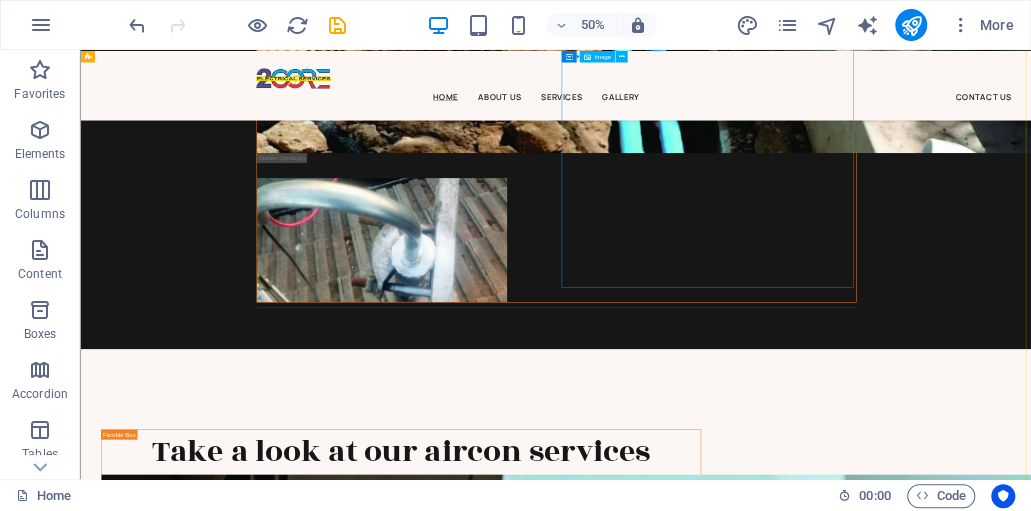 scroll, scrollTop: 9429, scrollLeft: 0, axis: vertical 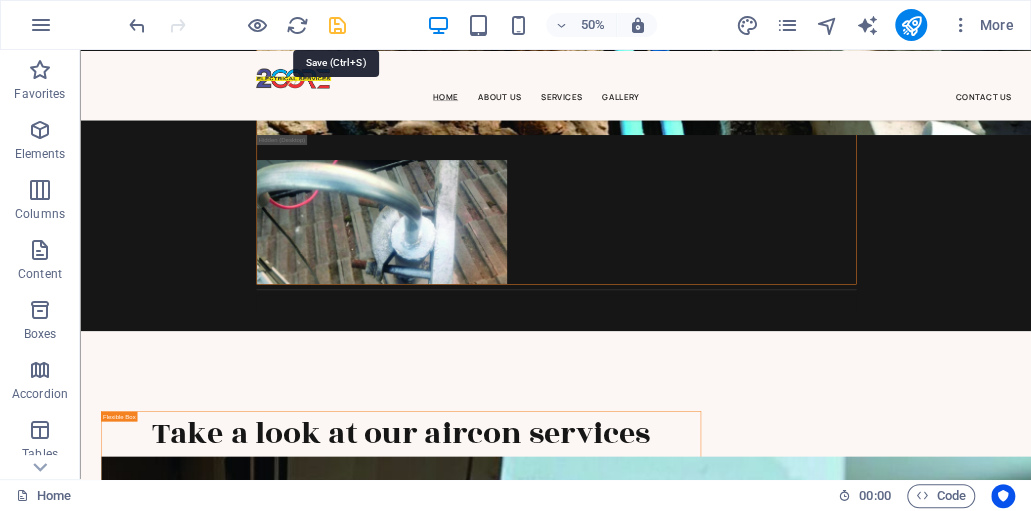 click at bounding box center [337, 25] 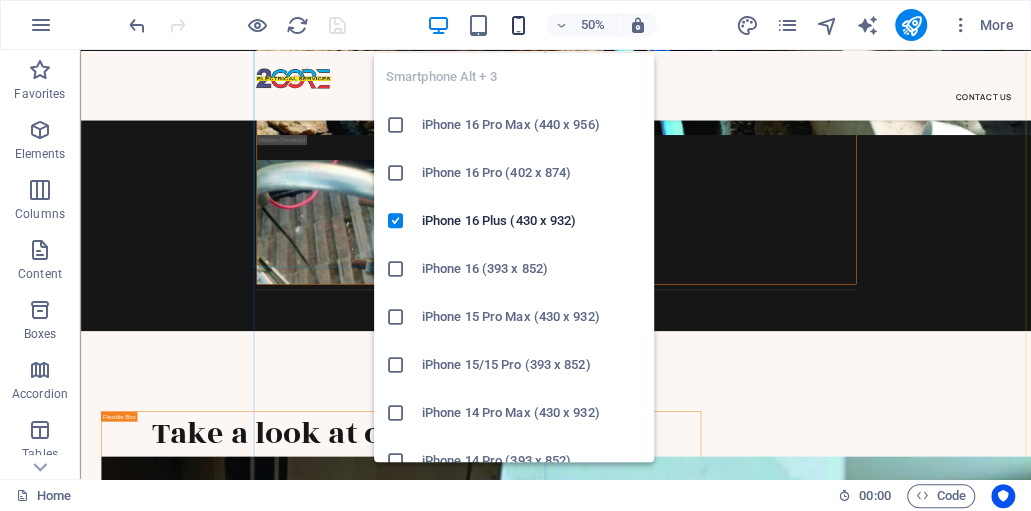 click at bounding box center (518, 25) 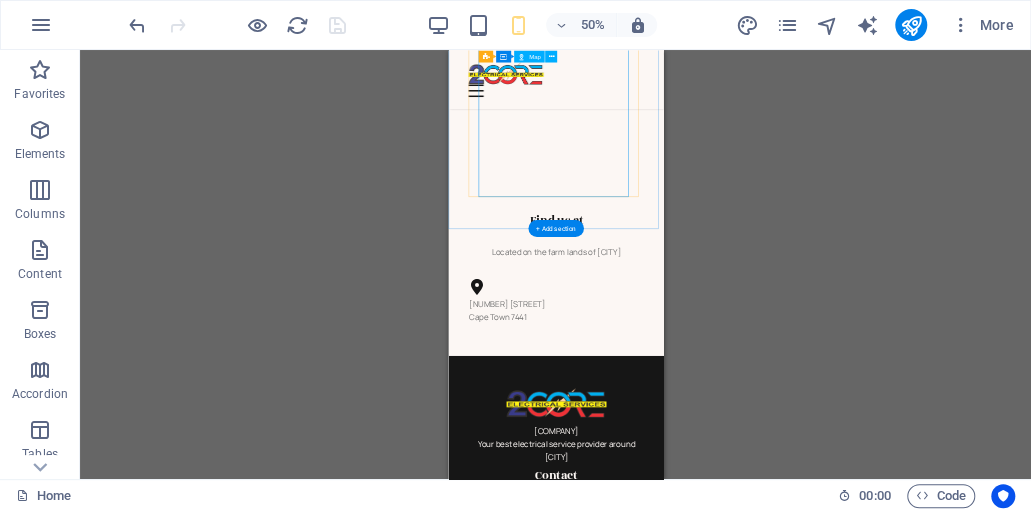 scroll, scrollTop: 8407, scrollLeft: 0, axis: vertical 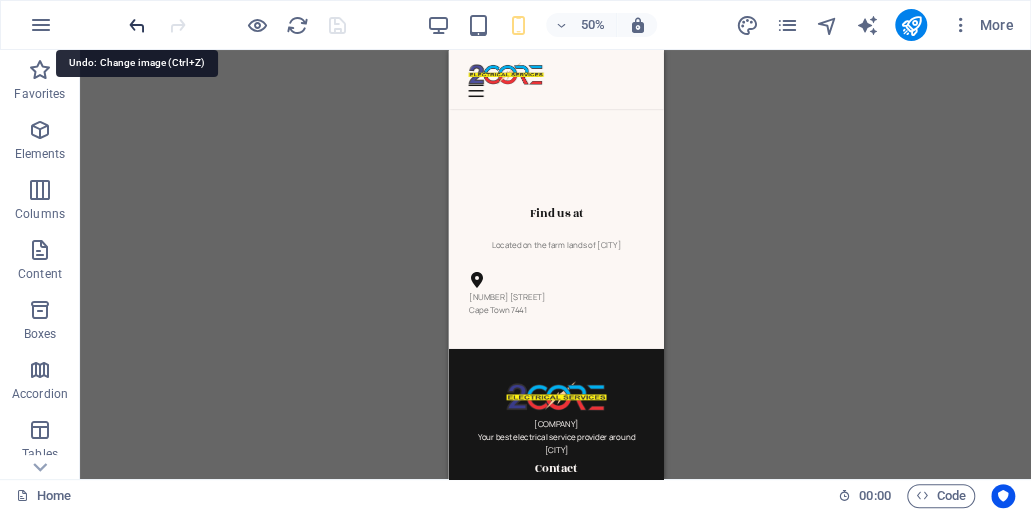 click at bounding box center [137, 25] 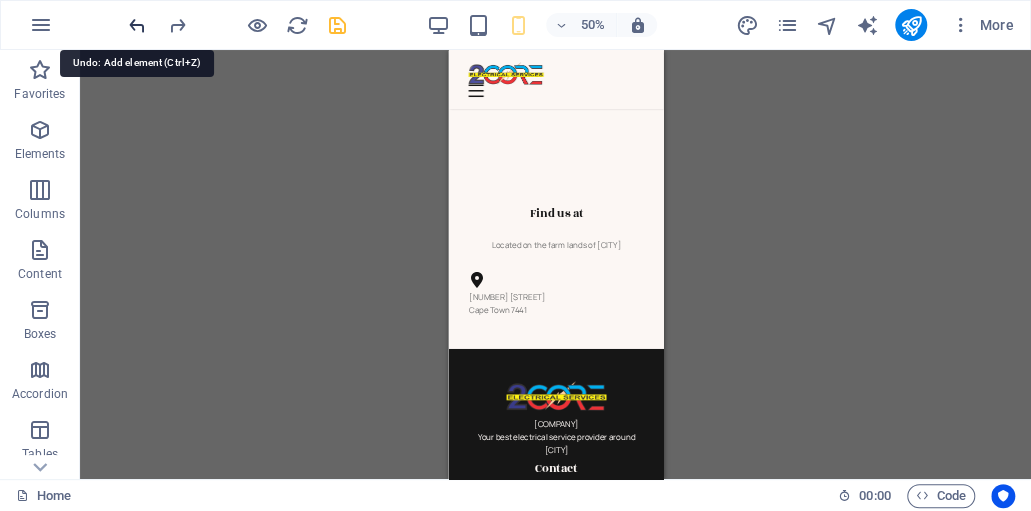 scroll, scrollTop: 7330, scrollLeft: 0, axis: vertical 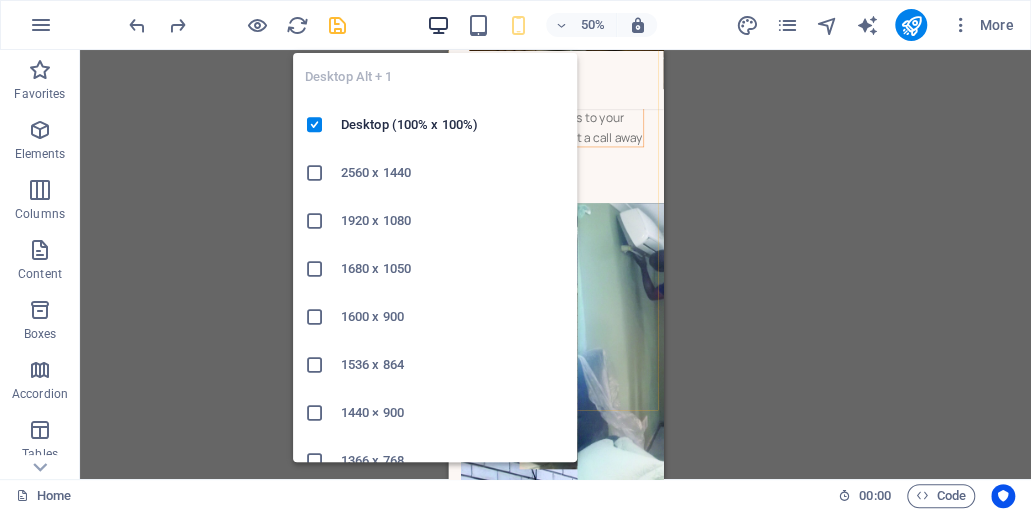 click at bounding box center [438, 25] 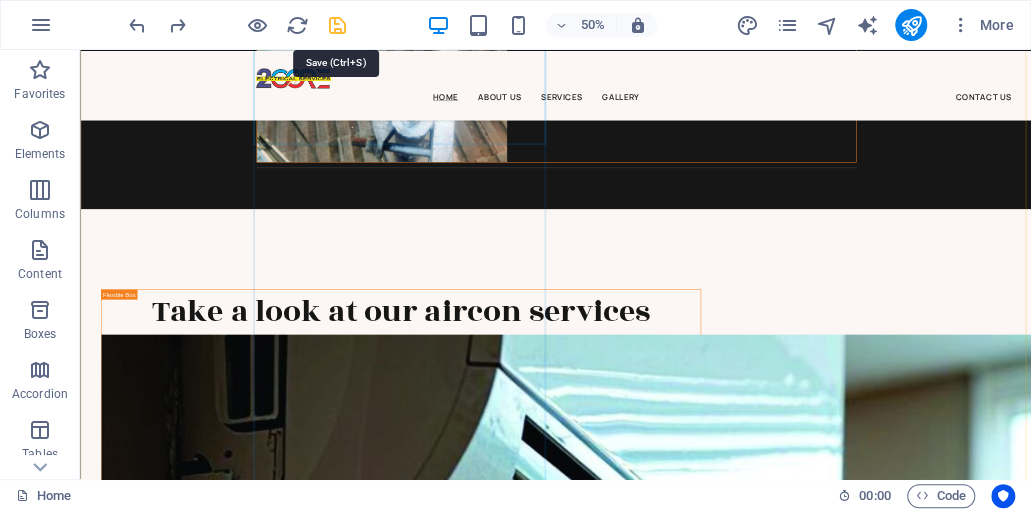 click at bounding box center [337, 25] 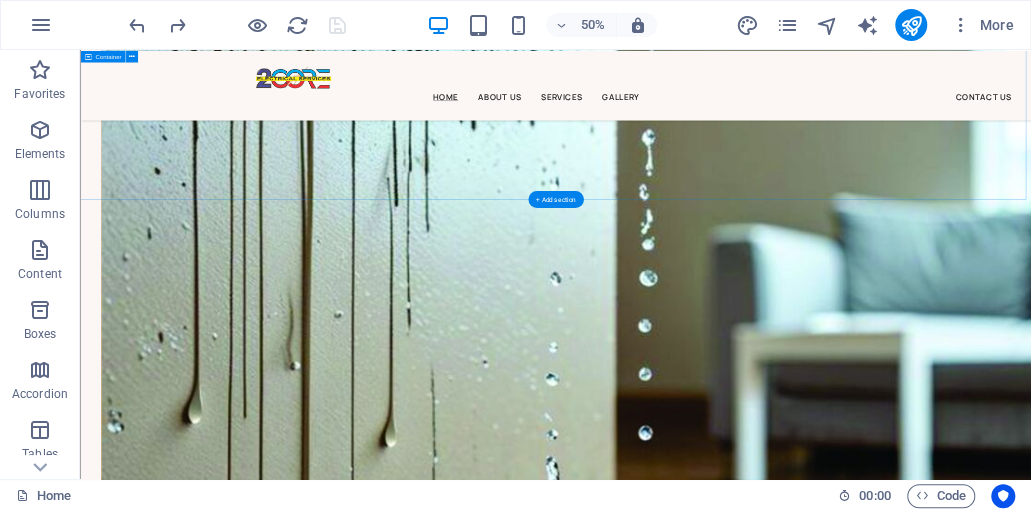 scroll, scrollTop: 11157, scrollLeft: 0, axis: vertical 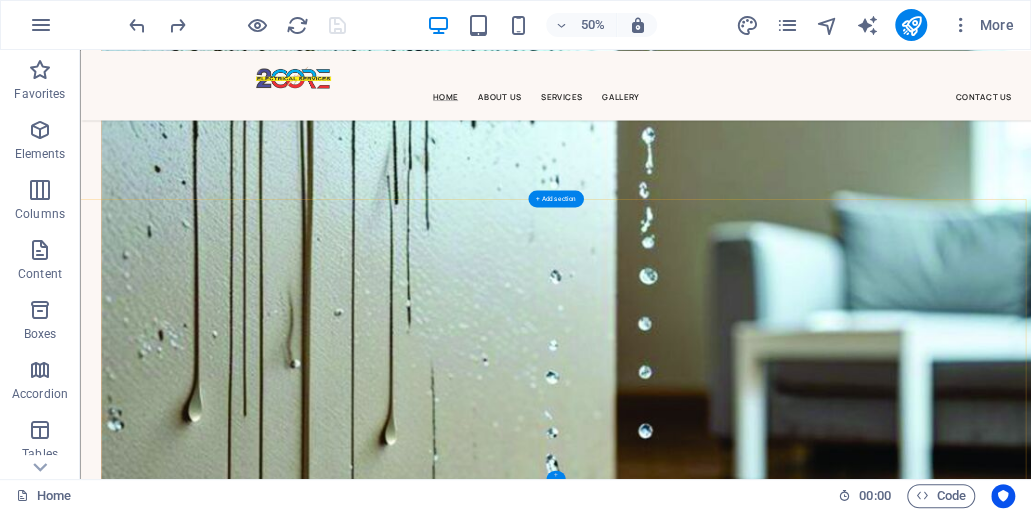 click on "+" at bounding box center (556, 474) 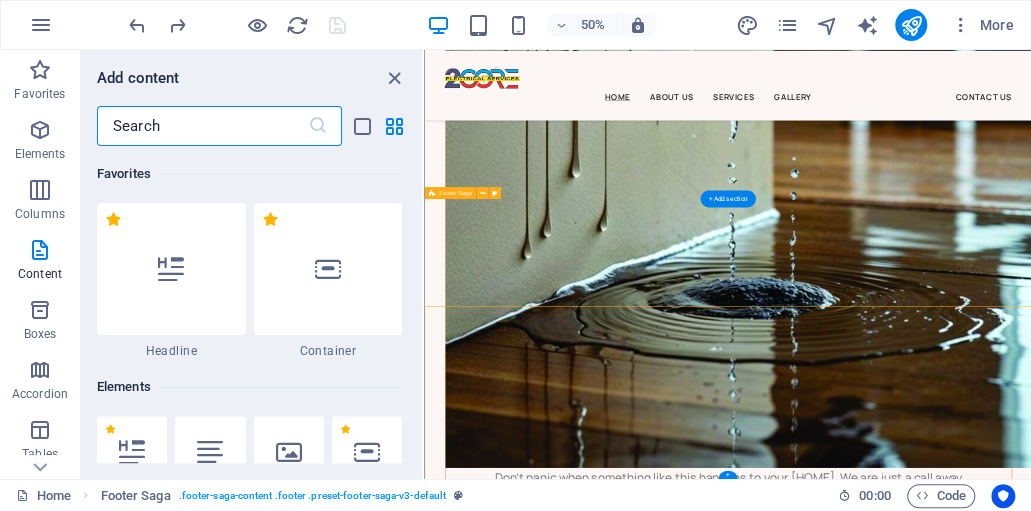scroll, scrollTop: 10944, scrollLeft: 0, axis: vertical 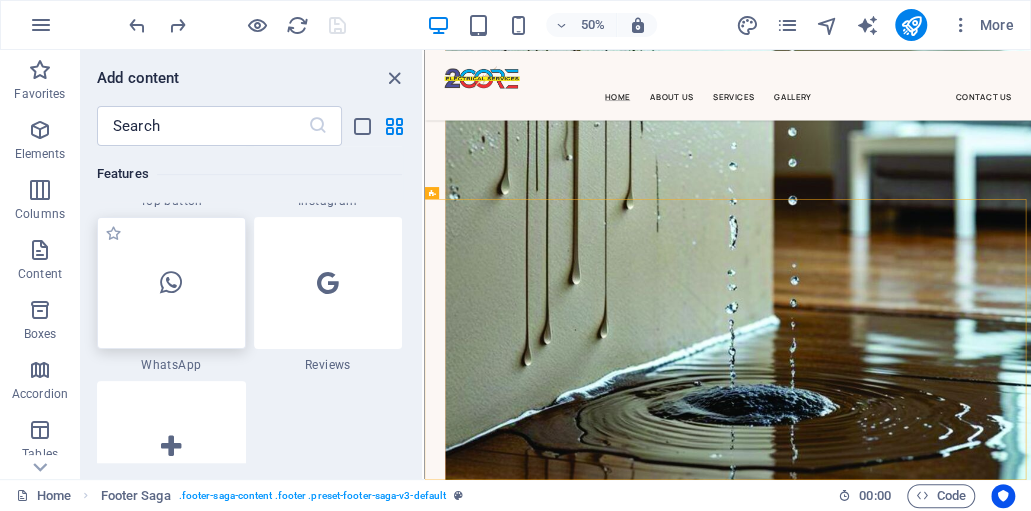 click at bounding box center [171, 283] 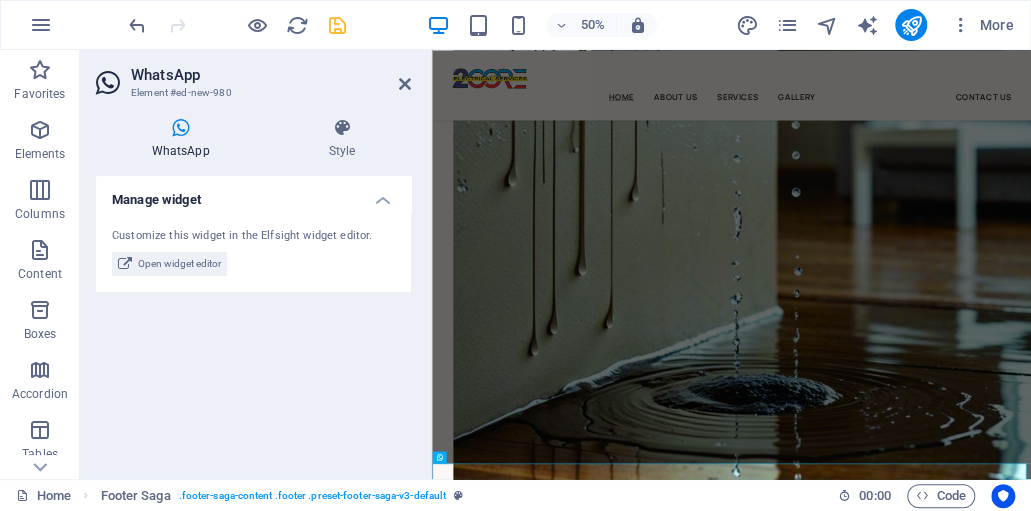 scroll, scrollTop: 10932, scrollLeft: 0, axis: vertical 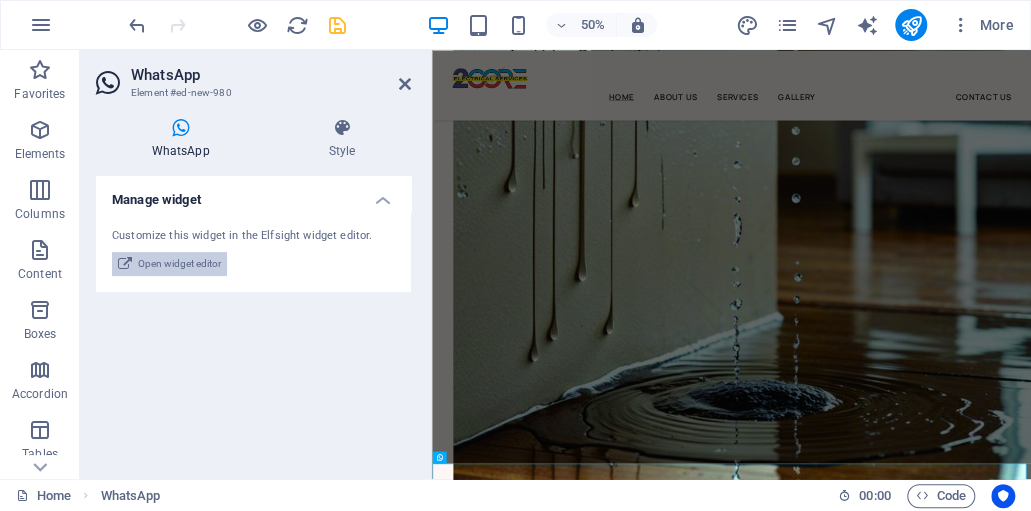 click on "Open widget editor" at bounding box center (179, 264) 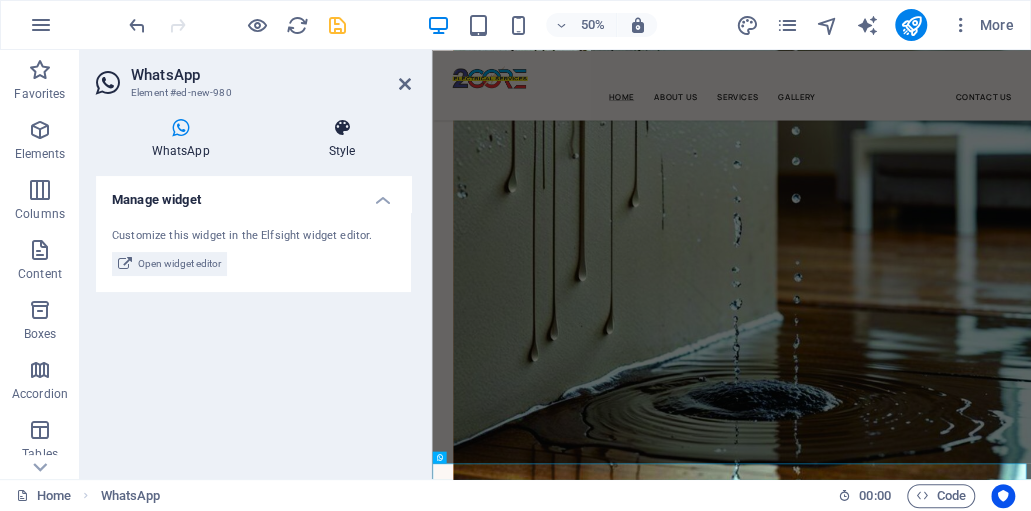 click on "Style" at bounding box center [342, 139] 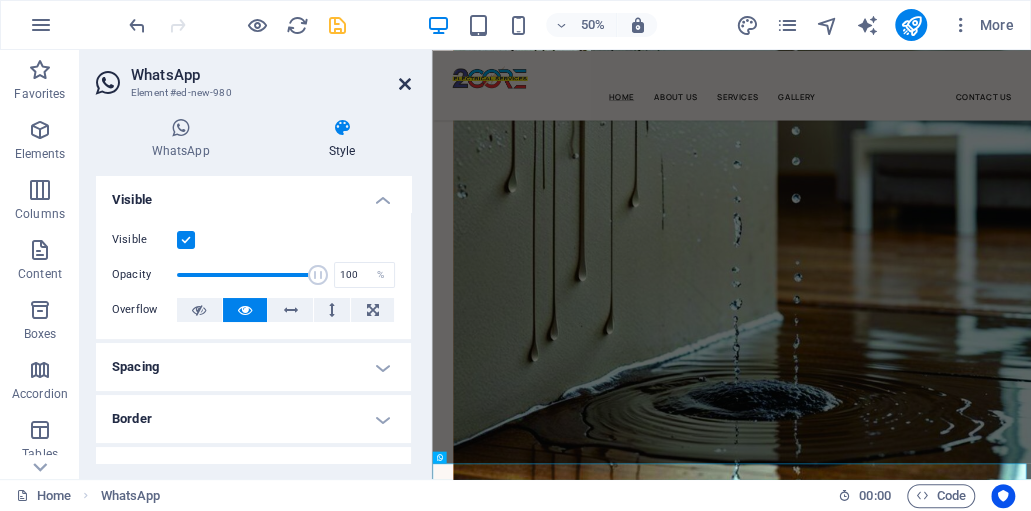 click at bounding box center [405, 84] 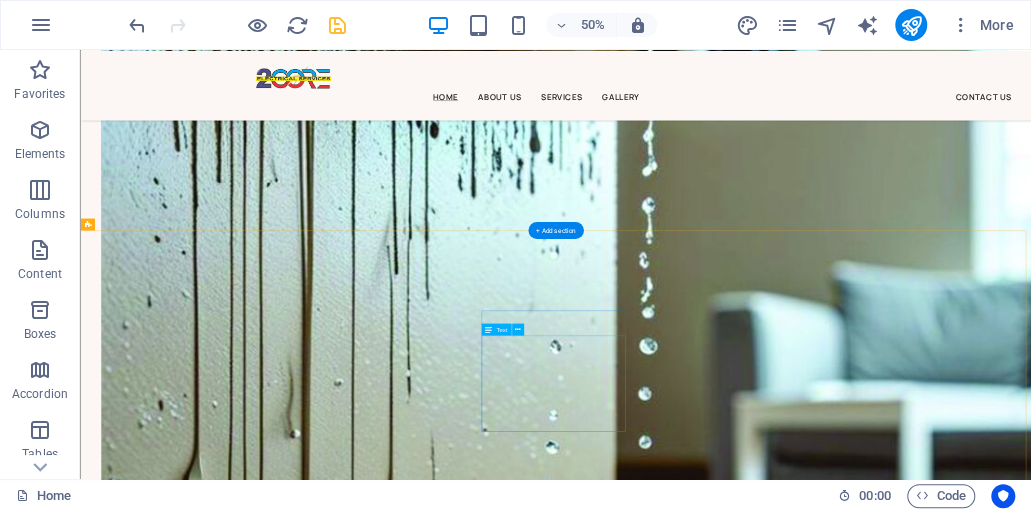 scroll, scrollTop: 11157, scrollLeft: 0, axis: vertical 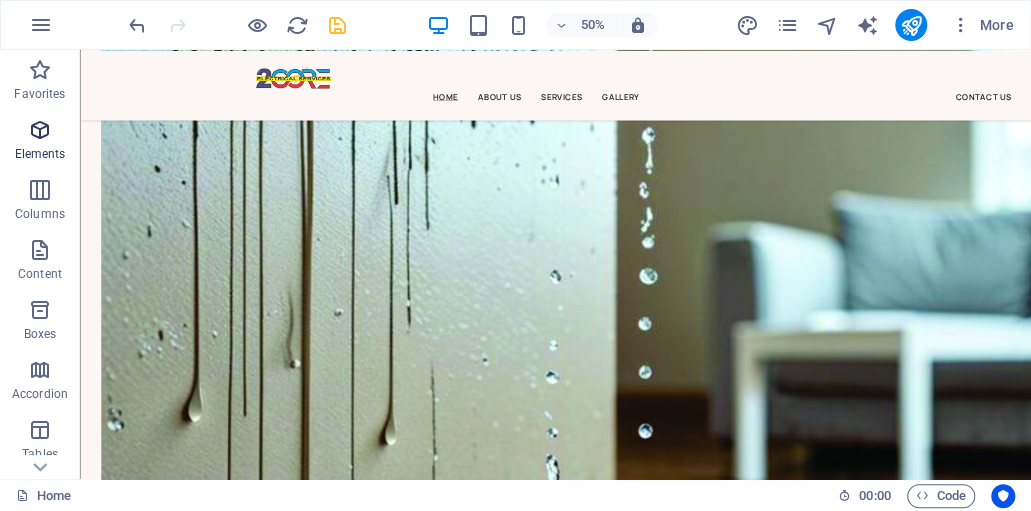 click at bounding box center [40, 130] 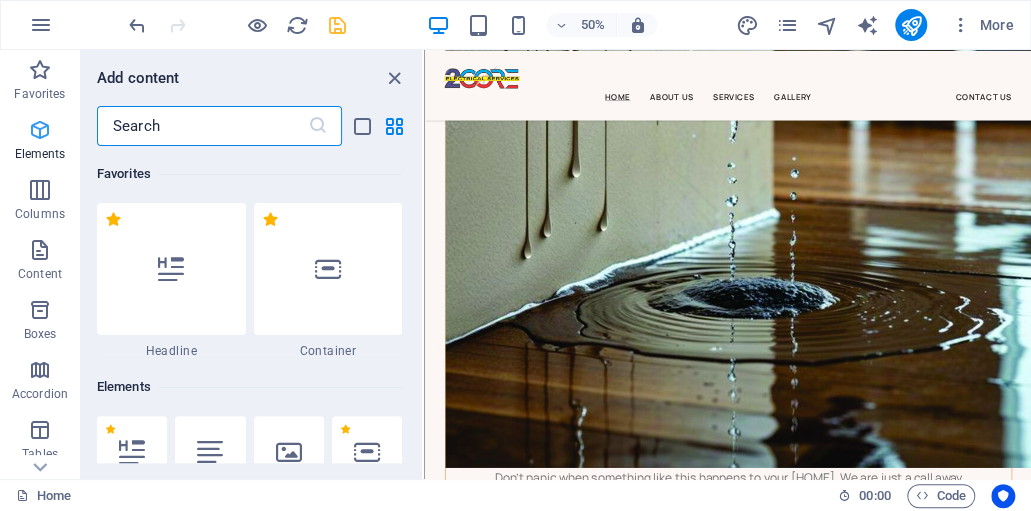 scroll, scrollTop: 10944, scrollLeft: 0, axis: vertical 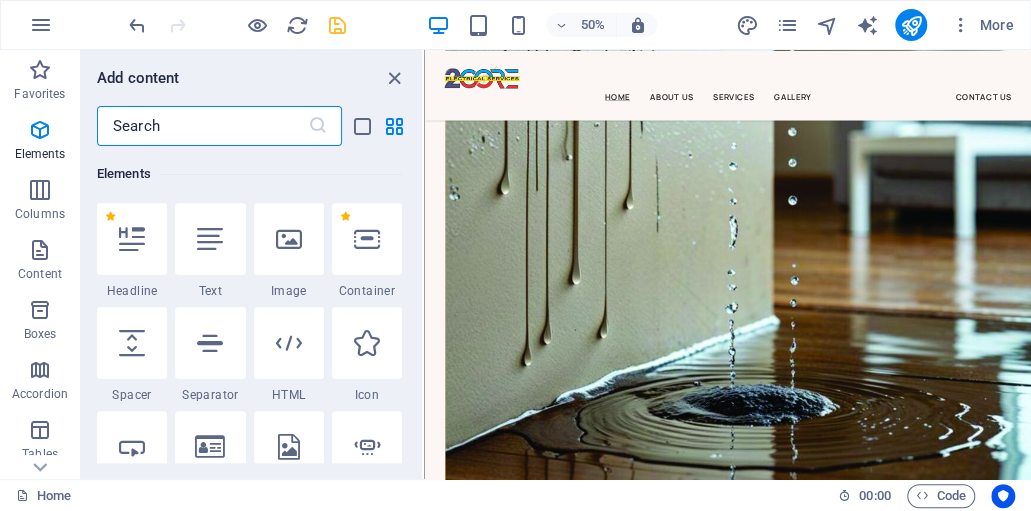 click at bounding box center (202, 126) 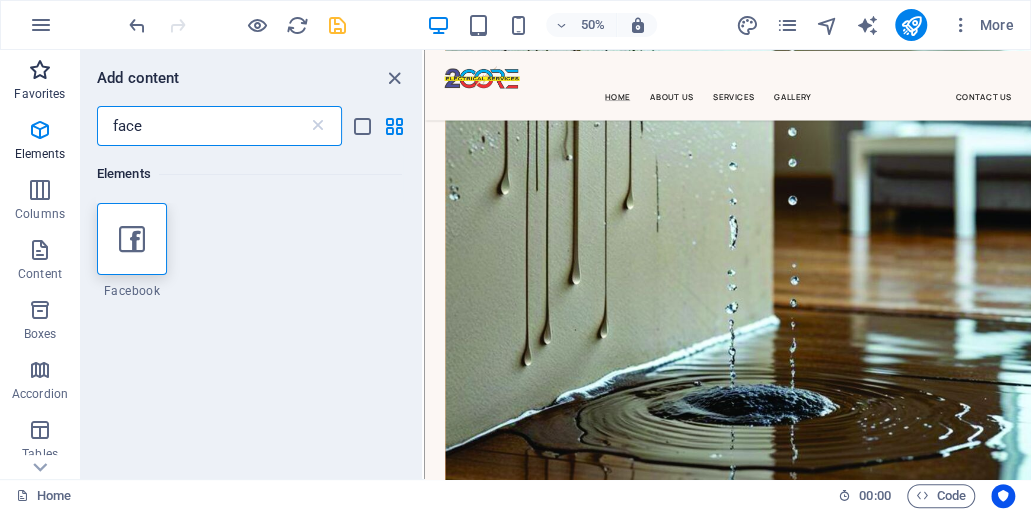scroll, scrollTop: 0, scrollLeft: 0, axis: both 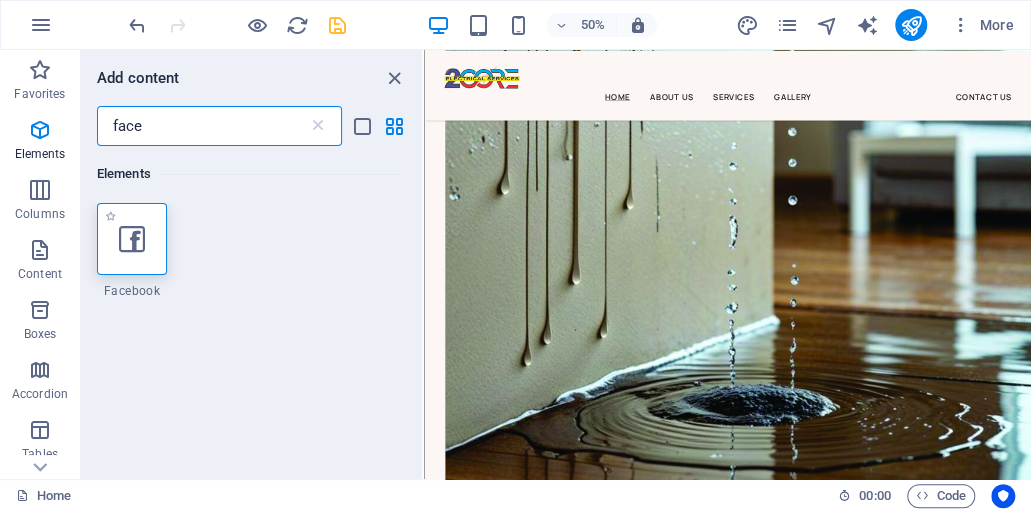 type on "face" 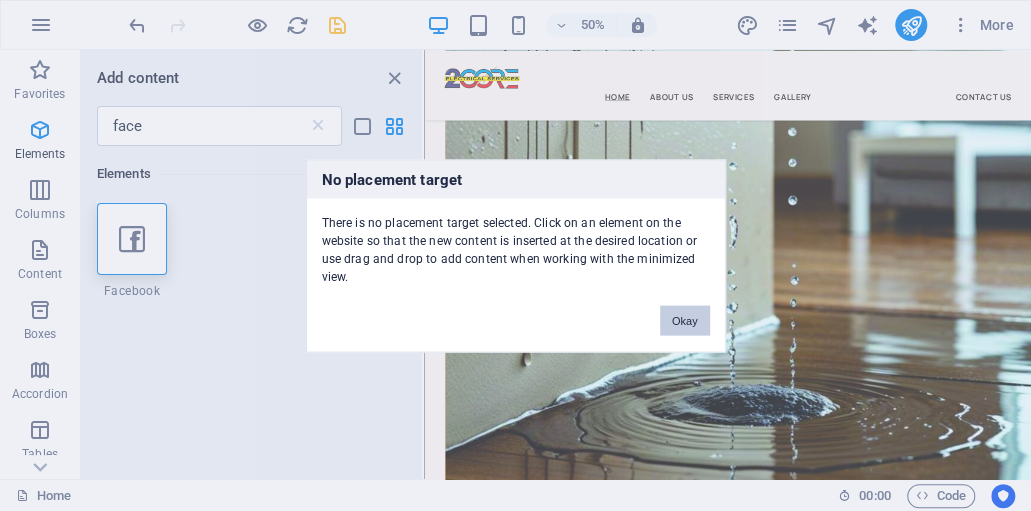 click on "Okay" at bounding box center [685, 320] 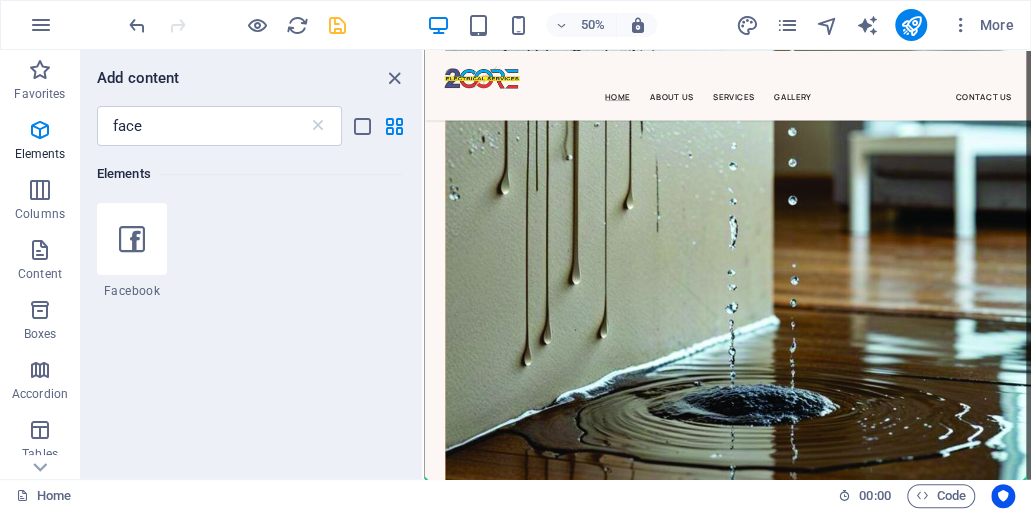 select on "%" 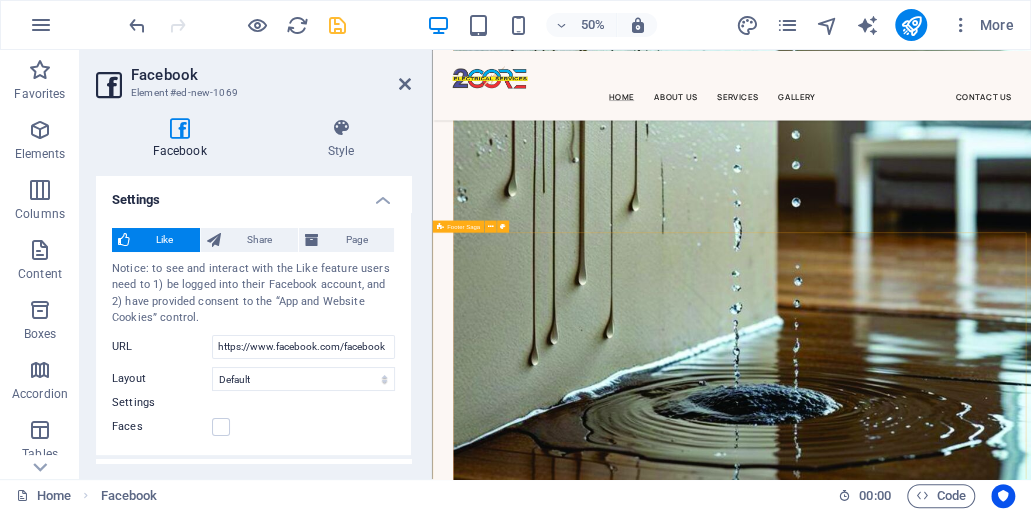 scroll, scrollTop: 10932, scrollLeft: 0, axis: vertical 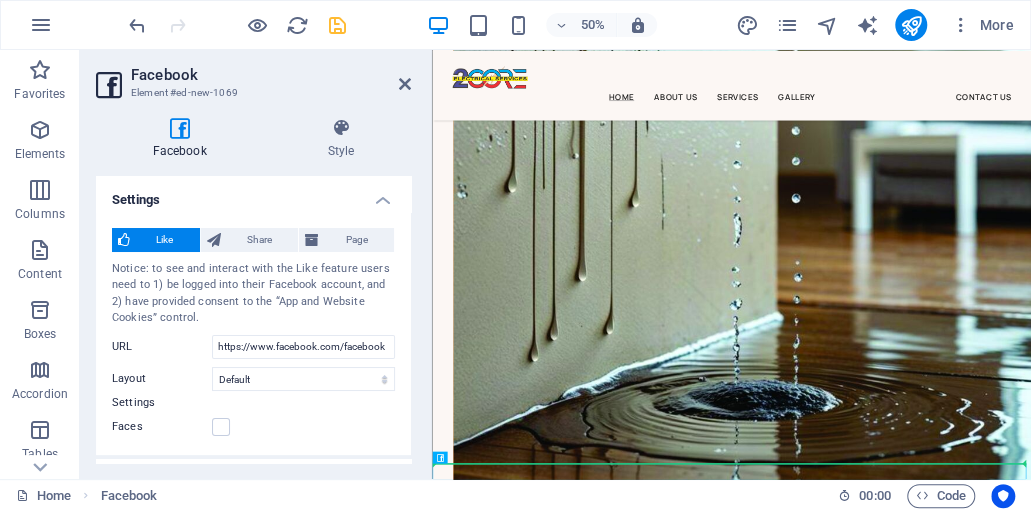 drag, startPoint x: 870, startPoint y: 506, endPoint x: 465, endPoint y: 778, distance: 487.86166 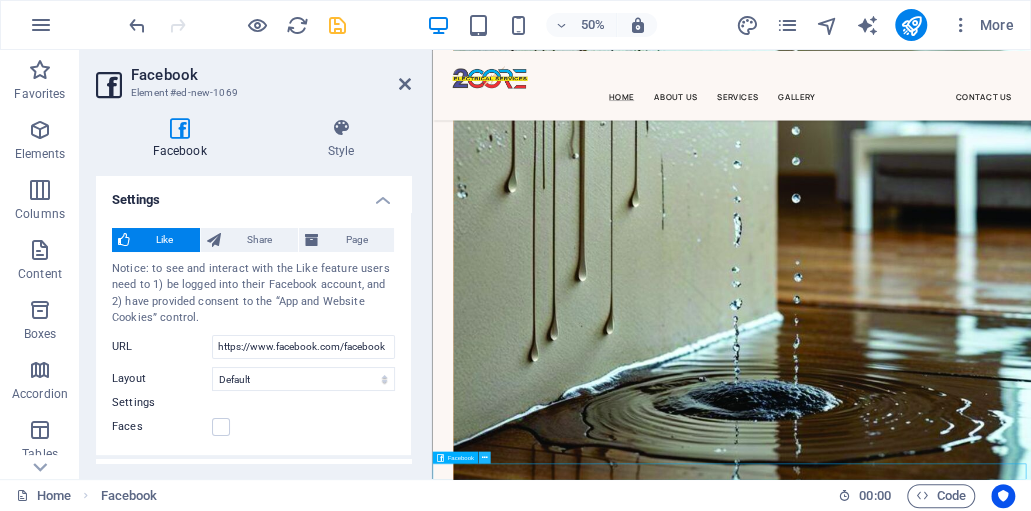 click at bounding box center [484, 457] 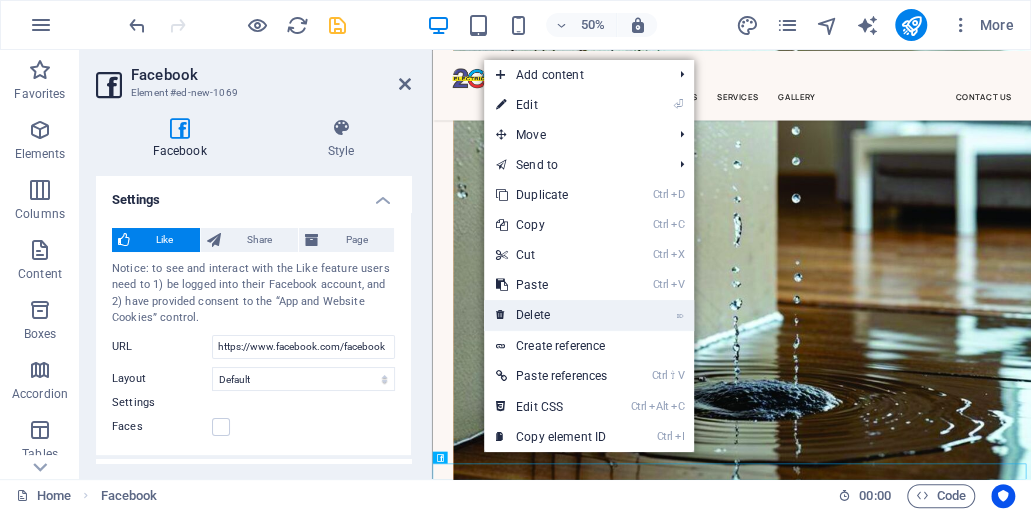 click on "⌦  Delete" at bounding box center [551, 315] 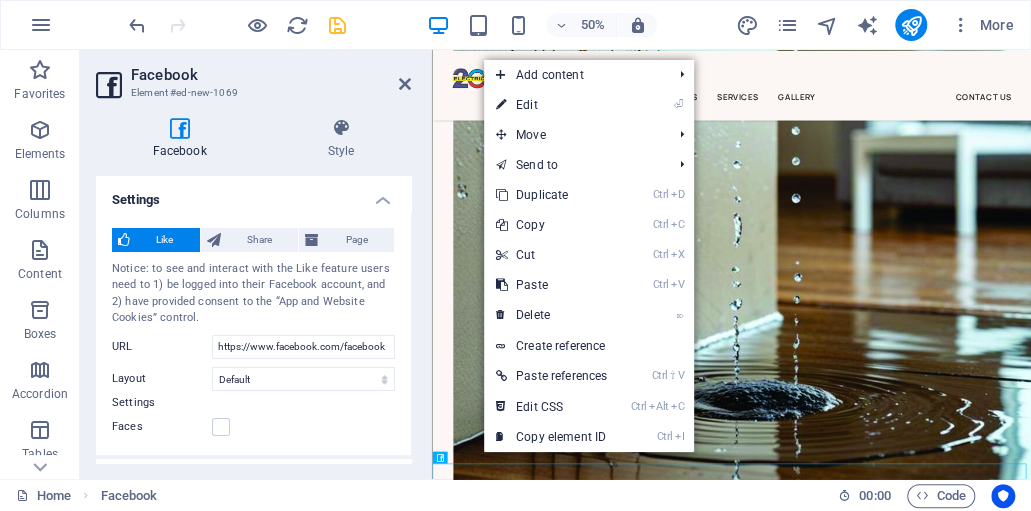 scroll, scrollTop: 11157, scrollLeft: 0, axis: vertical 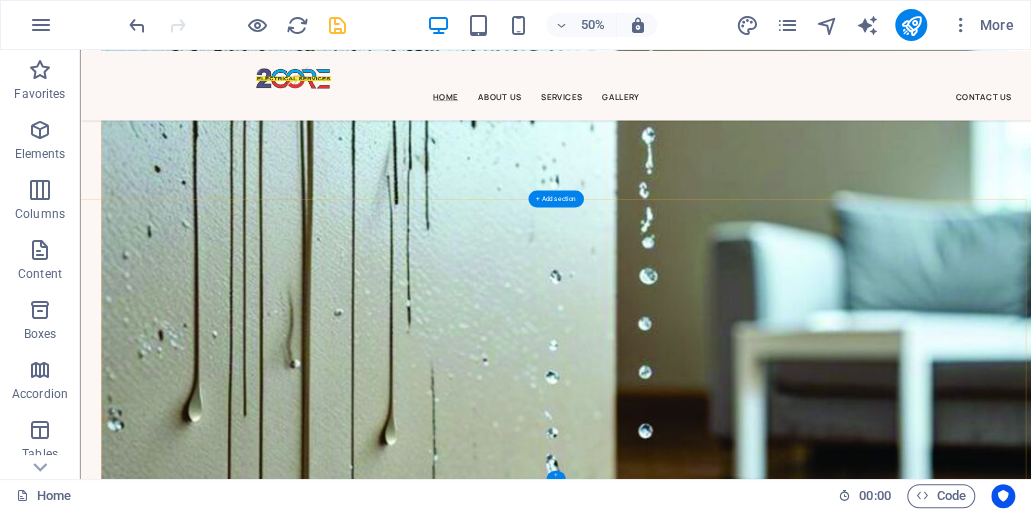 click on "+" at bounding box center (556, 474) 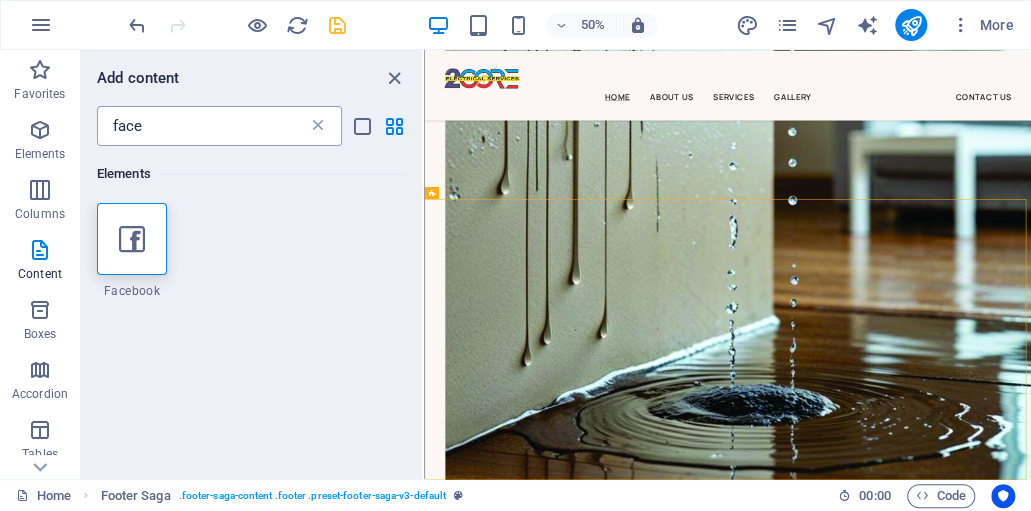 click at bounding box center (318, 126) 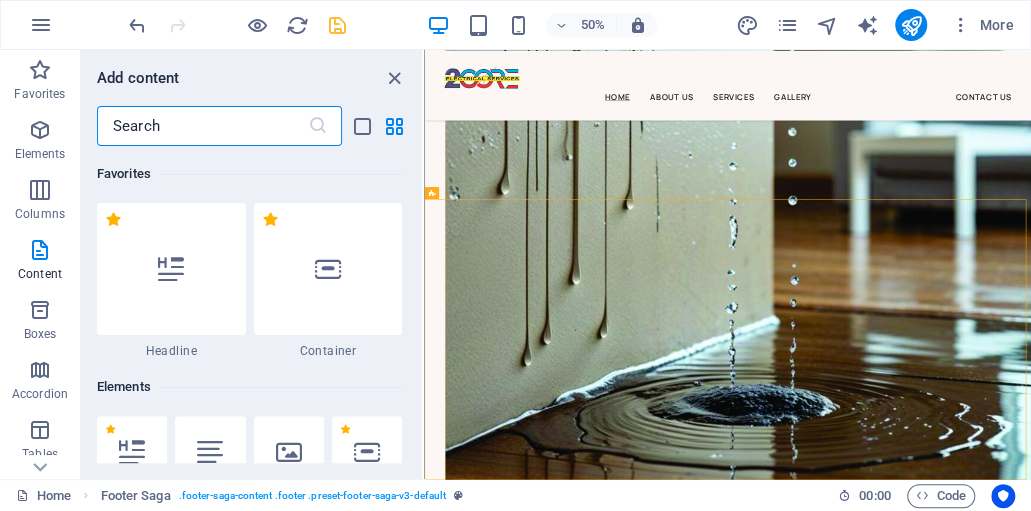 click at bounding box center (202, 126) 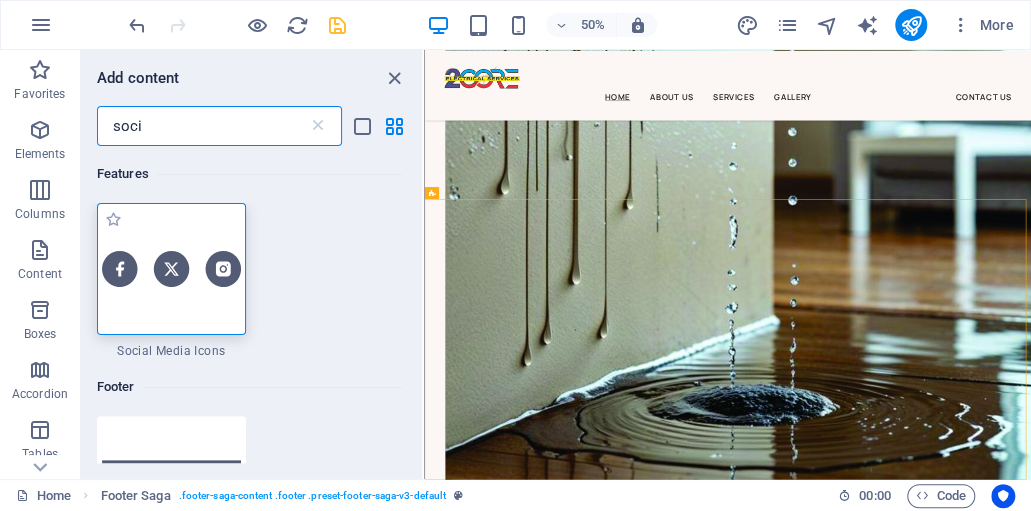 type on "soci" 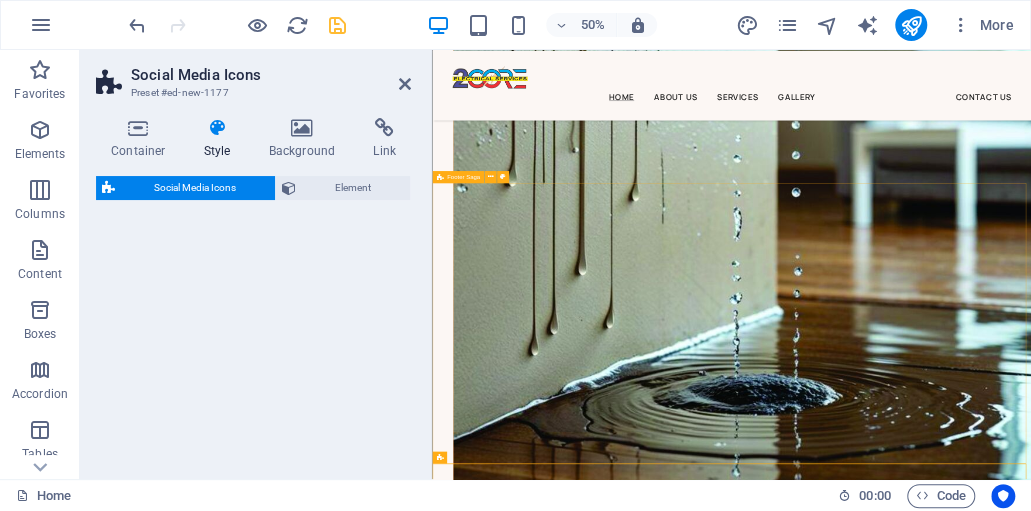 select on "rem" 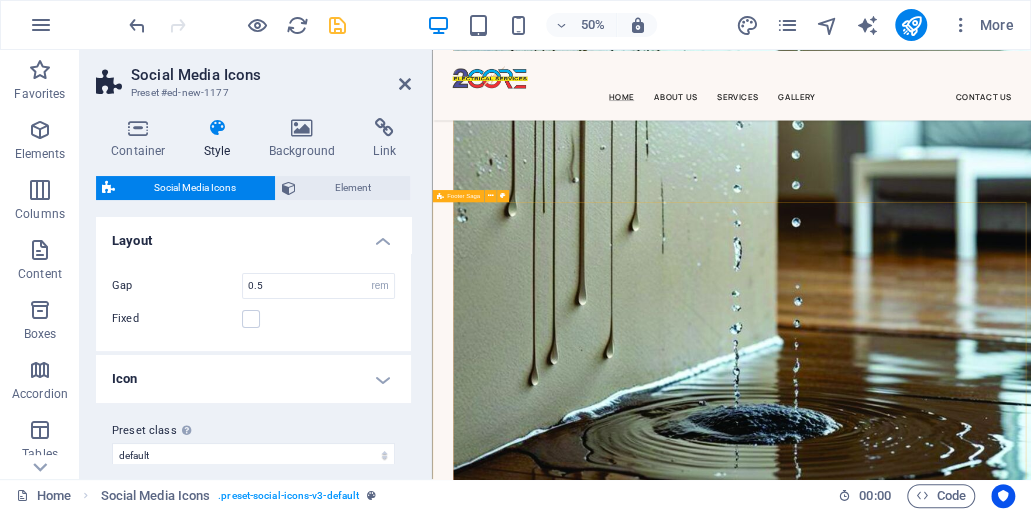 scroll, scrollTop: 10950, scrollLeft: 0, axis: vertical 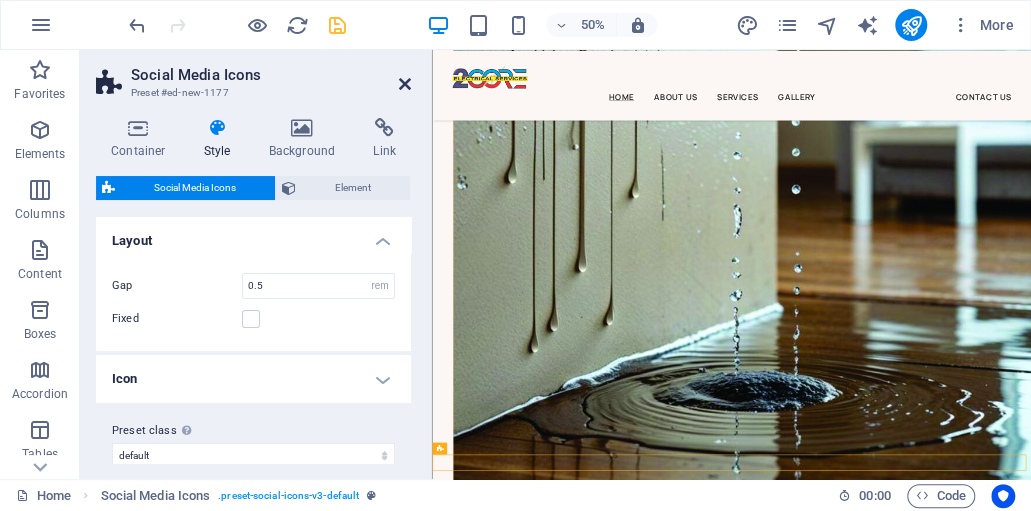 click at bounding box center [405, 84] 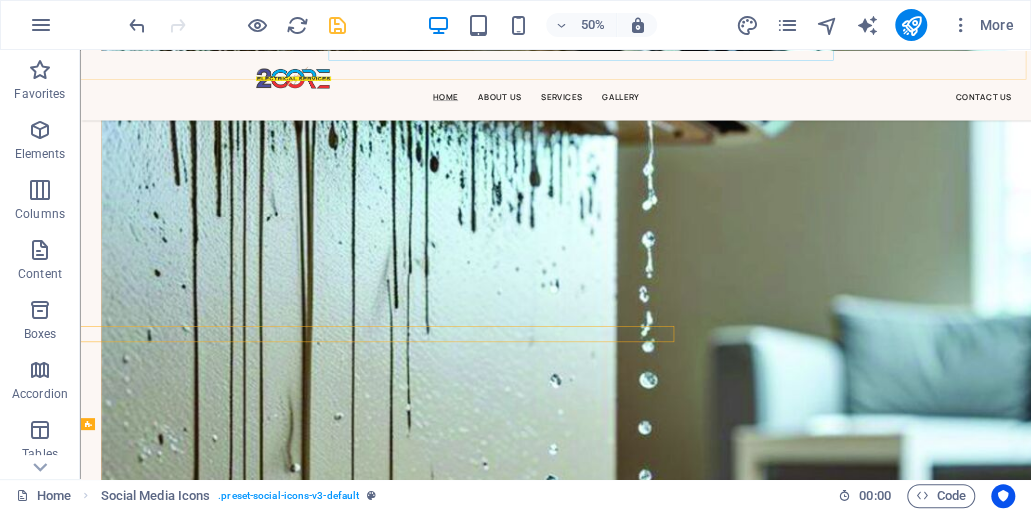 scroll, scrollTop: 11207, scrollLeft: 0, axis: vertical 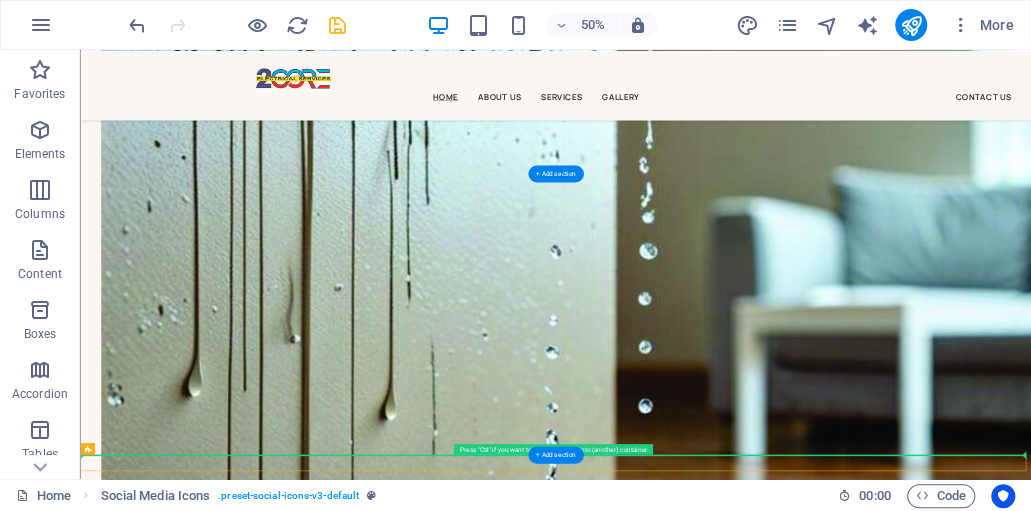drag, startPoint x: 165, startPoint y: 496, endPoint x: 124, endPoint y: 734, distance: 241.50569 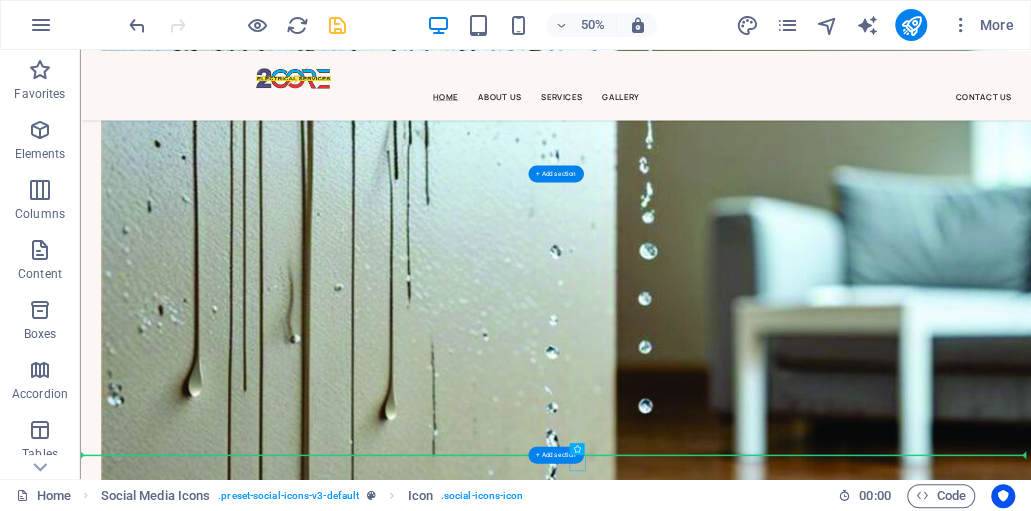 drag, startPoint x: 1073, startPoint y: 876, endPoint x: 1081, endPoint y: 767, distance: 109.29318 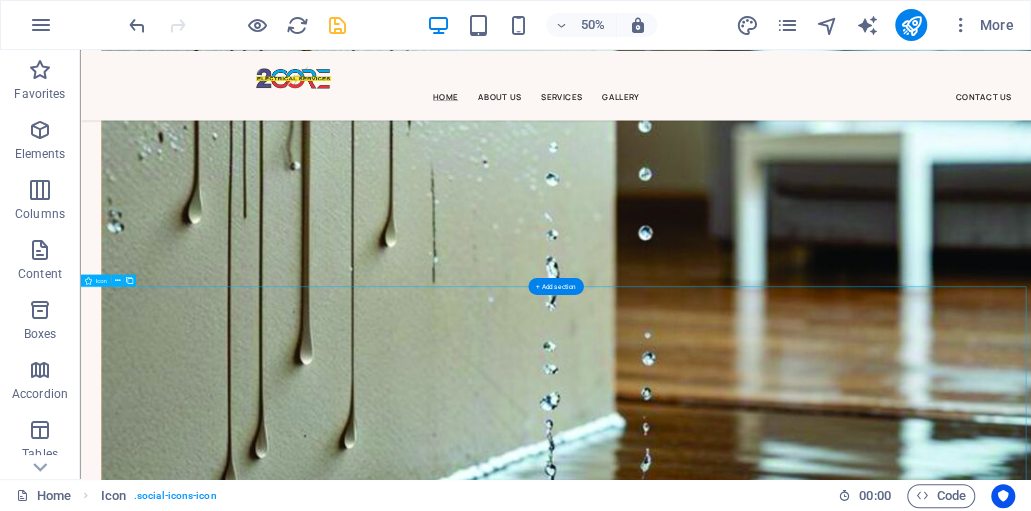 scroll, scrollTop: 11541, scrollLeft: 0, axis: vertical 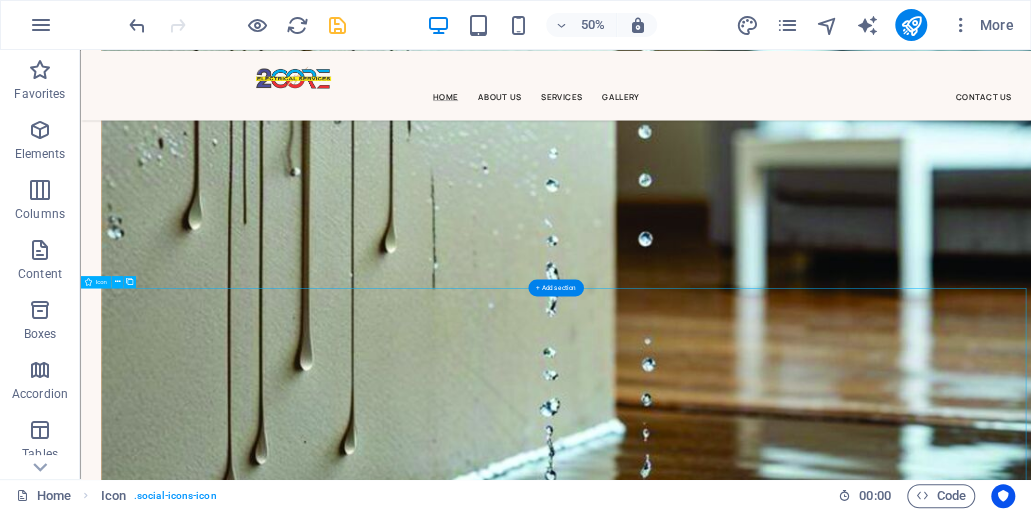 click at bounding box center [1031, 9739] 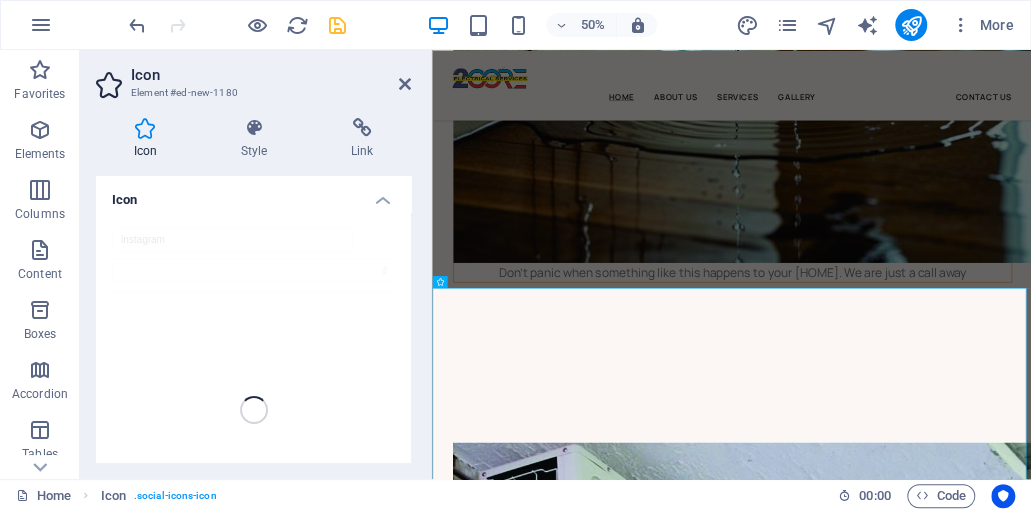 scroll, scrollTop: 11283, scrollLeft: 0, axis: vertical 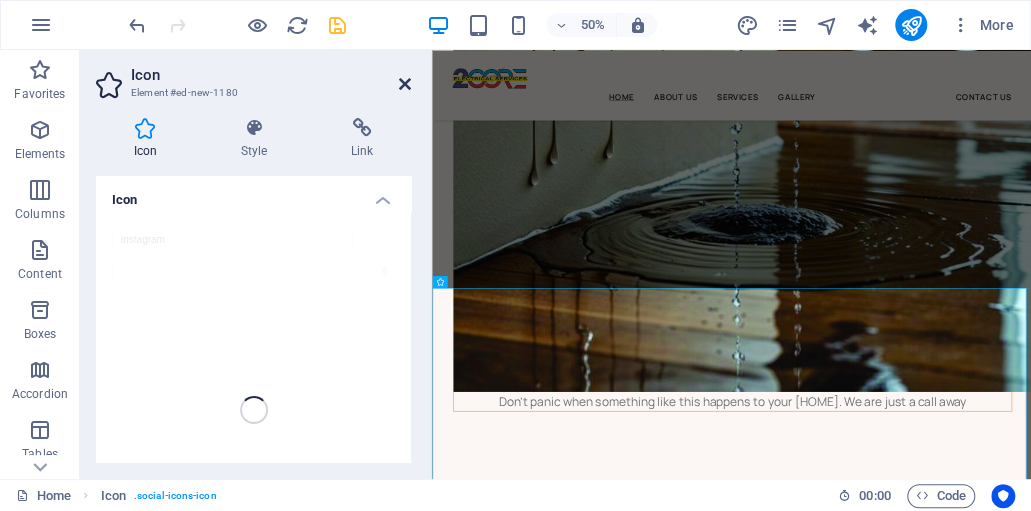click at bounding box center (405, 84) 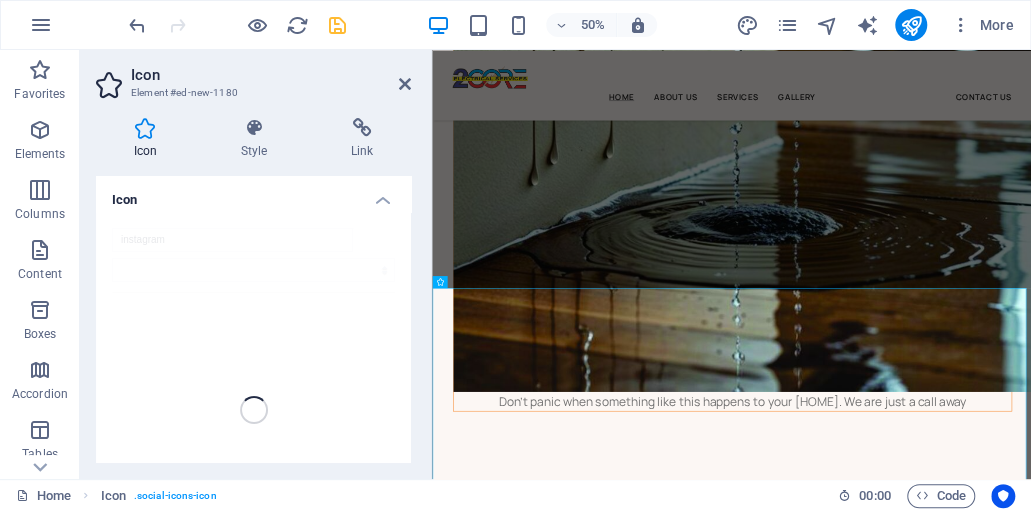 scroll, scrollTop: 11541, scrollLeft: 0, axis: vertical 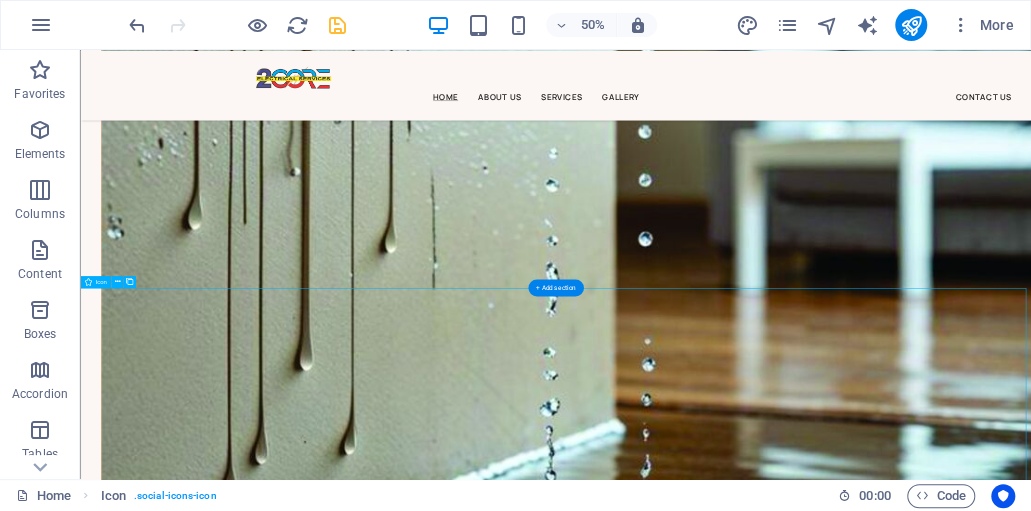 click at bounding box center [1031, 9739] 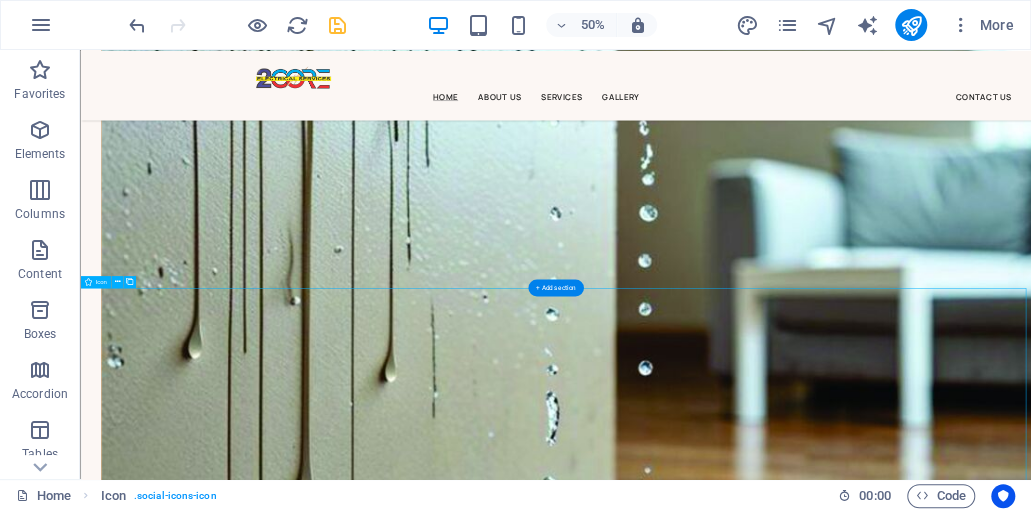 select on "xMidYMid" 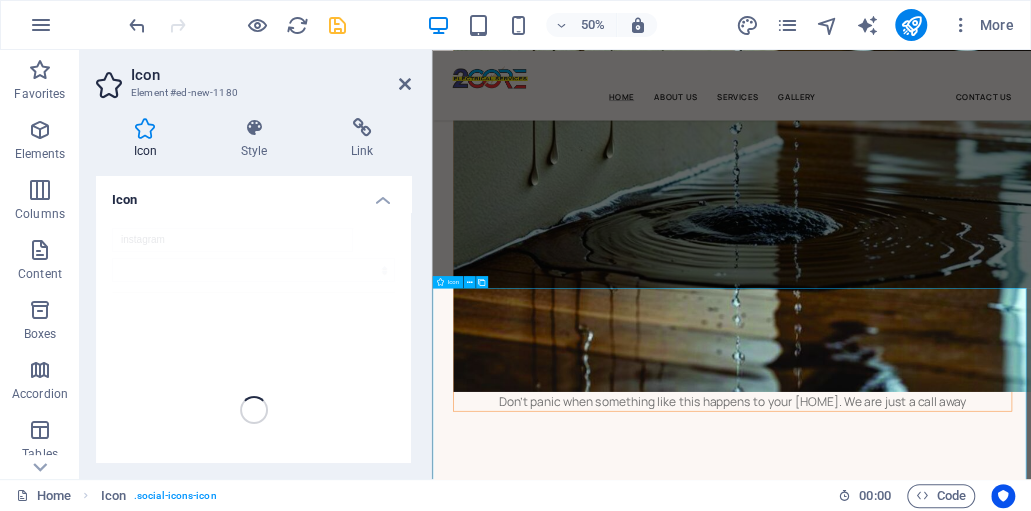 click at bounding box center [1031, 6713] 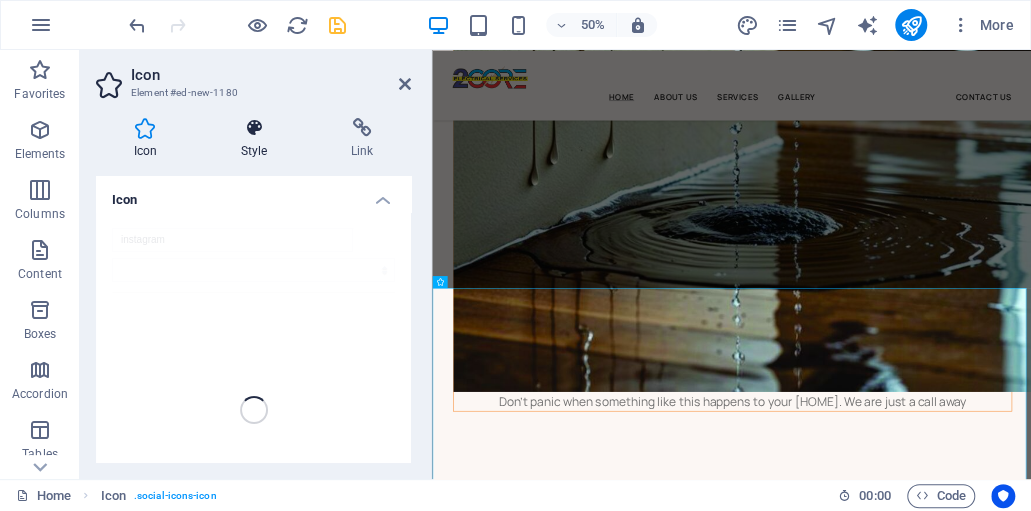 click on "Style" at bounding box center [258, 139] 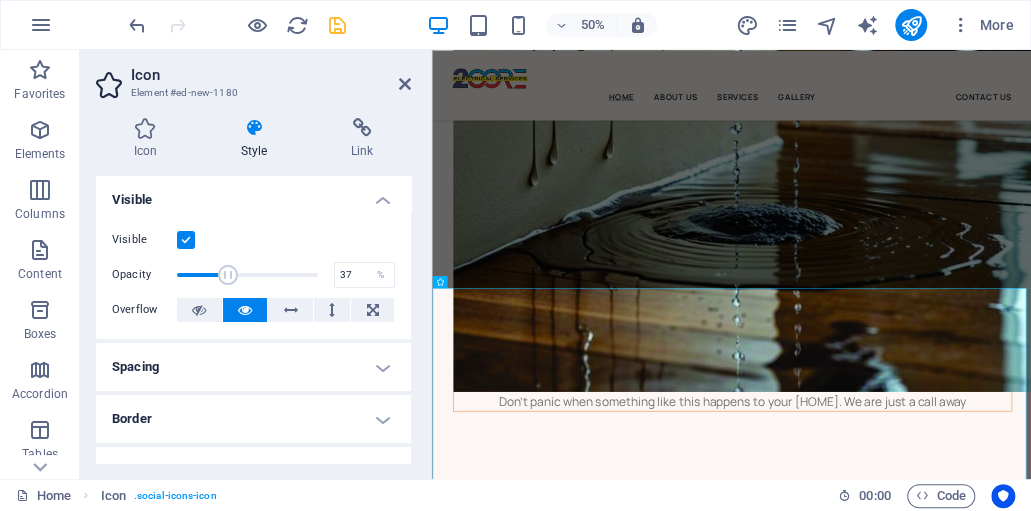 click at bounding box center [247, 275] 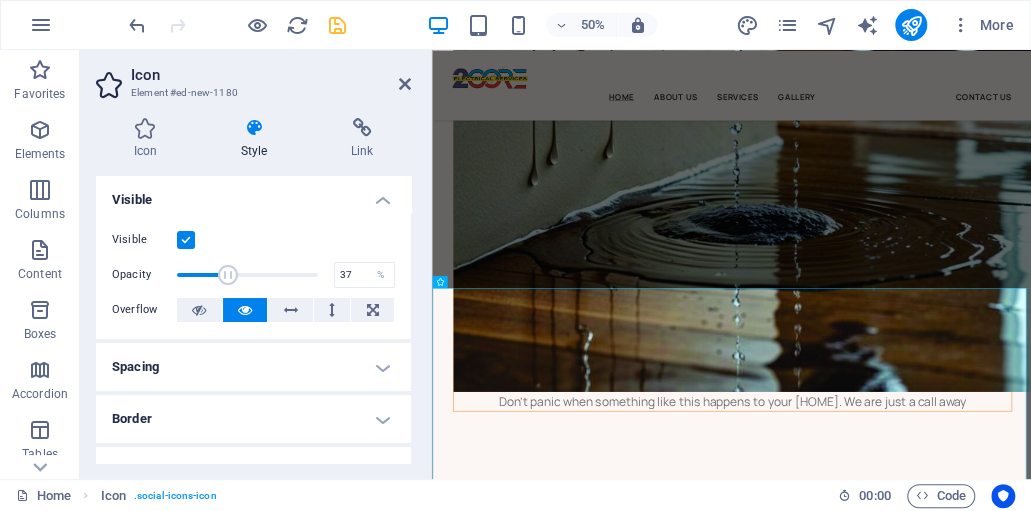 type on "95" 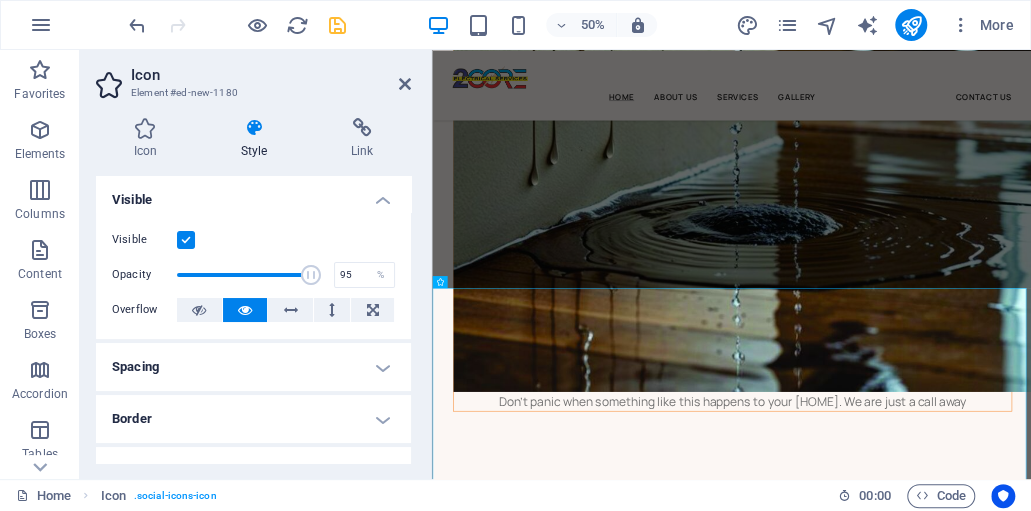 click at bounding box center [247, 275] 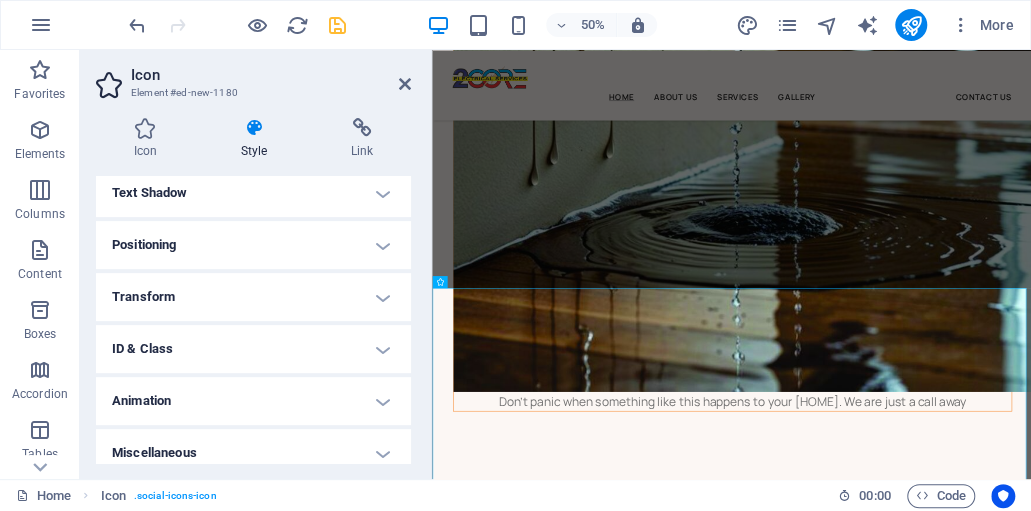 scroll, scrollTop: 333, scrollLeft: 0, axis: vertical 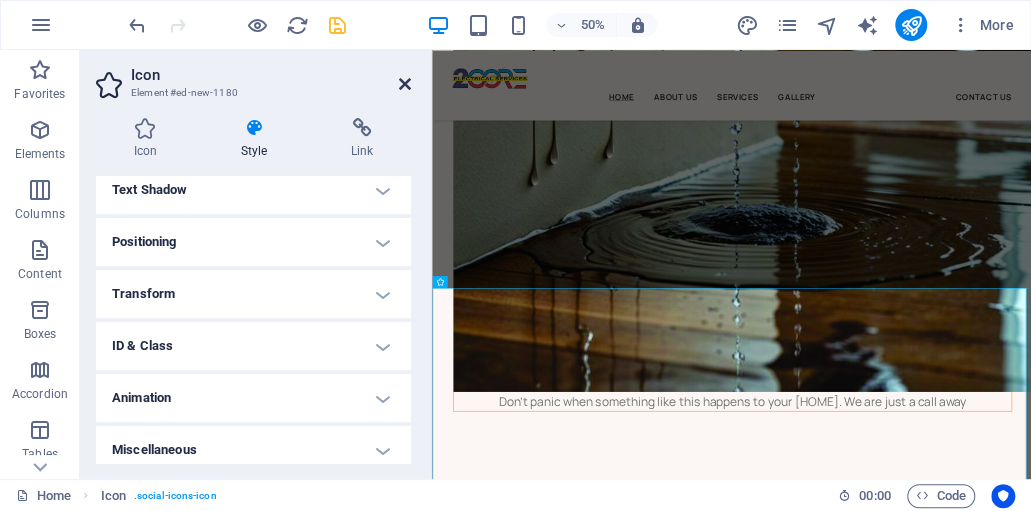 click at bounding box center [405, 84] 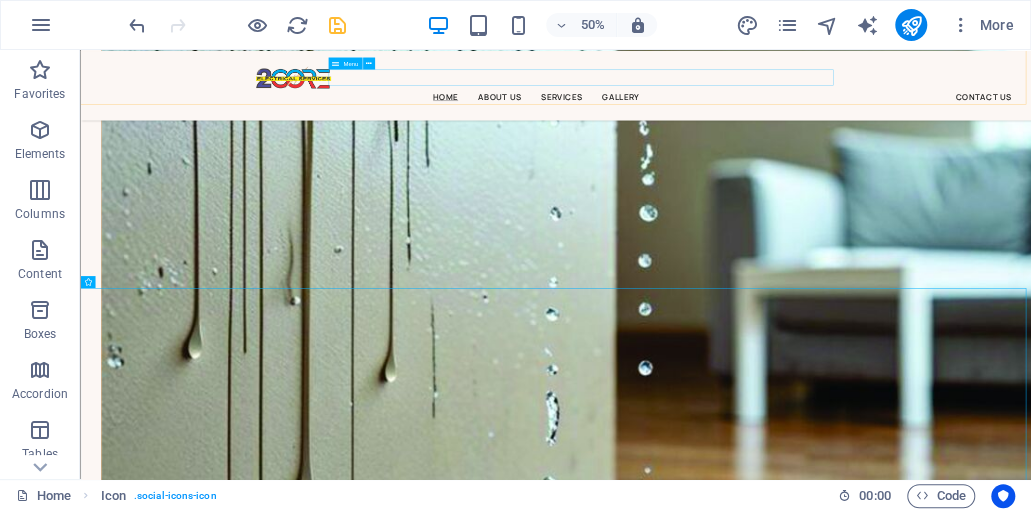 scroll, scrollTop: 11541, scrollLeft: 0, axis: vertical 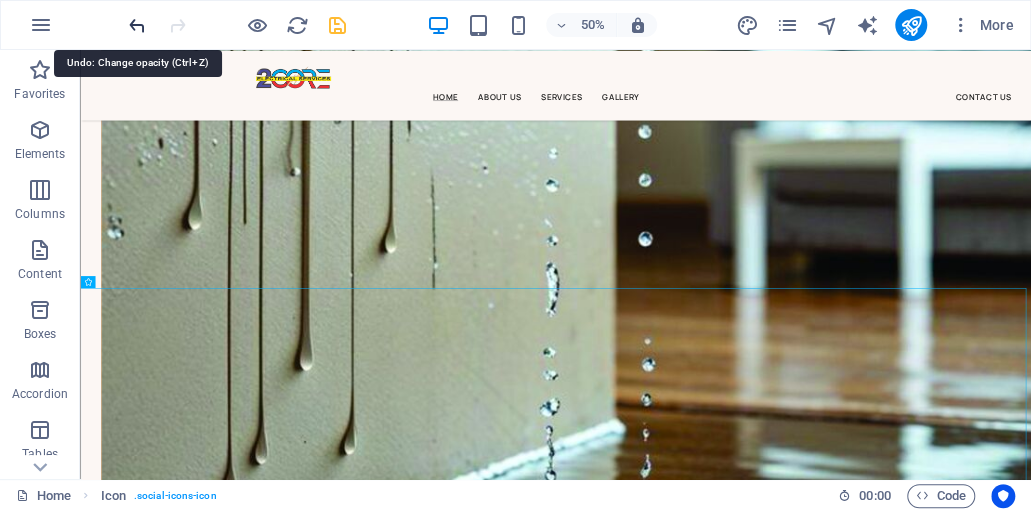 click at bounding box center (137, 25) 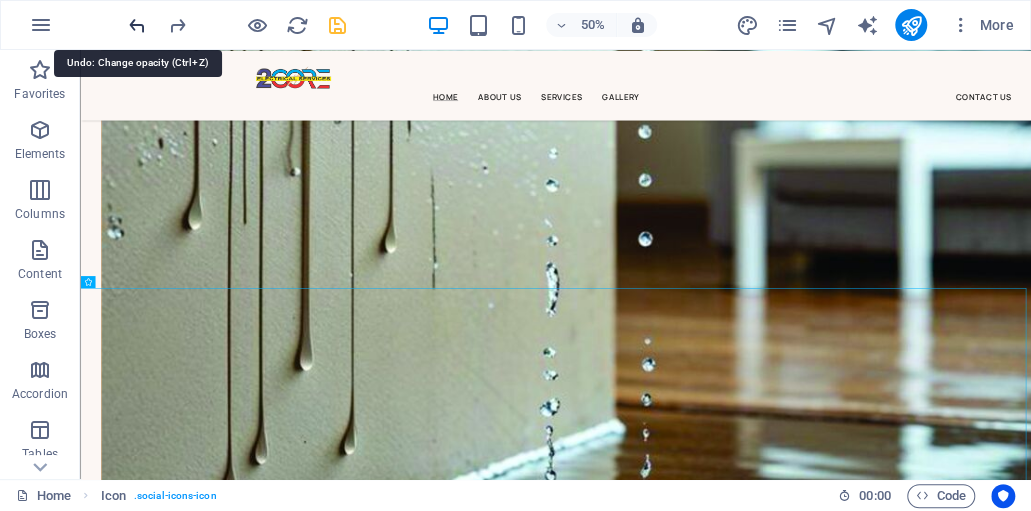 click at bounding box center (137, 25) 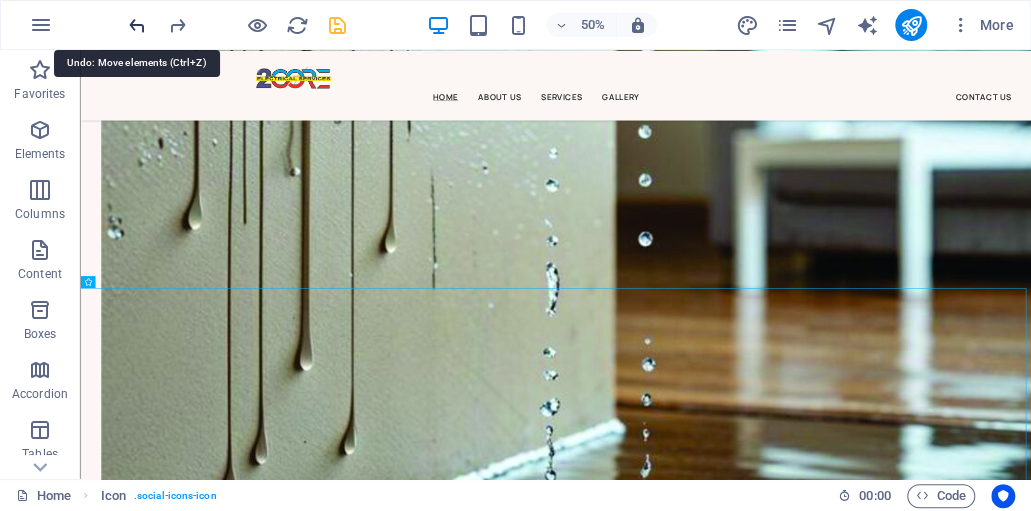 click at bounding box center (137, 25) 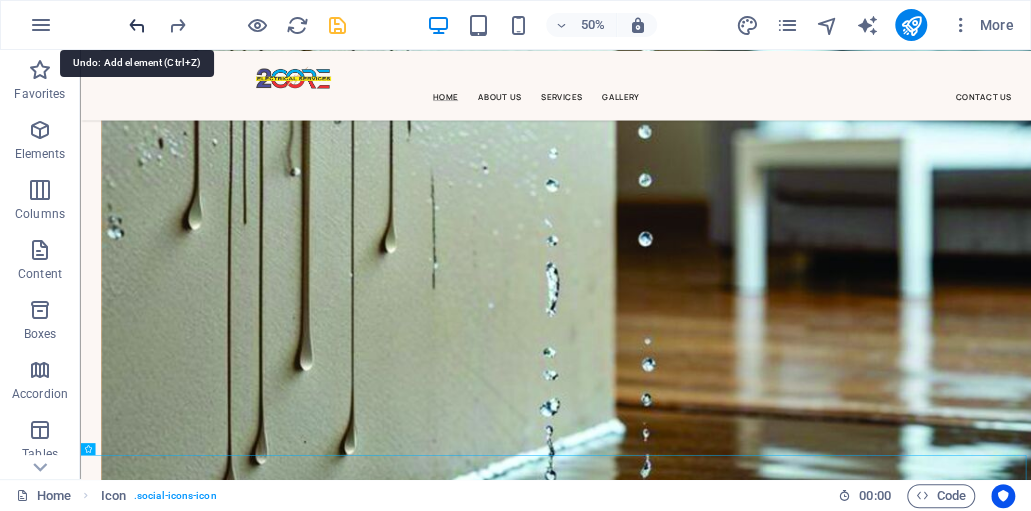 scroll, scrollTop: 11207, scrollLeft: 0, axis: vertical 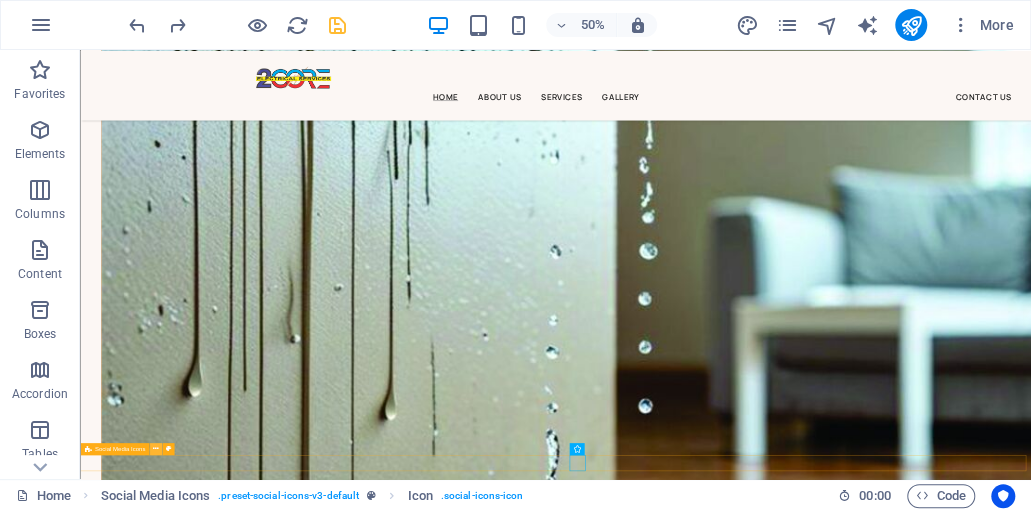 click at bounding box center [155, 448] 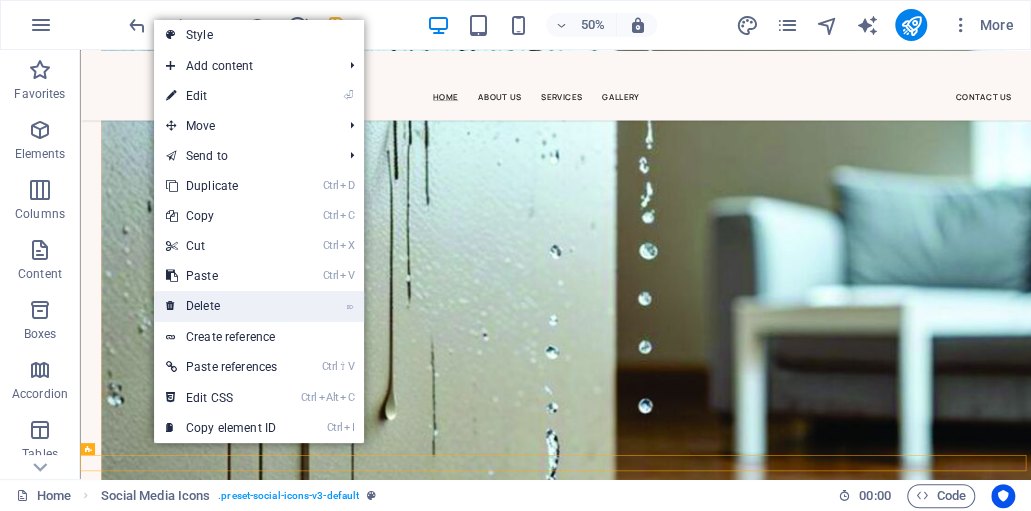 click on "⌦  Delete" at bounding box center [221, 306] 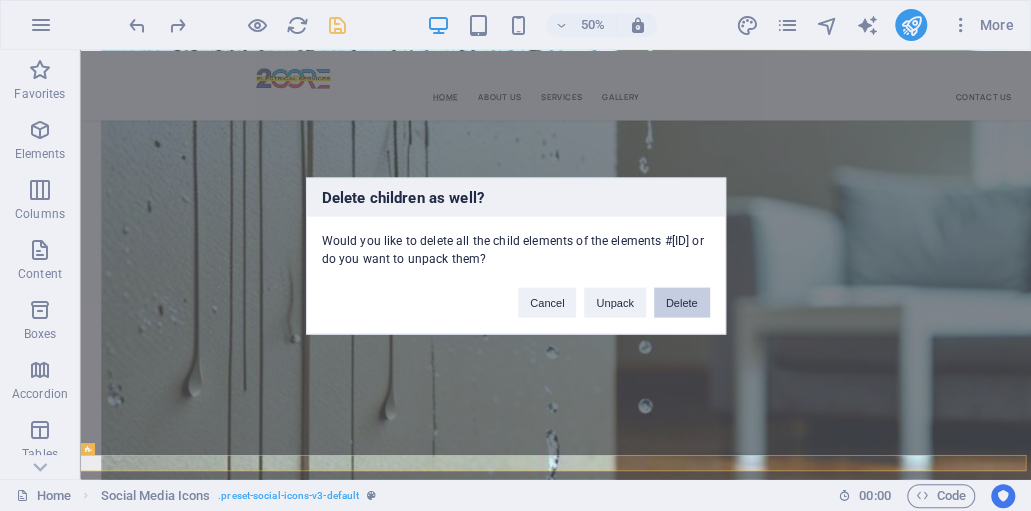 click on "Delete" at bounding box center [682, 302] 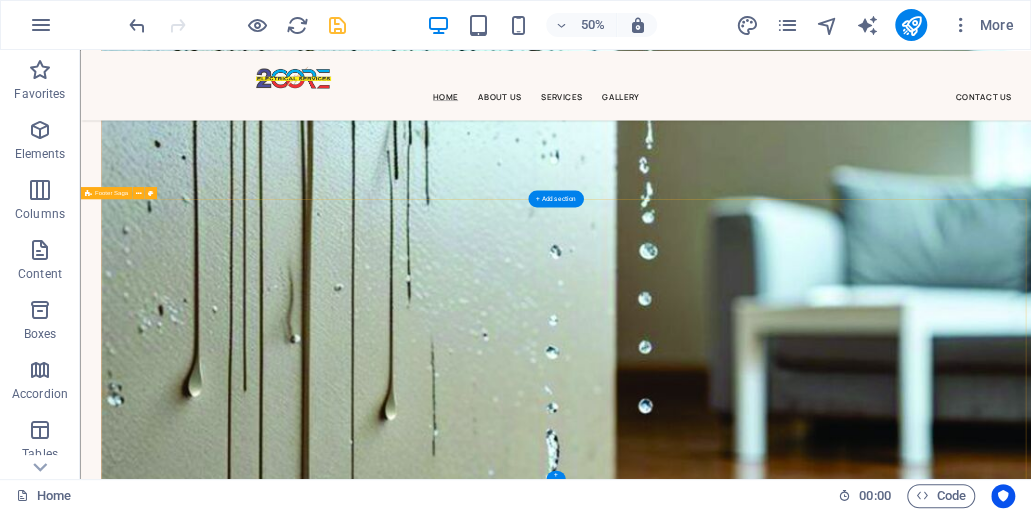 scroll, scrollTop: 11157, scrollLeft: 0, axis: vertical 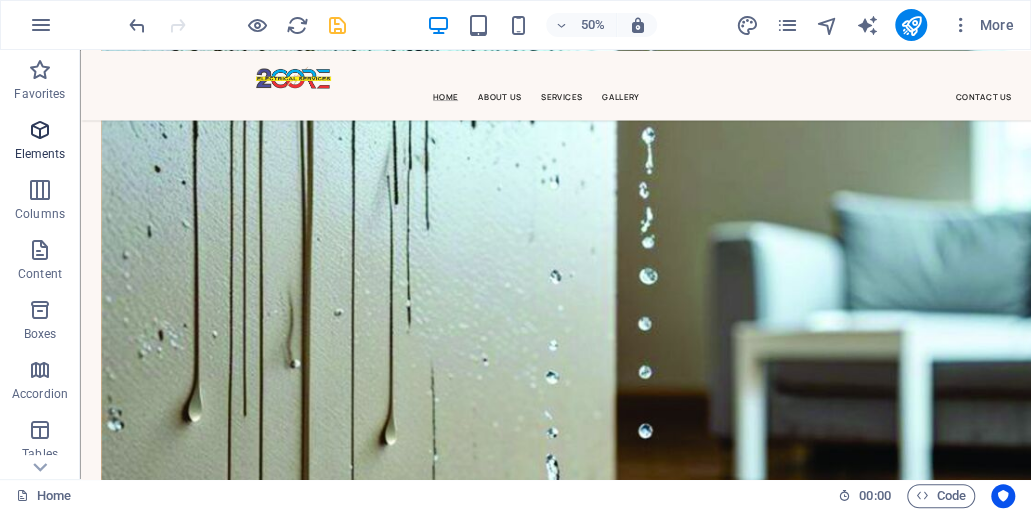 click at bounding box center [40, 130] 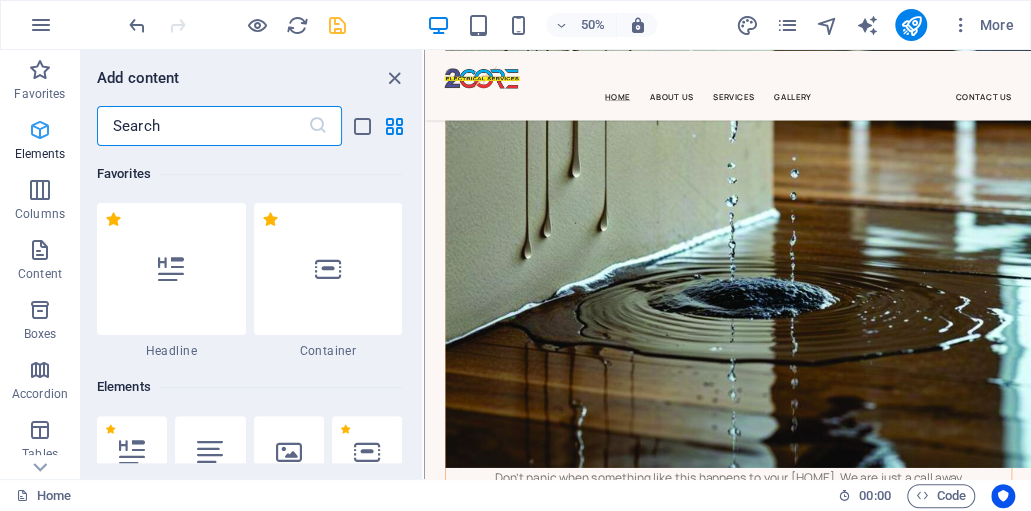 scroll, scrollTop: 10944, scrollLeft: 0, axis: vertical 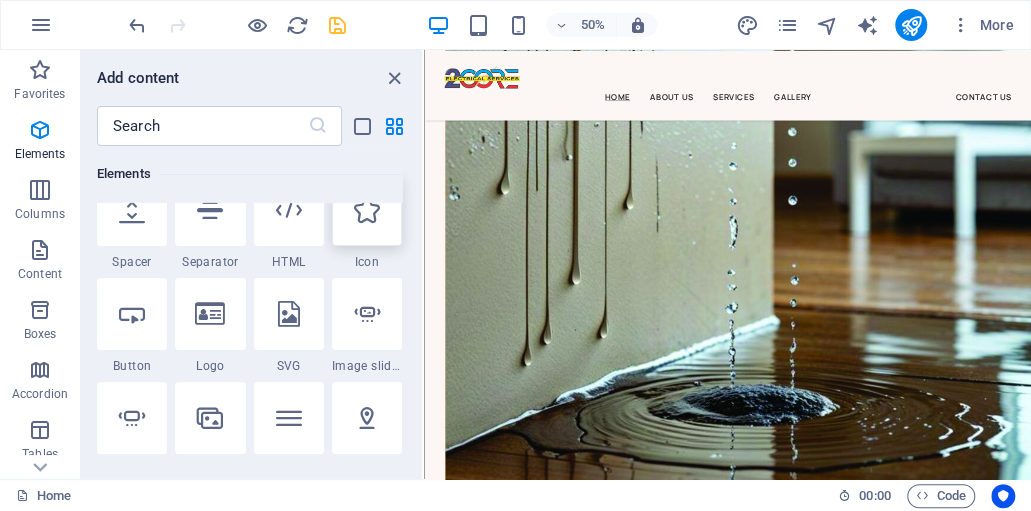 click at bounding box center [367, 210] 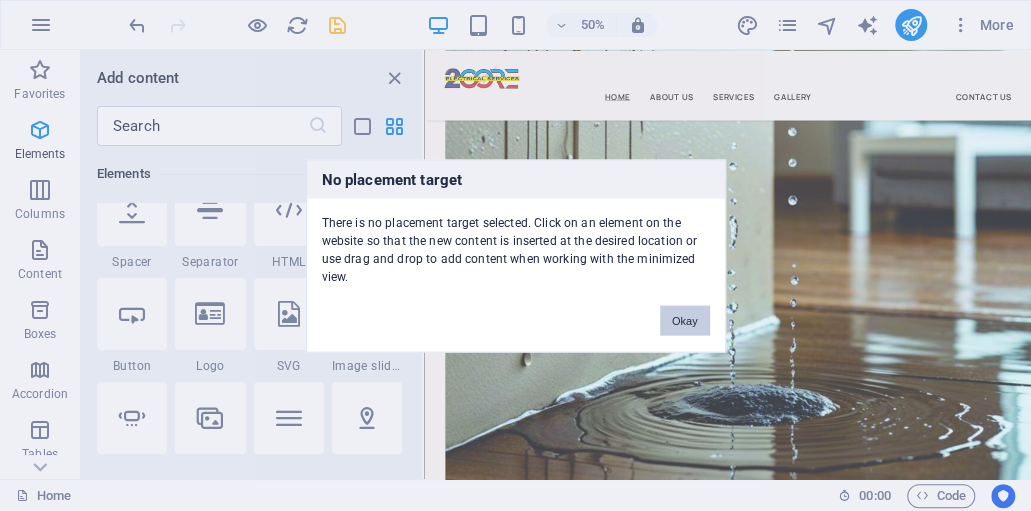 click on "Okay" at bounding box center (685, 320) 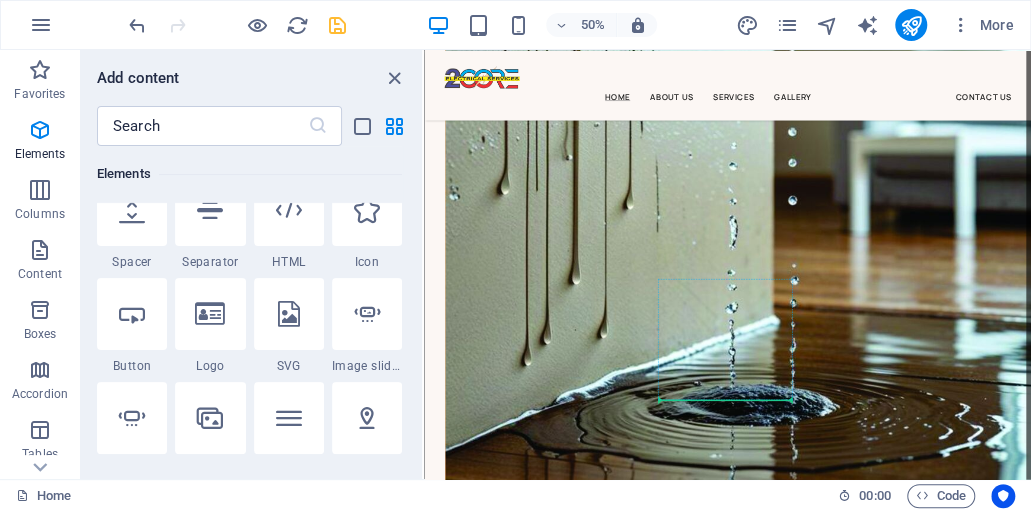 select on "xMidYMid" 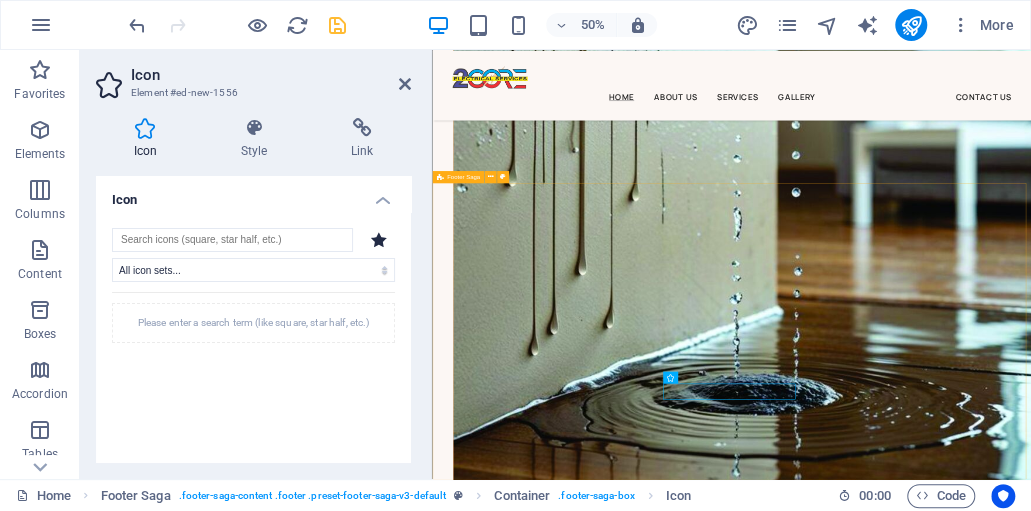 scroll, scrollTop: 10932, scrollLeft: 0, axis: vertical 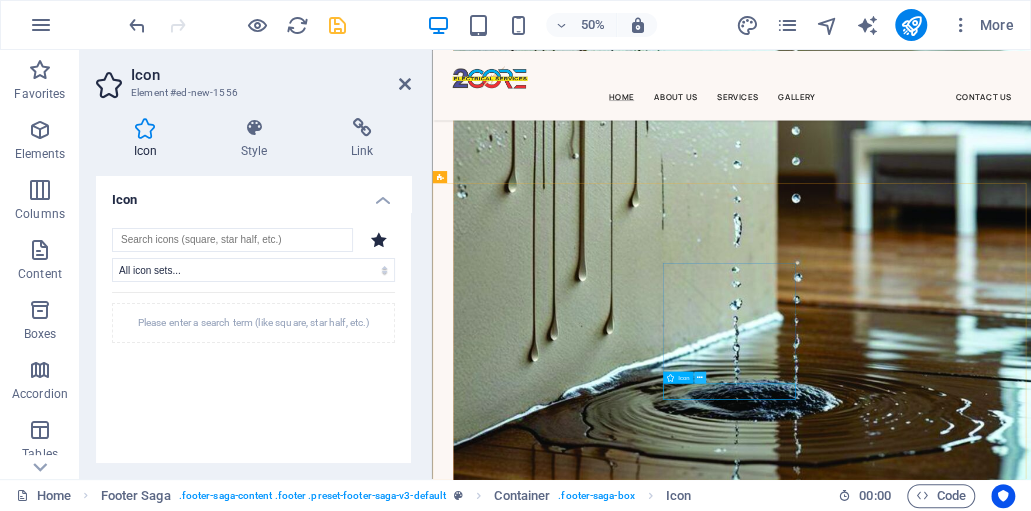 click at bounding box center (700, 377) 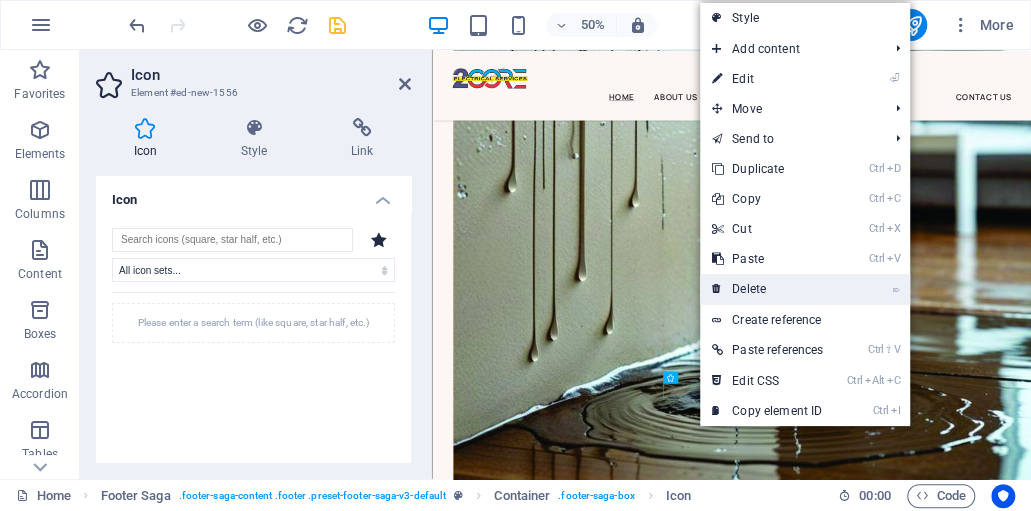 click on "⌦  Delete" at bounding box center (767, 289) 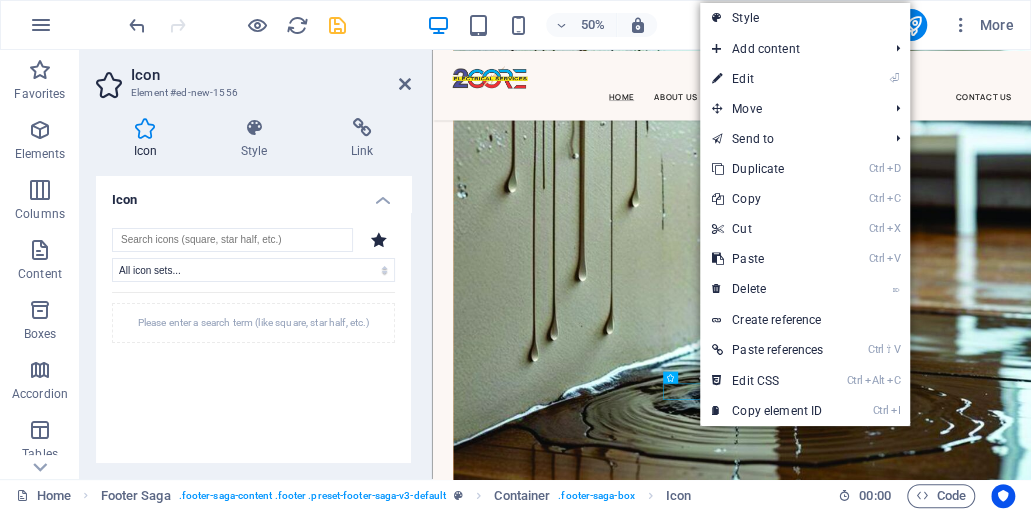 scroll, scrollTop: 11157, scrollLeft: 0, axis: vertical 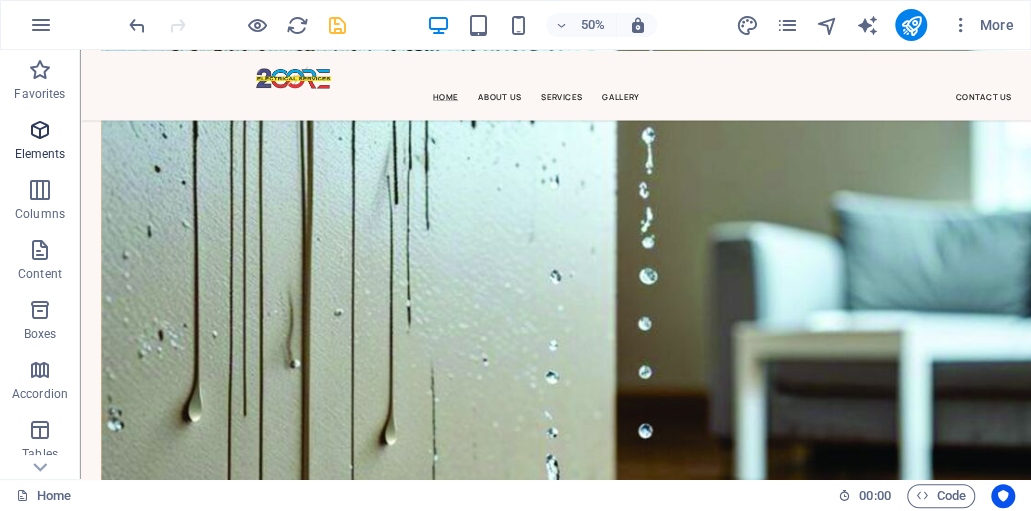 click at bounding box center [40, 130] 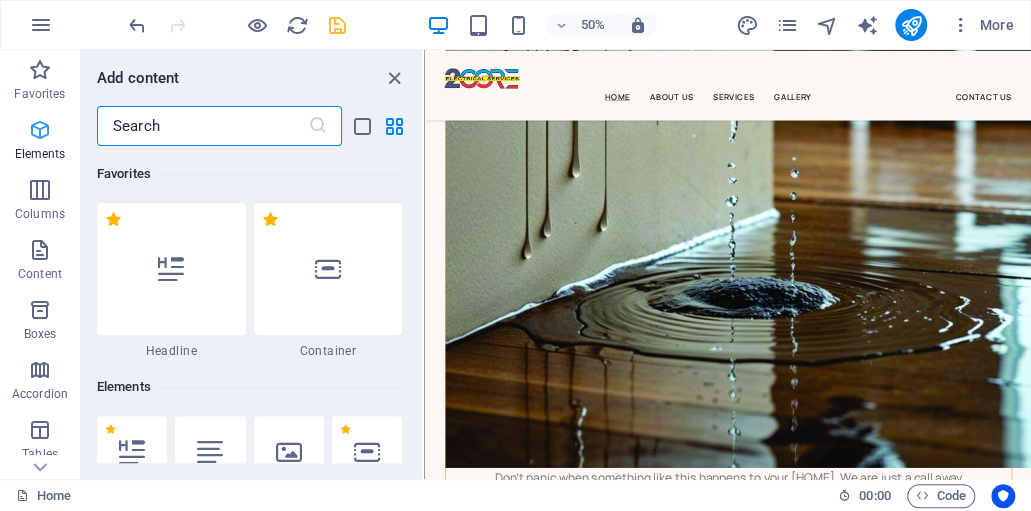 scroll, scrollTop: 10944, scrollLeft: 0, axis: vertical 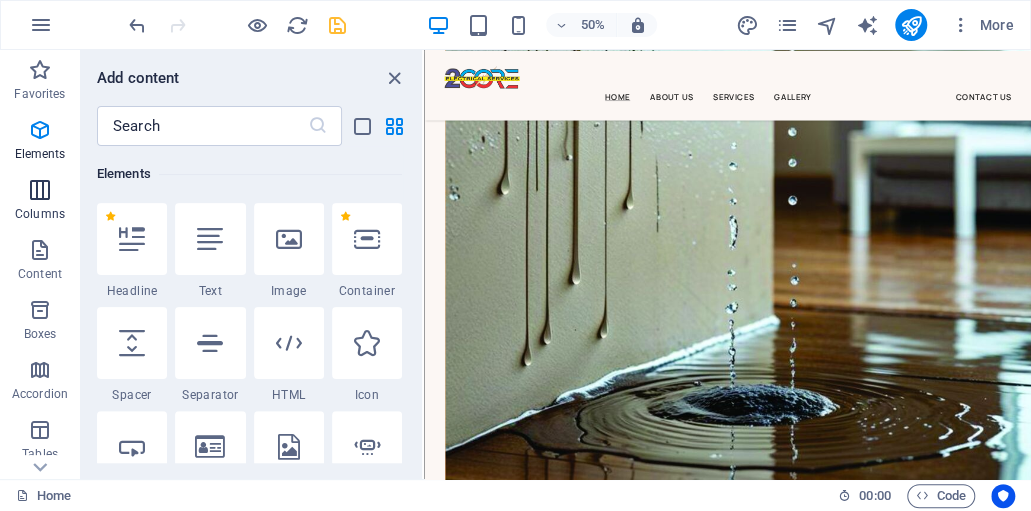 click at bounding box center (40, 190) 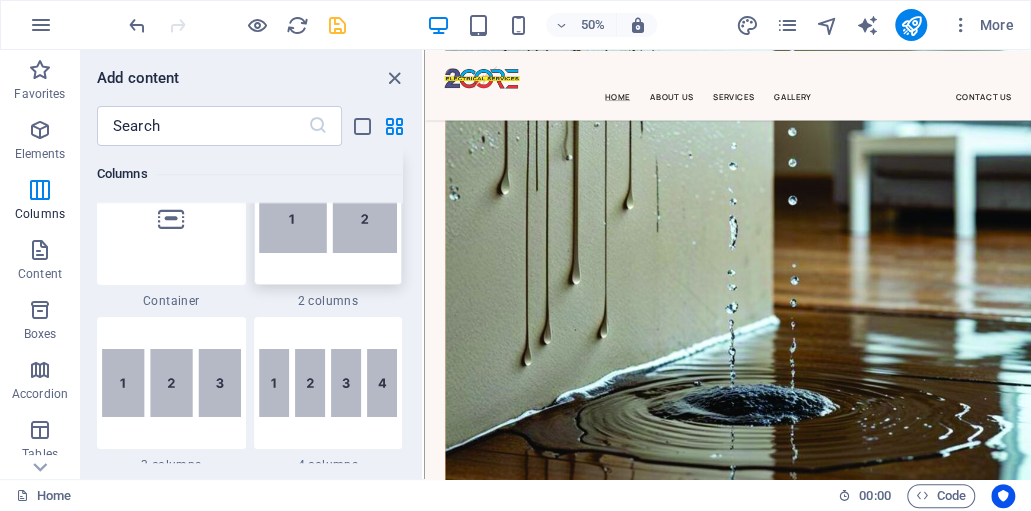 scroll, scrollTop: 1057, scrollLeft: 0, axis: vertical 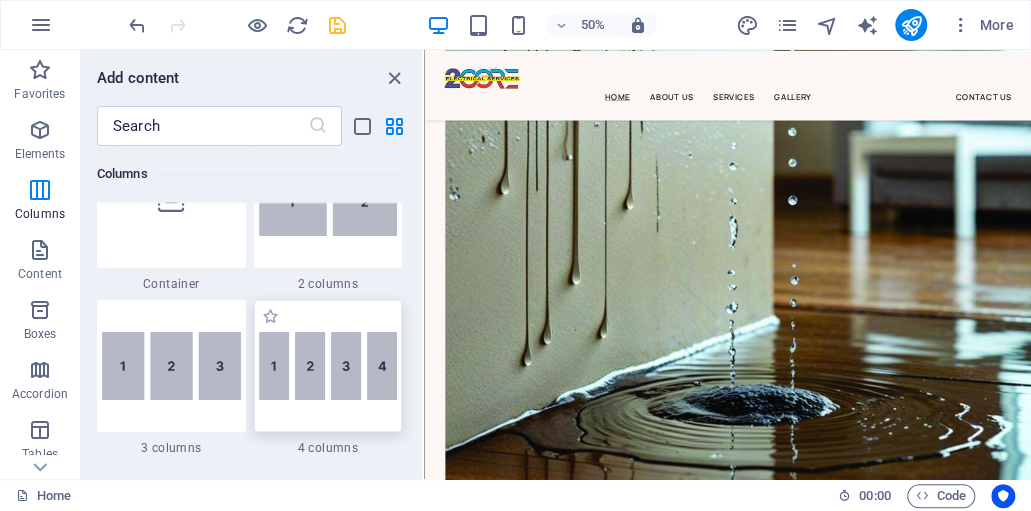 drag, startPoint x: 317, startPoint y: 359, endPoint x: 327, endPoint y: 366, distance: 12.206555 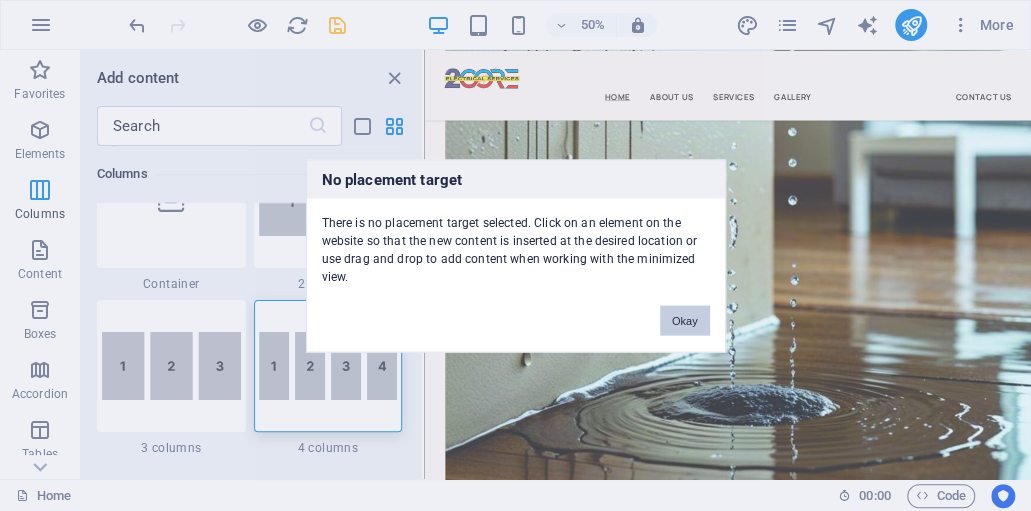 click on "Okay" at bounding box center [685, 320] 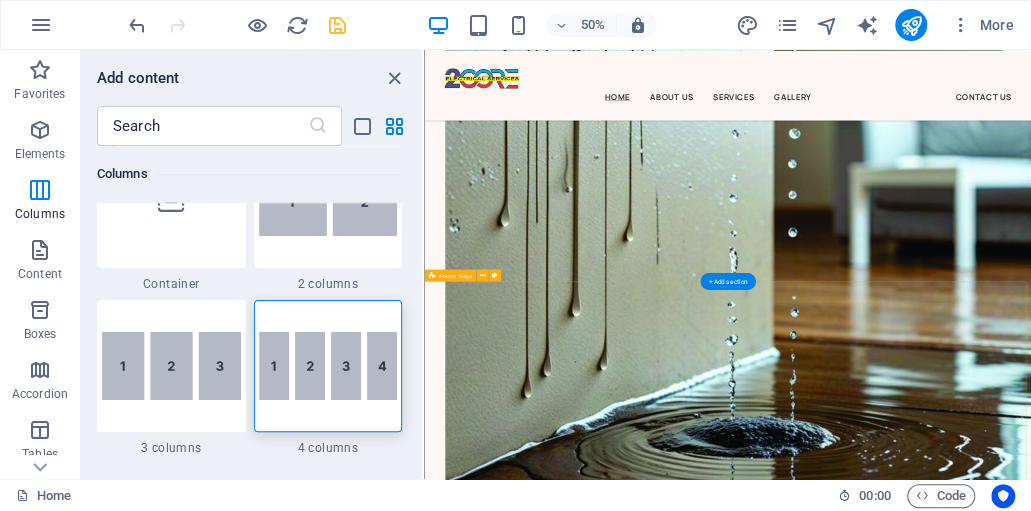scroll, scrollTop: 10944, scrollLeft: 0, axis: vertical 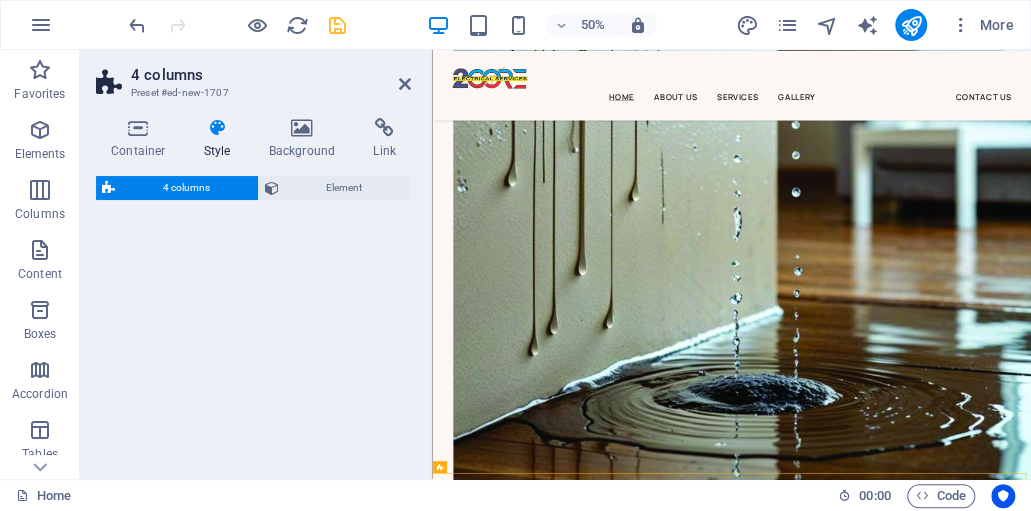 select on "rem" 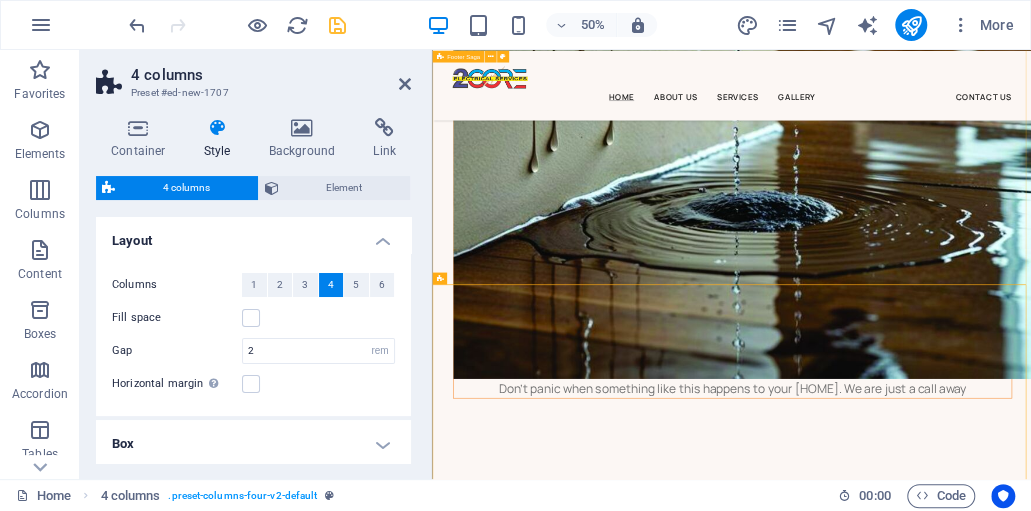 scroll, scrollTop: 11330, scrollLeft: 0, axis: vertical 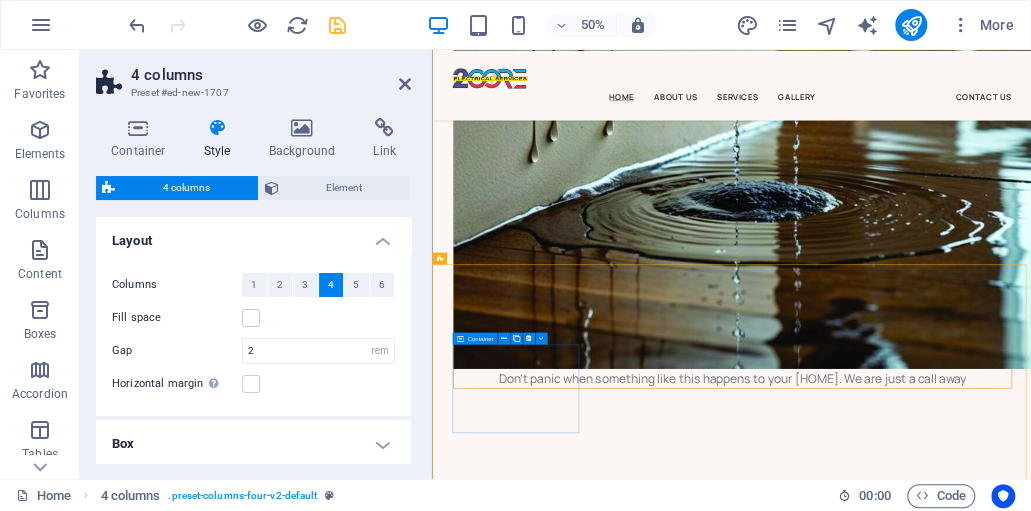 click on "Add elements" at bounding box center (599, 6324) 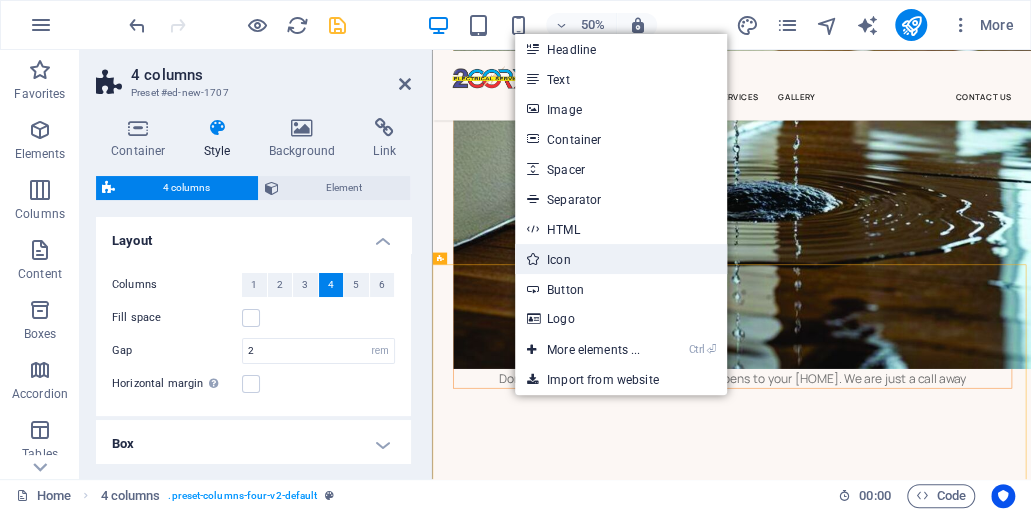 click on "Icon" at bounding box center (621, 259) 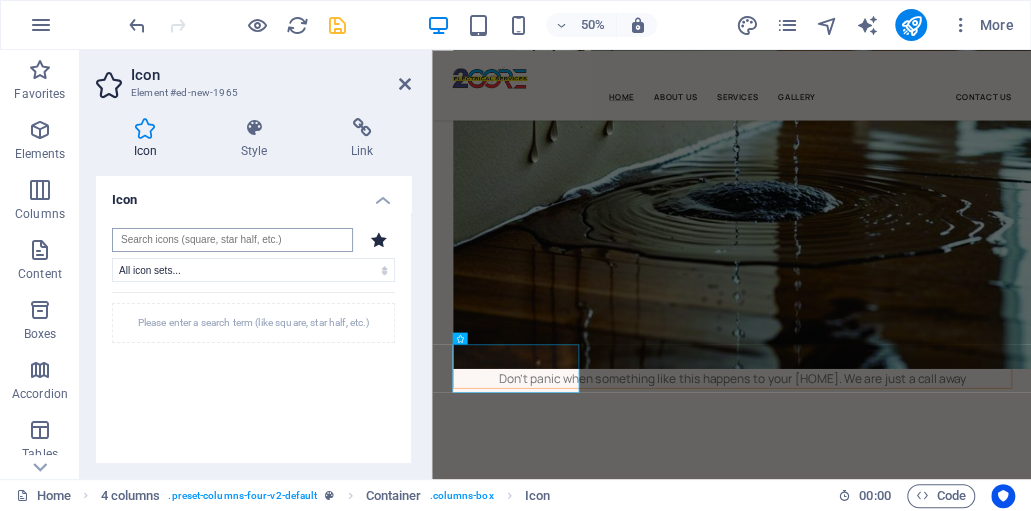 click at bounding box center (232, 240) 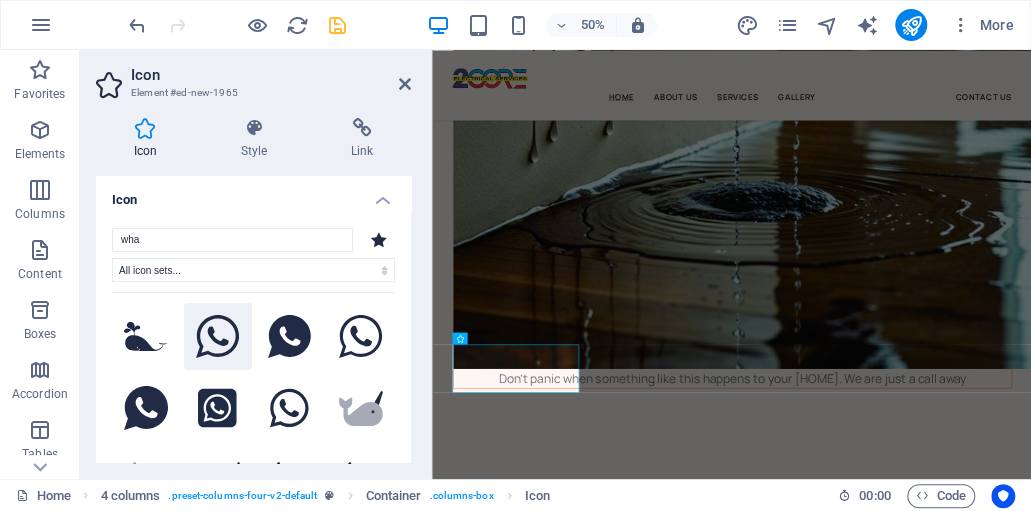 type on "wha" 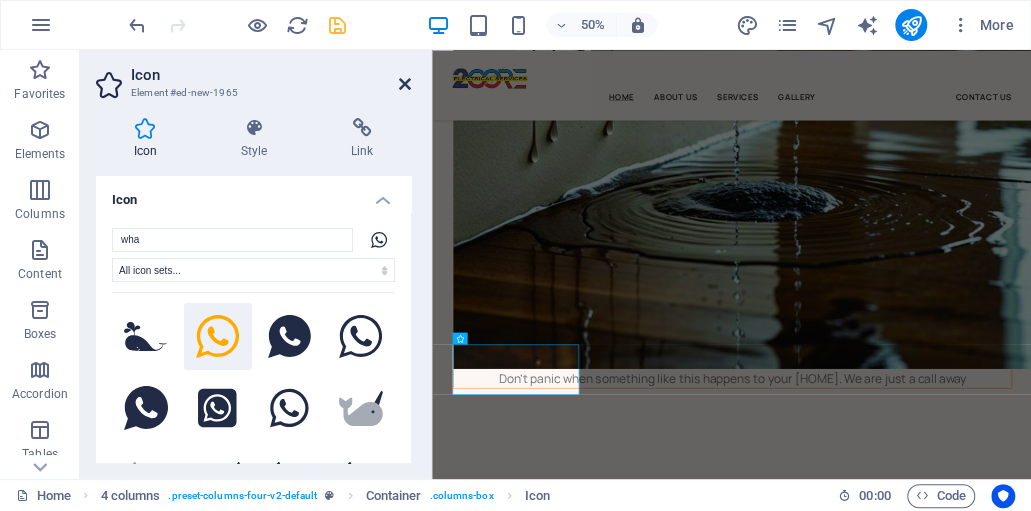 click at bounding box center (405, 84) 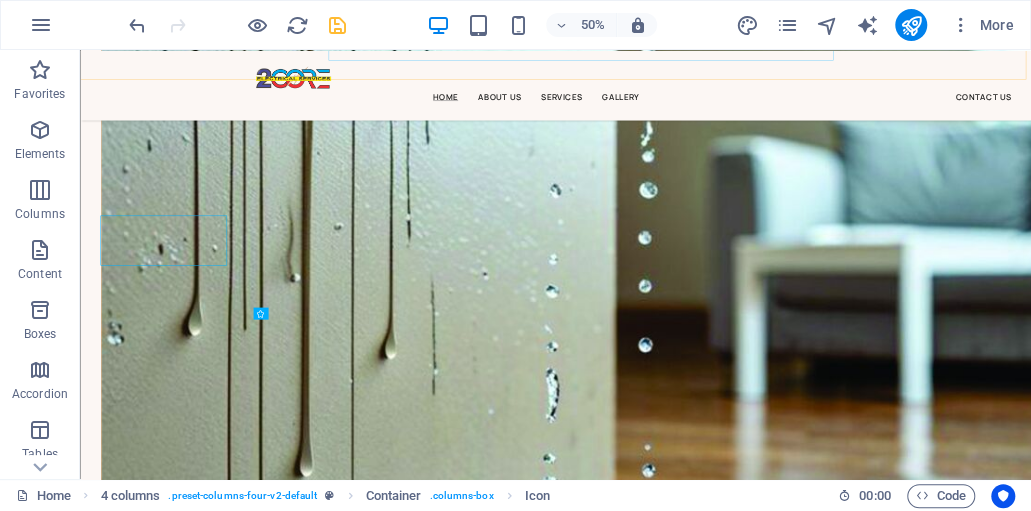 scroll, scrollTop: 11588, scrollLeft: 0, axis: vertical 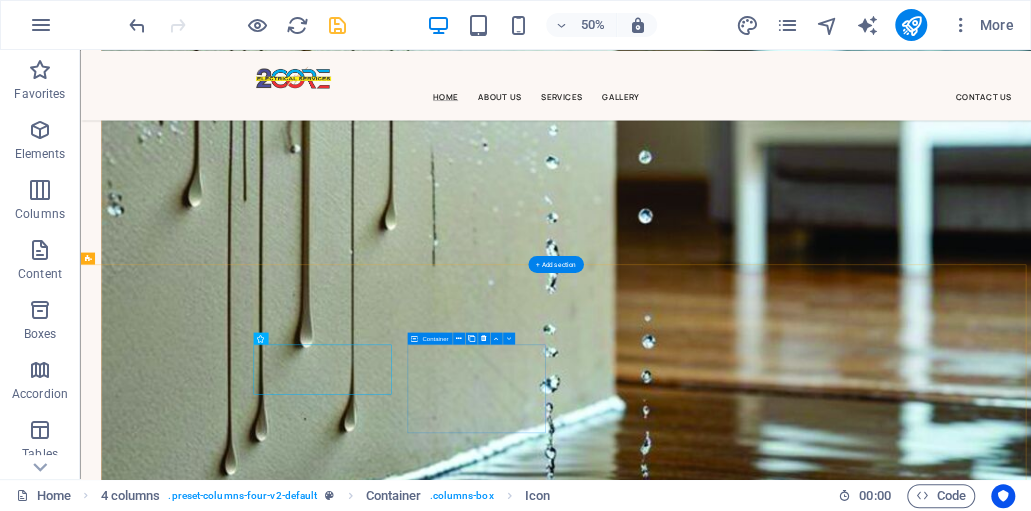 click on "Add elements" at bounding box center [257, 9123] 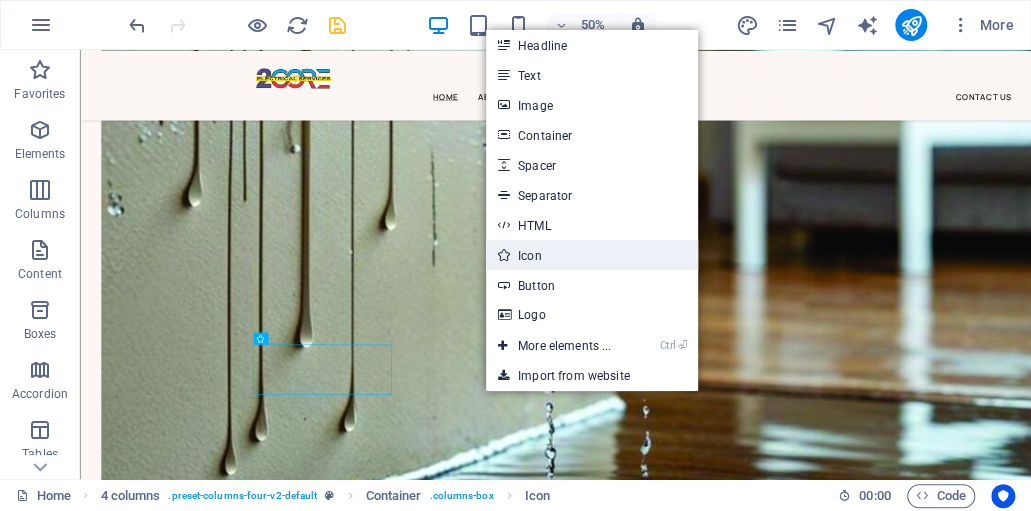 click on "Icon" at bounding box center [592, 255] 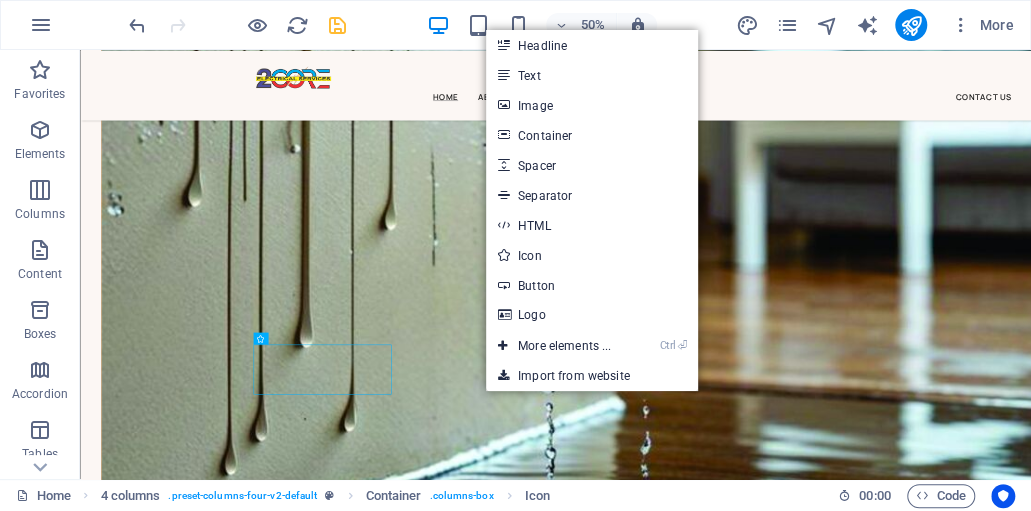select on "xMidYMid" 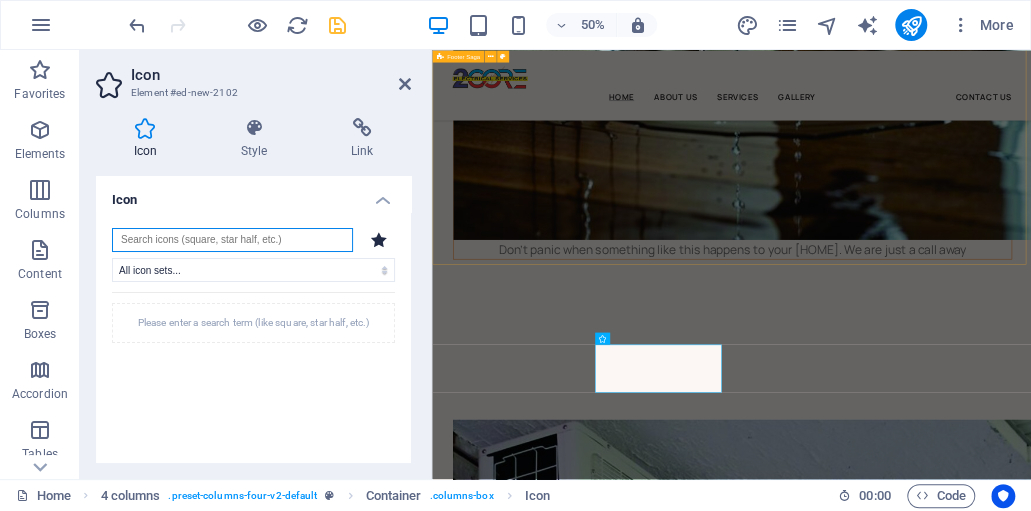 scroll, scrollTop: 11330, scrollLeft: 0, axis: vertical 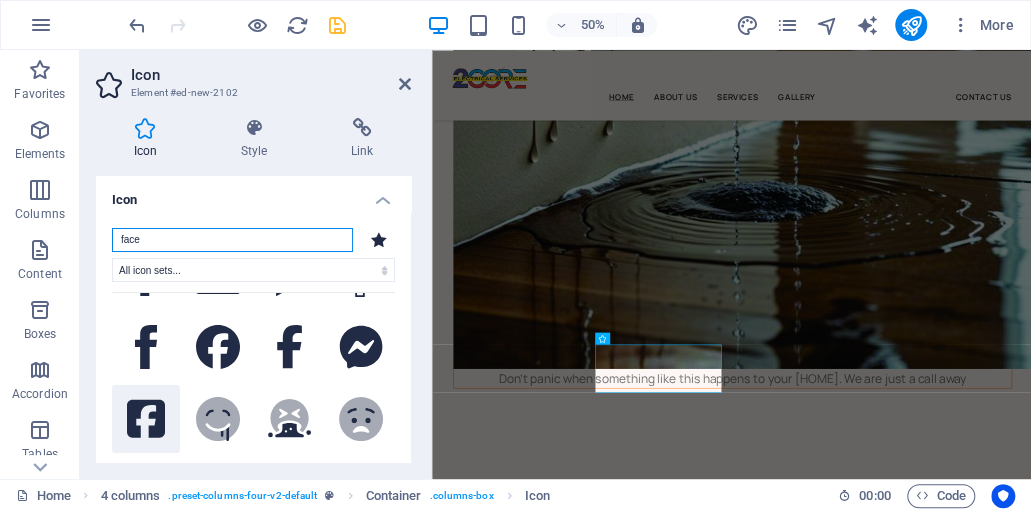 type on "face" 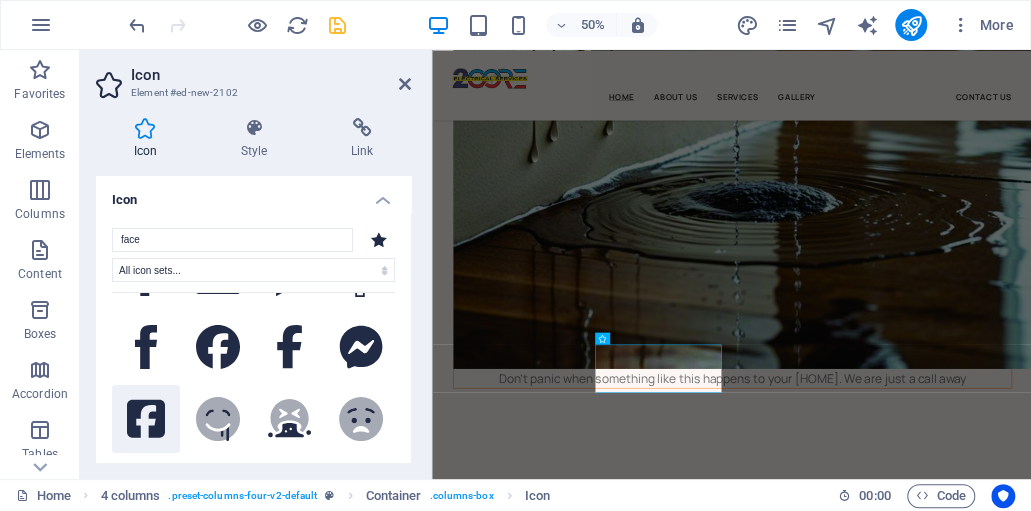 click 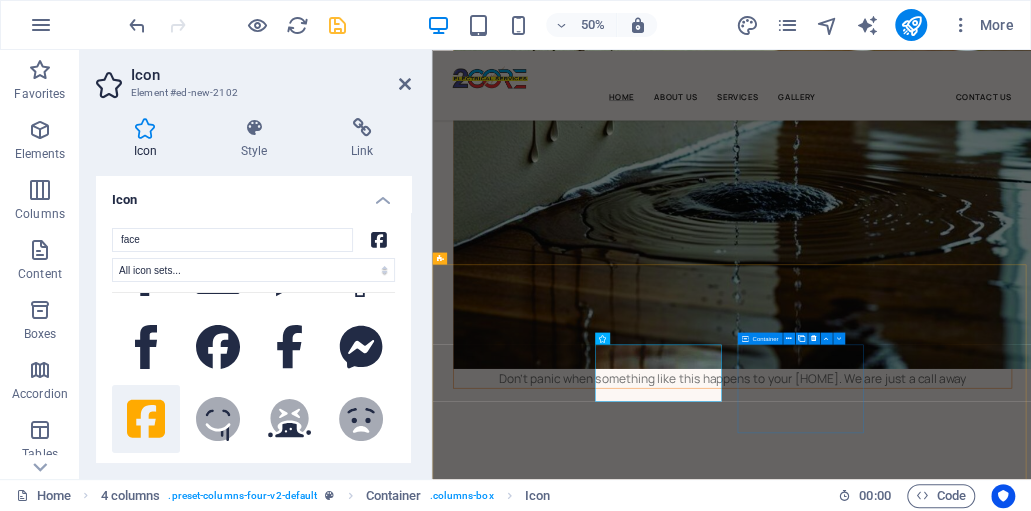 click on "Drop content here or  Add elements  Paste clipboard" at bounding box center [600, 6576] 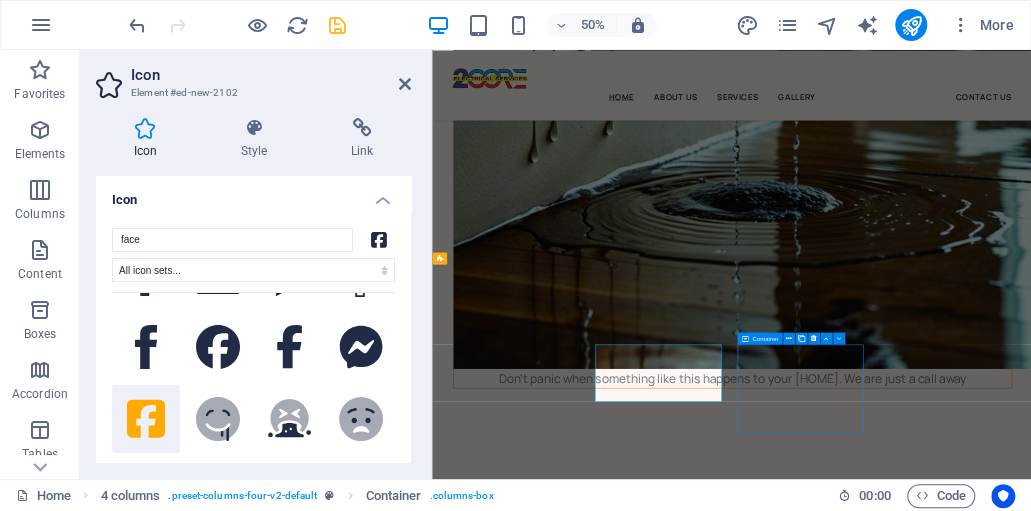 scroll, scrollTop: 11588, scrollLeft: 0, axis: vertical 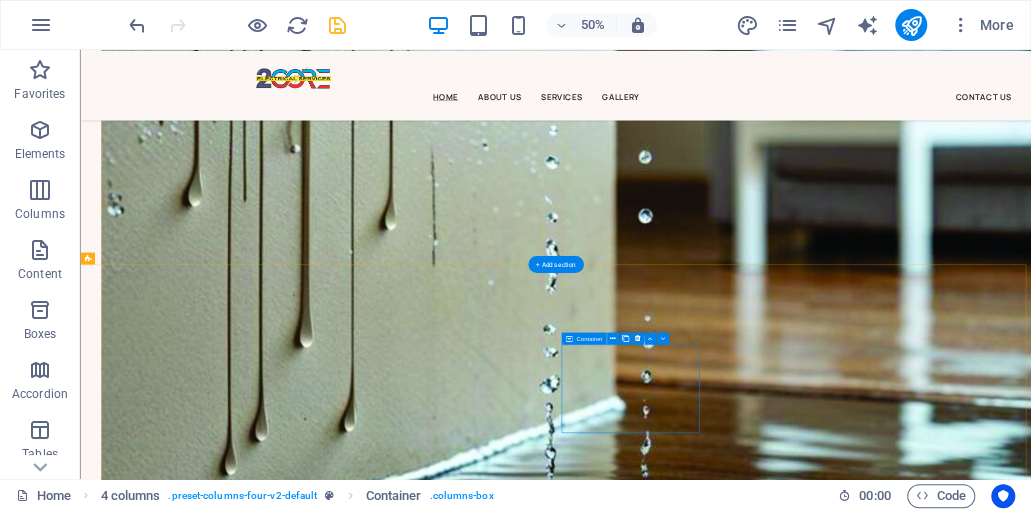 click on "Add elements" at bounding box center (257, 9262) 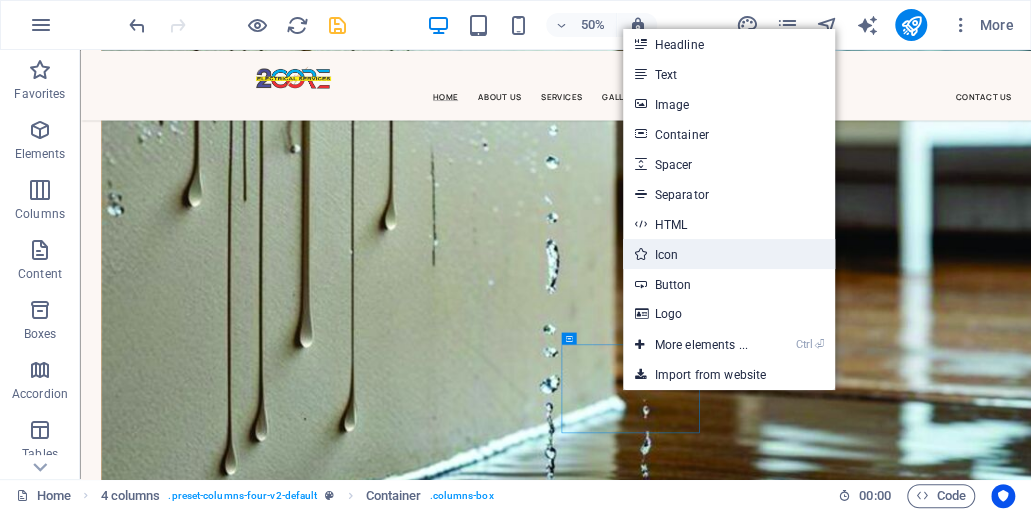 click on "Icon" at bounding box center (729, 254) 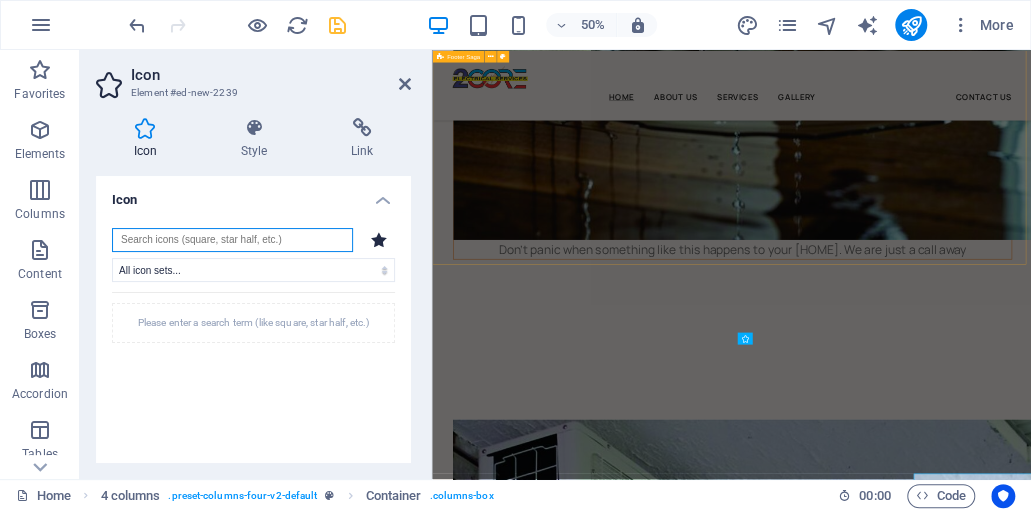 scroll, scrollTop: 11330, scrollLeft: 0, axis: vertical 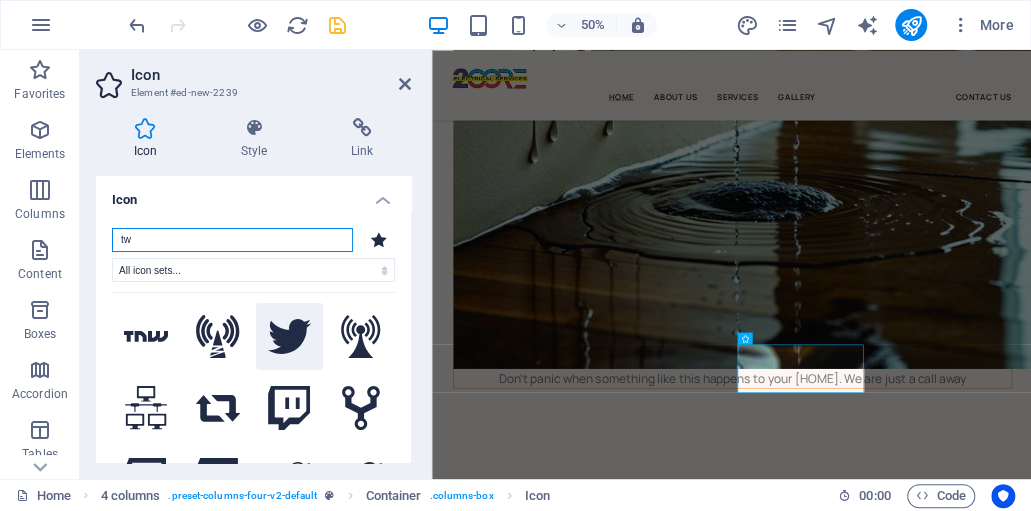 type on "tw" 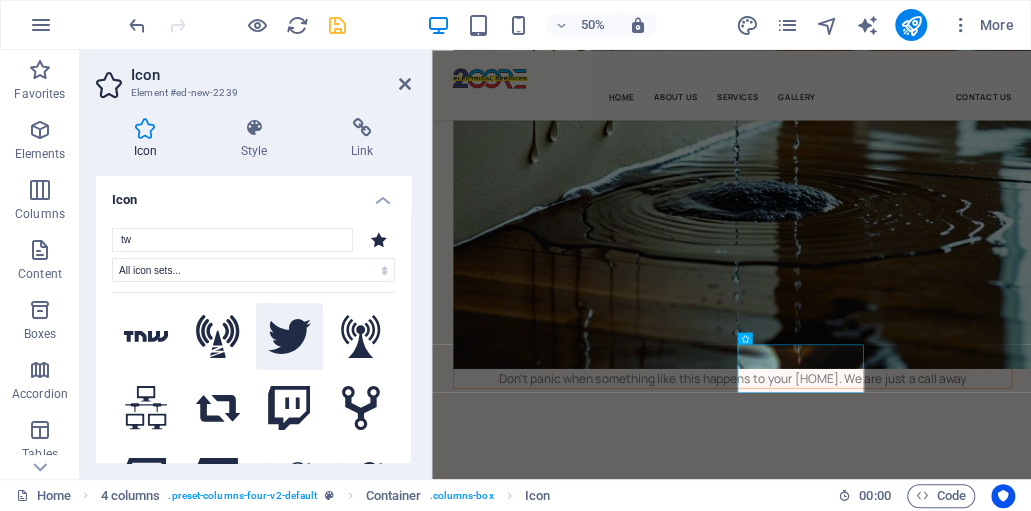 click 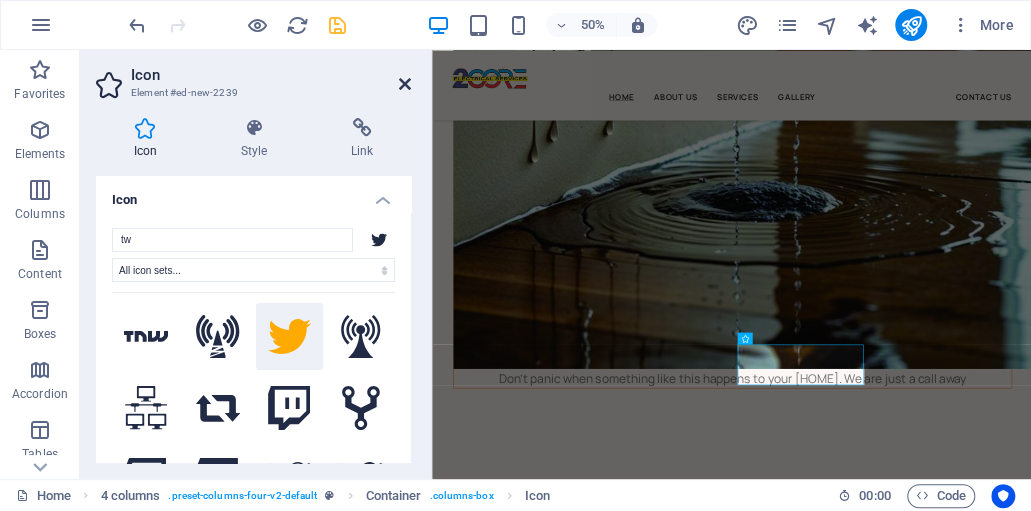 click at bounding box center (405, 84) 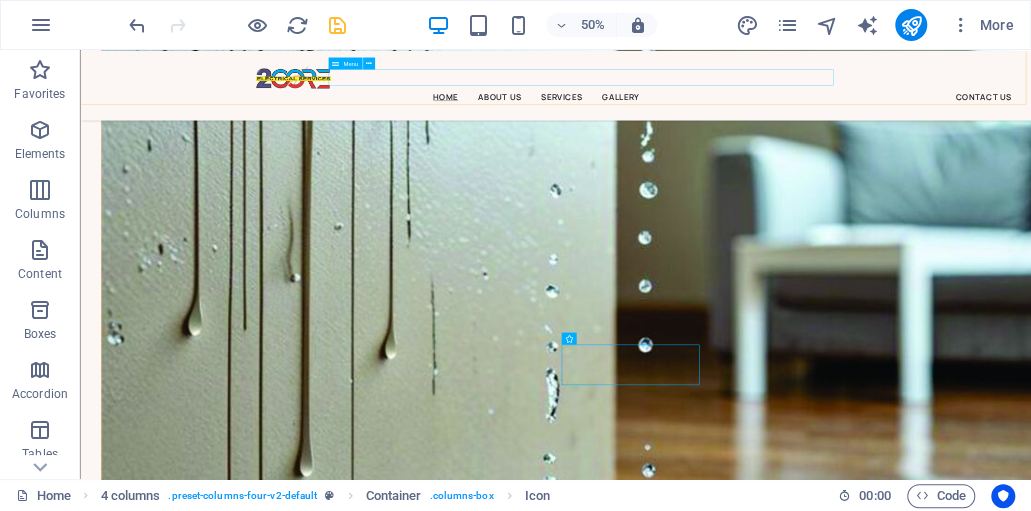 scroll, scrollTop: 11588, scrollLeft: 0, axis: vertical 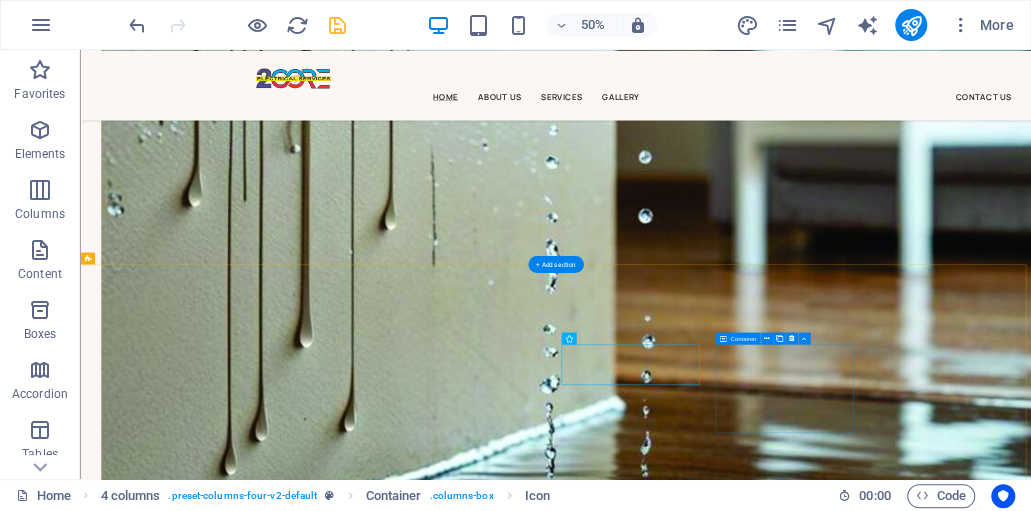 click on "Add elements" at bounding box center [257, 9368] 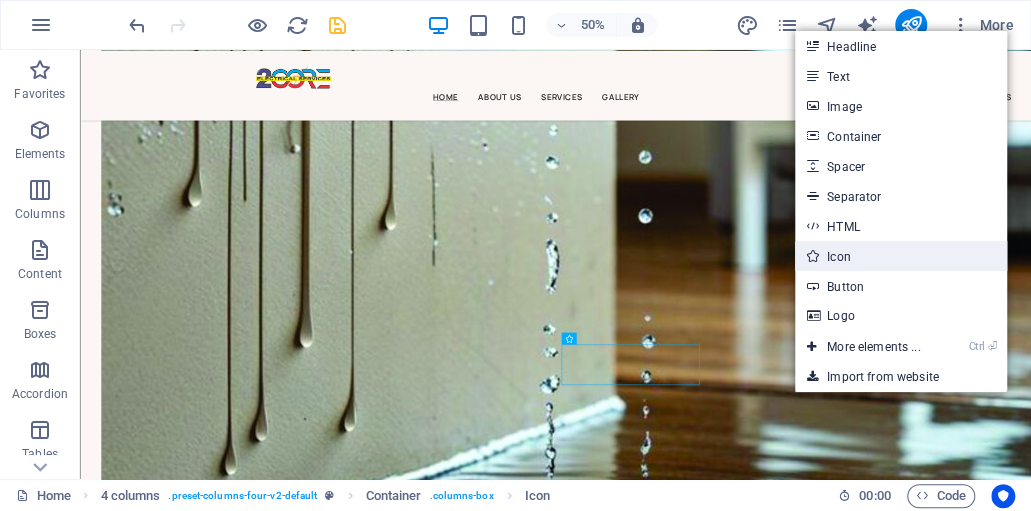 click on "Icon" at bounding box center (901, 256) 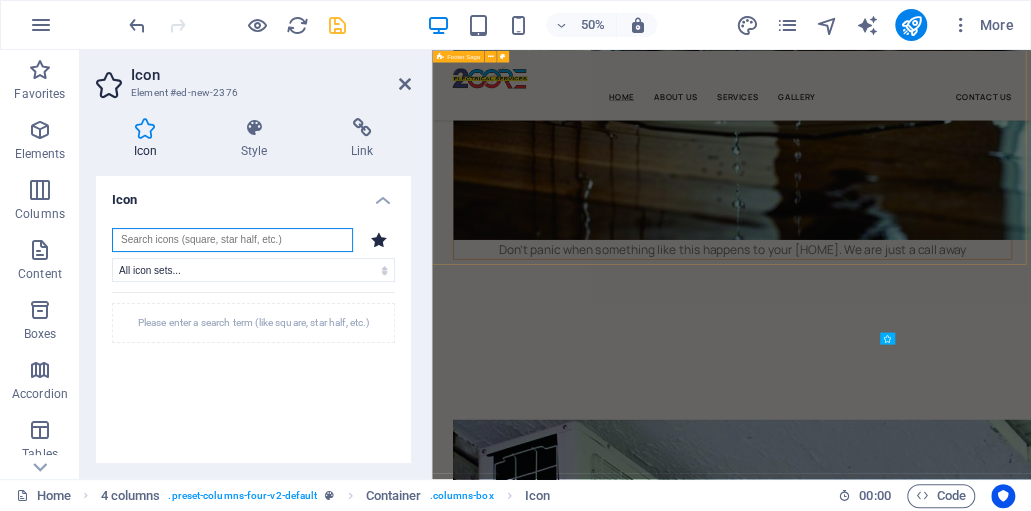 scroll, scrollTop: 11330, scrollLeft: 0, axis: vertical 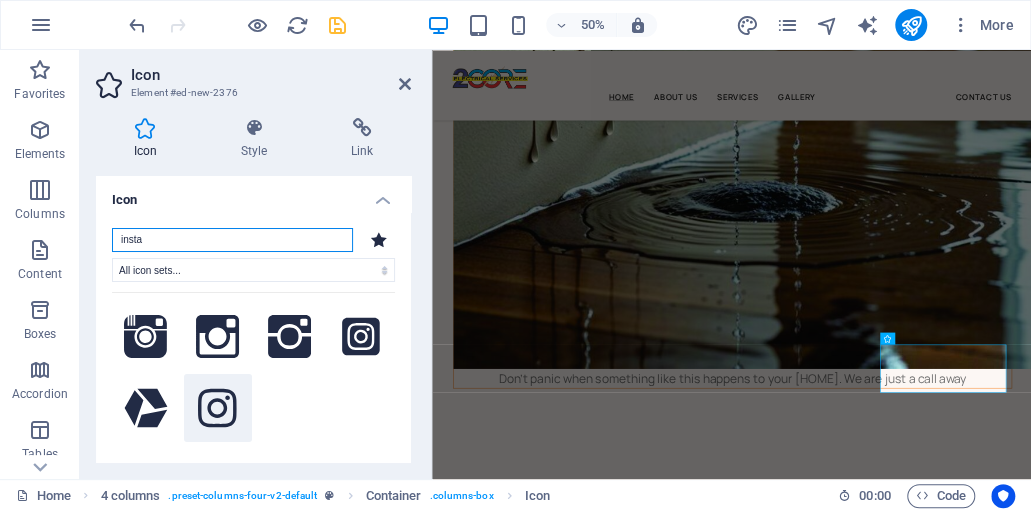 type on "insta" 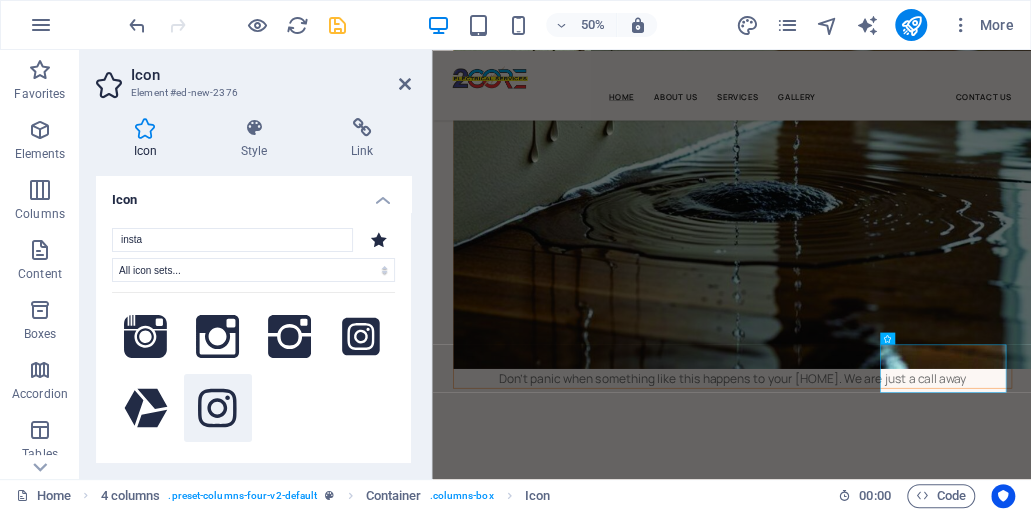 click 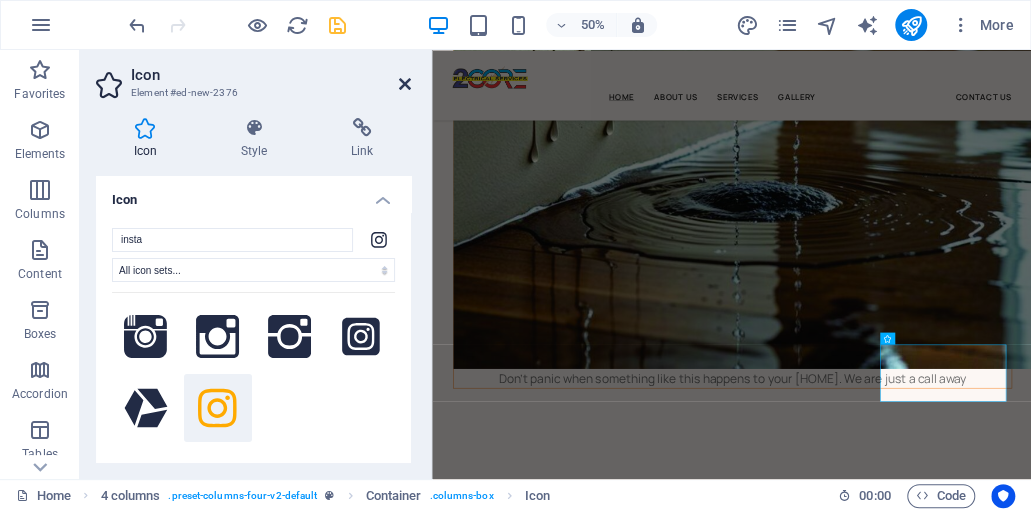 click at bounding box center [405, 84] 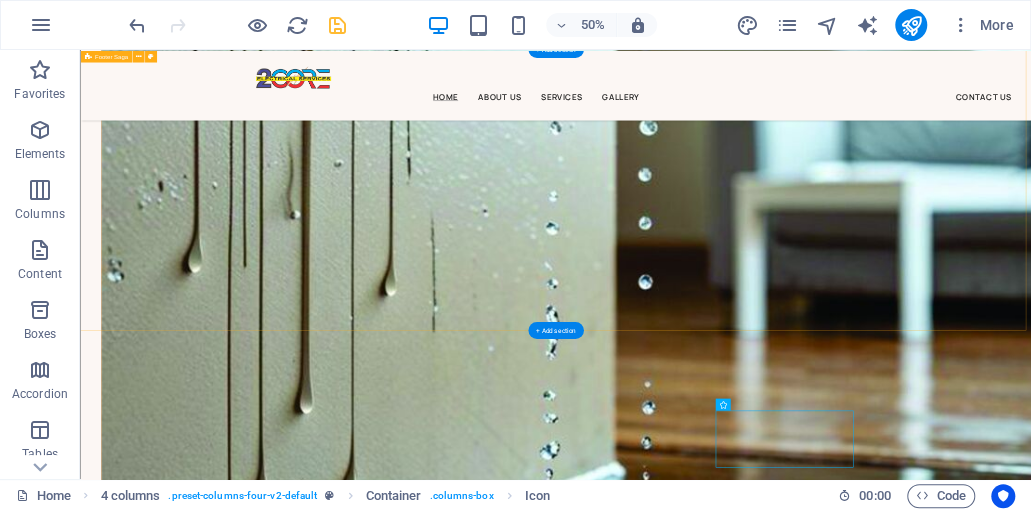 scroll, scrollTop: 11522, scrollLeft: 0, axis: vertical 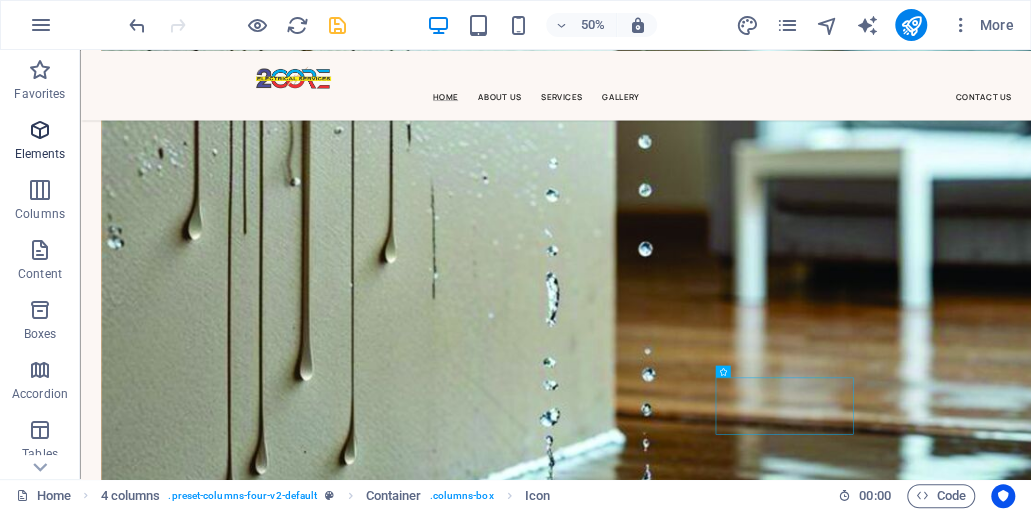 click at bounding box center (40, 130) 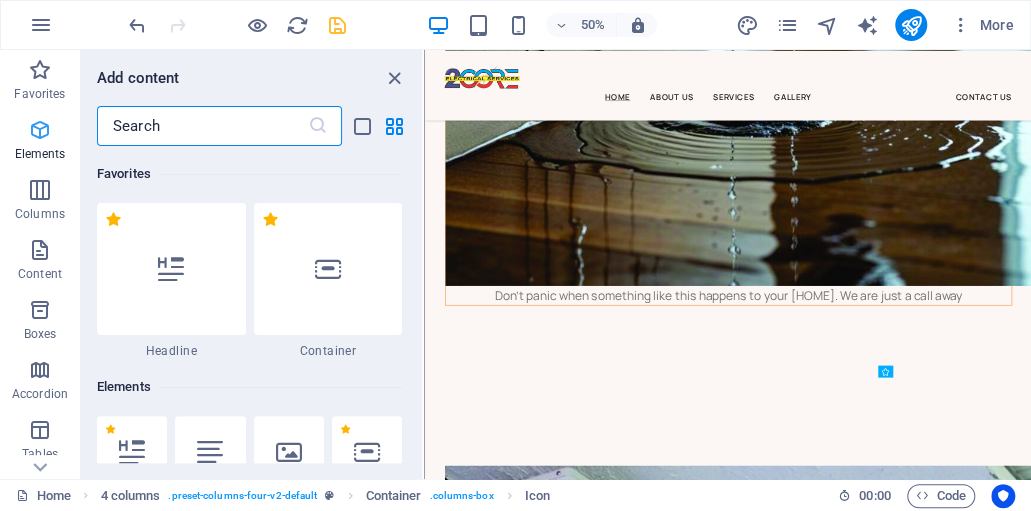 scroll, scrollTop: 11308, scrollLeft: 0, axis: vertical 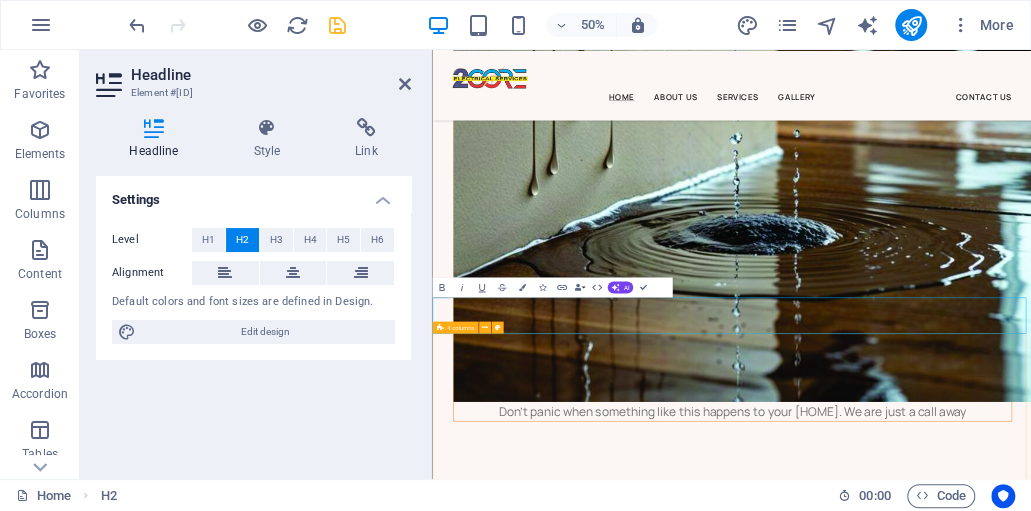 type 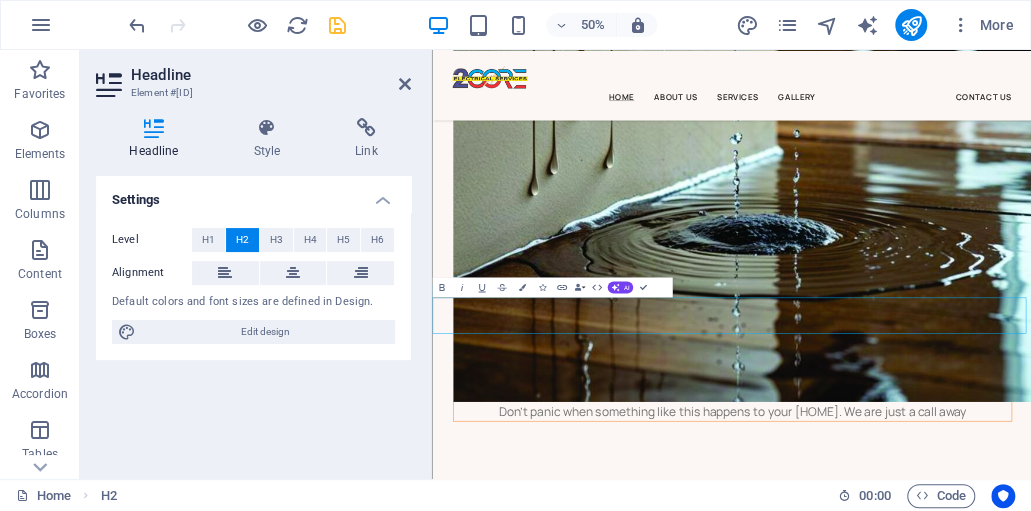 drag, startPoint x: 866, startPoint y: 592, endPoint x: 437, endPoint y: 588, distance: 429.01865 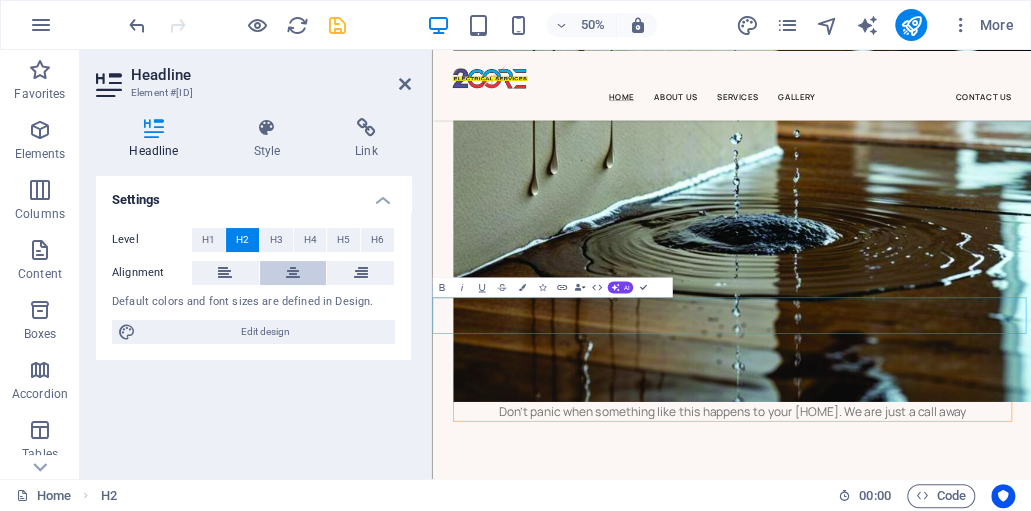 click at bounding box center [293, 273] 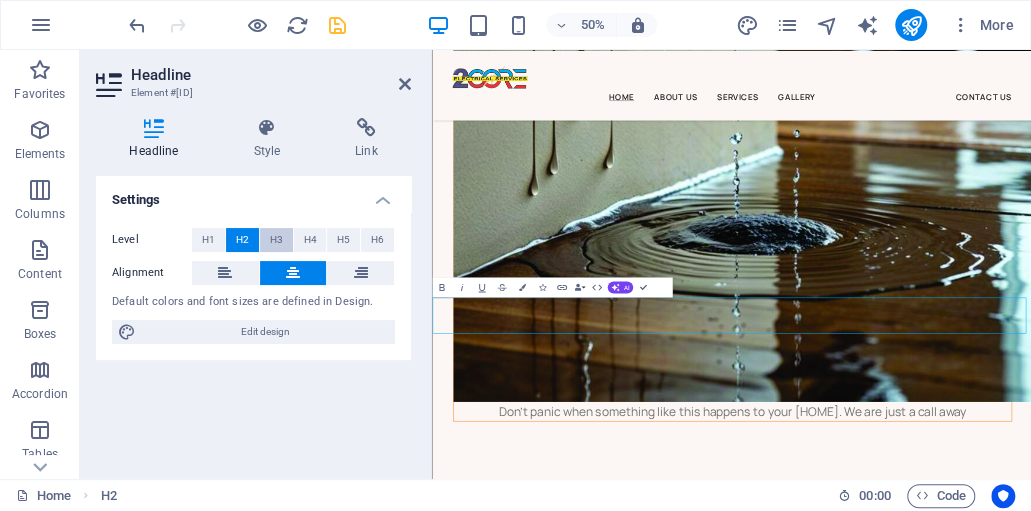 click on "H3" at bounding box center (276, 240) 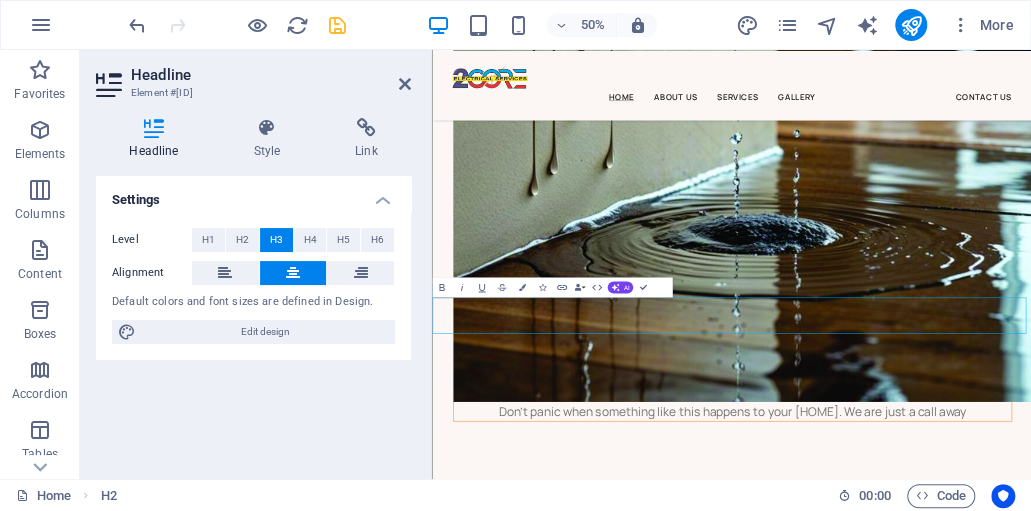 click on "H3" at bounding box center [276, 240] 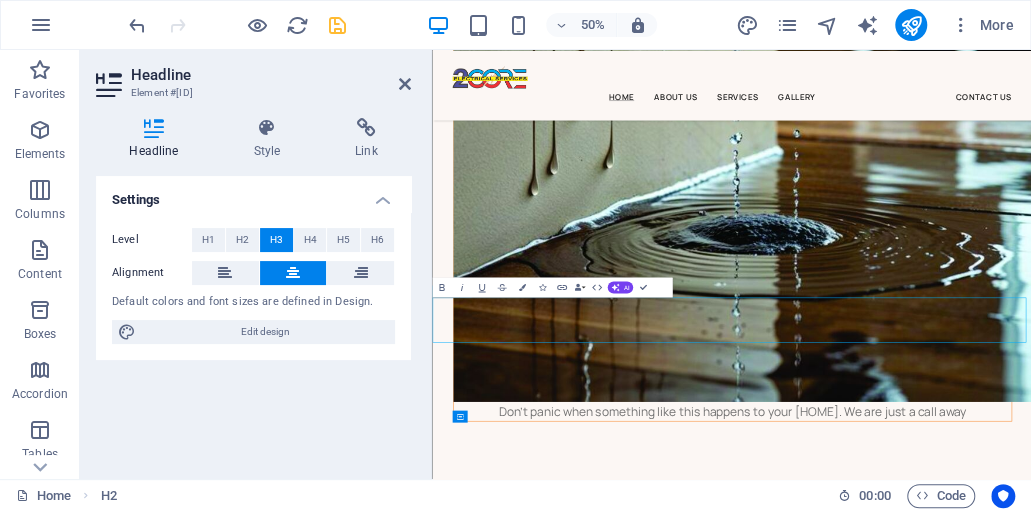 click on "Social media" at bounding box center [1031, 6174] 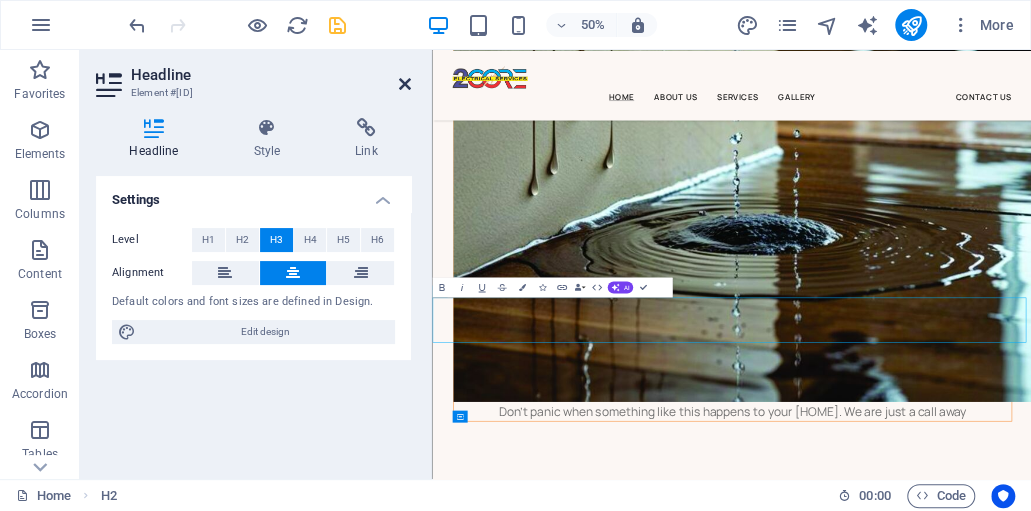 click at bounding box center [405, 84] 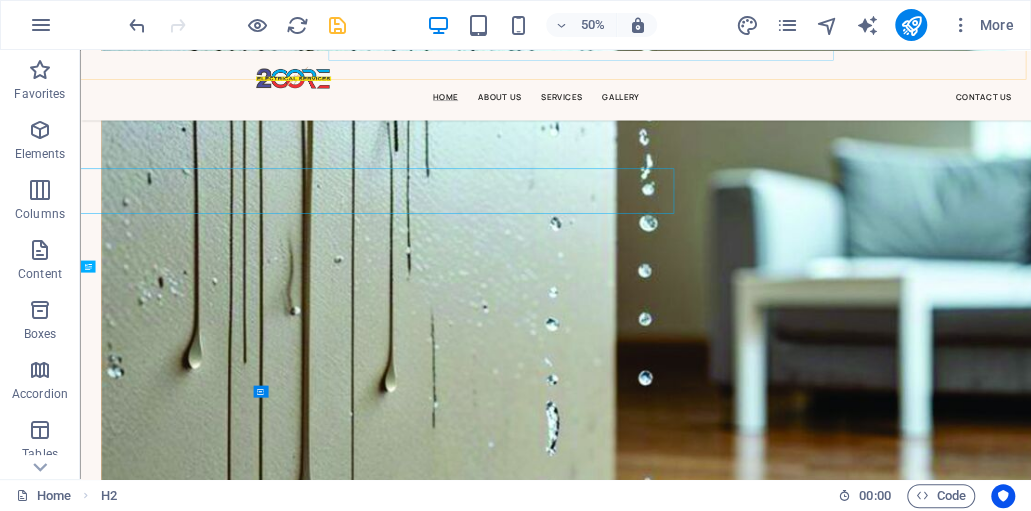 scroll, scrollTop: 11522, scrollLeft: 0, axis: vertical 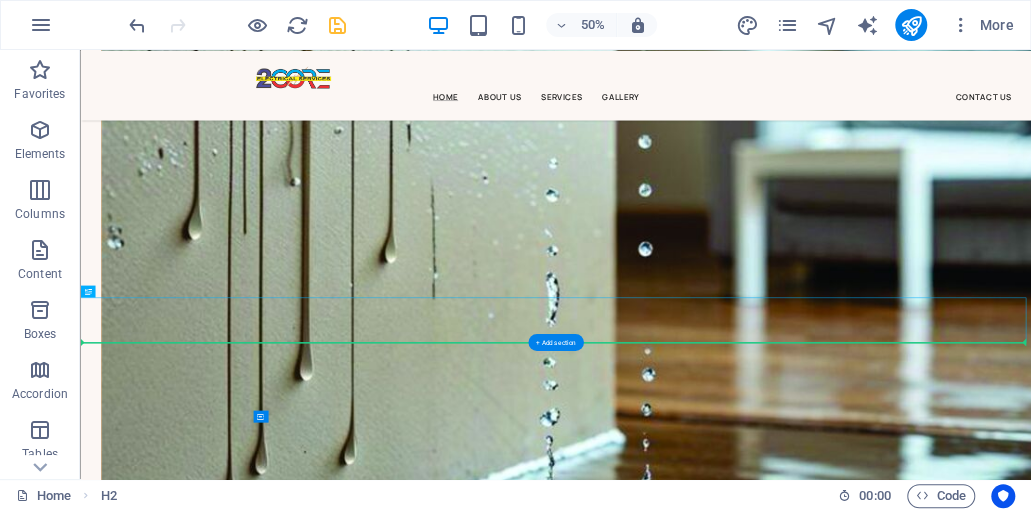 drag, startPoint x: 179, startPoint y: 339, endPoint x: 108, endPoint y: 648, distance: 317.05203 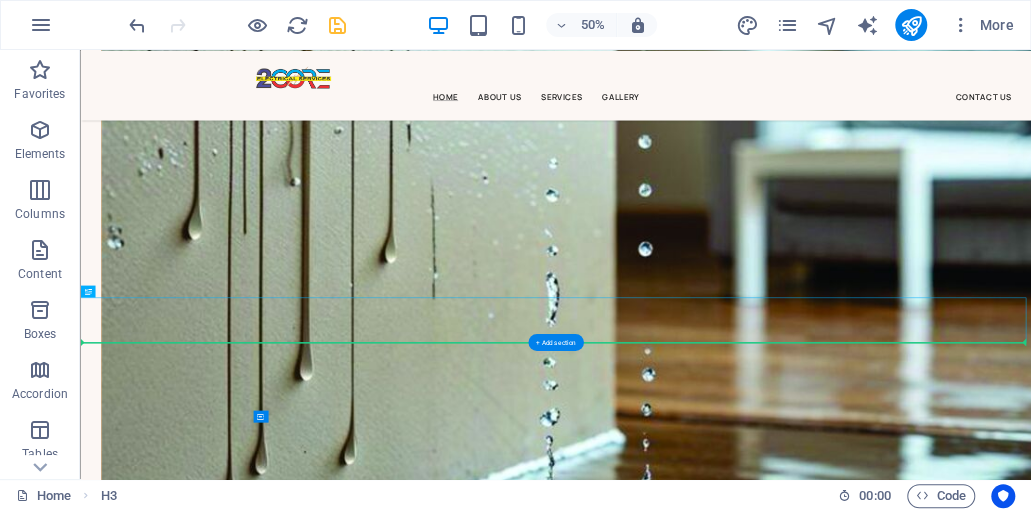 drag, startPoint x: 172, startPoint y: 340, endPoint x: 102, endPoint y: 691, distance: 357.912 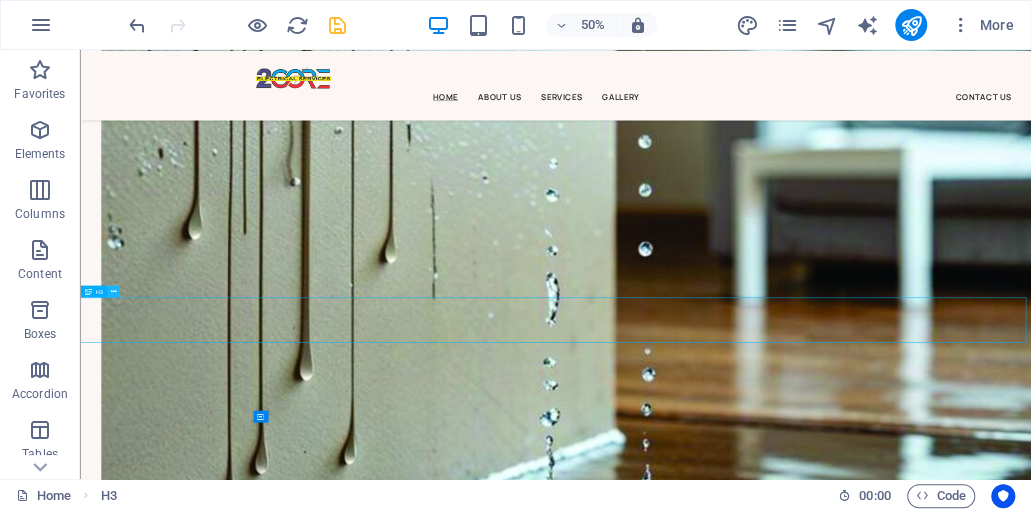 click at bounding box center [113, 291] 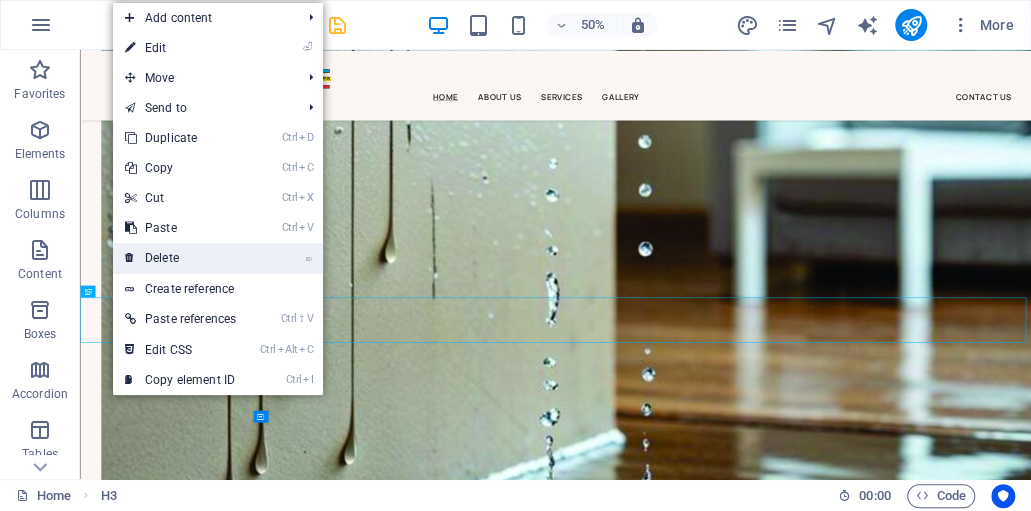 click on "⌦  Delete" at bounding box center (180, 258) 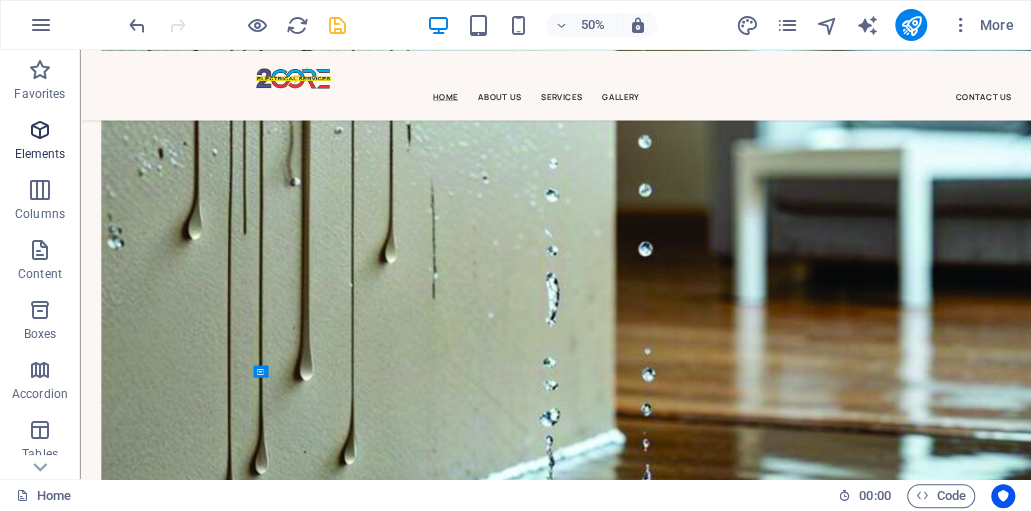 click at bounding box center [40, 130] 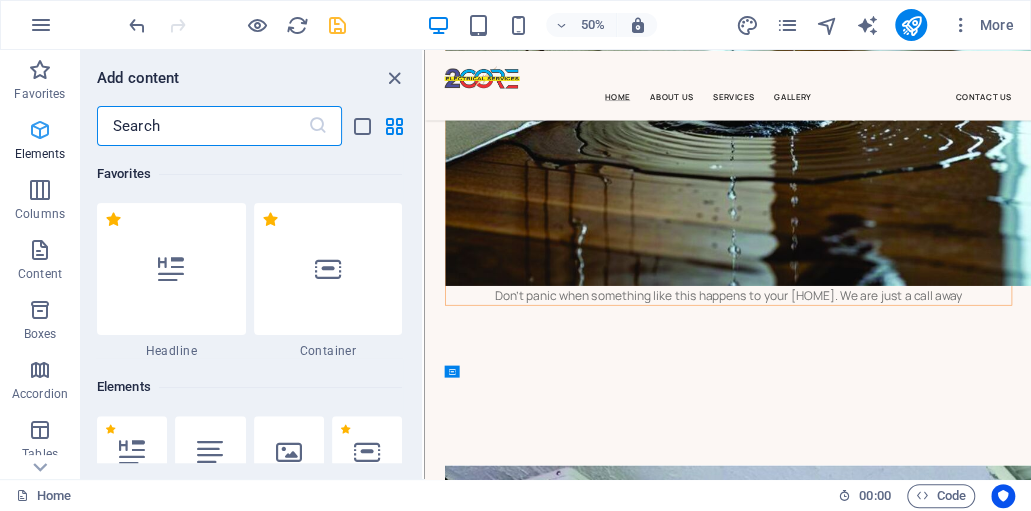 scroll, scrollTop: 11308, scrollLeft: 0, axis: vertical 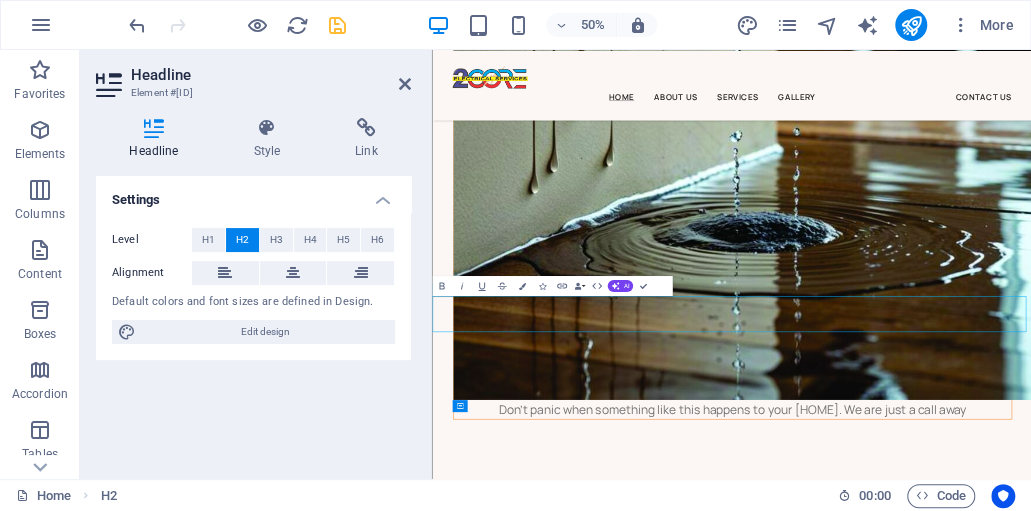 click on "New headline" at bounding box center [1031, 6162] 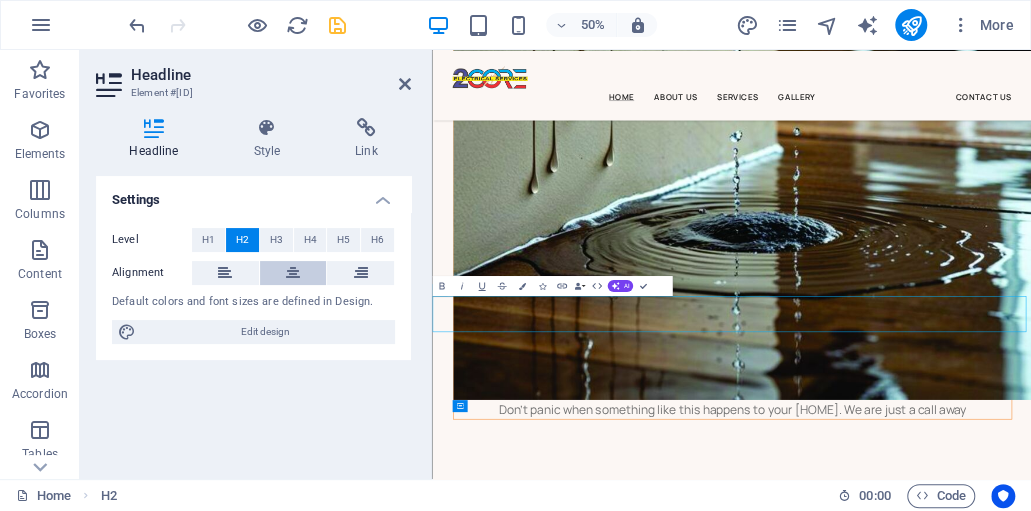 click at bounding box center [293, 273] 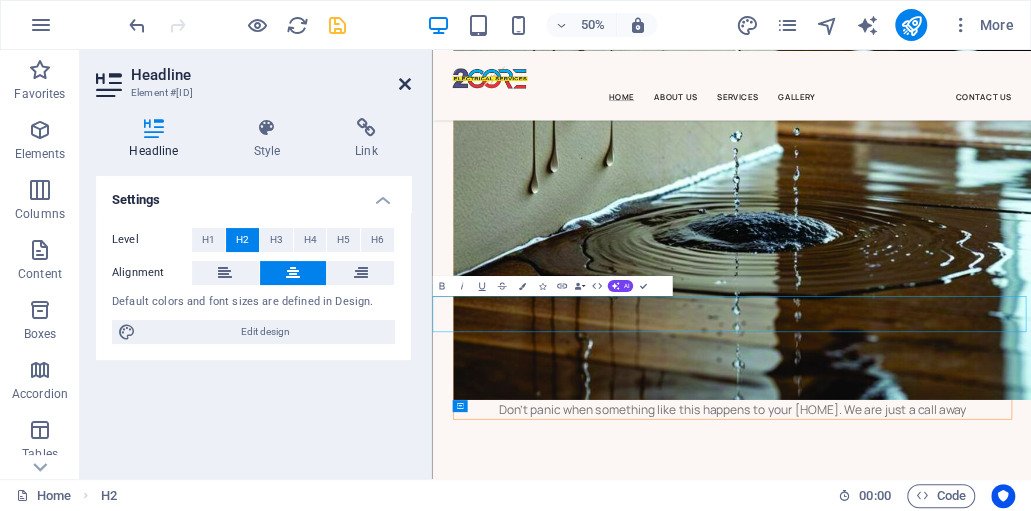 click at bounding box center [405, 84] 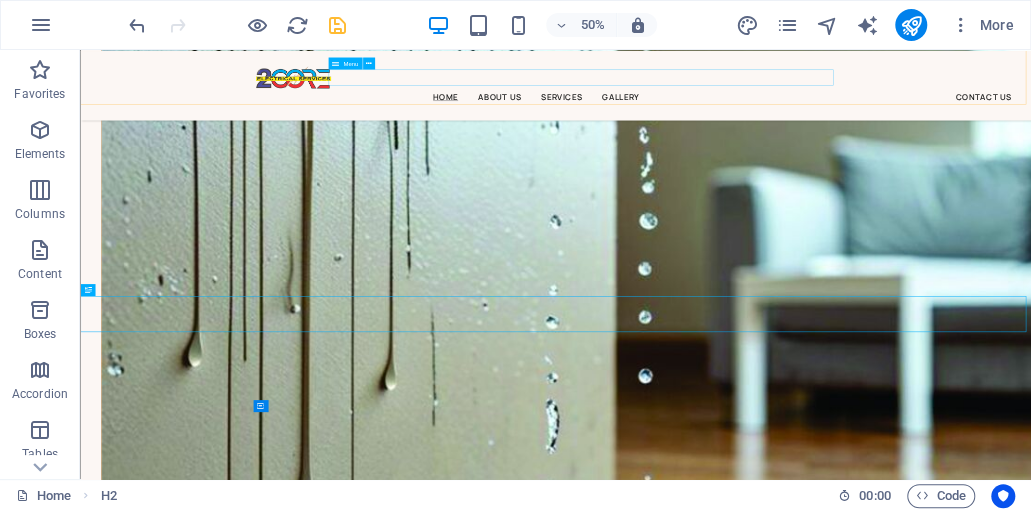 scroll, scrollTop: 11525, scrollLeft: 0, axis: vertical 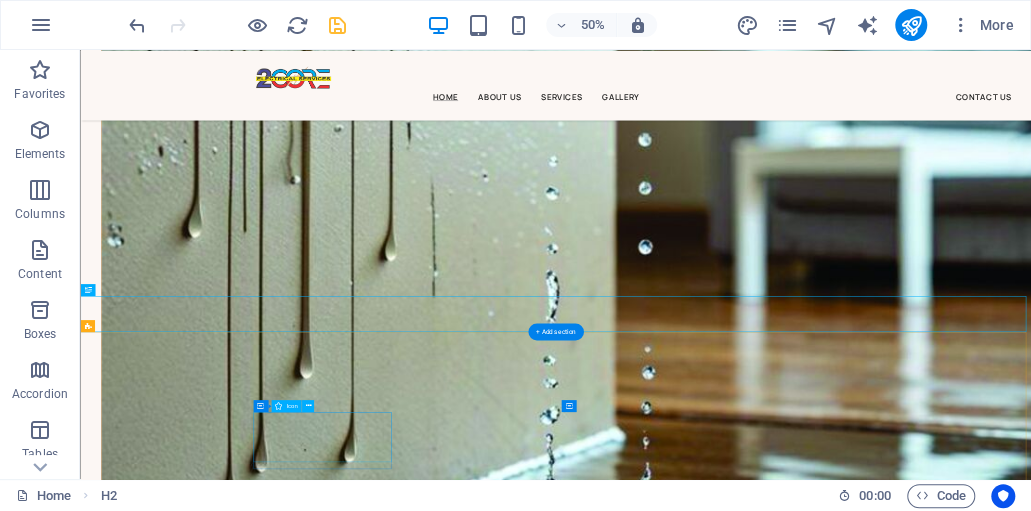 click at bounding box center (258, 9086) 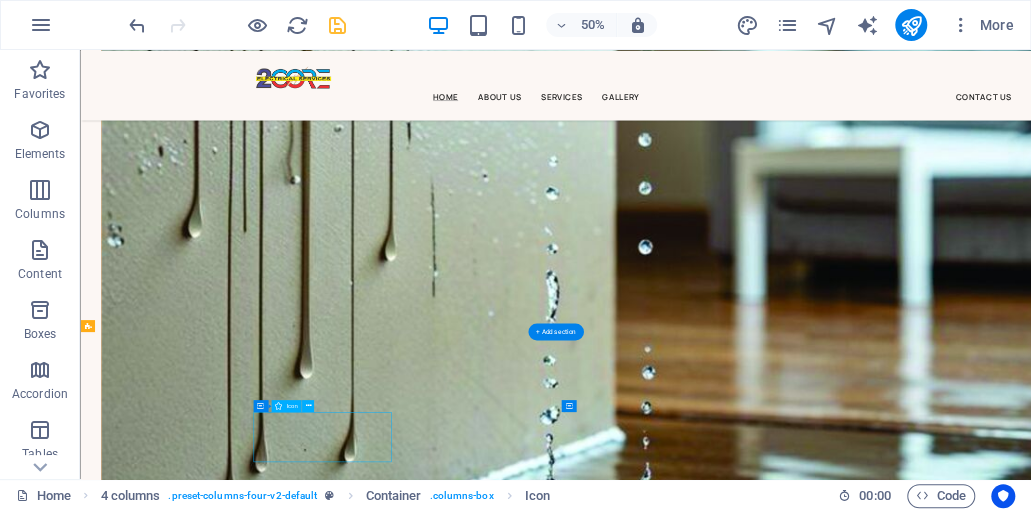 click at bounding box center (258, 9086) 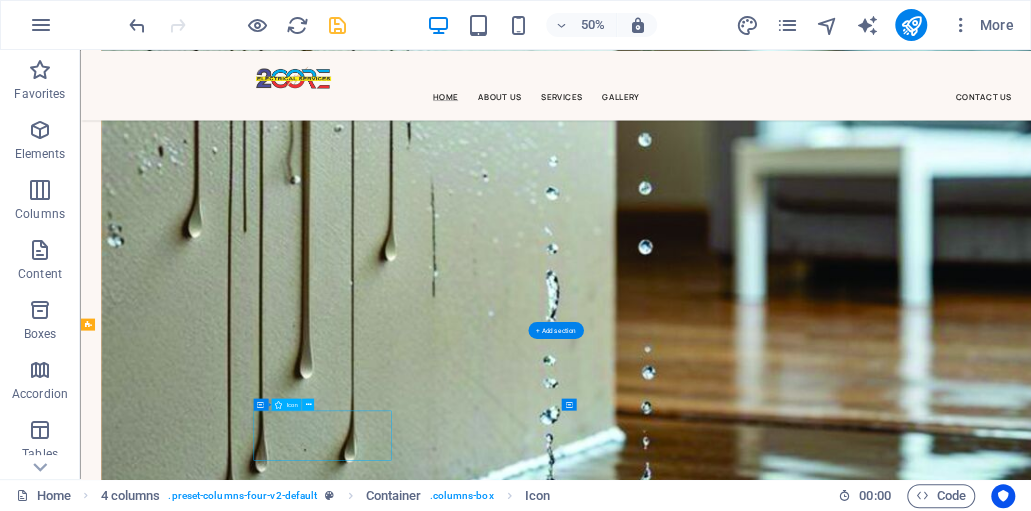 click at bounding box center (258, 9086) 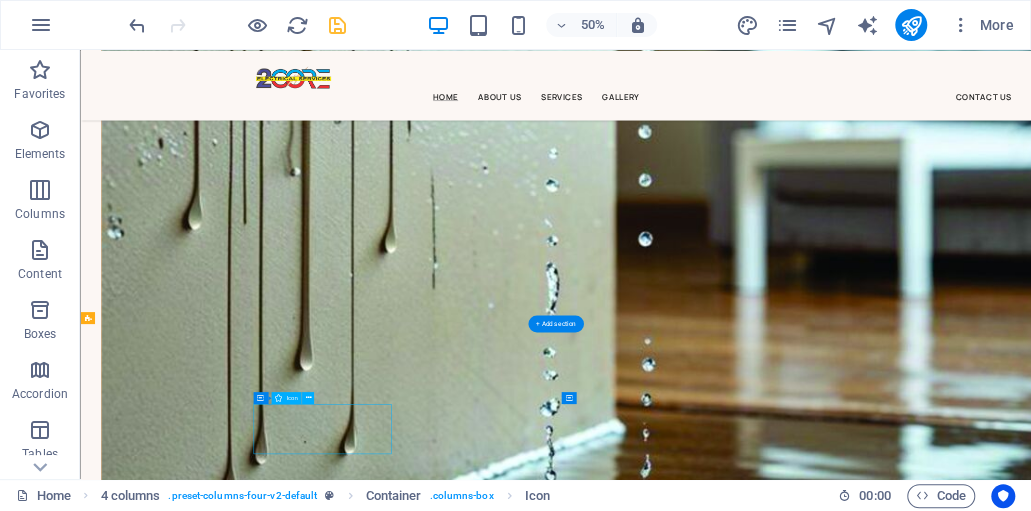 click at bounding box center (258, 9070) 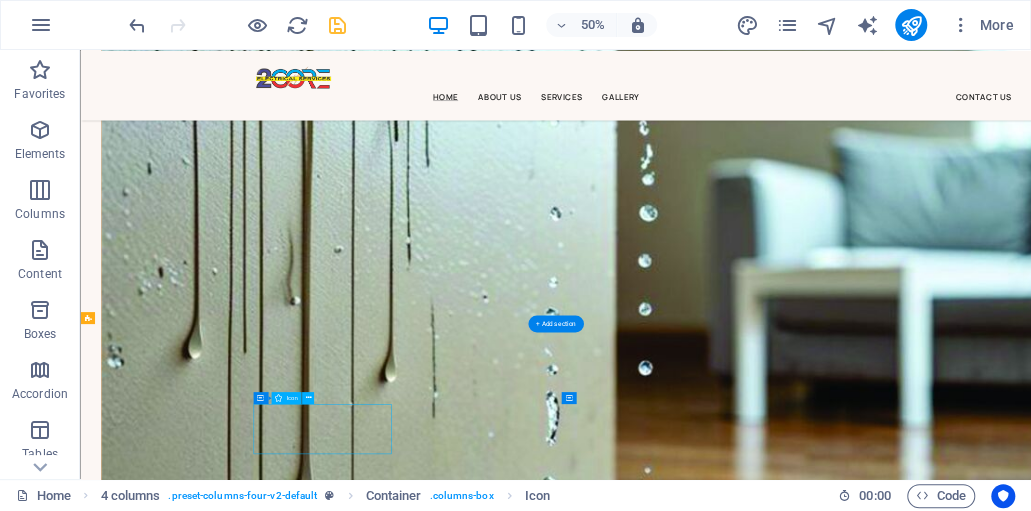 select on "xMidYMid" 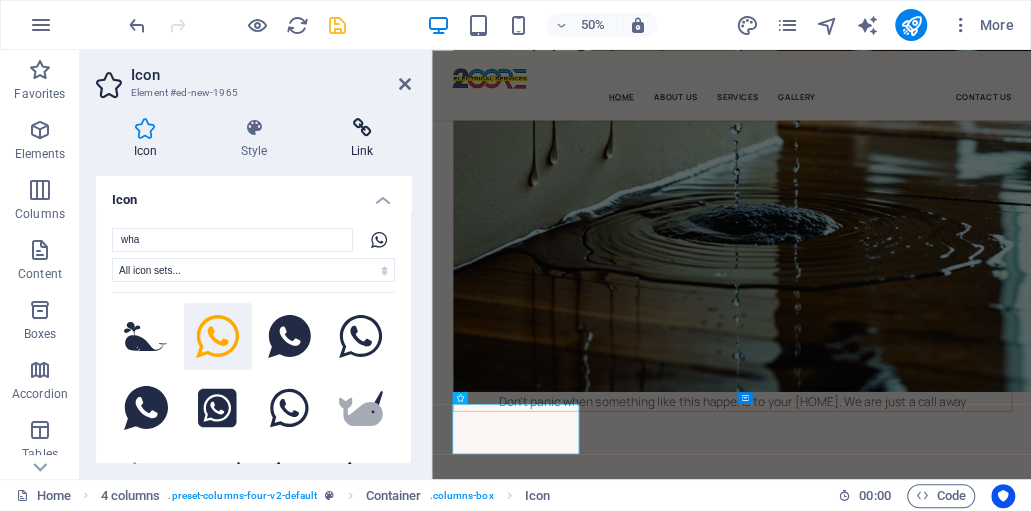 click on "Link" at bounding box center (362, 139) 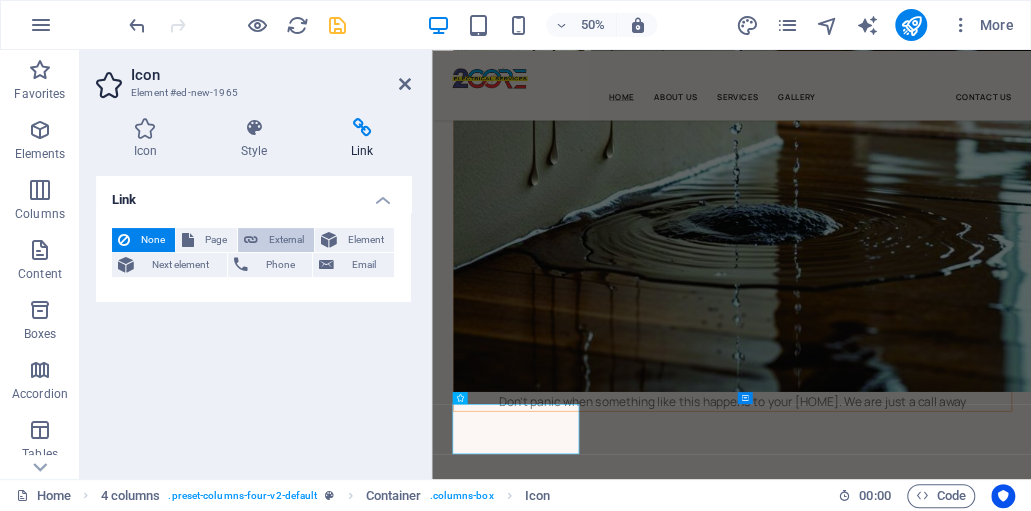 click on "External" at bounding box center (286, 240) 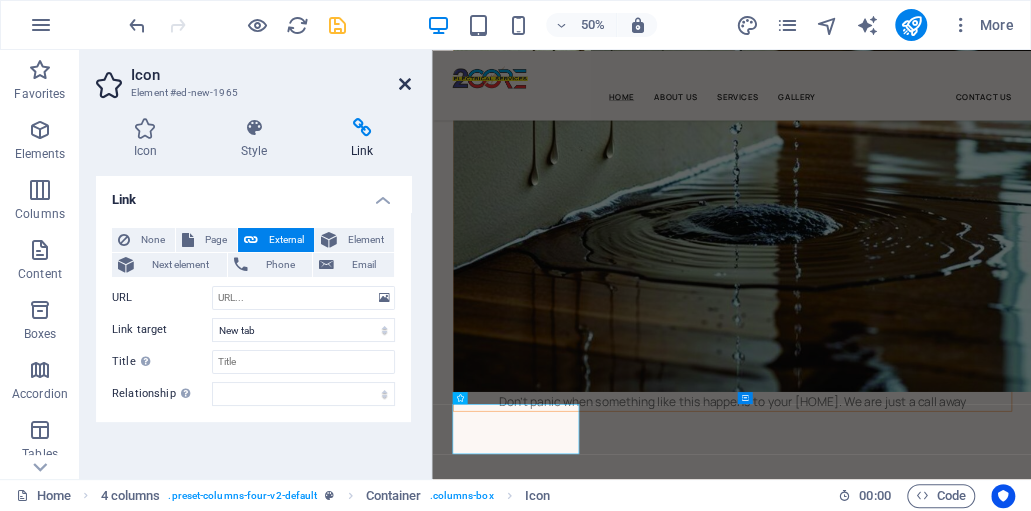 click at bounding box center (405, 84) 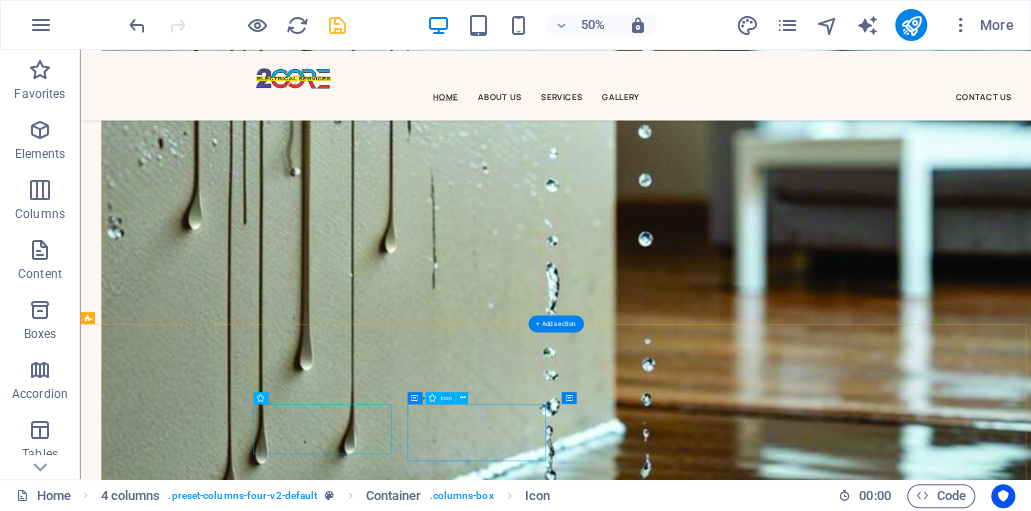 click at bounding box center (258, 9202) 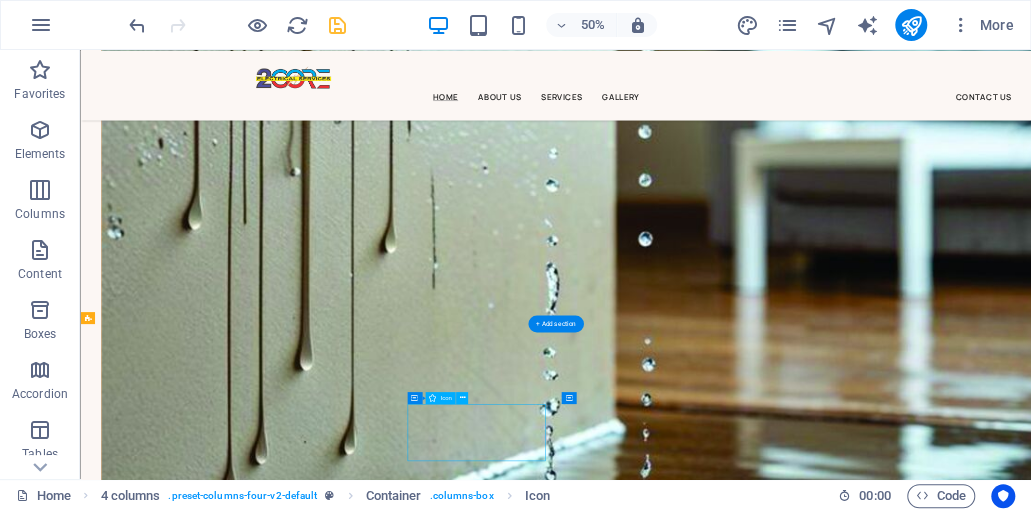 click at bounding box center [258, 9202] 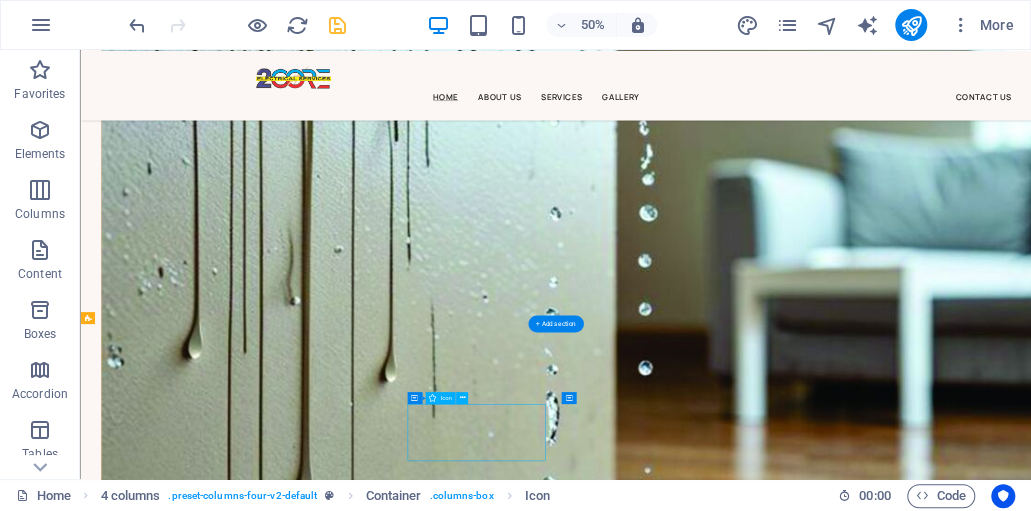 select on "xMidYMid" 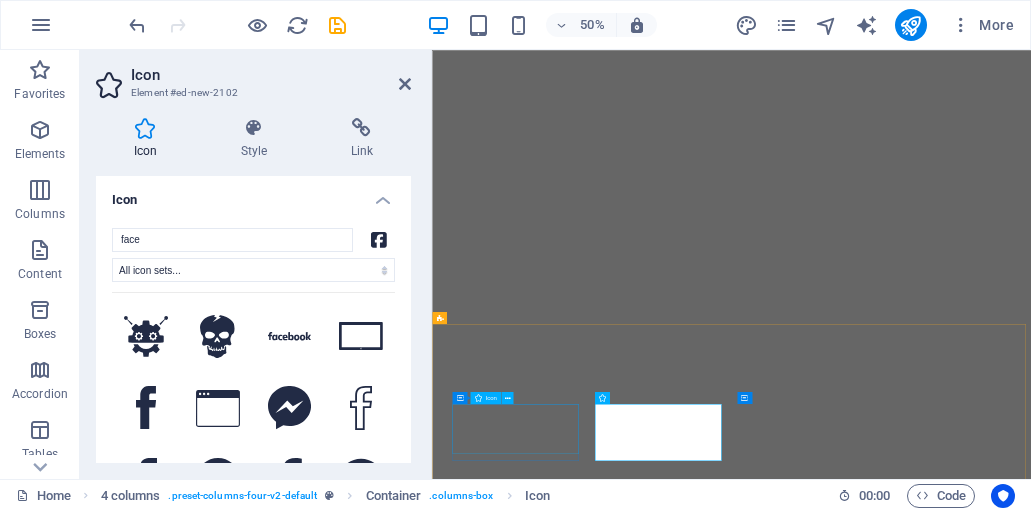 select on "xMidYMid" 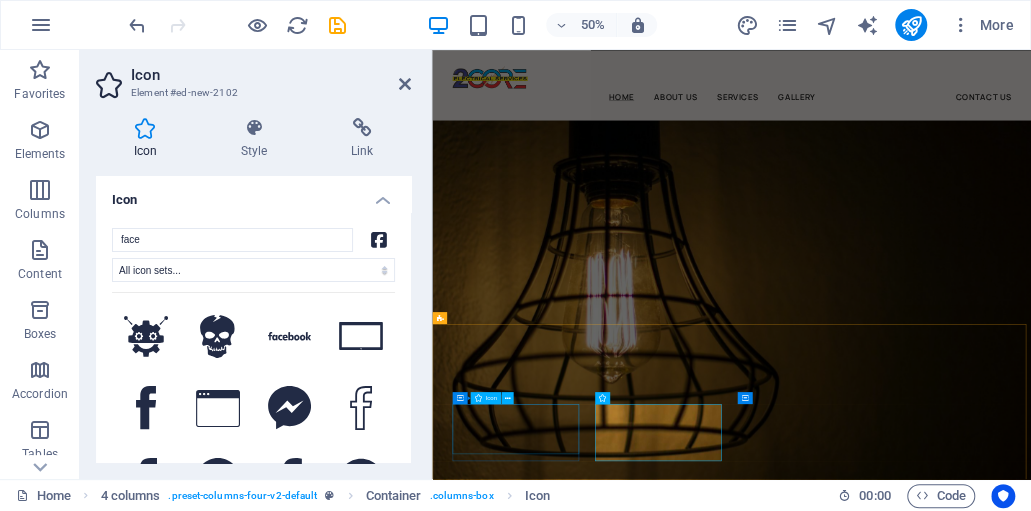 scroll, scrollTop: 11283, scrollLeft: 0, axis: vertical 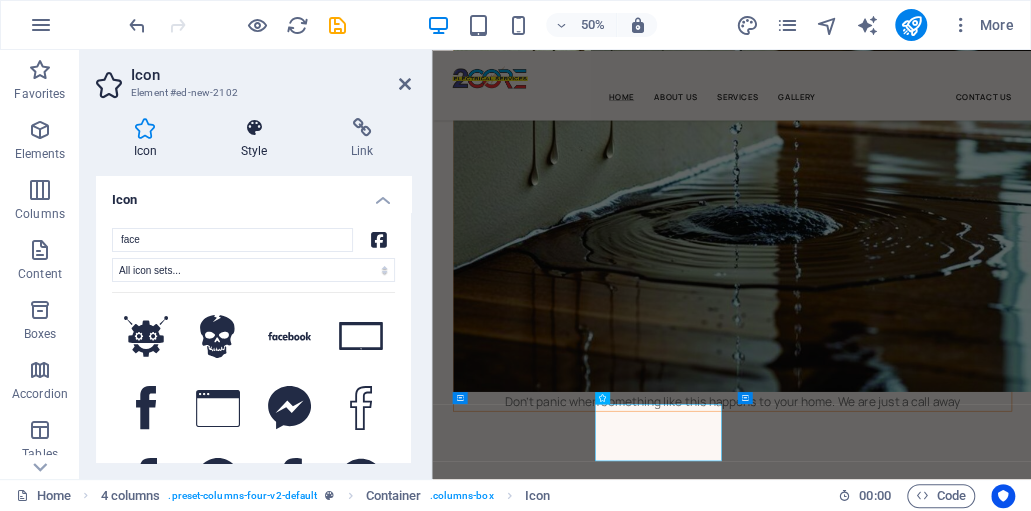 click on "Style" at bounding box center (258, 139) 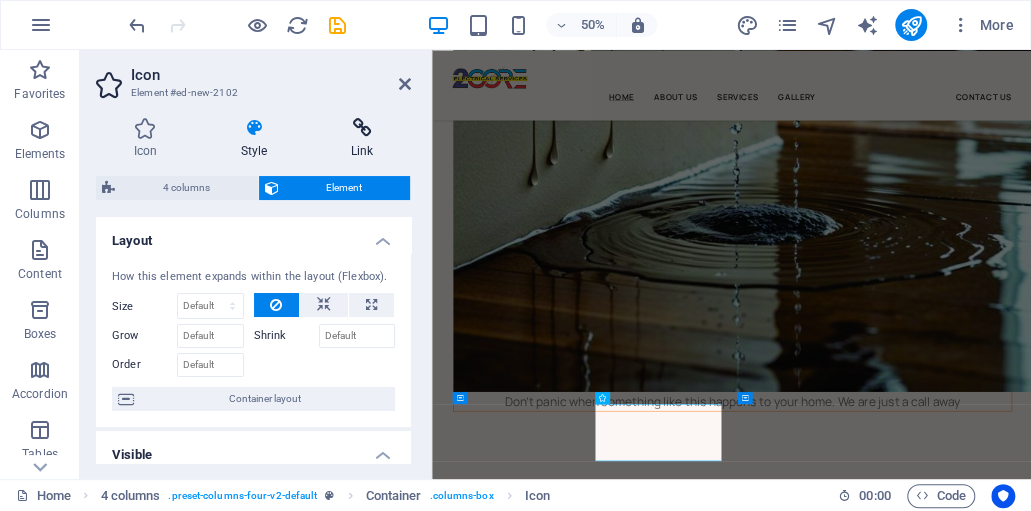 click on "Link" at bounding box center [362, 139] 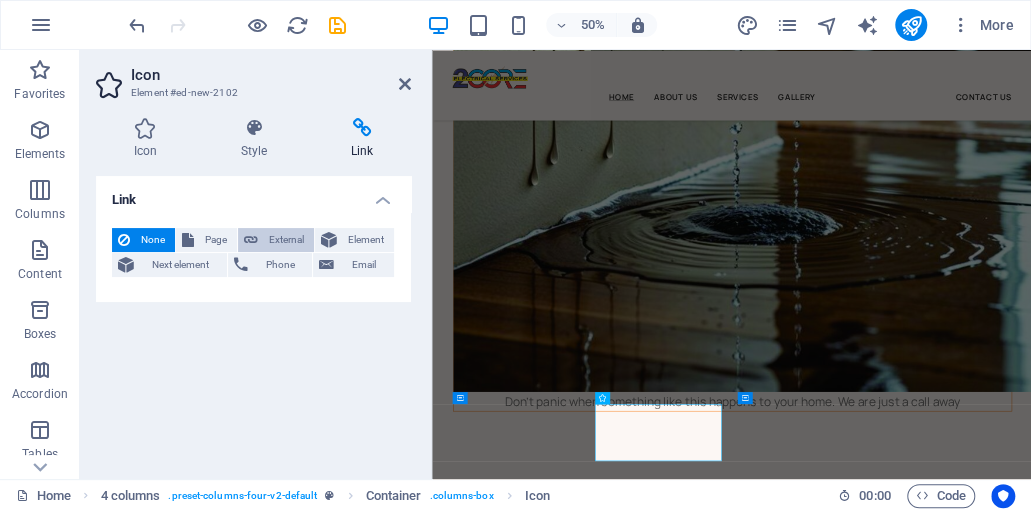 click on "External" at bounding box center (286, 240) 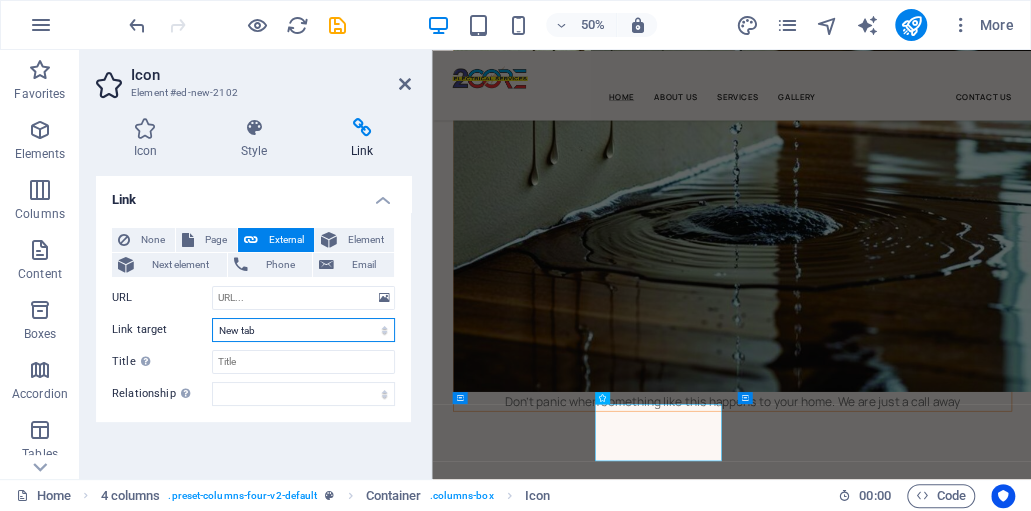 click on "New tab Same tab Overlay" at bounding box center [303, 330] 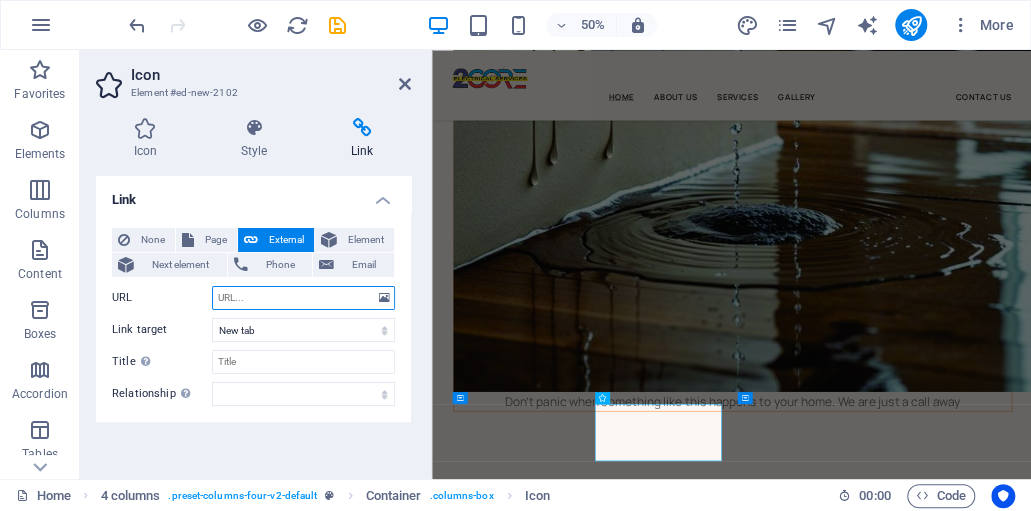 click on "URL" at bounding box center (303, 298) 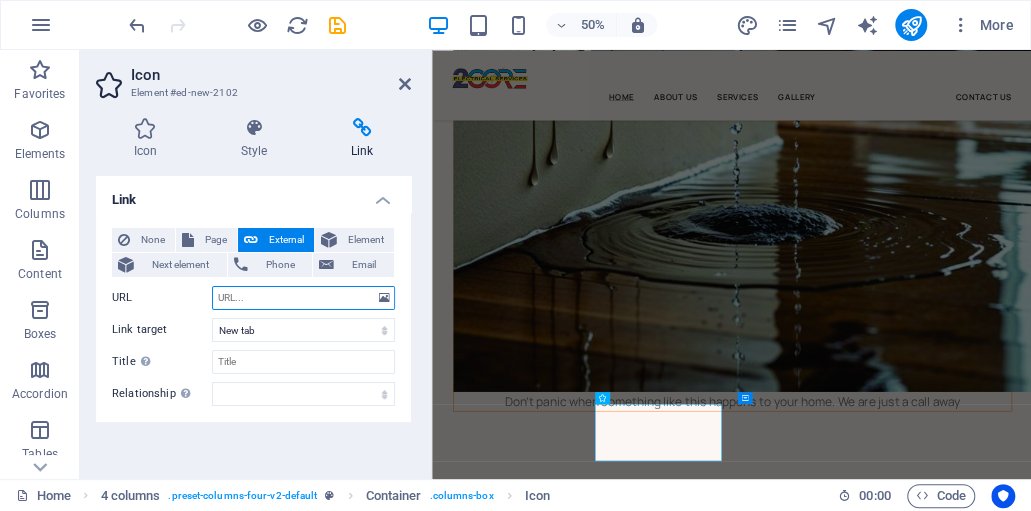 click on "URL" at bounding box center [303, 298] 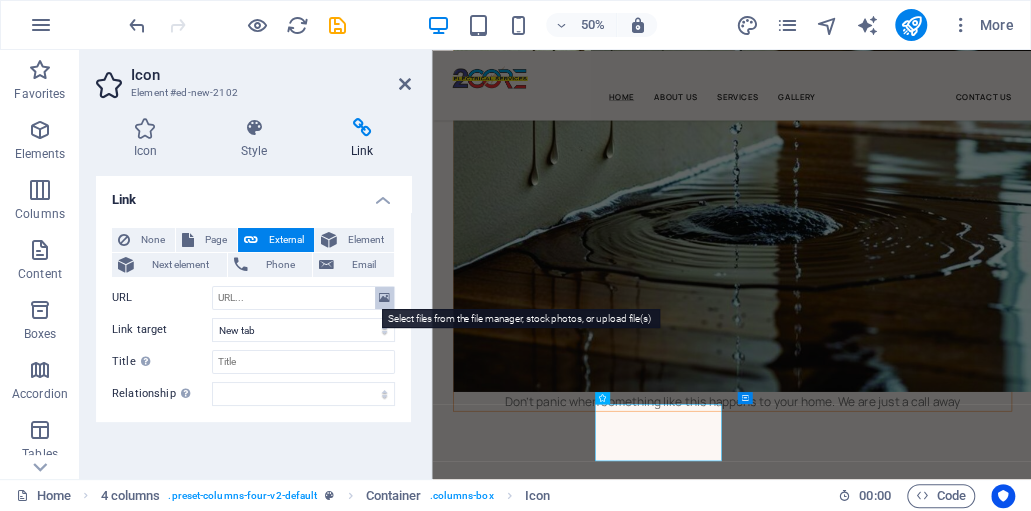 click at bounding box center [384, 298] 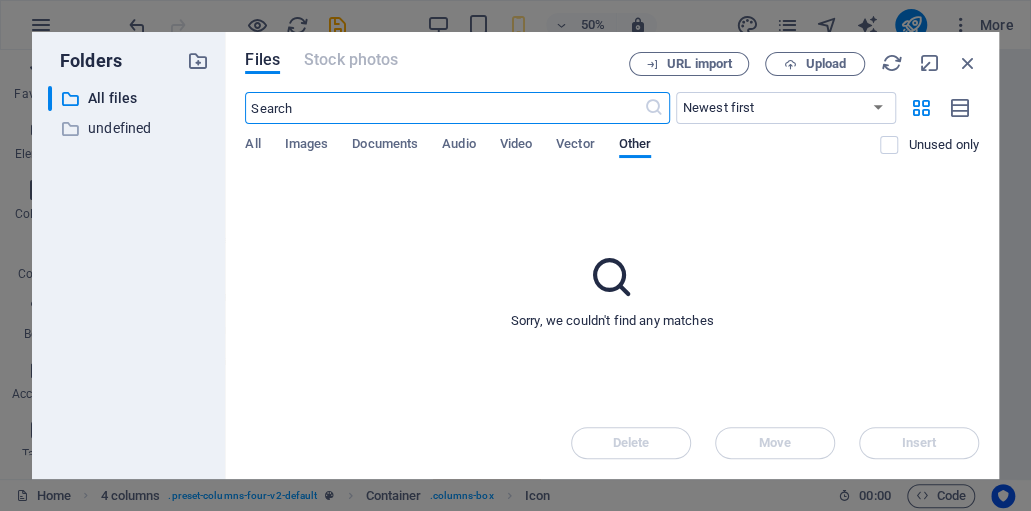 scroll, scrollTop: 9550, scrollLeft: 0, axis: vertical 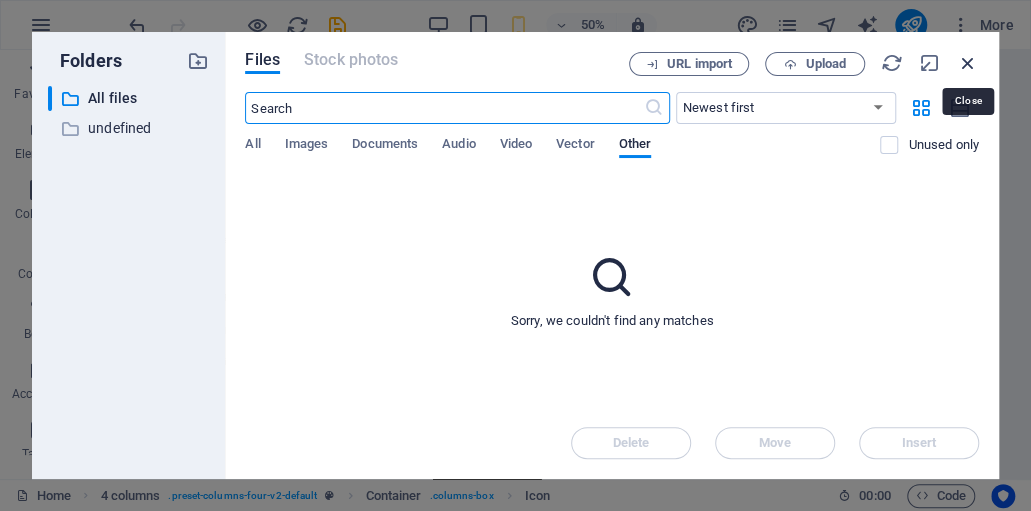 click at bounding box center [968, 63] 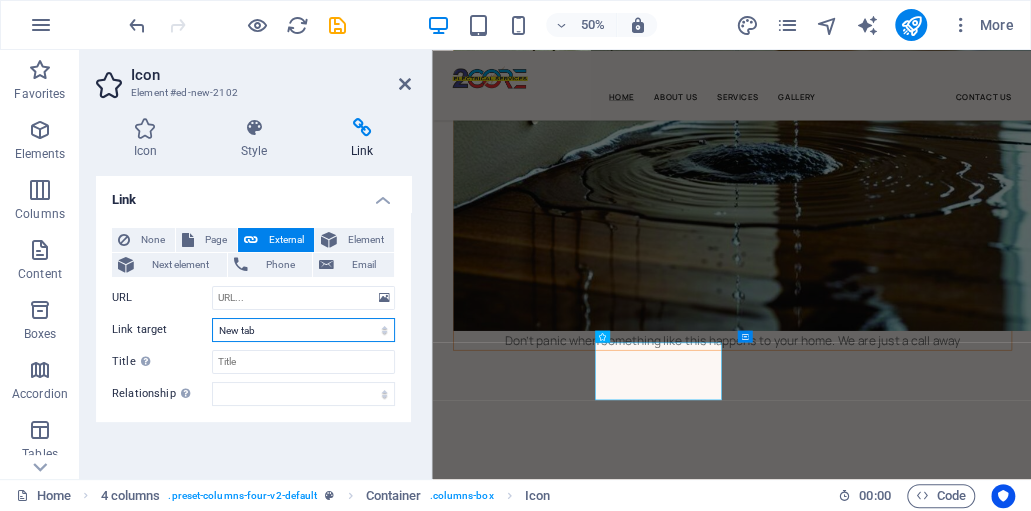 click on "New tab Same tab Overlay" at bounding box center (303, 330) 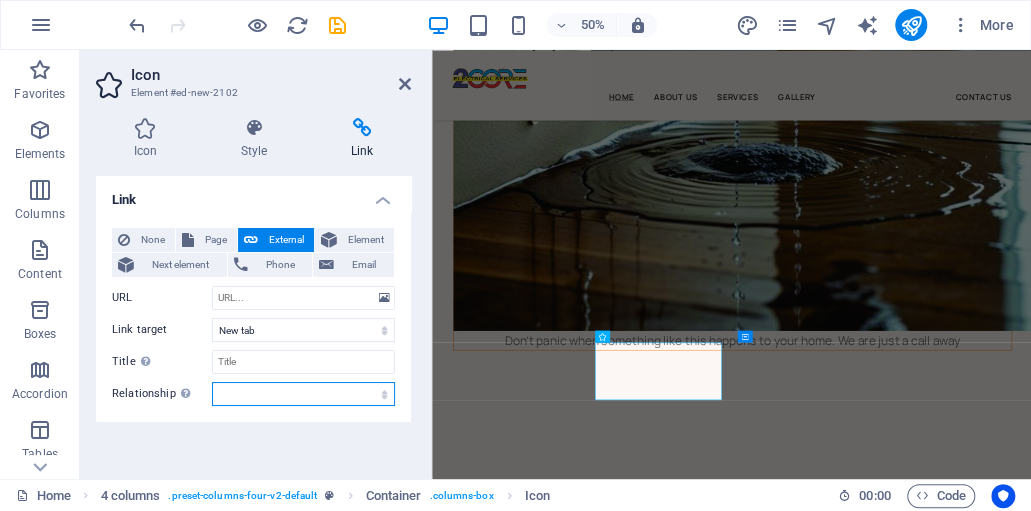 click on "alternate author bookmark external help license next nofollow noreferrer noopener prev search tag" at bounding box center [303, 394] 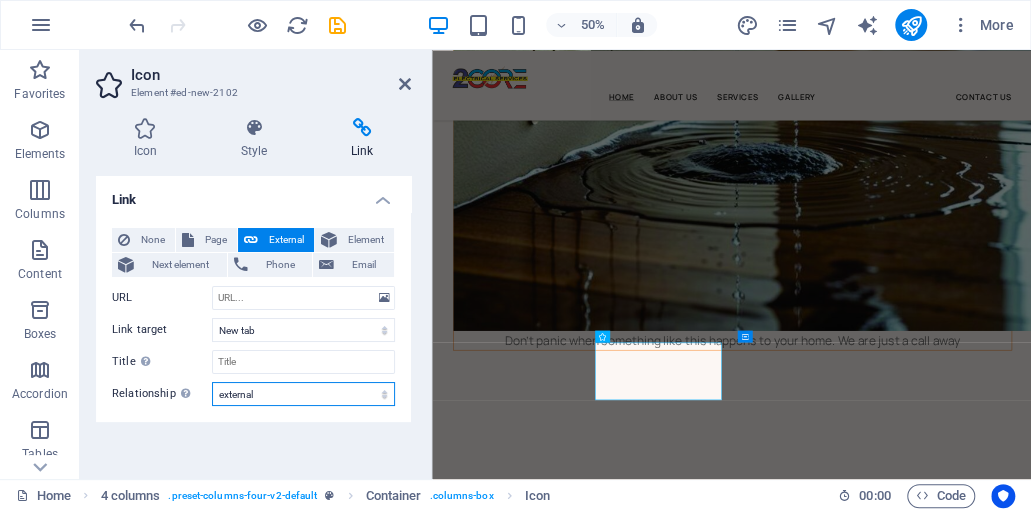 click on "alternate author bookmark external help license next nofollow noreferrer noopener prev search tag" at bounding box center [303, 394] 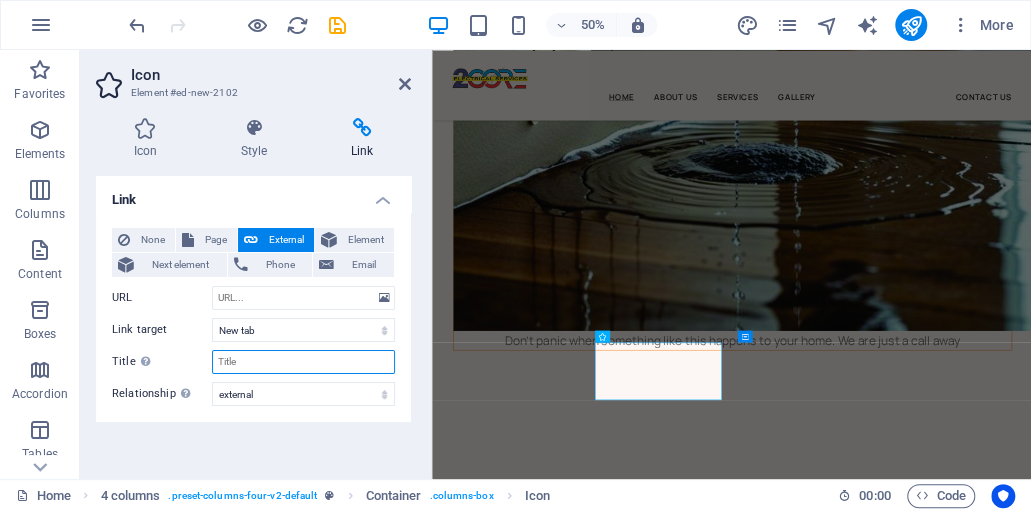 click on "Title Additional link description, should not be the same as the link text. The title is most often shown as a tooltip text when the mouse moves over the element. Leave empty if uncertain." at bounding box center (303, 362) 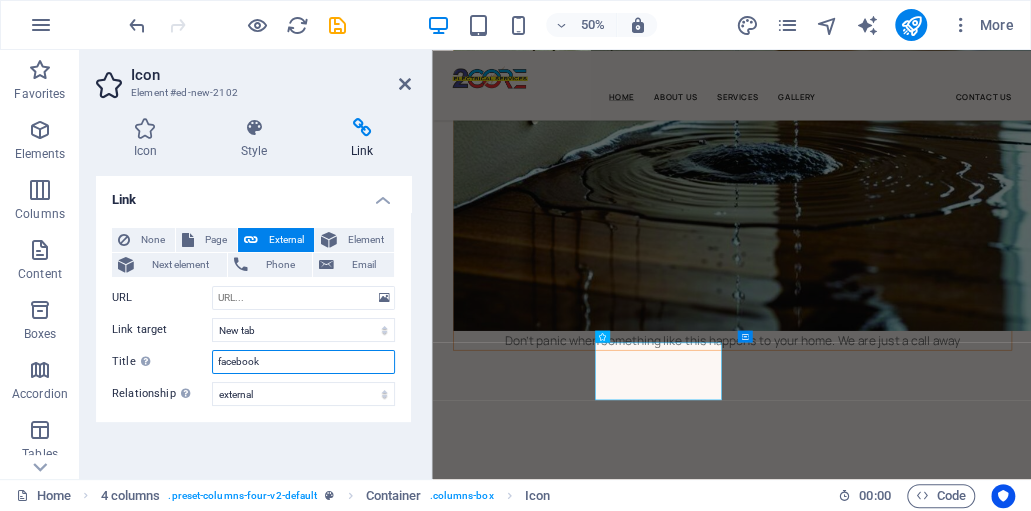 click on "facebook" at bounding box center [303, 362] 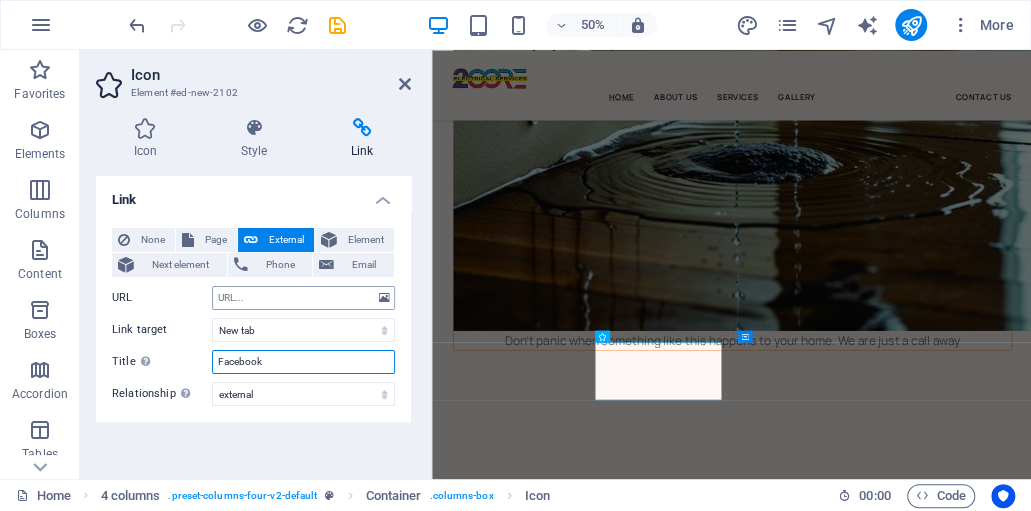 type on "Facebook" 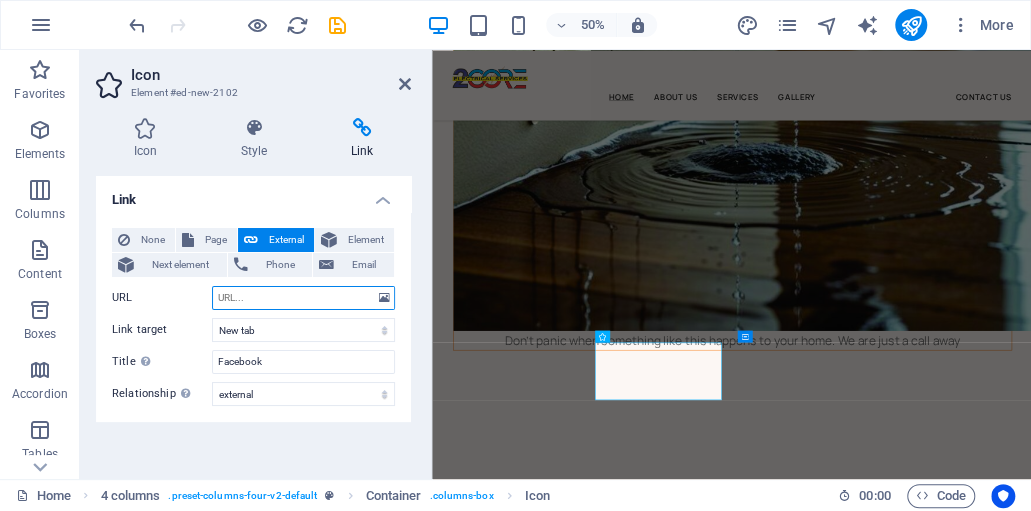 click on "URL" at bounding box center (303, 298) 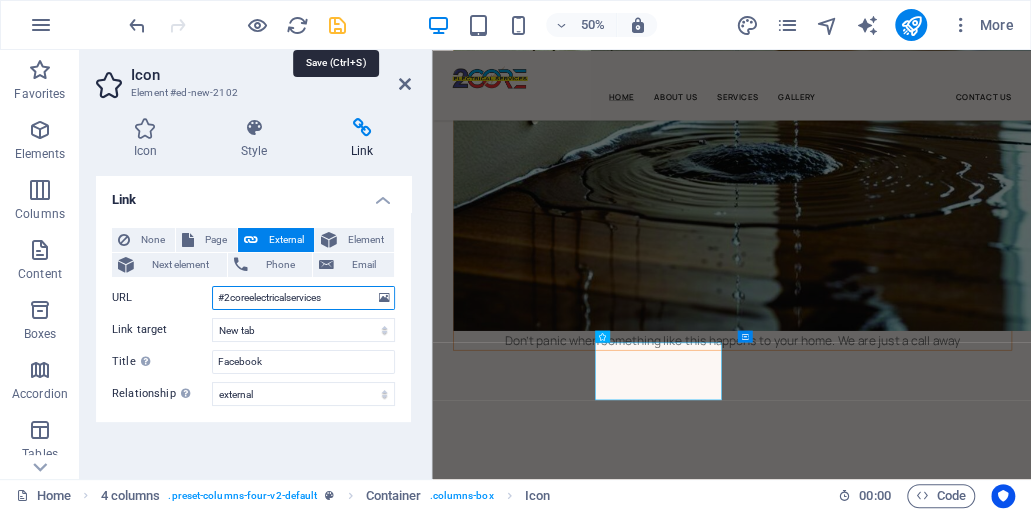 type on "#2coreelectricalservices" 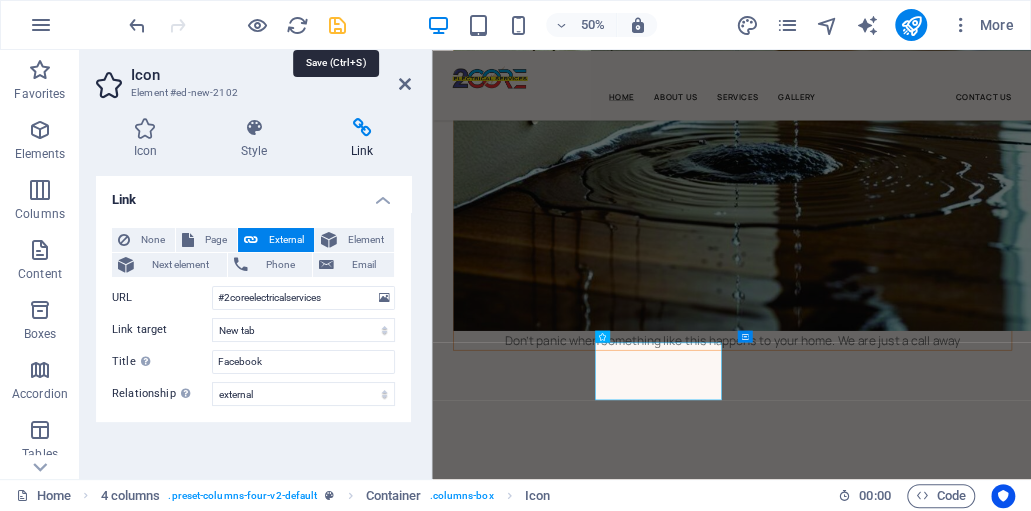 click at bounding box center (337, 25) 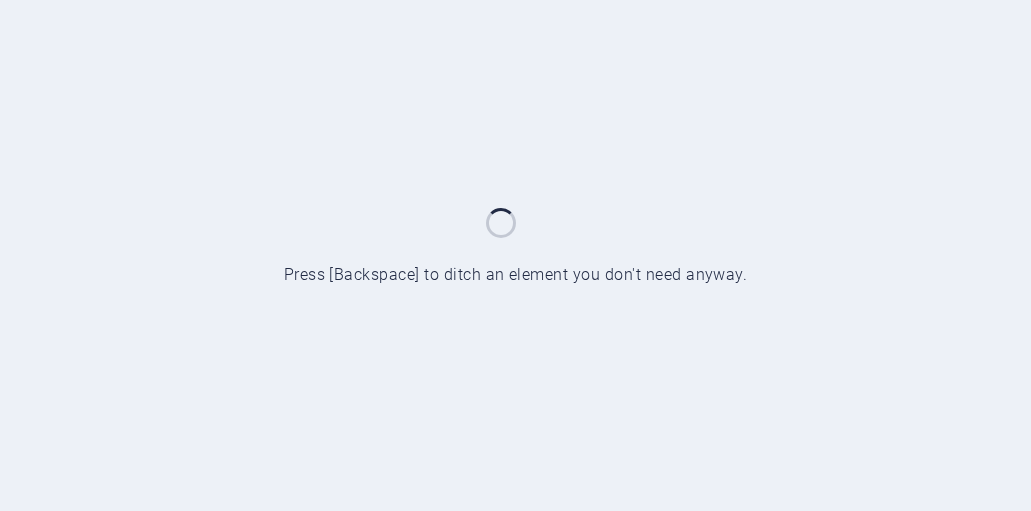 scroll, scrollTop: 0, scrollLeft: 0, axis: both 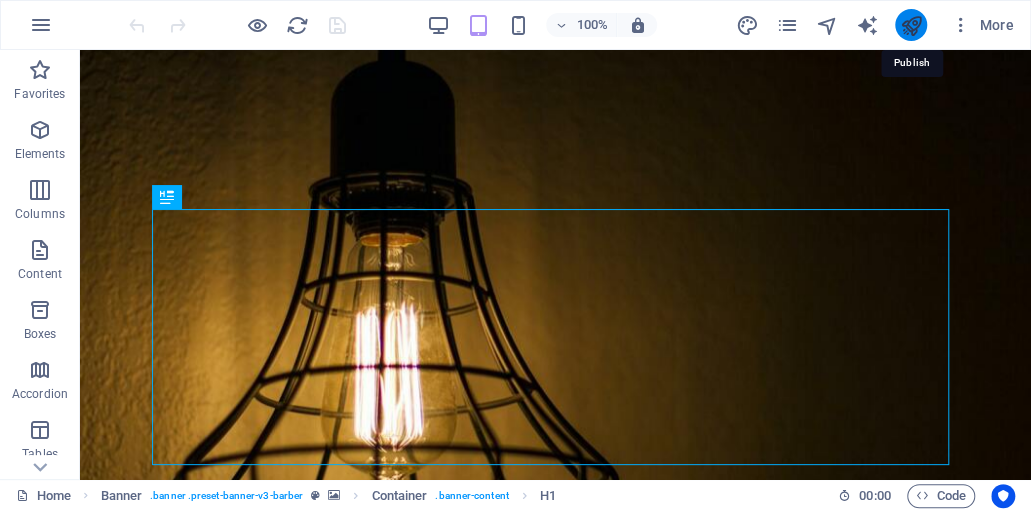 click at bounding box center [910, 25] 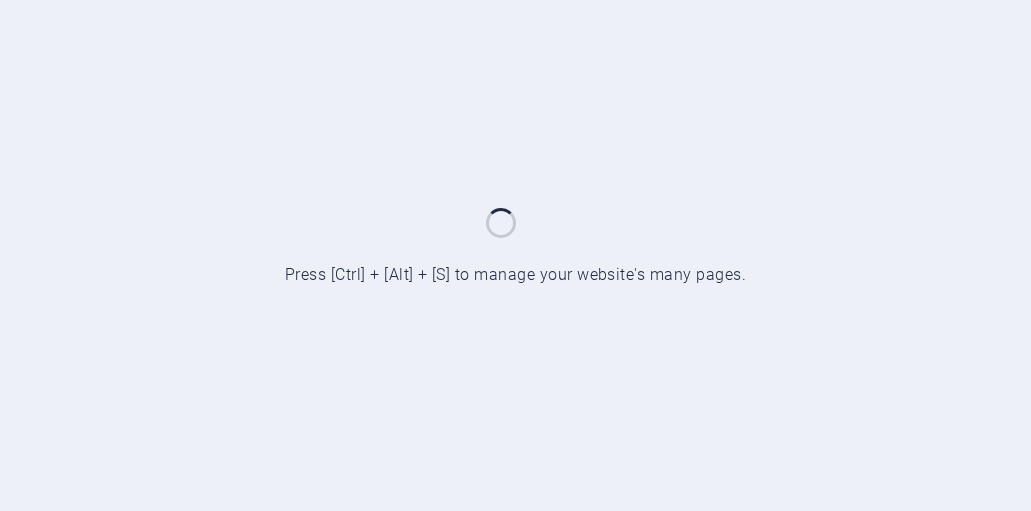 scroll, scrollTop: 0, scrollLeft: 0, axis: both 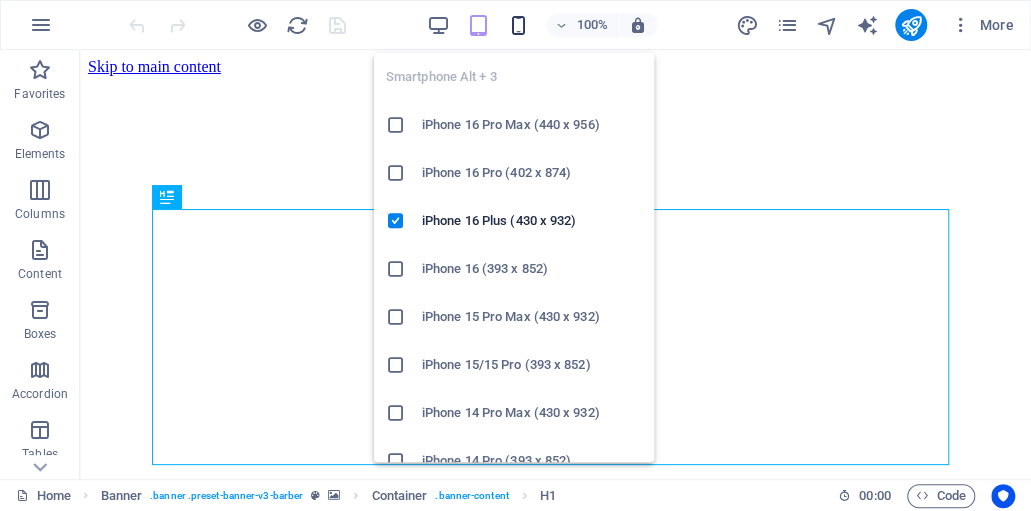 click at bounding box center (518, 25) 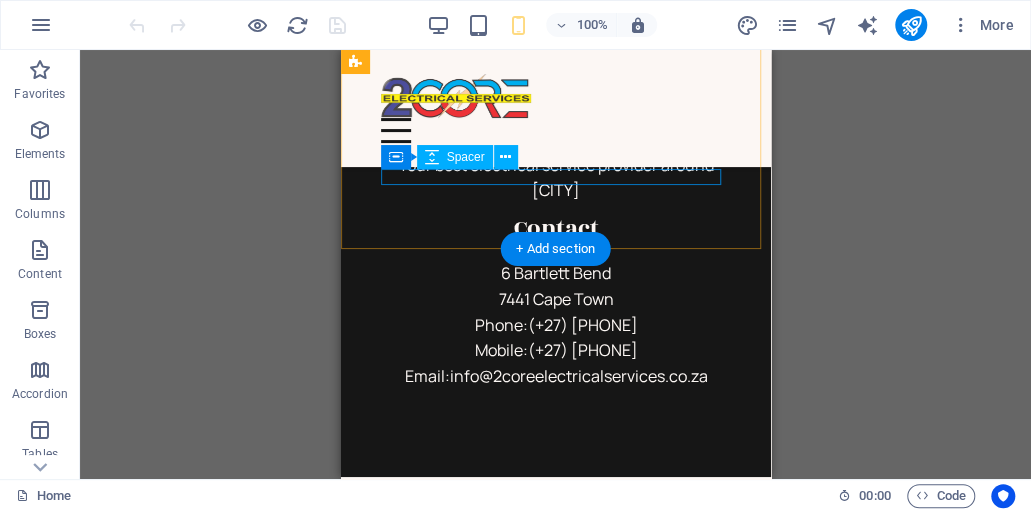 scroll, scrollTop: 9066, scrollLeft: 0, axis: vertical 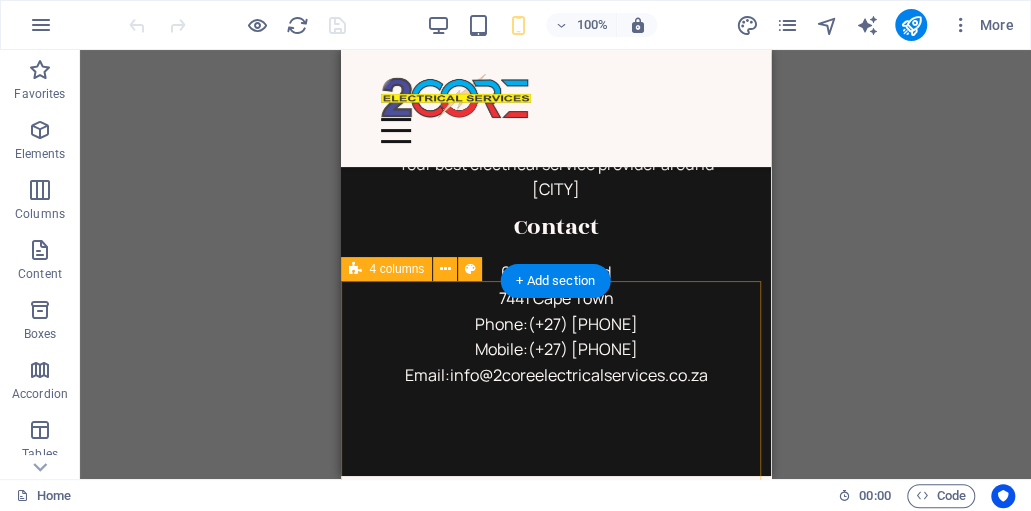 click at bounding box center (555, 816) 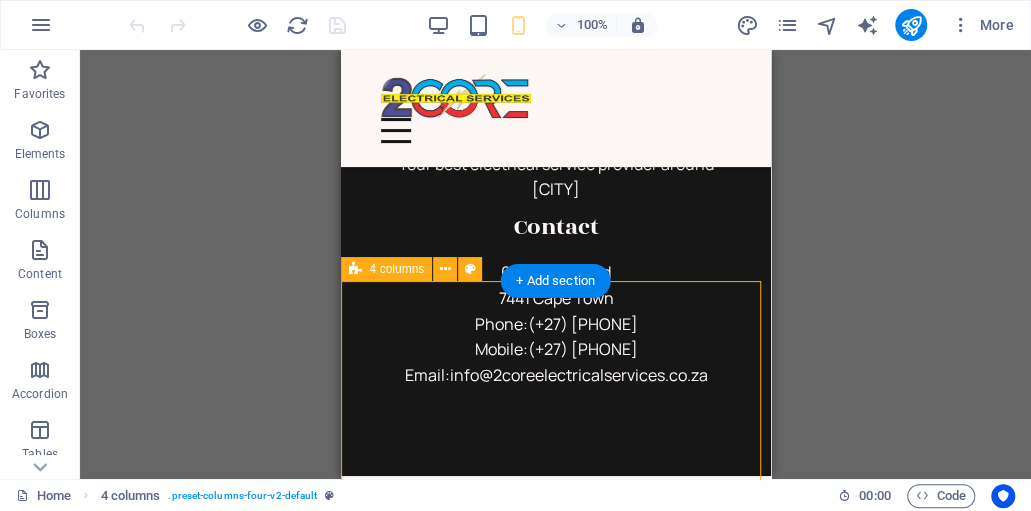click at bounding box center (555, 816) 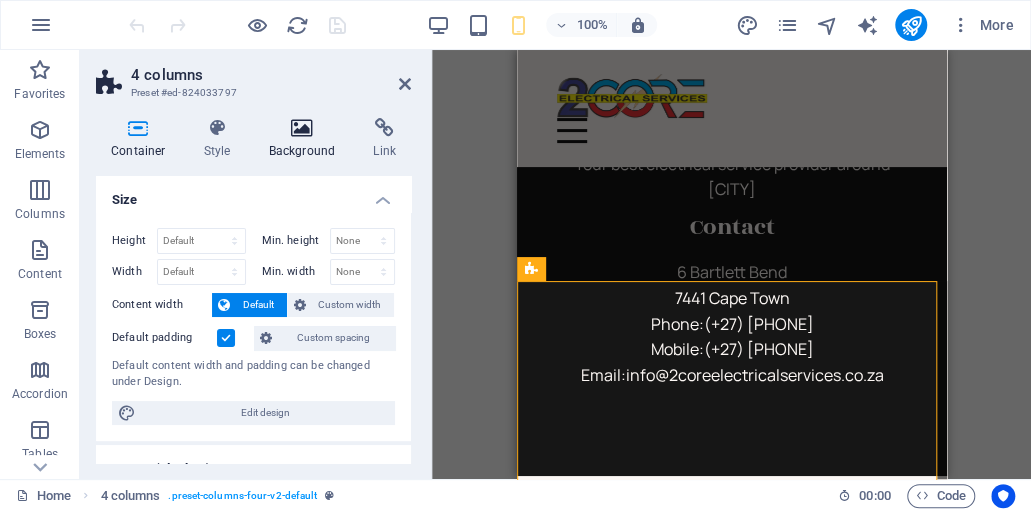 click on "Background" at bounding box center [306, 139] 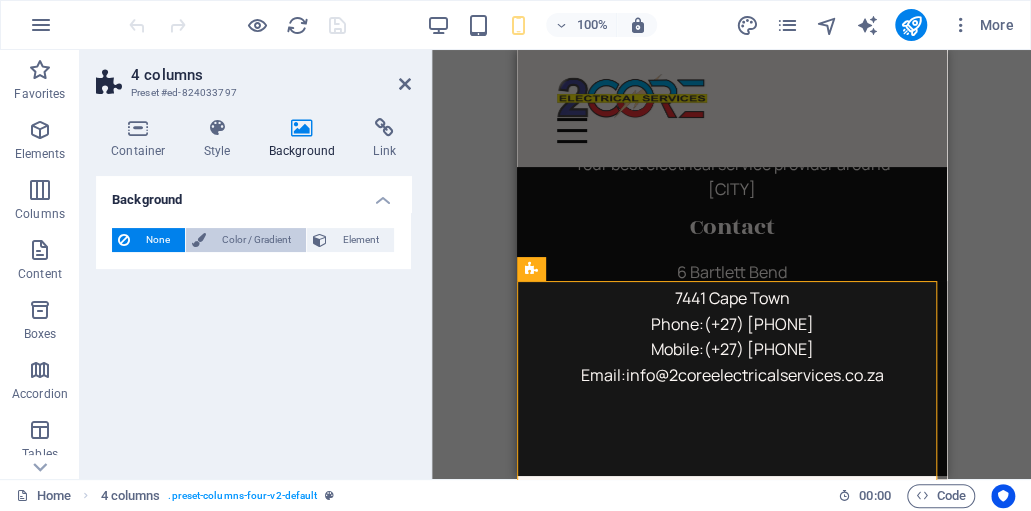 click on "Color / Gradient" at bounding box center (256, 240) 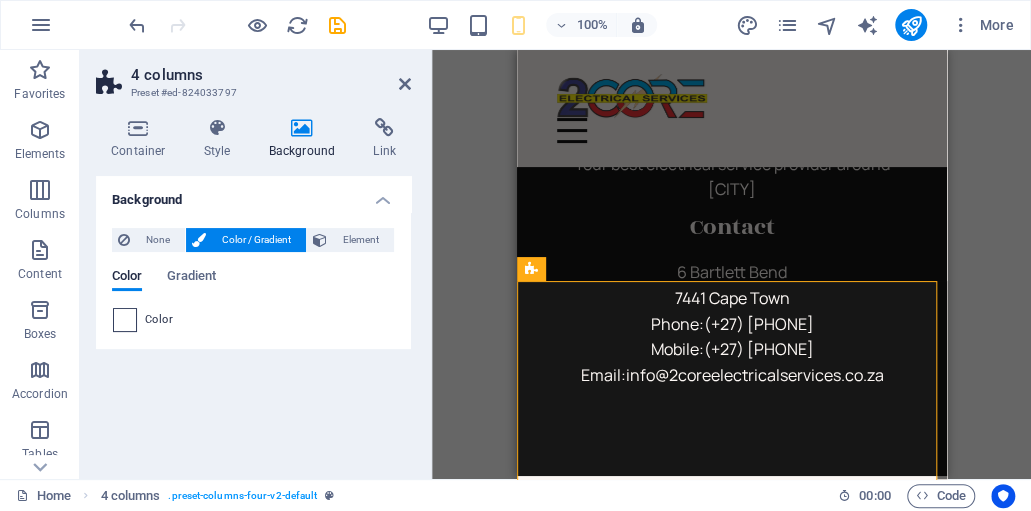 click at bounding box center (125, 320) 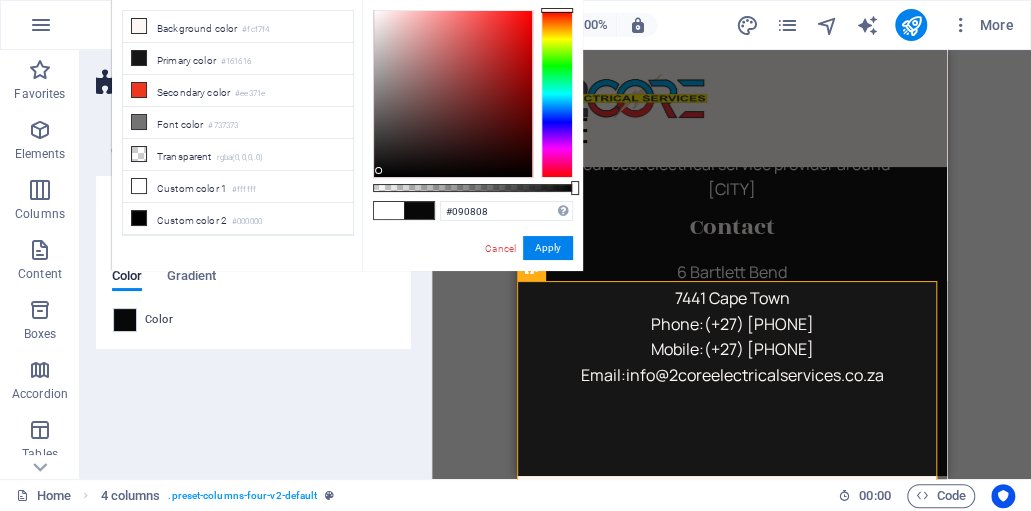 type on "#070707" 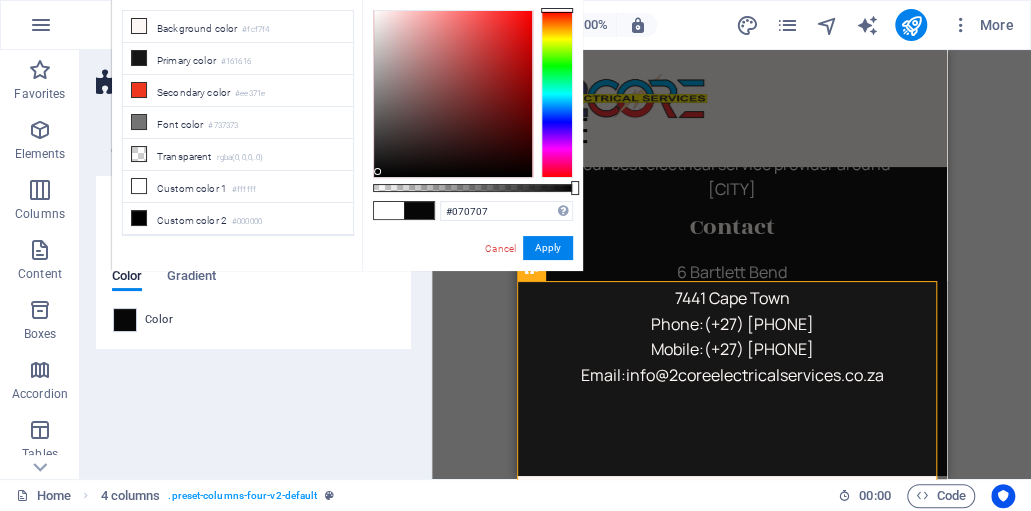 drag, startPoint x: 371, startPoint y: 9, endPoint x: 378, endPoint y: 172, distance: 163.15024 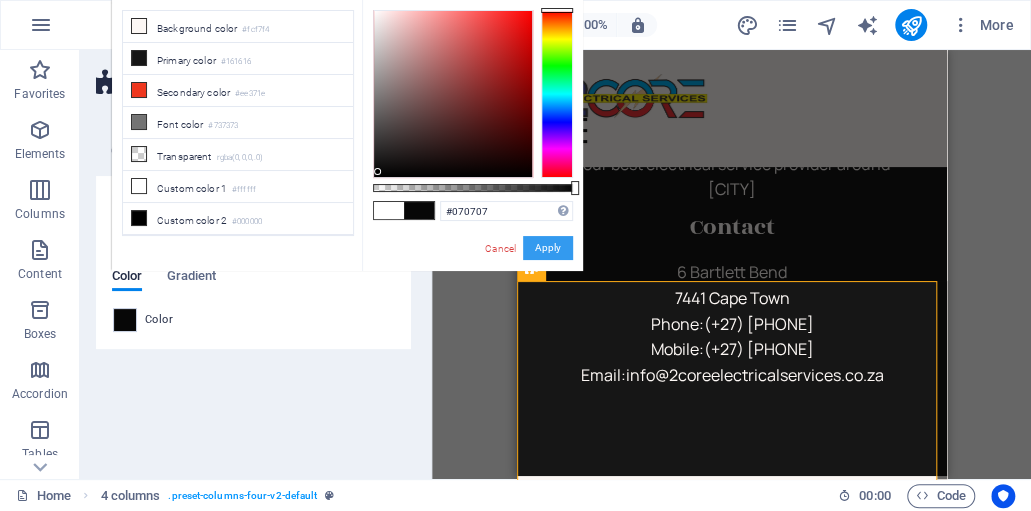 click on "Apply" at bounding box center (548, 248) 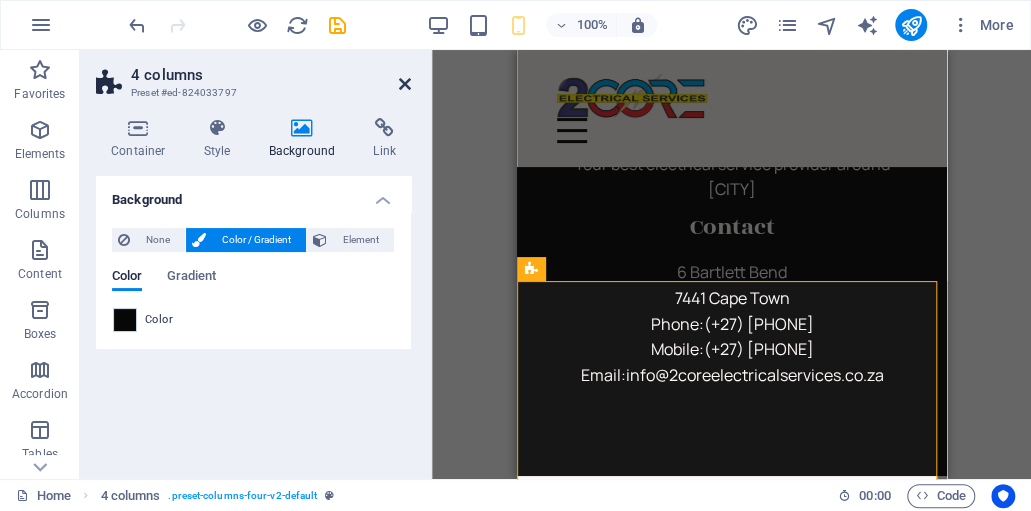 click at bounding box center (405, 84) 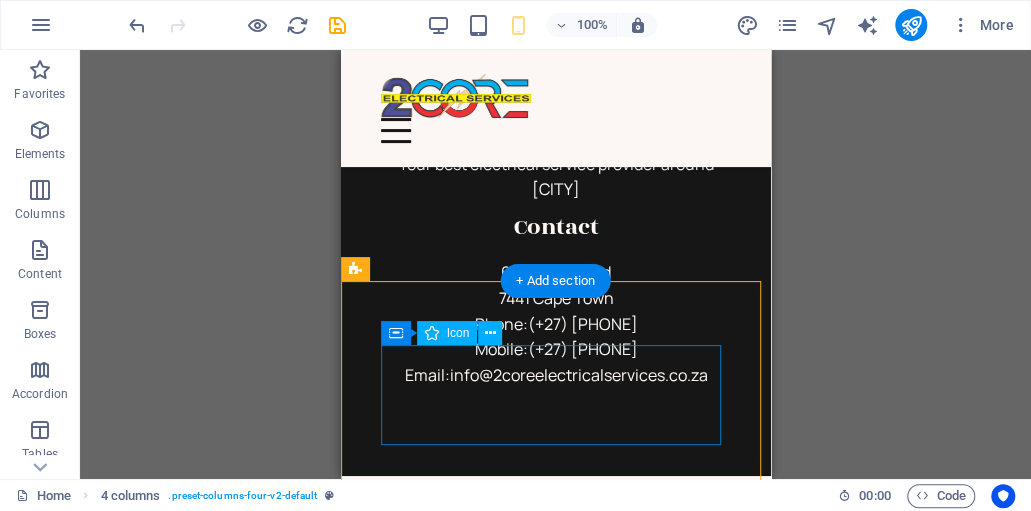 click at bounding box center [555, 626] 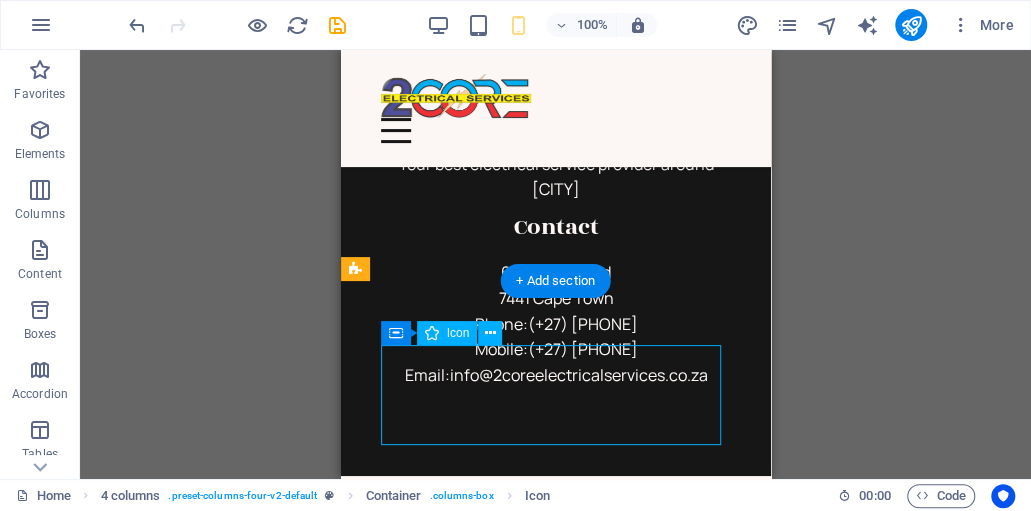 click at bounding box center (555, 626) 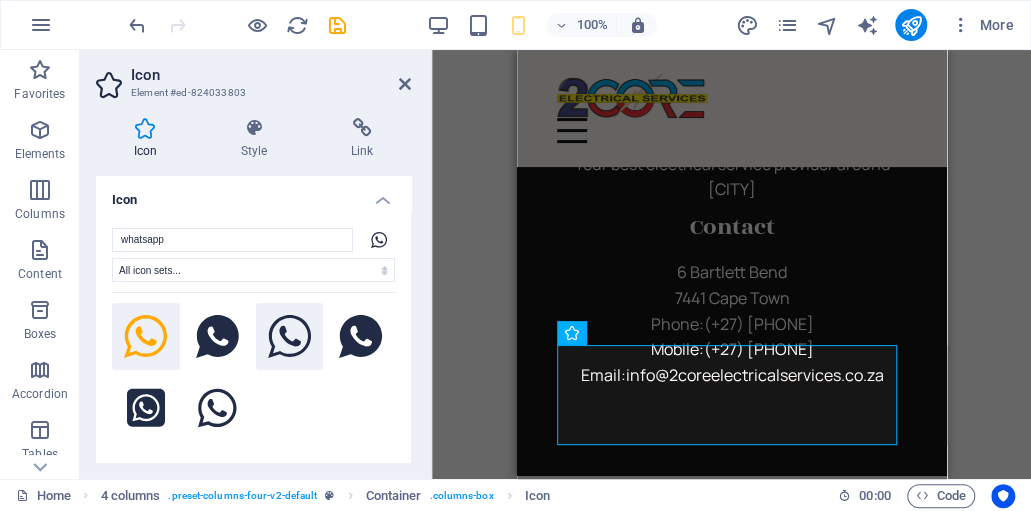 click at bounding box center (290, 337) 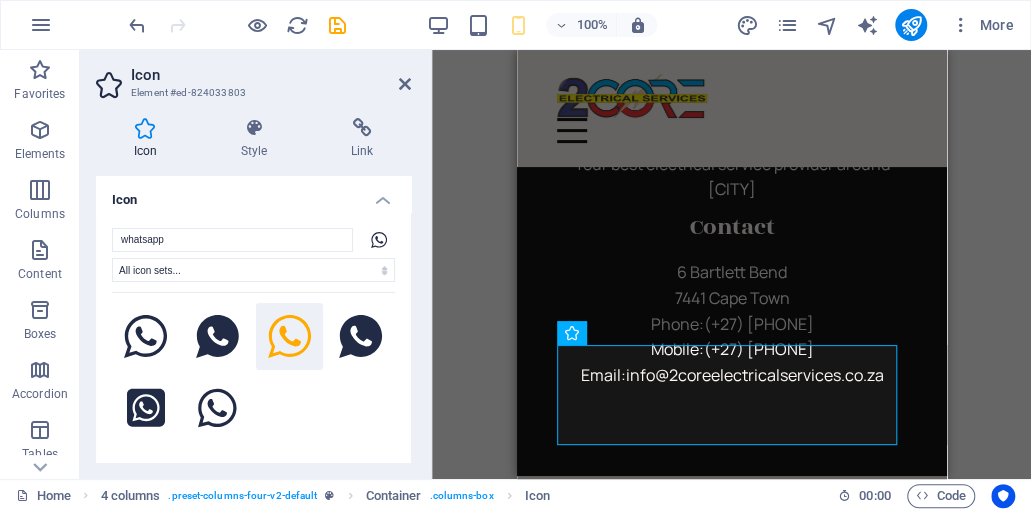 click 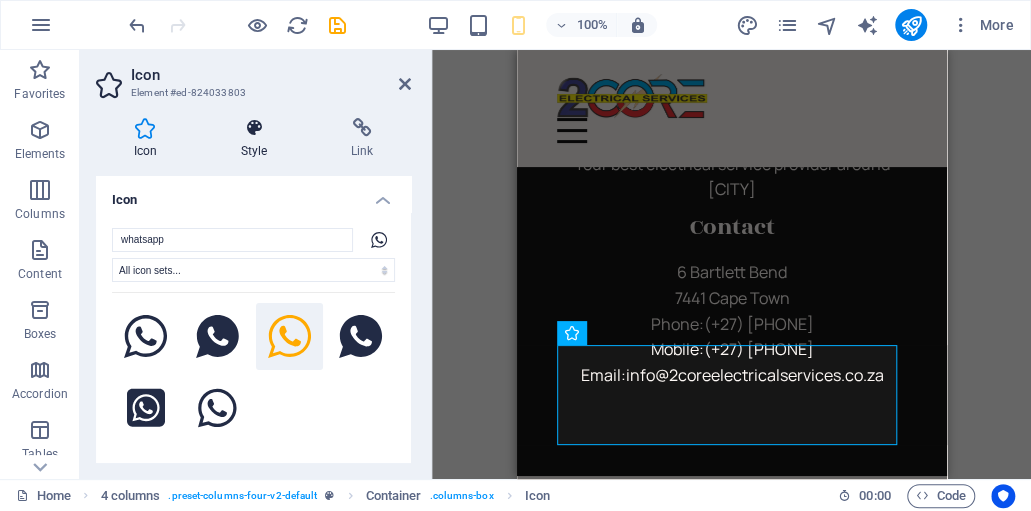 click at bounding box center [254, 128] 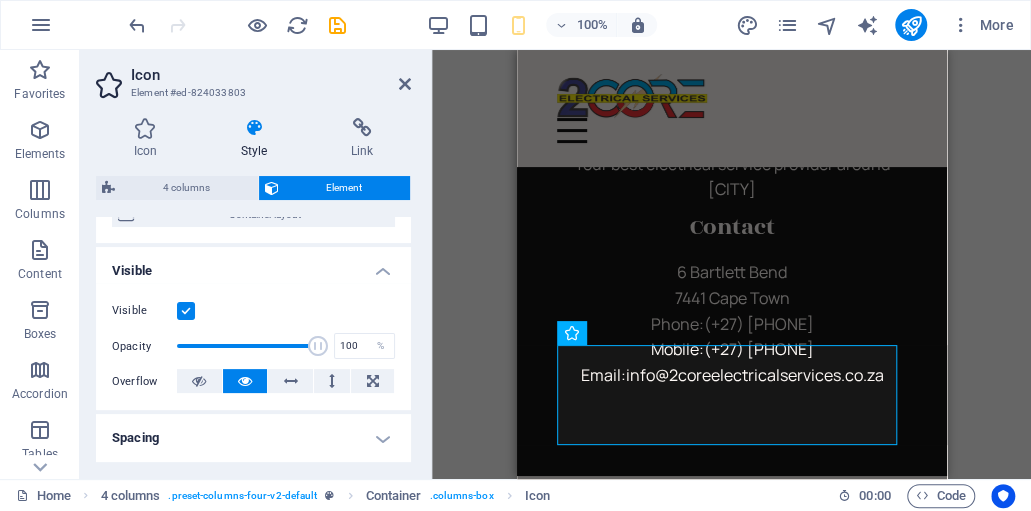 scroll, scrollTop: 0, scrollLeft: 0, axis: both 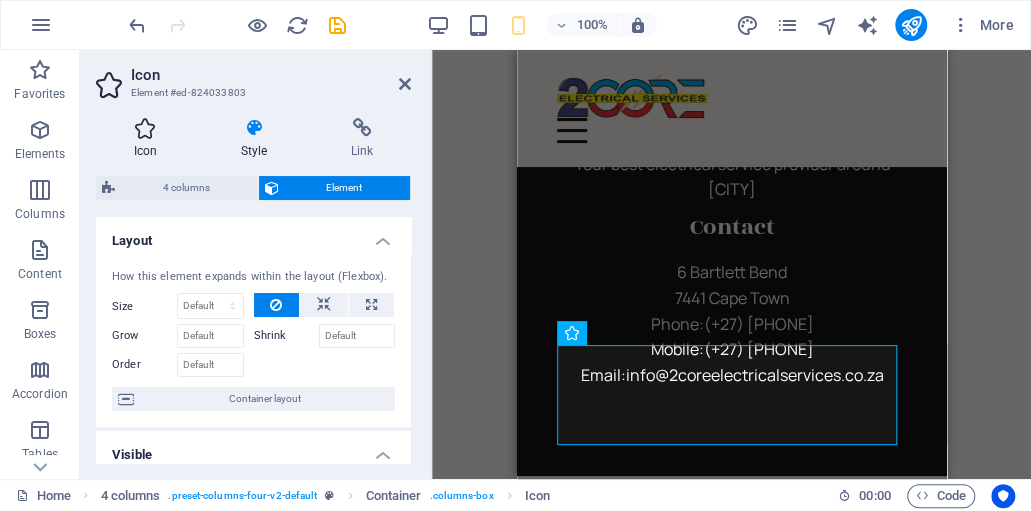 click on "Icon" at bounding box center [149, 139] 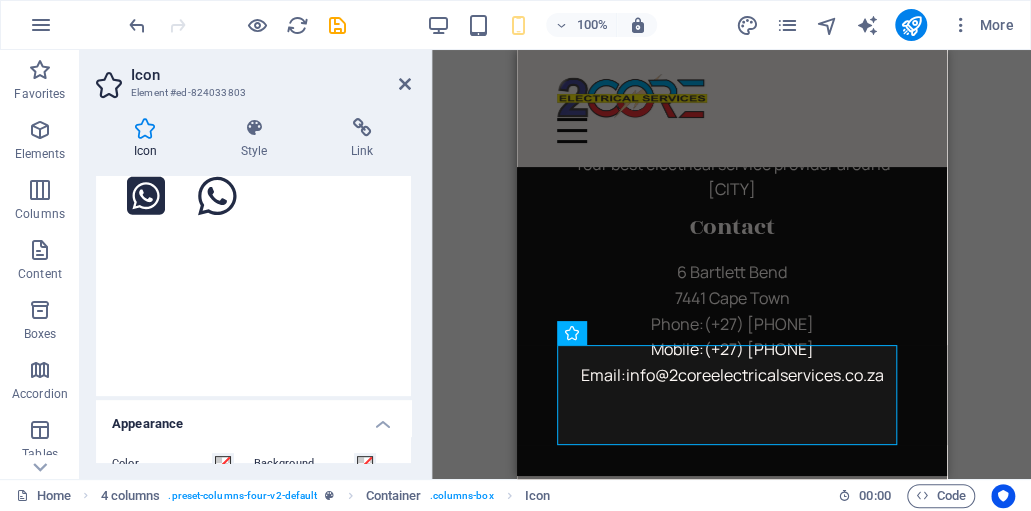 scroll, scrollTop: 333, scrollLeft: 0, axis: vertical 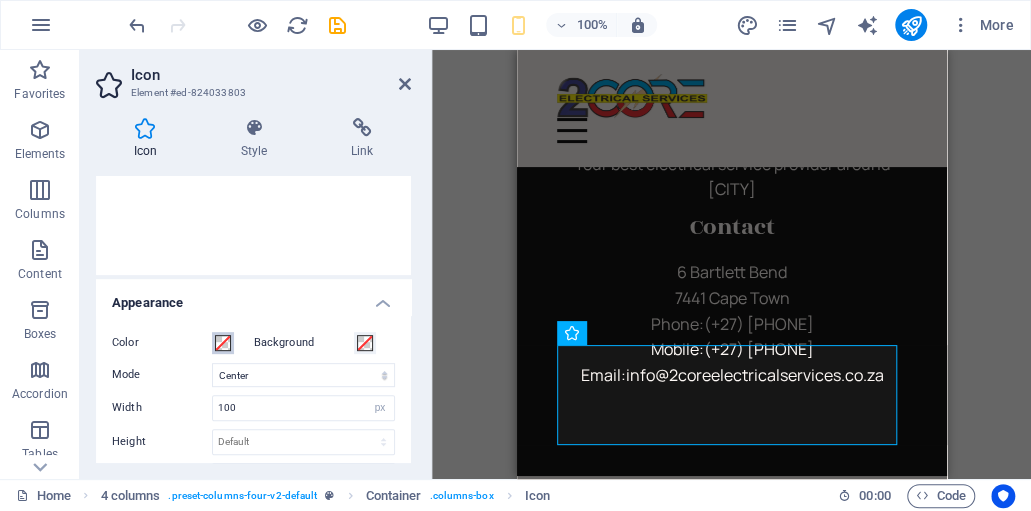 click at bounding box center [223, 343] 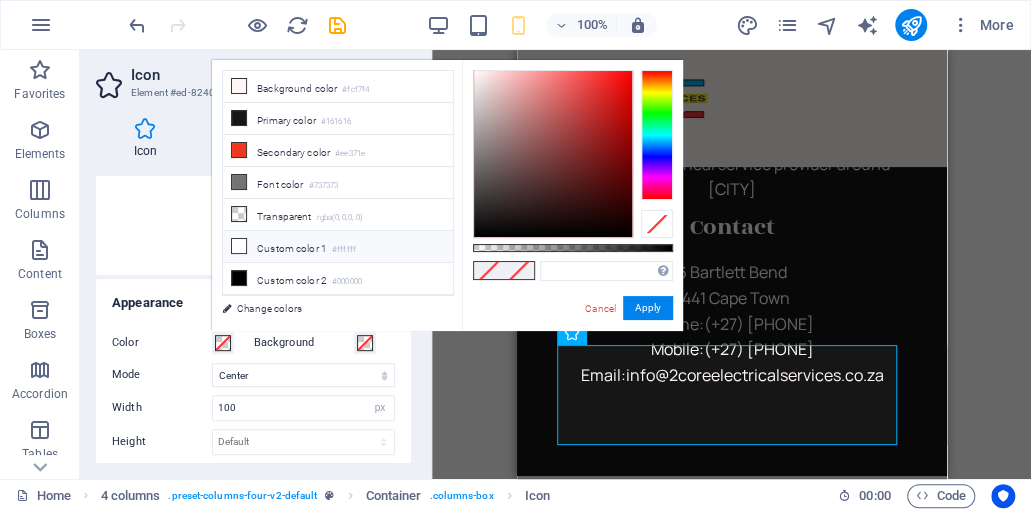 click at bounding box center [239, 246] 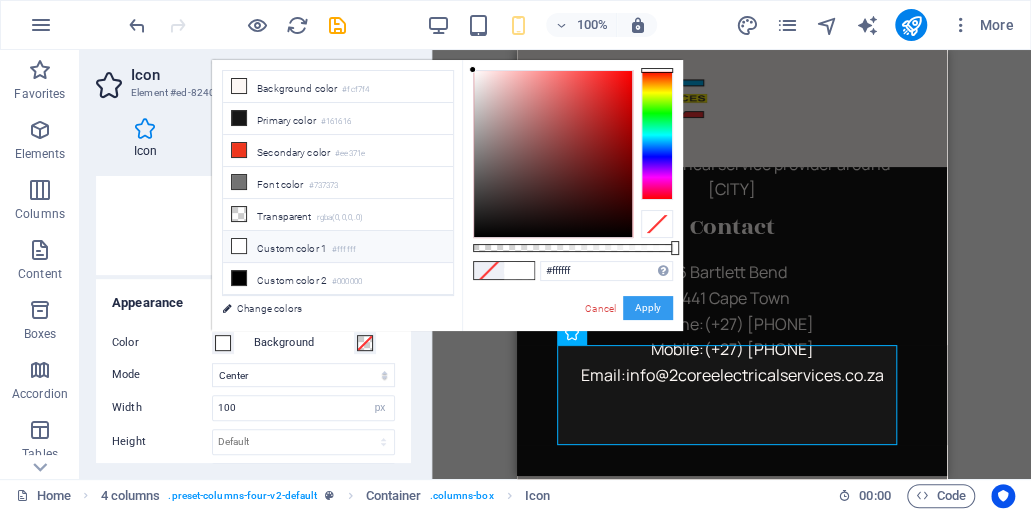 click on "Apply" at bounding box center [648, 308] 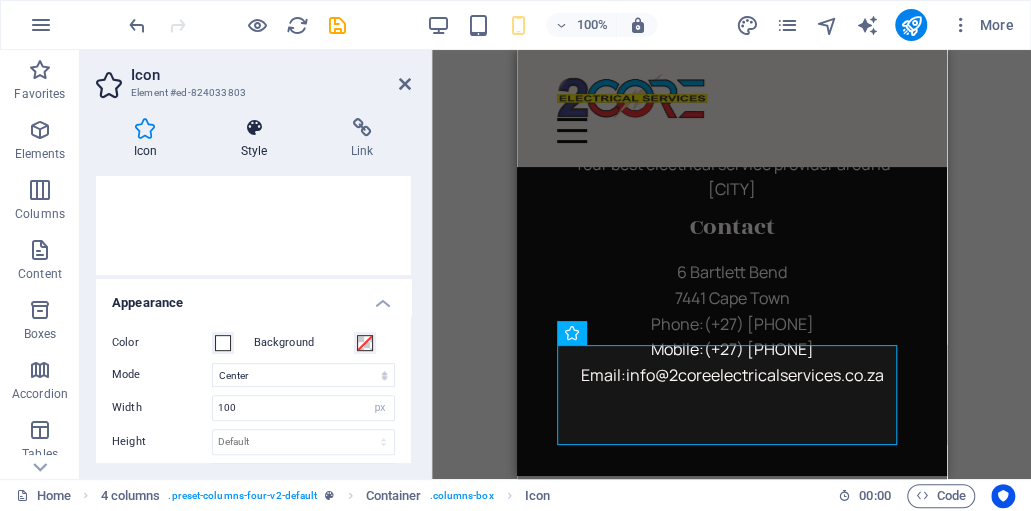 click on "Style" at bounding box center (258, 139) 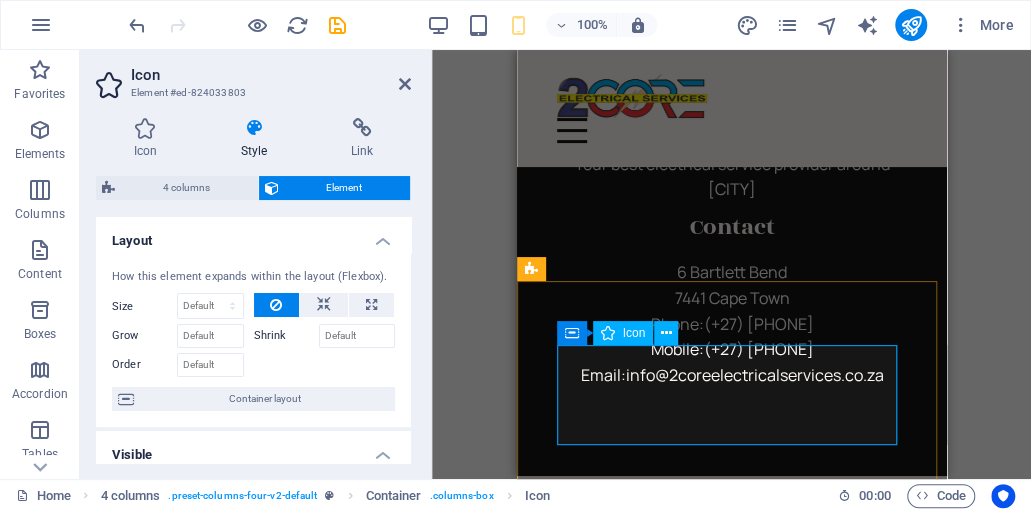 click at bounding box center [731, 626] 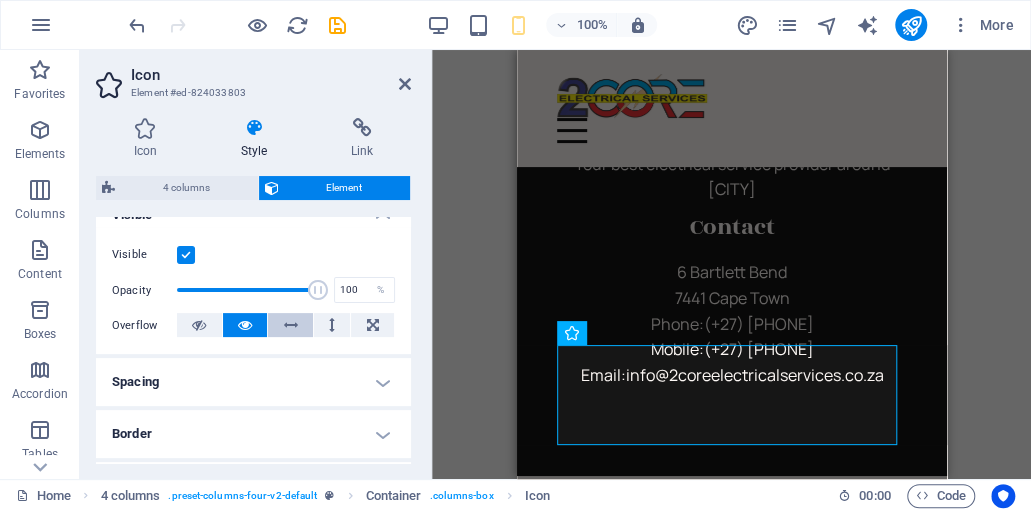 scroll, scrollTop: 266, scrollLeft: 0, axis: vertical 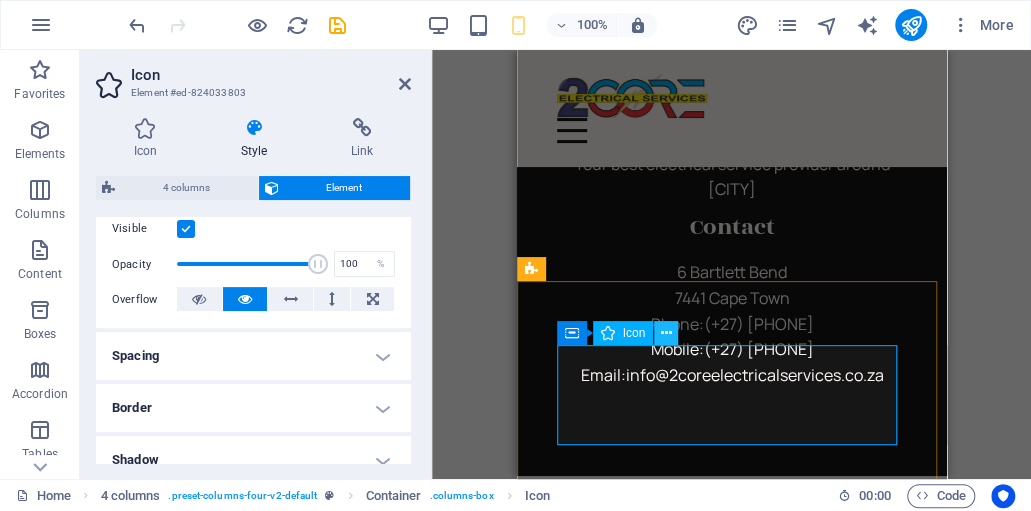 click at bounding box center (666, 333) 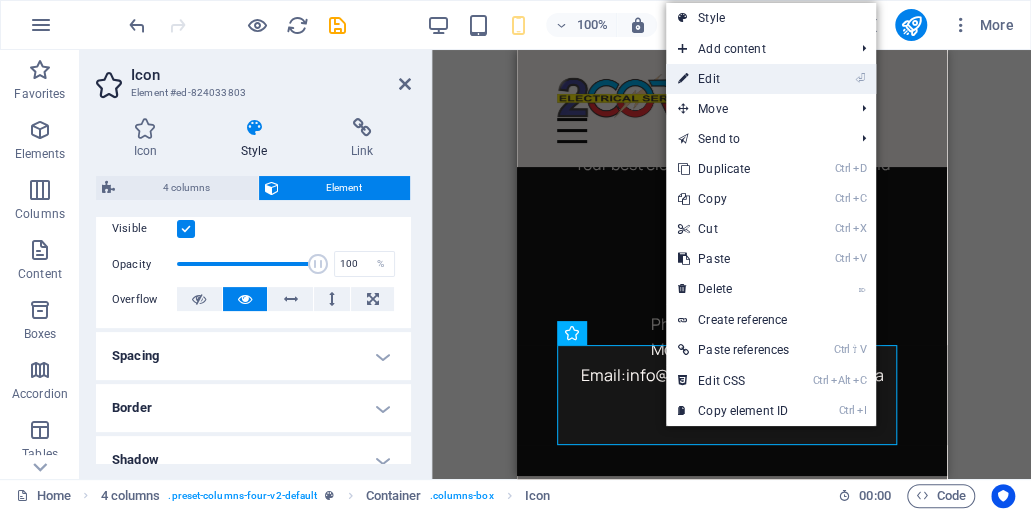 click on "⏎  Edit" at bounding box center [733, 79] 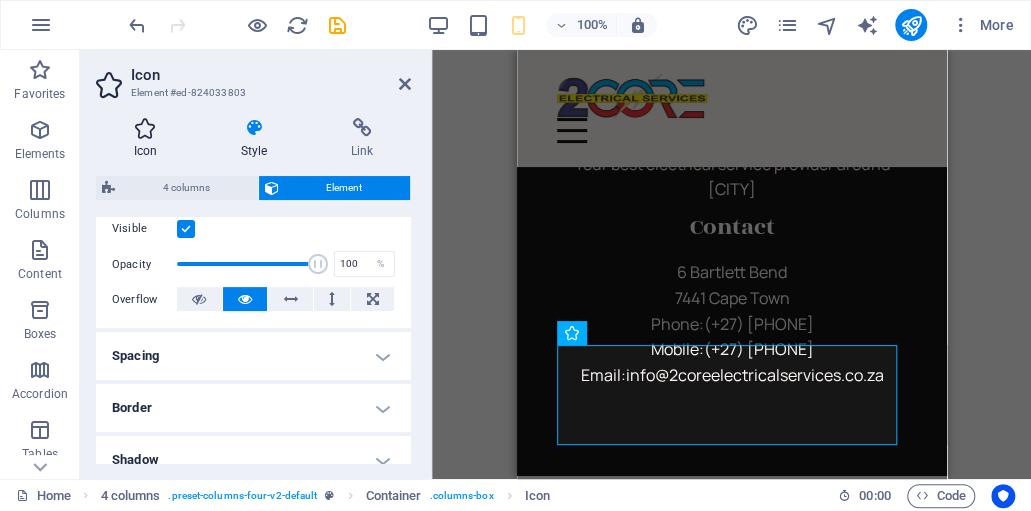 click on "Icon" at bounding box center [149, 139] 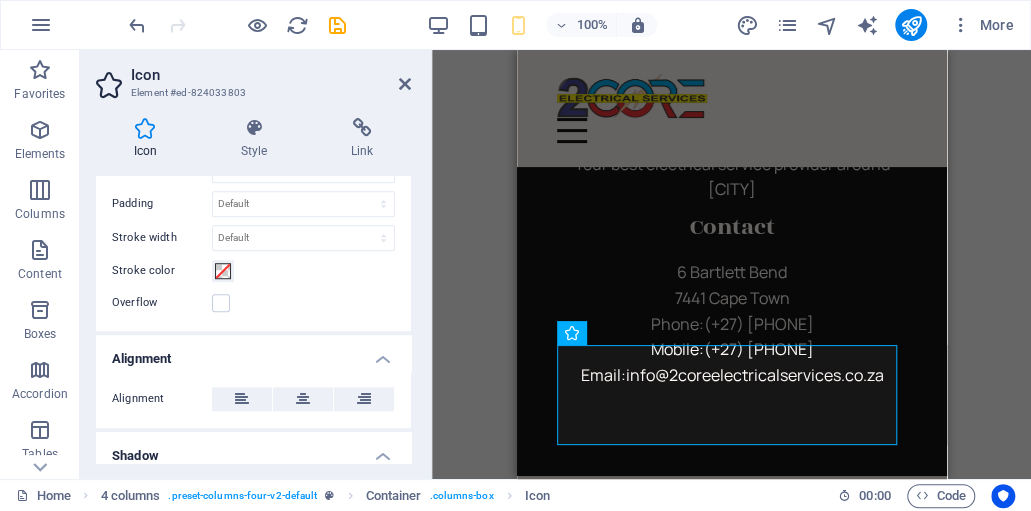 scroll, scrollTop: 666, scrollLeft: 0, axis: vertical 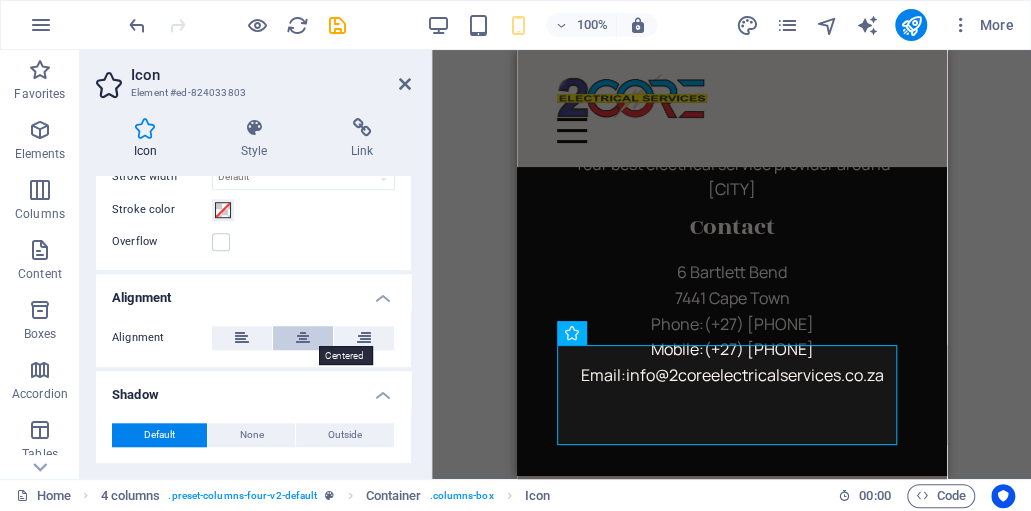 click at bounding box center (303, 338) 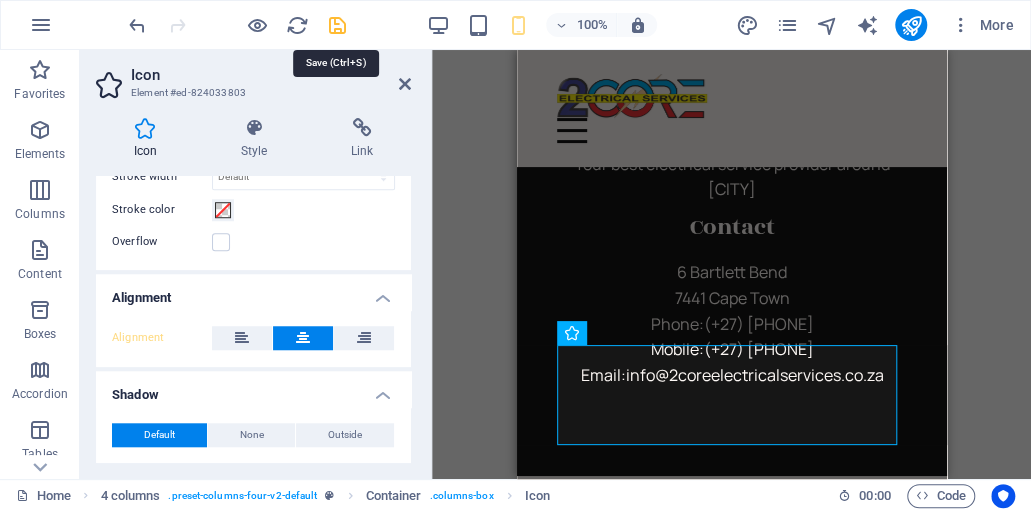 click at bounding box center [337, 25] 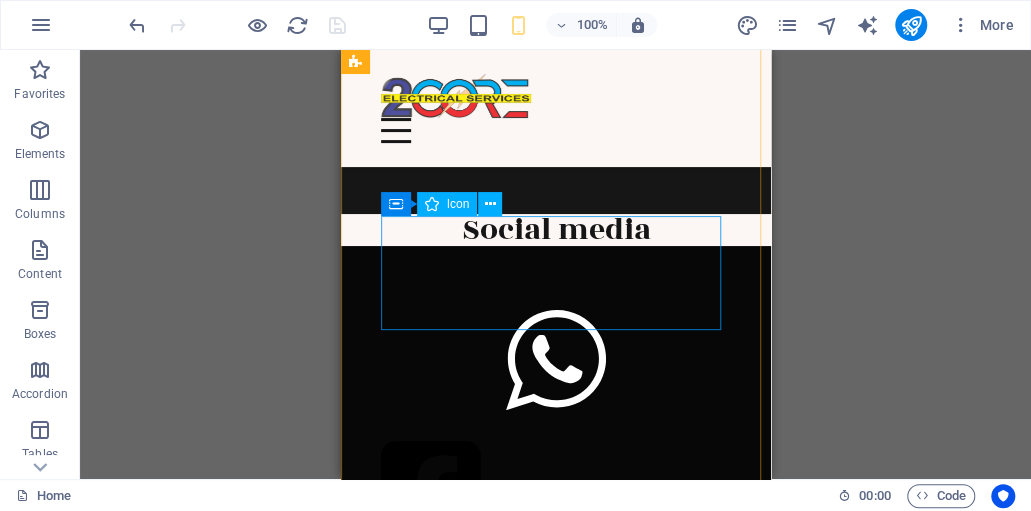 scroll, scrollTop: 9333, scrollLeft: 0, axis: vertical 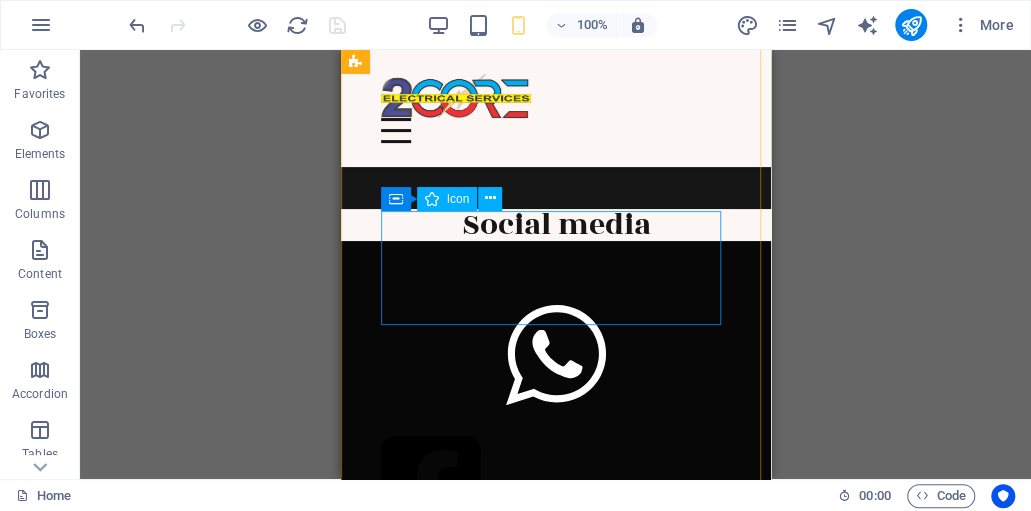 click at bounding box center (555, 490) 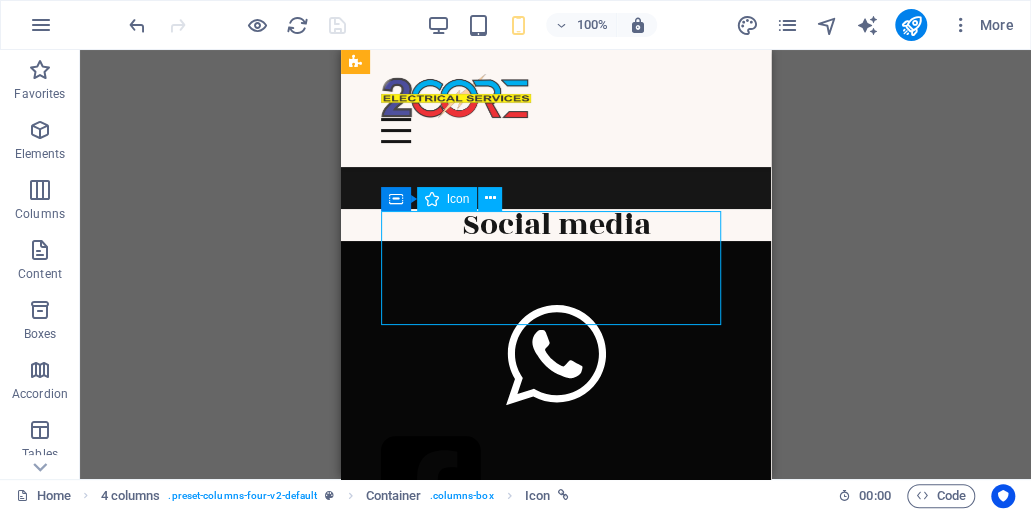 click at bounding box center [555, 490] 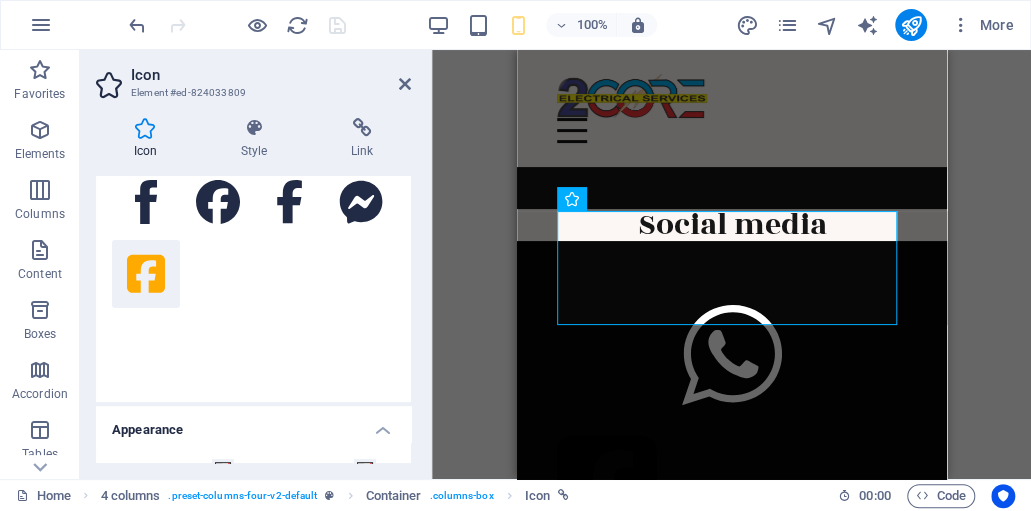 scroll, scrollTop: 266, scrollLeft: 0, axis: vertical 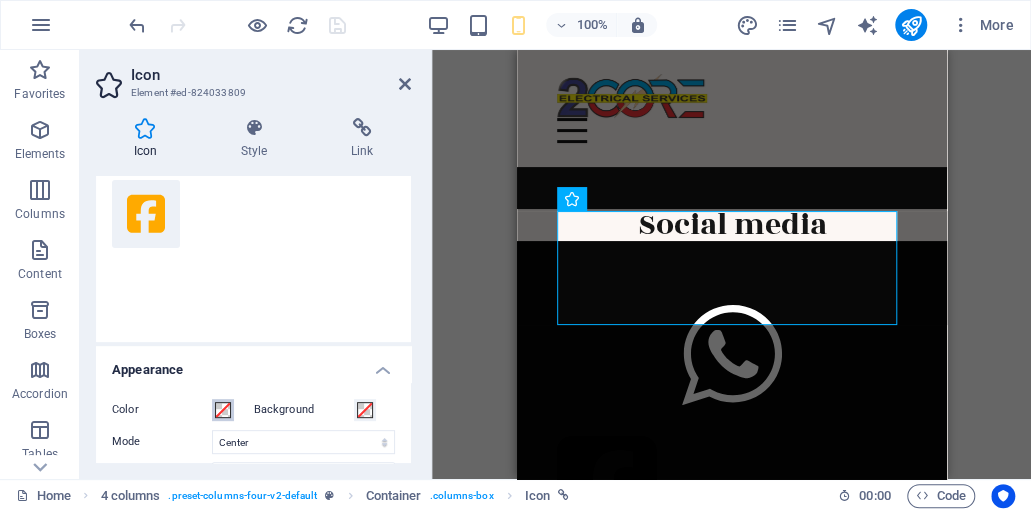 click at bounding box center (223, 410) 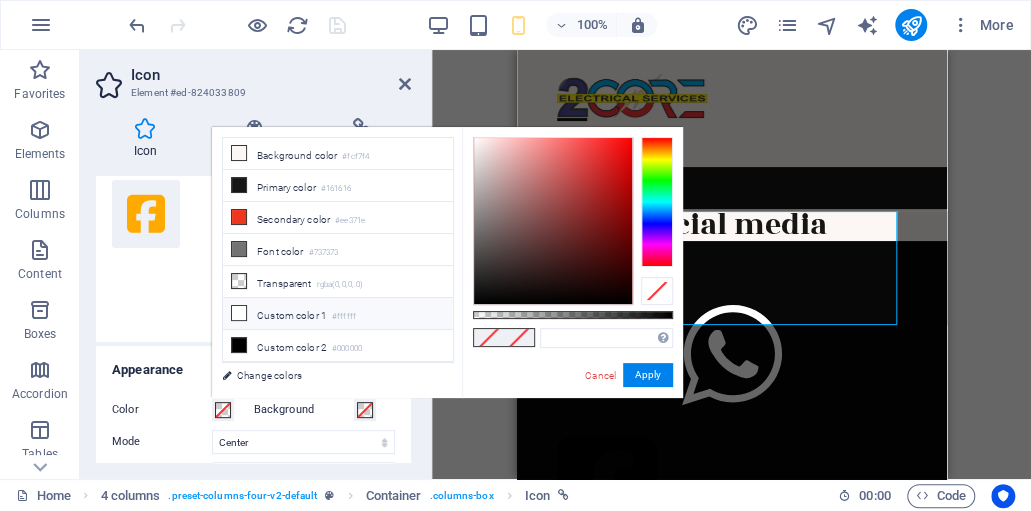 click at bounding box center (239, 313) 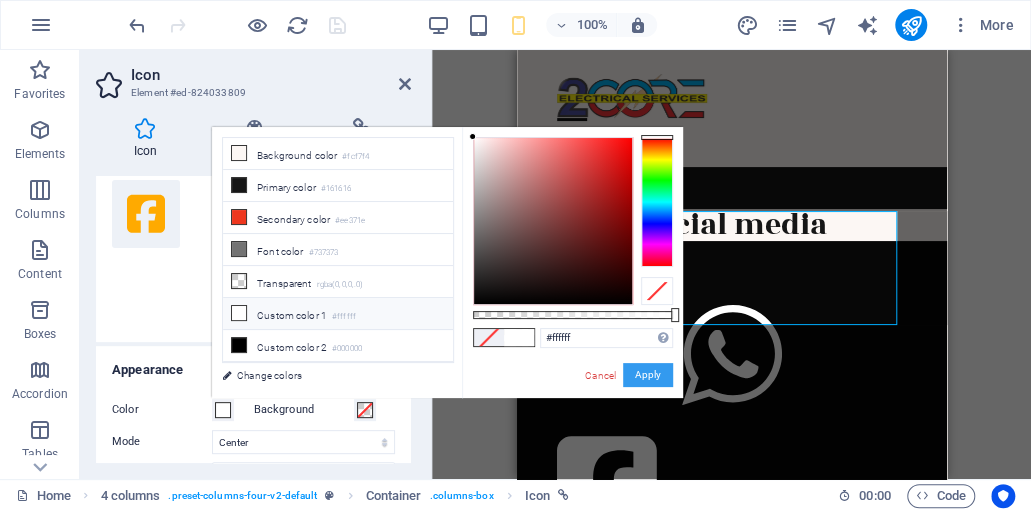 click on "Apply" at bounding box center [648, 375] 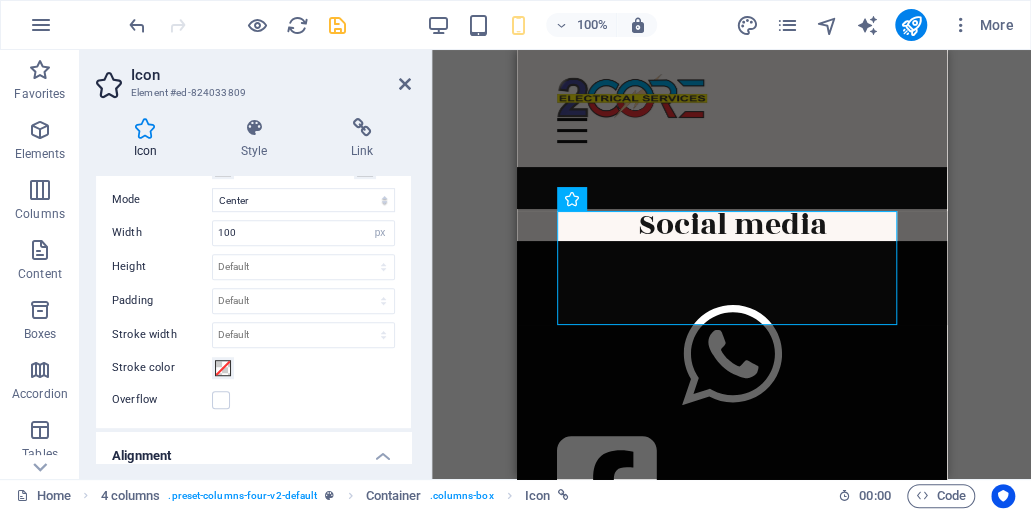 scroll, scrollTop: 533, scrollLeft: 0, axis: vertical 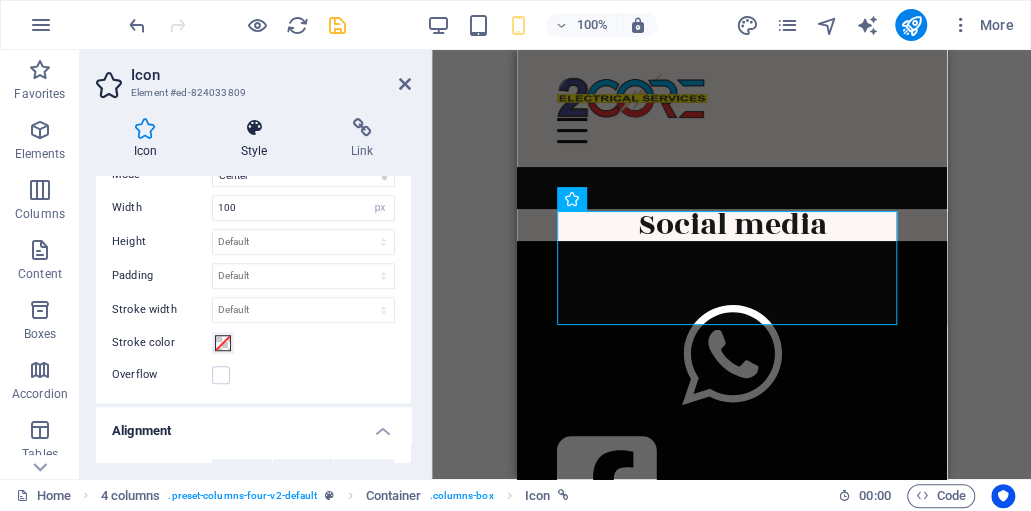click on "Style" at bounding box center (258, 139) 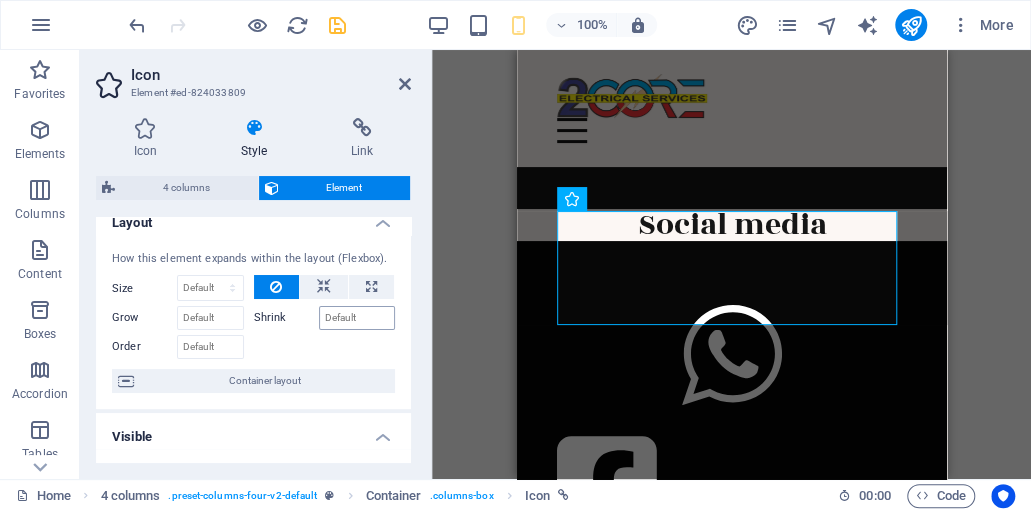 scroll, scrollTop: 0, scrollLeft: 0, axis: both 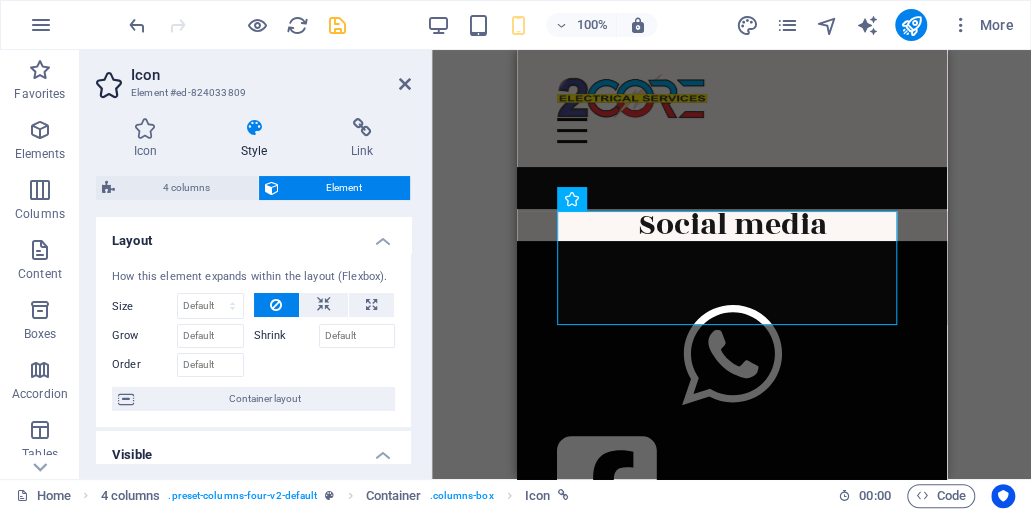 click on "Style" at bounding box center (258, 139) 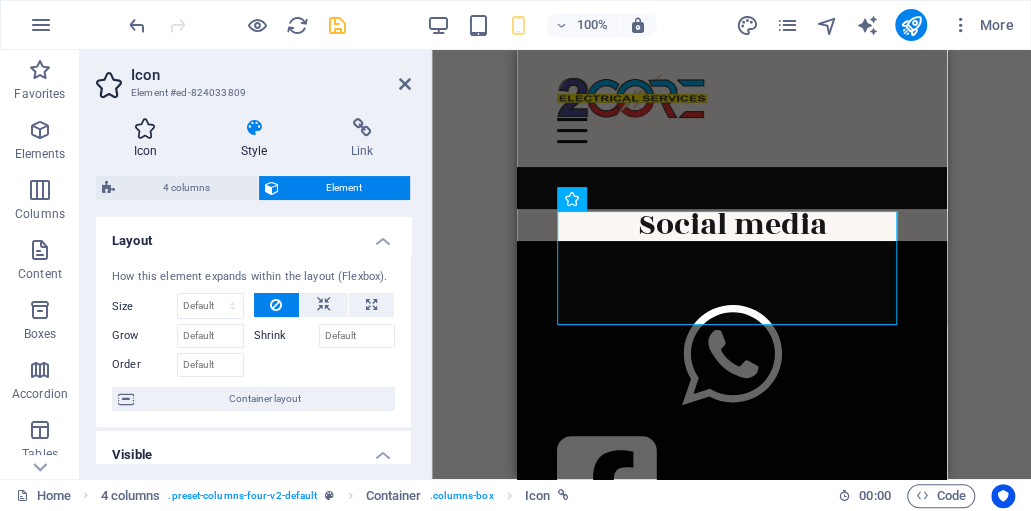 click on "Icon" at bounding box center (149, 139) 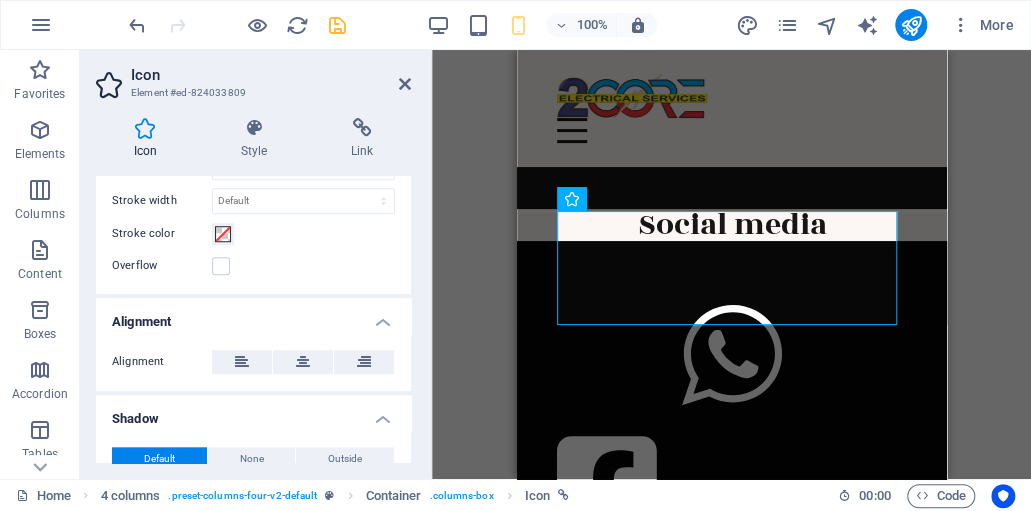 scroll, scrollTop: 666, scrollLeft: 0, axis: vertical 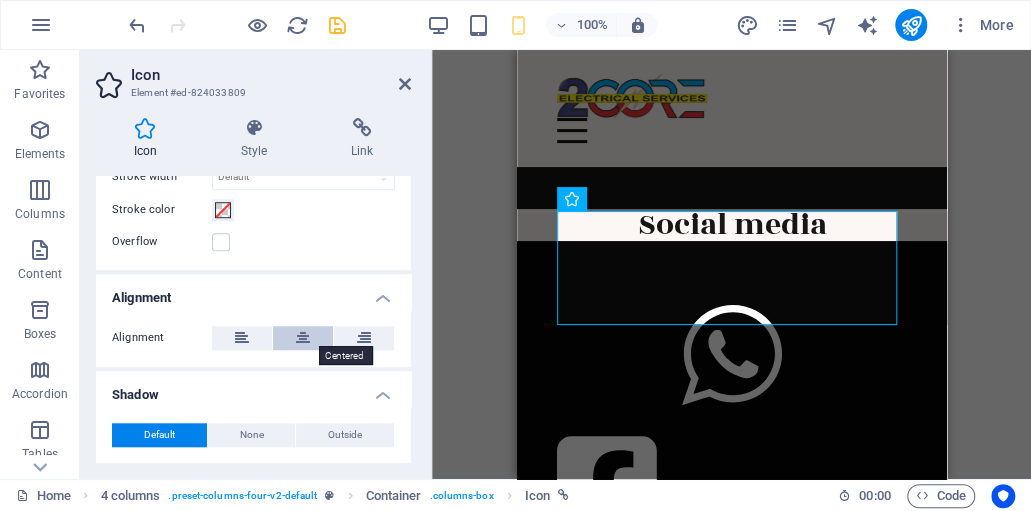 click at bounding box center (303, 338) 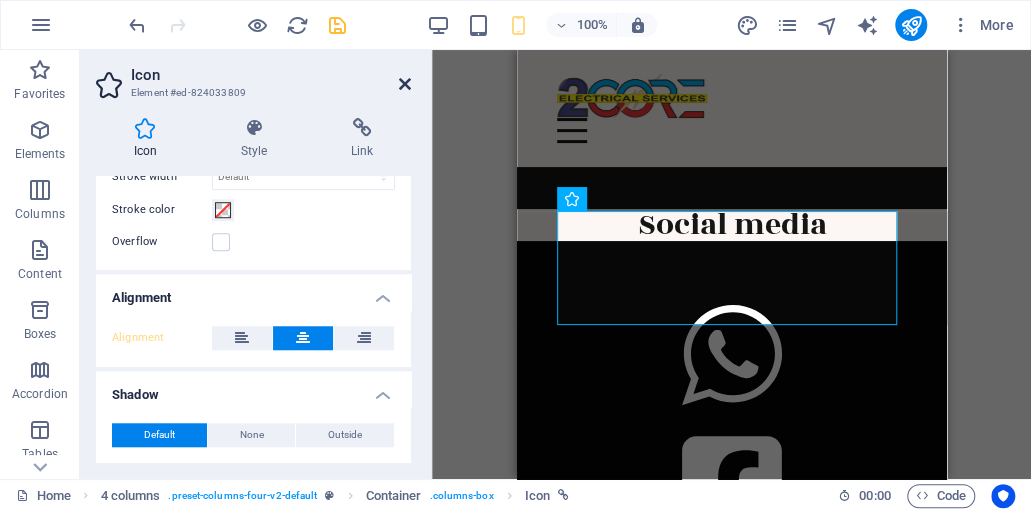 click at bounding box center (405, 84) 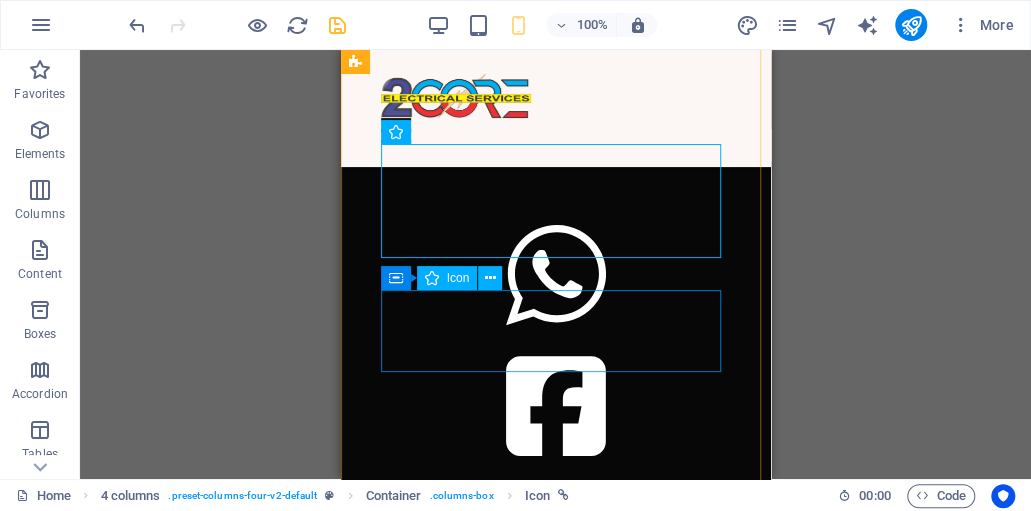 scroll, scrollTop: 9400, scrollLeft: 0, axis: vertical 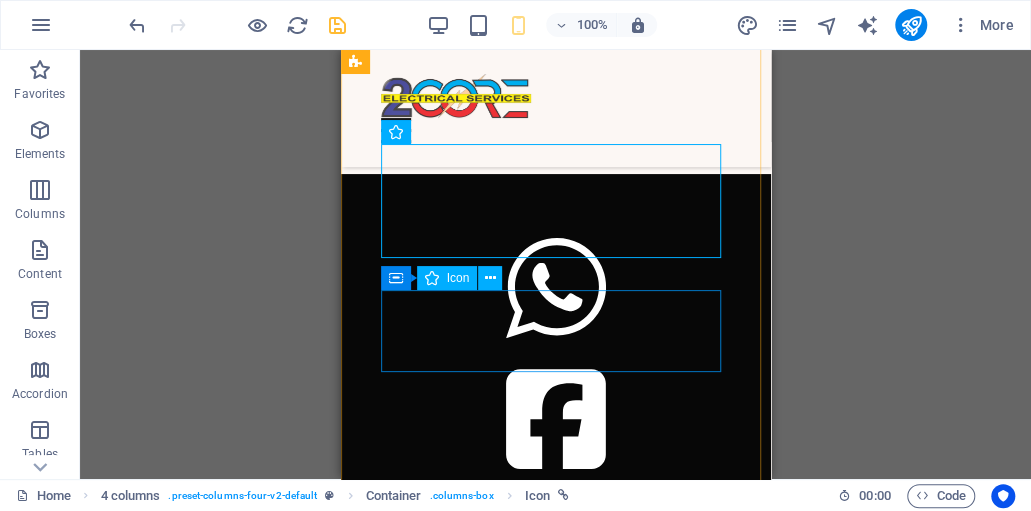click at bounding box center (555, 544) 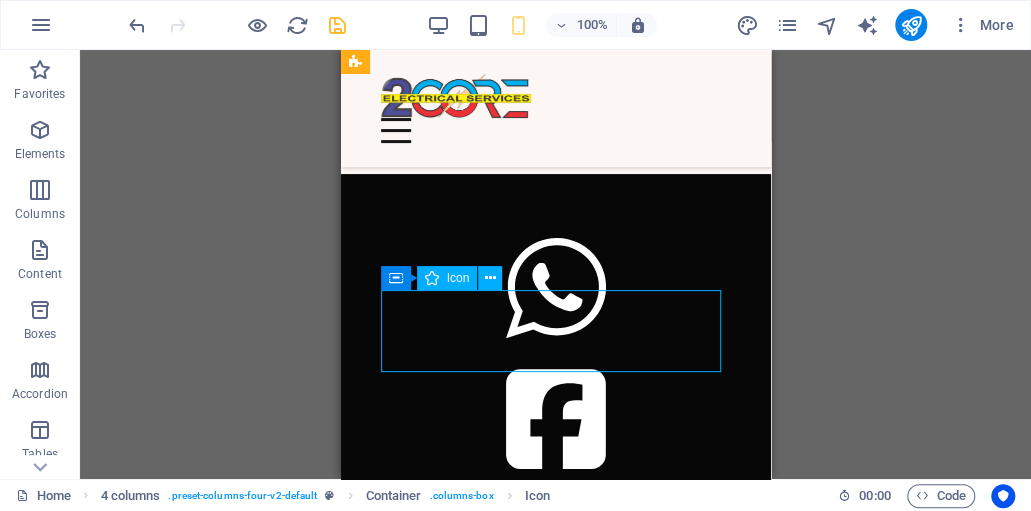 click at bounding box center [555, 544] 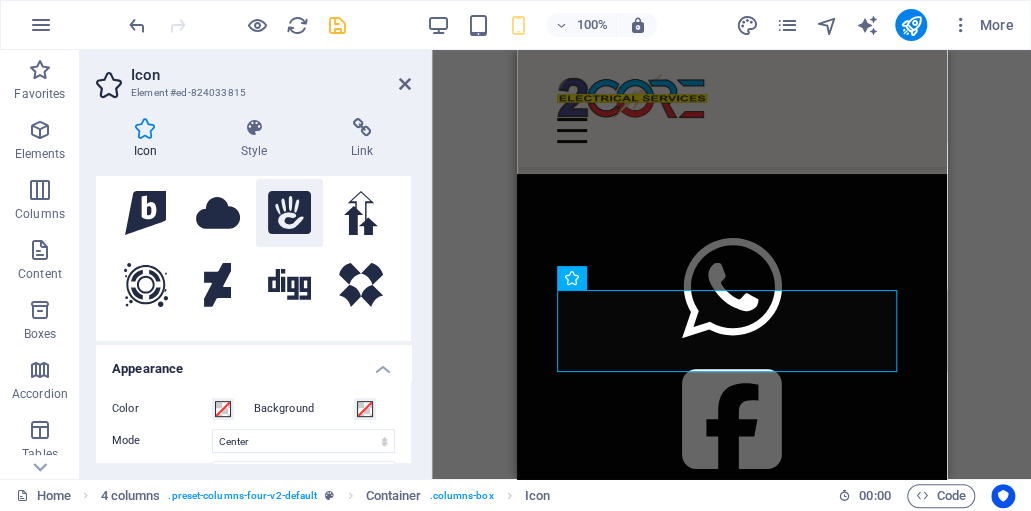 scroll, scrollTop: 333, scrollLeft: 0, axis: vertical 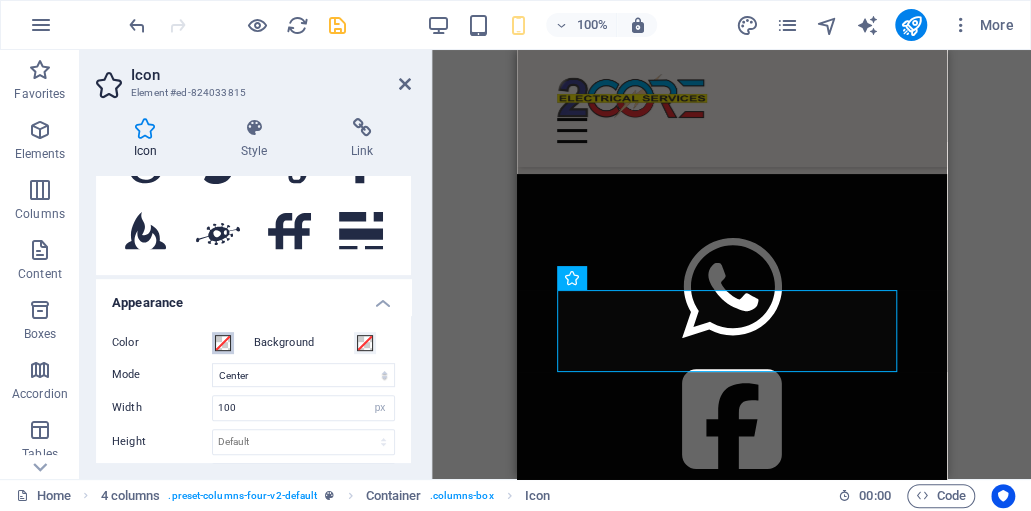 click at bounding box center [223, 343] 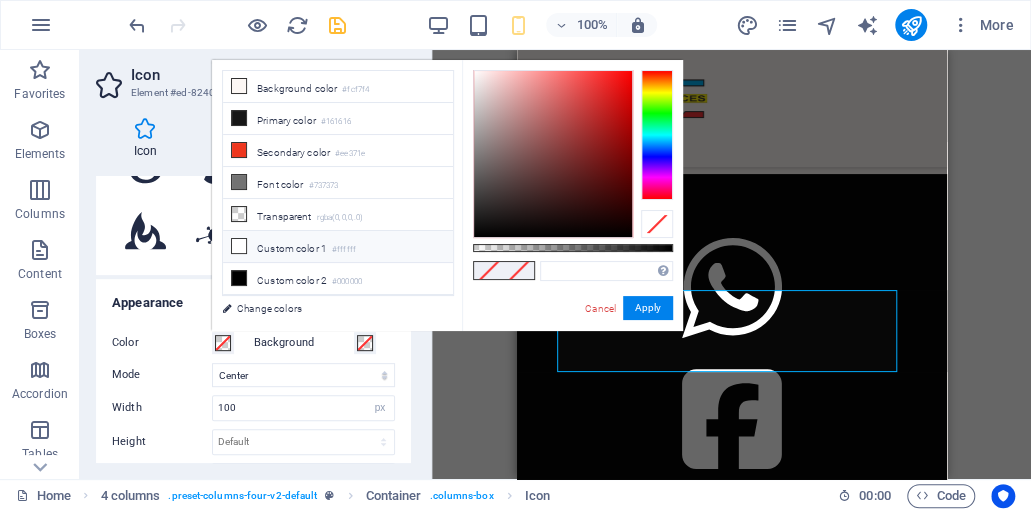 click at bounding box center [239, 246] 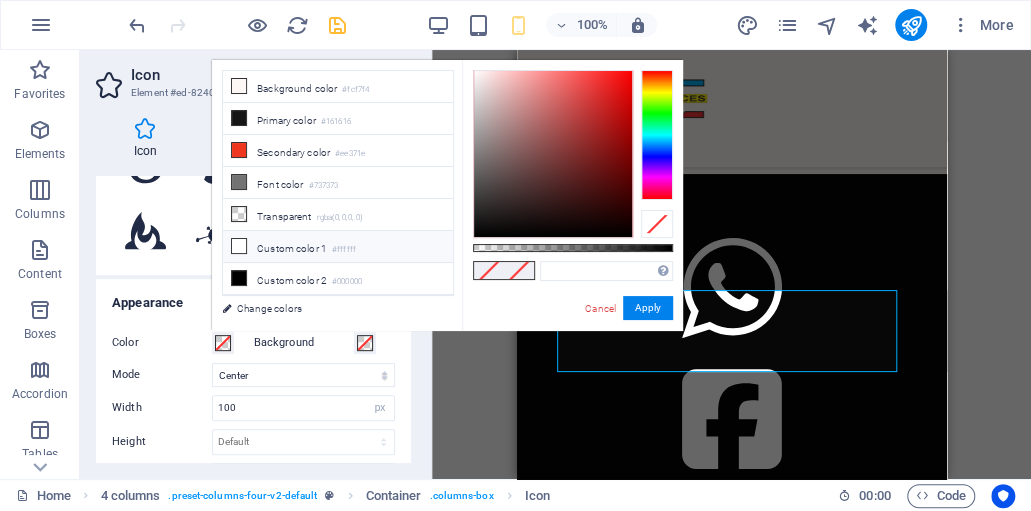type on "#ffffff" 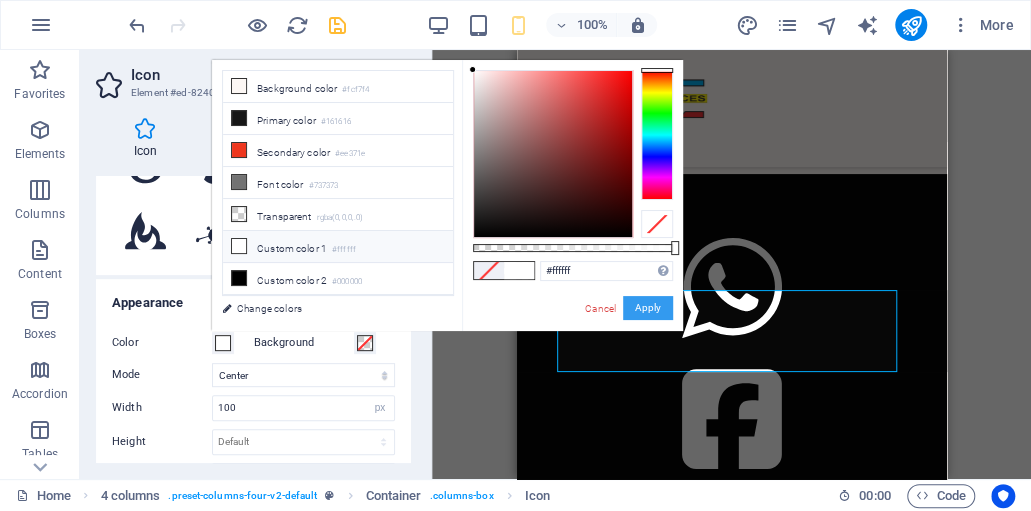 click on "Apply" at bounding box center [648, 308] 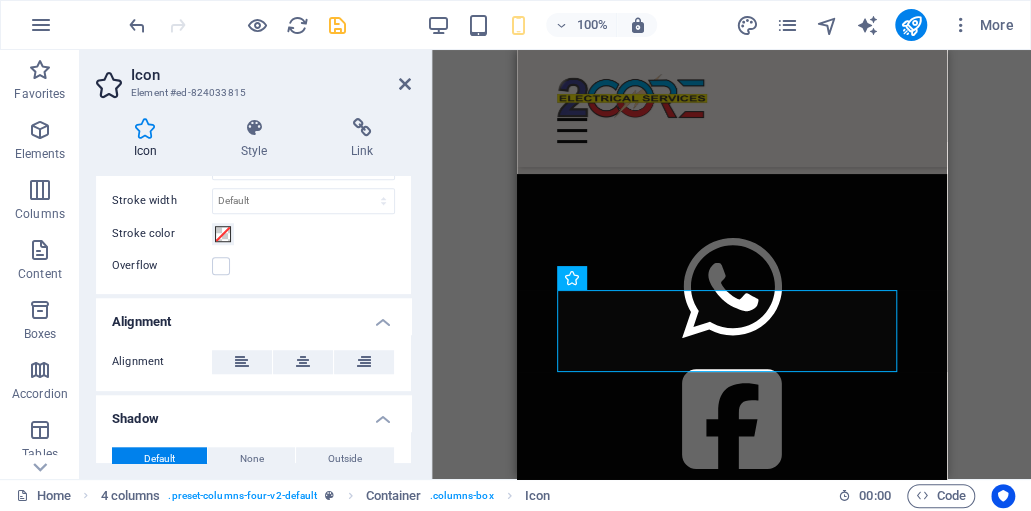 scroll, scrollTop: 666, scrollLeft: 0, axis: vertical 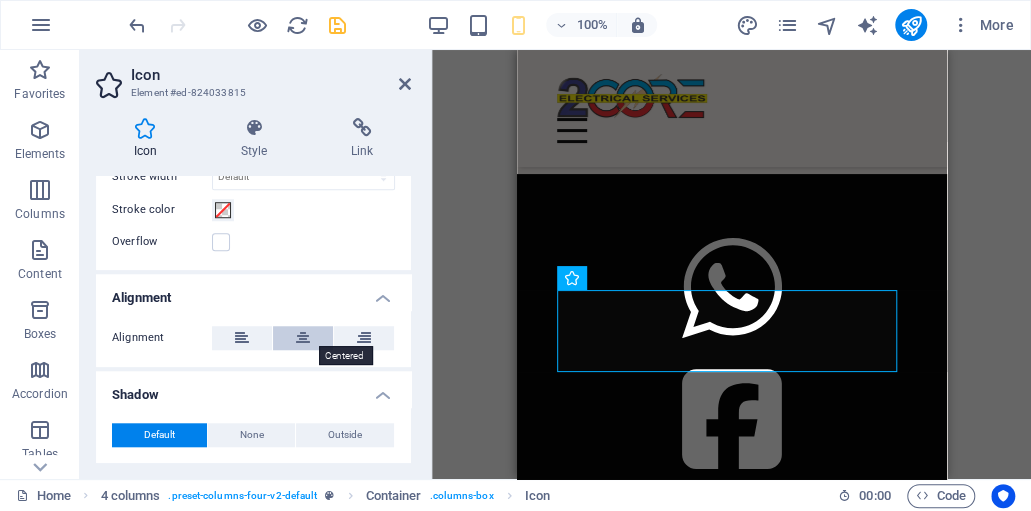 click at bounding box center [303, 338] 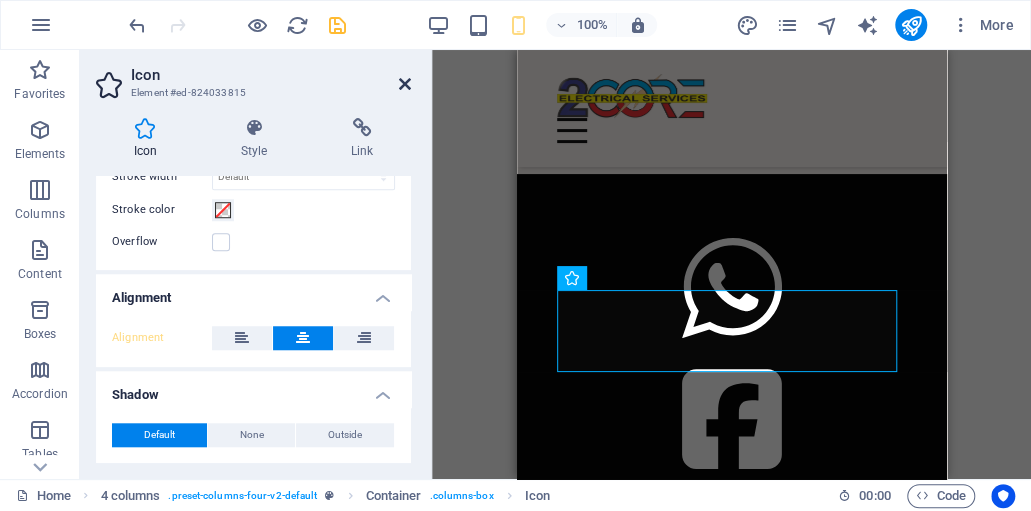 click at bounding box center (405, 84) 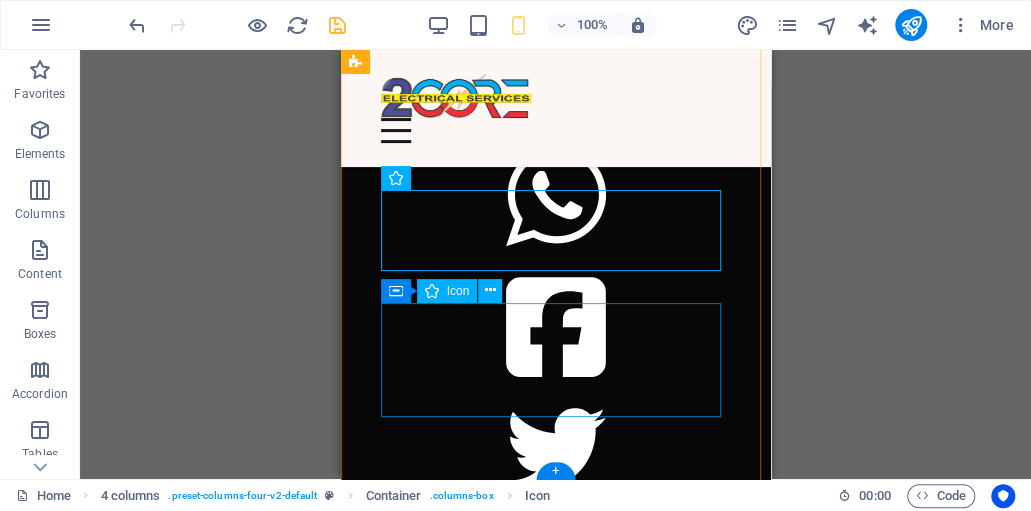 scroll, scrollTop: 9502, scrollLeft: 0, axis: vertical 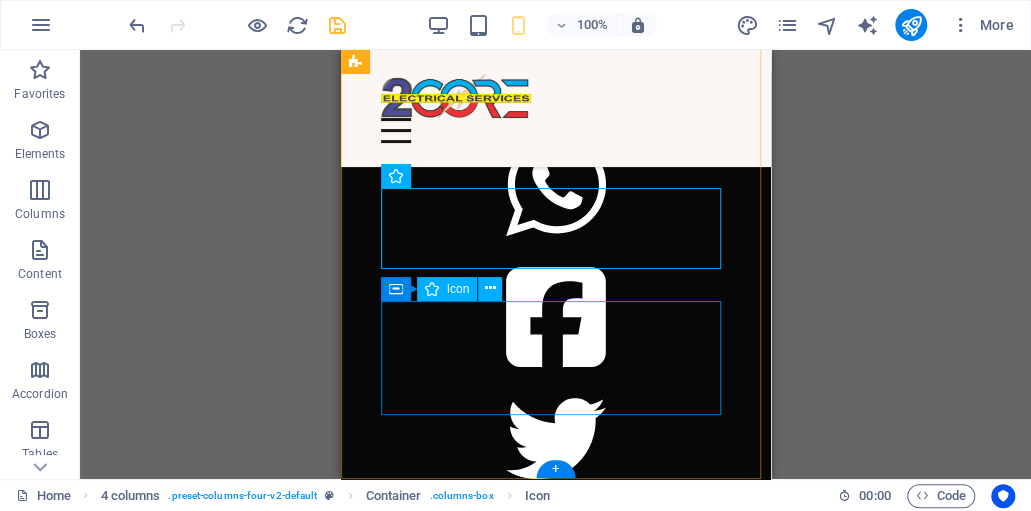 click at bounding box center (555, 564) 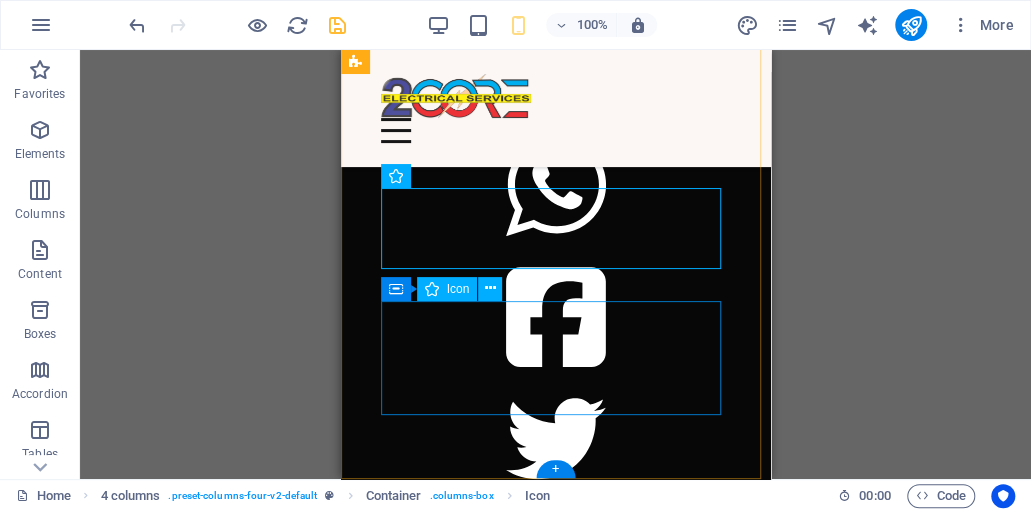 click at bounding box center [555, 564] 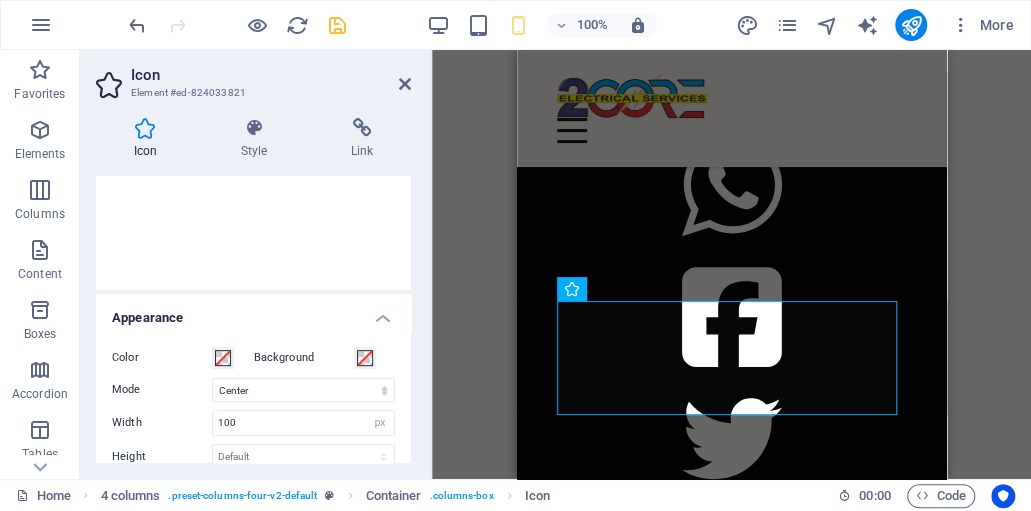scroll, scrollTop: 333, scrollLeft: 0, axis: vertical 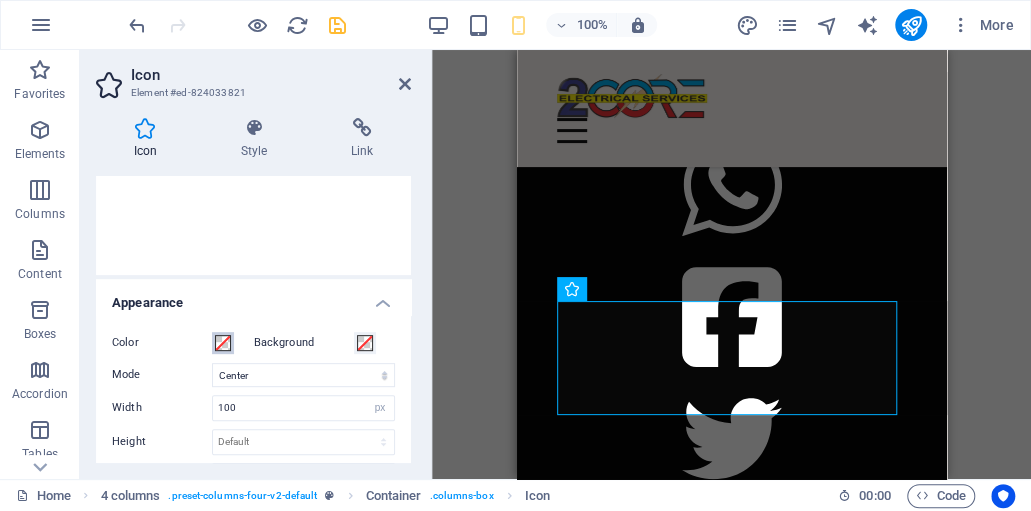 click at bounding box center [223, 343] 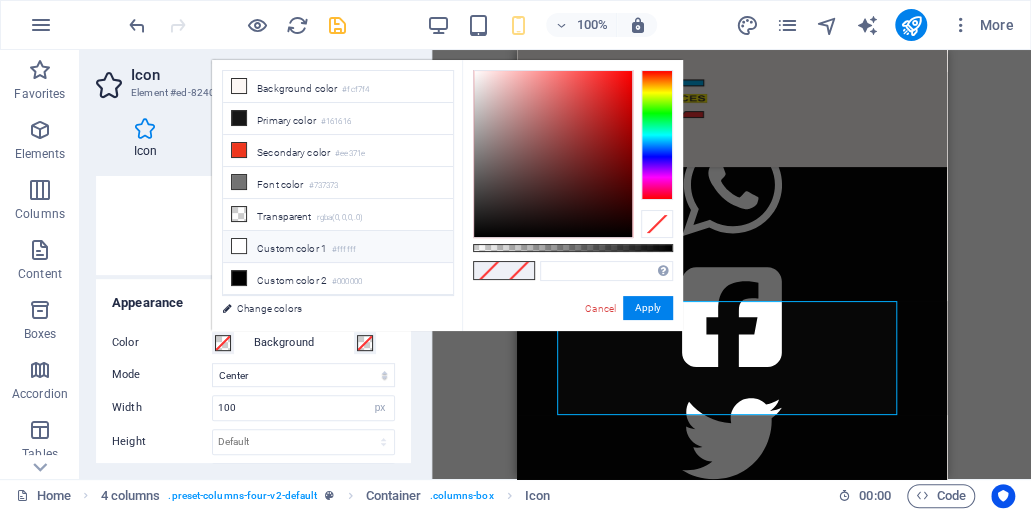 click at bounding box center [239, 246] 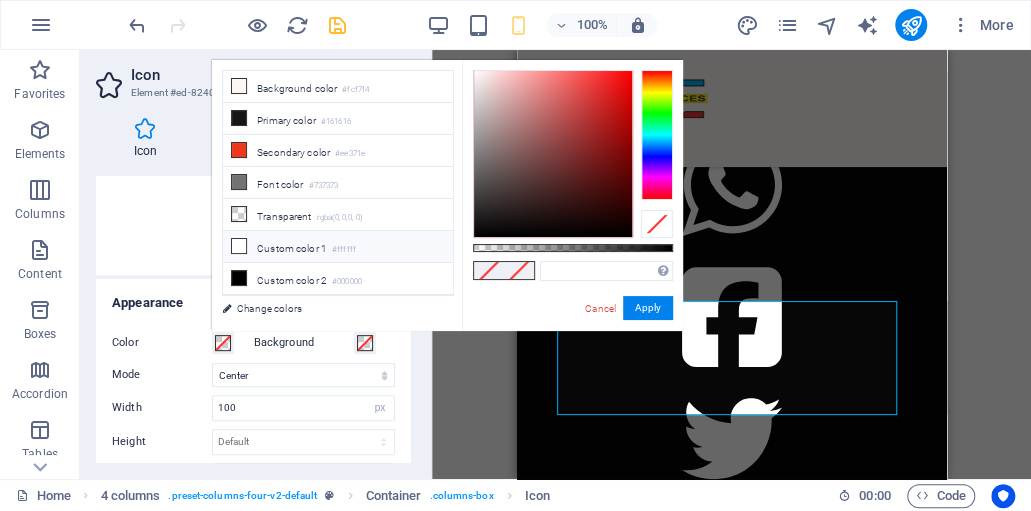 type on "#ffffff" 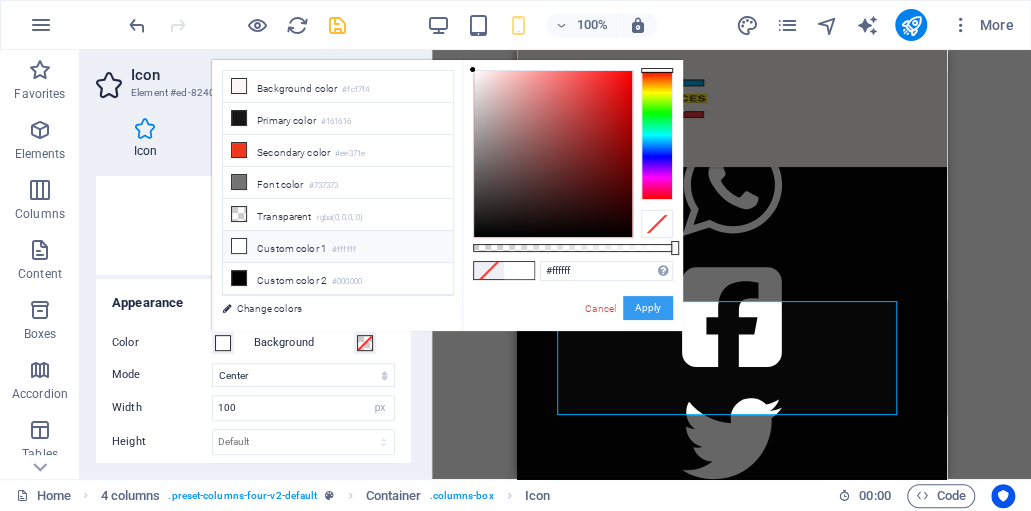 click on "Apply" at bounding box center (648, 308) 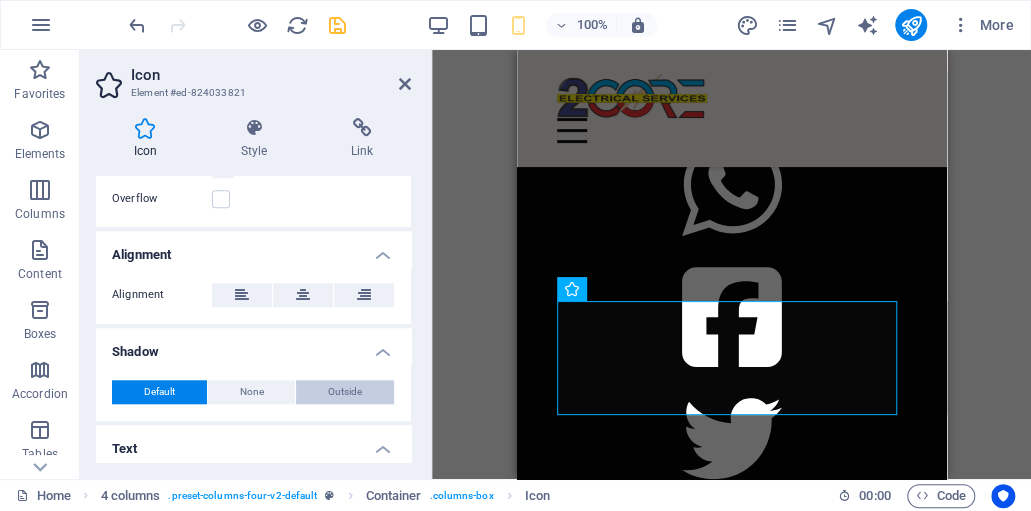 scroll, scrollTop: 733, scrollLeft: 0, axis: vertical 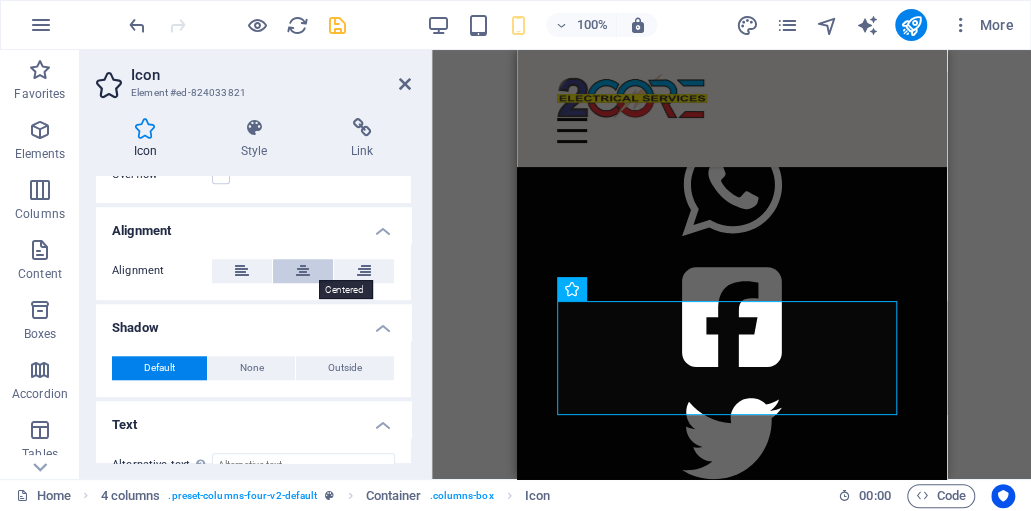 click at bounding box center [303, 271] 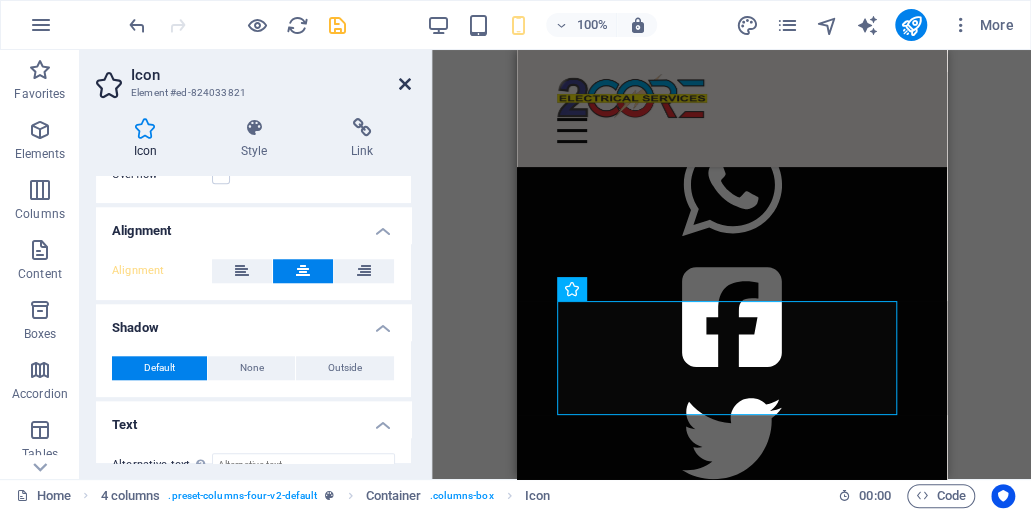 click at bounding box center [405, 84] 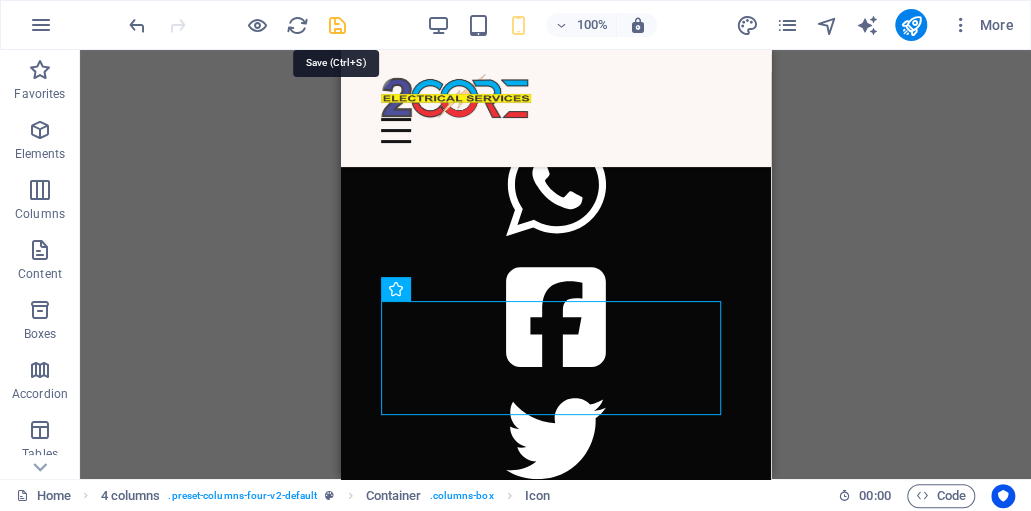 click at bounding box center [337, 25] 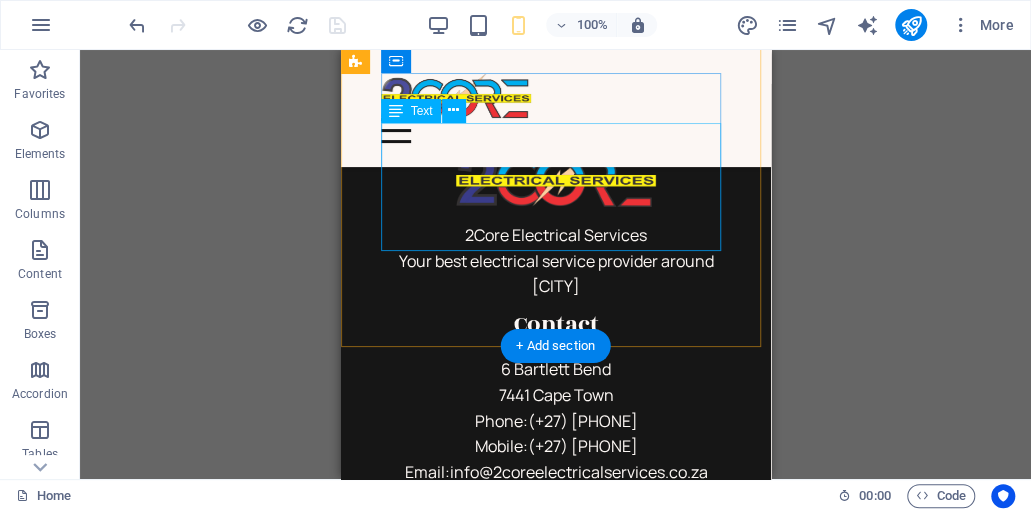 scroll, scrollTop: 8902, scrollLeft: 0, axis: vertical 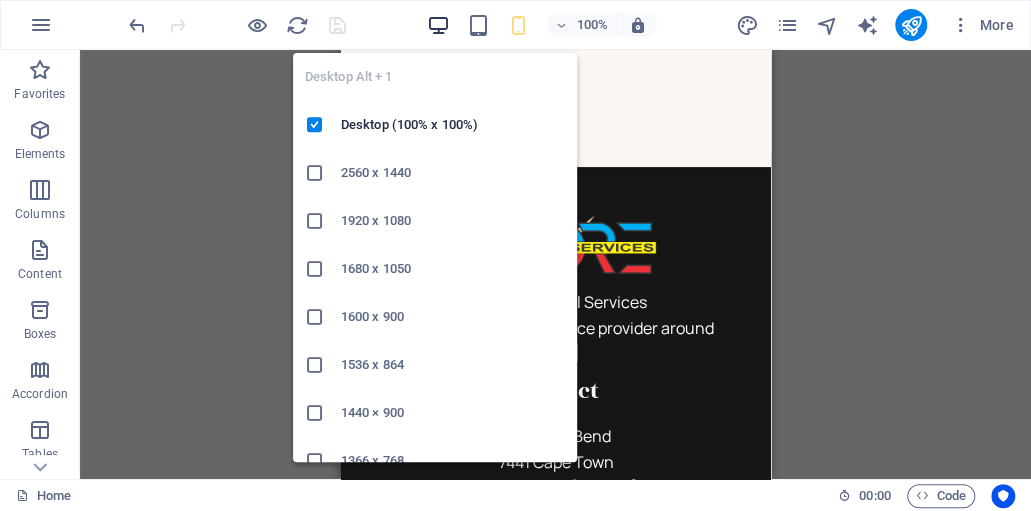 click at bounding box center [438, 25] 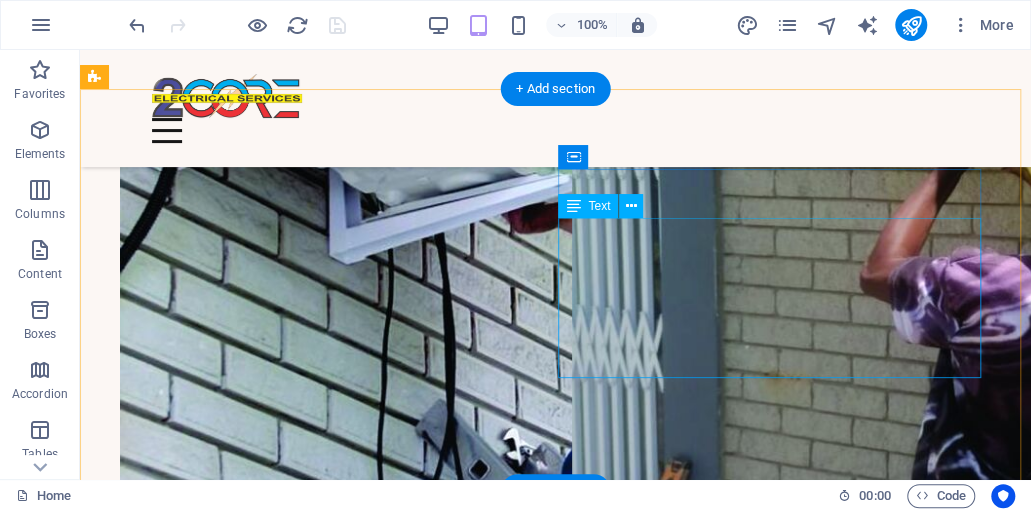 scroll, scrollTop: 10411, scrollLeft: 0, axis: vertical 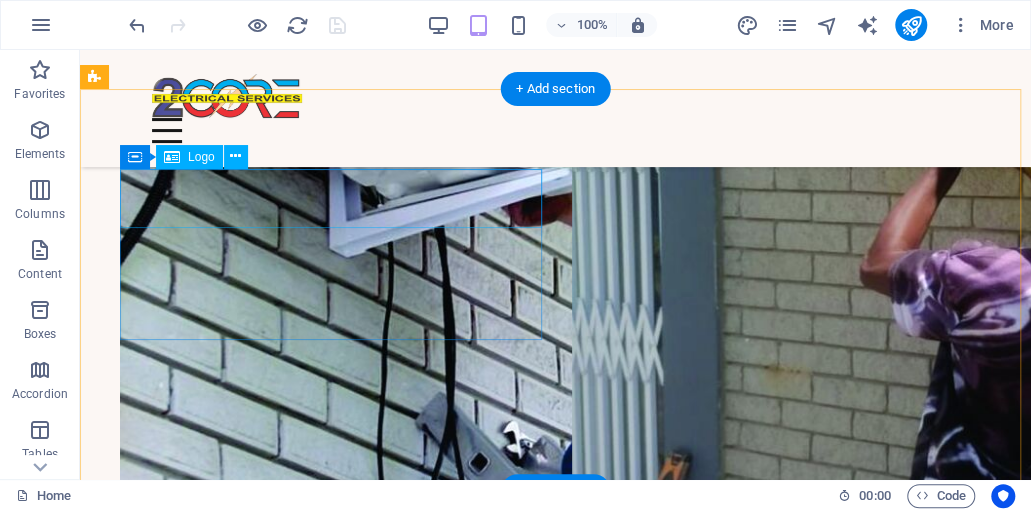 click at bounding box center [334, 3120] 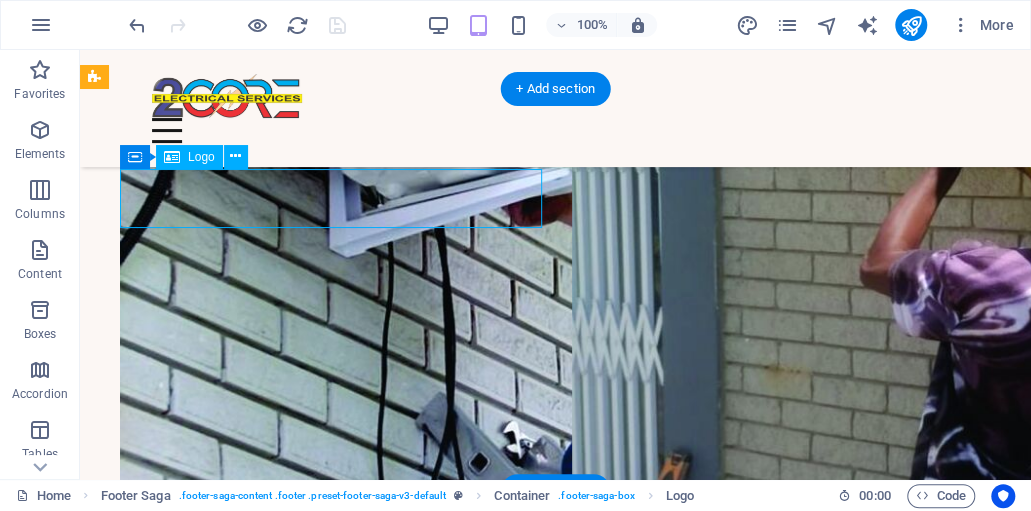 click at bounding box center [334, 3120] 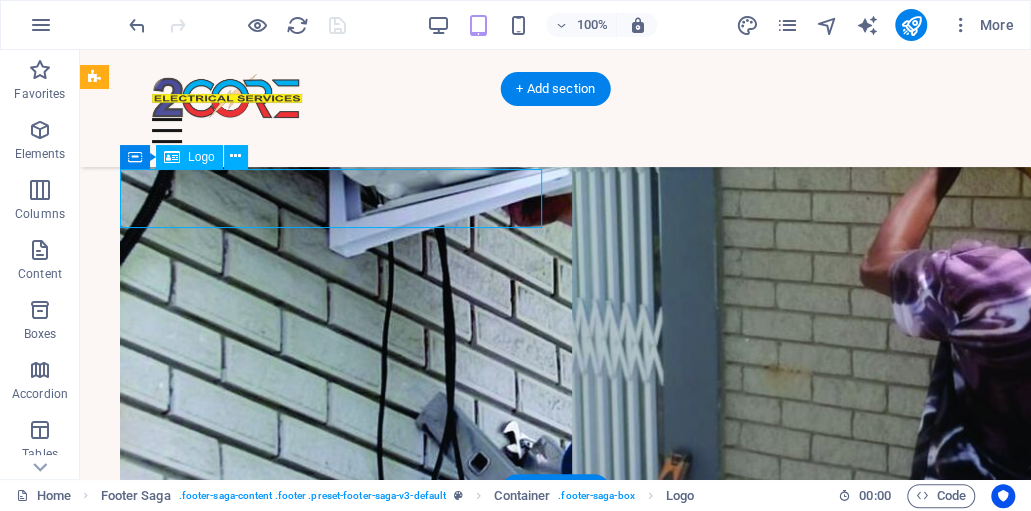 click at bounding box center [334, 3120] 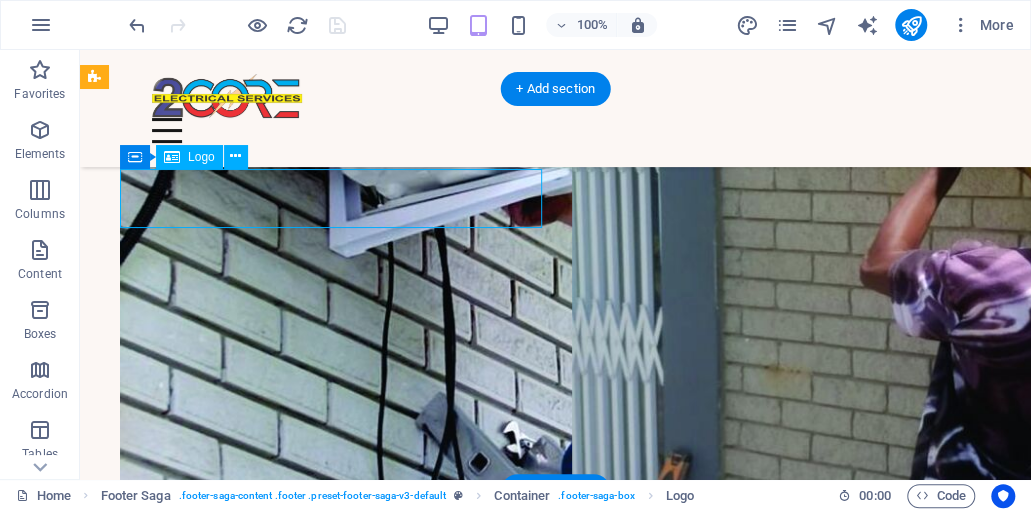 click at bounding box center (334, 3120) 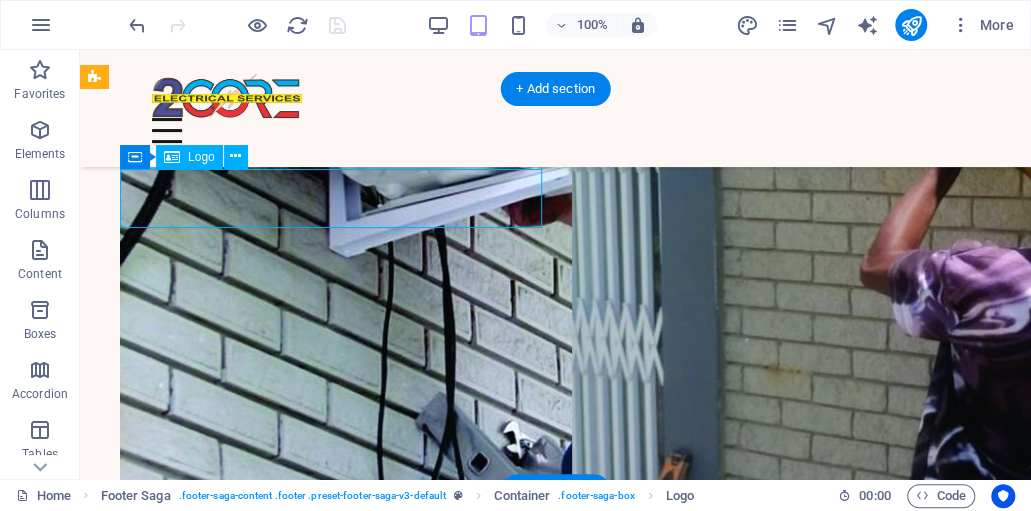 scroll, scrollTop: 9726, scrollLeft: 0, axis: vertical 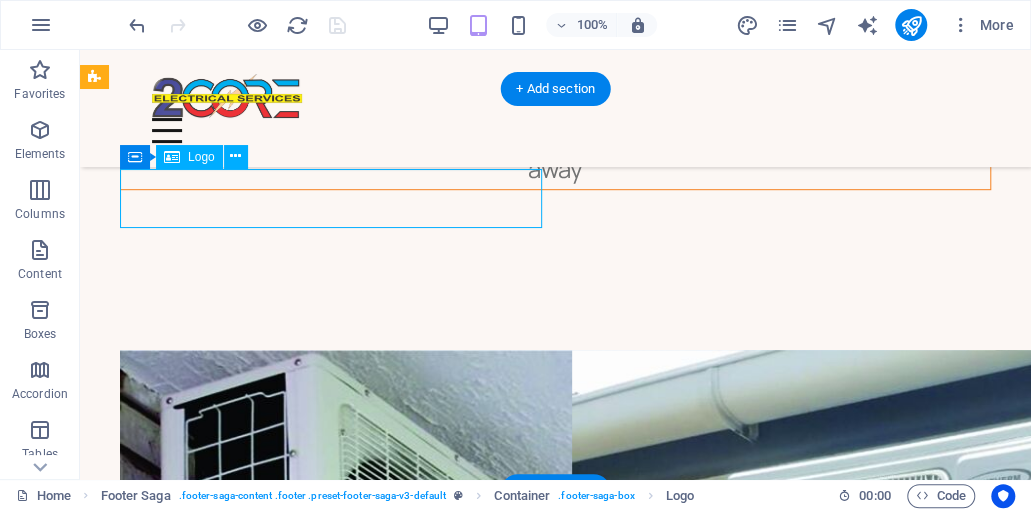 select on "px" 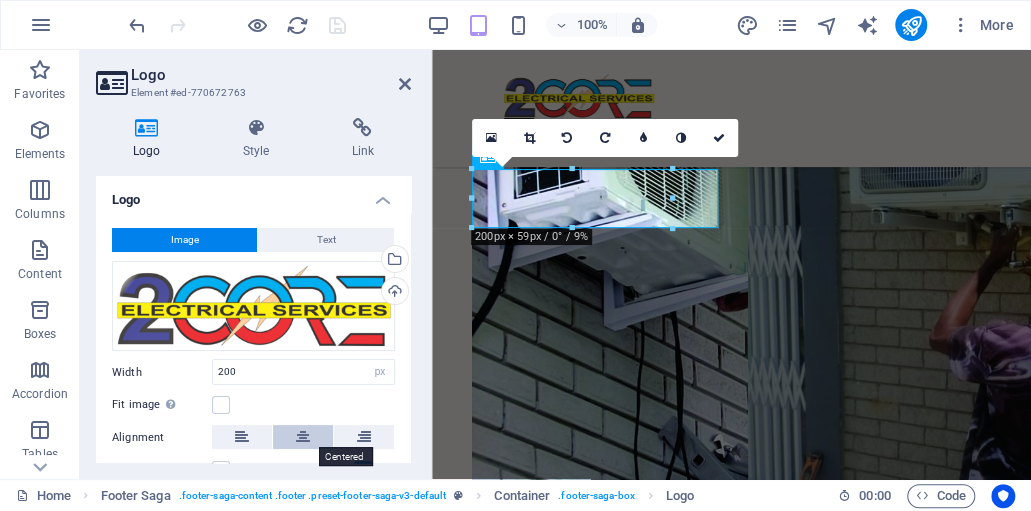 click at bounding box center [303, 437] 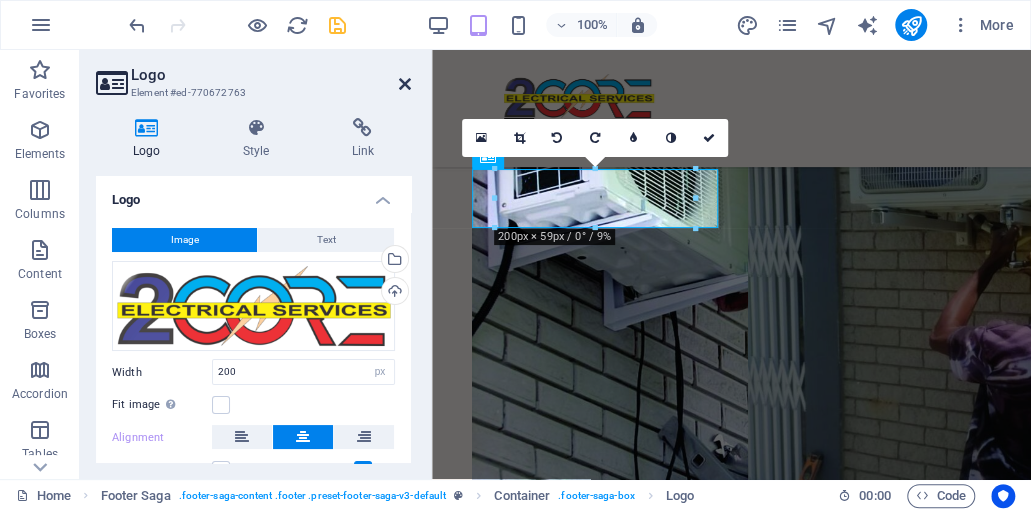 click at bounding box center [405, 84] 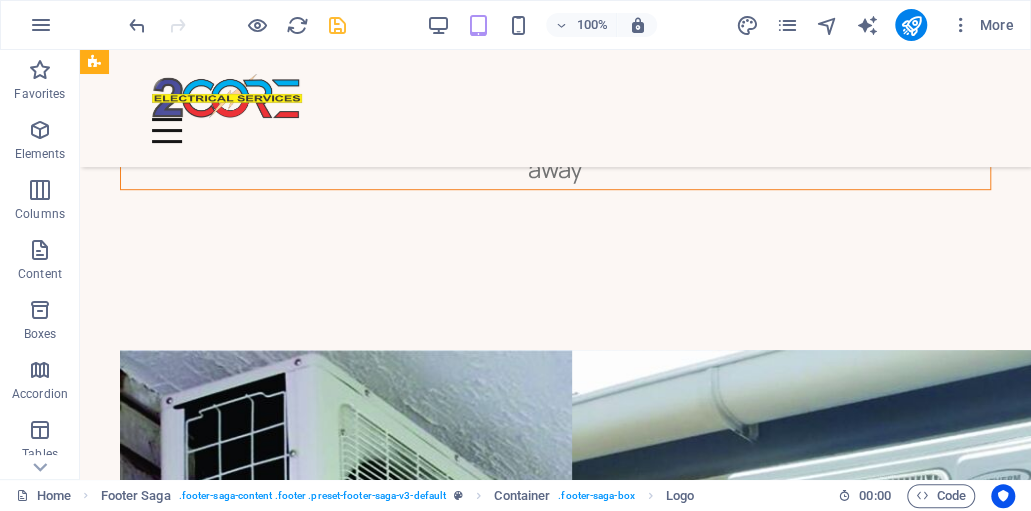 scroll, scrollTop: 10411, scrollLeft: 0, axis: vertical 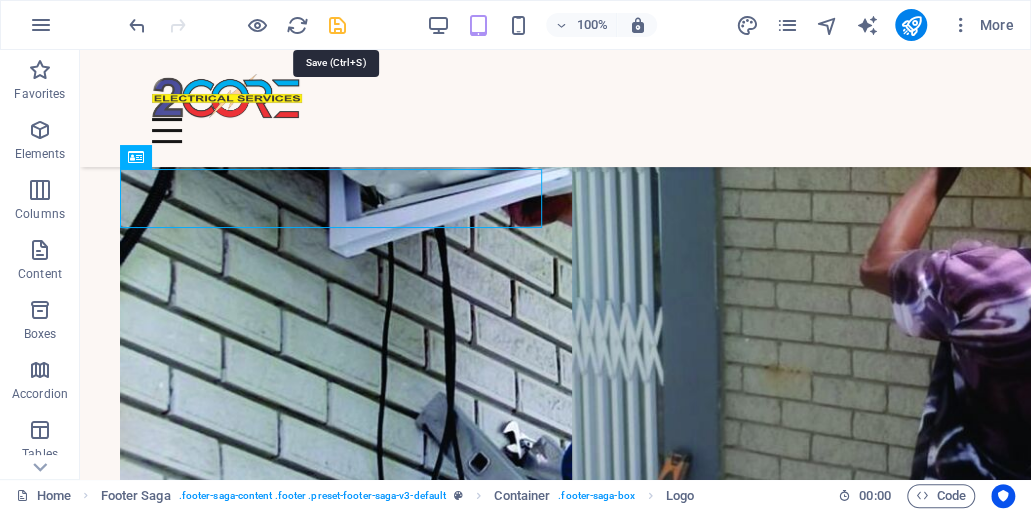 click at bounding box center [337, 25] 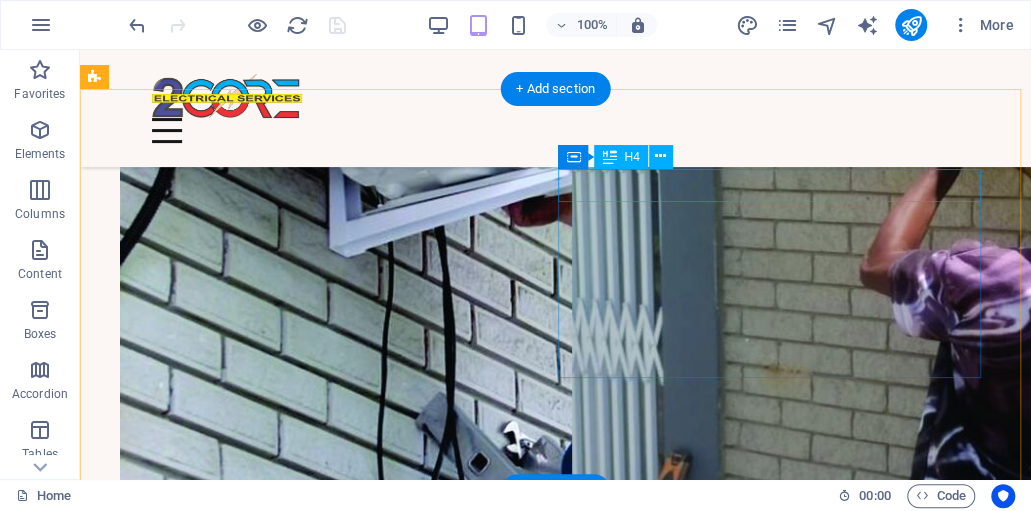 click on "Contact" at bounding box center (334, 3287) 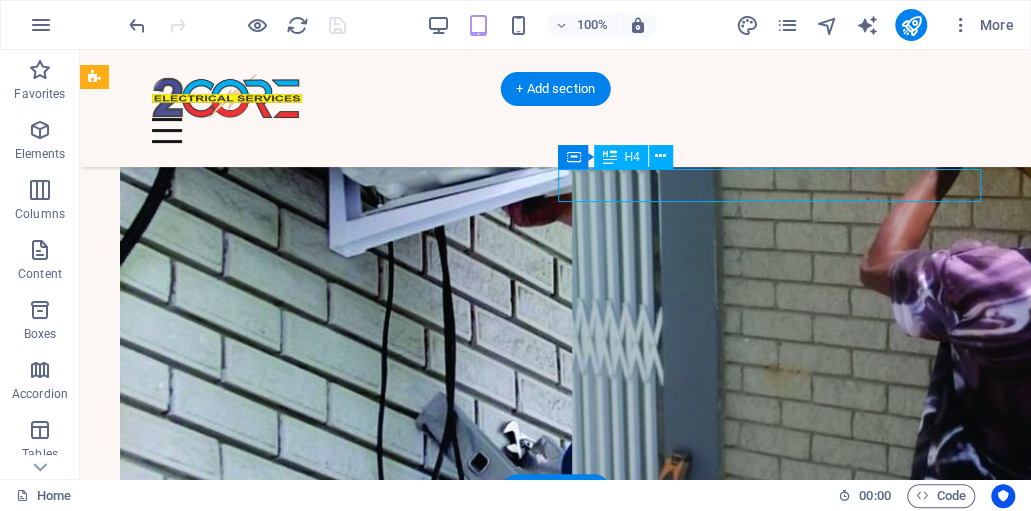 click on "Contact" at bounding box center [334, 3287] 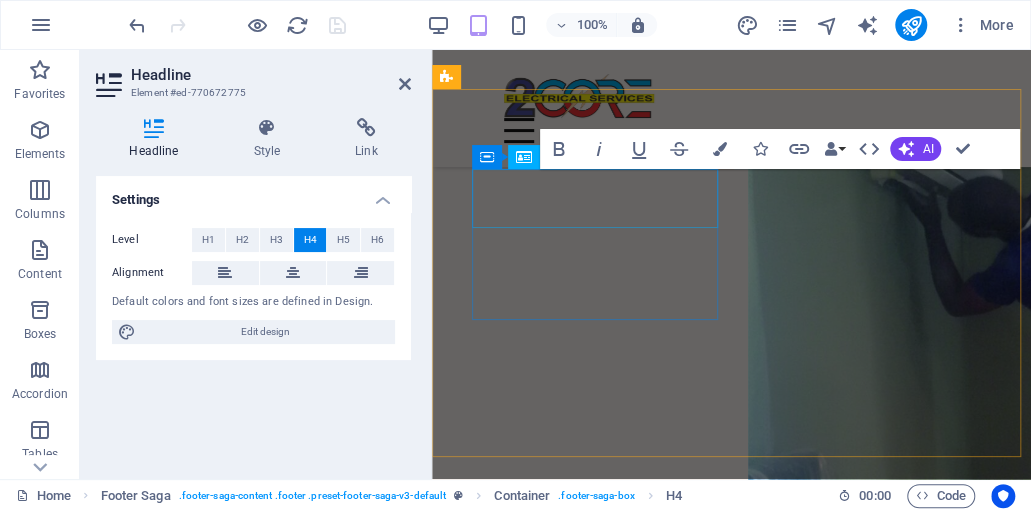 scroll, scrollTop: 9726, scrollLeft: 0, axis: vertical 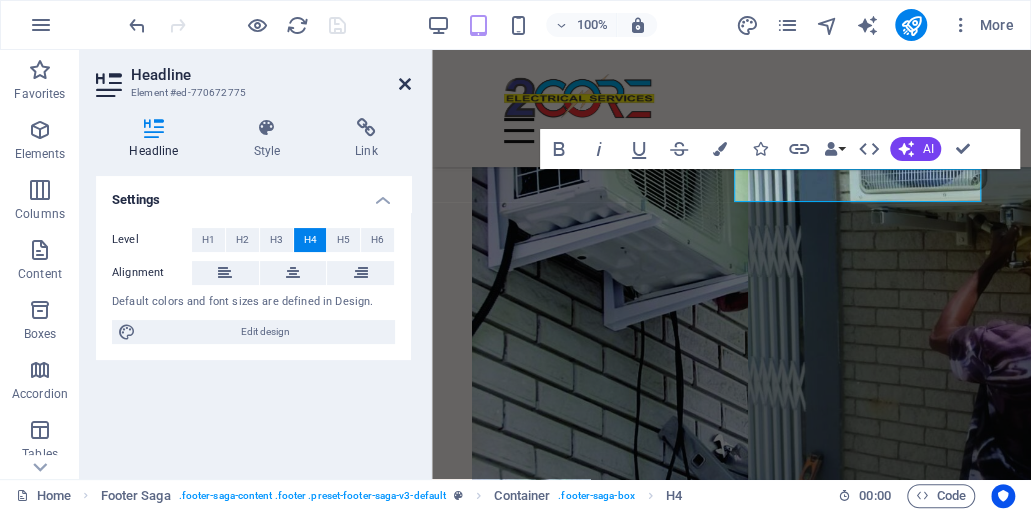 click at bounding box center (405, 84) 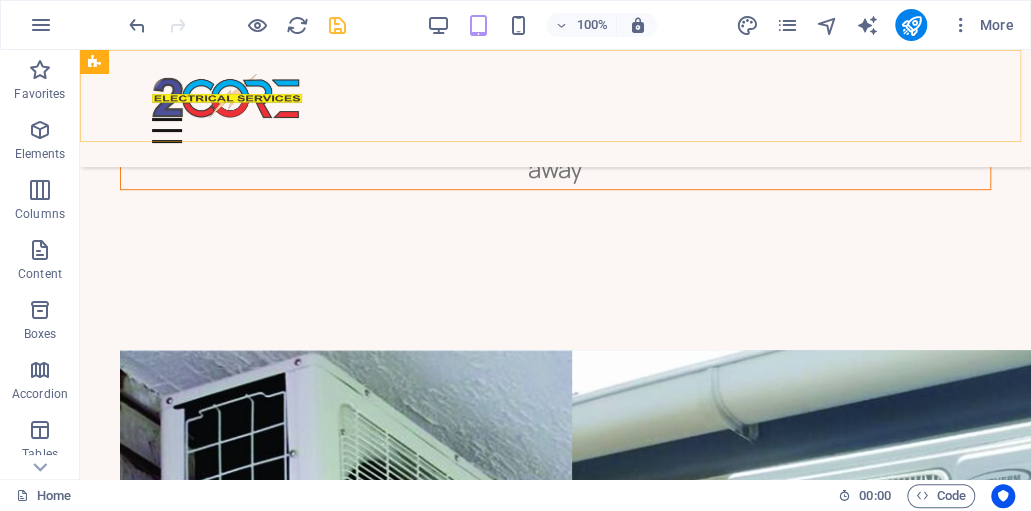 scroll, scrollTop: 10411, scrollLeft: 0, axis: vertical 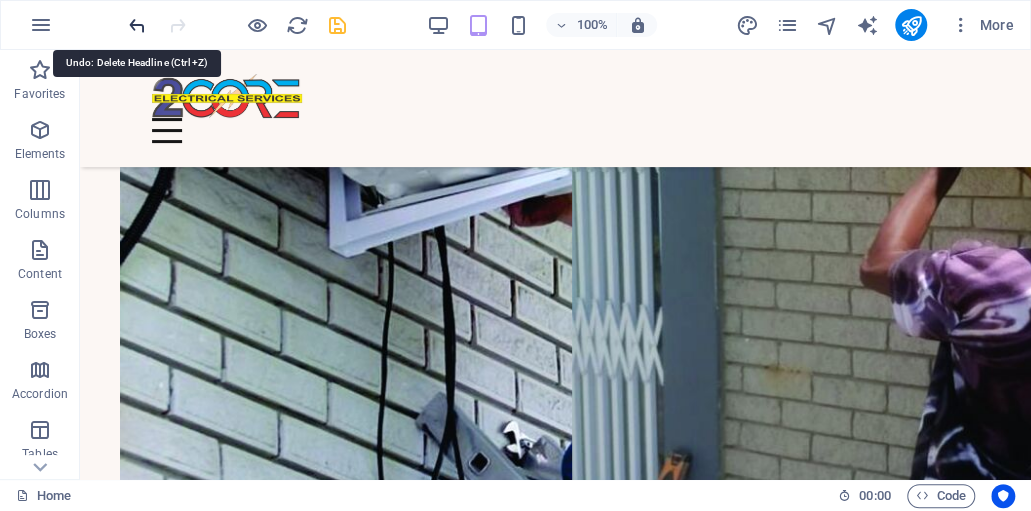 click at bounding box center [137, 25] 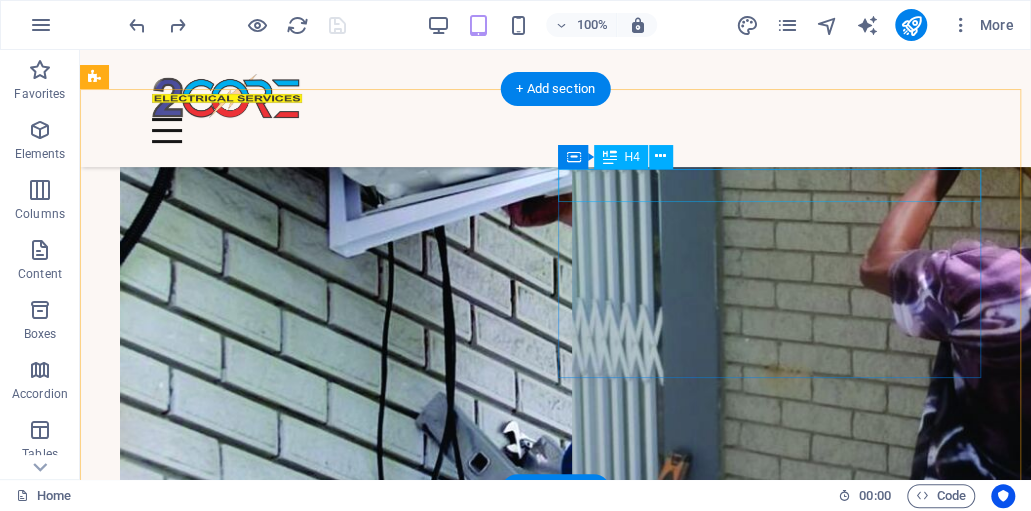 click on "Contact" at bounding box center [334, 3287] 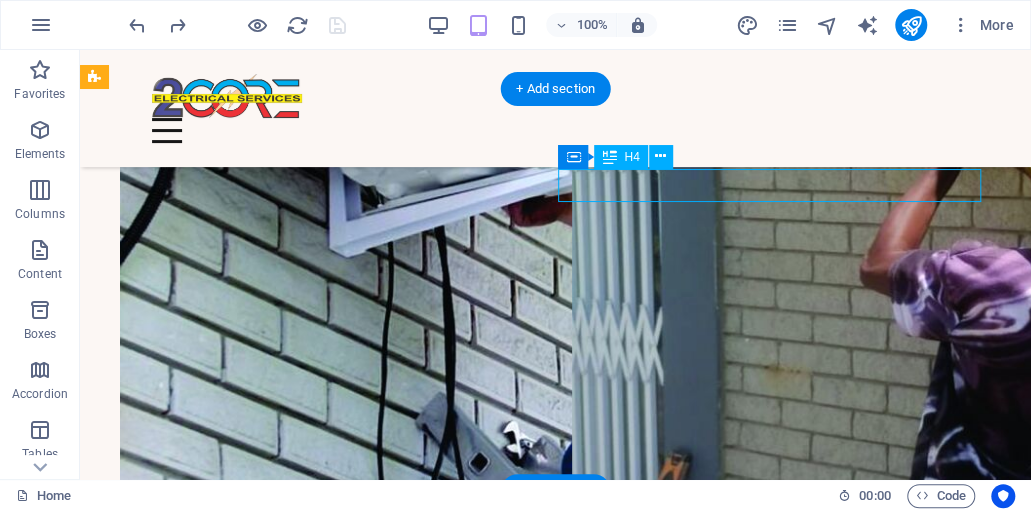 click on "Contact" at bounding box center (334, 3287) 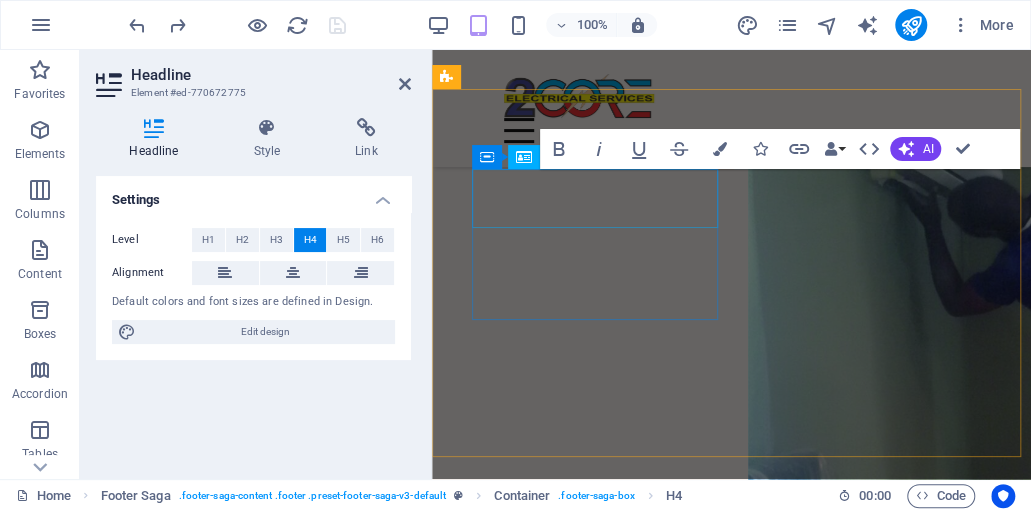 scroll, scrollTop: 9726, scrollLeft: 0, axis: vertical 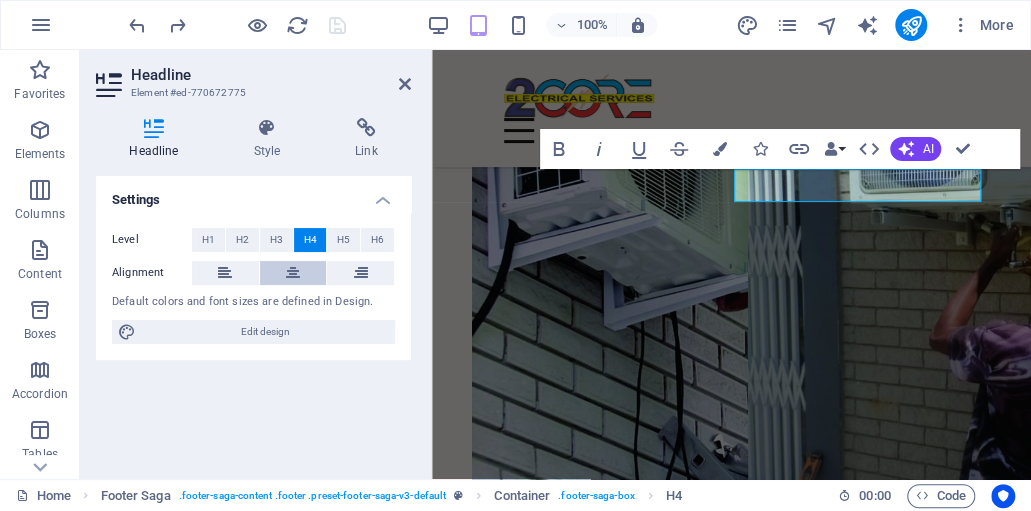 click at bounding box center [293, 273] 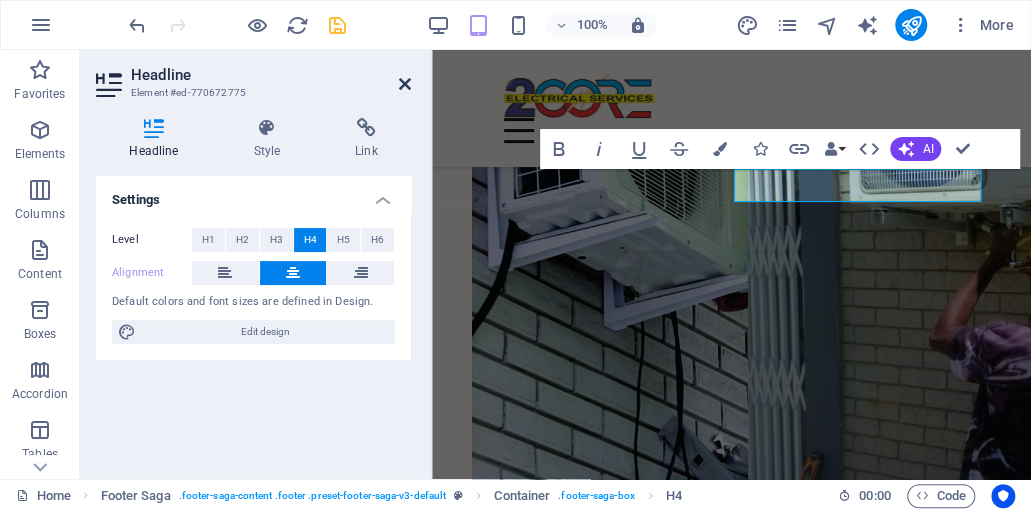 click at bounding box center [405, 84] 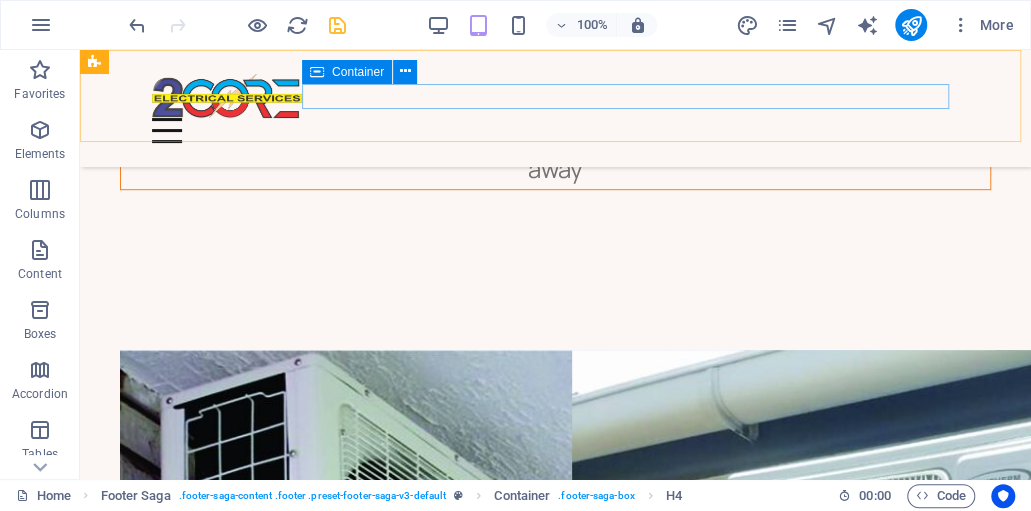 scroll, scrollTop: 10411, scrollLeft: 0, axis: vertical 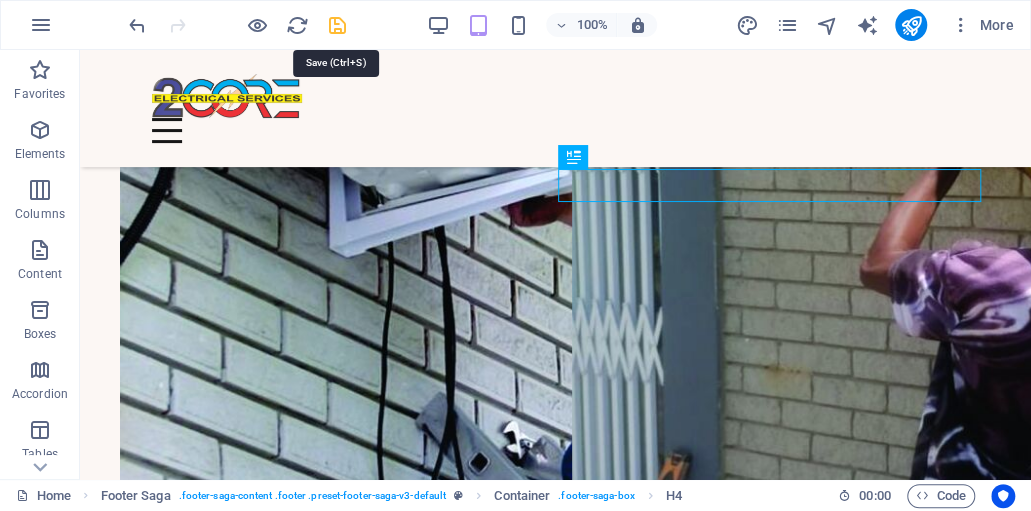 click at bounding box center (337, 25) 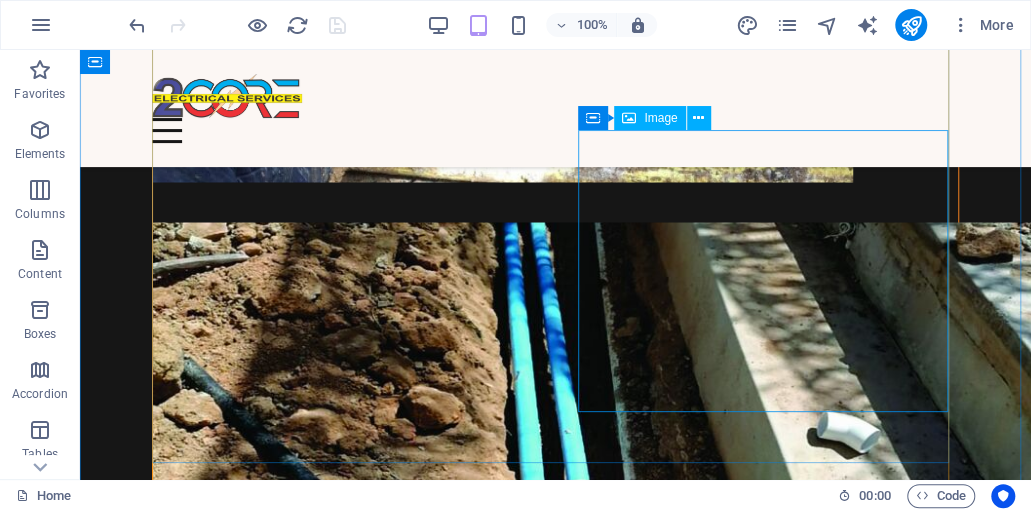 scroll, scrollTop: 4544, scrollLeft: 0, axis: vertical 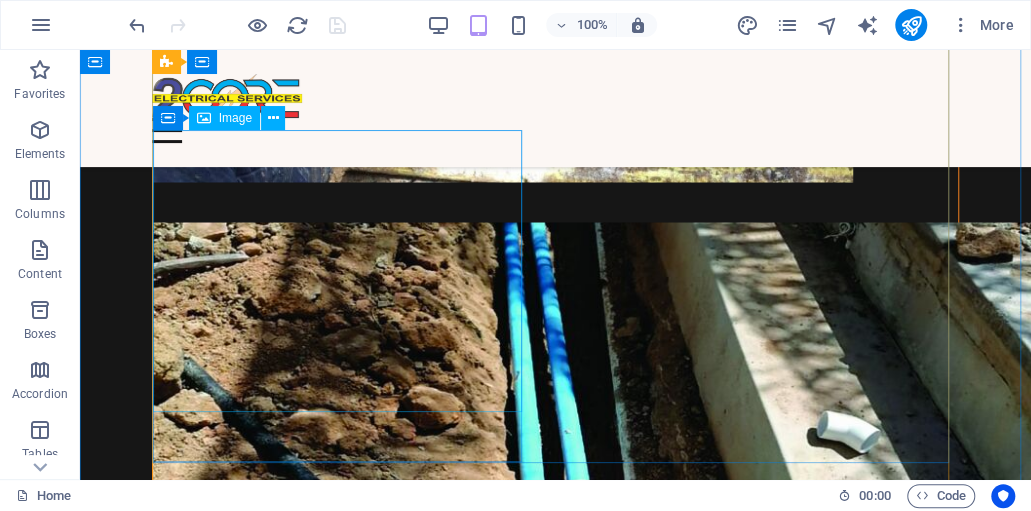 click at bounding box center [340, 363] 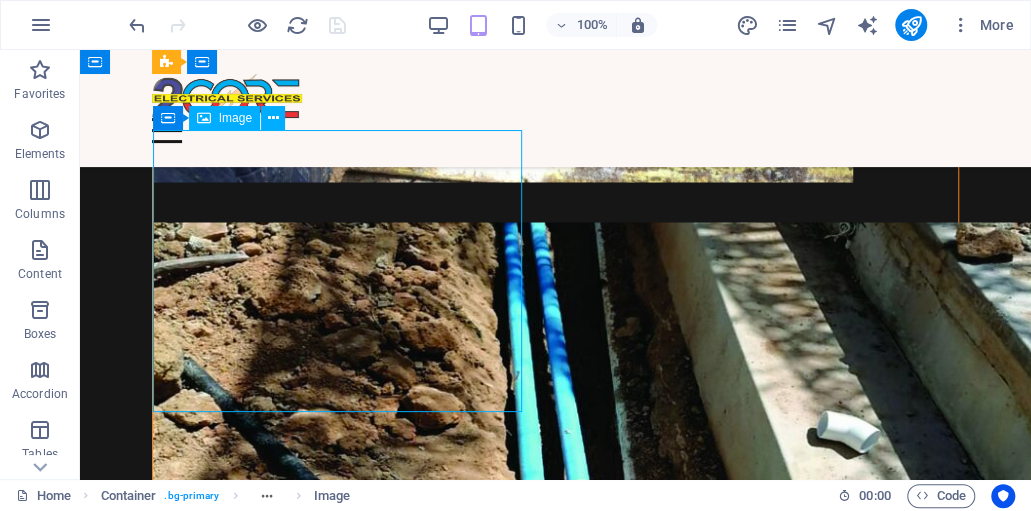 click at bounding box center (340, 363) 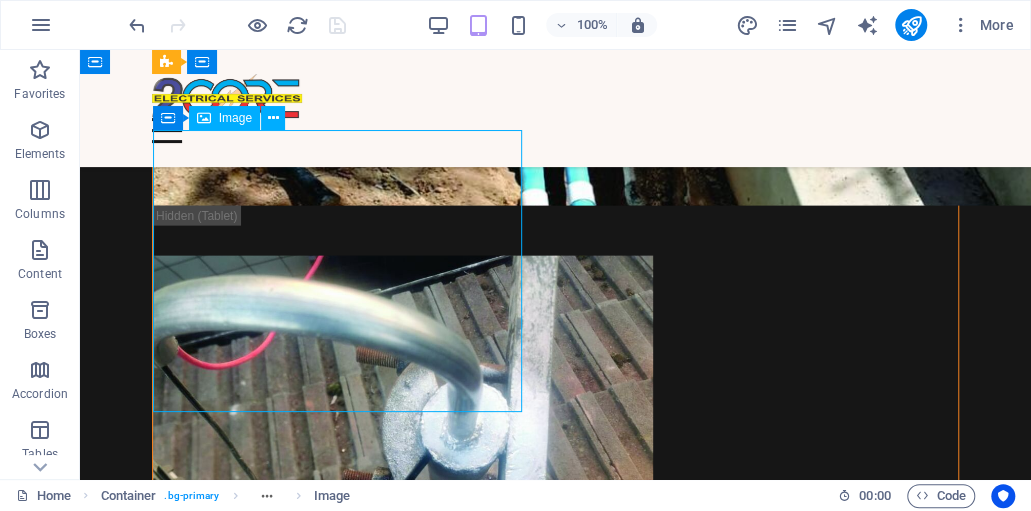 select on "vw" 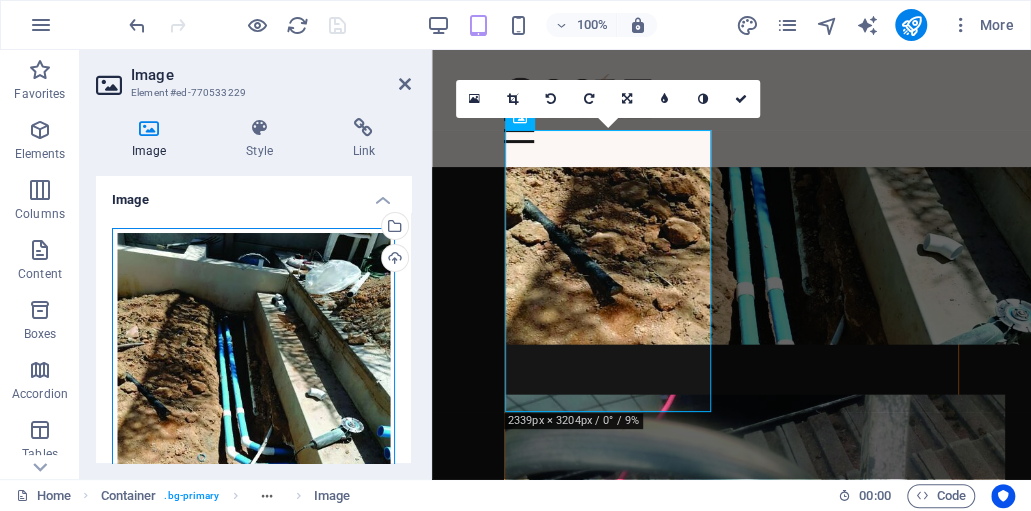 click on "Drag files here, click to choose files or select files from Files or our free stock photos & videos" at bounding box center [253, 374] 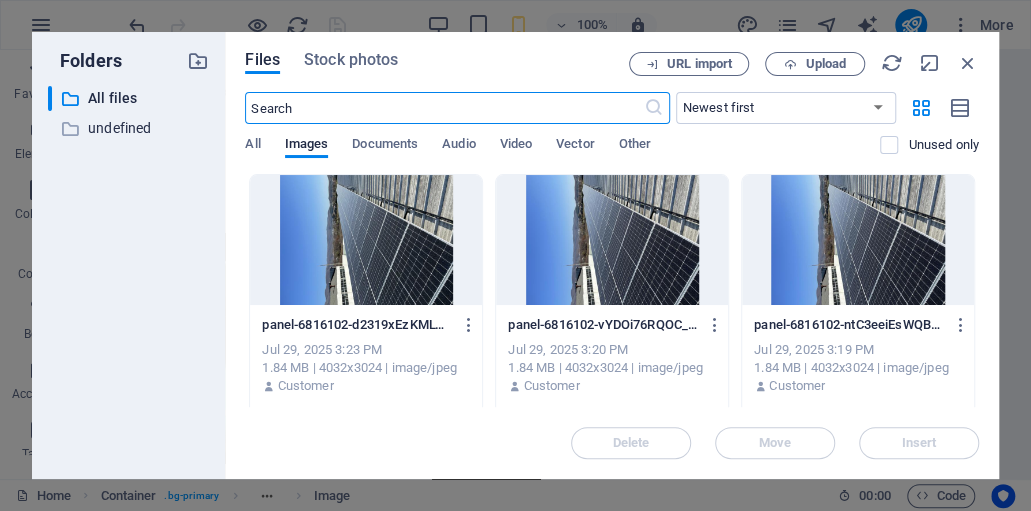scroll, scrollTop: 5966, scrollLeft: 0, axis: vertical 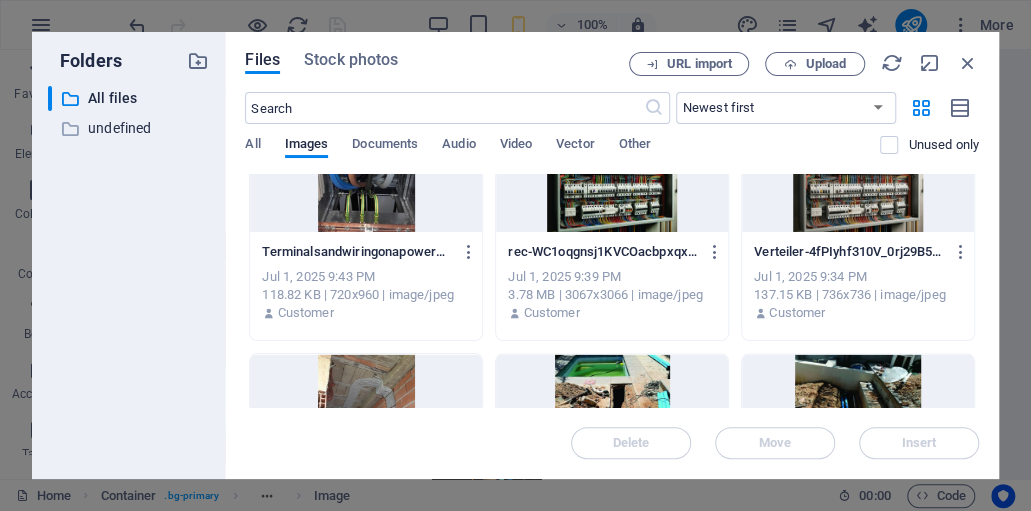 click at bounding box center [366, 167] 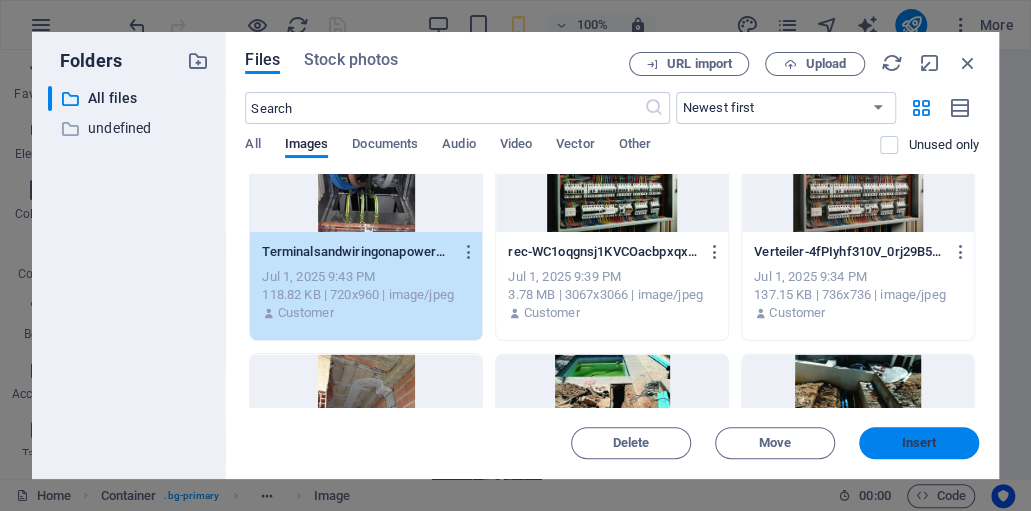 click on "Insert" at bounding box center (919, 443) 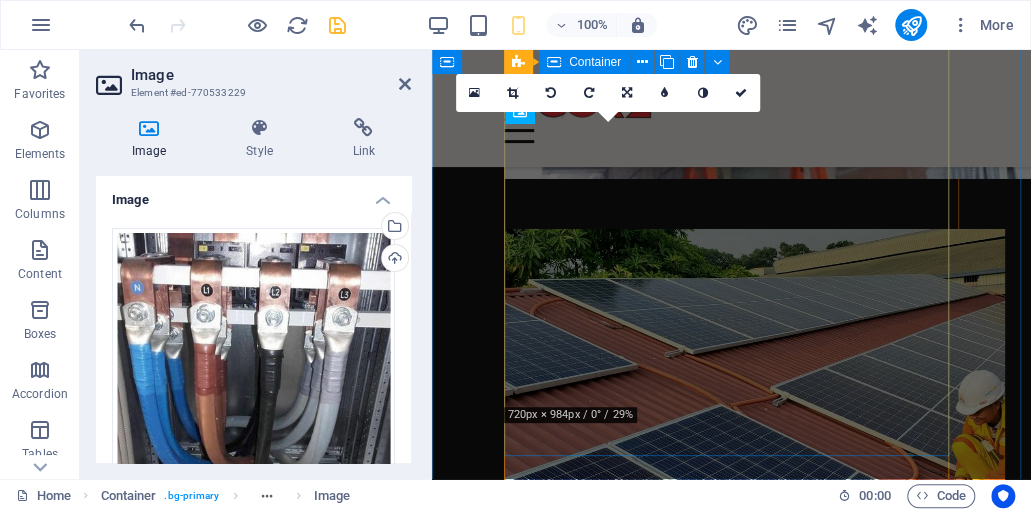 scroll, scrollTop: 4848, scrollLeft: 0, axis: vertical 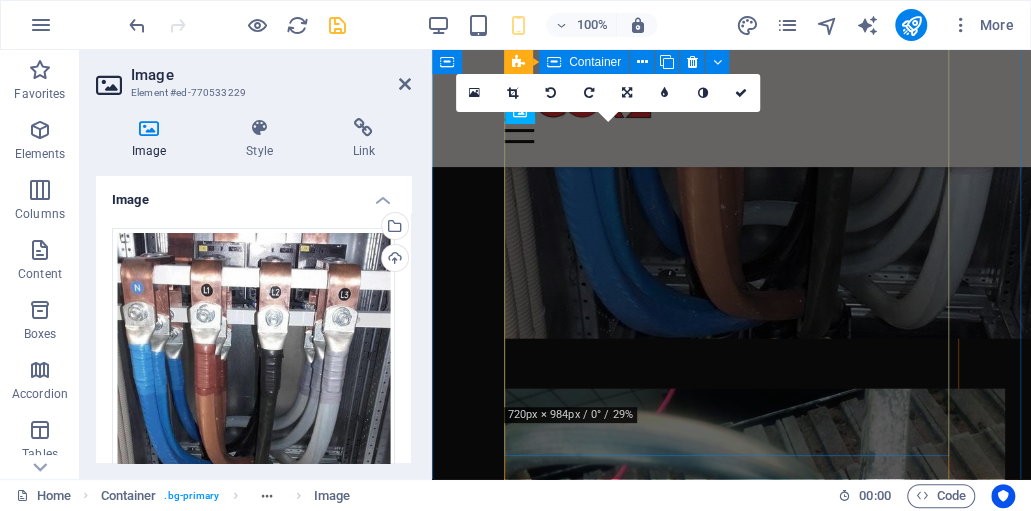 type on "282" 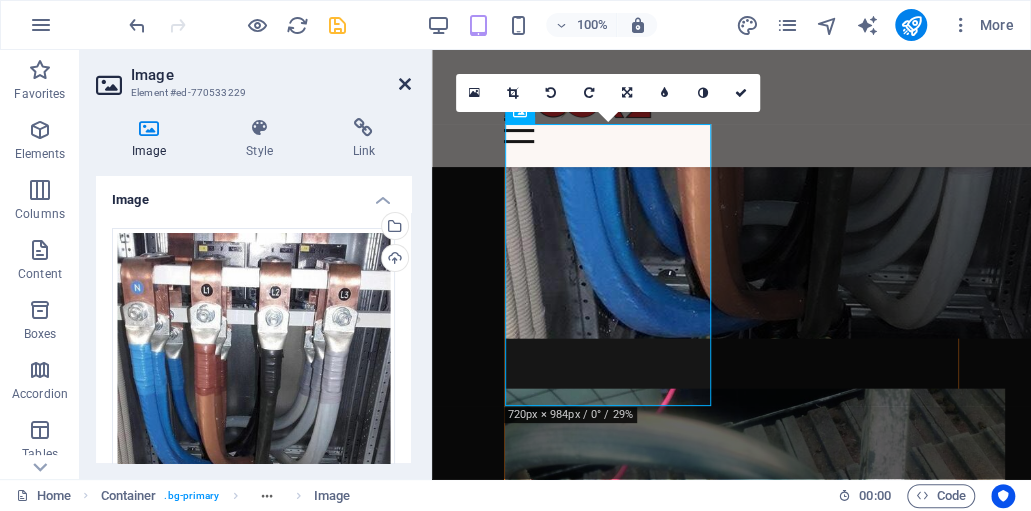 click at bounding box center [405, 84] 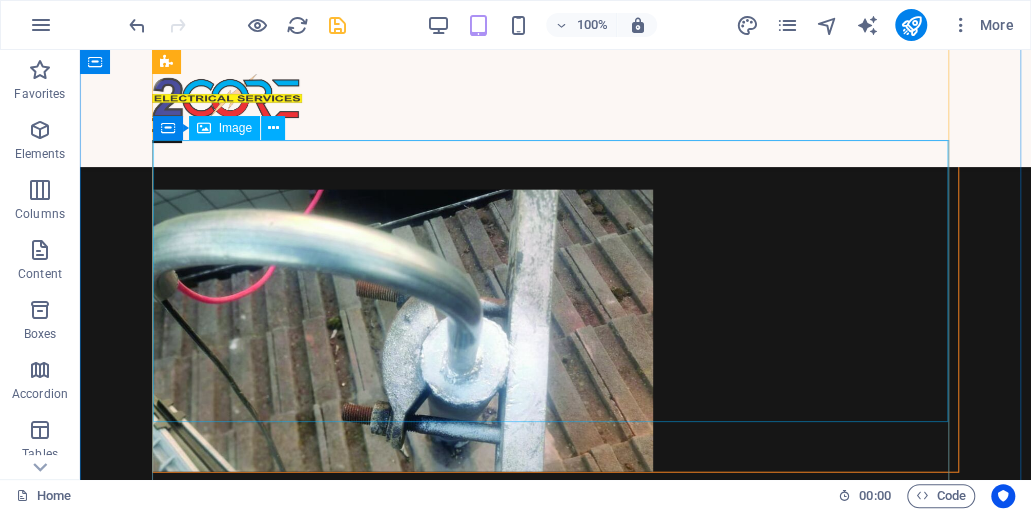 scroll, scrollTop: 4884, scrollLeft: 0, axis: vertical 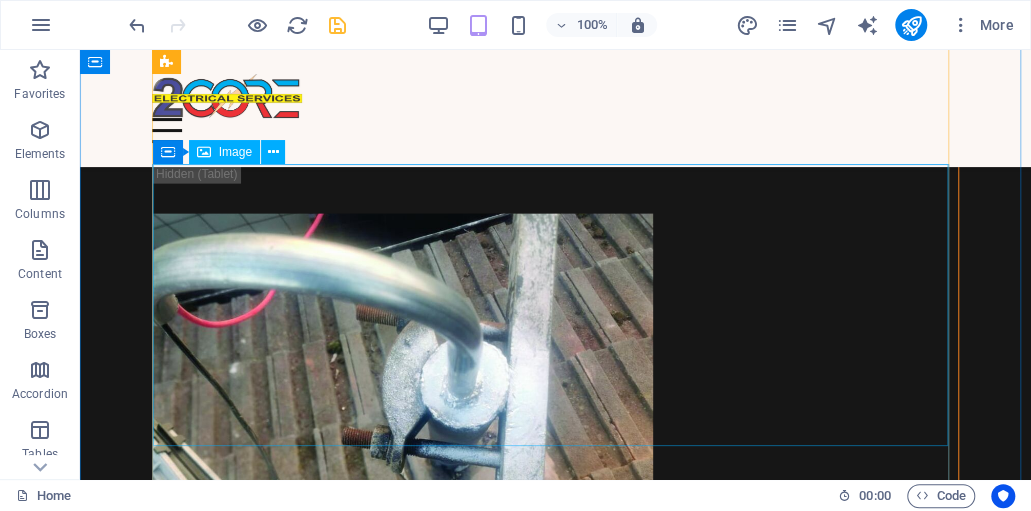 click at bounding box center (555, 659) 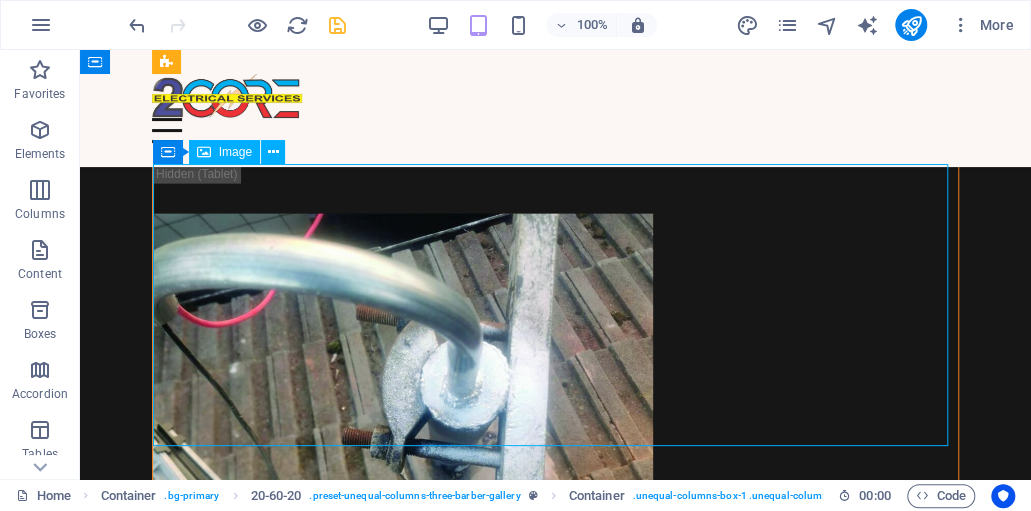 click at bounding box center (555, 659) 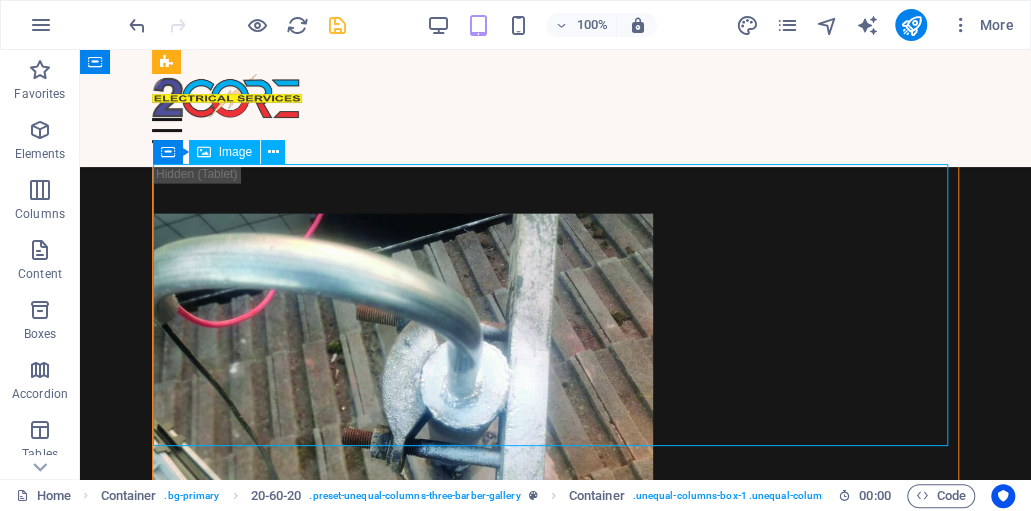 select on "px" 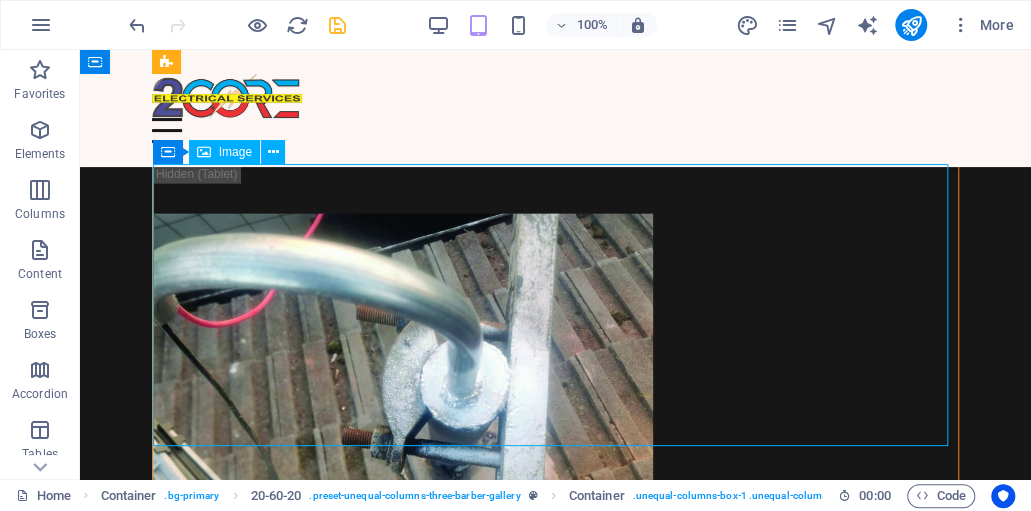 select on "px" 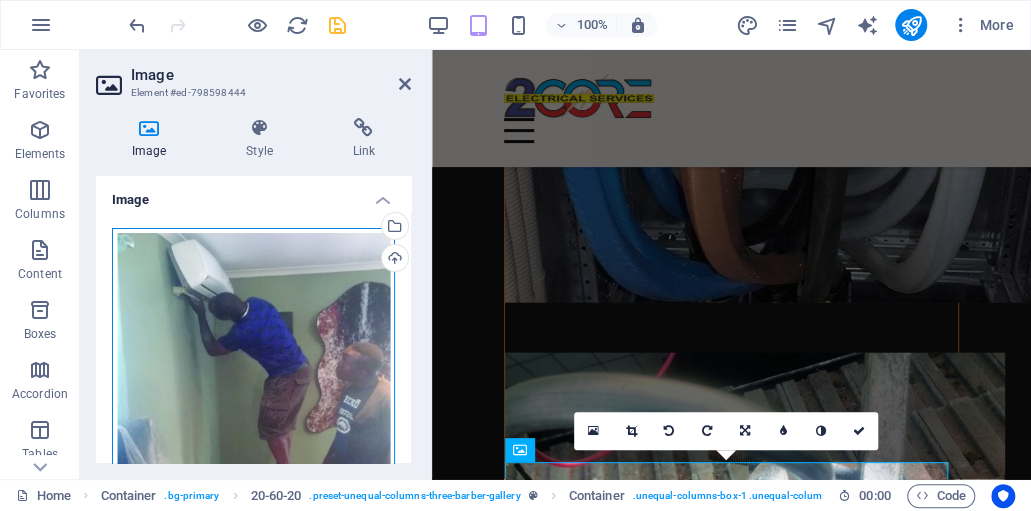 click on "Drag files here, click to choose files or select files from Files or our free stock photos & videos" at bounding box center (253, 414) 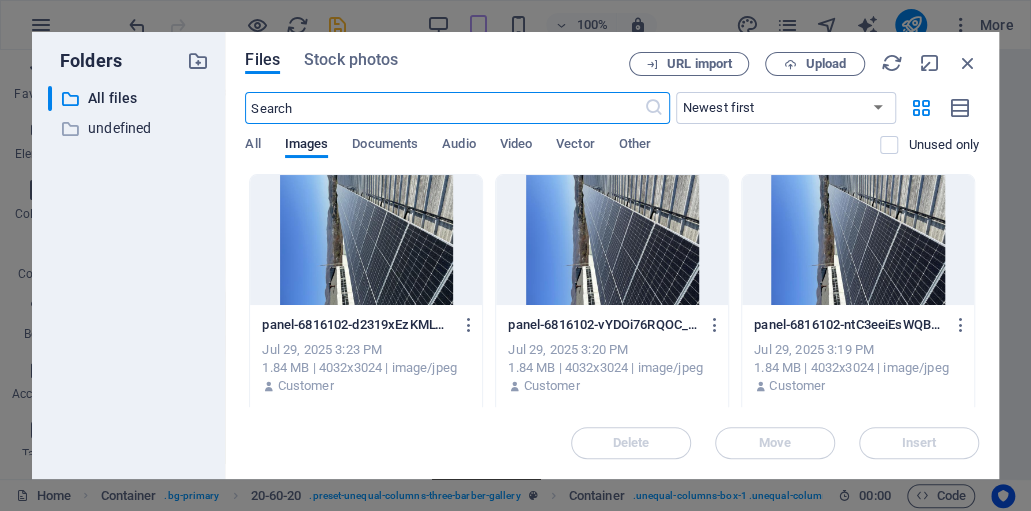 scroll, scrollTop: 6255, scrollLeft: 0, axis: vertical 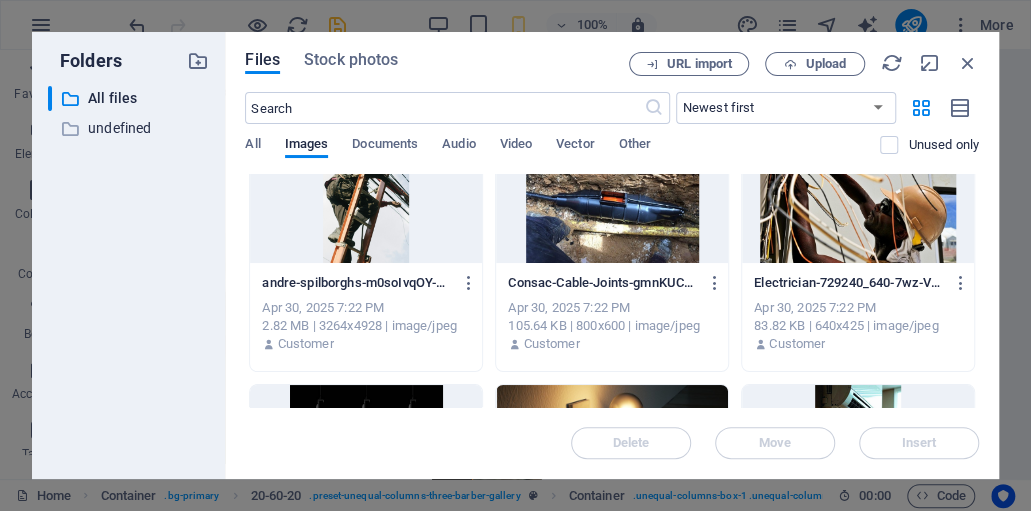 click at bounding box center (858, 198) 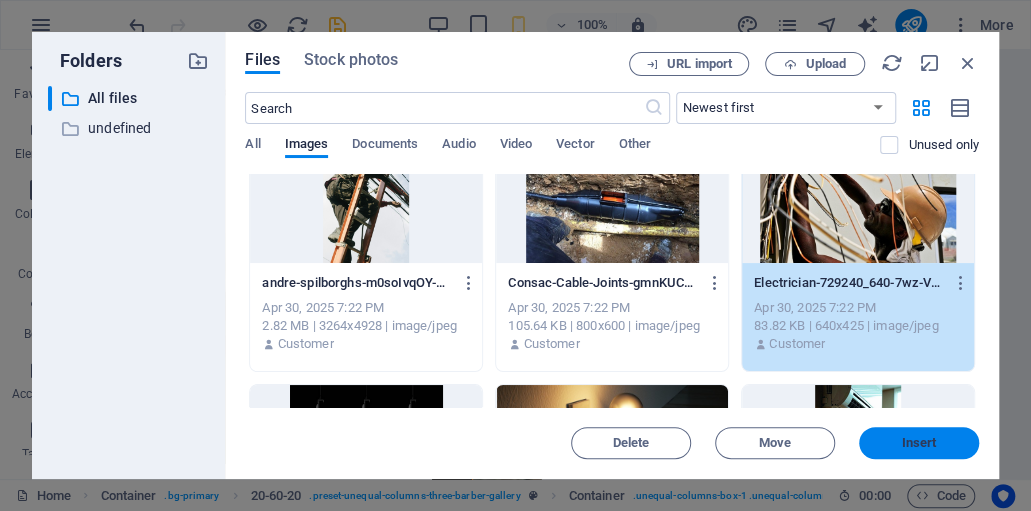 click on "Insert" at bounding box center [919, 443] 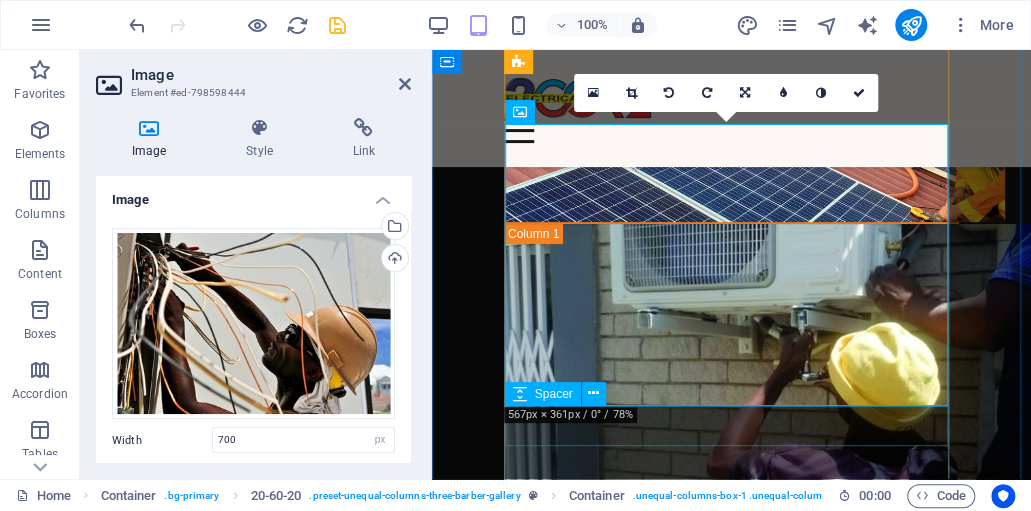 scroll, scrollTop: 5222, scrollLeft: 0, axis: vertical 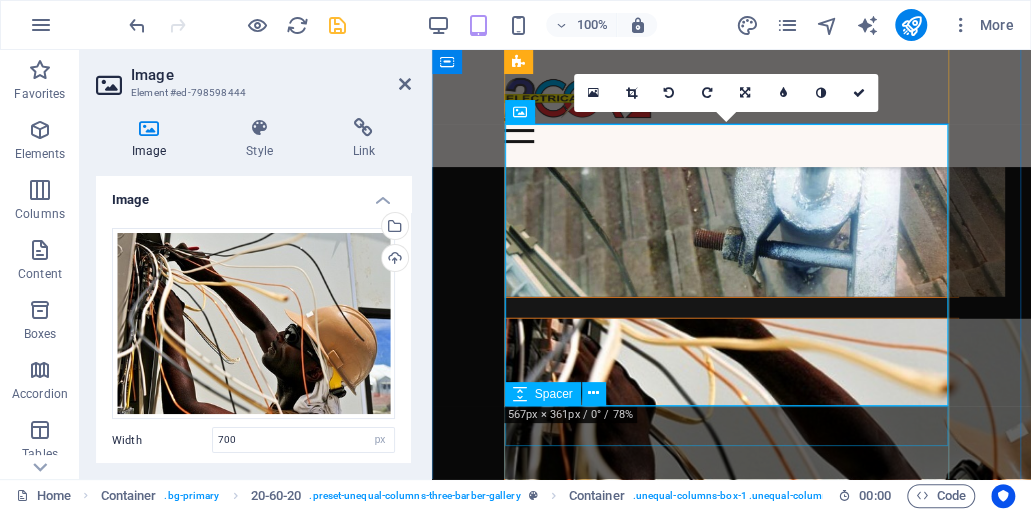type on "282" 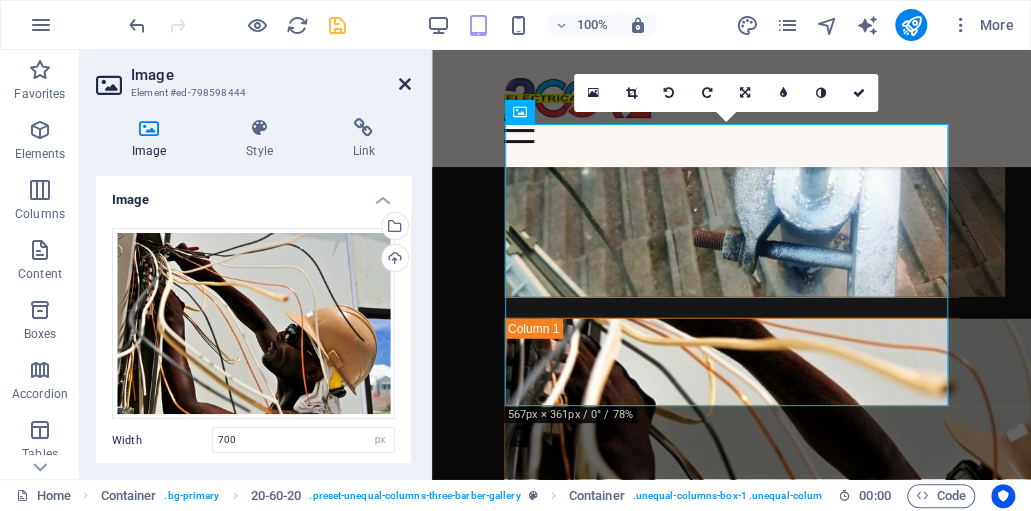 click at bounding box center (405, 84) 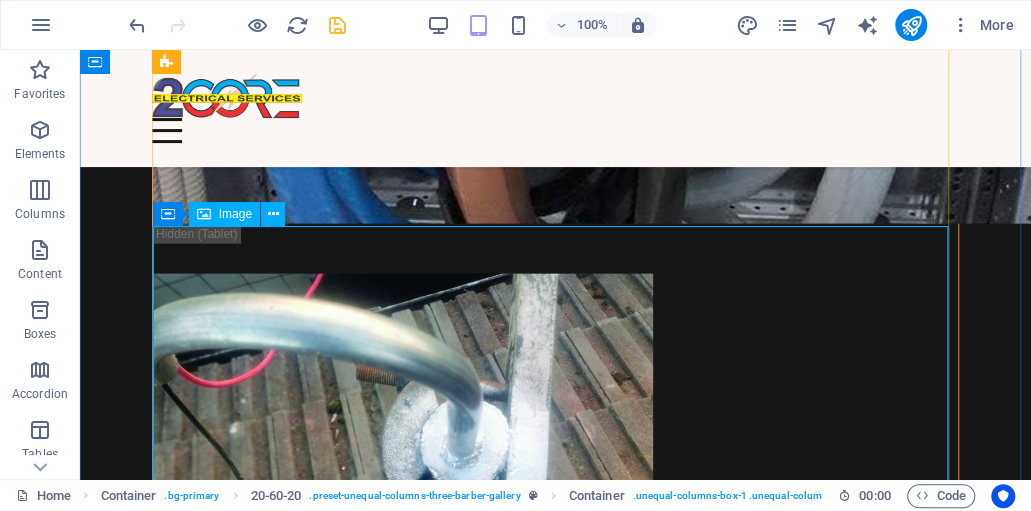 scroll, scrollTop: 4822, scrollLeft: 0, axis: vertical 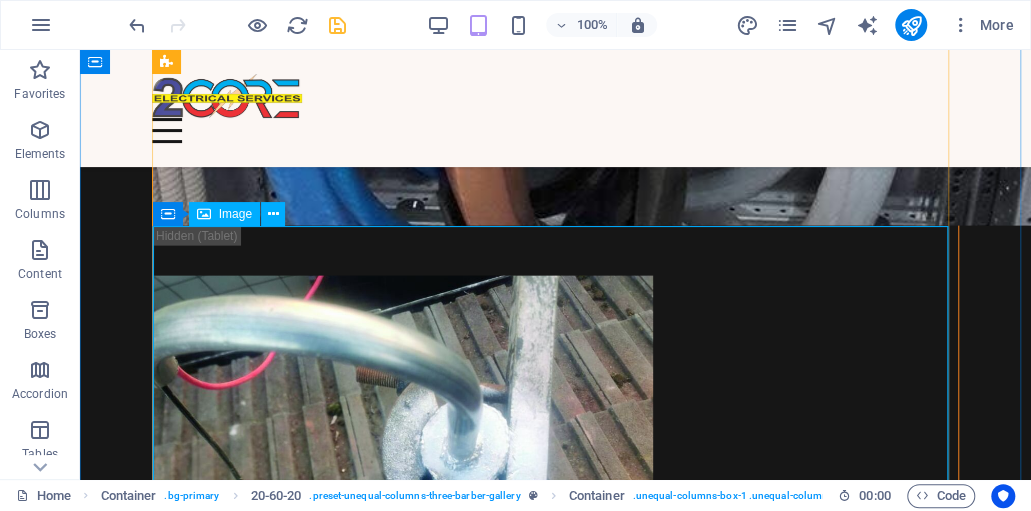 click at bounding box center [555, 721] 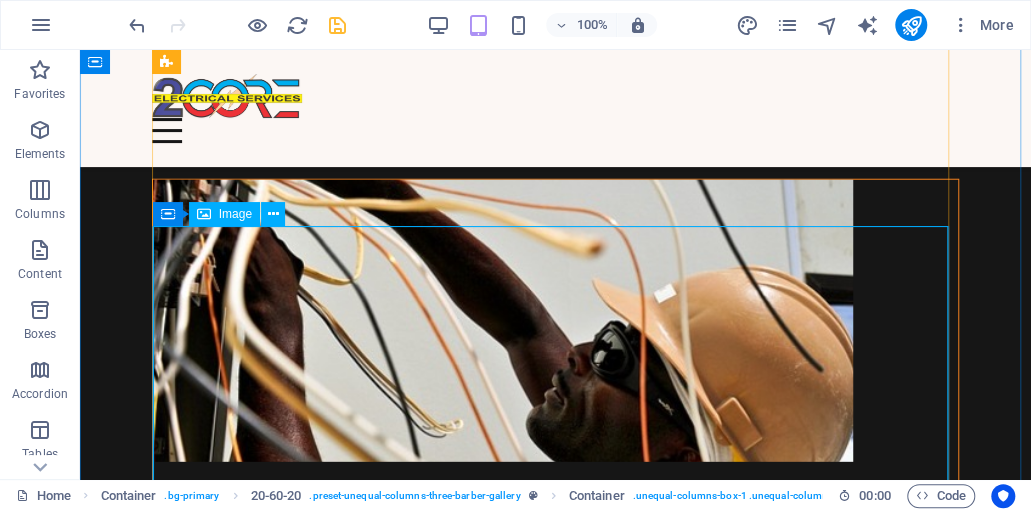 select on "px" 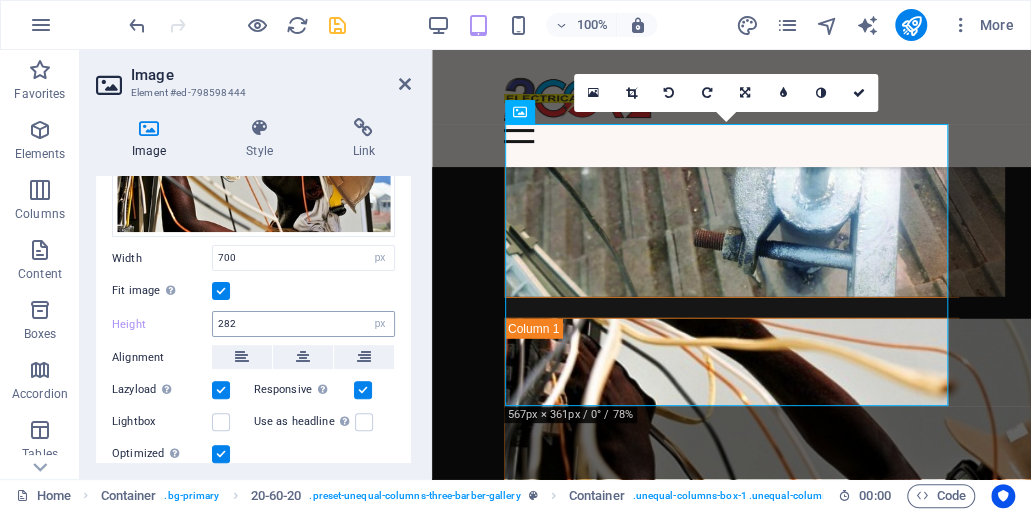 scroll, scrollTop: 200, scrollLeft: 0, axis: vertical 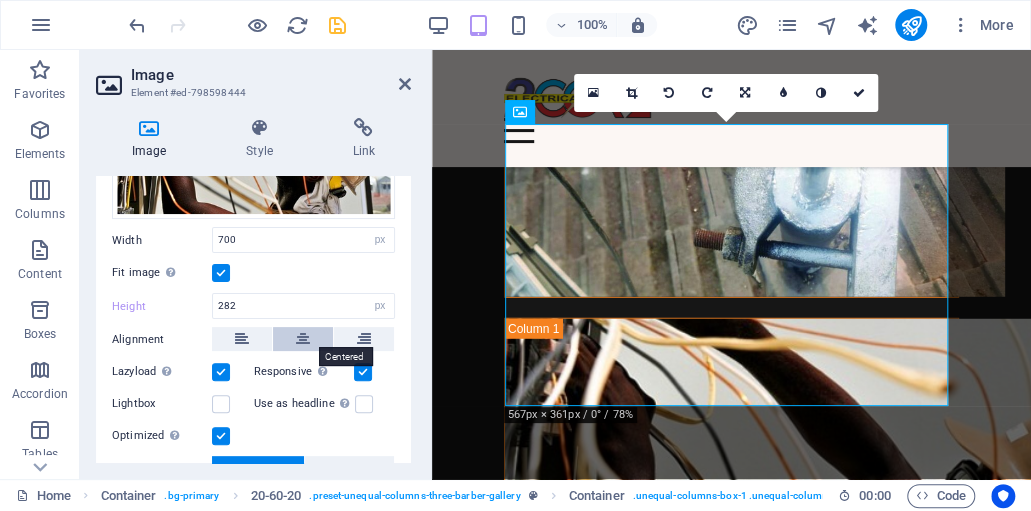 click at bounding box center (303, 339) 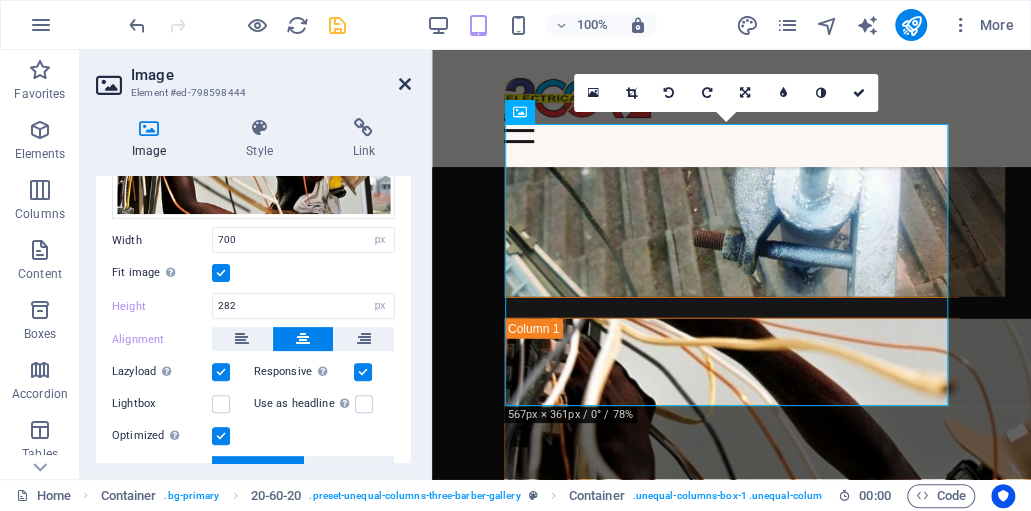 click at bounding box center [405, 84] 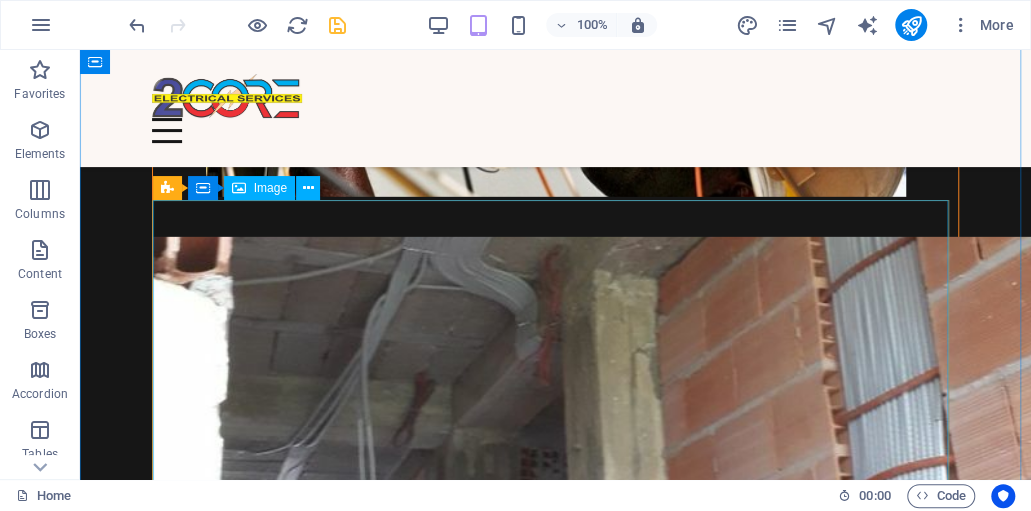 scroll, scrollTop: 5555, scrollLeft: 0, axis: vertical 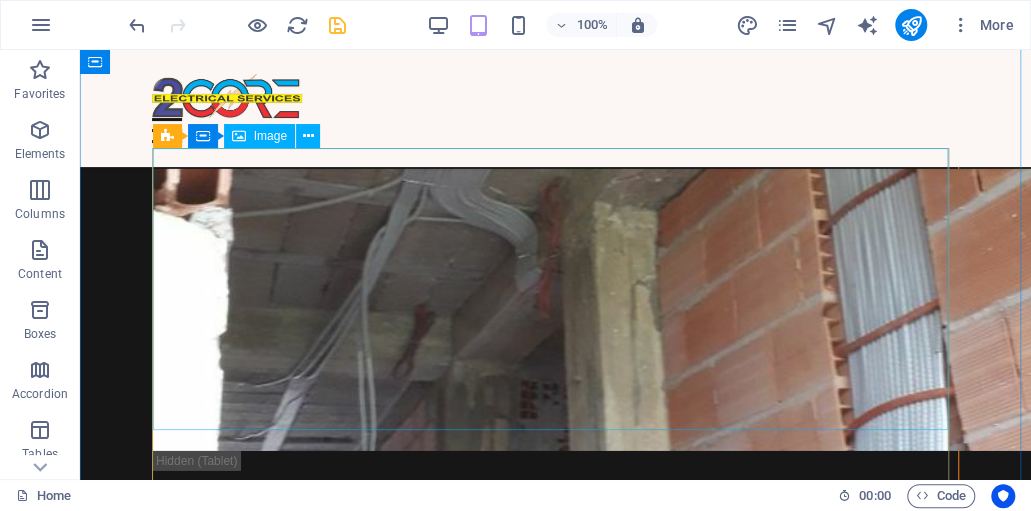 click at bounding box center (555, 926) 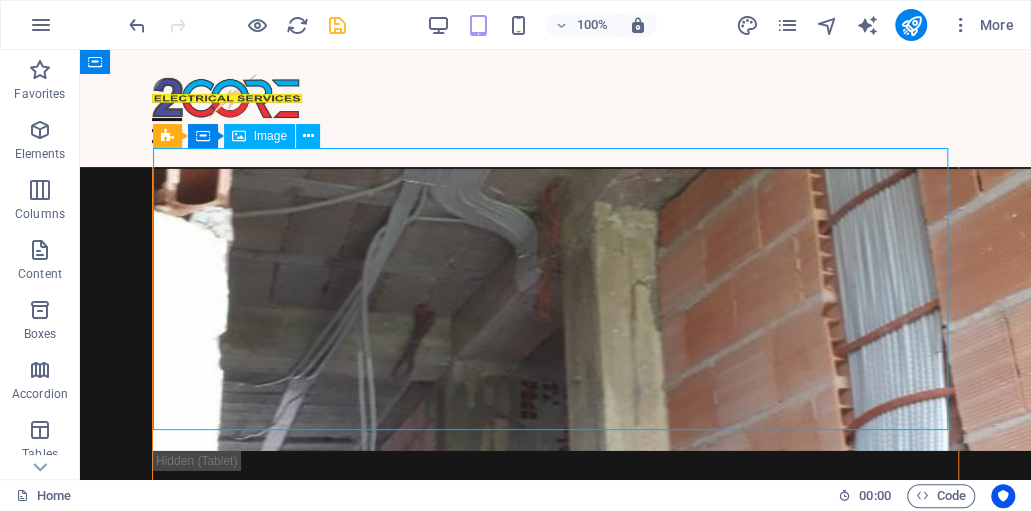 click at bounding box center [555, 926] 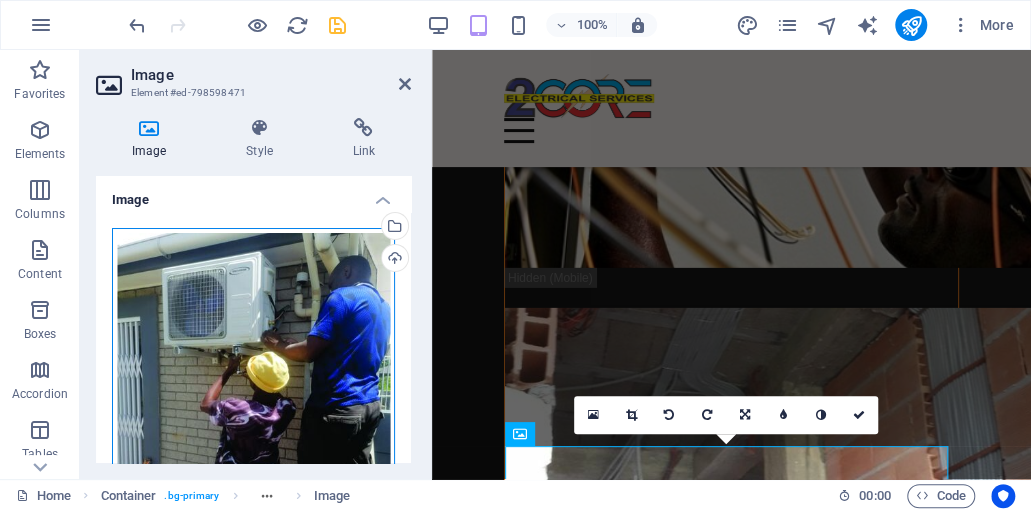 click on "Drag files here, click to choose files or select files from Files or our free stock photos & videos" at bounding box center (253, 402) 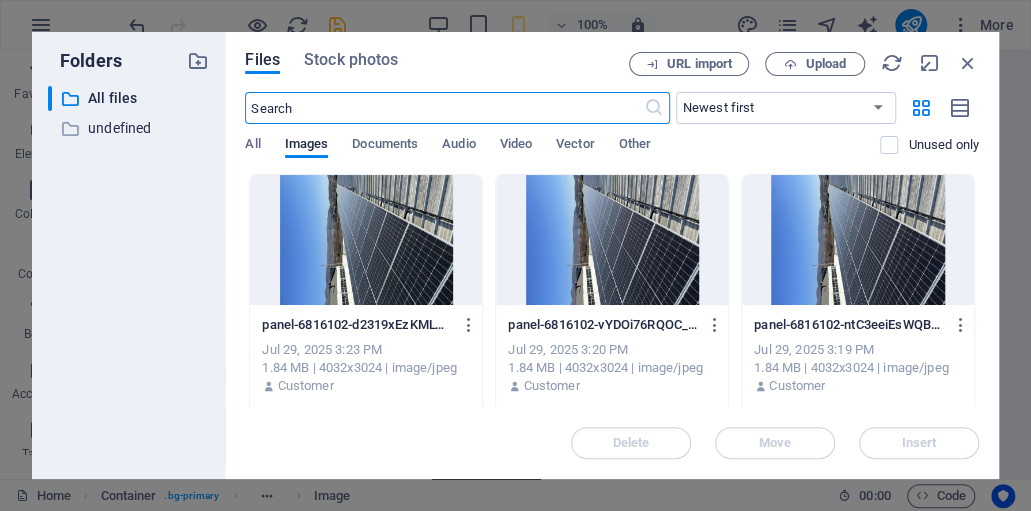 scroll, scrollTop: 6800, scrollLeft: 0, axis: vertical 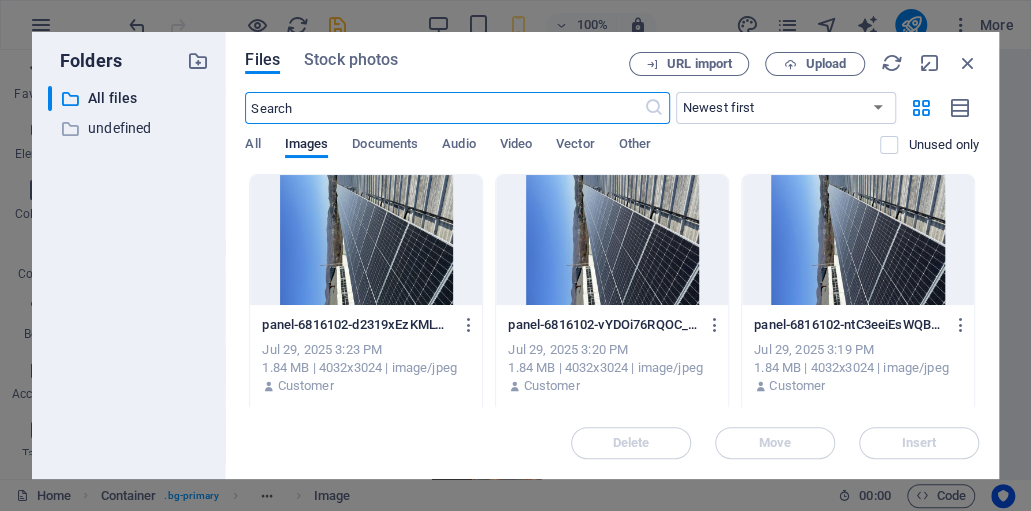 type on "324" 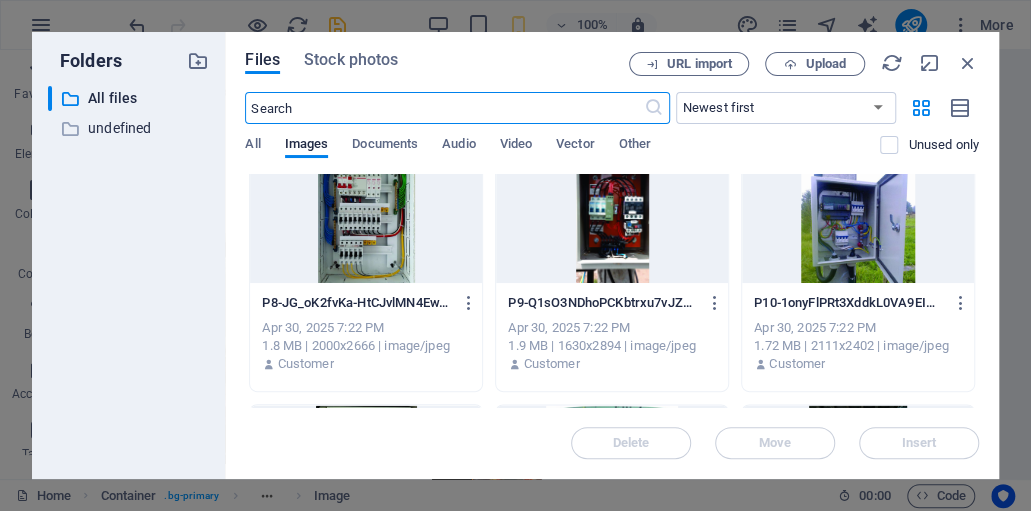 scroll, scrollTop: 3988, scrollLeft: 0, axis: vertical 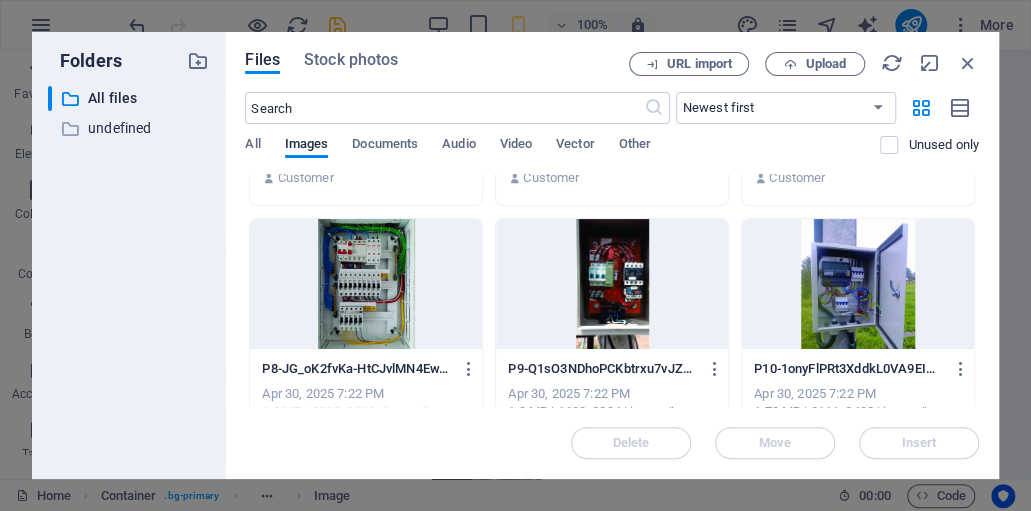 click at bounding box center (612, 284) 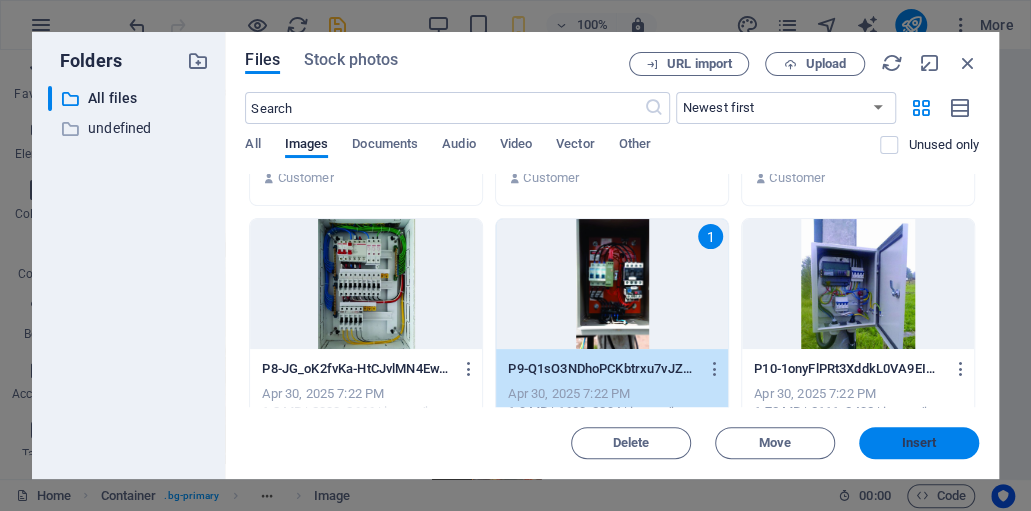 drag, startPoint x: 902, startPoint y: 443, endPoint x: 470, endPoint y: 392, distance: 435 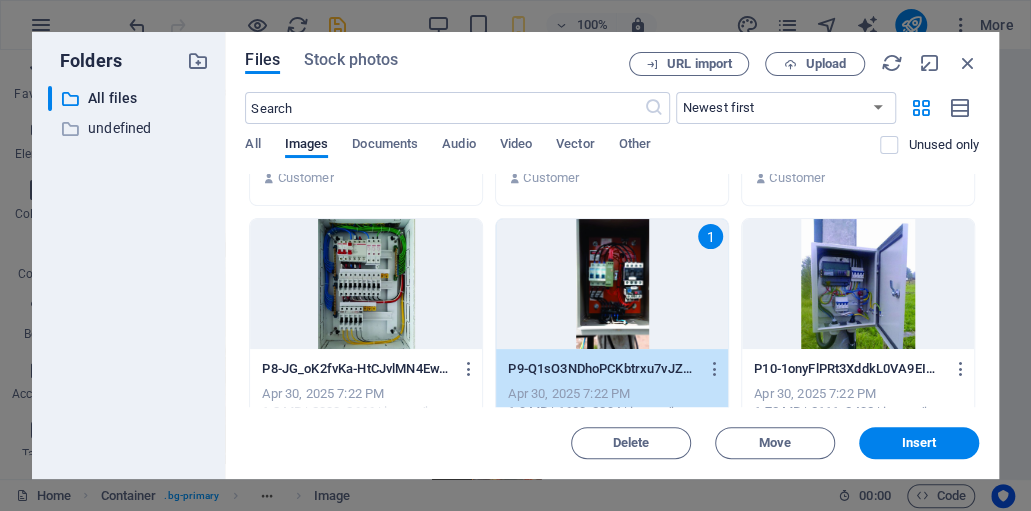 type on "700" 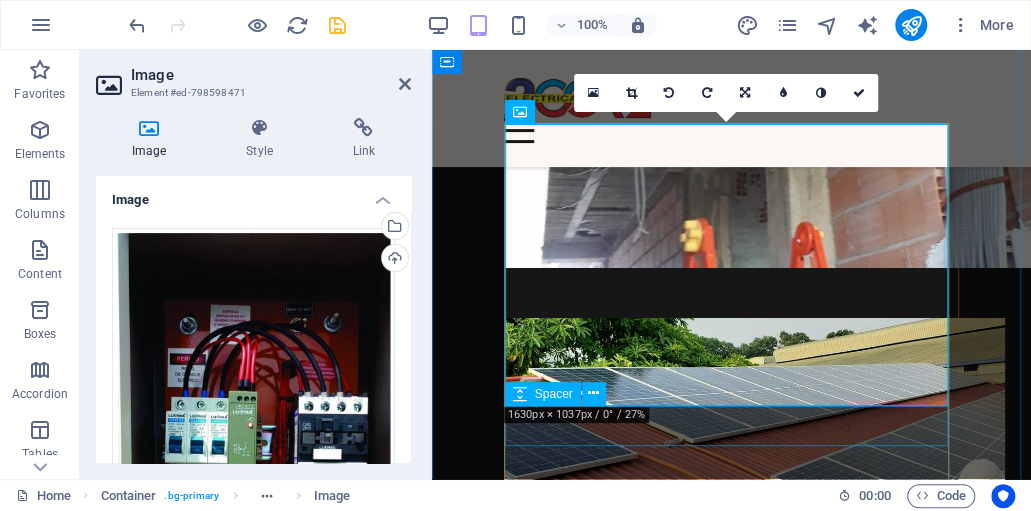 type on "282" 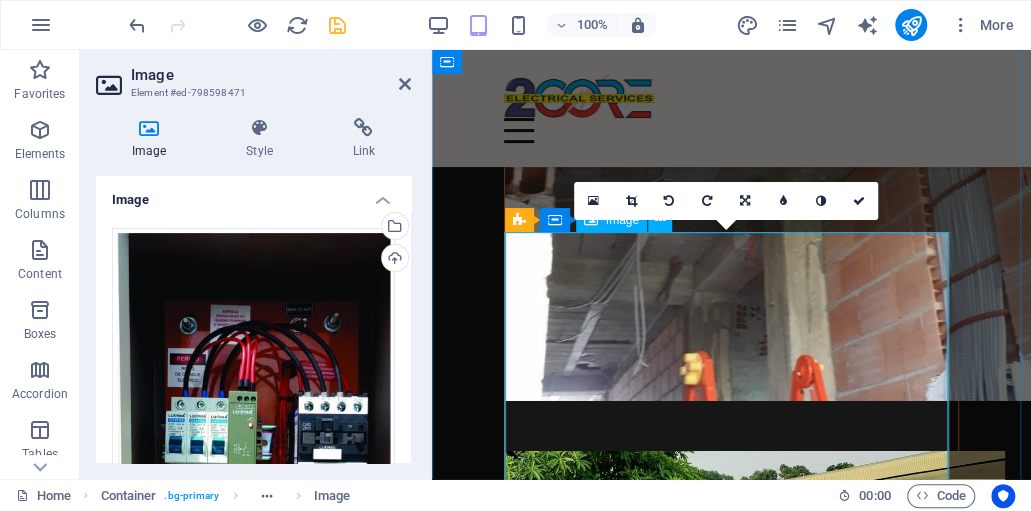 scroll, scrollTop: 5810, scrollLeft: 0, axis: vertical 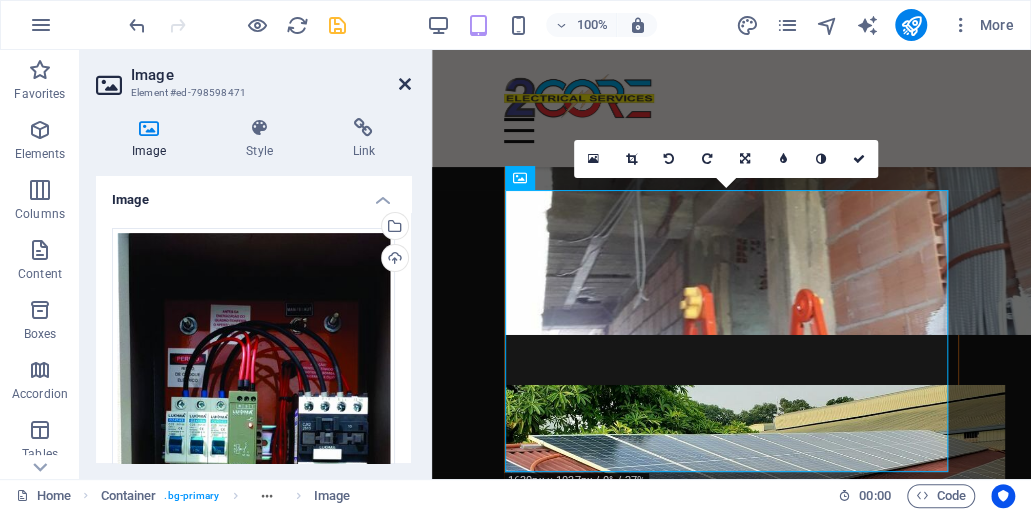 click at bounding box center (405, 84) 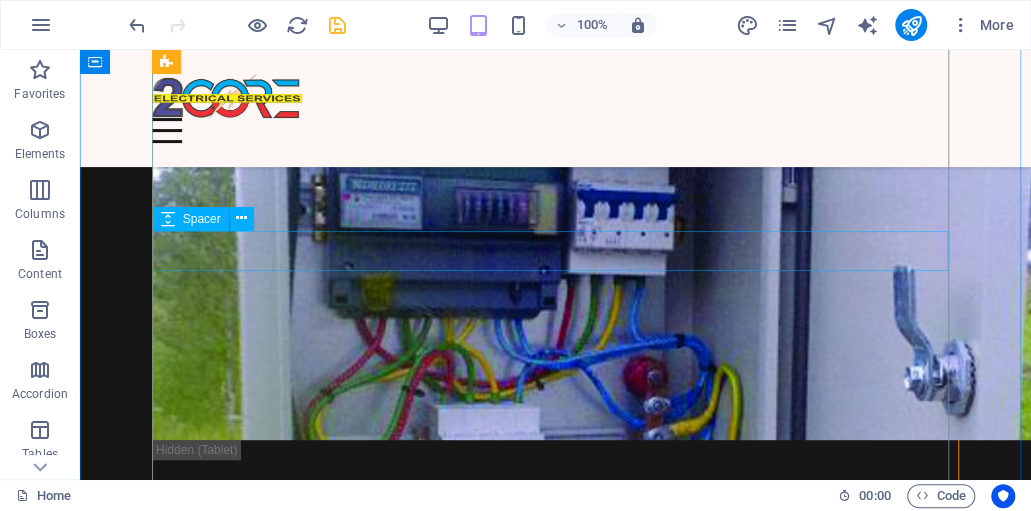 scroll, scrollTop: 6544, scrollLeft: 0, axis: vertical 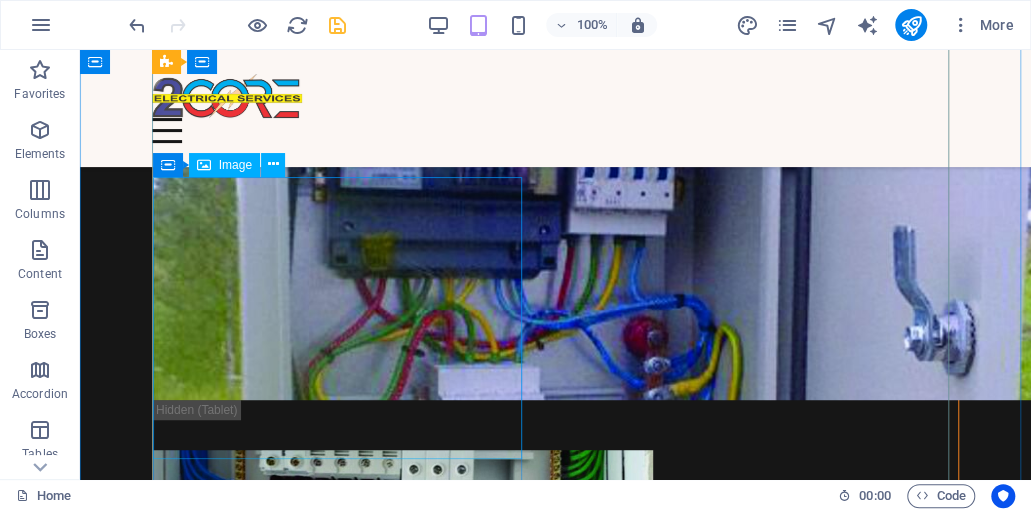 click at bounding box center (340, 1217) 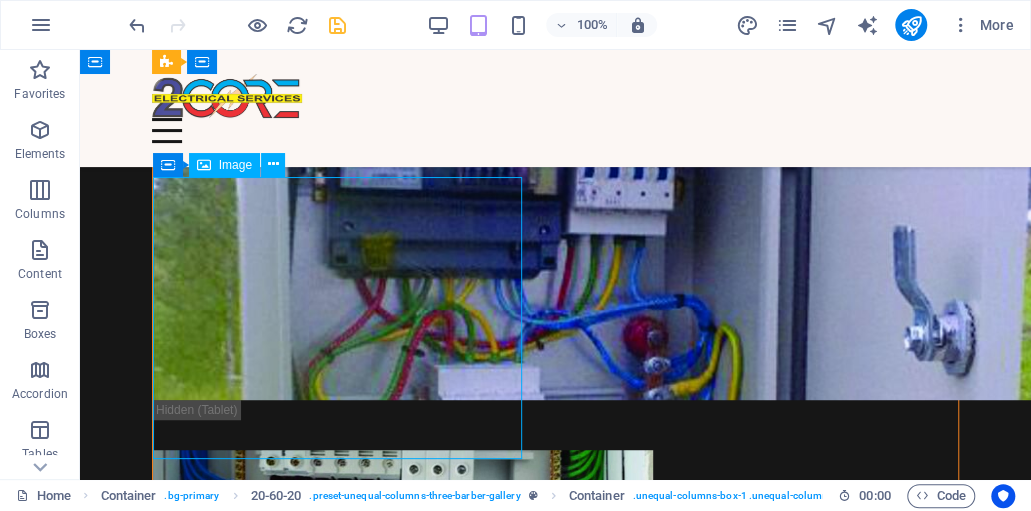 click at bounding box center (340, 1217) 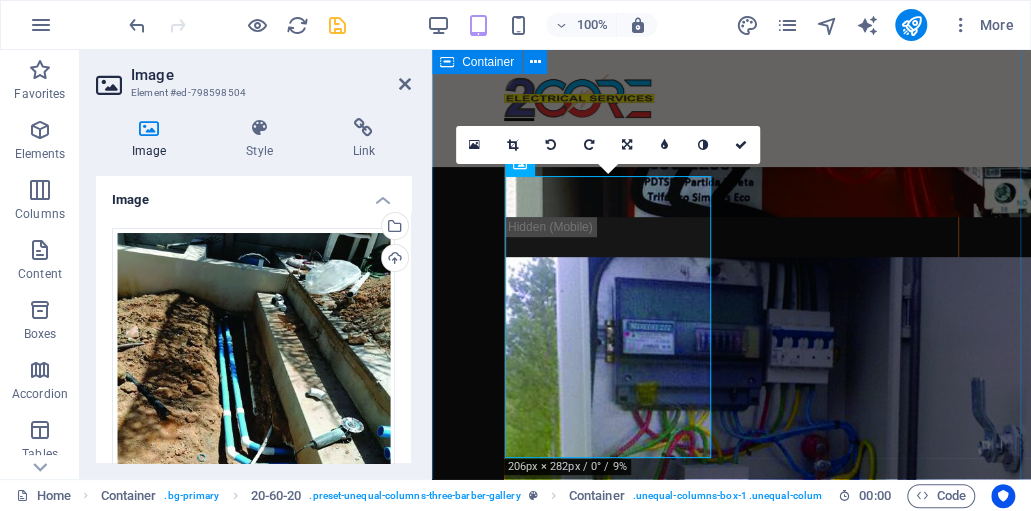 scroll, scrollTop: 6842, scrollLeft: 0, axis: vertical 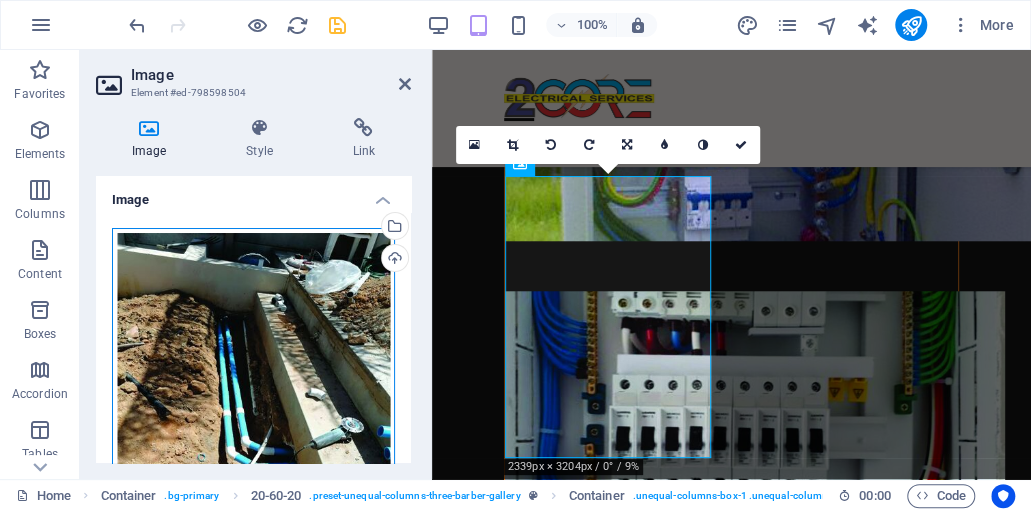 click on "Drag files here, click to choose files or select files from Files or our free stock photos & videos" at bounding box center (253, 374) 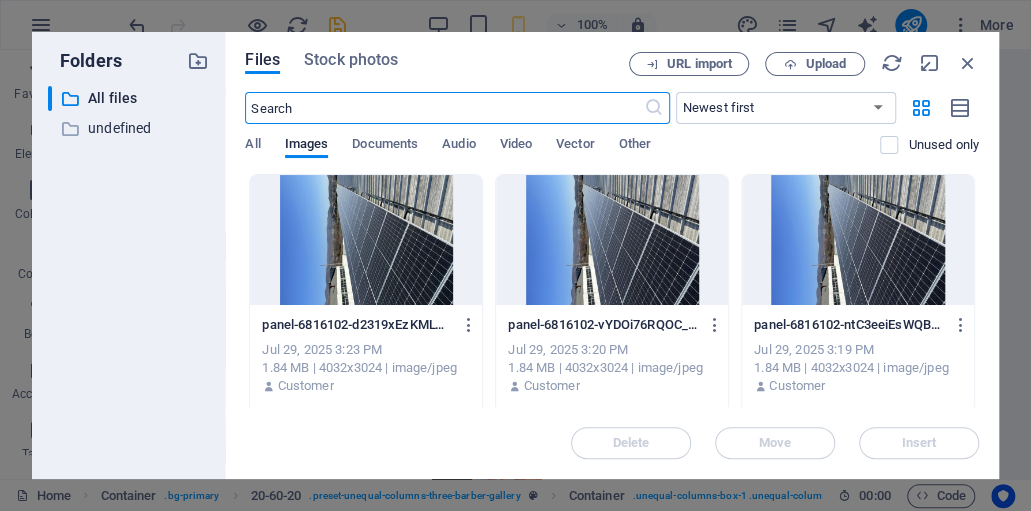 scroll, scrollTop: 7650, scrollLeft: 0, axis: vertical 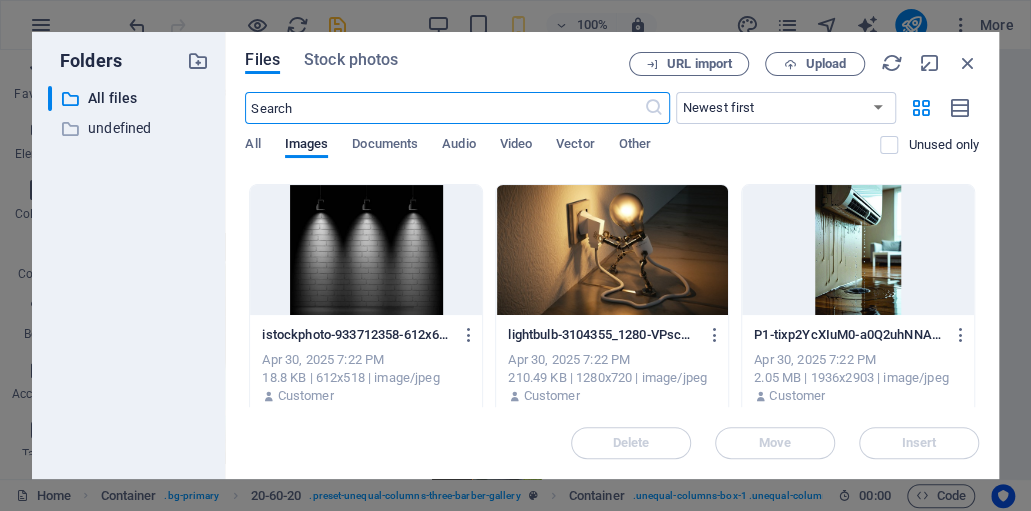 click at bounding box center [366, 250] 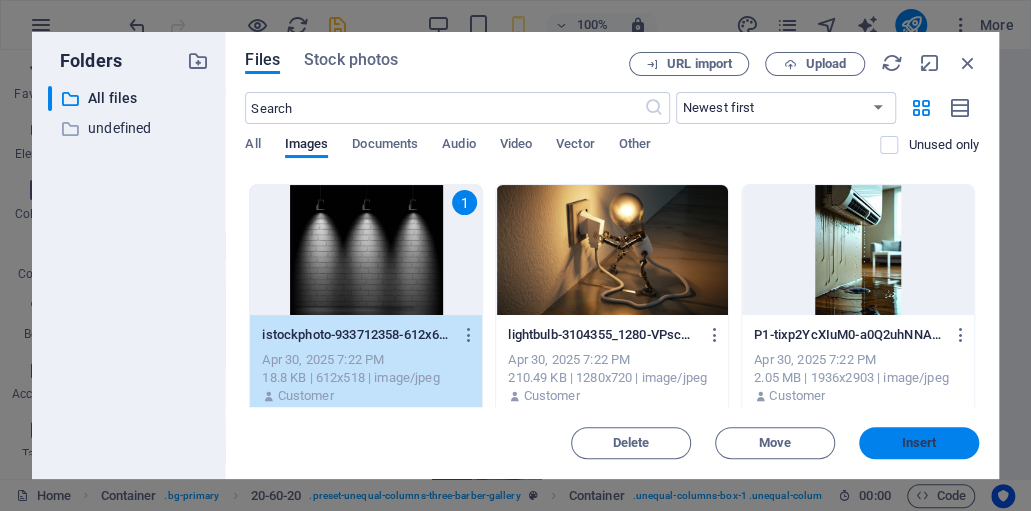 click on "Insert" at bounding box center (919, 443) 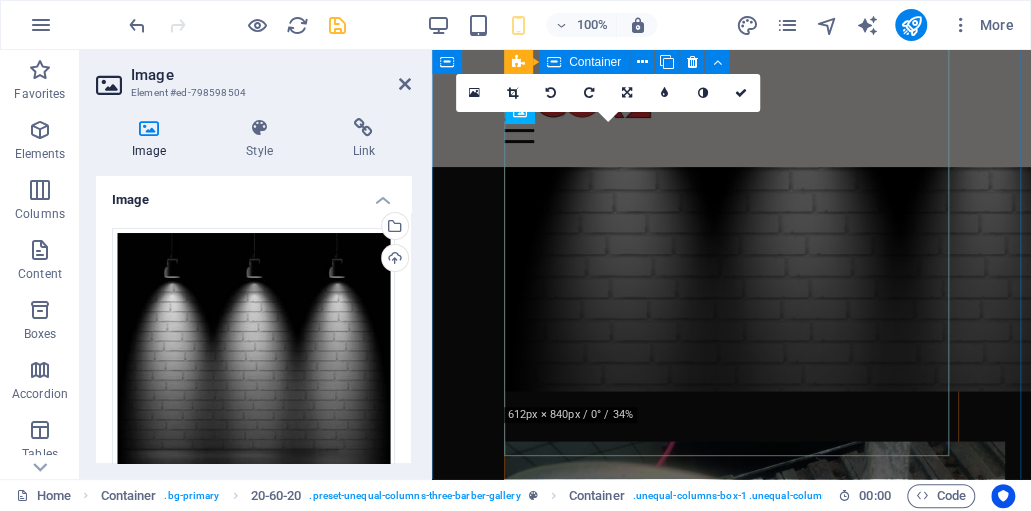 scroll, scrollTop: 6894, scrollLeft: 0, axis: vertical 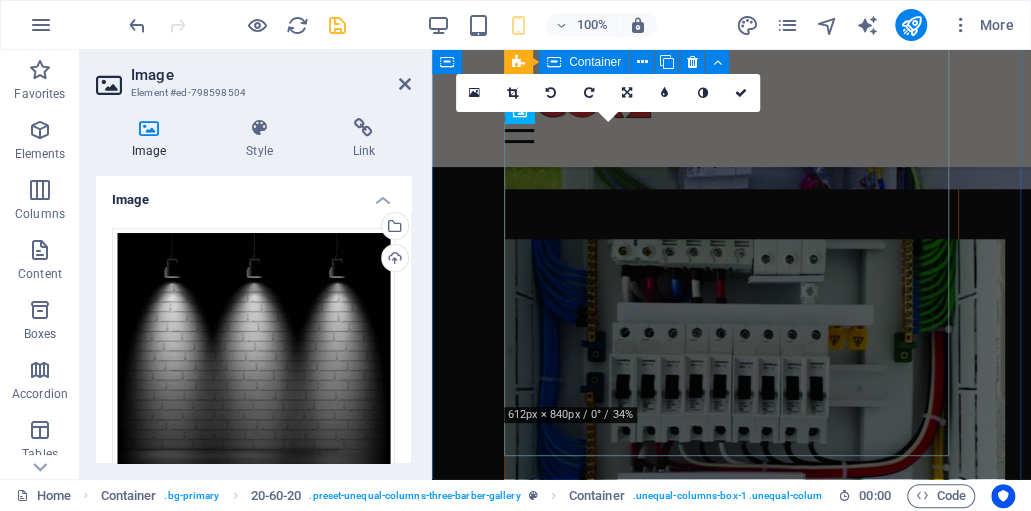 type on "282" 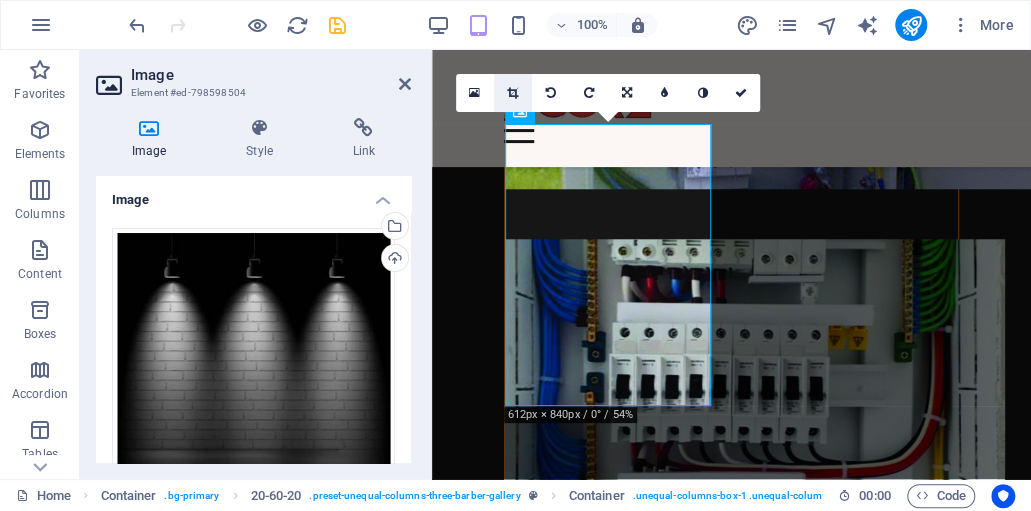 click at bounding box center (512, 93) 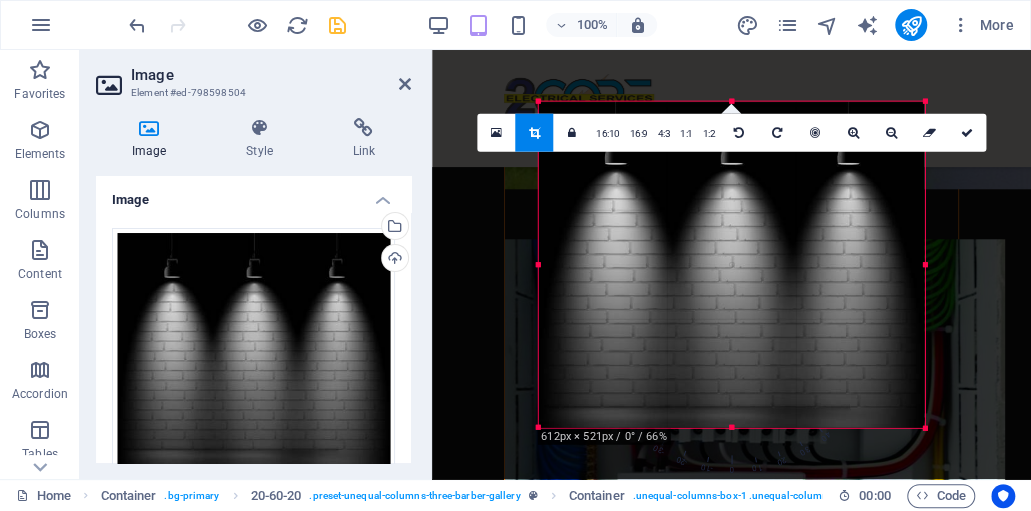 drag, startPoint x: 934, startPoint y: 268, endPoint x: 914, endPoint y: 268, distance: 20 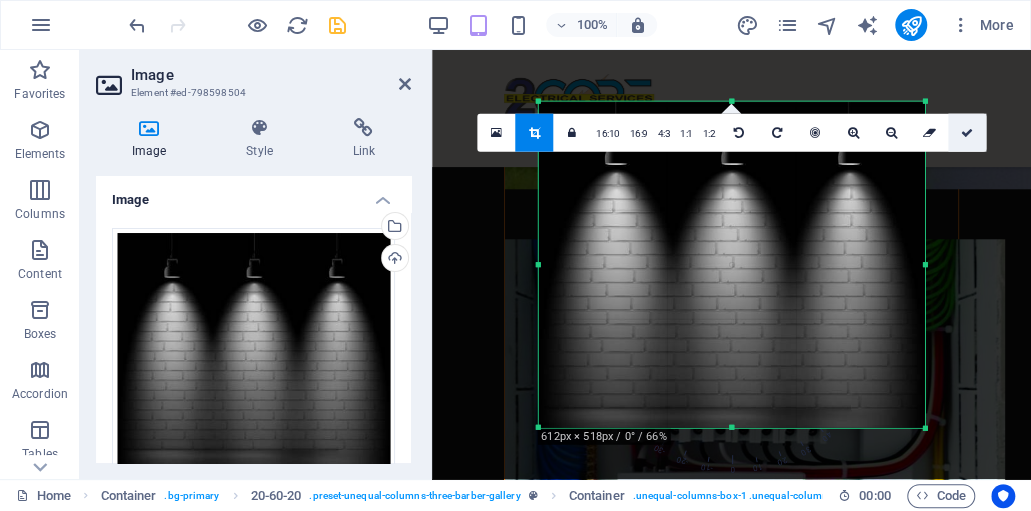 click at bounding box center [967, 132] 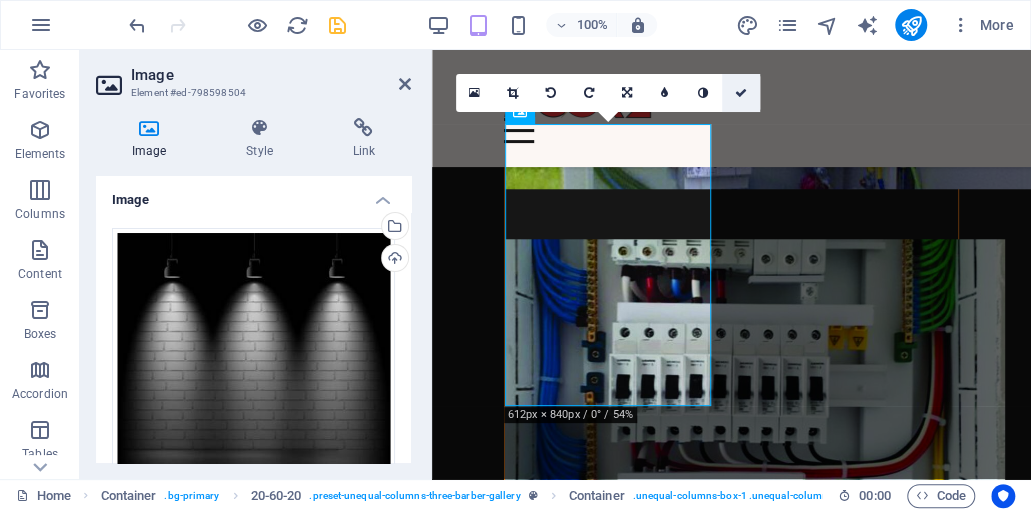 click at bounding box center (741, 93) 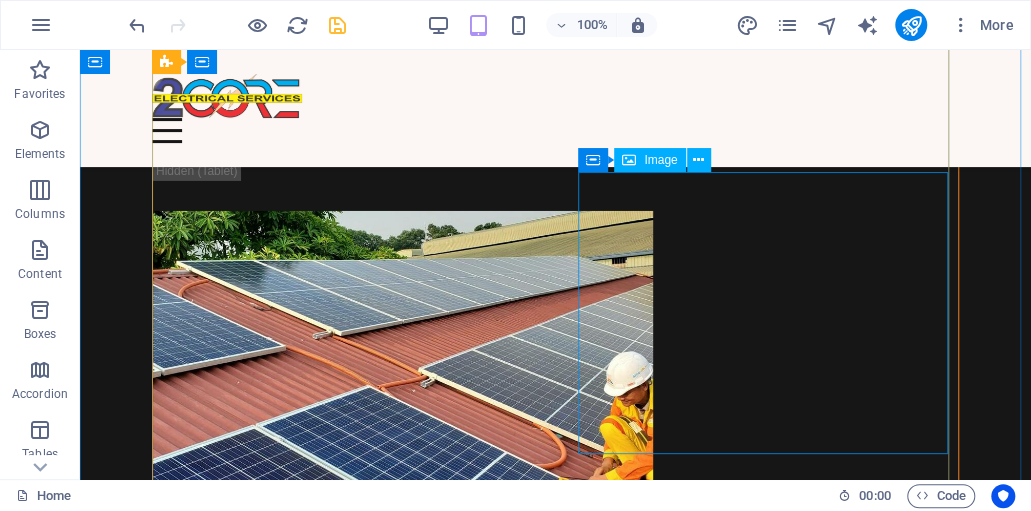 scroll, scrollTop: 5863, scrollLeft: 0, axis: vertical 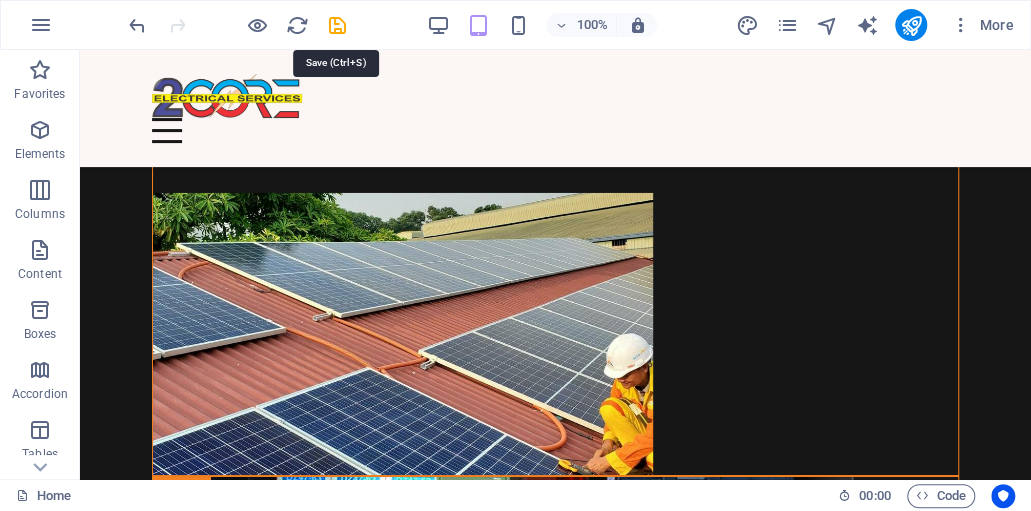 click at bounding box center [337, 25] 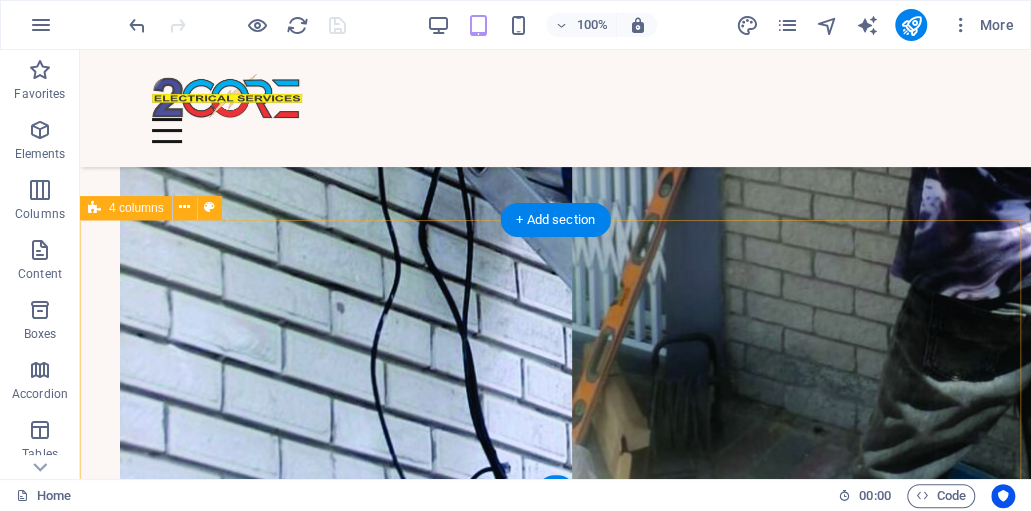 scroll, scrollTop: 10730, scrollLeft: 0, axis: vertical 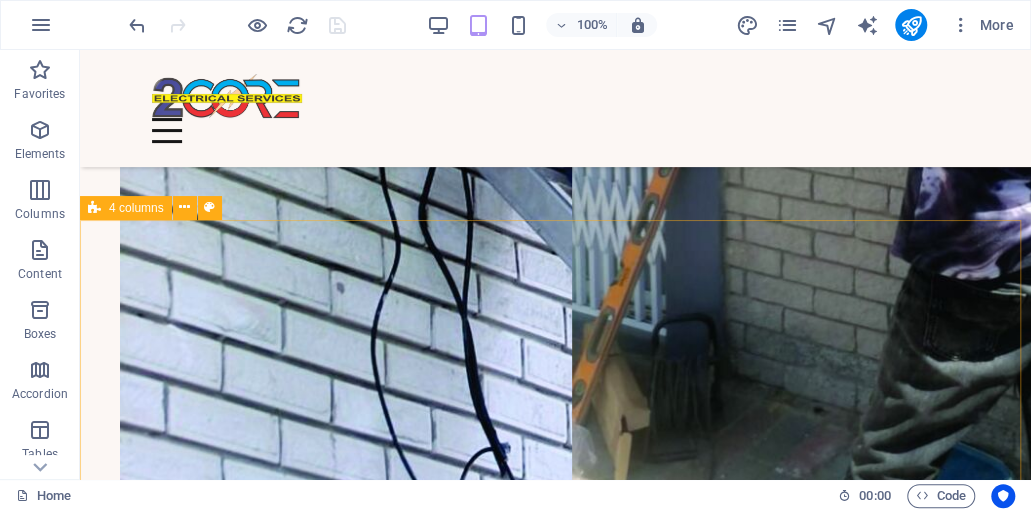 click on "4 columns" at bounding box center [136, 208] 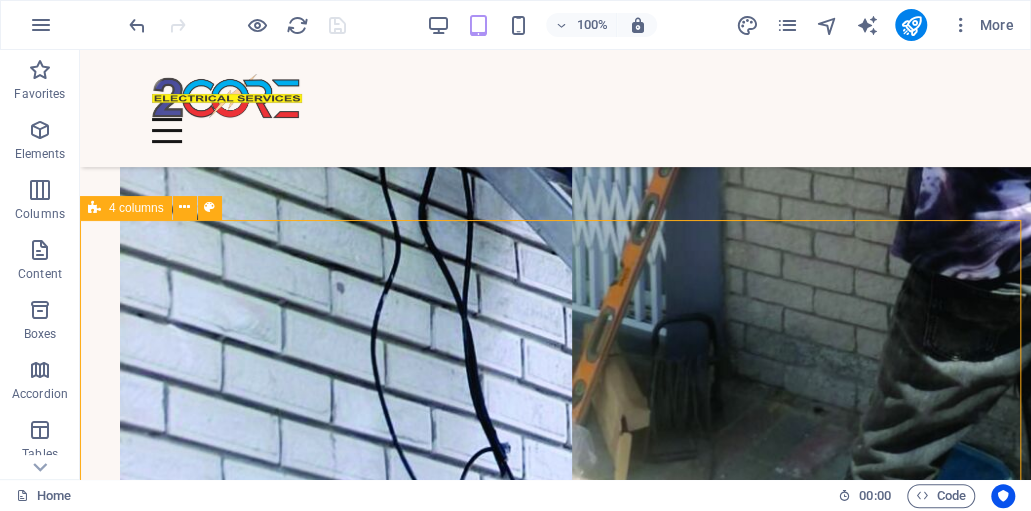 click on "4 columns" at bounding box center (136, 208) 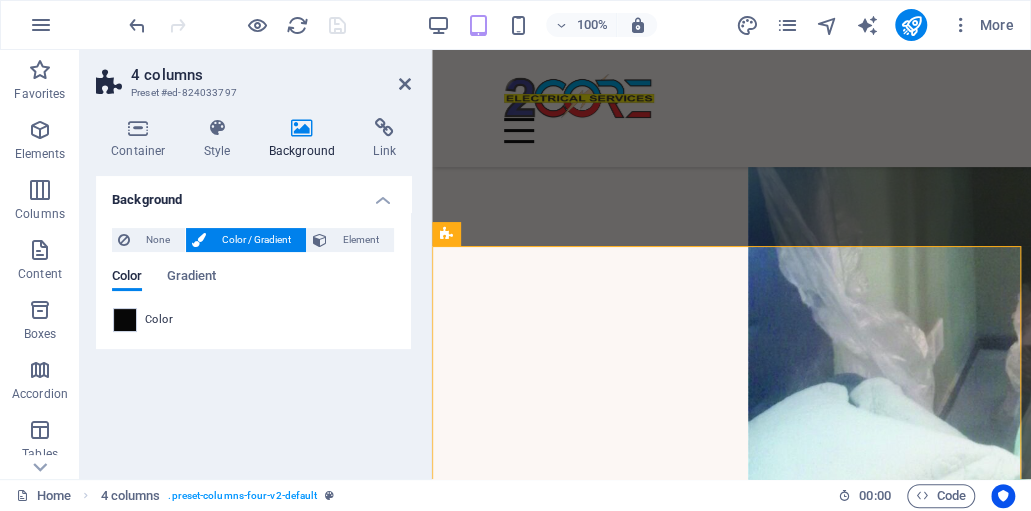 scroll, scrollTop: 10018, scrollLeft: 0, axis: vertical 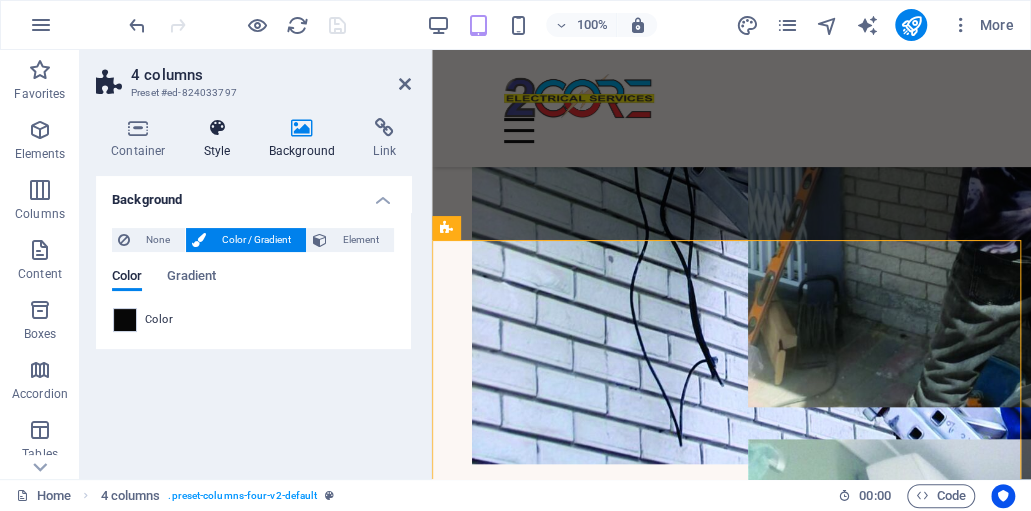 click on "Style" at bounding box center (221, 139) 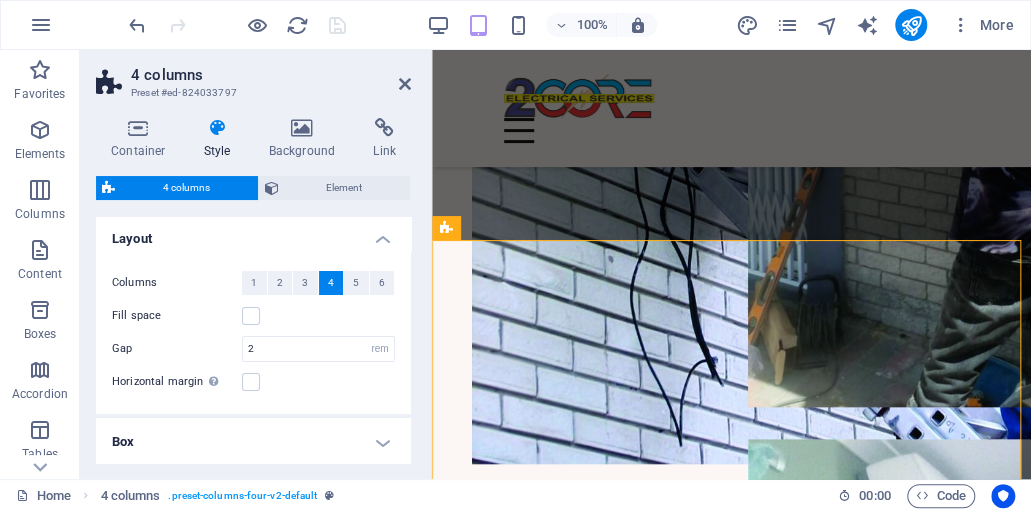 scroll, scrollTop: 0, scrollLeft: 0, axis: both 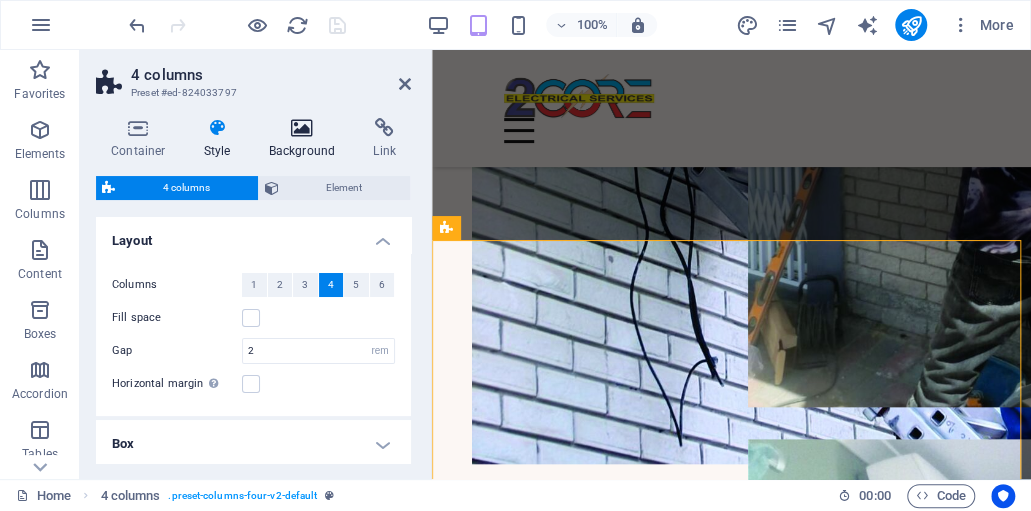 click at bounding box center [302, 128] 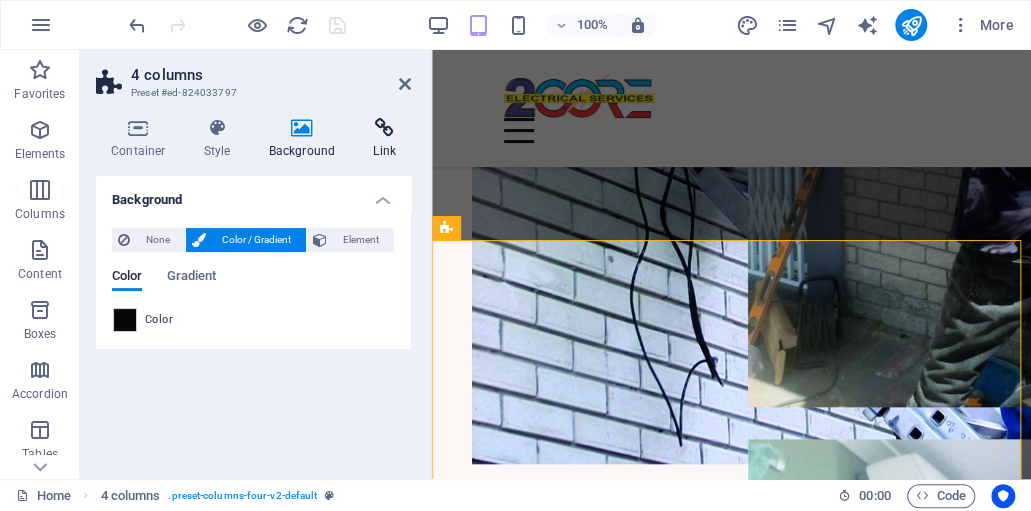 click at bounding box center [384, 128] 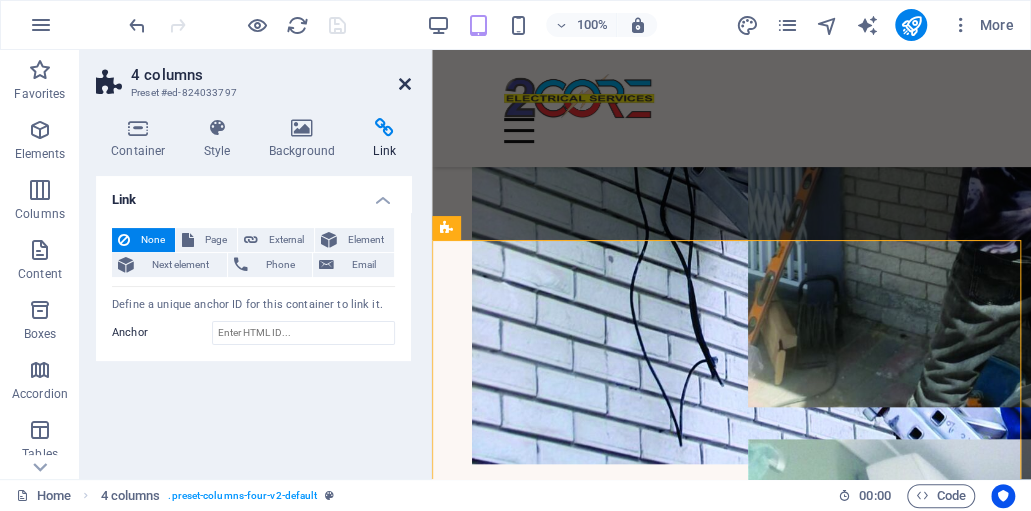click at bounding box center (405, 84) 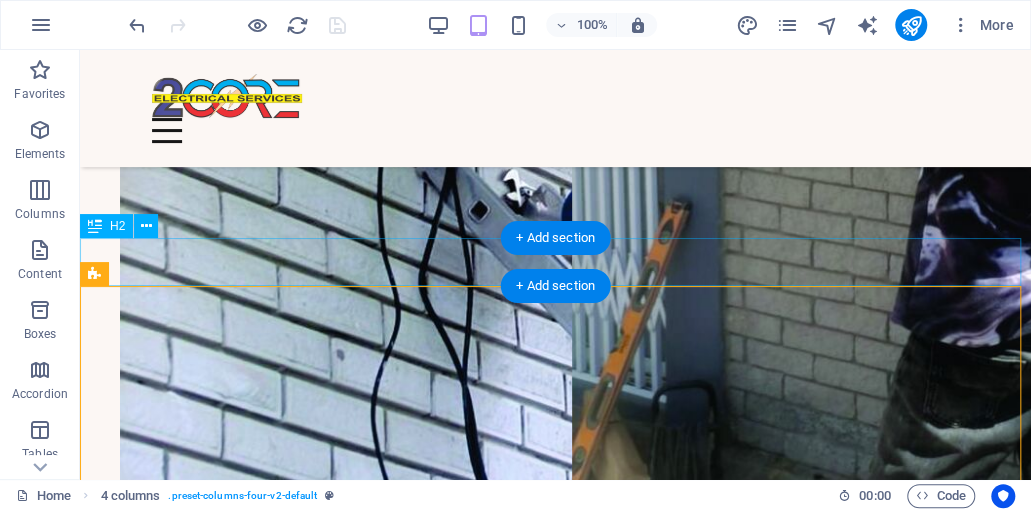 scroll, scrollTop: 10730, scrollLeft: 0, axis: vertical 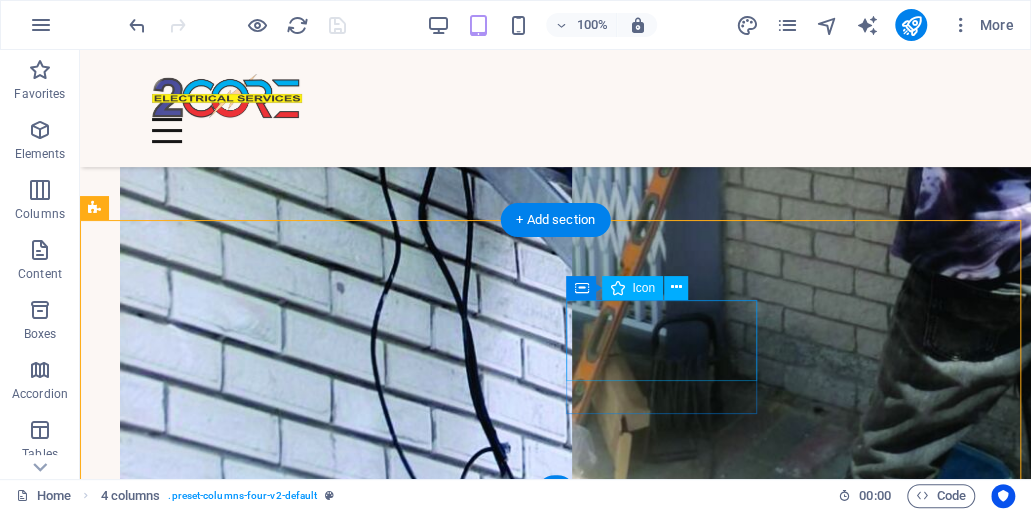 click at bounding box center [217, 3702] 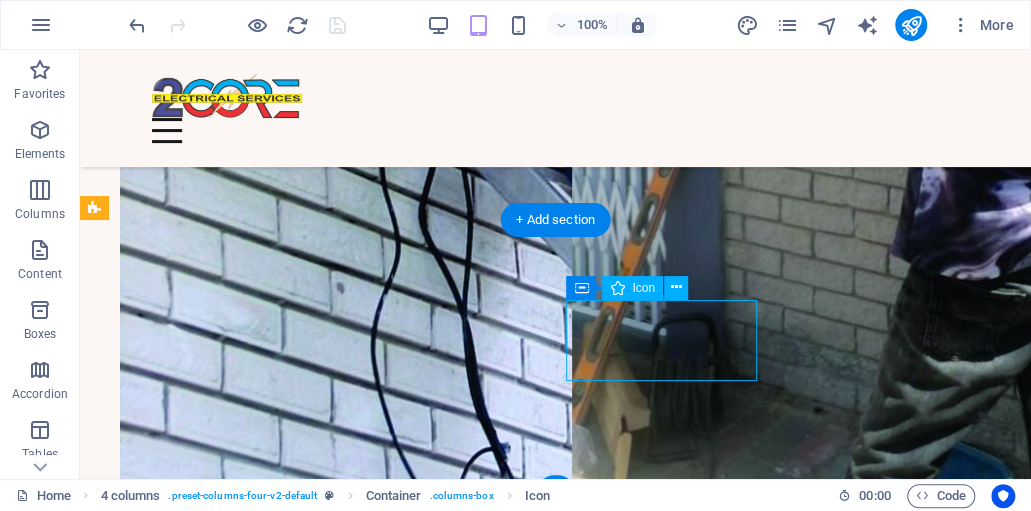 click at bounding box center [217, 3702] 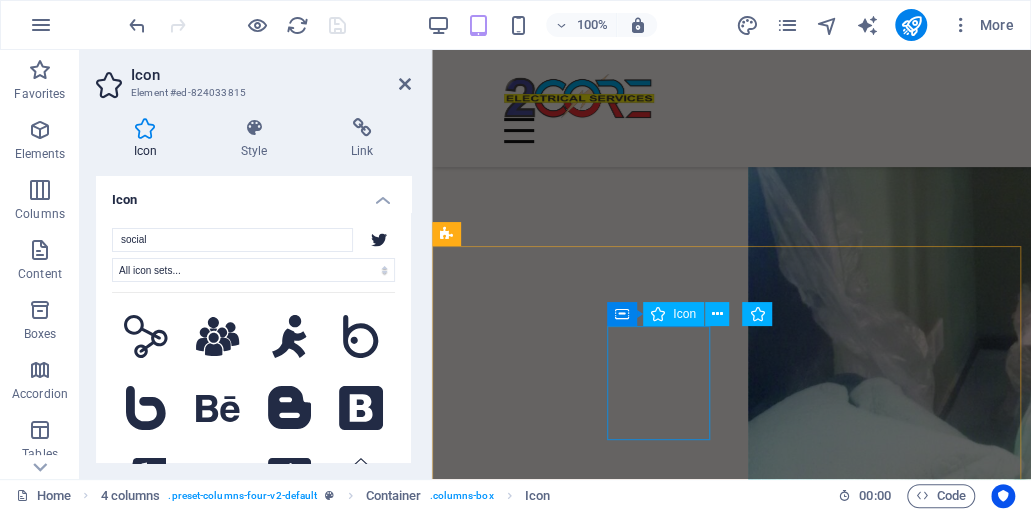 scroll, scrollTop: 10018, scrollLeft: 0, axis: vertical 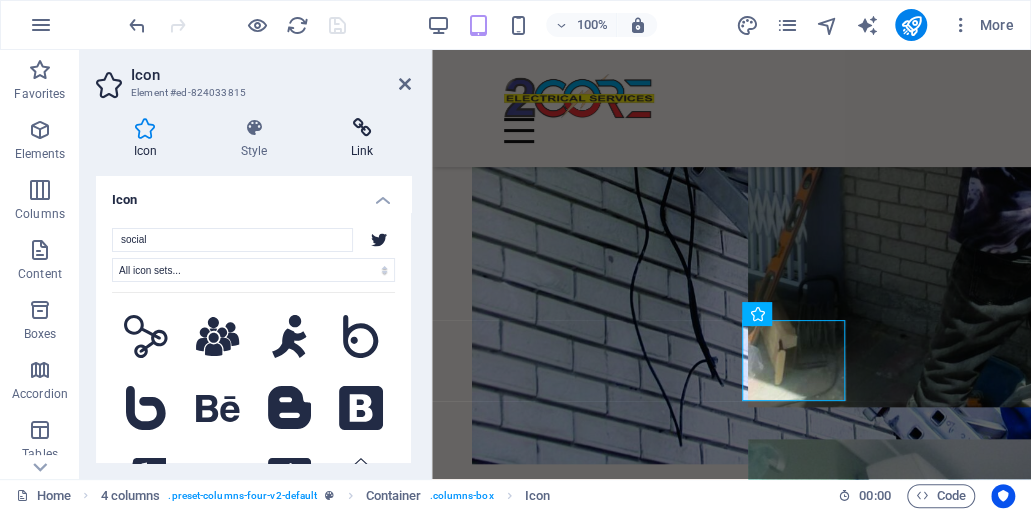 click on "Link" at bounding box center [362, 139] 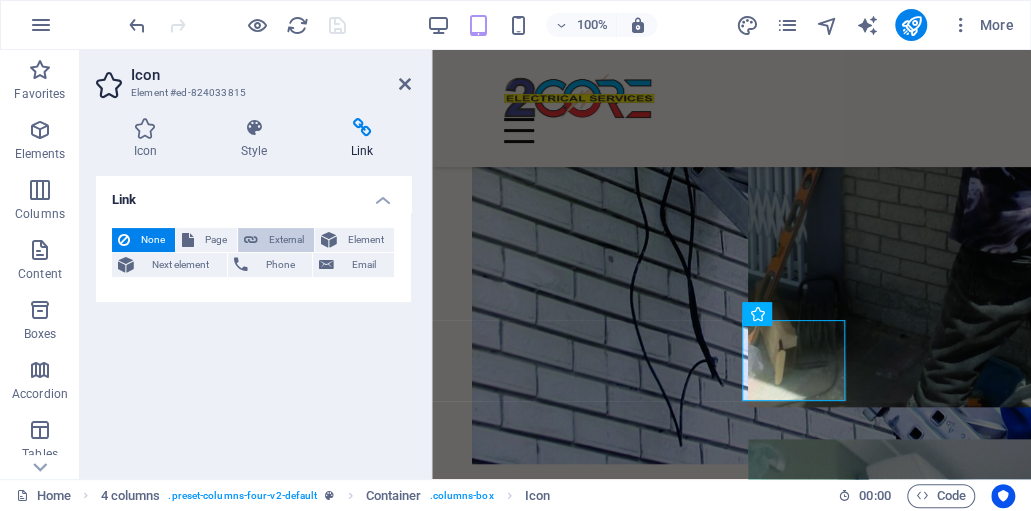 click on "External" at bounding box center [286, 240] 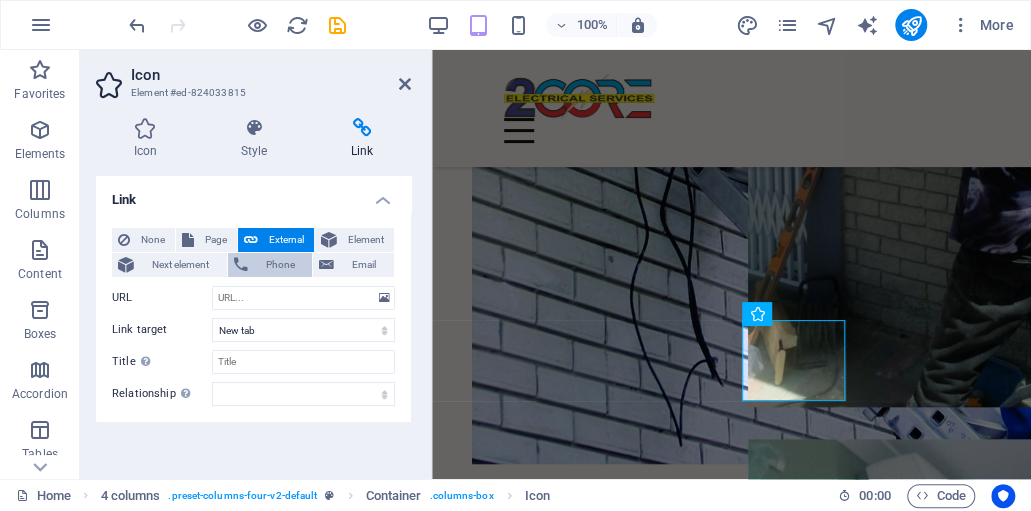 click on "Phone" at bounding box center [280, 265] 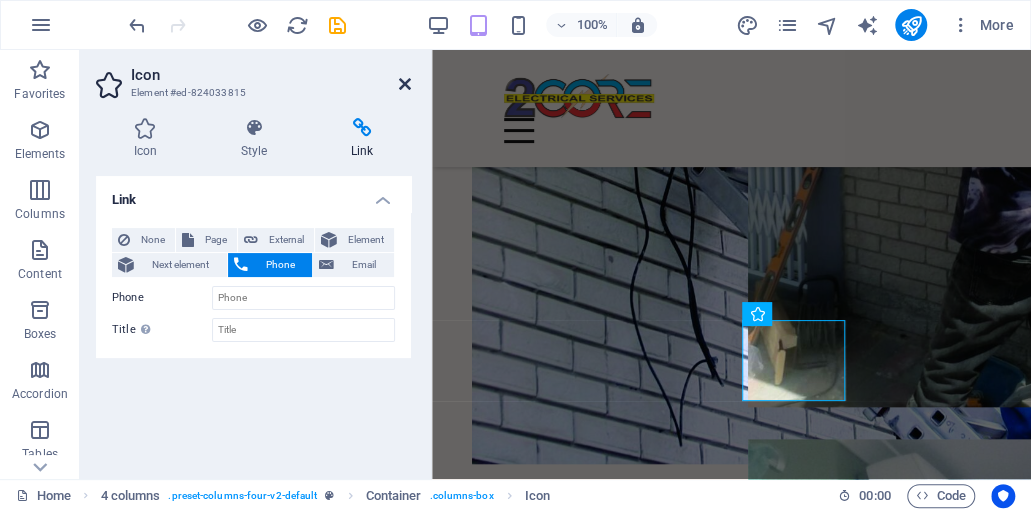 click at bounding box center [405, 84] 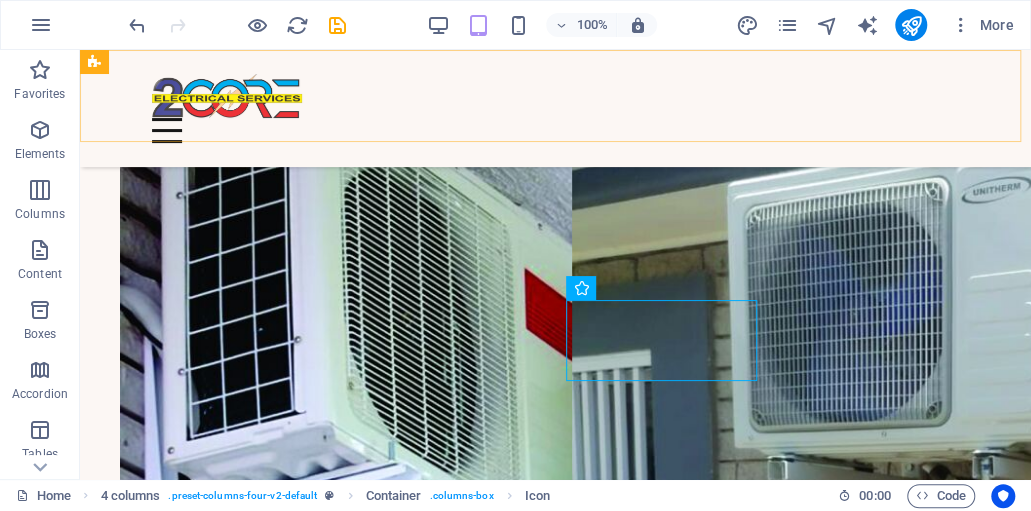 scroll, scrollTop: 10730, scrollLeft: 0, axis: vertical 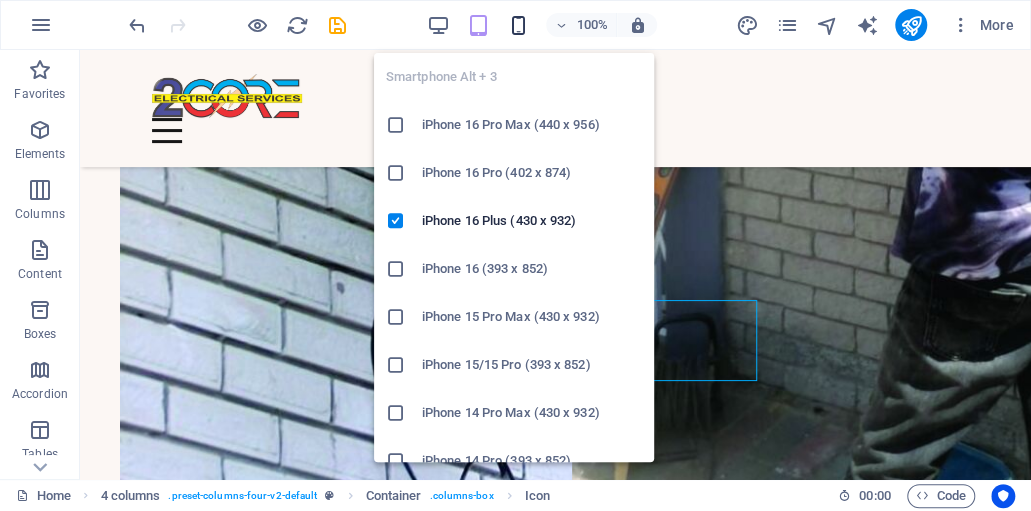 click at bounding box center [518, 25] 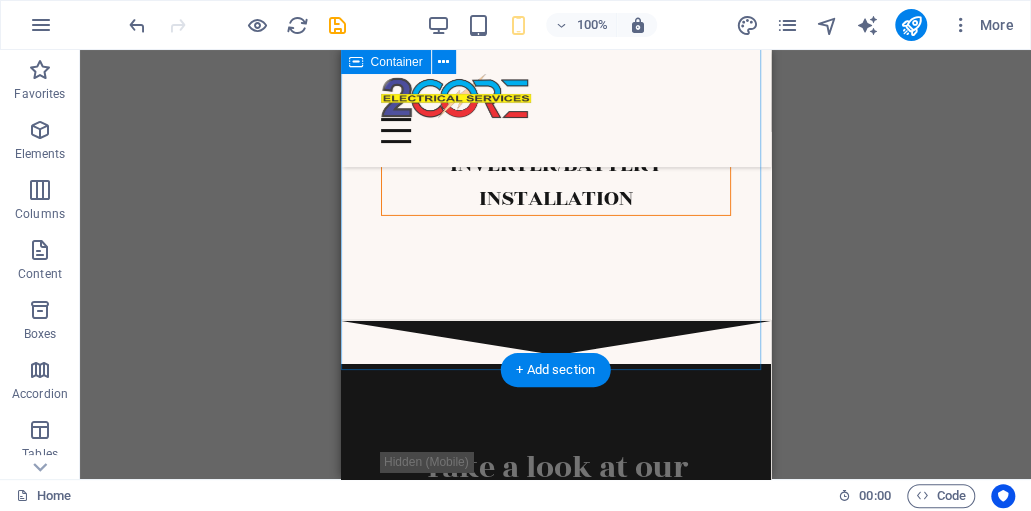 scroll, scrollTop: 2636, scrollLeft: 0, axis: vertical 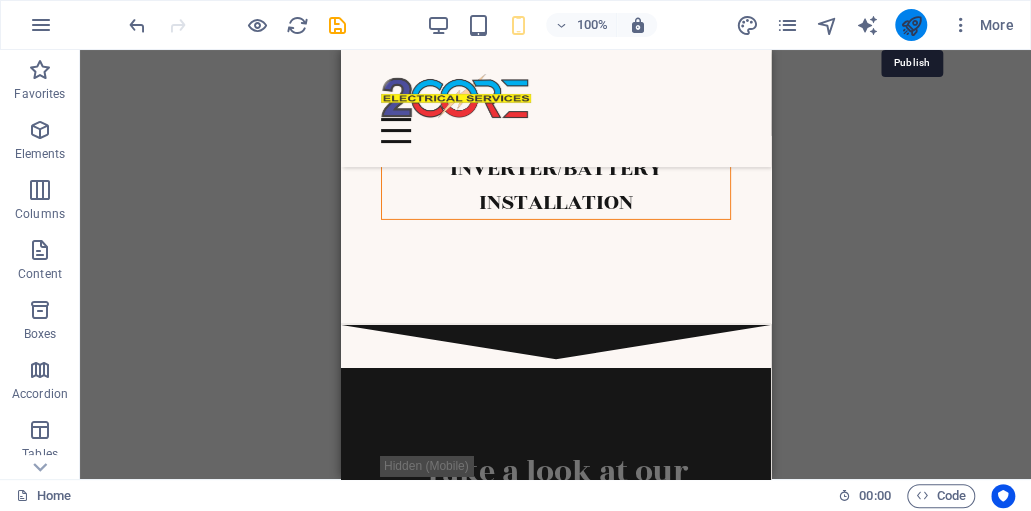 click at bounding box center [910, 25] 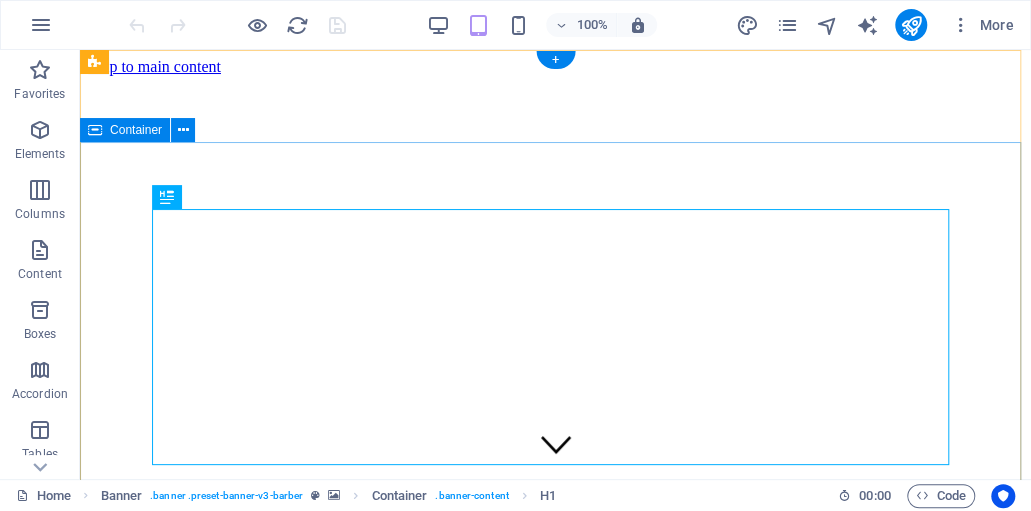 scroll, scrollTop: 0, scrollLeft: 0, axis: both 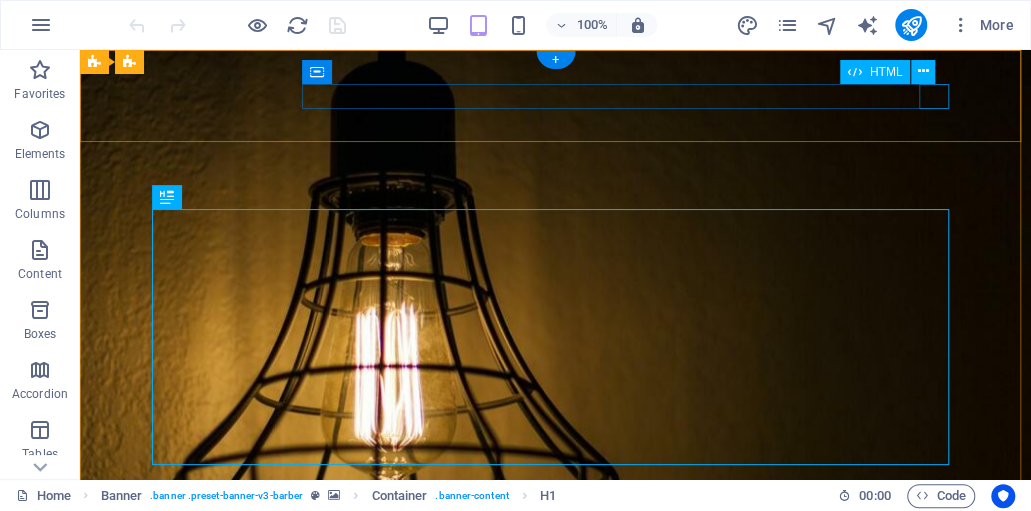 click at bounding box center [555, 680] 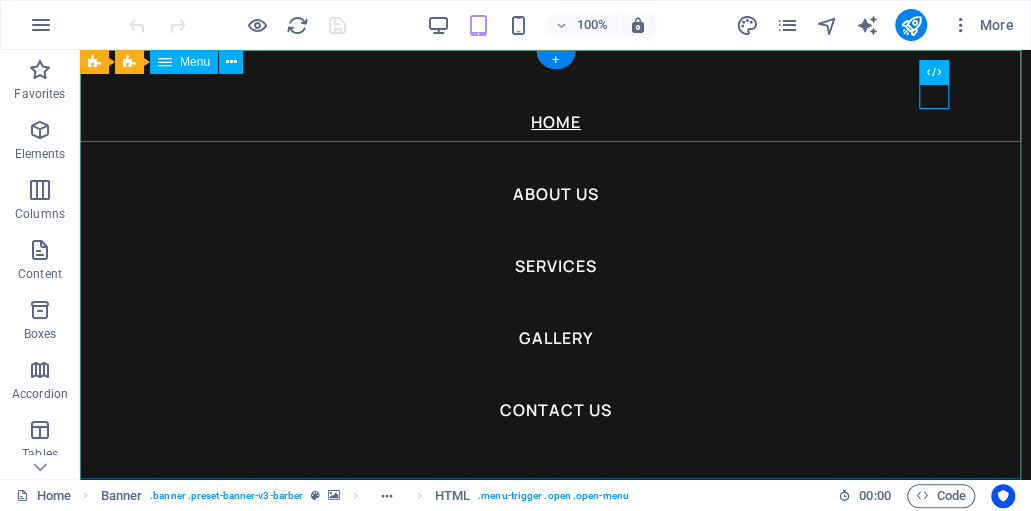 click on "Home About Us Services Gallery Contact Us" at bounding box center [555, 264] 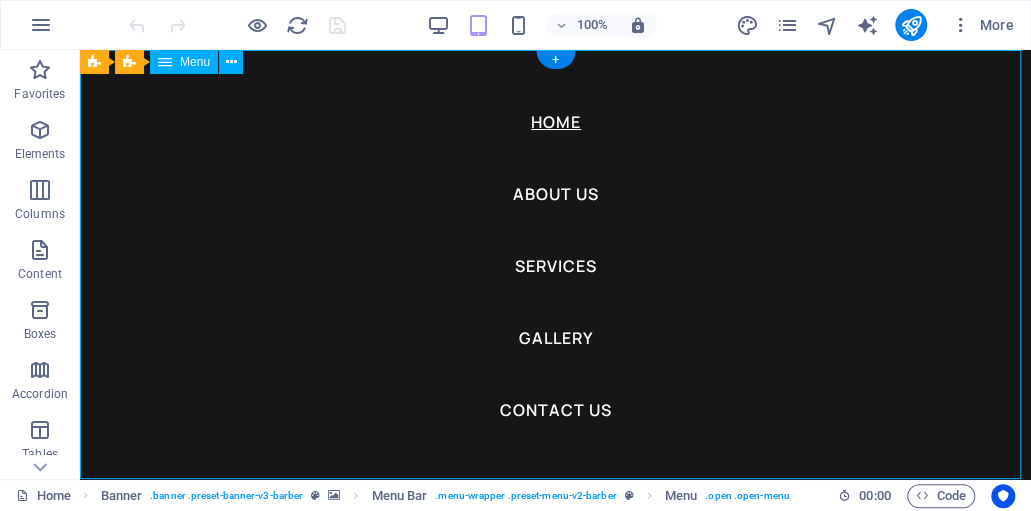 click on "Home About Us Services Gallery Contact Us" at bounding box center (555, 264) 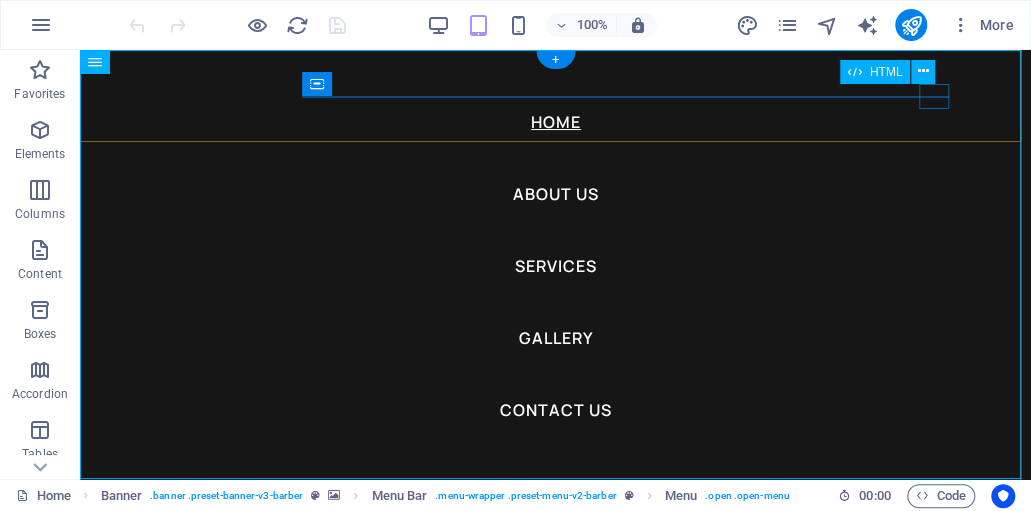 click at bounding box center [167, 680] 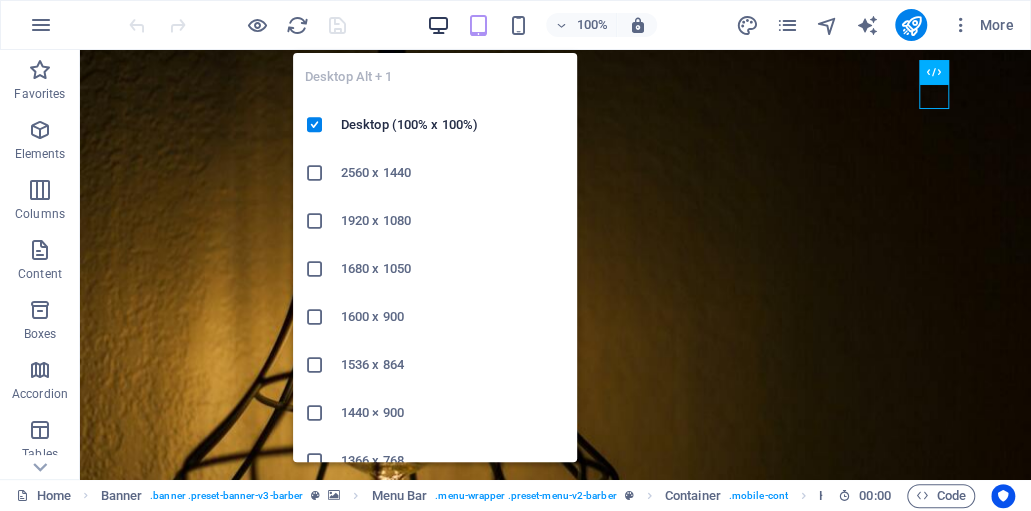 click at bounding box center (438, 25) 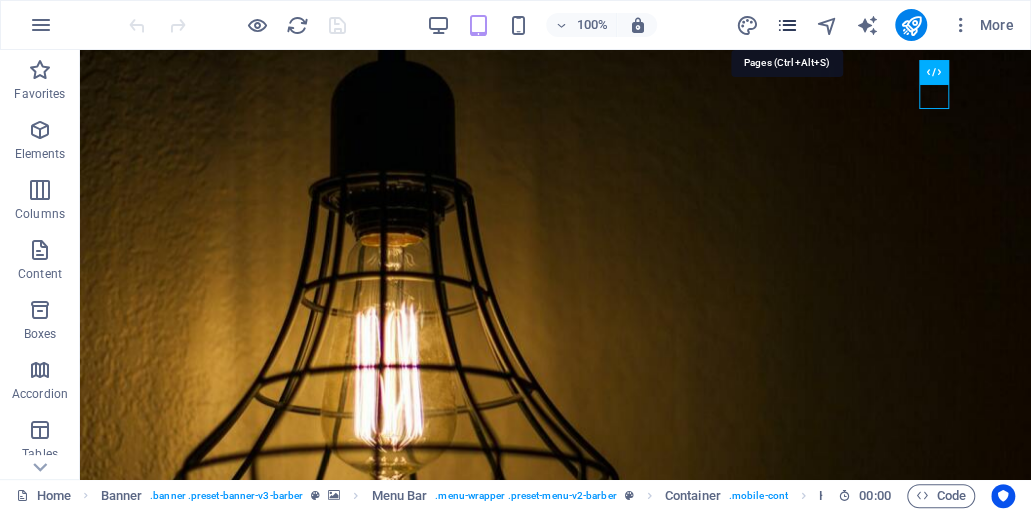 click at bounding box center (786, 25) 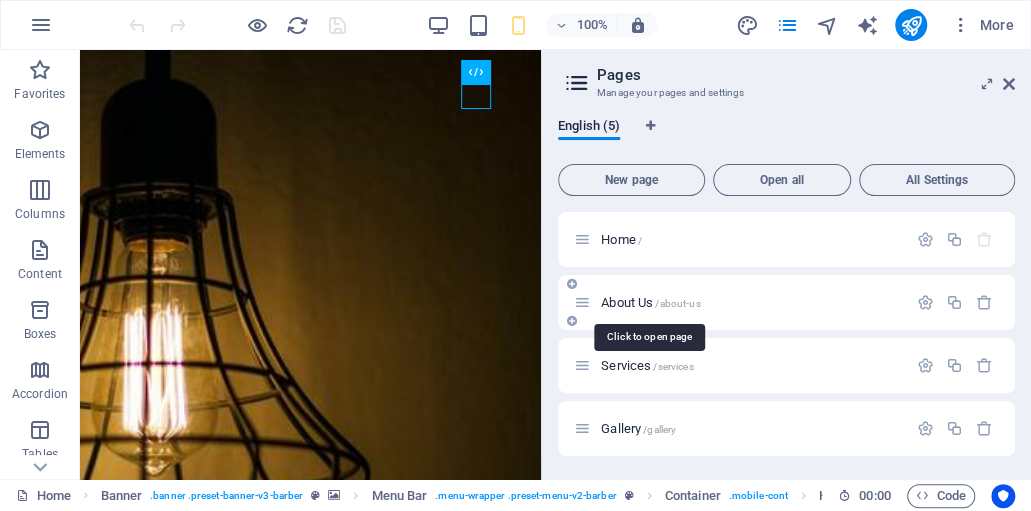 click on "About Us /about-us" at bounding box center (650, 302) 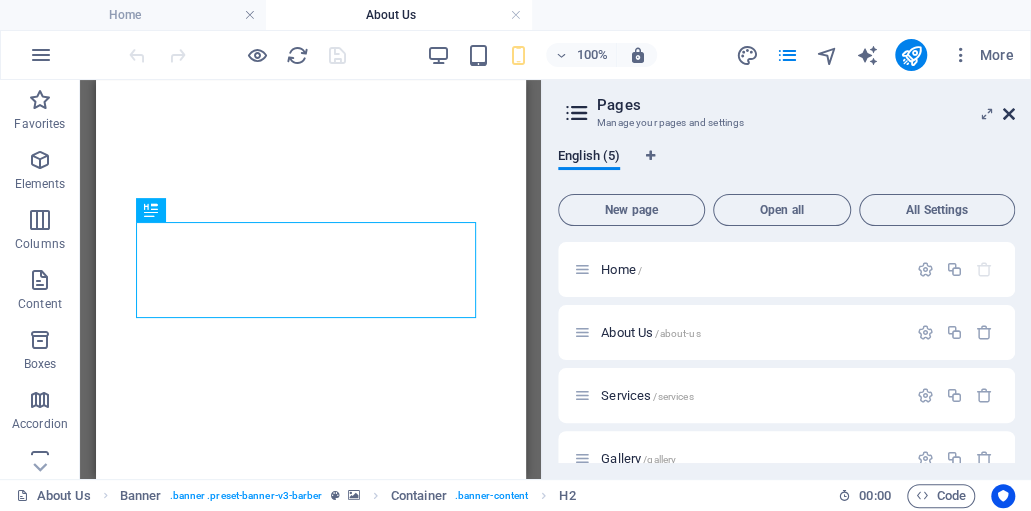 click at bounding box center [1009, 114] 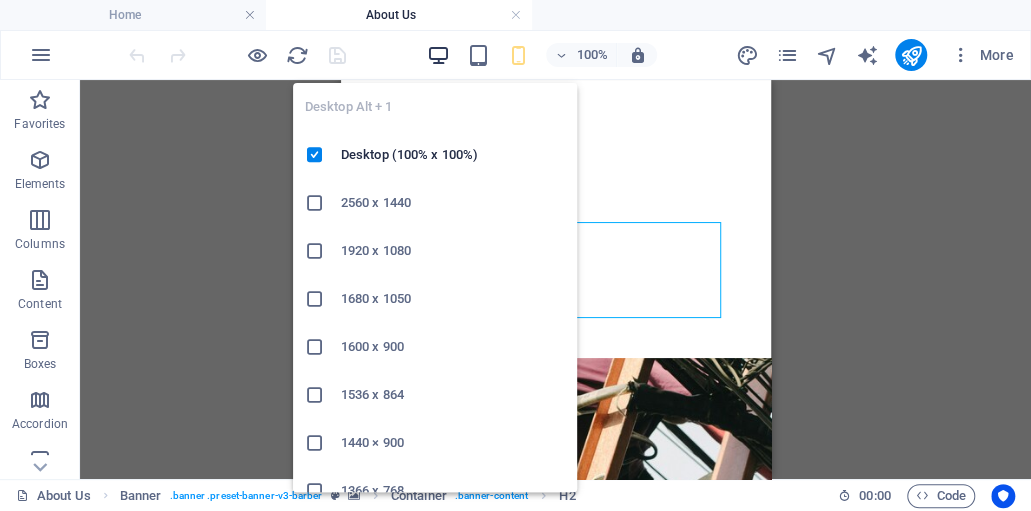 scroll, scrollTop: 0, scrollLeft: 0, axis: both 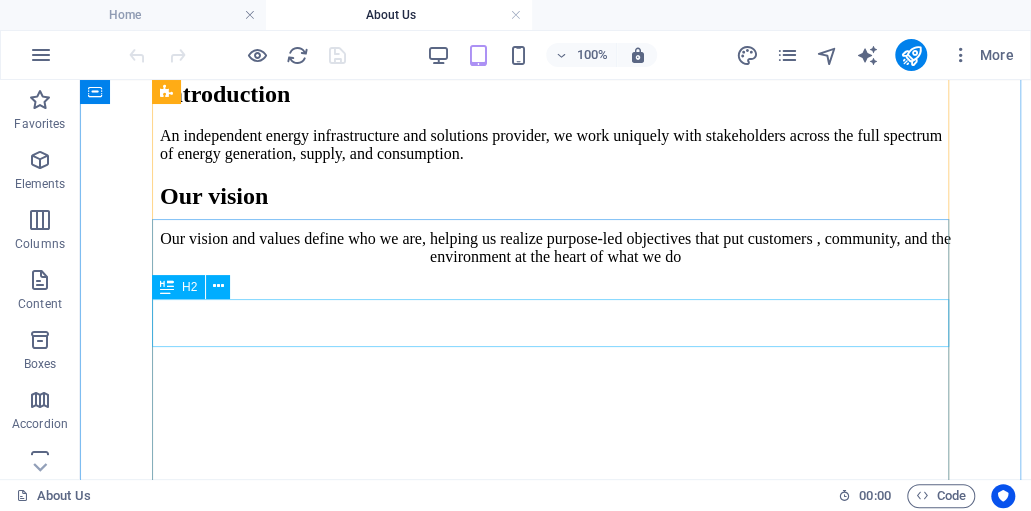 click on "Introduction" at bounding box center (555, 94) 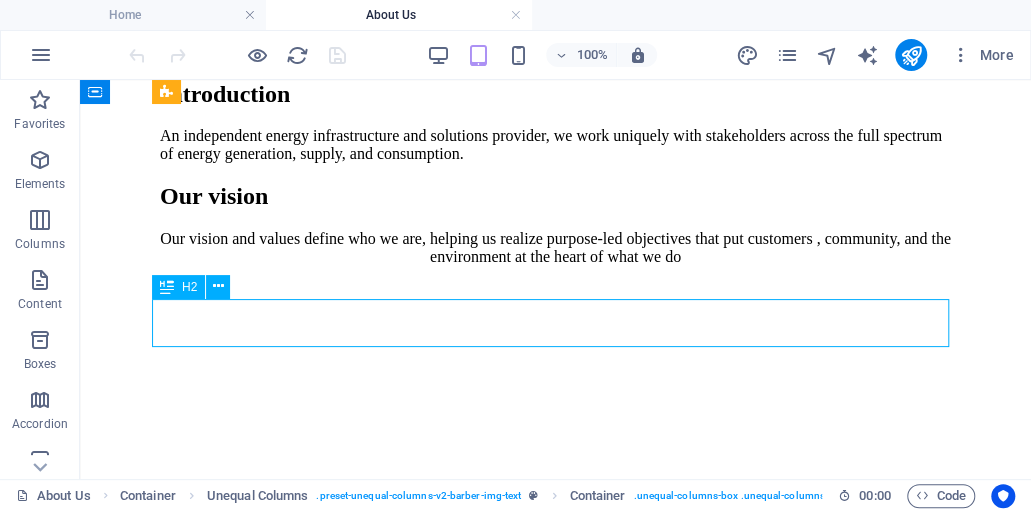 click on "Introduction" at bounding box center (555, 94) 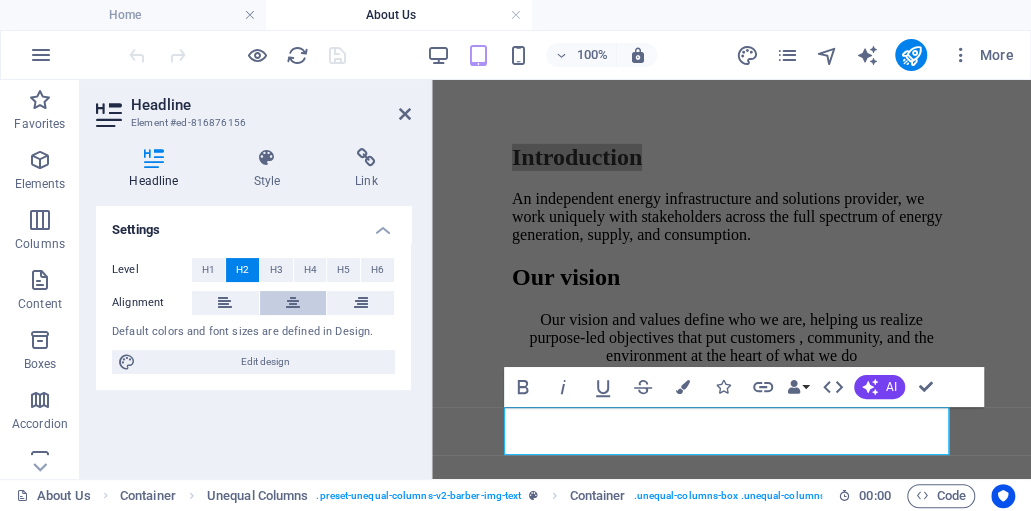 click at bounding box center (293, 303) 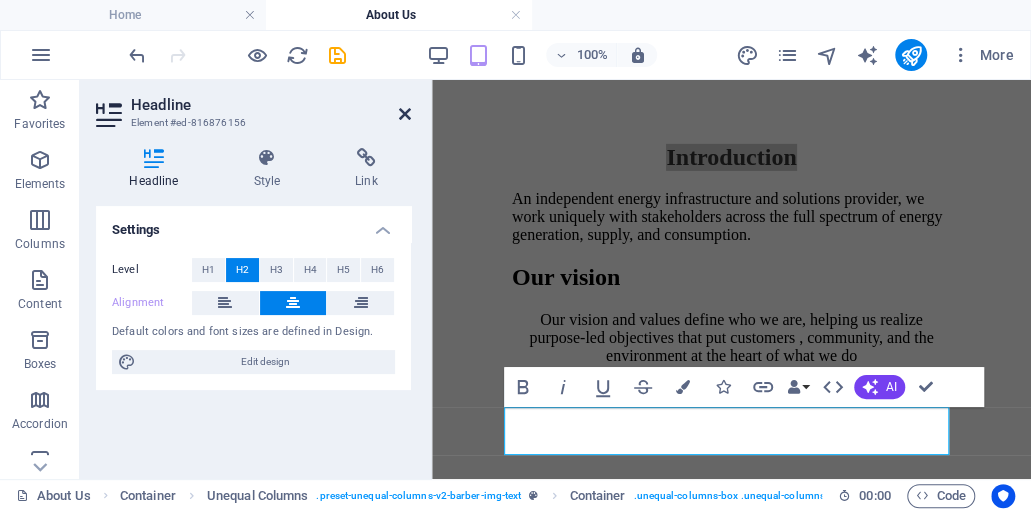 click at bounding box center (405, 114) 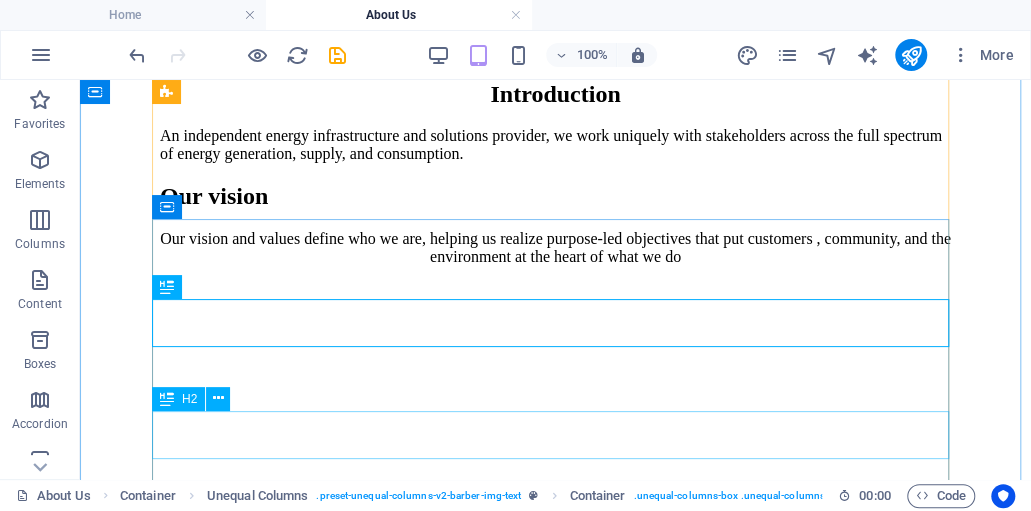drag, startPoint x: 372, startPoint y: 432, endPoint x: 452, endPoint y: 510, distance: 111.73182 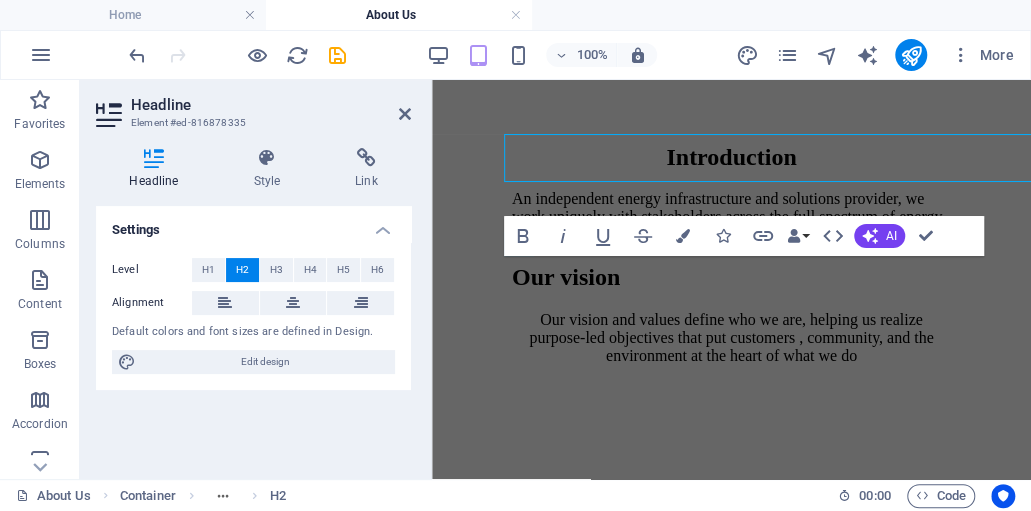 click on "Settings Level H1 H2 H3 H4 H5 H6 Alignment Default colors and font sizes are defined in Design. Edit design" at bounding box center [253, 334] 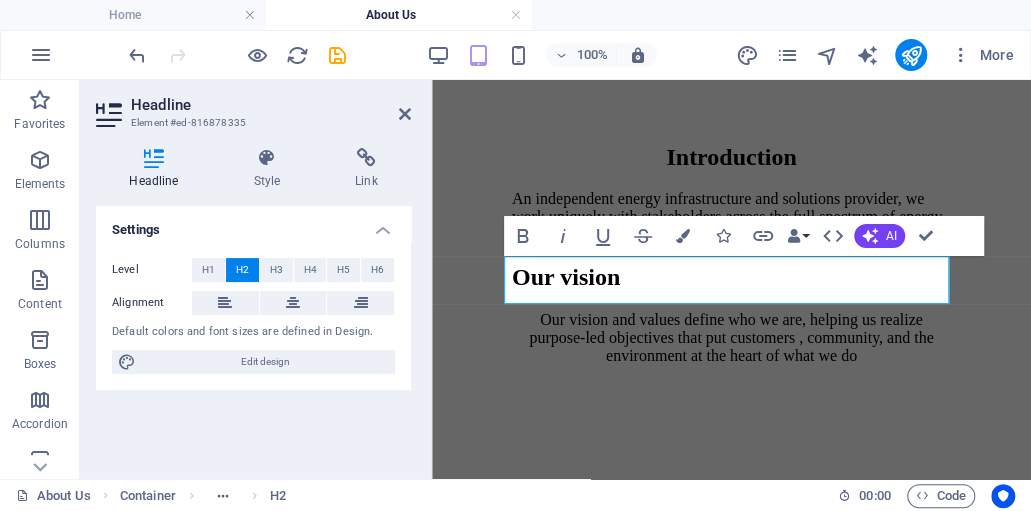 scroll, scrollTop: 2943, scrollLeft: 0, axis: vertical 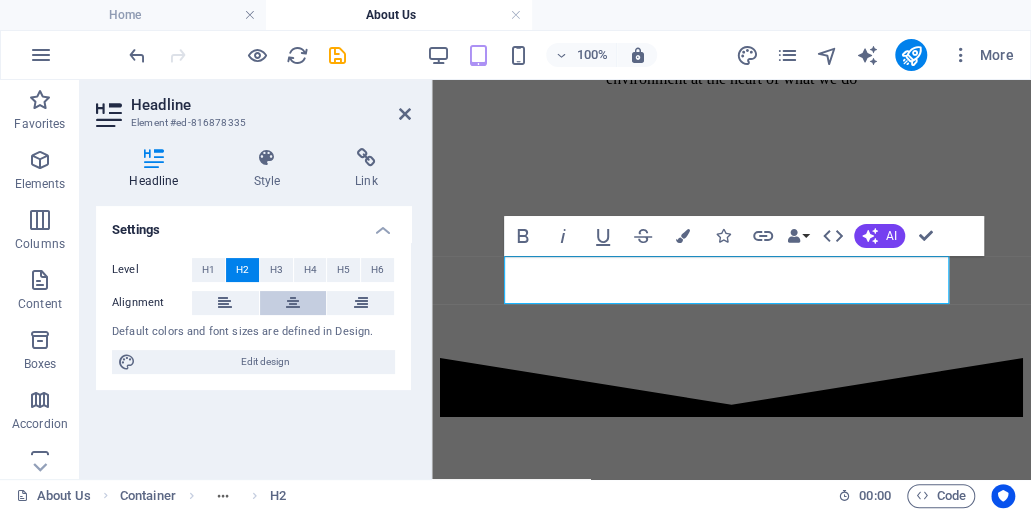 click at bounding box center [293, 303] 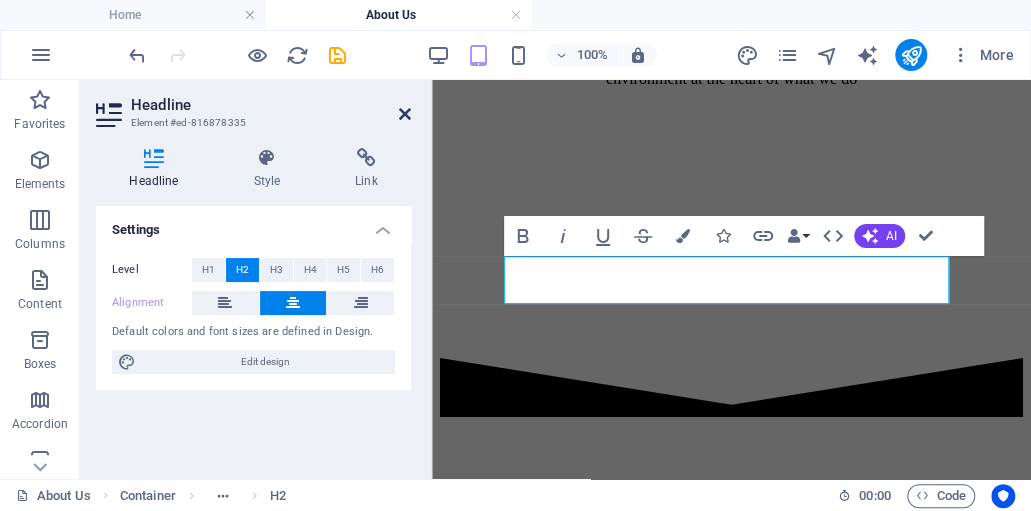 click at bounding box center [405, 114] 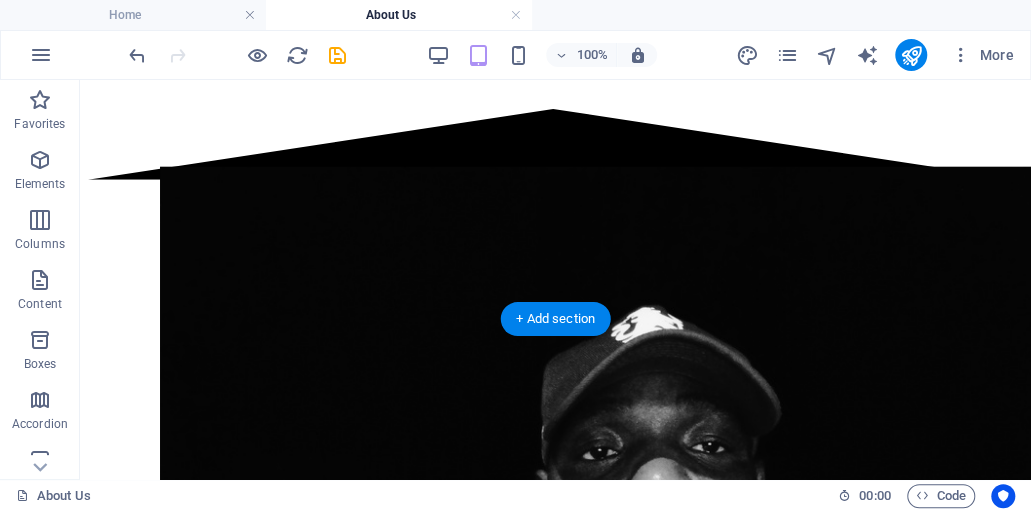 scroll, scrollTop: 2045, scrollLeft: 0, axis: vertical 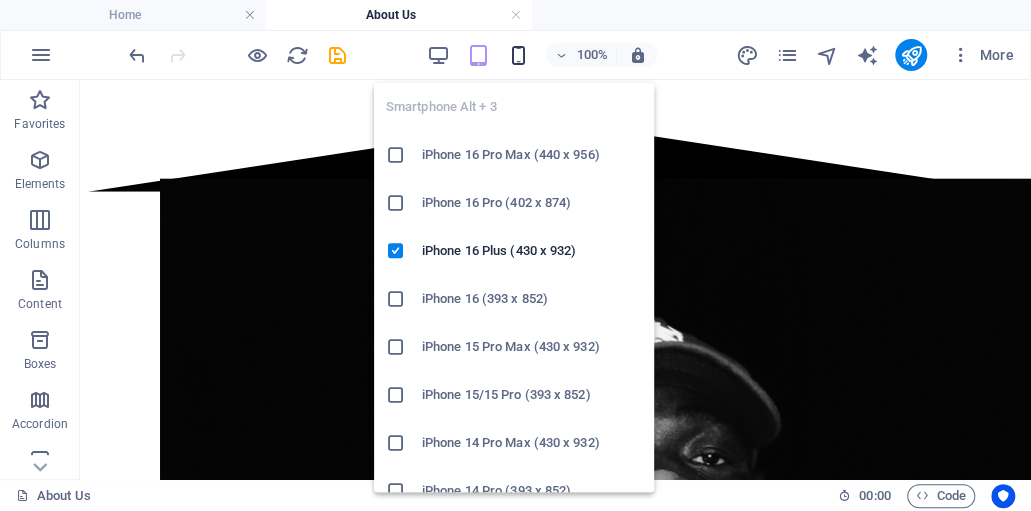 click at bounding box center (518, 55) 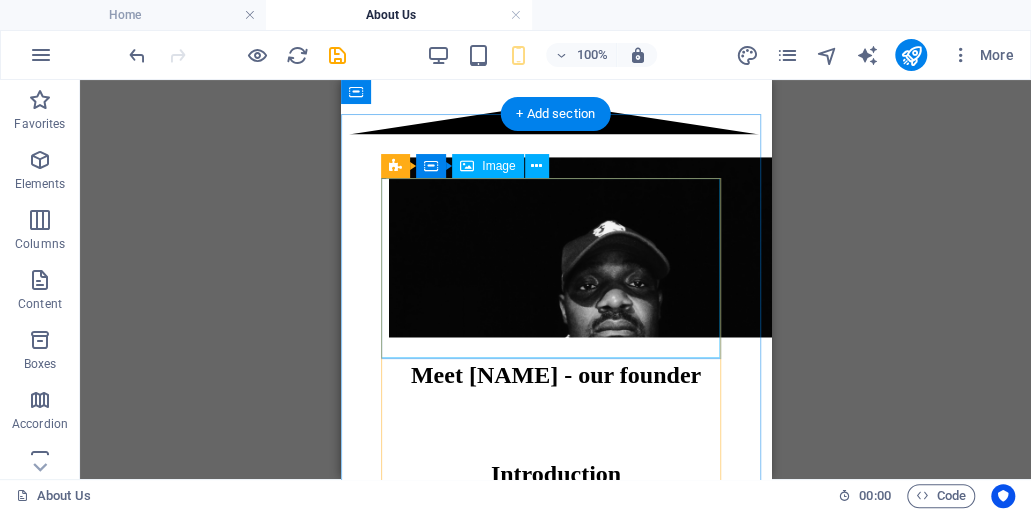 scroll, scrollTop: 1245, scrollLeft: 0, axis: vertical 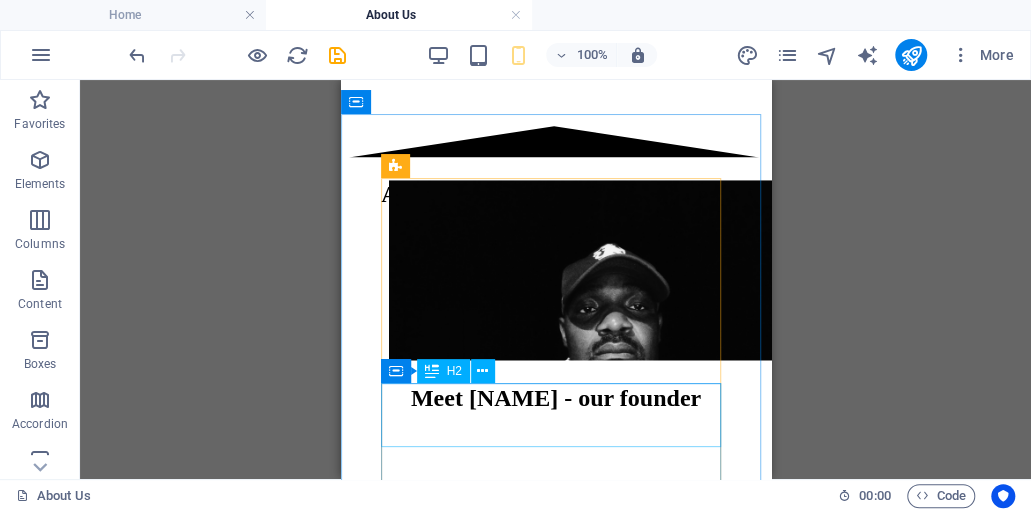 click on "H2" at bounding box center (454, 371) 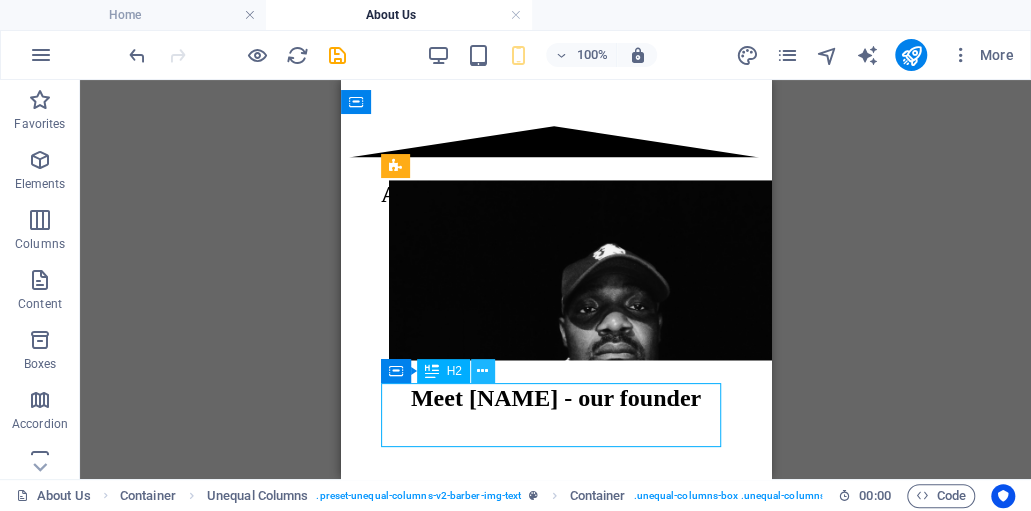 click at bounding box center [482, 371] 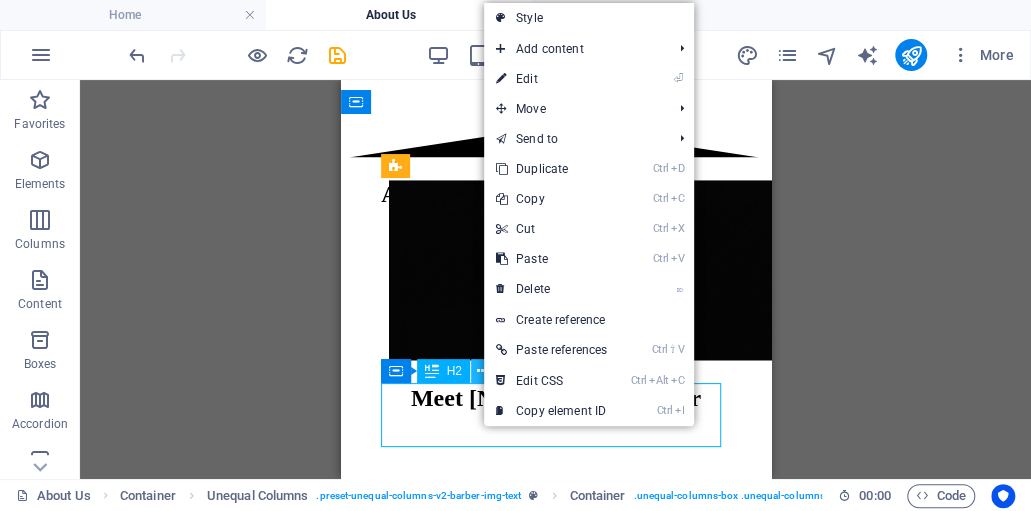 click at bounding box center (482, 371) 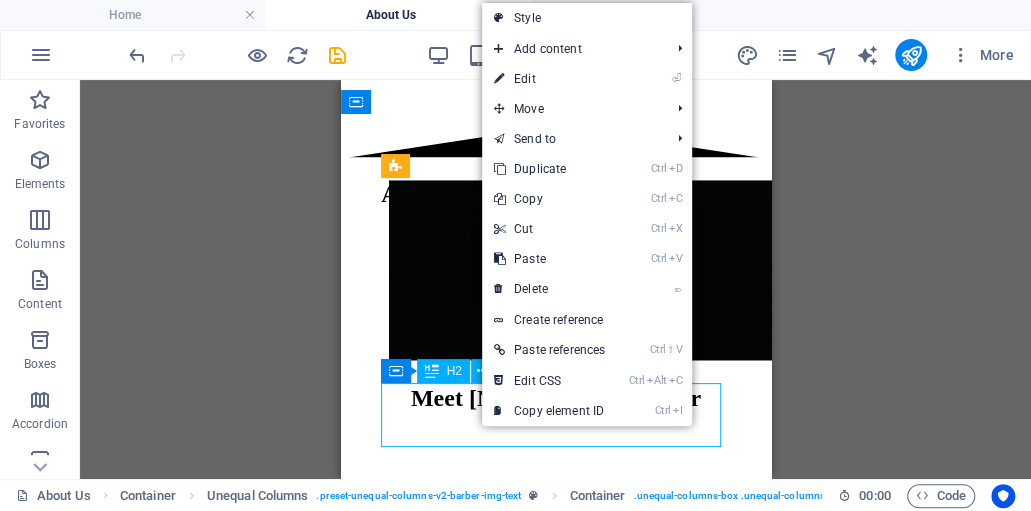 click on "H2" at bounding box center (454, 371) 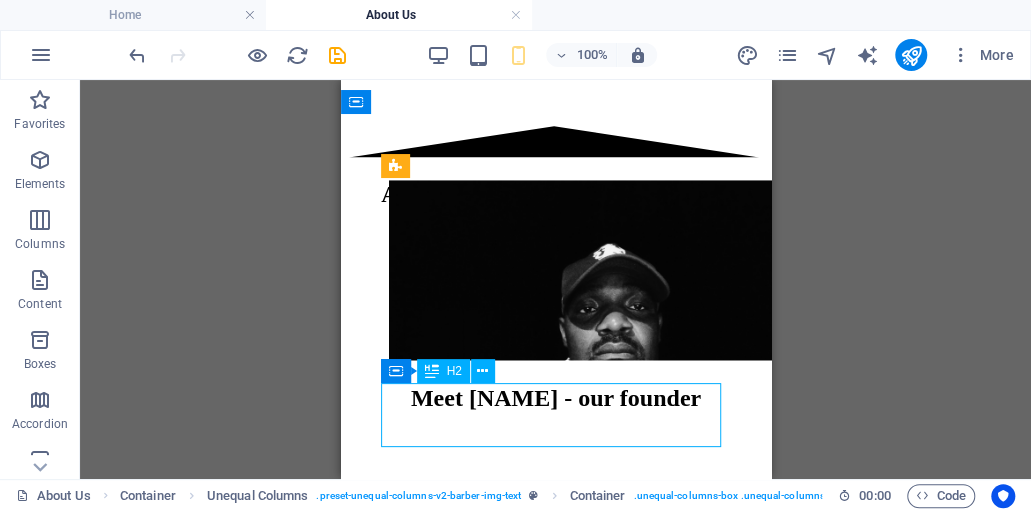 click on "H2" at bounding box center [454, 371] 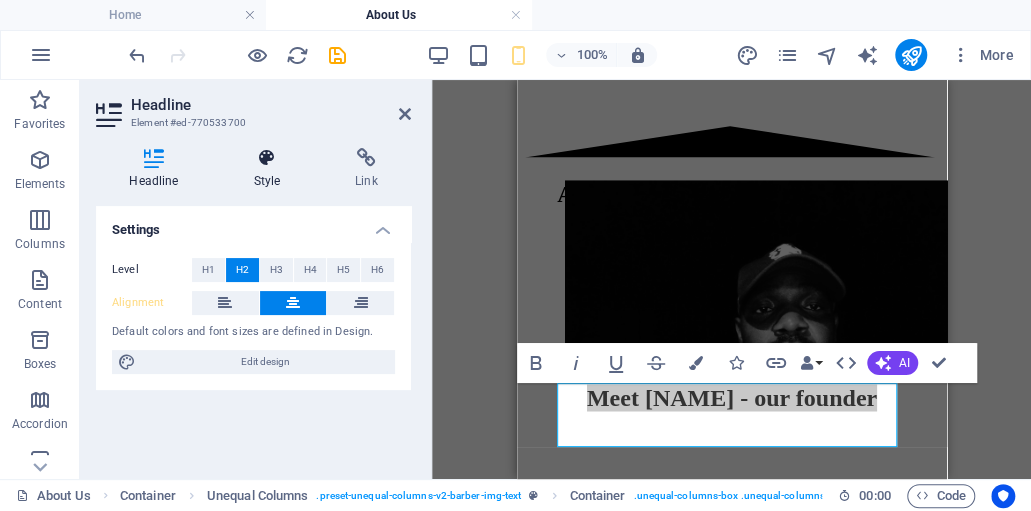 click at bounding box center (267, 158) 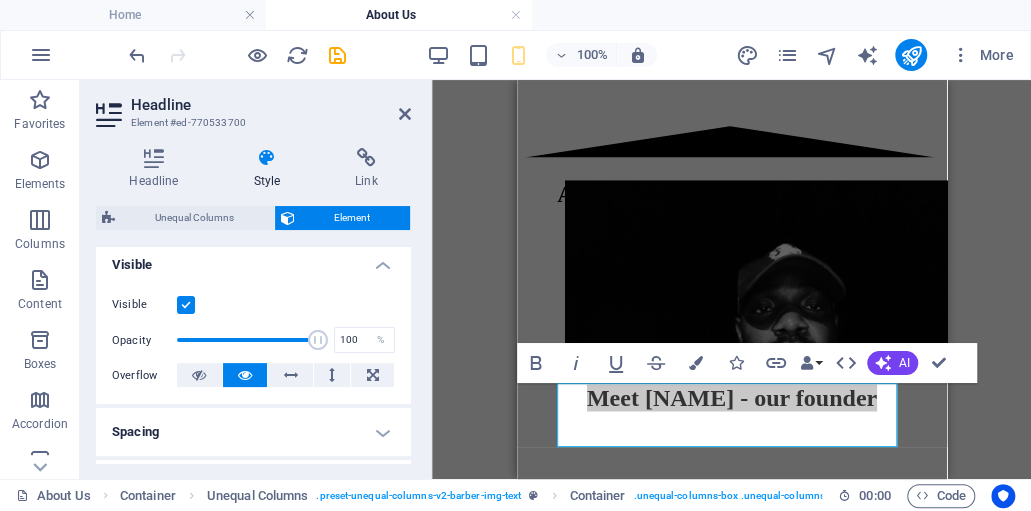 scroll, scrollTop: 200, scrollLeft: 0, axis: vertical 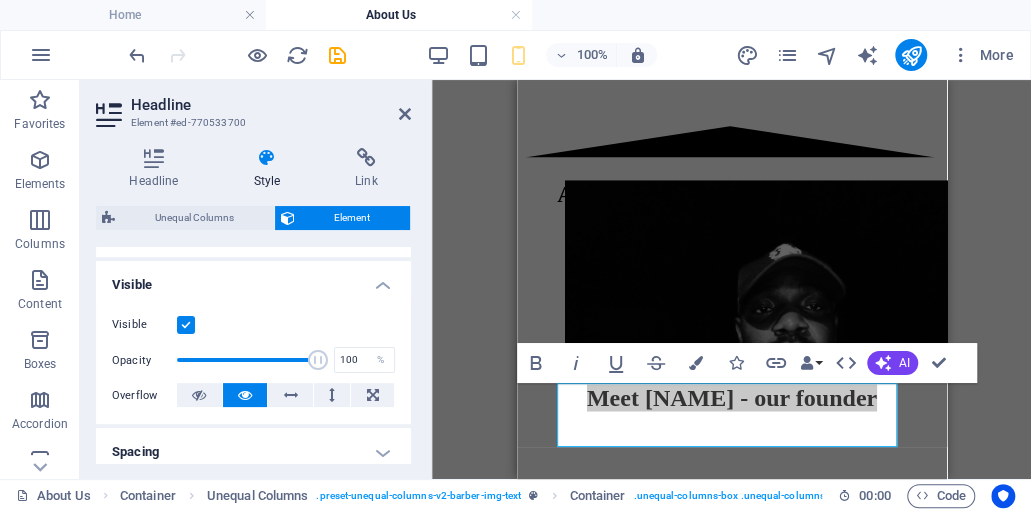 click at bounding box center [186, 325] 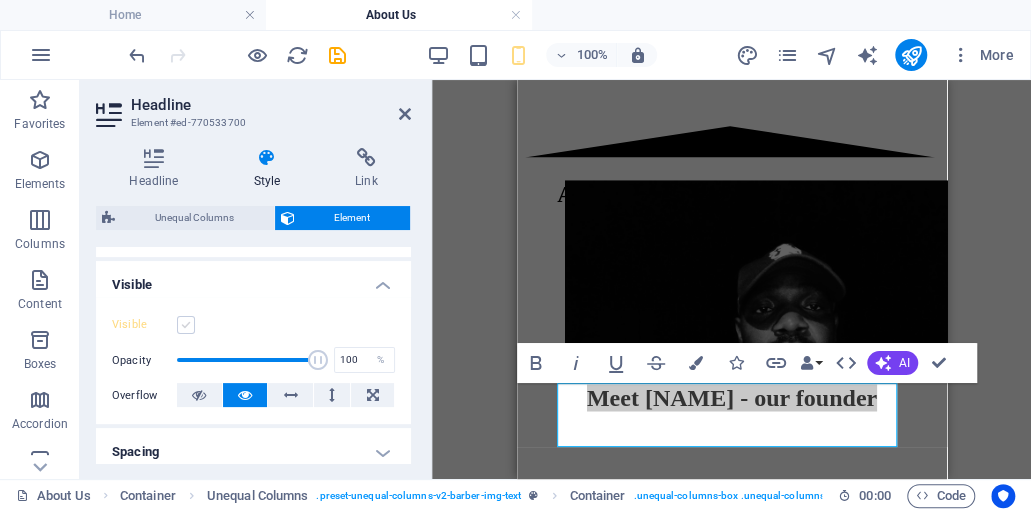 click at bounding box center (186, 325) 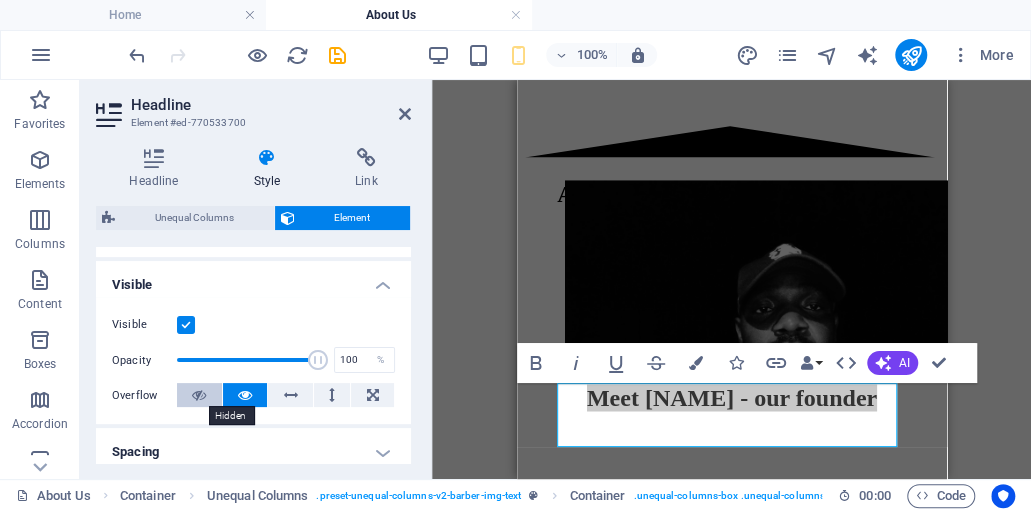 click at bounding box center (199, 395) 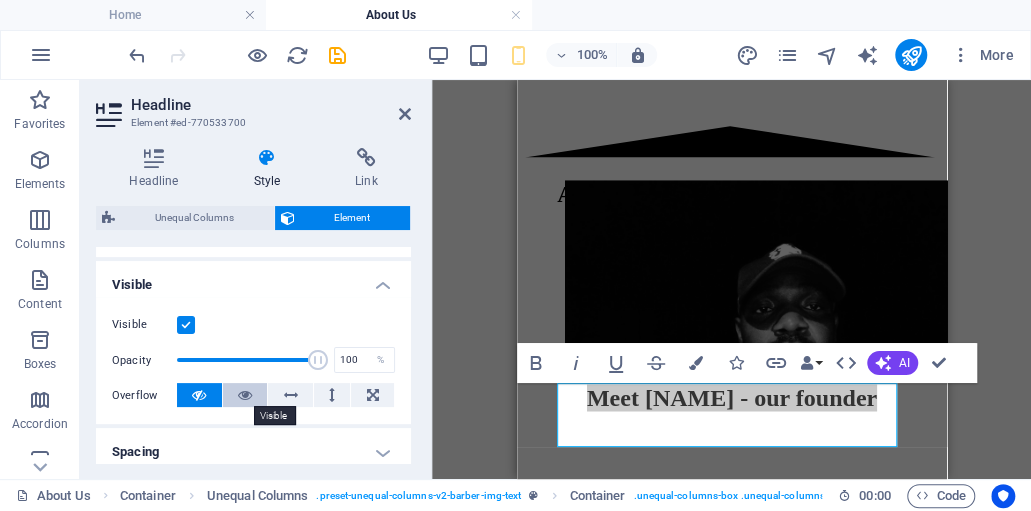 click at bounding box center (245, 395) 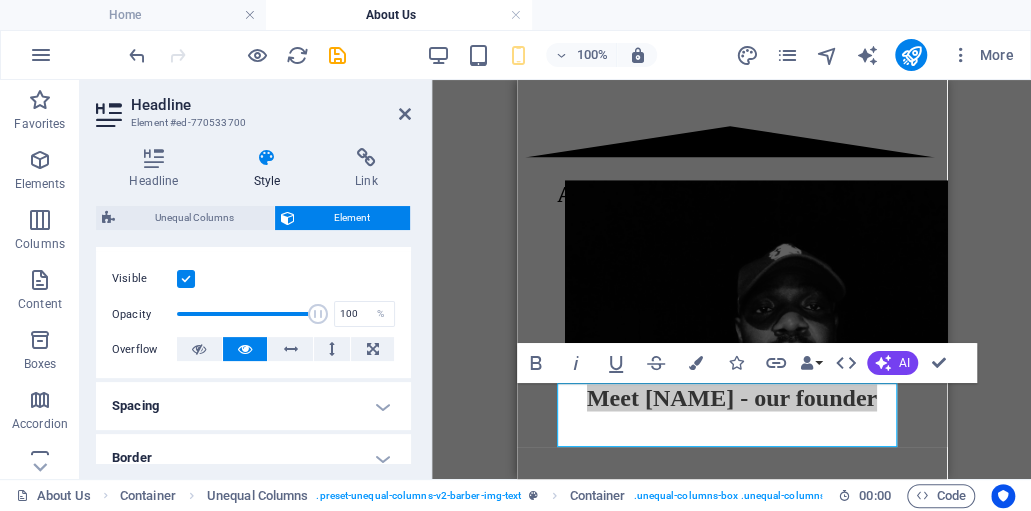 scroll, scrollTop: 333, scrollLeft: 0, axis: vertical 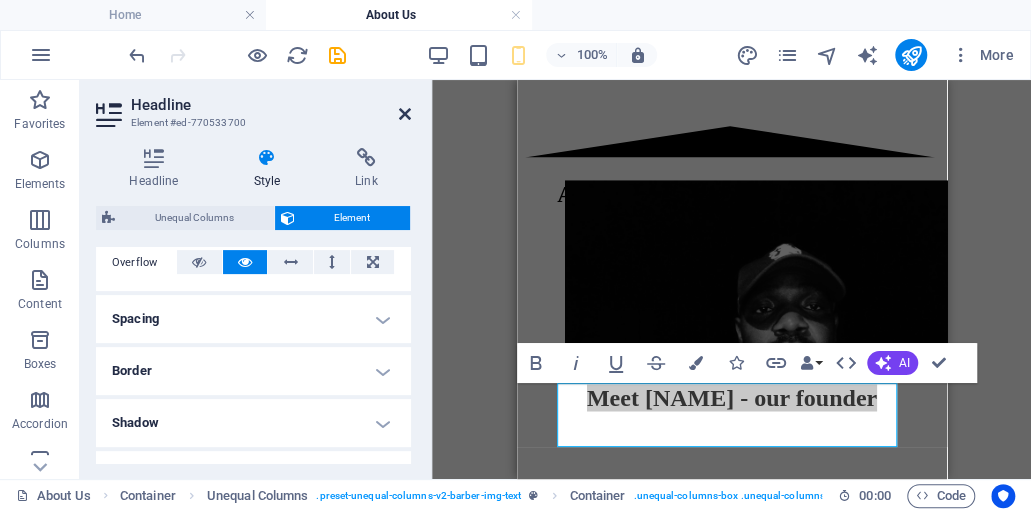 click at bounding box center (405, 114) 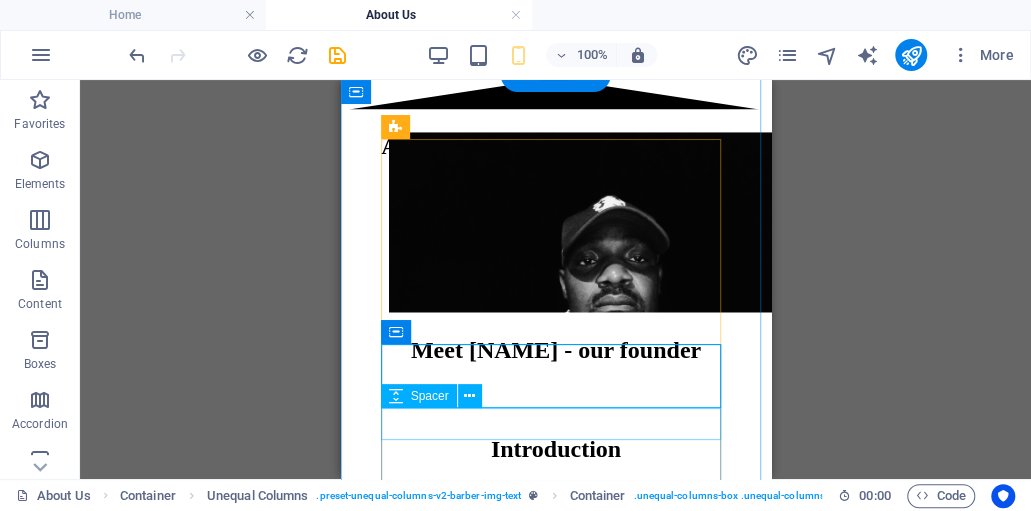 scroll, scrollTop: 1312, scrollLeft: 0, axis: vertical 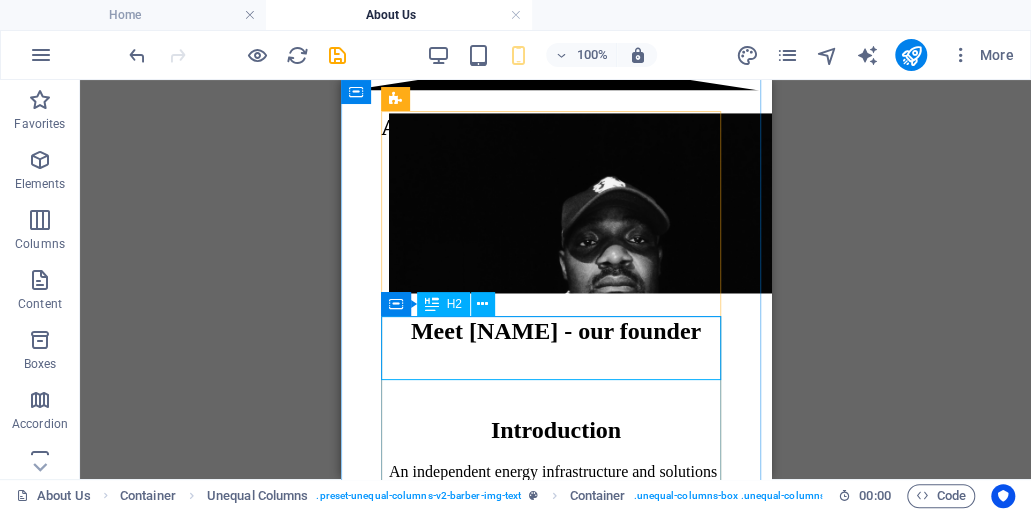 click on "Meet Herbert- our founder" at bounding box center [555, 330] 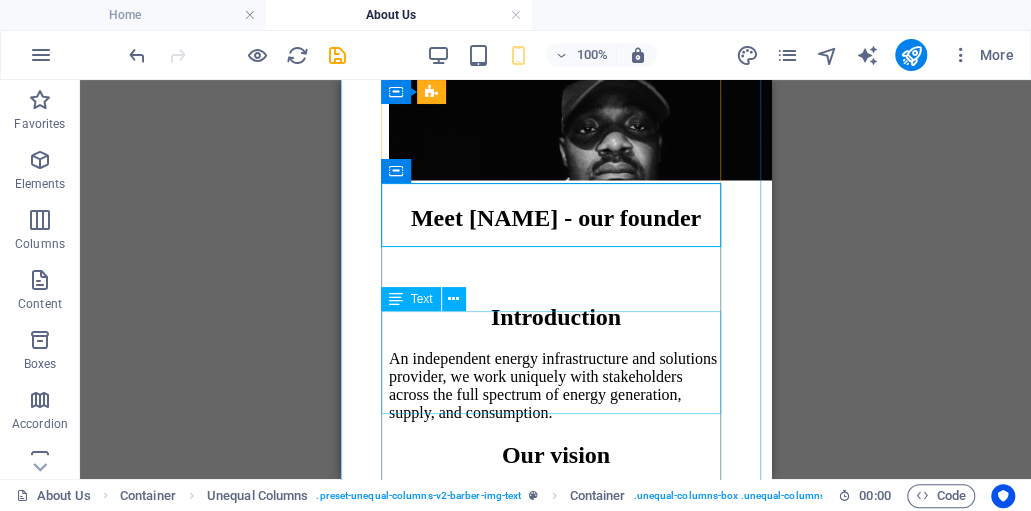 scroll, scrollTop: 1445, scrollLeft: 0, axis: vertical 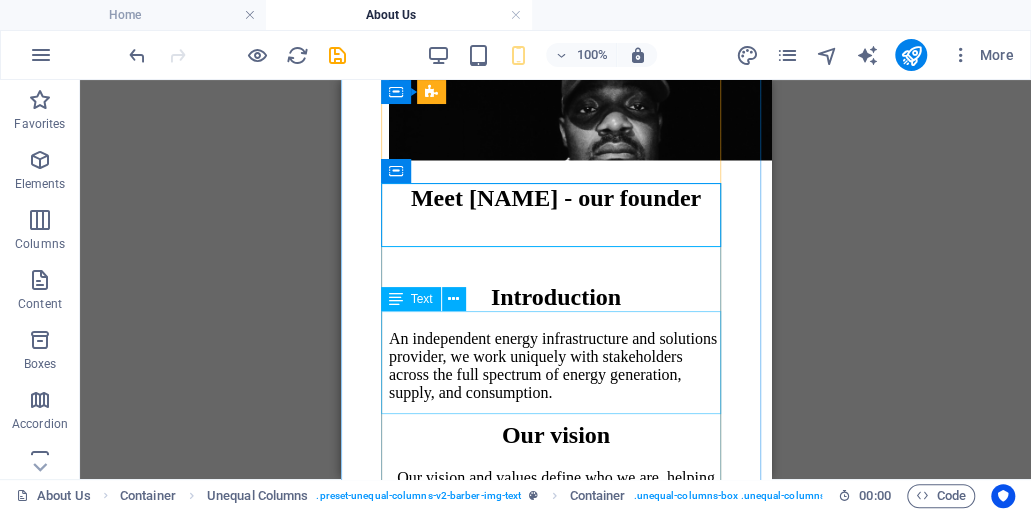 click on "Text" at bounding box center (422, 299) 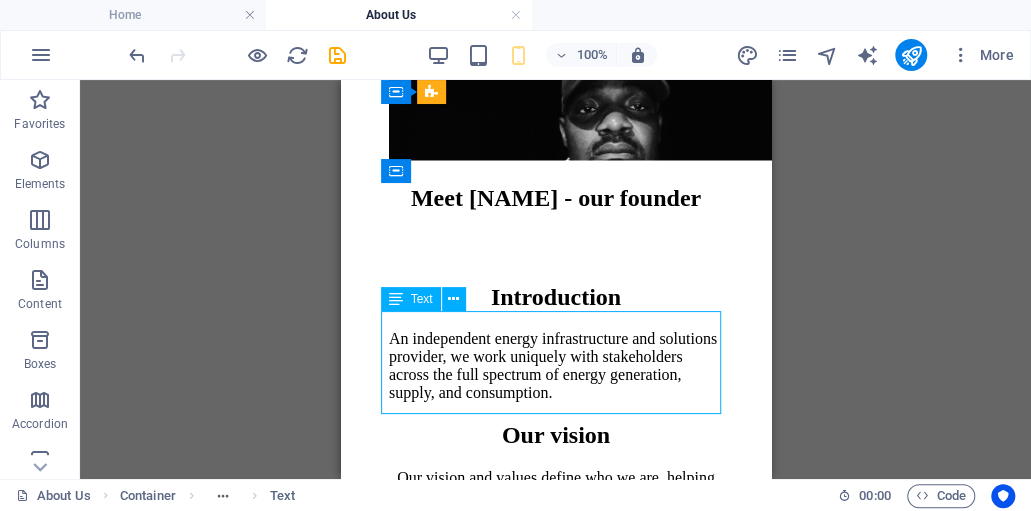 click on "Text" at bounding box center (422, 299) 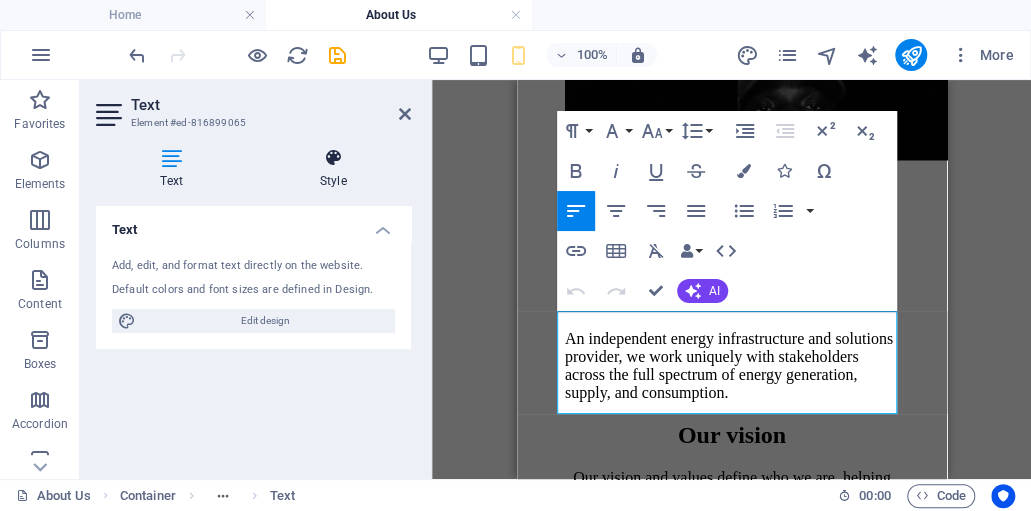 click at bounding box center (333, 158) 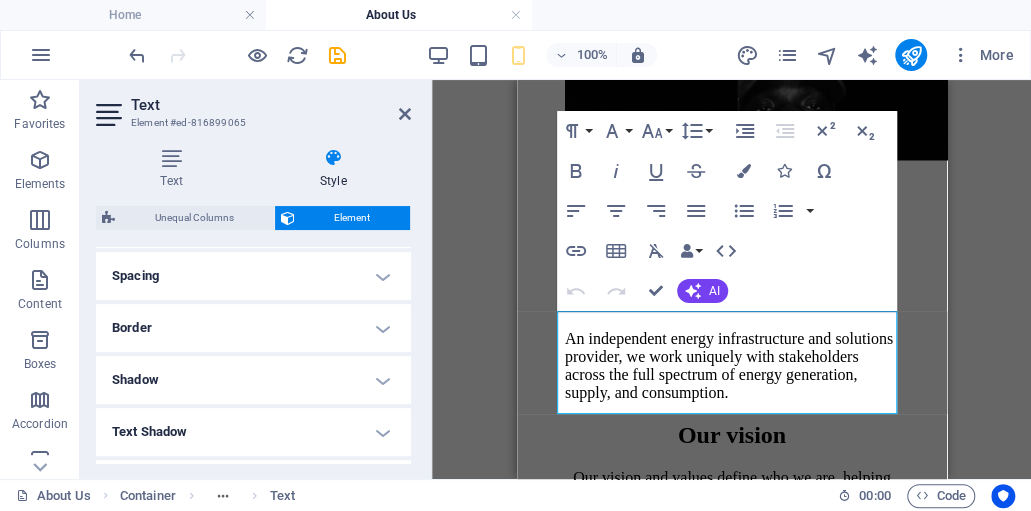 scroll, scrollTop: 400, scrollLeft: 0, axis: vertical 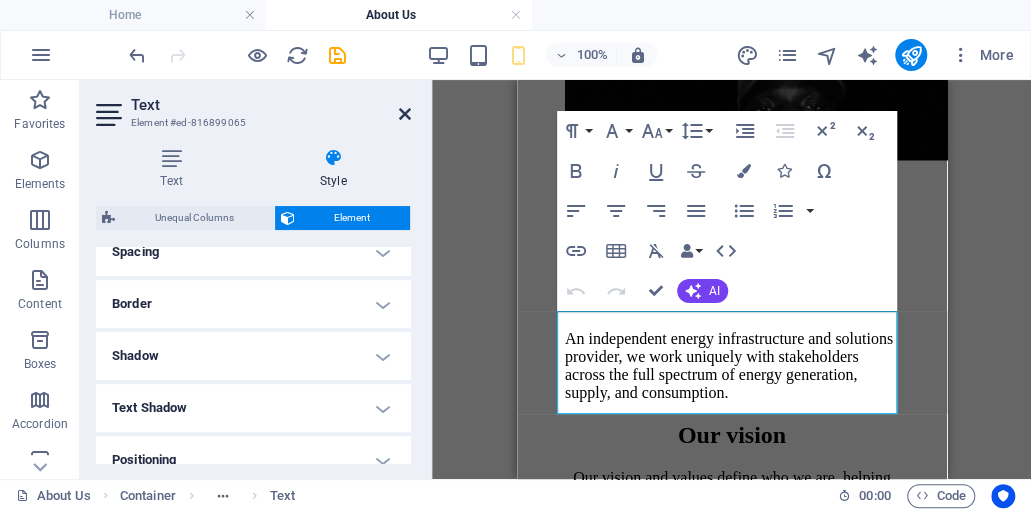 click at bounding box center (405, 114) 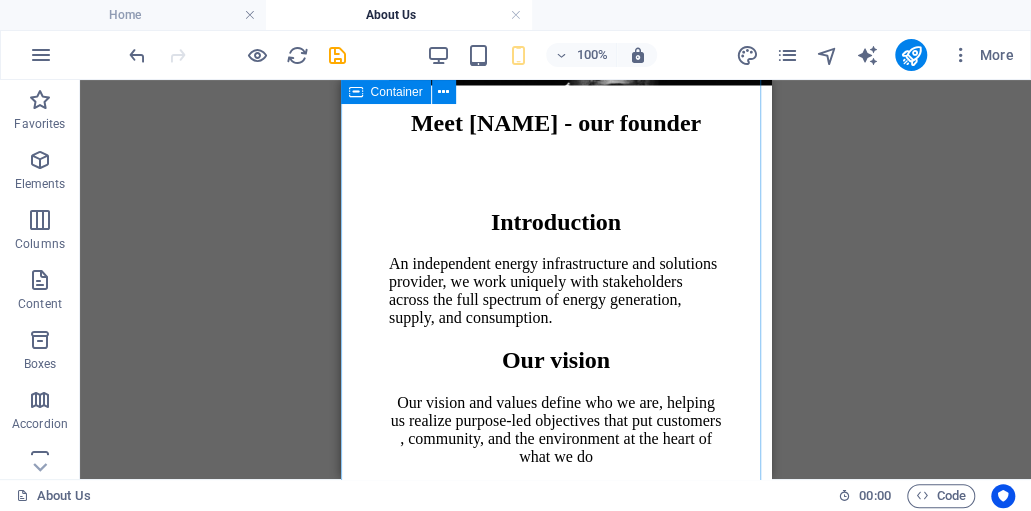 scroll, scrollTop: 1512, scrollLeft: 0, axis: vertical 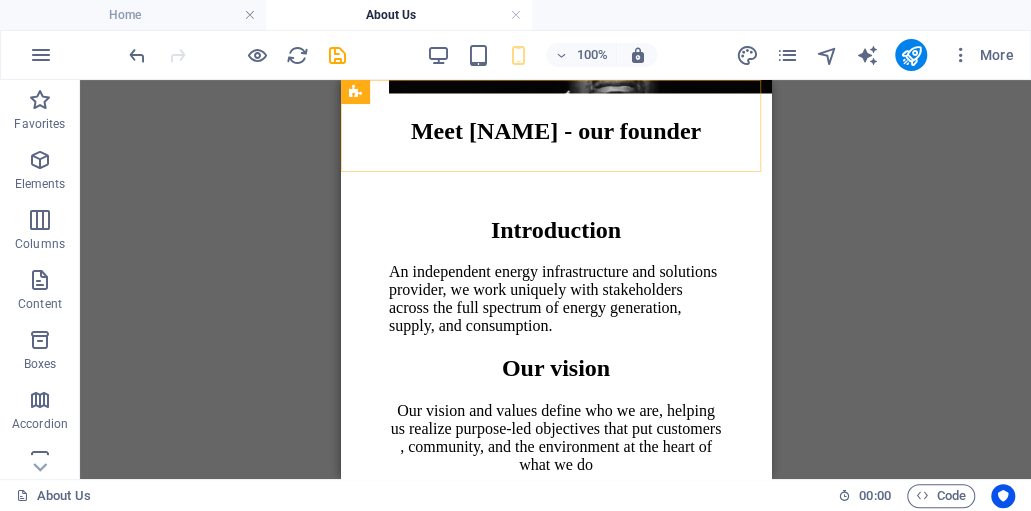 click at bounding box center (555, -975) 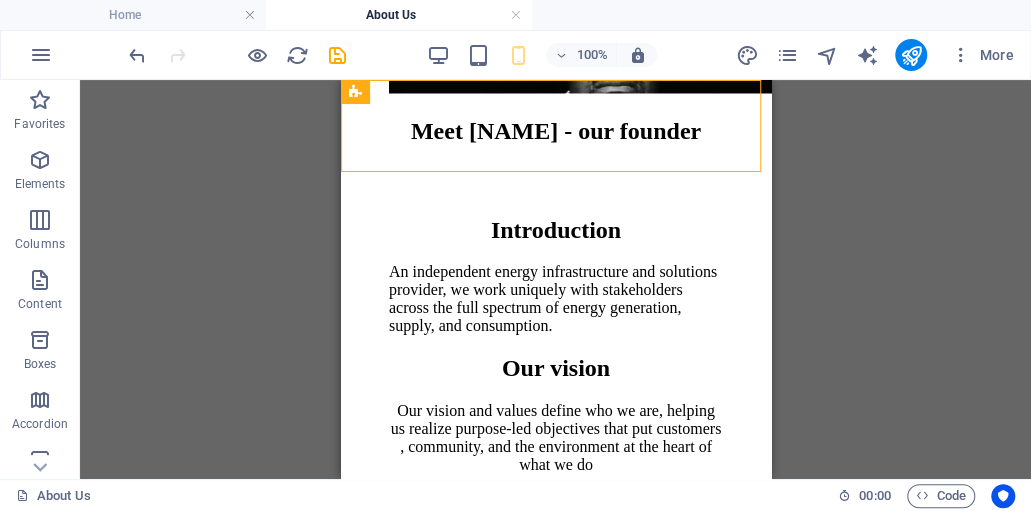 click at bounding box center [555, -975] 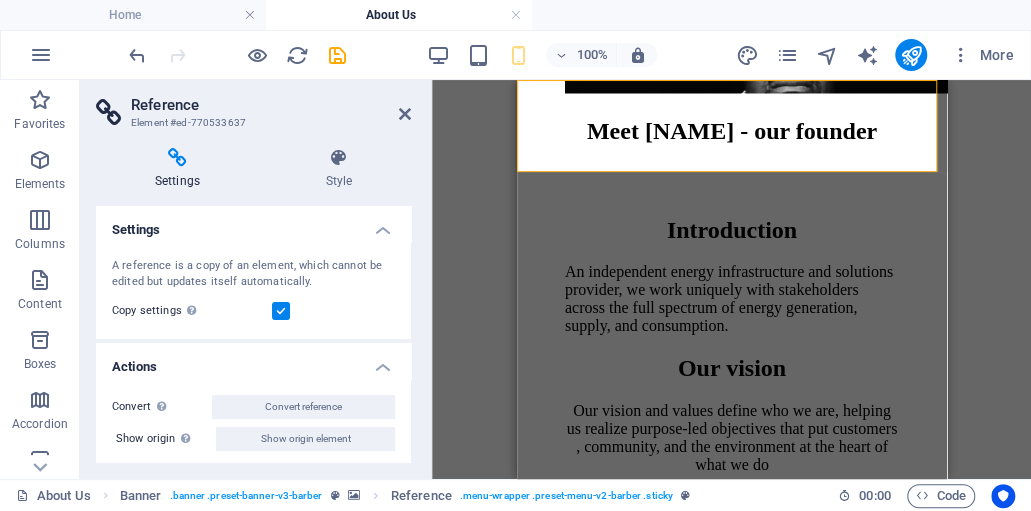 scroll, scrollTop: 3, scrollLeft: 0, axis: vertical 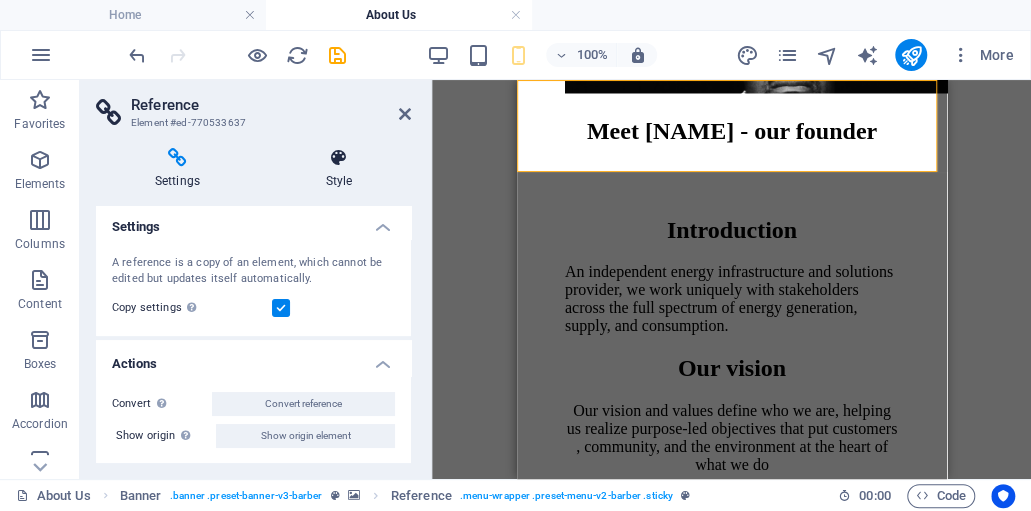 click on "Style" at bounding box center (339, 169) 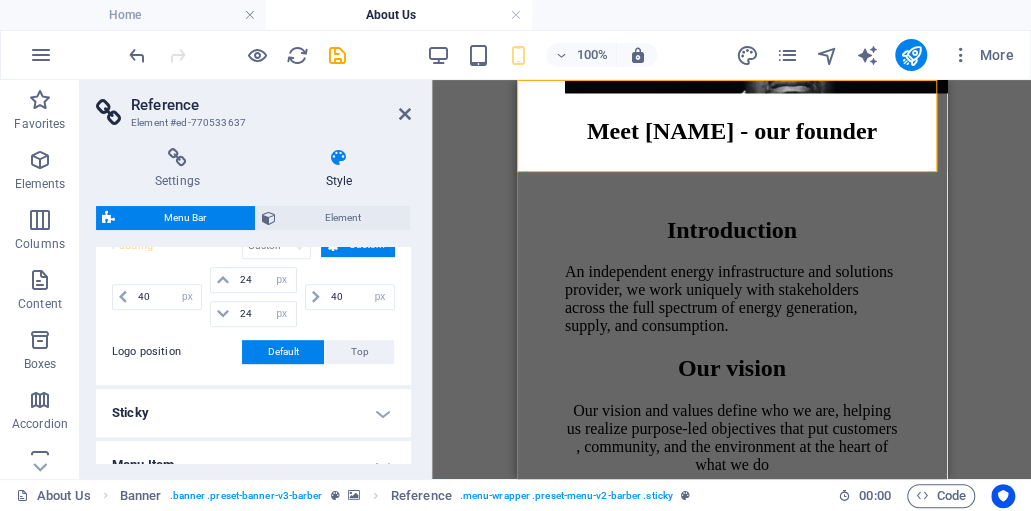 scroll, scrollTop: 469, scrollLeft: 0, axis: vertical 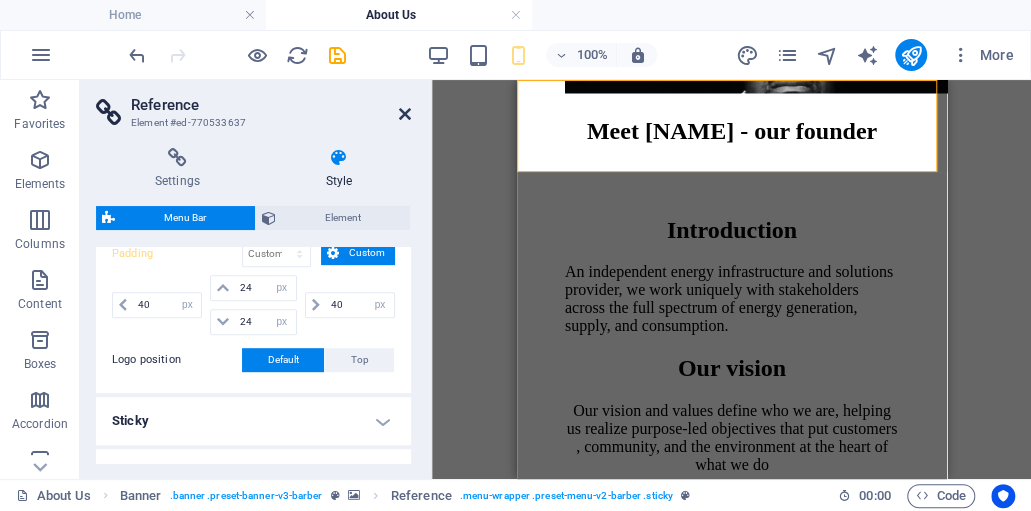 click at bounding box center [405, 114] 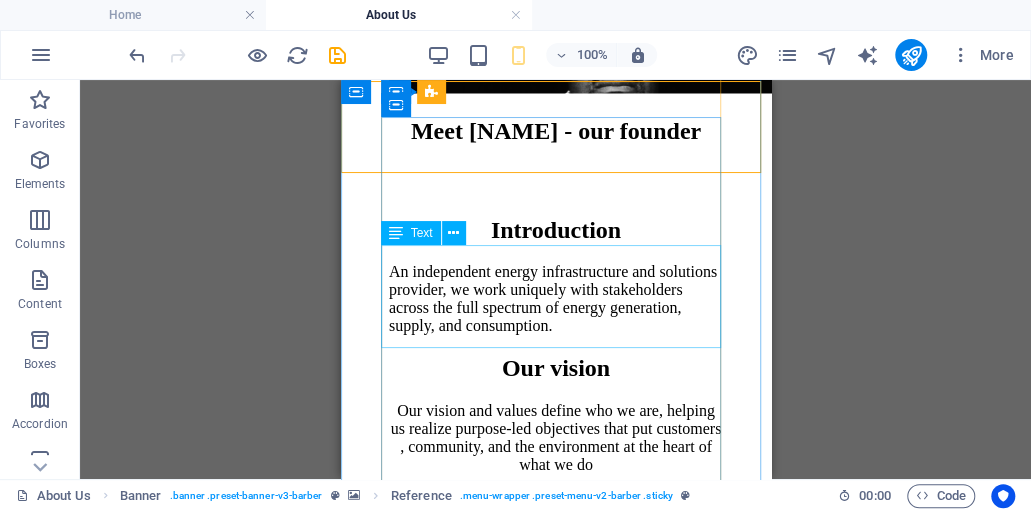 scroll, scrollTop: 1445, scrollLeft: 0, axis: vertical 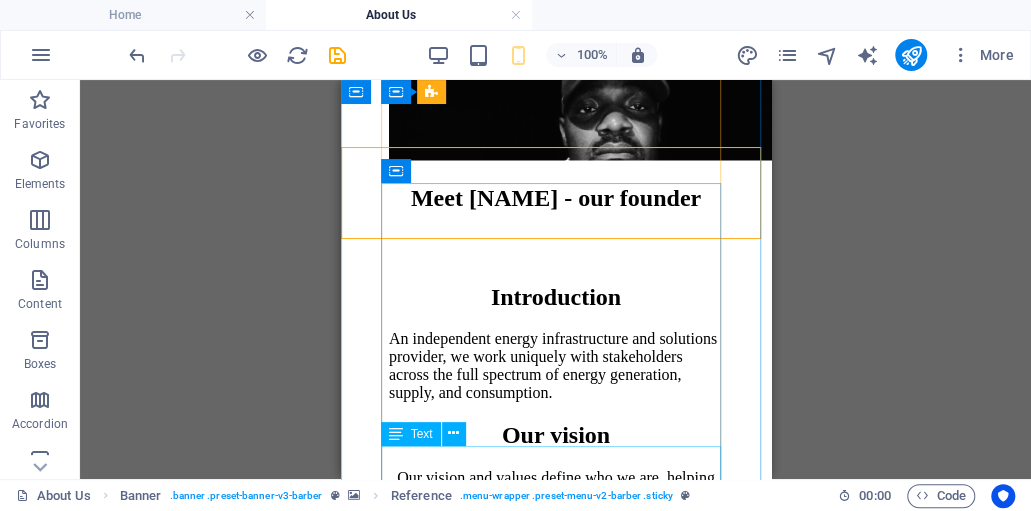 click on "Our vision and values define who we are, helping us realize purpose-led objectives that put customers , community, and the environment at the heart of what we do" at bounding box center [555, 504] 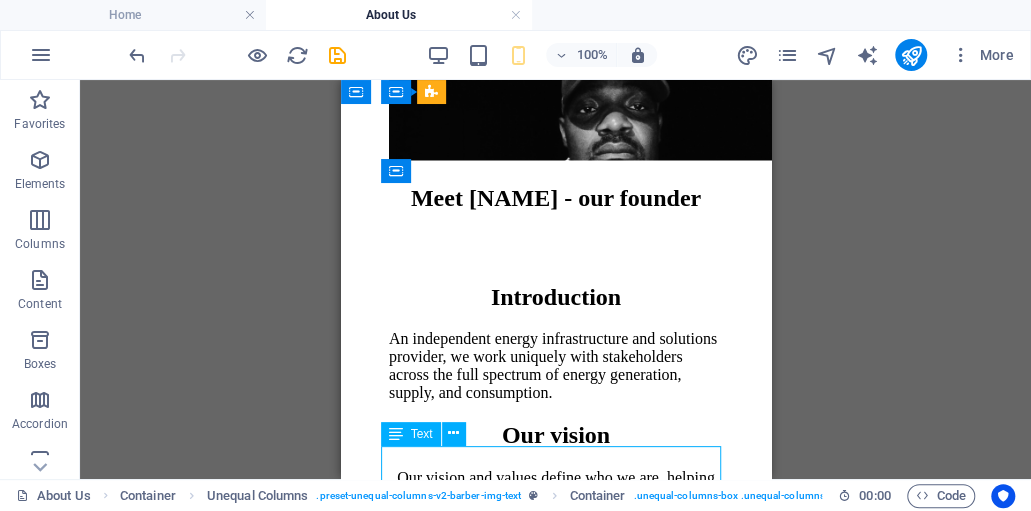 click on "Our vision and values define who we are, helping us realize purpose-led objectives that put customers , community, and the environment at the heart of what we do" at bounding box center [555, 504] 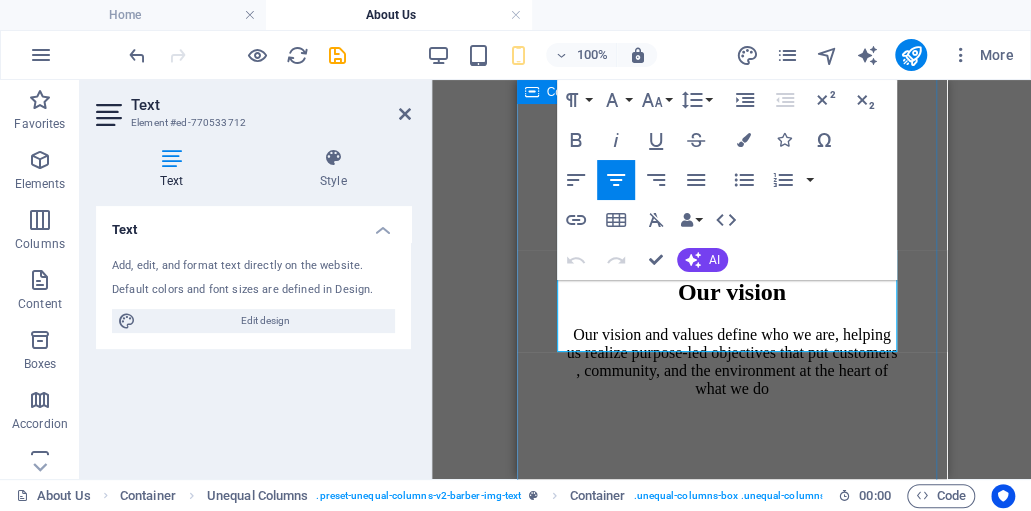 scroll, scrollTop: 1712, scrollLeft: 0, axis: vertical 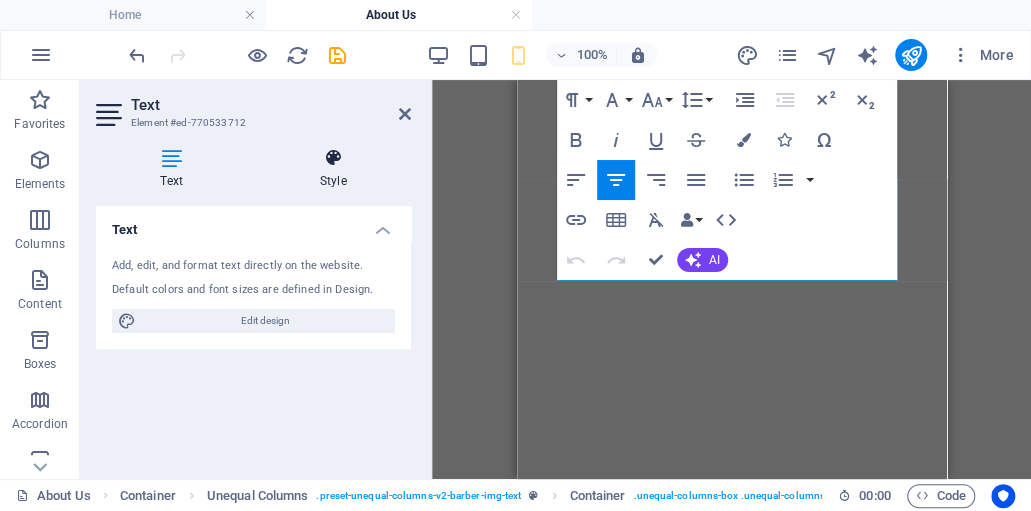 click at bounding box center [333, 158] 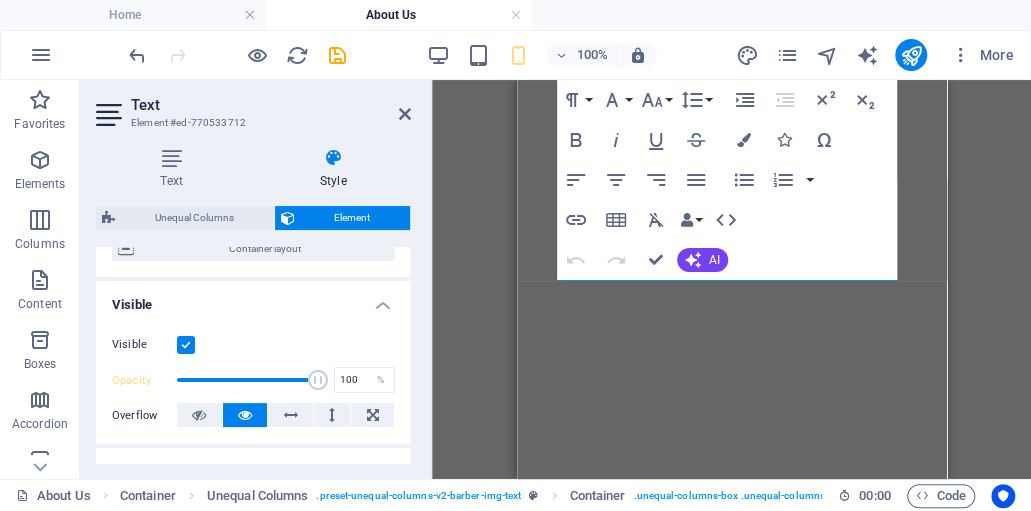 scroll, scrollTop: 200, scrollLeft: 0, axis: vertical 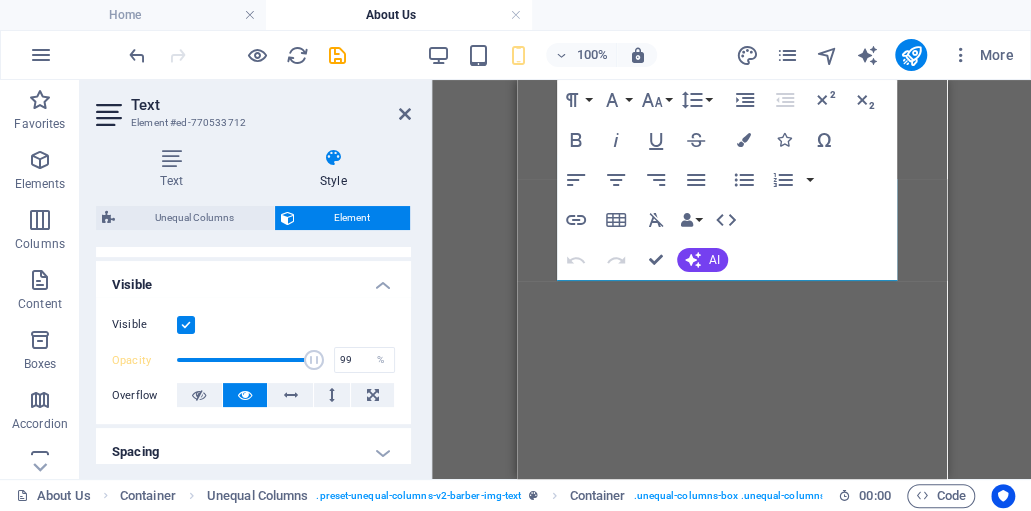 type on "100" 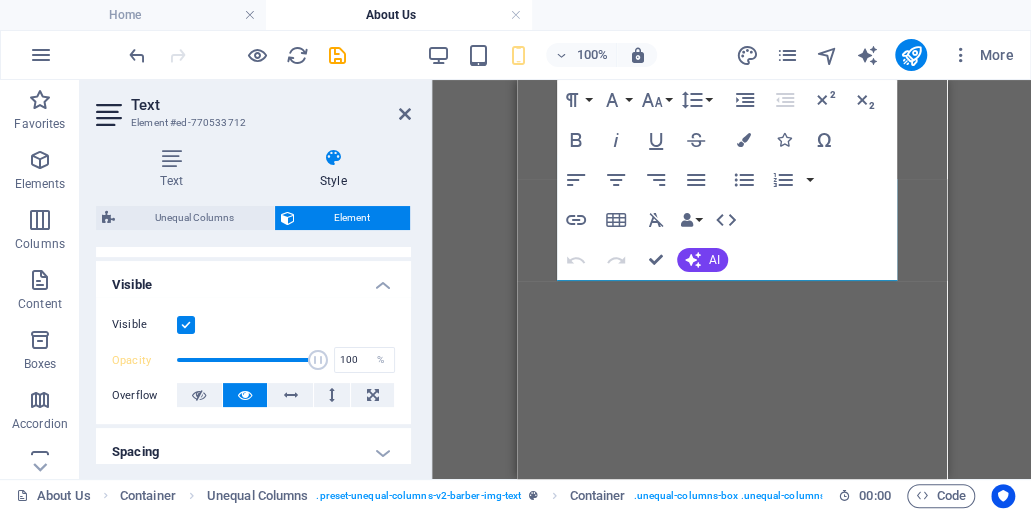 drag, startPoint x: 311, startPoint y: 357, endPoint x: 324, endPoint y: 359, distance: 13.152946 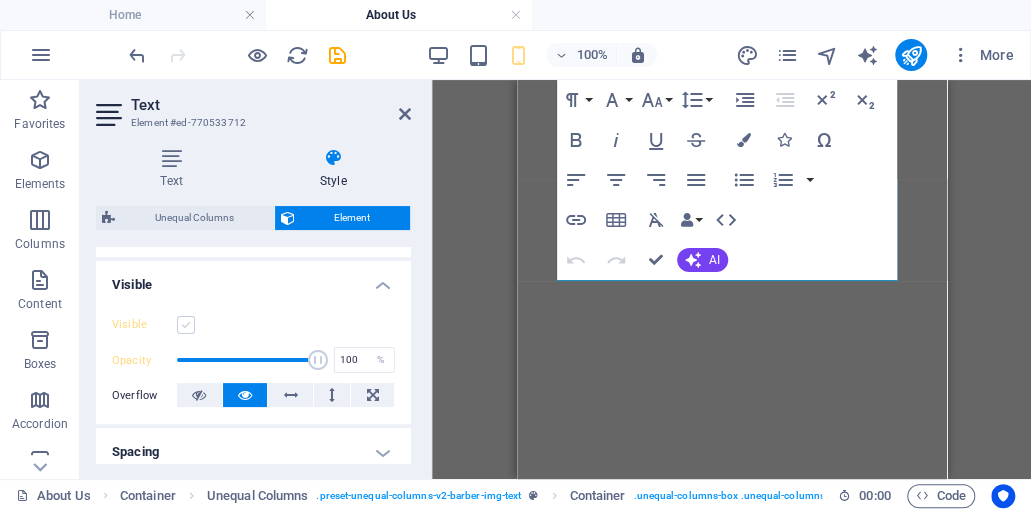 click at bounding box center [186, 325] 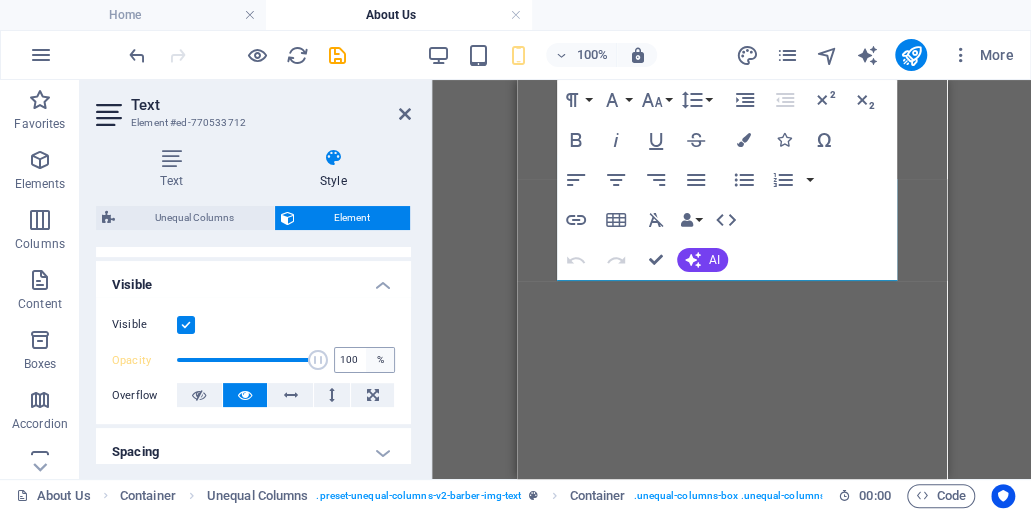 click on "%" at bounding box center [380, 360] 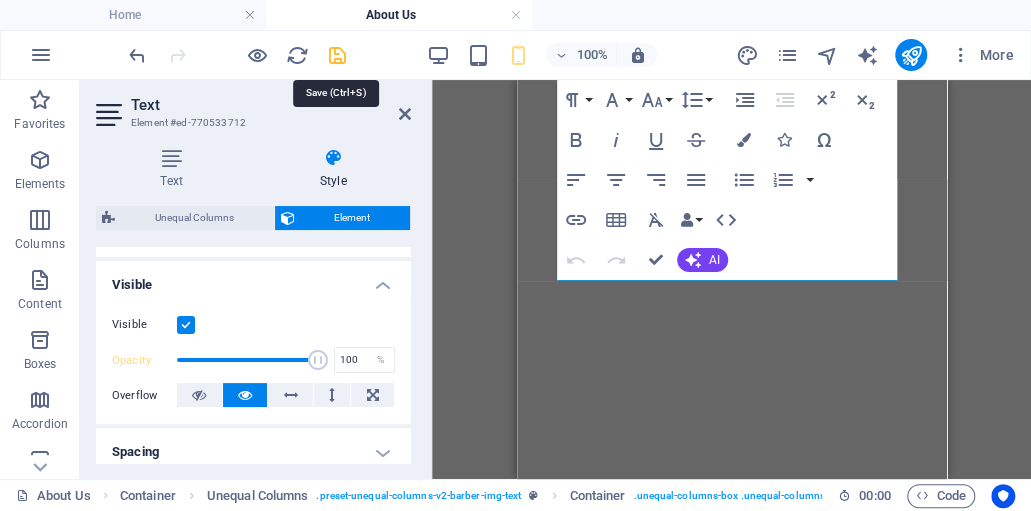 click at bounding box center (337, 55) 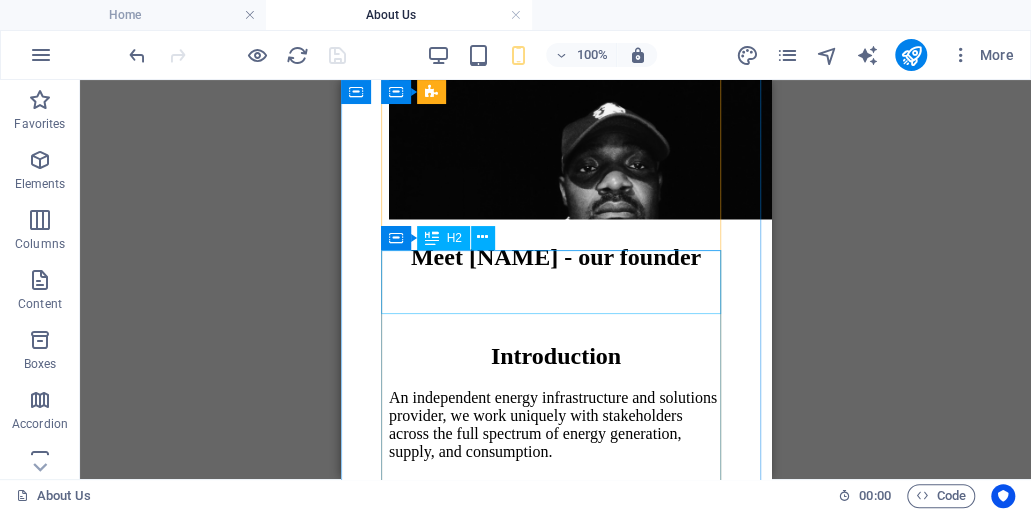 scroll, scrollTop: 1378, scrollLeft: 0, axis: vertical 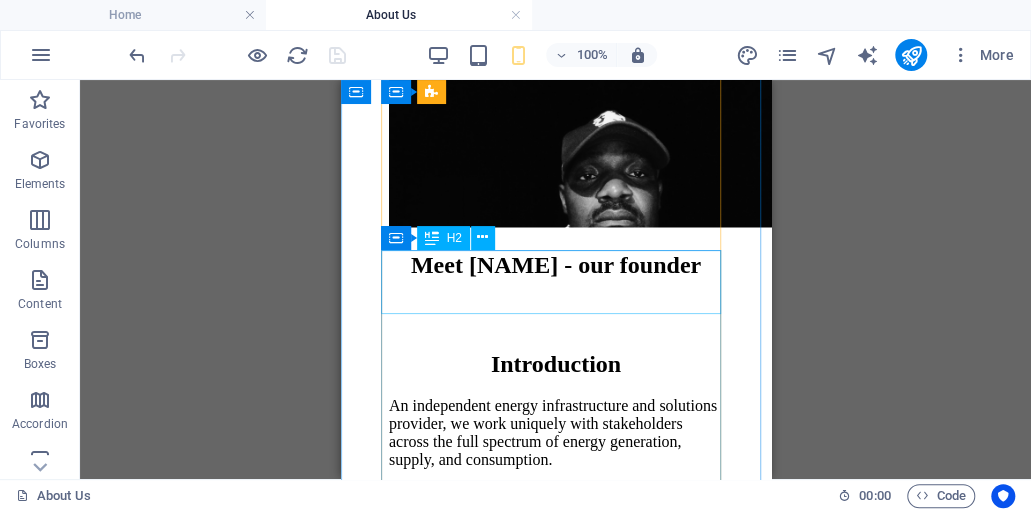 click on "H2" at bounding box center (443, 238) 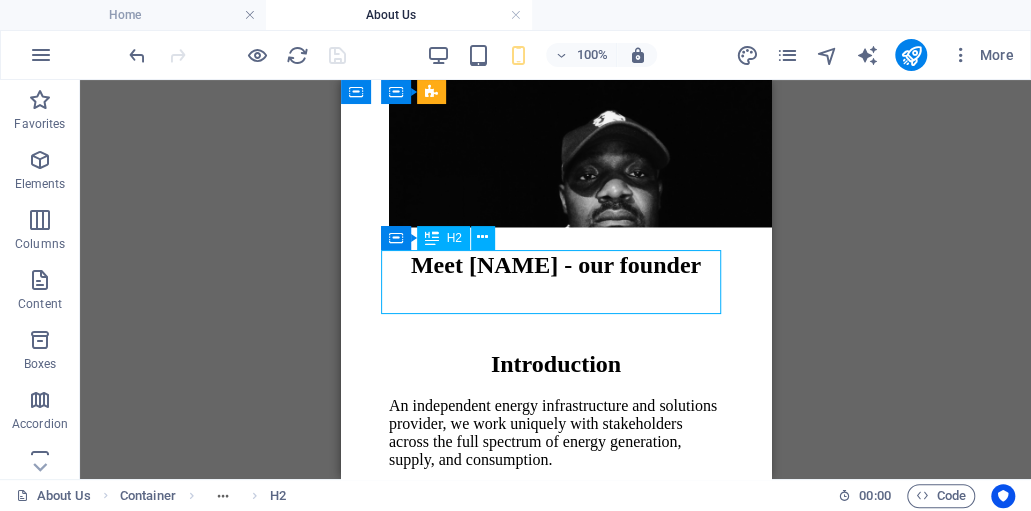 click on "H2" at bounding box center (443, 238) 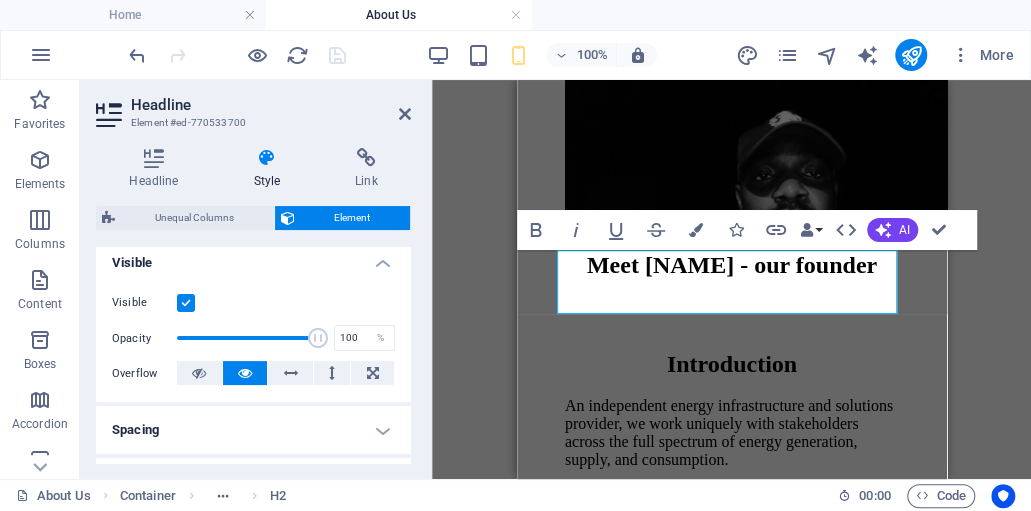 scroll, scrollTop: 200, scrollLeft: 0, axis: vertical 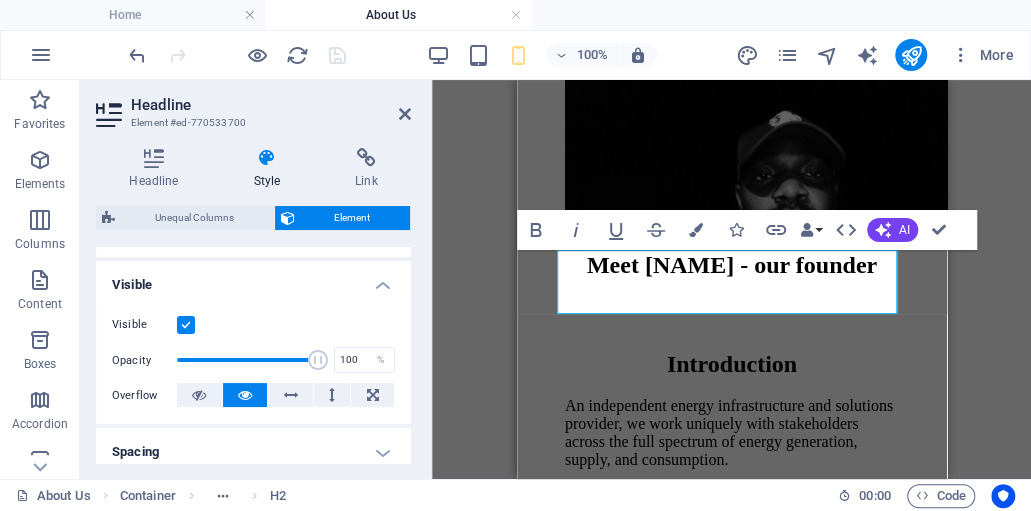 click on "Visible" at bounding box center (253, 279) 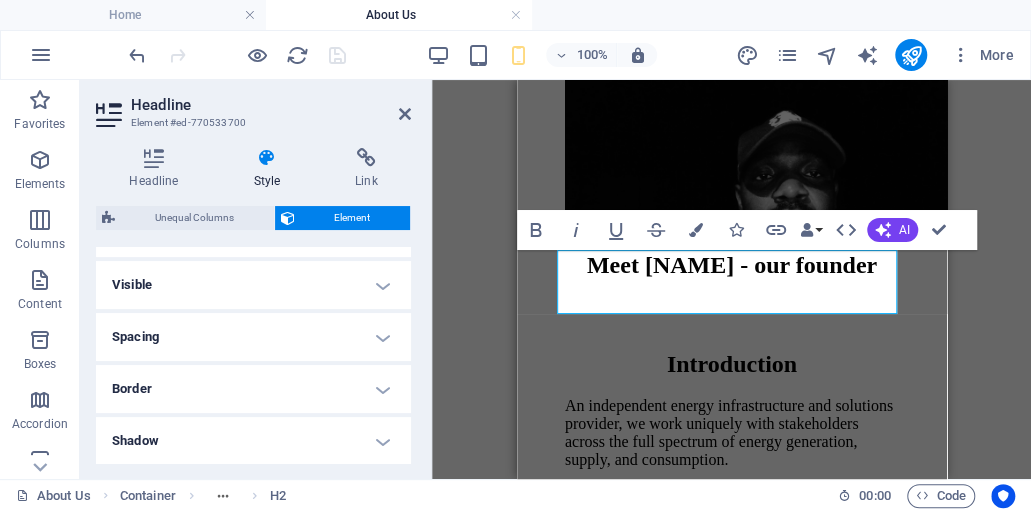 click on "Visible" at bounding box center [253, 285] 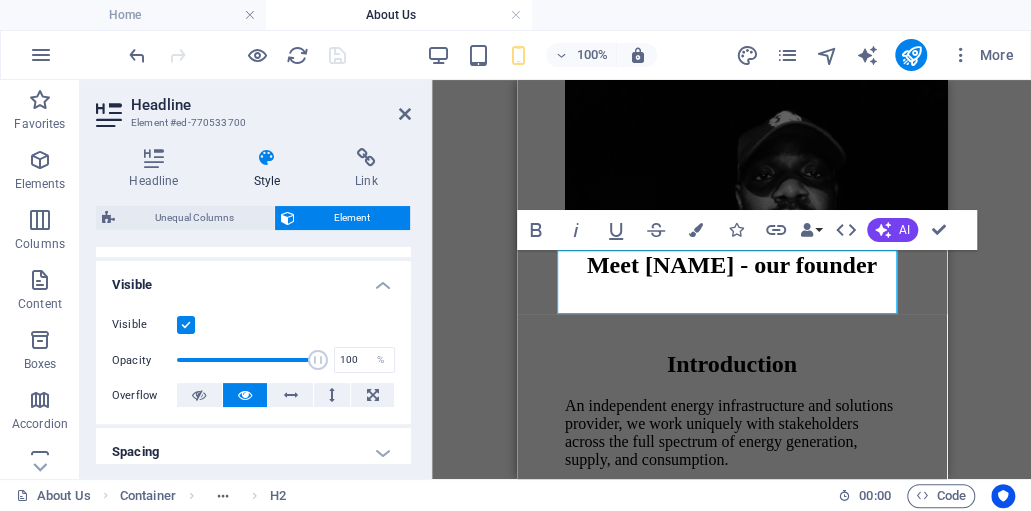 click on "Style" at bounding box center (271, 169) 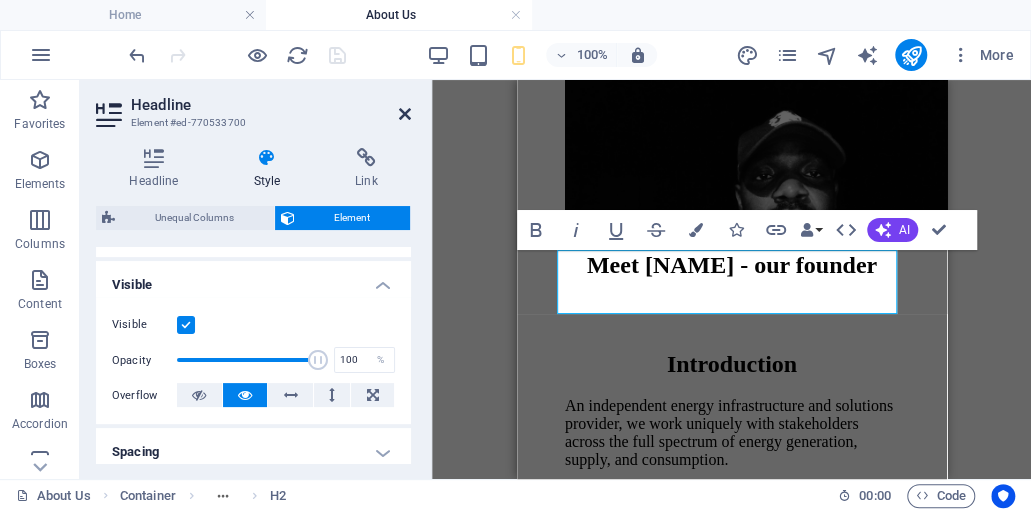 click at bounding box center [405, 114] 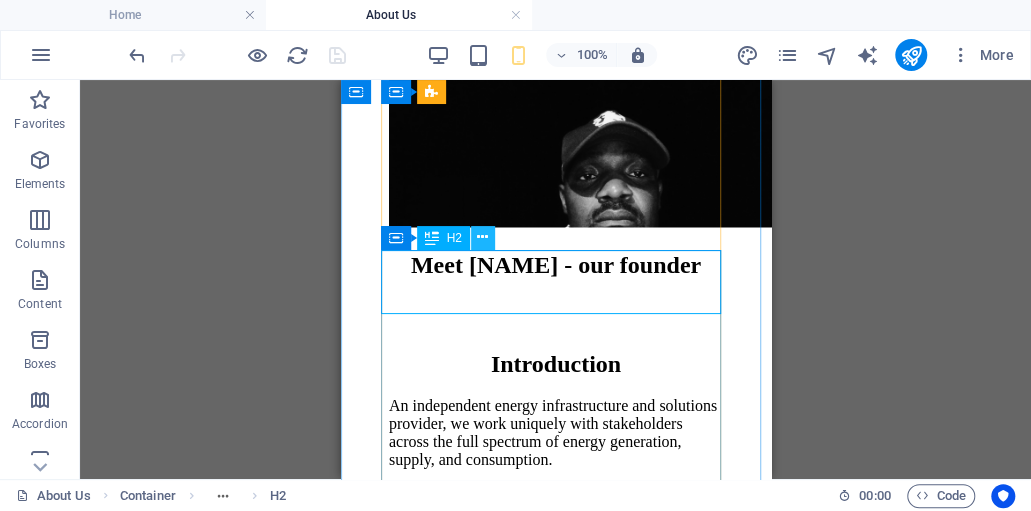click at bounding box center [482, 237] 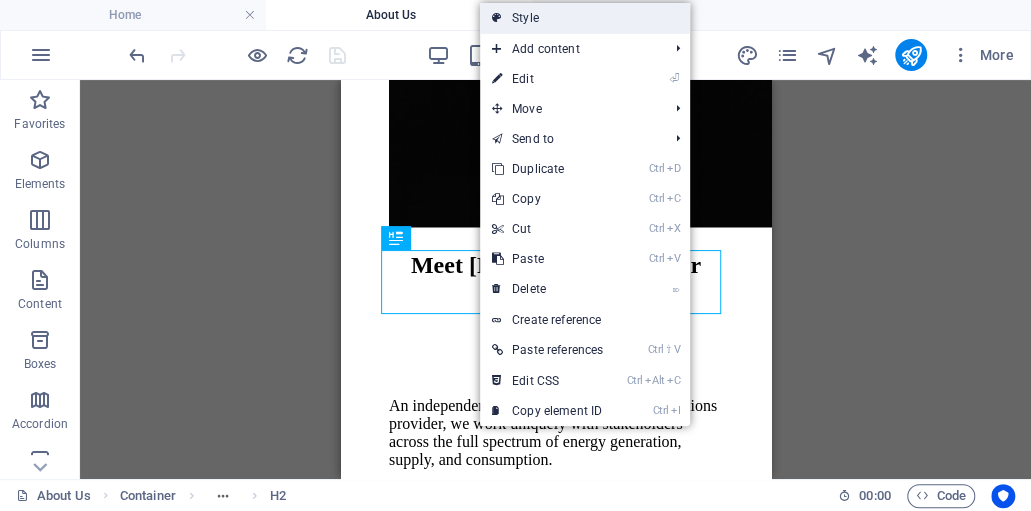 click on "Style" at bounding box center (585, 18) 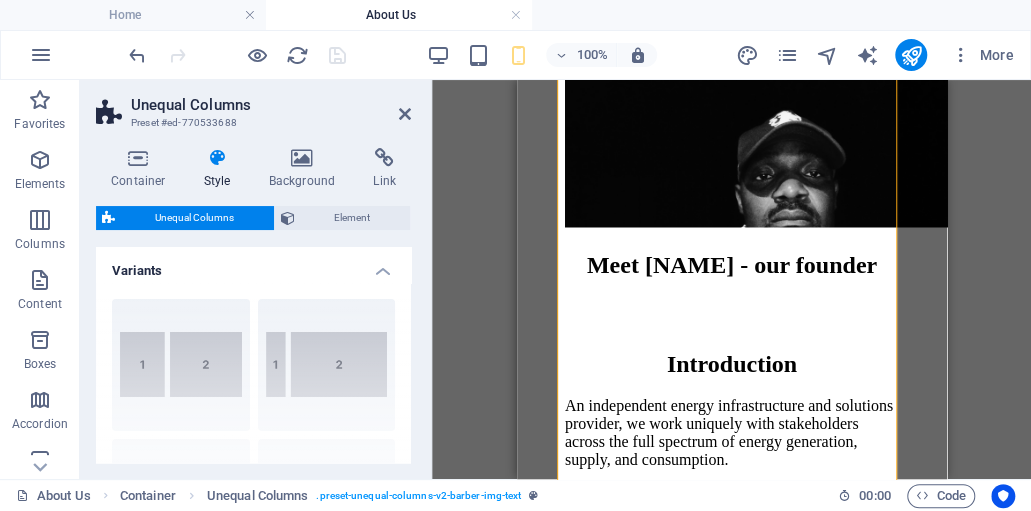 click on "Container Style Background Link Size Height Default px rem % vh vw Min. height None px rem % vh vw Width Default px rem % em vh vw Min. width None px rem % vh vw Content width Default Custom width Width Default px rem % em vh vw Min. width None px rem % vh vw Default padding Custom spacing Default content width and padding can be changed under Design. Edit design Layout (Flexbox) Alignment Determines the flex direction. Default Main axis Determine how elements should behave along the main axis inside this container (justify content). Default Side axis Control the vertical direction of the element inside of the container (align items). Default Wrap Default On Off Fill Controls the distances and direction of elements on the y-axis across several lines (align content). Default Accessibility ARIA helps assistive technologies (like screen readers) to understand the role, state, and behavior of web elements Role The ARIA role defines the purpose of an element.  None Alert Article Banner Comment Fan" at bounding box center (253, 305) 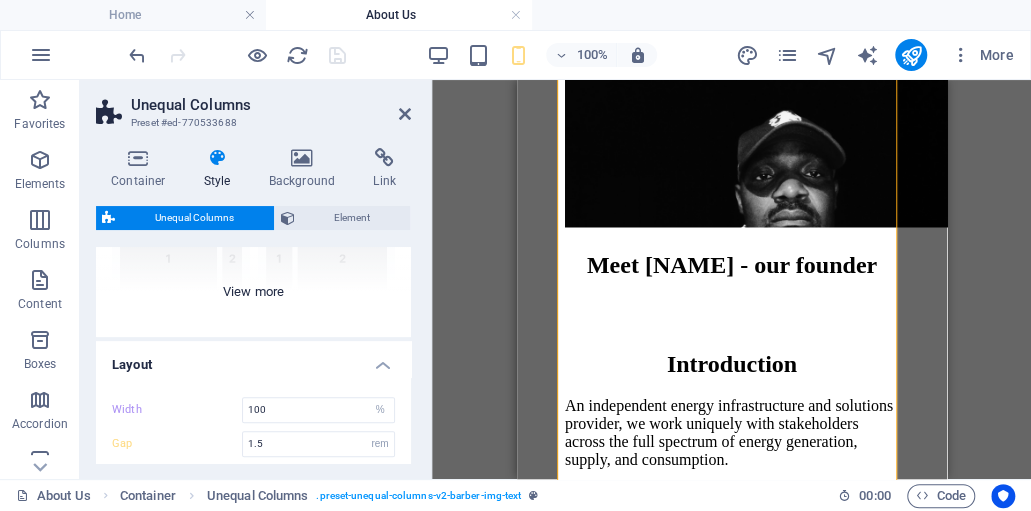 scroll, scrollTop: 222, scrollLeft: 0, axis: vertical 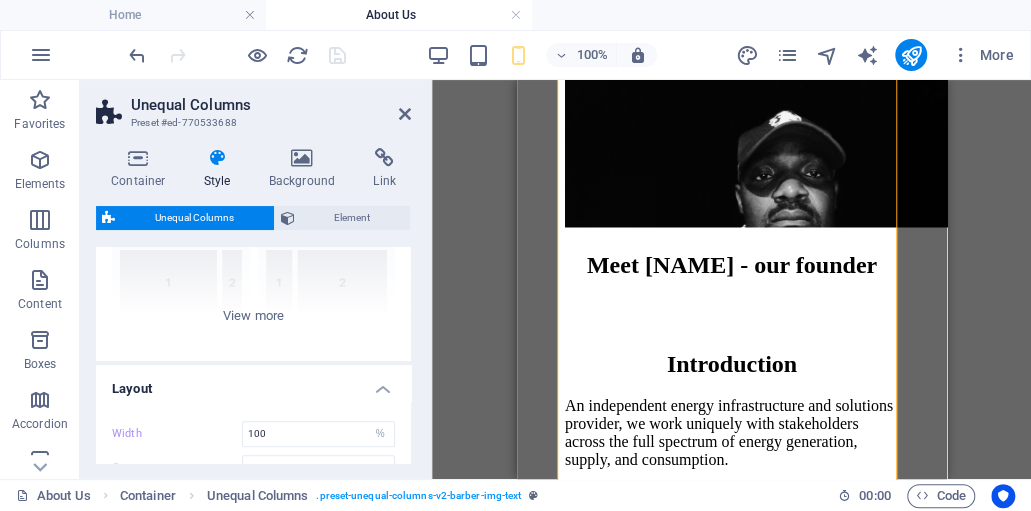 click on "Style" at bounding box center (221, 169) 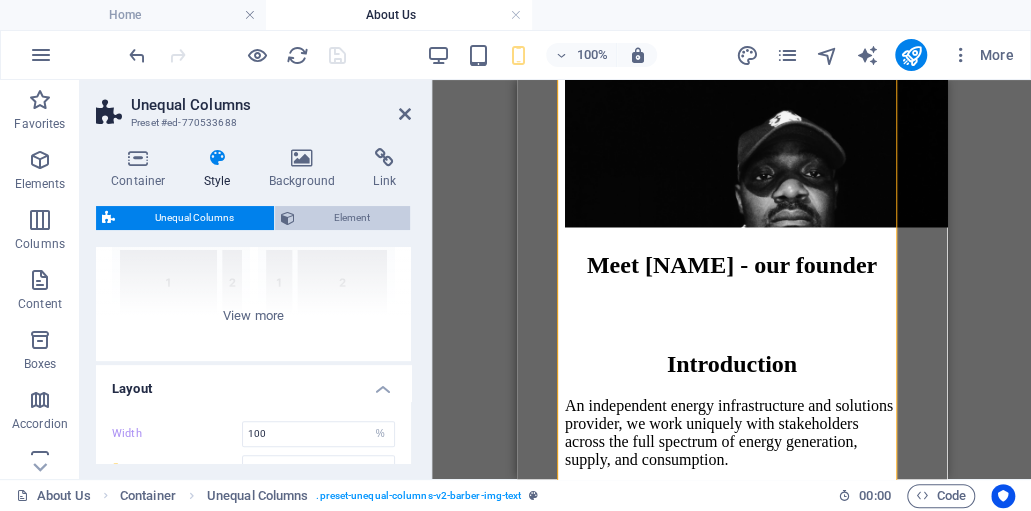 click on "Element" at bounding box center (353, 218) 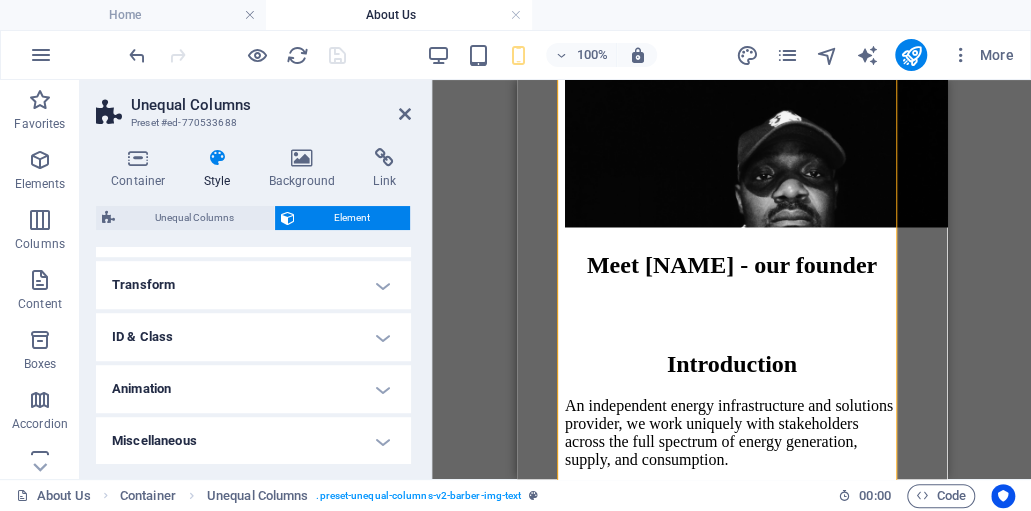 scroll, scrollTop: 628, scrollLeft: 0, axis: vertical 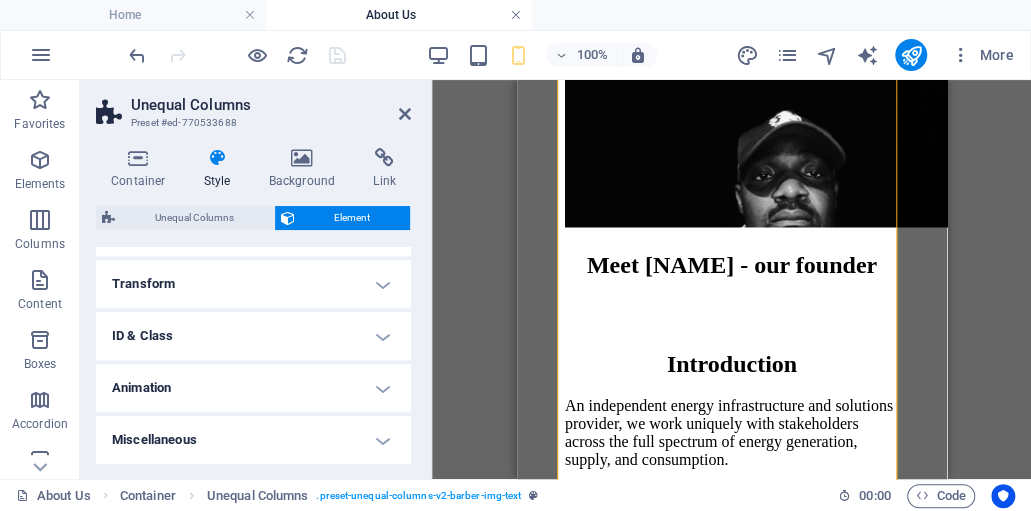click at bounding box center (516, 15) 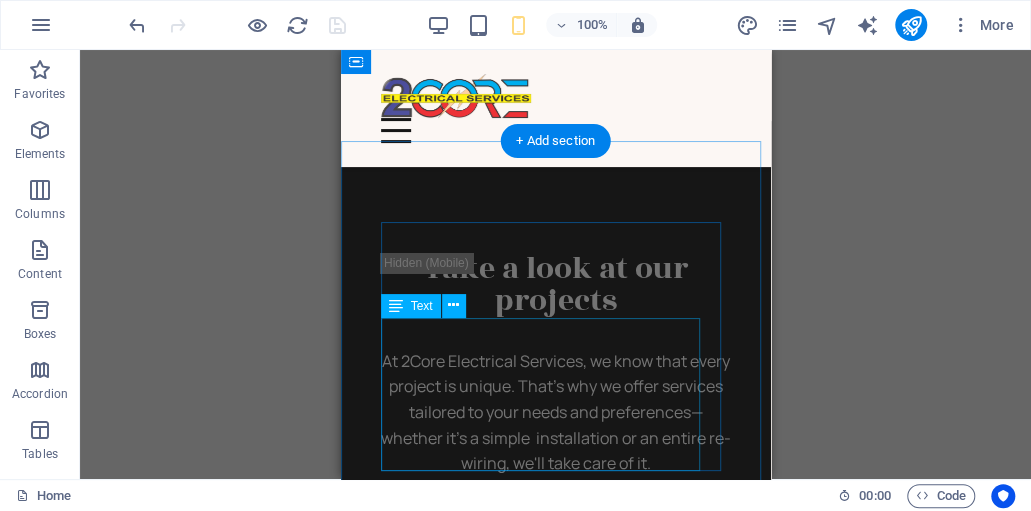scroll, scrollTop: 2800, scrollLeft: 0, axis: vertical 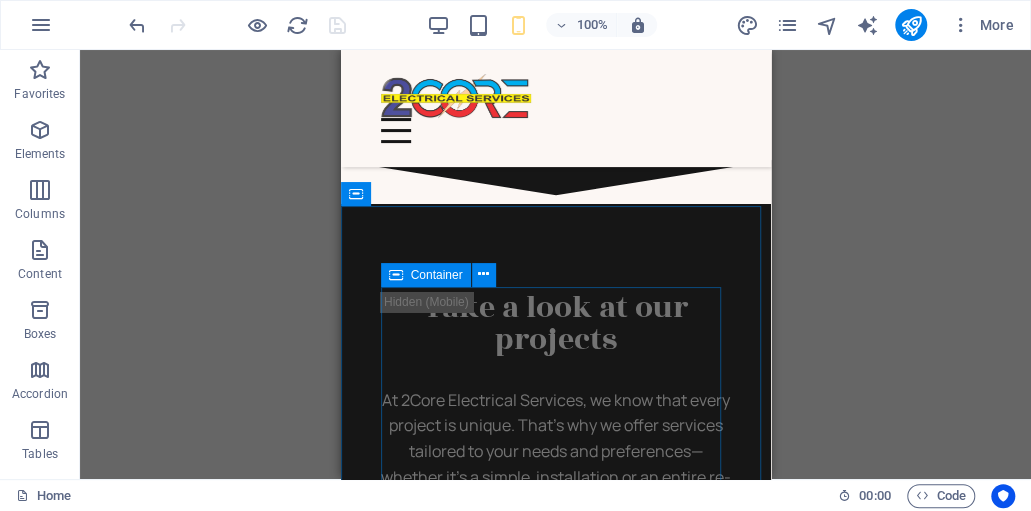 click at bounding box center (396, 275) 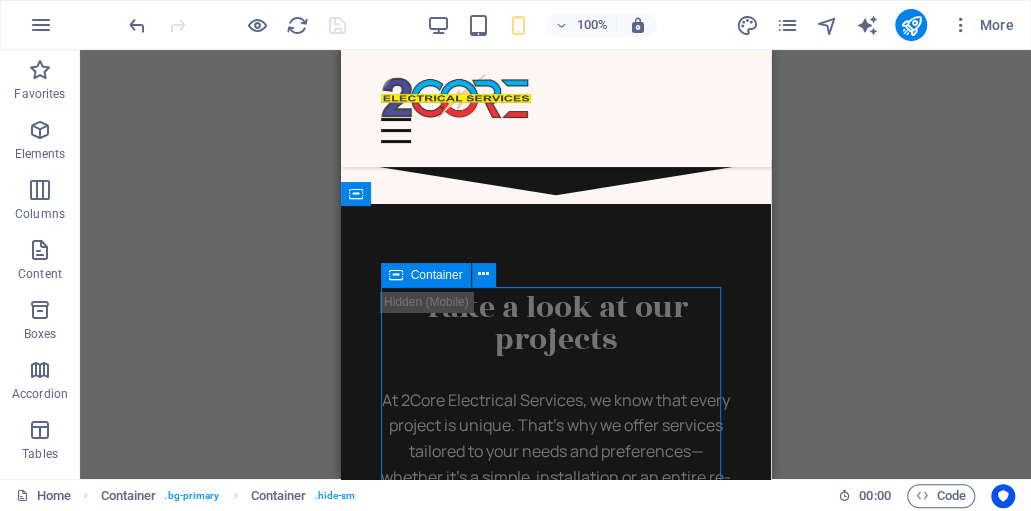 click at bounding box center (396, 275) 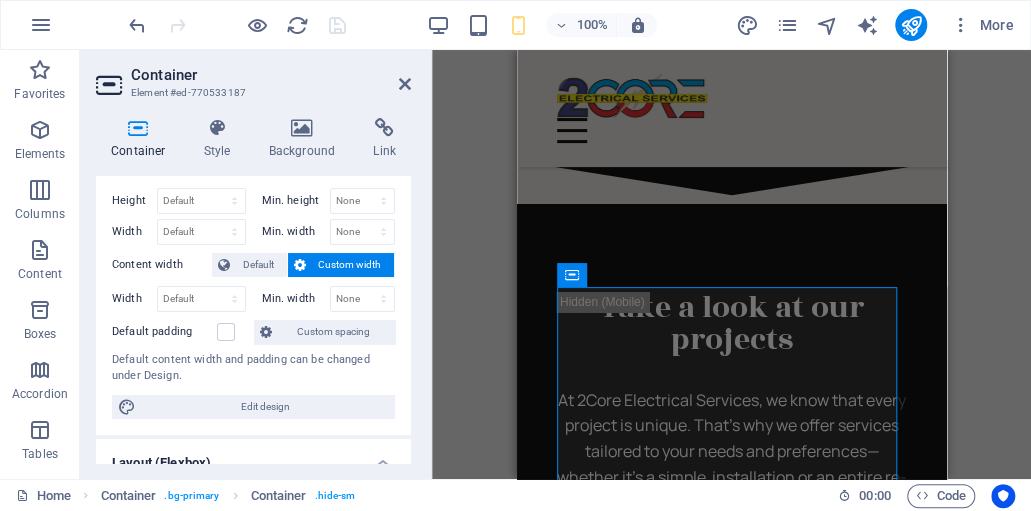 scroll, scrollTop: 0, scrollLeft: 0, axis: both 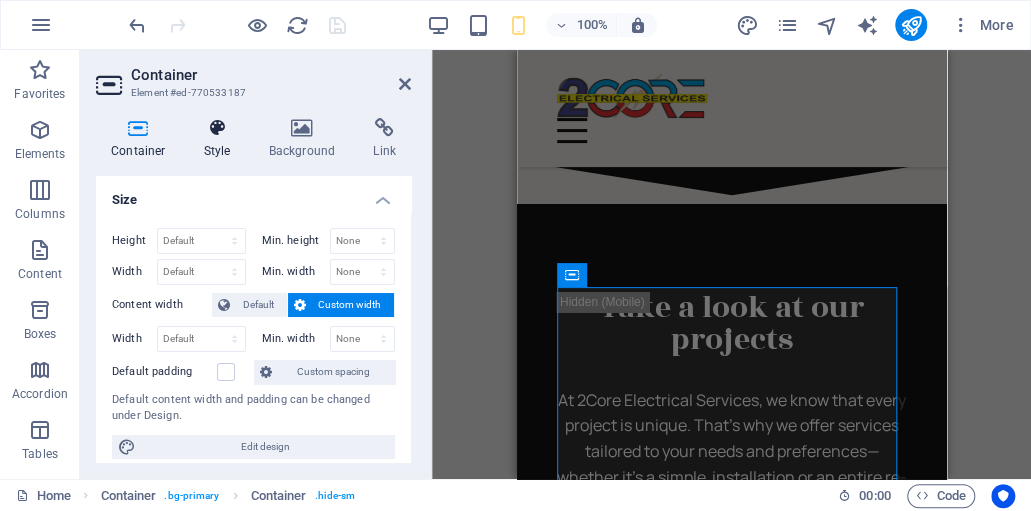 click at bounding box center [217, 128] 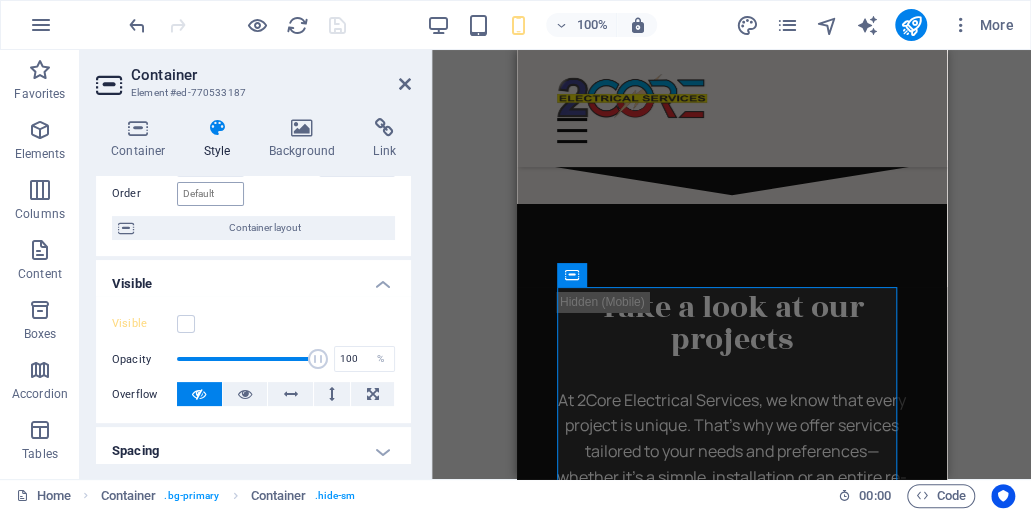scroll, scrollTop: 133, scrollLeft: 0, axis: vertical 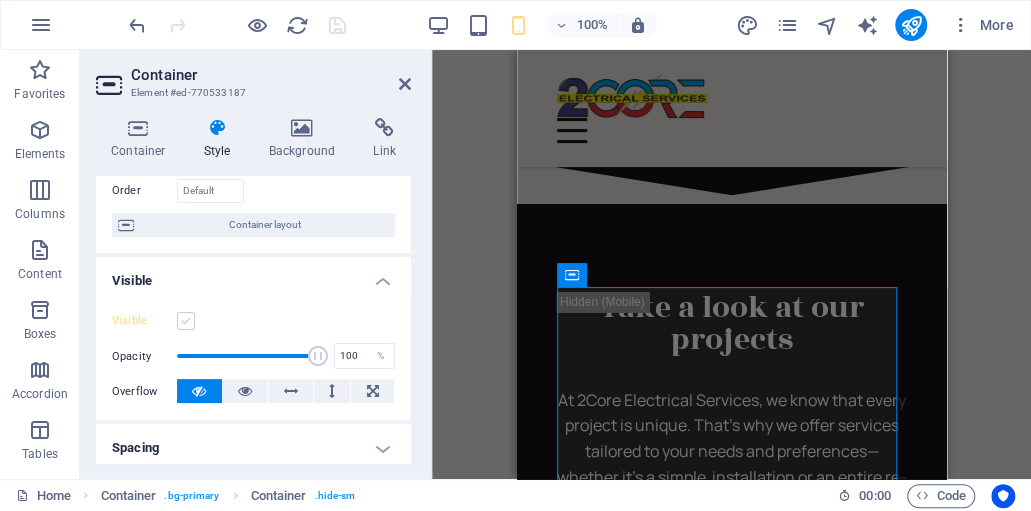 click at bounding box center (186, 321) 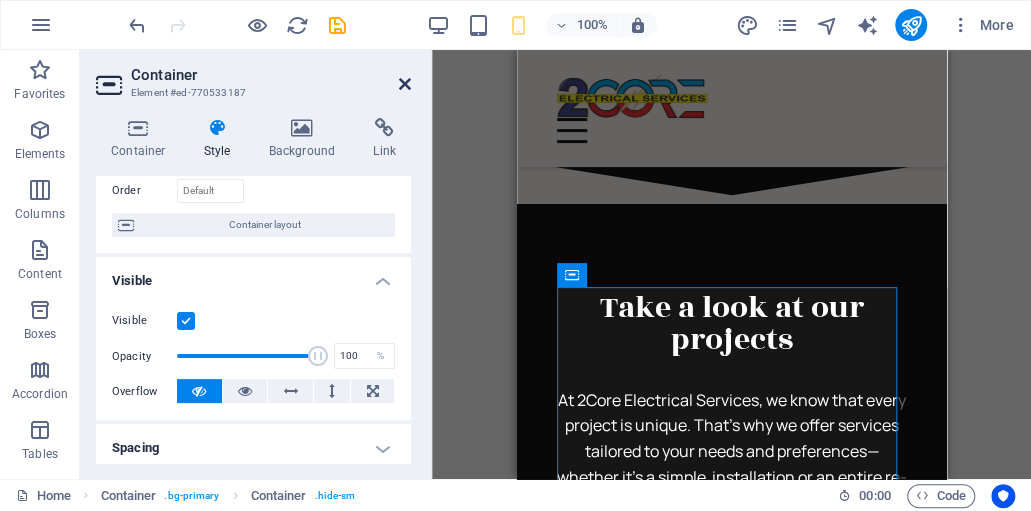 click at bounding box center [405, 84] 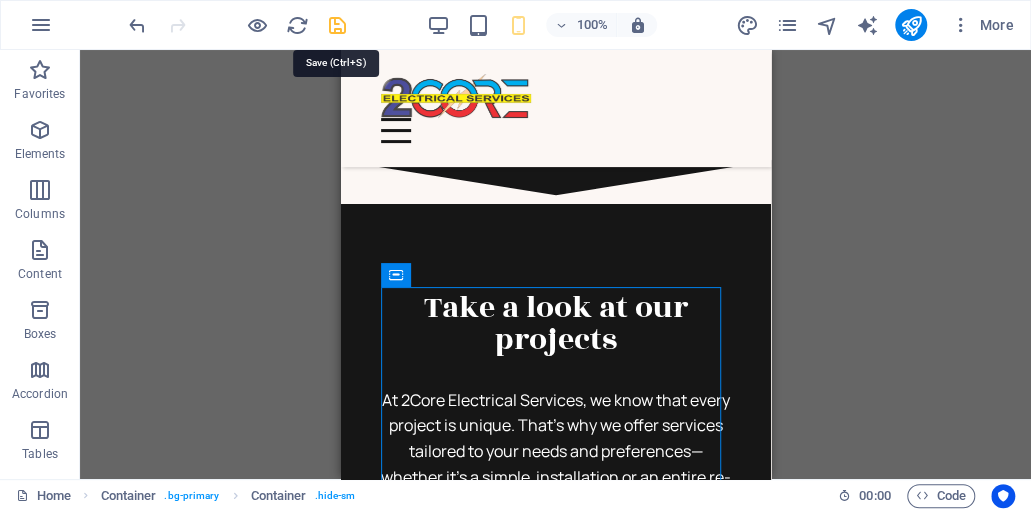 click at bounding box center (337, 25) 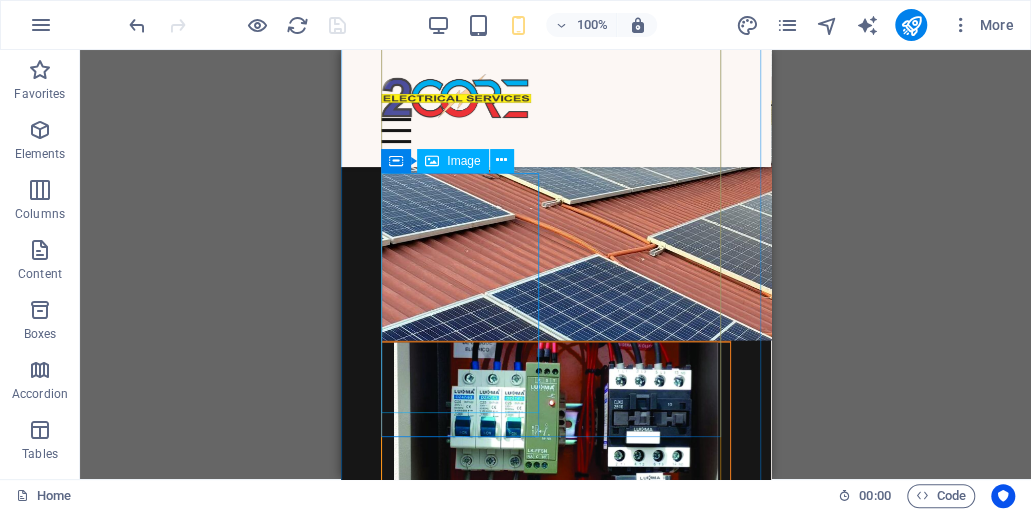 scroll, scrollTop: 4600, scrollLeft: 0, axis: vertical 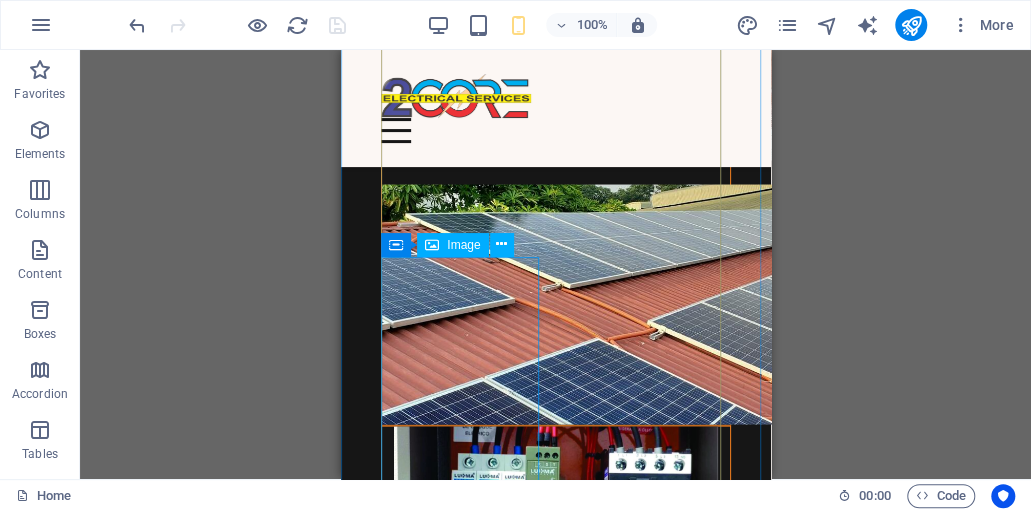click at bounding box center (462, 826) 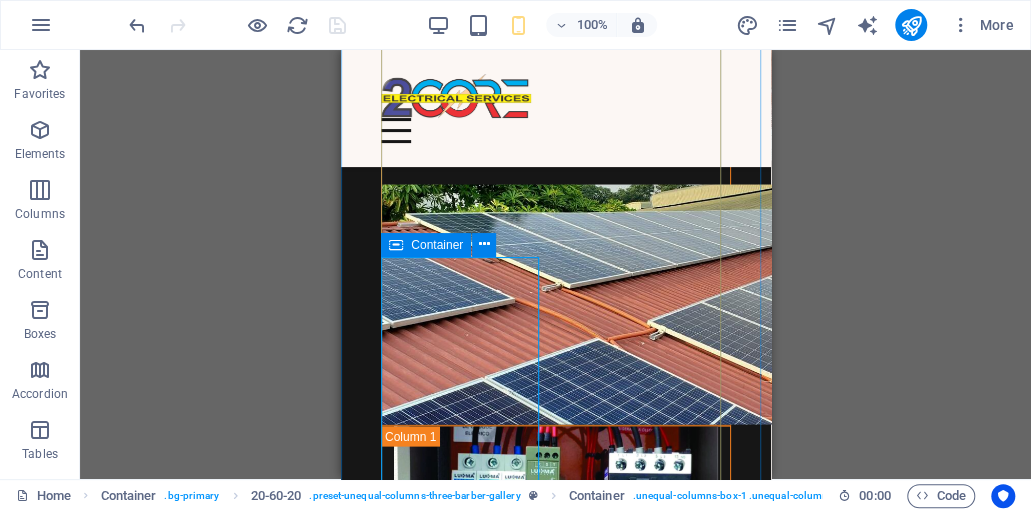 click on "Container" at bounding box center (437, 245) 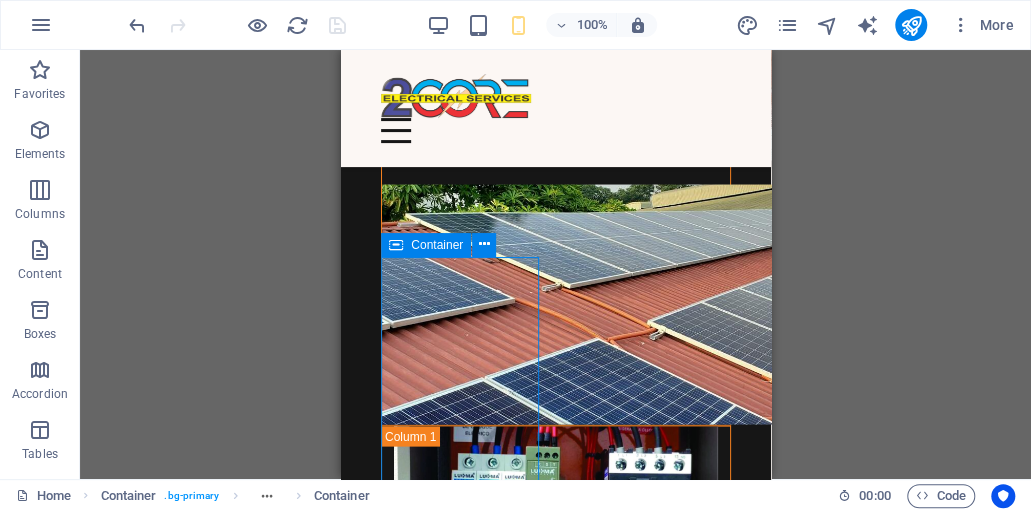 click on "Container" at bounding box center [437, 245] 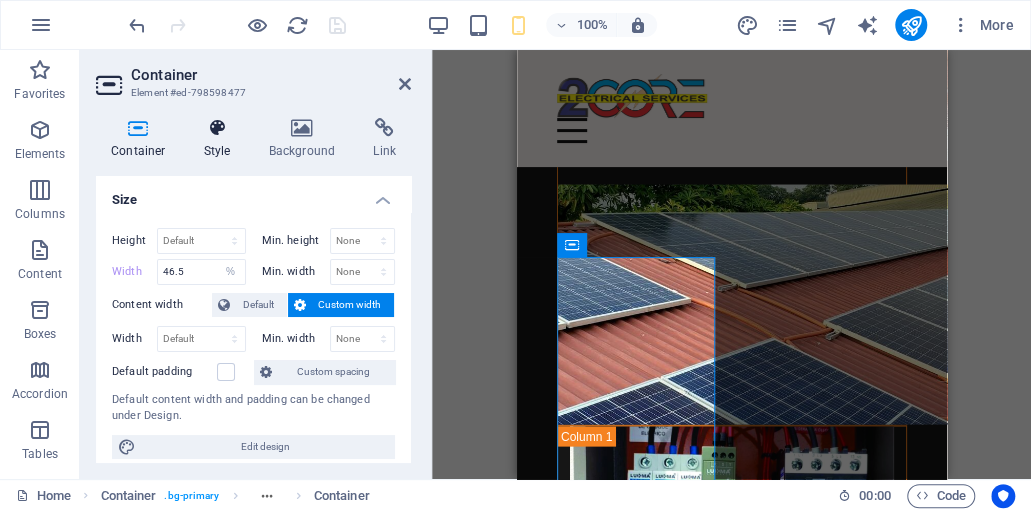 click at bounding box center (217, 128) 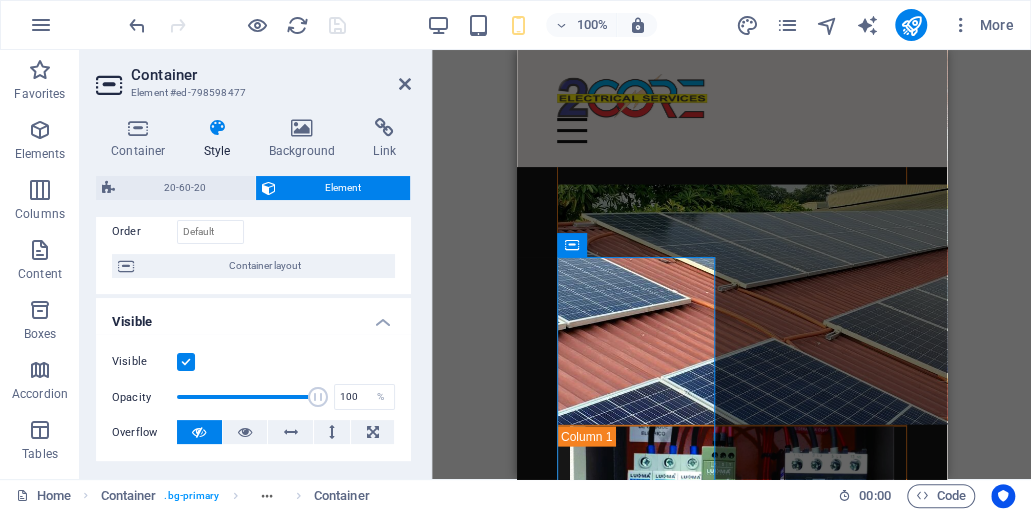 scroll, scrollTop: 200, scrollLeft: 0, axis: vertical 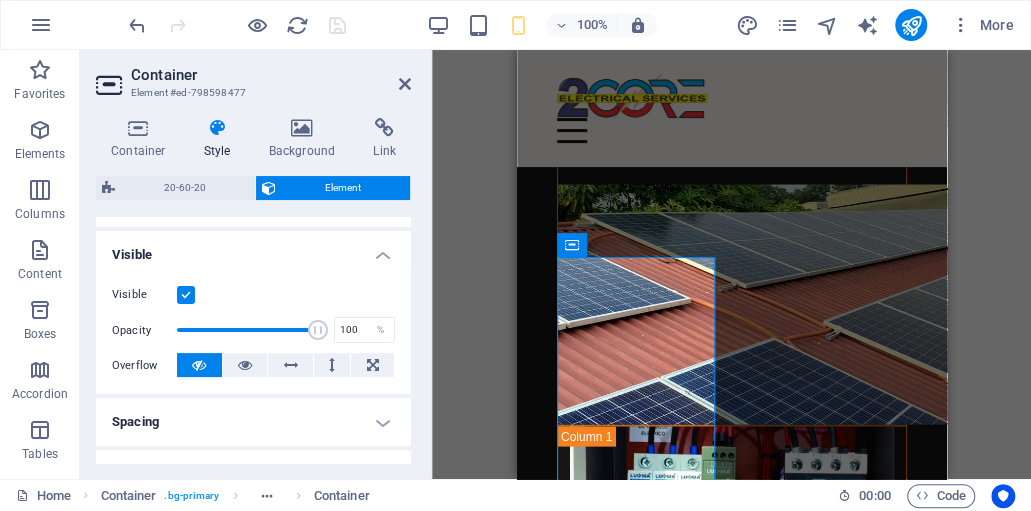 click at bounding box center [186, 295] 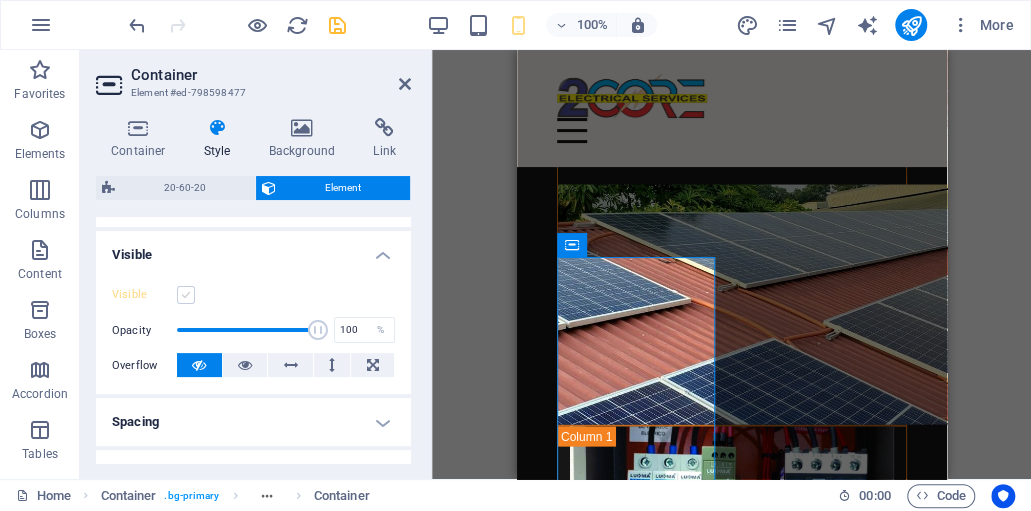 click at bounding box center (186, 295) 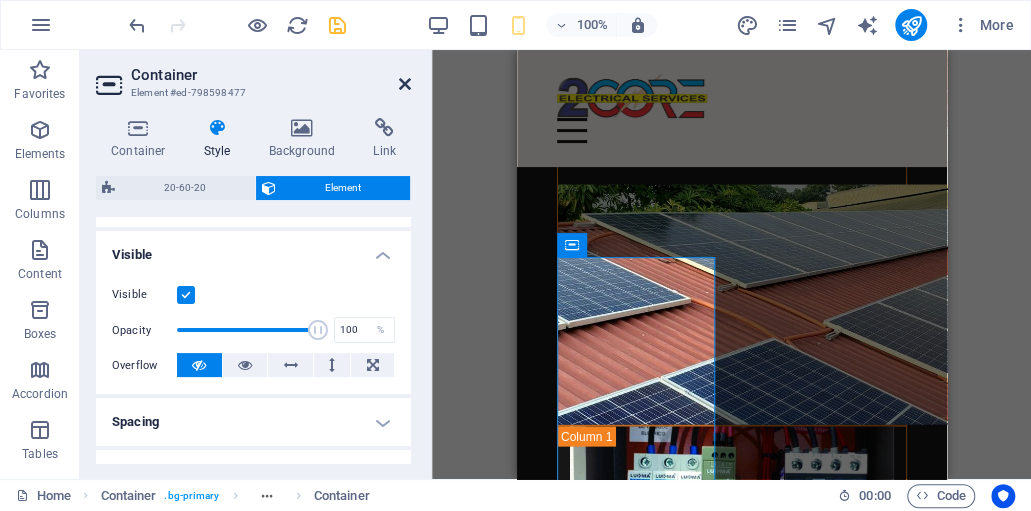 click at bounding box center (405, 84) 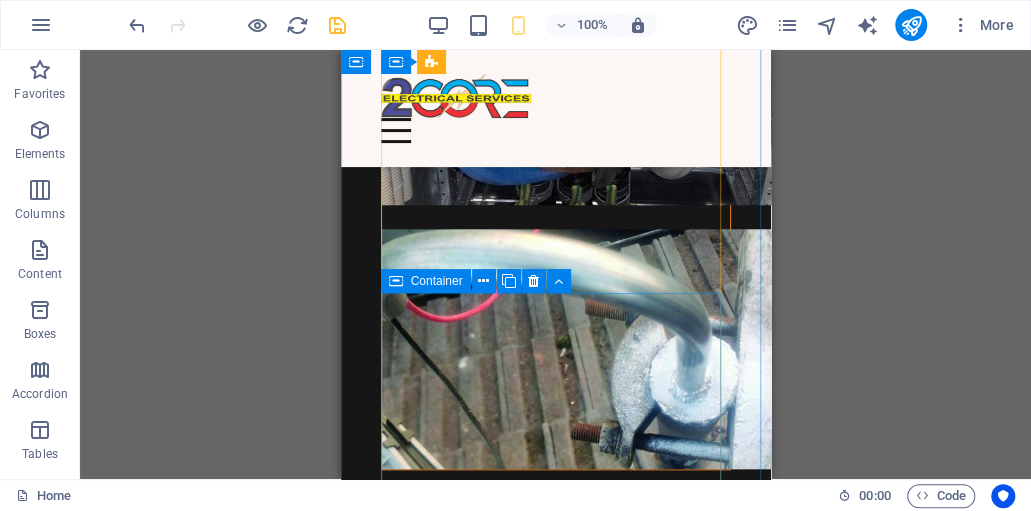 scroll, scrollTop: 3733, scrollLeft: 0, axis: vertical 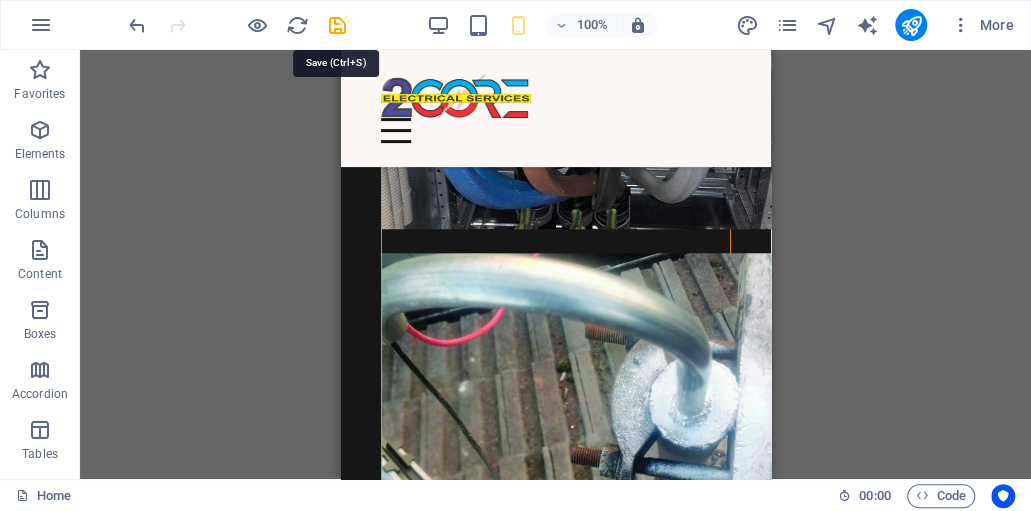 click at bounding box center [337, 25] 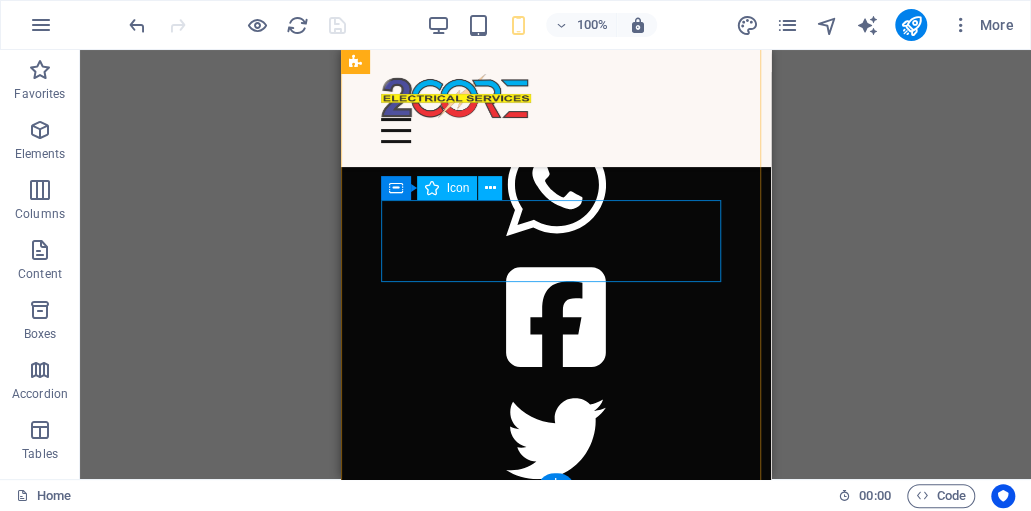 scroll, scrollTop: 9502, scrollLeft: 0, axis: vertical 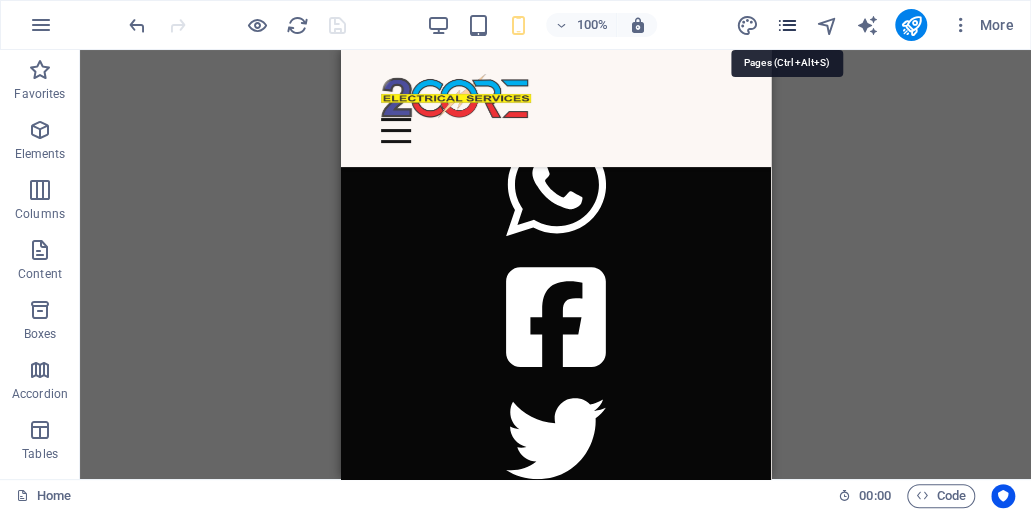 click at bounding box center (786, 25) 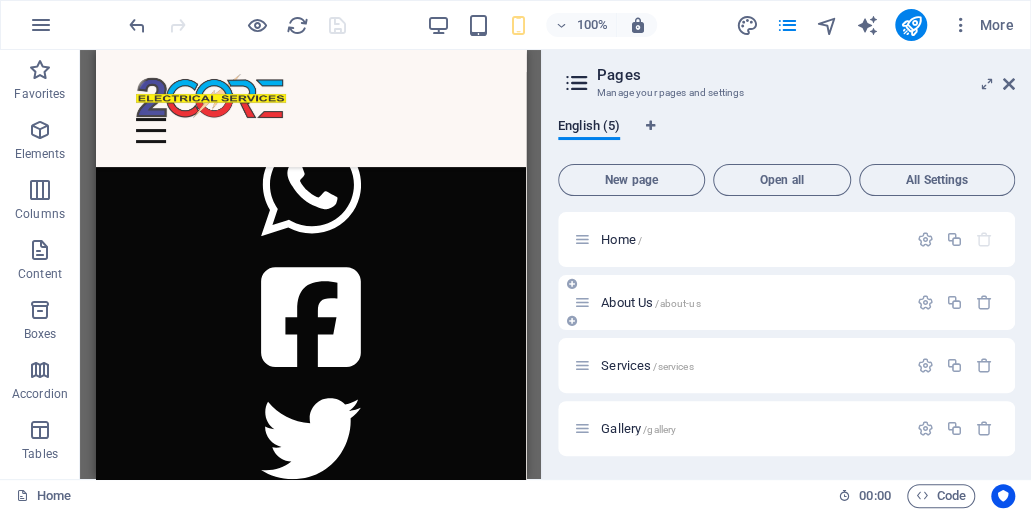 click on "About Us /about-us" at bounding box center [650, 302] 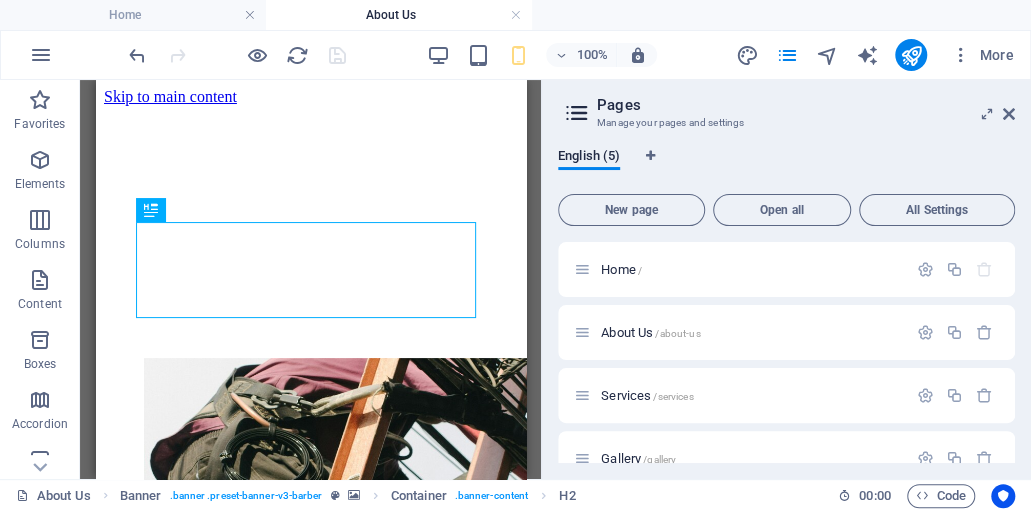 scroll, scrollTop: 0, scrollLeft: 0, axis: both 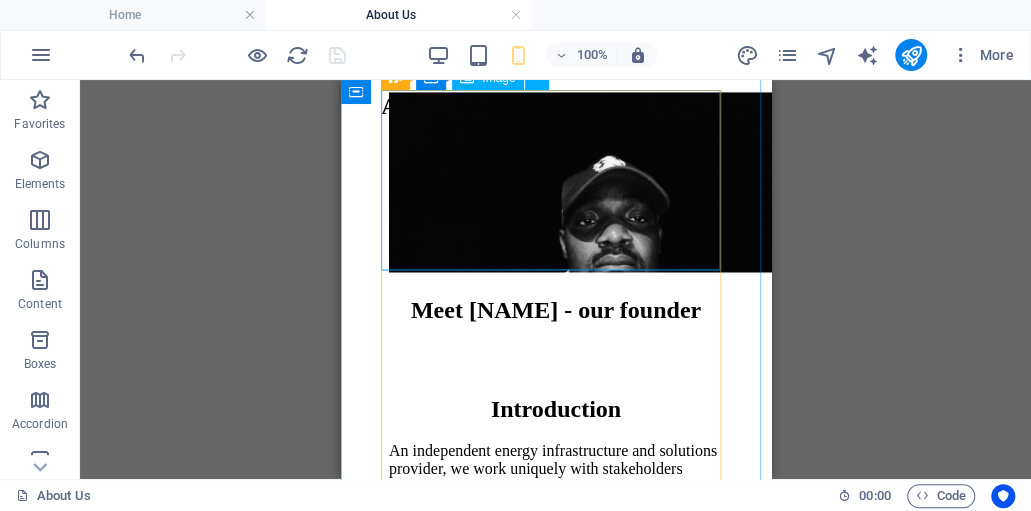 click at bounding box center (555, 184) 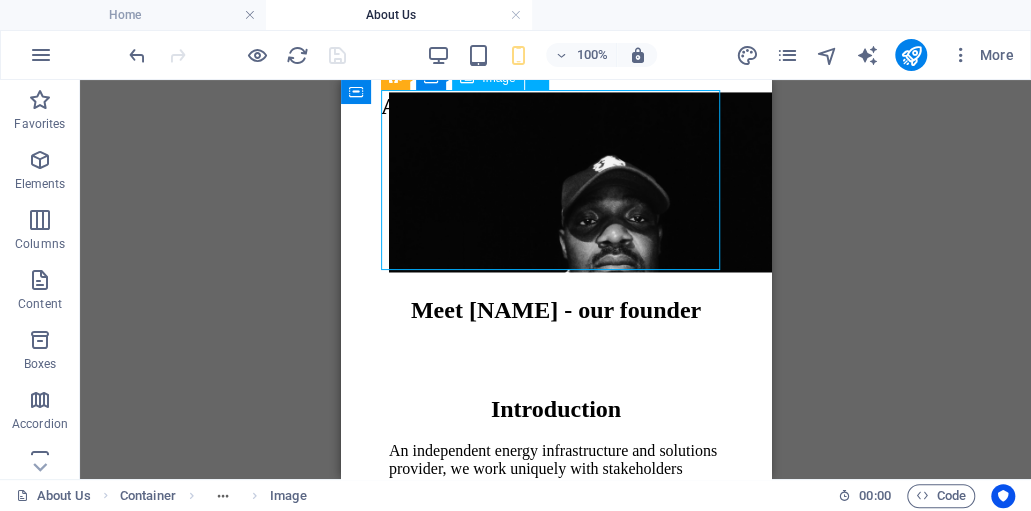 click at bounding box center [555, 184] 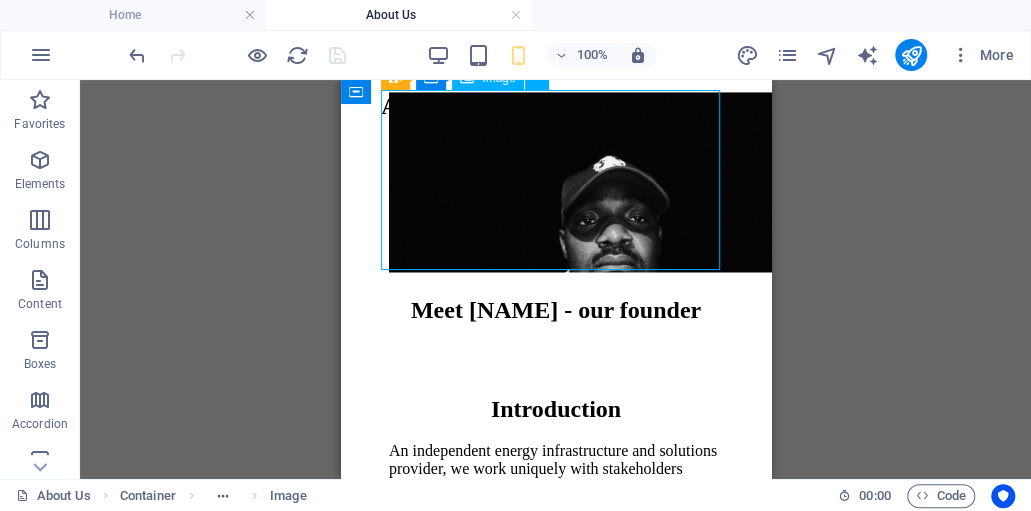 select on "vw" 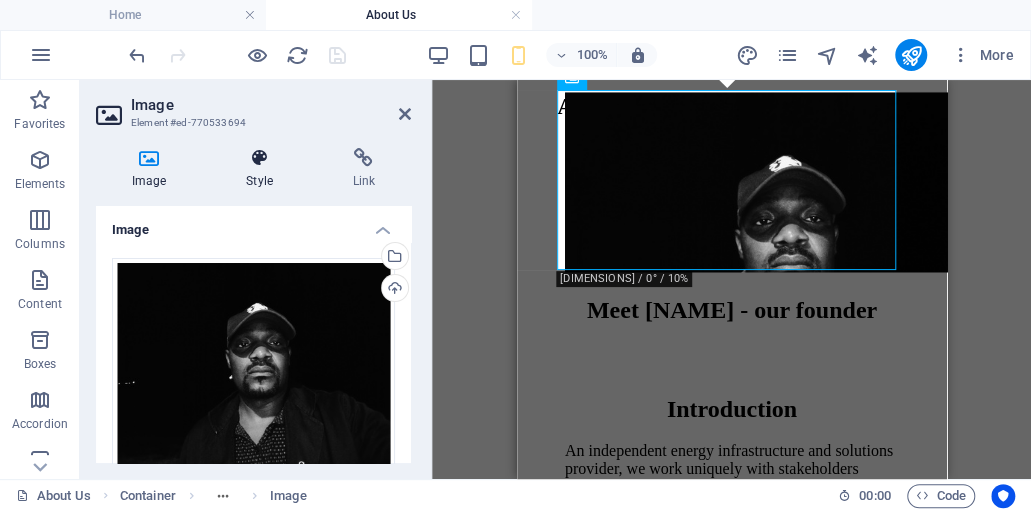 click on "Style" at bounding box center (263, 169) 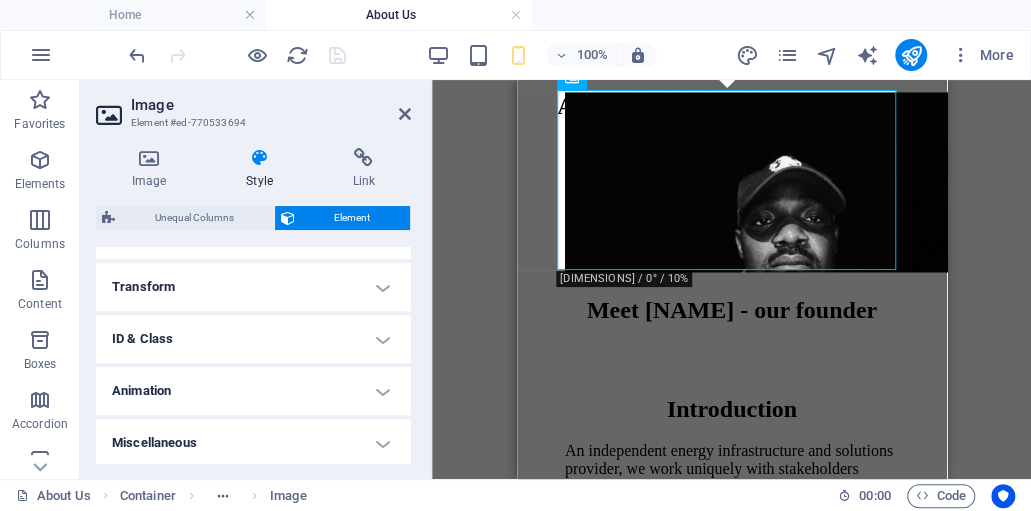 scroll, scrollTop: 628, scrollLeft: 0, axis: vertical 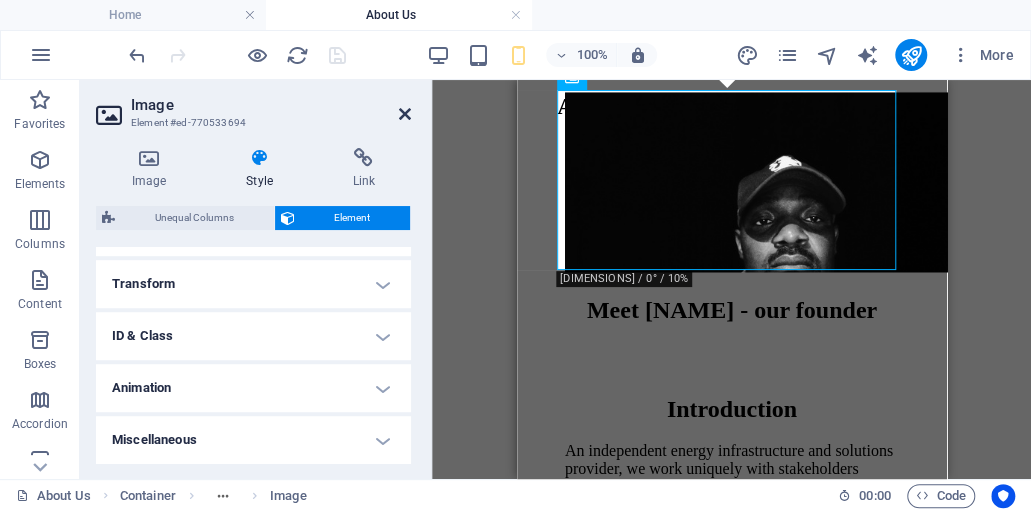 click at bounding box center [405, 114] 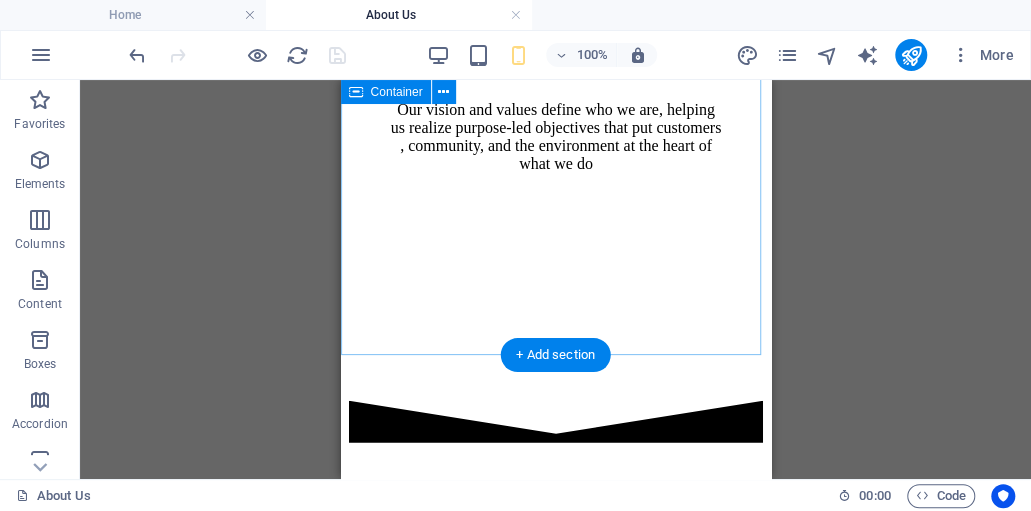 scroll, scrollTop: 1800, scrollLeft: 0, axis: vertical 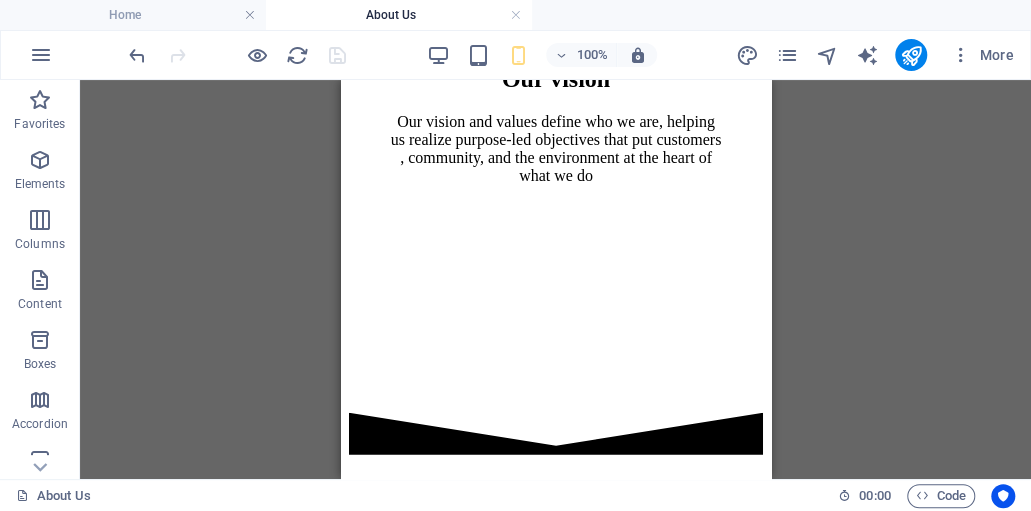 click on "100% More" at bounding box center [573, 55] 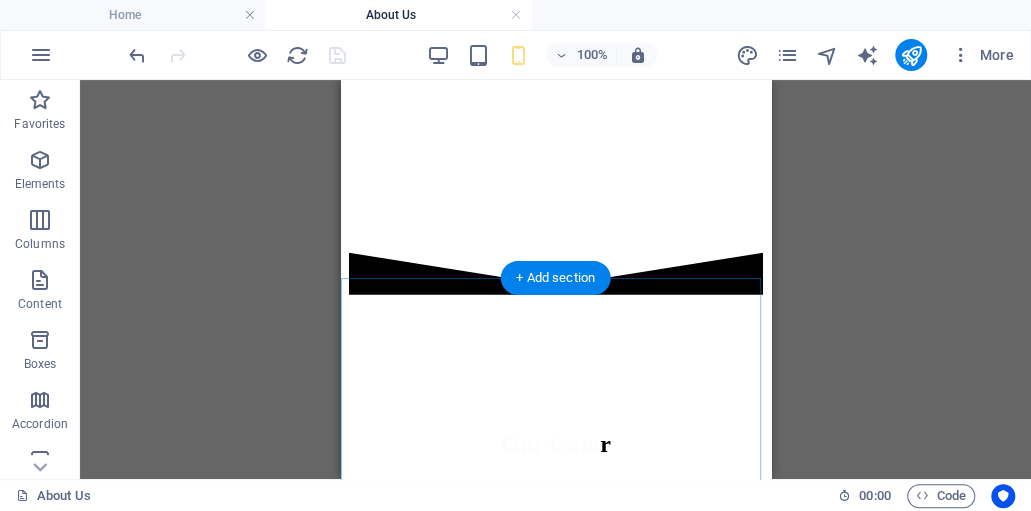 scroll, scrollTop: 1927, scrollLeft: 0, axis: vertical 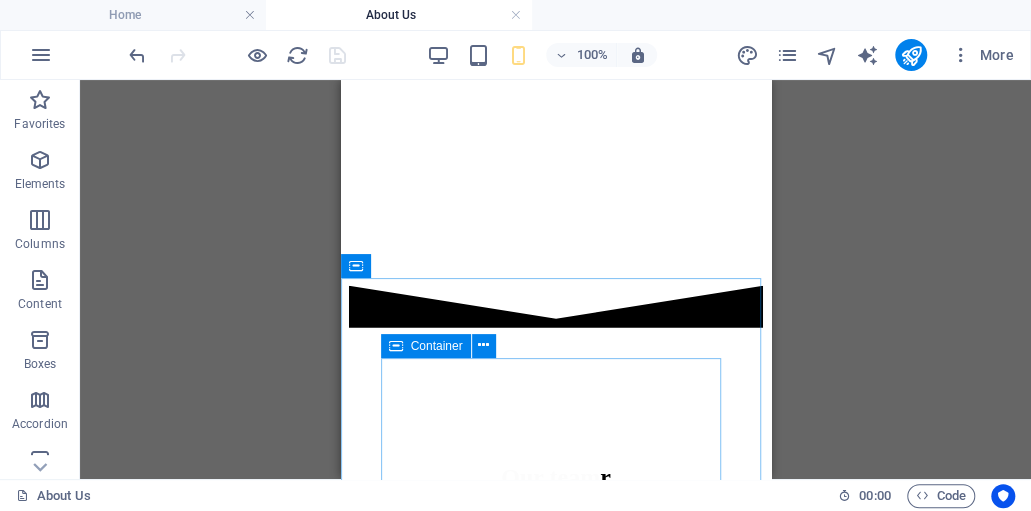 click at bounding box center (396, 346) 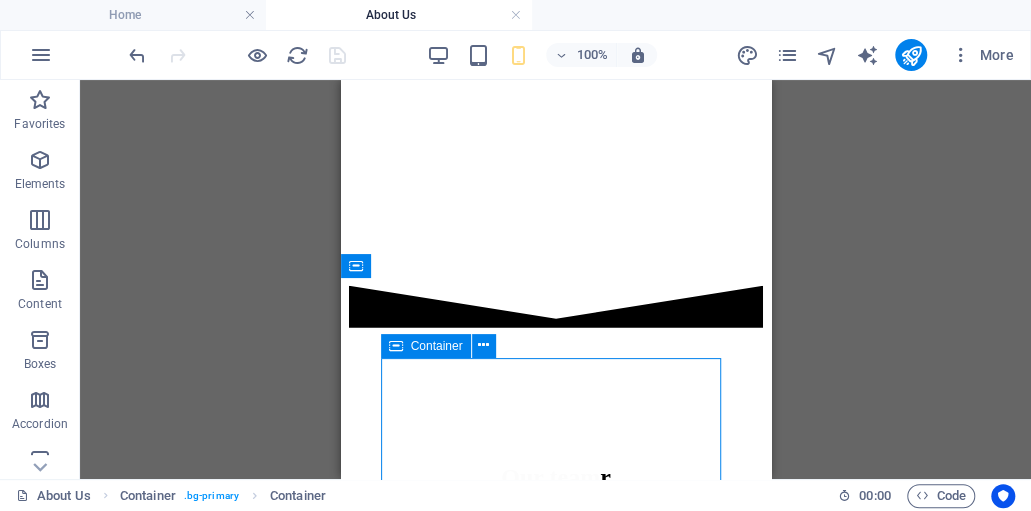 click on "Container" at bounding box center [437, 346] 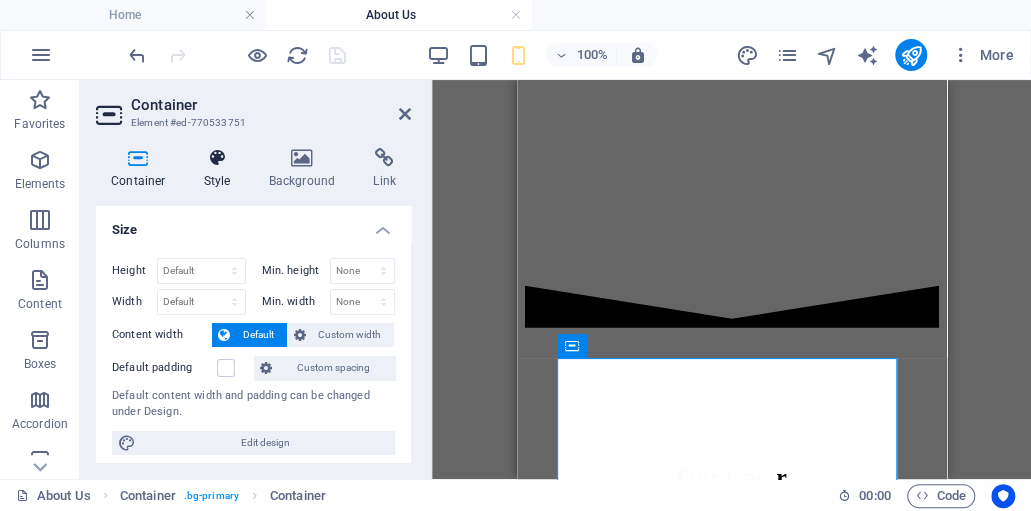 click at bounding box center [217, 158] 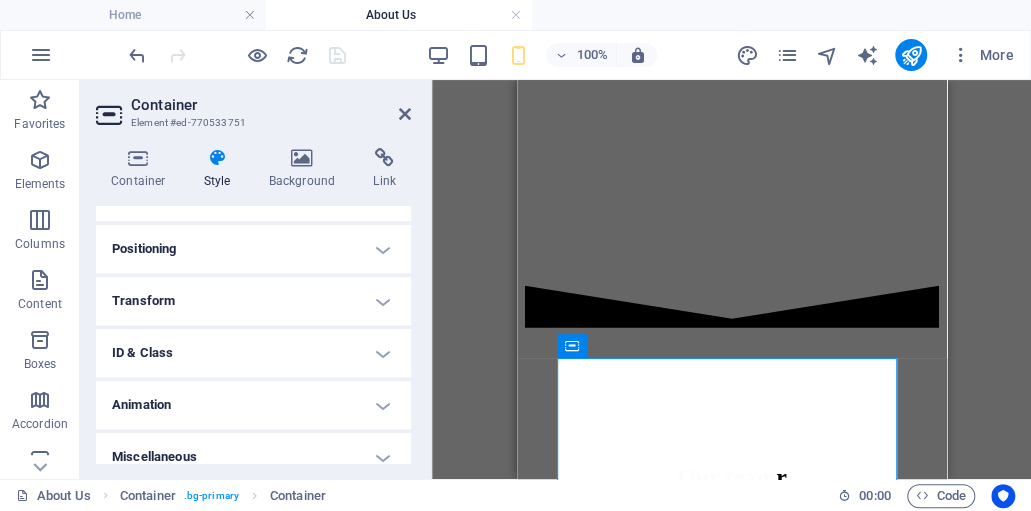 scroll, scrollTop: 586, scrollLeft: 0, axis: vertical 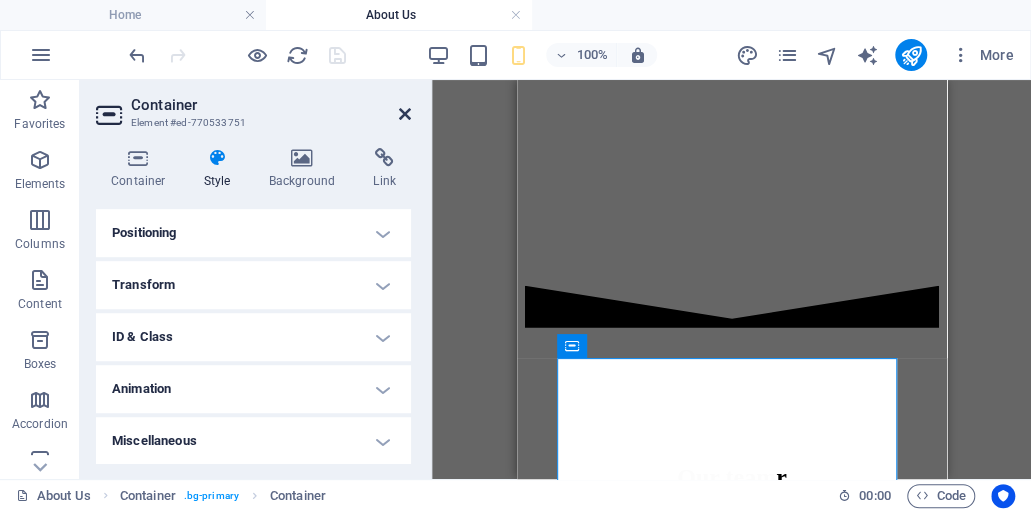 click at bounding box center [405, 114] 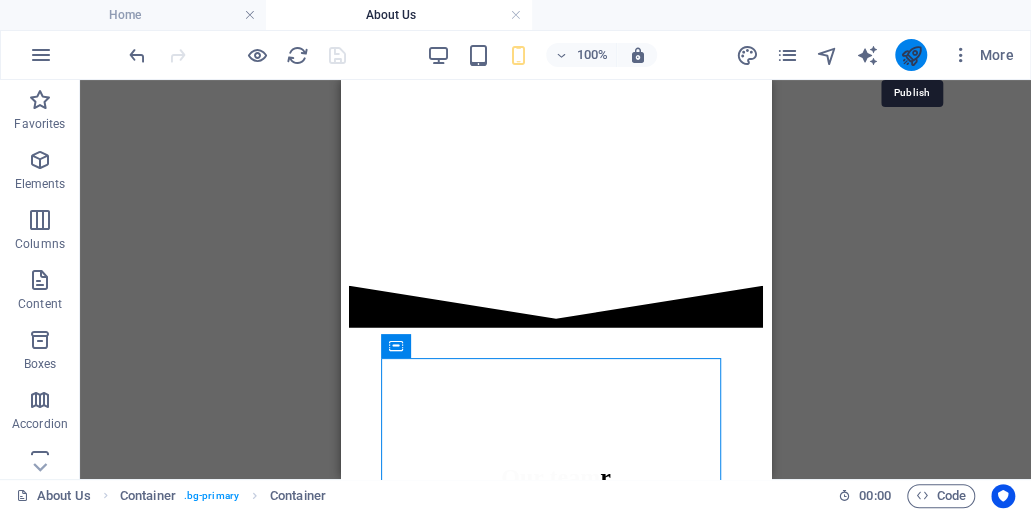 click at bounding box center [910, 55] 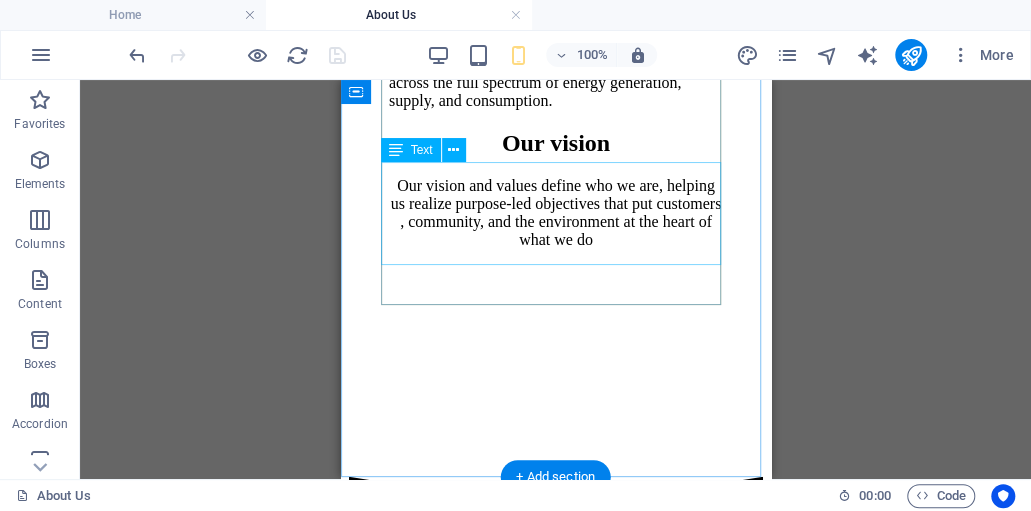 scroll, scrollTop: 1727, scrollLeft: 0, axis: vertical 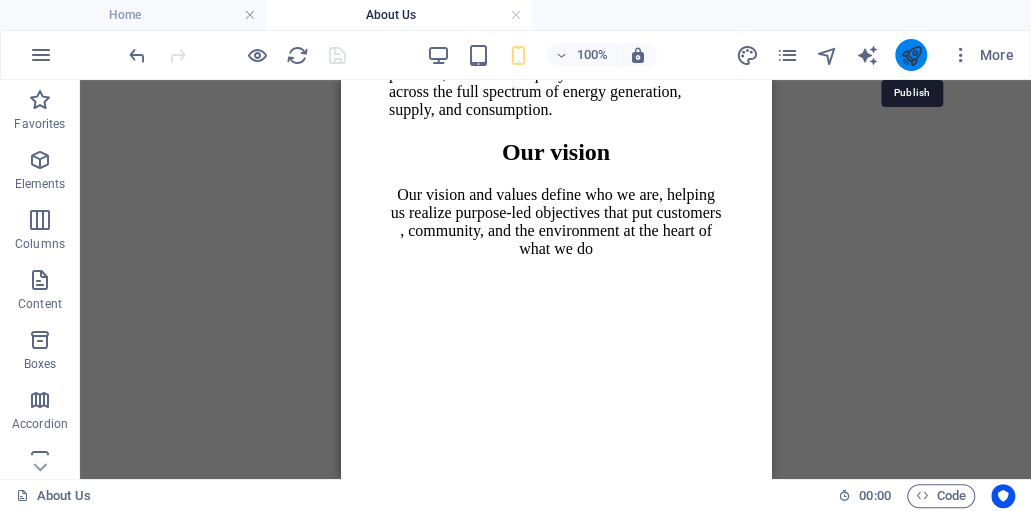 click at bounding box center (910, 55) 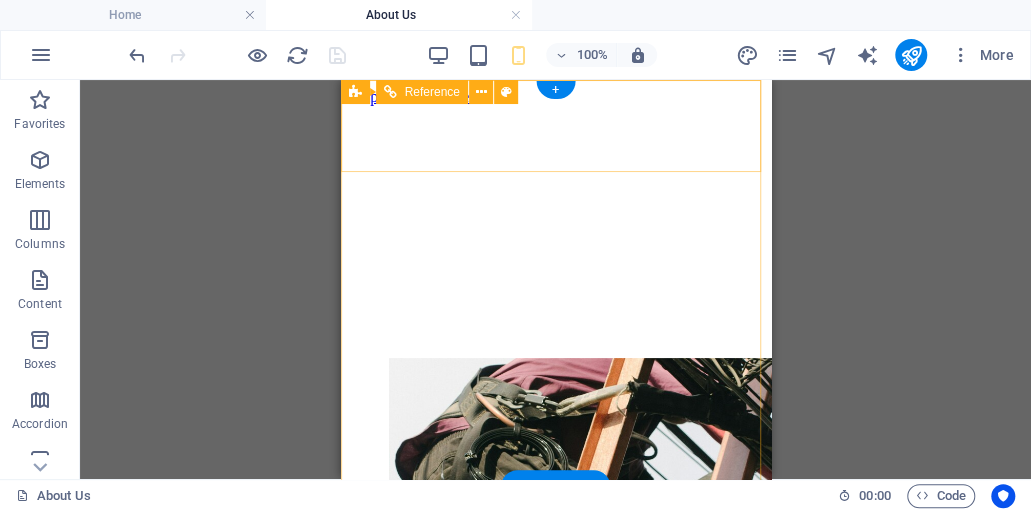 scroll, scrollTop: 0, scrollLeft: 0, axis: both 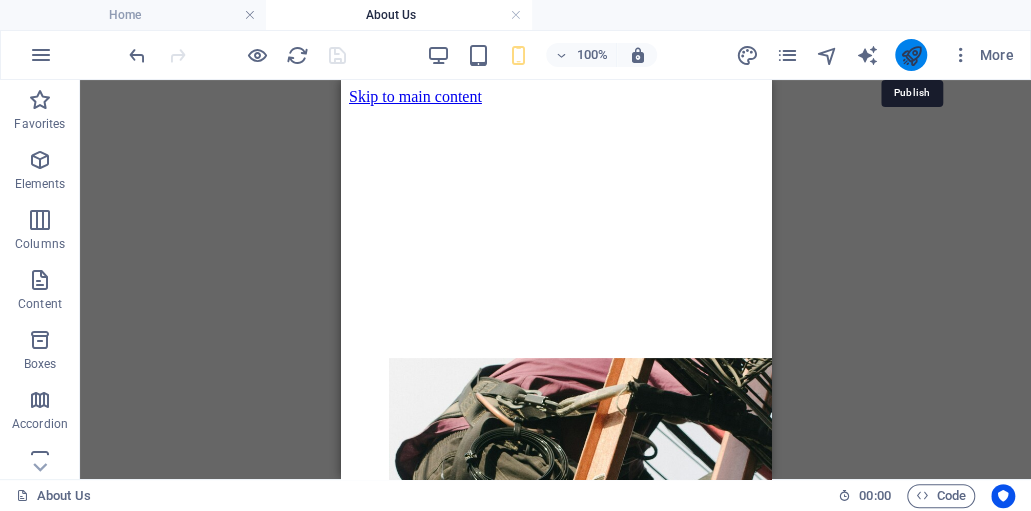 click at bounding box center [910, 55] 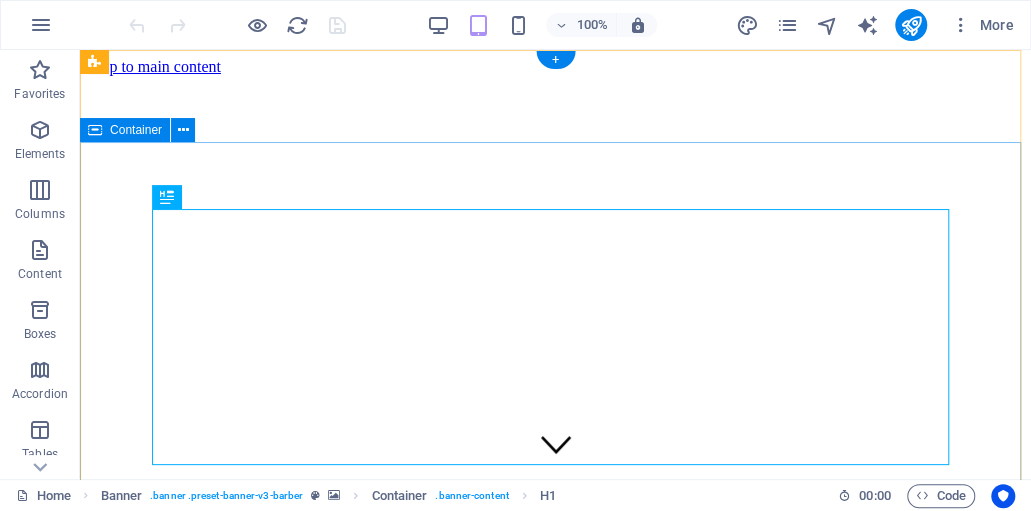 scroll, scrollTop: 0, scrollLeft: 0, axis: both 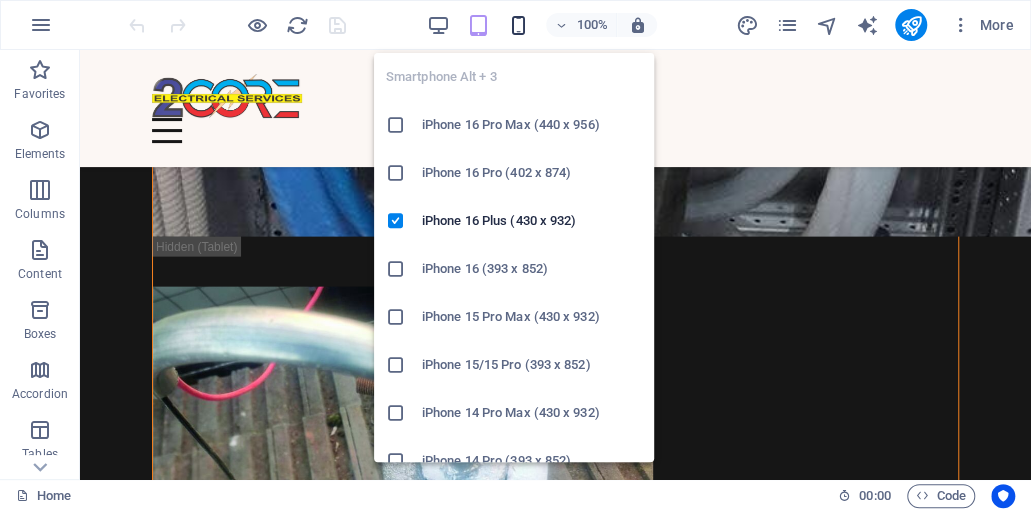 click at bounding box center (518, 25) 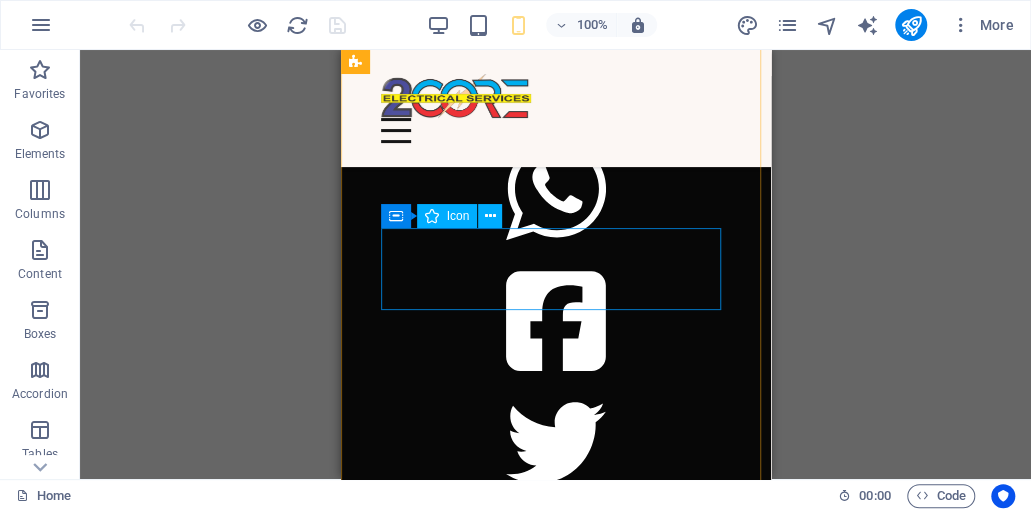 scroll, scrollTop: 9502, scrollLeft: 0, axis: vertical 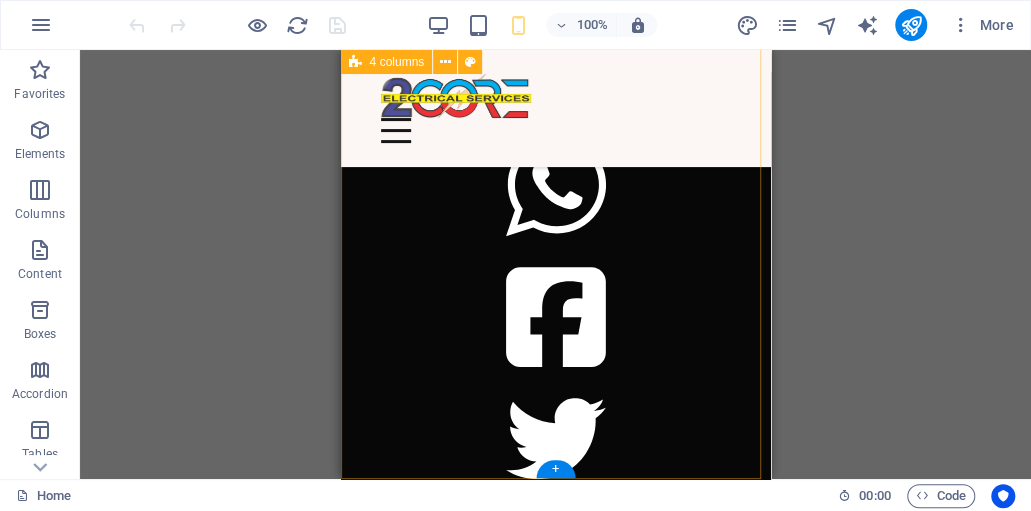 click at bounding box center [555, 380] 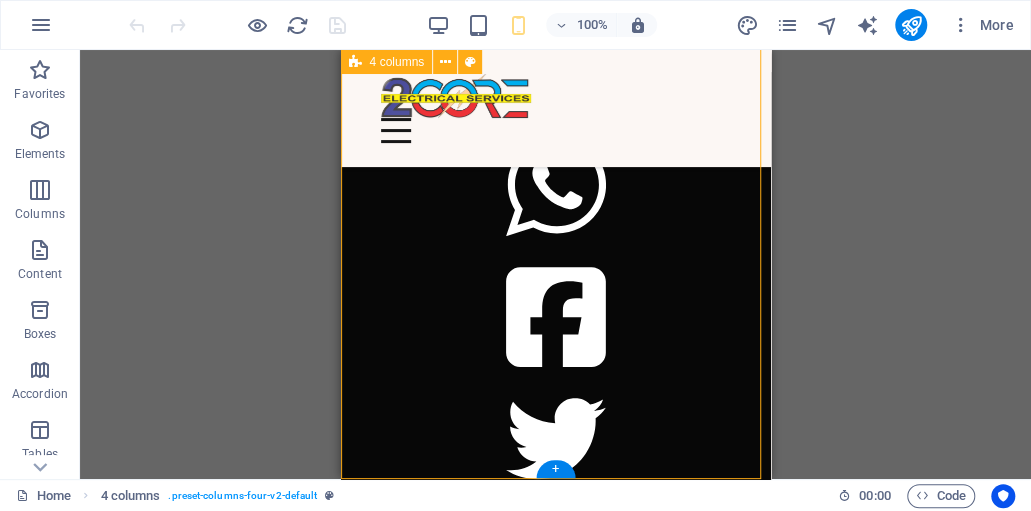 click at bounding box center (555, 380) 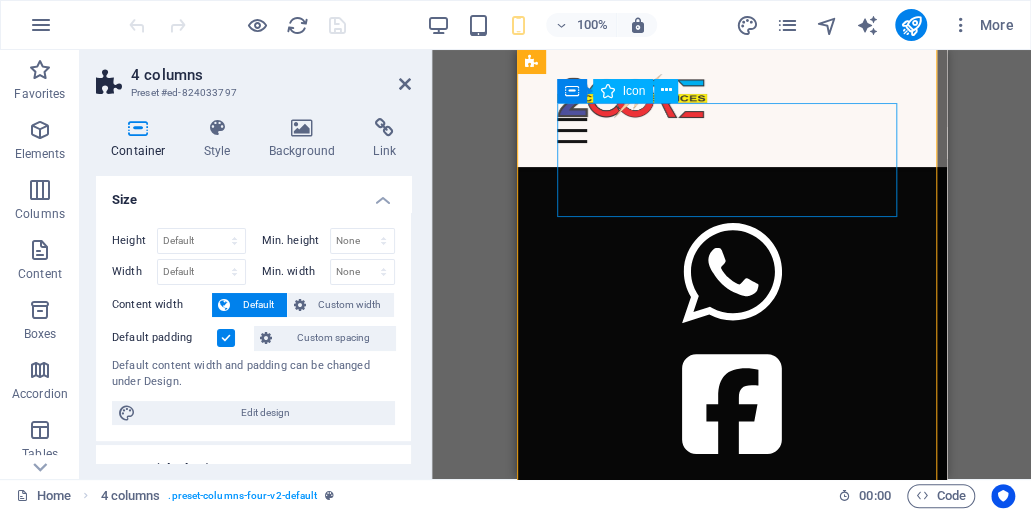 scroll, scrollTop: 9169, scrollLeft: 0, axis: vertical 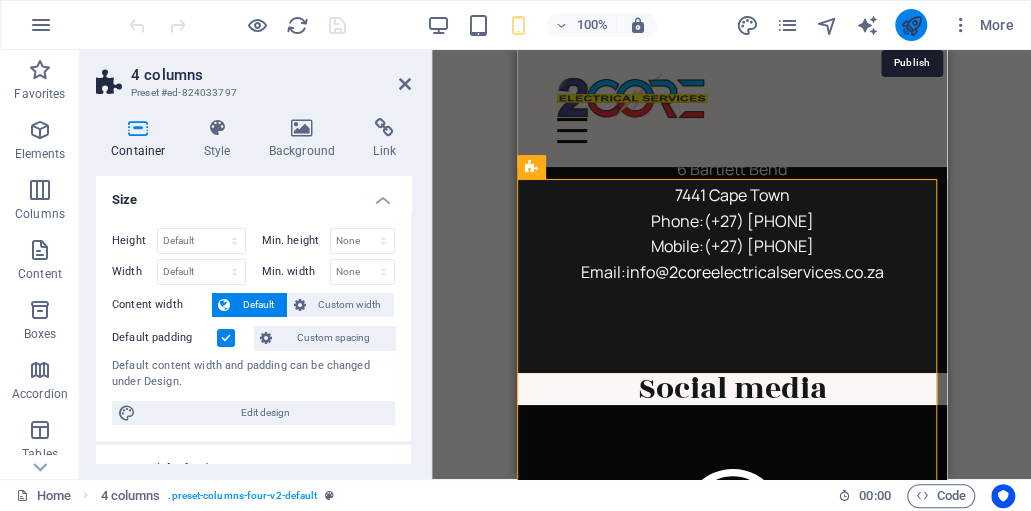 click at bounding box center (910, 25) 